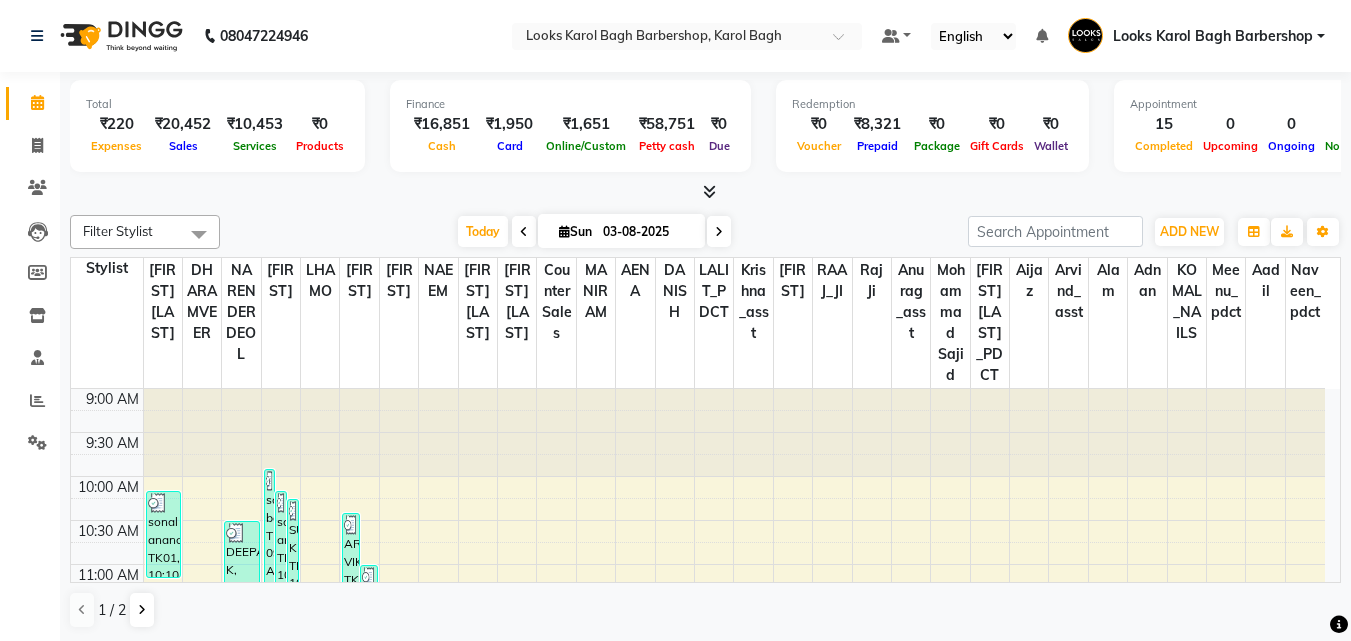 scroll, scrollTop: 1, scrollLeft: 0, axis: vertical 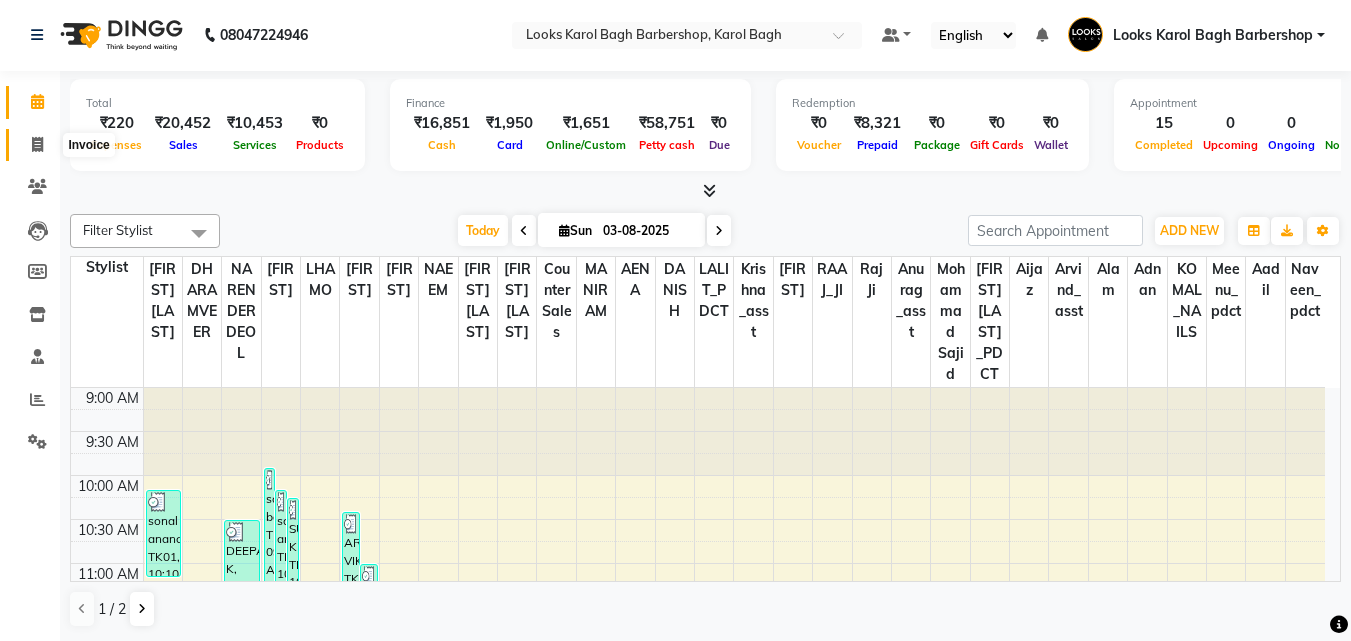 click 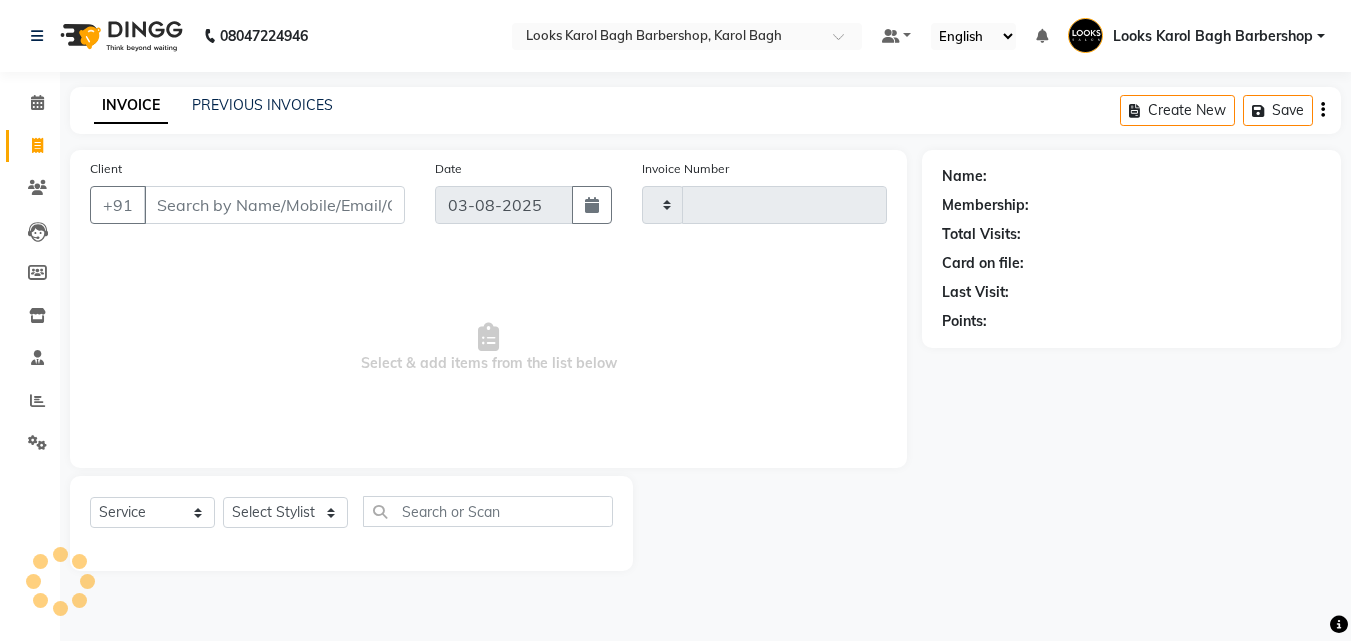 scroll, scrollTop: 0, scrollLeft: 0, axis: both 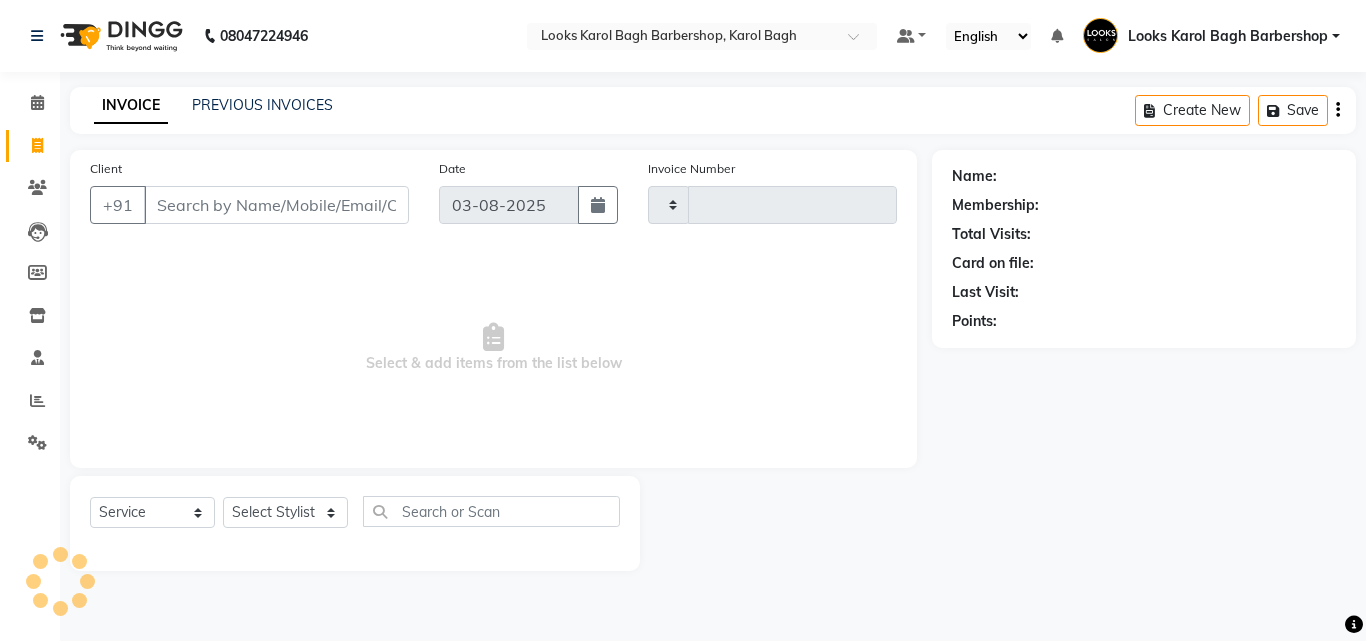 type on "3078" 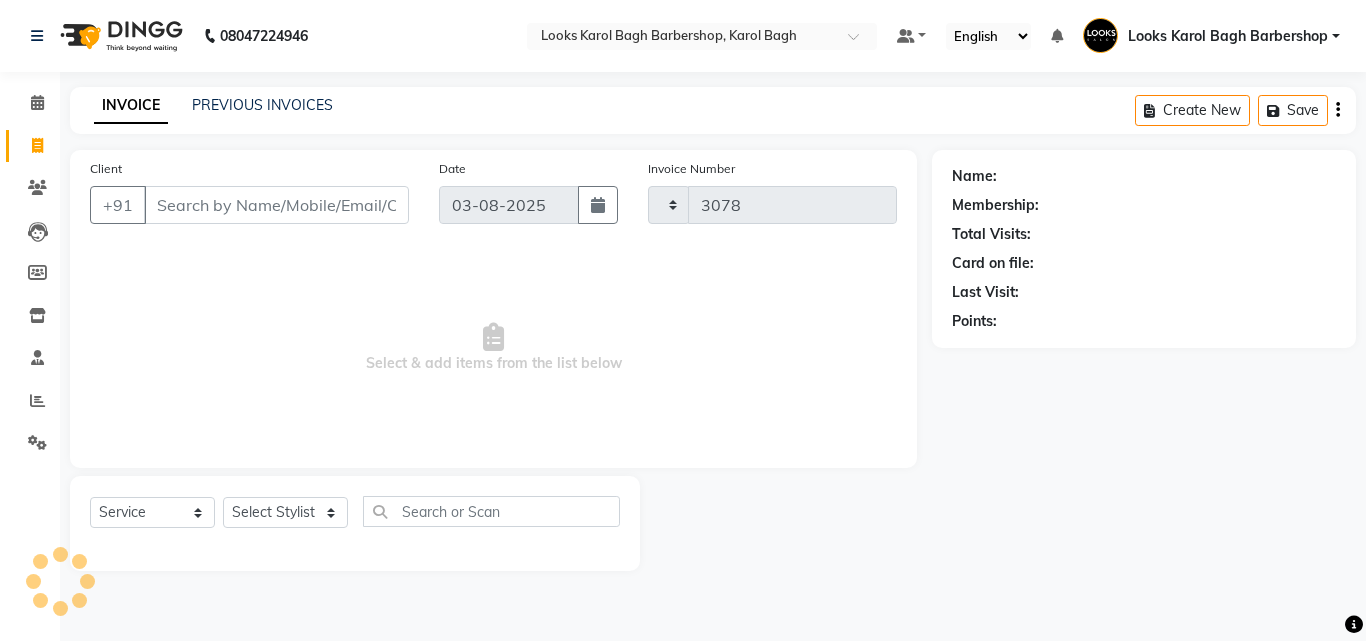 select on "4323" 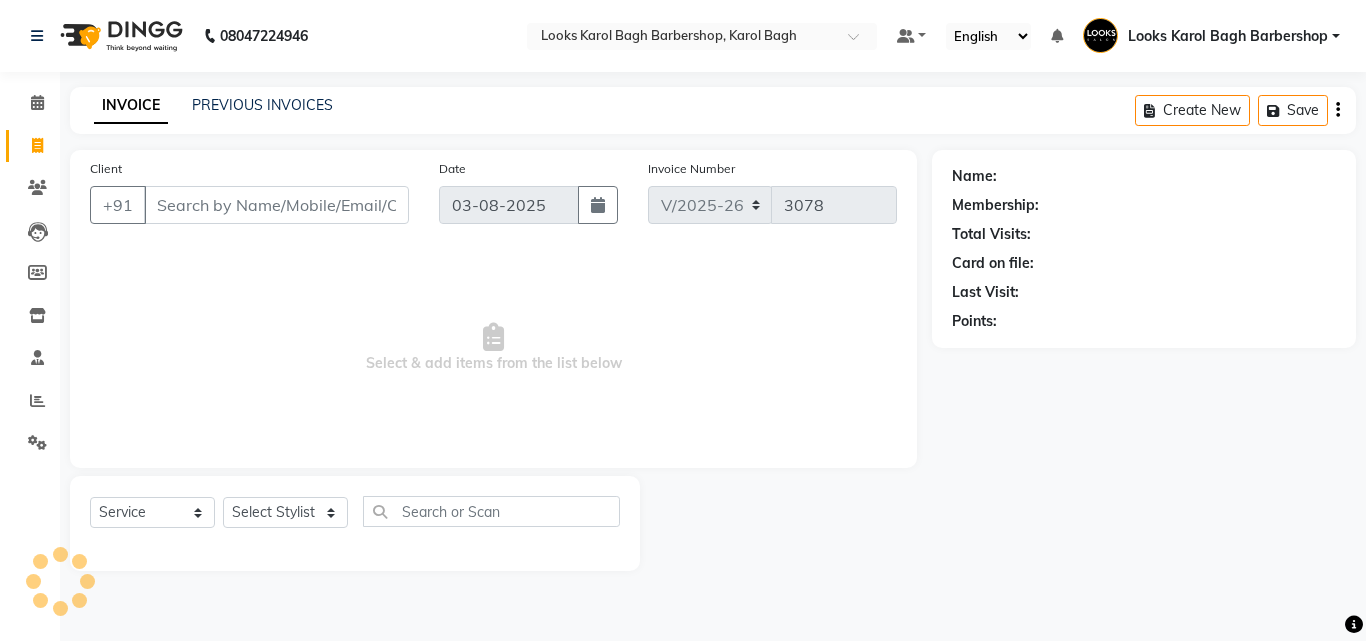 click on "Client" at bounding box center (276, 205) 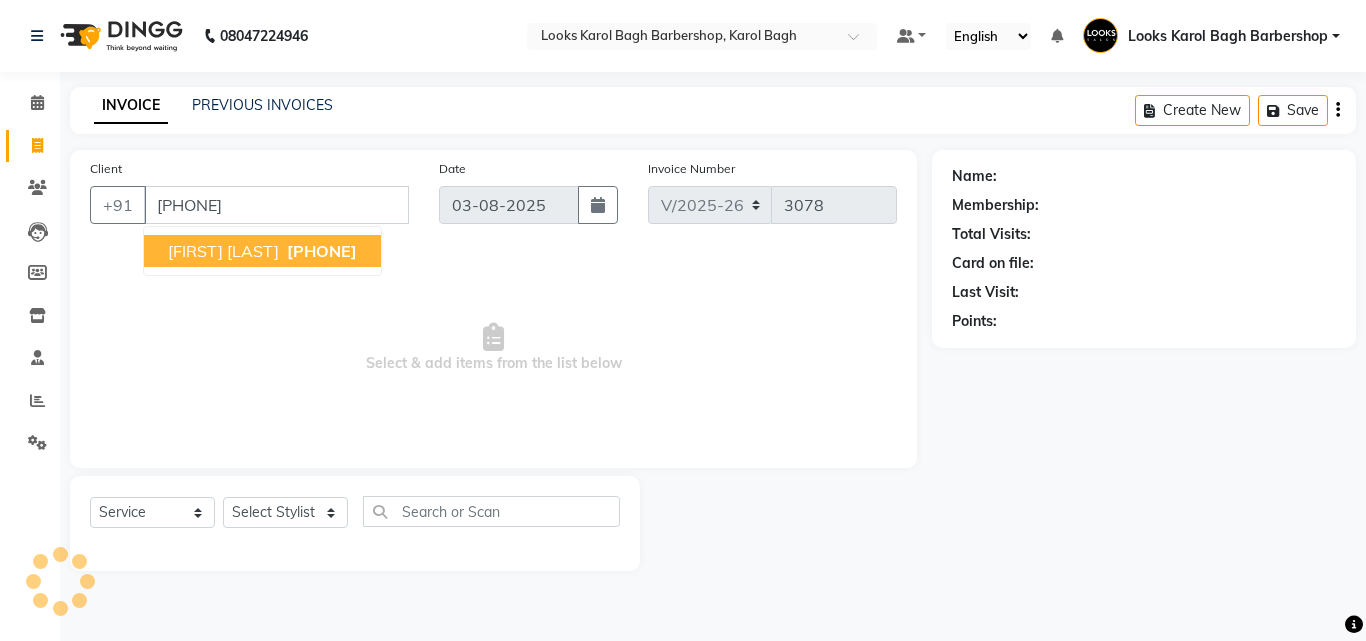 type on "[PHONE]" 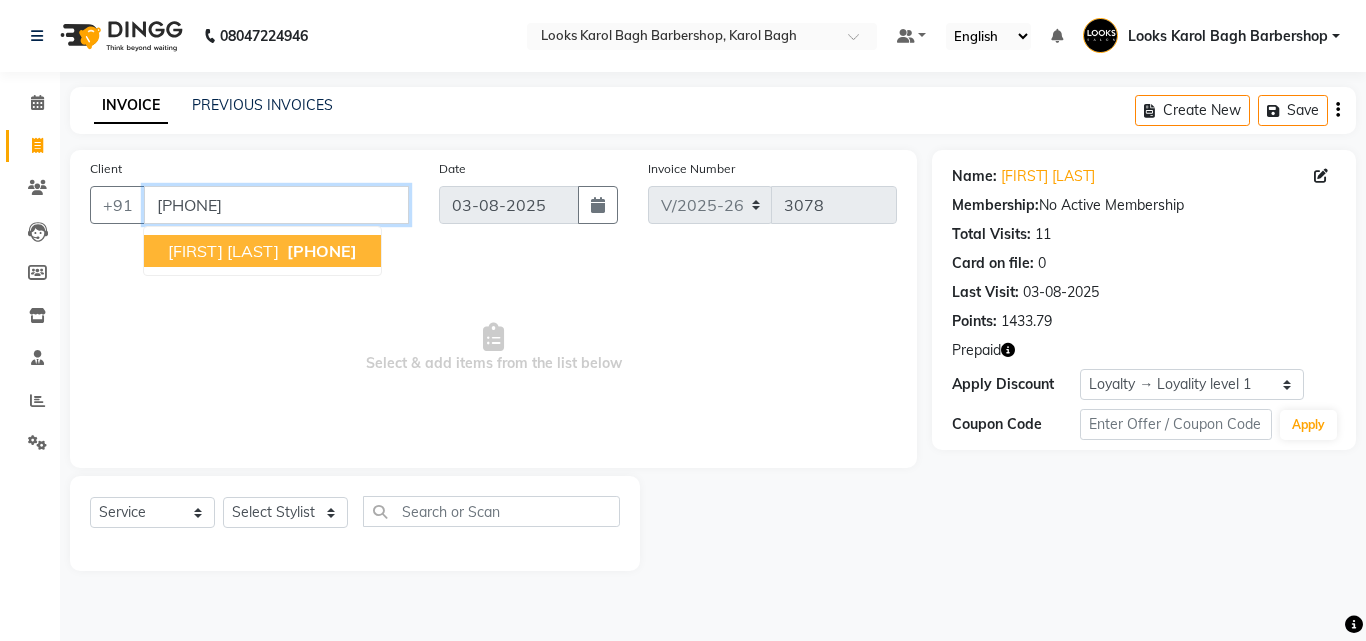 click on "[PHONE]" at bounding box center (276, 205) 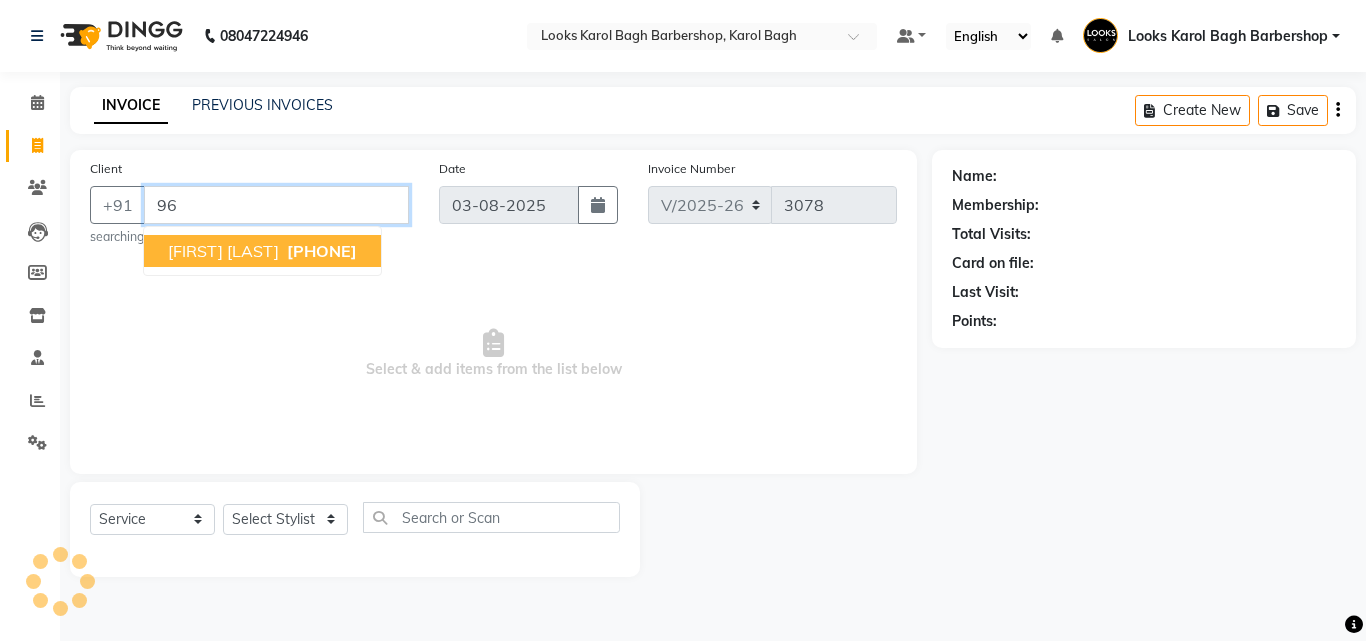 type on "9" 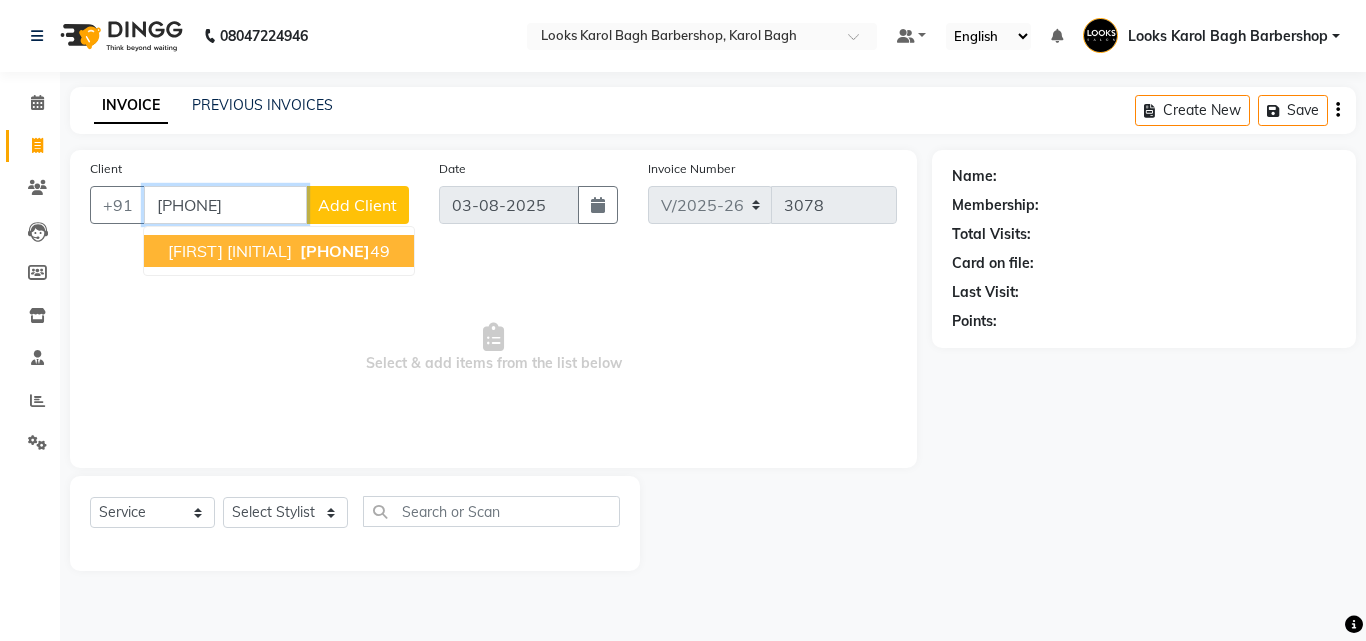 click on "[PHONE]" at bounding box center [335, 251] 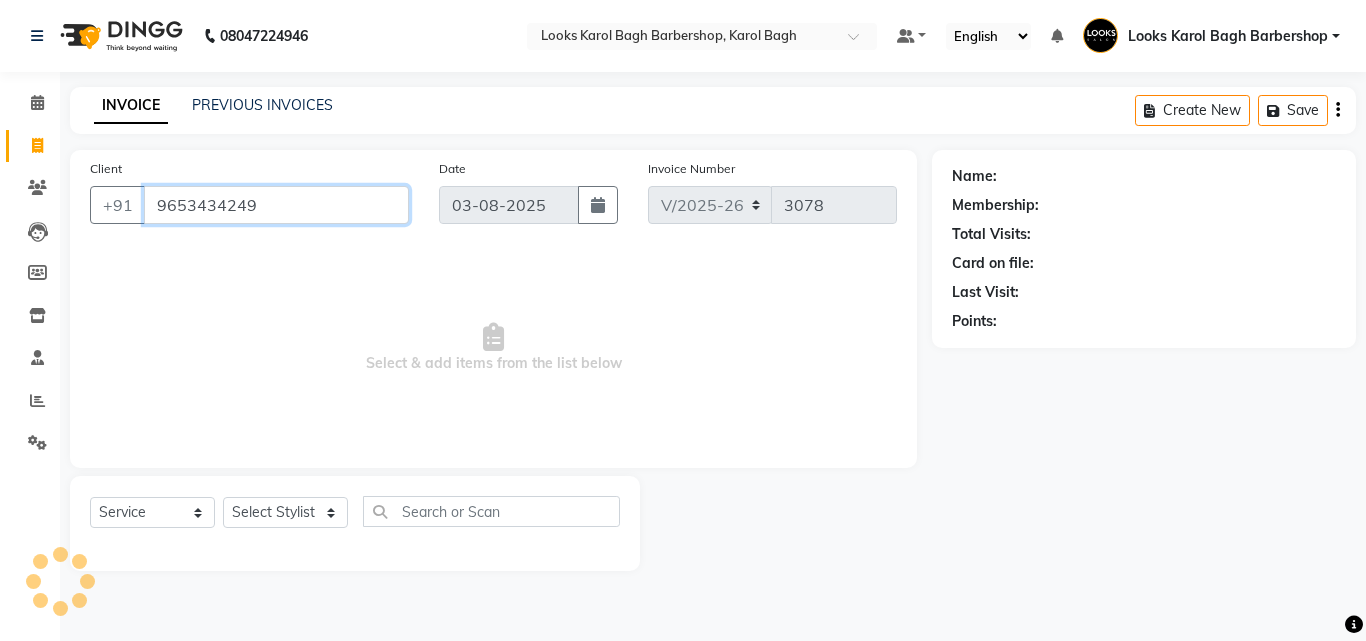 type on "9653434249" 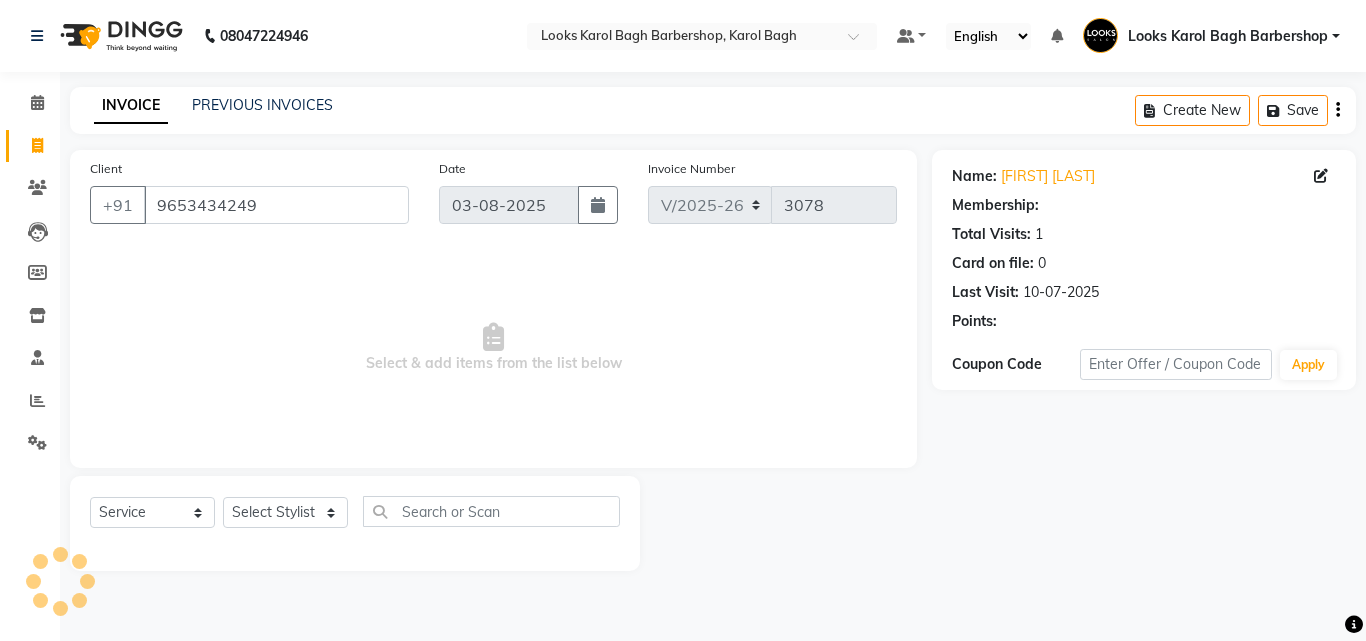 select on "1: Object" 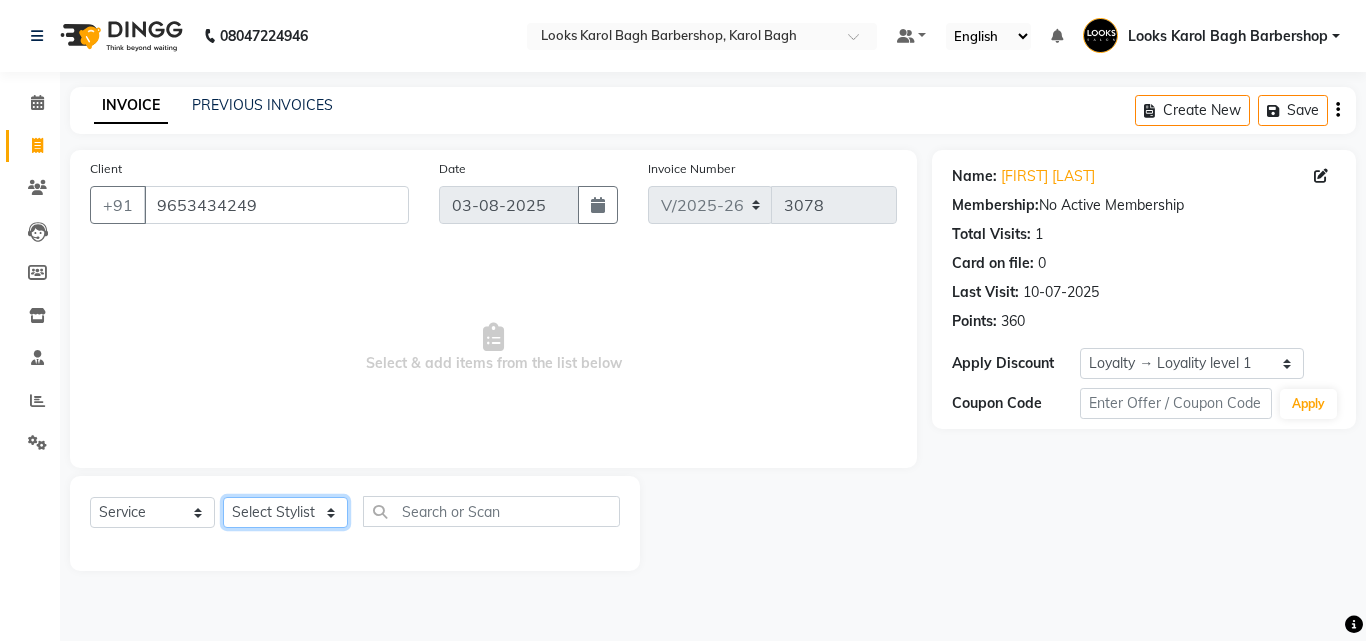click on "Select Stylist Aadil Adnan AENA Aijaz Alam Amazon_Kart AMIR  Anurag _asst Arvind_asst BIJENDER  Counter Sales DANISH DHARAMVEER Eshan FARHAN KARAN RAI  KOMAL_NAILS Krishna_asst LALIT_PDCT LHAMO Looks_Female_Section Looks_H.O_Store Looks Karol Bagh Barbershop Looks_Kart MANIRAM Meenu_pdct Mohammad Sajid NAEEM  NARENDER DEOL  Naveen_pdct Prabhakar Kumar_PDCT RAAJ GUPTA RAAJ_JI raj ji RAM MURTI NARYAL ROHIT  Rohit Seth Rohit Thakur SACHIN sahil Shabina Shakir SIMRAN Sonia Sunny VIKRAM VIKRANT SINGH  Vishal_Asst YOGESH ASSISTANT" 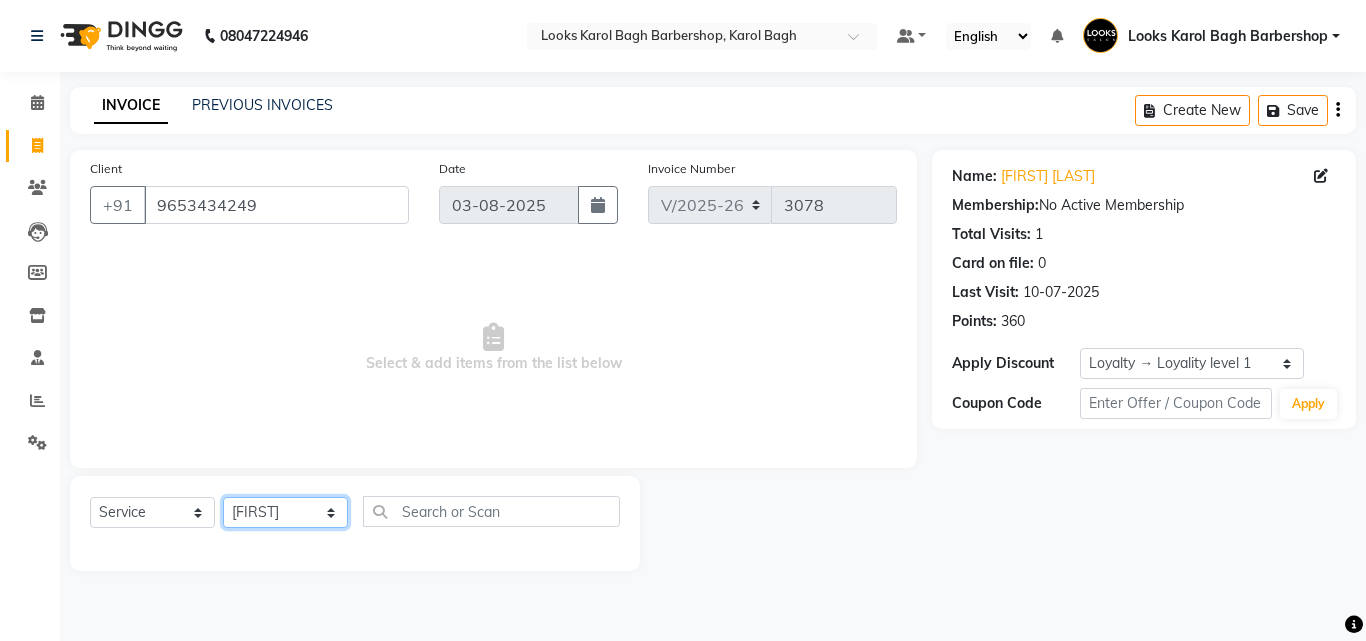 click on "Select Stylist Aadil Adnan AENA Aijaz Alam Amazon_Kart AMIR  Anurag _asst Arvind_asst BIJENDER  Counter Sales DANISH DHARAMVEER Eshan FARHAN KARAN RAI  KOMAL_NAILS Krishna_asst LALIT_PDCT LHAMO Looks_Female_Section Looks_H.O_Store Looks Karol Bagh Barbershop Looks_Kart MANIRAM Meenu_pdct Mohammad Sajid NAEEM  NARENDER DEOL  Naveen_pdct Prabhakar Kumar_PDCT RAAJ GUPTA RAAJ_JI raj ji RAM MURTI NARYAL ROHIT  Rohit Seth Rohit Thakur SACHIN sahil Shabina Shakir SIMRAN Sonia Sunny VIKRAM VIKRANT SINGH  Vishal_Asst YOGESH ASSISTANT" 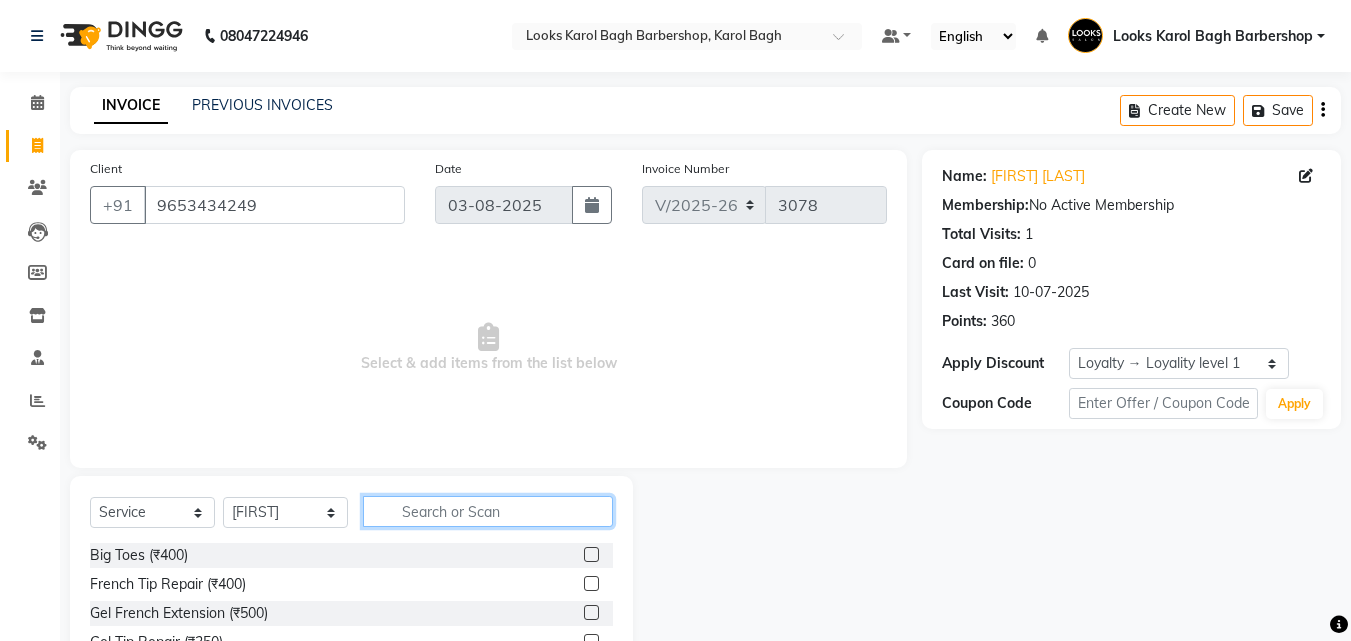 click 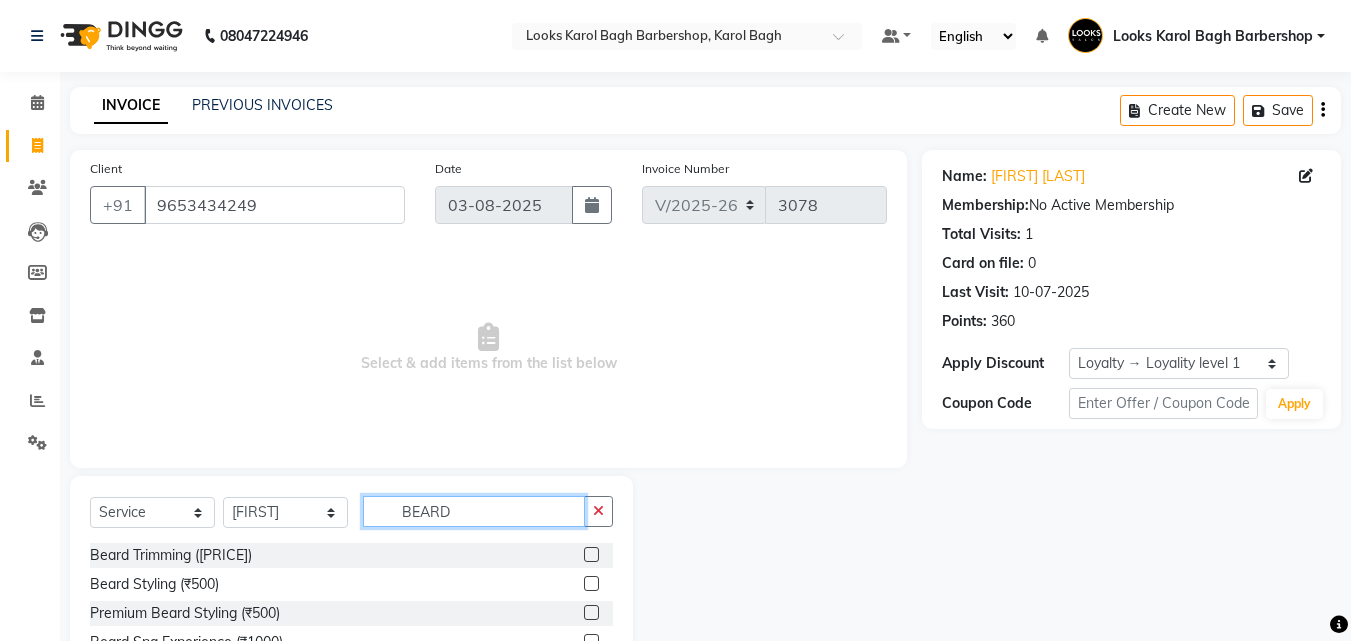 type on "BEARD" 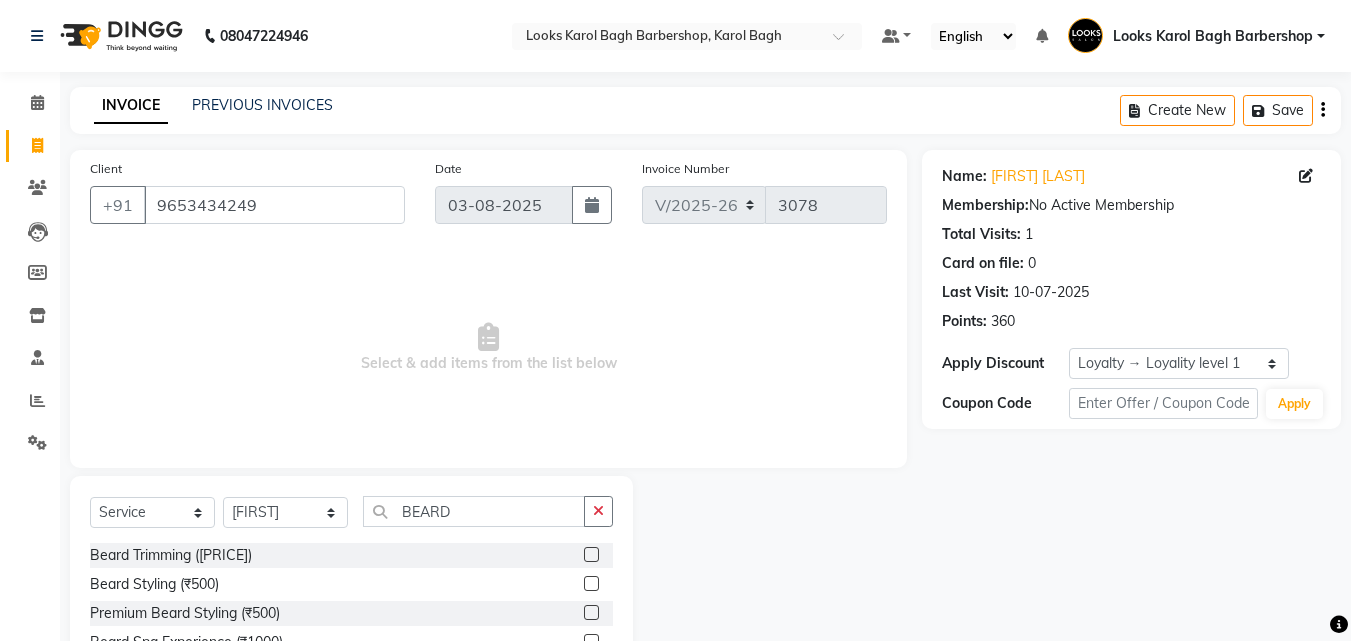 click 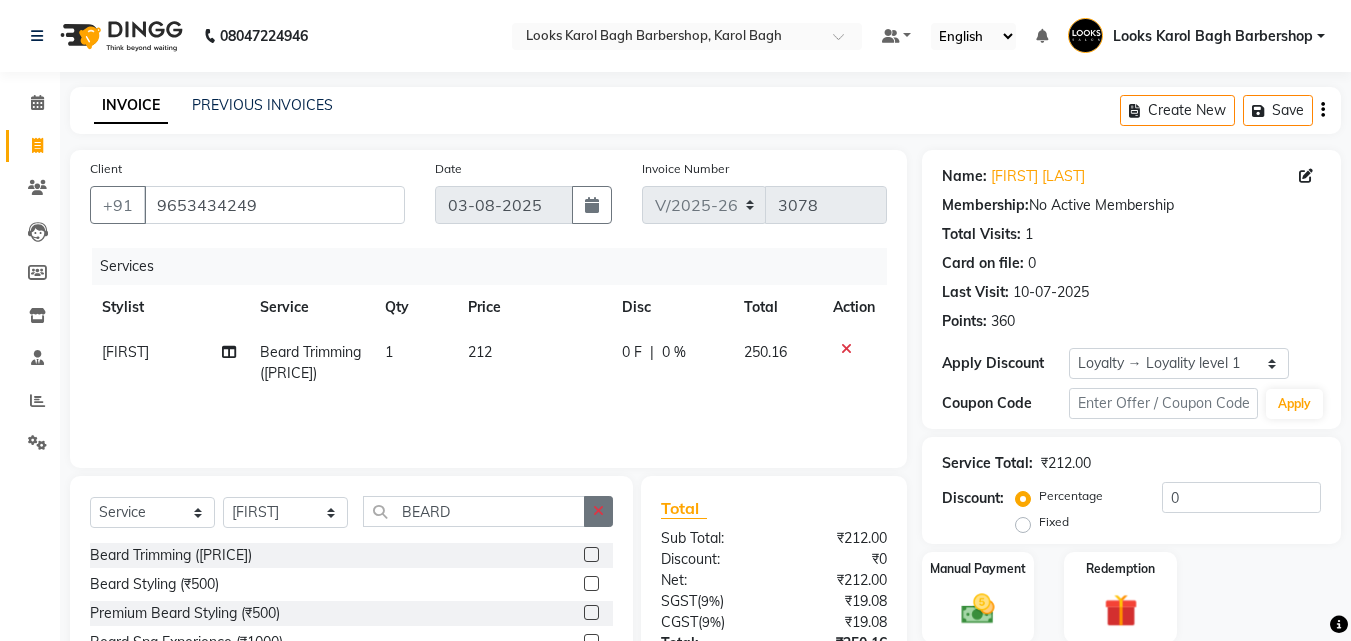 checkbox on "false" 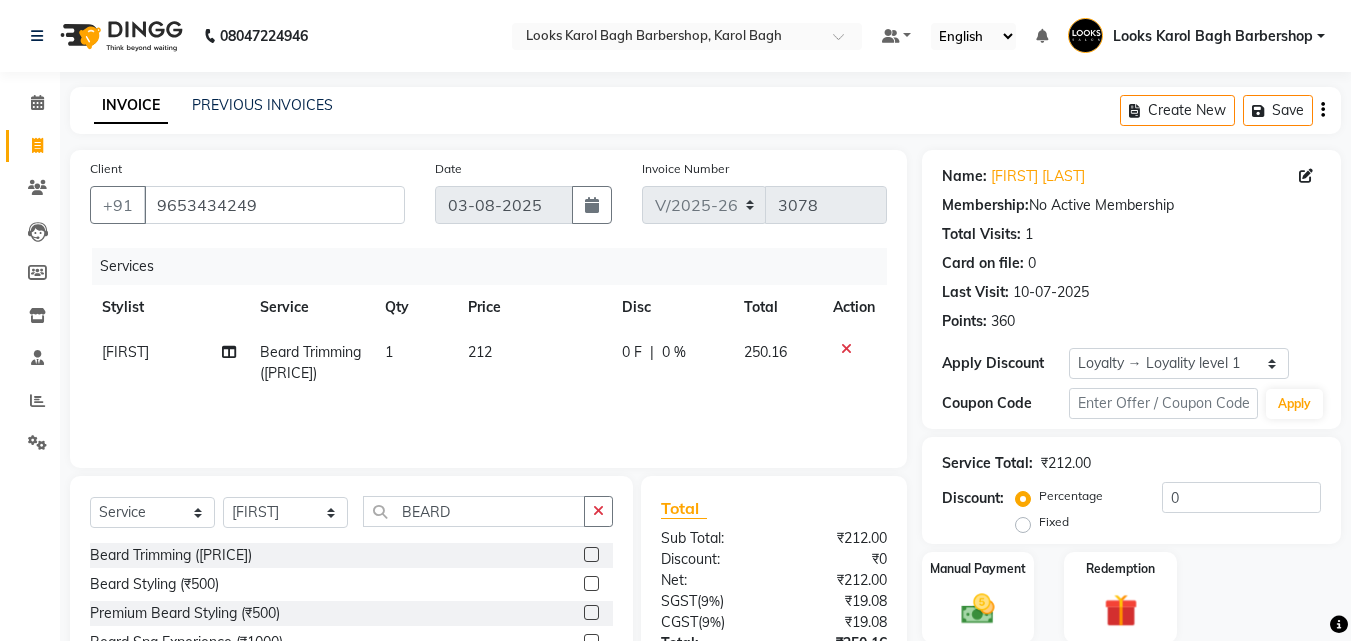 click 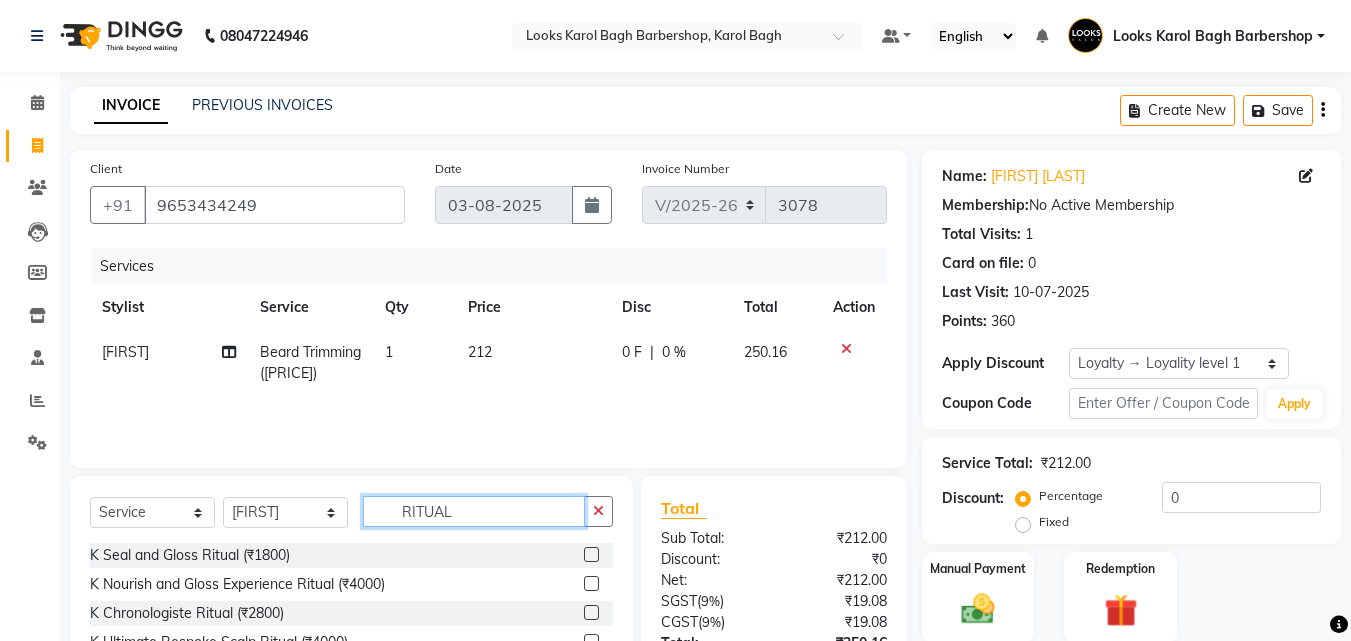 scroll, scrollTop: 180, scrollLeft: 0, axis: vertical 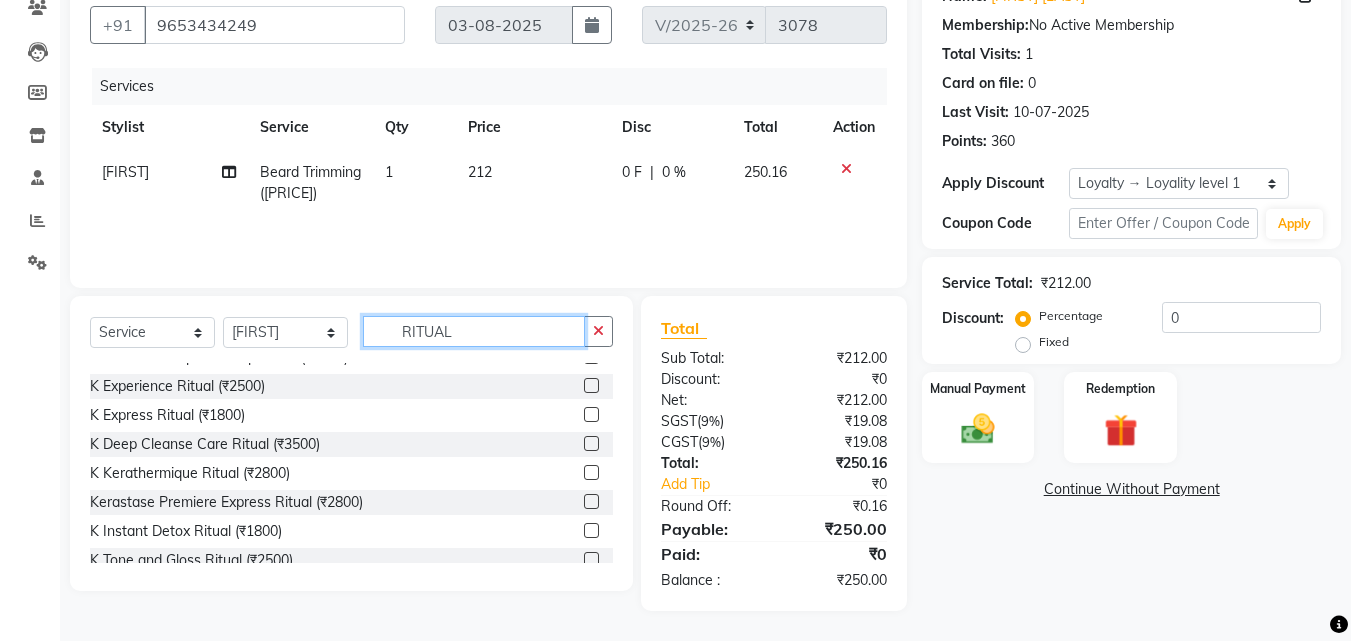 type on "RITUAL" 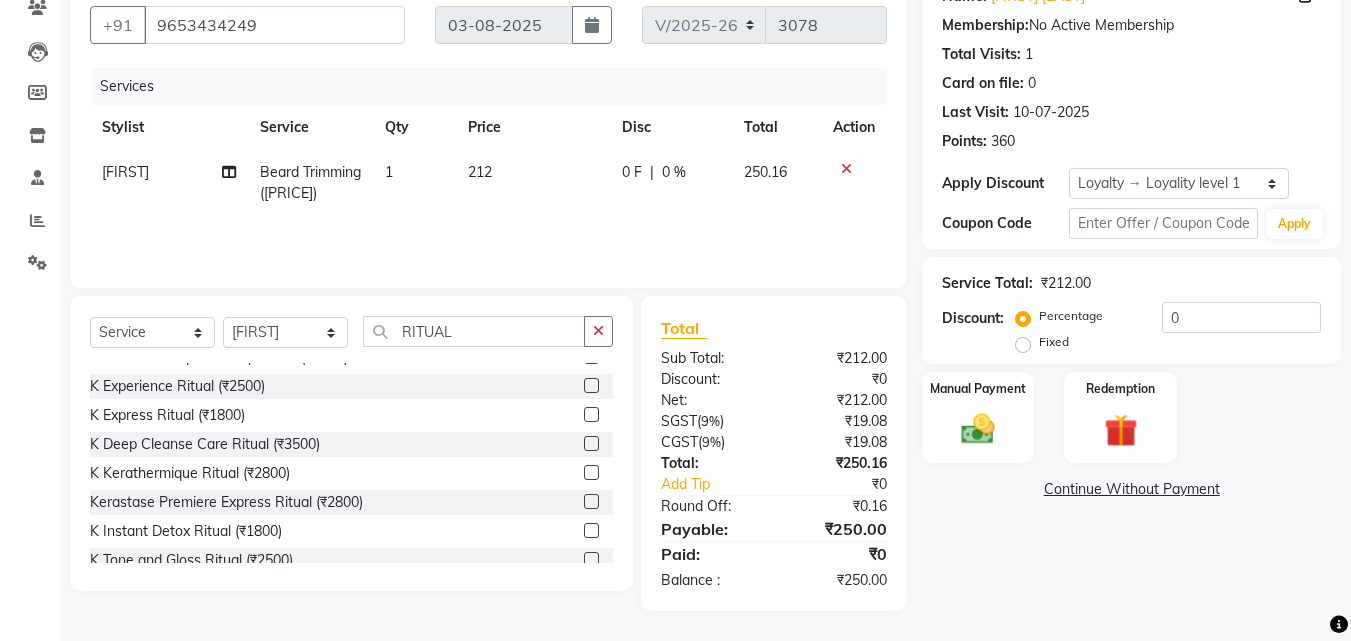 click 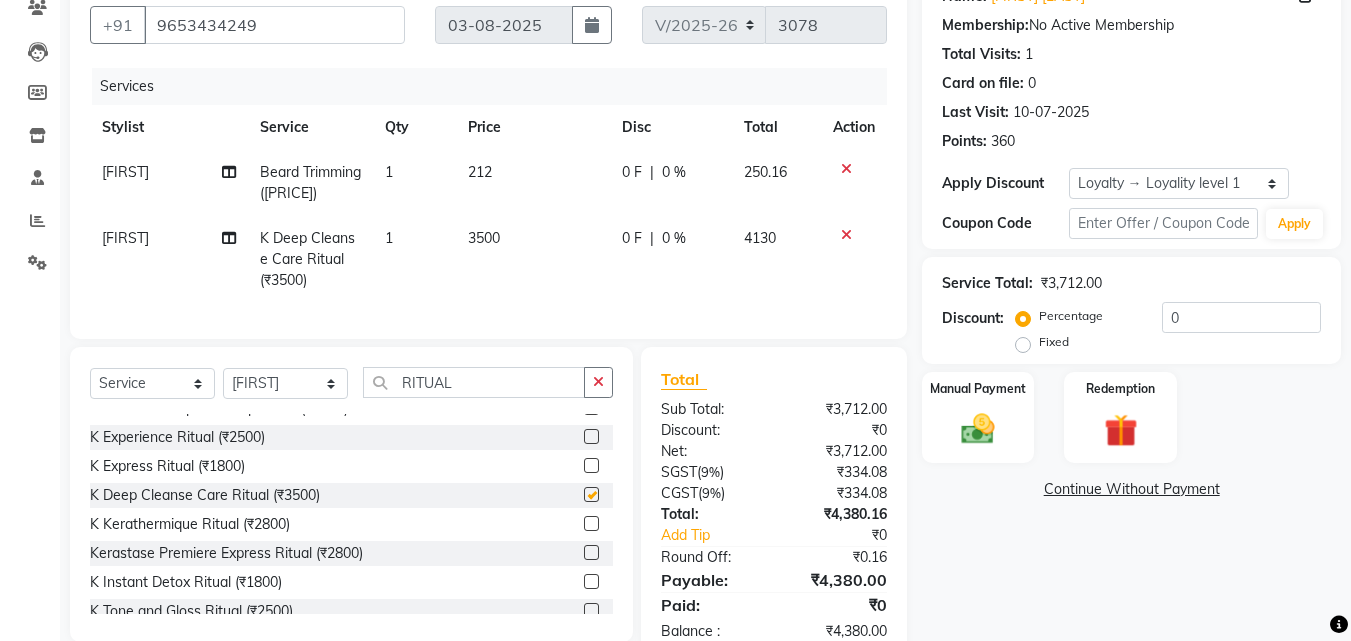 checkbox on "false" 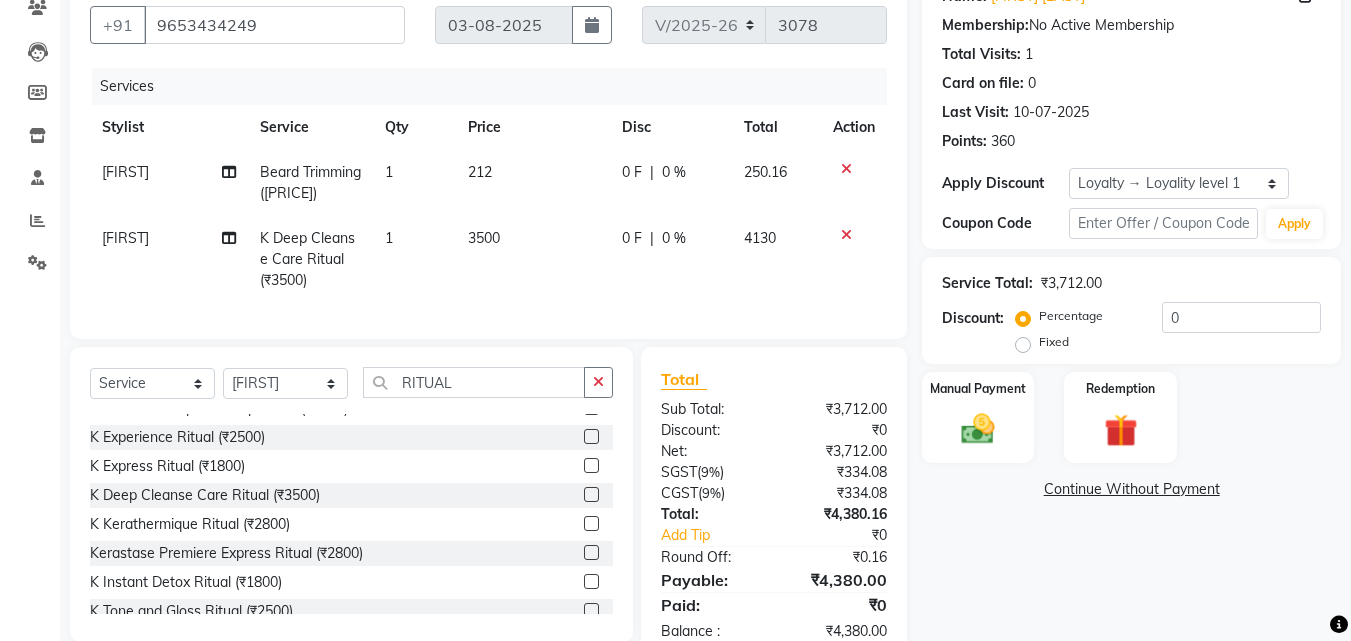 click on "3500" 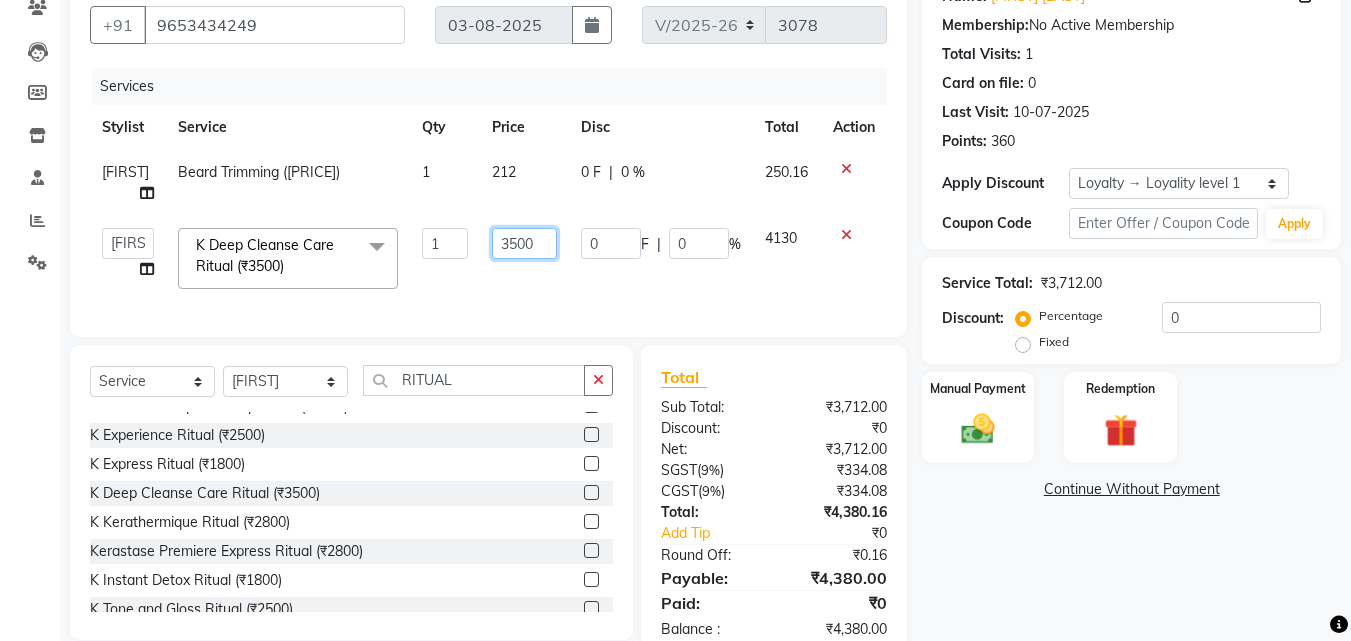 click on "3500" 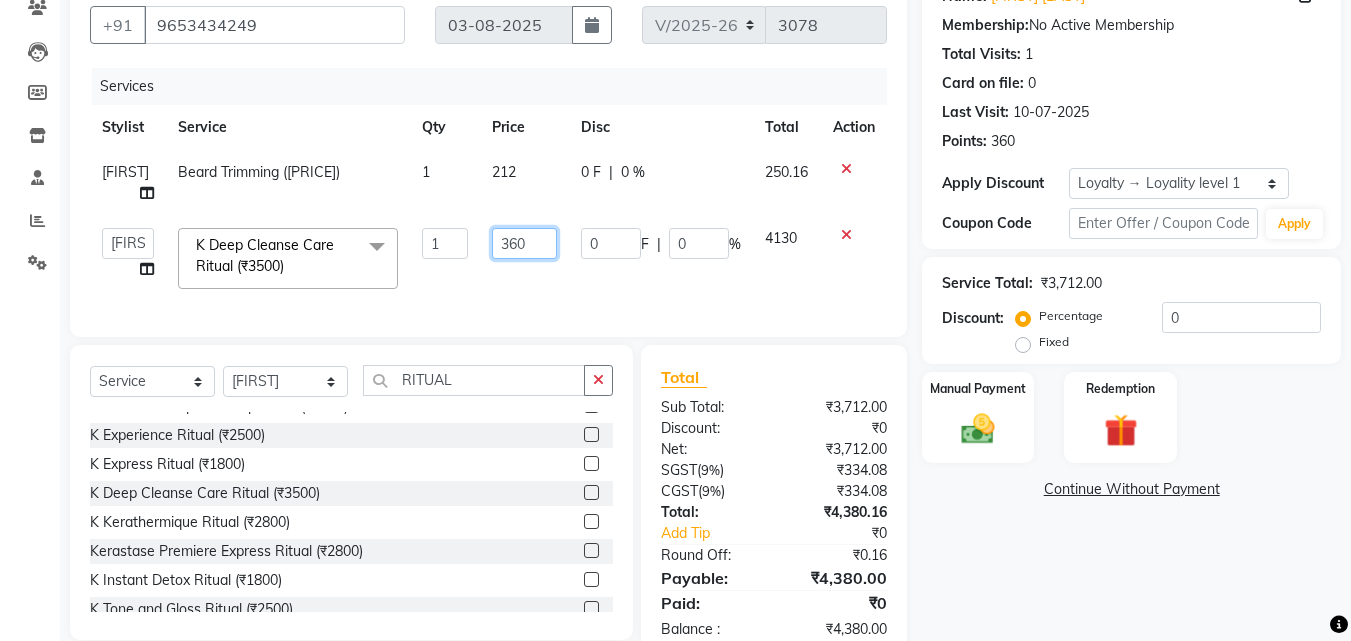 type on "3600" 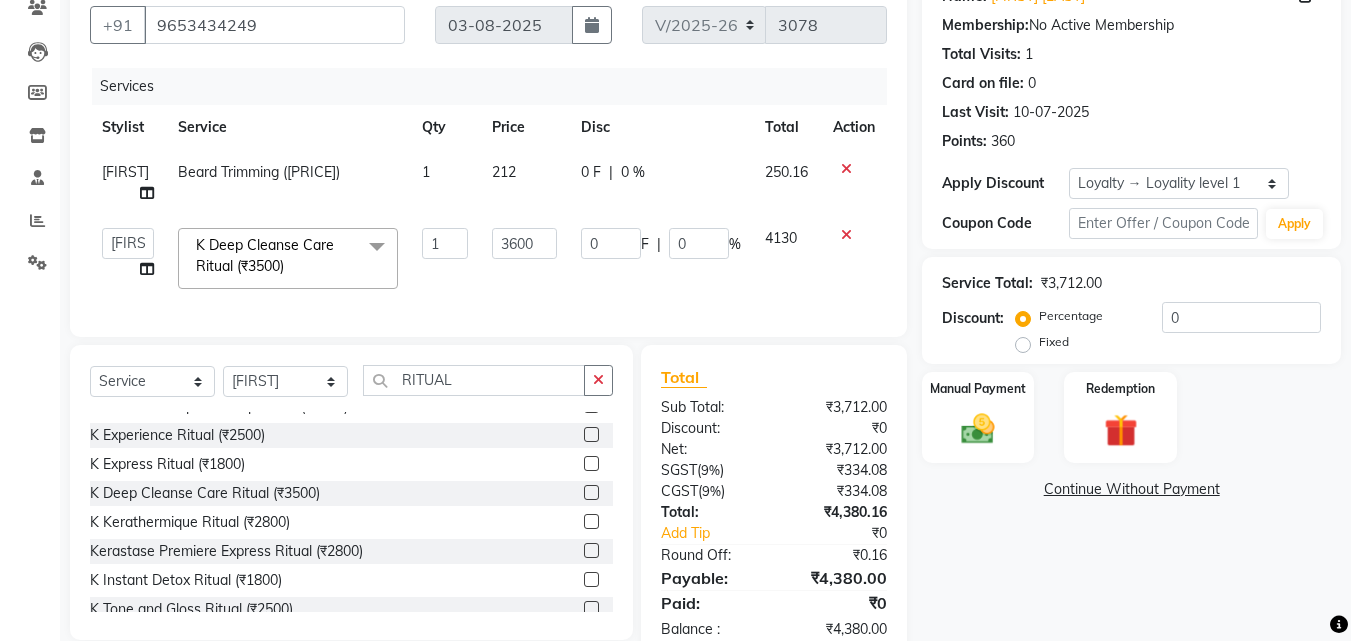 click on "Services Stylist Service Qty Price Disc Total Action FARHAN Beard Trimming (₹212) 1 212 0 F | 0 % 250.16  Aadil   Adnan   AENA   Aijaz   Alam   Amazon_Kart   AMIR    Anurag _asst   Arvind_asst   BIJENDER    Counter Sales   DANISH   DHARAMVEER   Eshan   FARHAN   KARAN RAI    KOMAL_NAILS   Krishna_asst   LALIT_PDCT   LHAMO   Looks_Female_Section   Looks_H.O_Store   Looks Karol Bagh Barbershop   Looks_Kart   MANIRAM   Meenu_pdct   Mohammad Sajid   NAEEM    NARENDER DEOL    Naveen_pdct   Prabhakar Kumar_PDCT   RAAJ GUPTA   RAAJ_JI   raj ji   RAM MURTI NARYAL   ROHIT    Rohit Seth   Rohit Thakur   SACHIN   sahil   Shabina   Shakir   SIMRAN   Sonia   Sunny   VIKRAM   VIKRANT SINGH    Vishal_Asst   YOGESH ASSISTANT  K Deep Cleanse Care Ritual (₹3500)  x Big Toes (₹400) French Tip Repair (₹400) Gel French Extension (₹500) Gel Tip Repair (₹350) Gel Infills (₹1350) Gel Overlays (₹1800) Gel Extension (₹500) Gel Nail Removal (₹150) Natural Nail Extensions (₹3300) French Nail Extensions (₹3500) 1" 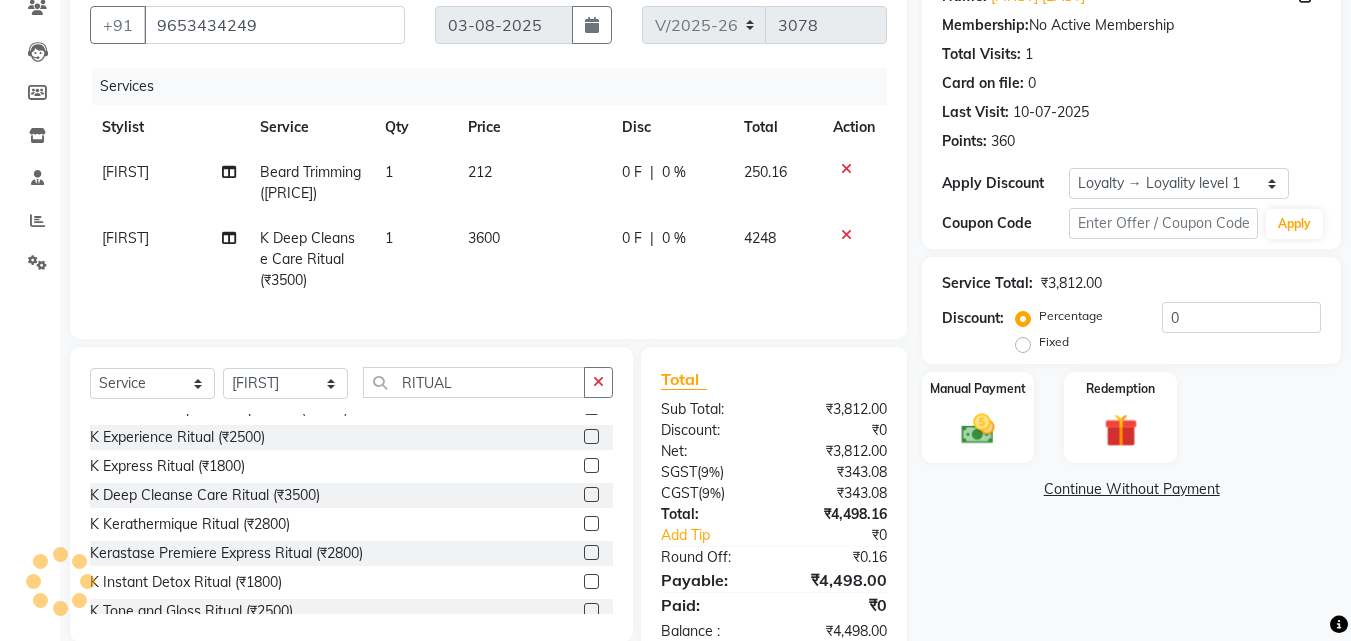 click on "Select  Service  Product  Membership  Package Voucher Prepaid Gift Card  Select Stylist Aadil Adnan AENA Aijaz Alam Amazon_Kart AMIR  Anurag _asst Arvind_asst BIJENDER  Counter Sales DANISH DHARAMVEER Eshan FARHAN KARAN RAI  KOMAL_NAILS Krishna_asst LALIT_PDCT LHAMO Looks_Female_Section Looks_H.O_Store Looks Karol Bagh Barbershop Looks_Kart MANIRAM Meenu_pdct Mohammad Sajid NAEEM  NARENDER DEOL  Naveen_pdct Prabhakar Kumar_PDCT RAAJ GUPTA RAAJ_JI raj ji RAM MURTI NARYAL ROHIT  Rohit Seth Rohit Thakur SACHIN sahil Shabina Shakir SIMRAN Sonia Sunny VIKRAM VIKRANT SINGH  Vishal_Asst YOGESH ASSISTANT RITUAL K Seal and Gloss Ritual (₹1800)  K Nourish and Gloss Experience Ritual (₹4000)  K Chronologiste Ritual (₹2800)  K Ultimate Bespoke Scalp Ritual (₹4000)  K Experience Ritual (₹2500)  K Express Ritual (₹1800)  K Deep Cleanse Care Ritual (₹3500)  K Kerathermique Ritual (₹2800)  Kerastase Premiere Express Ritual (₹2800)  K Instant Detox Ritual (₹1800)  K Tone and Gloss Ritual (₹2500)" 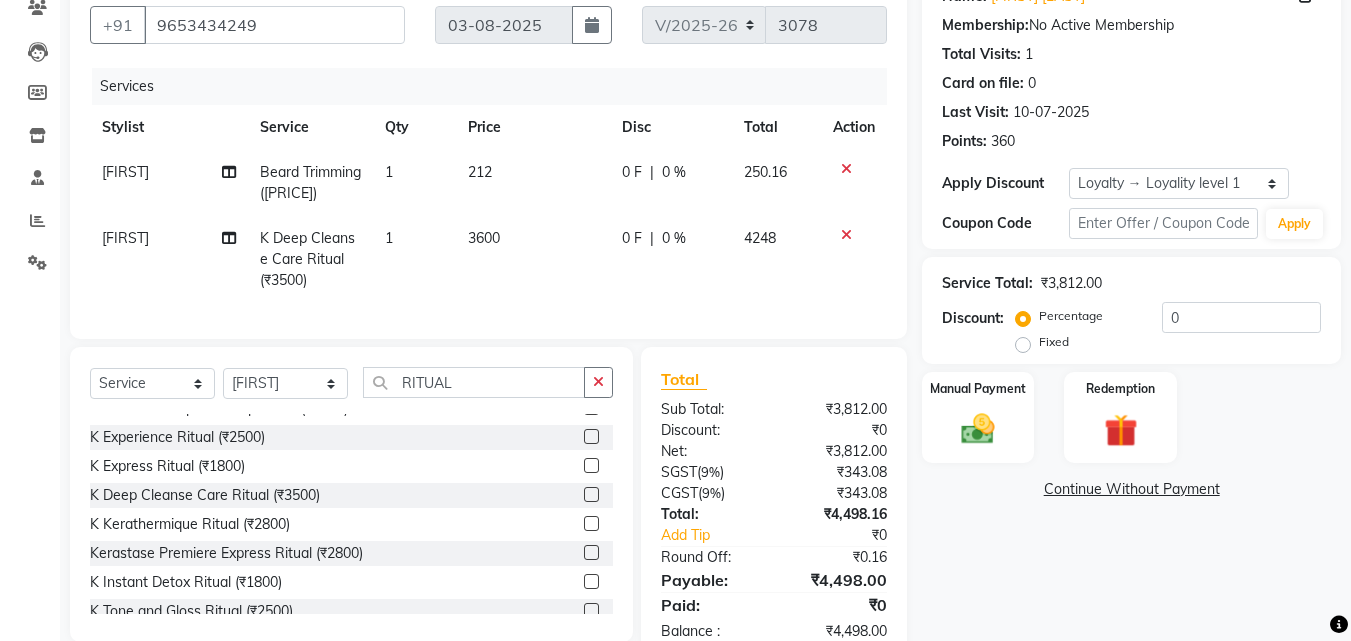 click 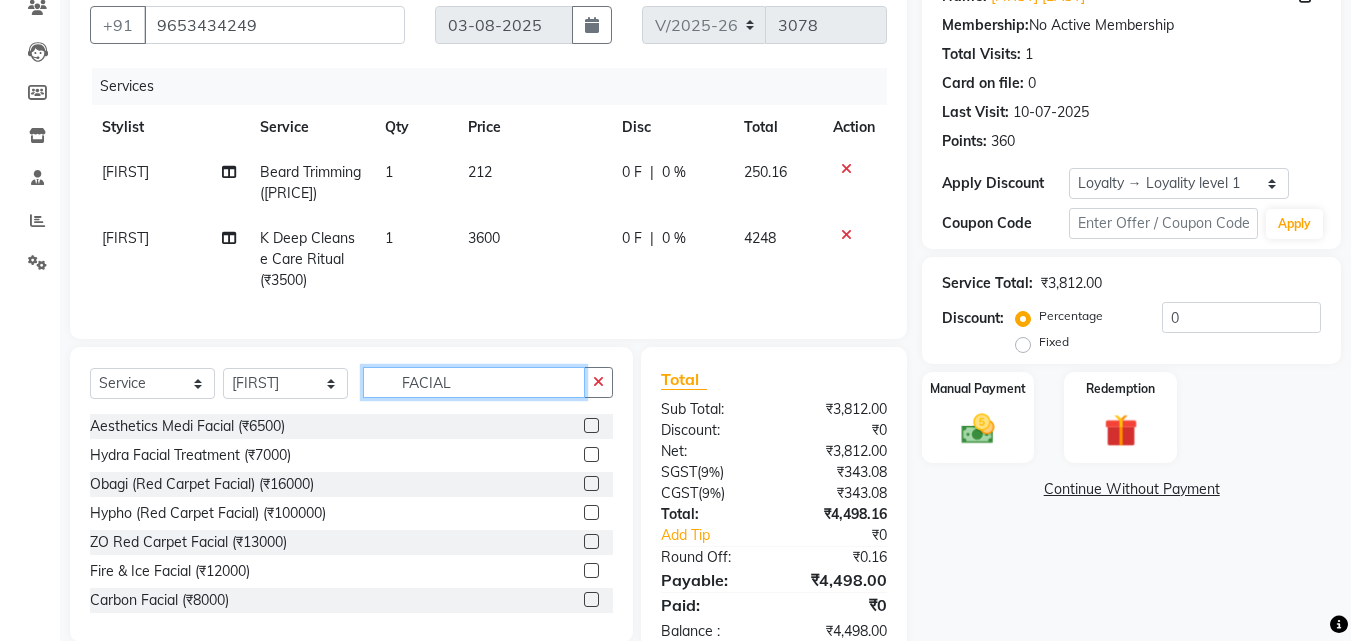 scroll, scrollTop: 467, scrollLeft: 0, axis: vertical 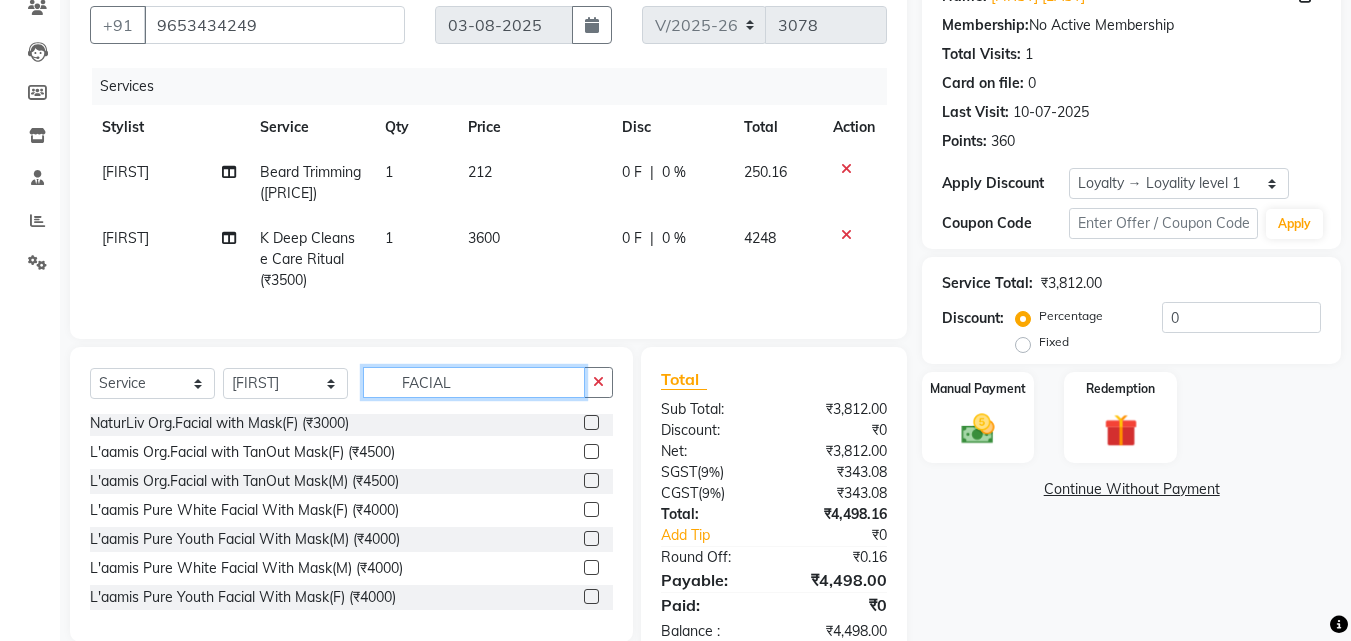 type on "FACIAL" 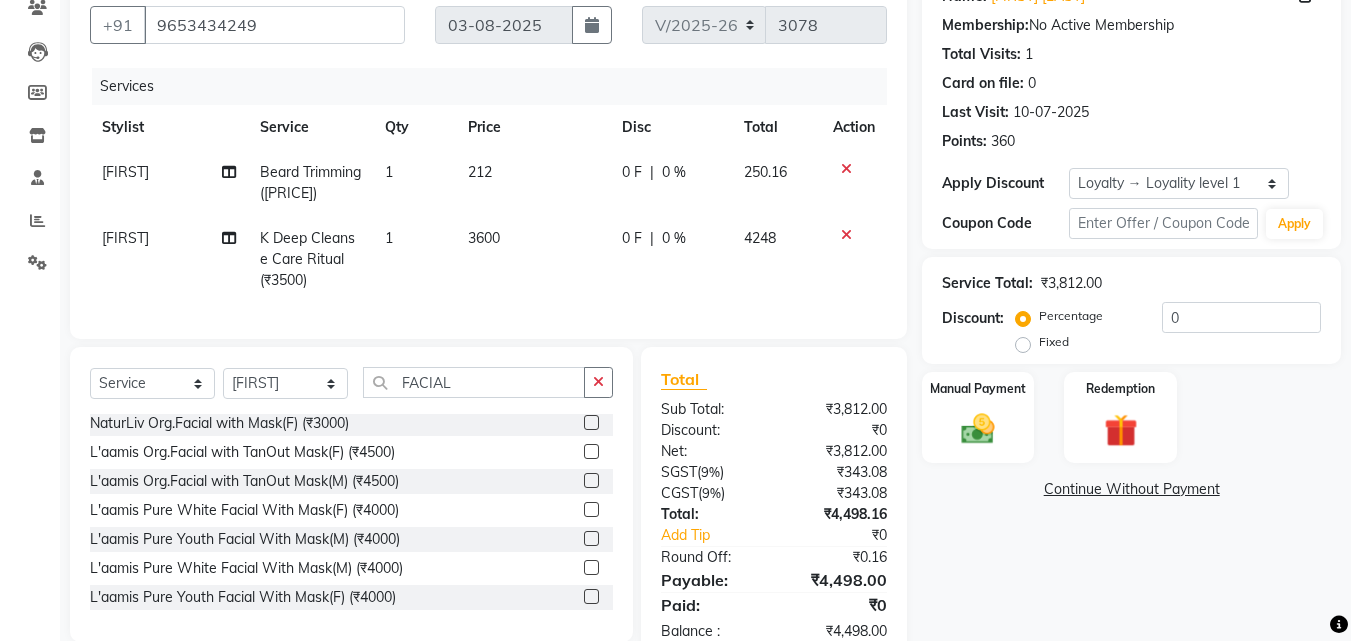 click 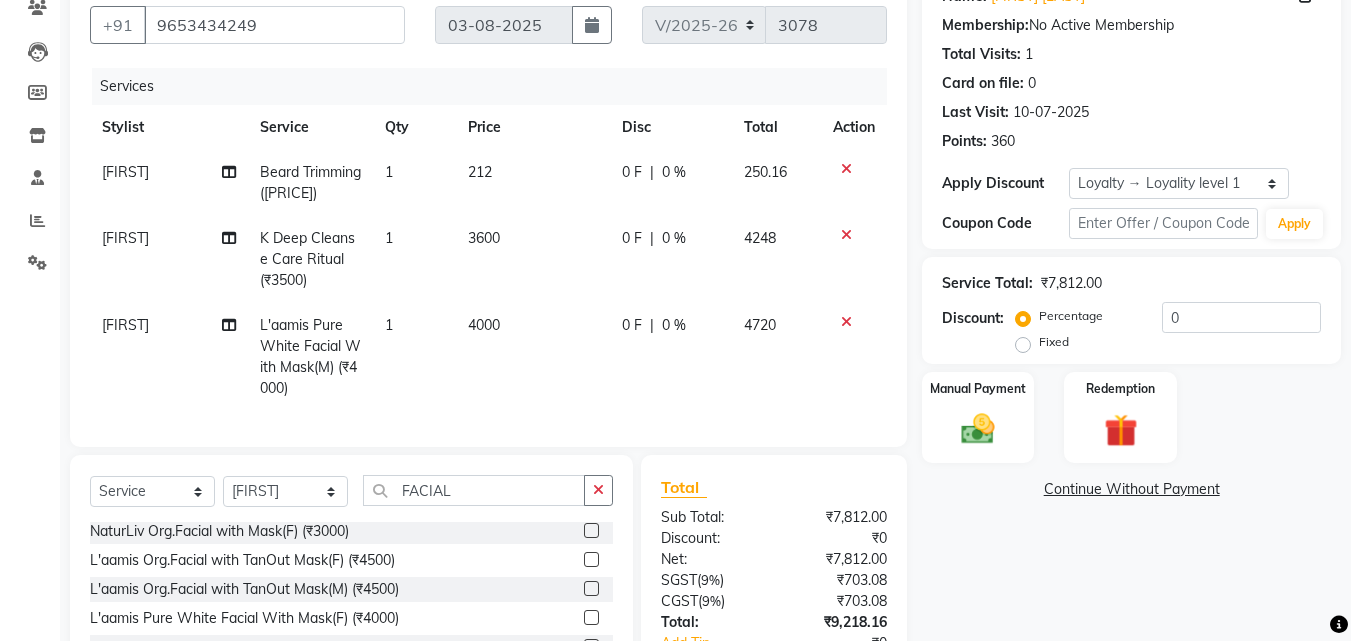 checkbox on "false" 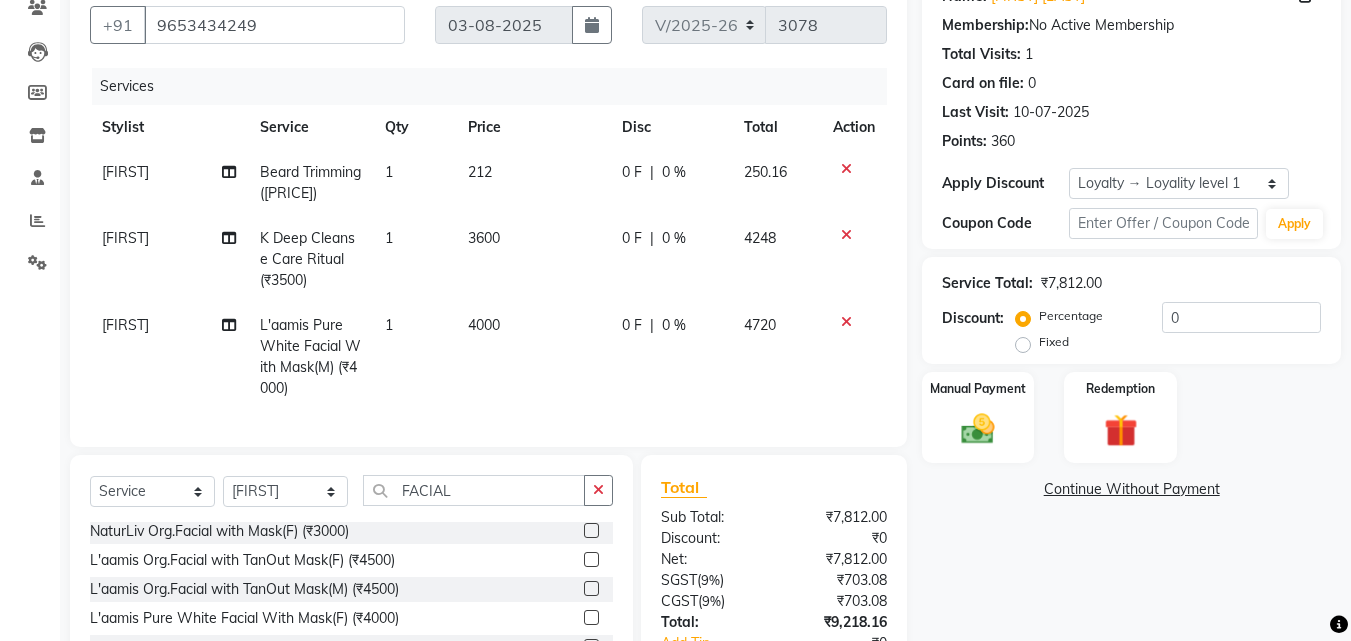 click on "Select  Service  Product  Membership  Package Voucher Prepaid Gift Card  Select Stylist Aadil Adnan AENA Aijaz Alam Amazon_Kart AMIR  Anurag _asst Arvind_asst BIJENDER  Counter Sales DANISH DHARAMVEER Eshan FARHAN KARAN RAI  KOMAL_NAILS Krishna_asst LALIT_PDCT LHAMO Looks_Female_Section Looks_H.O_Store Looks Karol Bagh Barbershop Looks_Kart MANIRAM Meenu_pdct Mohammad Sajid NAEEM  NARENDER DEOL  Naveen_pdct Prabhakar Kumar_PDCT RAAJ GUPTA RAAJ_JI raj ji RAM MURTI NARYAL ROHIT  Rohit Seth Rohit Thakur SACHIN sahil Shabina Shakir SIMRAN Sonia Sunny VIKRAM VIKRANT SINGH  Vishal_Asst YOGESH ASSISTANT FACIAL Aesthetics Medi Facial (₹6500)  Hydra Facial Treatment (₹7000)  Obagi (Red Carpet Facial) (₹16000)  Hypho (Red Carpet Facial) (₹100000)  ZO Red Carpet Facial (₹13000)  Fire & Ice Facial (₹12000)  Carbon Facial (₹8000)  Dermalogica Facial with Cooling Contour Mask (₹5500)  Dermalogica Treatment Facial(F) (₹5000)  Dermalogica Treatment Facial(M) (₹5000)  NaturLiv Organic Facial(F) (₹2500)" 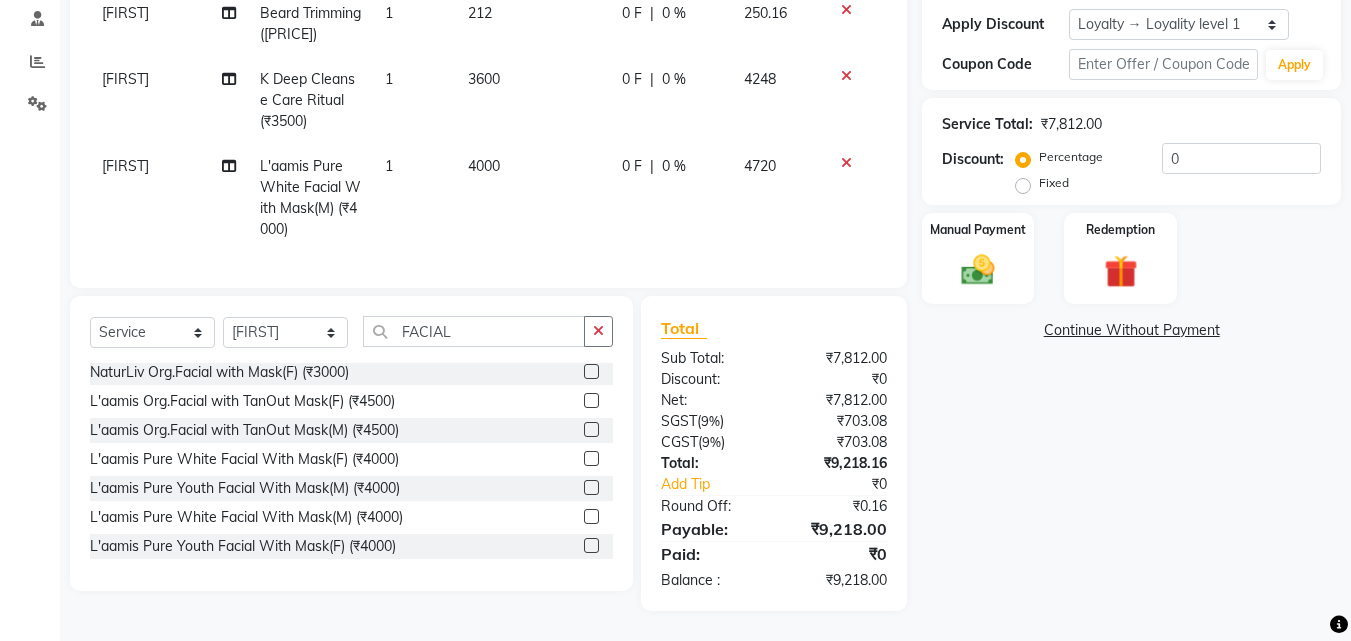 scroll, scrollTop: 0, scrollLeft: 0, axis: both 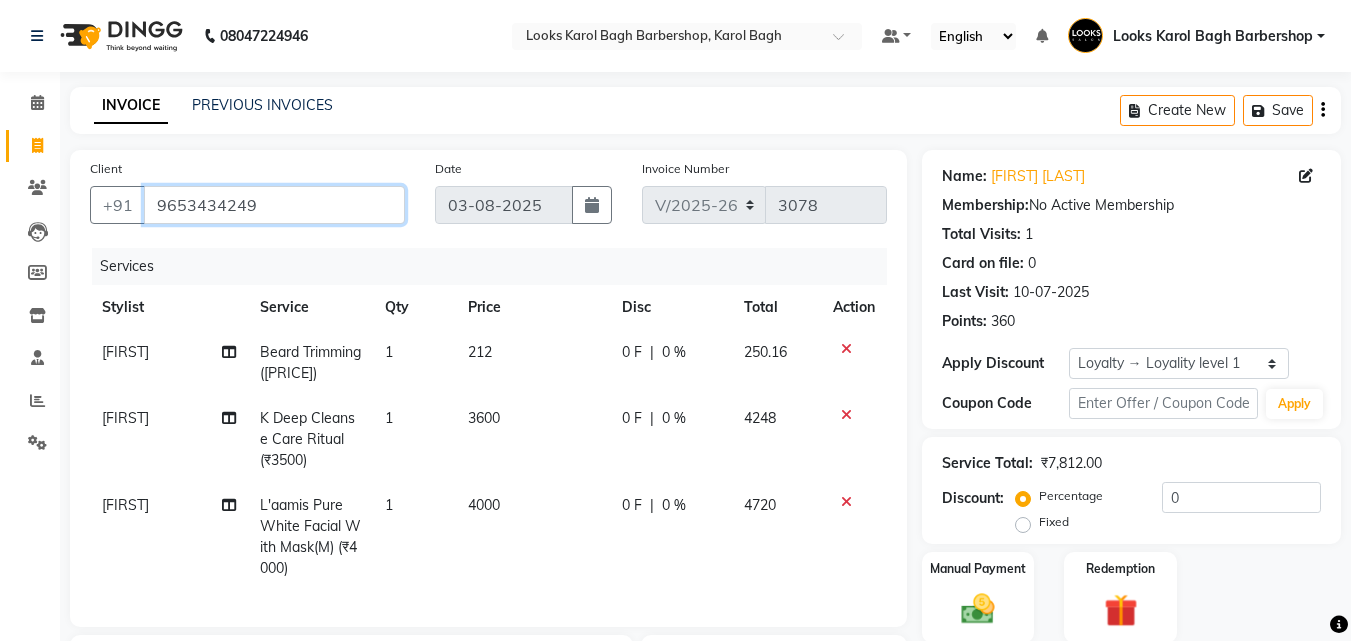 drag, startPoint x: 257, startPoint y: 205, endPoint x: 119, endPoint y: 226, distance: 139.58868 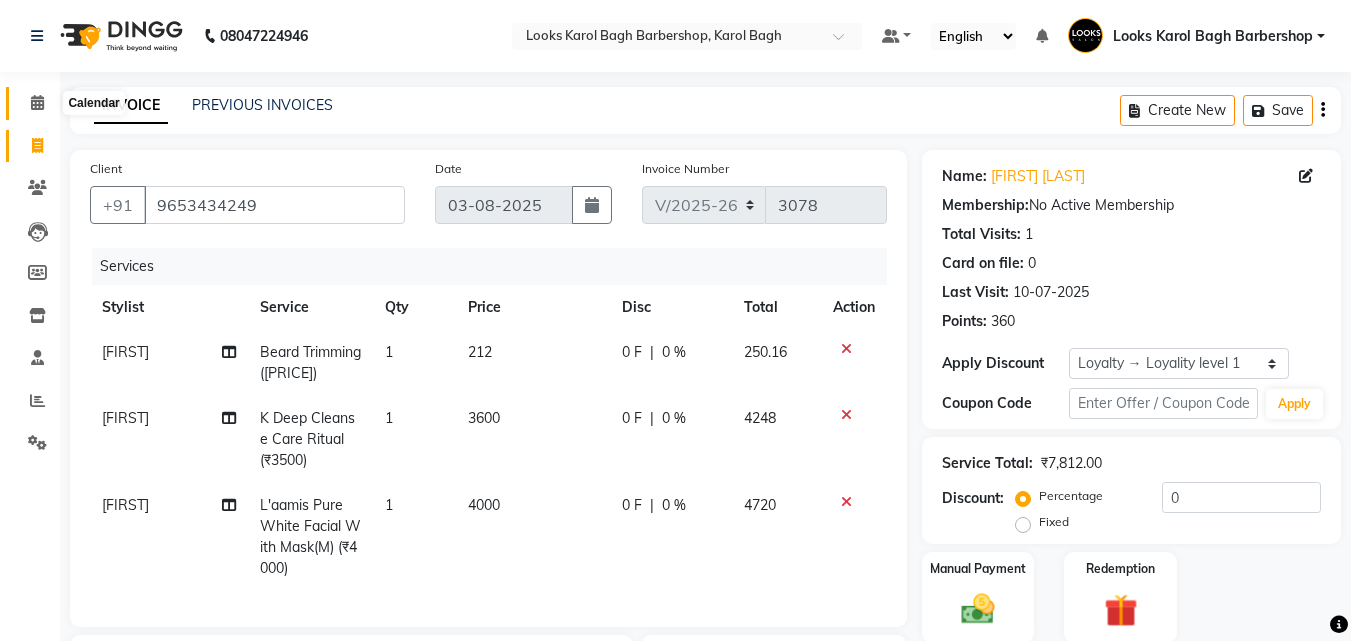 click 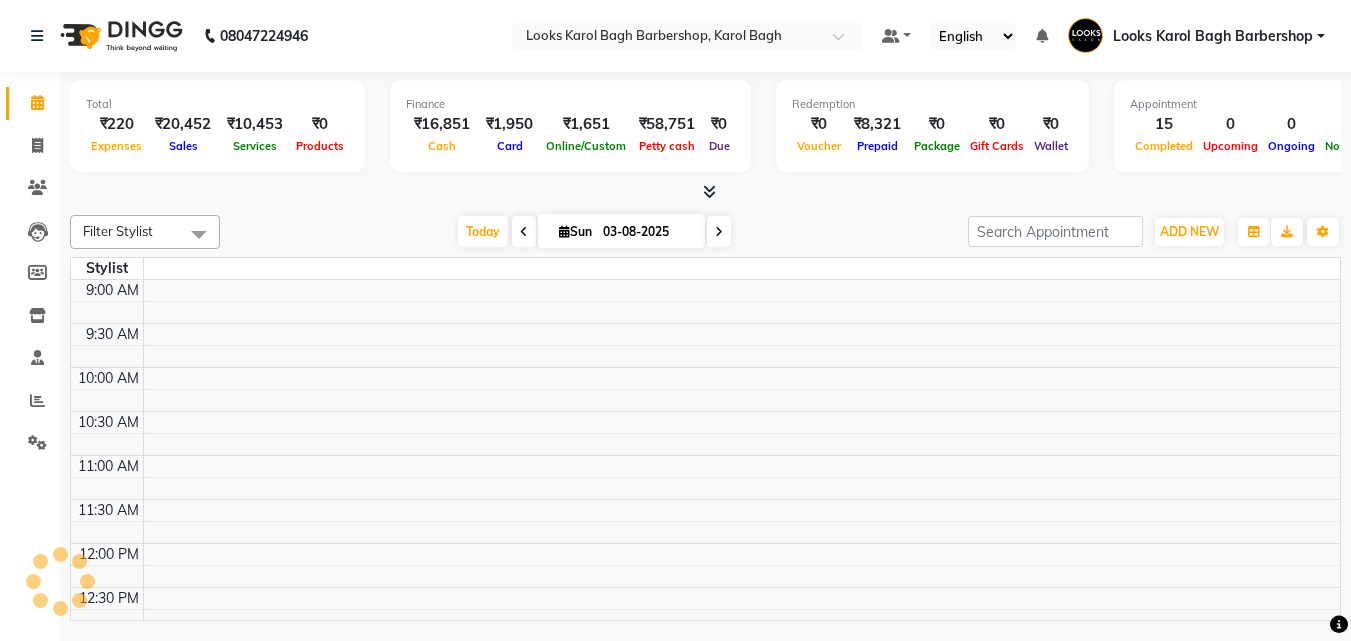 scroll, scrollTop: 529, scrollLeft: 0, axis: vertical 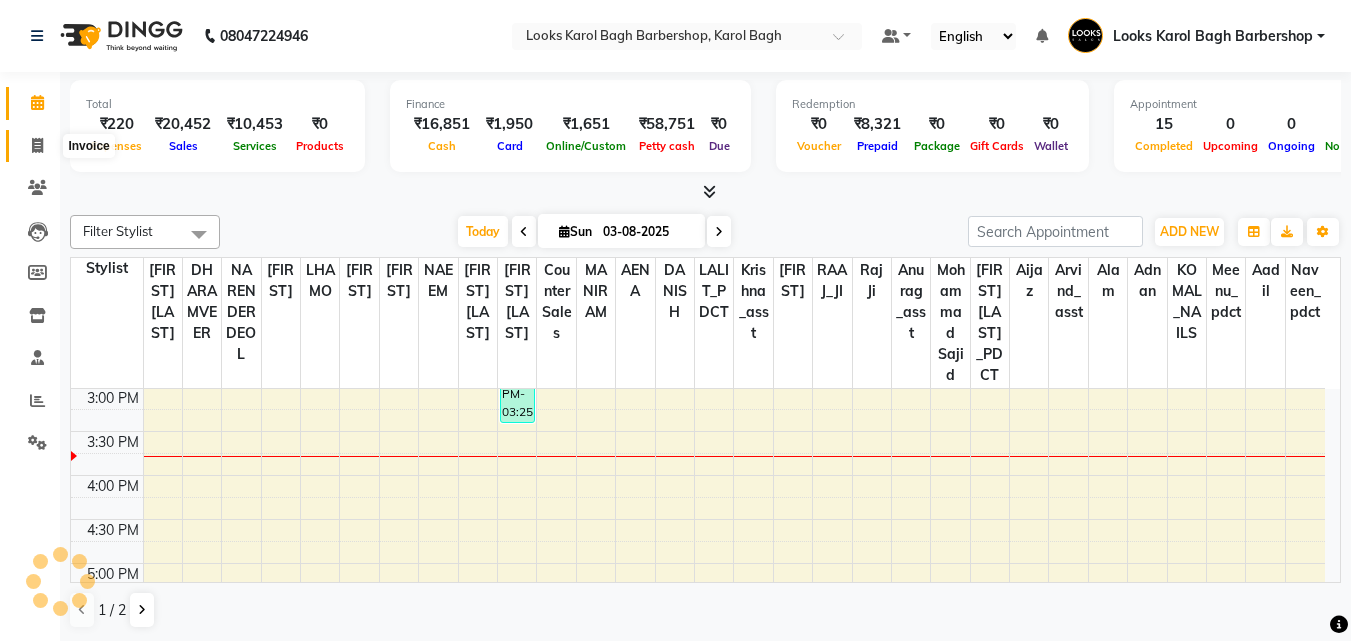 click 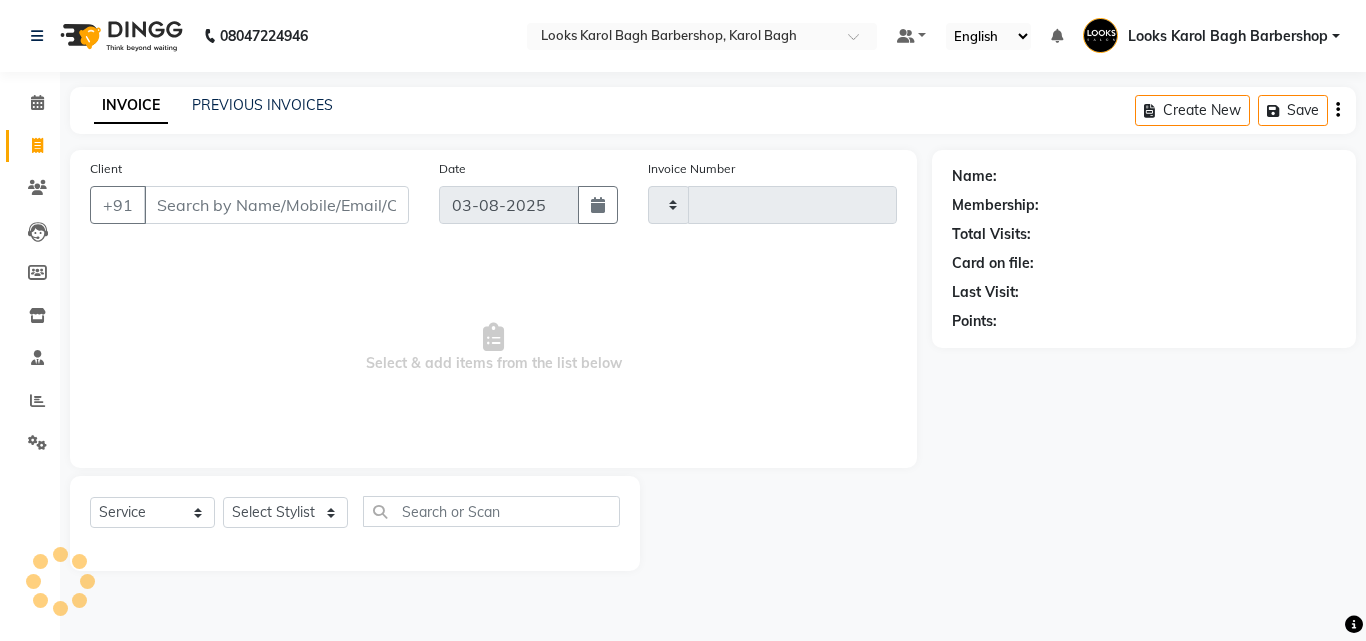 type on "3078" 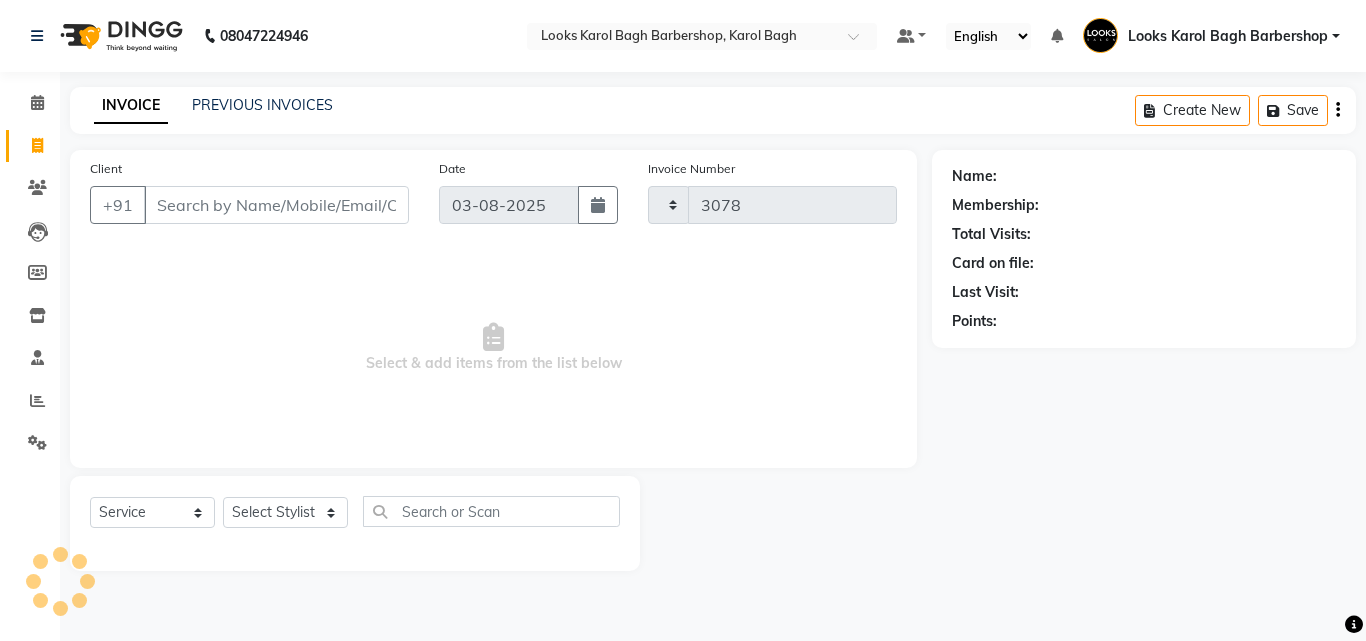 select on "4323" 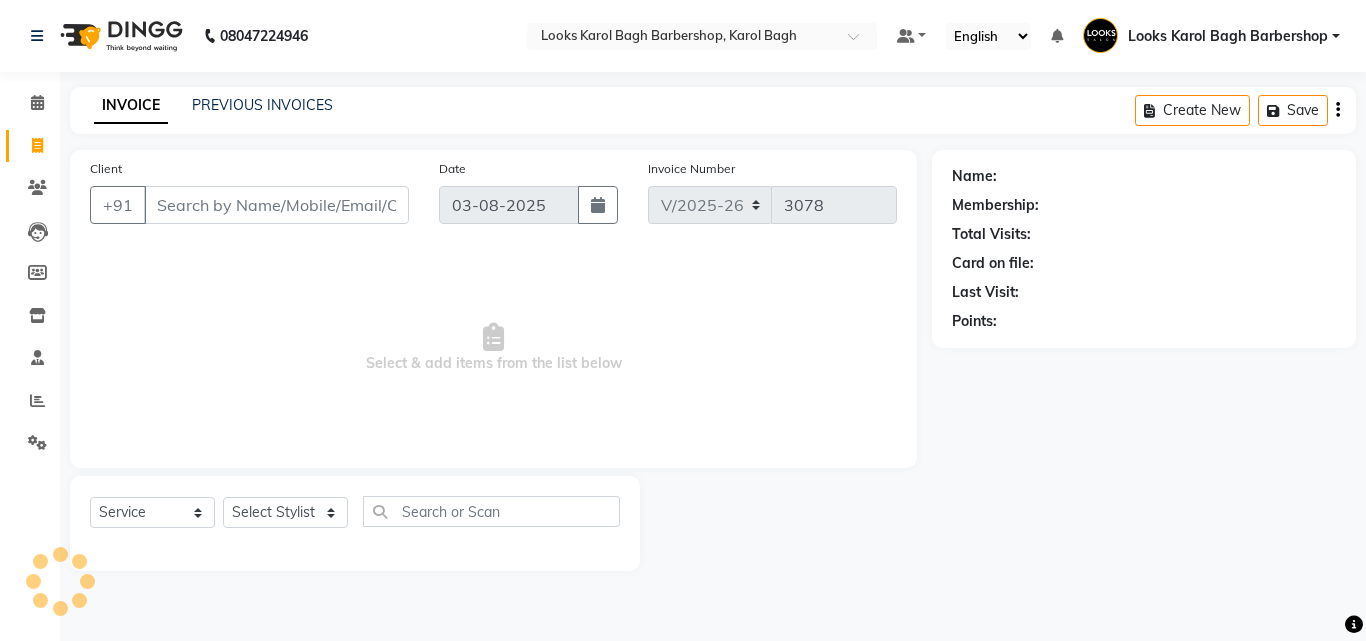 click on "Client" at bounding box center [276, 205] 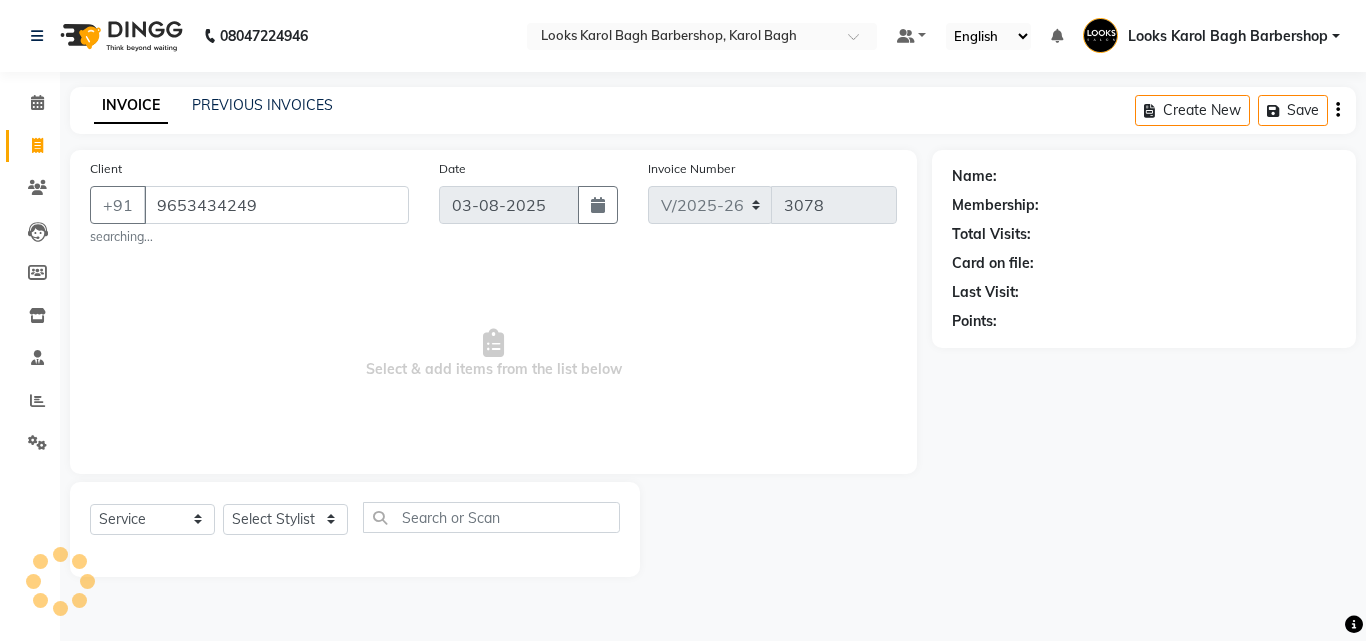 type on "9653434249" 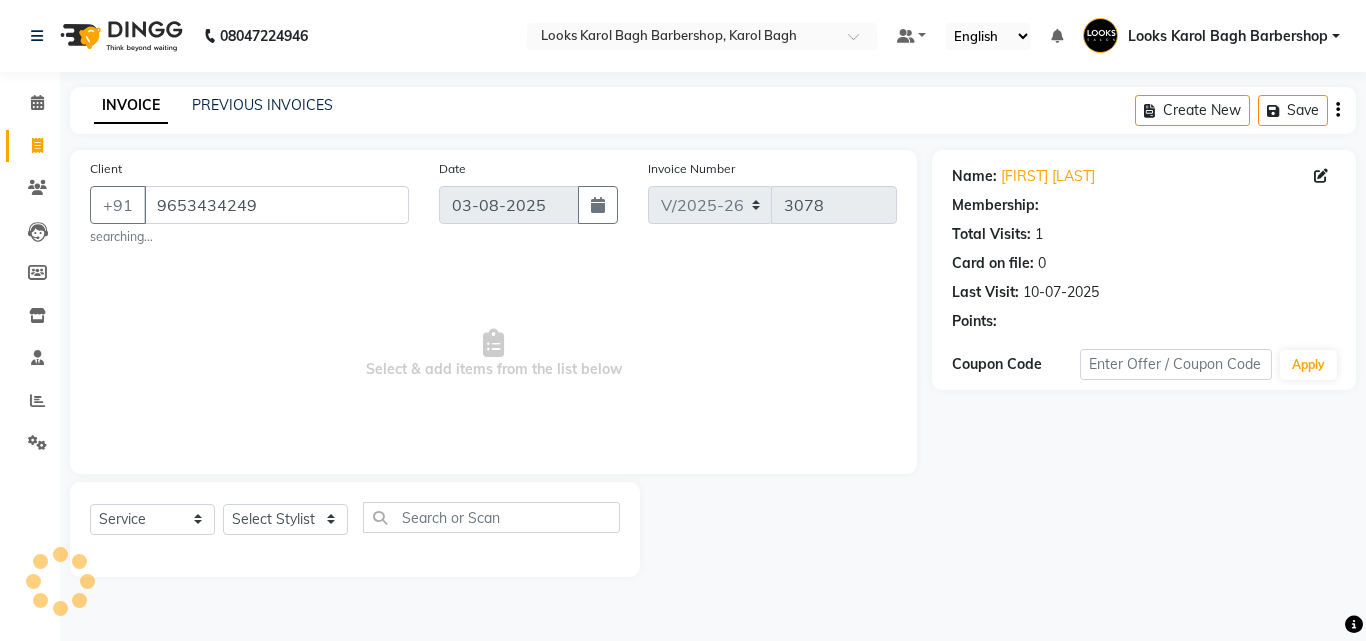 select on "1: Object" 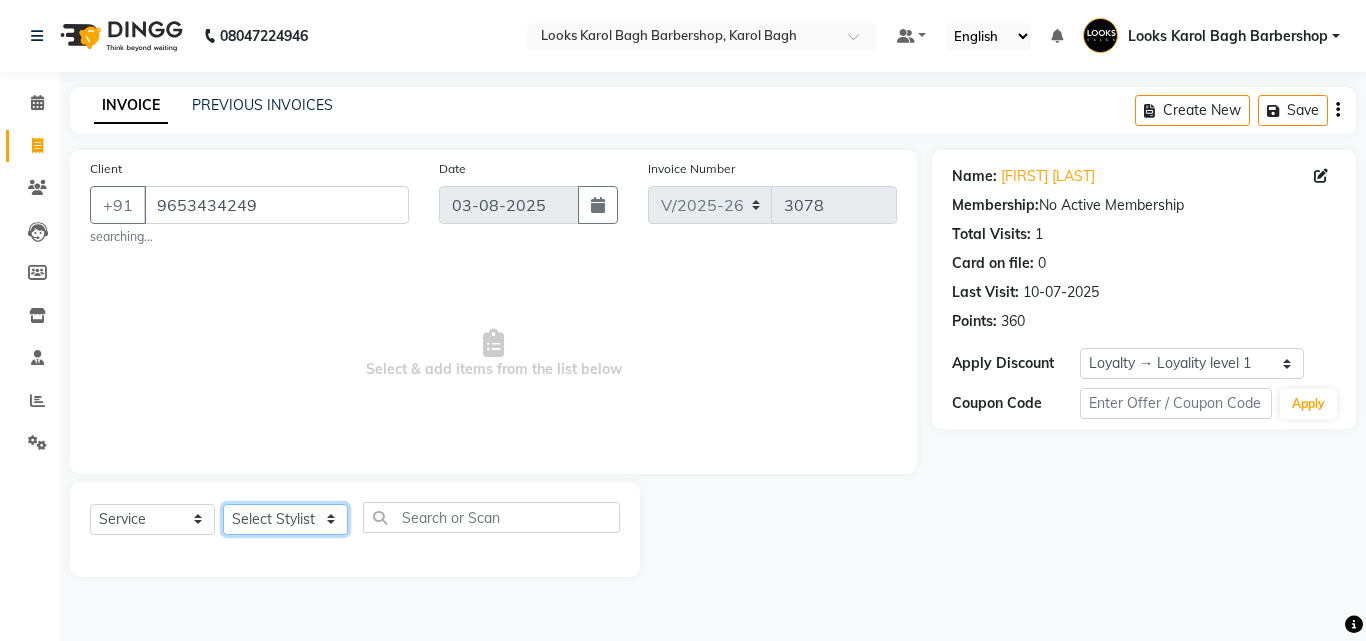 click on "Select Stylist" 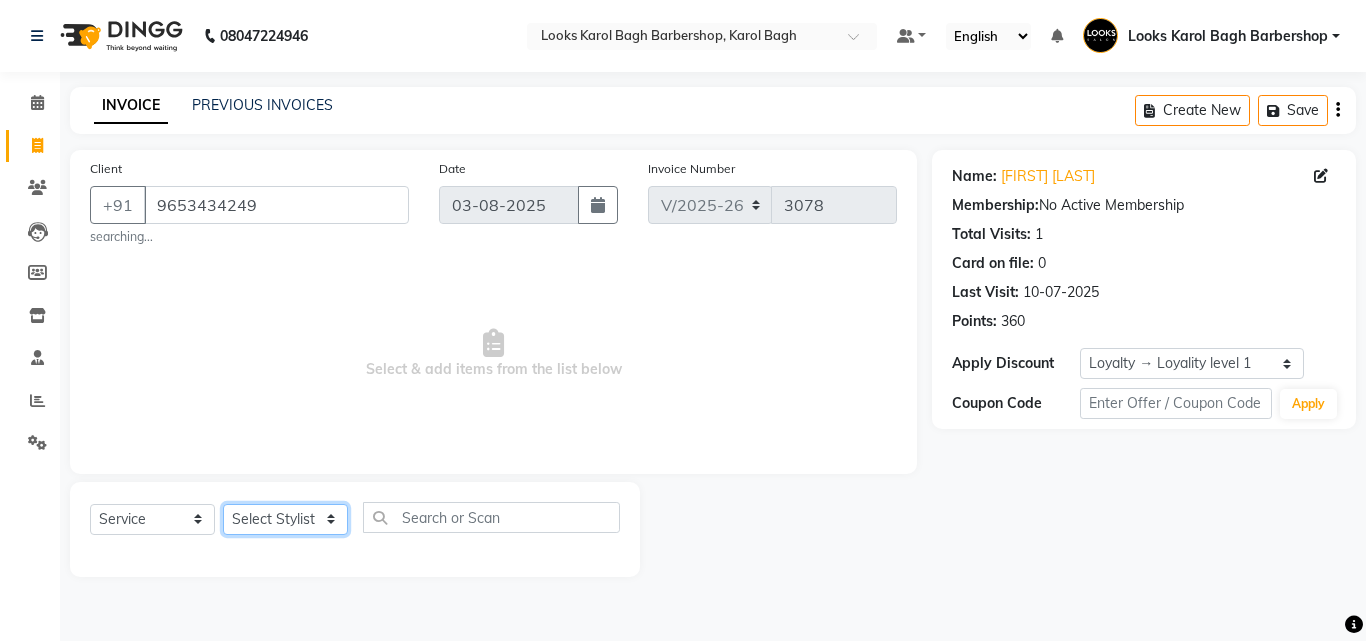 click on "Select Stylist Aadil Adnan AENA Aijaz Alam Amazon_Kart AMIR  Anurag _asst Arvind_asst BIJENDER  Counter Sales DANISH DHARAMVEER Eshan FARHAN KARAN RAI  KOMAL_NAILS Krishna_asst LALIT_PDCT LHAMO Looks_Female_Section Looks_H.O_Store Looks Karol Bagh Barbershop Looks_Kart MANIRAM Meenu_pdct Mohammad Sajid NAEEM  NARENDER DEOL  Naveen_pdct Prabhakar Kumar_PDCT RAAJ GUPTA RAAJ_JI raj ji RAM MURTI NARYAL ROHIT  Rohit Seth Rohit Thakur SACHIN sahil Shabina Shakir SIMRAN Sonia Sunny VIKRAM VIKRANT SINGH  Vishal_Asst YOGESH ASSISTANT" 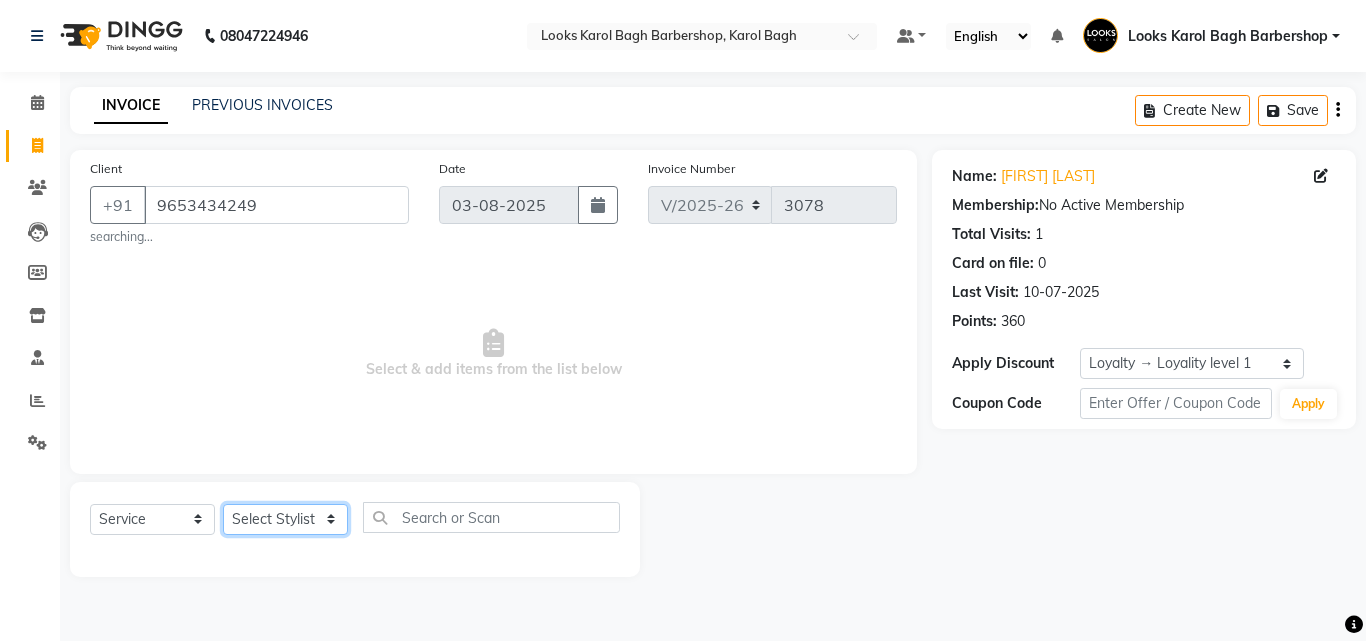 select on "23410" 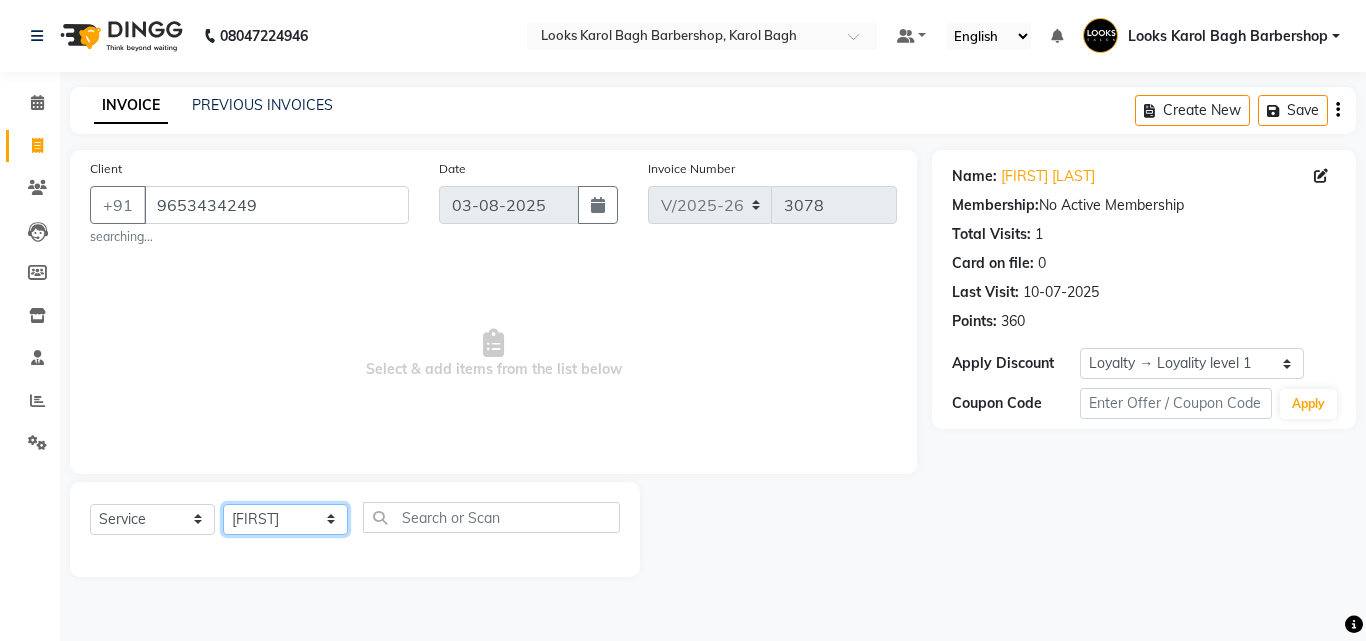 click on "Select Stylist Aadil Adnan AENA Aijaz Alam Amazon_Kart AMIR  Anurag _asst Arvind_asst BIJENDER  Counter Sales DANISH DHARAMVEER Eshan FARHAN KARAN RAI  KOMAL_NAILS Krishna_asst LALIT_PDCT LHAMO Looks_Female_Section Looks_H.O_Store Looks Karol Bagh Barbershop Looks_Kart MANIRAM Meenu_pdct Mohammad Sajid NAEEM  NARENDER DEOL  Naveen_pdct Prabhakar Kumar_PDCT RAAJ GUPTA RAAJ_JI raj ji RAM MURTI NARYAL ROHIT  Rohit Seth Rohit Thakur SACHIN sahil Shabina Shakir SIMRAN Sonia Sunny VIKRAM VIKRANT SINGH  Vishal_Asst YOGESH ASSISTANT" 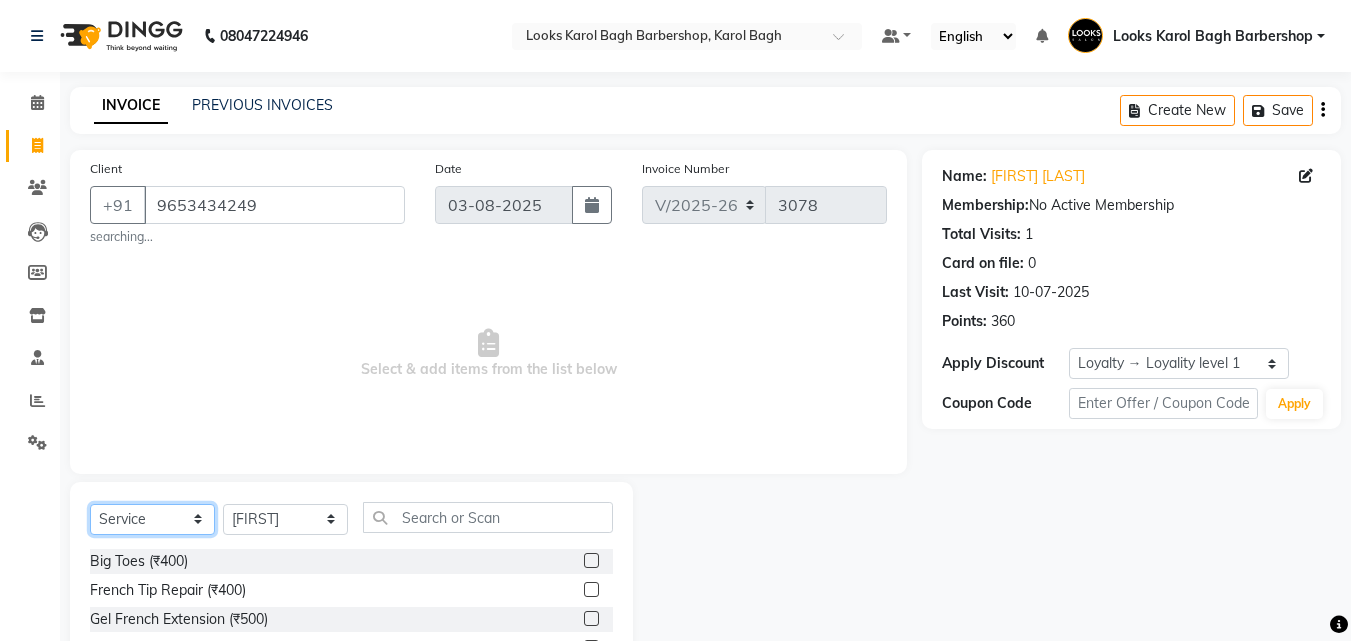 click on "Select  Service  Product  Membership  Package Voucher Prepaid Gift Card" 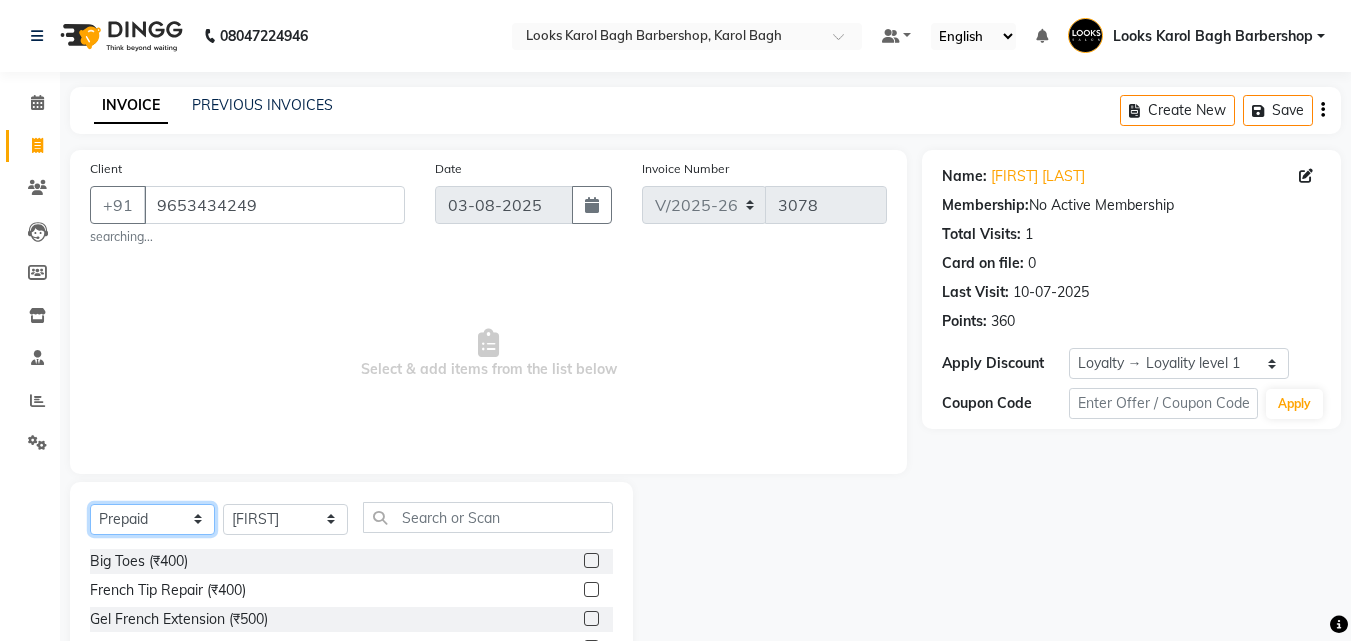 click on "Select  Service  Product  Membership  Package Voucher Prepaid Gift Card" 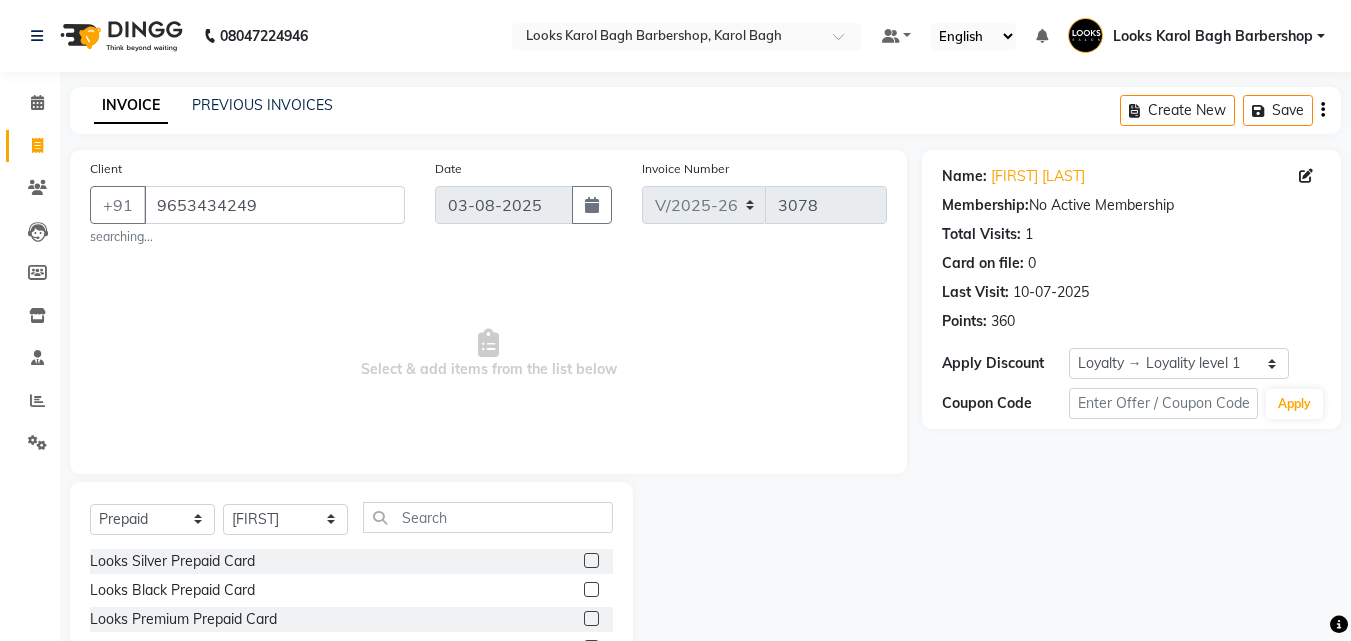 click 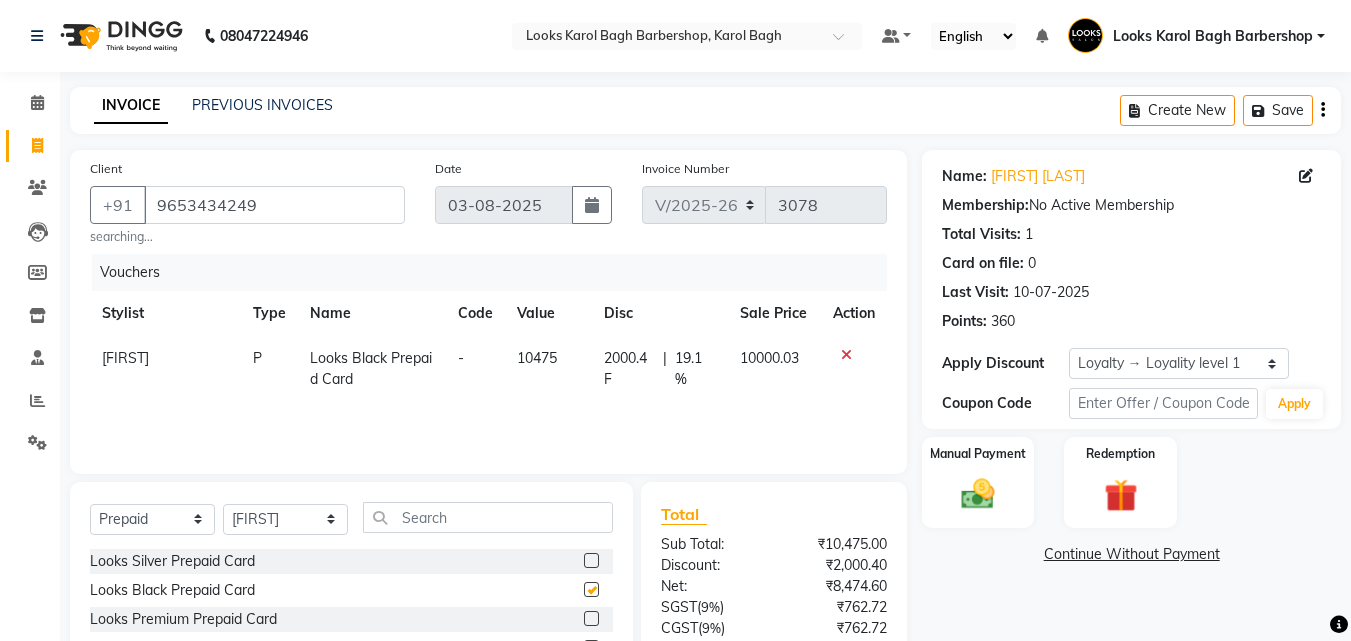 checkbox on "false" 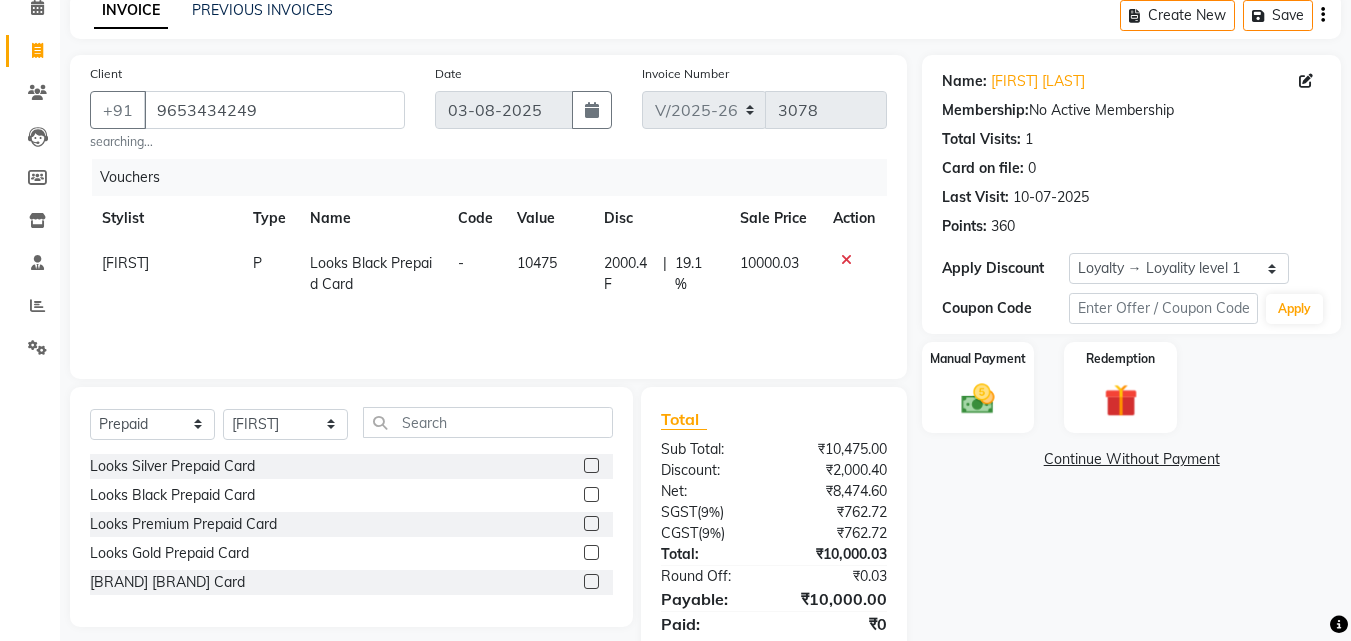 scroll, scrollTop: 165, scrollLeft: 0, axis: vertical 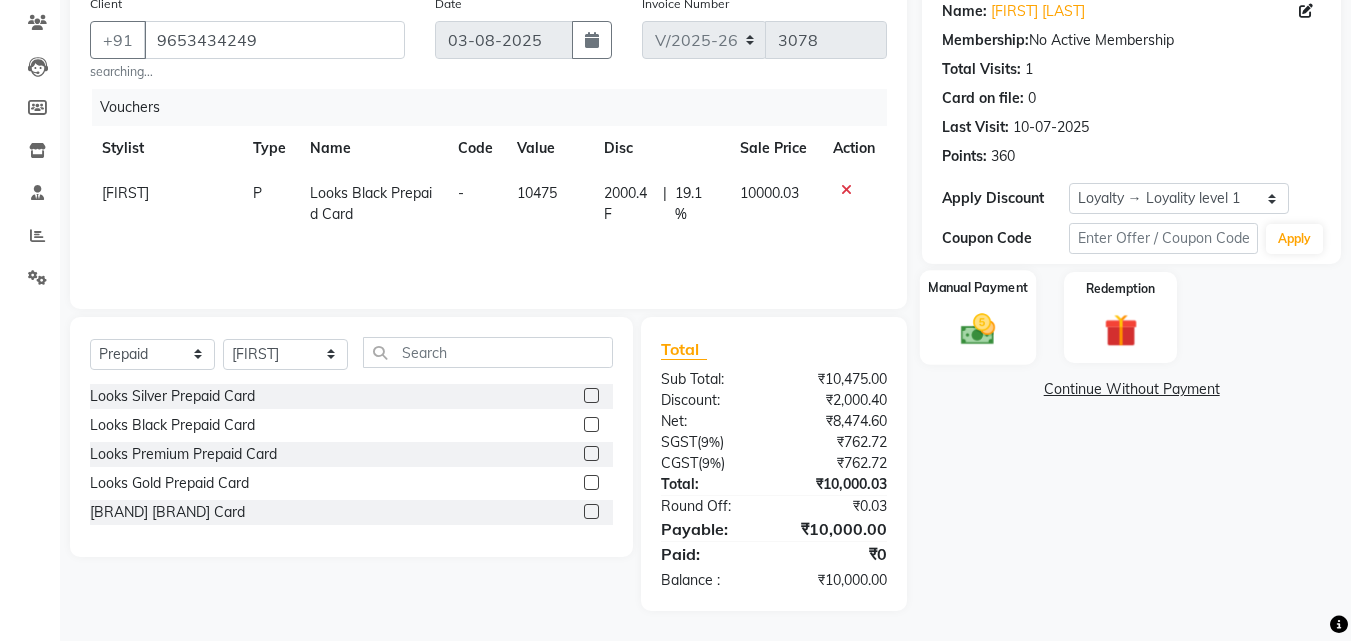 click 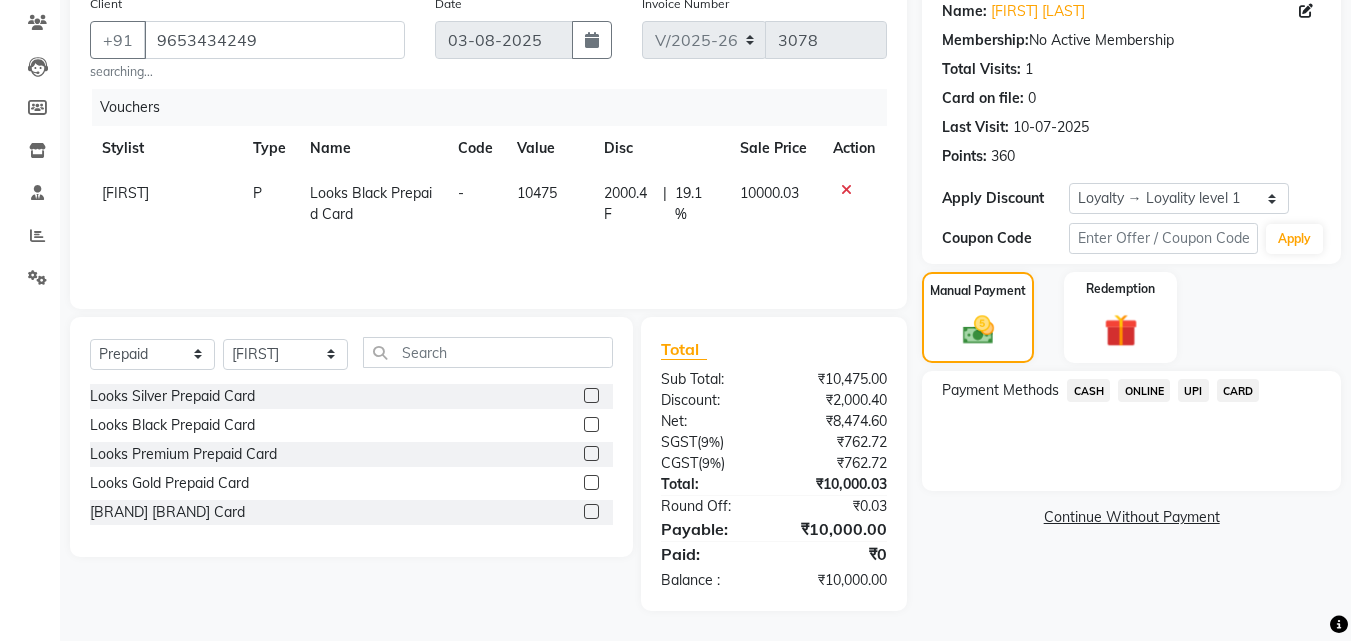 click on "UPI" 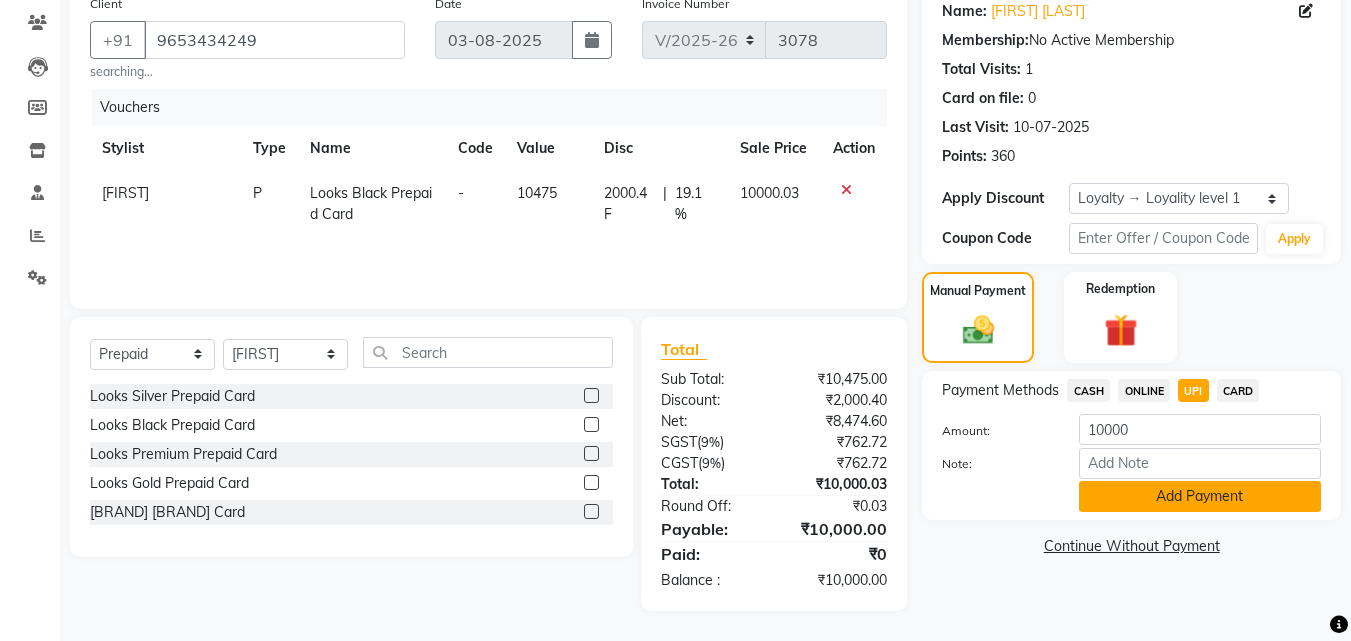 click on "Add Payment" 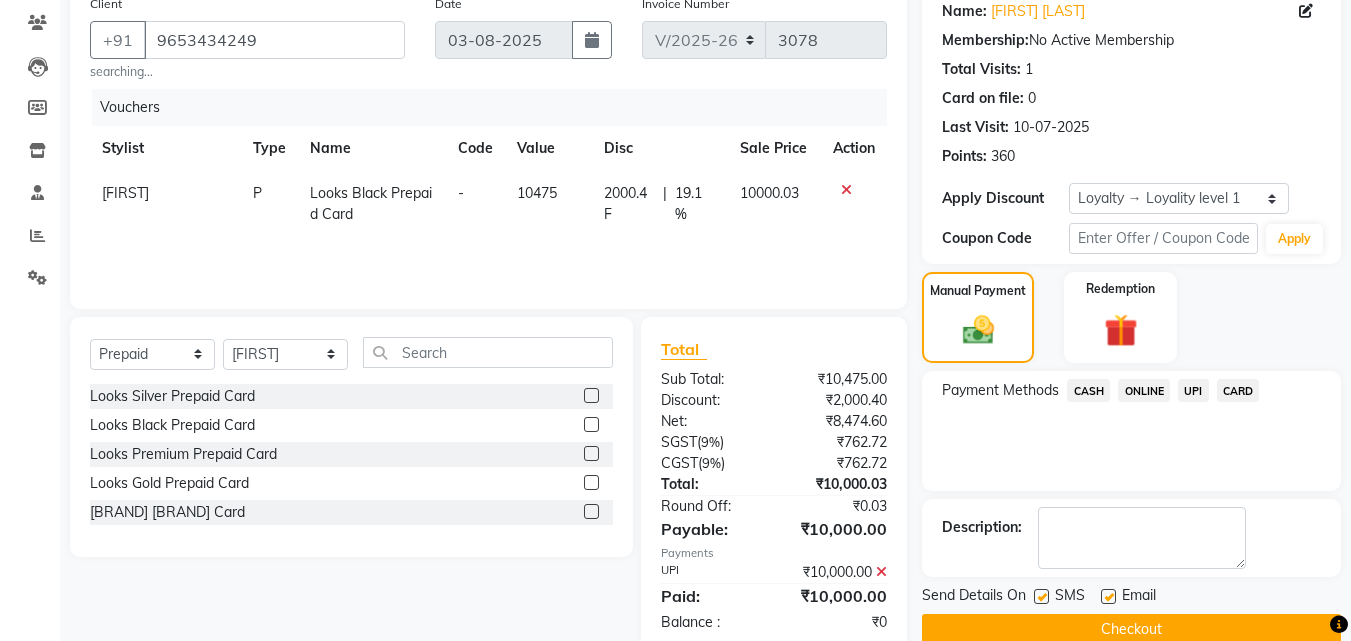scroll, scrollTop: 306, scrollLeft: 0, axis: vertical 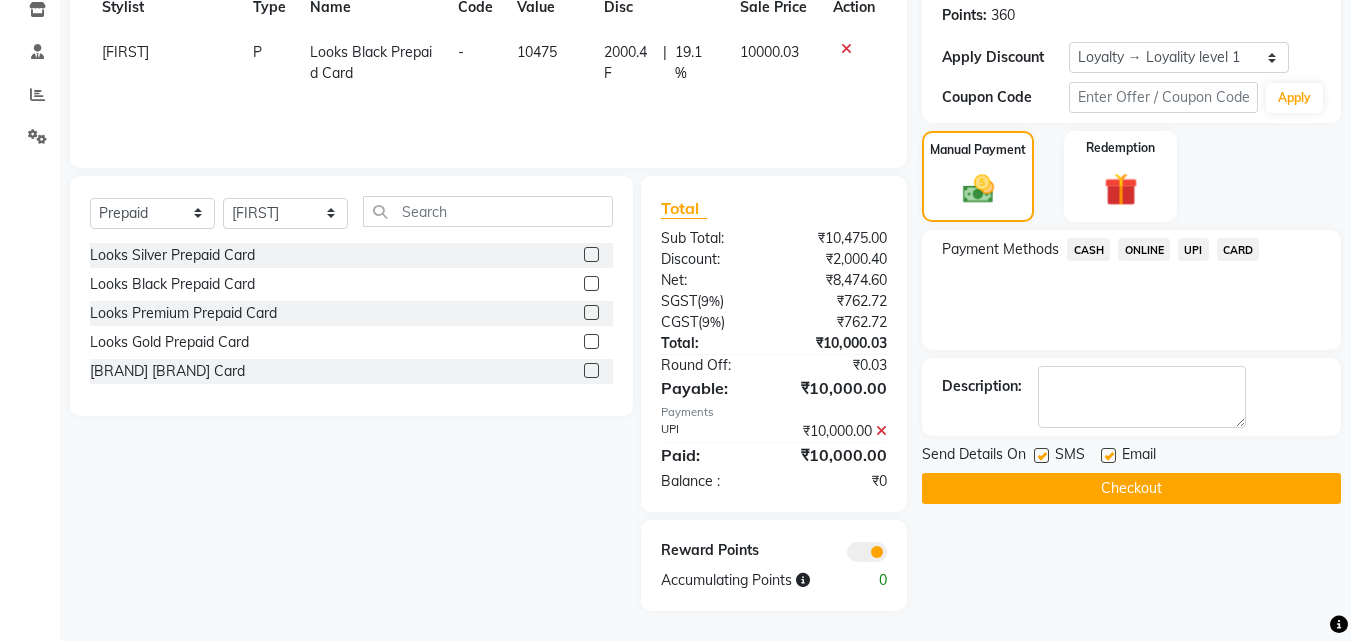 click on "Checkout" 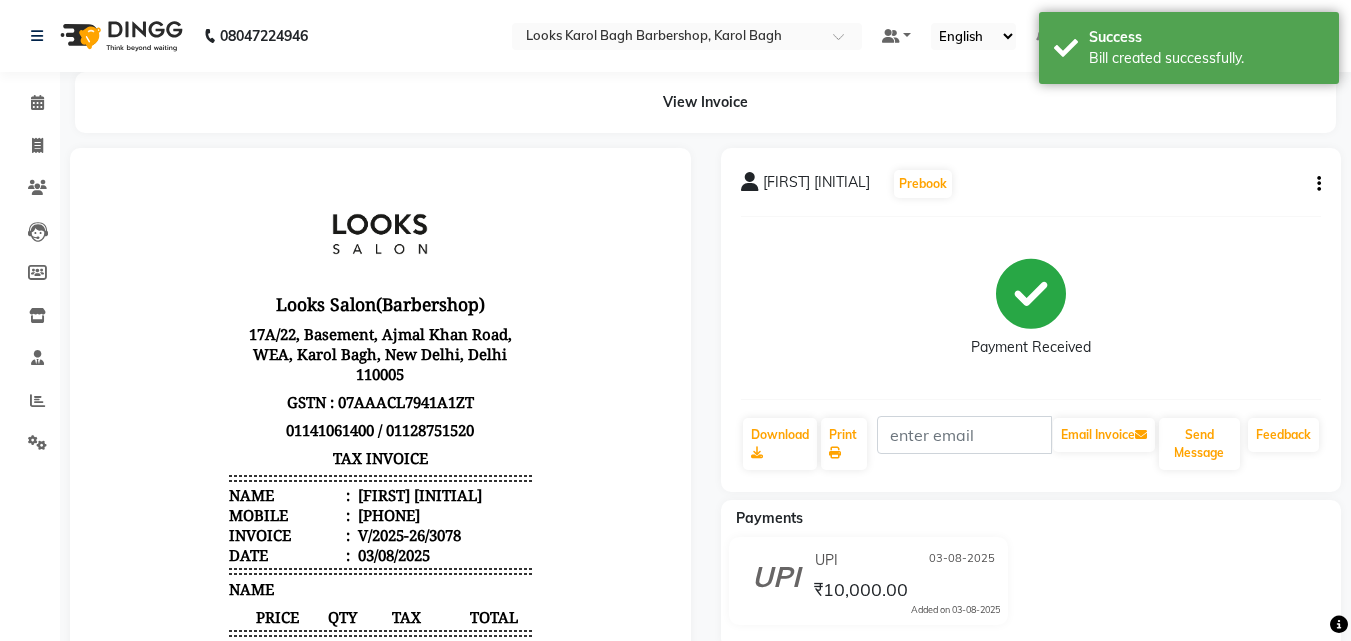 scroll, scrollTop: 0, scrollLeft: 0, axis: both 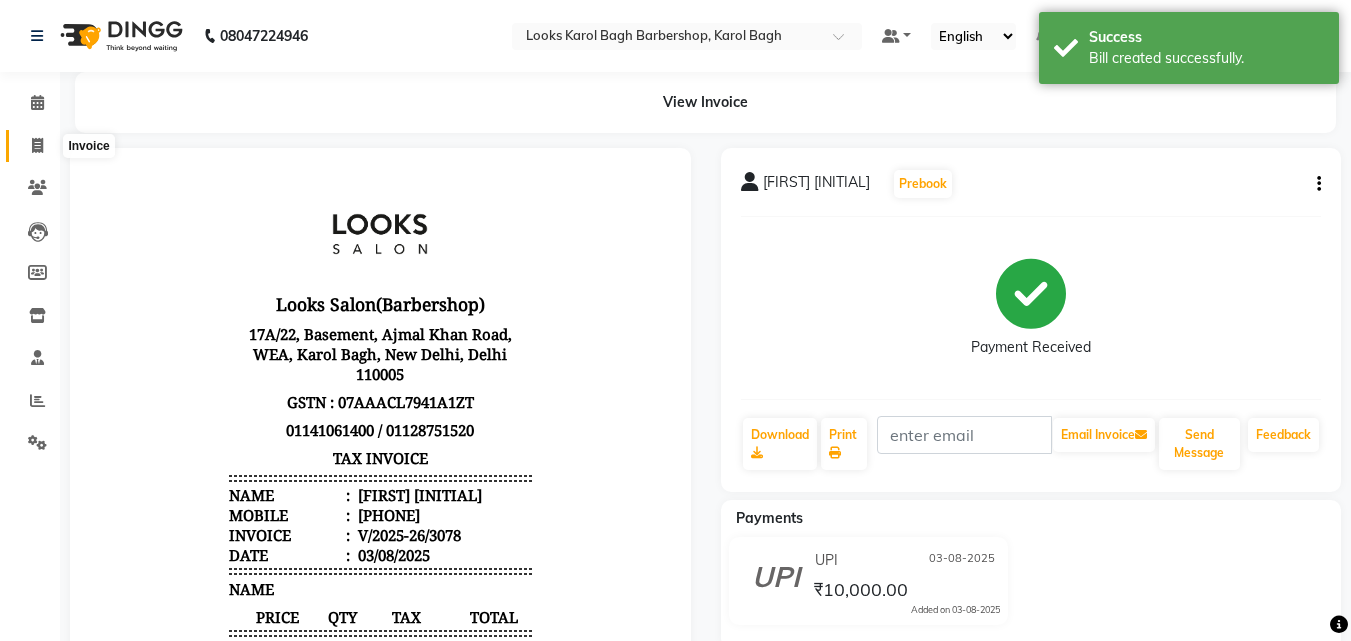 click 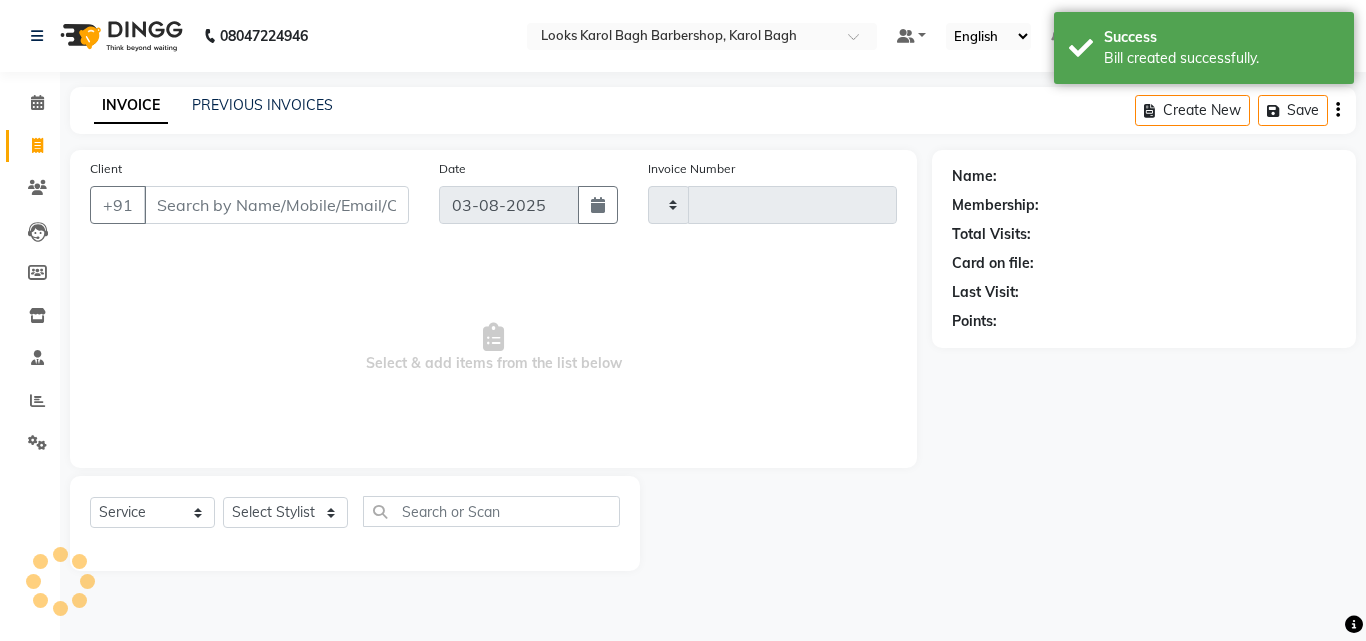 type on "3079" 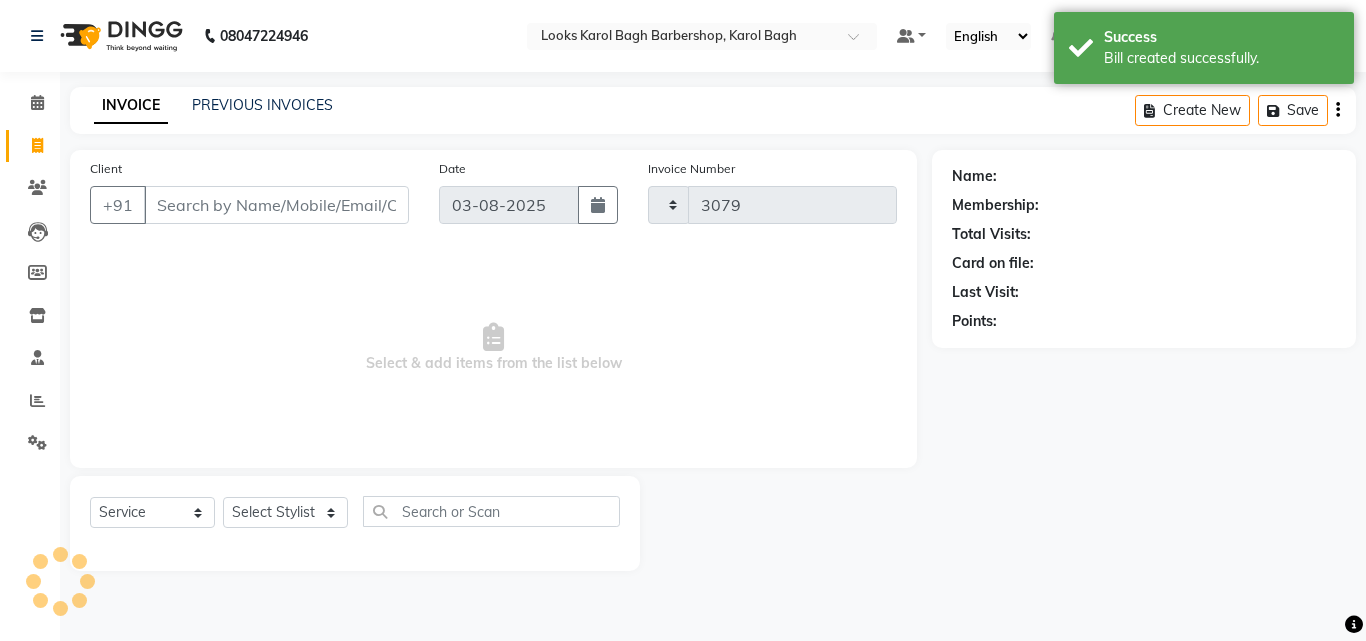 select on "4323" 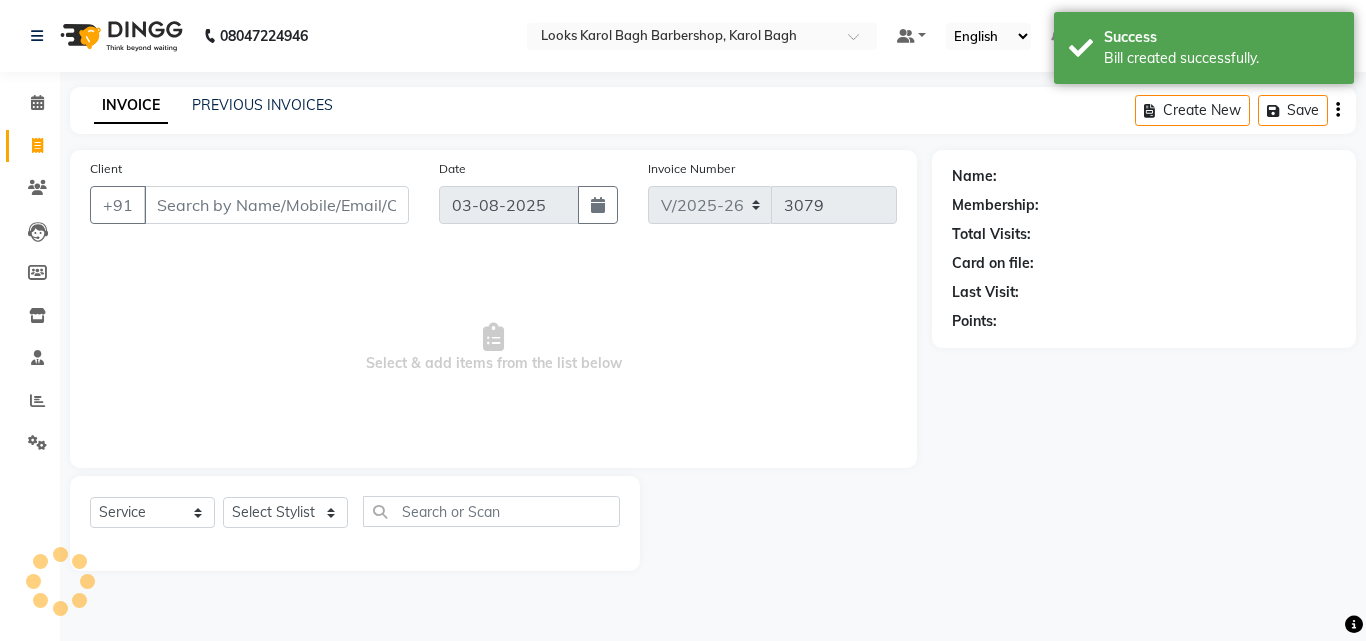 click on "Client" at bounding box center (276, 205) 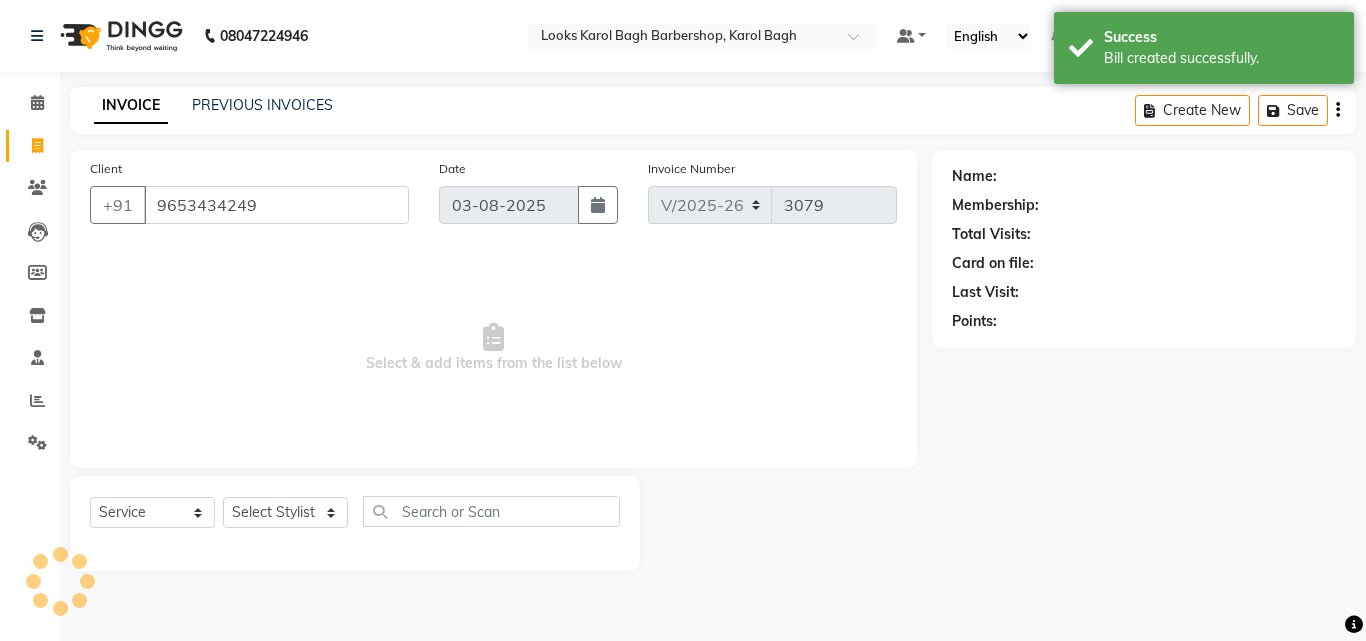 type on "9653434249" 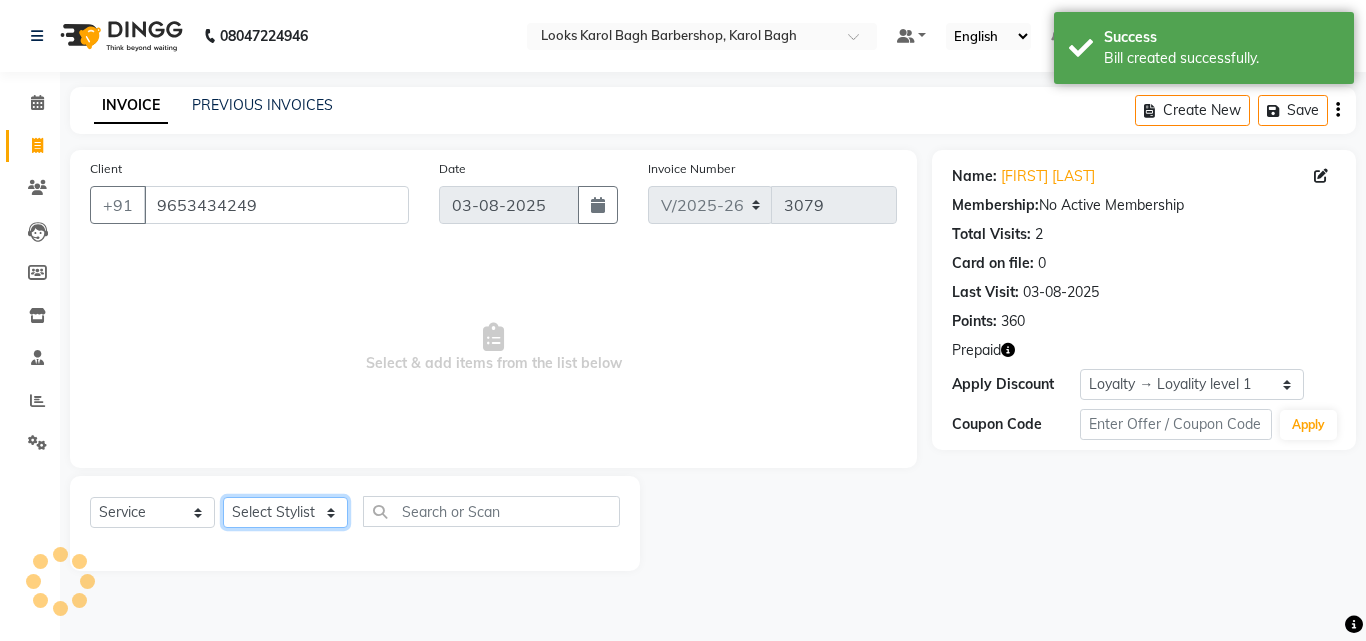 click on "Select Stylist" 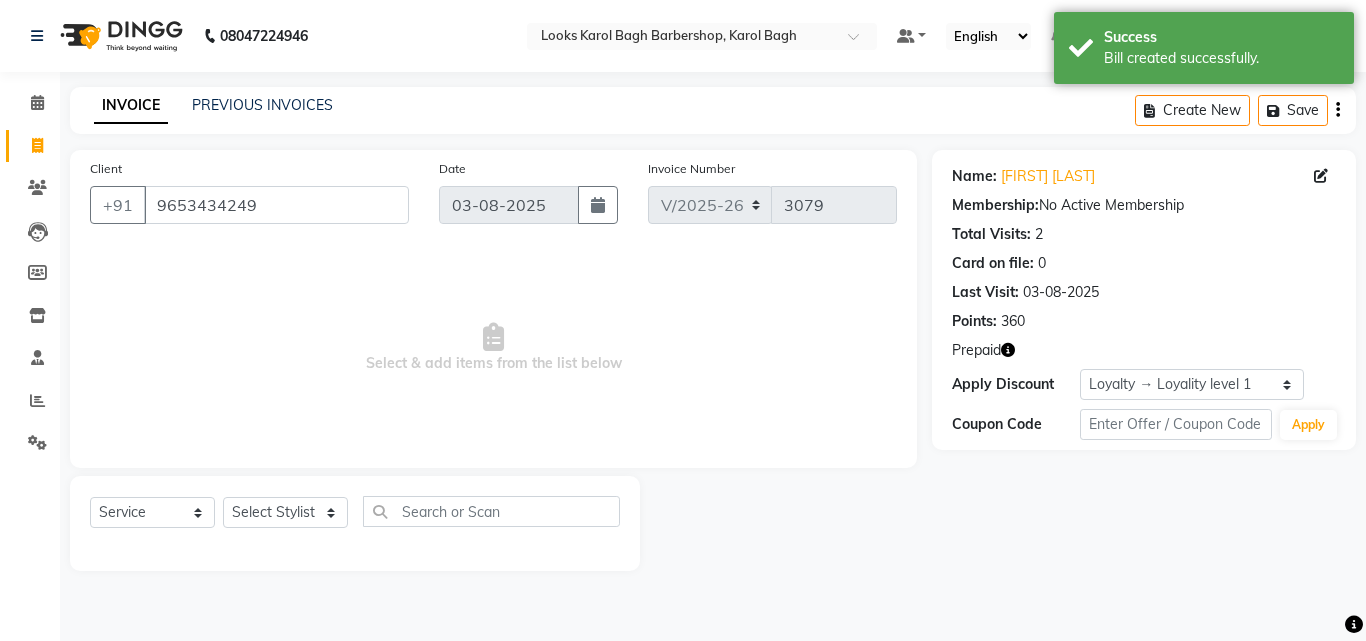 click on "Select  Service  Product  Membership  Package Voucher Prepaid Gift Card  Select Stylist" 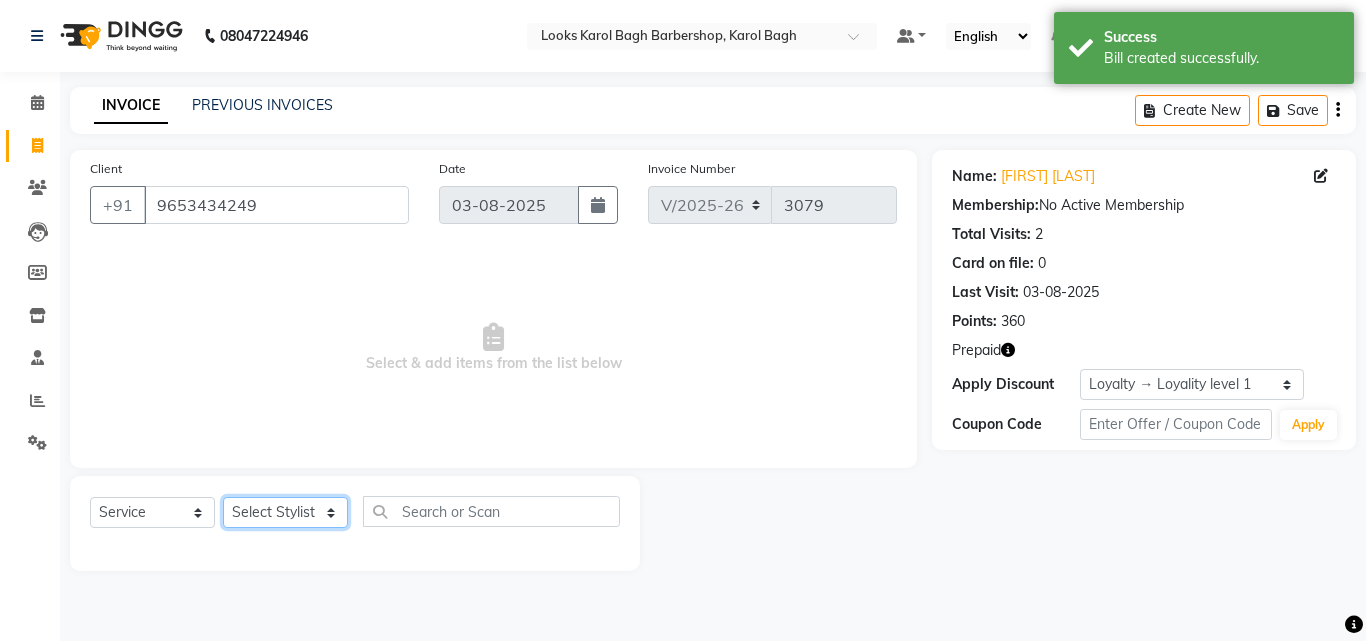 click on "Select Stylist" 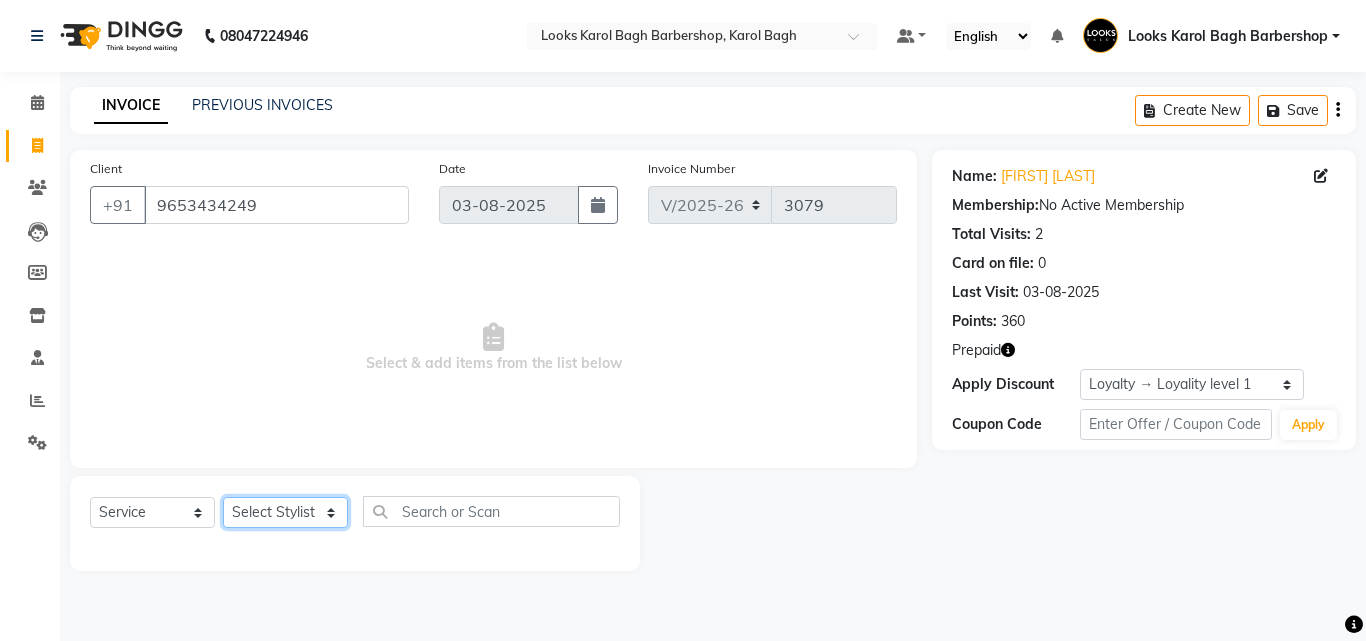 click on "Select Stylist" 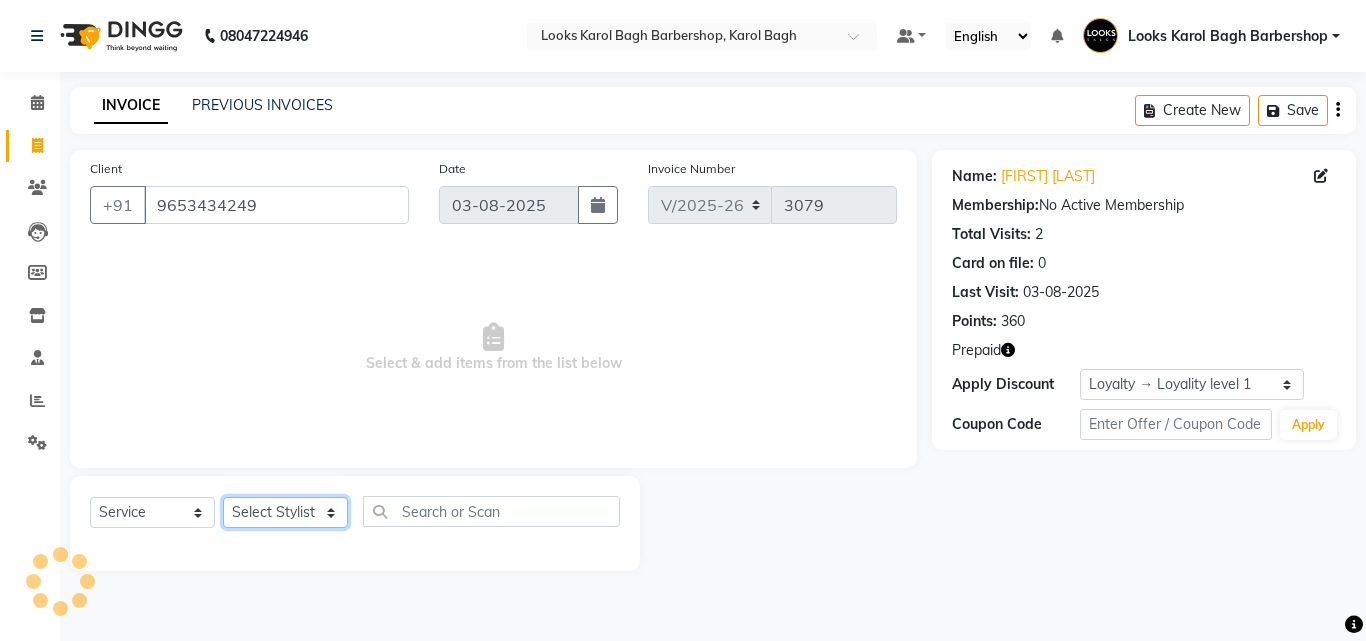 click on "Select Stylist" 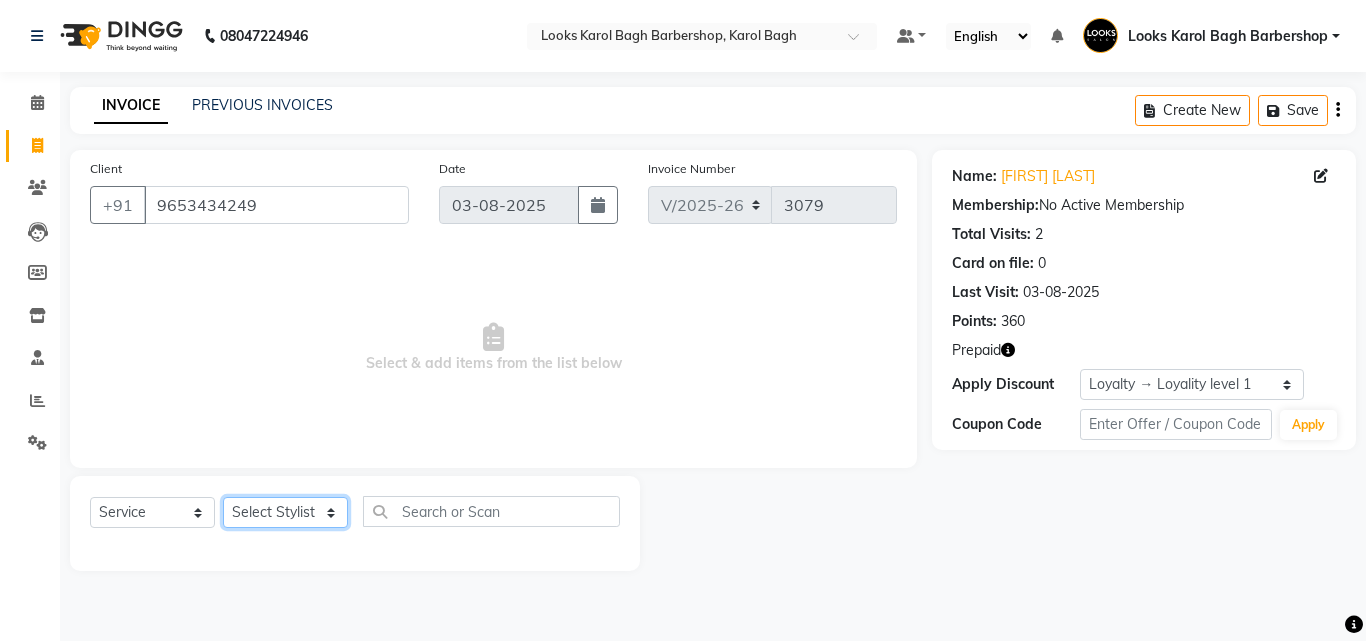 click on "Select Stylist Aadil Adnan AENA Aijaz Alam Amazon_Kart AMIR  Anurag _asst Arvind_asst BIJENDER  Counter Sales DANISH DHARAMVEER Eshan FARHAN KARAN RAI  KOMAL_NAILS Krishna_asst LALIT_PDCT LHAMO Looks_Female_Section Looks_H.O_Store Looks Karol Bagh Barbershop Looks_Kart MANIRAM Meenu_pdct Mohammad Sajid NAEEM  NARENDER DEOL  Naveen_pdct Prabhakar Kumar_PDCT RAAJ GUPTA RAAJ_JI raj ji RAM MURTI NARYAL ROHIT  Rohit Seth Rohit Thakur SACHIN sahil Shabina Shakir SIMRAN Sonia Sunny VIKRAM VIKRANT SINGH  Vishal_Asst YOGESH ASSISTANT" 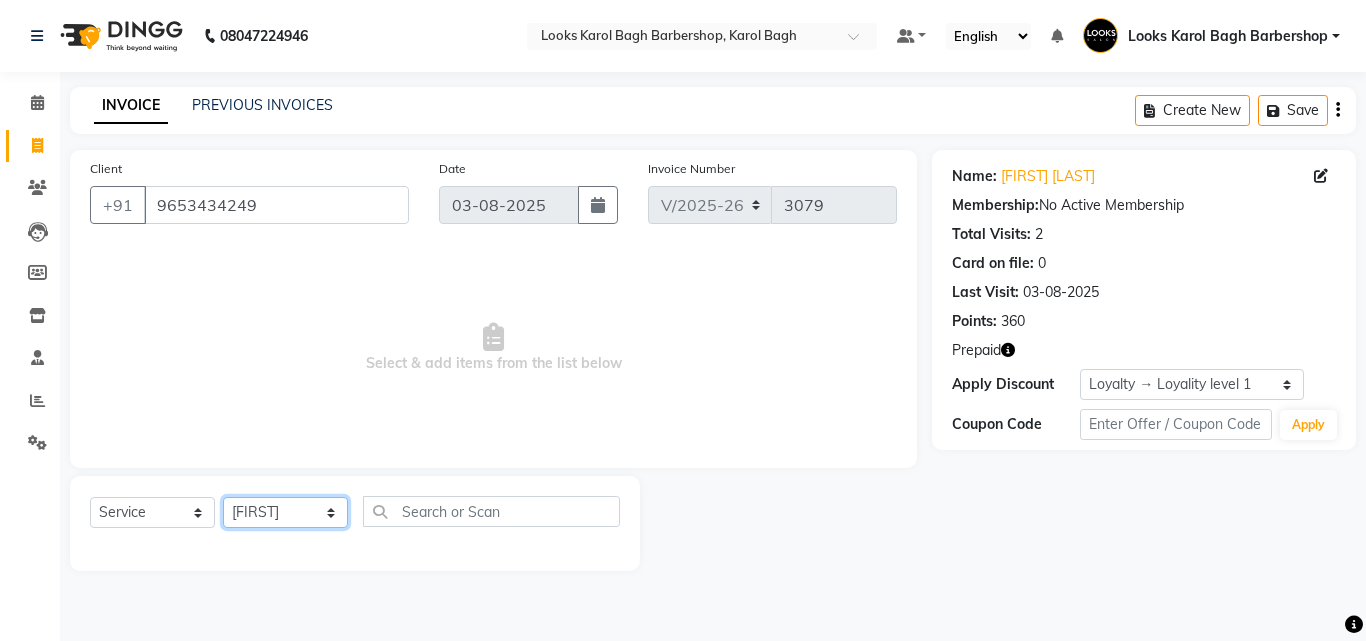 click on "Select Stylist Aadil Adnan AENA Aijaz Alam Amazon_Kart AMIR  Anurag _asst Arvind_asst BIJENDER  Counter Sales DANISH DHARAMVEER Eshan FARHAN KARAN RAI  KOMAL_NAILS Krishna_asst LALIT_PDCT LHAMO Looks_Female_Section Looks_H.O_Store Looks Karol Bagh Barbershop Looks_Kart MANIRAM Meenu_pdct Mohammad Sajid NAEEM  NARENDER DEOL  Naveen_pdct Prabhakar Kumar_PDCT RAAJ GUPTA RAAJ_JI raj ji RAM MURTI NARYAL ROHIT  Rohit Seth Rohit Thakur SACHIN sahil Shabina Shakir SIMRAN Sonia Sunny VIKRAM VIKRANT SINGH  Vishal_Asst YOGESH ASSISTANT" 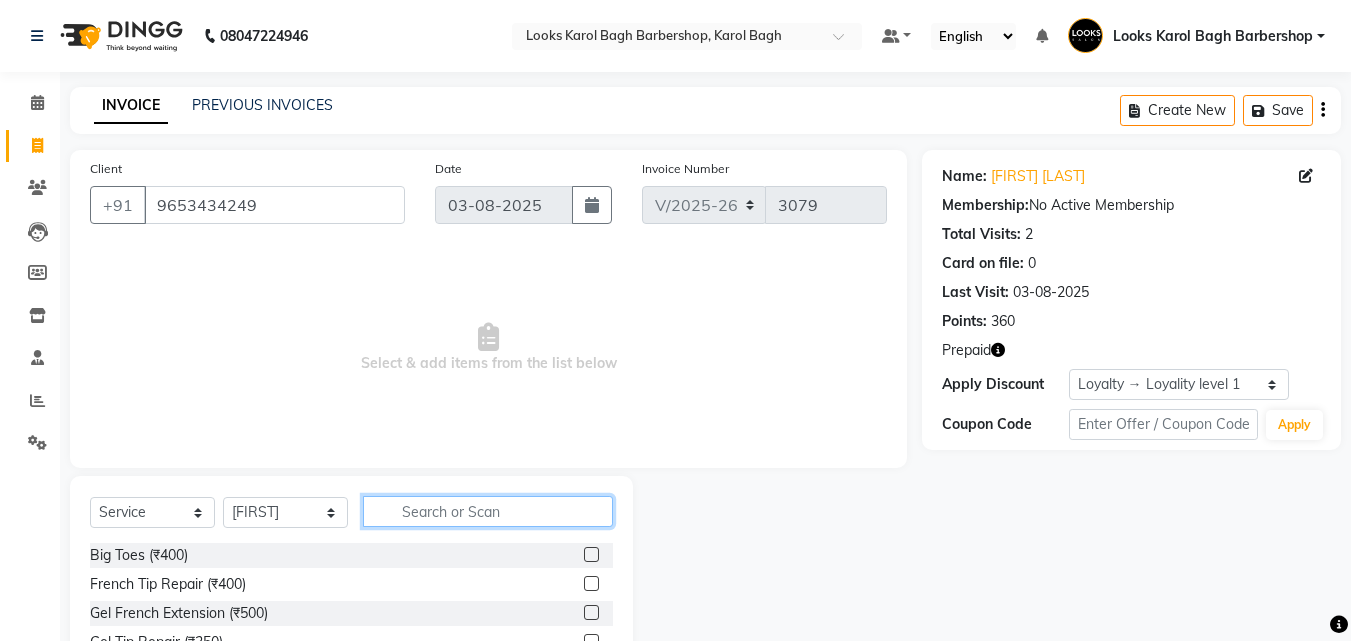 click 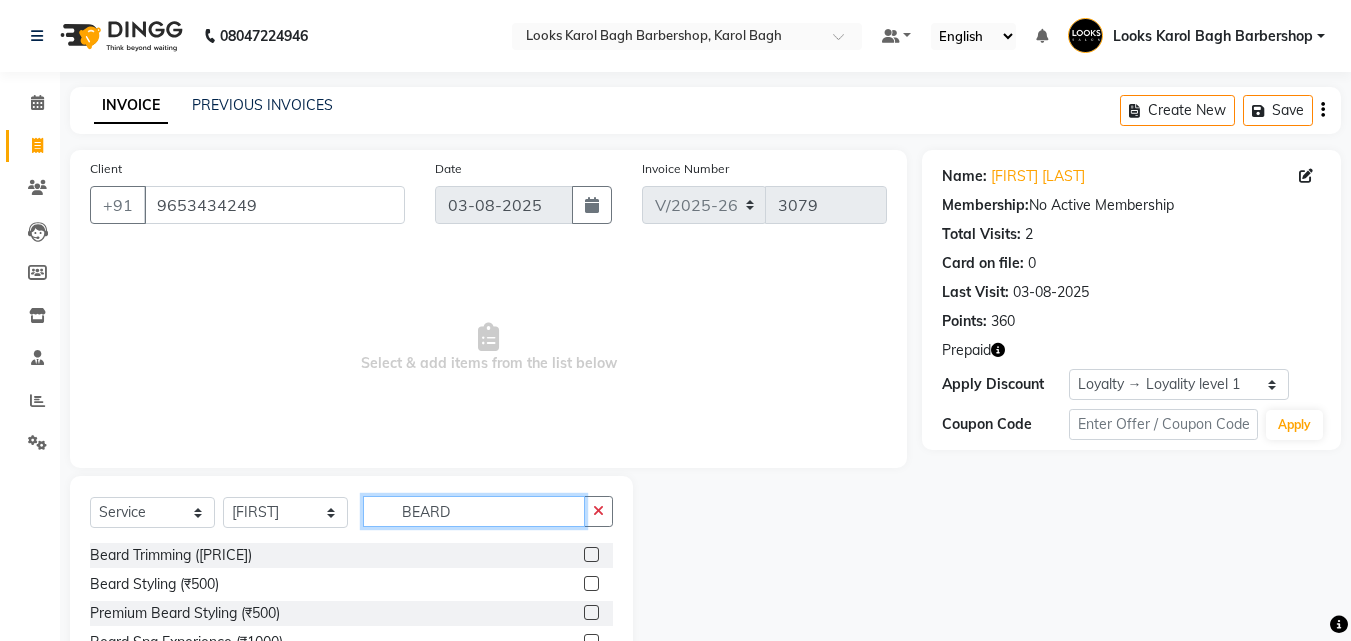 type on "BEARD" 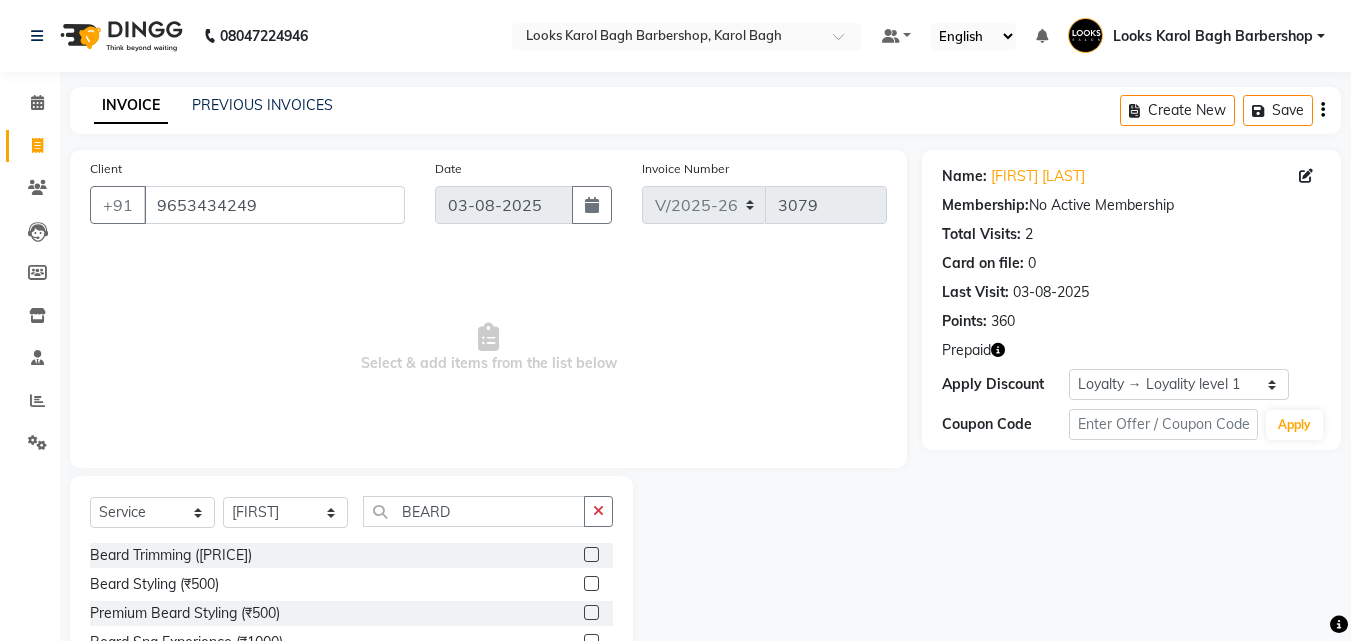 click 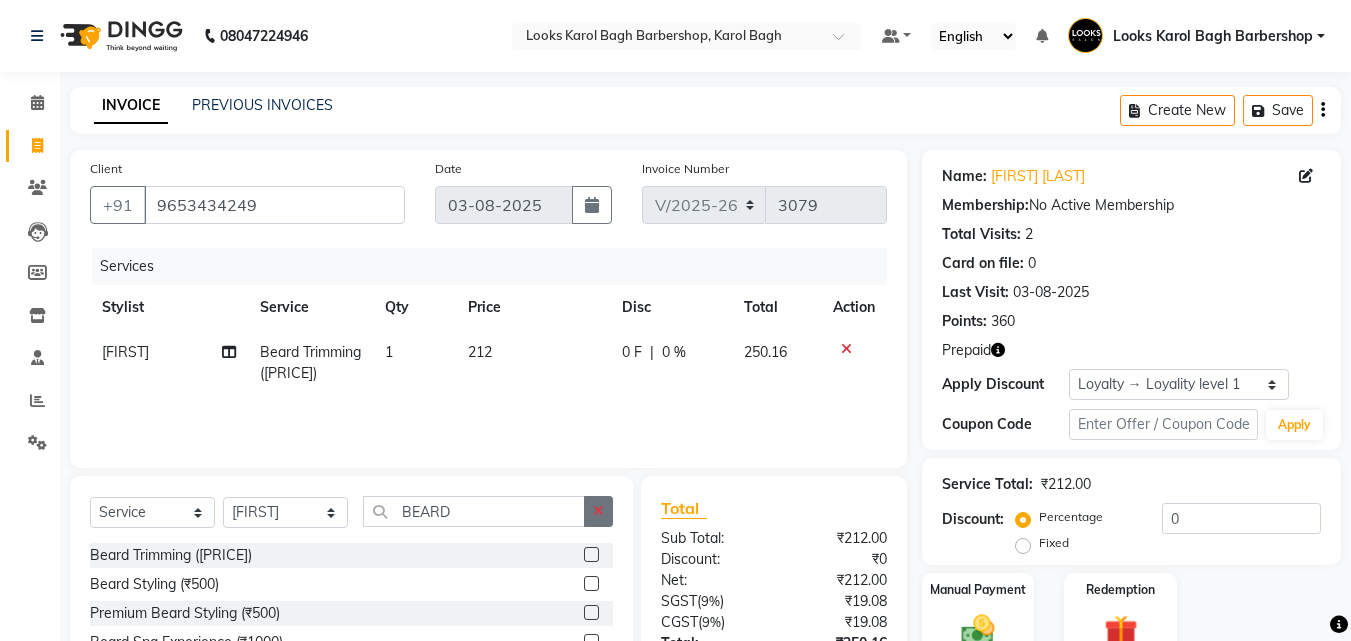 click 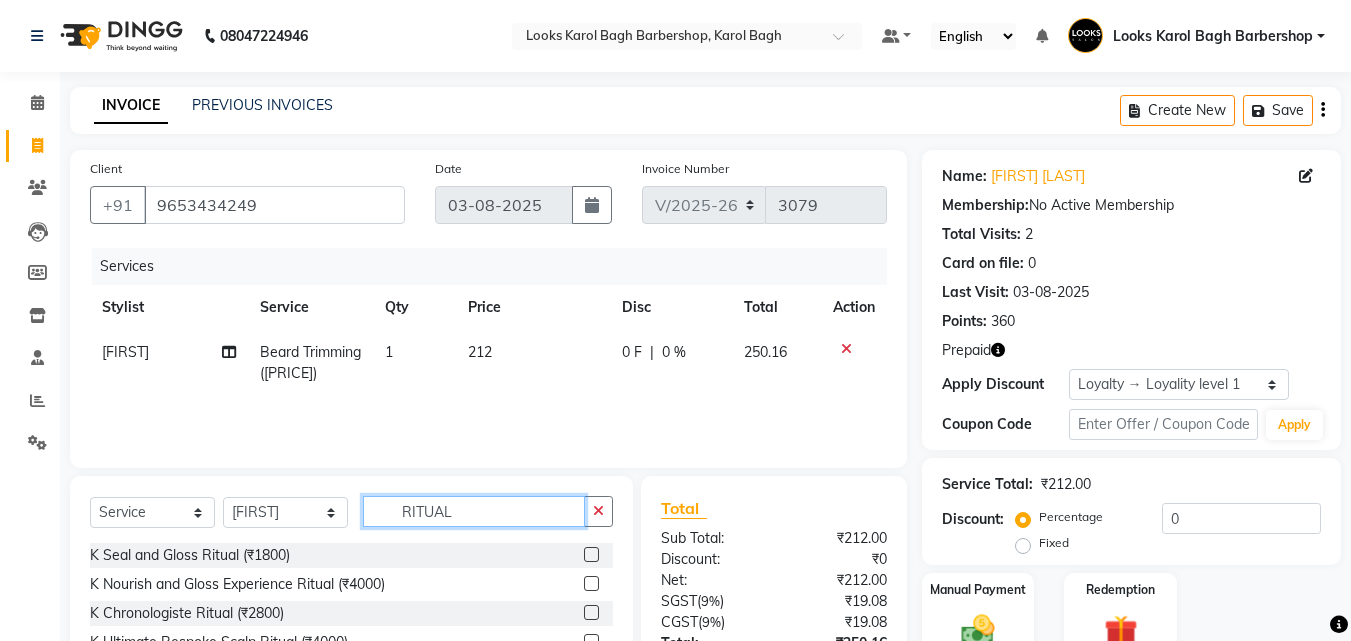 scroll, scrollTop: 180, scrollLeft: 0, axis: vertical 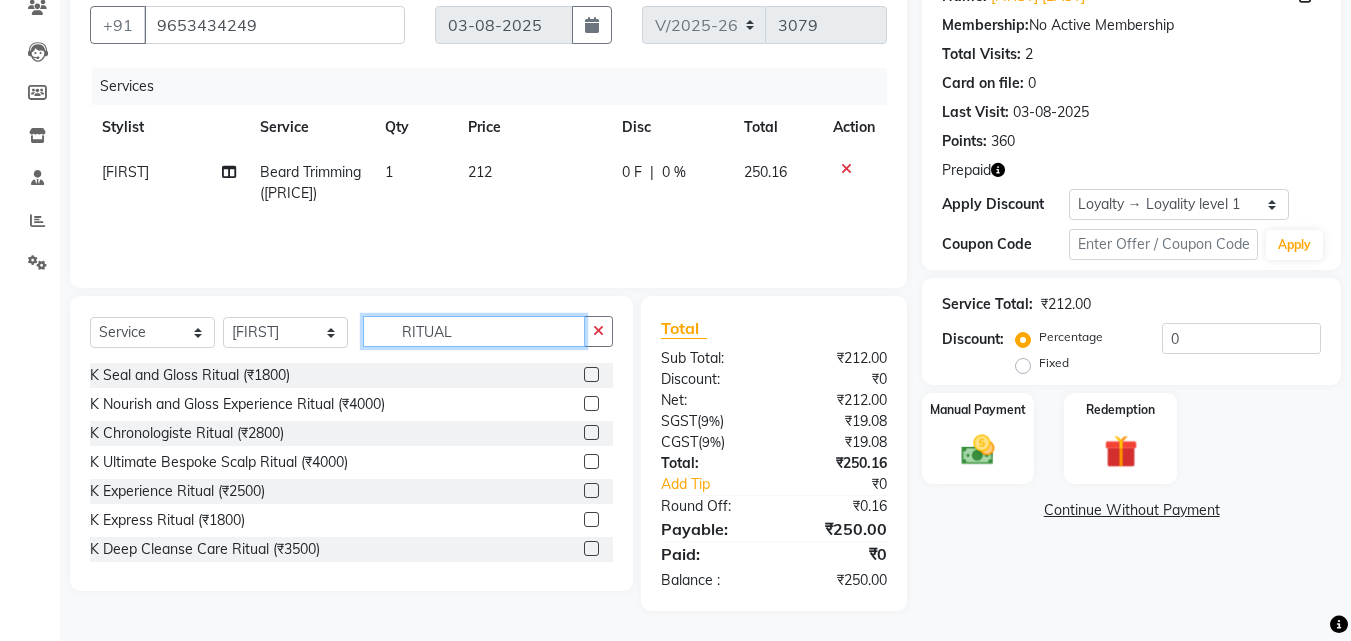 type on "RITUAL" 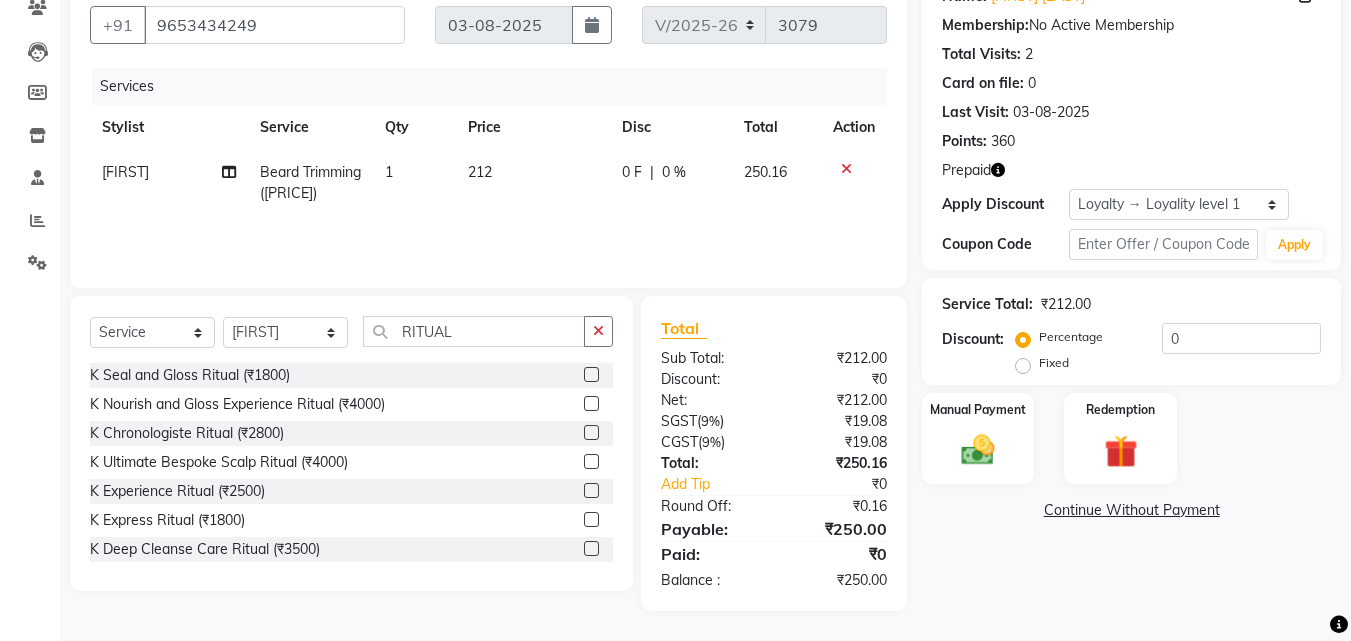 click 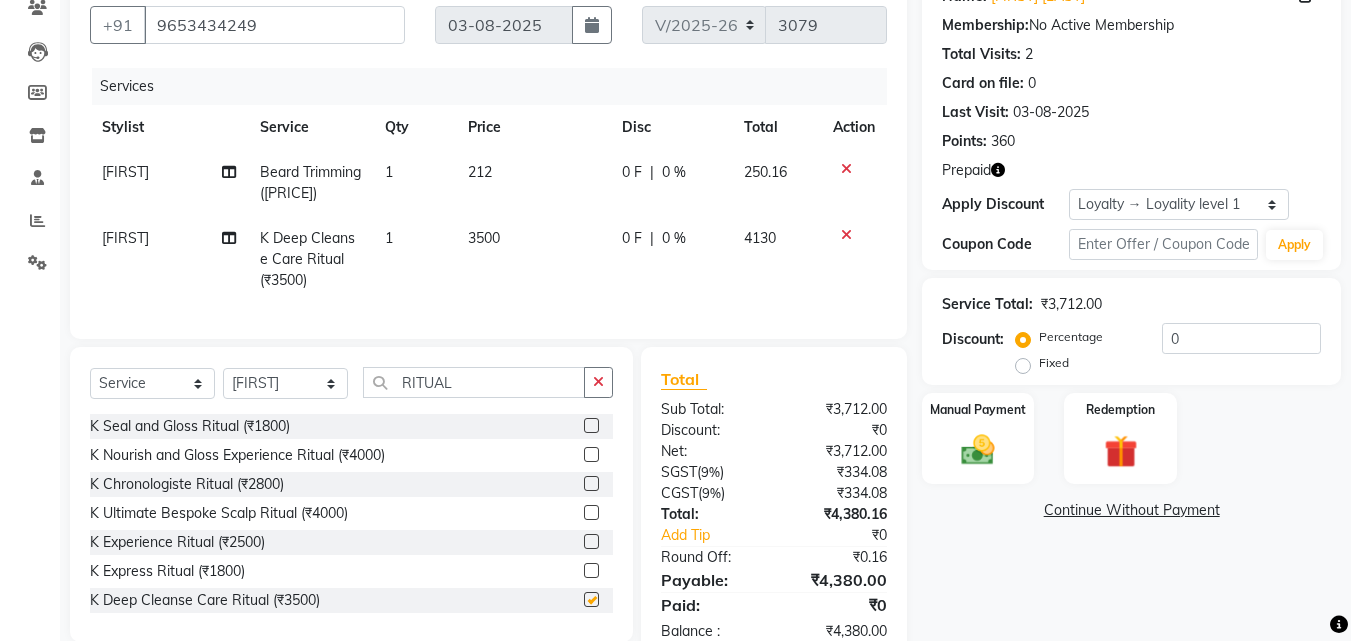 checkbox on "false" 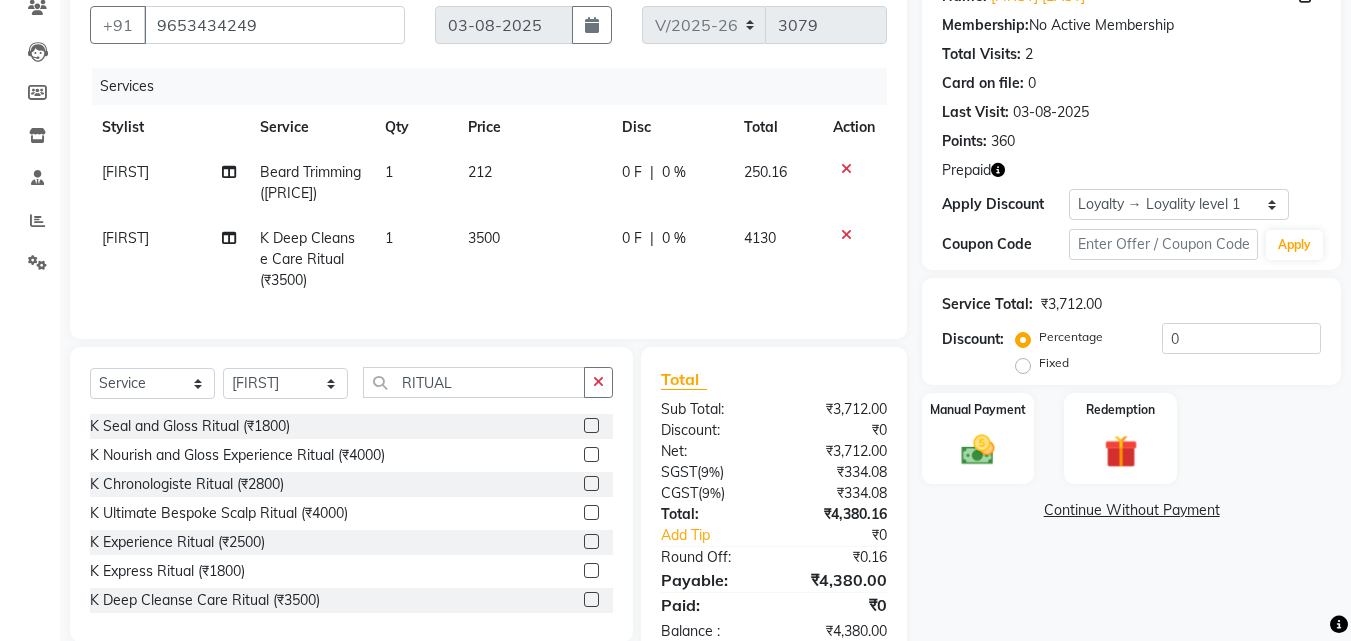 click on "3500" 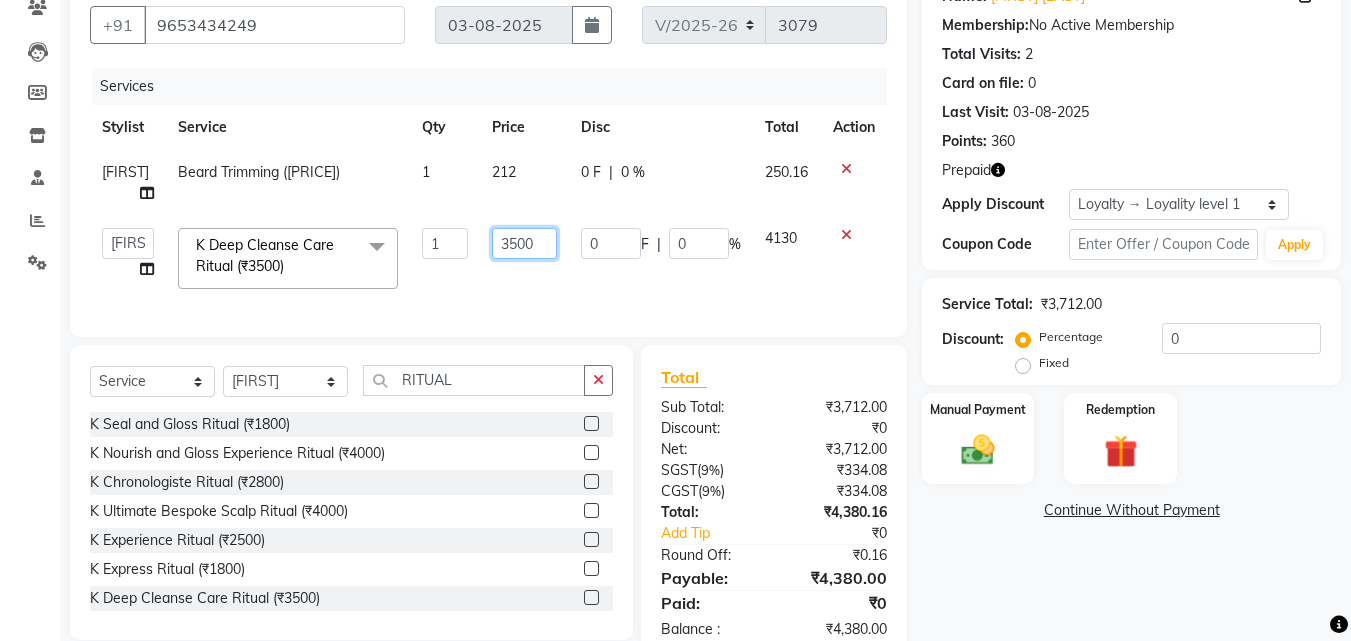 click on "3500" 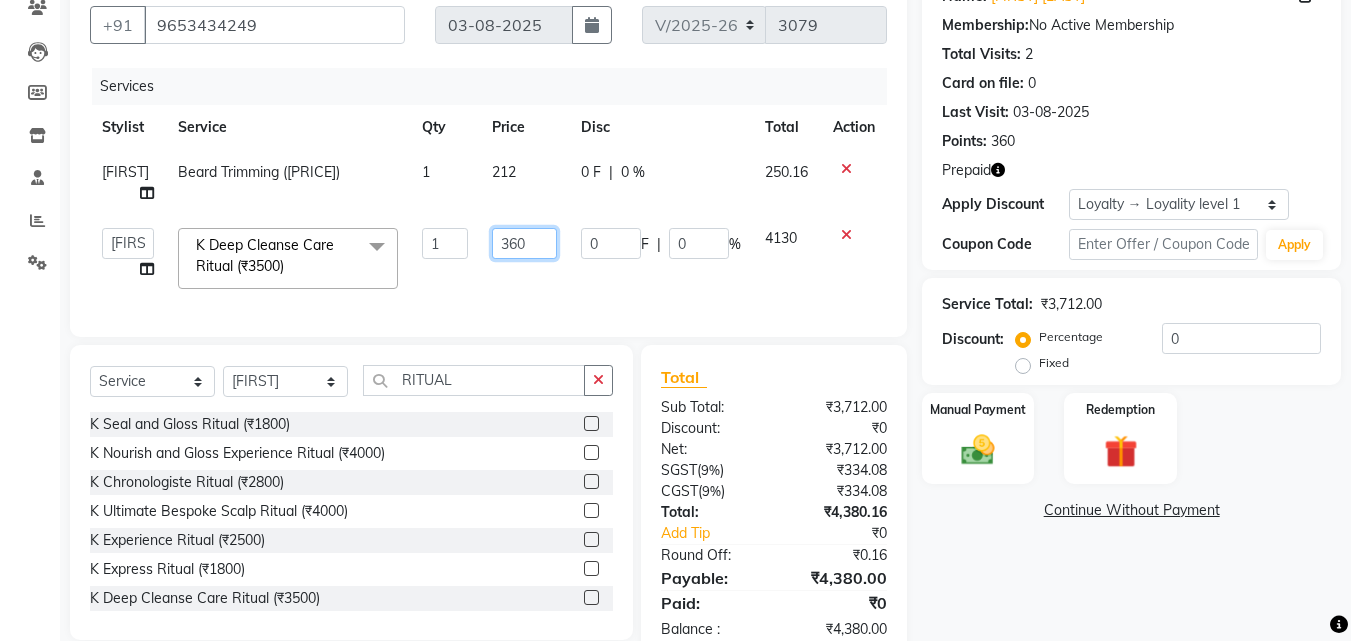 type on "3600" 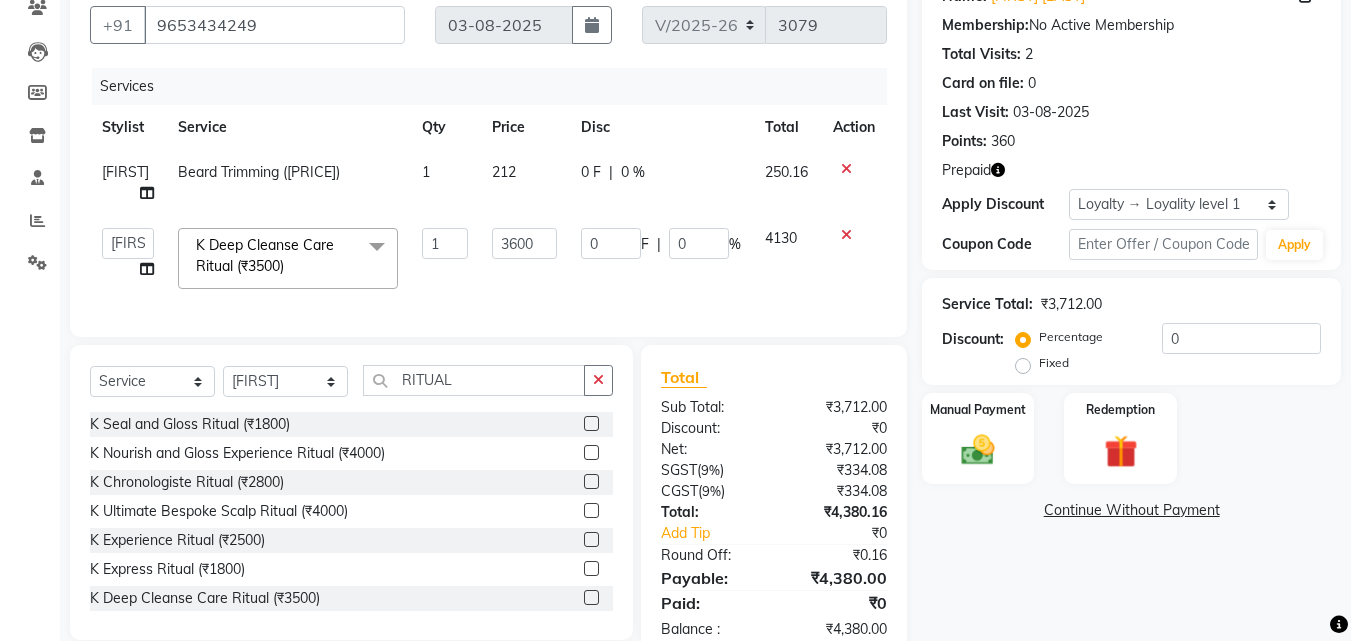 click on "Services Stylist Service Qty Price Disc Total Action FARHAN Beard Trimming (₹212) 1 212 0 F | 0 % 250.16  Aadil   Adnan   AENA   Aijaz   Alam   Amazon_Kart   AMIR    Anurag _asst   Arvind_asst   BIJENDER    Counter Sales   DANISH   DHARAMVEER   Eshan   FARHAN   KARAN RAI    KOMAL_NAILS   Krishna_asst   LALIT_PDCT   LHAMO   Looks_Female_Section   Looks_H.O_Store   Looks Karol Bagh Barbershop   Looks_Kart   MANIRAM   Meenu_pdct   Mohammad Sajid   NAEEM    NARENDER DEOL    Naveen_pdct   Prabhakar Kumar_PDCT   RAAJ GUPTA   RAAJ_JI   raj ji   RAM MURTI NARYAL   ROHIT    Rohit Seth   Rohit Thakur   SACHIN   sahil   Shabina   Shakir   SIMRAN   Sonia   Sunny   VIKRAM   VIKRANT SINGH    Vishal_Asst   YOGESH ASSISTANT  K Deep Cleanse Care Ritual (₹3500)  x Big Toes (₹400) French Tip Repair (₹400) Gel French Extension (₹500) Gel Tip Repair (₹350) Gel Infills (₹1350) Gel Overlays (₹1800) Gel Extension (₹500) Gel Nail Removal (₹150) Natural Nail Extensions (₹3300) French Nail Extensions (₹3500) 1" 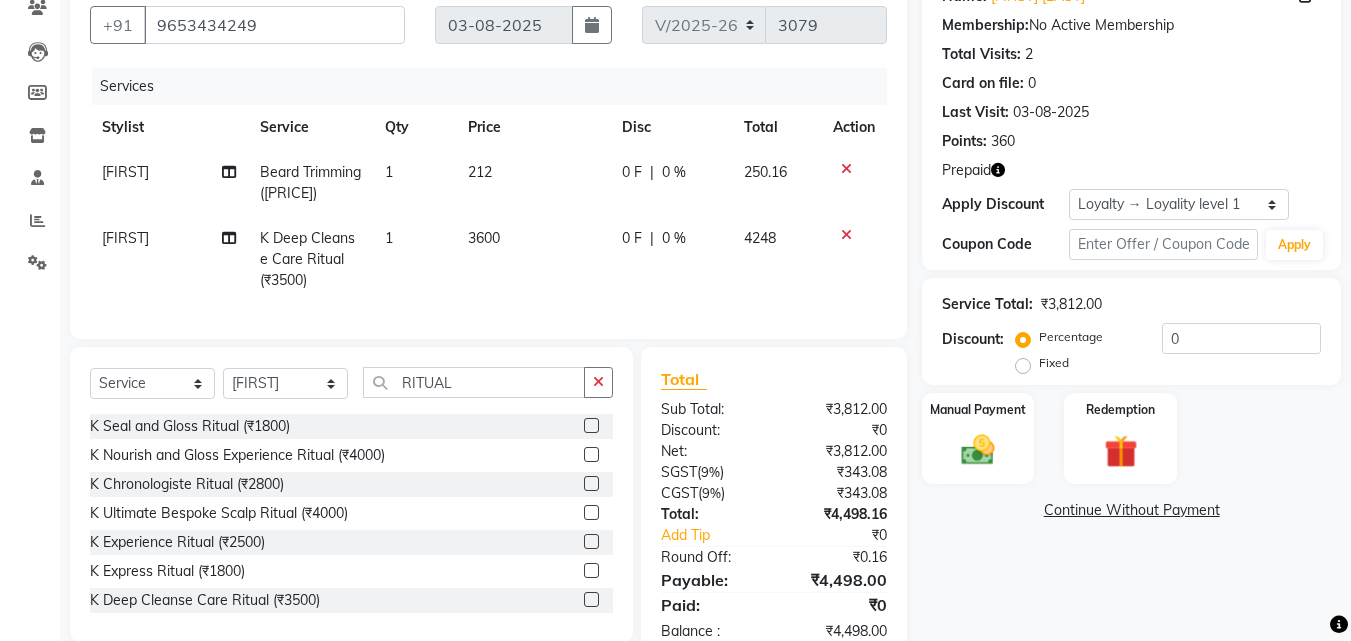 click 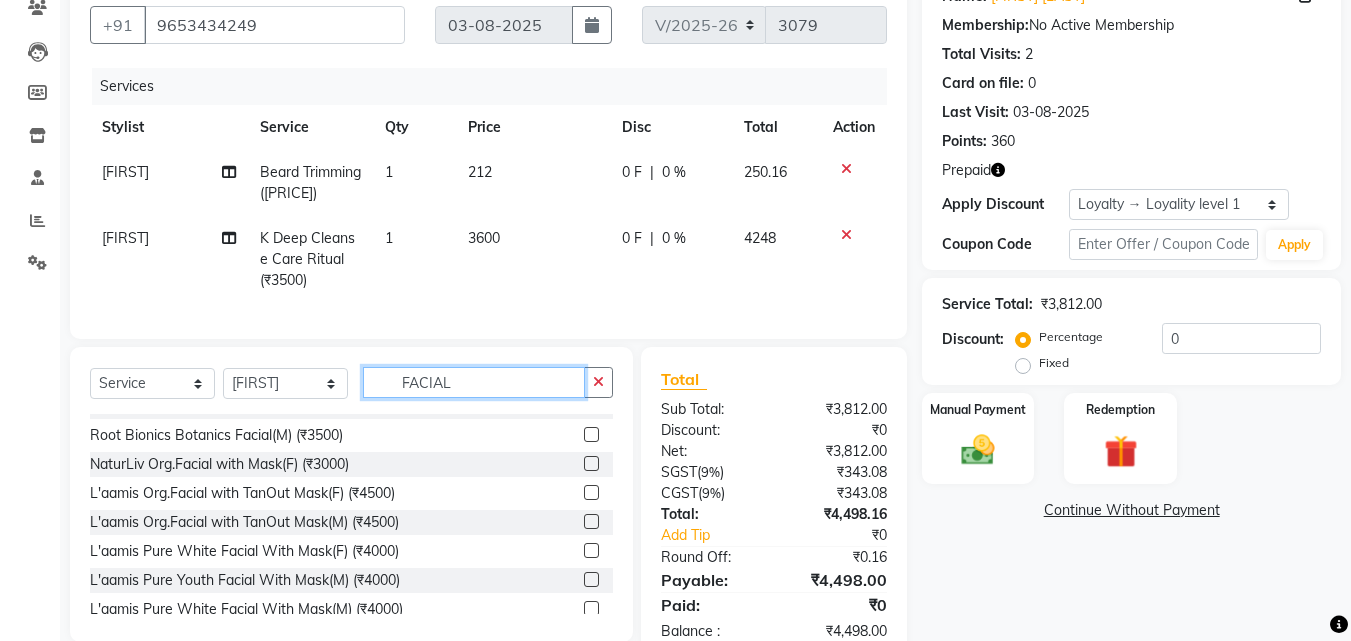 scroll, scrollTop: 435, scrollLeft: 0, axis: vertical 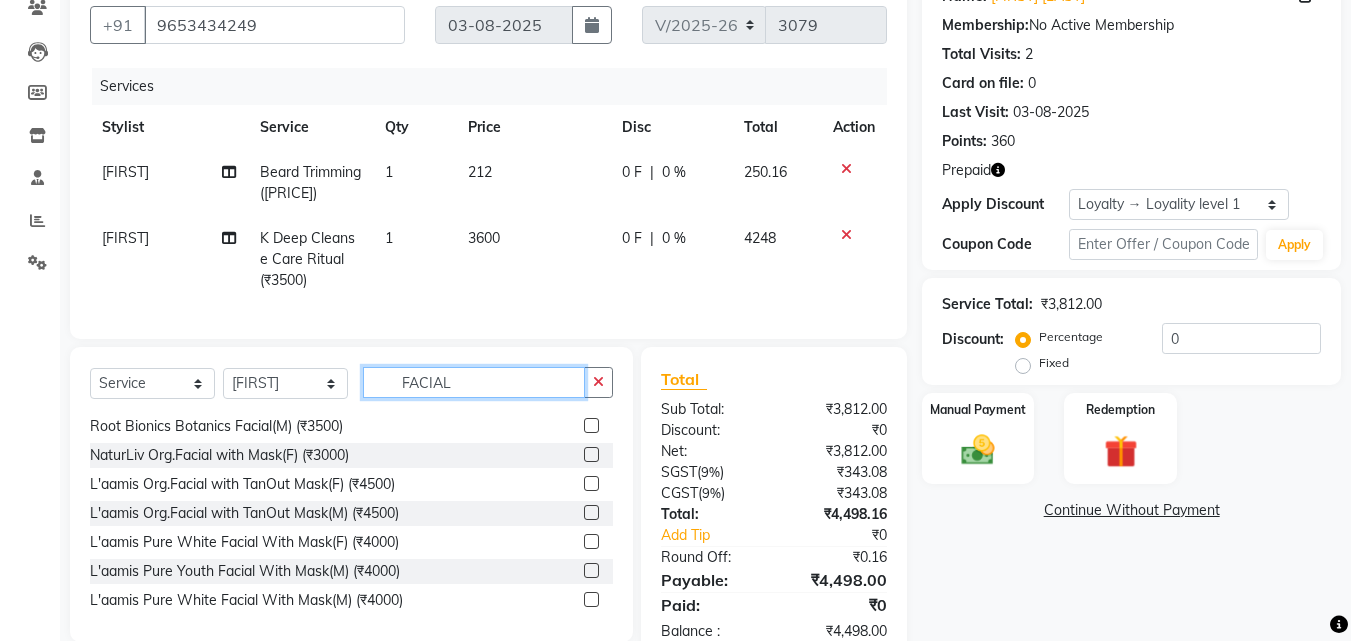 type on "FACIAL" 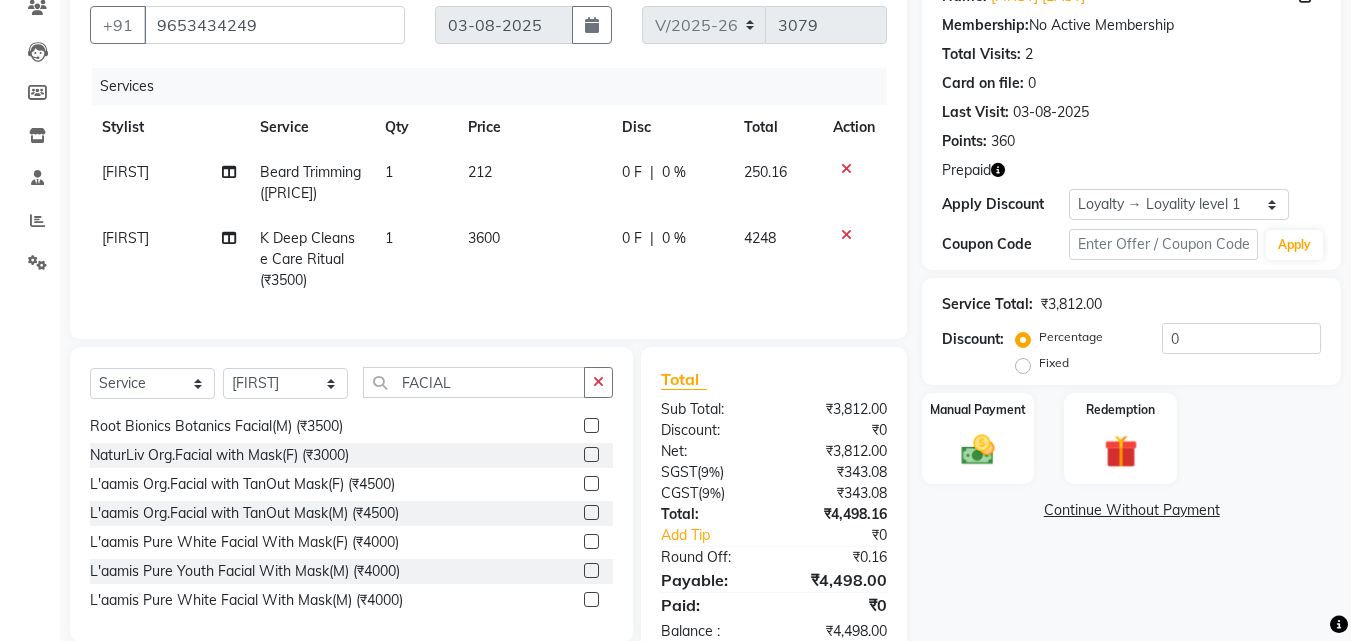 click 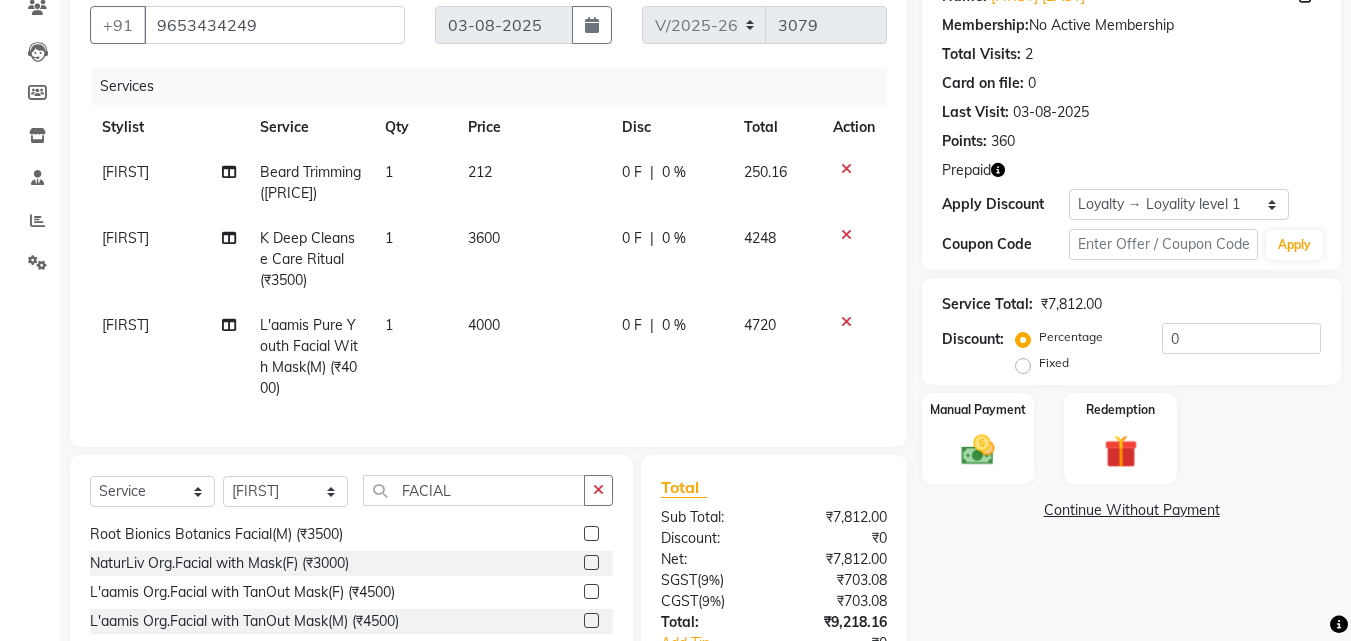 checkbox on "false" 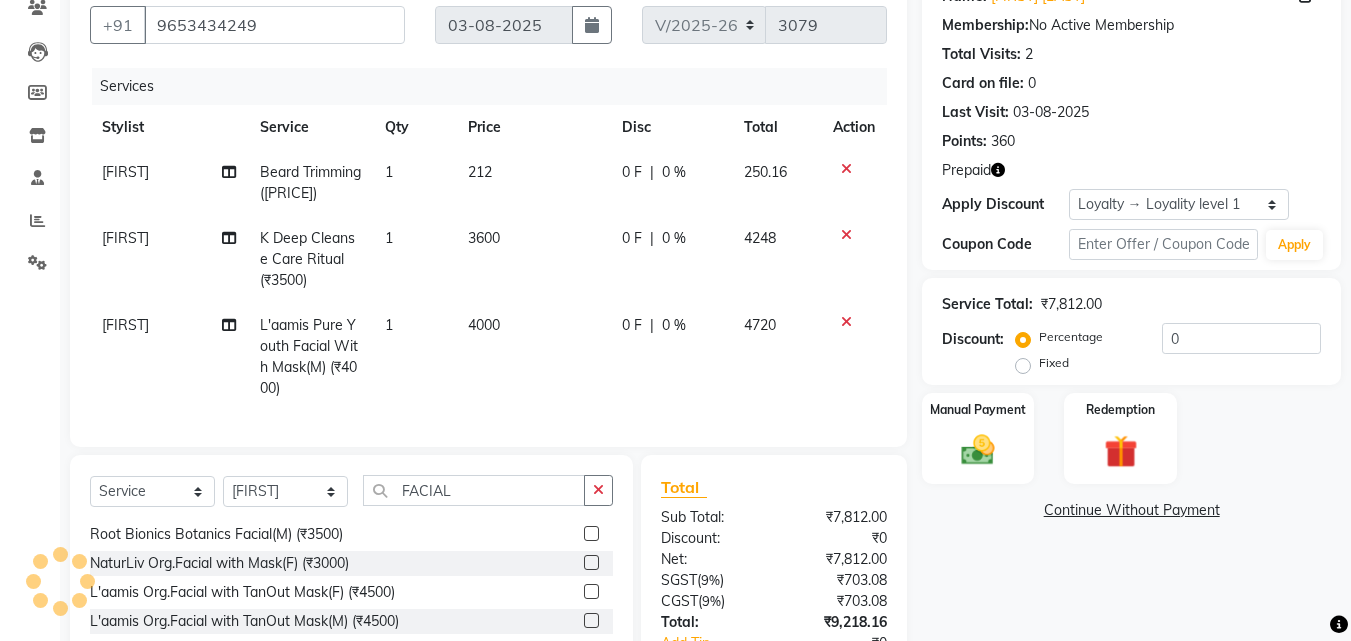 scroll, scrollTop: 354, scrollLeft: 0, axis: vertical 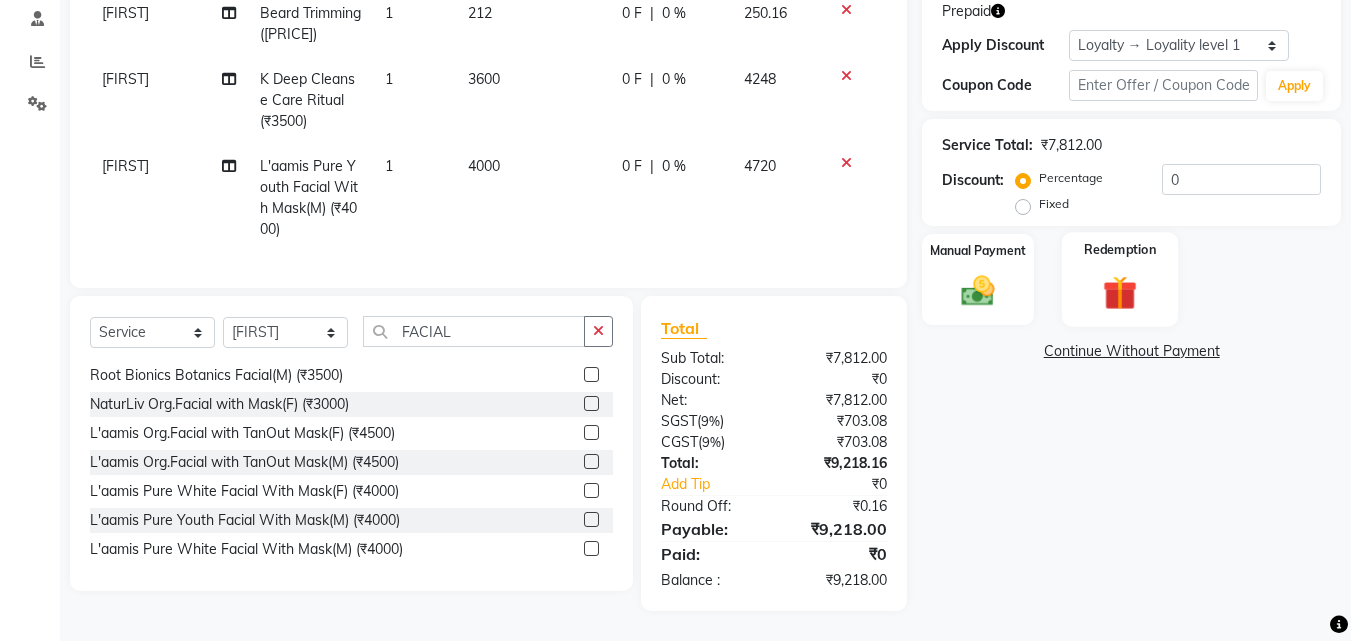 click 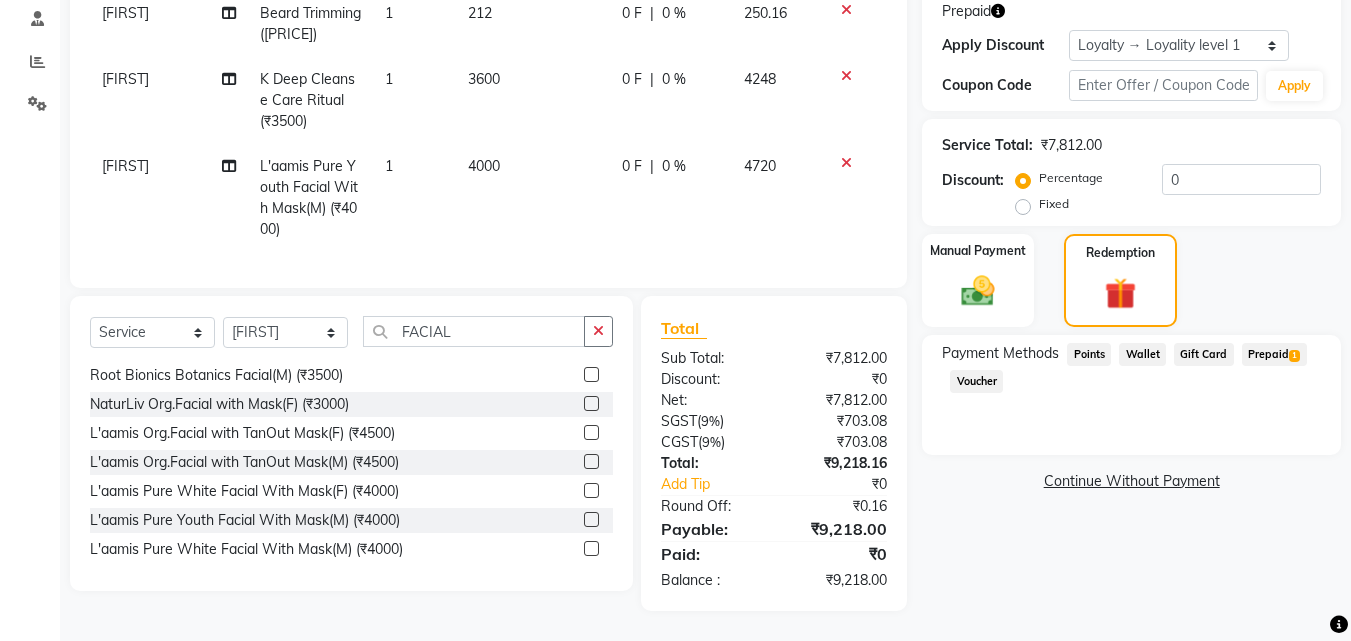 click on "Prepaid  1" 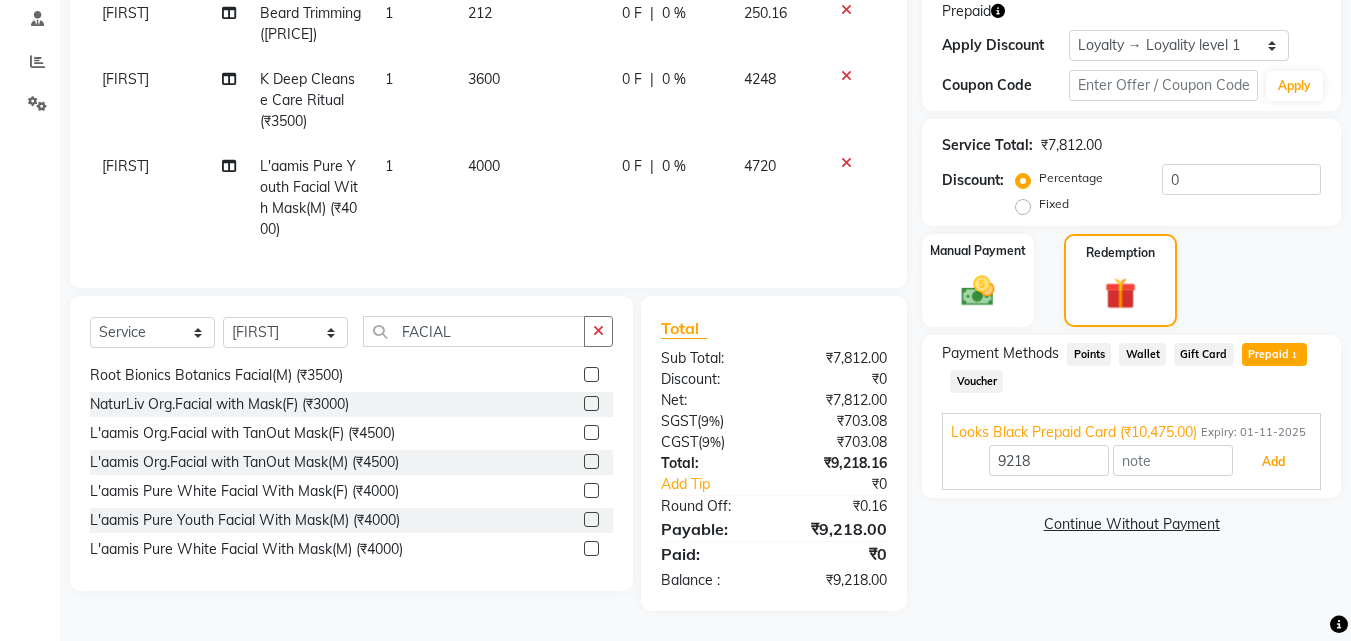 click on "Add" at bounding box center (1273, 462) 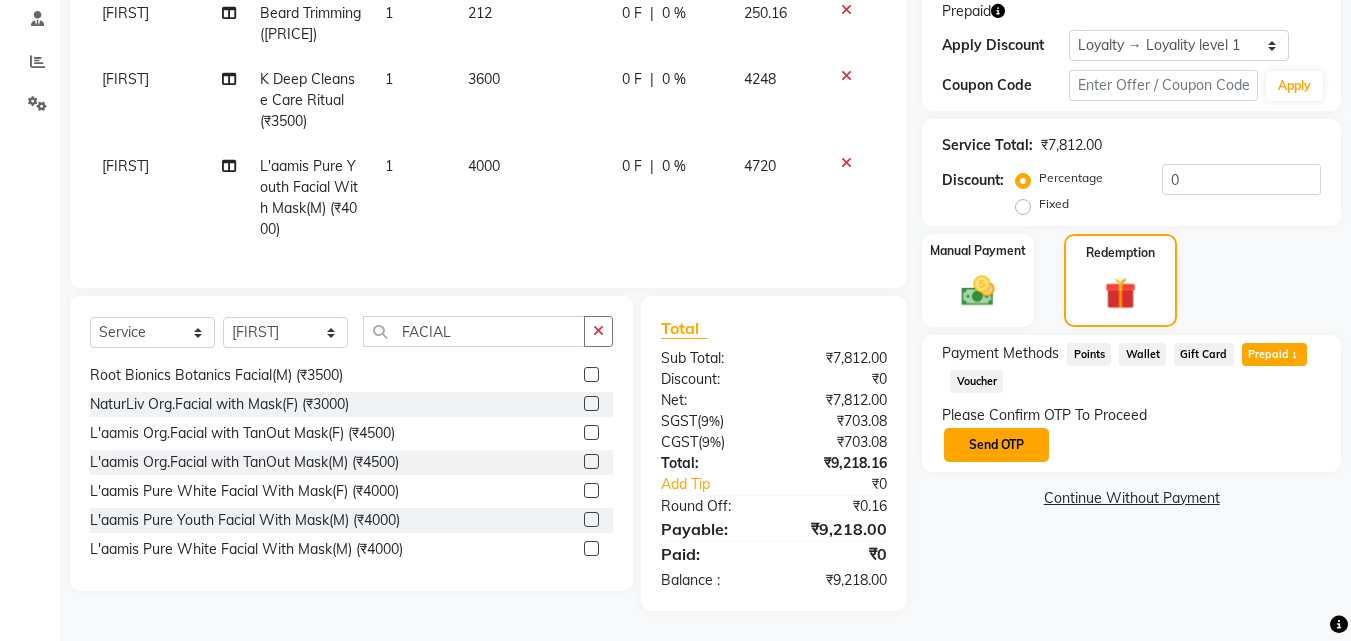 click on "Send OTP" 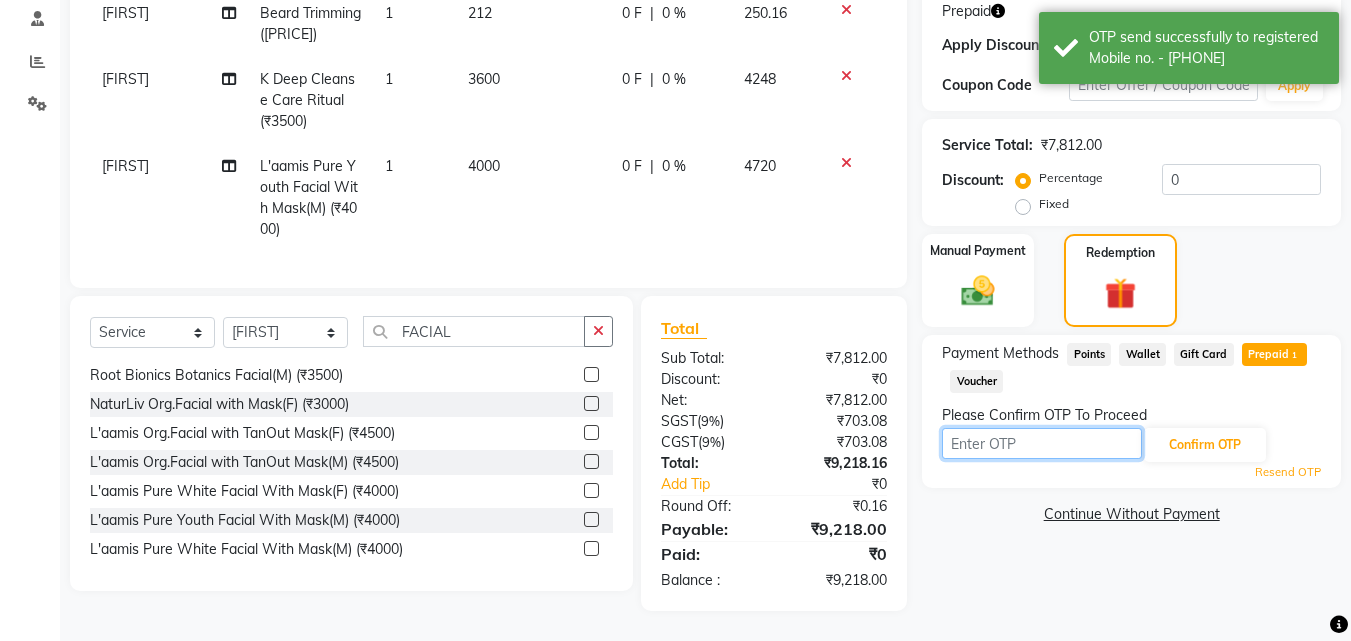 click at bounding box center [1042, 443] 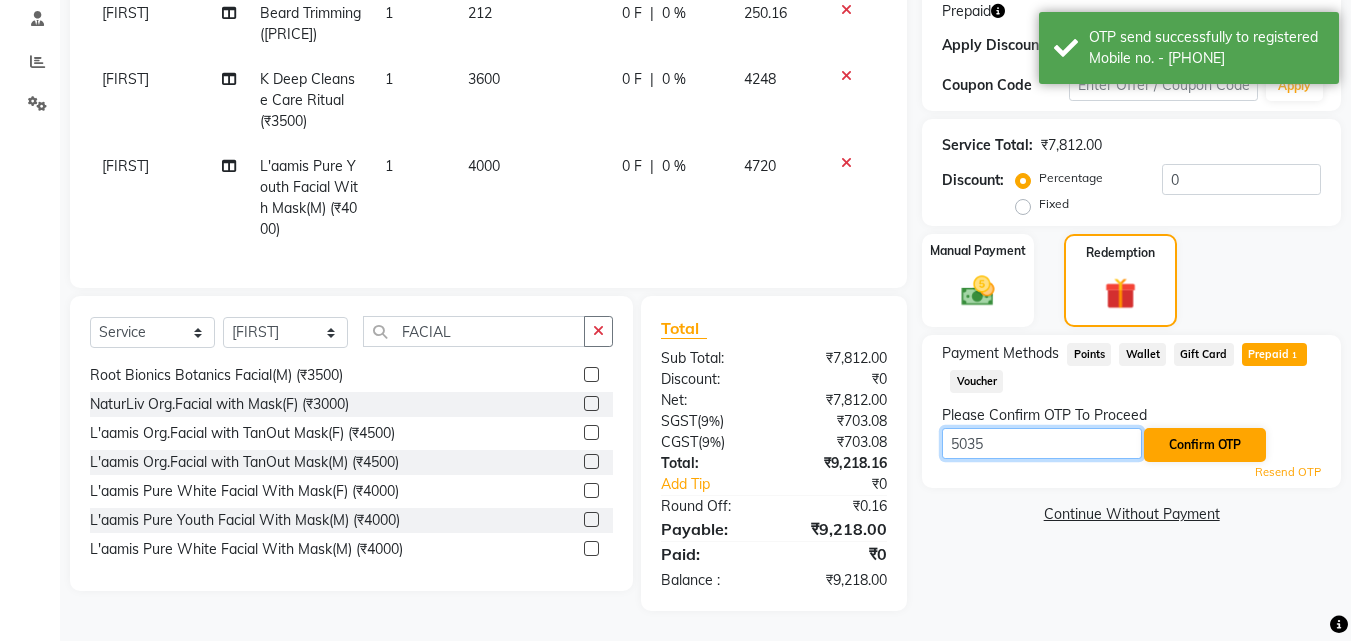 type on "5035" 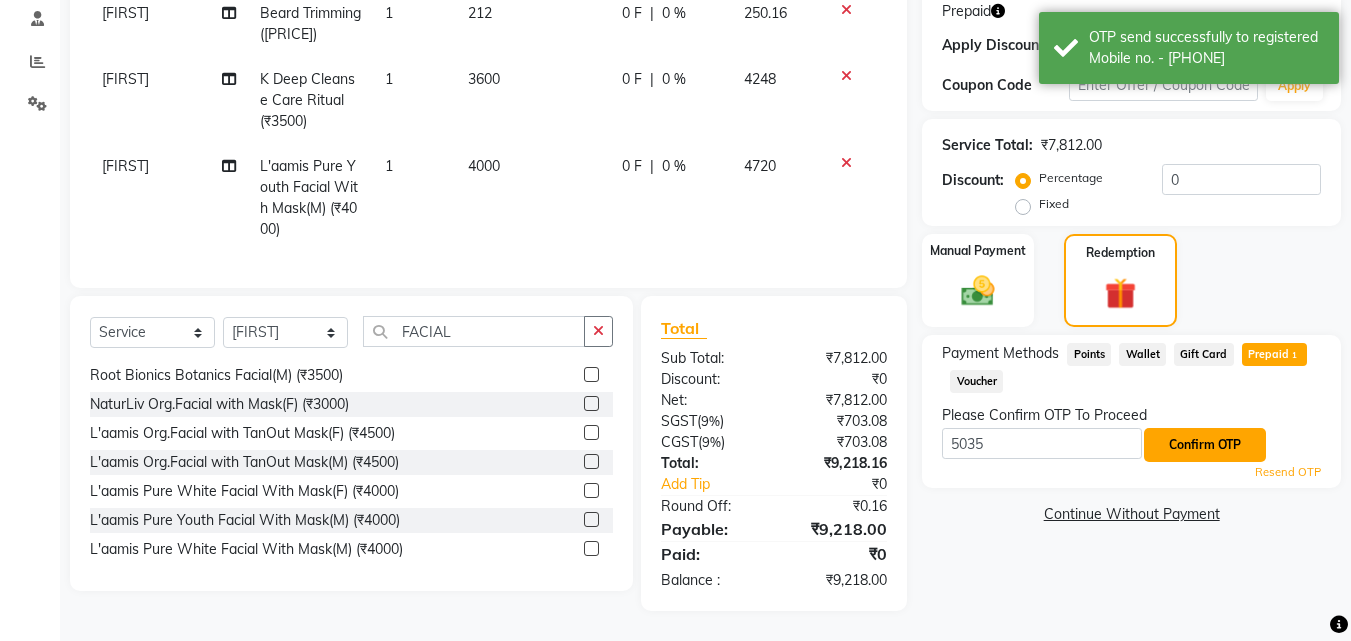 click on "Confirm OTP" 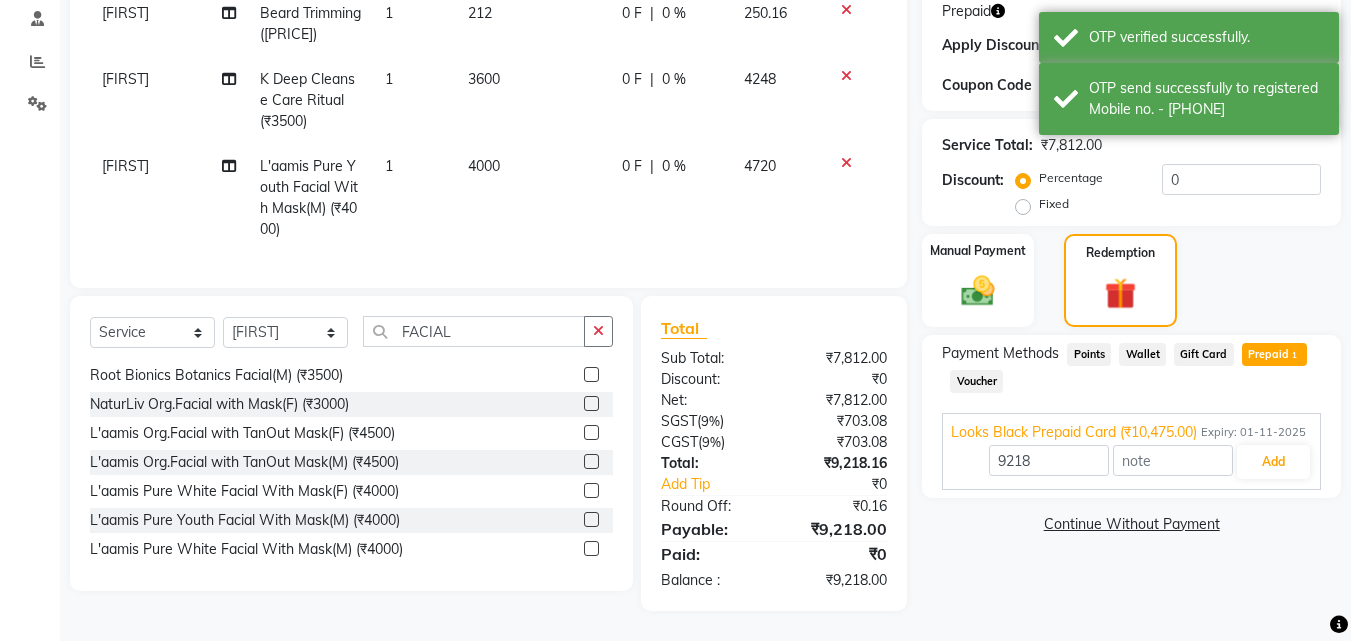 click on "9218 Add" at bounding box center [1131, 462] 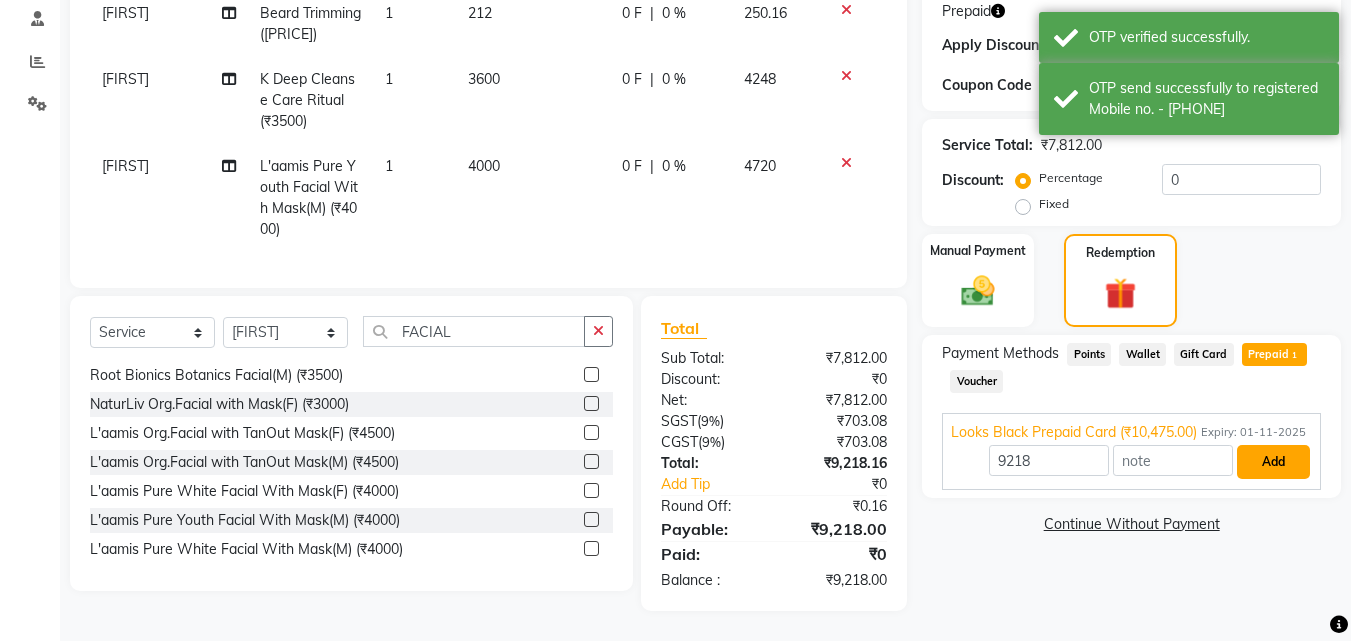 click on "Add" at bounding box center (1273, 462) 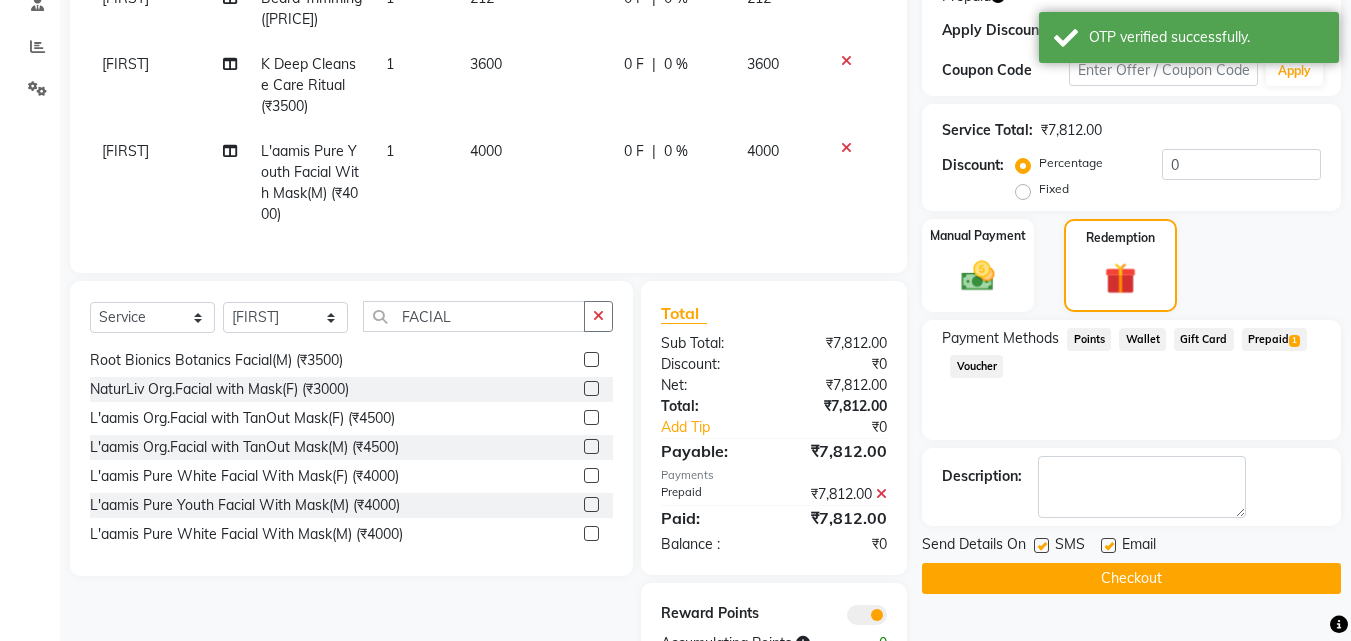 click on "Checkout" 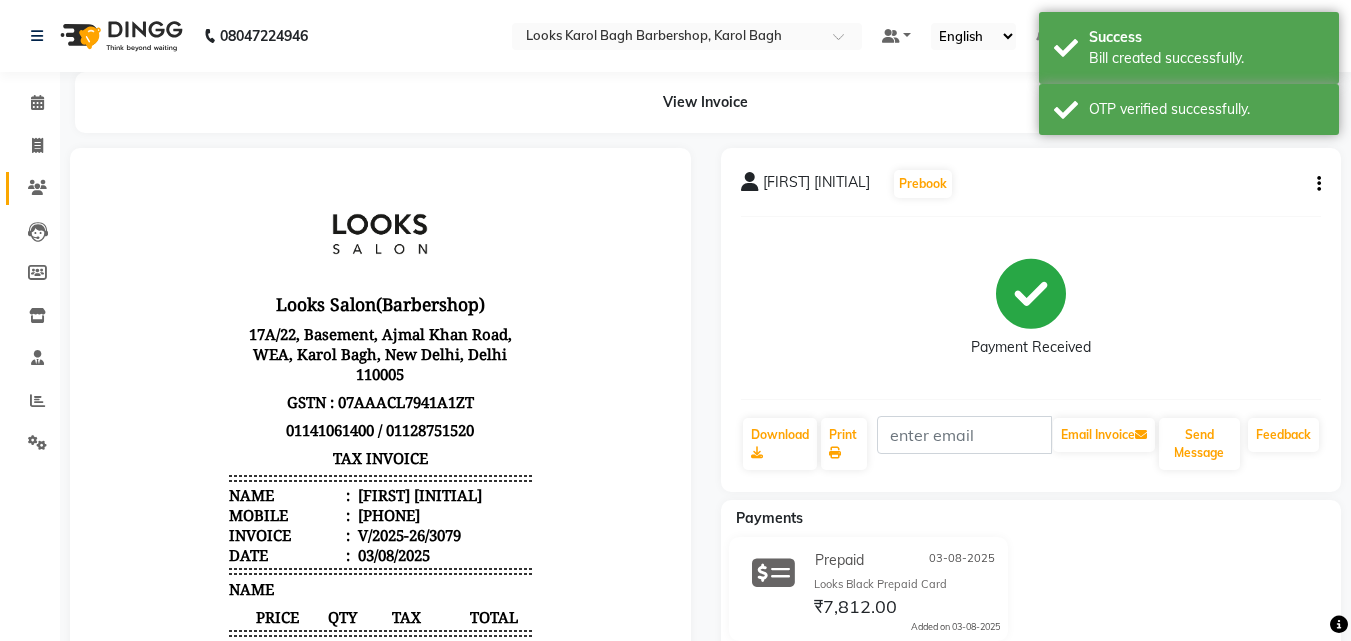 scroll, scrollTop: 0, scrollLeft: 0, axis: both 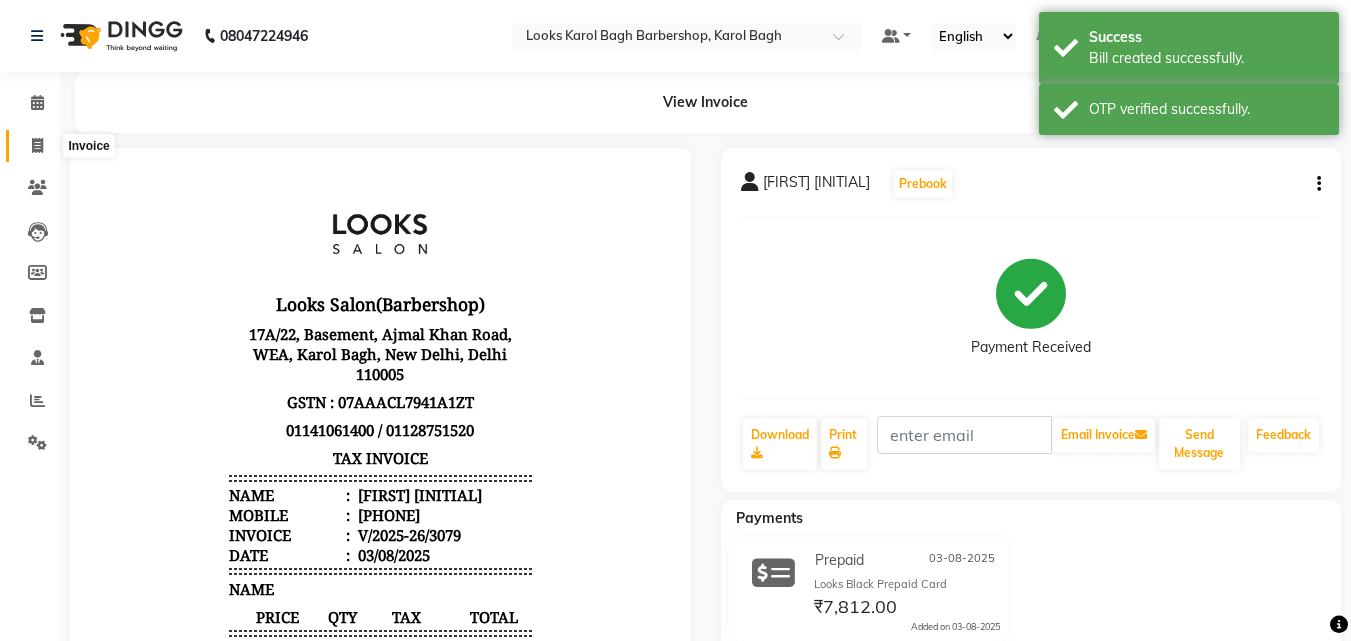 click 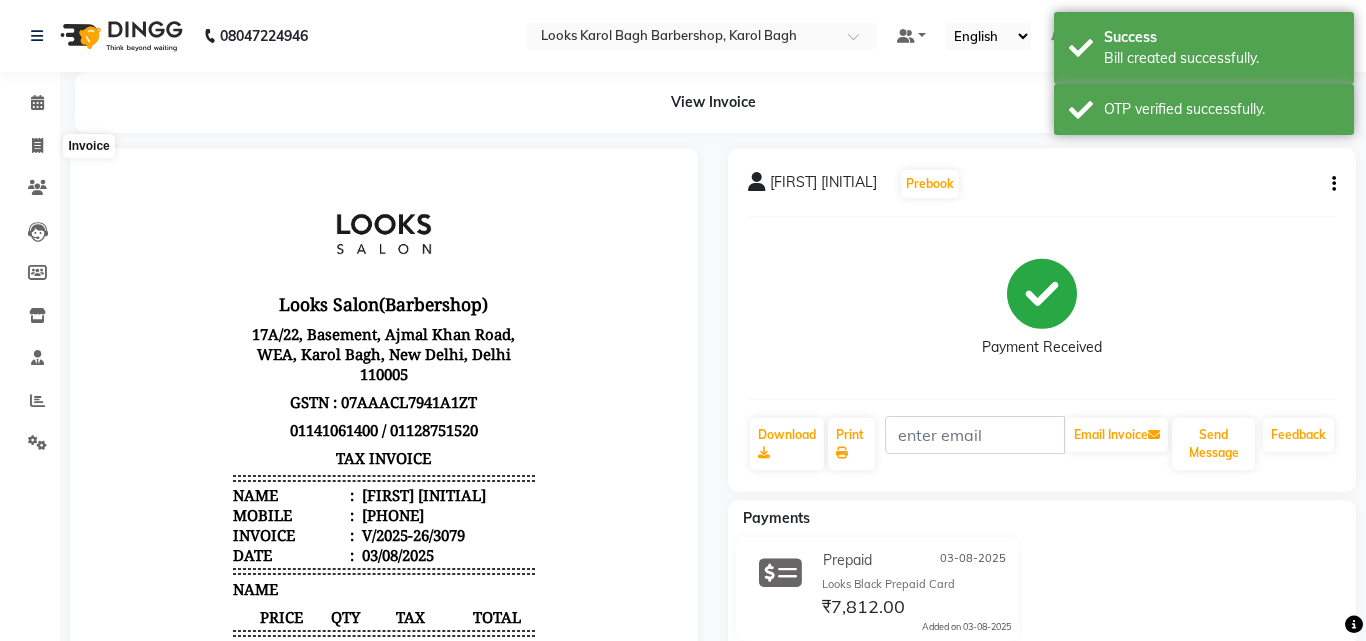 select on "service" 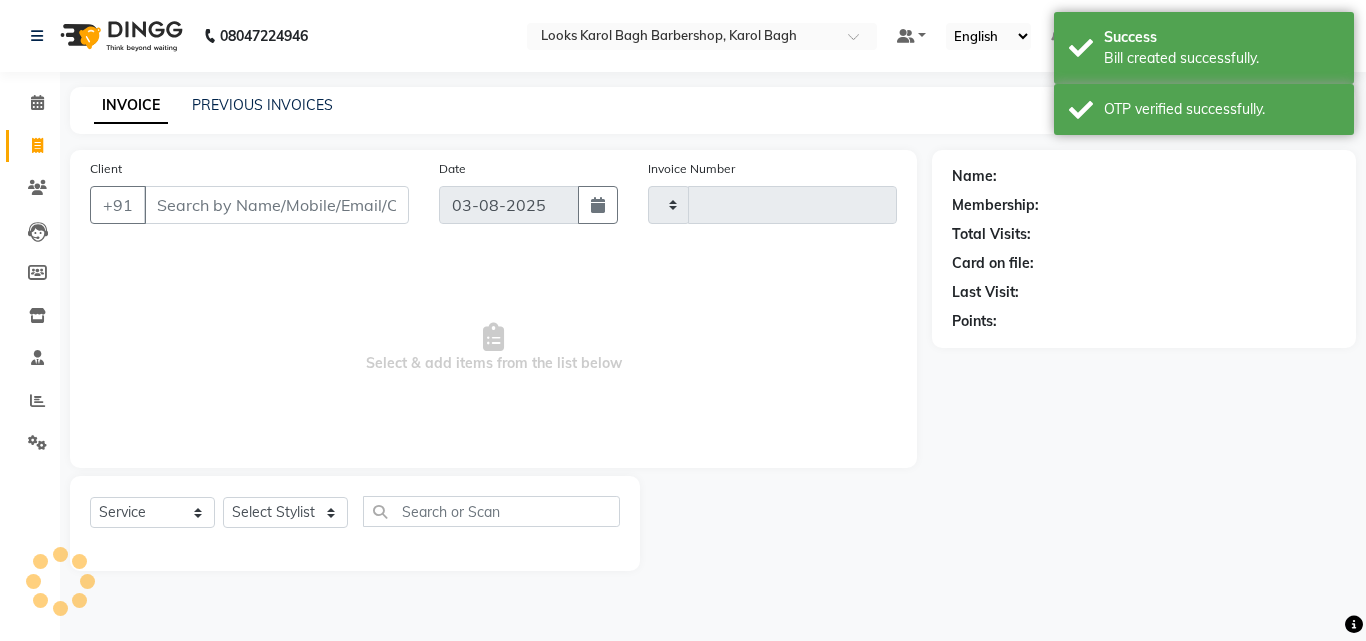type on "3080" 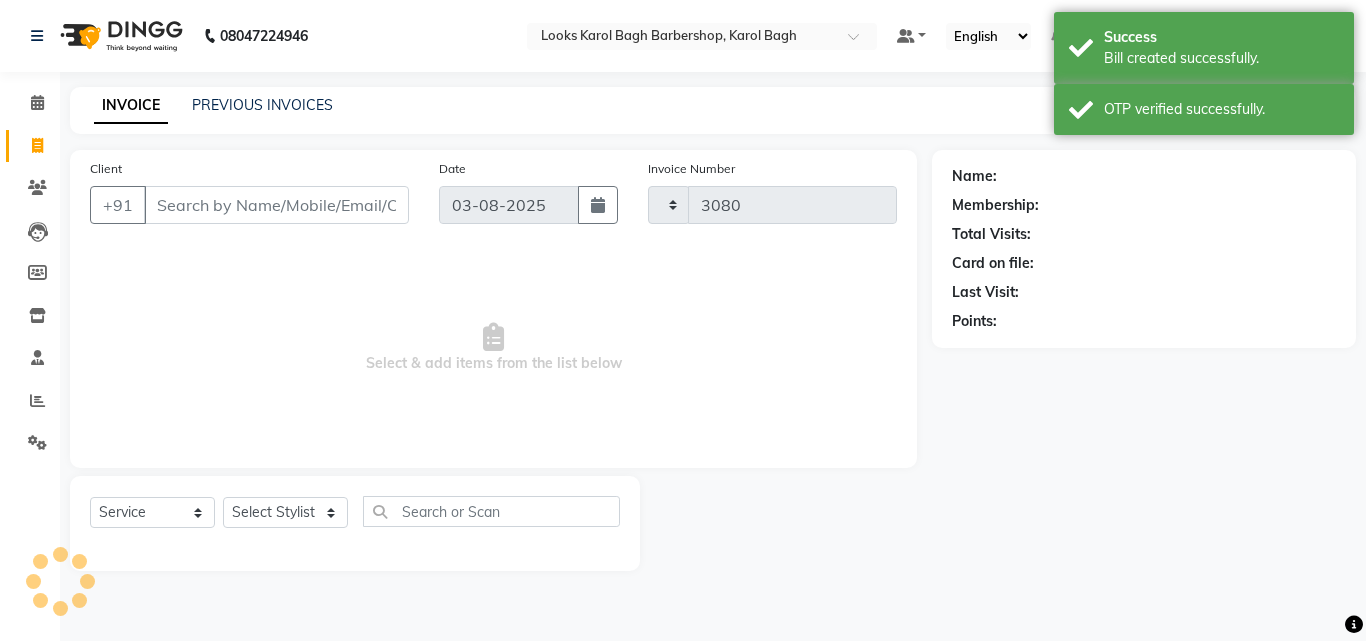select on "4323" 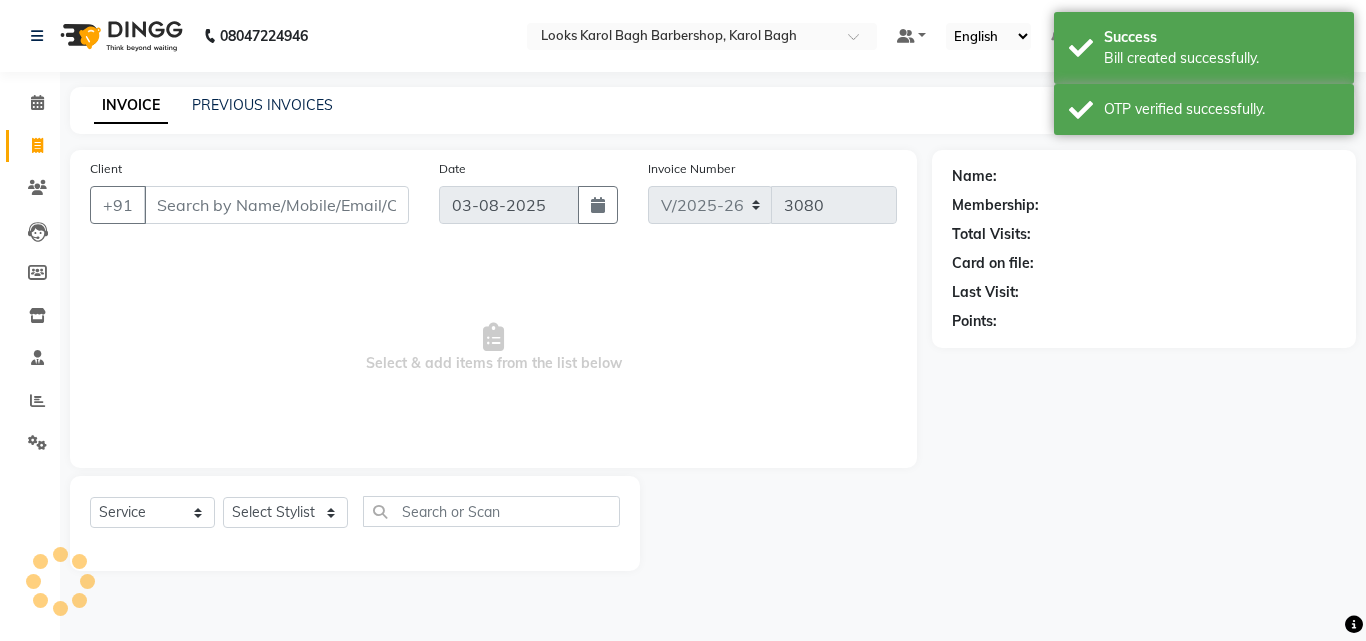 click on "Client" at bounding box center [276, 205] 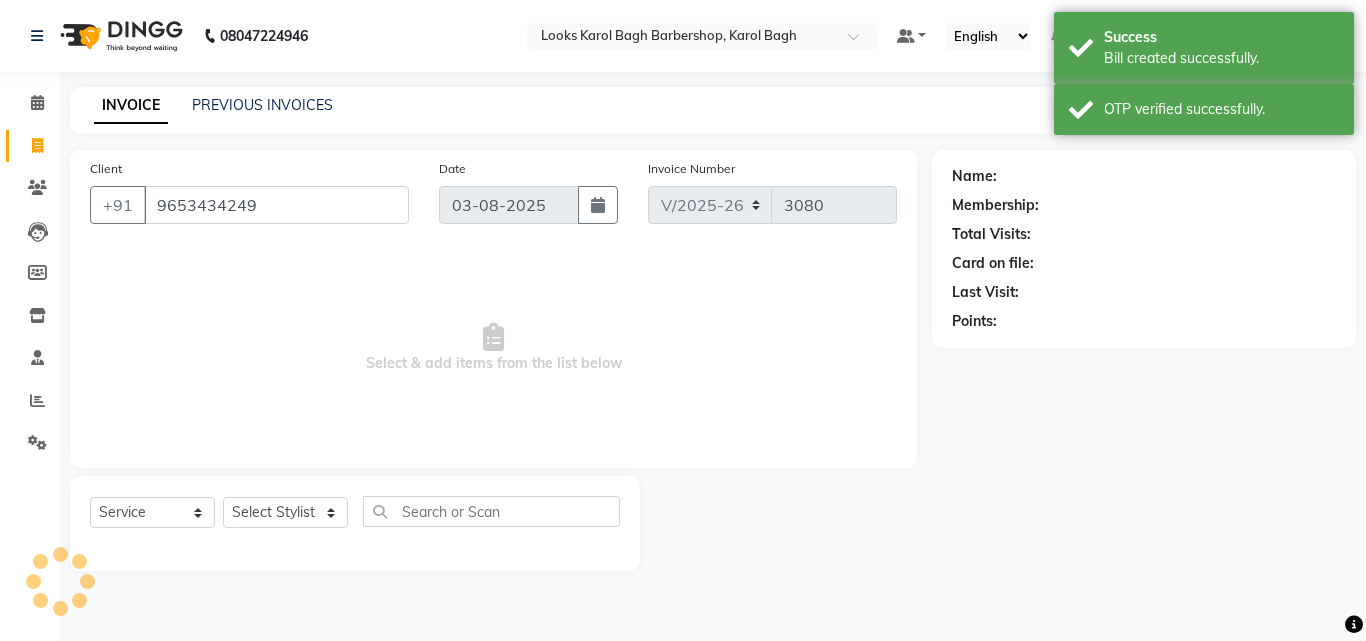 type on "9653434249" 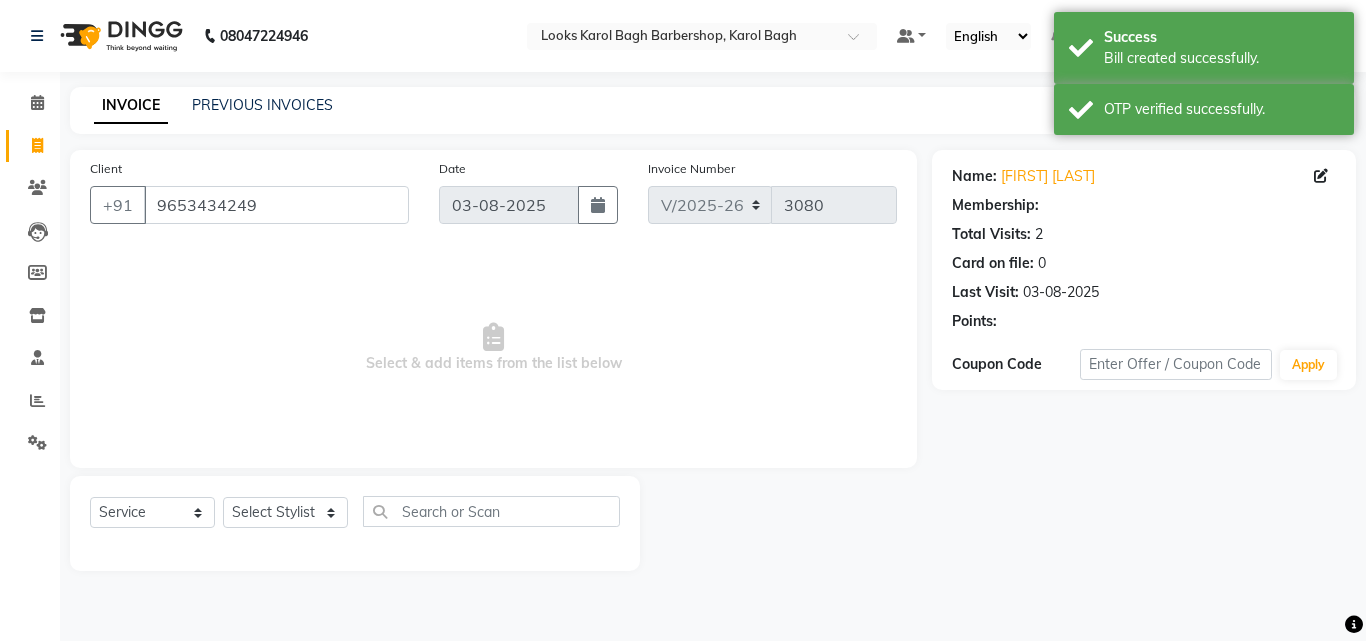 select on "1: Object" 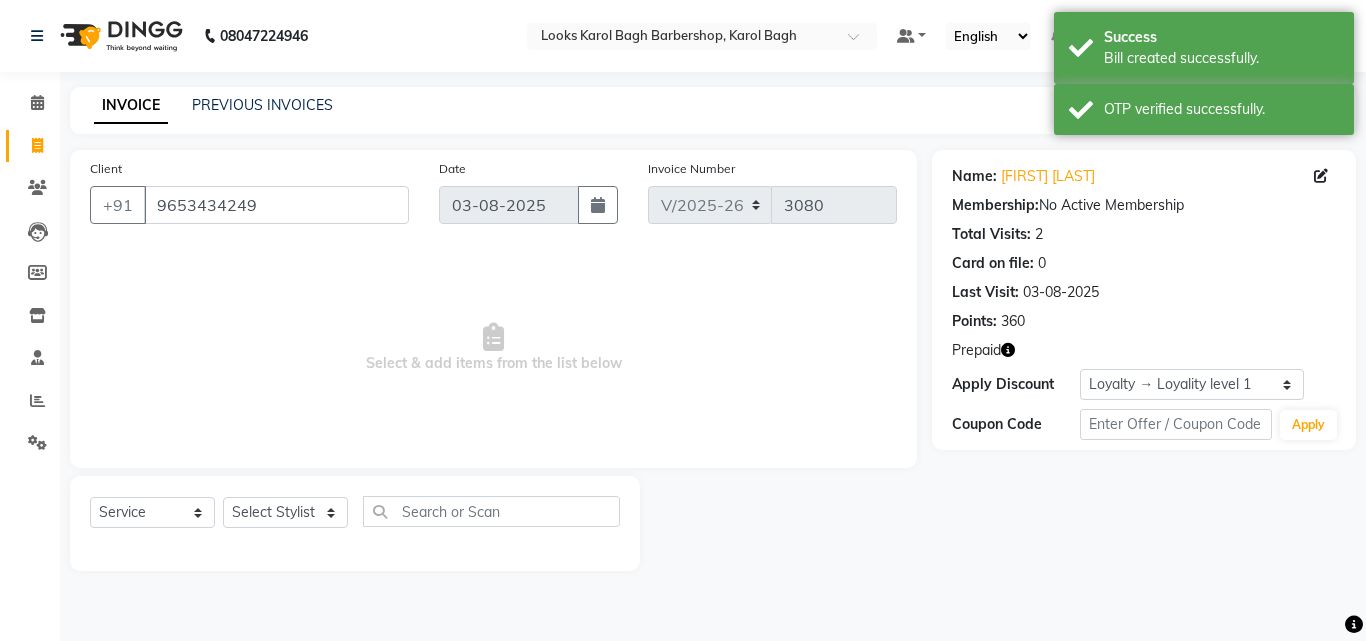click on "Select  Service  Product  Membership  Package Voucher Prepaid Gift Card  Select Stylist Aadil Adnan AENA Aijaz Alam Amazon_Kart AMIR  Anurag _asst Arvind_asst BIJENDER  Counter Sales DANISH DHARAMVEER Eshan FARHAN KARAN RAI  KOMAL_NAILS Krishna_asst LALIT_PDCT LHAMO Looks_Female_Section Looks_H.O_Store Looks Karol Bagh Barbershop Looks_Kart MANIRAM Meenu_pdct Mohammad Sajid NAEEM  NARENDER DEOL  Naveen_pdct Prabhakar Kumar_PDCT RAAJ GUPTA RAAJ_JI raj ji RAM MURTI NARYAL ROHIT  Rohit Seth Rohit Thakur SACHIN sahil Shabina Shakir SIMRAN Sonia Sunny VIKRAM VIKRANT SINGH  Vishal_Asst YOGESH ASSISTANT" 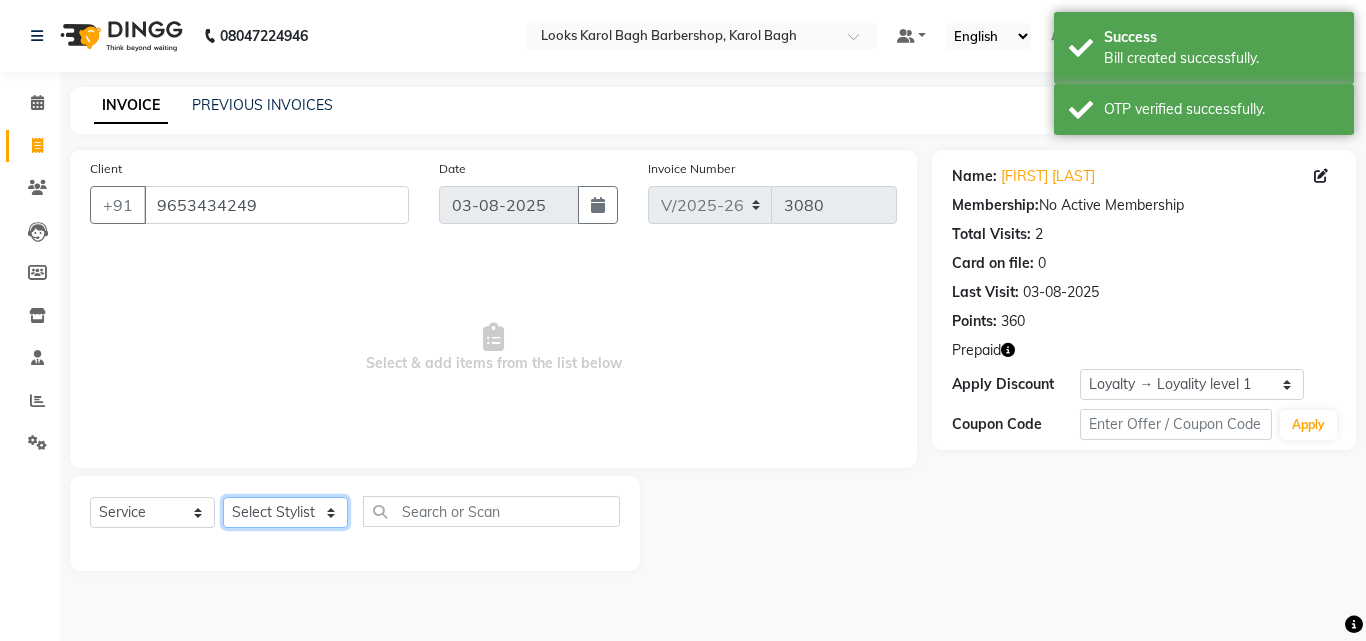 click on "Select Stylist Aadil Adnan AENA Aijaz Alam Amazon_Kart AMIR  Anurag _asst Arvind_asst BIJENDER  Counter Sales DANISH DHARAMVEER Eshan FARHAN KARAN RAI  KOMAL_NAILS Krishna_asst LALIT_PDCT LHAMO Looks_Female_Section Looks_H.O_Store Looks Karol Bagh Barbershop Looks_Kart MANIRAM Meenu_pdct Mohammad Sajid NAEEM  NARENDER DEOL  Naveen_pdct Prabhakar Kumar_PDCT RAAJ GUPTA RAAJ_JI raj ji RAM MURTI NARYAL ROHIT  Rohit Seth Rohit Thakur SACHIN sahil Shabina Shakir SIMRAN Sonia Sunny VIKRAM VIKRANT SINGH  Vishal_Asst YOGESH ASSISTANT" 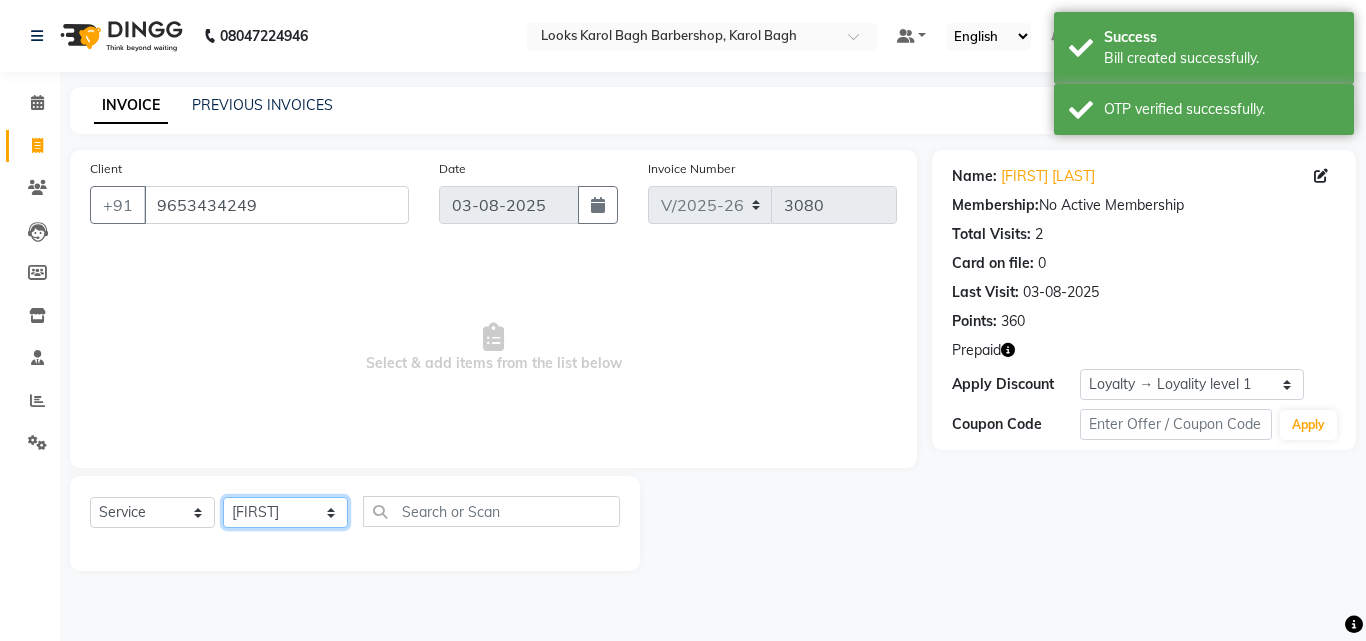 click on "Select Stylist Aadil Adnan AENA Aijaz Alam Amazon_Kart AMIR  Anurag _asst Arvind_asst BIJENDER  Counter Sales DANISH DHARAMVEER Eshan FARHAN KARAN RAI  KOMAL_NAILS Krishna_asst LALIT_PDCT LHAMO Looks_Female_Section Looks_H.O_Store Looks Karol Bagh Barbershop Looks_Kart MANIRAM Meenu_pdct Mohammad Sajid NAEEM  NARENDER DEOL  Naveen_pdct Prabhakar Kumar_PDCT RAAJ GUPTA RAAJ_JI raj ji RAM MURTI NARYAL ROHIT  Rohit Seth Rohit Thakur SACHIN sahil Shabina Shakir SIMRAN Sonia Sunny VIKRAM VIKRANT SINGH  Vishal_Asst YOGESH ASSISTANT" 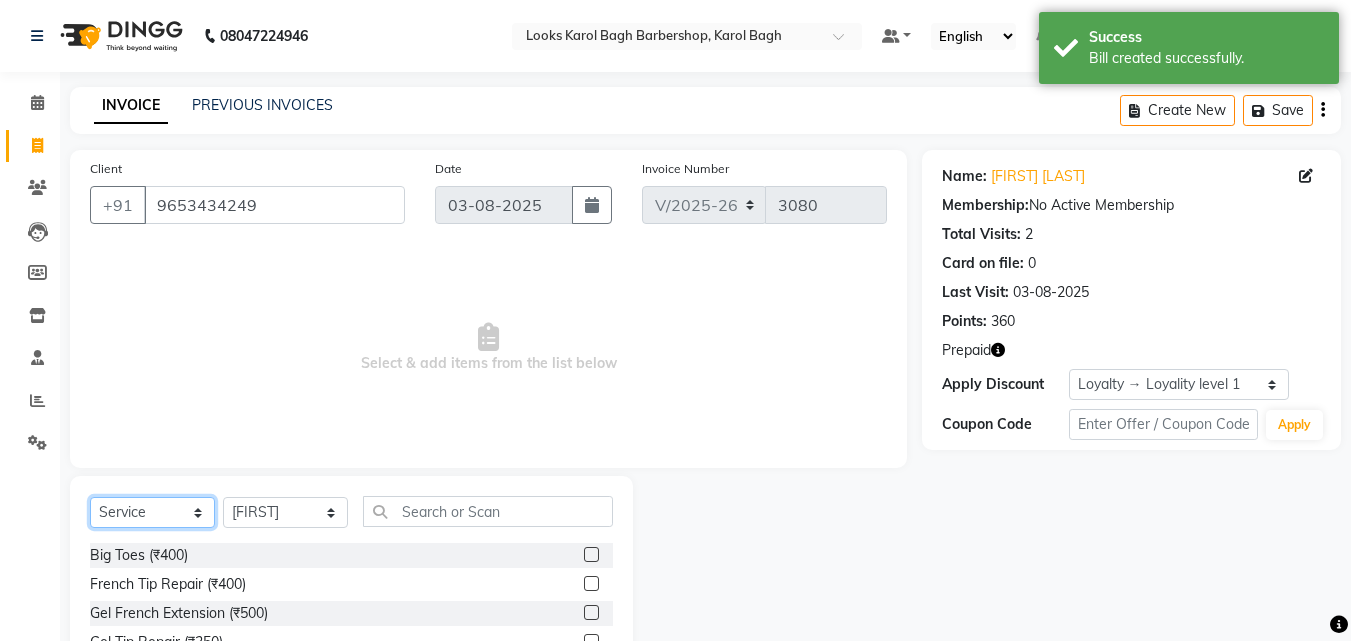 click on "Select  Service  Product  Membership  Package Voucher Prepaid Gift Card" 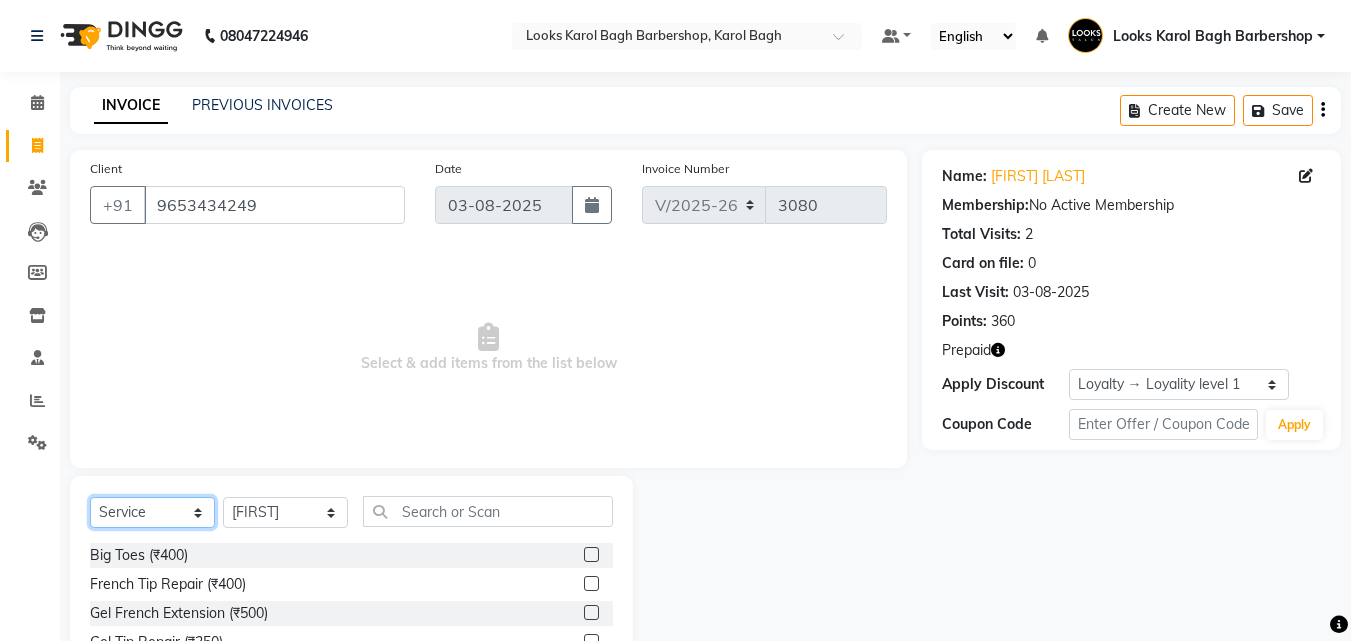 select on "product" 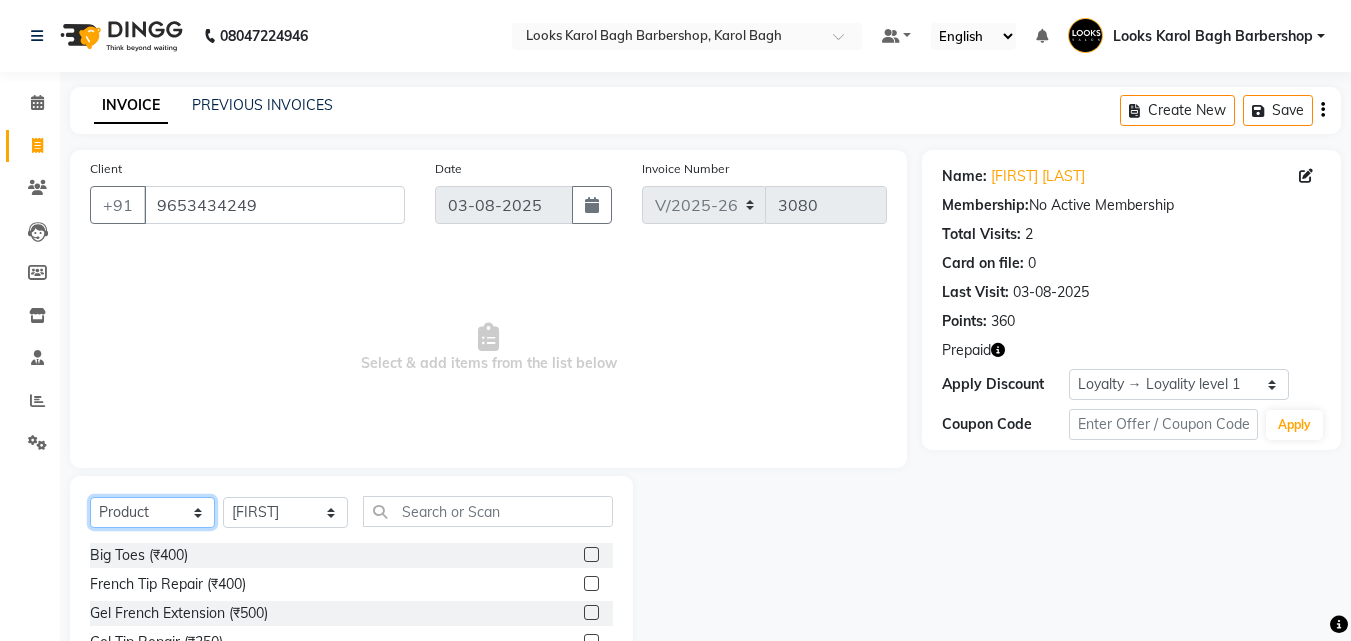 click on "Select  Service  Product  Membership  Package Voucher Prepaid Gift Card" 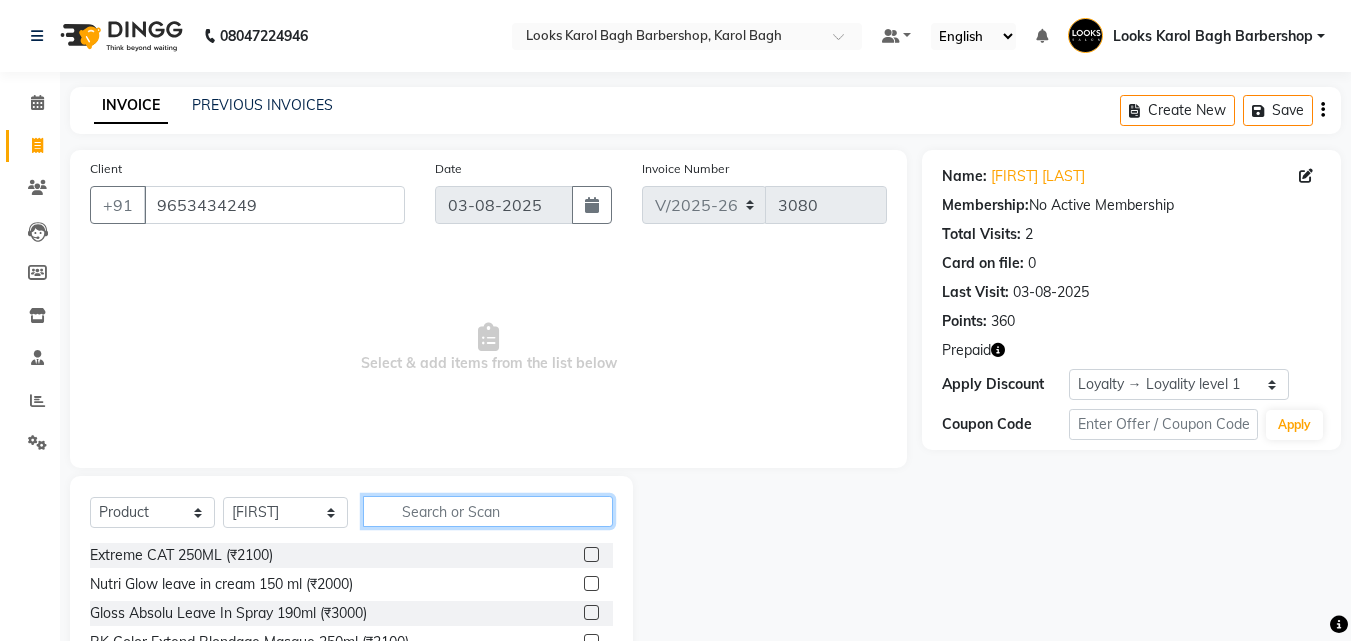 drag, startPoint x: 412, startPoint y: 518, endPoint x: 415, endPoint y: 505, distance: 13.341664 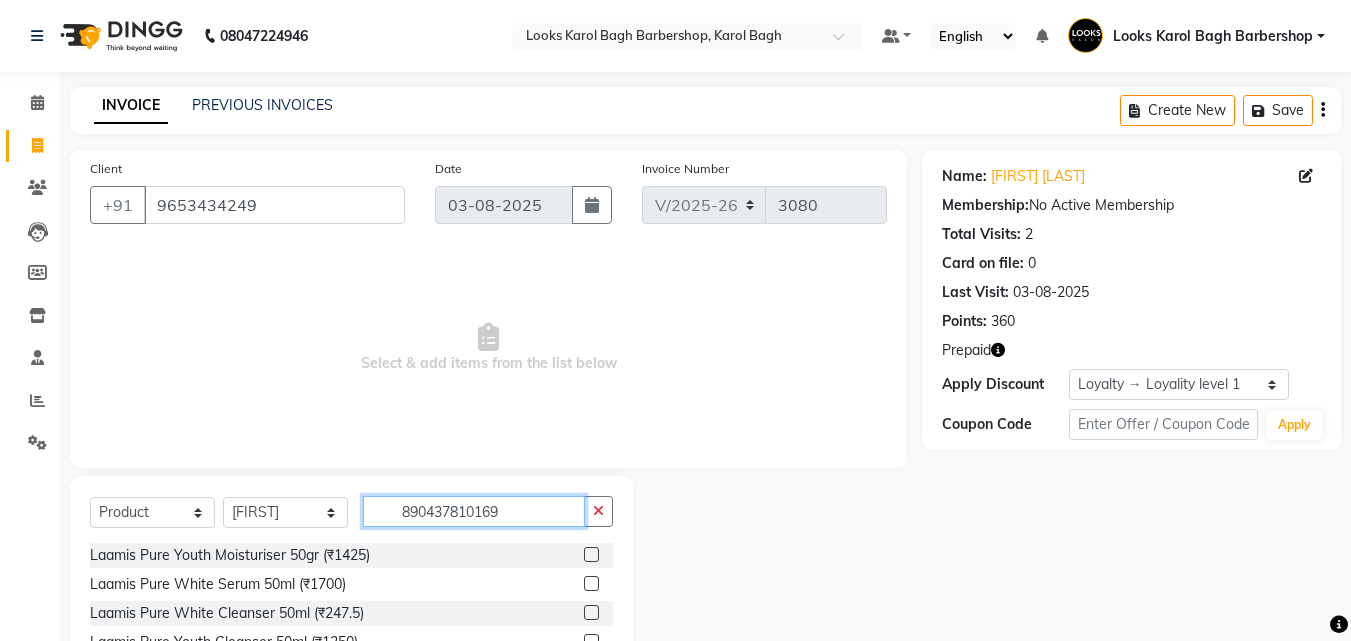 type on "8904378101692" 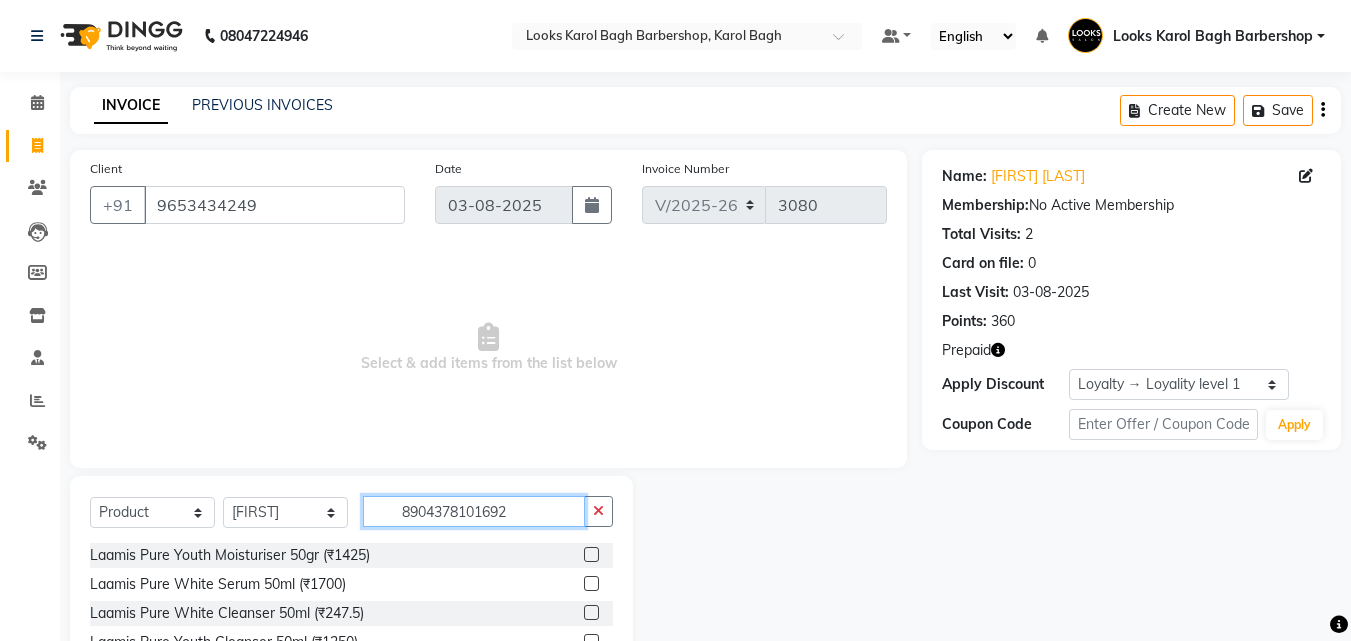 type 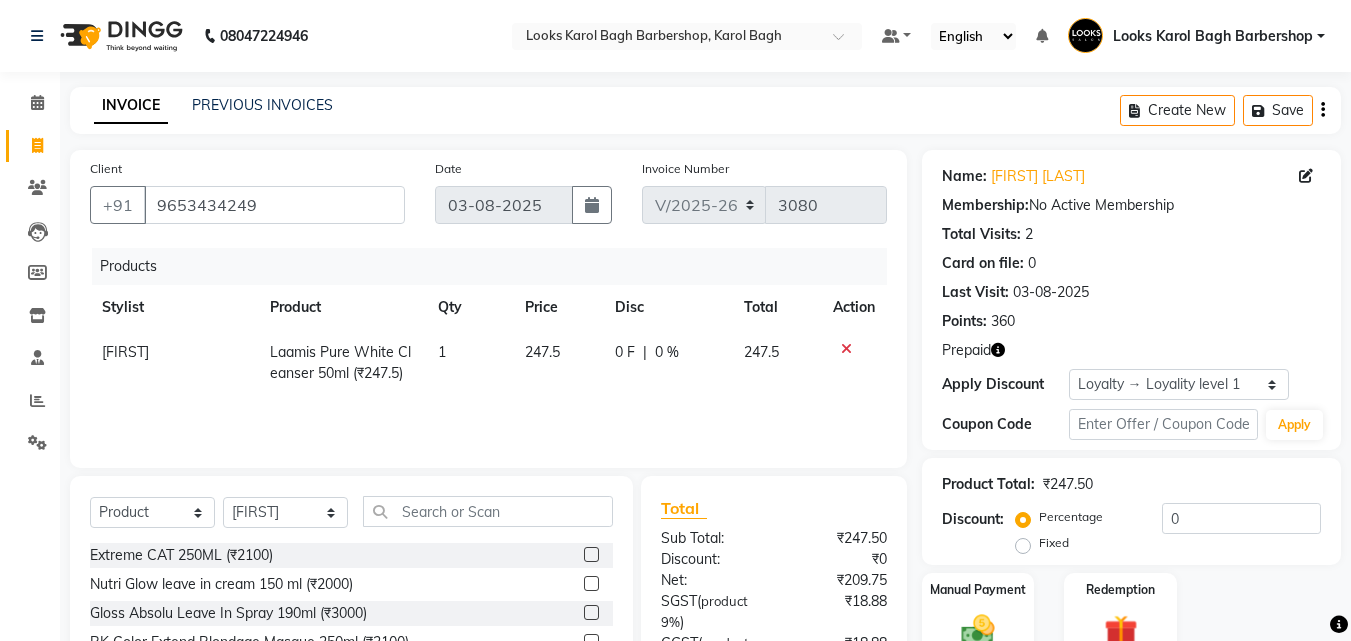 click on "247.5" 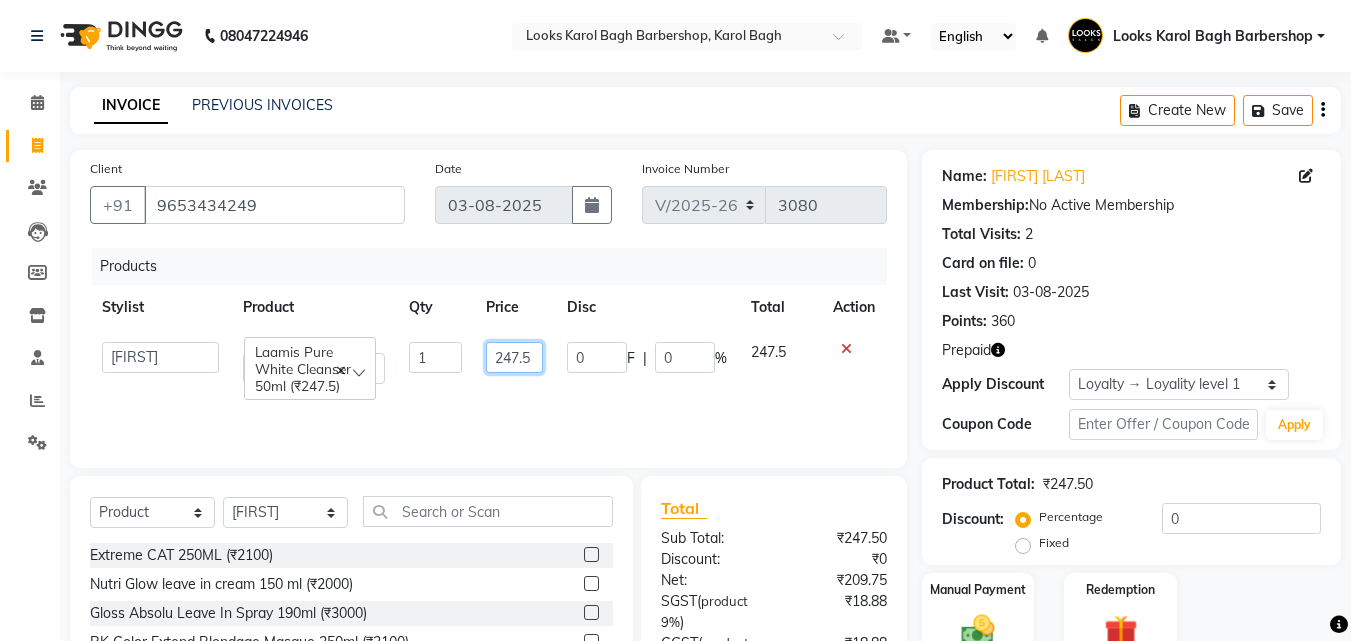 click on "247.5" 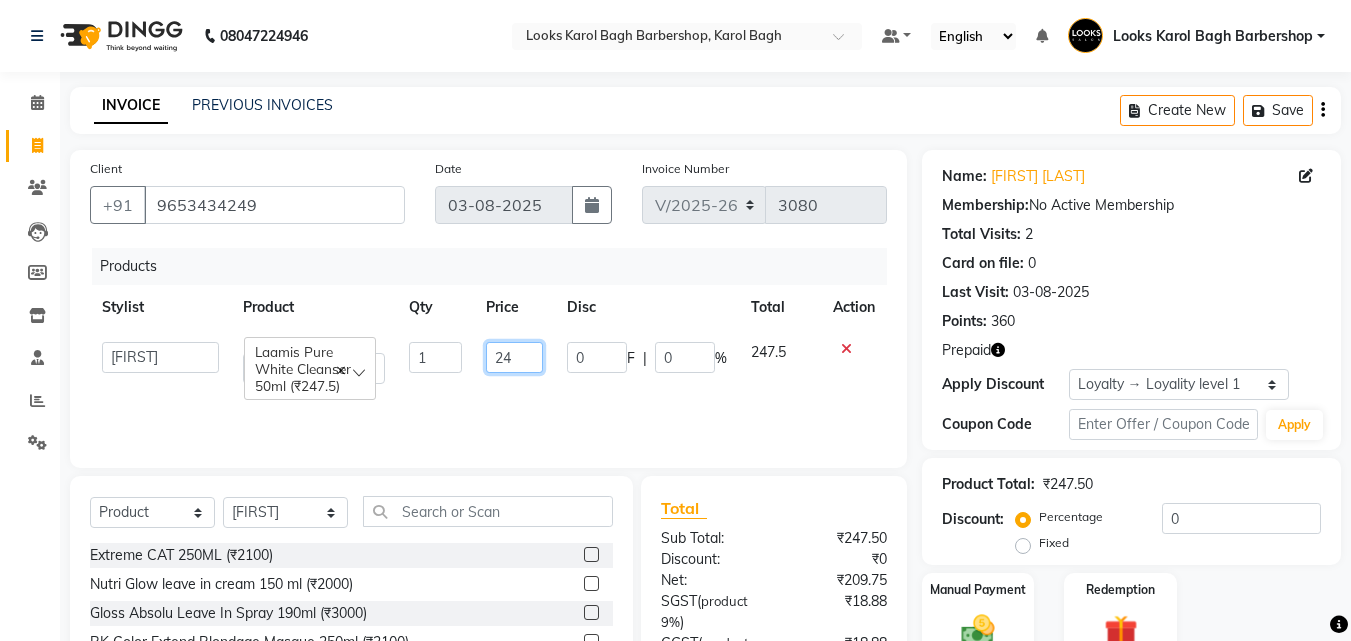 type on "2" 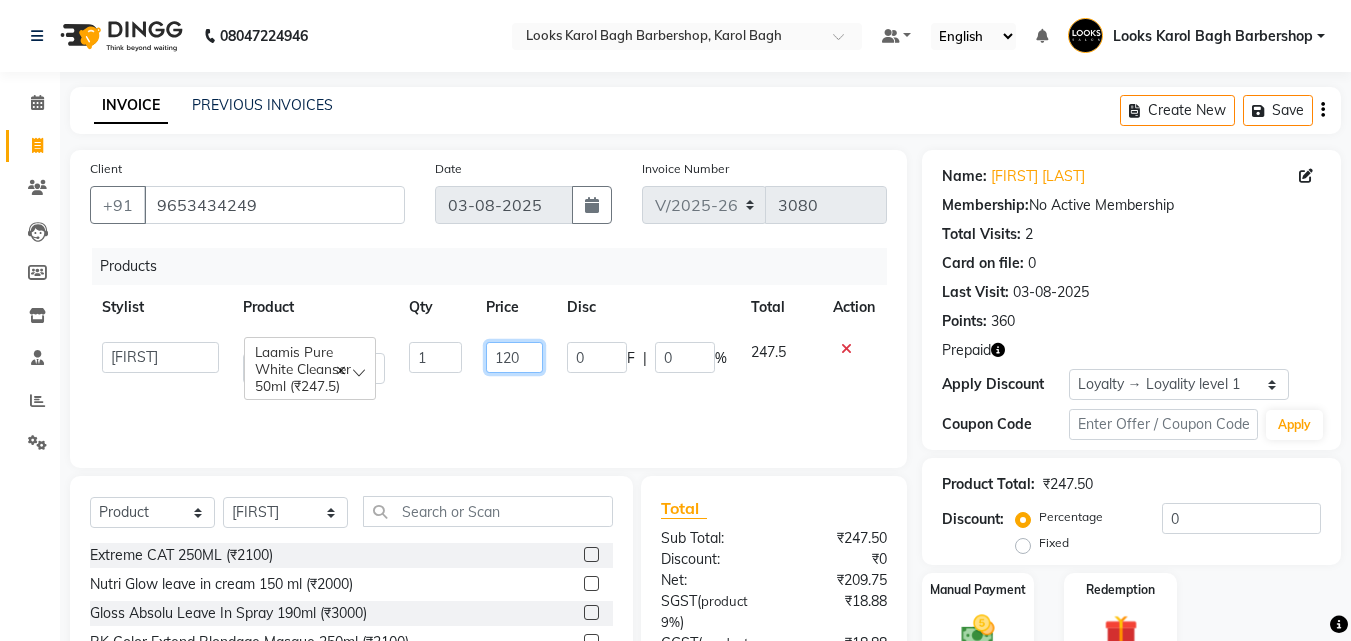 type on "1200" 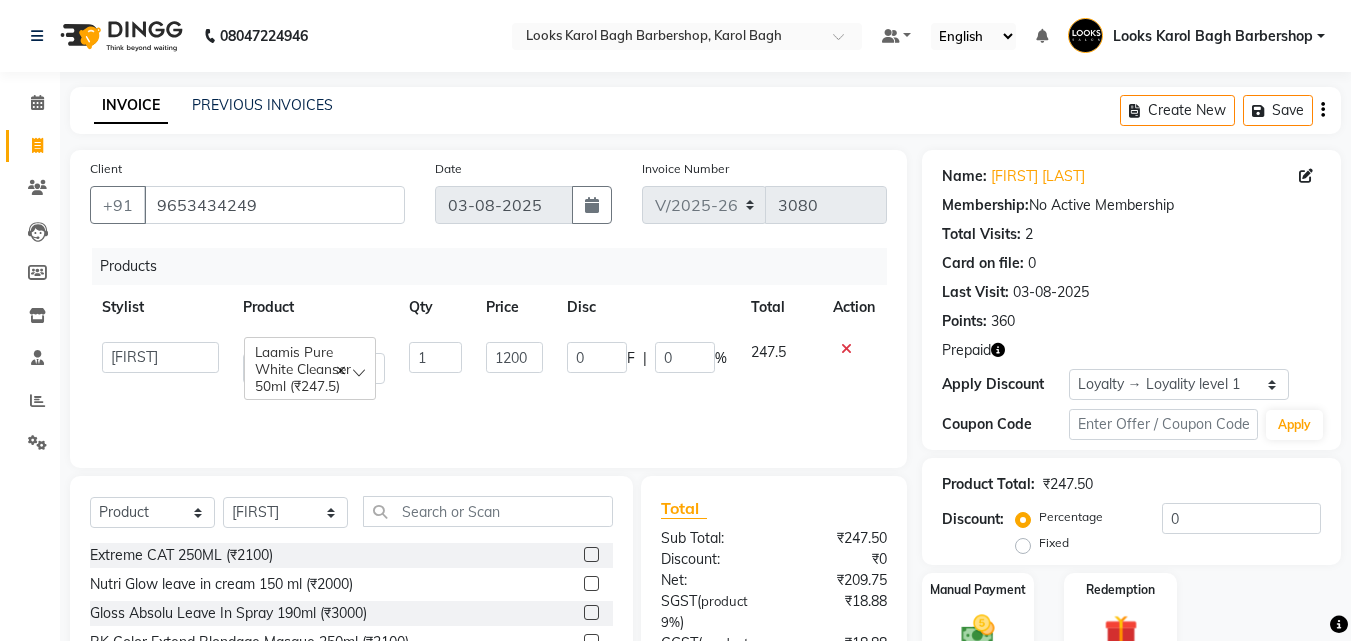 click on "Products Stylist Product Qty Price Disc Total Action  Aadil   Adnan   AENA   Aijaz   Alam   Amazon_Kart   AMIR    Anurag _asst   Arvind_asst   BIJENDER    Counter Sales   DANISH   DHARAMVEER   Eshan   FARHAN   KARAN RAI    KOMAL_NAILS   Krishna_asst   LALIT_PDCT   LHAMO   Looks_Female_Section   Looks_H.O_Store   Looks Karol Bagh Barbershop   Looks_Kart   MANIRAM   Meenu_pdct   Mohammad Sajid   NAEEM    NARENDER DEOL    Naveen_pdct   Prabhakar Kumar_PDCT   RAAJ GUPTA   RAAJ_JI   raj ji   RAM MURTI NARYAL   ROHIT    Rohit Seth   Rohit Thakur   SACHIN   sahil   Shabina   Shakir   SIMRAN   Sonia   Sunny   VIKRAM   VIKRANT SINGH    Vishal_Asst   YOGESH ASSISTANT   Laamis Pure White Cleanser 50ml (₹247.5)  1 1200 0 F | 0 % 247.5" 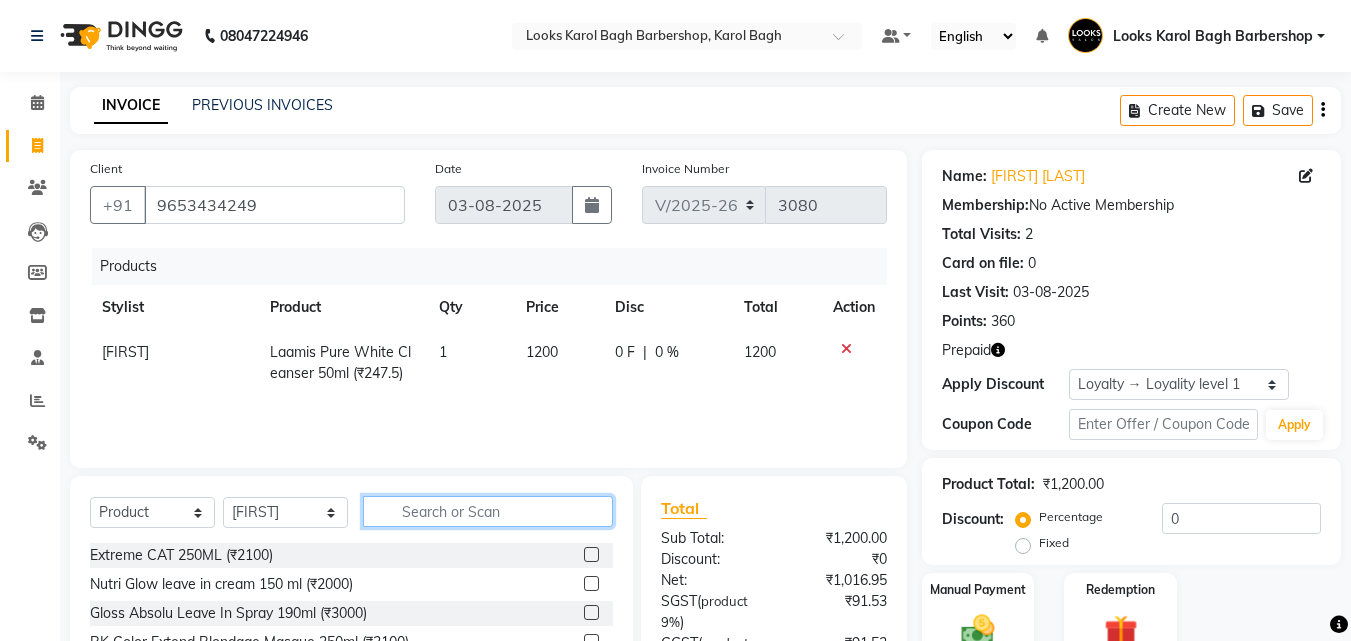 click 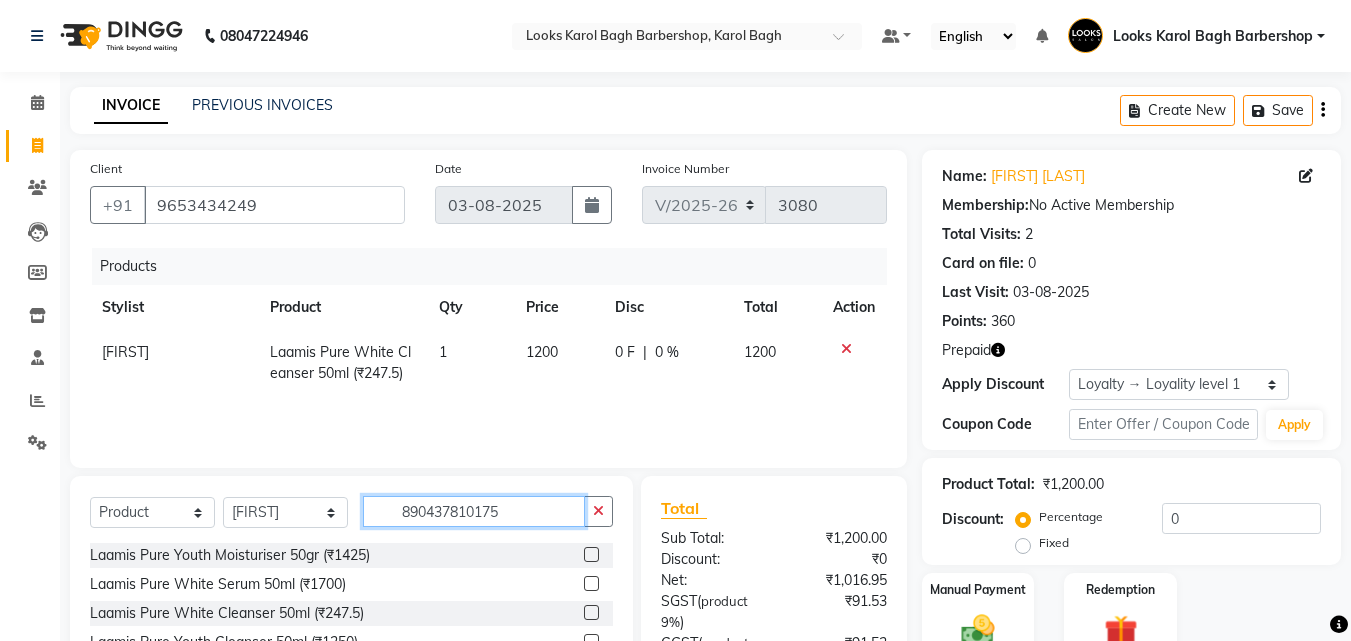 type on "8904378101753" 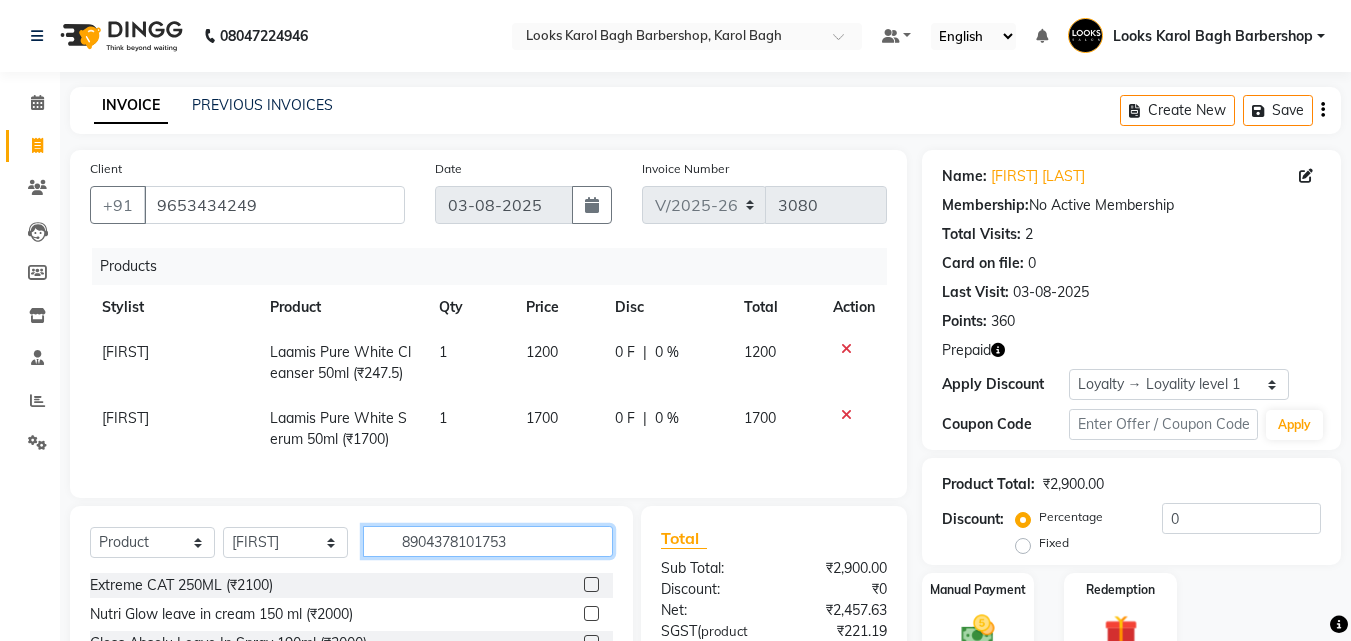 type 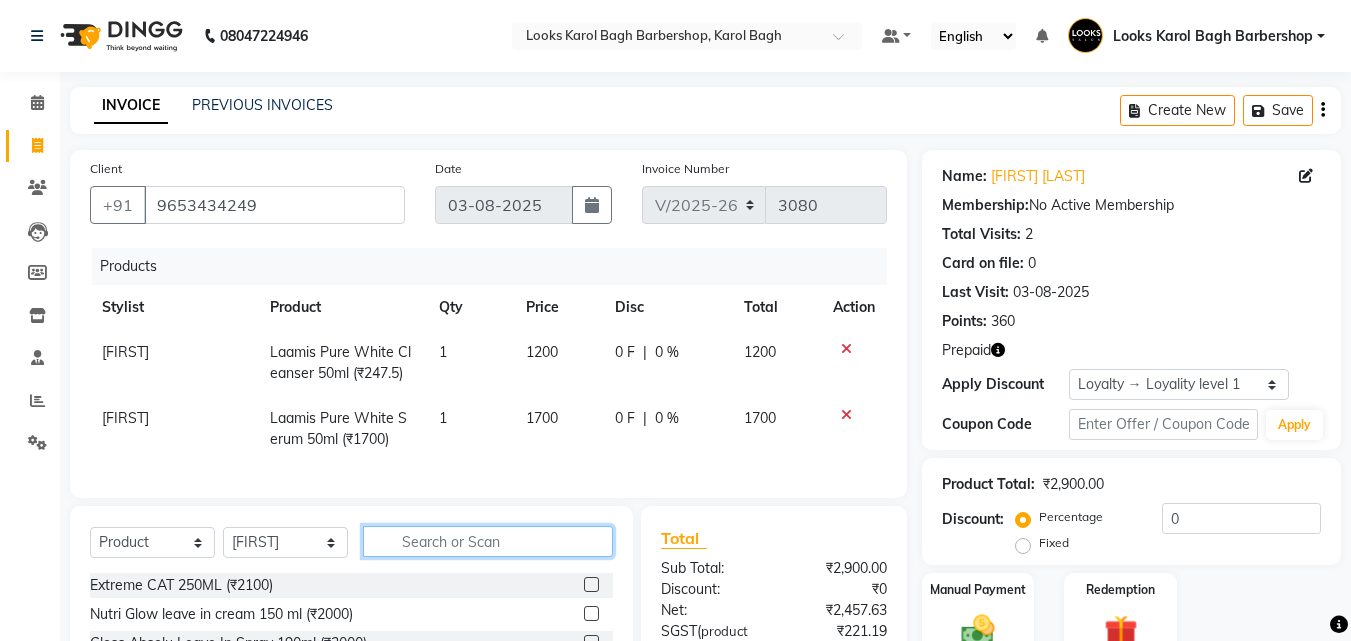 scroll, scrollTop: 225, scrollLeft: 0, axis: vertical 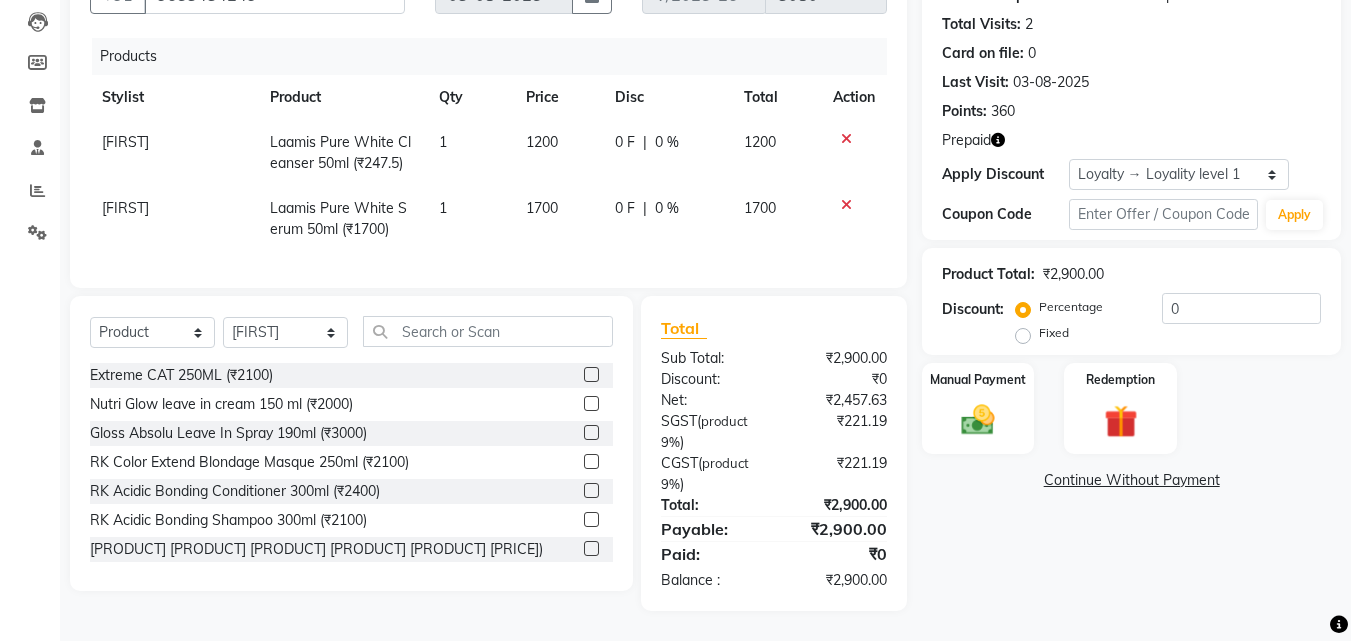 click on "1200" 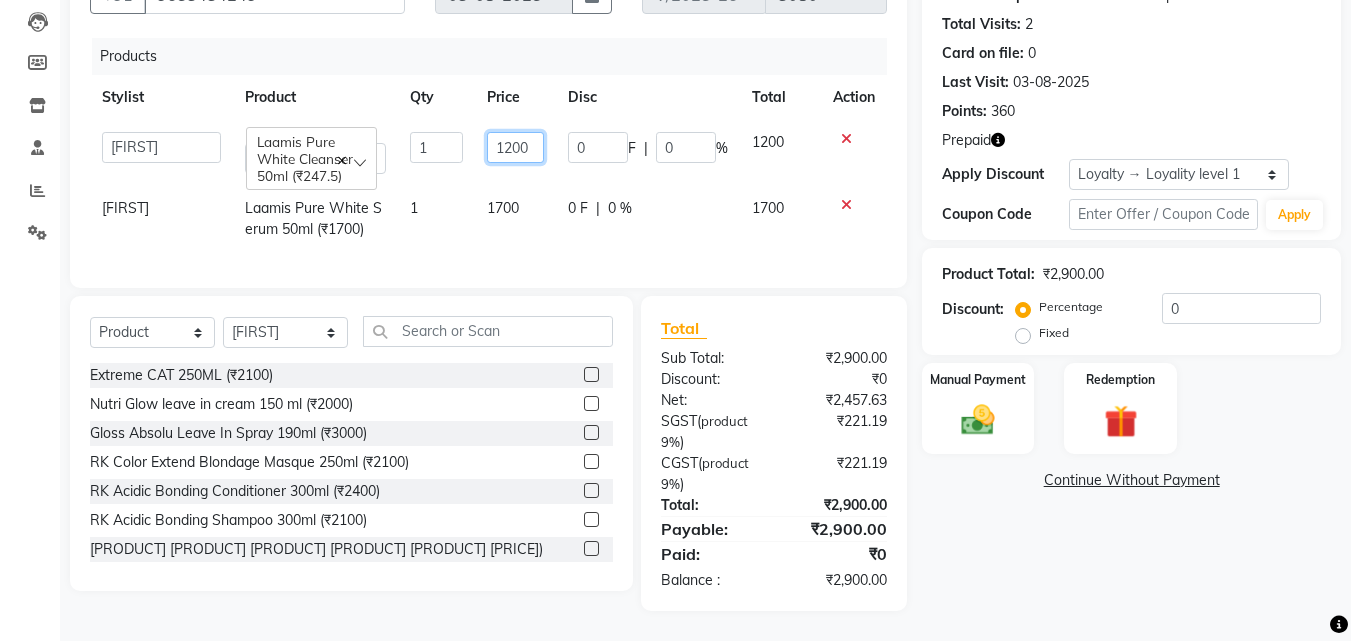 click on "1200" 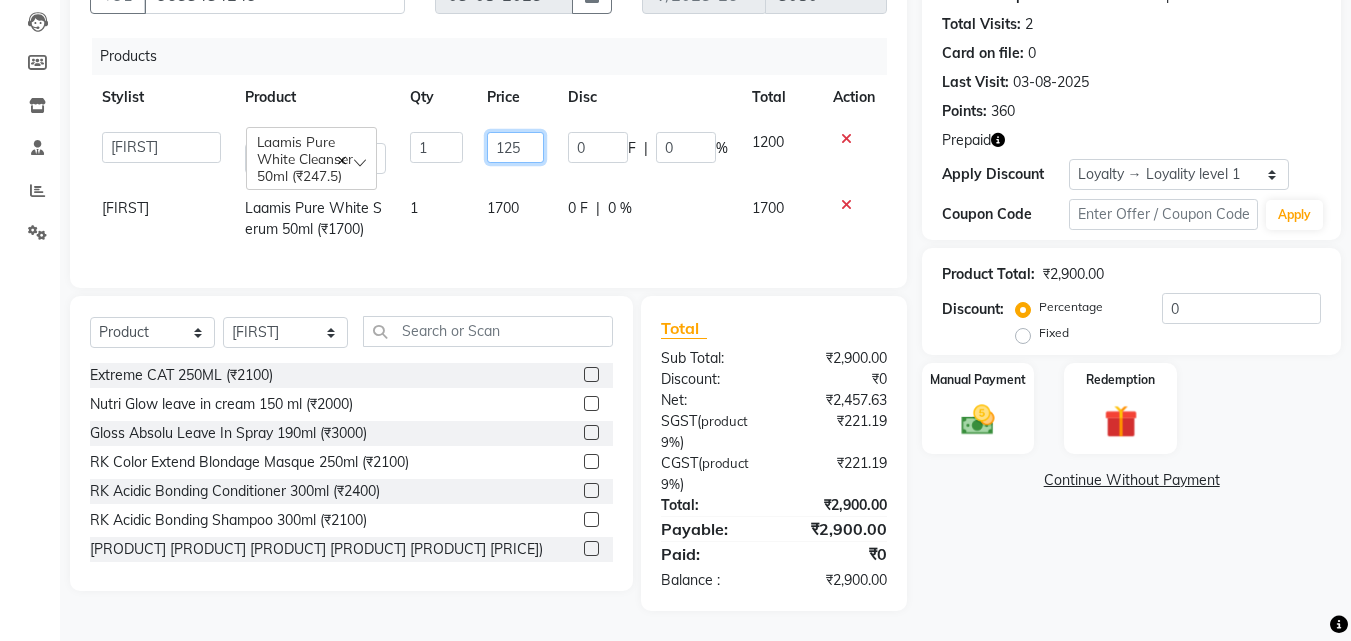 type on "1250" 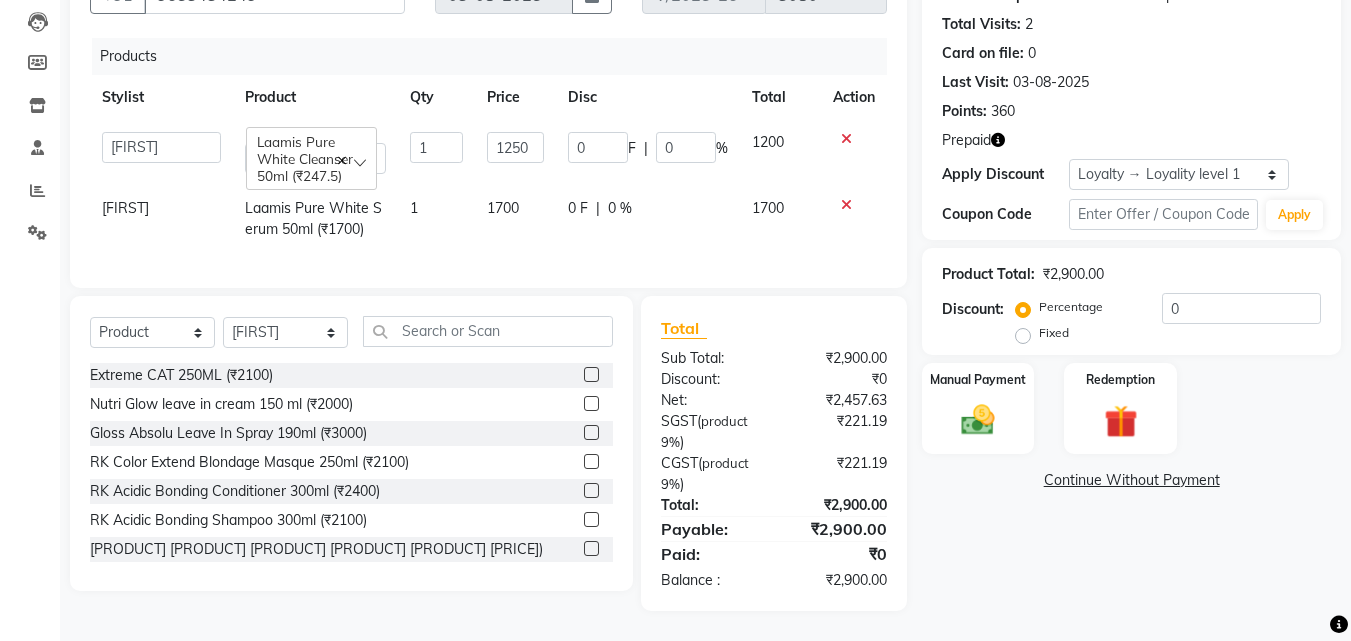 click on "Select  Service  Product  Membership  Package Voucher Prepaid Gift Card  Select Stylist Aadil Adnan AENA Aijaz Alam Amazon_Kart AMIR  Anurag _asst Arvind_asst BIJENDER  Counter Sales DANISH DHARAMVEER Eshan FARHAN KARAN RAI  KOMAL_NAILS Krishna_asst LALIT_PDCT LHAMO Looks_Female_Section Looks_H.O_Store Looks Karol Bagh Barbershop Looks_Kart MANIRAM Meenu_pdct Mohammad Sajid NAEEM  NARENDER DEOL  Naveen_pdct Prabhakar Kumar_PDCT RAAJ GUPTA RAAJ_JI raj ji RAM MURTI NARYAL ROHIT  Rohit Seth Rohit Thakur SACHIN sahil Shabina Shakir SIMRAN Sonia Sunny VIKRAM VIKRANT SINGH  Vishal_Asst YOGESH ASSISTANT Extreme CAT 250ML (₹2100)  Nutri Glow leave in cream 150 ml (₹2000)  Gloss Absolu Leave In Spray 190ml (₹3000)  RK Color Extend Blondage Masque 250ml (₹2100)  RK Acidic Bonding Conditioner 300ml (₹2400)  RK Acidic Bonding Shampoo 300ml (₹2100)  OSiS+ Glow Anti-Frizz Shine Serum  50 ml (₹1500)  OSiS+ Hair Styling Dust It  10g (₹1000)  Aveda Balancing Shampoo 50 Ml (₹1000)  1821 Clay 56.7gr (₹3000)" 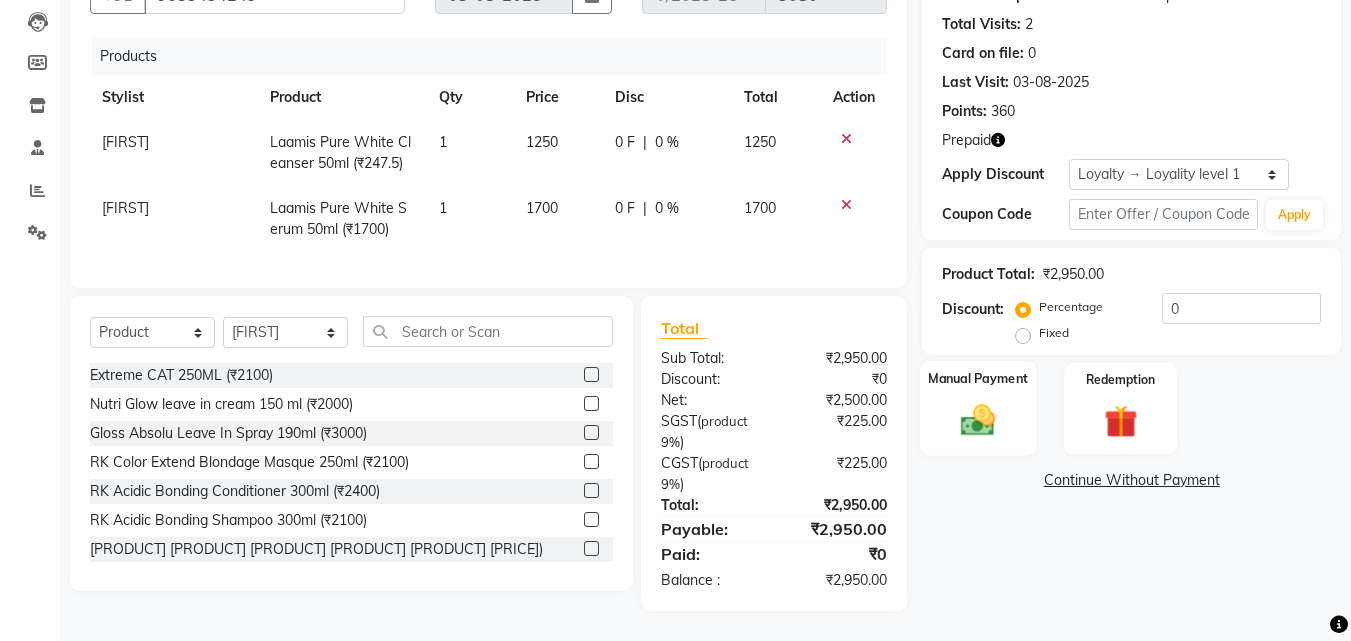 click 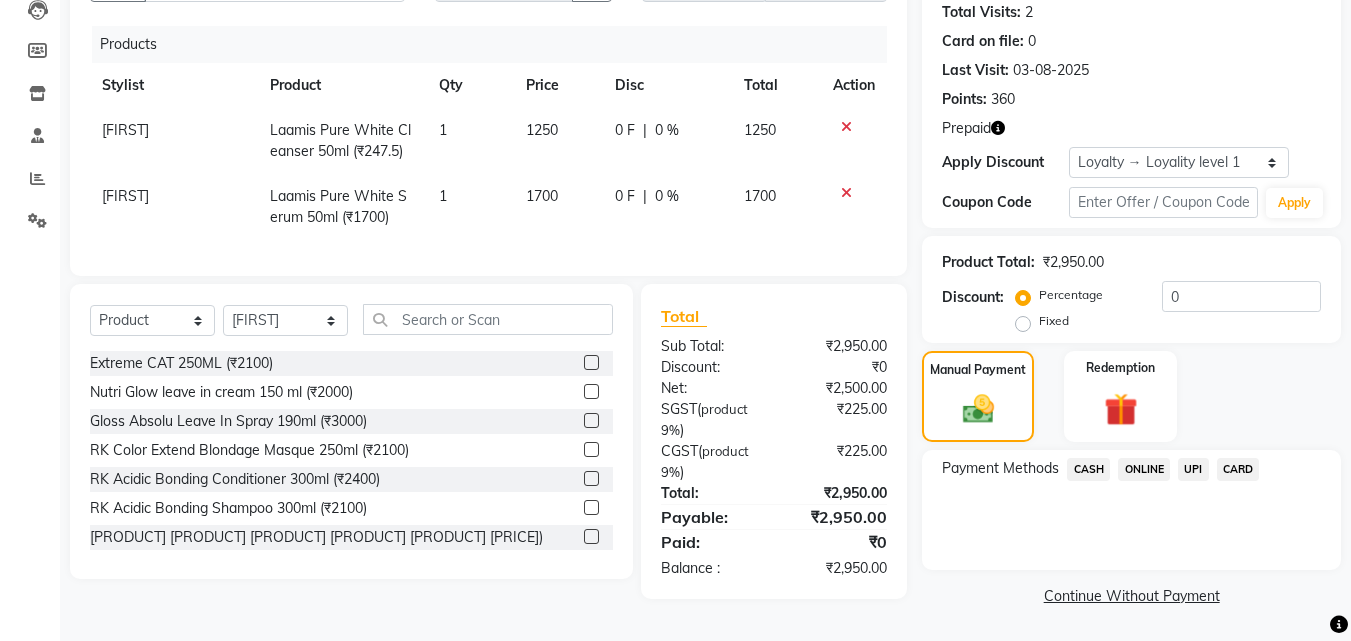click on "UPI" 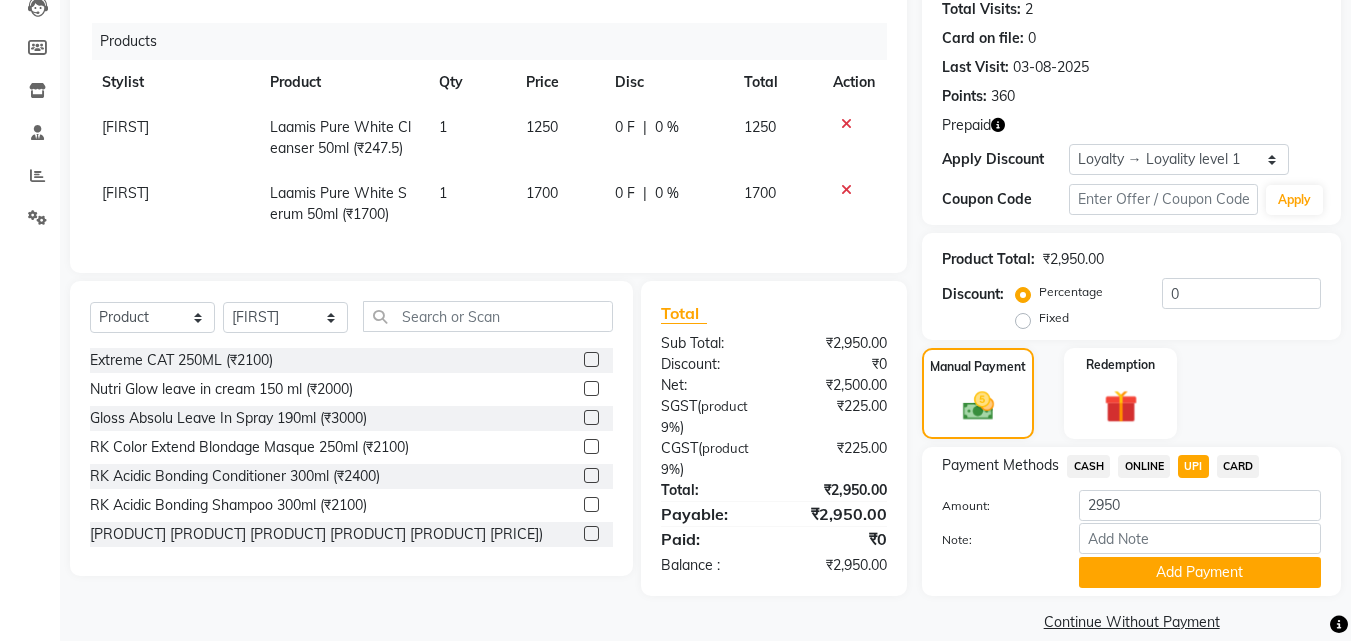 click on "Add Payment" 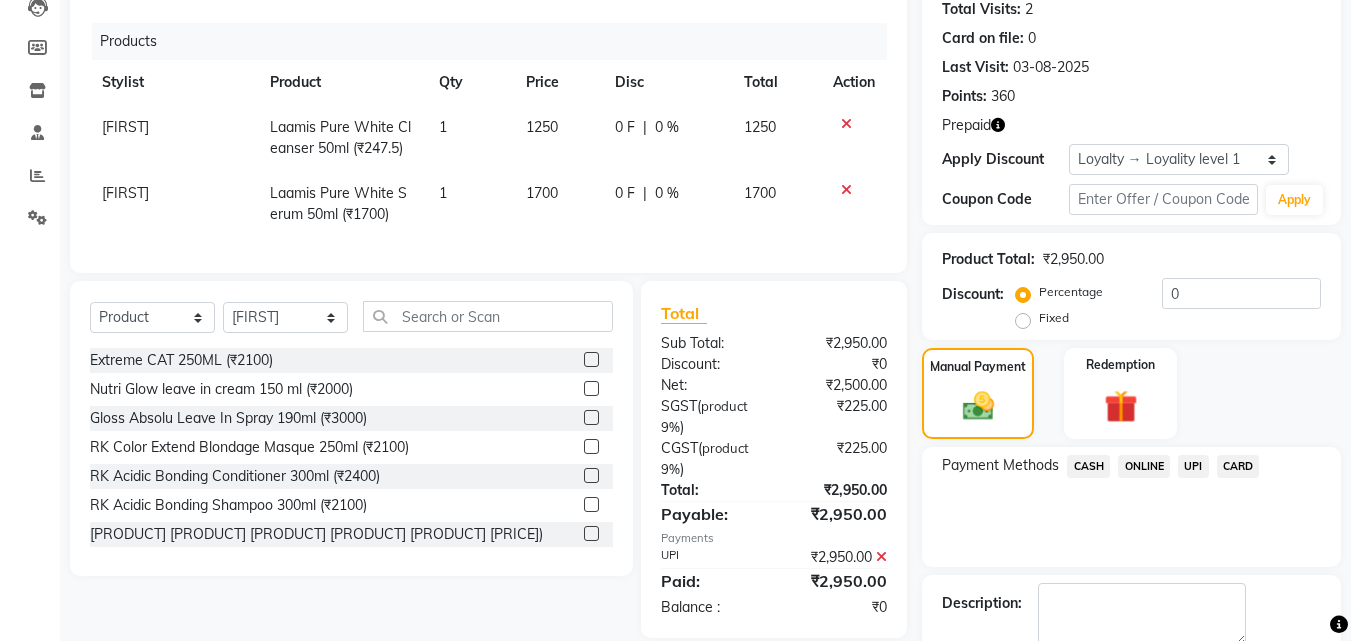 scroll, scrollTop: 366, scrollLeft: 0, axis: vertical 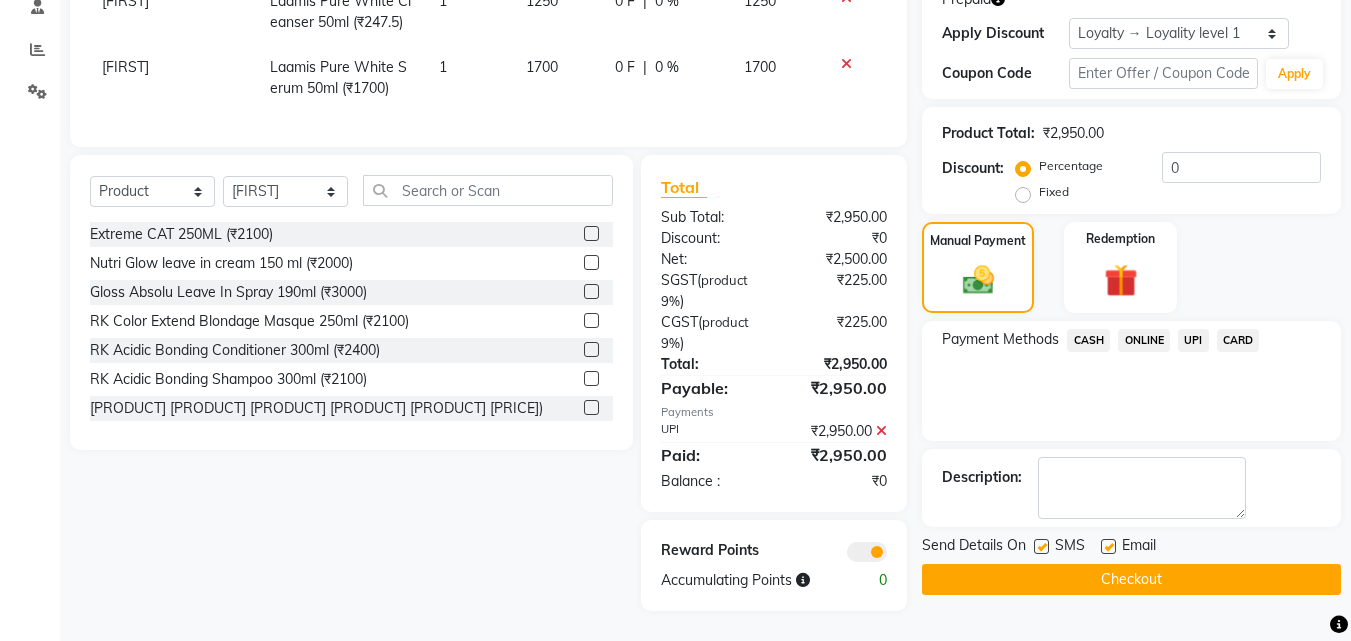 click on "Checkout" 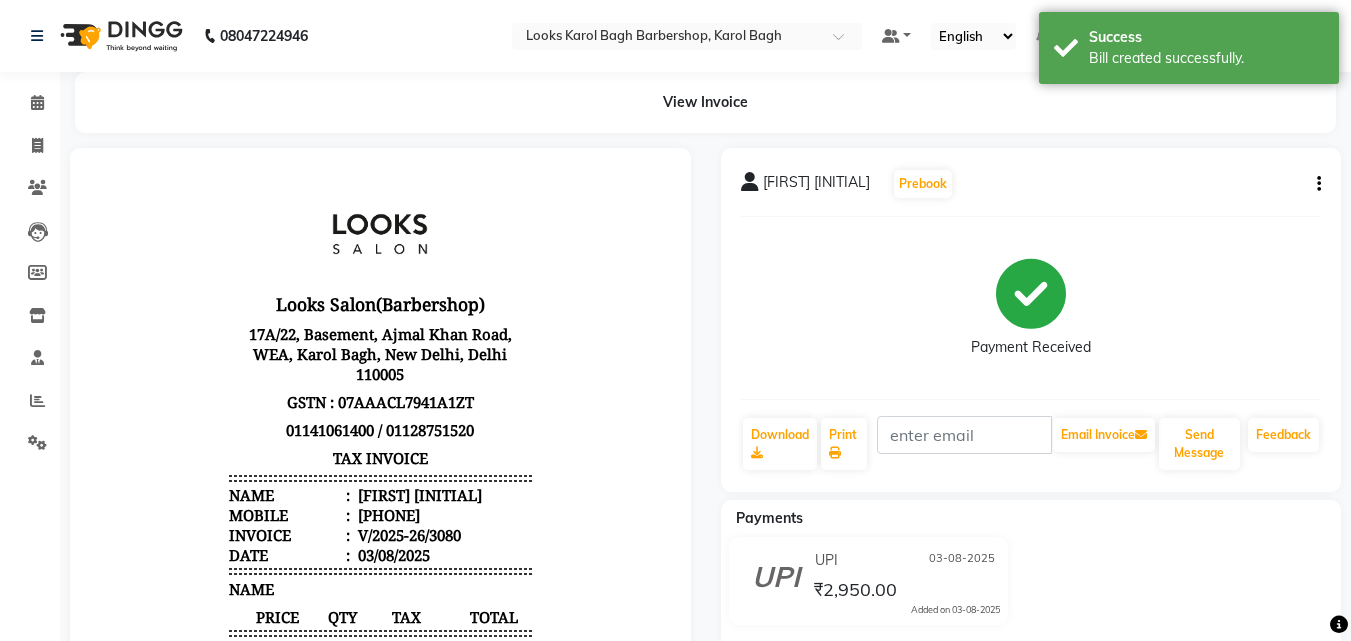 scroll, scrollTop: 0, scrollLeft: 0, axis: both 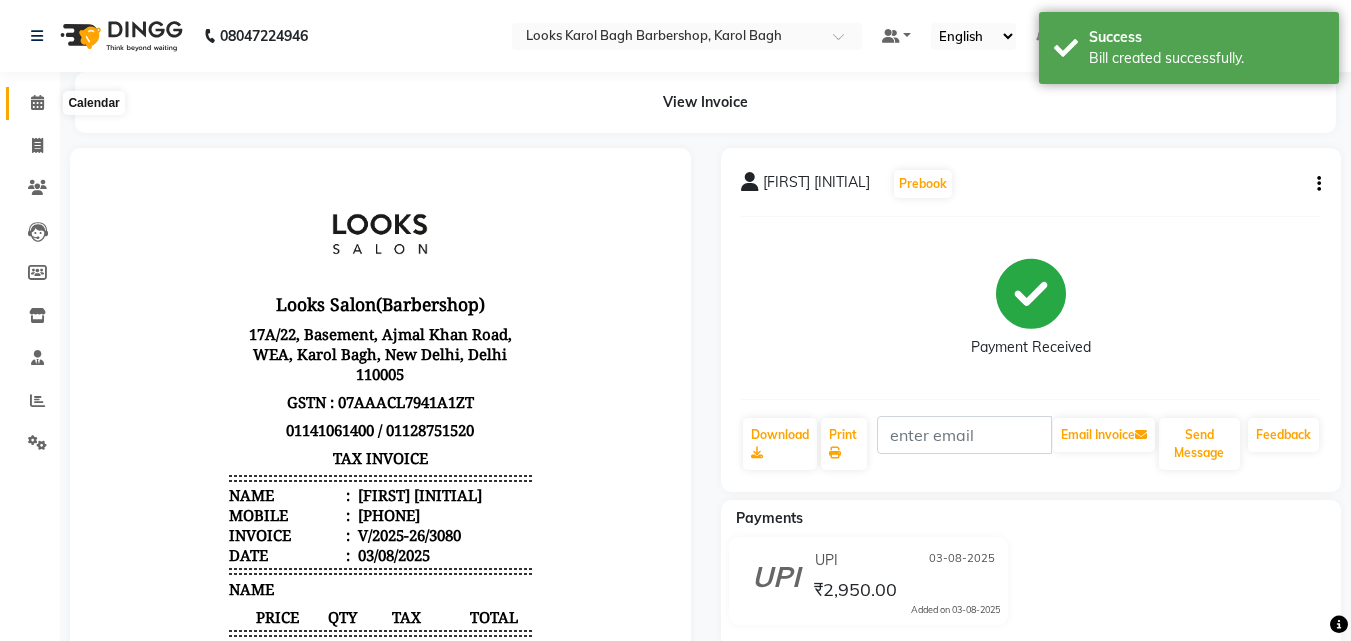 click 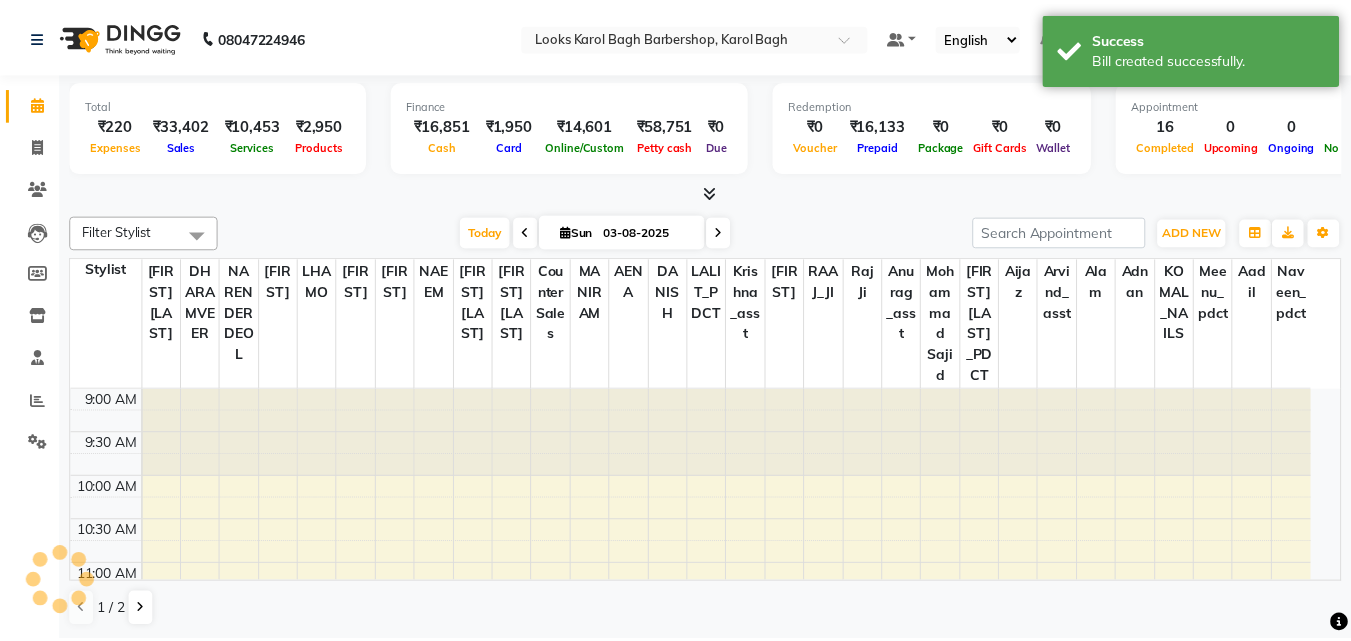 scroll, scrollTop: 0, scrollLeft: 0, axis: both 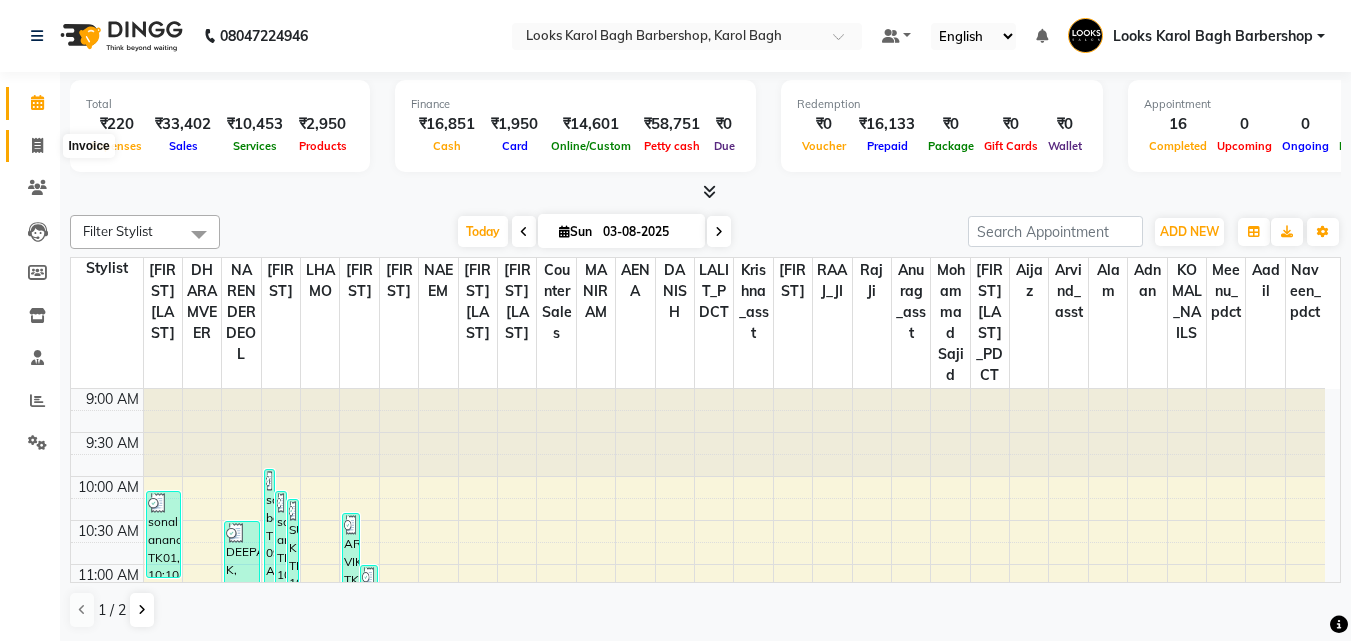click 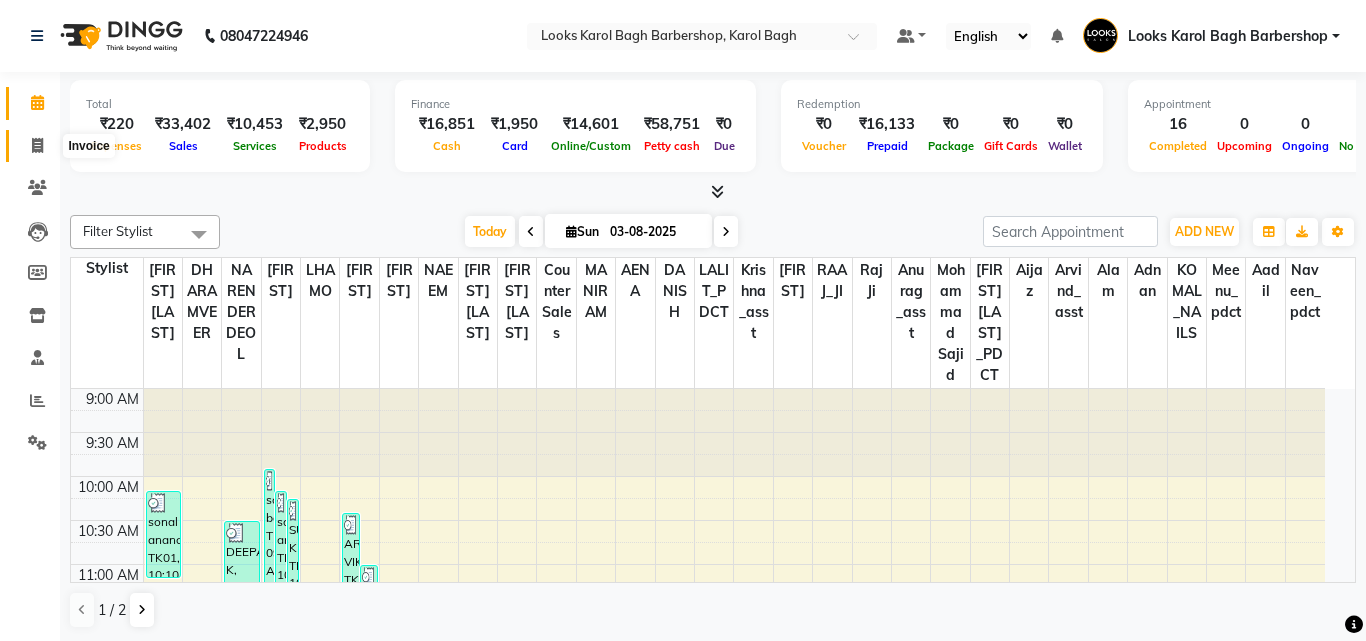 select on "service" 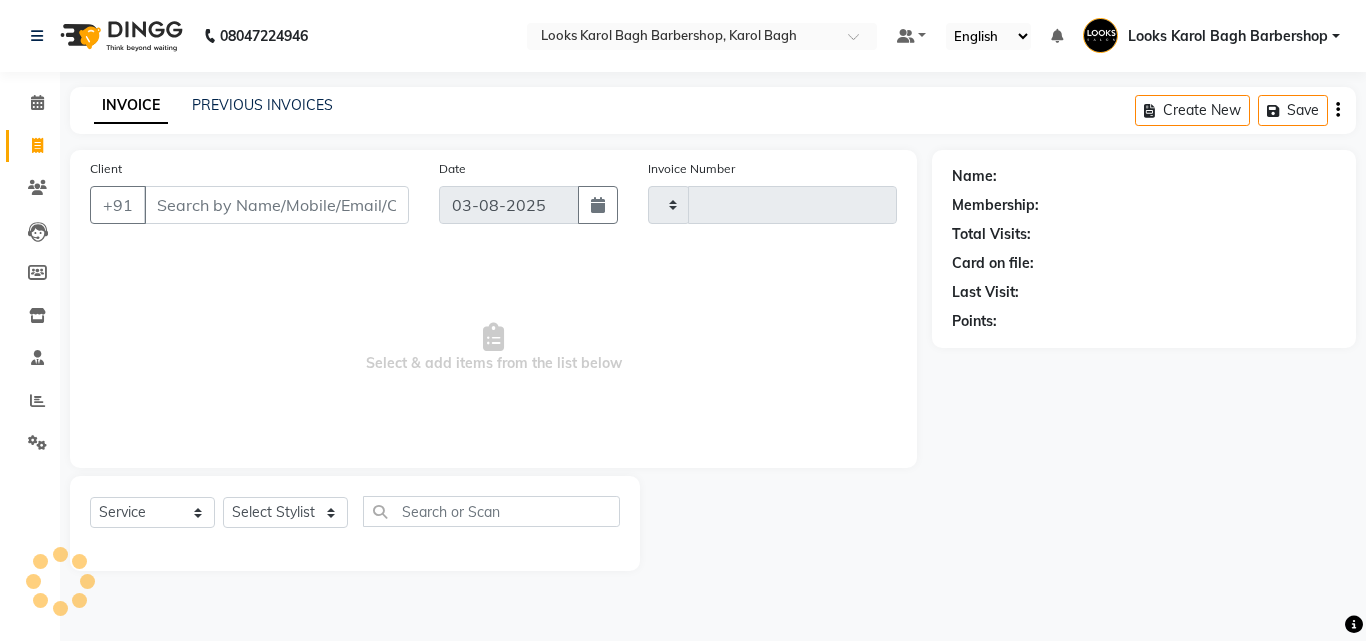 type on "3081" 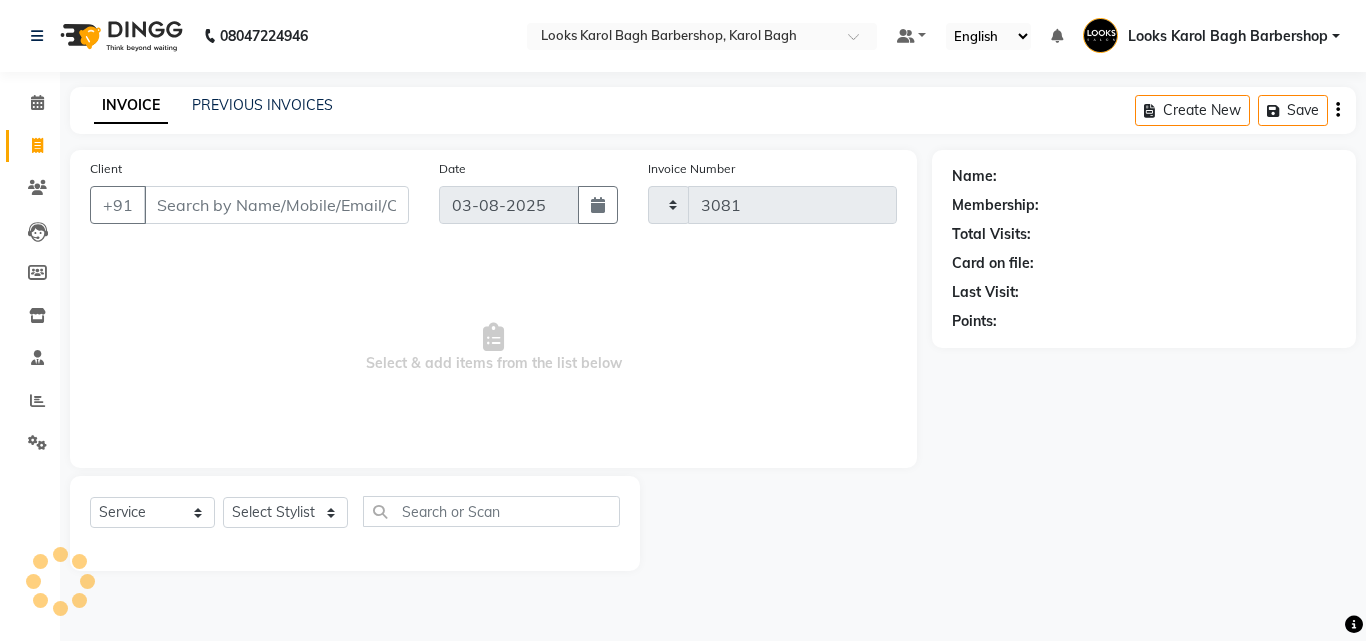 select on "4323" 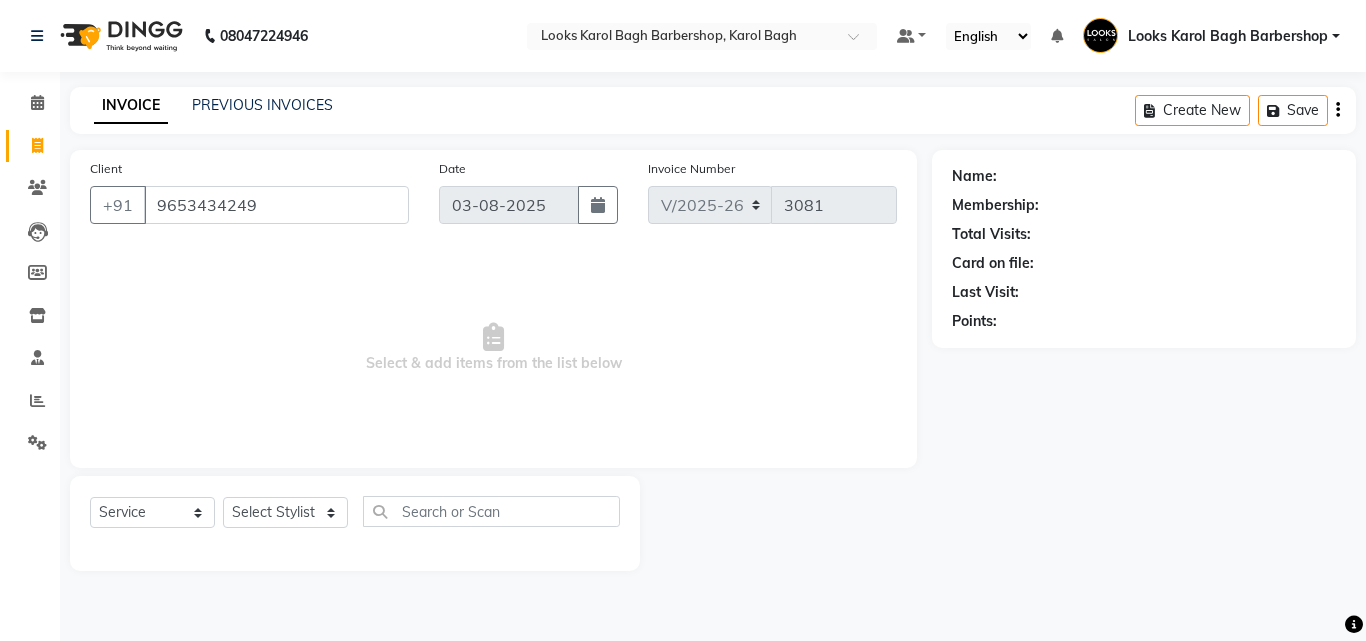 type on "9653434249" 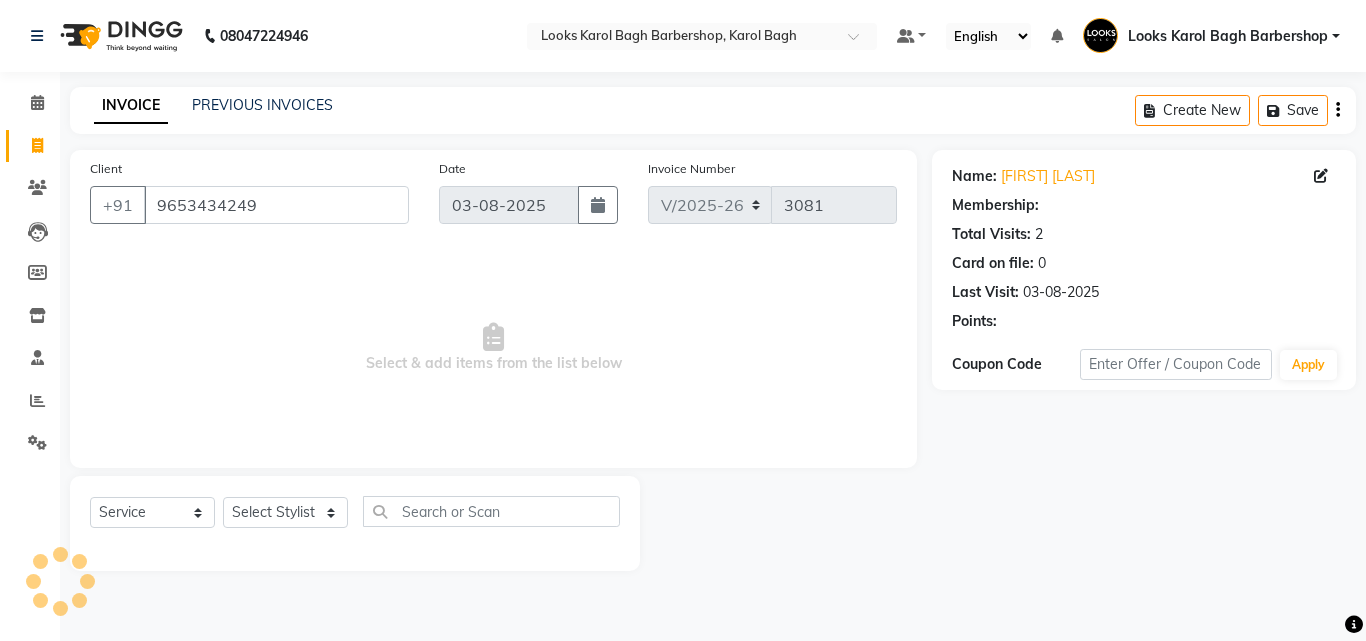 select on "1: Object" 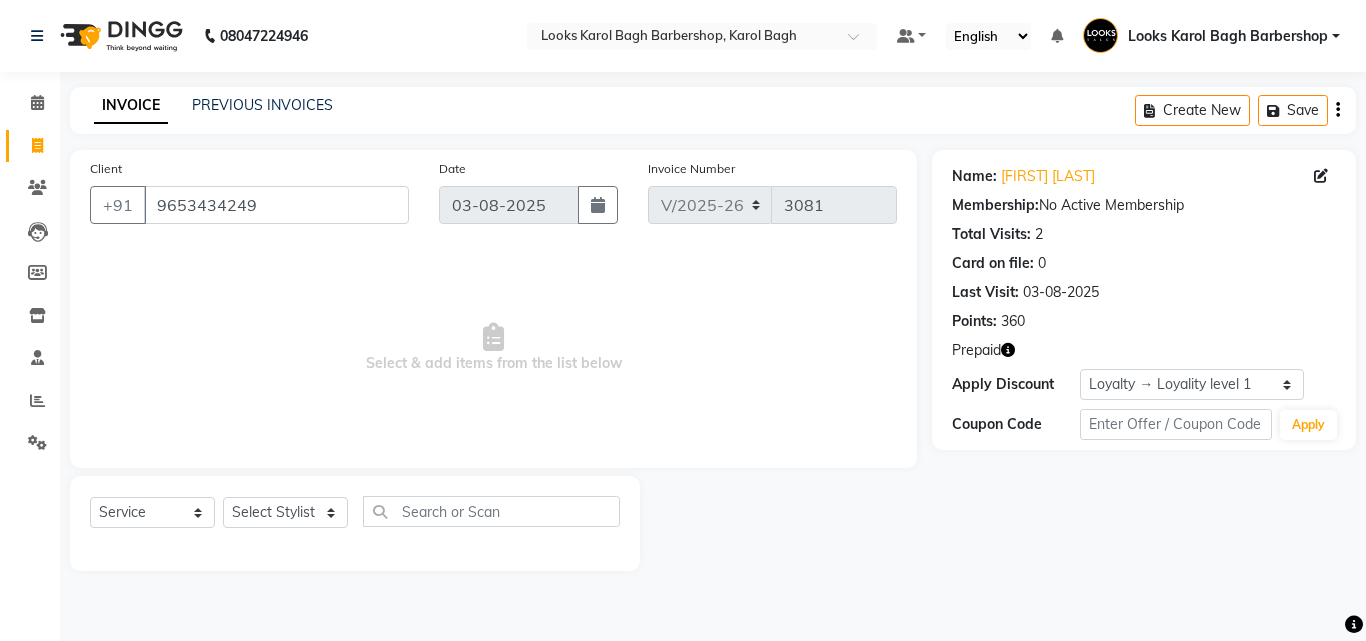 click 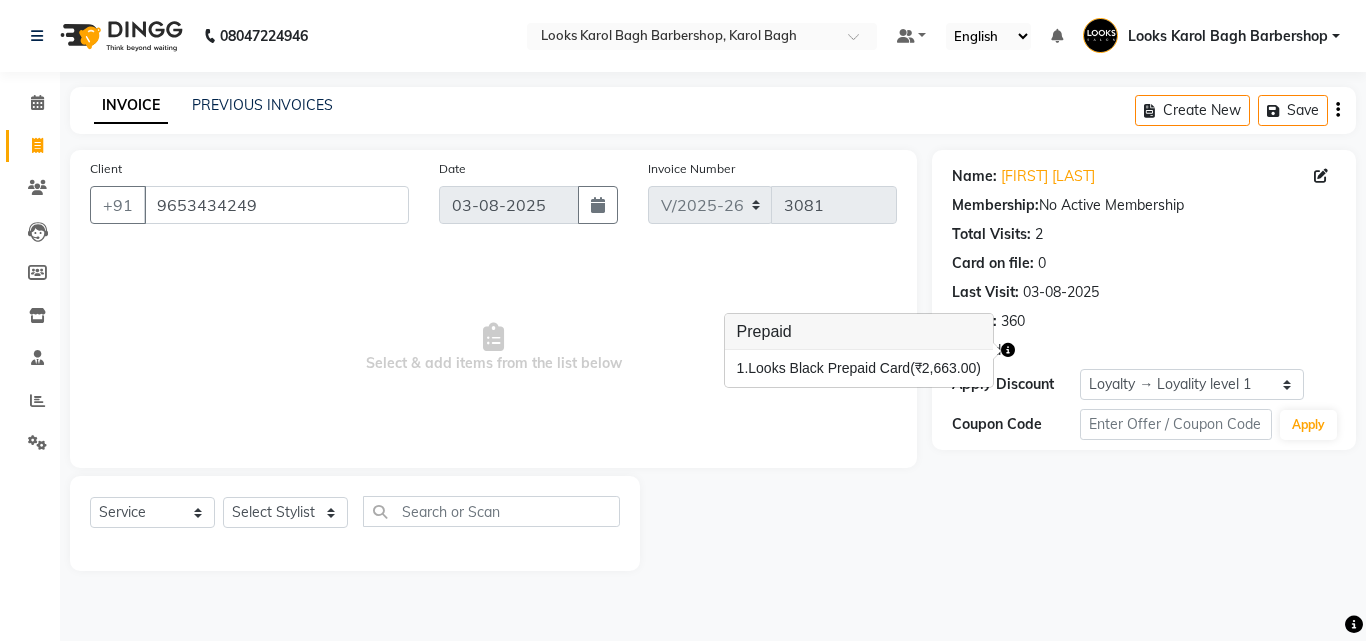 click on "Prepaid" 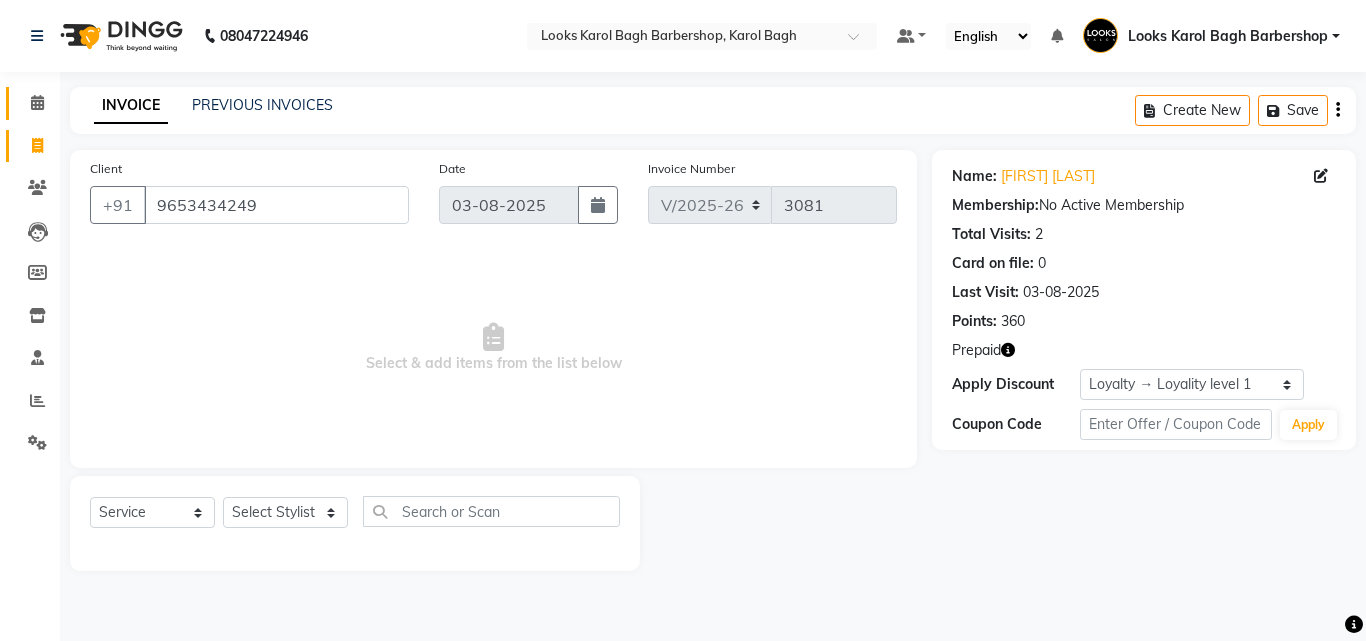 click on "Calendar" 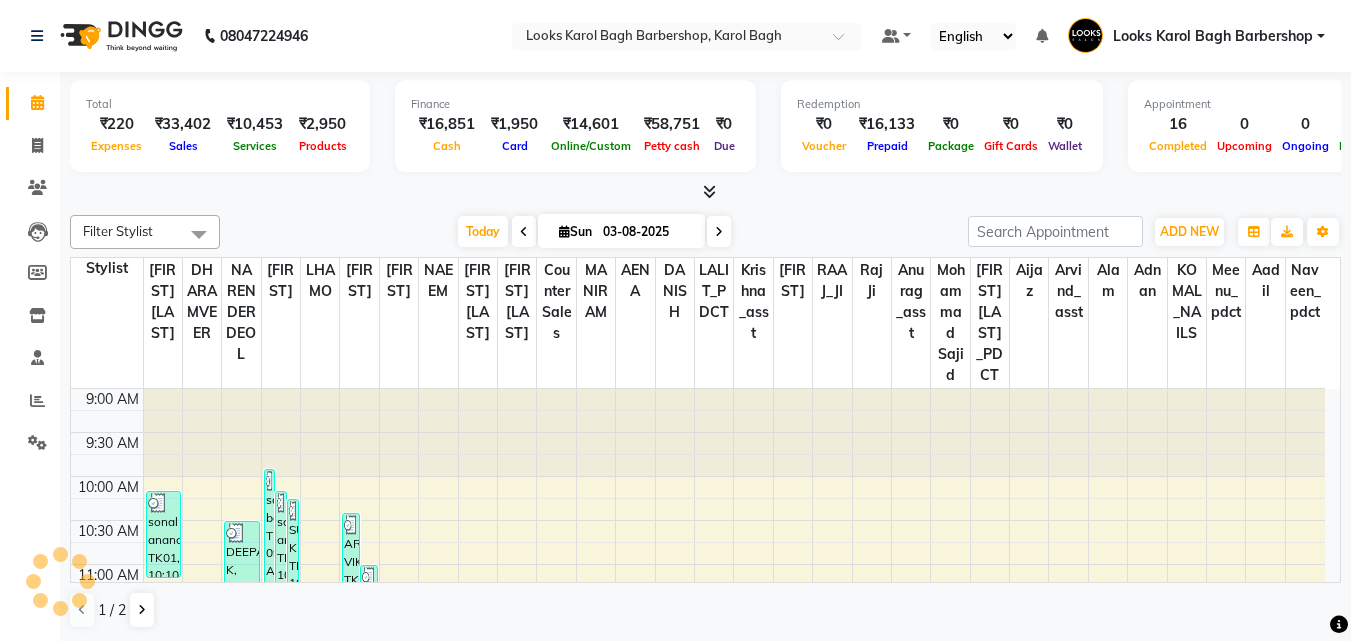 scroll, scrollTop: 0, scrollLeft: 0, axis: both 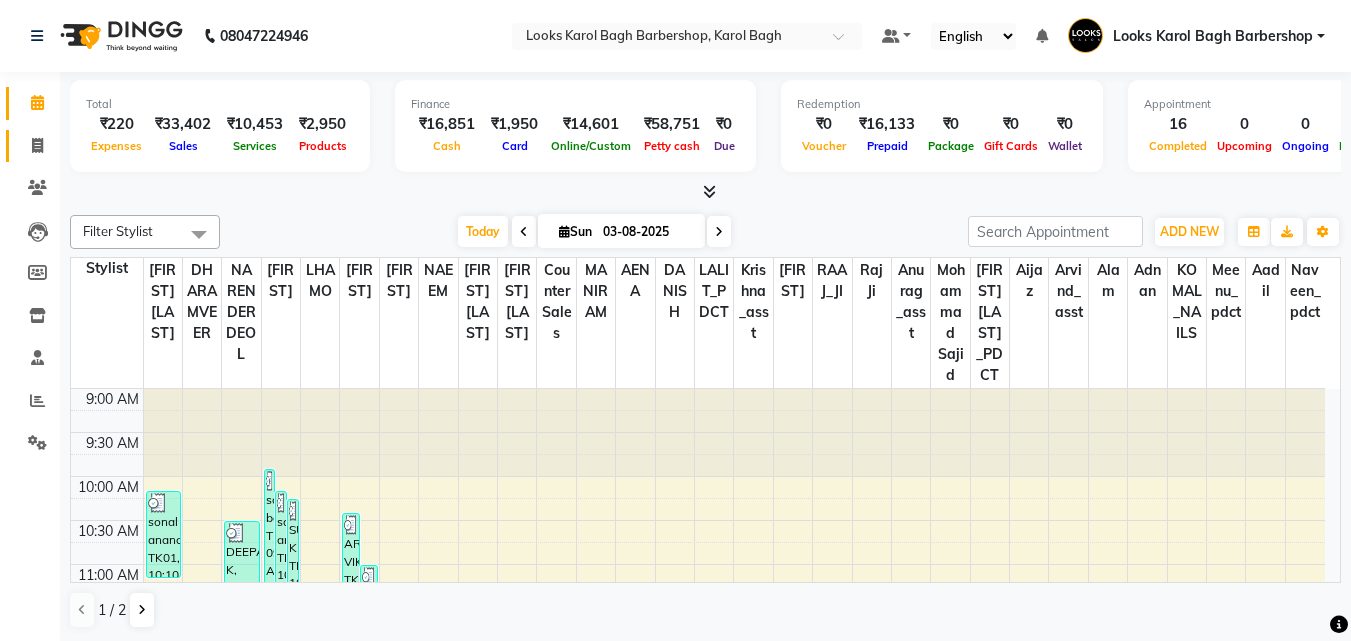 click on "Invoice" 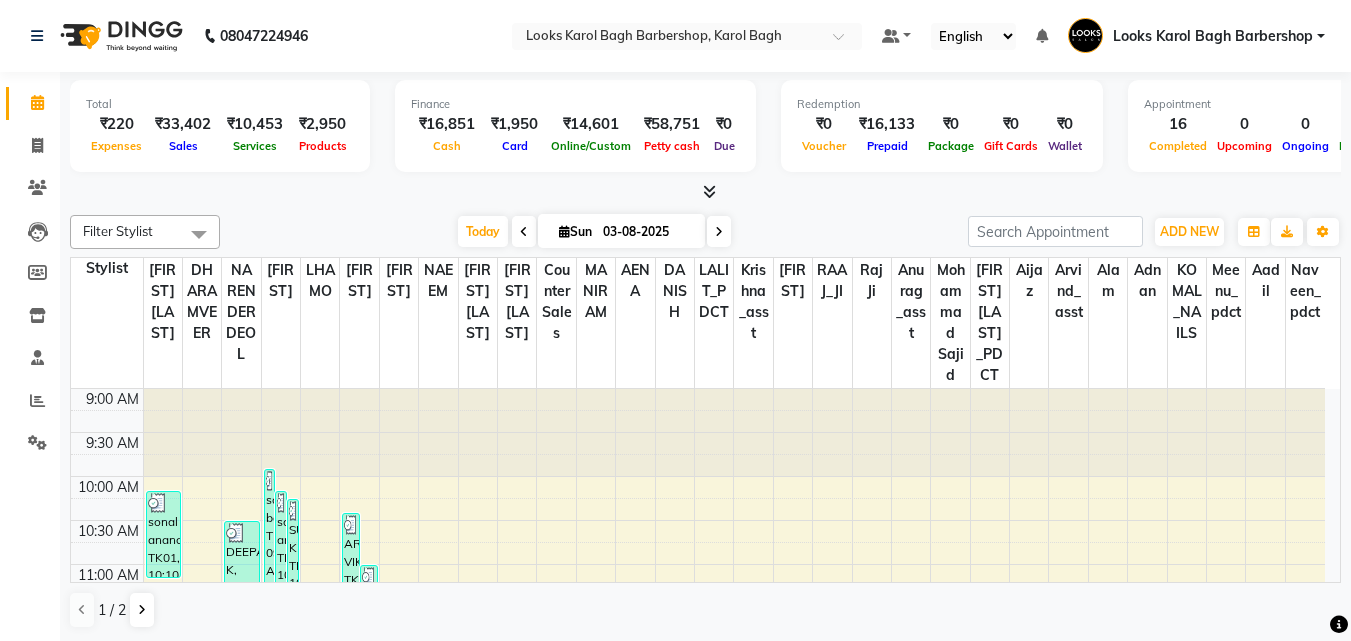 select on "service" 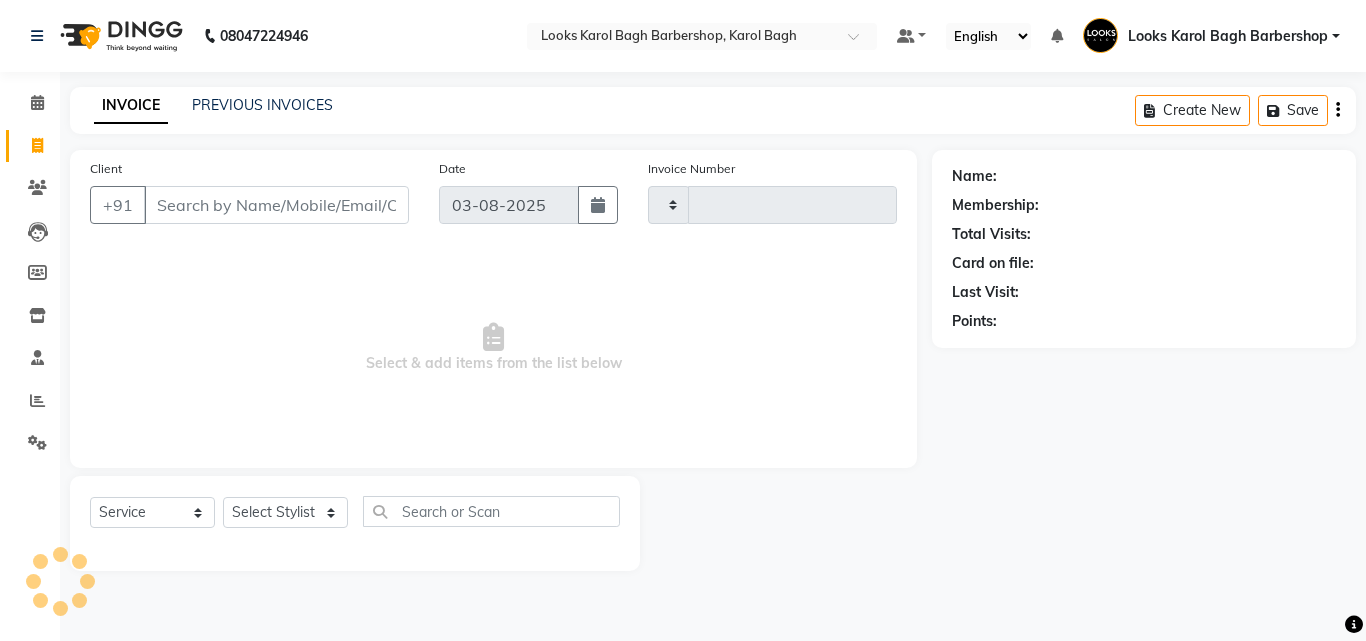 type on "3081" 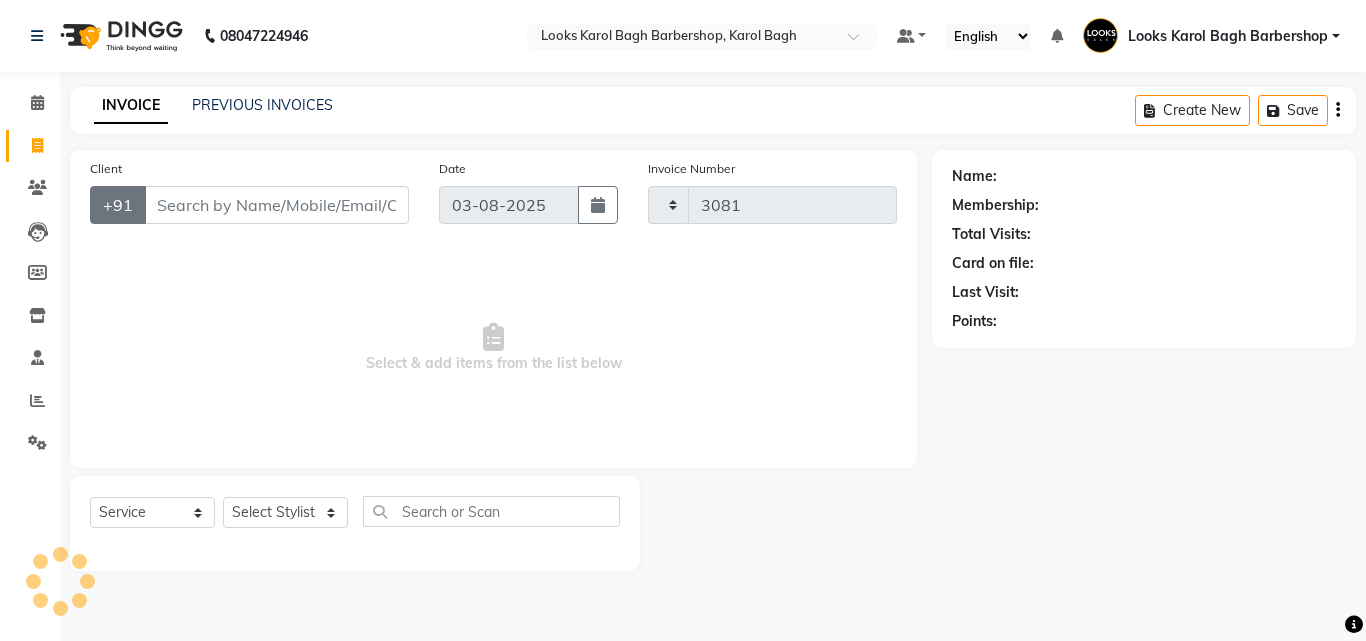 select on "4323" 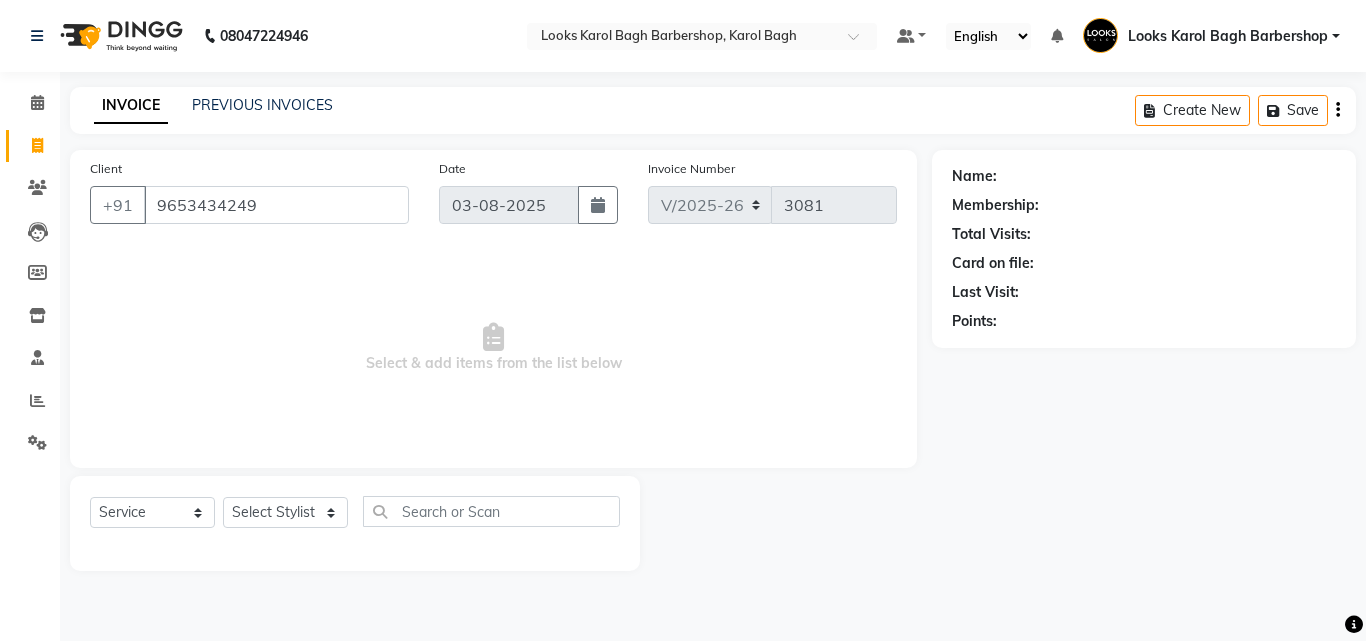 type on "9653434249" 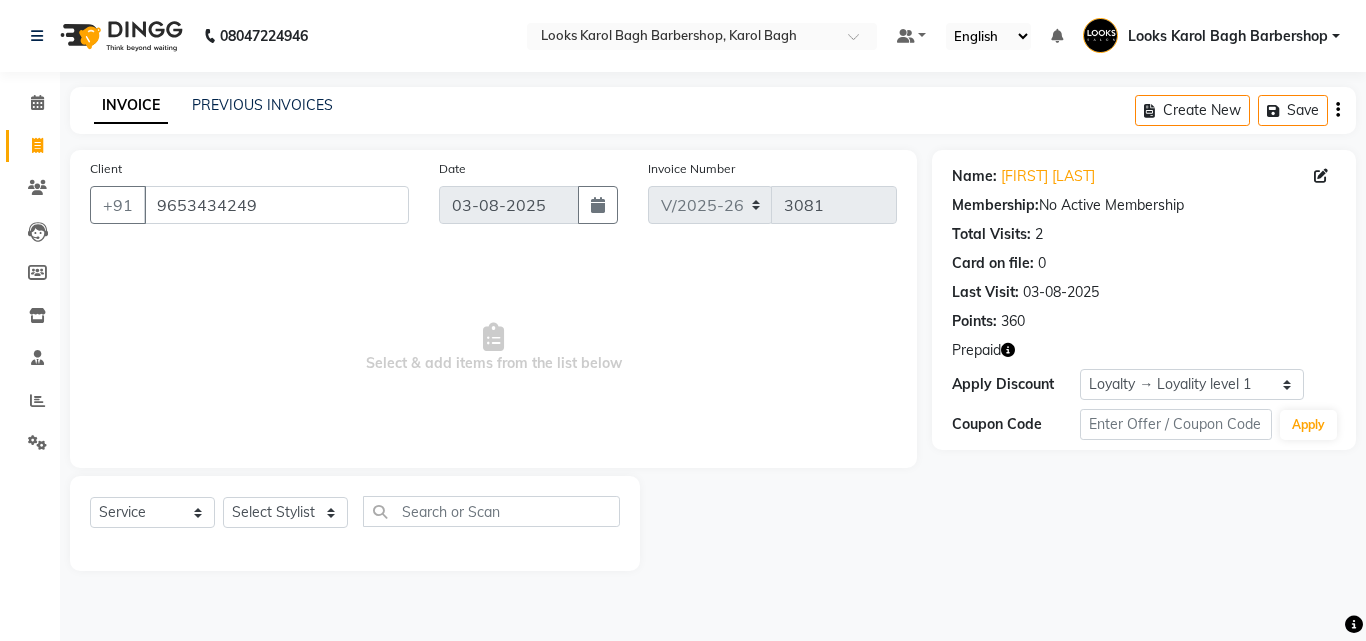 click 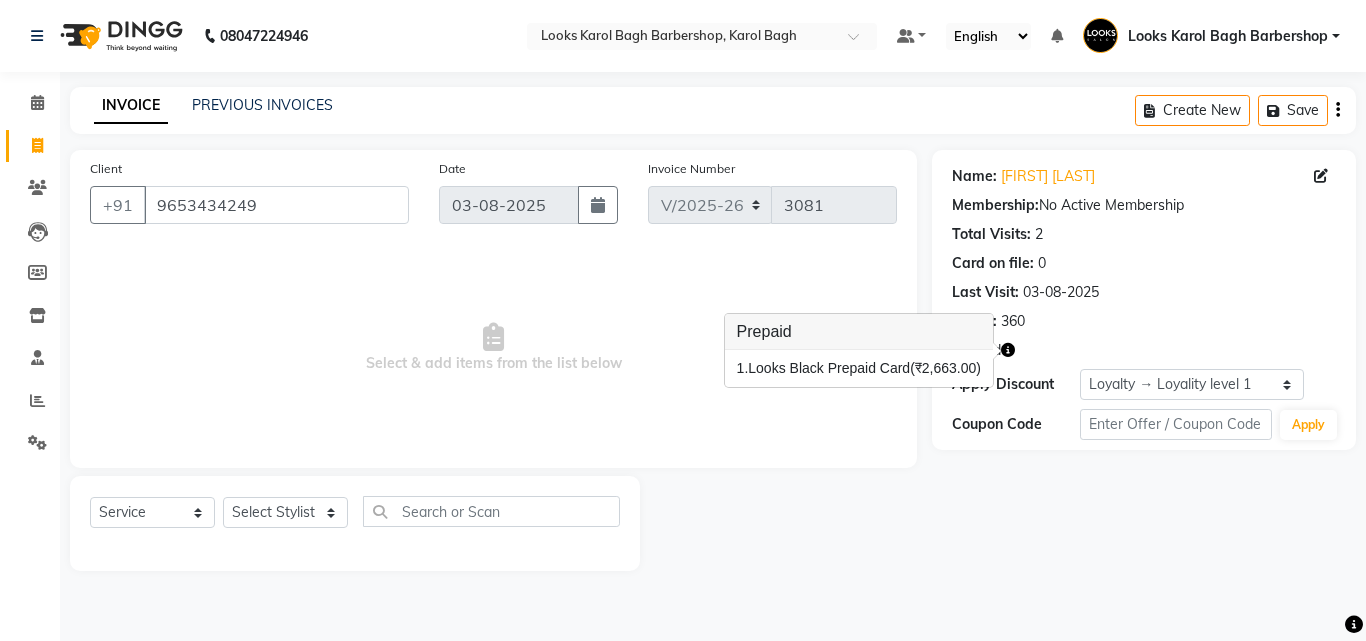 click on "Select & add items from the list below" at bounding box center (493, 348) 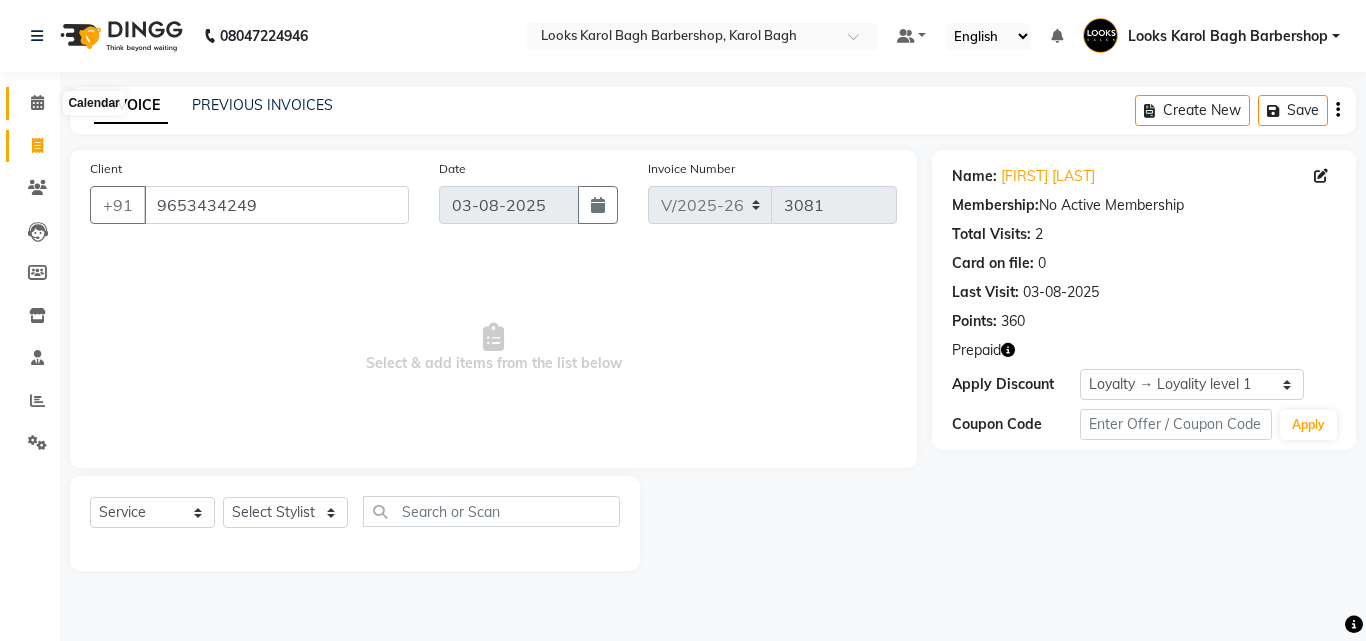 click 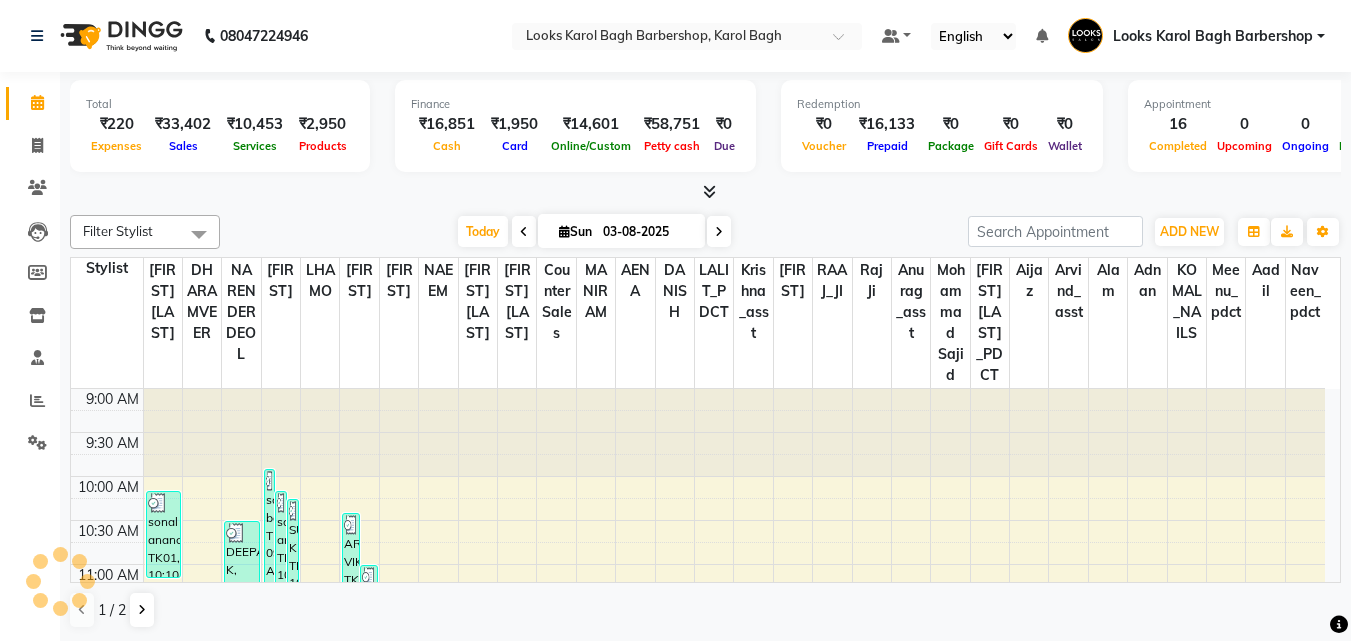 scroll, scrollTop: 0, scrollLeft: 0, axis: both 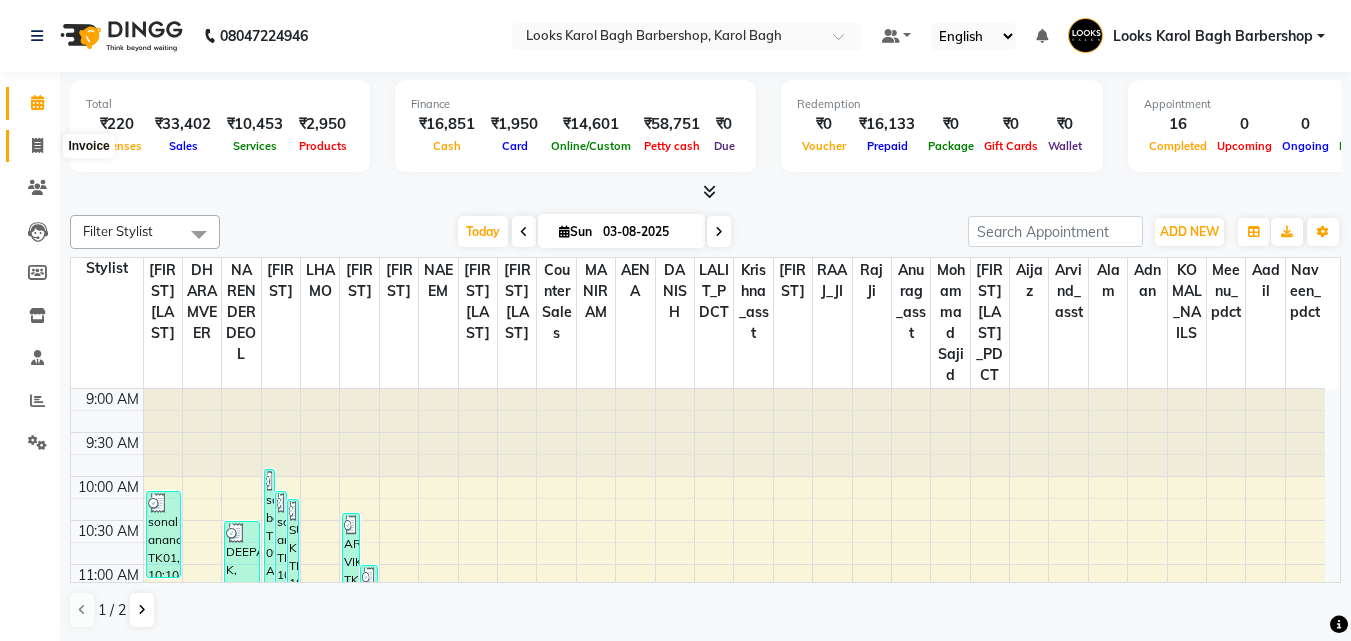 click 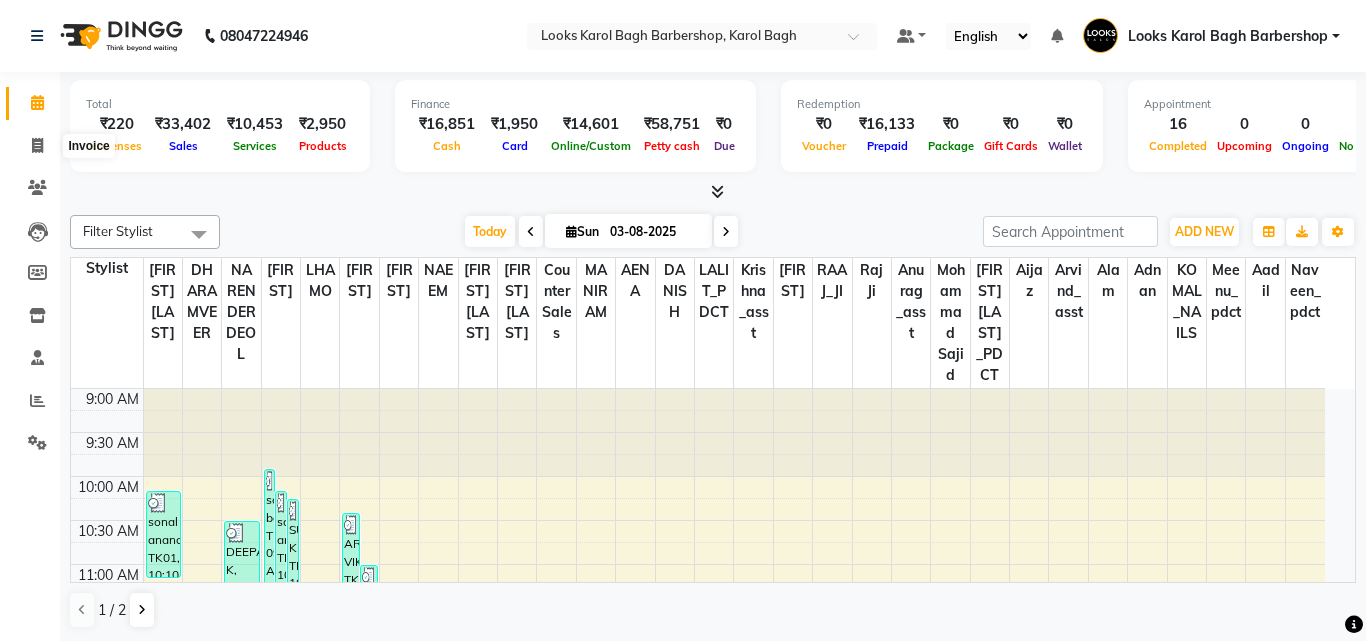 select on "4323" 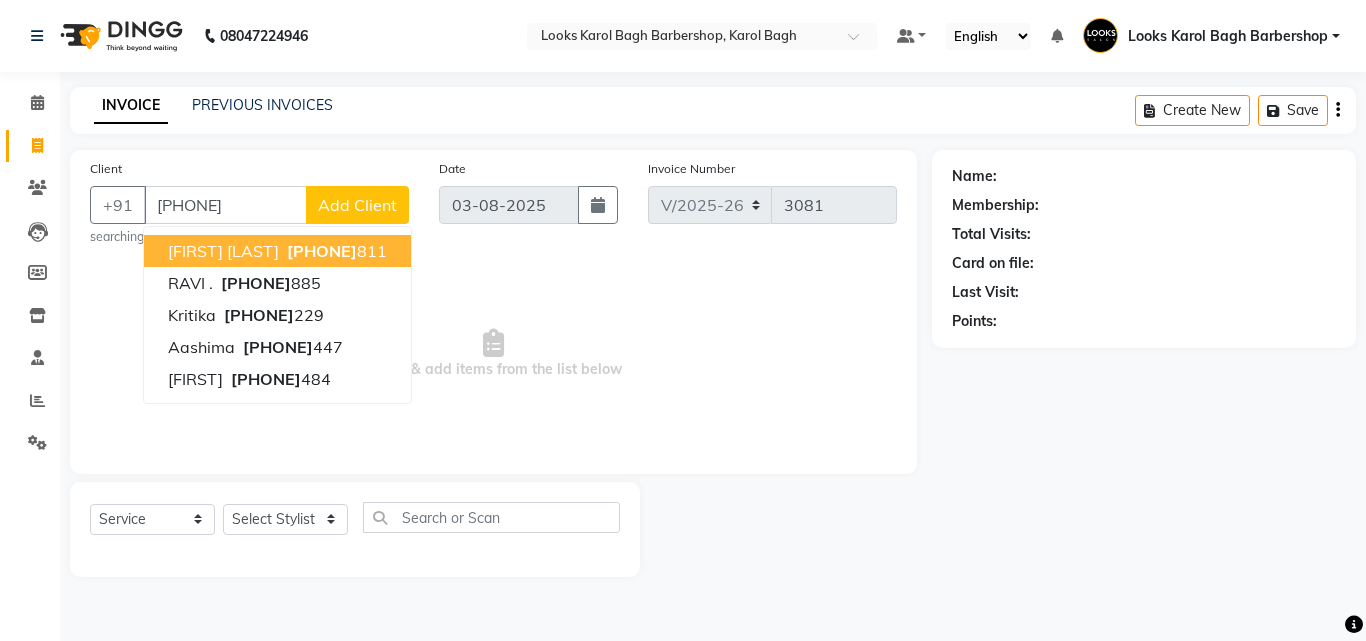 type on "9811790811" 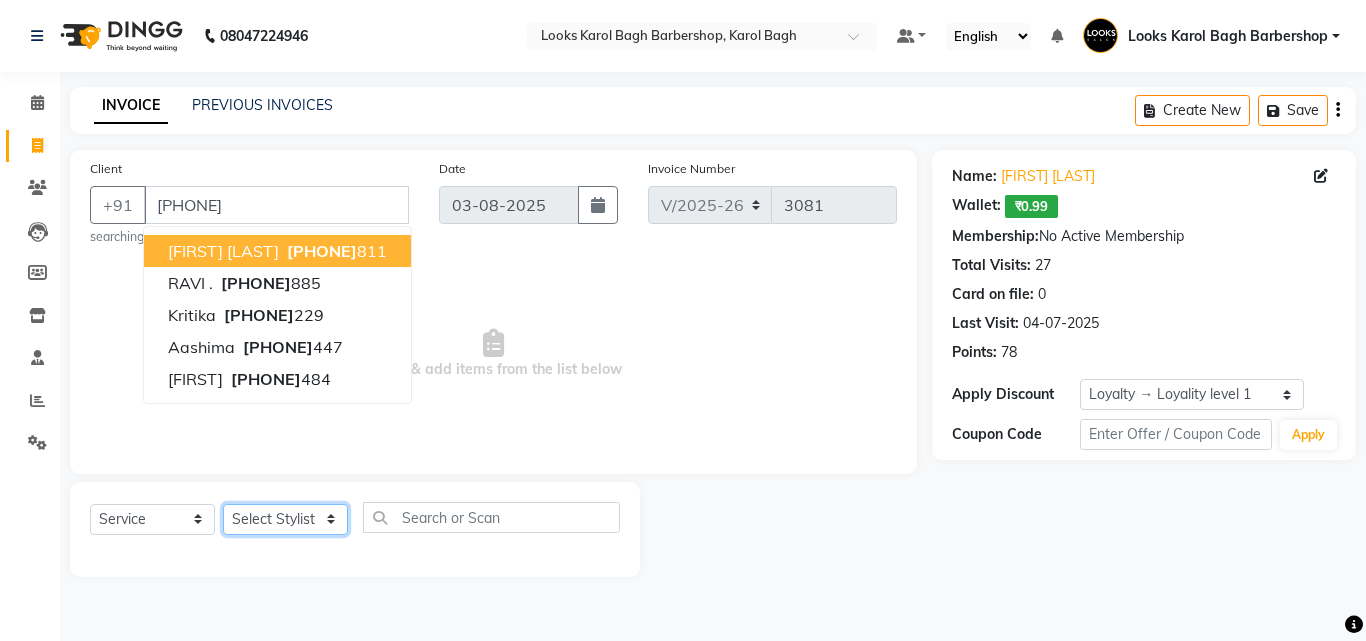 click on "Select Stylist Aadil Adnan AENA Aijaz Alam Amazon_Kart AMIR  Anurag _asst Arvind_asst BIJENDER  Counter Sales DANISH DHARAMVEER Eshan FARHAN KARAN RAI  KOMAL_NAILS Krishna_asst LALIT_PDCT LHAMO Looks_Female_Section Looks_H.O_Store Looks Karol Bagh Barbershop Looks_Kart MANIRAM Meenu_pdct Mohammad Sajid NAEEM  NARENDER DEOL  Naveen_pdct Prabhakar Kumar_PDCT RAAJ GUPTA RAAJ_JI raj ji RAM MURTI NARYAL ROHIT  Rohit Seth Rohit Thakur SACHIN sahil Shabina Shakir SIMRAN Sonia Sunny VIKRAM VIKRANT SINGH  Vishal_Asst YOGESH ASSISTANT" 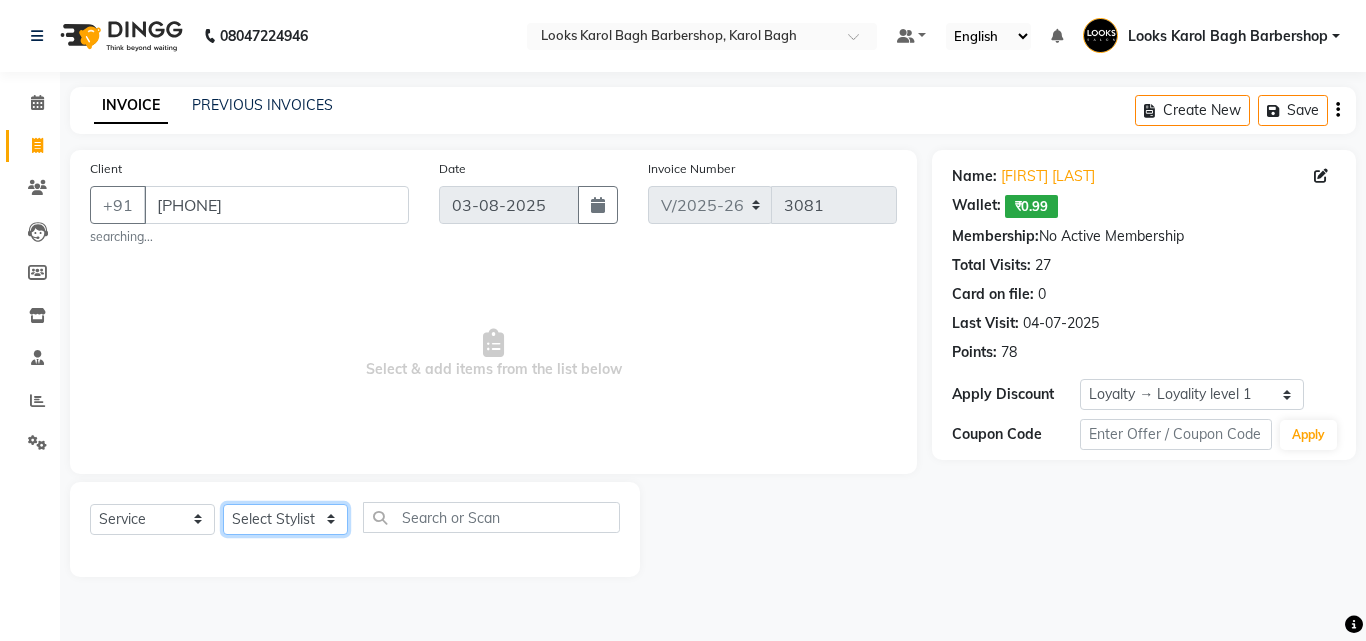 select on "23405" 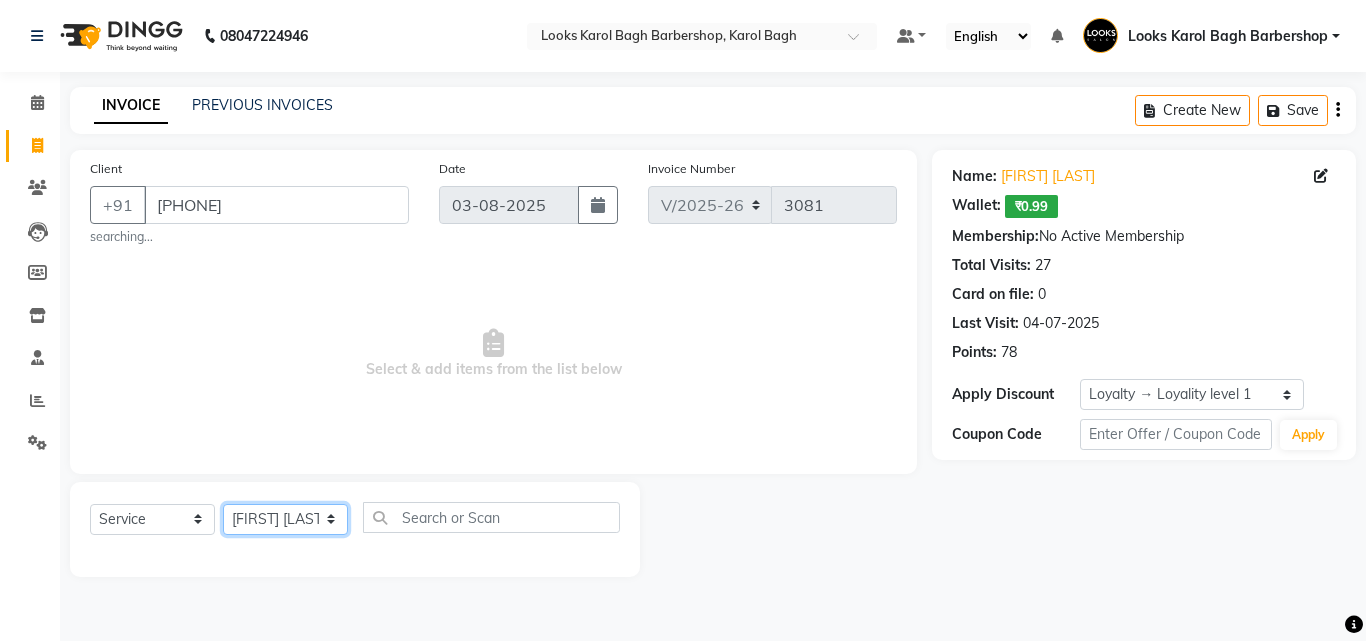 click on "Select Stylist Aadil Adnan AENA Aijaz Alam Amazon_Kart AMIR  Anurag _asst Arvind_asst BIJENDER  Counter Sales DANISH DHARAMVEER Eshan FARHAN KARAN RAI  KOMAL_NAILS Krishna_asst LALIT_PDCT LHAMO Looks_Female_Section Looks_H.O_Store Looks Karol Bagh Barbershop Looks_Kart MANIRAM Meenu_pdct Mohammad Sajid NAEEM  NARENDER DEOL  Naveen_pdct Prabhakar Kumar_PDCT RAAJ GUPTA RAAJ_JI raj ji RAM MURTI NARYAL ROHIT  Rohit Seth Rohit Thakur SACHIN sahil Shabina Shakir SIMRAN Sonia Sunny VIKRAM VIKRANT SINGH  Vishal_Asst YOGESH ASSISTANT" 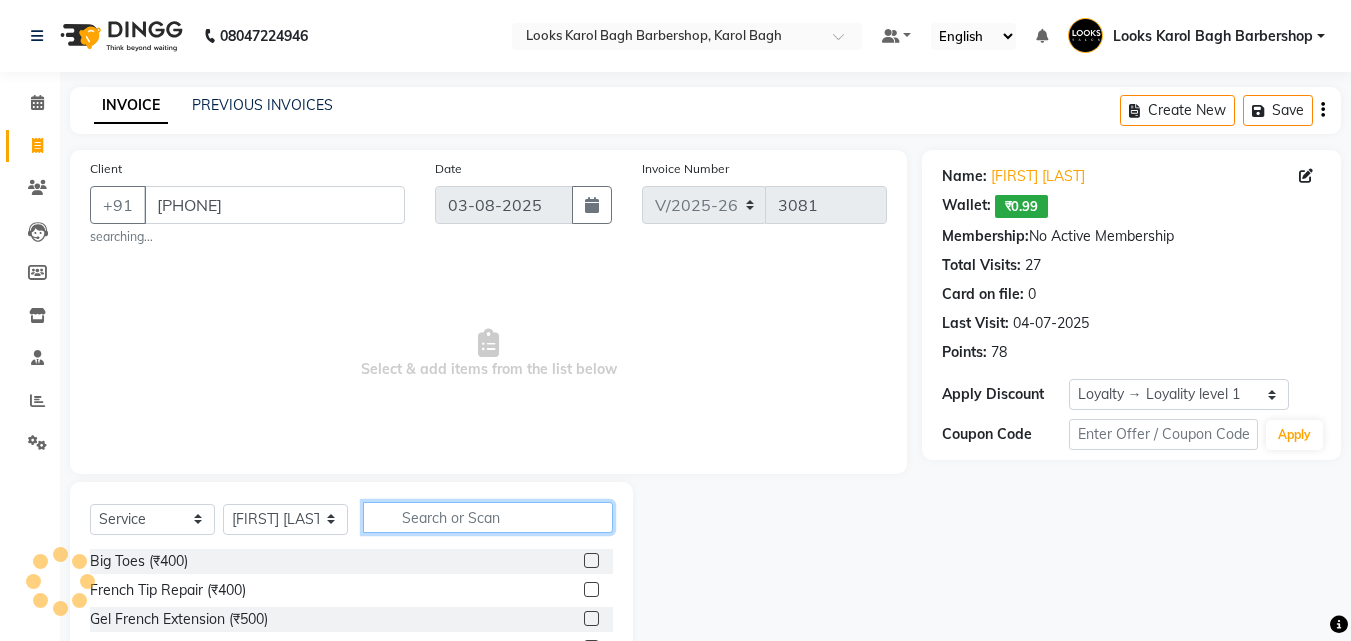 click 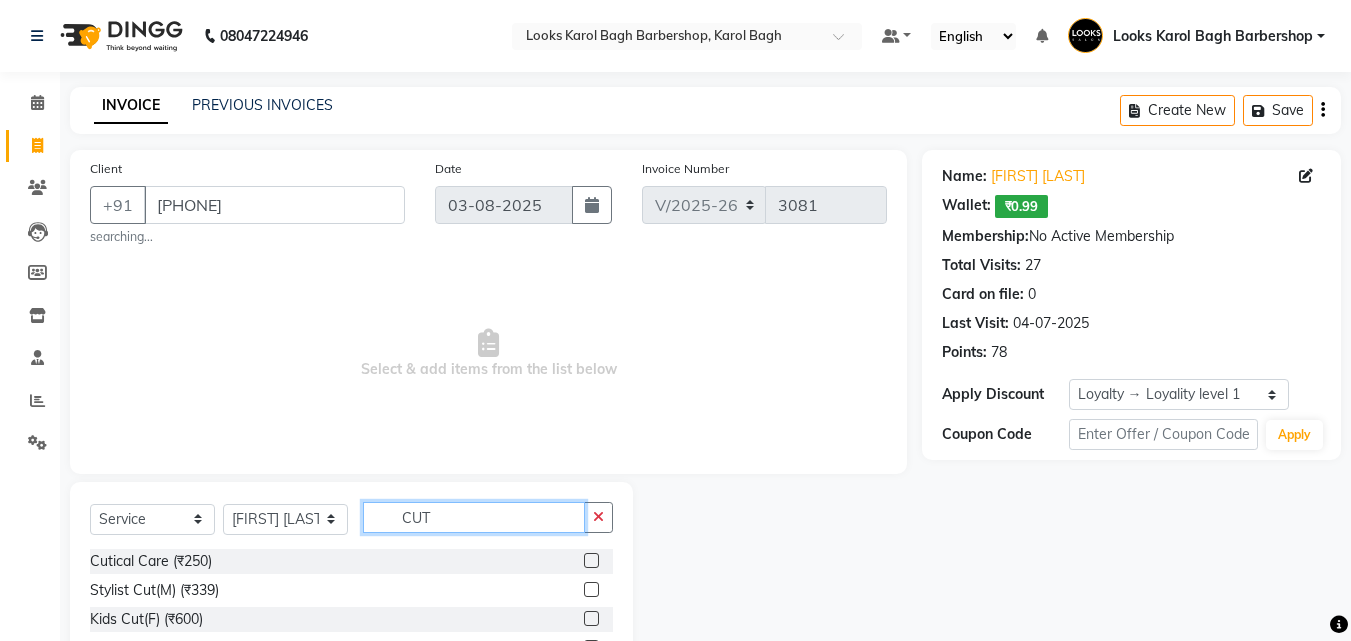 type on "CUT" 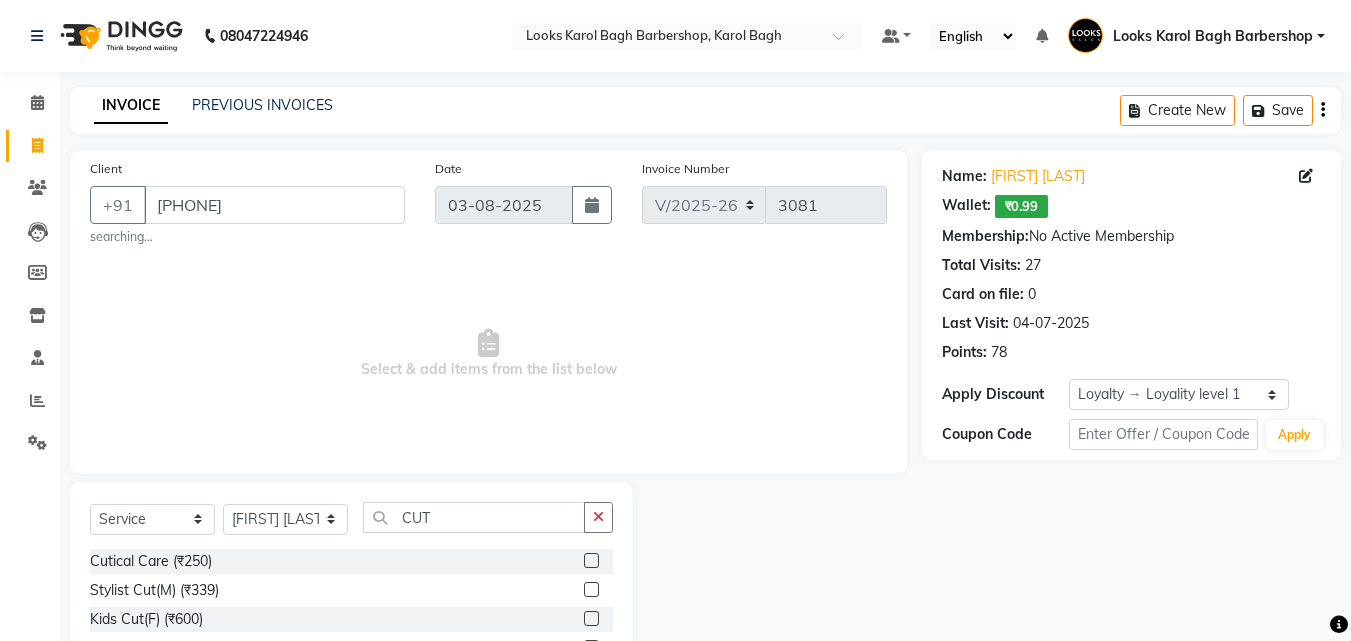 click 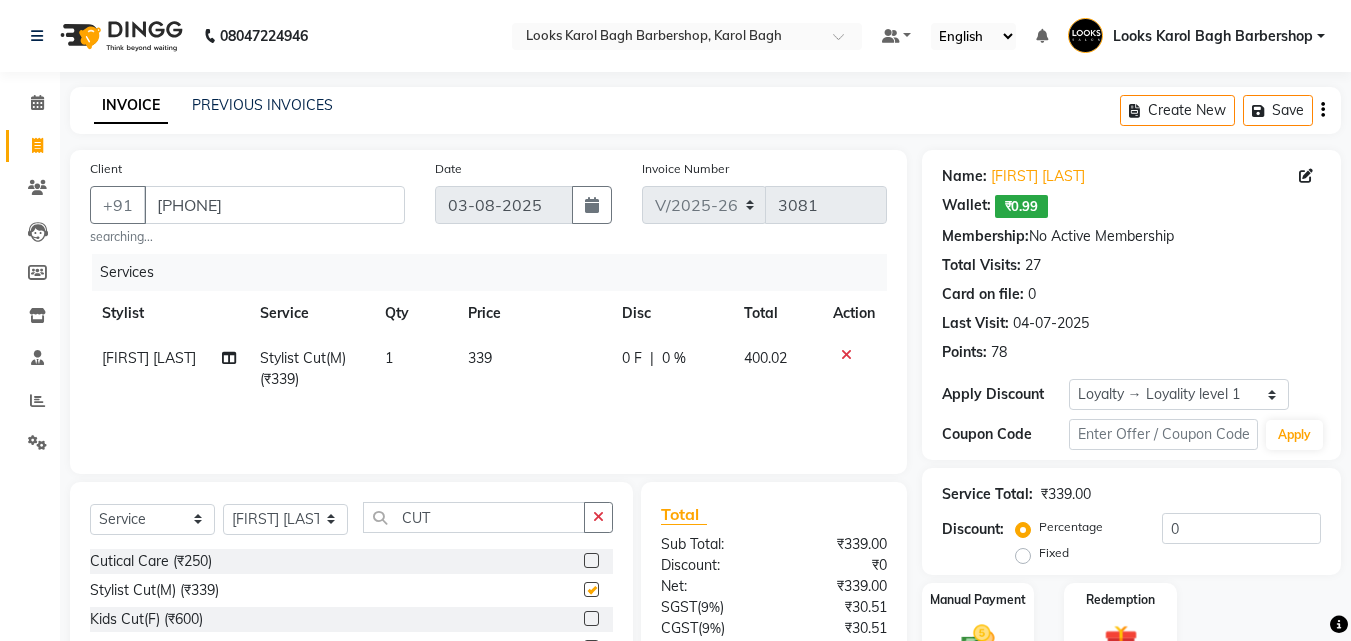 checkbox on "false" 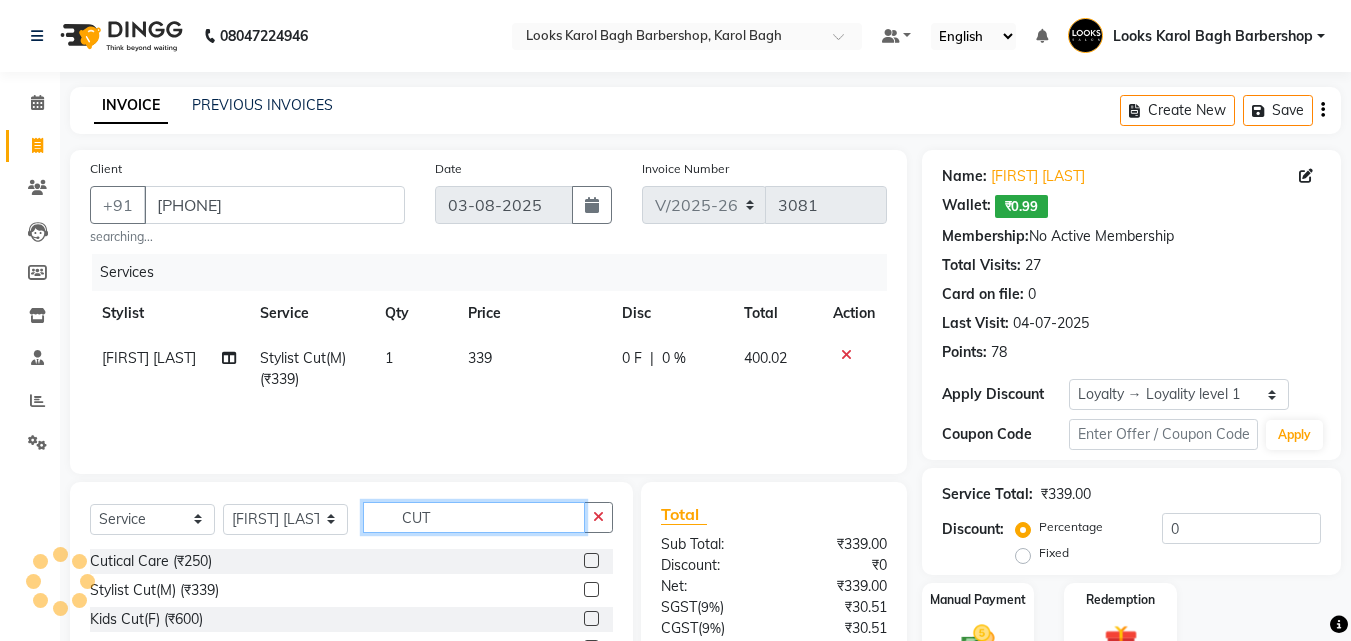 click on "CUT" 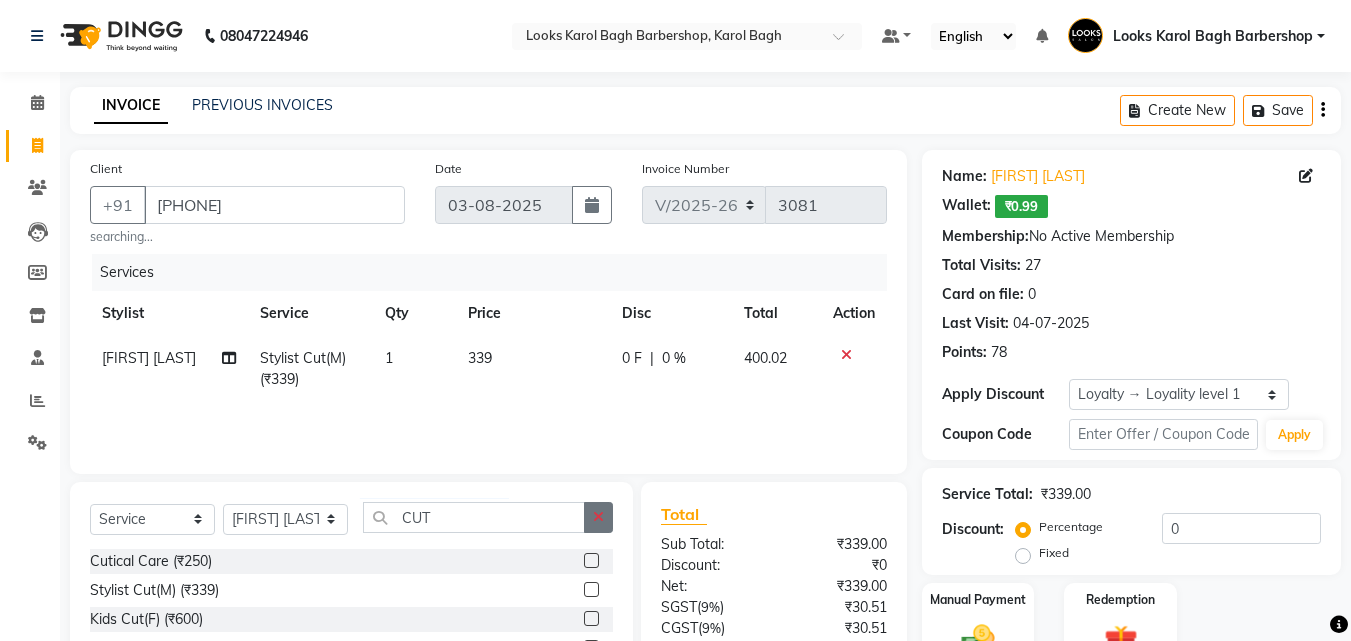 click 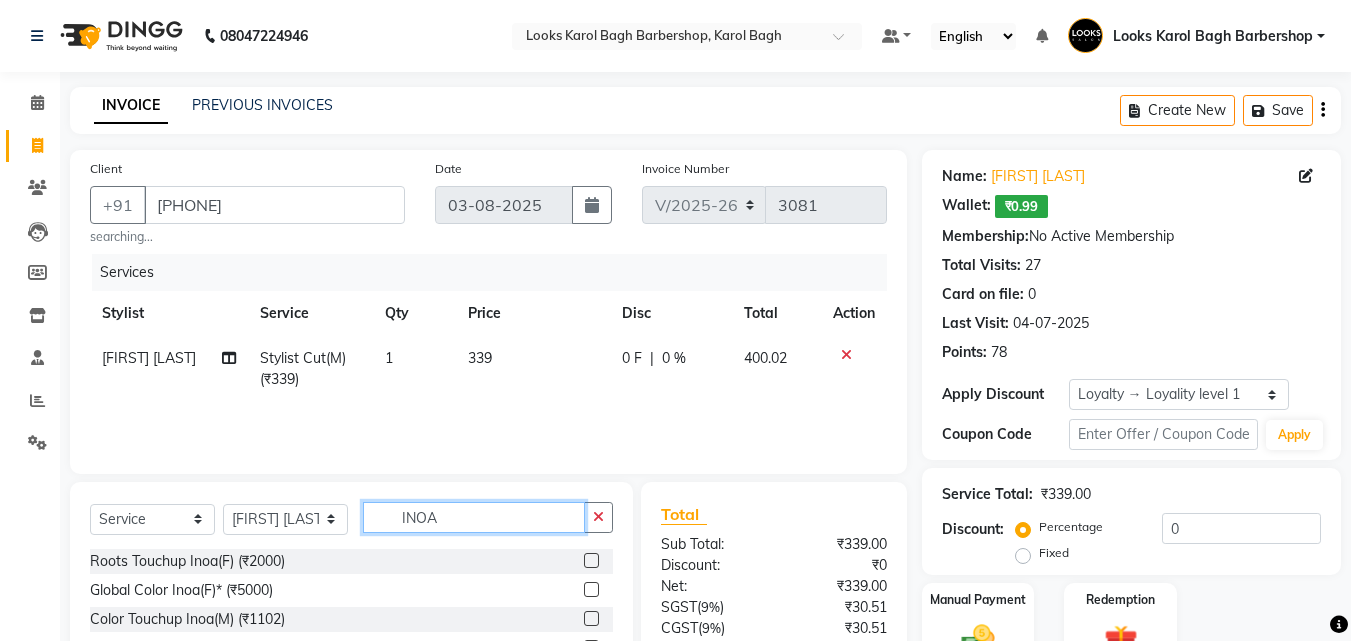 type on "INOA" 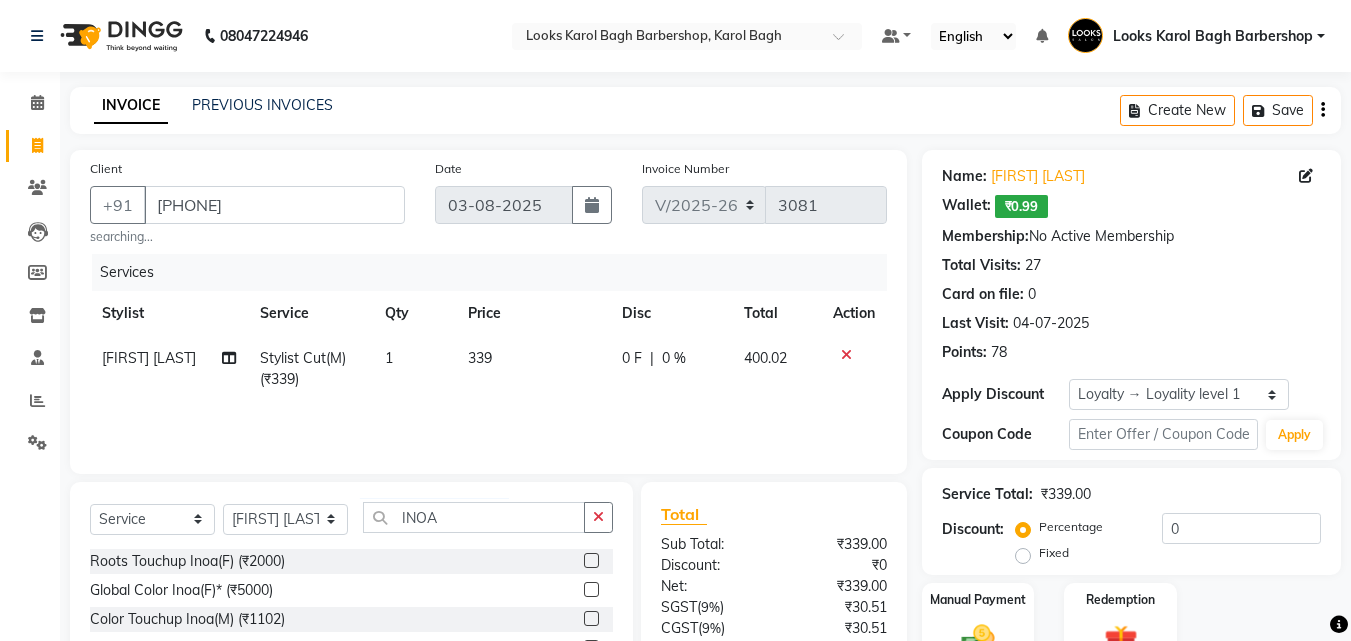 click 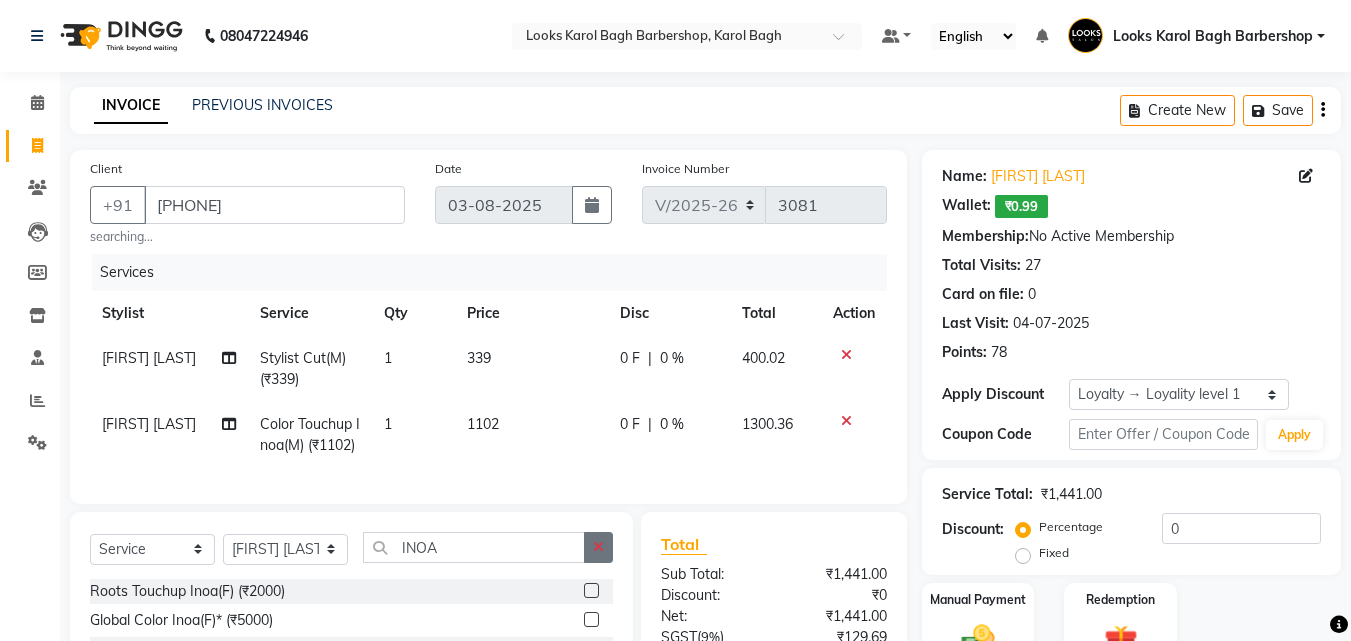 checkbox on "false" 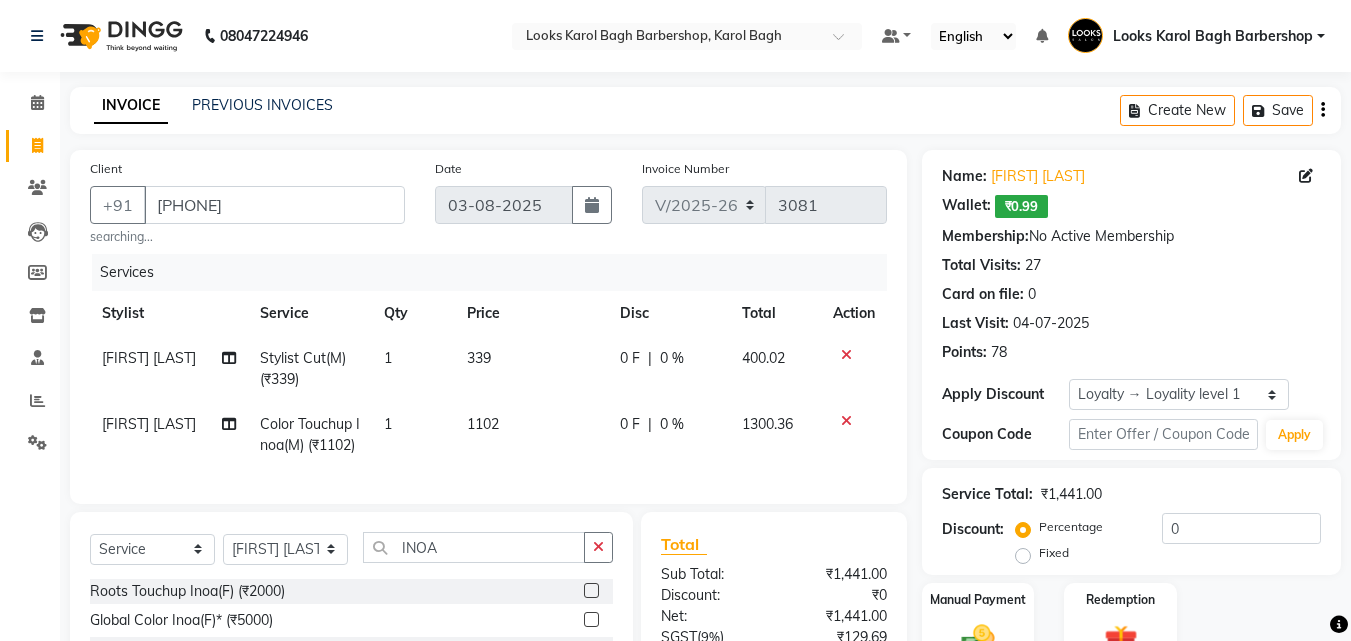 click 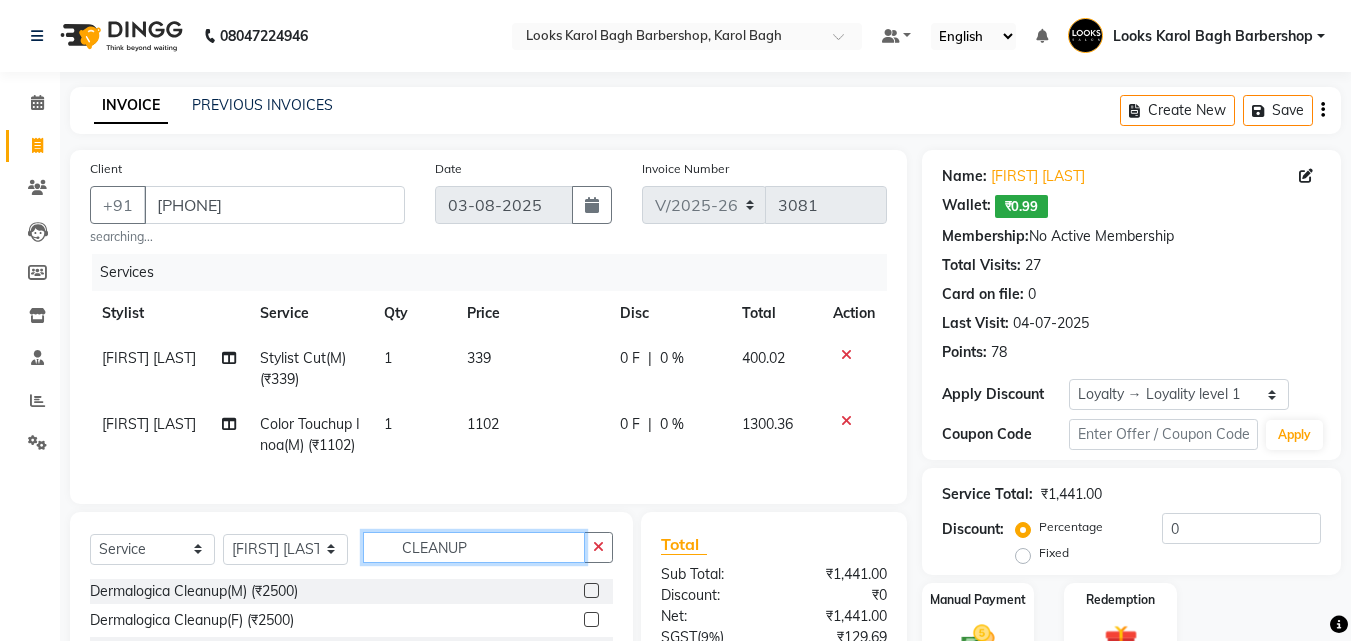 scroll, scrollTop: 252, scrollLeft: 0, axis: vertical 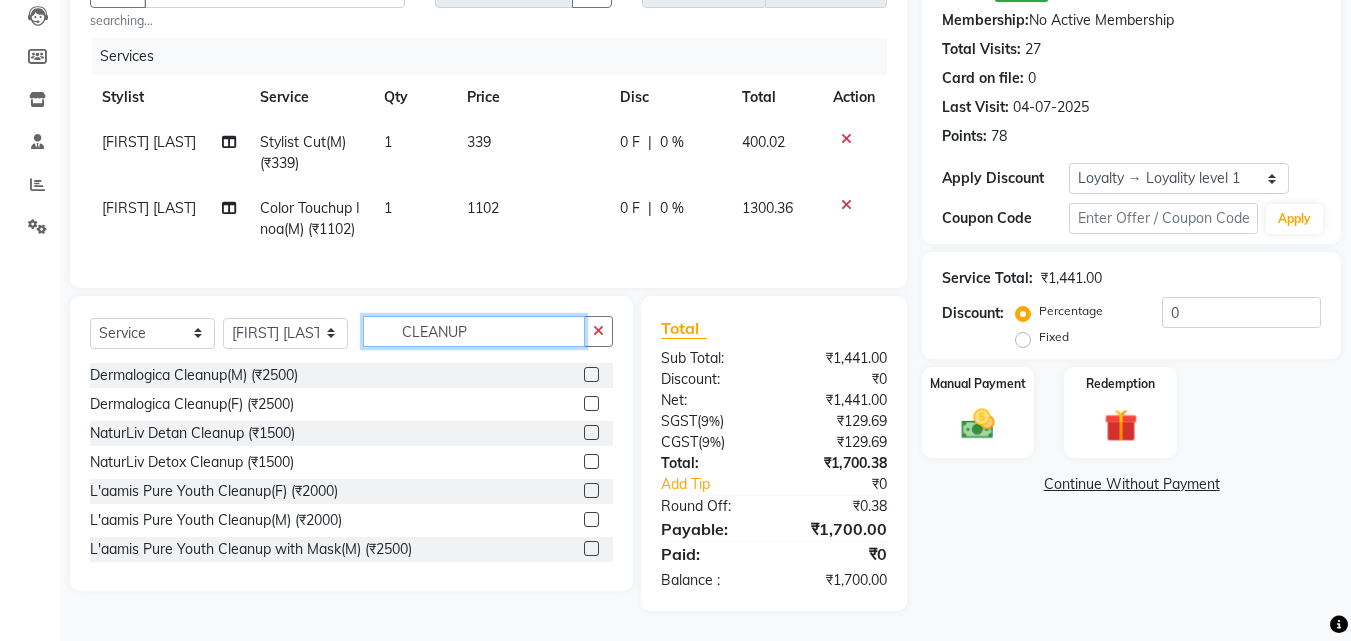 type on "CLEANUP" 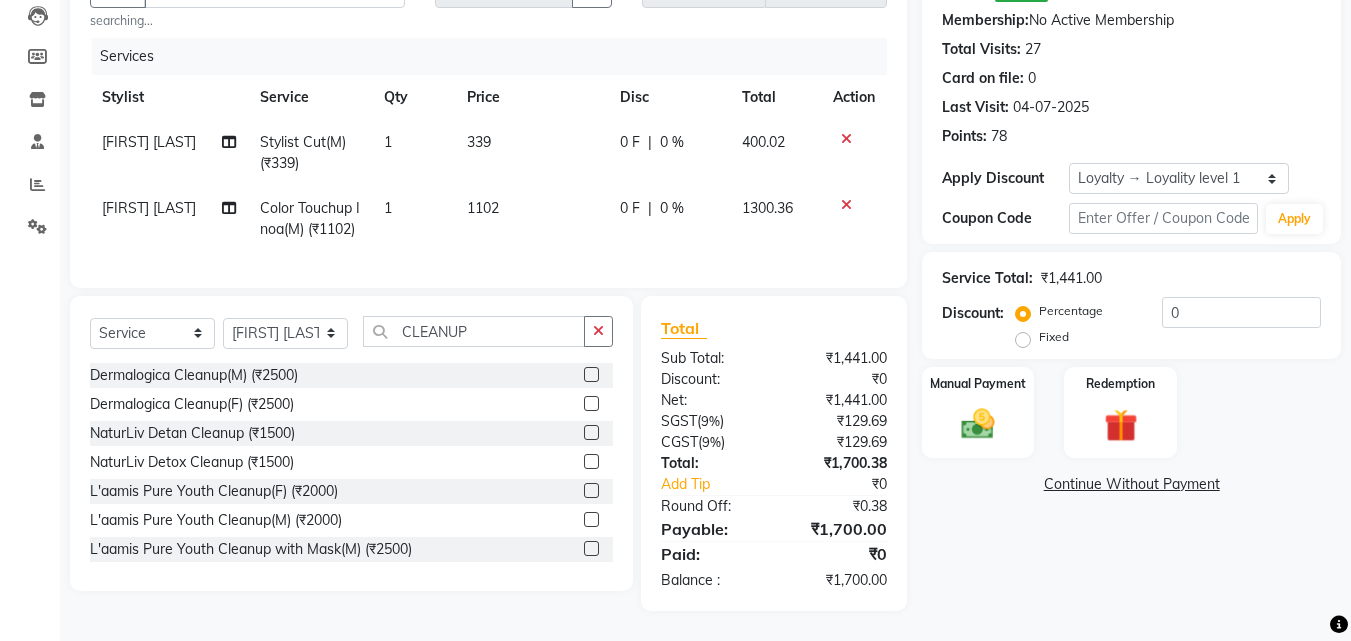 click 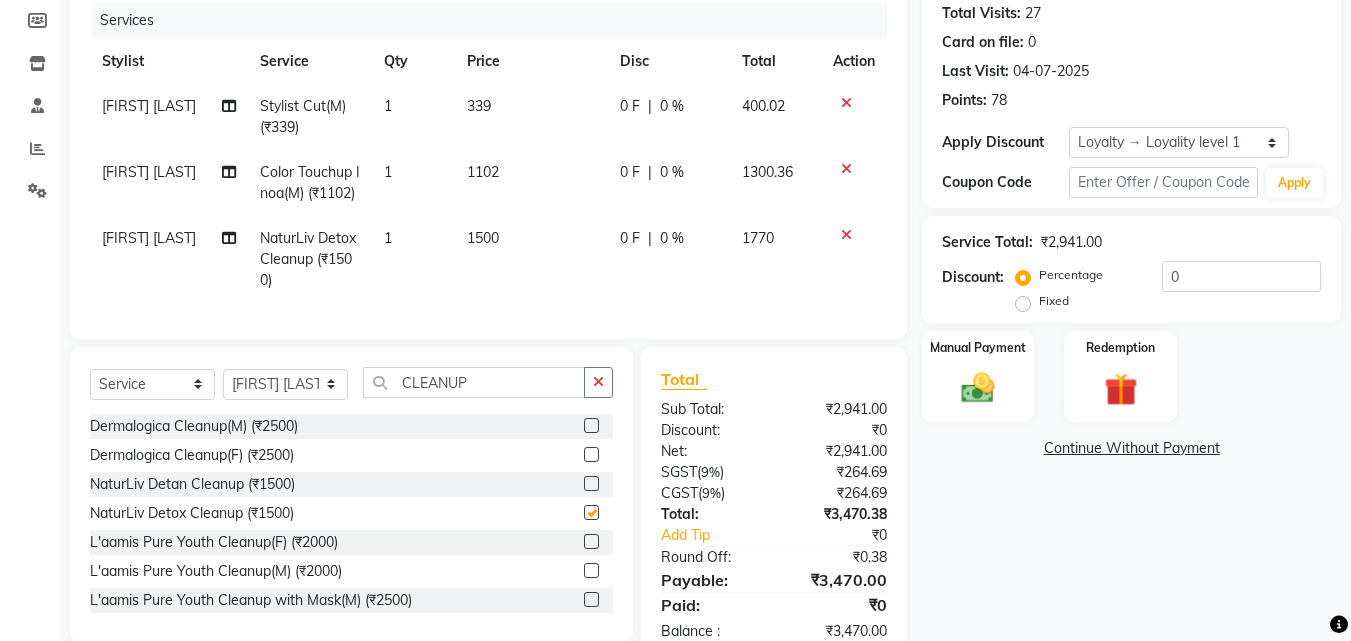 checkbox on "false" 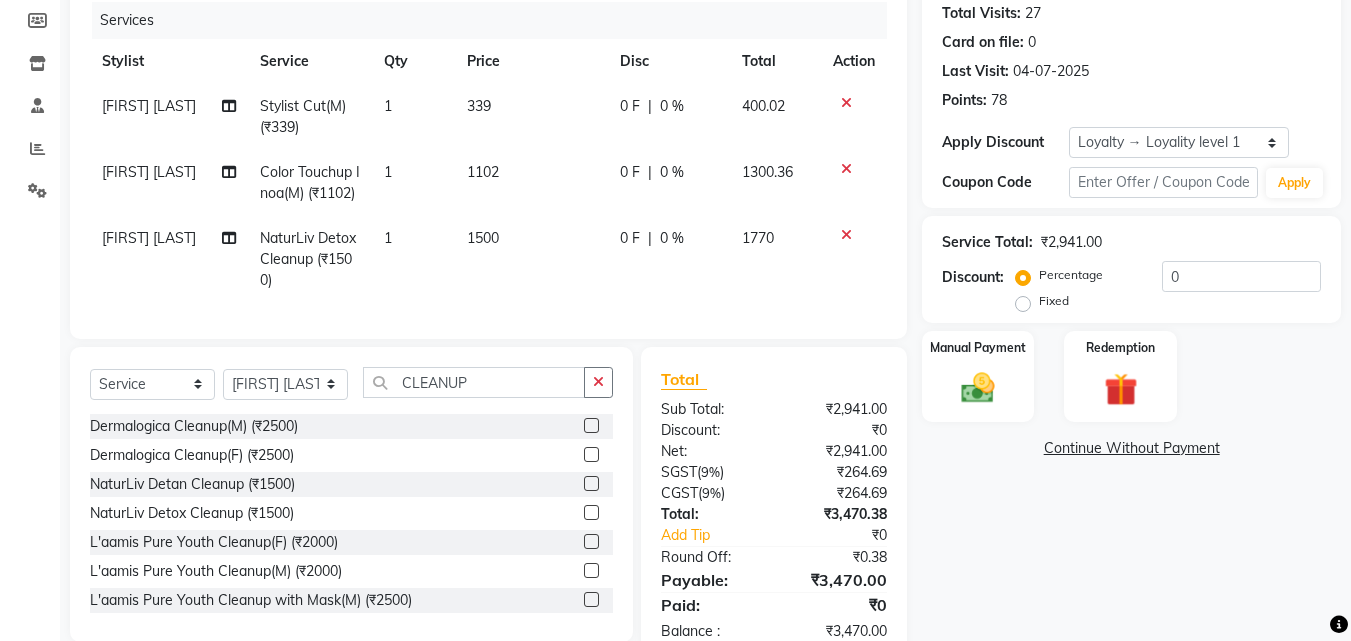 scroll, scrollTop: 339, scrollLeft: 0, axis: vertical 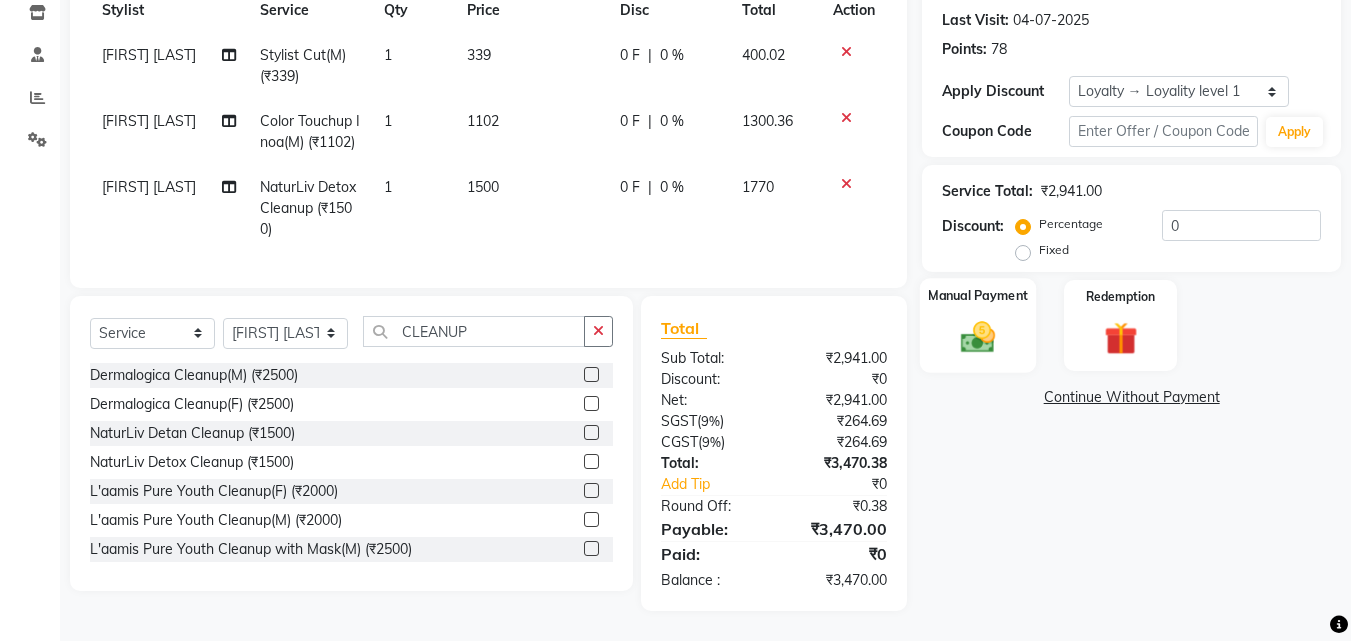 click 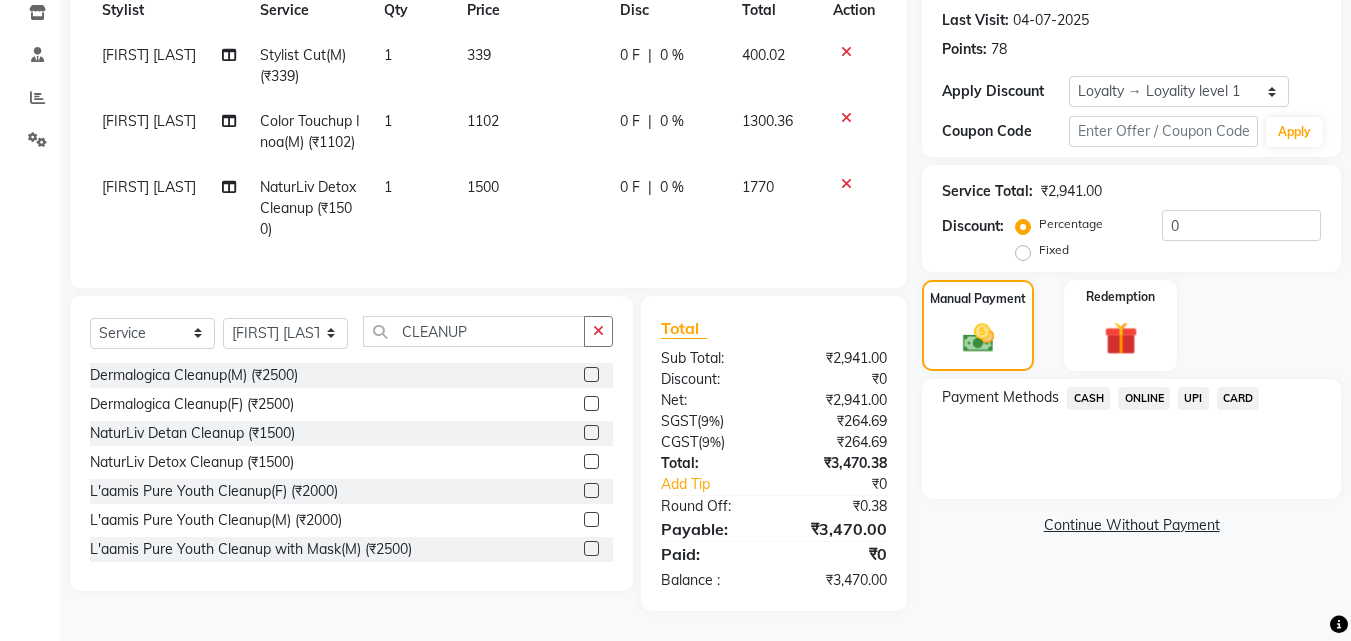 drag, startPoint x: 1087, startPoint y: 365, endPoint x: 1096, endPoint y: 381, distance: 18.35756 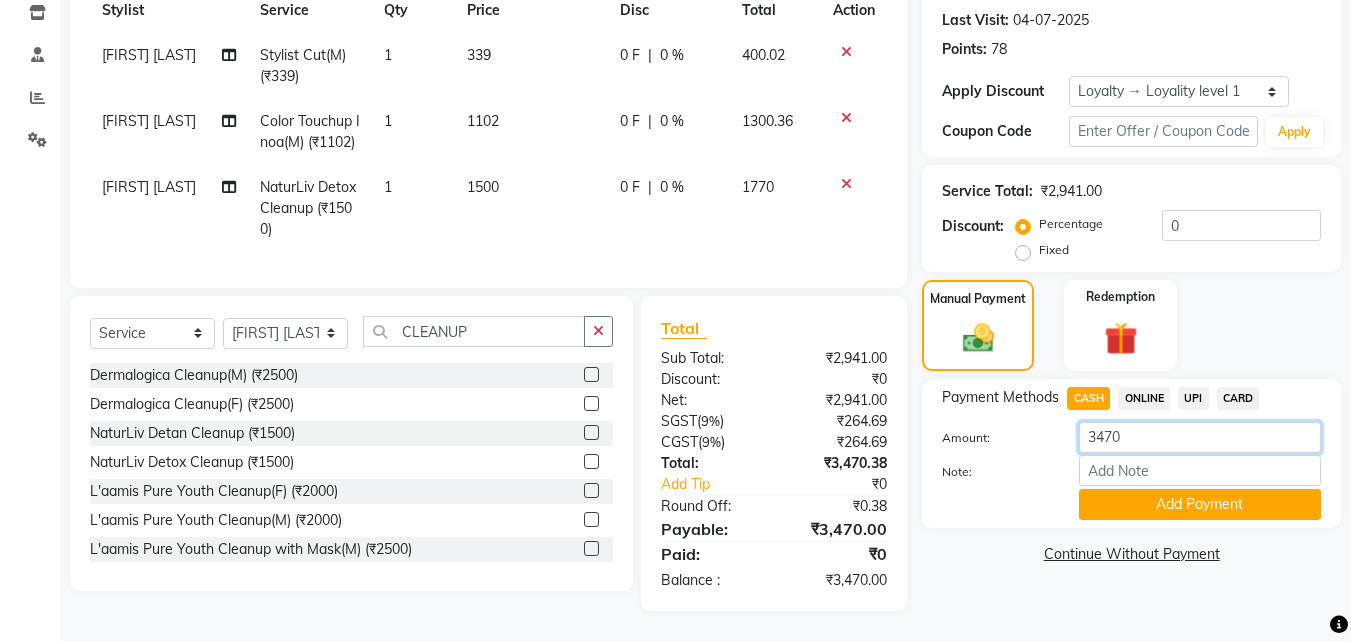 click on "3470" 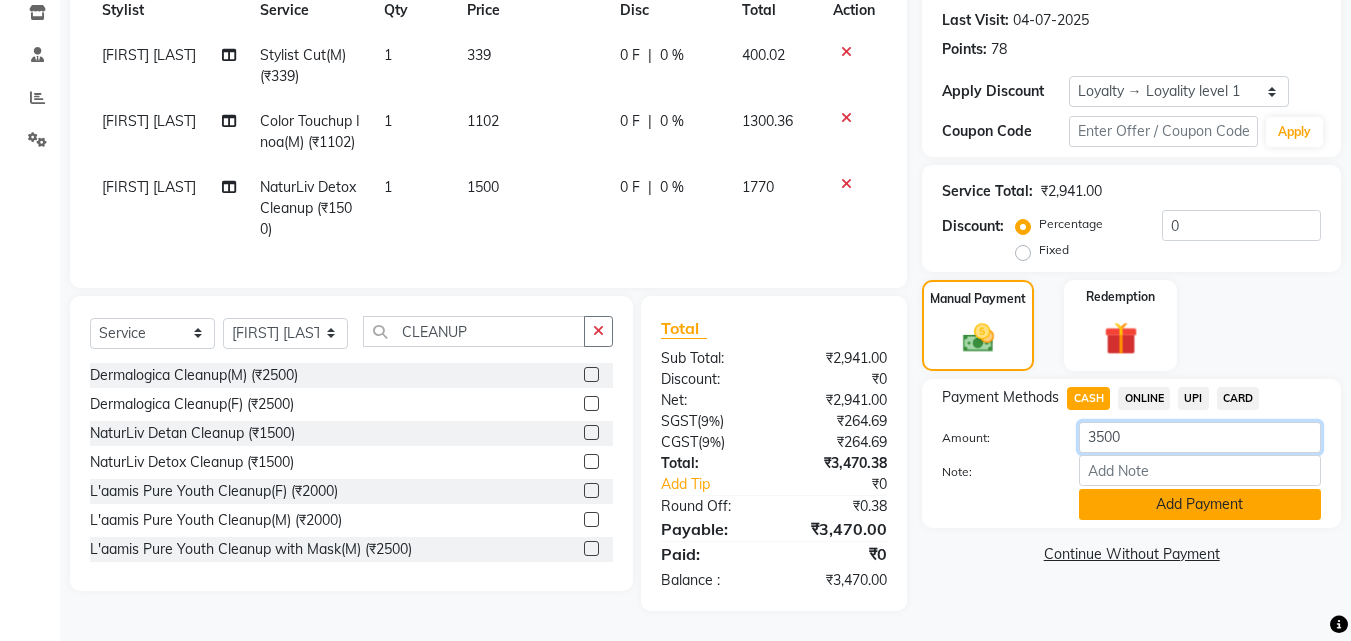 type on "3500" 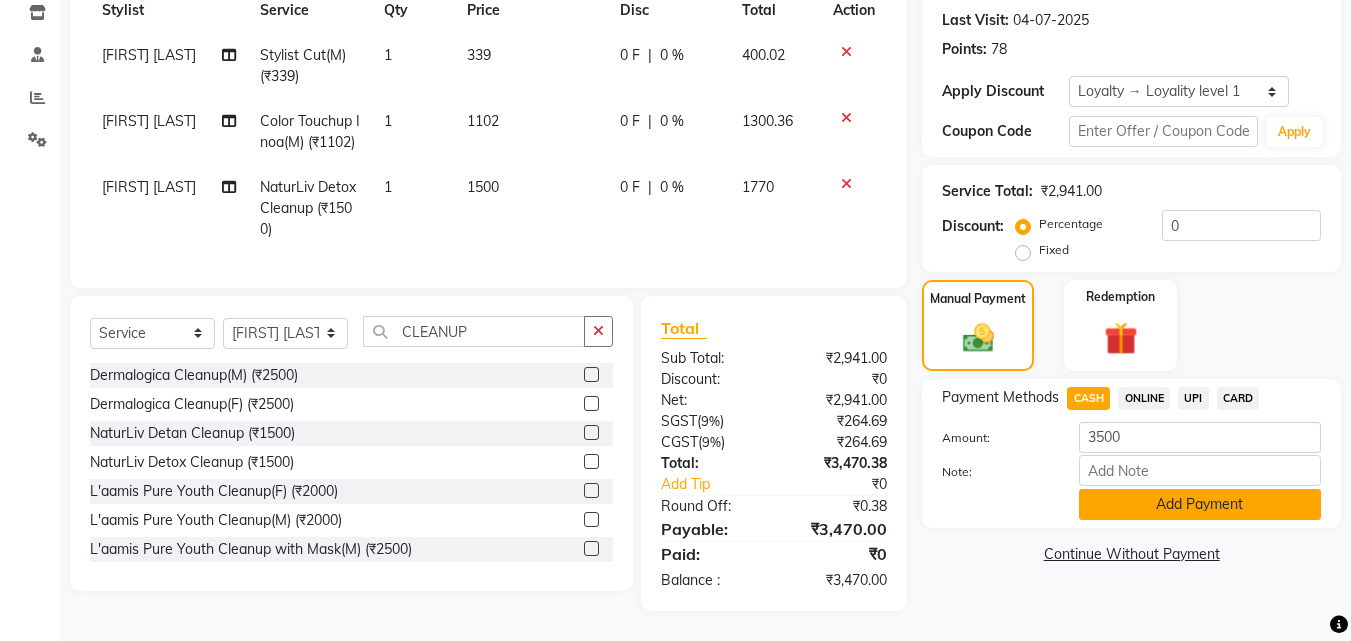 click on "Add Payment" 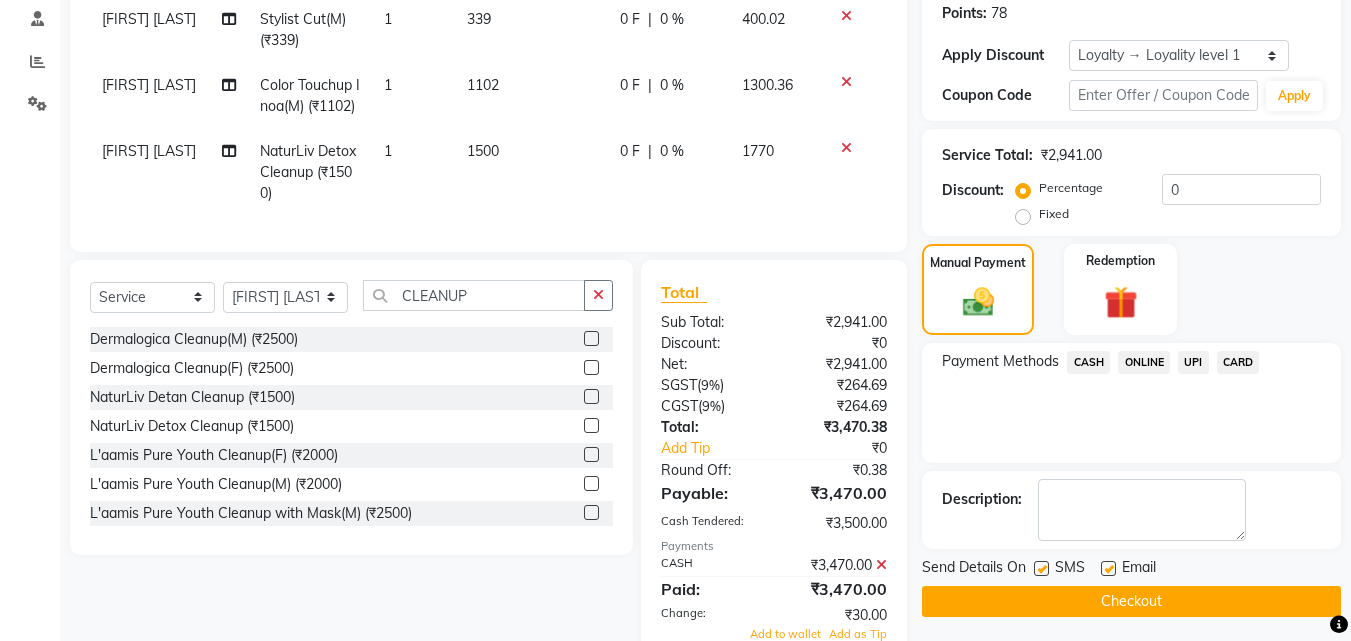 scroll, scrollTop: 572, scrollLeft: 0, axis: vertical 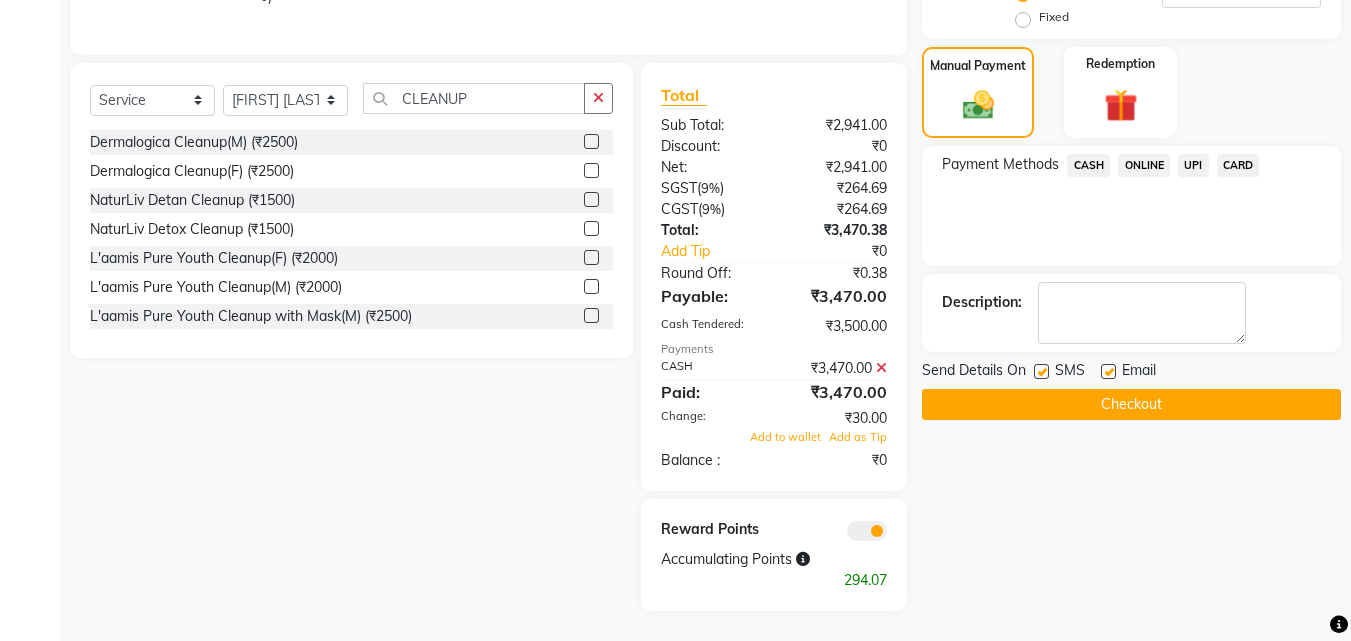 click on "Checkout" 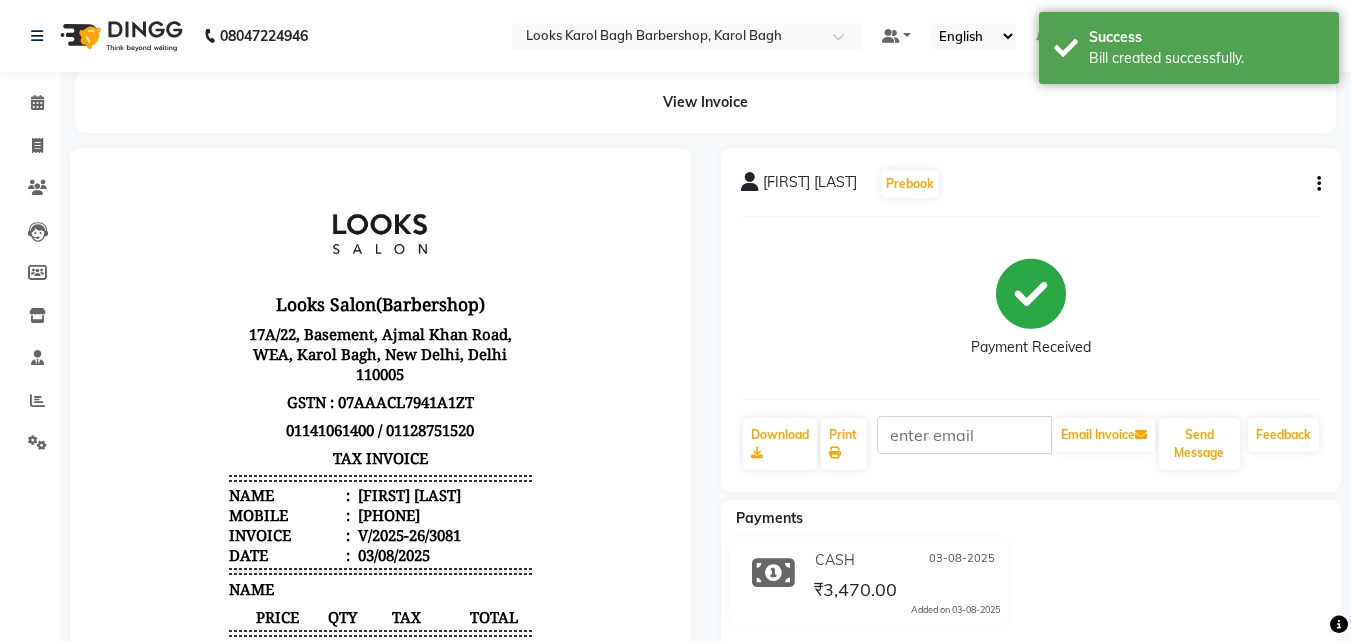scroll, scrollTop: 0, scrollLeft: 0, axis: both 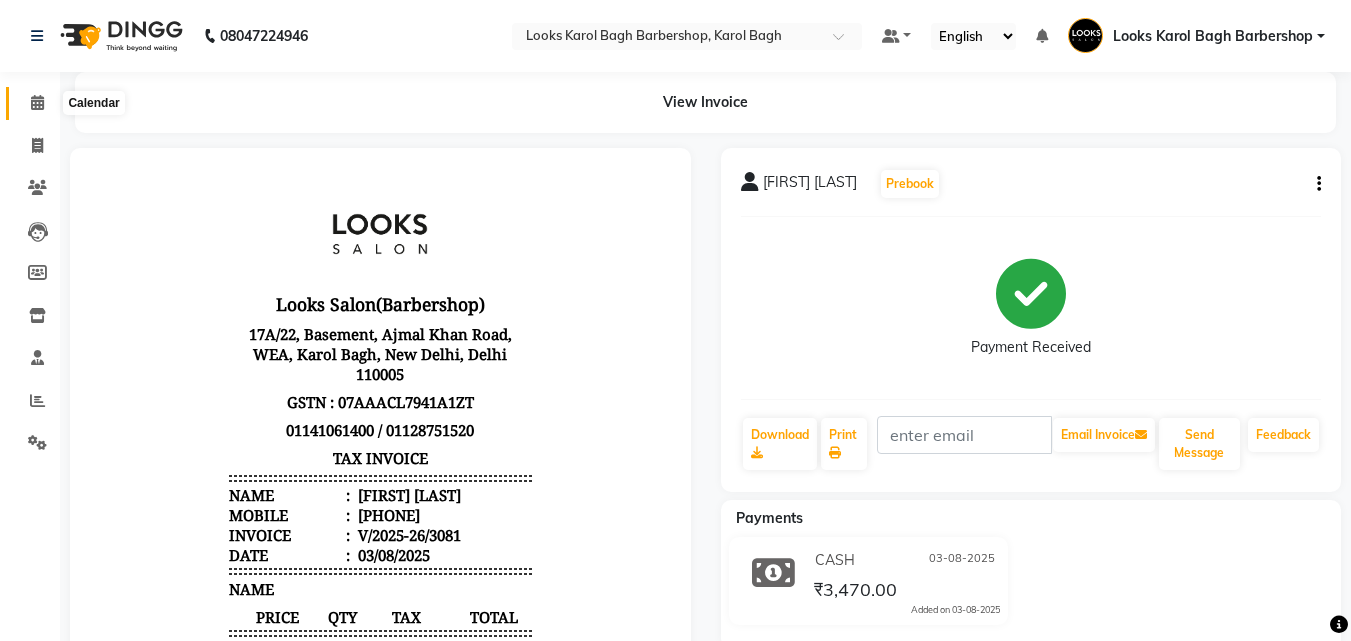 click 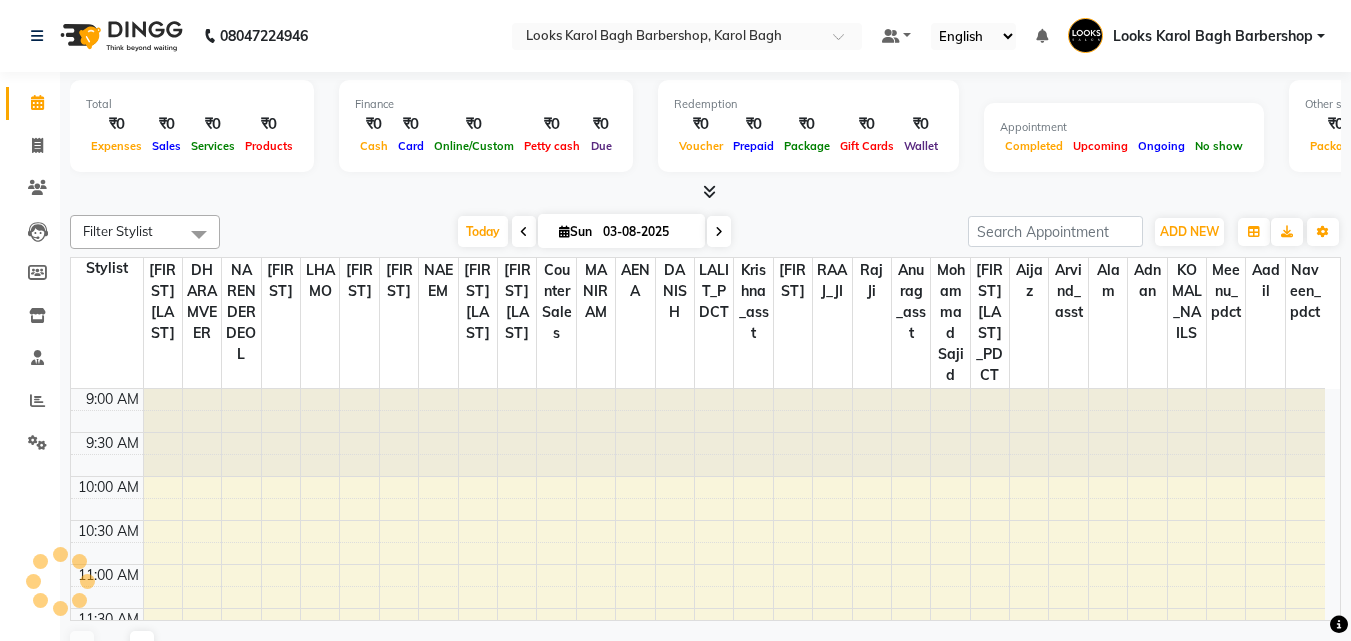 scroll, scrollTop: 0, scrollLeft: 0, axis: both 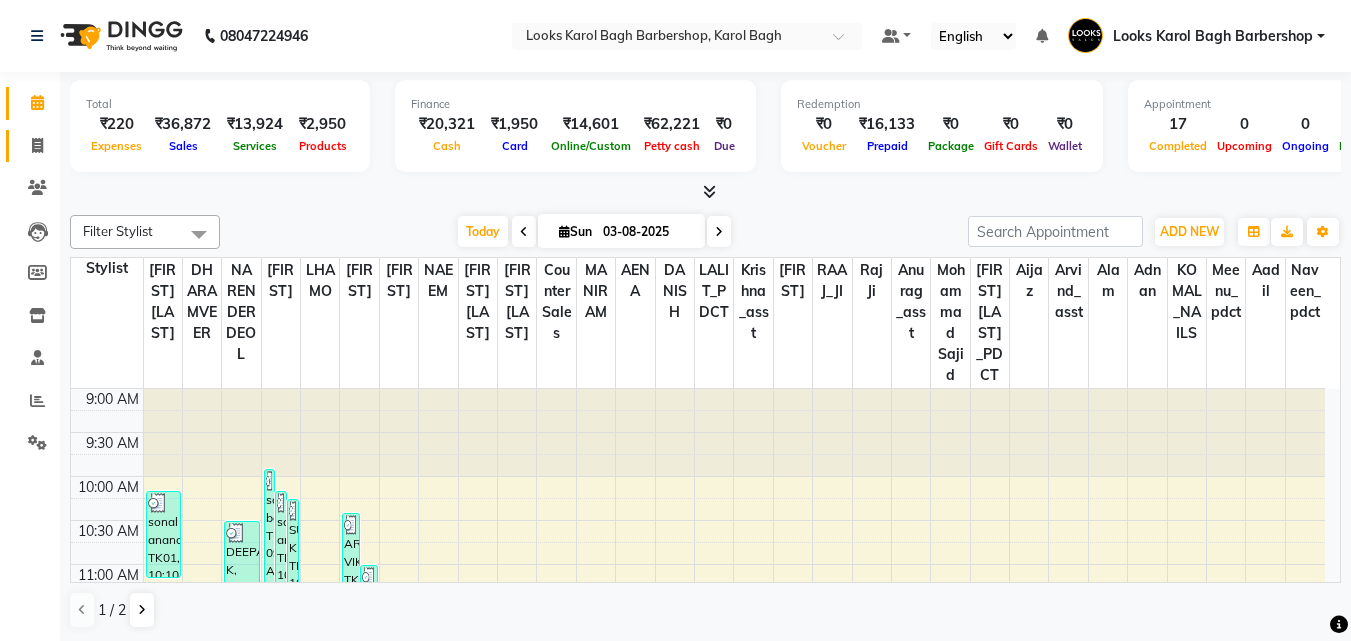 click 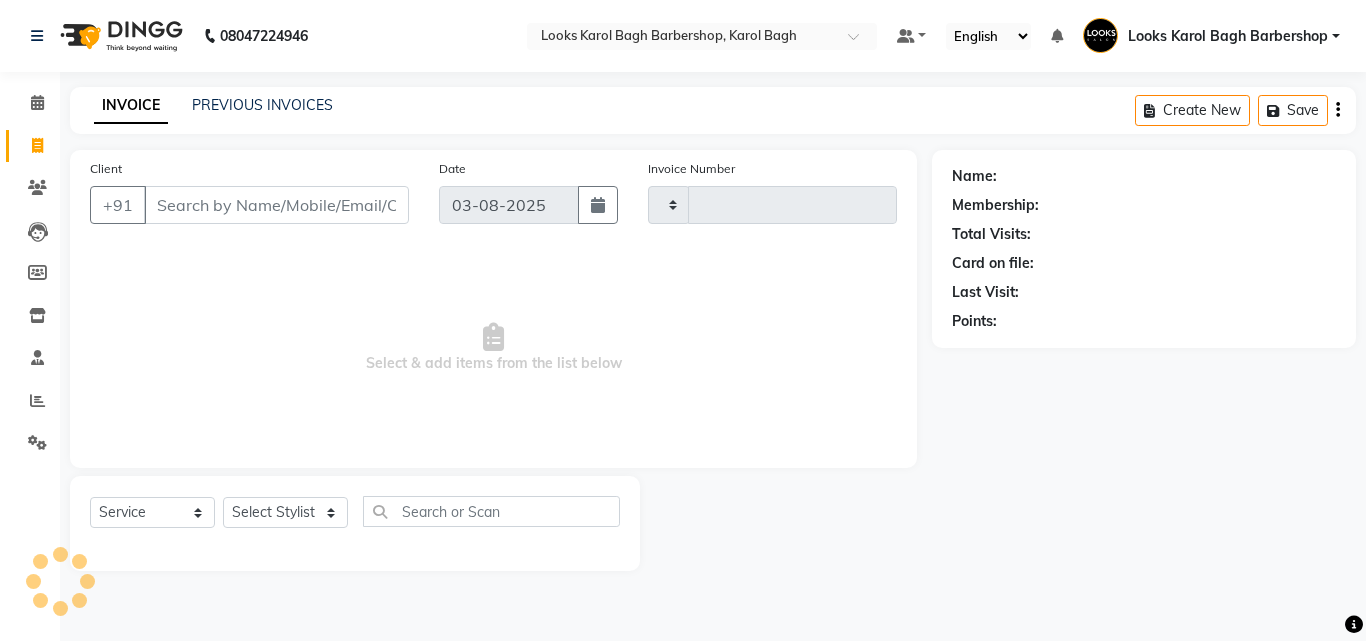 type on "3082" 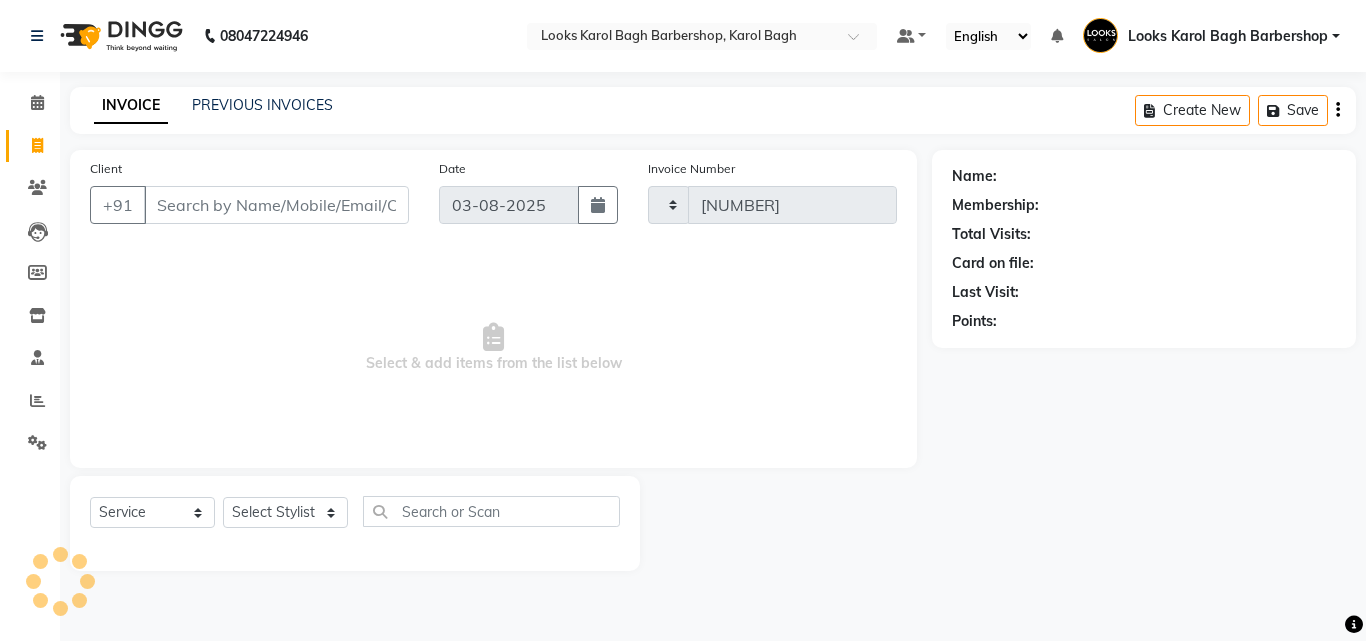 select on "4323" 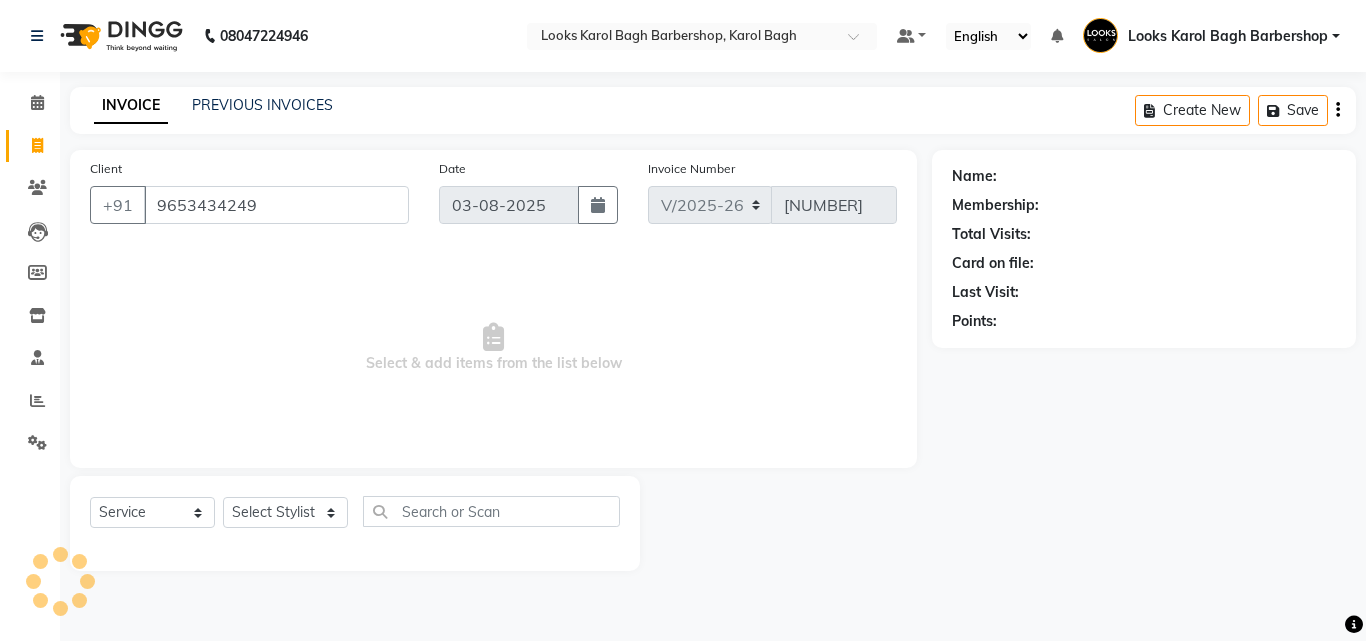 type on "9653434249" 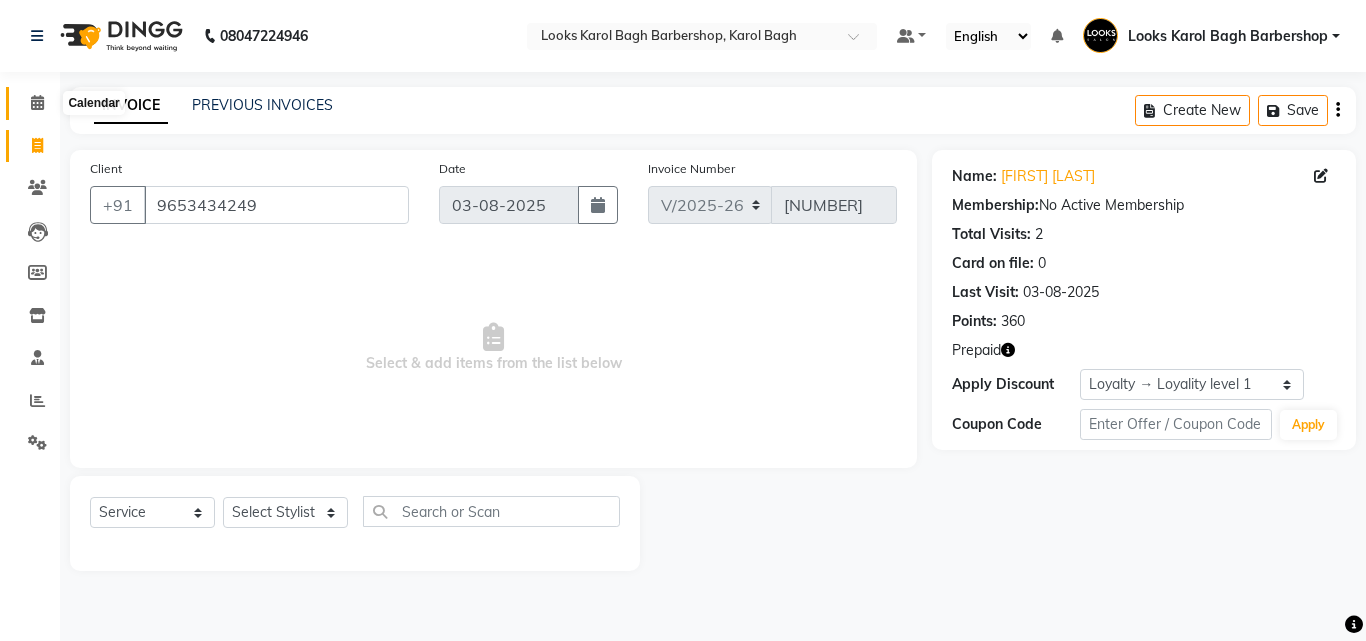 click 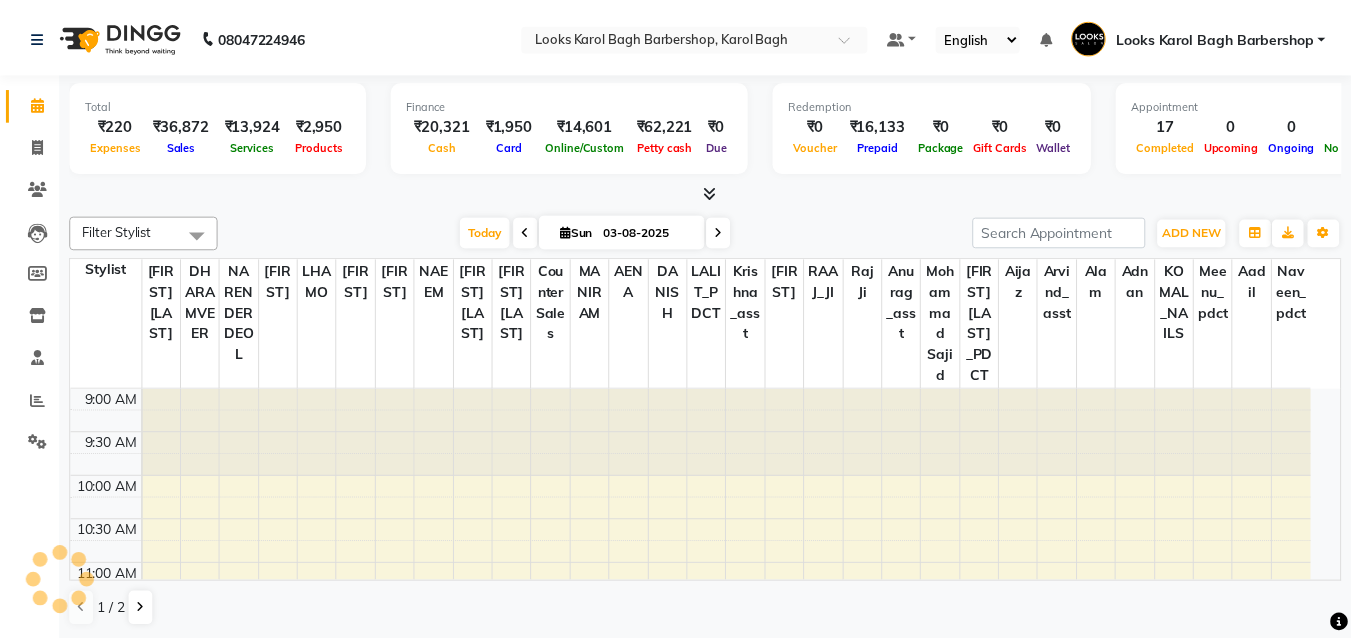 scroll, scrollTop: 529, scrollLeft: 0, axis: vertical 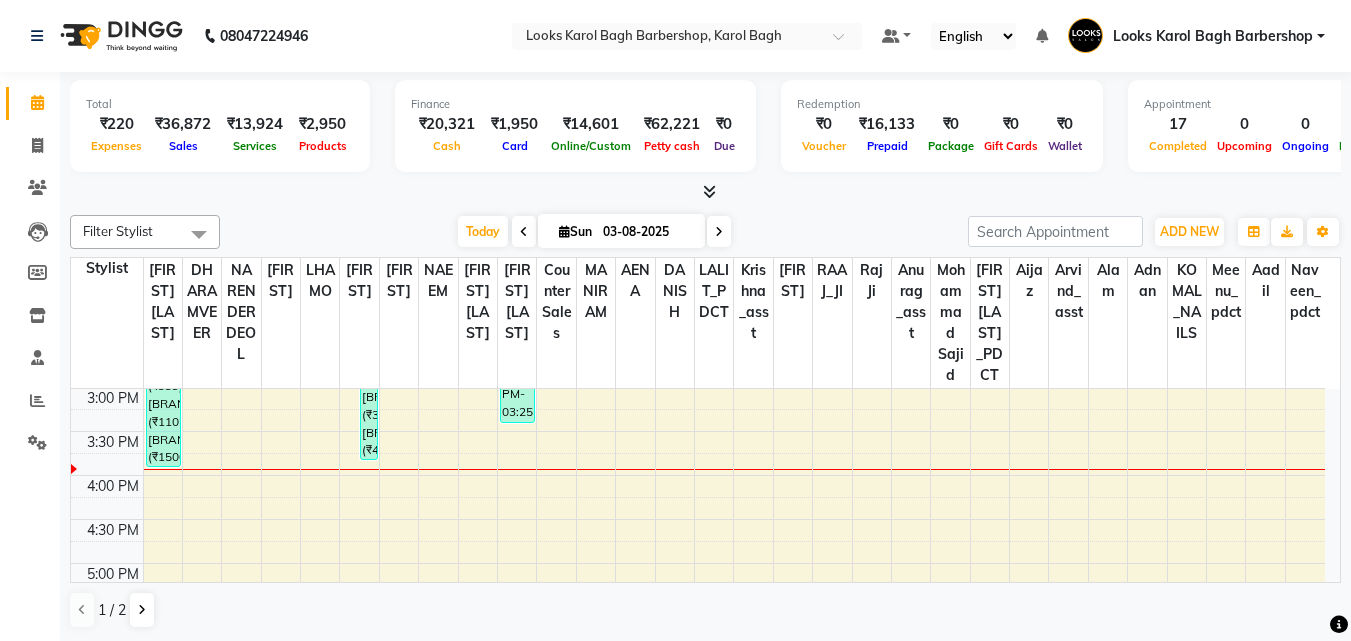 click at bounding box center (709, 191) 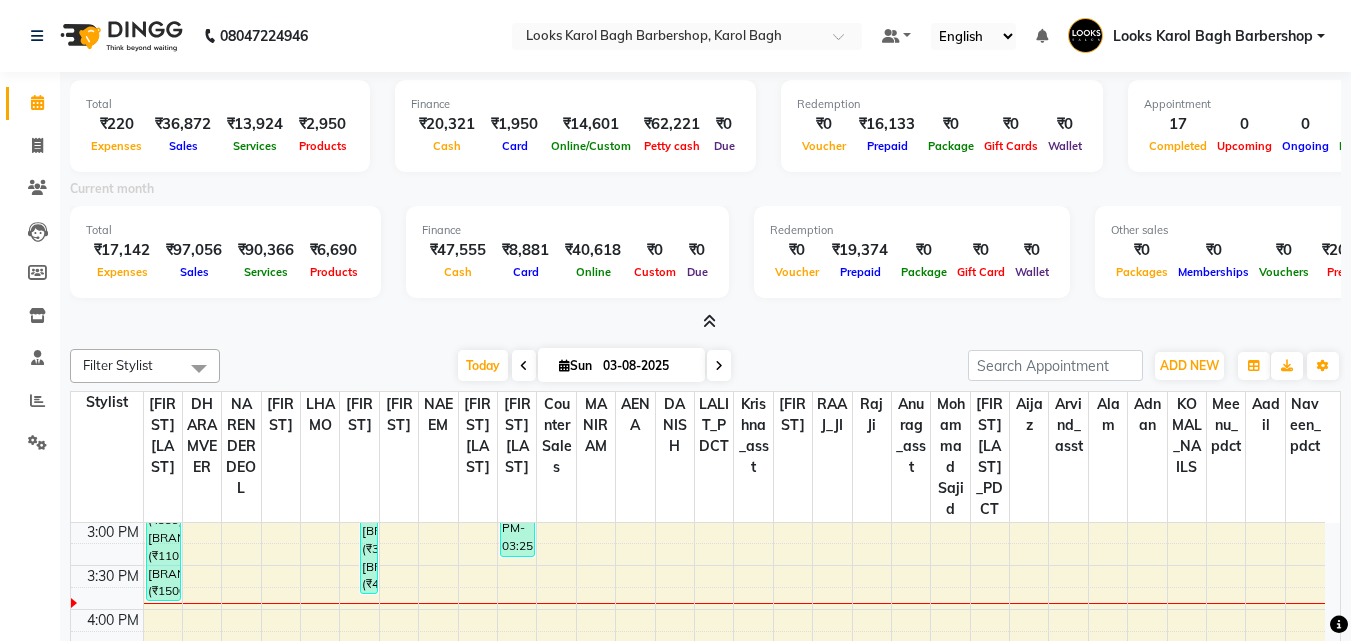 click at bounding box center [705, 322] 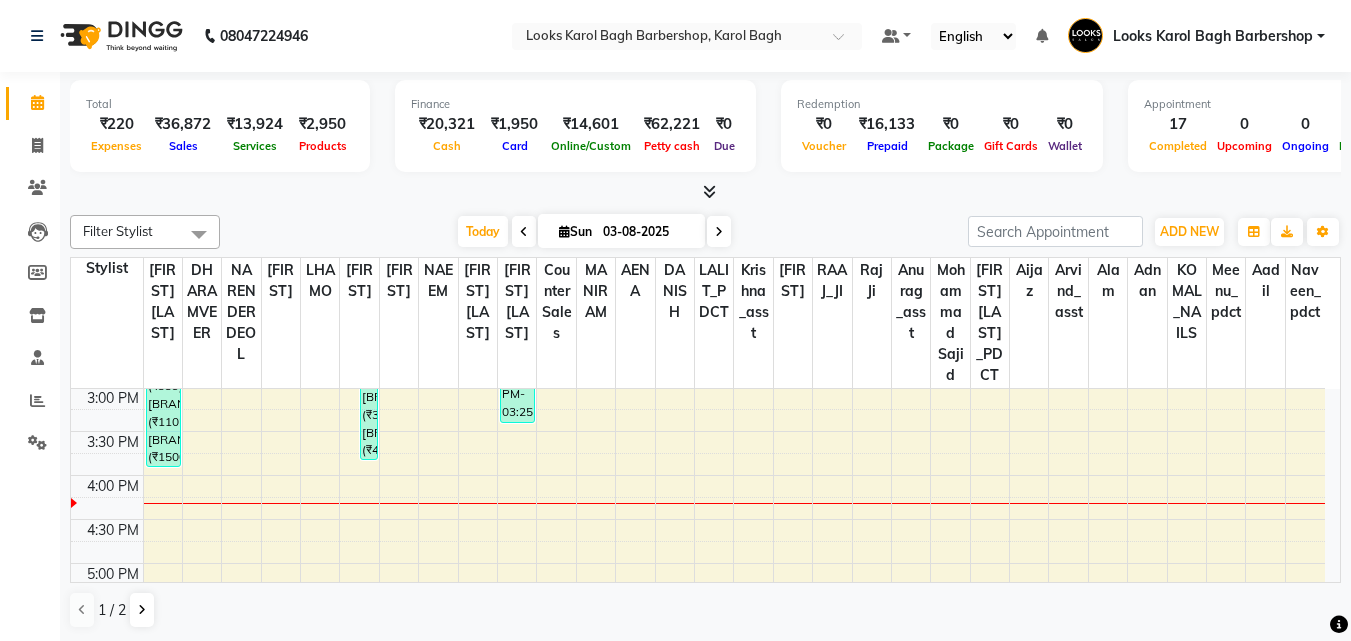 click at bounding box center [705, 192] 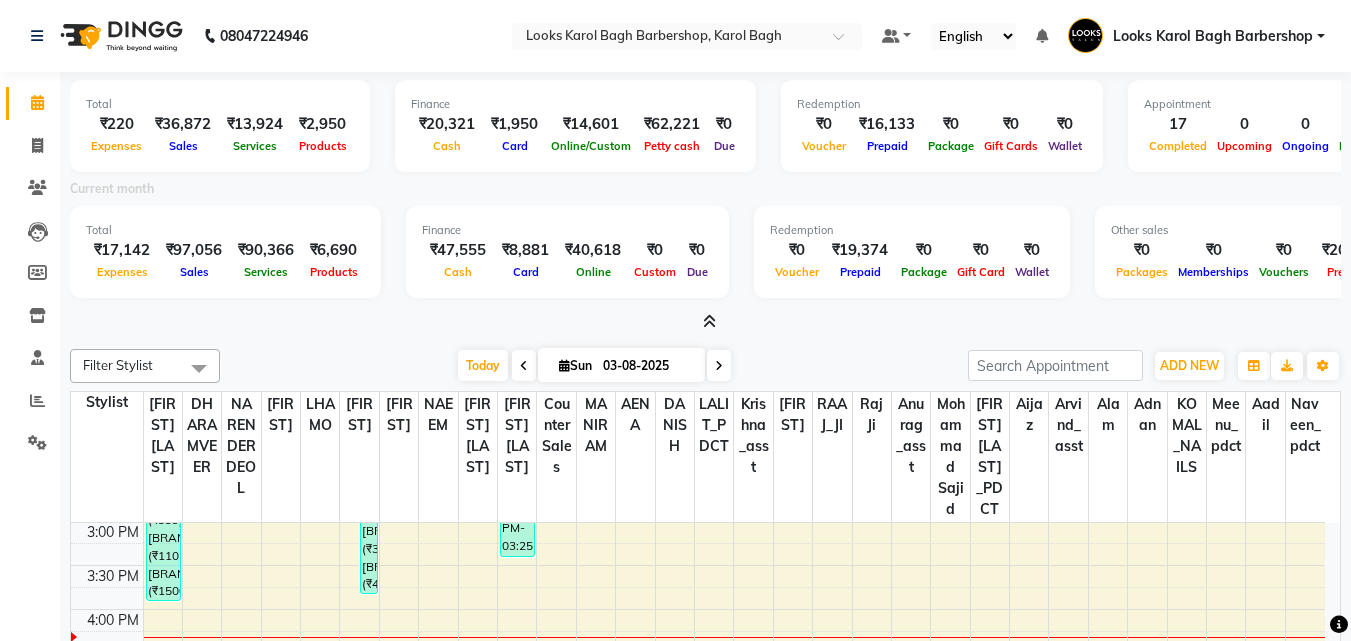click at bounding box center (709, 321) 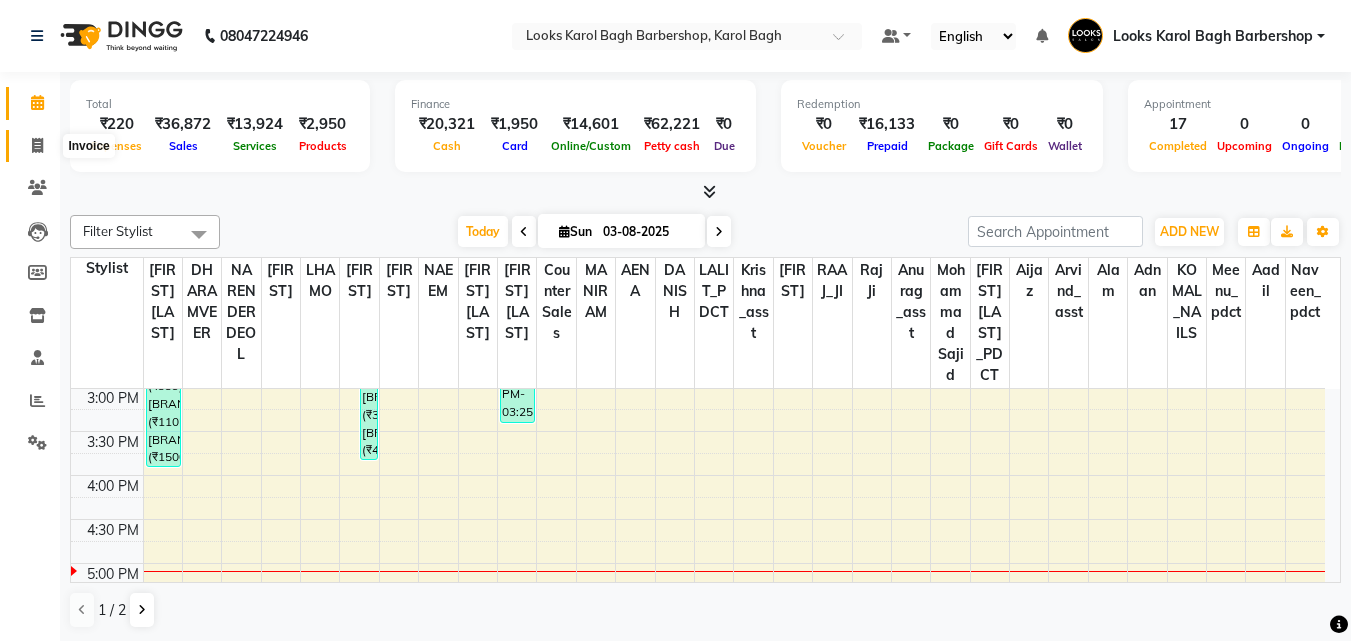 click 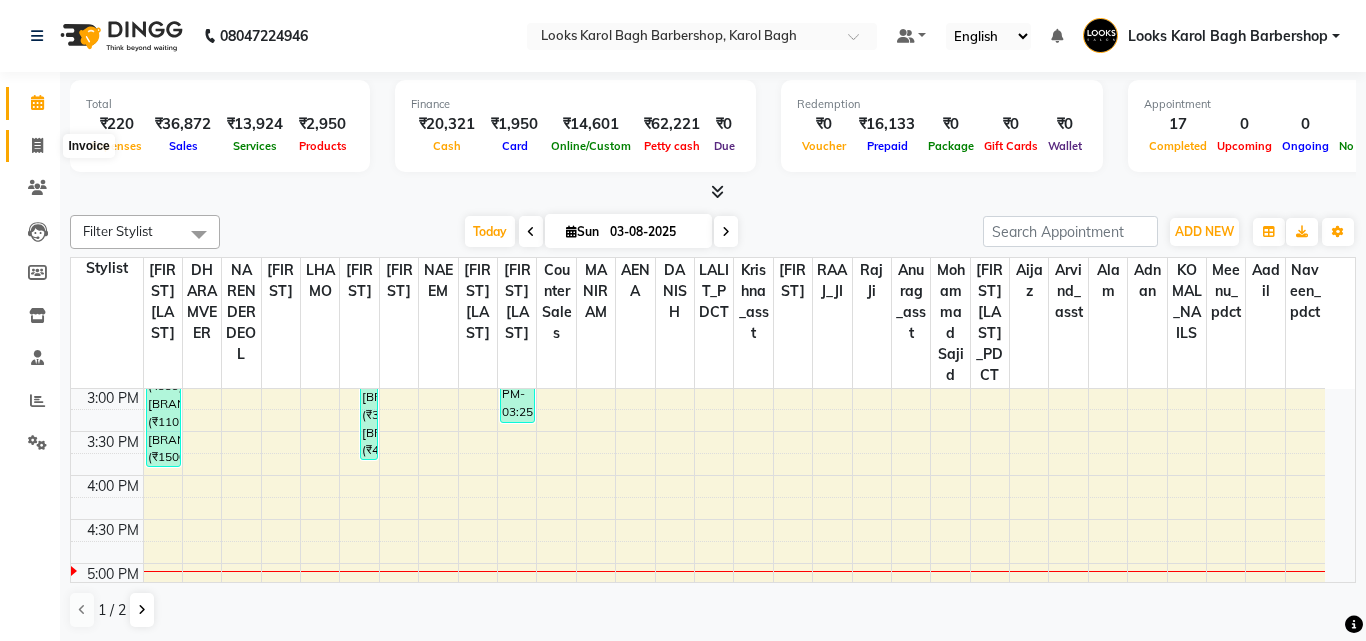 select on "service" 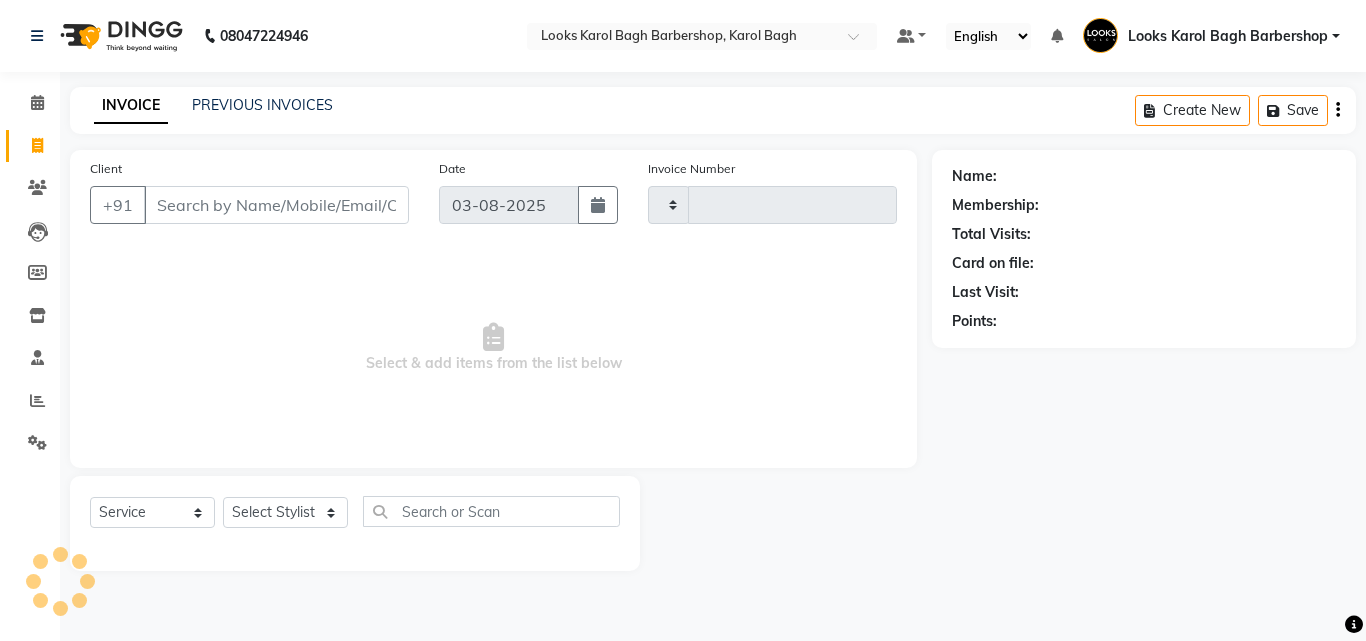 type on "3082" 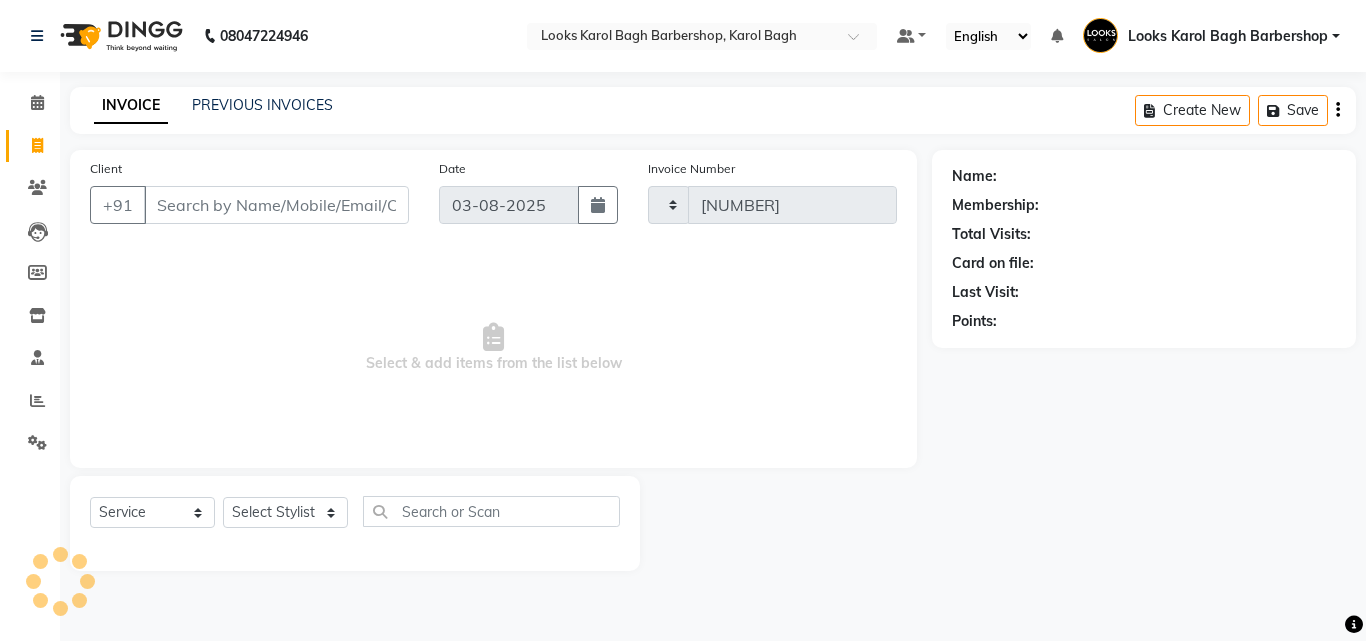 select on "4323" 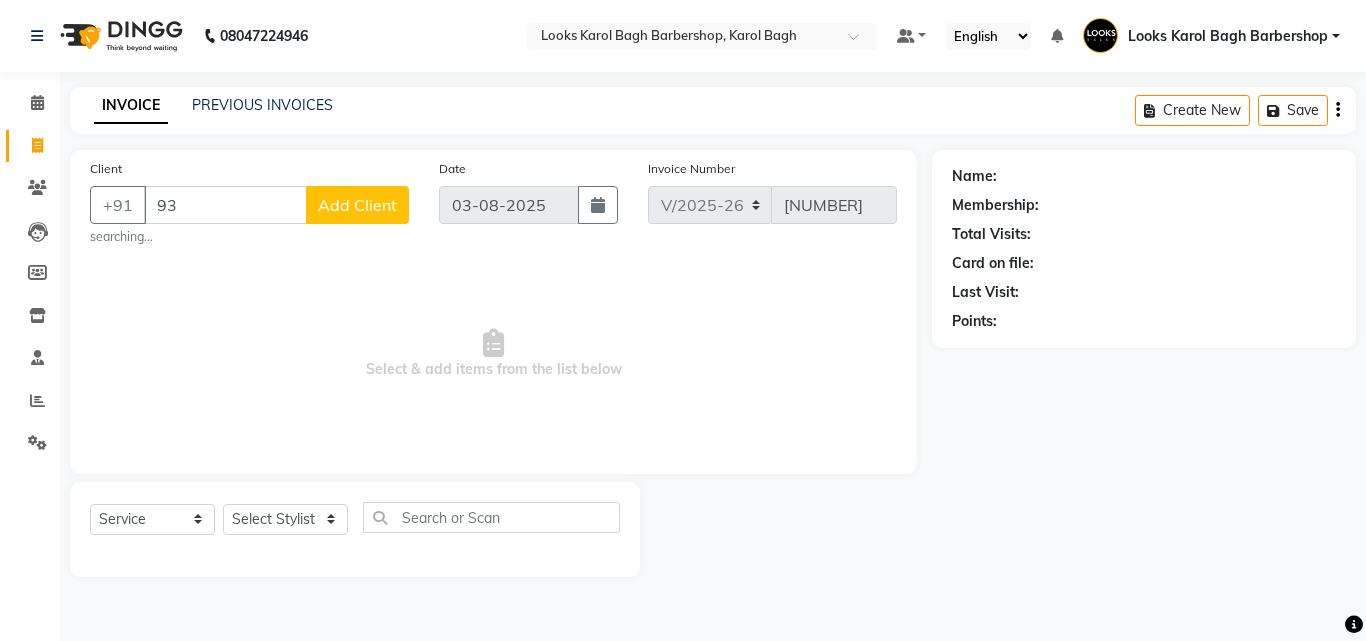 type on "9" 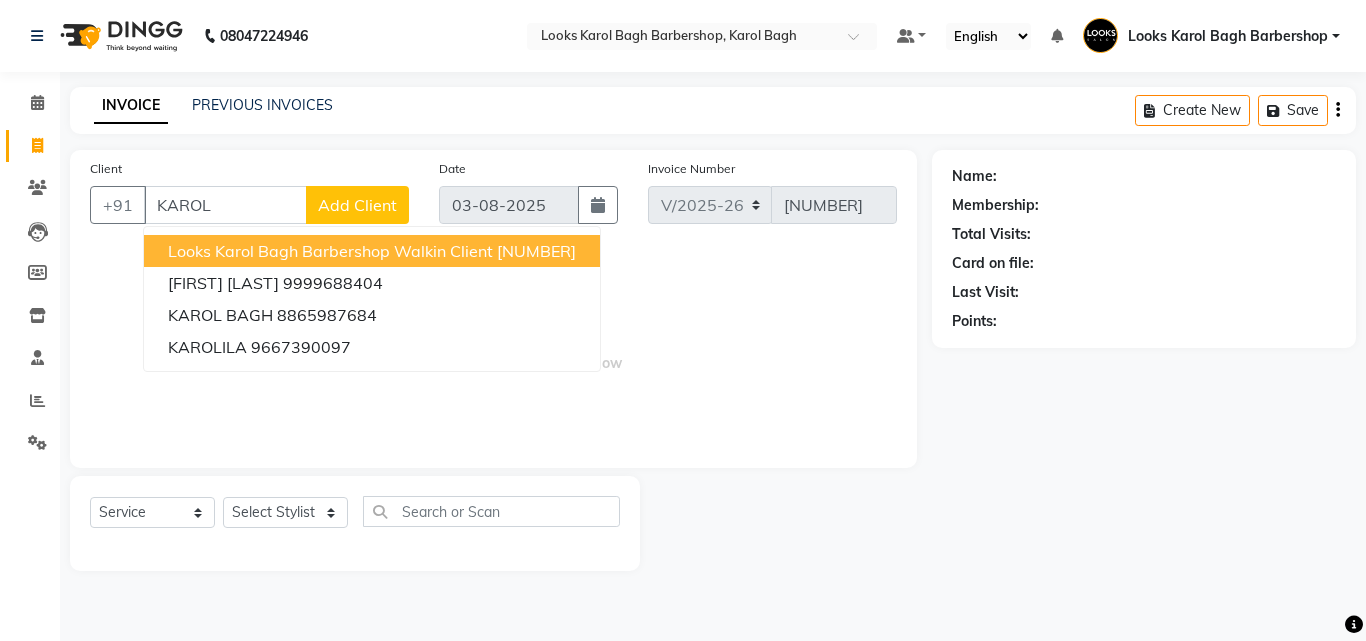 click on "Looks Karol Bagh Barbershop Walkin Client" at bounding box center [330, 251] 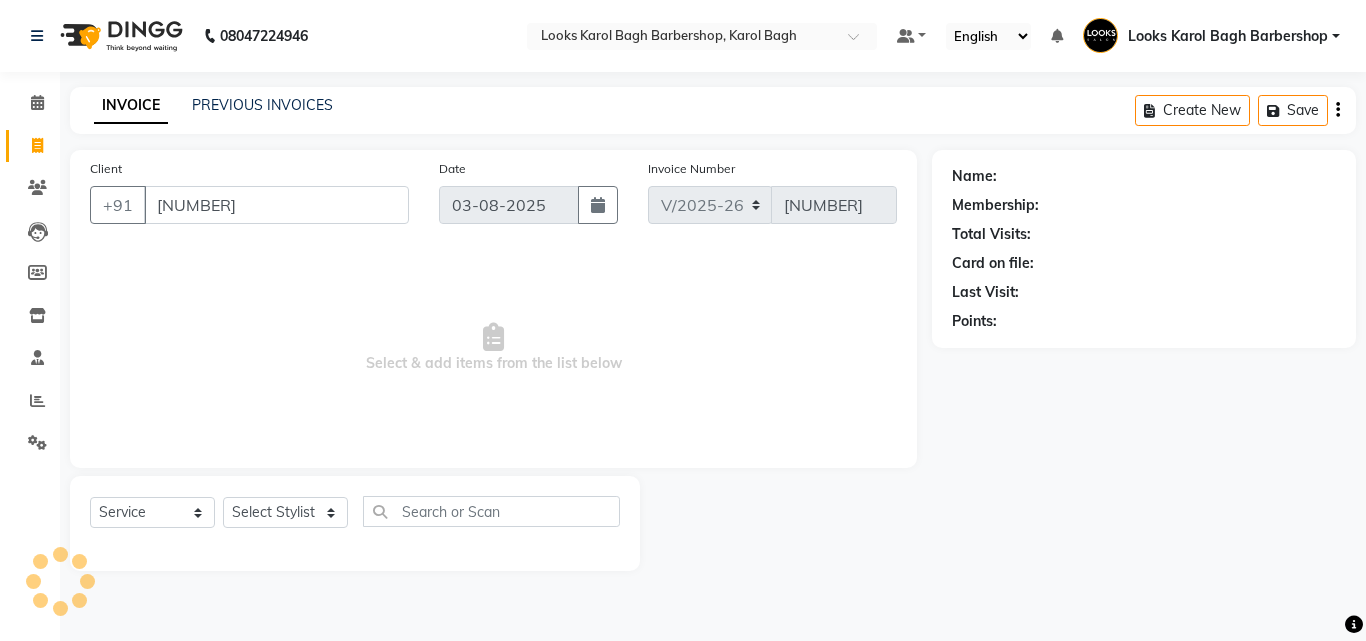 type on "11785000001" 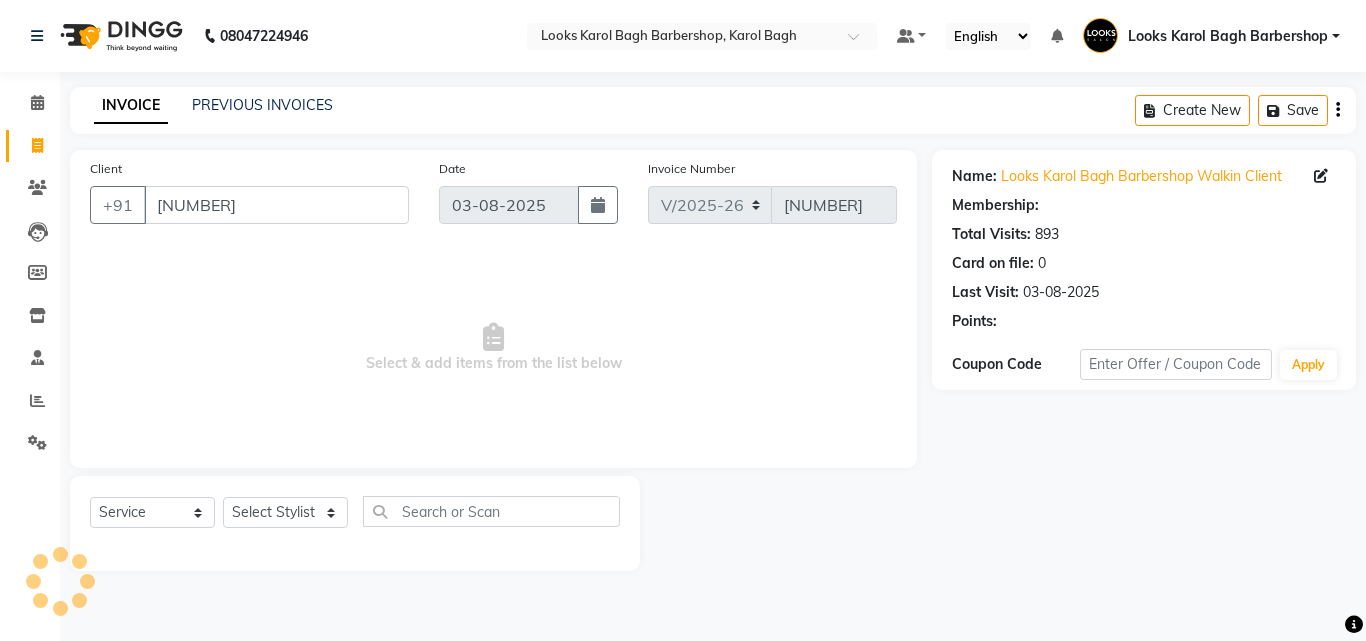 select on "1: Object" 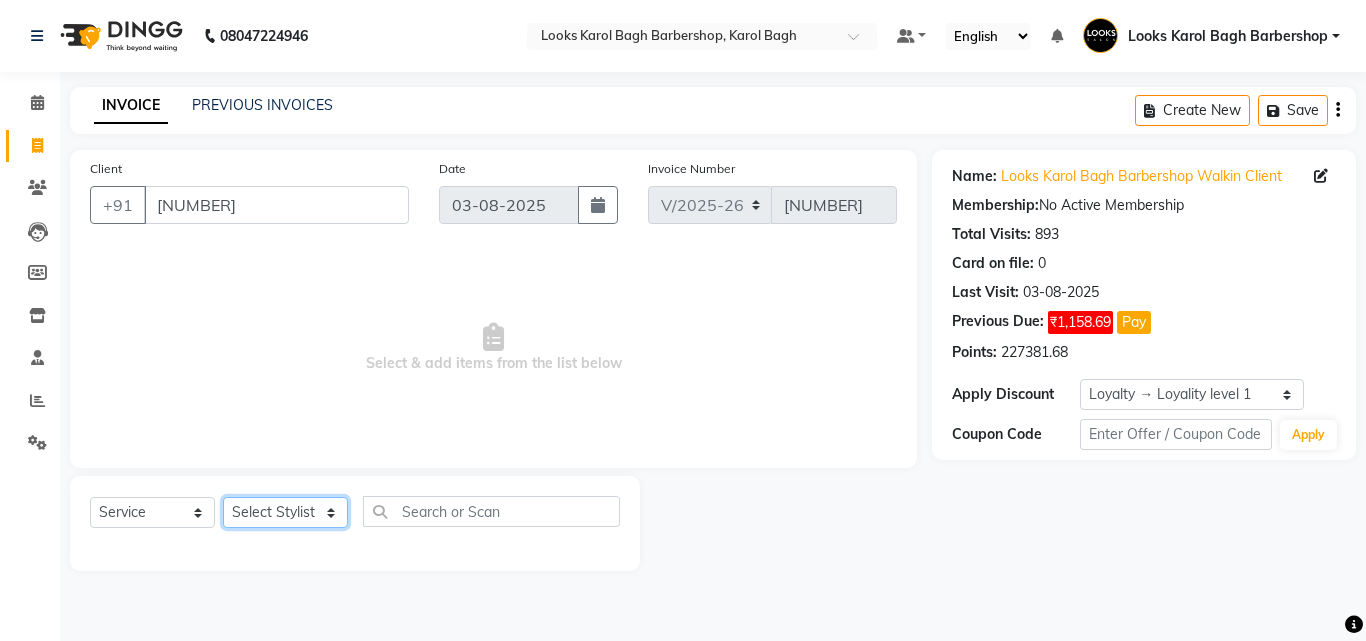 click on "Select Stylist Aadil Adnan AENA Aijaz Alam Amazon_Kart AMIR  Anurag _asst Arvind_asst BIJENDER  Counter Sales DANISH DHARAMVEER Eshan FARHAN KARAN RAI  KOMAL_NAILS Krishna_asst LALIT_PDCT LHAMO Looks_Female_Section Looks_H.O_Store Looks Karol Bagh Barbershop Looks_Kart MANIRAM Meenu_pdct Mohammad Sajid NAEEM  NARENDER DEOL  Naveen_pdct Prabhakar Kumar_PDCT RAAJ GUPTA RAAJ_JI raj ji RAM MURTI NARYAL ROHIT  Rohit Seth Rohit Thakur SACHIN sahil Shabina Shakir SIMRAN Sonia Sunny VIKRAM VIKRANT SINGH  Vishal_Asst YOGESH ASSISTANT" 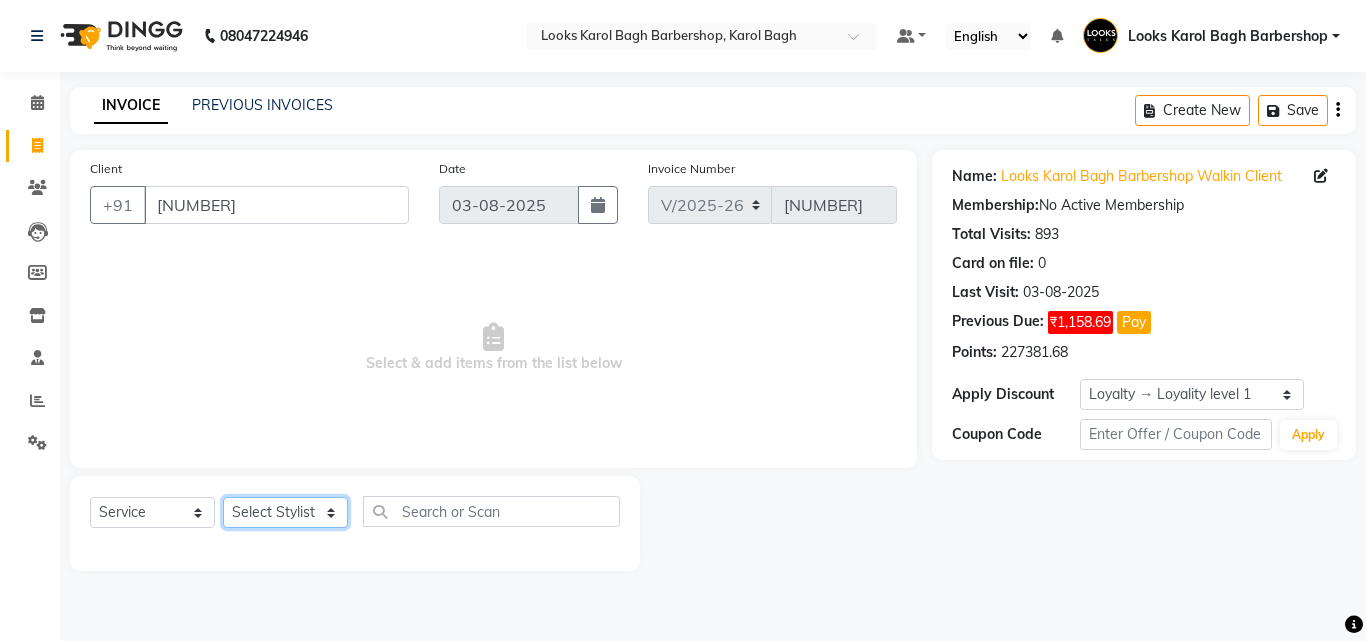 select on "86405" 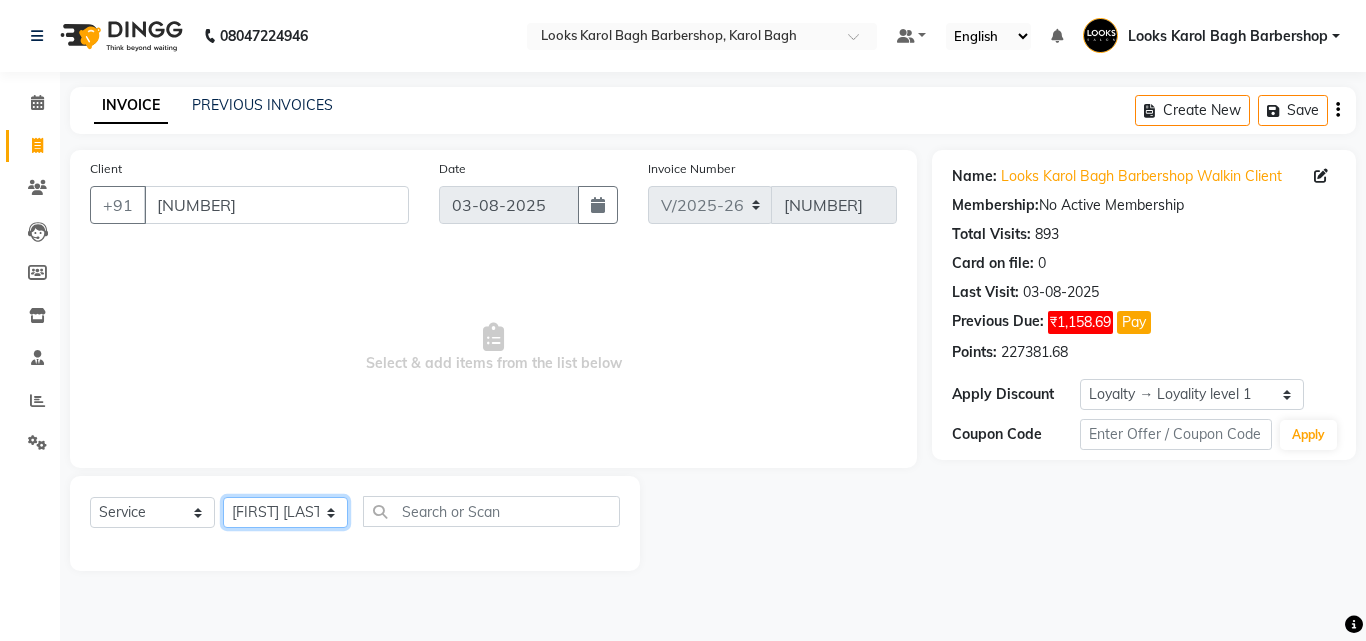 click on "Select Stylist Aadil Adnan AENA Aijaz Alam Amazon_Kart AMIR  Anurag _asst Arvind_asst BIJENDER  Counter Sales DANISH DHARAMVEER Eshan FARHAN KARAN RAI  KOMAL_NAILS Krishna_asst LALIT_PDCT LHAMO Looks_Female_Section Looks_H.O_Store Looks Karol Bagh Barbershop Looks_Kart MANIRAM Meenu_pdct Mohammad Sajid NAEEM  NARENDER DEOL  Naveen_pdct Prabhakar Kumar_PDCT RAAJ GUPTA RAAJ_JI raj ji RAM MURTI NARYAL ROHIT  Rohit Seth Rohit Thakur SACHIN sahil Shabina Shakir SIMRAN Sonia Sunny VIKRAM VIKRANT SINGH  Vishal_Asst YOGESH ASSISTANT" 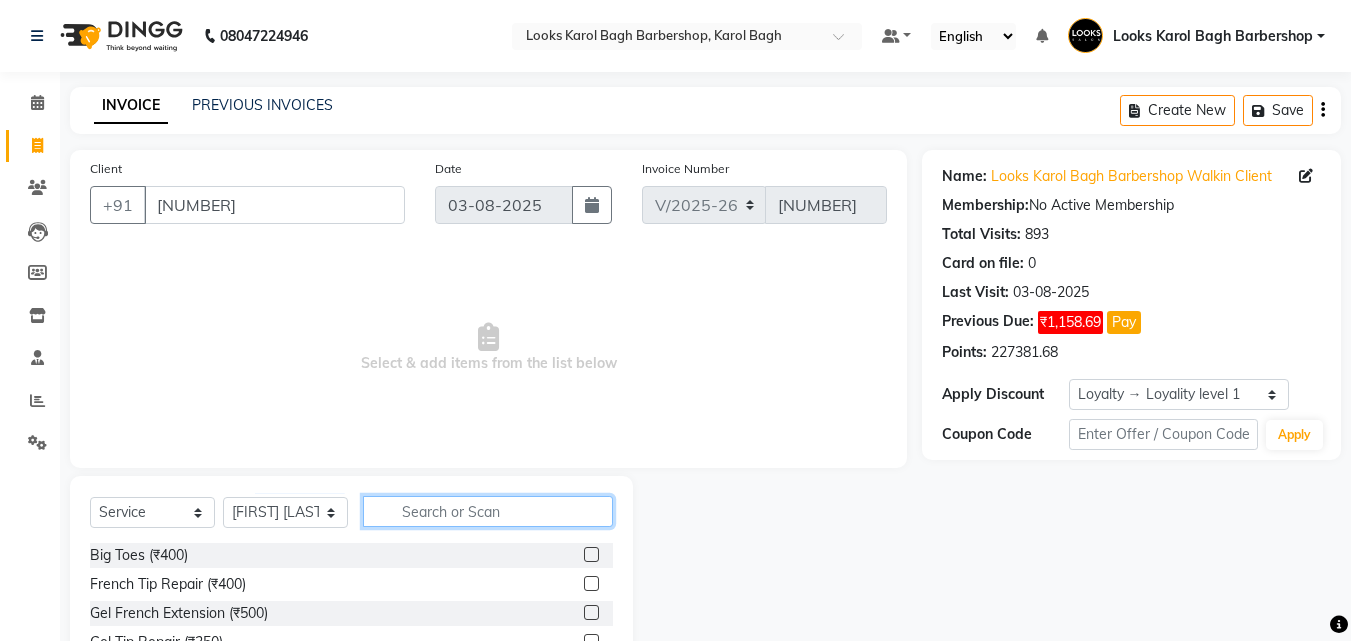 click 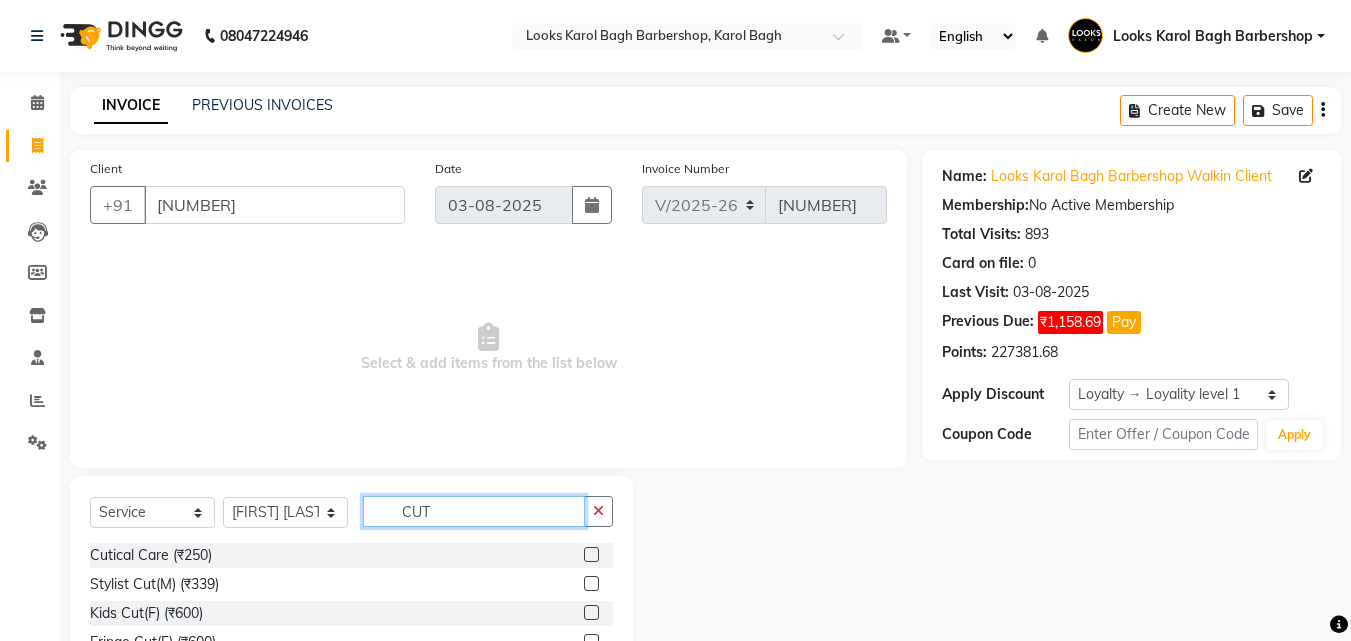type on "CUT" 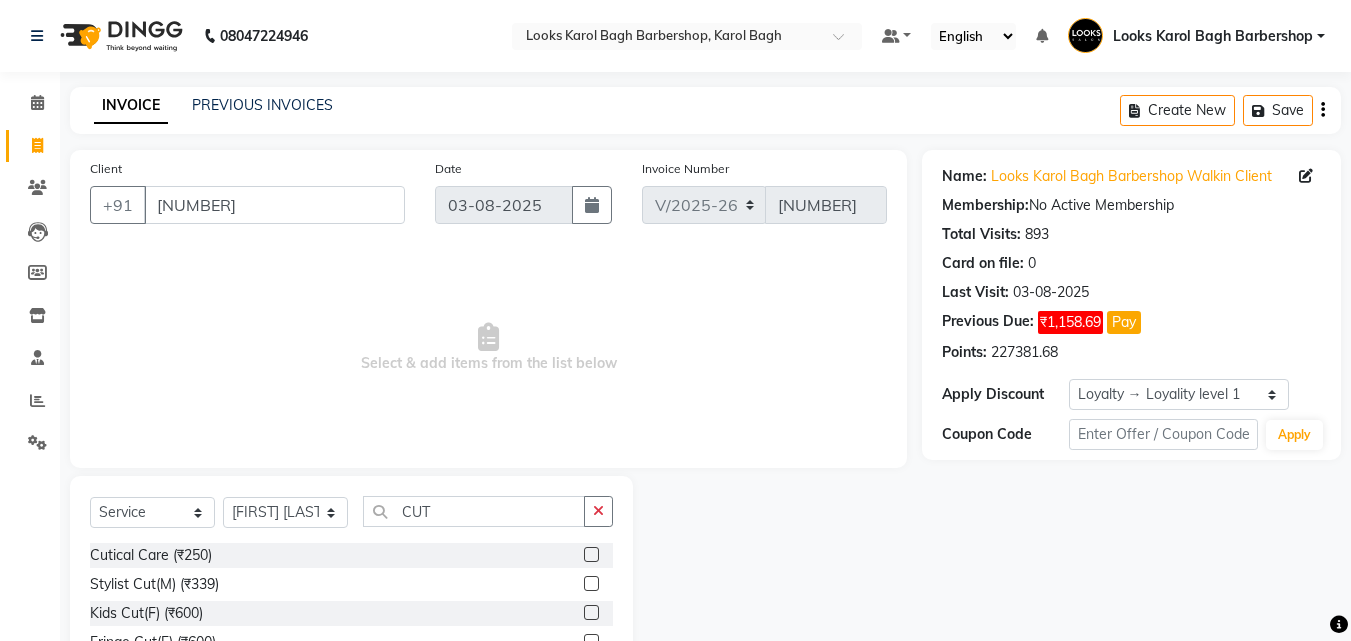 click 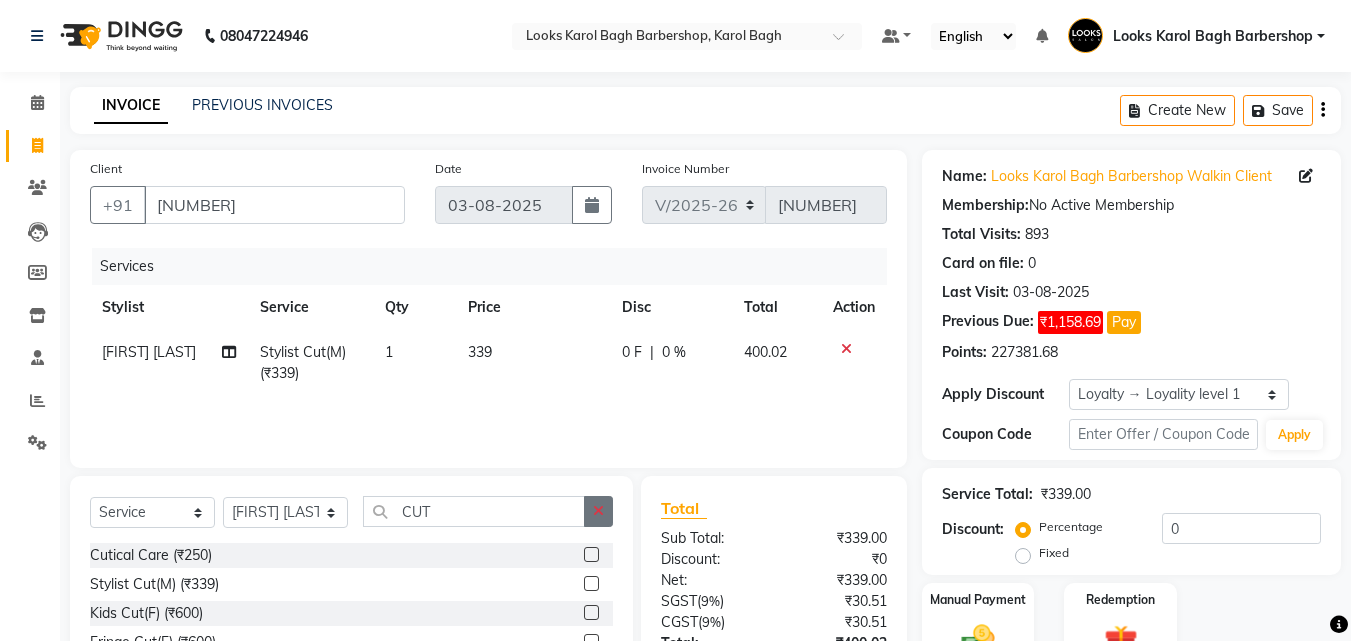 click 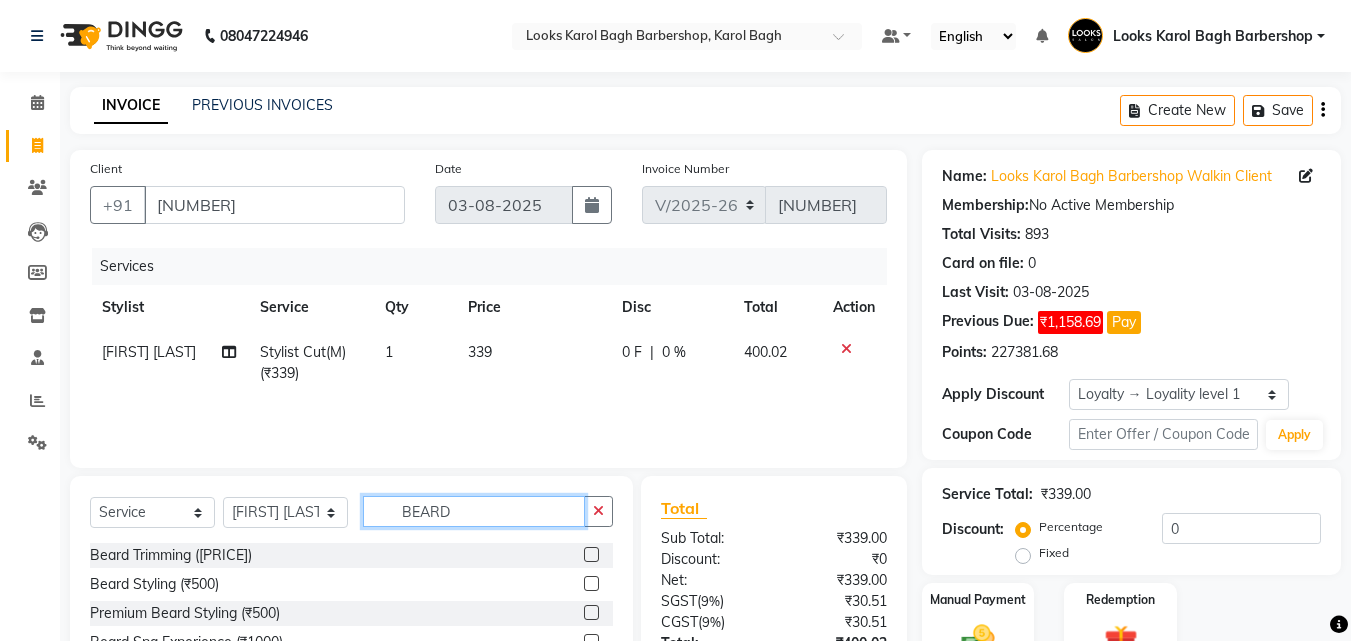 type on "BEARD" 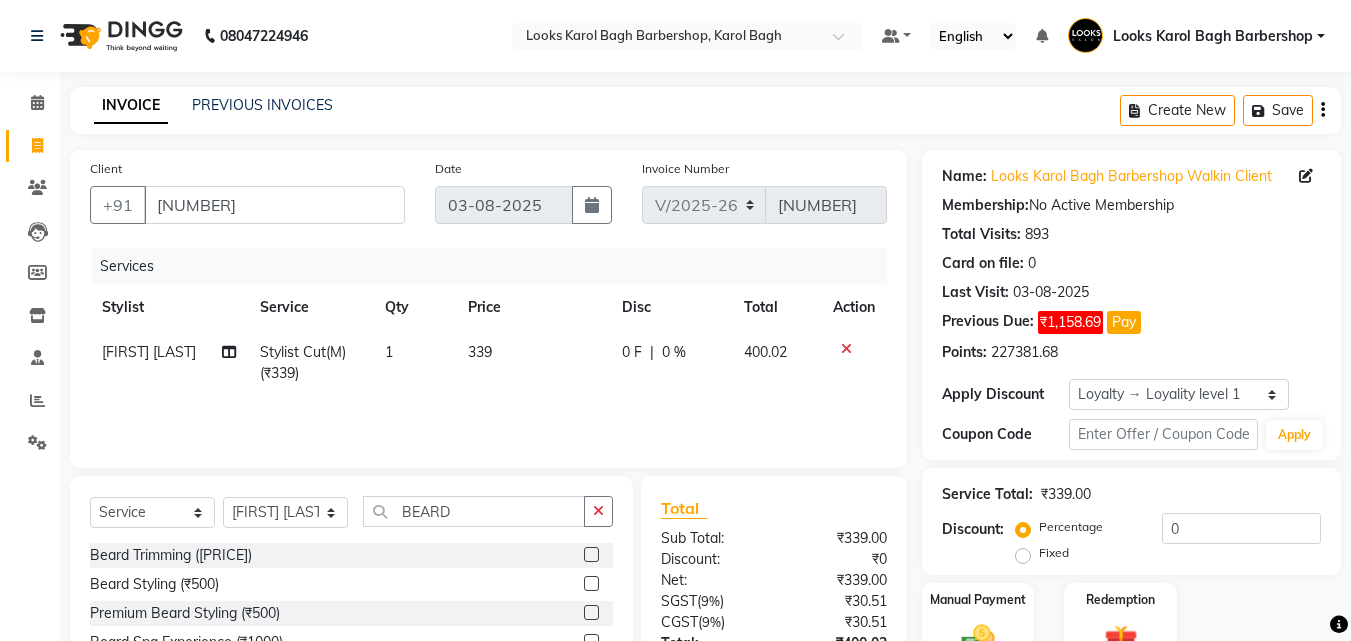 click 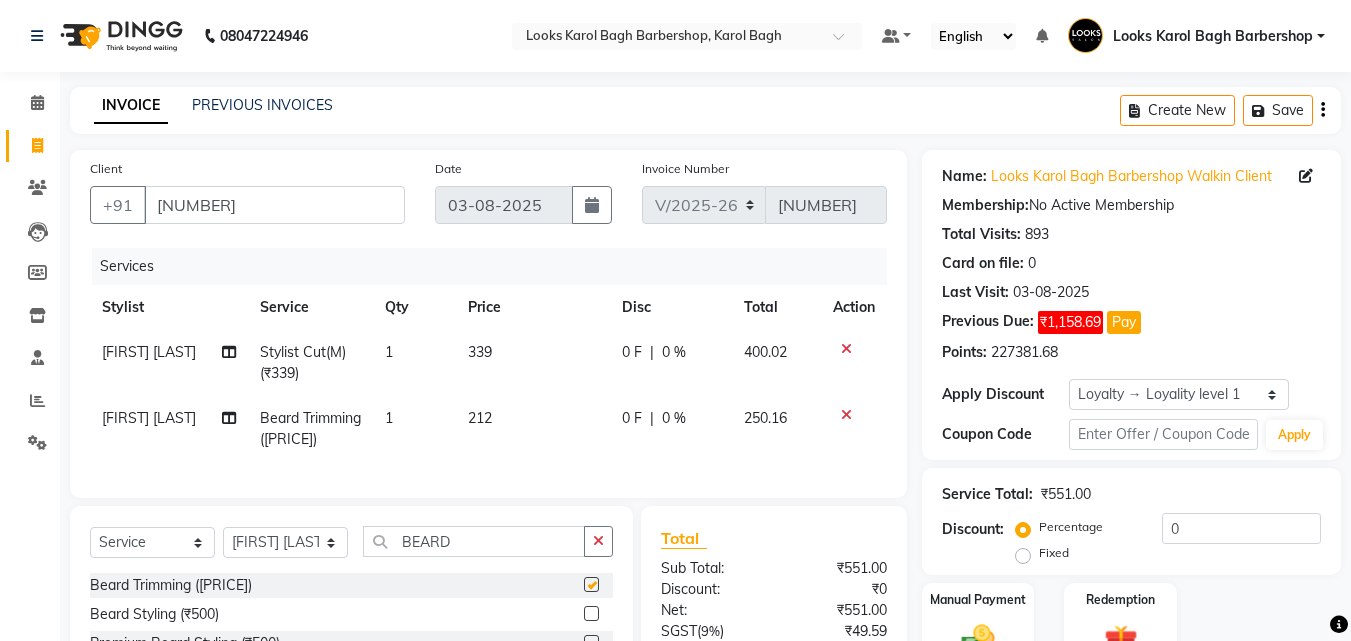 checkbox on "false" 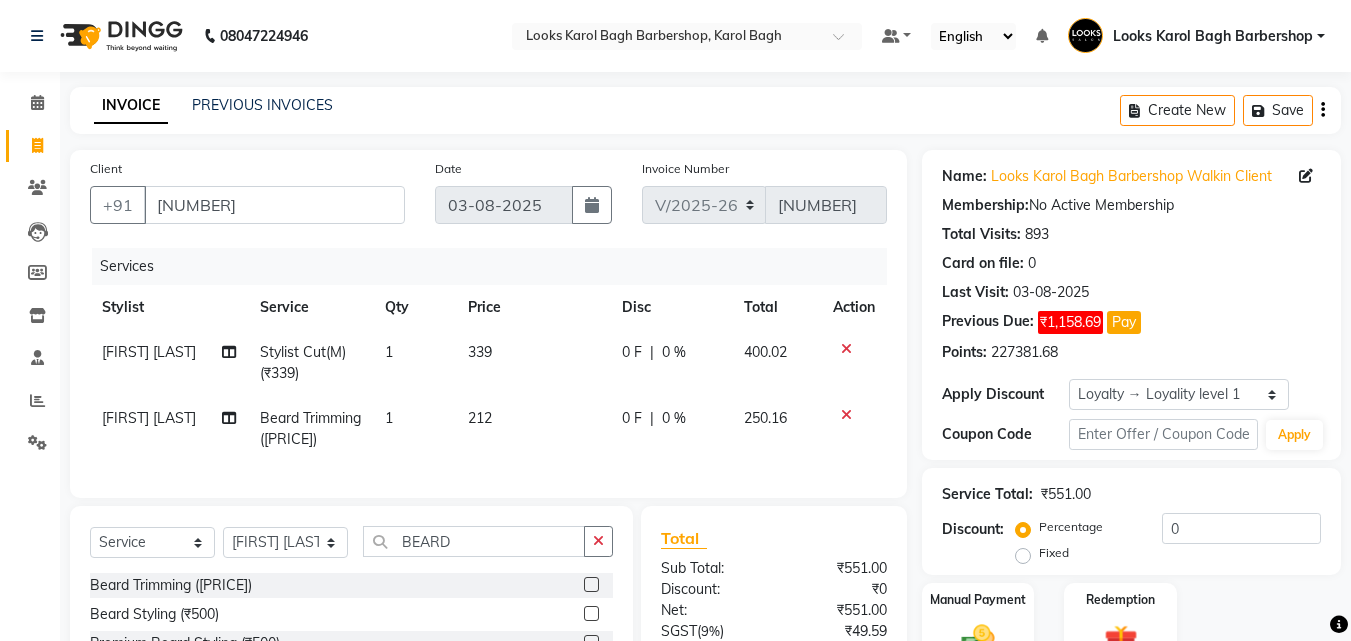 scroll, scrollTop: 225, scrollLeft: 0, axis: vertical 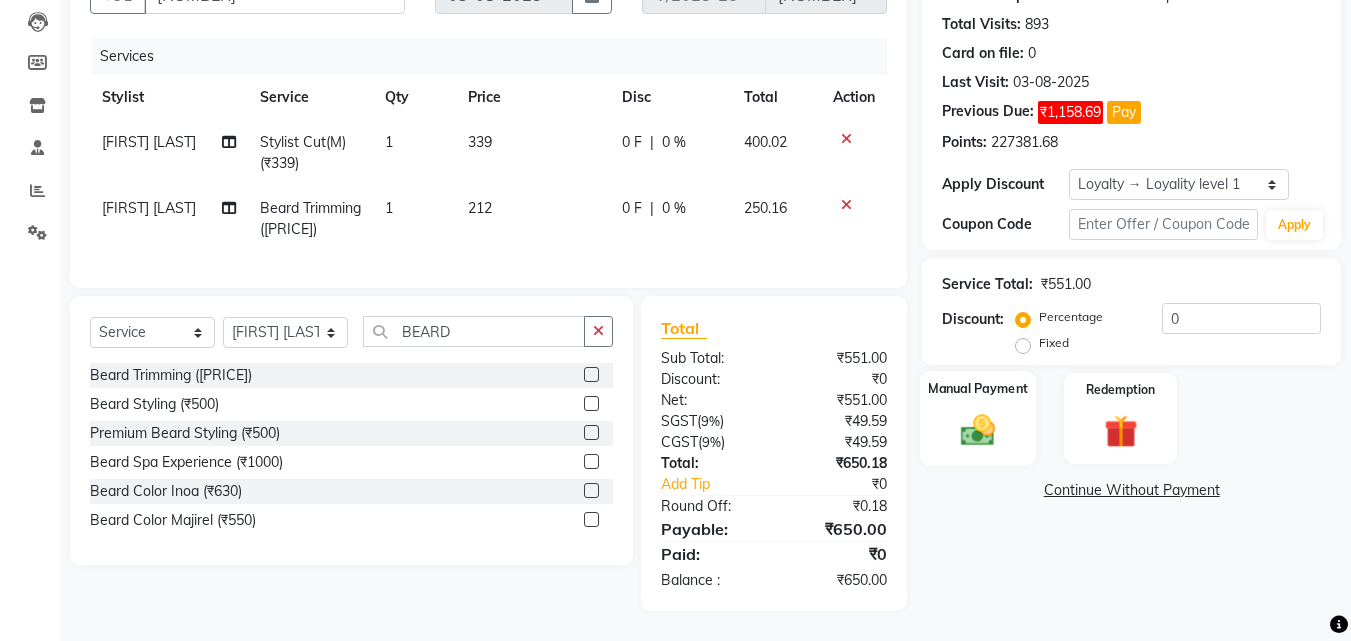 click on "Manual Payment" 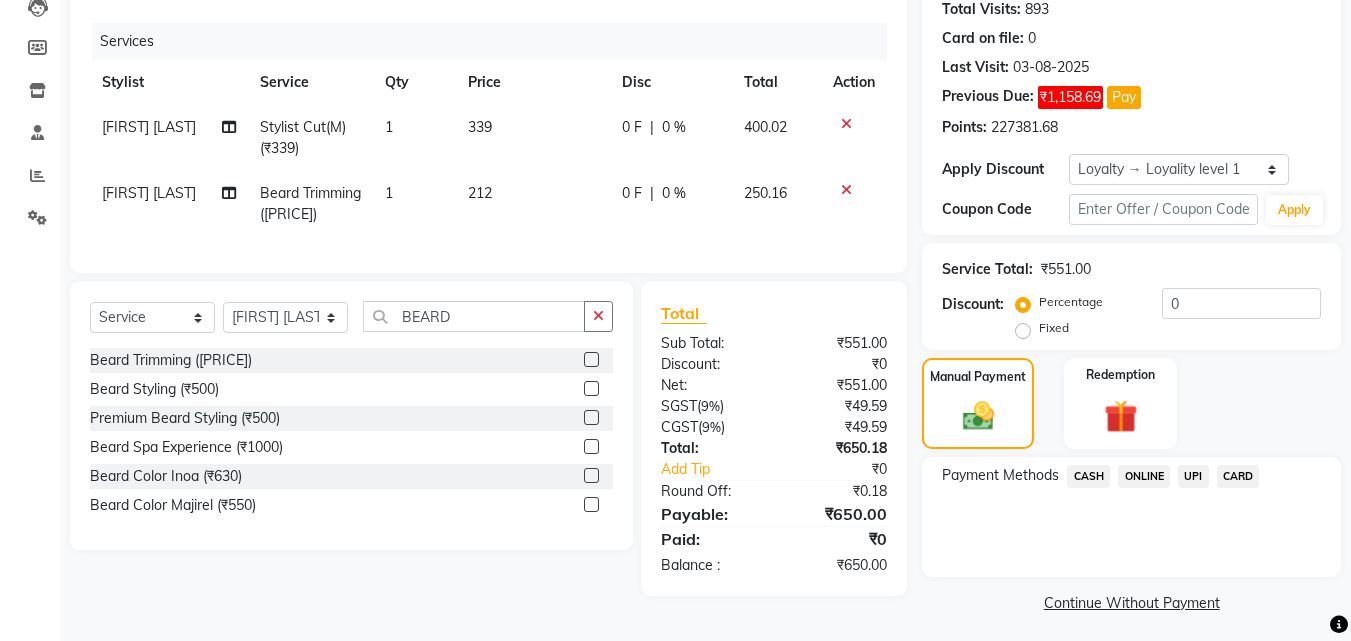click on "CARD" 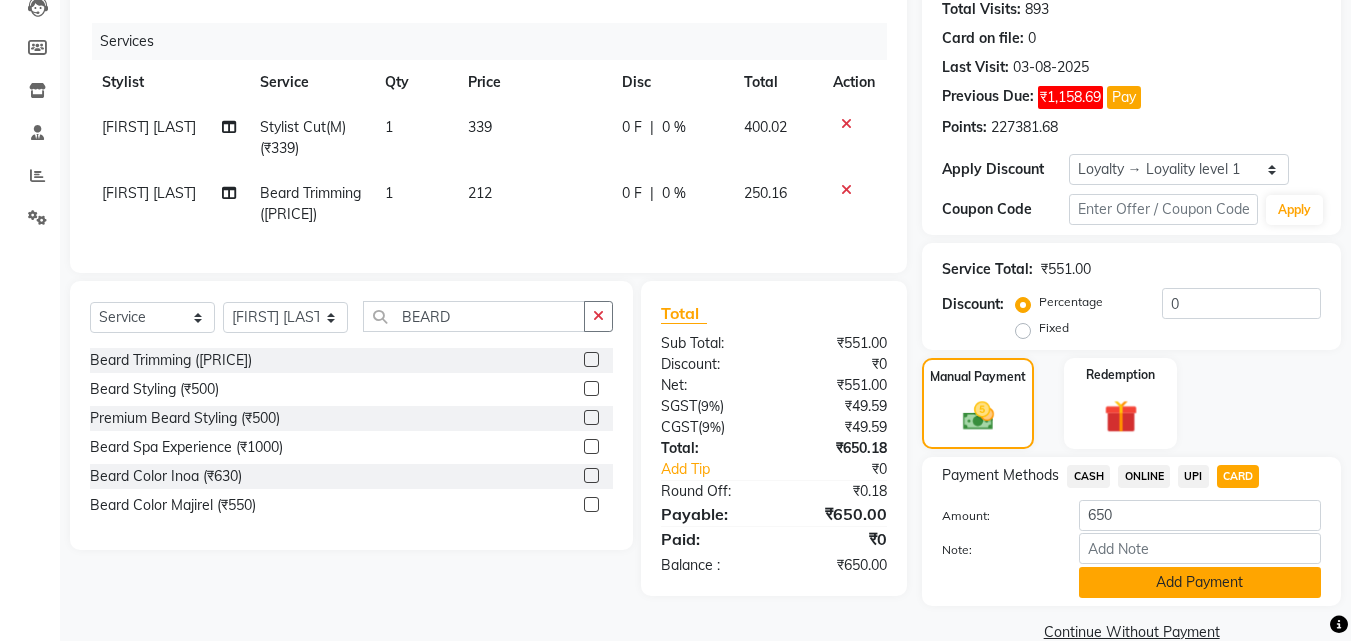 click on "Add Payment" 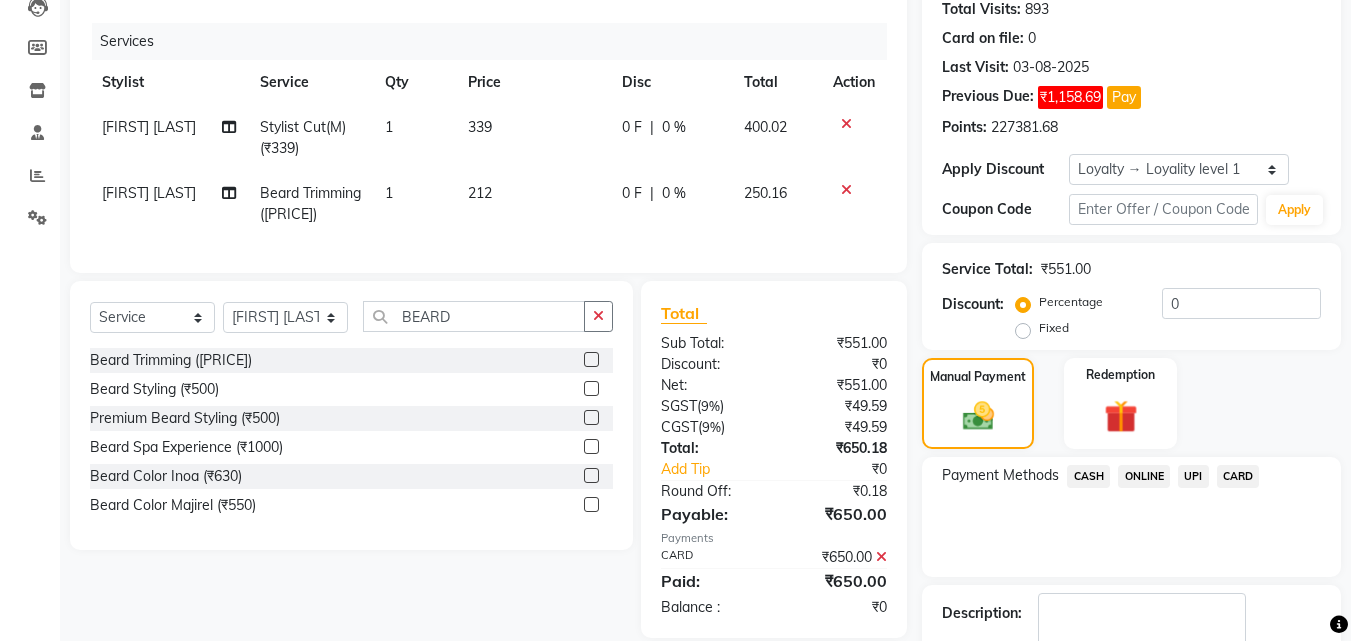 scroll, scrollTop: 387, scrollLeft: 0, axis: vertical 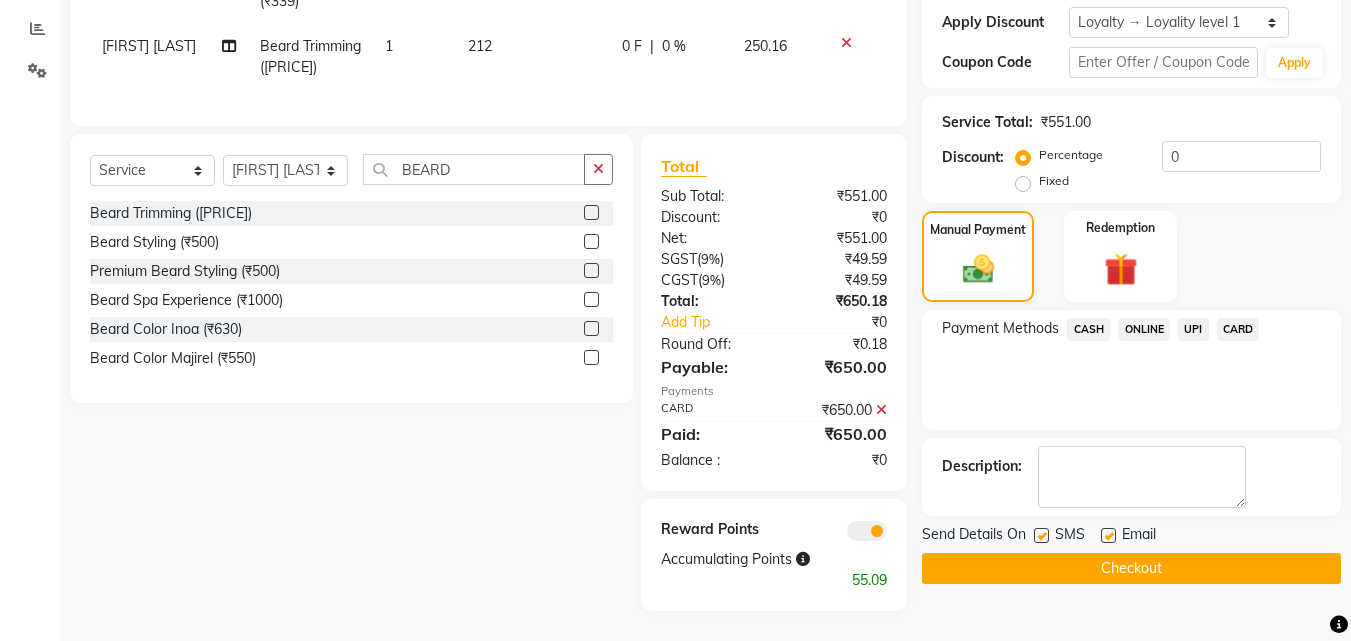 click on "Checkout" 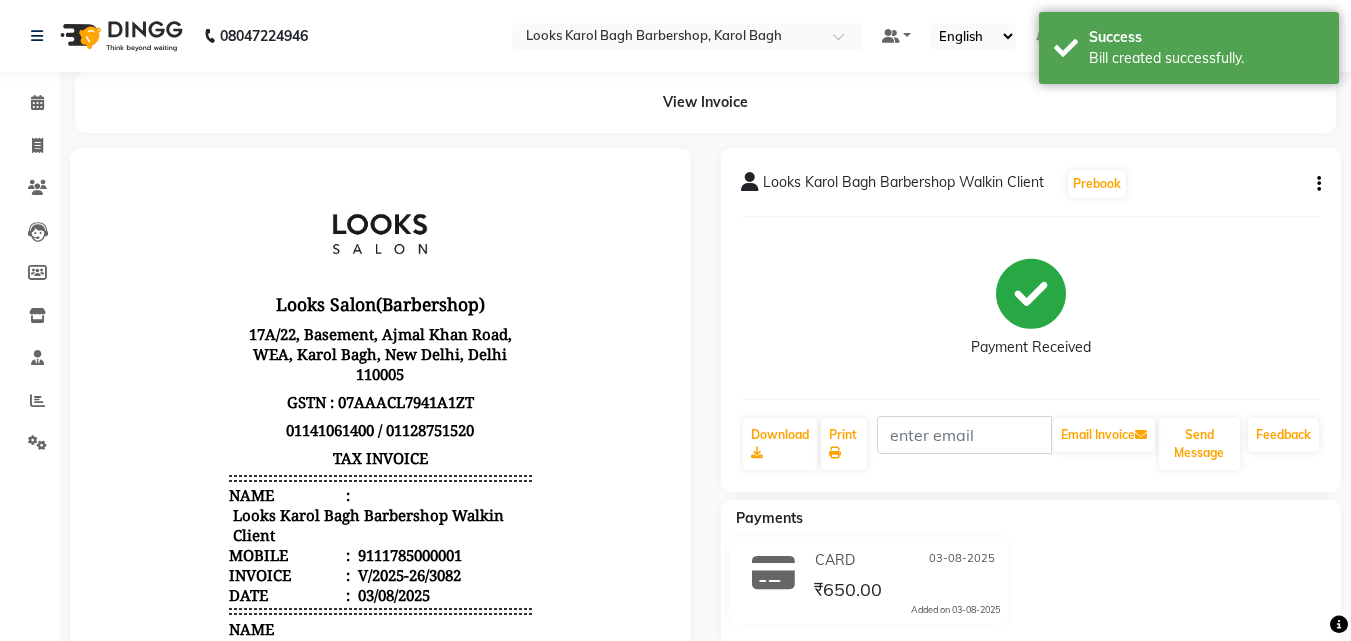 scroll, scrollTop: 0, scrollLeft: 0, axis: both 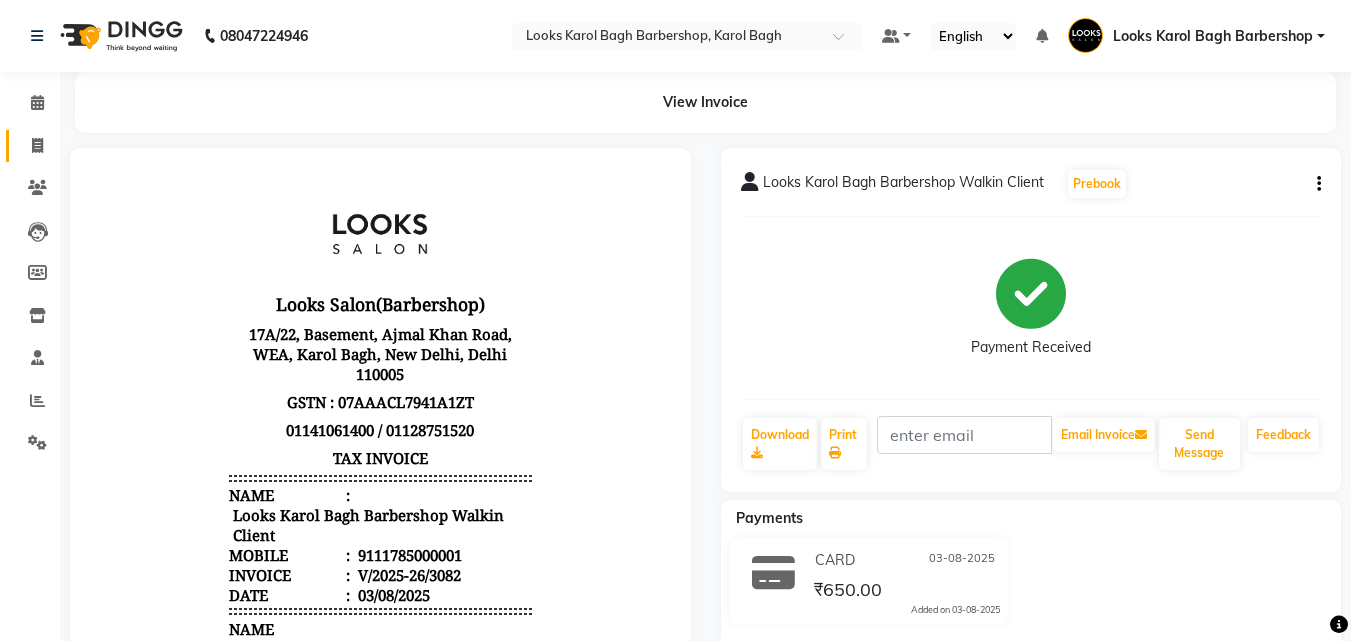 click on "Invoice" 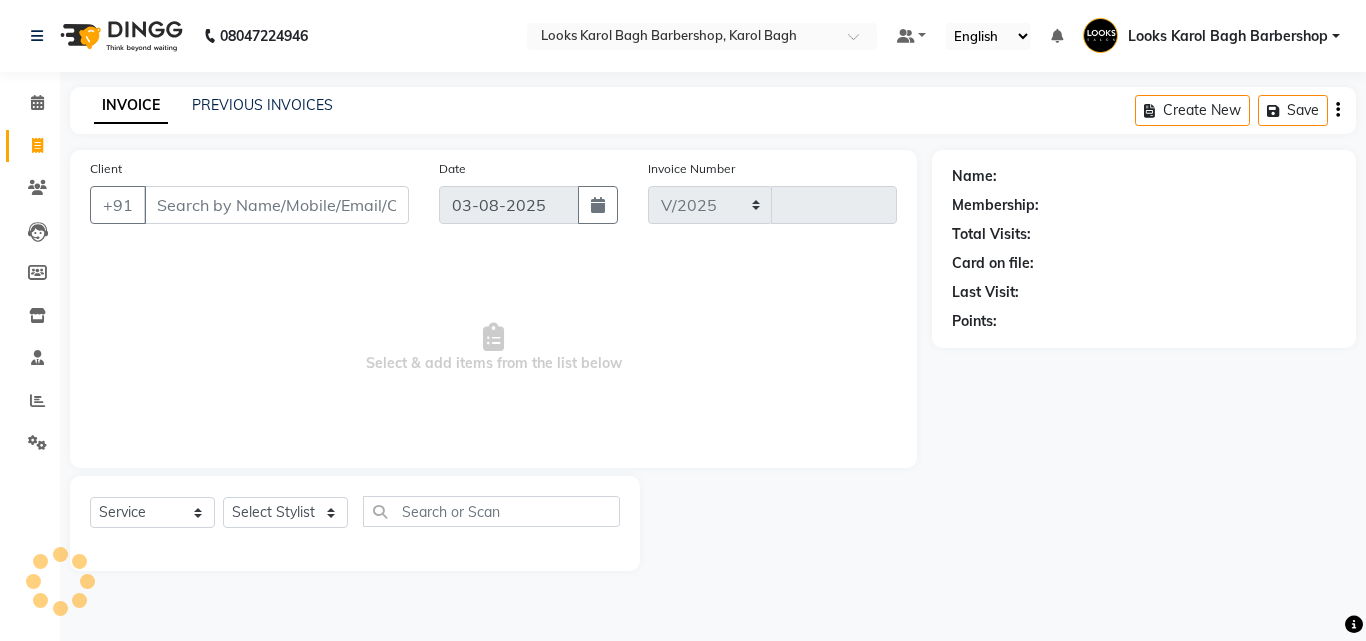 select on "4323" 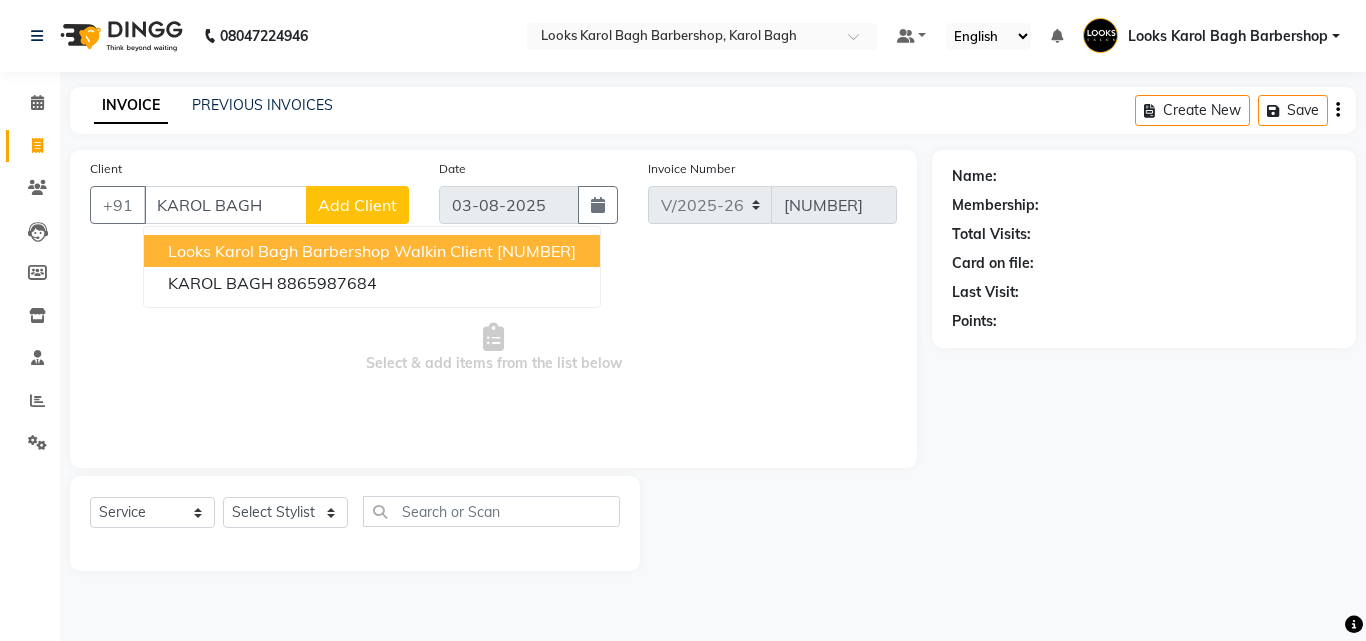 click on "Looks Karol Bagh Barbershop Walkin Client  11785000001" at bounding box center (372, 251) 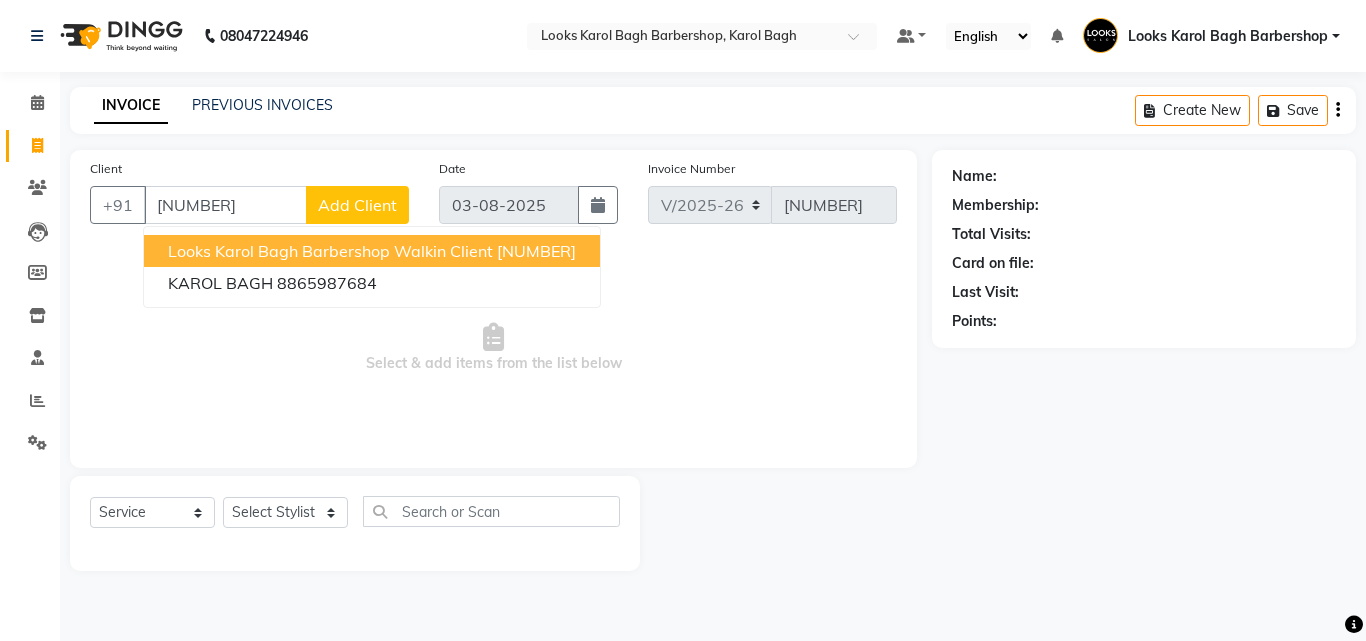 type on "11785000001" 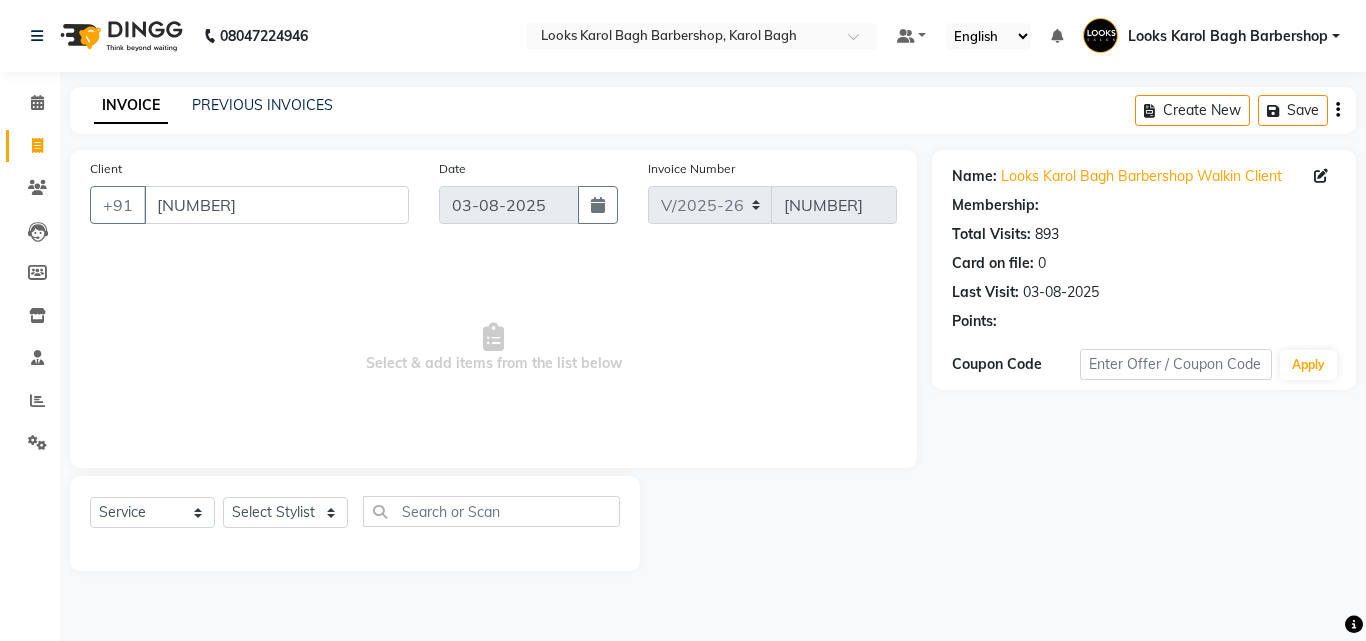 select on "1: Object" 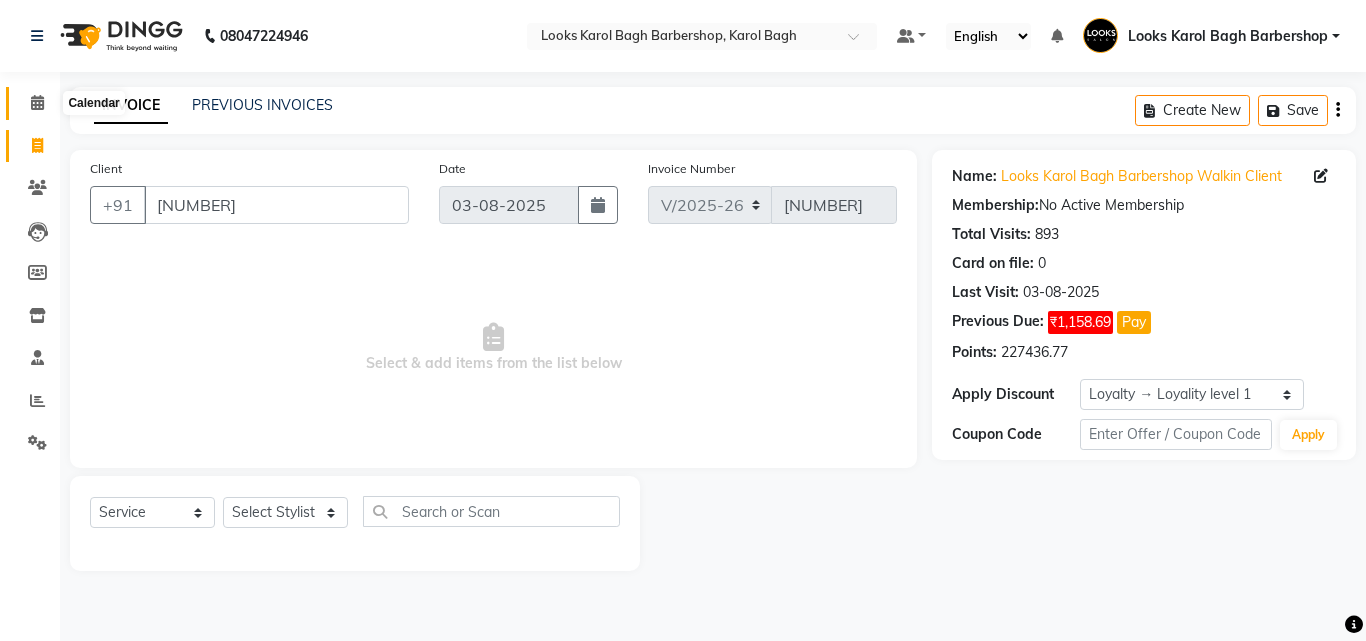 click 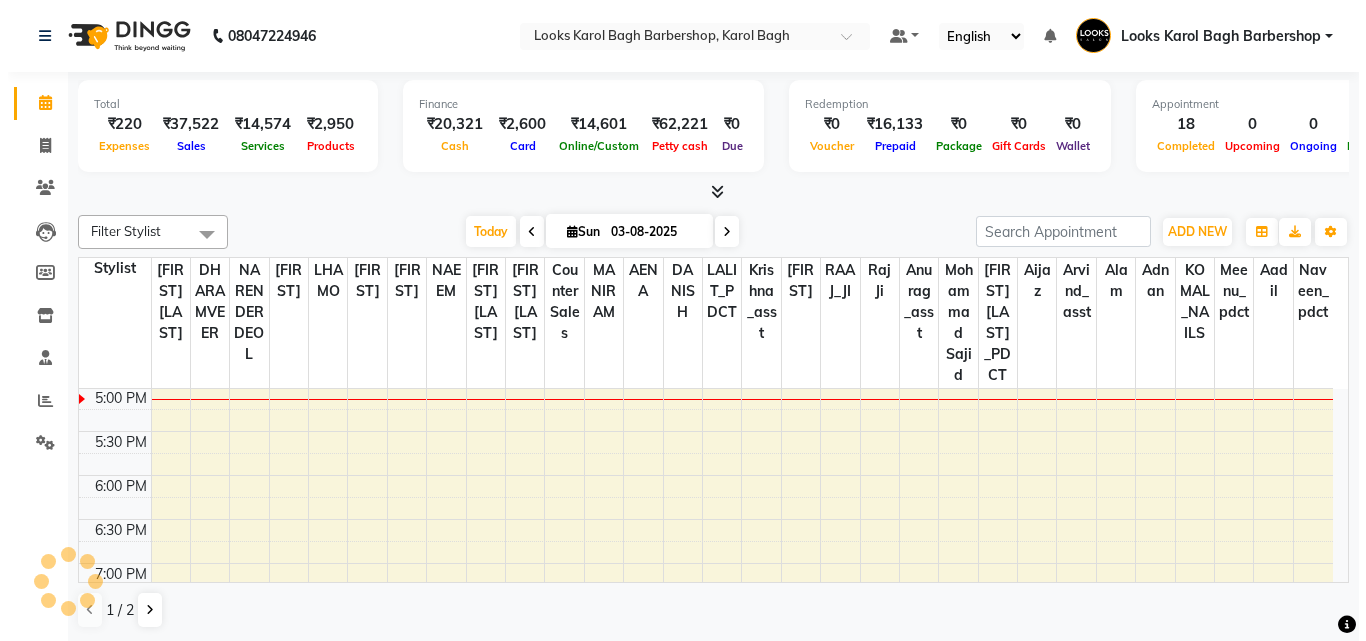 scroll, scrollTop: 0, scrollLeft: 0, axis: both 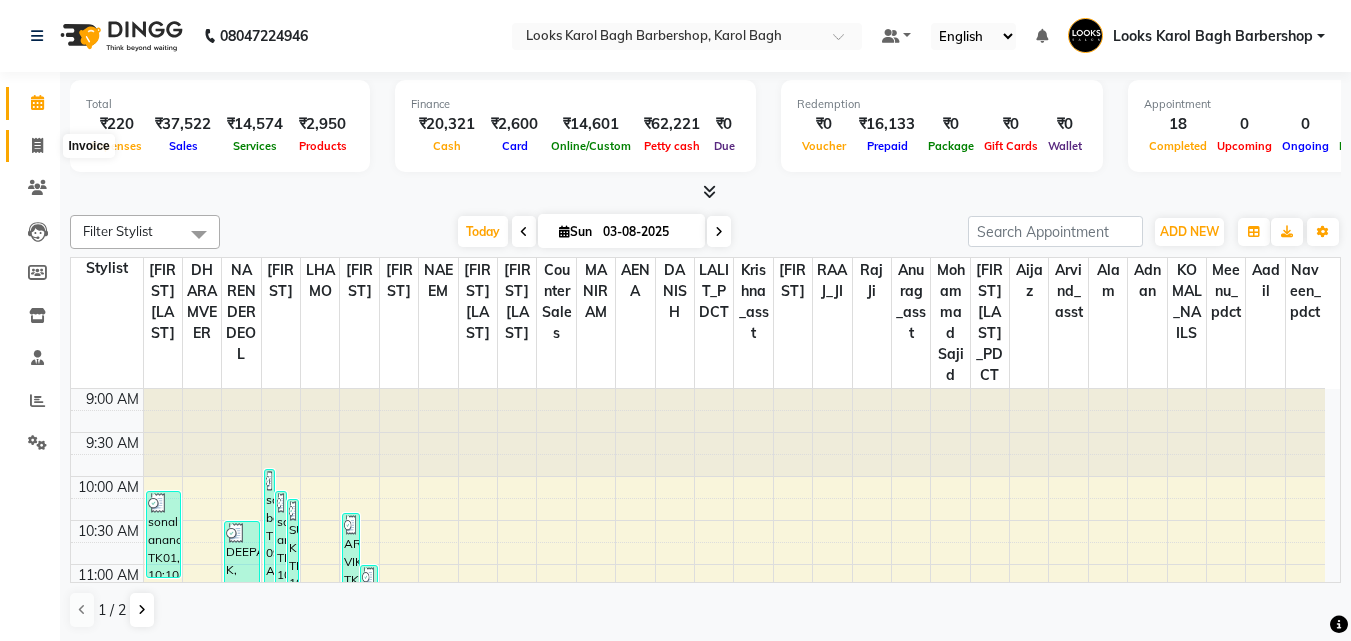click 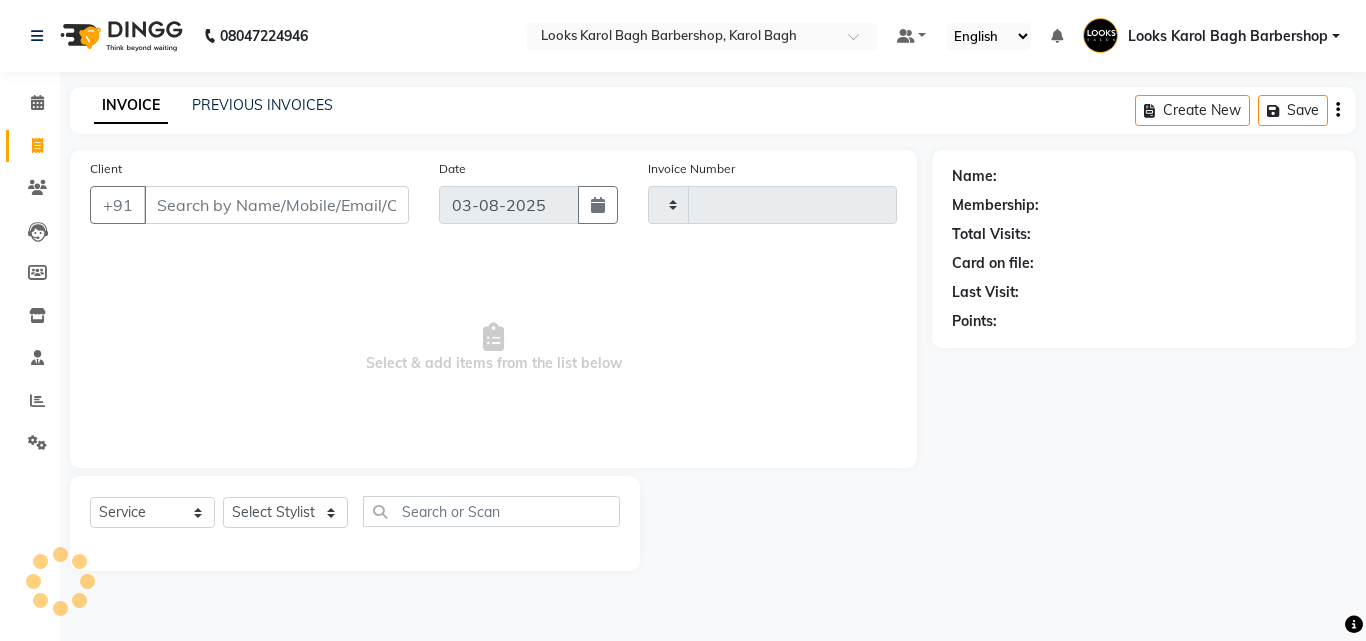 type on "3083" 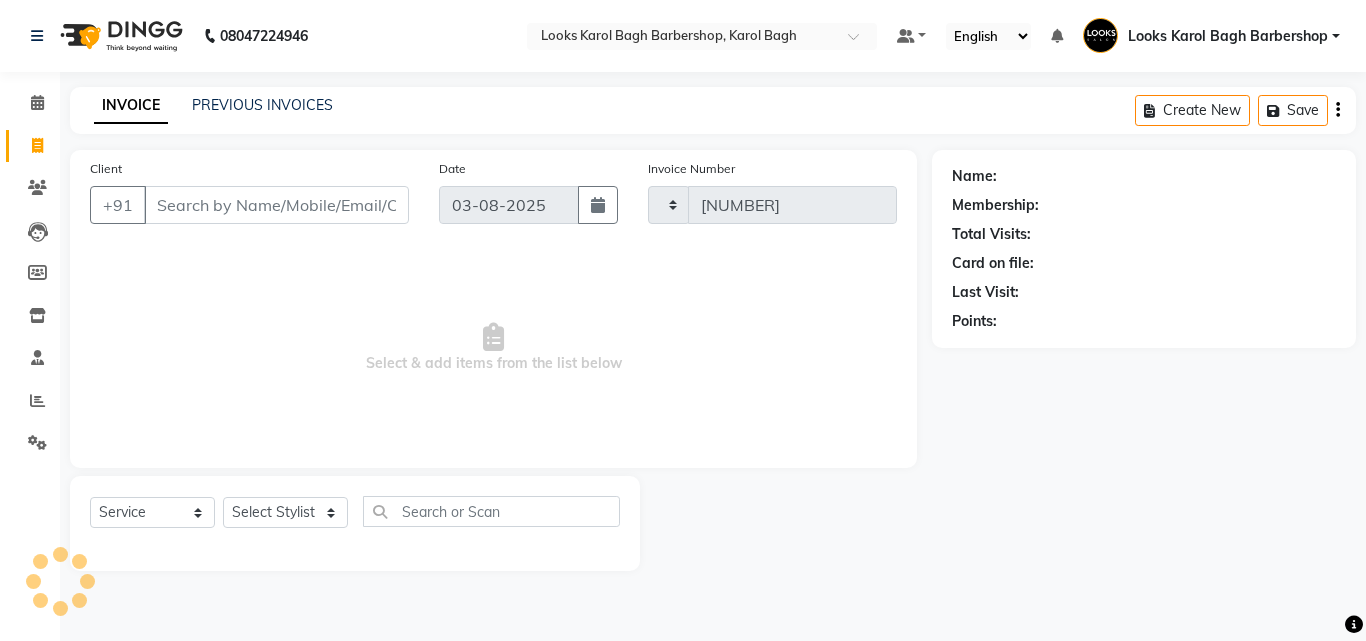 select on "4323" 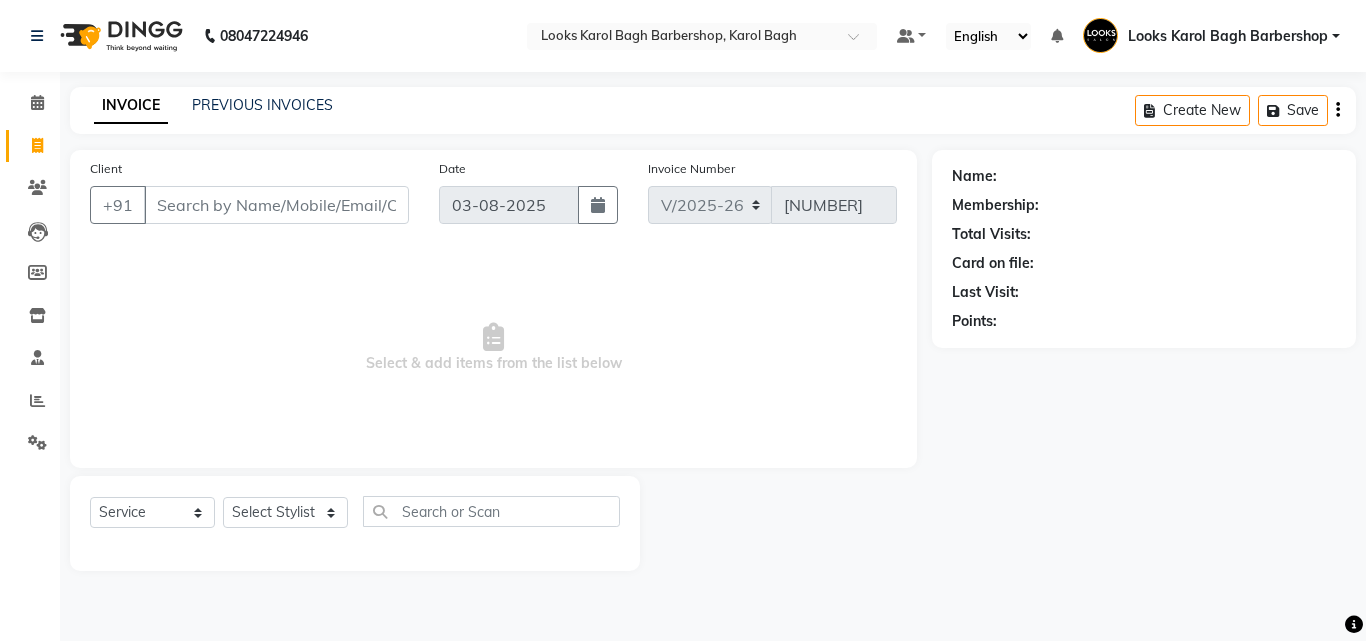click on "Client" at bounding box center (276, 205) 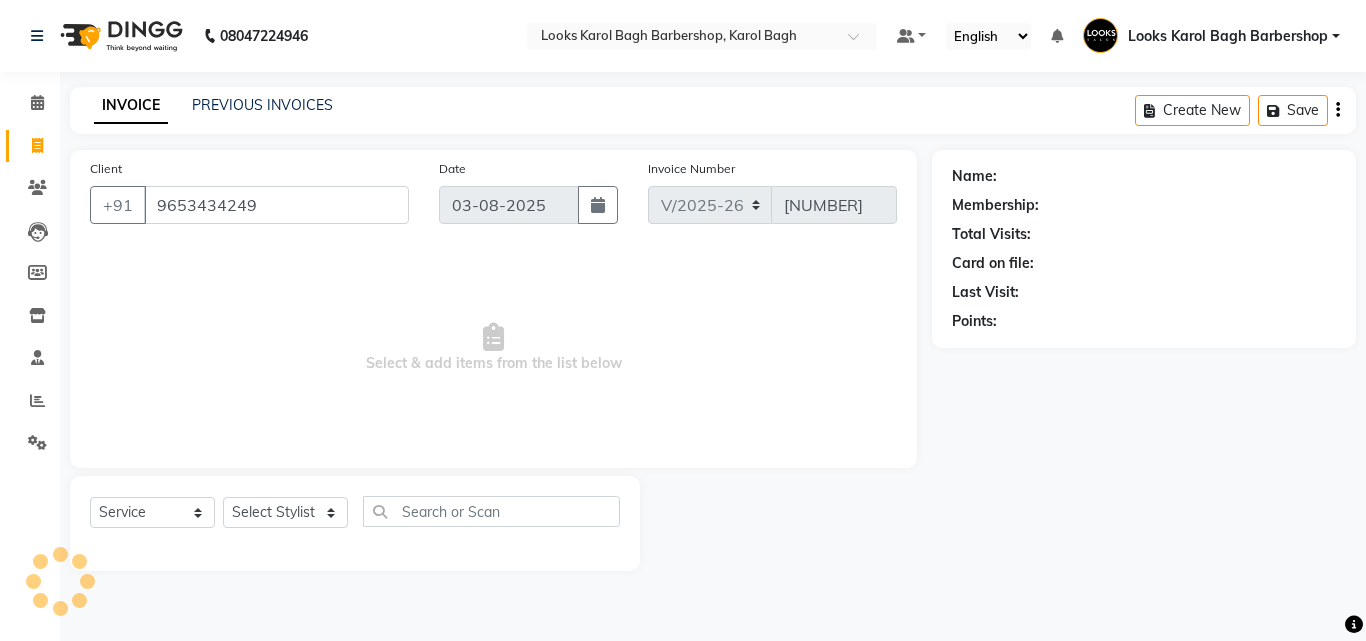 type on "9653434249" 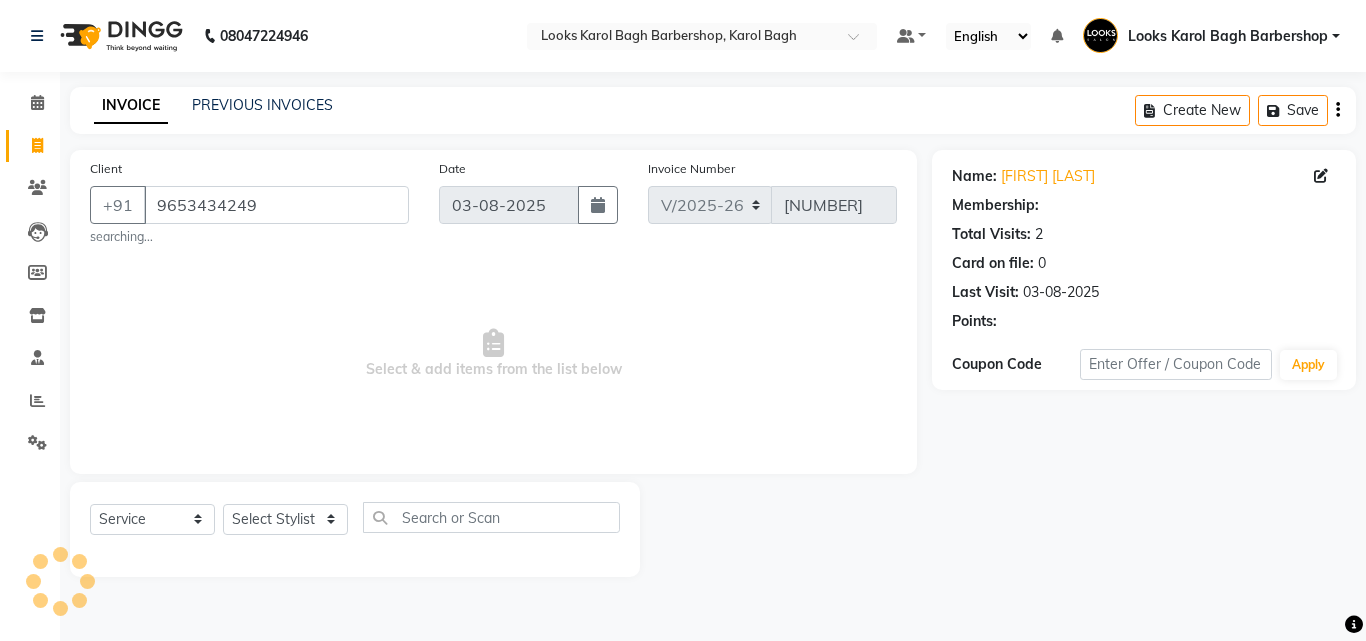 select on "1: Object" 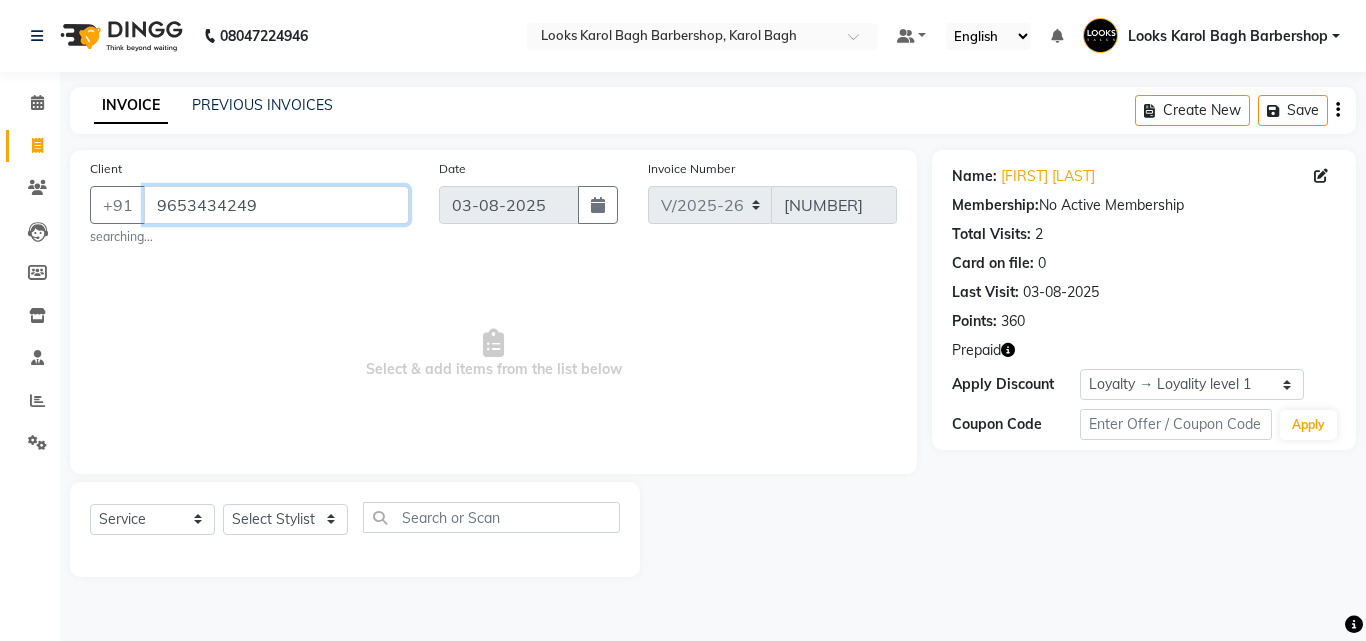 click on "9653434249" at bounding box center (276, 205) 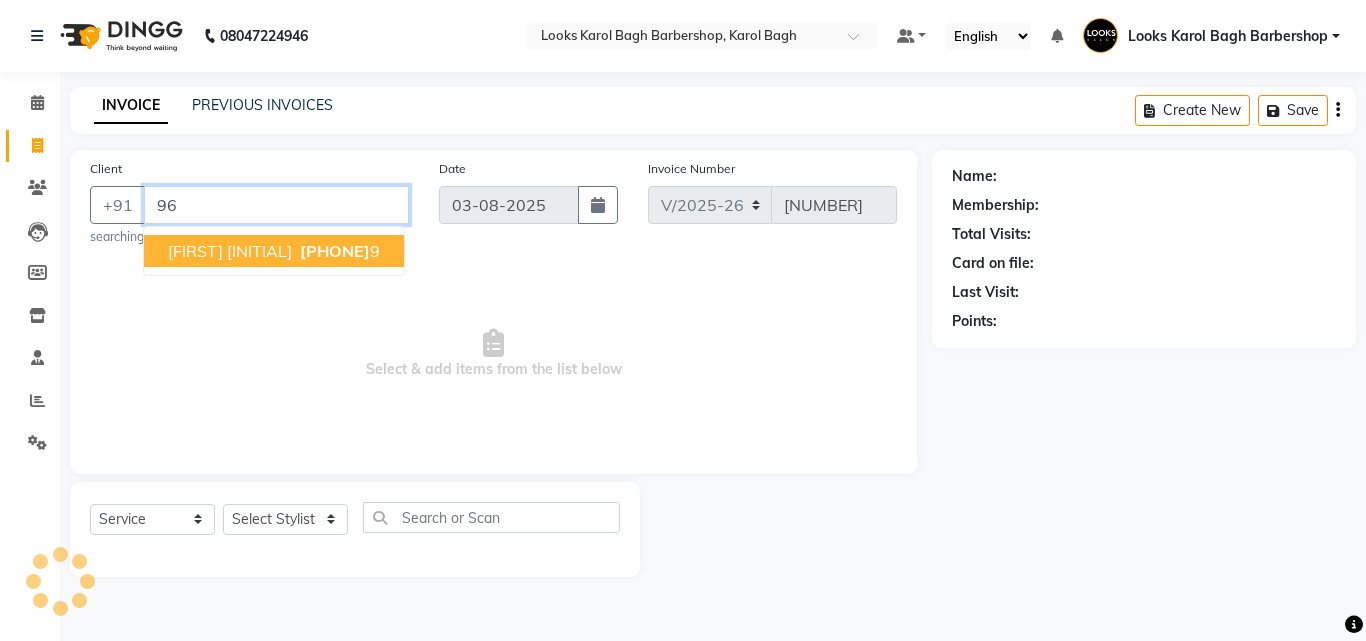 type on "9" 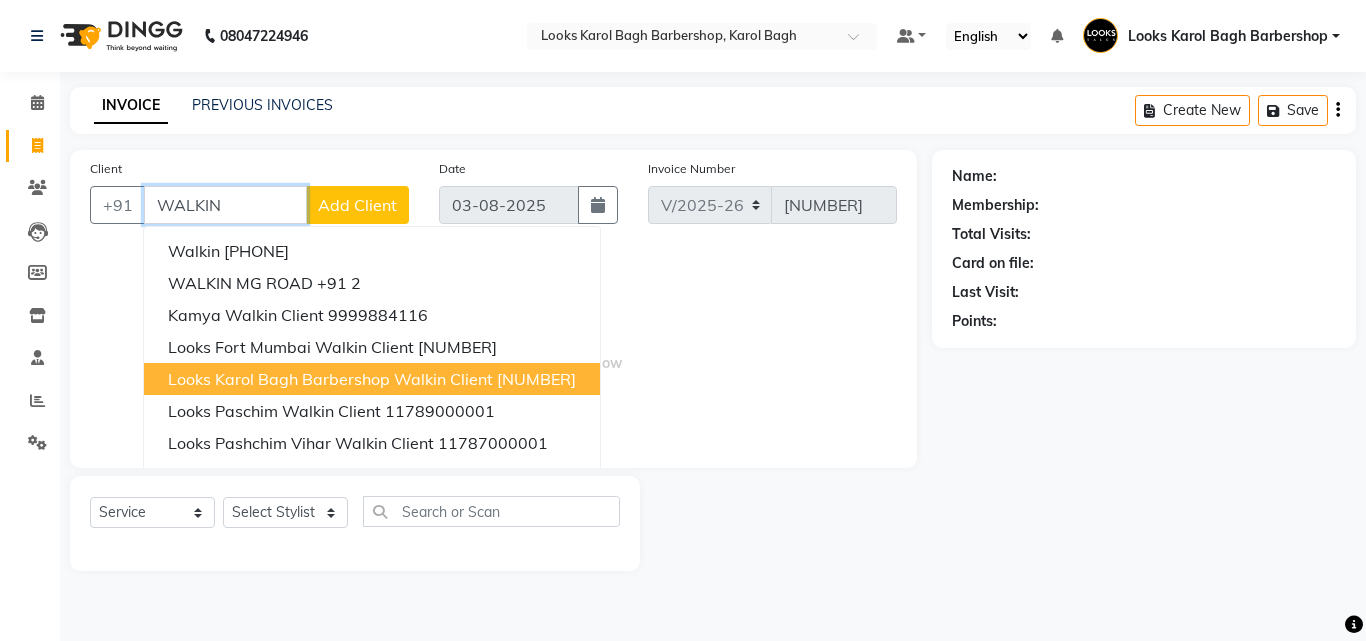 click on "Looks Karol Bagh Barbershop Walkin Client" at bounding box center (330, 379) 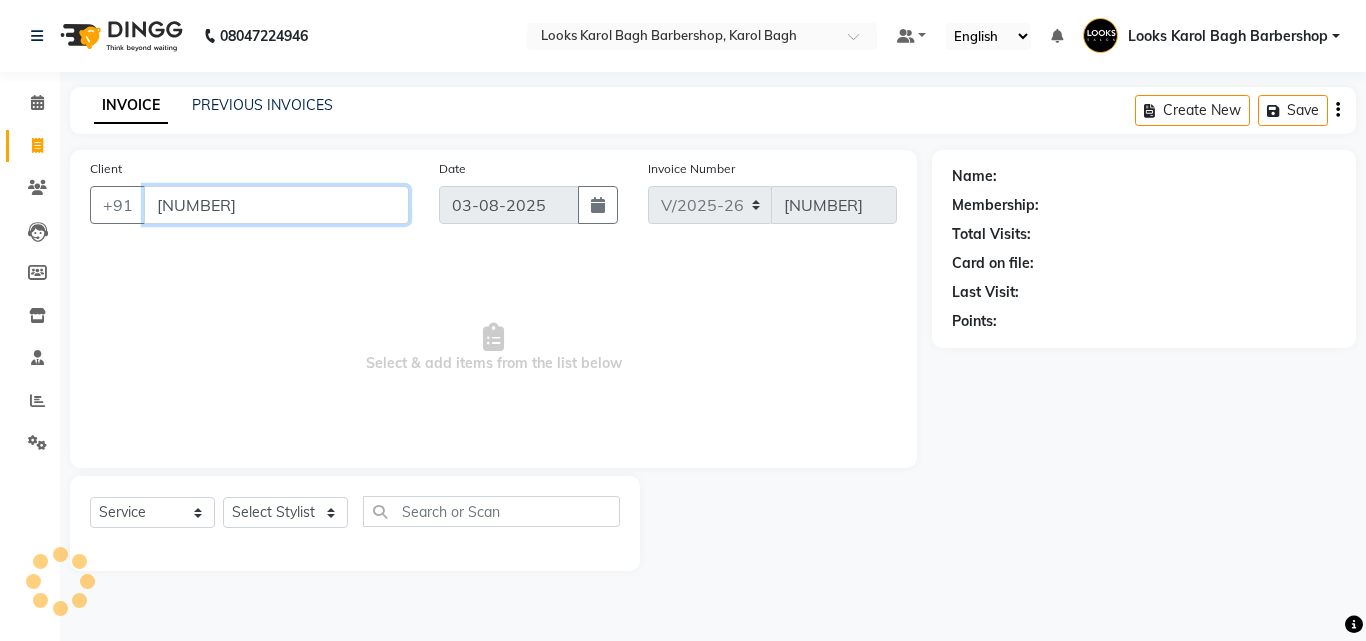 type on "11785000001" 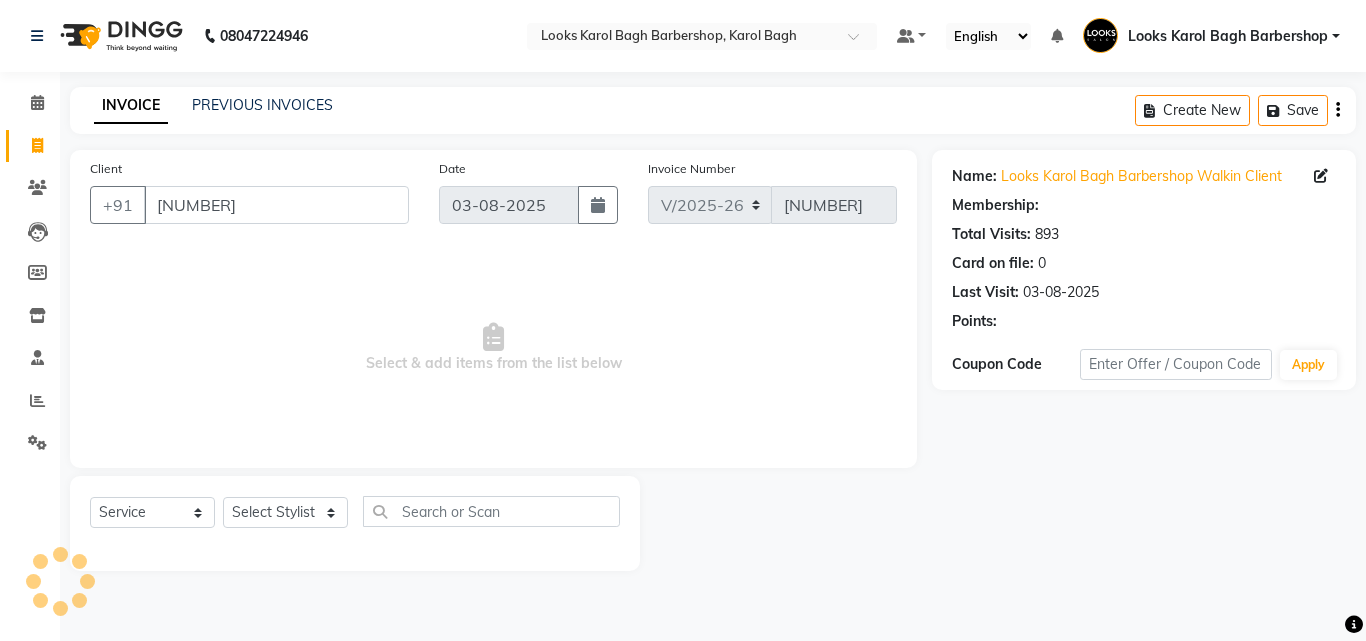 select on "1: Object" 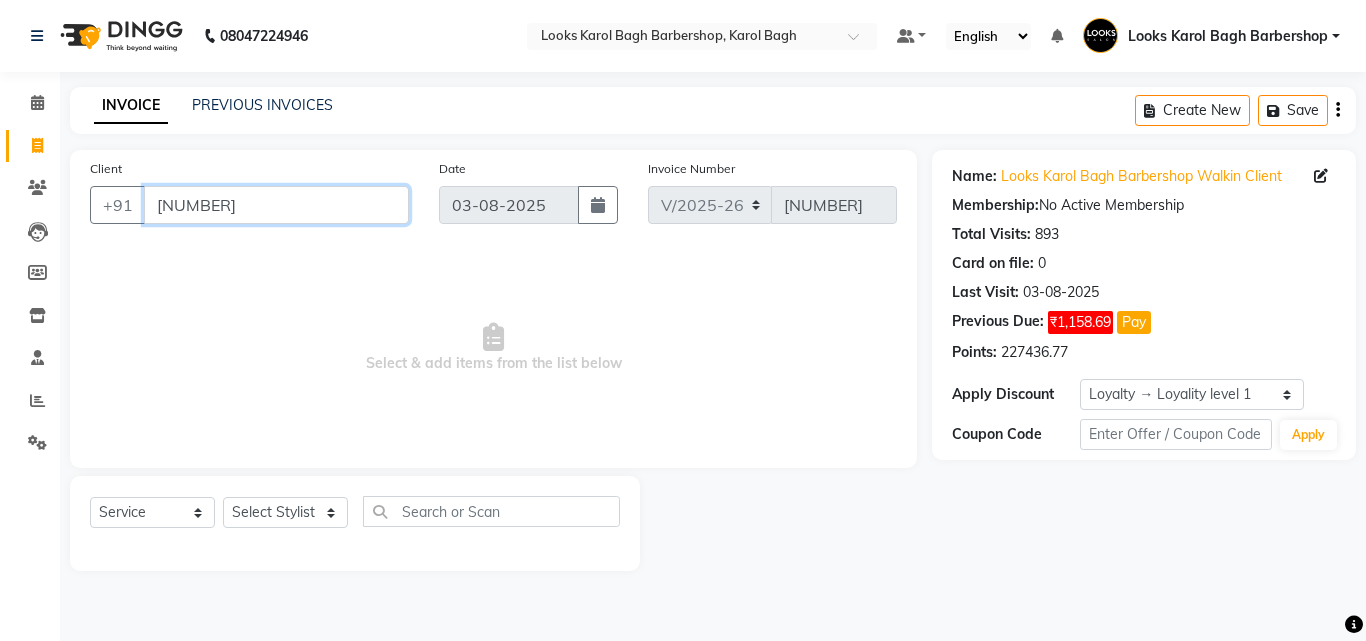 click on "11785000001" at bounding box center (276, 205) 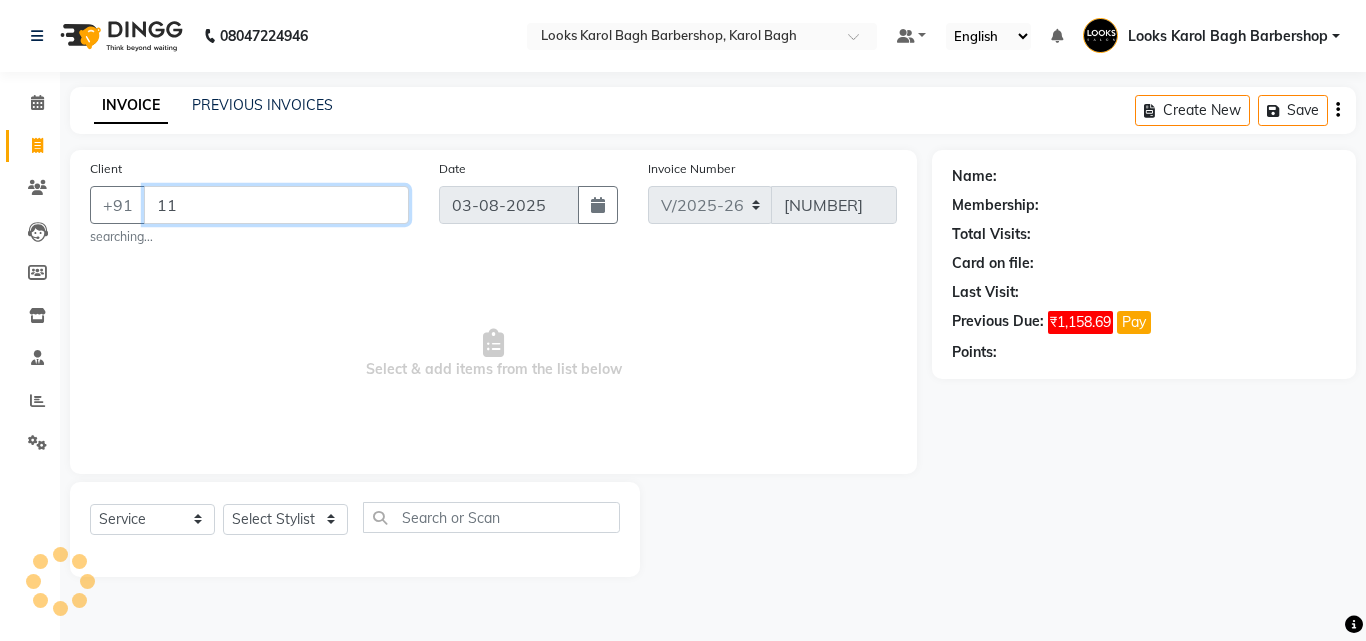 type on "1" 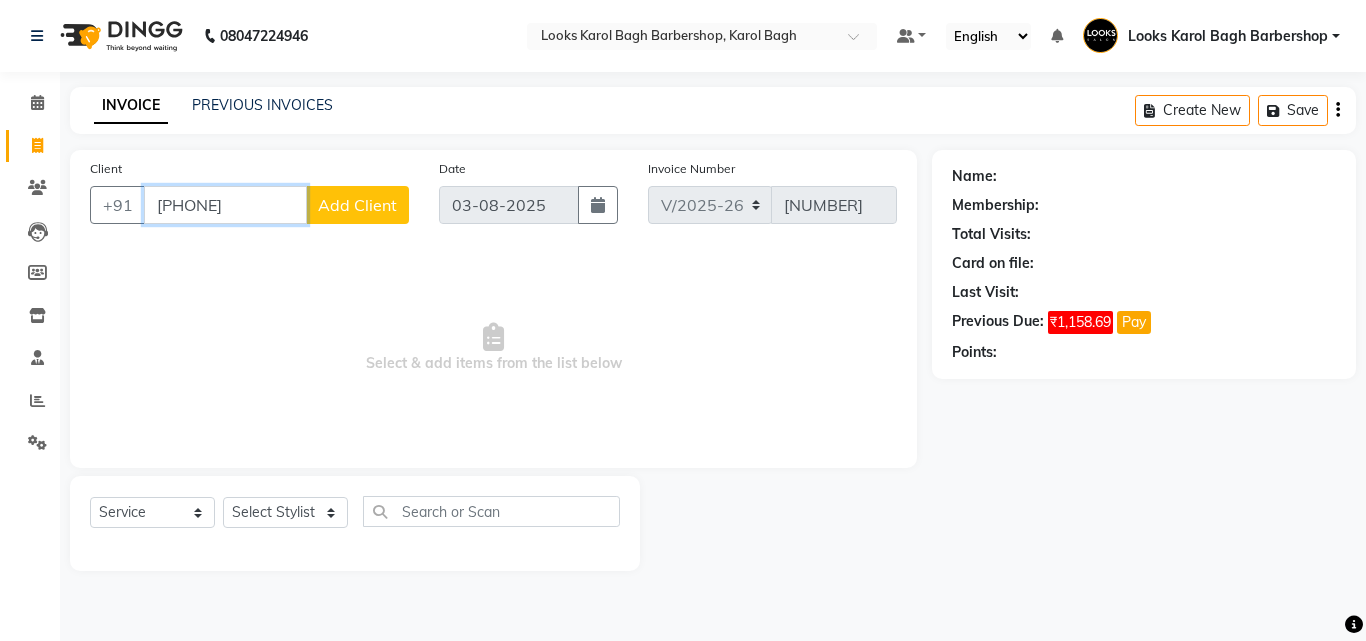 type on "9811045898" 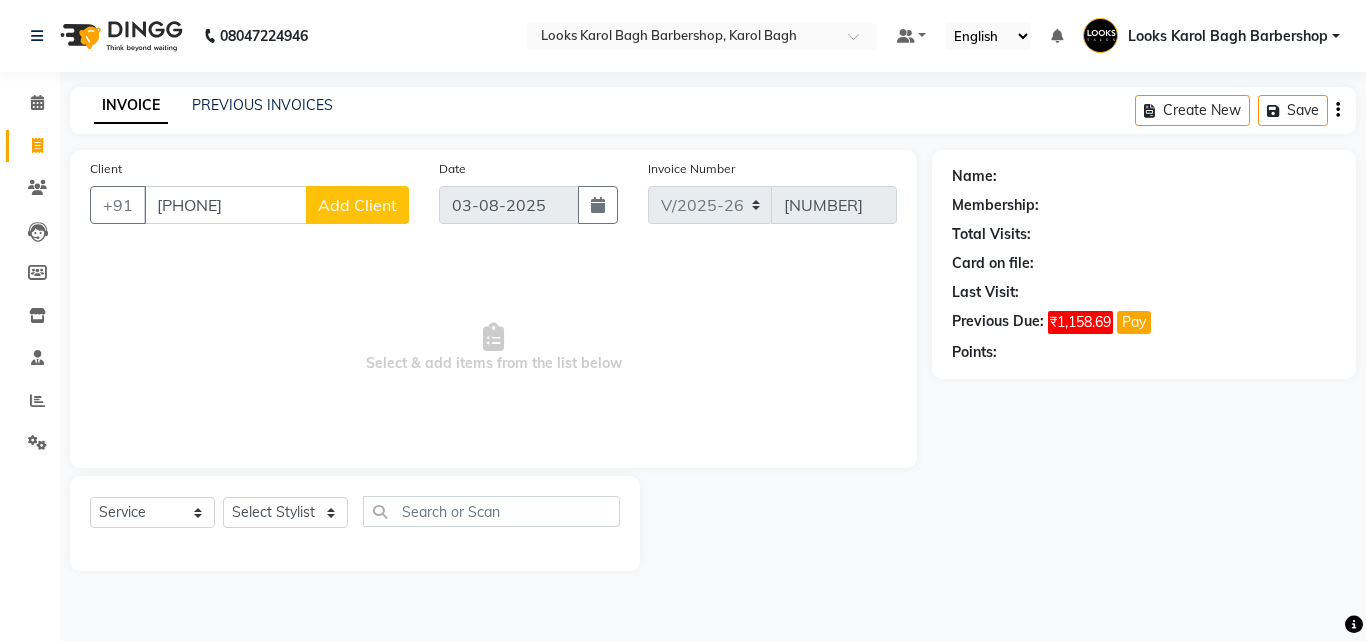 click on "Add Client" 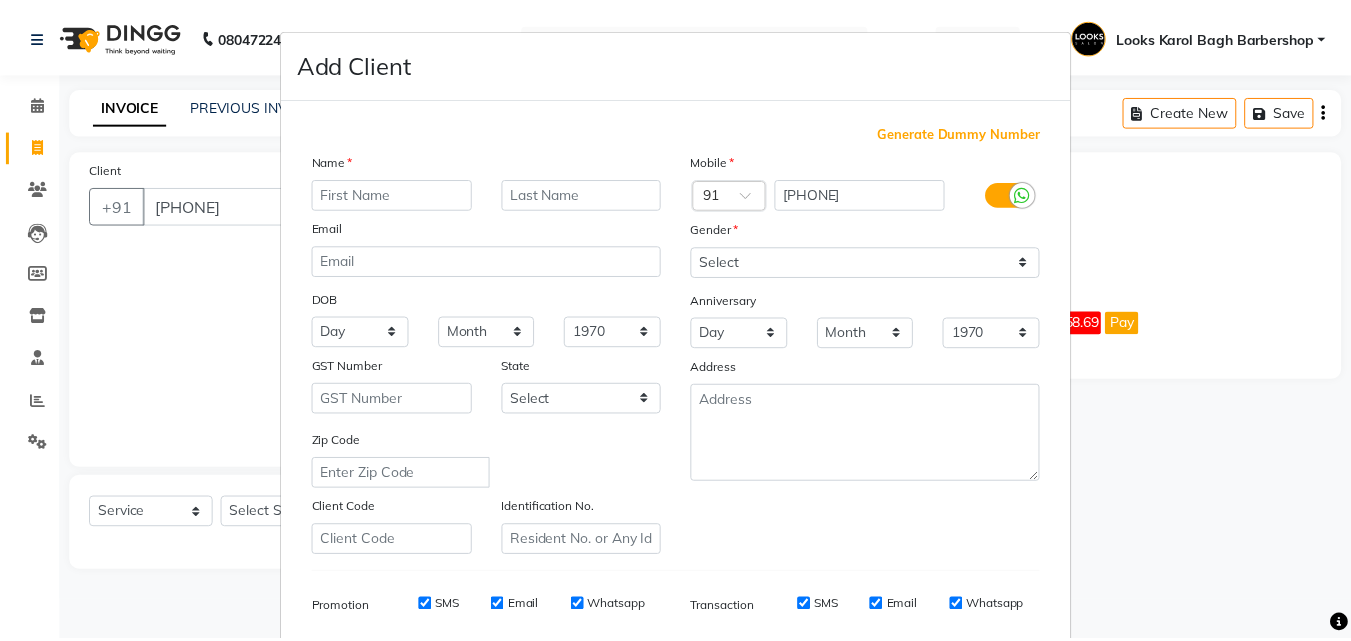 scroll, scrollTop: 282, scrollLeft: 0, axis: vertical 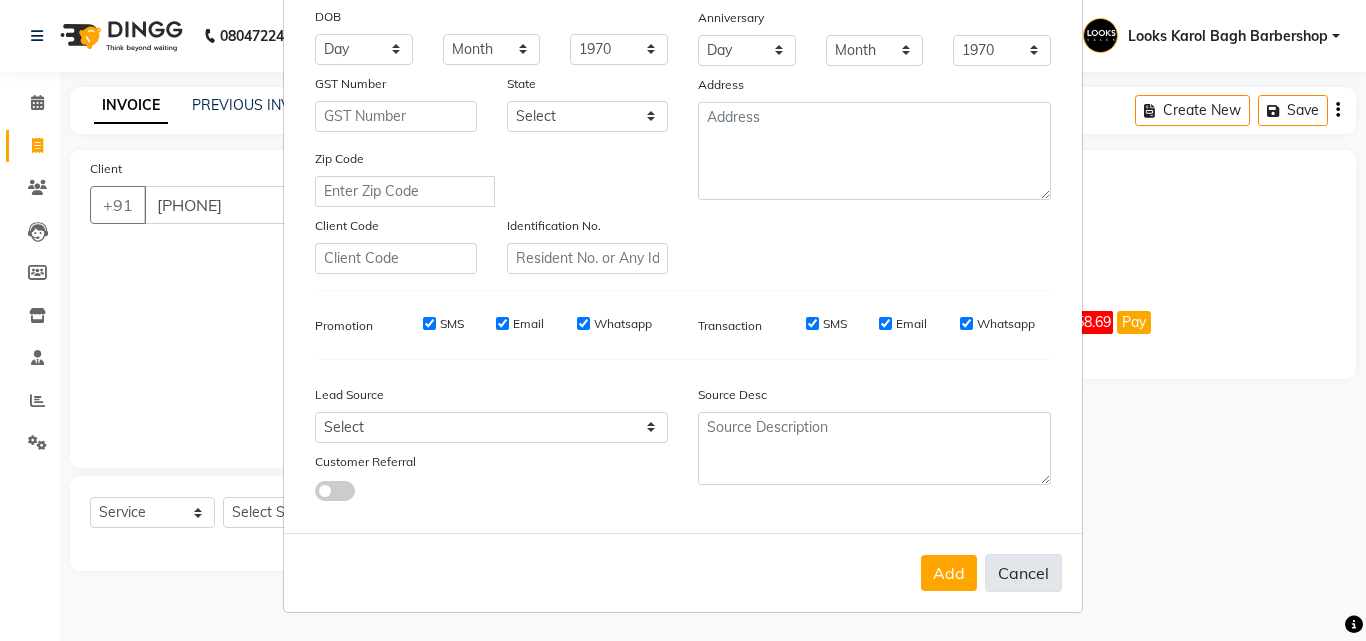 click on "Cancel" at bounding box center (1023, 573) 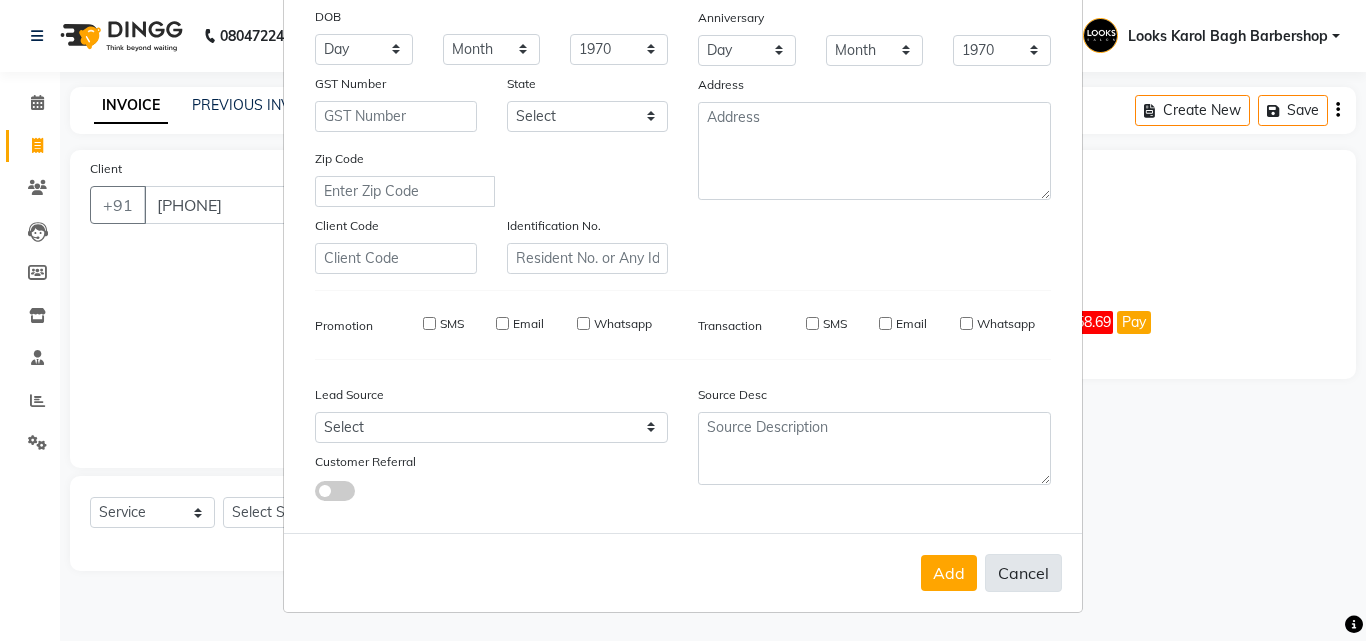 select 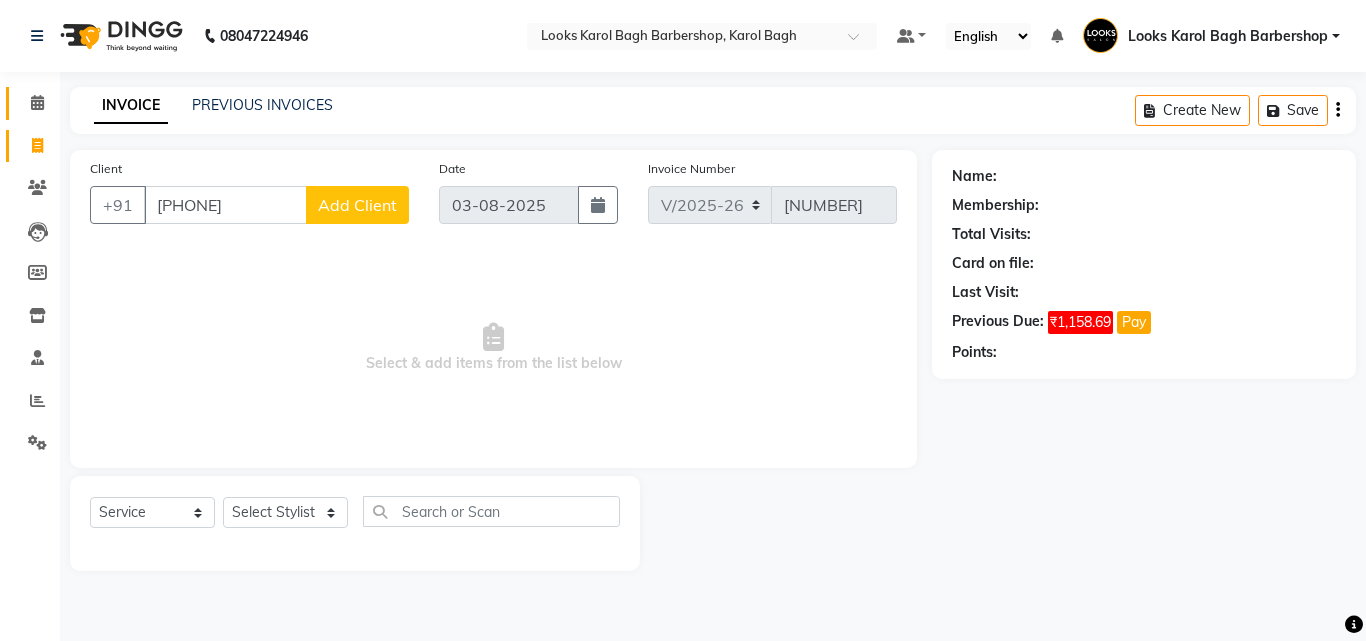 click on "Calendar" 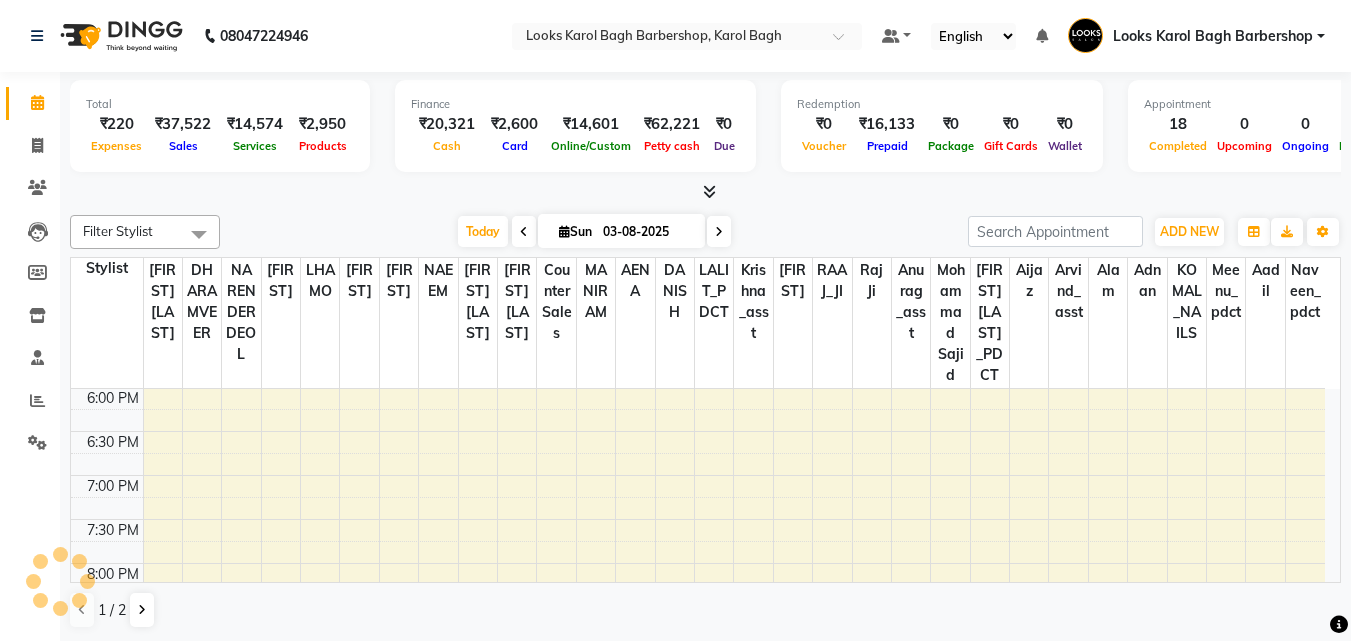 scroll, scrollTop: 0, scrollLeft: 0, axis: both 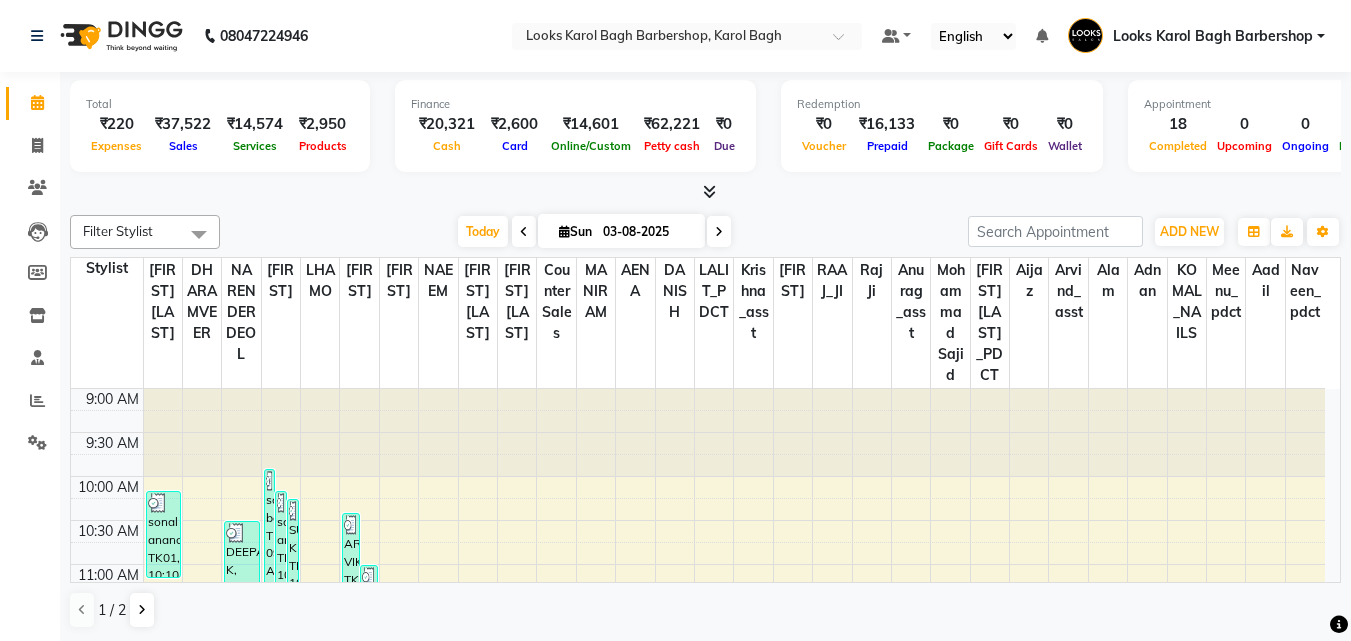 click at bounding box center [709, 191] 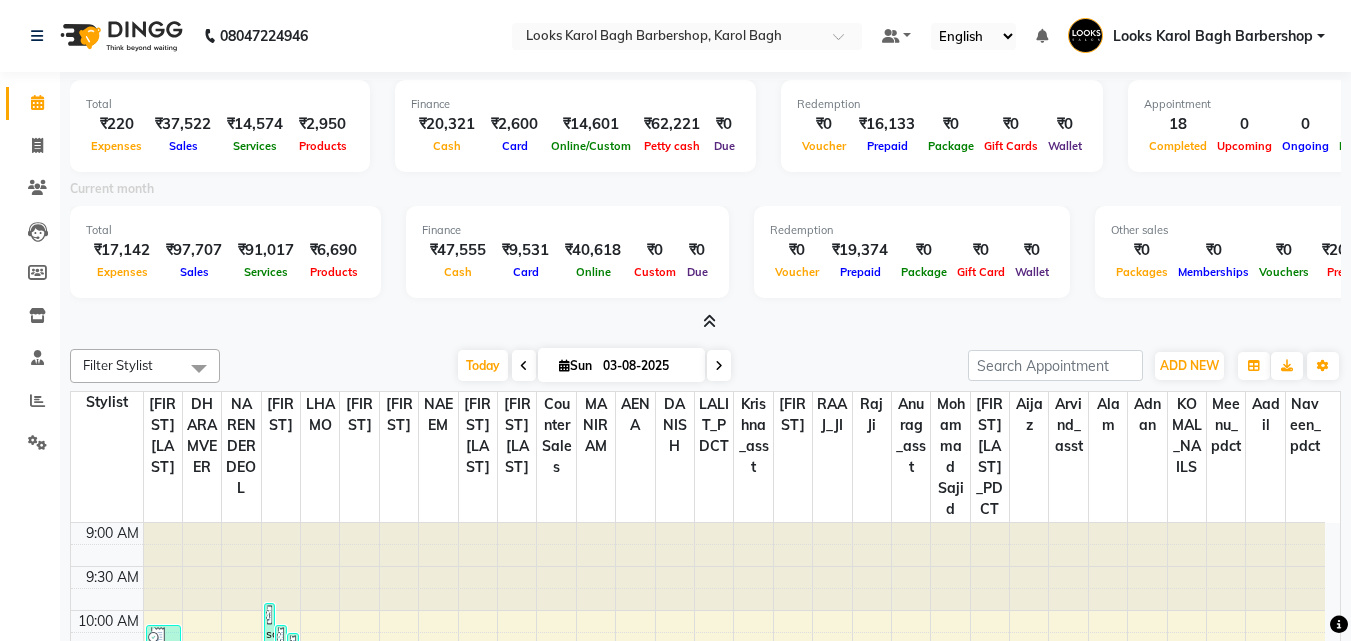 click at bounding box center (709, 321) 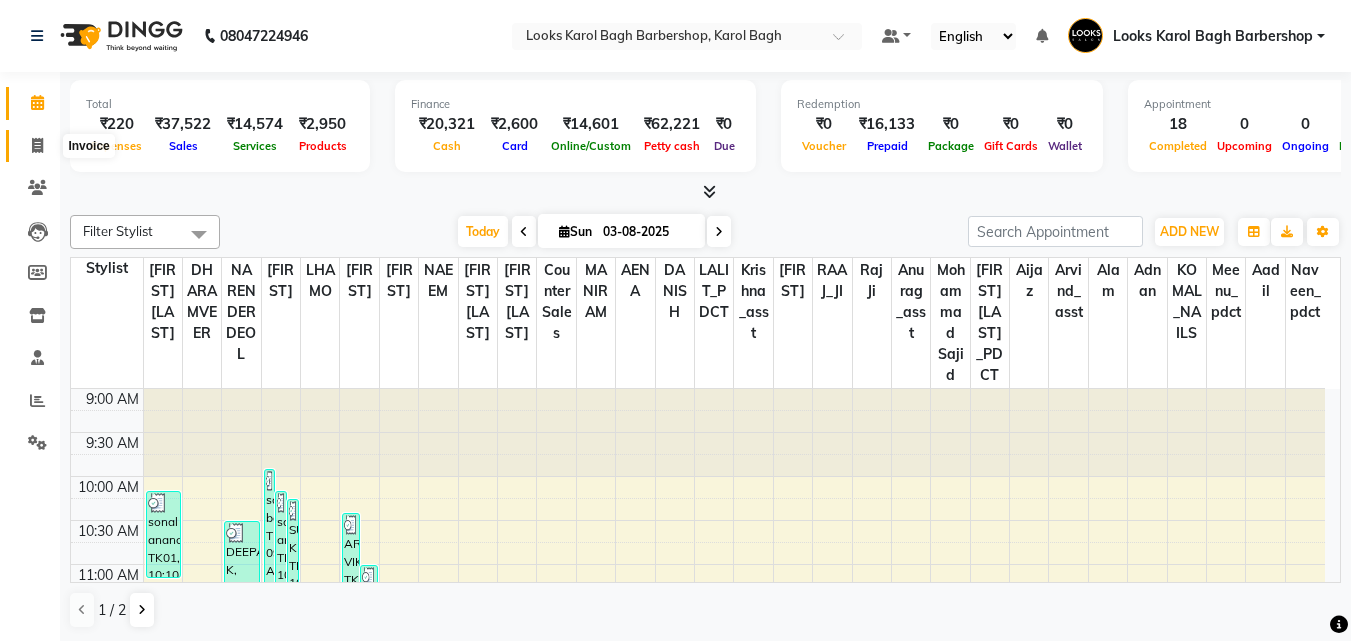 click 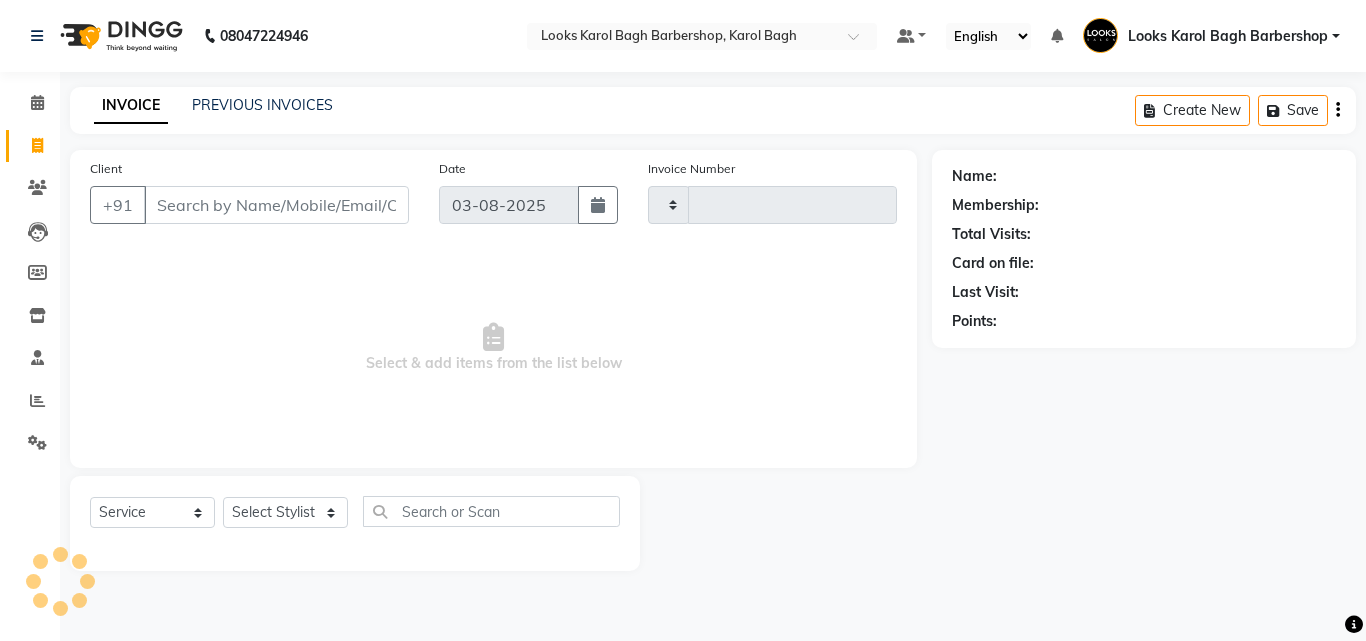 type on "3083" 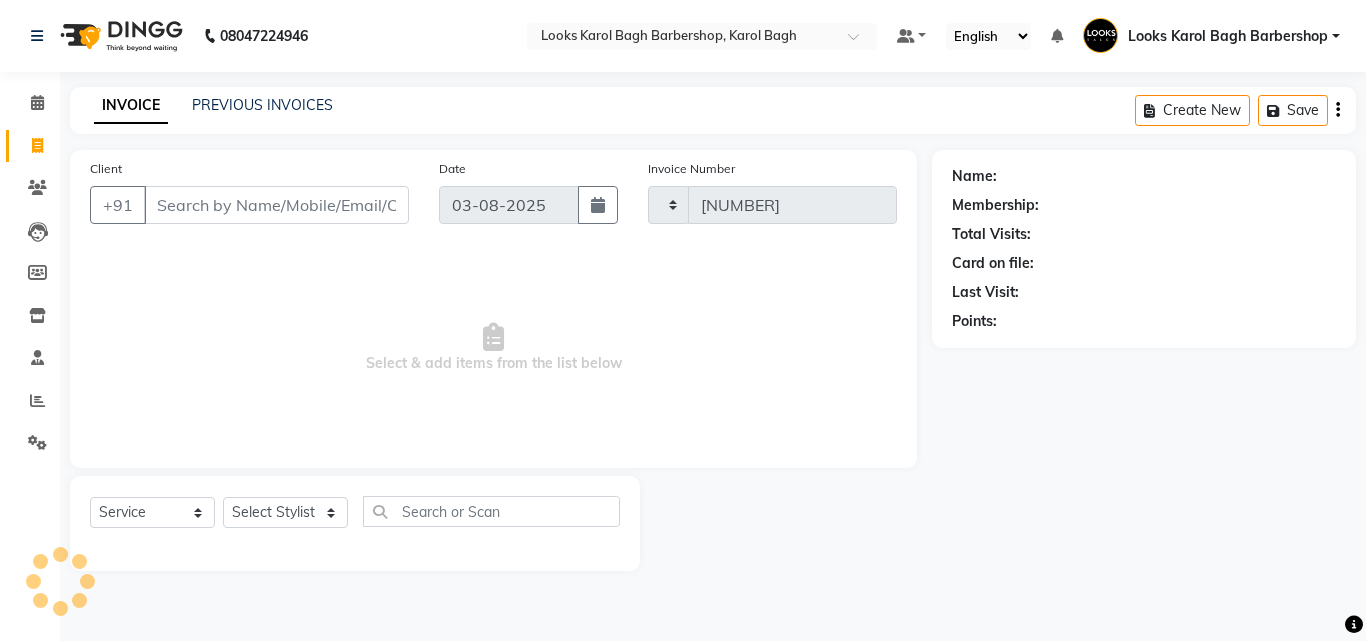 select on "4323" 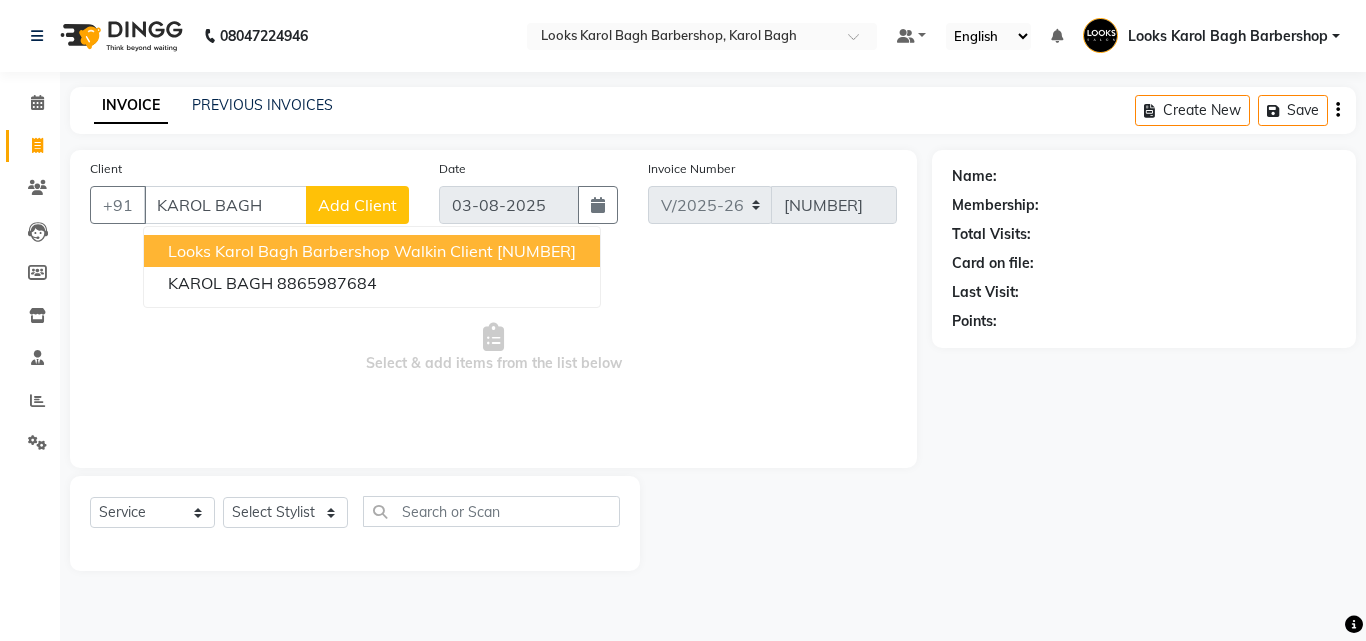 click on "Looks Karol Bagh Barbershop Walkin Client" at bounding box center (330, 251) 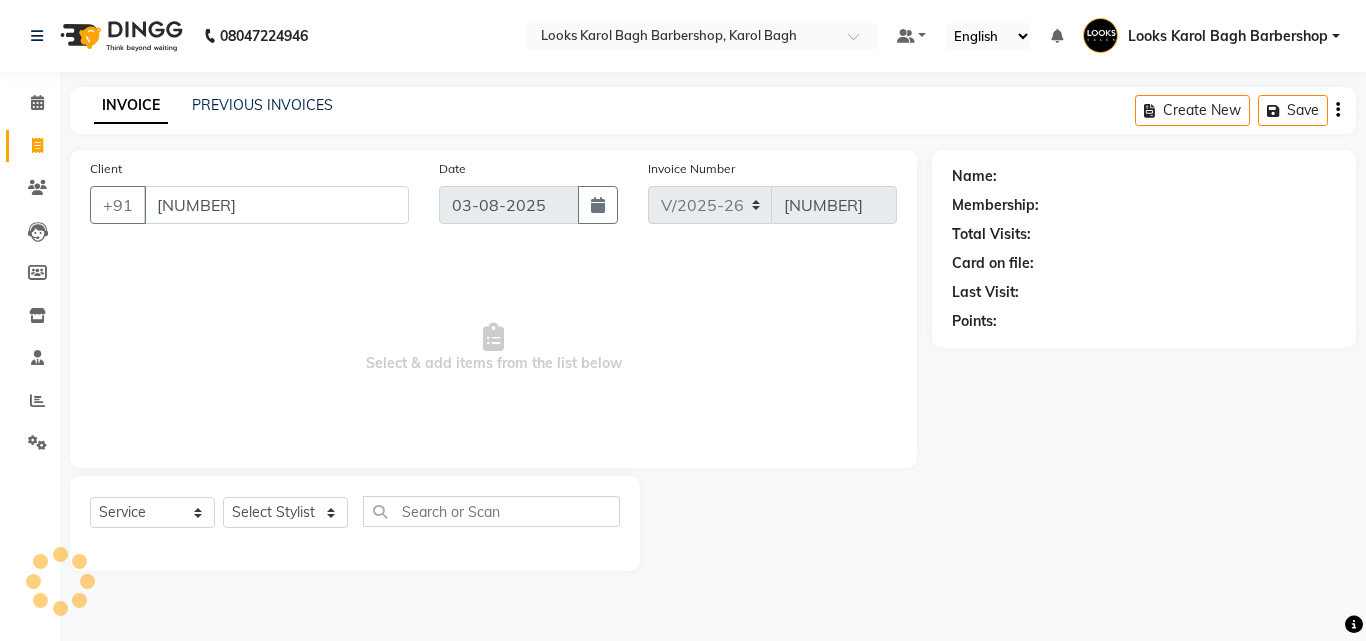 type on "11785000001" 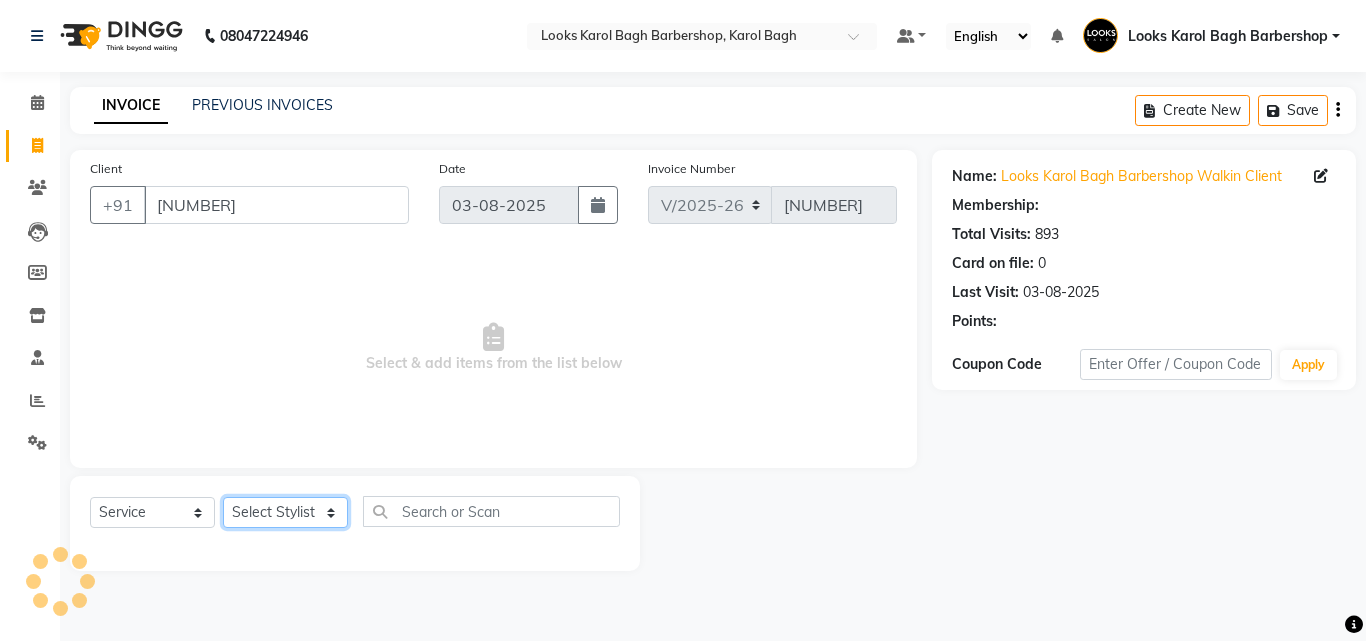 click on "Select Stylist Aadil Adnan AENA Aijaz Alam Amazon_Kart AMIR  Anurag _asst Arvind_asst BIJENDER  Counter Sales DANISH DHARAMVEER Eshan FARHAN KARAN RAI  KOMAL_NAILS Krishna_asst LALIT_PDCT LHAMO Looks_Female_Section Looks_H.O_Store Looks Karol Bagh Barbershop Looks_Kart MANIRAM Meenu_pdct Mohammad Sajid NAEEM  NARENDER DEOL  Naveen_pdct Prabhakar Kumar_PDCT RAAJ GUPTA RAAJ_JI raj ji RAM MURTI NARYAL ROHIT  Rohit Seth Rohit Thakur SACHIN sahil Shabina Shakir SIMRAN Sonia Sunny VIKRAM VIKRANT SINGH  Vishal_Asst YOGESH ASSISTANT" 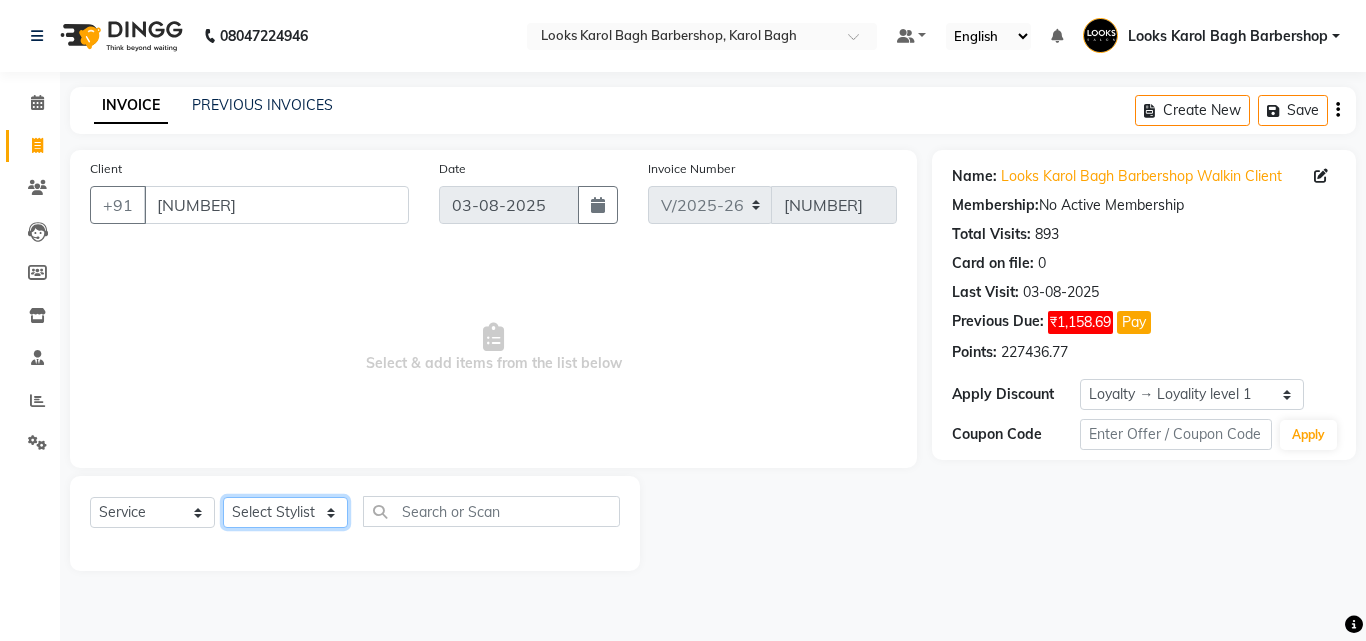 select on "40887" 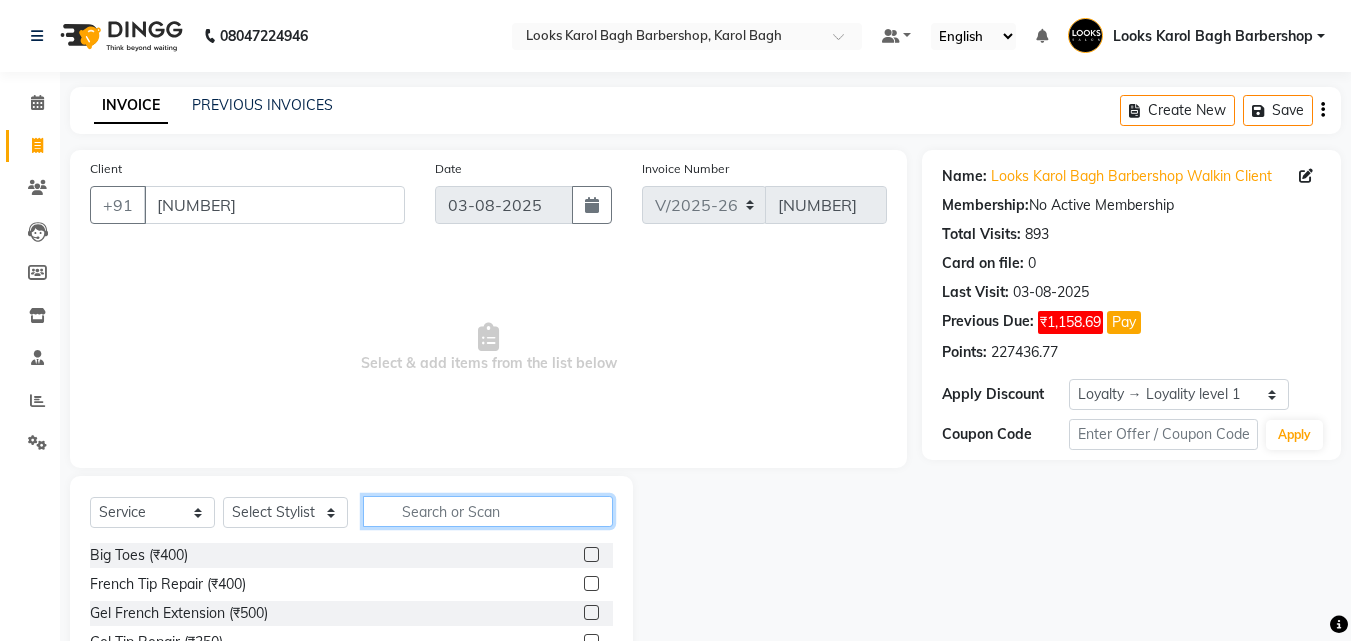 click 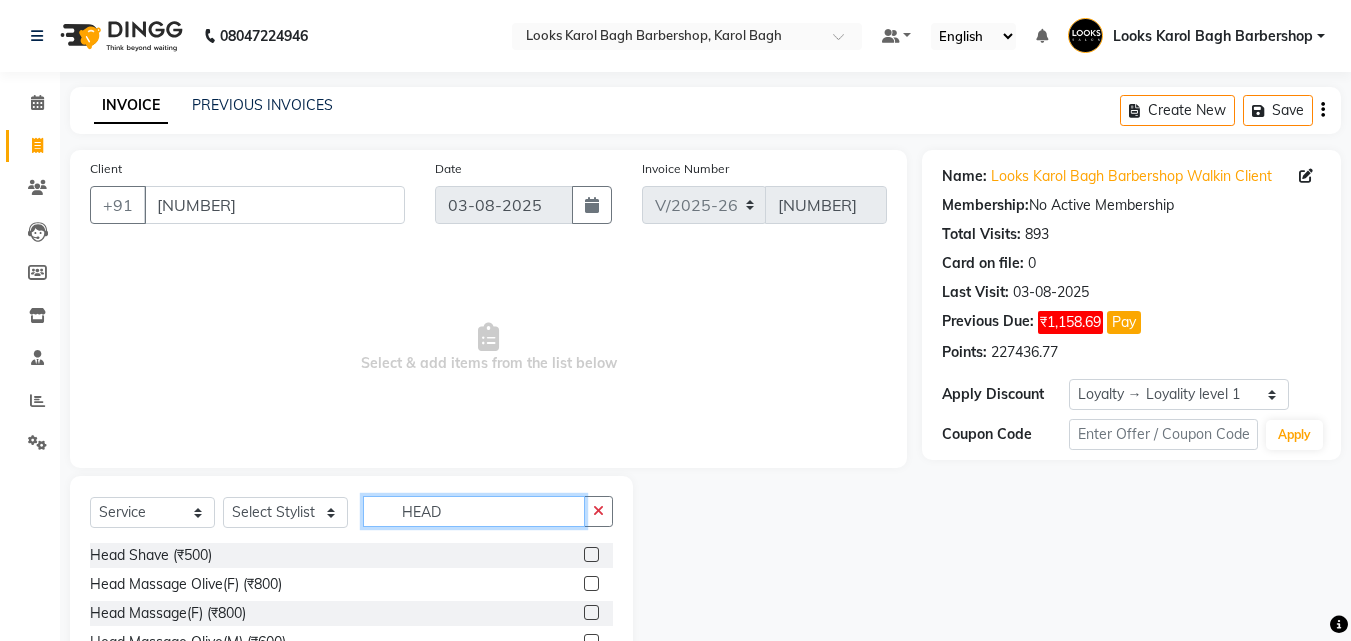 scroll, scrollTop: 160, scrollLeft: 0, axis: vertical 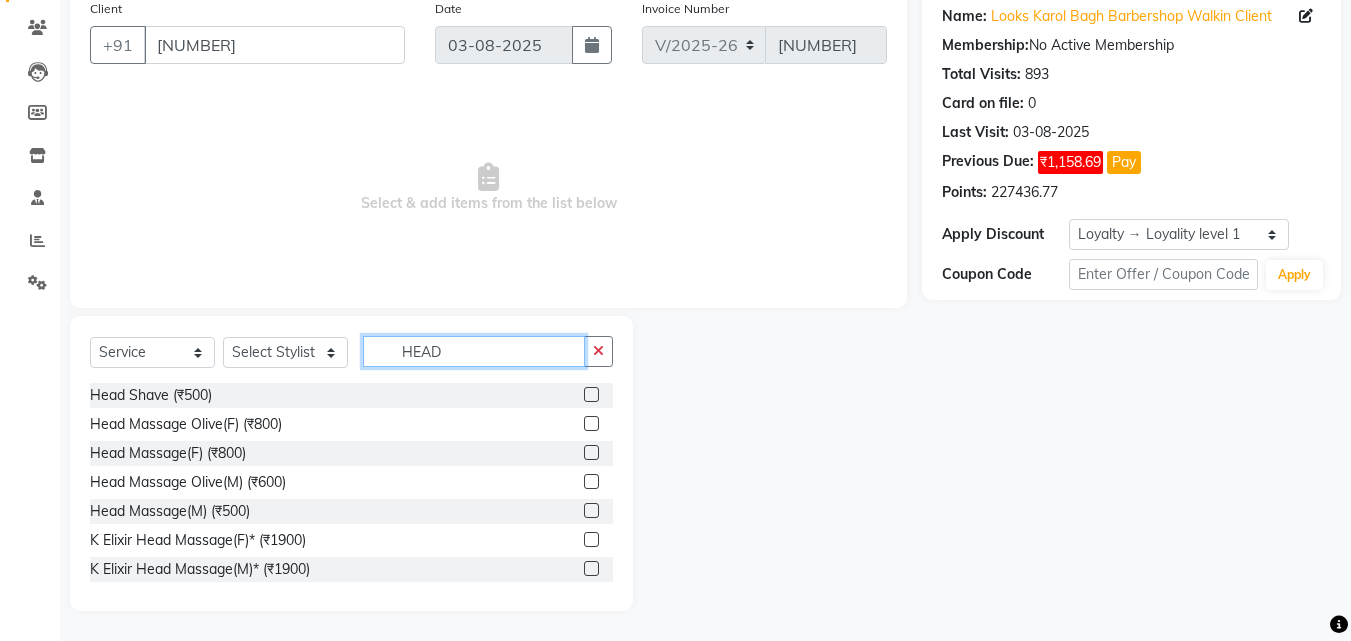 type on "HEAD" 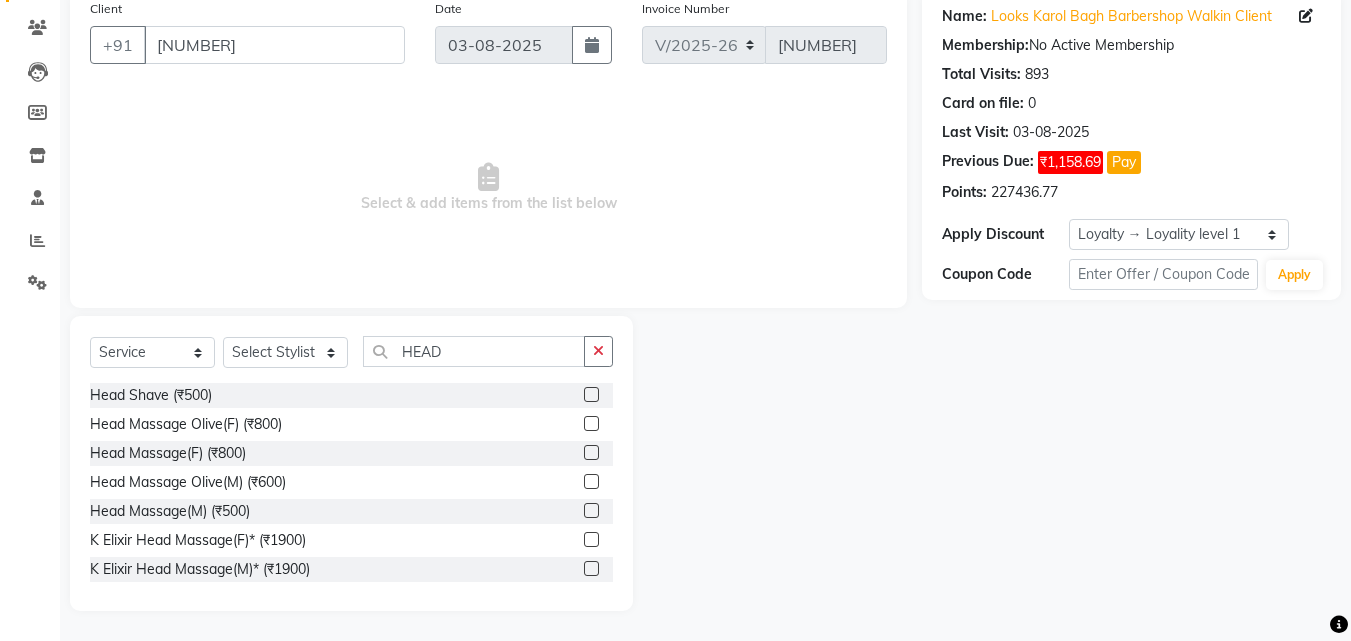 click 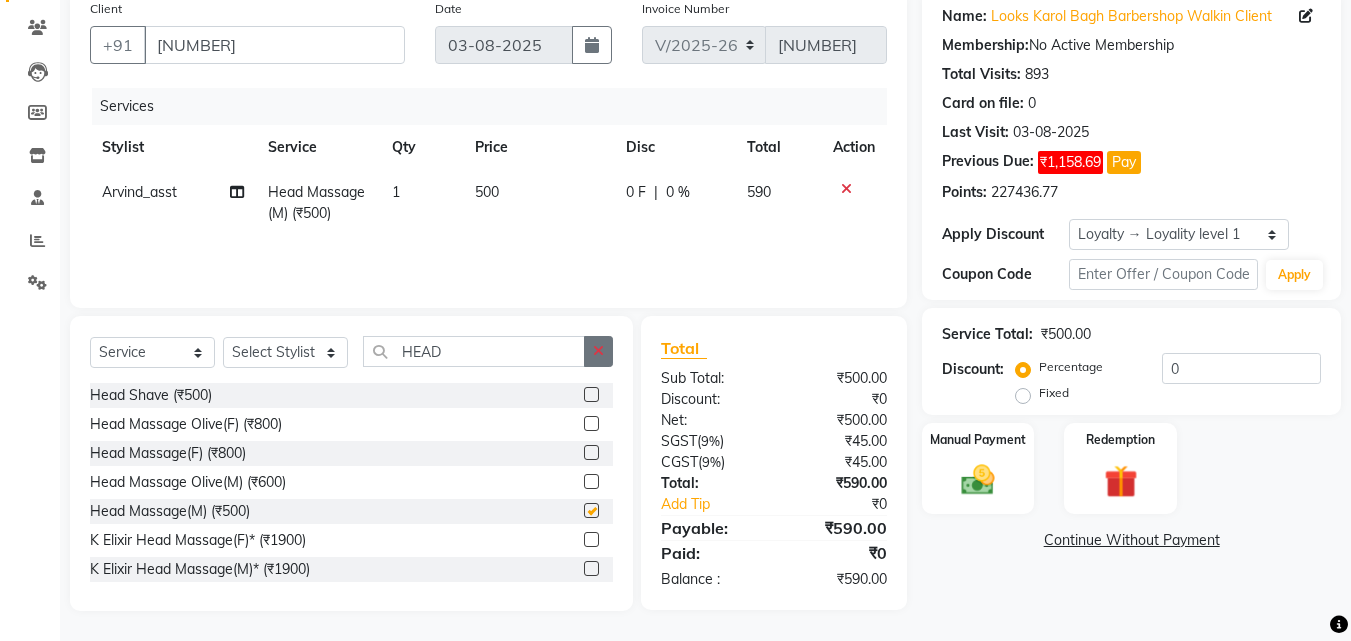 checkbox on "false" 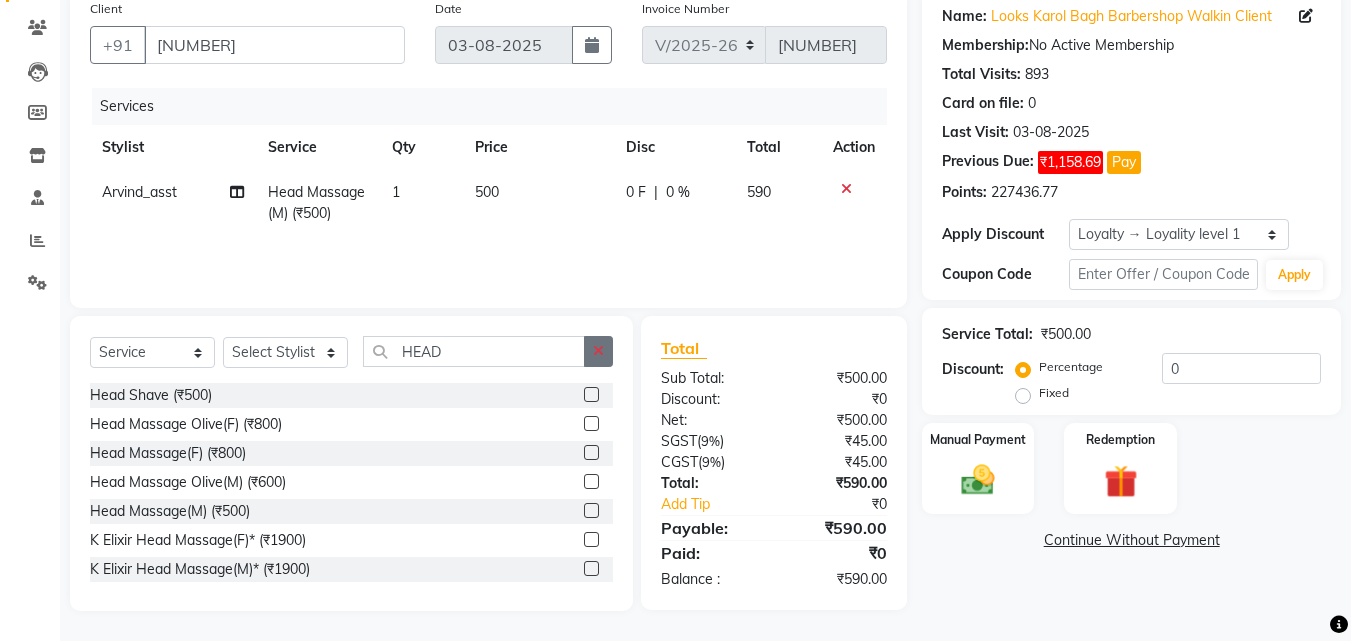 click 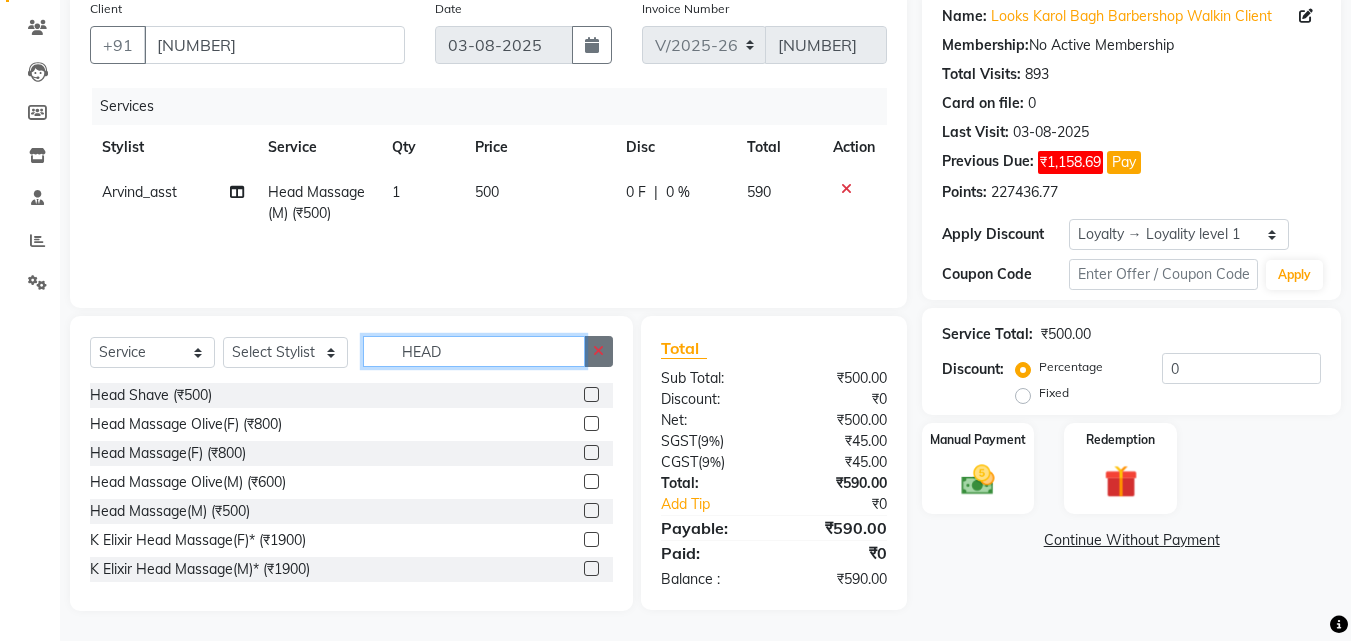 type 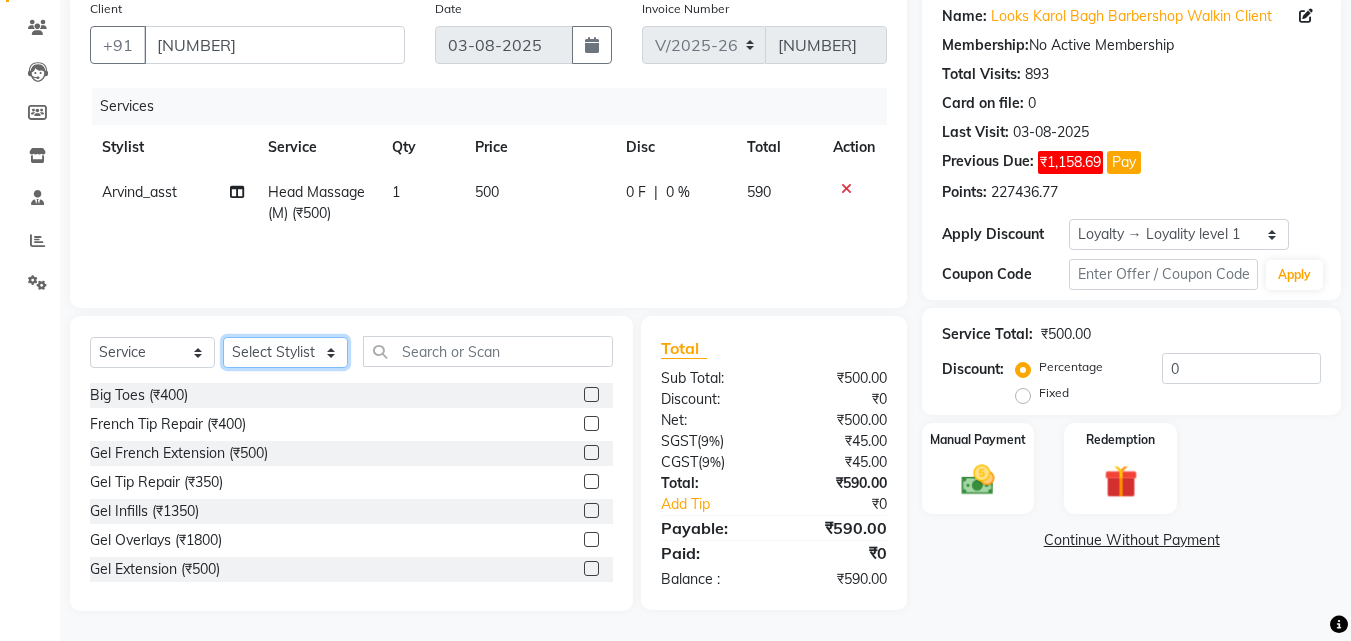 click on "Select Stylist Aadil Adnan AENA Aijaz Alam Amazon_Kart AMIR  Anurag _asst Arvind_asst BIJENDER  Counter Sales DANISH DHARAMVEER Eshan FARHAN KARAN RAI  KOMAL_NAILS Krishna_asst LALIT_PDCT LHAMO Looks_Female_Section Looks_H.O_Store Looks Karol Bagh Barbershop Looks_Kart MANIRAM Meenu_pdct Mohammad Sajid NAEEM  NARENDER DEOL  Naveen_pdct Prabhakar Kumar_PDCT RAAJ GUPTA RAAJ_JI raj ji RAM MURTI NARYAL ROHIT  Rohit Seth Rohit Thakur SACHIN sahil Shabina Shakir SIMRAN Sonia Sunny VIKRAM VIKRANT SINGH  Vishal_Asst YOGESH ASSISTANT" 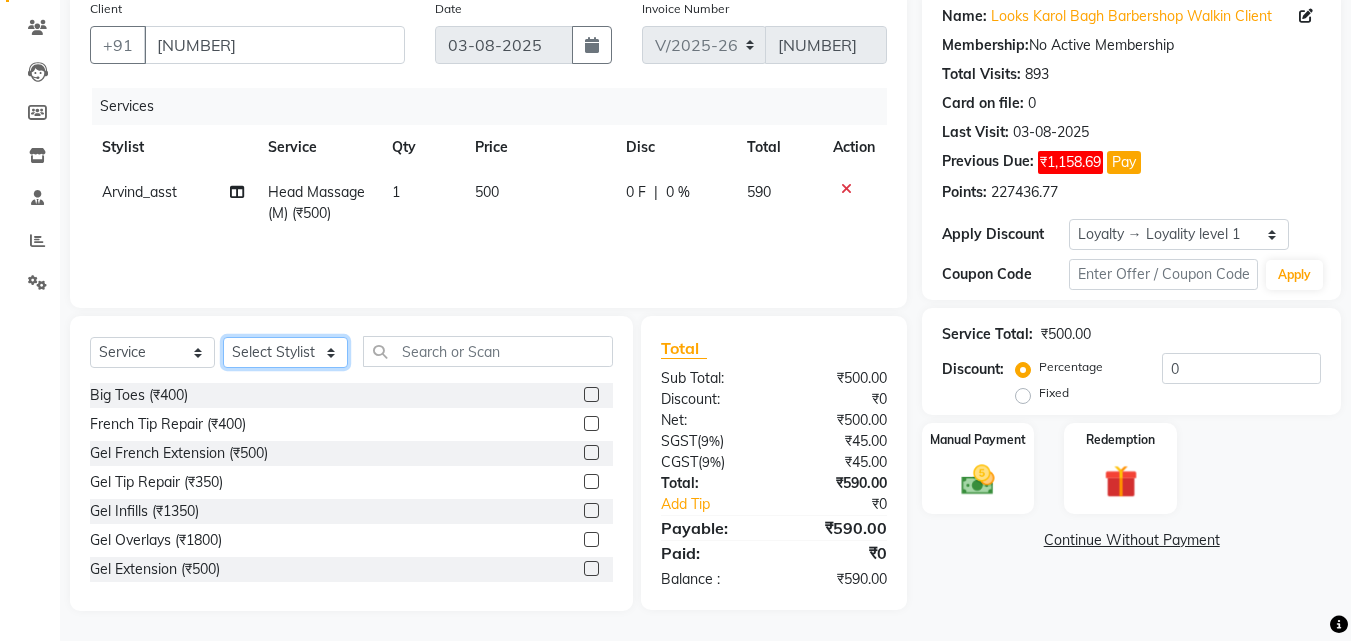 select on "23409" 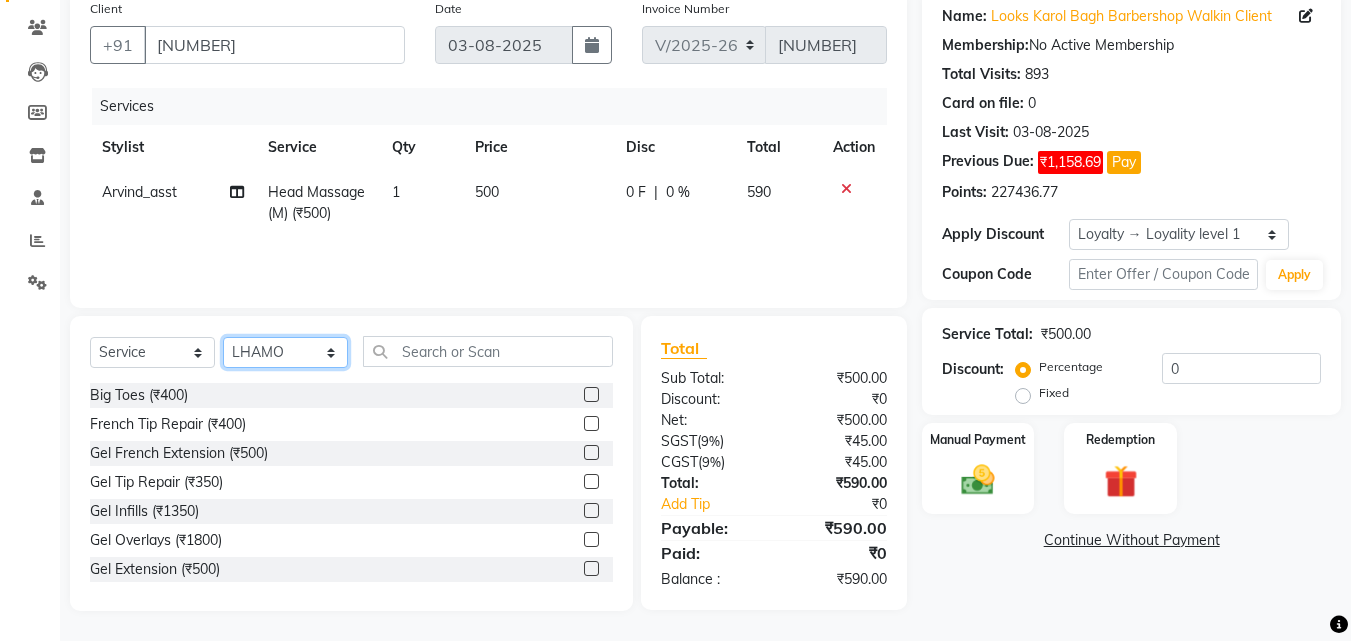 click on "Select Stylist Aadil Adnan AENA Aijaz Alam Amazon_Kart AMIR  Anurag _asst Arvind_asst BIJENDER  Counter Sales DANISH DHARAMVEER Eshan FARHAN KARAN RAI  KOMAL_NAILS Krishna_asst LALIT_PDCT LHAMO Looks_Female_Section Looks_H.O_Store Looks Karol Bagh Barbershop Looks_Kart MANIRAM Meenu_pdct Mohammad Sajid NAEEM  NARENDER DEOL  Naveen_pdct Prabhakar Kumar_PDCT RAAJ GUPTA RAAJ_JI raj ji RAM MURTI NARYAL ROHIT  Rohit Seth Rohit Thakur SACHIN sahil Shabina Shakir SIMRAN Sonia Sunny VIKRAM VIKRANT SINGH  Vishal_Asst YOGESH ASSISTANT" 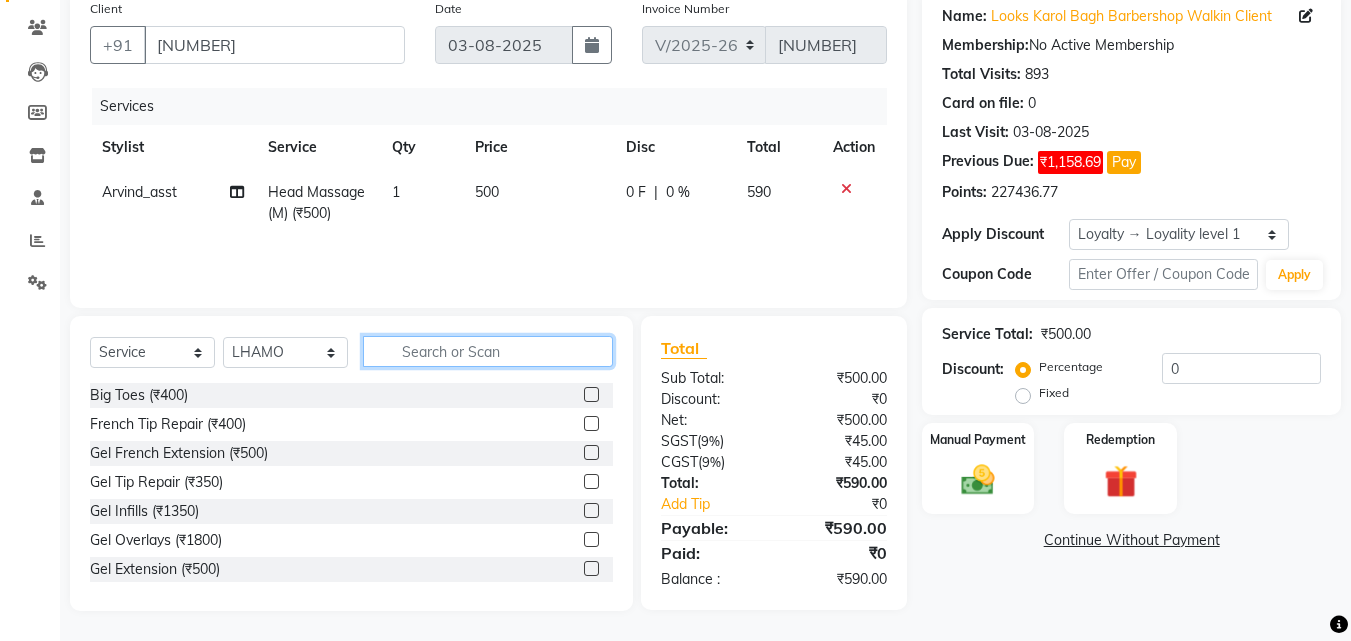 click 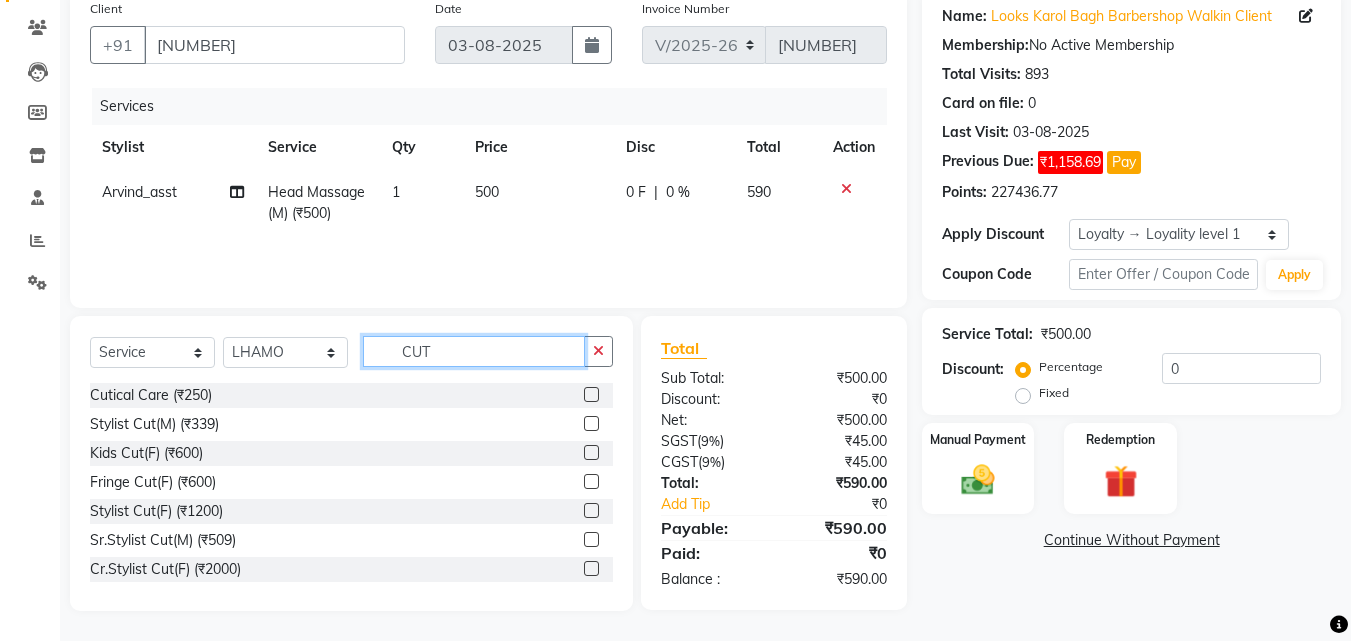 type on "CUT" 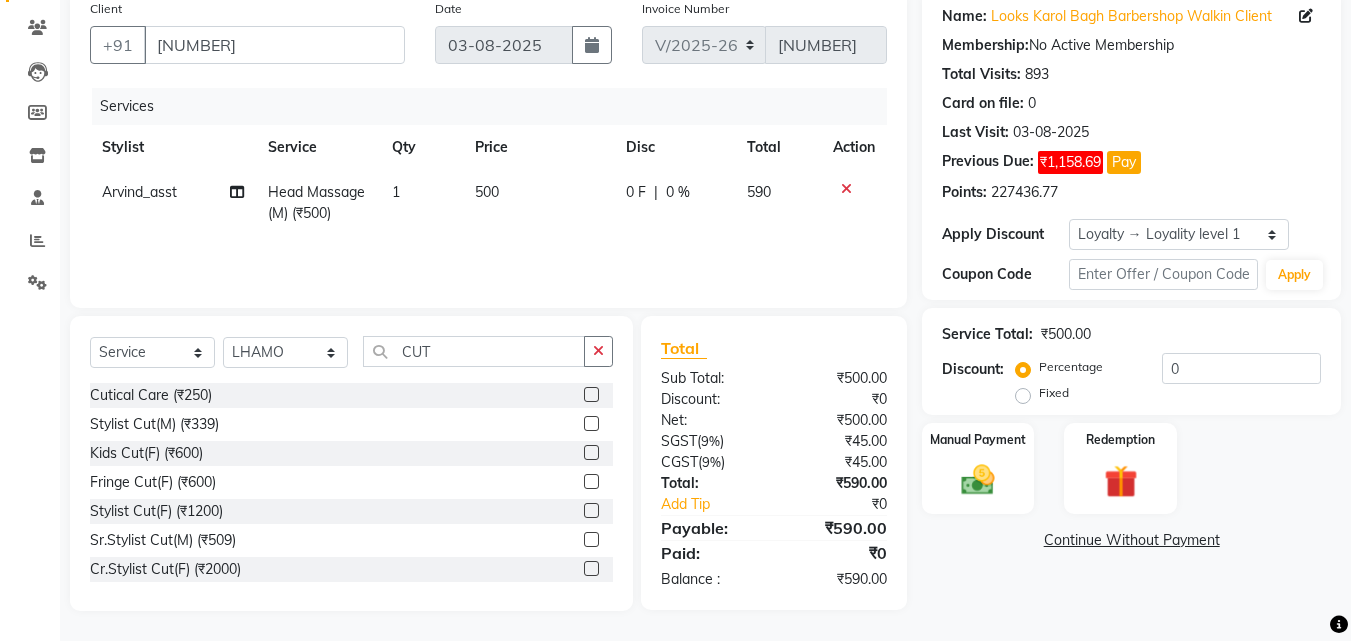 click 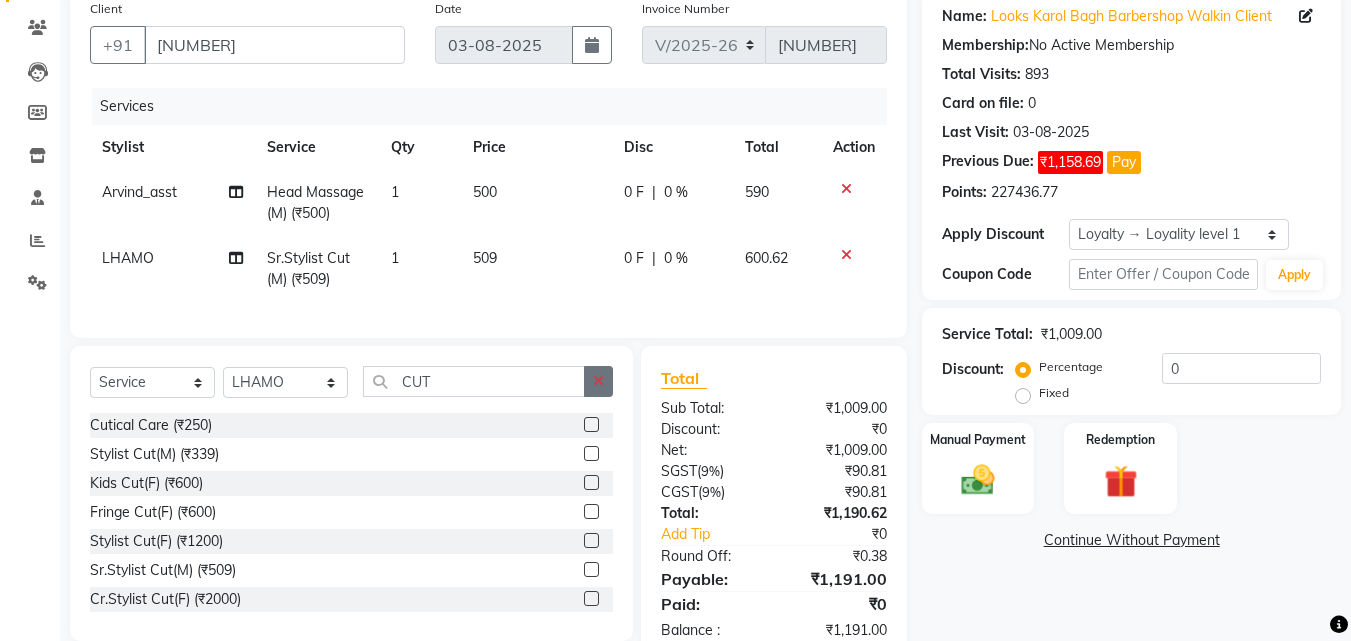 click 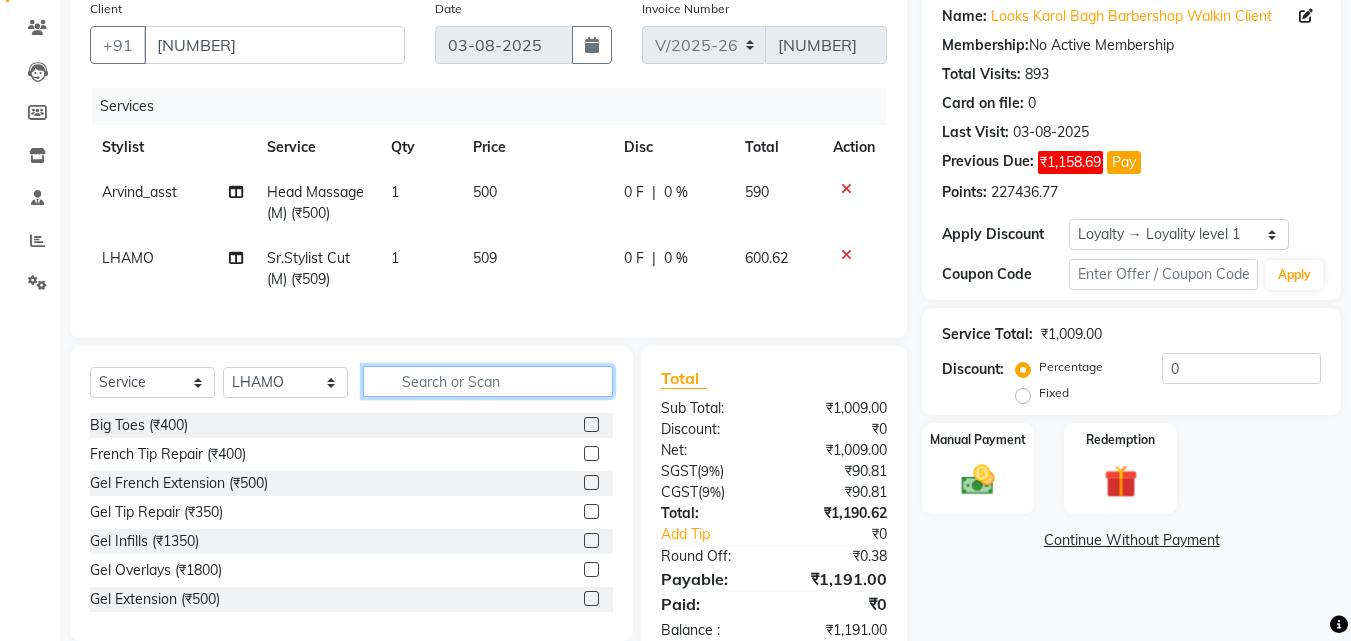 scroll, scrollTop: 225, scrollLeft: 0, axis: vertical 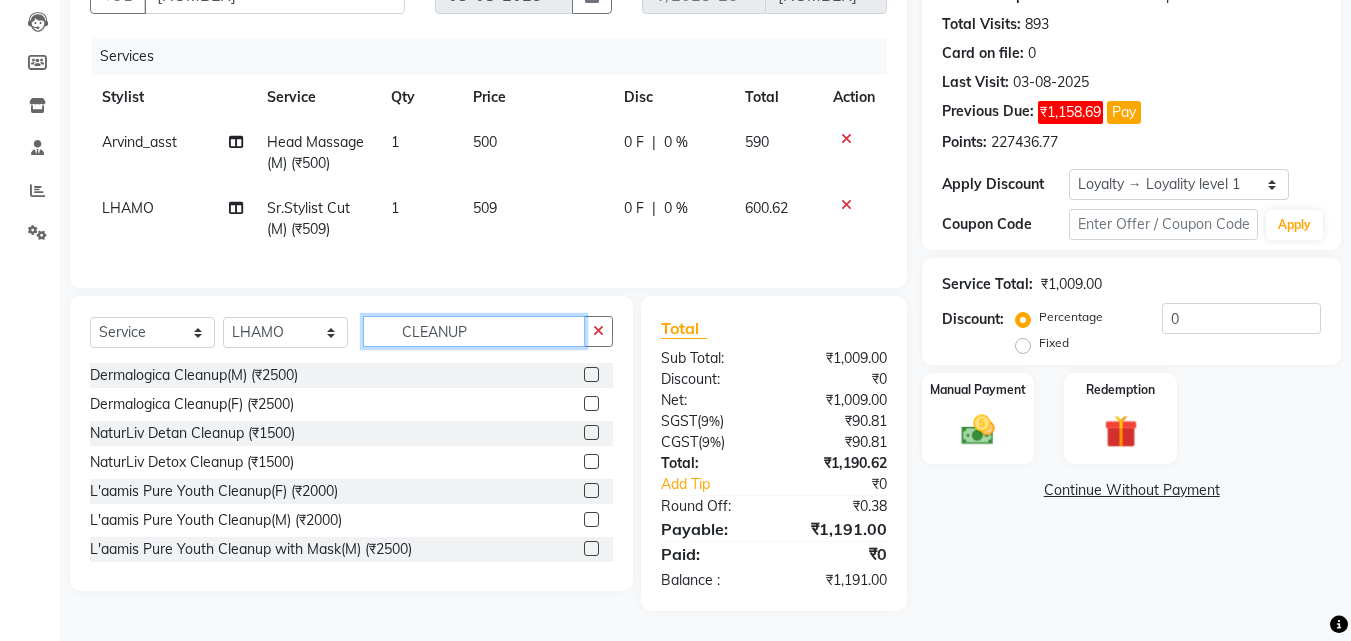 type on "CLEANUP" 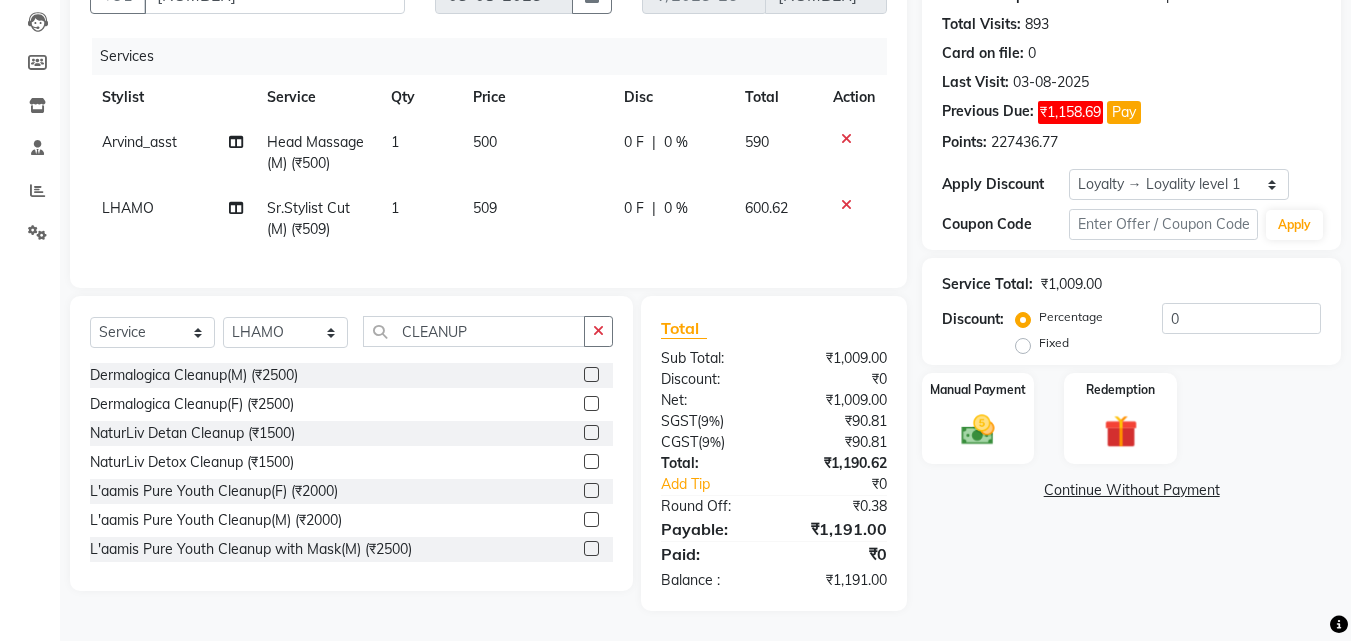 click 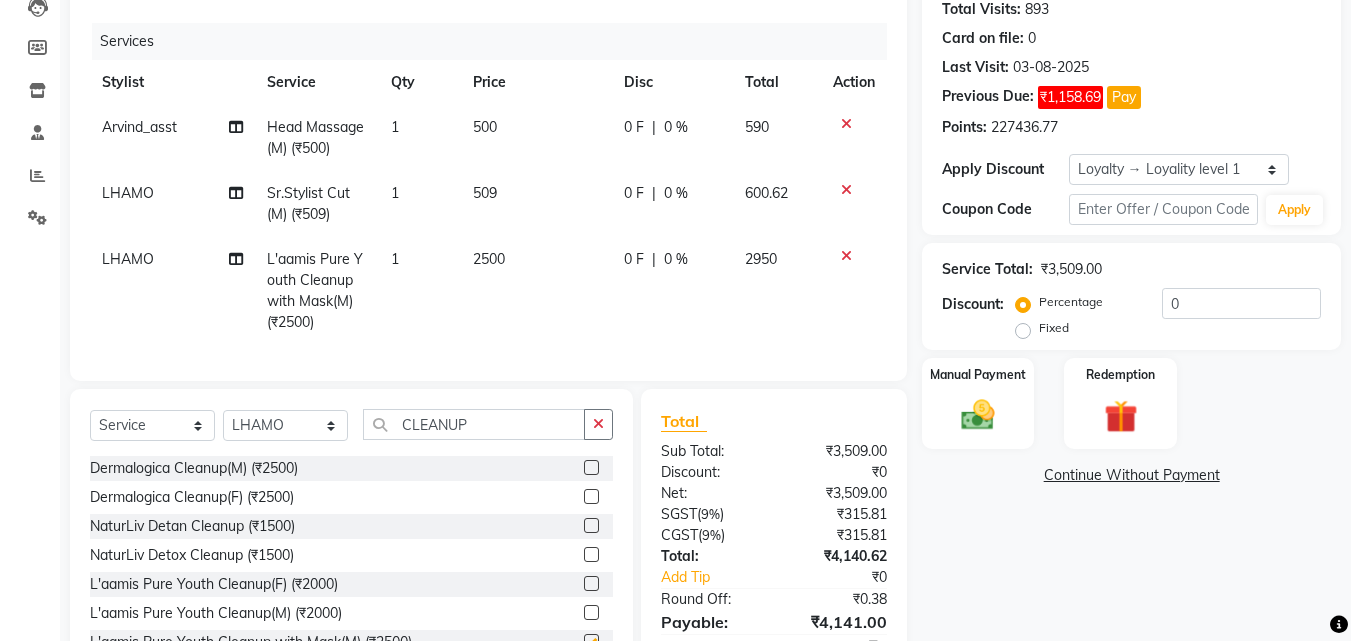 checkbox on "false" 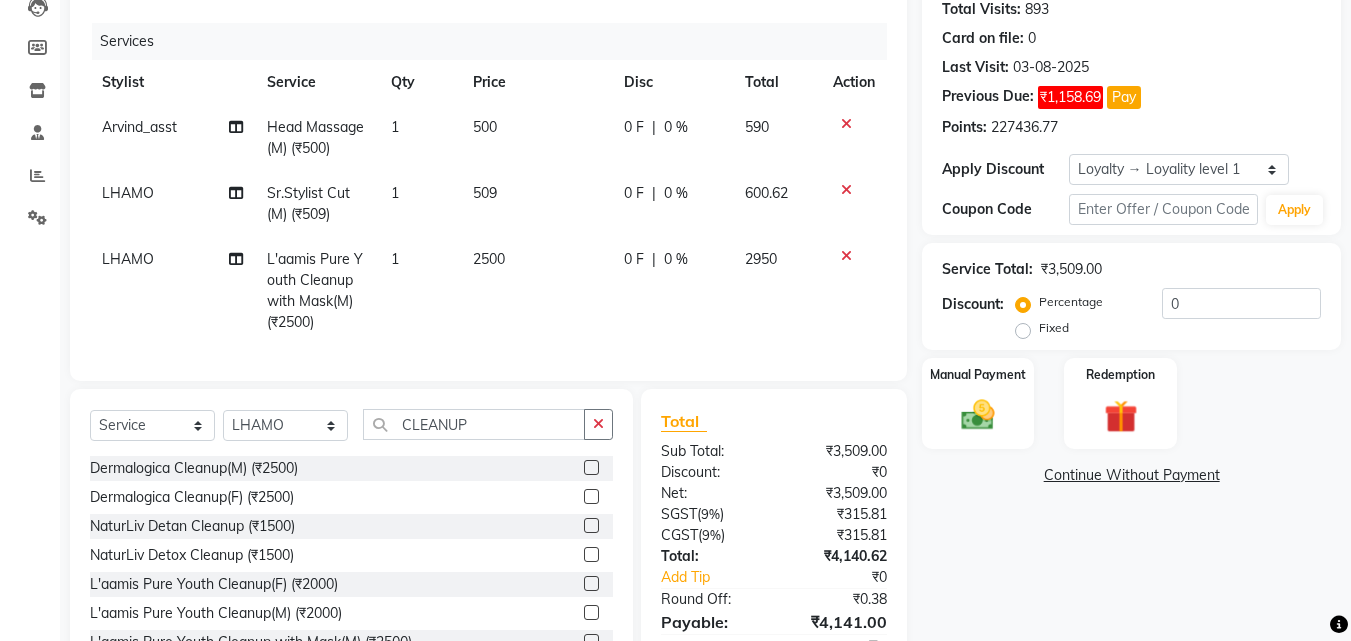 scroll, scrollTop: 333, scrollLeft: 0, axis: vertical 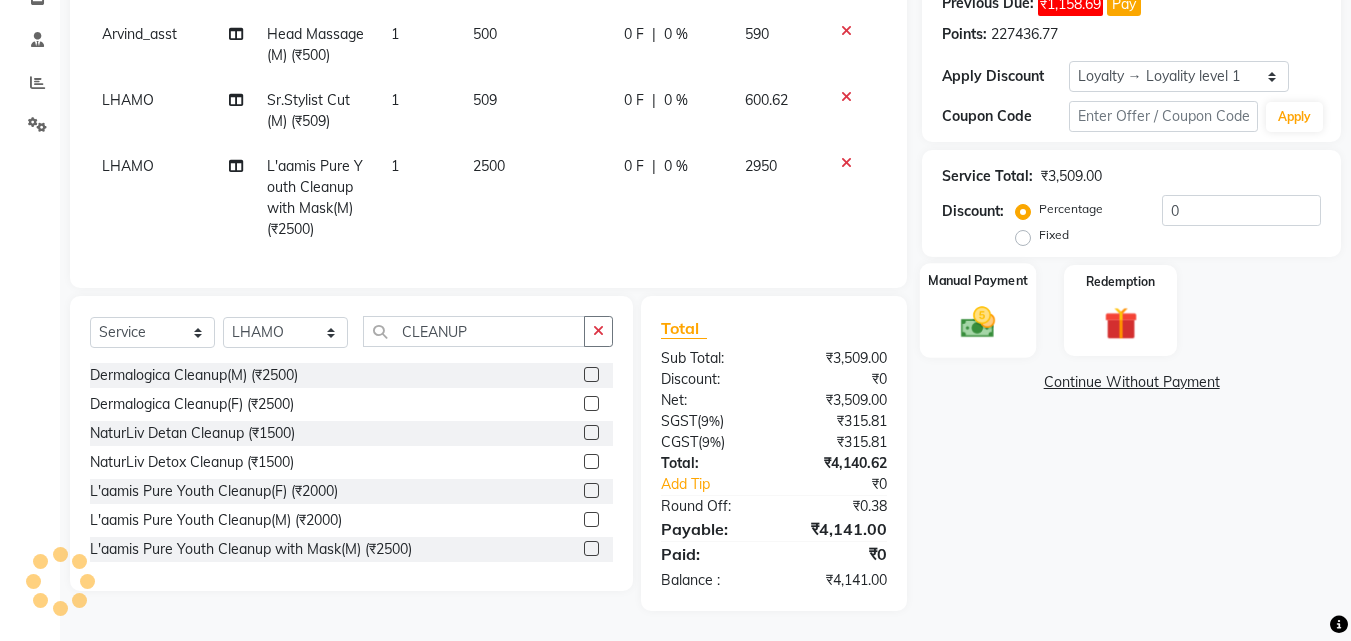 click 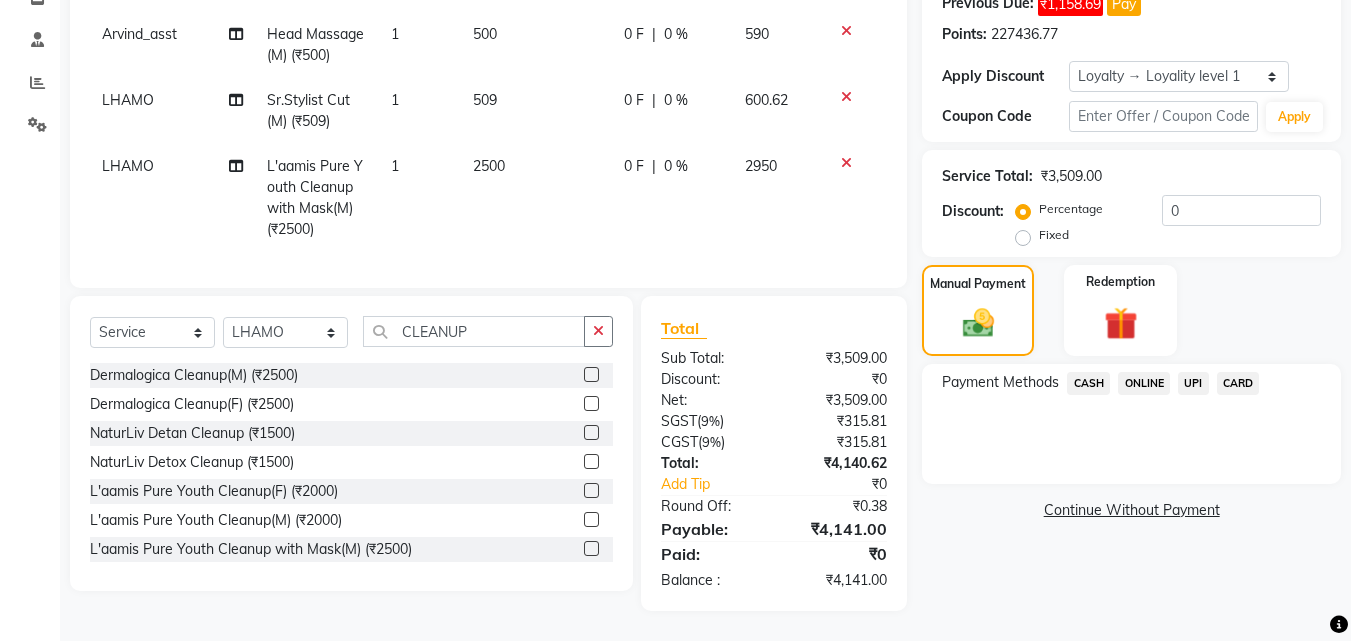 click on "CARD" 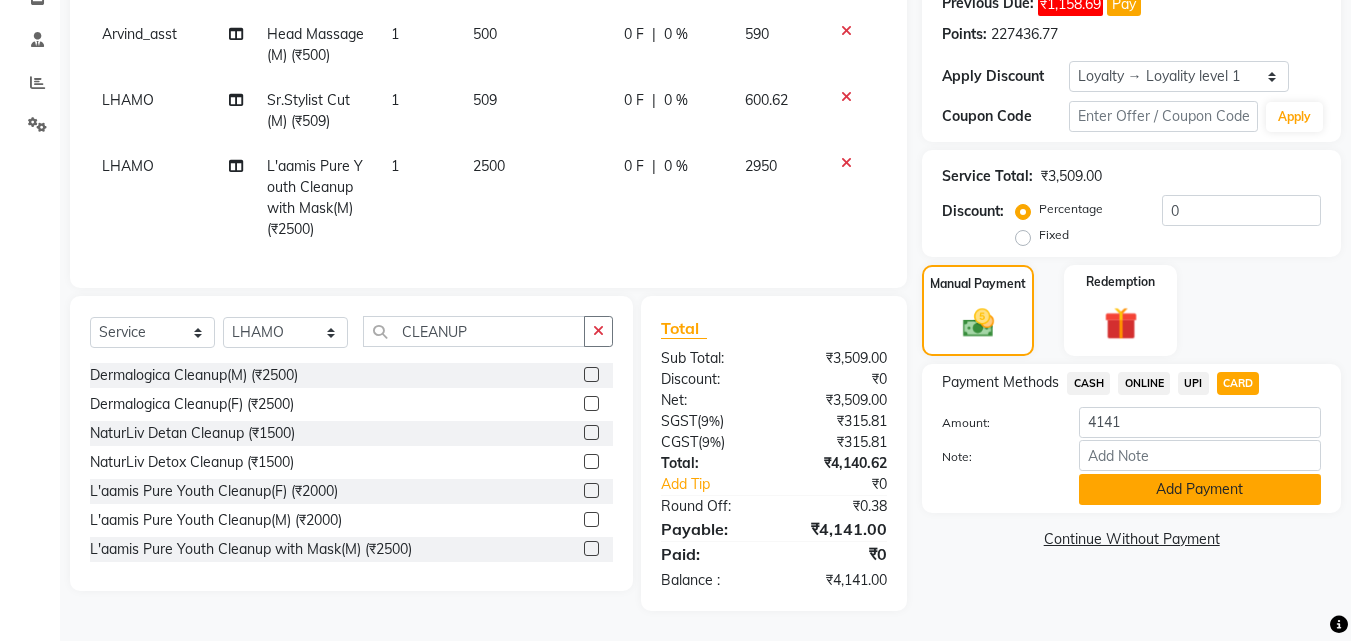 click on "Add Payment" 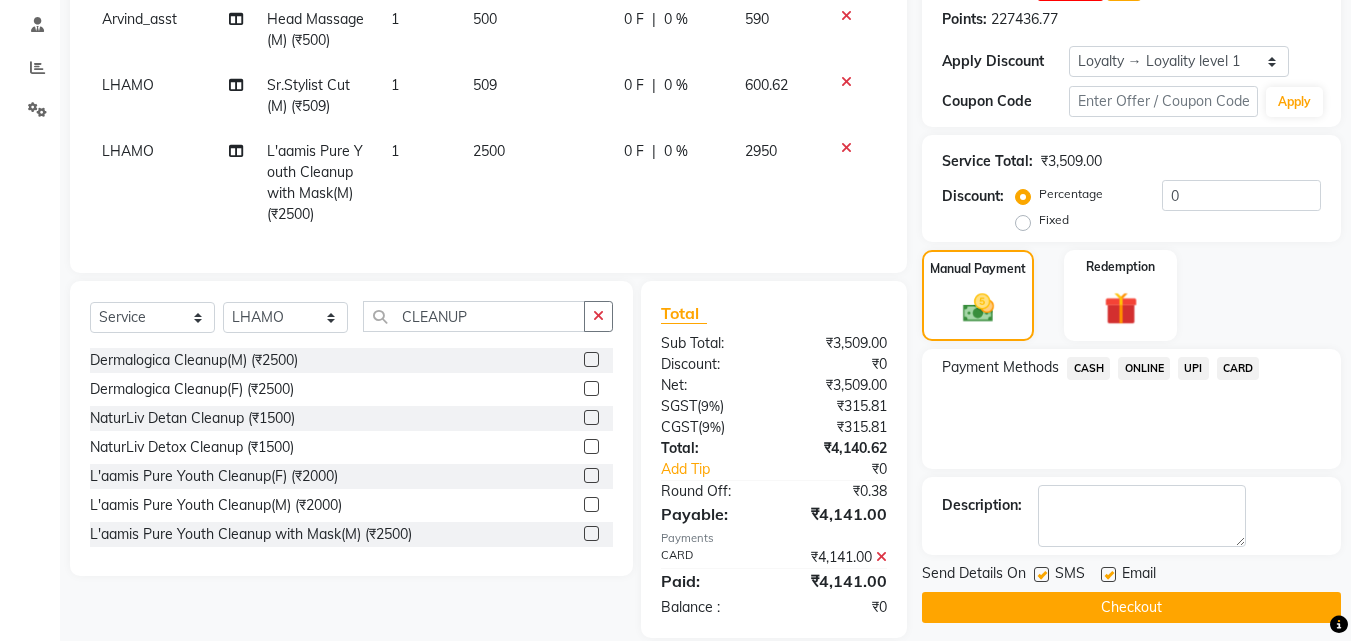 click on "Checkout" 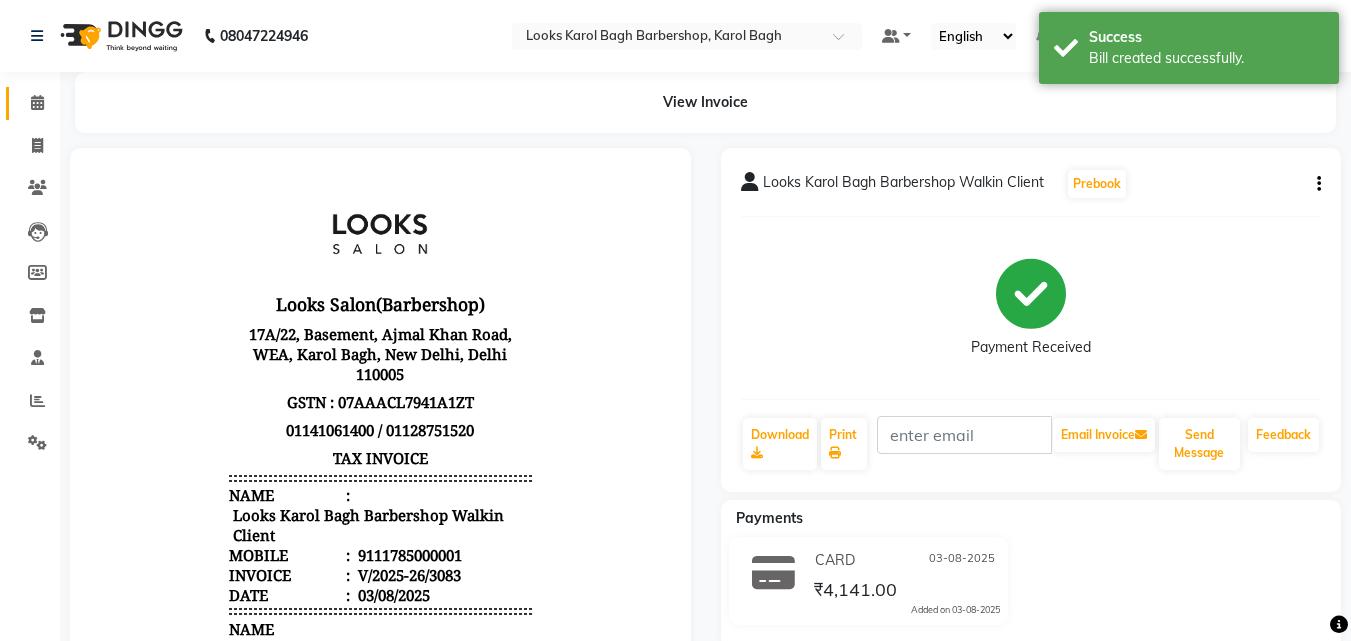 scroll, scrollTop: 0, scrollLeft: 0, axis: both 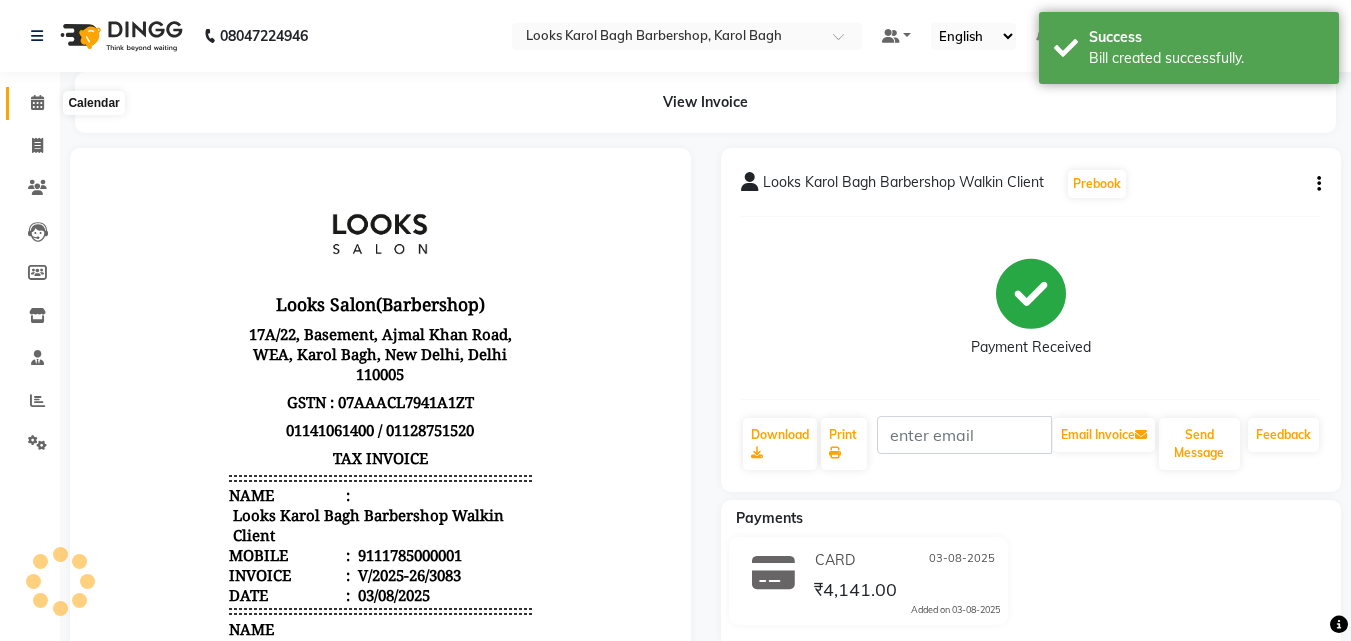 click 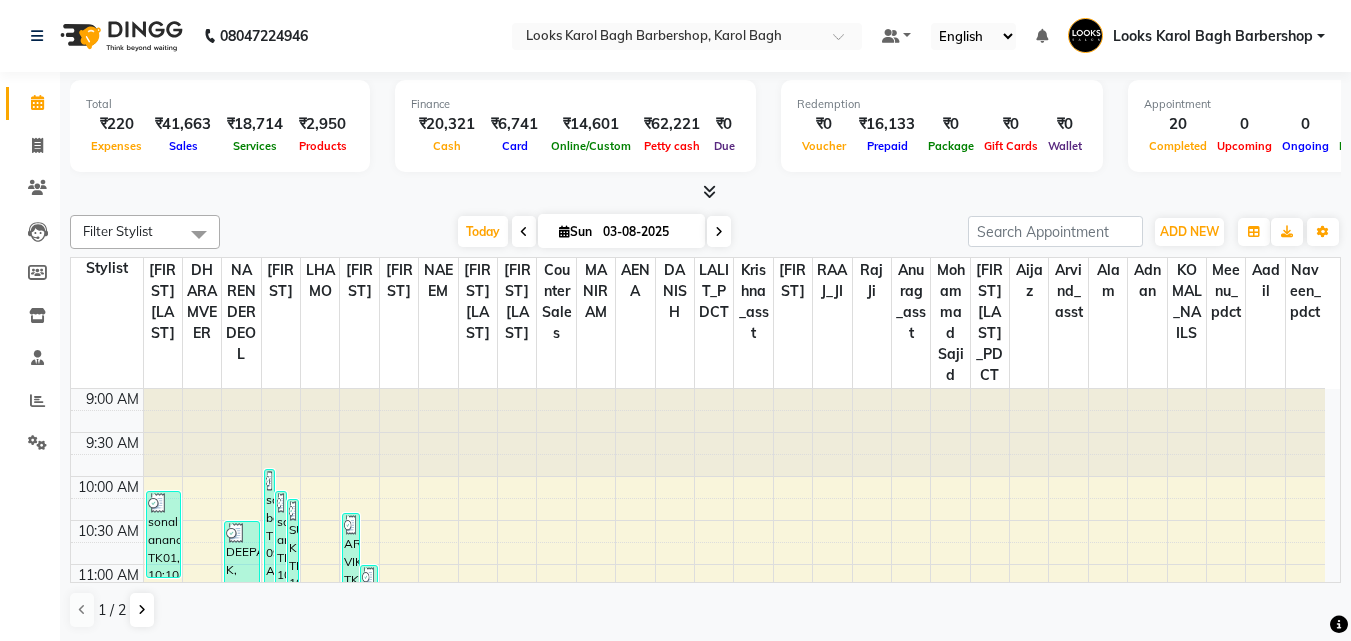 click at bounding box center (709, 191) 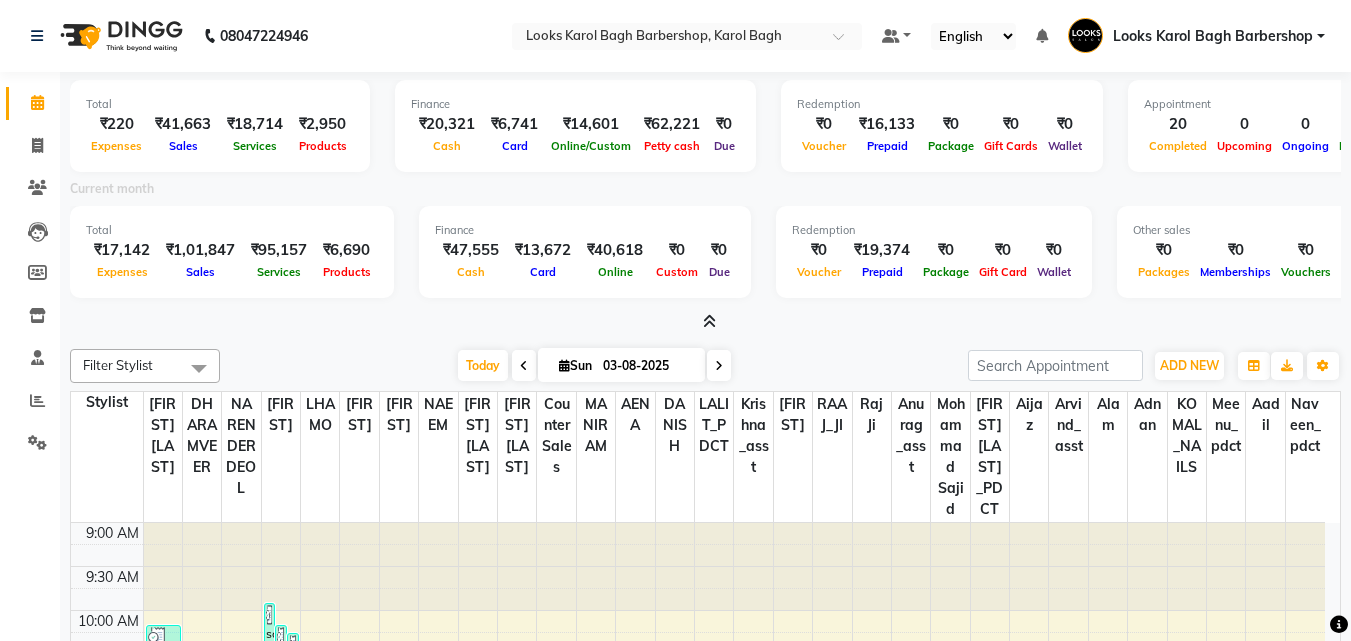 click at bounding box center (705, 322) 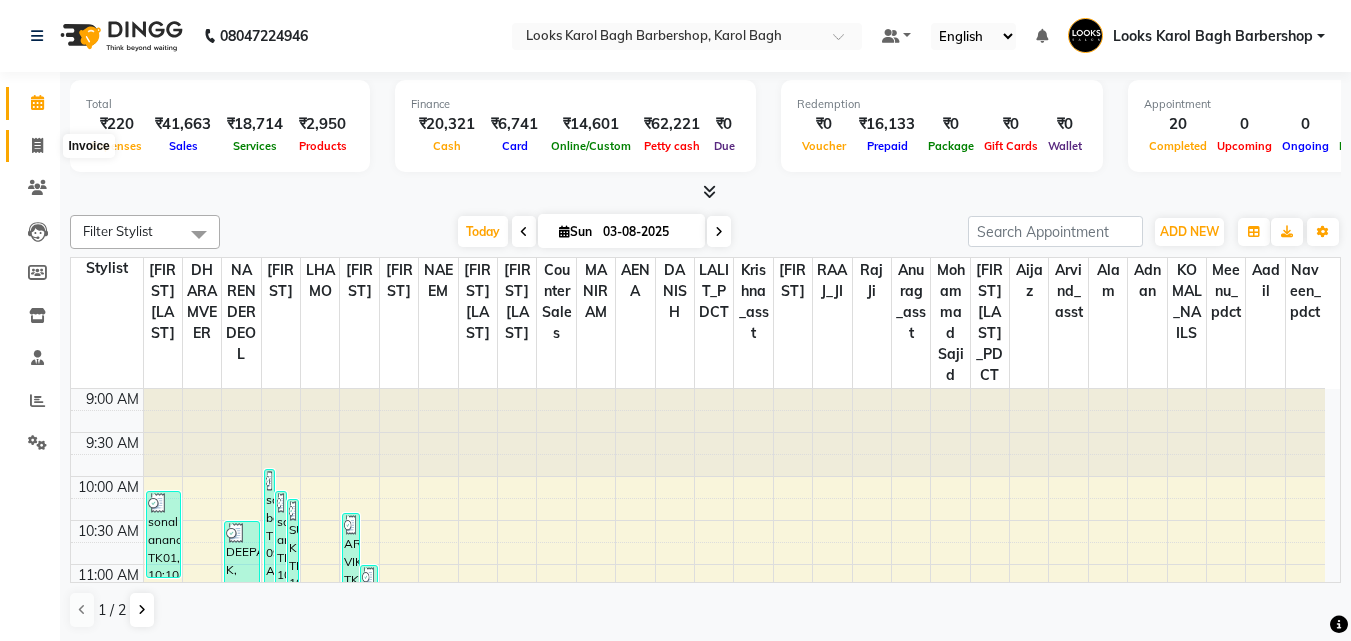 click 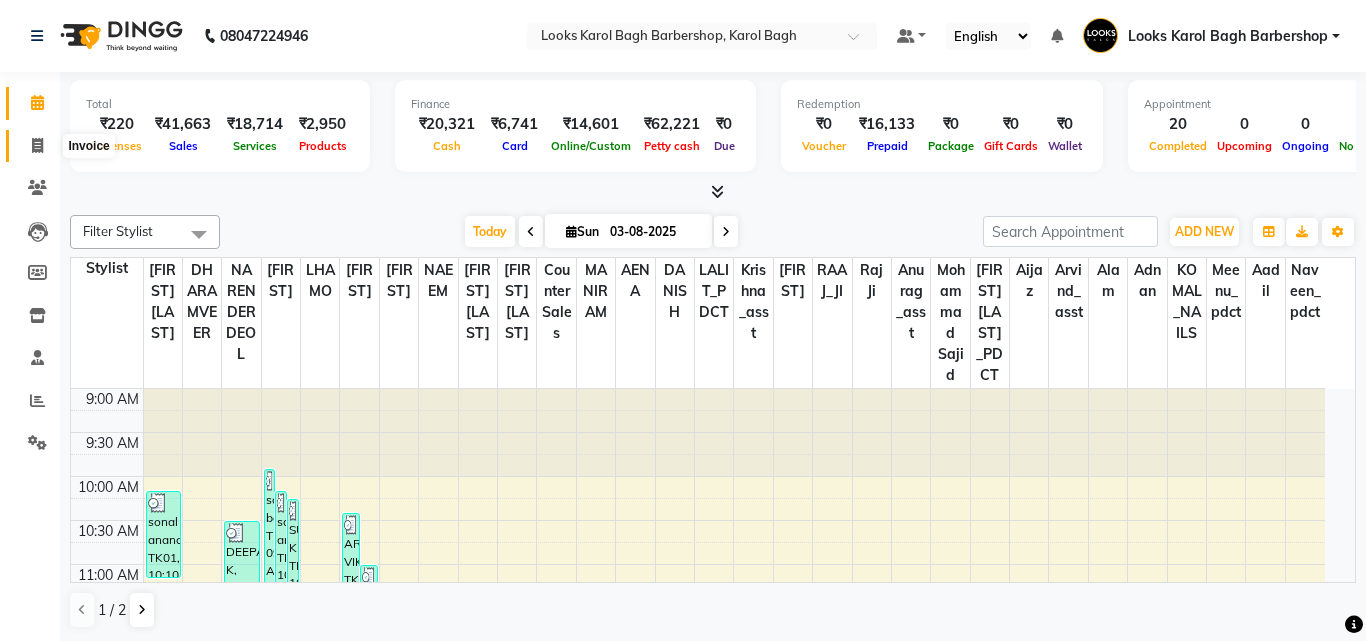 select on "service" 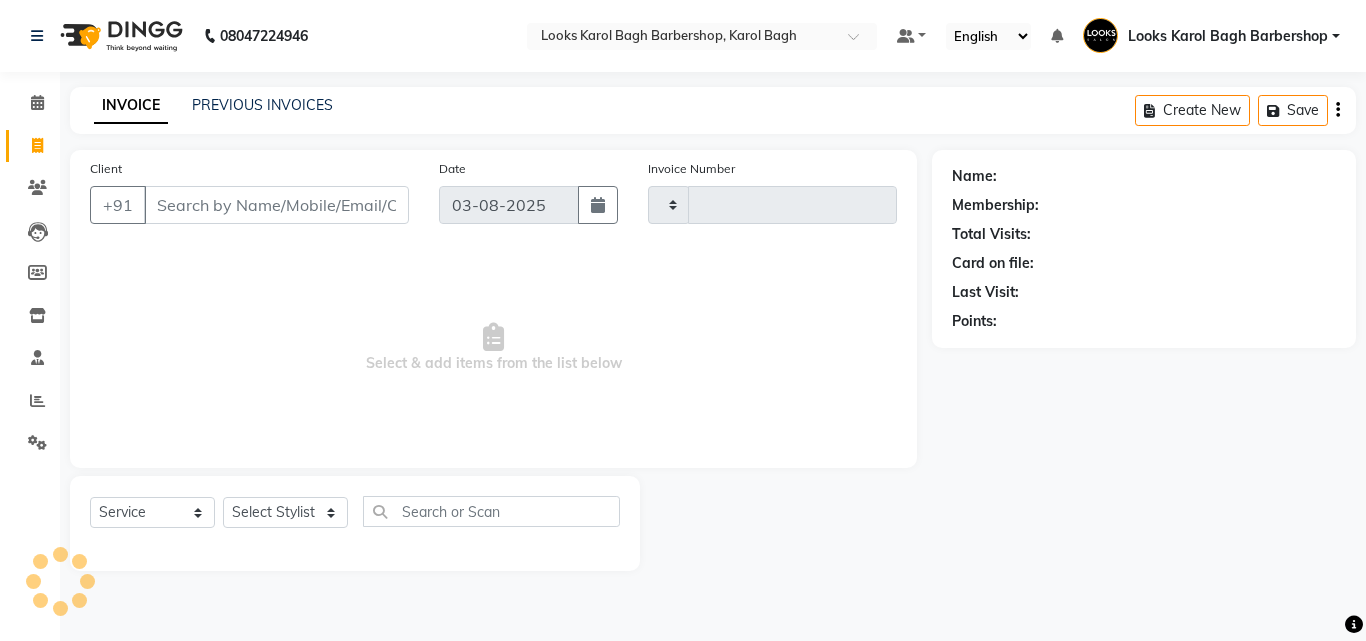 type on "3084" 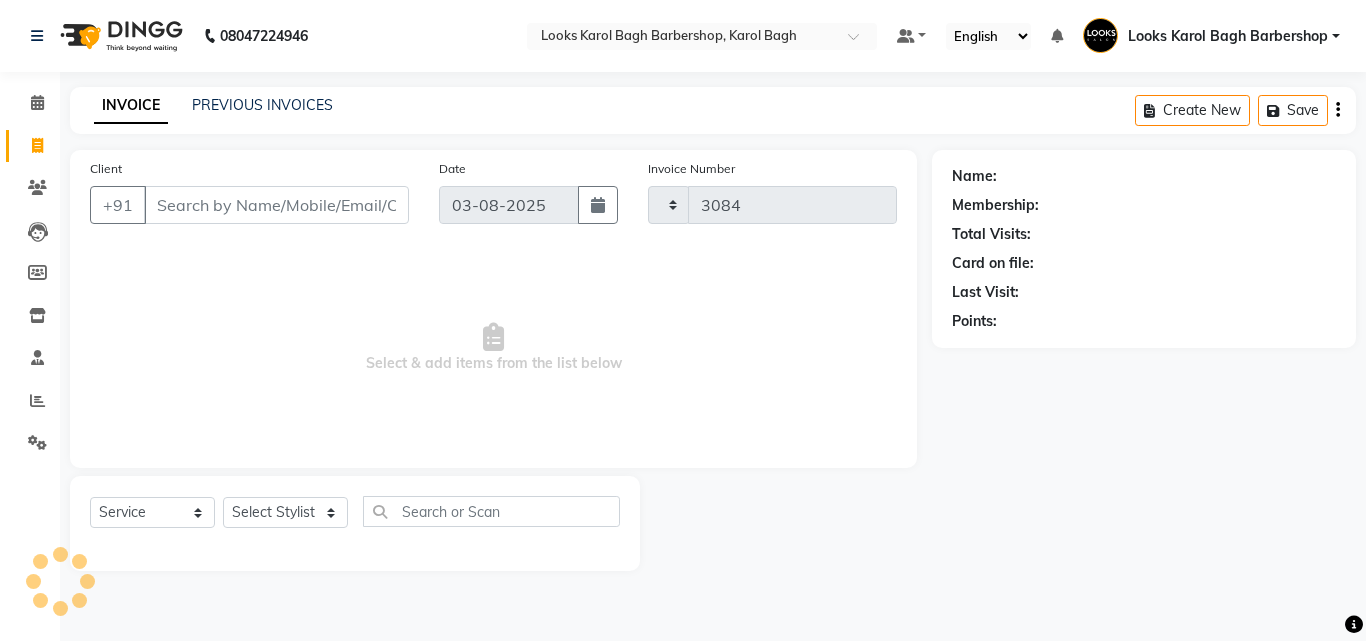 select on "4323" 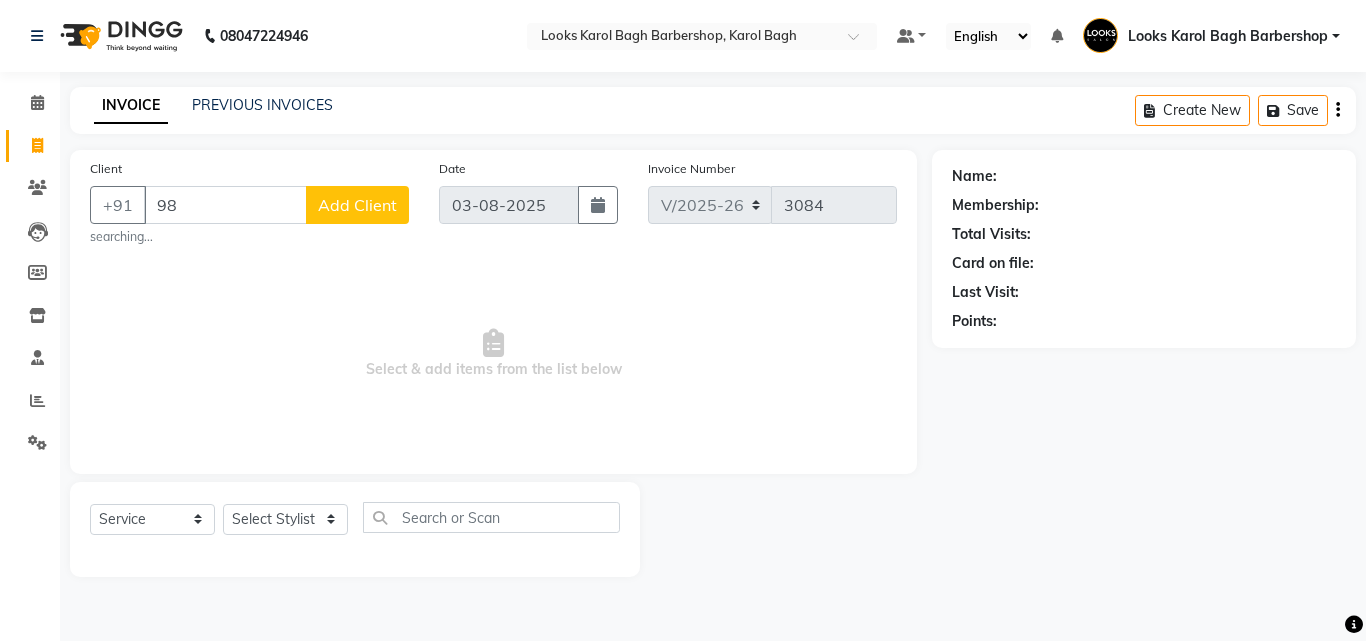 type on "9" 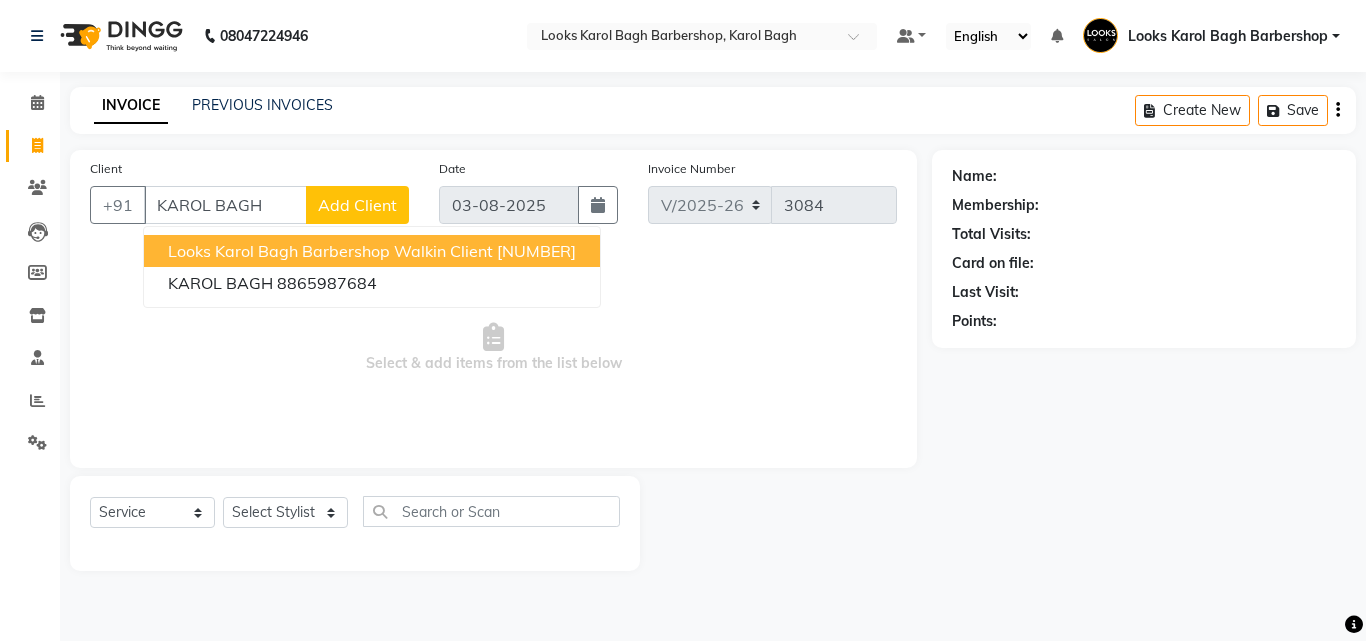click on "Looks Karol Bagh Barbershop Walkin Client" at bounding box center (330, 251) 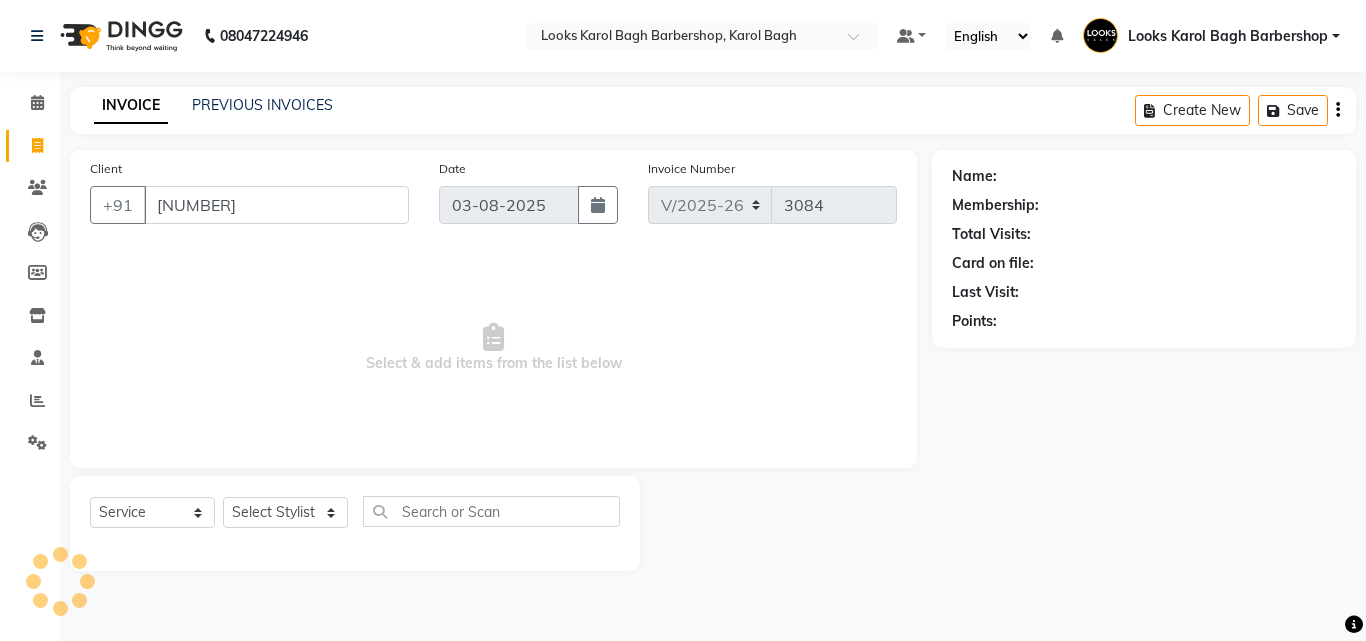 type on "11785000001" 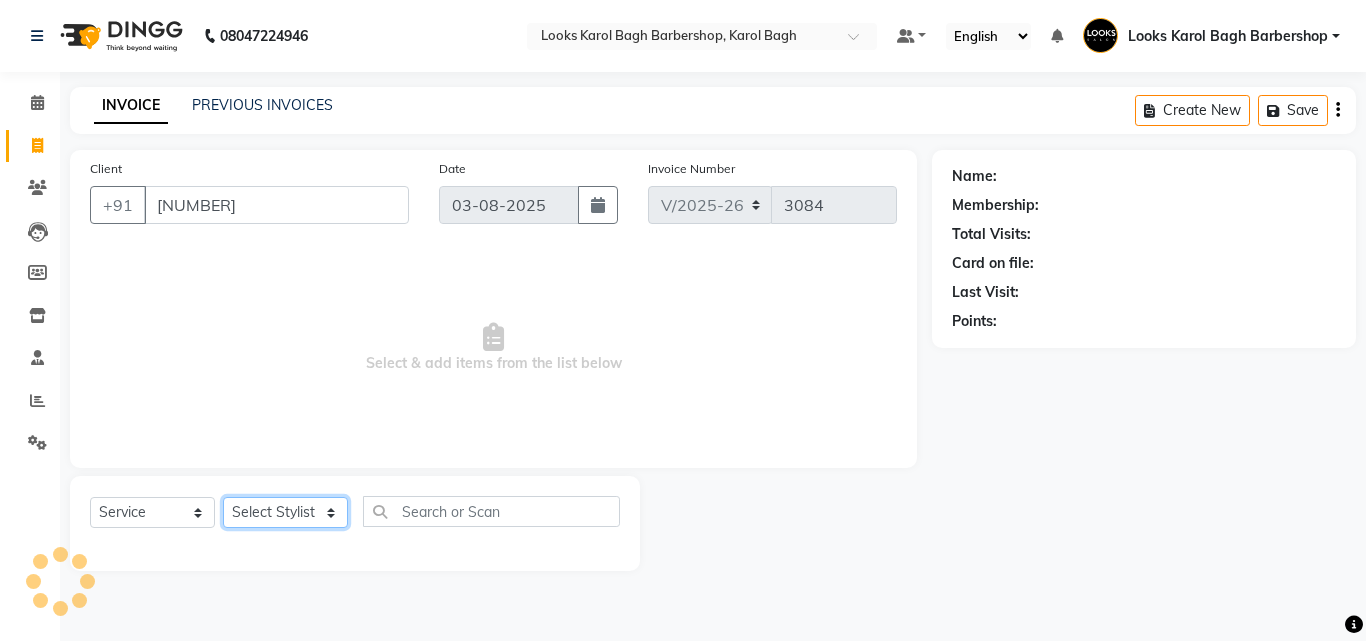 click on "Select Stylist Aadil Adnan AENA Aijaz Alam Amazon_Kart AMIR  Anurag _asst Arvind_asst BIJENDER  Counter Sales DANISH DHARAMVEER Eshan FARHAN KARAN RAI  KOMAL_NAILS Krishna_asst LALIT_PDCT LHAMO Looks_Female_Section Looks_H.O_Store Looks Karol Bagh Barbershop Looks_Kart MANIRAM Meenu_pdct Mohammad Sajid NAEEM  NARENDER DEOL  Naveen_pdct Prabhakar Kumar_PDCT RAAJ GUPTA RAAJ_JI raj ji RAM MURTI NARYAL ROHIT  Rohit Seth Rohit Thakur SACHIN sahil Shabina Shakir SIMRAN Sonia Sunny VIKRAM VIKRANT SINGH  Vishal_Asst YOGESH ASSISTANT" 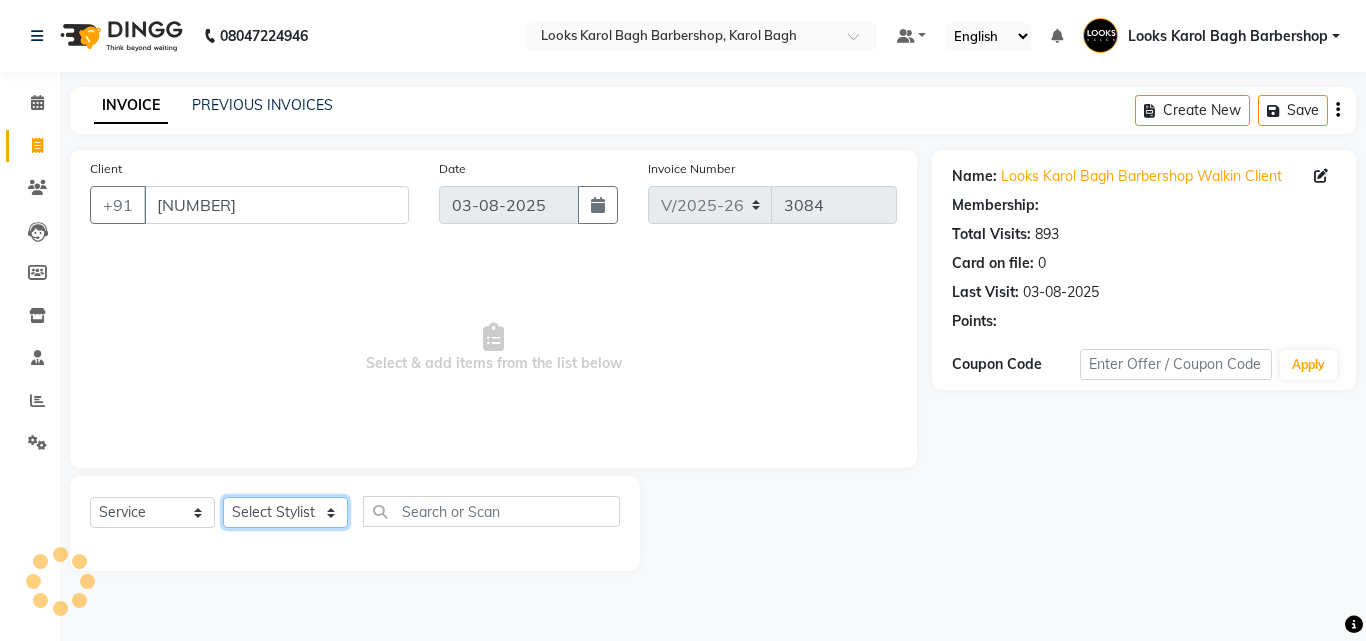 select on "1: Object" 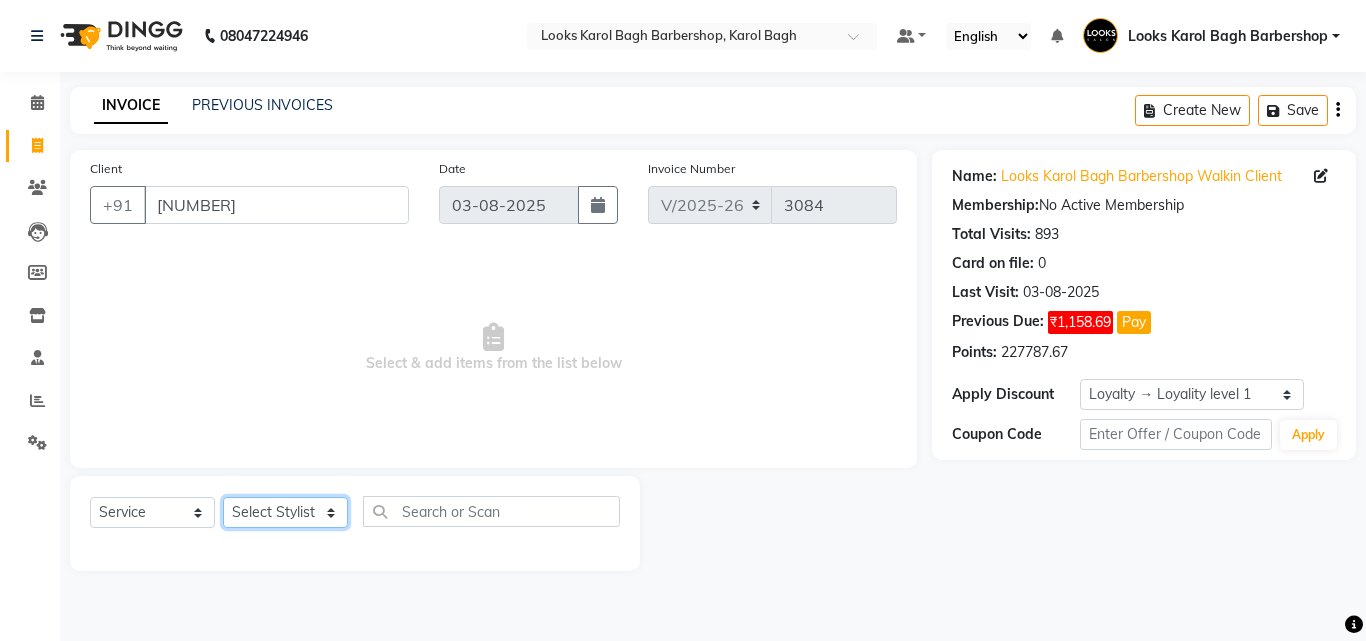 select on "23415" 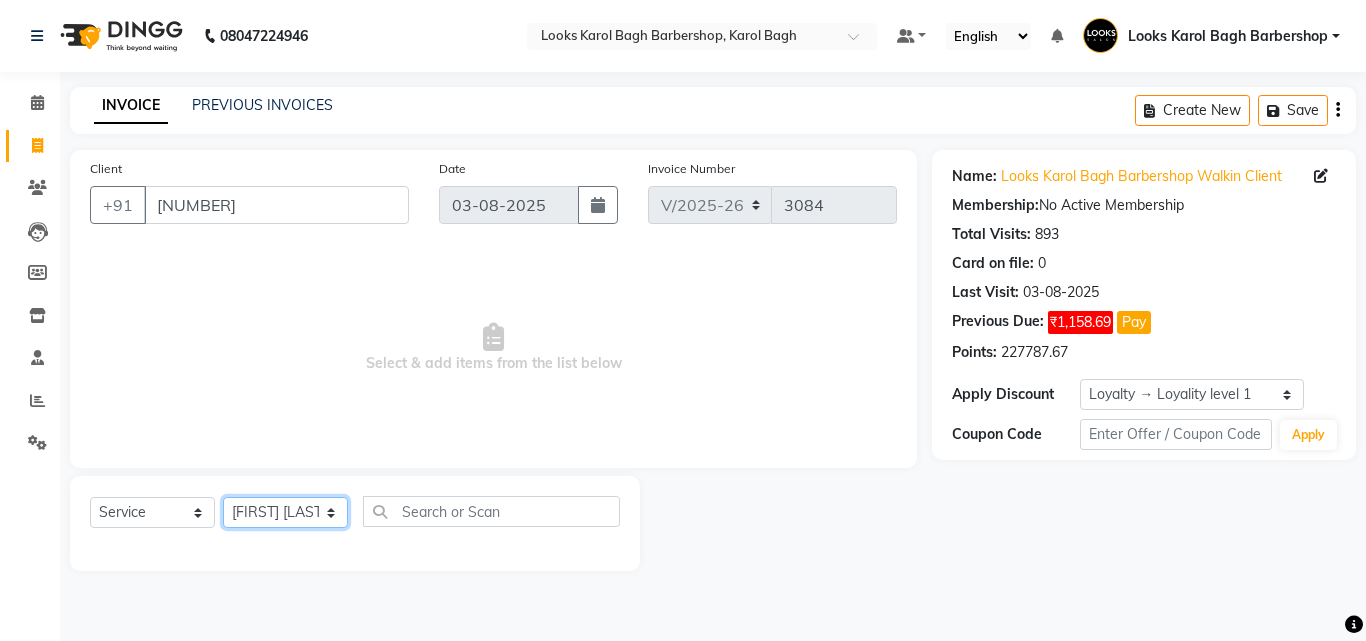click on "Select Stylist Aadil Adnan AENA Aijaz Alam Amazon_Kart AMIR  Anurag _asst Arvind_asst BIJENDER  Counter Sales DANISH DHARAMVEER Eshan FARHAN KARAN RAI  KOMAL_NAILS Krishna_asst LALIT_PDCT LHAMO Looks_Female_Section Looks_H.O_Store Looks Karol Bagh Barbershop Looks_Kart MANIRAM Meenu_pdct Mohammad Sajid NAEEM  NARENDER DEOL  Naveen_pdct Prabhakar Kumar_PDCT RAAJ GUPTA RAAJ_JI raj ji RAM MURTI NARYAL ROHIT  Rohit Seth Rohit Thakur SACHIN sahil Shabina Shakir SIMRAN Sonia Sunny VIKRAM VIKRANT SINGH  Vishal_Asst YOGESH ASSISTANT" 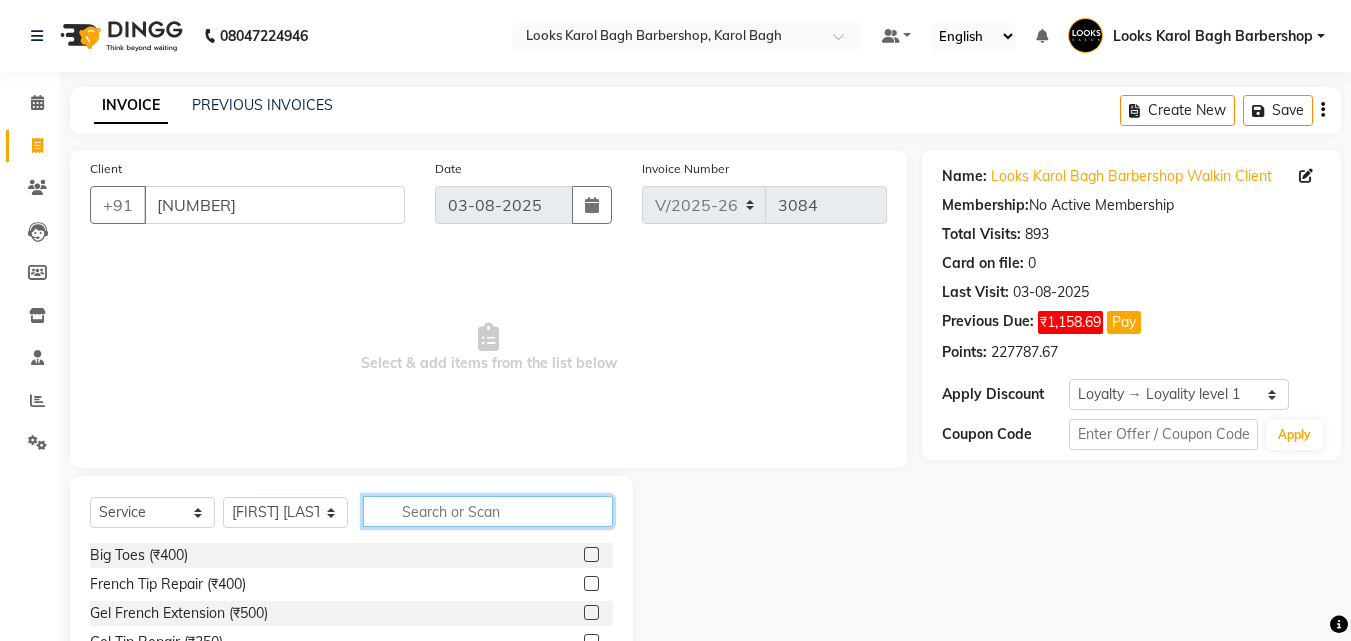 click 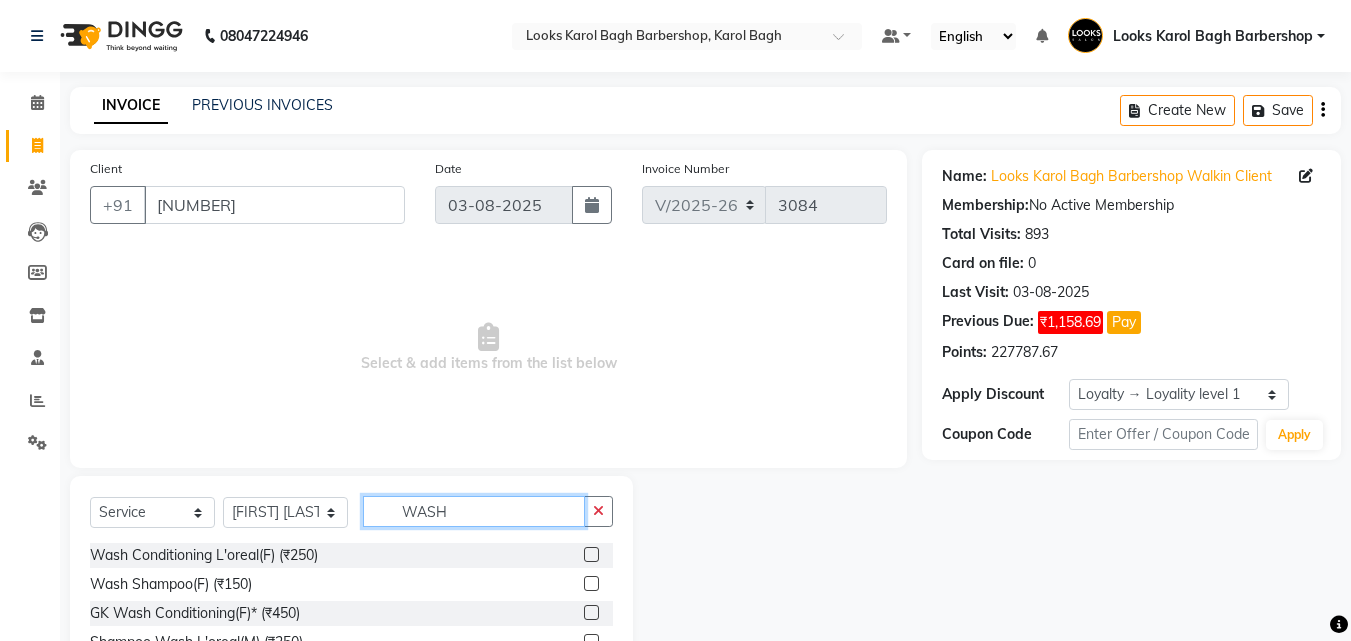 type on "WASH" 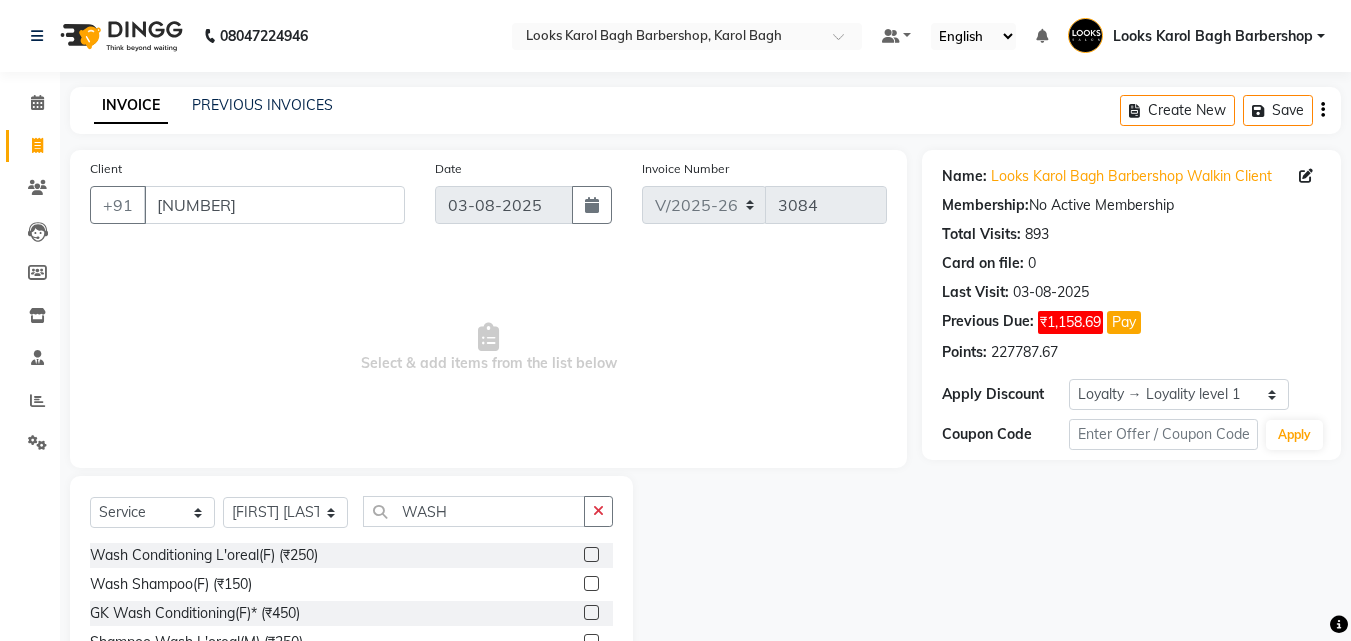 click 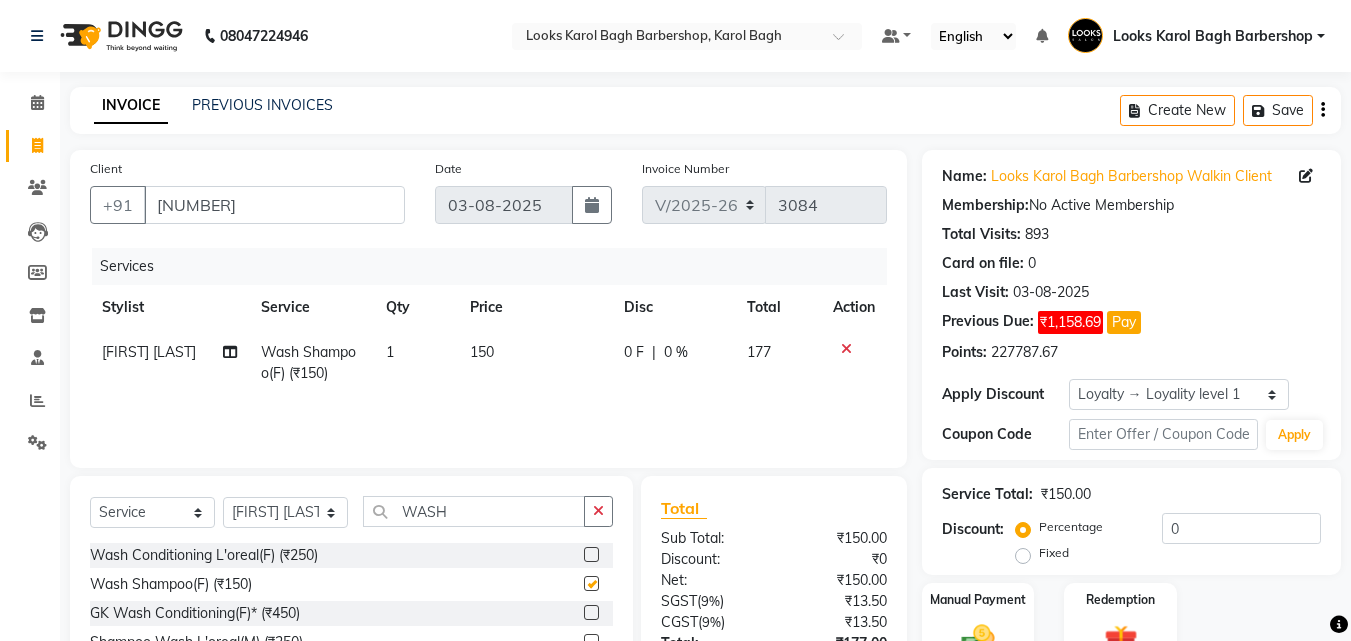 checkbox on "false" 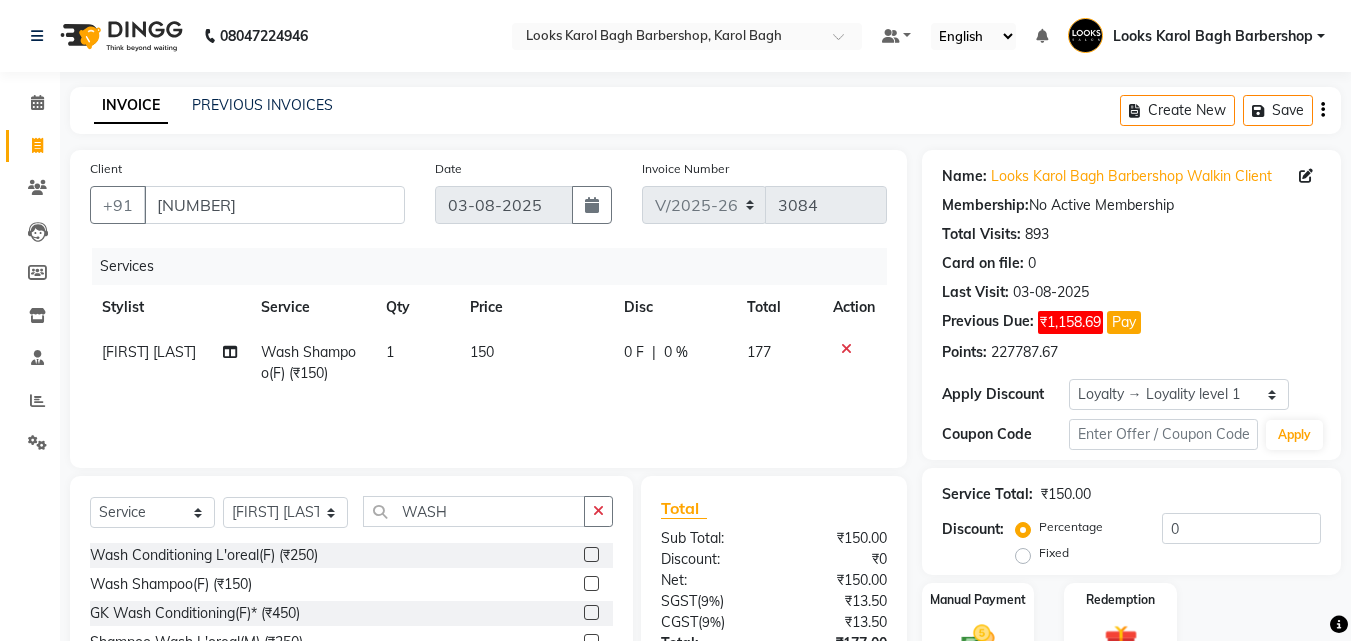 click on "150" 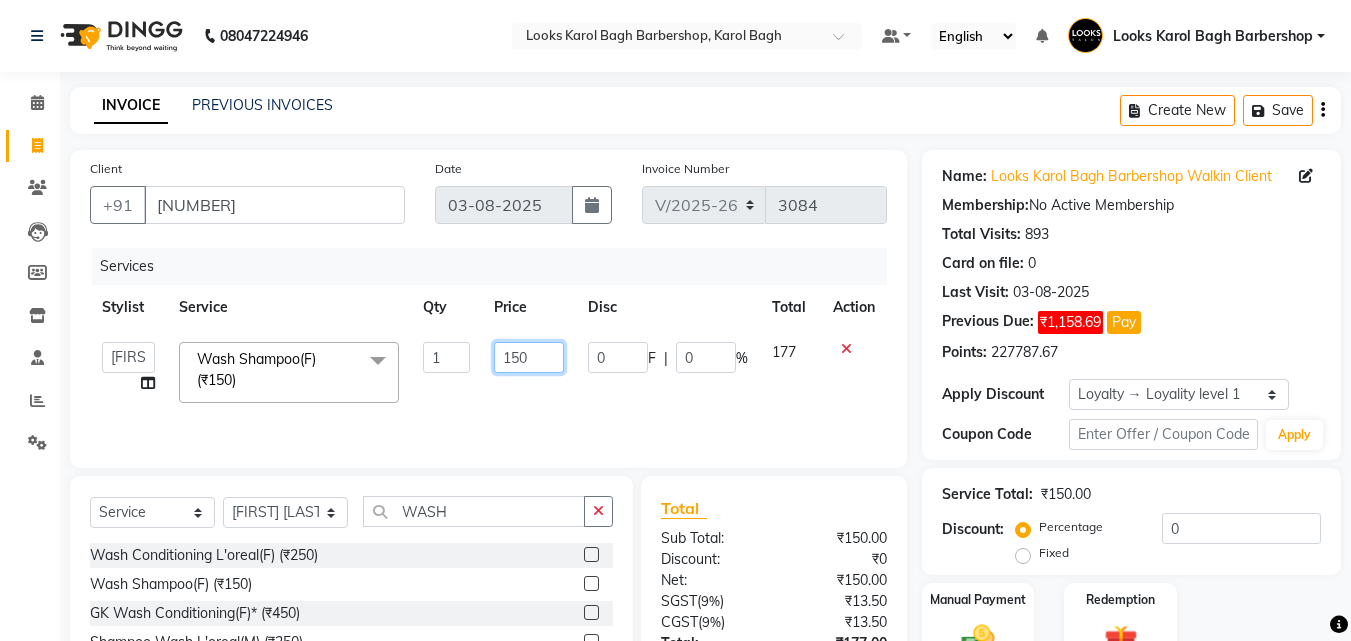 click on "150" 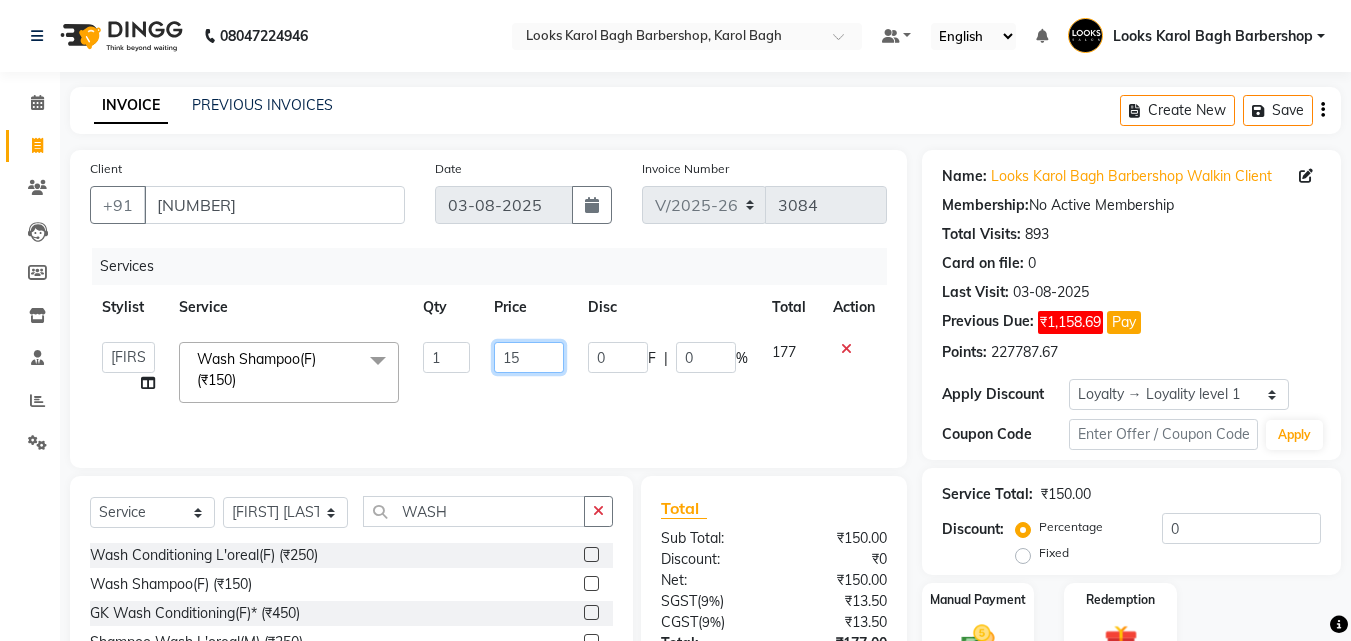 type on "153" 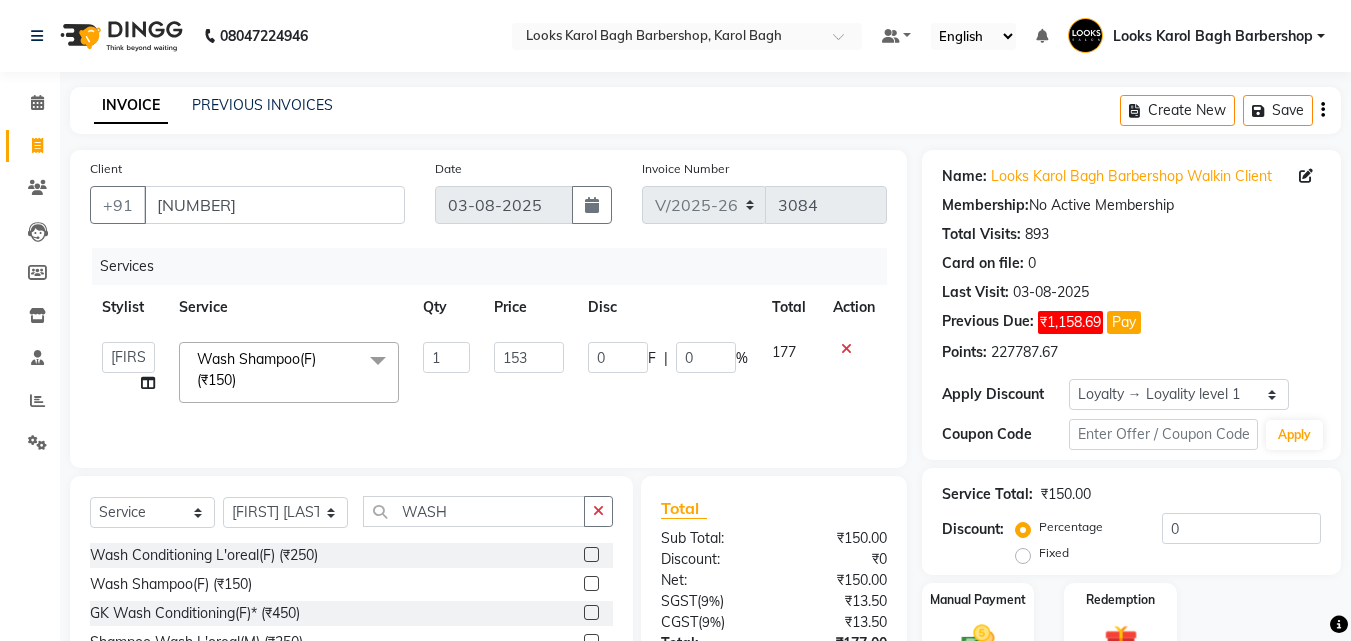 click on "Services Stylist Service Qty Price Disc Total Action  Aadil   Adnan   AENA   Aijaz   Alam   Amazon_Kart   AMIR    Anurag _asst   Arvind_asst   BIJENDER    Counter Sales   DANISH   DHARAMVEER   Eshan   FARHAN   KARAN RAI    KOMAL_NAILS   Krishna_asst   LALIT_PDCT   LHAMO   Looks_Female_Section   Looks_H.O_Store   Looks Karol Bagh Barbershop   Looks_Kart   MANIRAM   Meenu_pdct   Mohammad Sajid   NAEEM    NARENDER DEOL    Naveen_pdct   Prabhakar Kumar_PDCT   RAAJ GUPTA   RAAJ_JI   raj ji   RAM MURTI NARYAL   ROHIT    Rohit Seth   Rohit Thakur   SACHIN   sahil   Shabina   Shakir   SIMRAN   Sonia   Sunny   VIKRAM   VIKRANT SINGH    Vishal_Asst   YOGESH ASSISTANT  Wash Shampoo(F) (₹150)  x Big Toes (₹400) French Tip Repair (₹400) Gel French Extension (₹500) Gel Tip Repair (₹350) Gel Infills (₹1350) Gel Overlays (₹1800) Gel Extension (₹500) Gel Nail Removal (₹150) Natural Nail Extensions (₹3300) French Nail Extensions (₹3500) Gel Polish Removal (₹600) Extension Removal (₹1000) 1 153 0 F |" 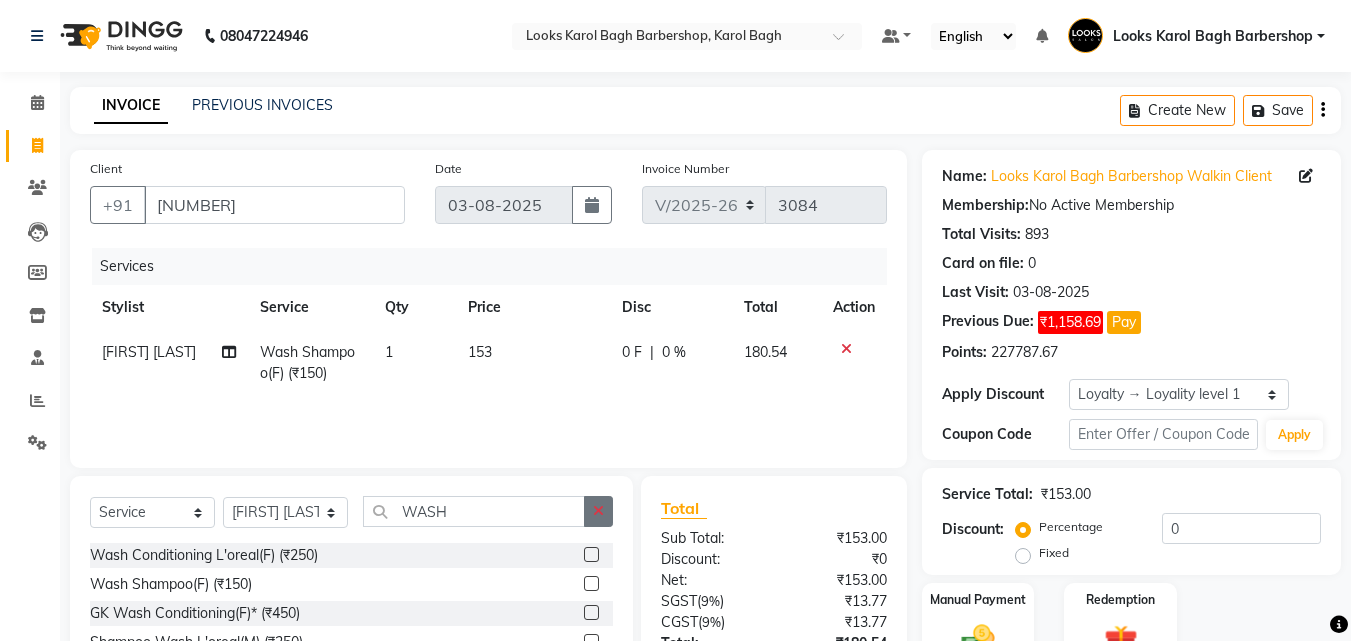 click 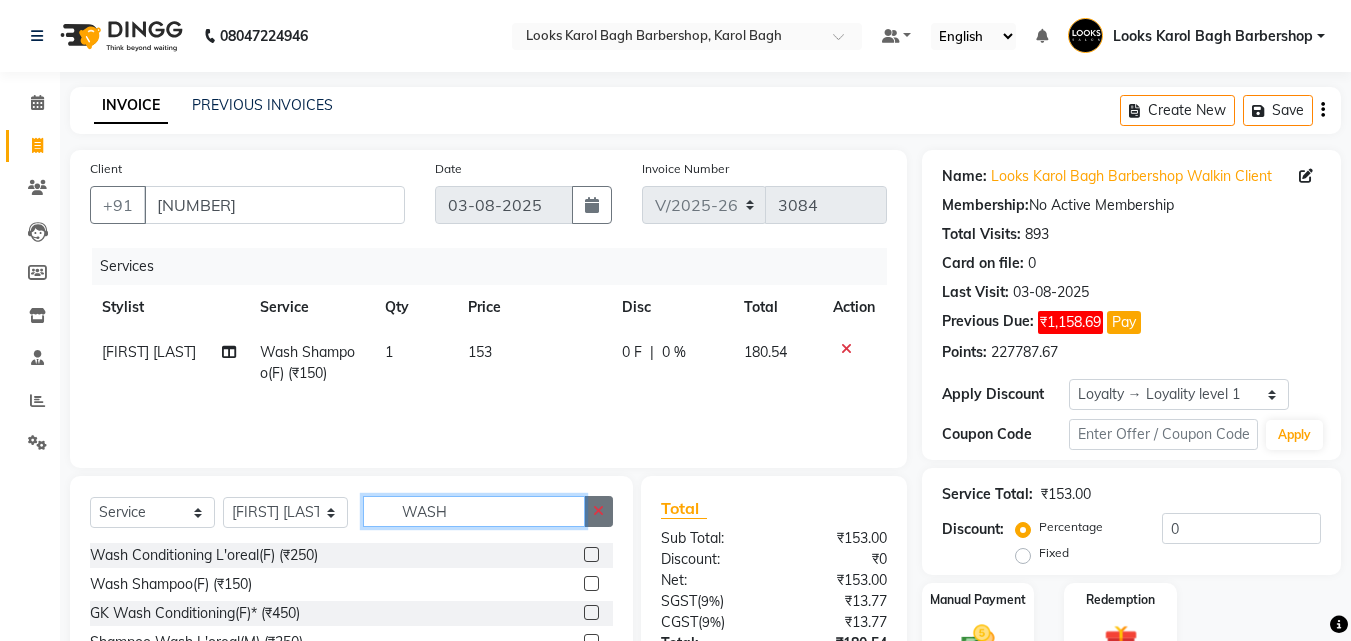 type 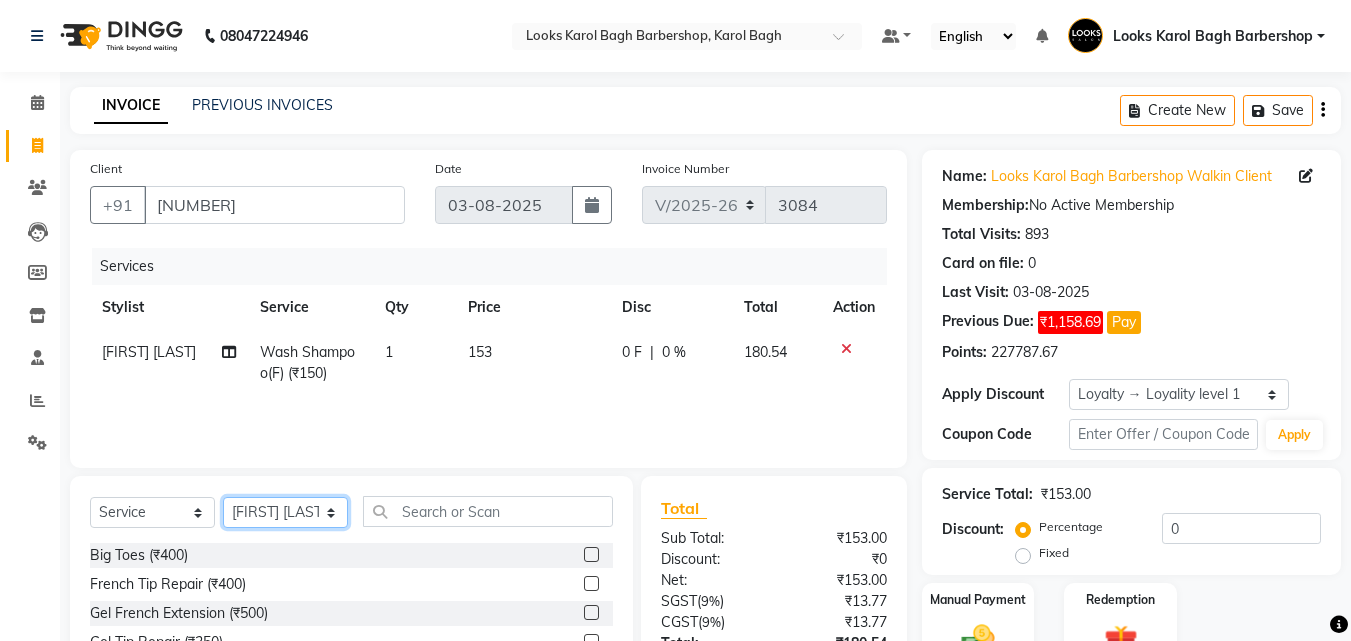 click on "Select Stylist Aadil Adnan AENA Aijaz Alam Amazon_Kart AMIR  Anurag _asst Arvind_asst BIJENDER  Counter Sales DANISH DHARAMVEER Eshan FARHAN KARAN RAI  KOMAL_NAILS Krishna_asst LALIT_PDCT LHAMO Looks_Female_Section Looks_H.O_Store Looks Karol Bagh Barbershop Looks_Kart MANIRAM Meenu_pdct Mohammad Sajid NAEEM  NARENDER DEOL  Naveen_pdct Prabhakar Kumar_PDCT RAAJ GUPTA RAAJ_JI raj ji RAM MURTI NARYAL ROHIT  Rohit Seth Rohit Thakur SACHIN sahil Shabina Shakir SIMRAN Sonia Sunny VIKRAM VIKRANT SINGH  Vishal_Asst YOGESH ASSISTANT" 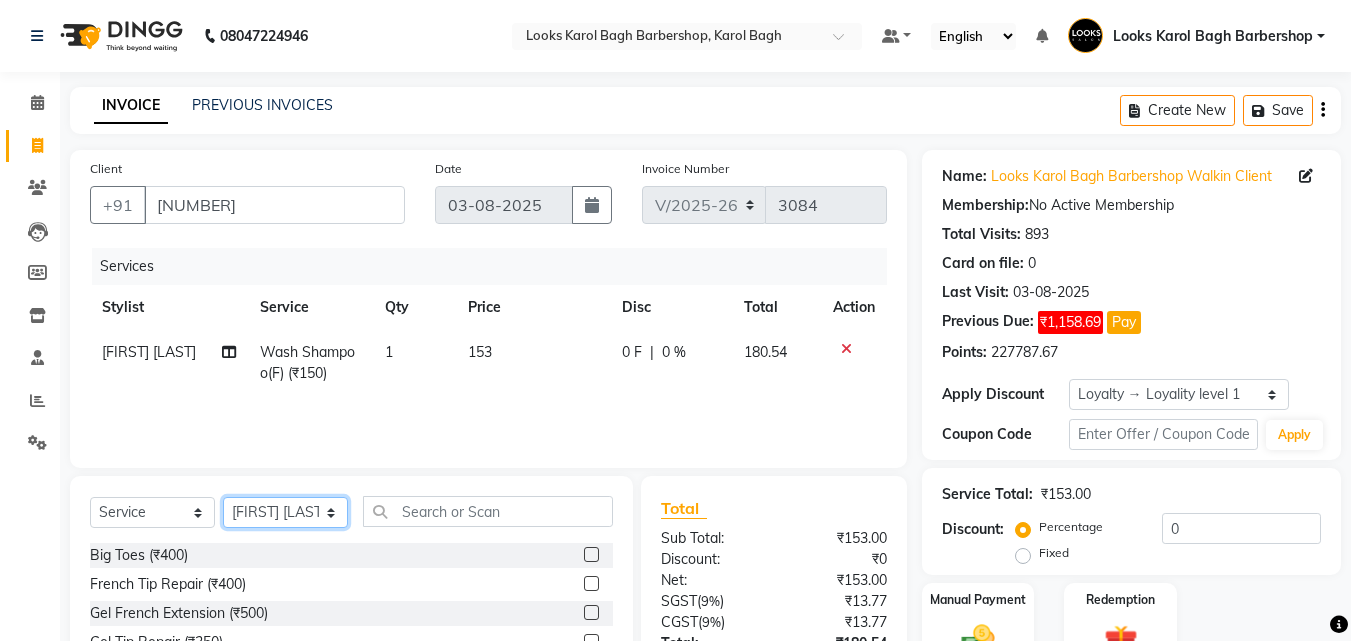 select on "23408" 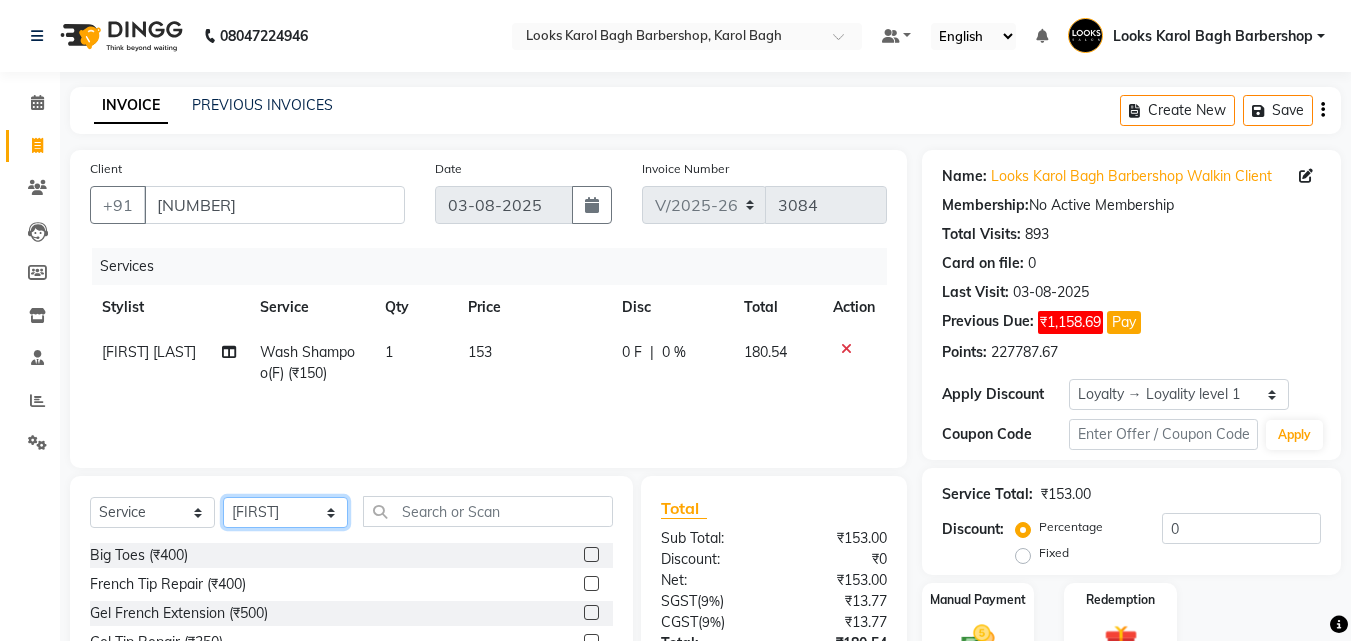 click on "Select Stylist Aadil Adnan AENA Aijaz Alam Amazon_Kart AMIR  Anurag _asst Arvind_asst BIJENDER  Counter Sales DANISH DHARAMVEER Eshan FARHAN KARAN RAI  KOMAL_NAILS Krishna_asst LALIT_PDCT LHAMO Looks_Female_Section Looks_H.O_Store Looks Karol Bagh Barbershop Looks_Kart MANIRAM Meenu_pdct Mohammad Sajid NAEEM  NARENDER DEOL  Naveen_pdct Prabhakar Kumar_PDCT RAAJ GUPTA RAAJ_JI raj ji RAM MURTI NARYAL ROHIT  Rohit Seth Rohit Thakur SACHIN sahil Shabina Shakir SIMRAN Sonia Sunny VIKRAM VIKRANT SINGH  Vishal_Asst YOGESH ASSISTANT" 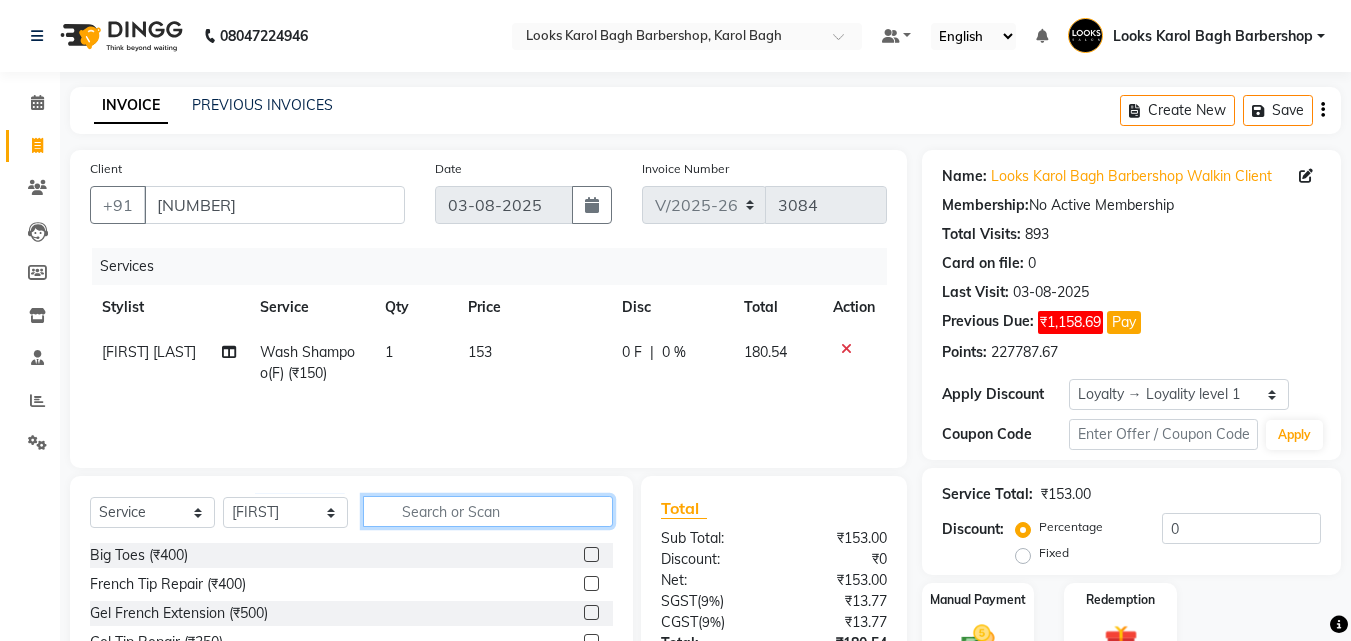 drag, startPoint x: 430, startPoint y: 518, endPoint x: 419, endPoint y: 521, distance: 11.401754 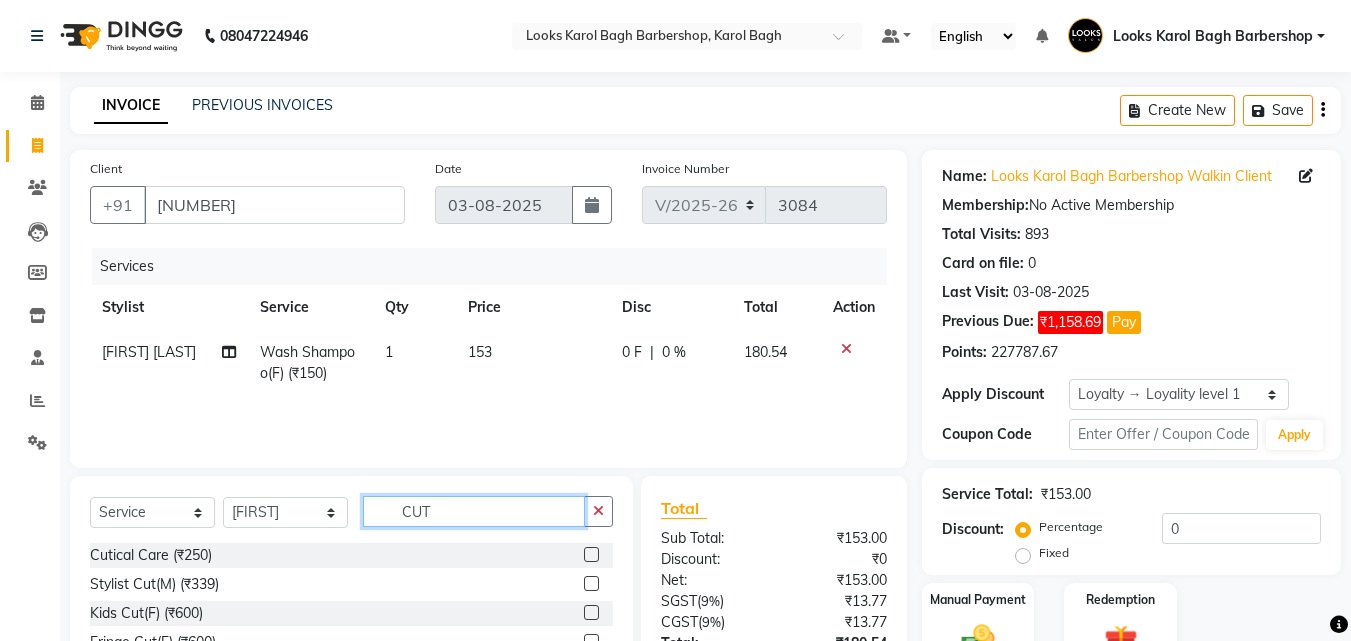 type on "CUT" 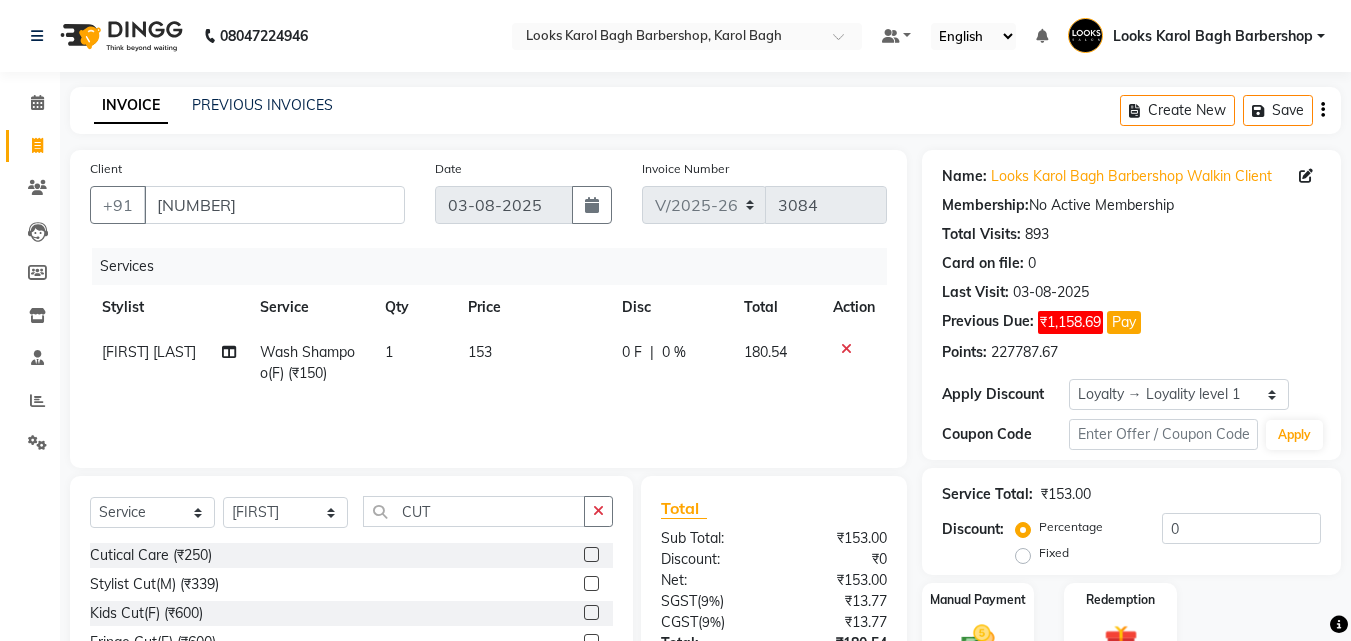 click 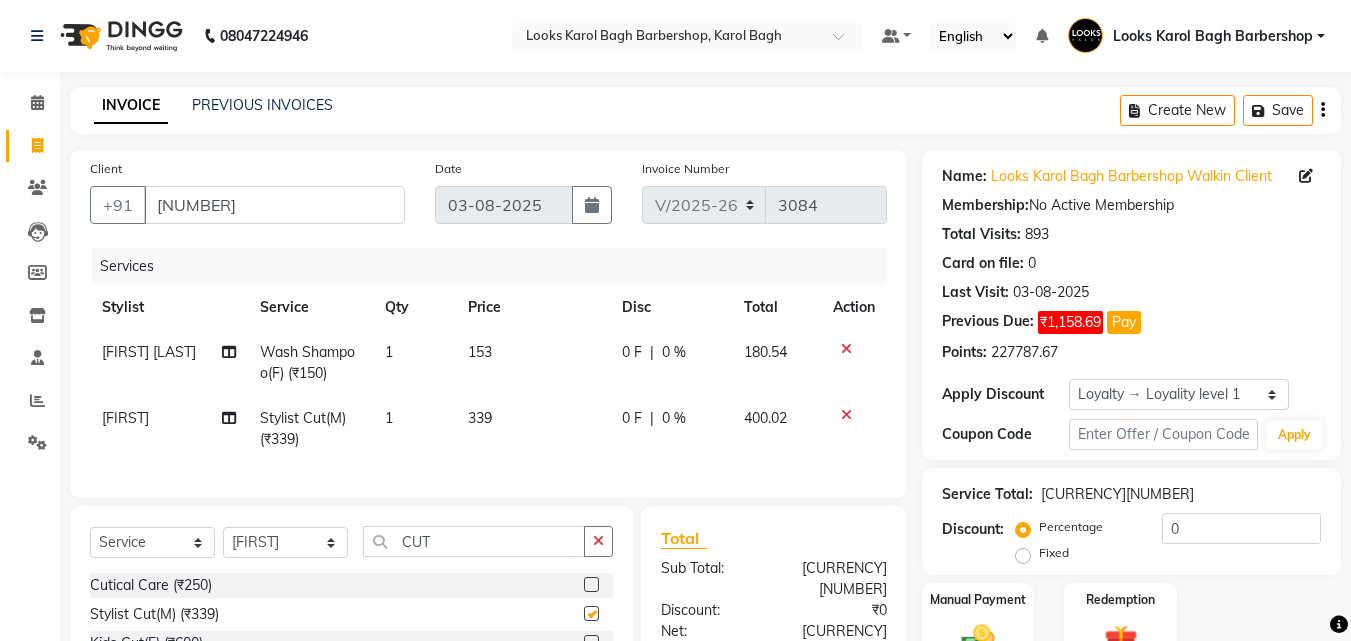 checkbox on "false" 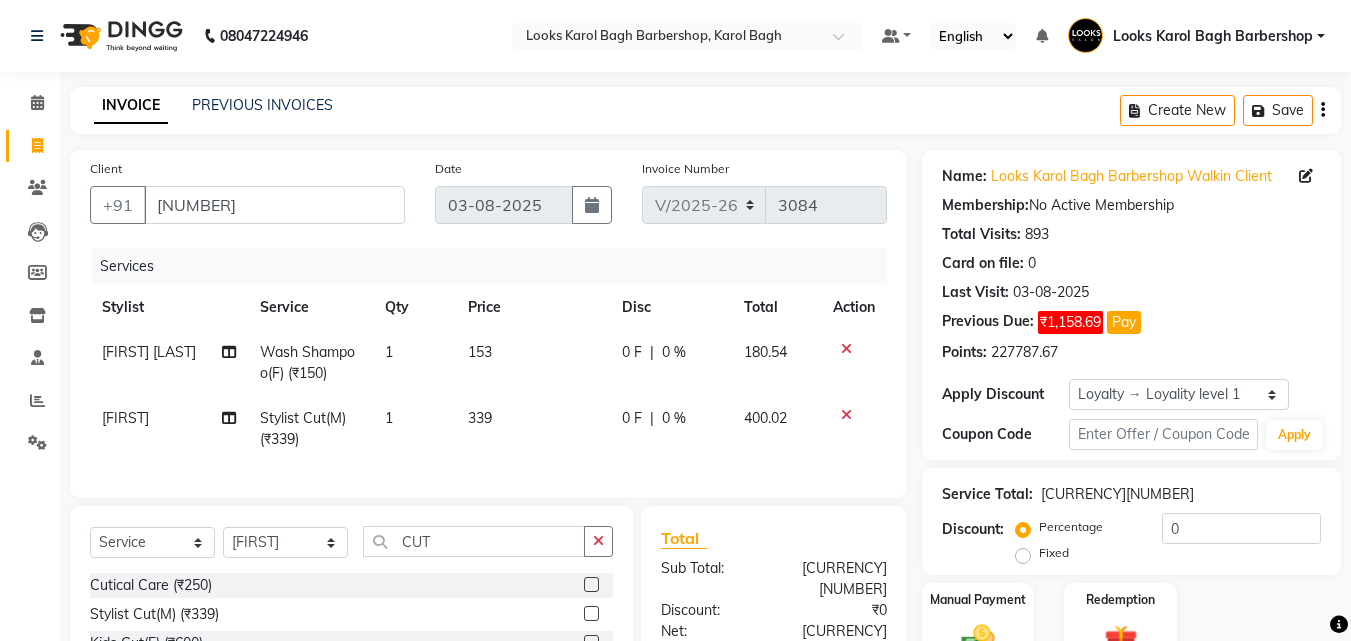 scroll, scrollTop: 225, scrollLeft: 0, axis: vertical 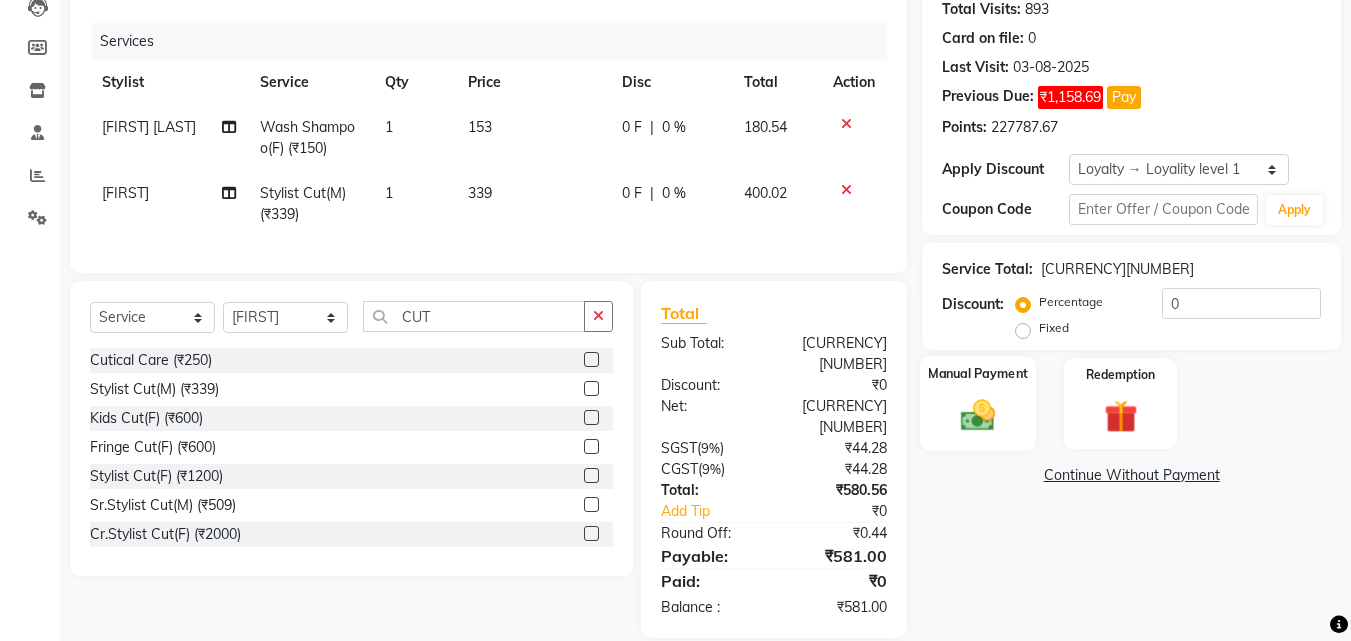 click 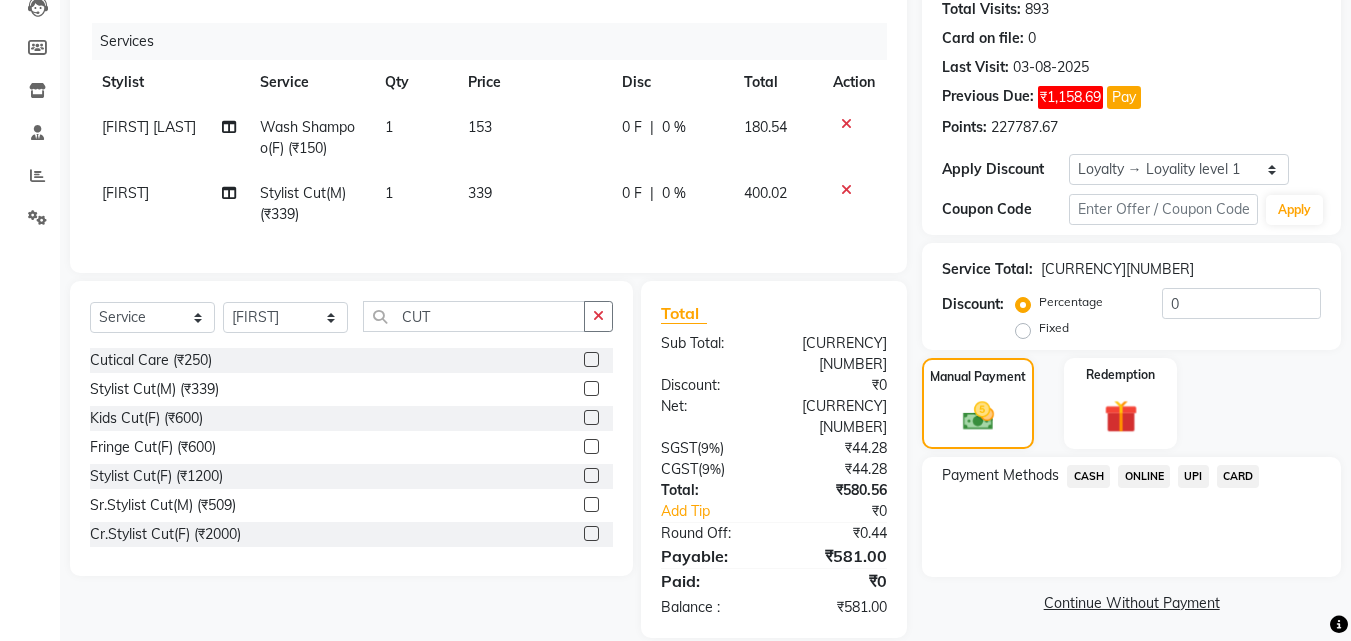click on "CASH" 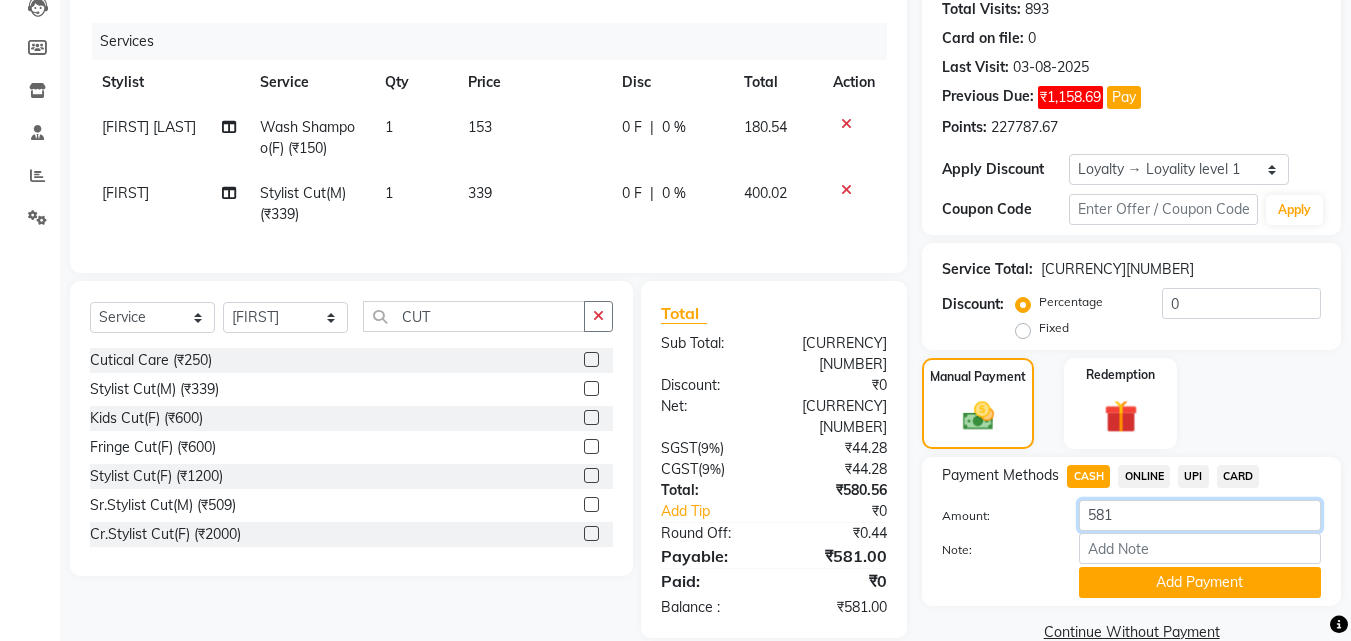 click on "581" 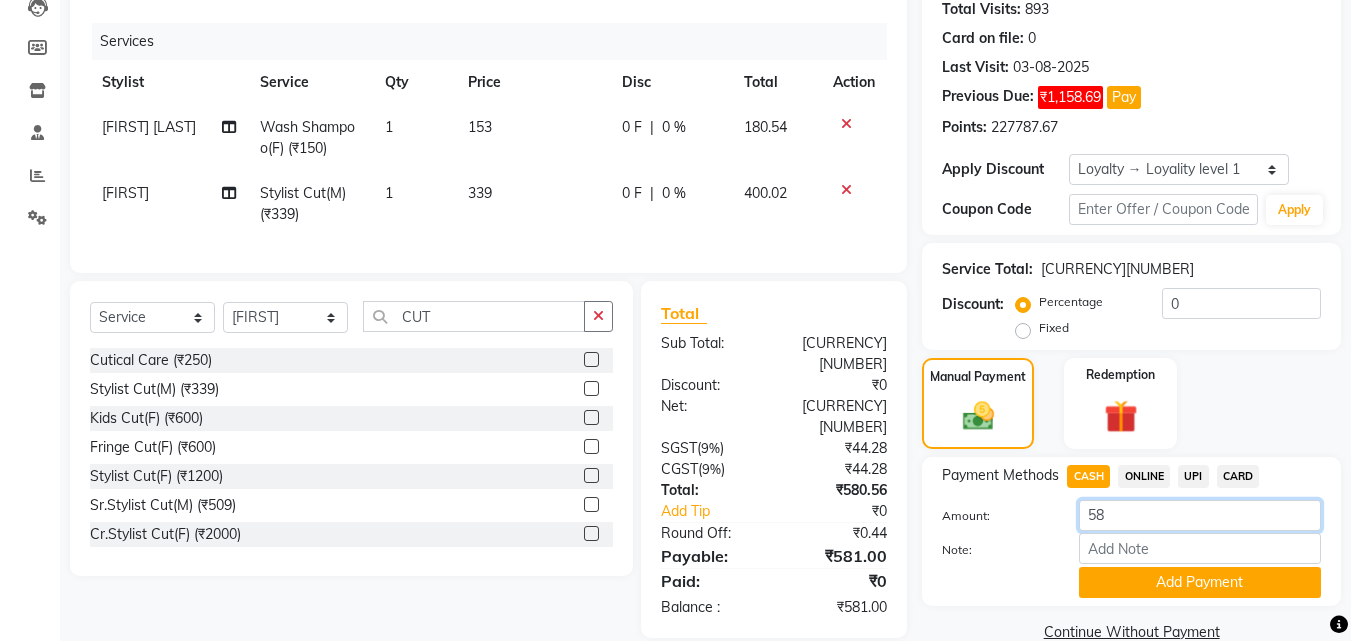 type on "5" 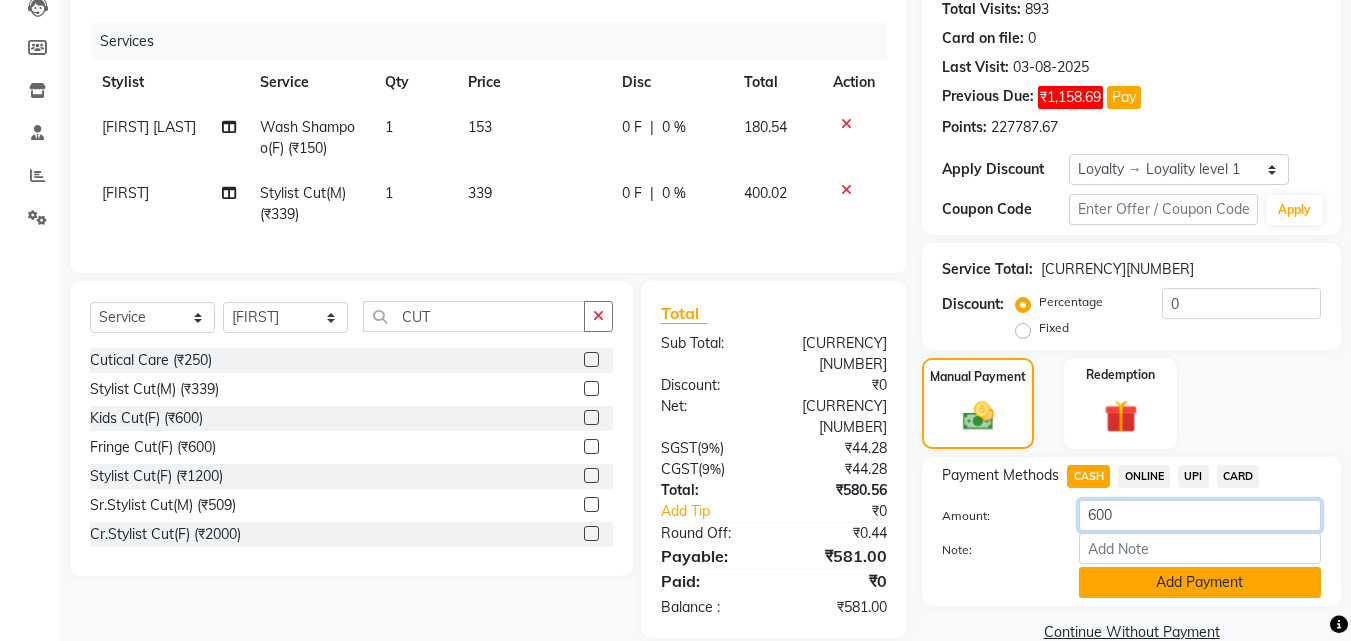 type on "600" 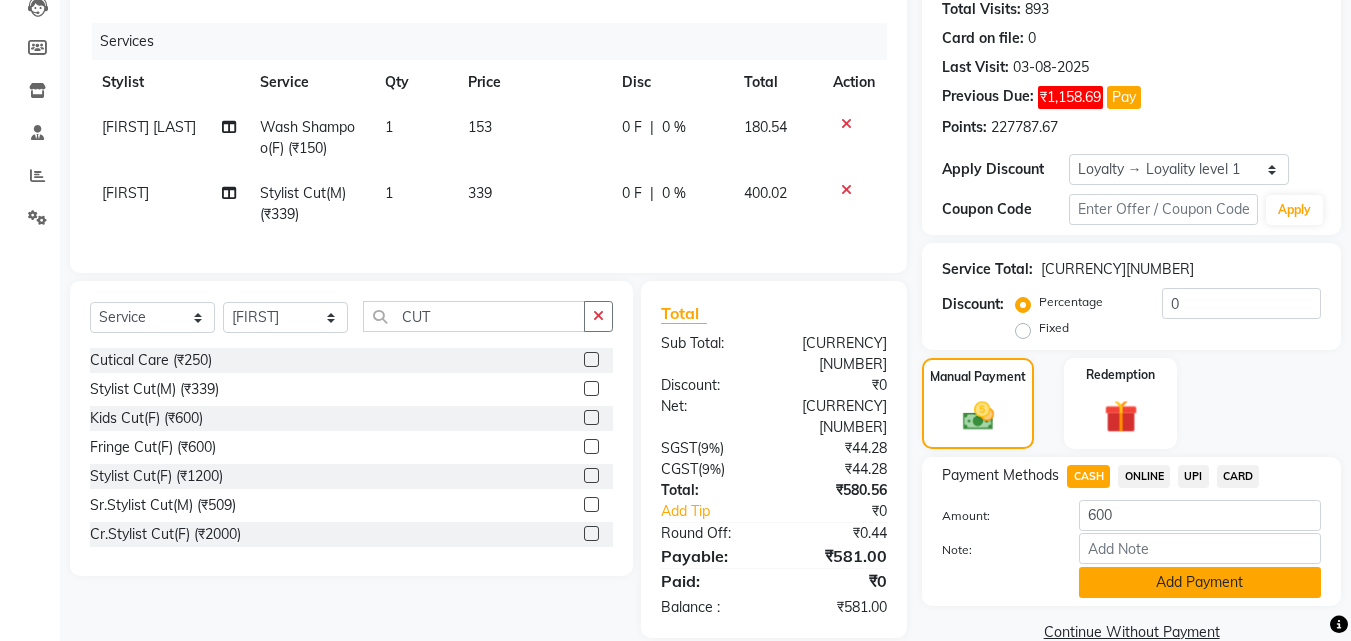 click on "Add Payment" 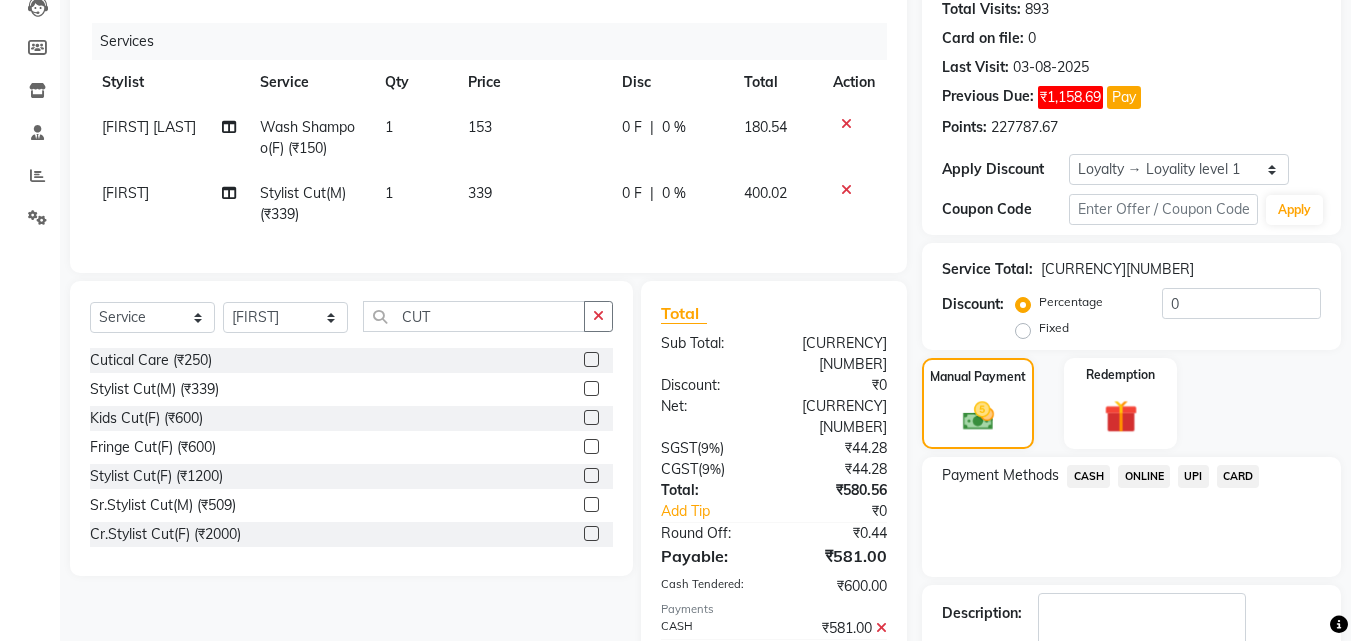 scroll, scrollTop: 437, scrollLeft: 0, axis: vertical 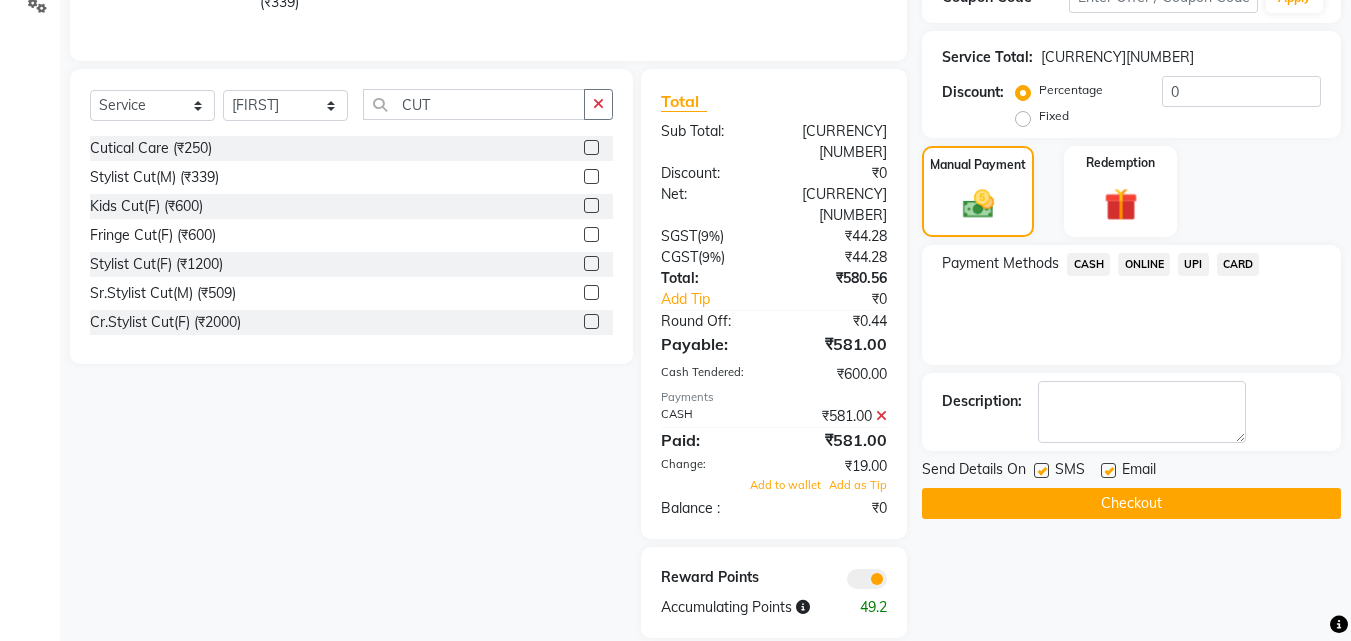 click on "Checkout" 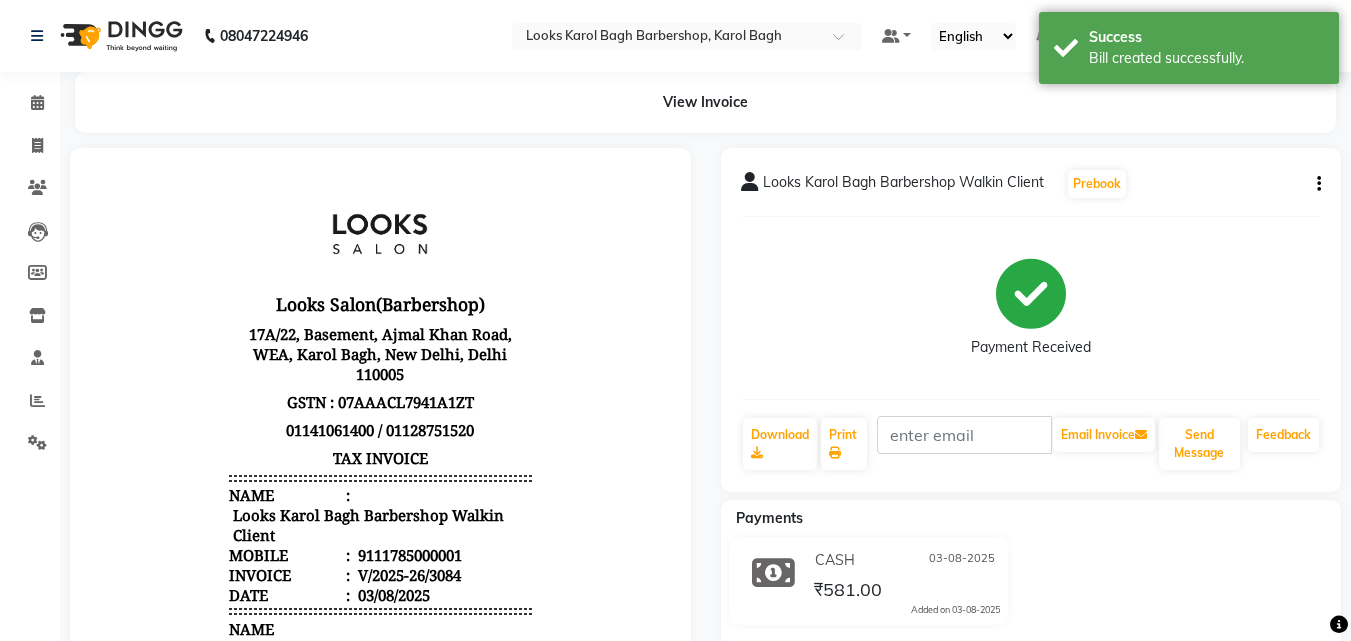 scroll, scrollTop: 0, scrollLeft: 0, axis: both 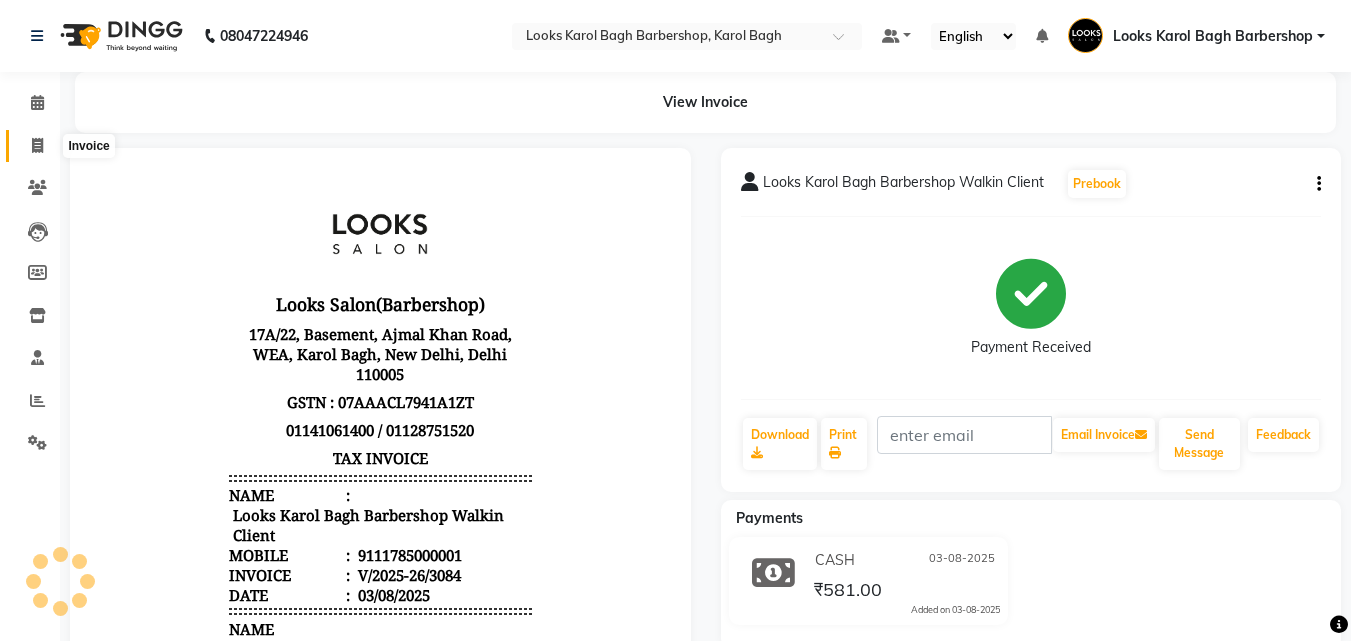 click 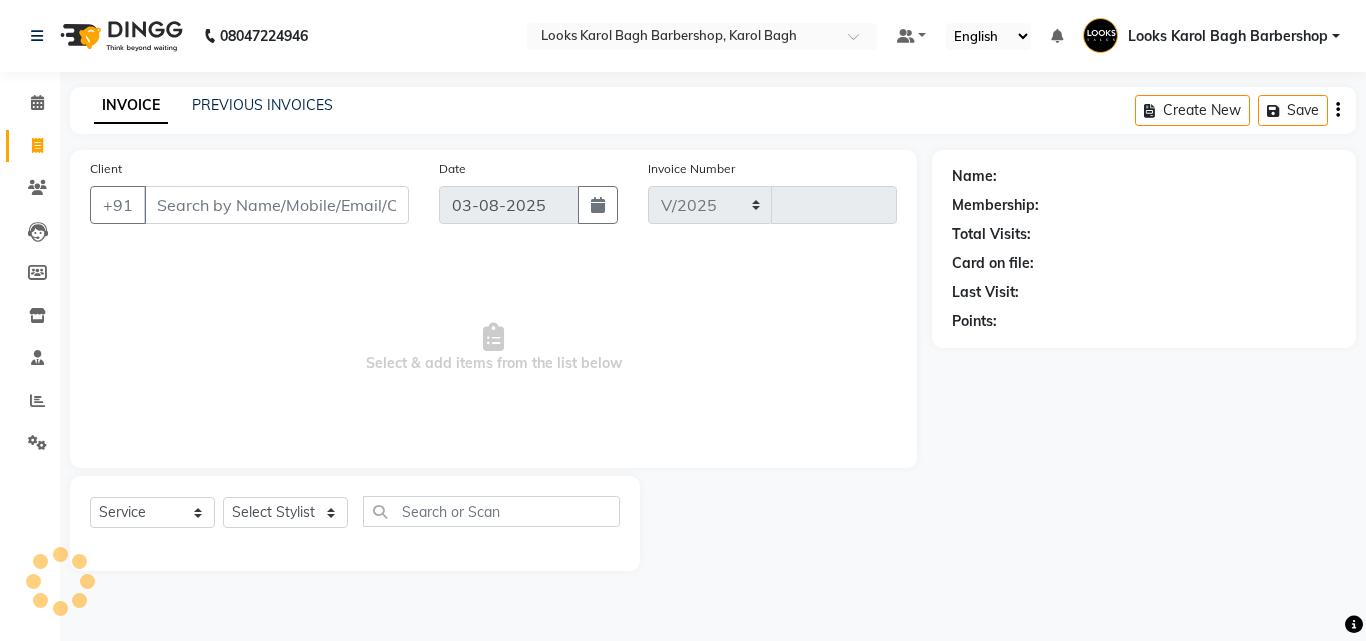 select on "4323" 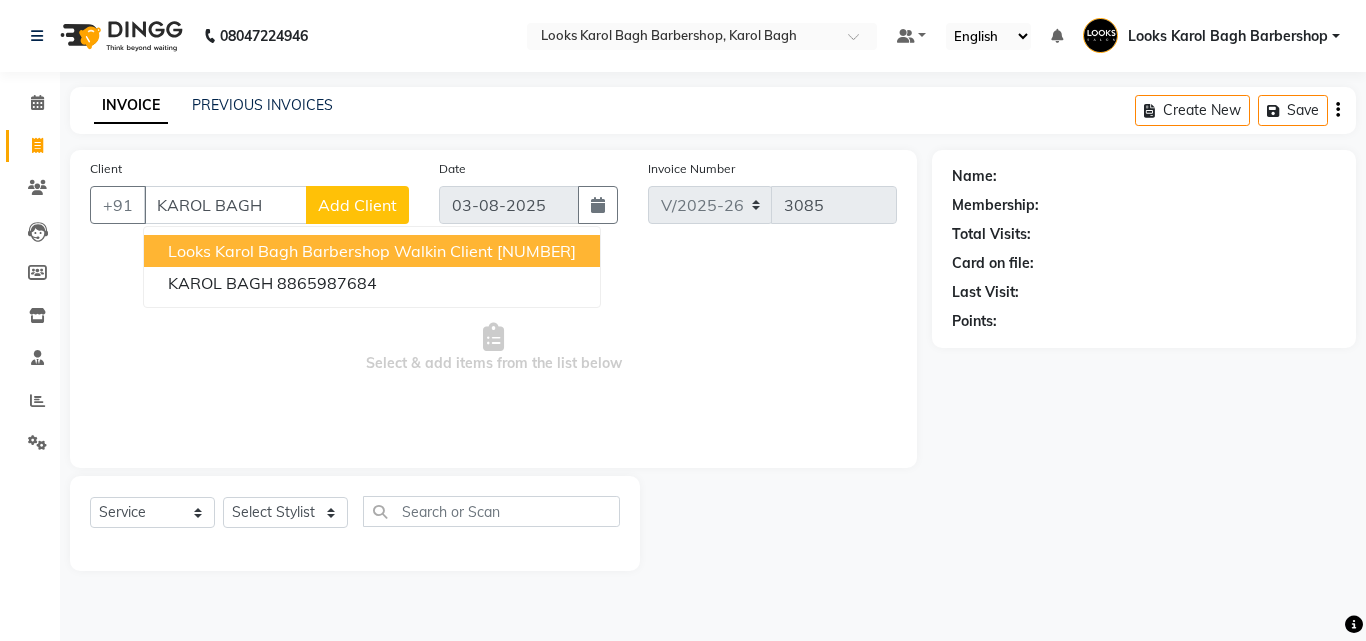 click on "Looks Karol Bagh Barbershop Walkin Client" at bounding box center [330, 251] 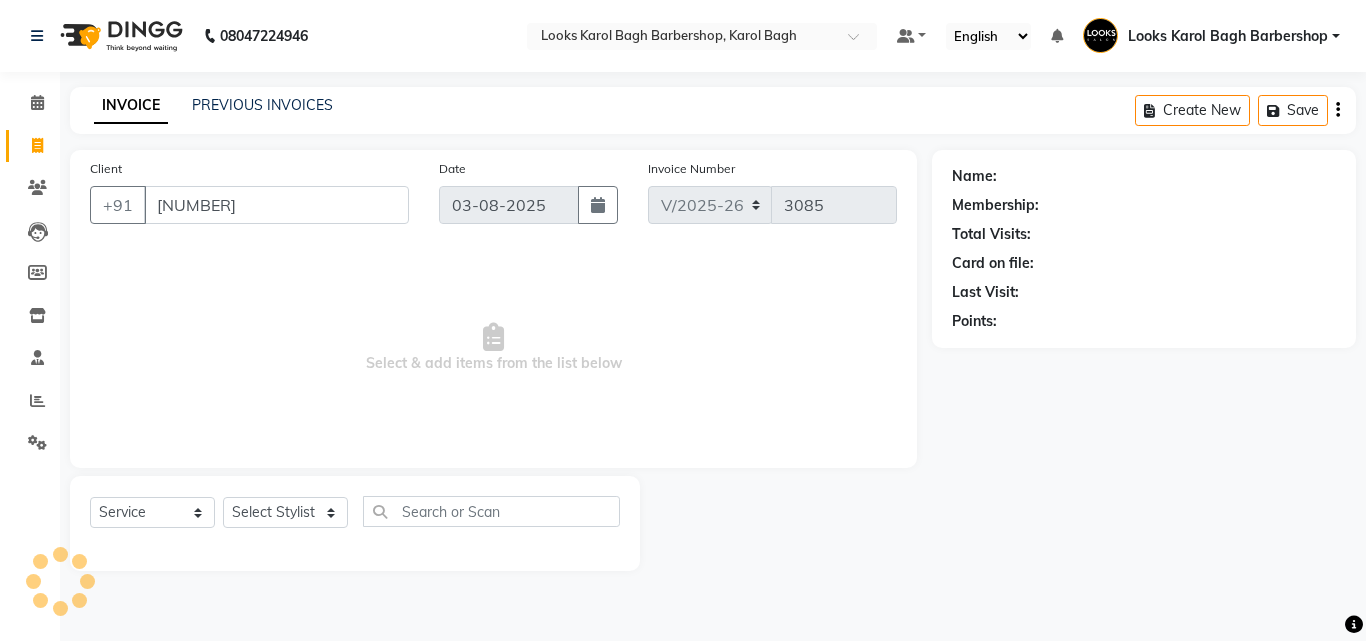 type on "11785000001" 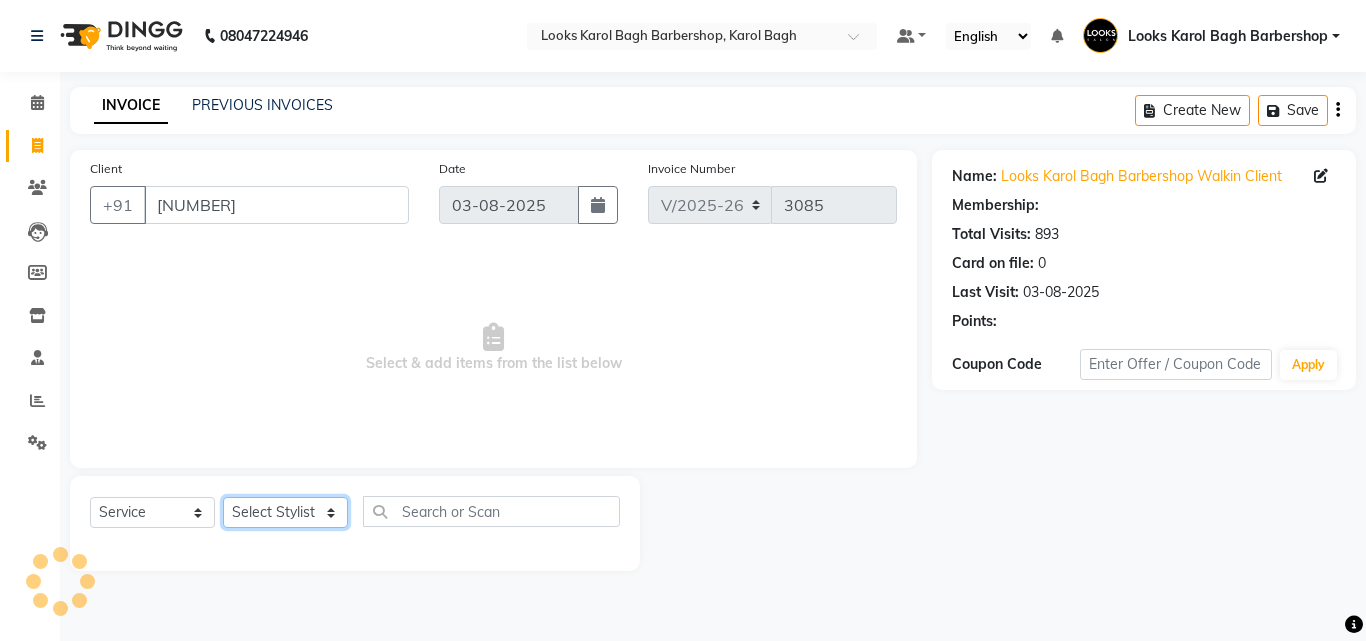 click on "Select Stylist Aadil Adnan AENA Aijaz Alam Amazon_Kart AMIR  Anurag _asst Arvind_asst BIJENDER  Counter Sales DANISH DHARAMVEER Eshan FARHAN KARAN RAI  KOMAL_NAILS Krishna_asst LALIT_PDCT LHAMO Looks_Female_Section Looks_H.O_Store Looks Karol Bagh Barbershop Looks_Kart MANIRAM Meenu_pdct Mohammad Sajid NAEEM  NARENDER DEOL  Naveen_pdct Prabhakar Kumar_PDCT RAAJ GUPTA RAAJ_JI raj ji RAM MURTI NARYAL ROHIT  Rohit Seth Rohit Thakur SACHIN sahil Shabina Shakir SIMRAN Sonia Sunny VIKRAM VIKRANT SINGH  Vishal_Asst YOGESH ASSISTANT" 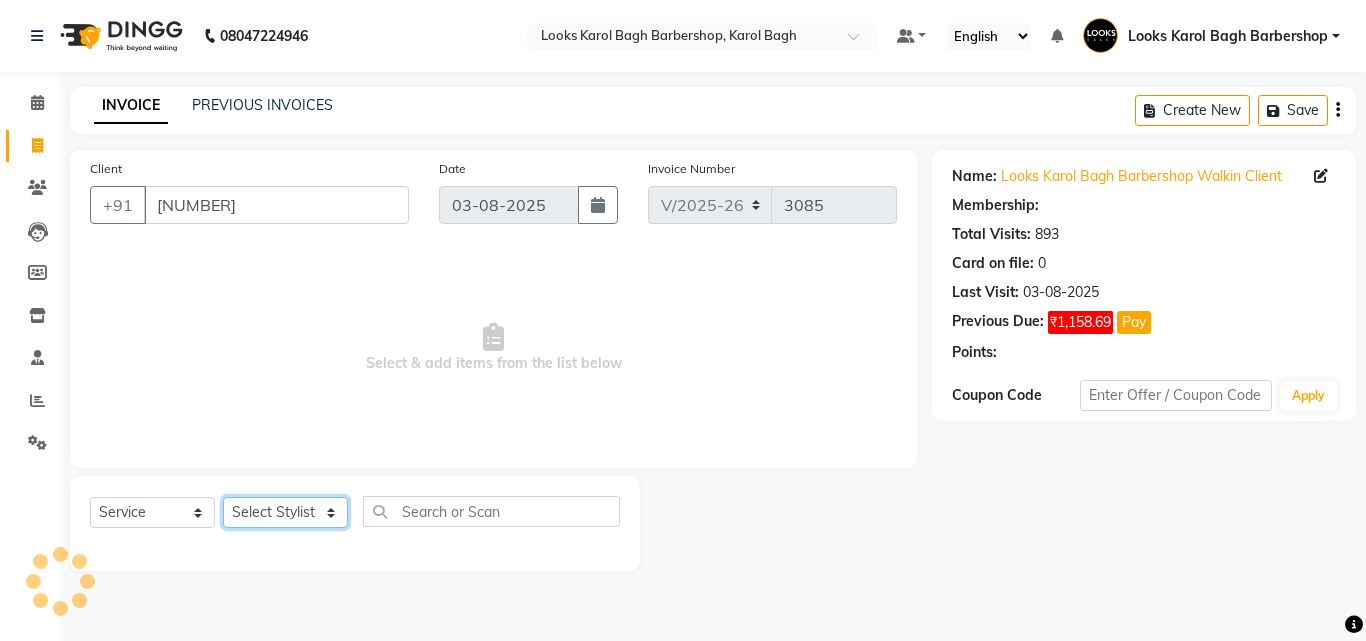 select on "1: Object" 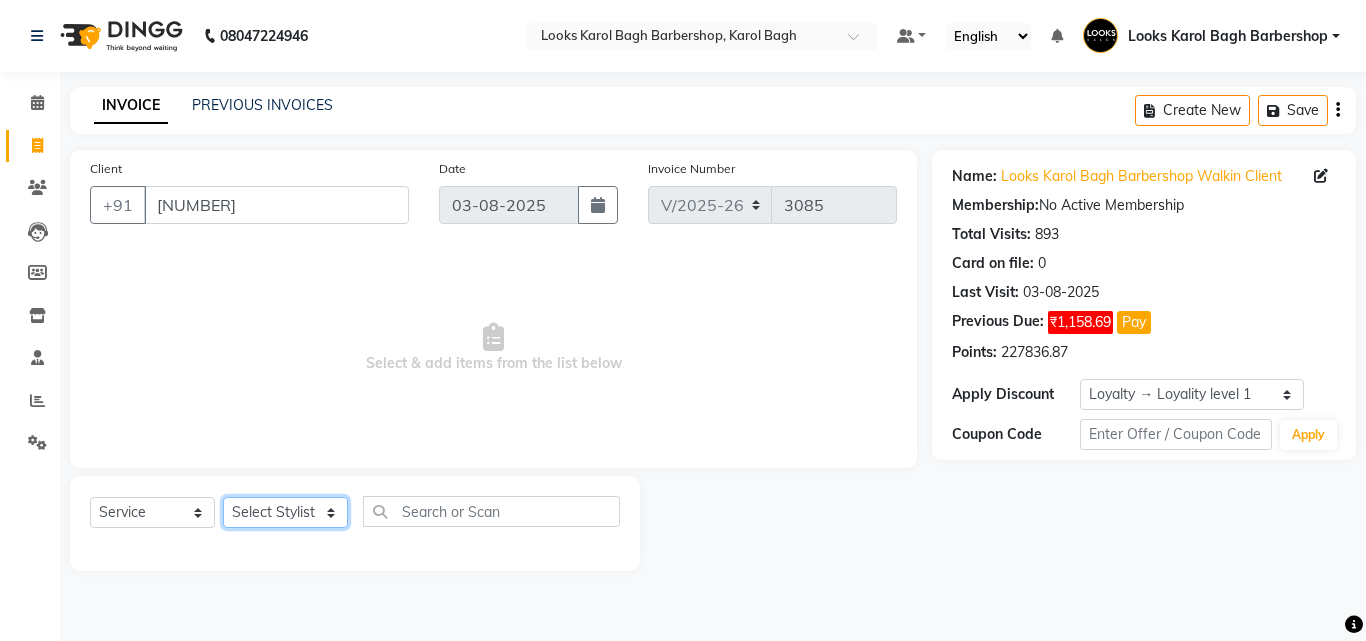 select on "23406" 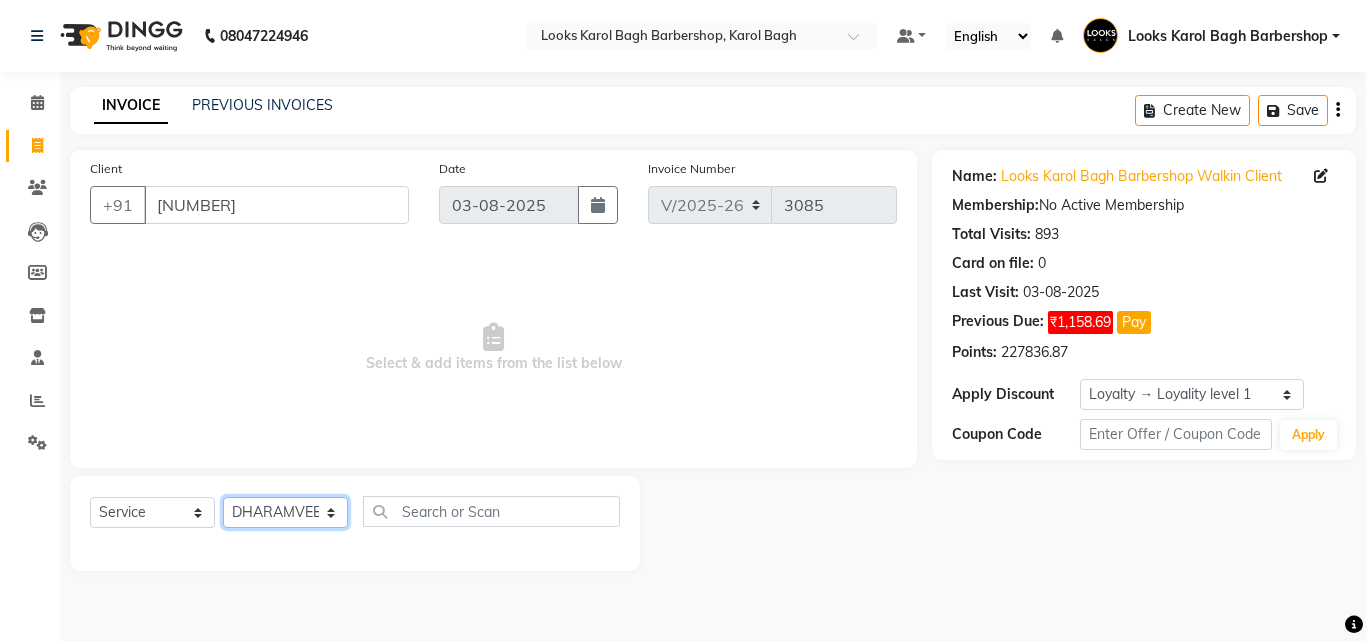 click on "Select Stylist Aadil Adnan AENA Aijaz Alam Amazon_Kart AMIR  Anurag _asst Arvind_asst BIJENDER  Counter Sales DANISH DHARAMVEER Eshan FARHAN KARAN RAI  KOMAL_NAILS Krishna_asst LALIT_PDCT LHAMO Looks_Female_Section Looks_H.O_Store Looks Karol Bagh Barbershop Looks_Kart MANIRAM Meenu_pdct Mohammad Sajid NAEEM  NARENDER DEOL  Naveen_pdct Prabhakar Kumar_PDCT RAAJ GUPTA RAAJ_JI raj ji RAM MURTI NARYAL ROHIT  Rohit Seth Rohit Thakur SACHIN sahil Shabina Shakir SIMRAN Sonia Sunny VIKRAM VIKRANT SINGH  Vishal_Asst YOGESH ASSISTANT" 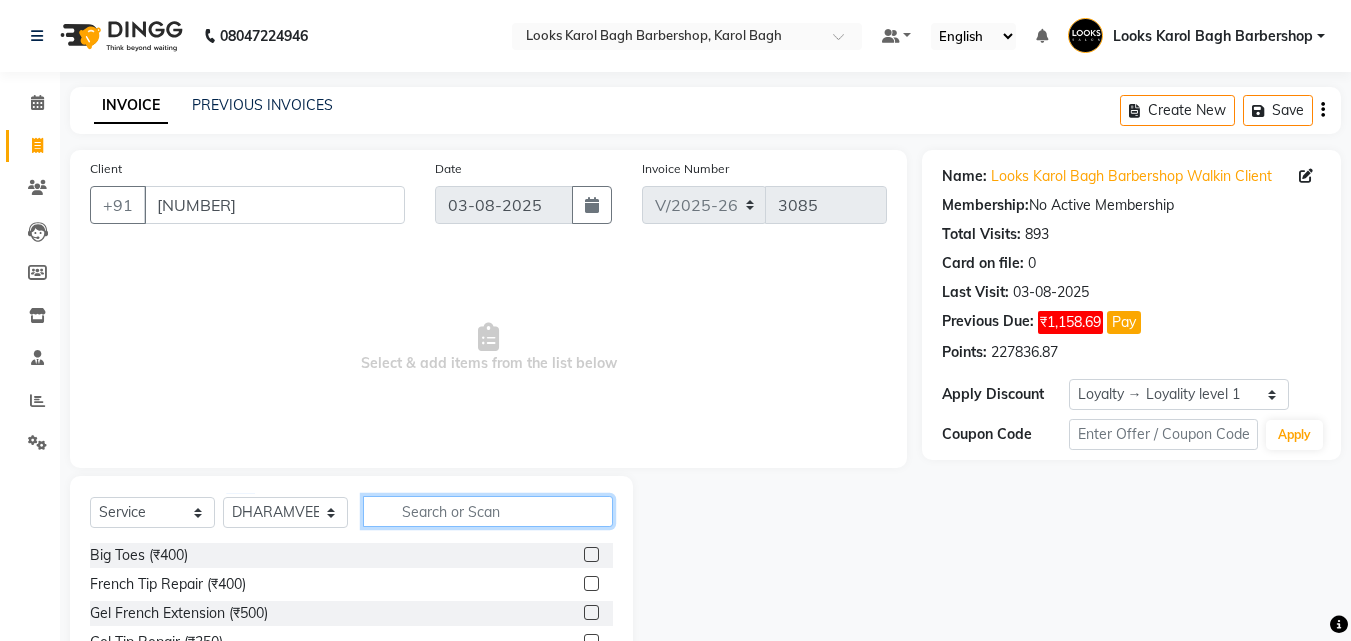 drag, startPoint x: 459, startPoint y: 516, endPoint x: 447, endPoint y: 497, distance: 22.472204 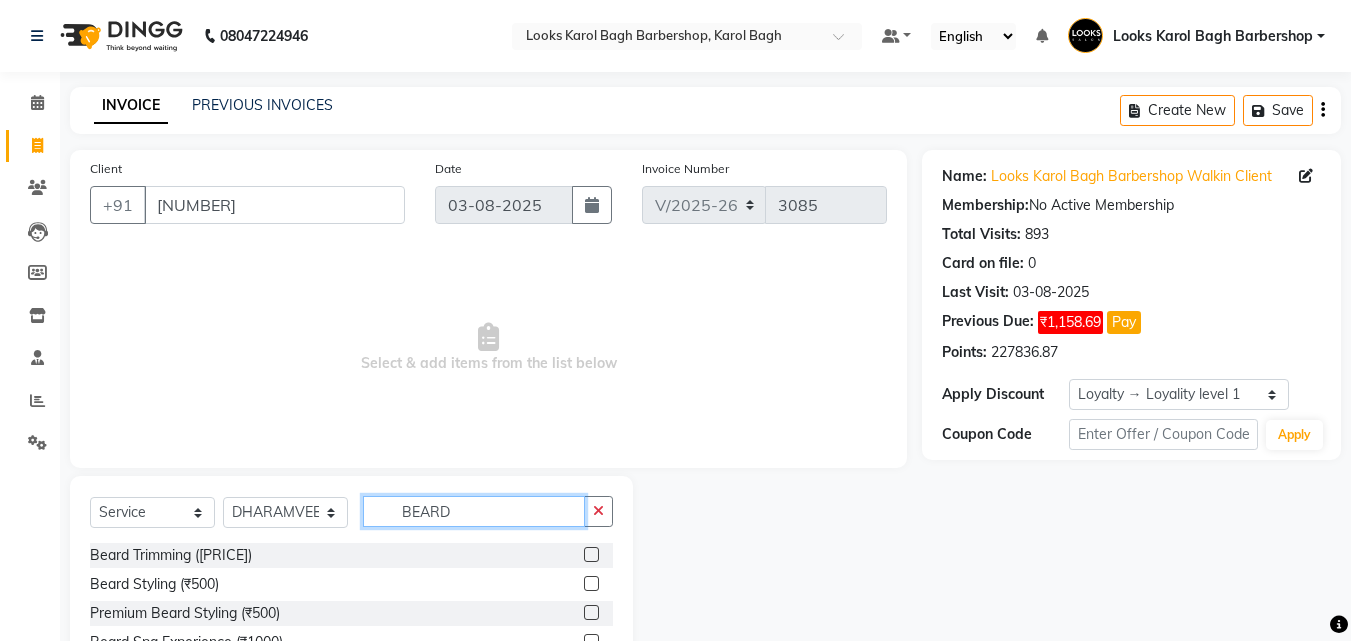 type on "BEARD" 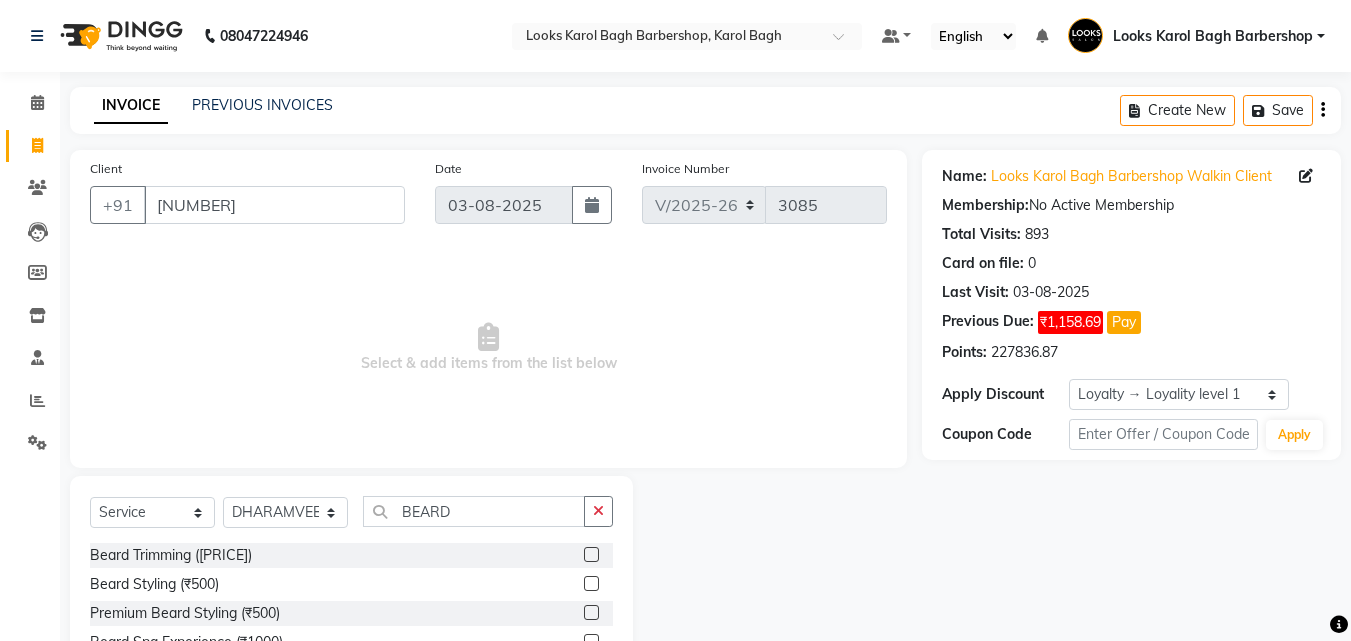 click on "Beard Trimming (₹212)" 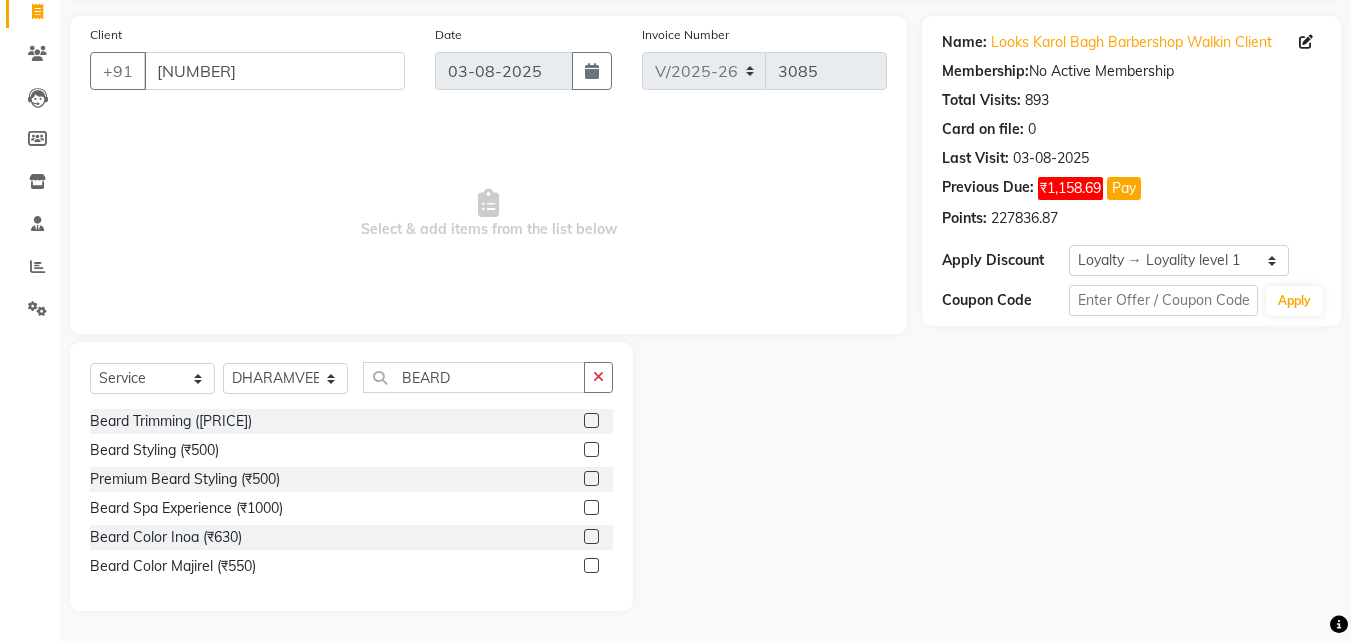 click 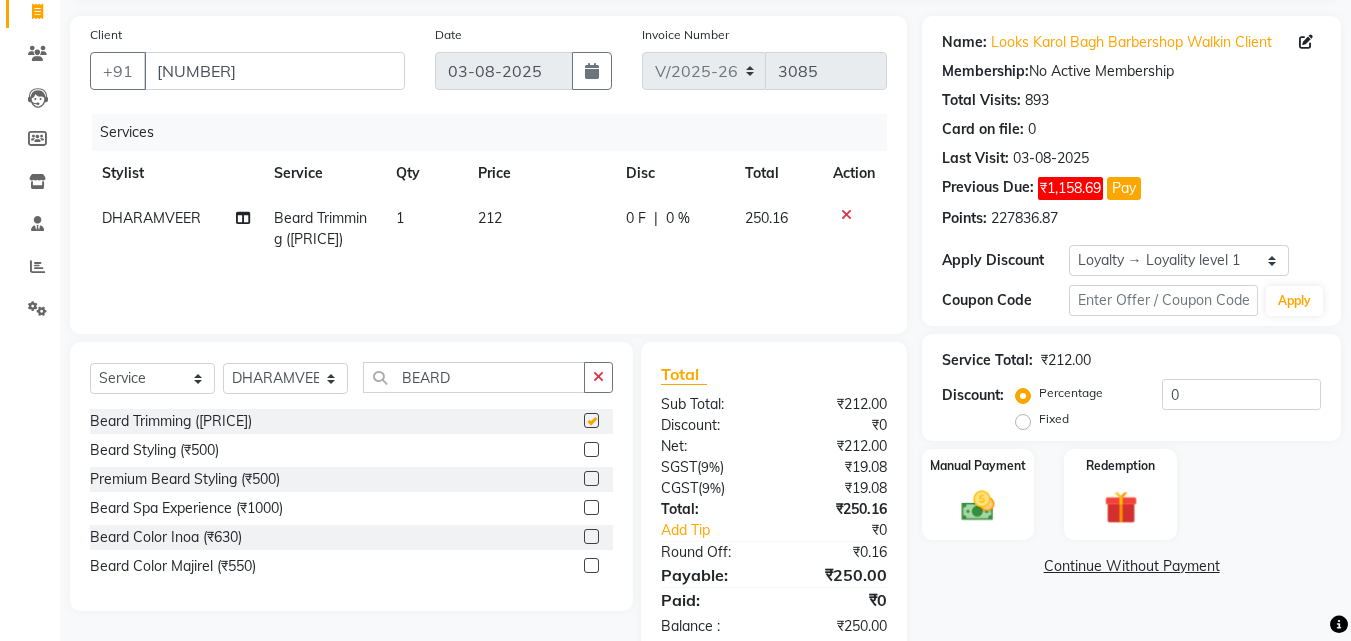 checkbox on "false" 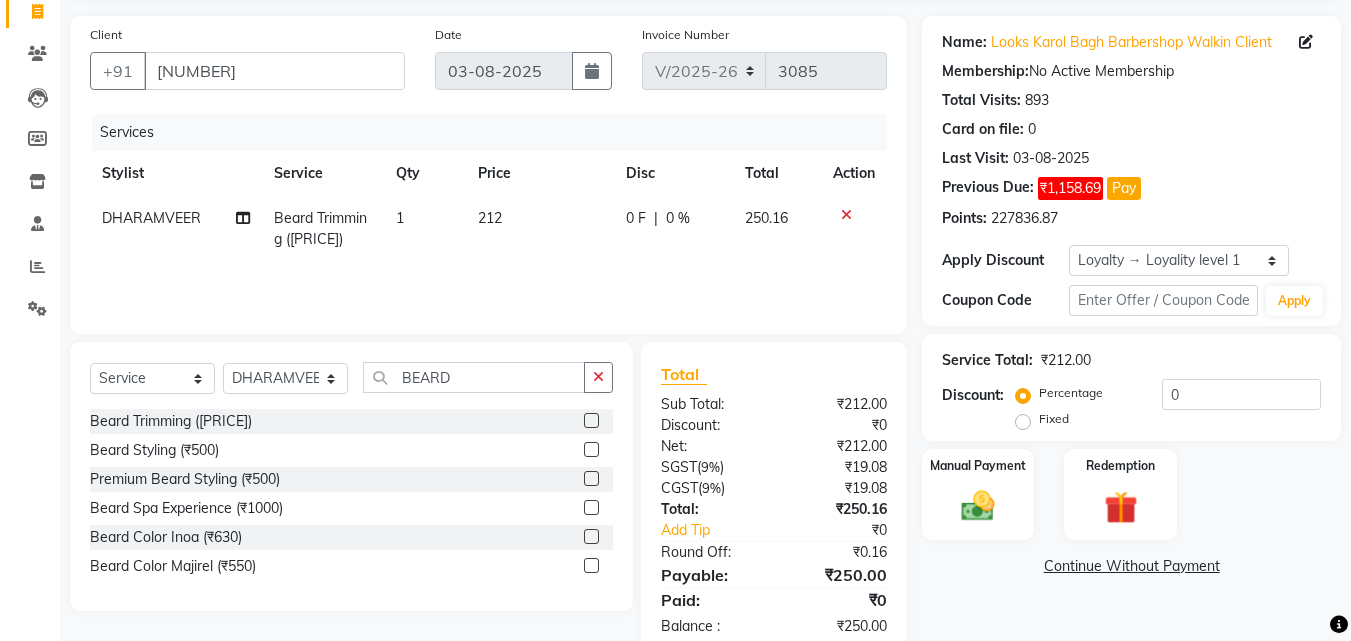 scroll, scrollTop: 180, scrollLeft: 0, axis: vertical 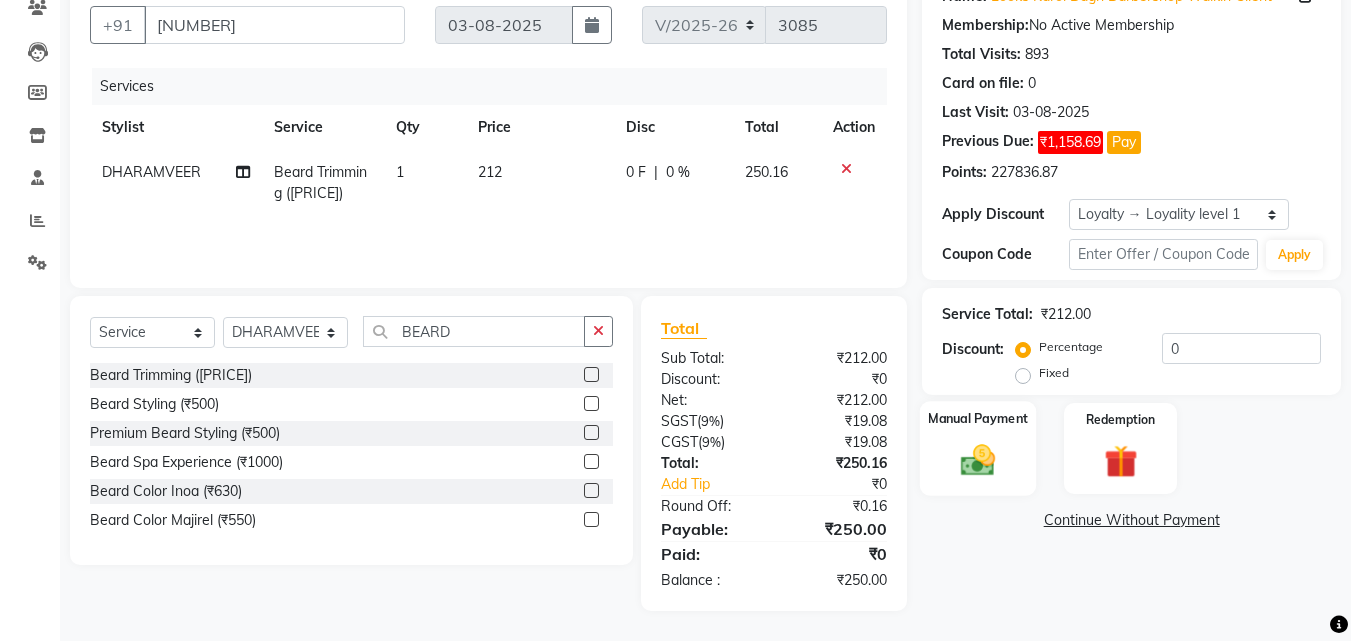 click 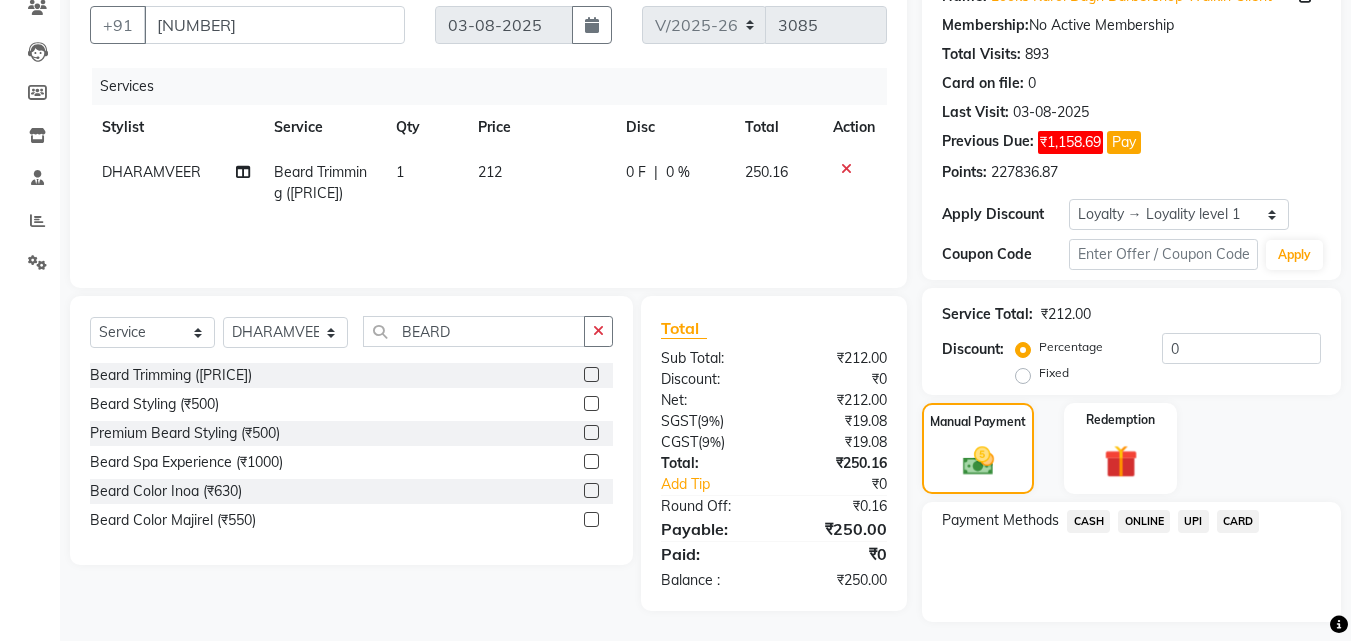 click on "CASH" 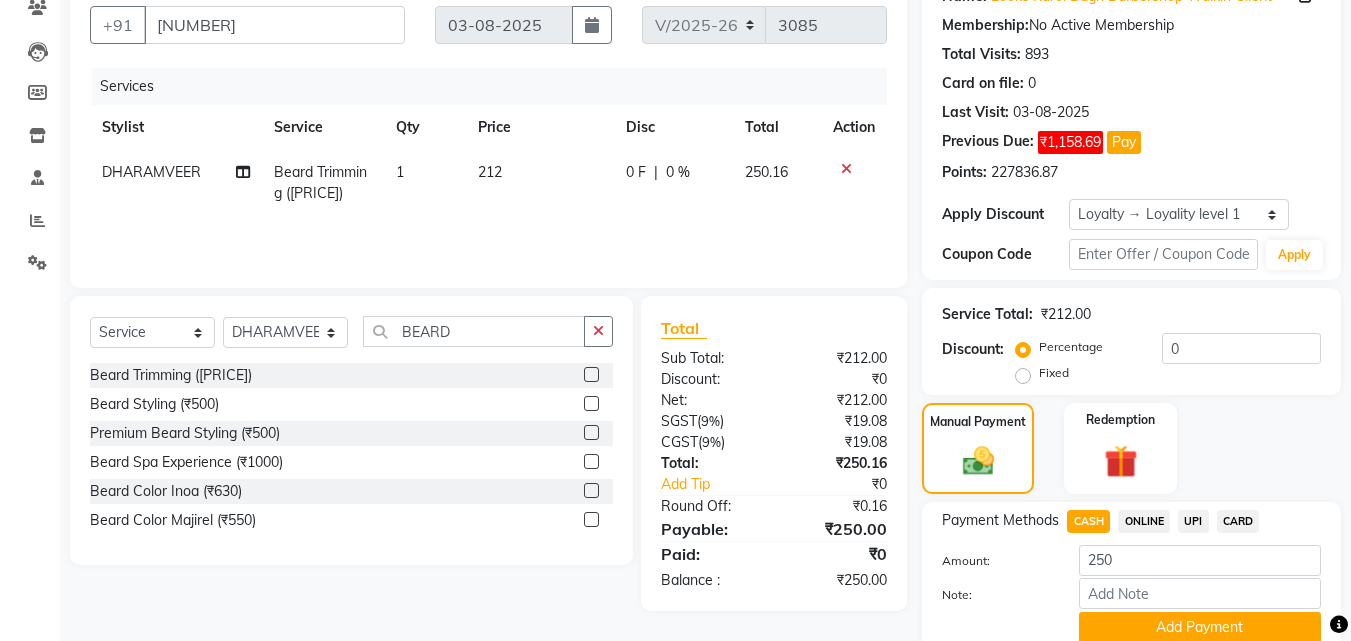drag, startPoint x: 1121, startPoint y: 621, endPoint x: 1119, endPoint y: 610, distance: 11.18034 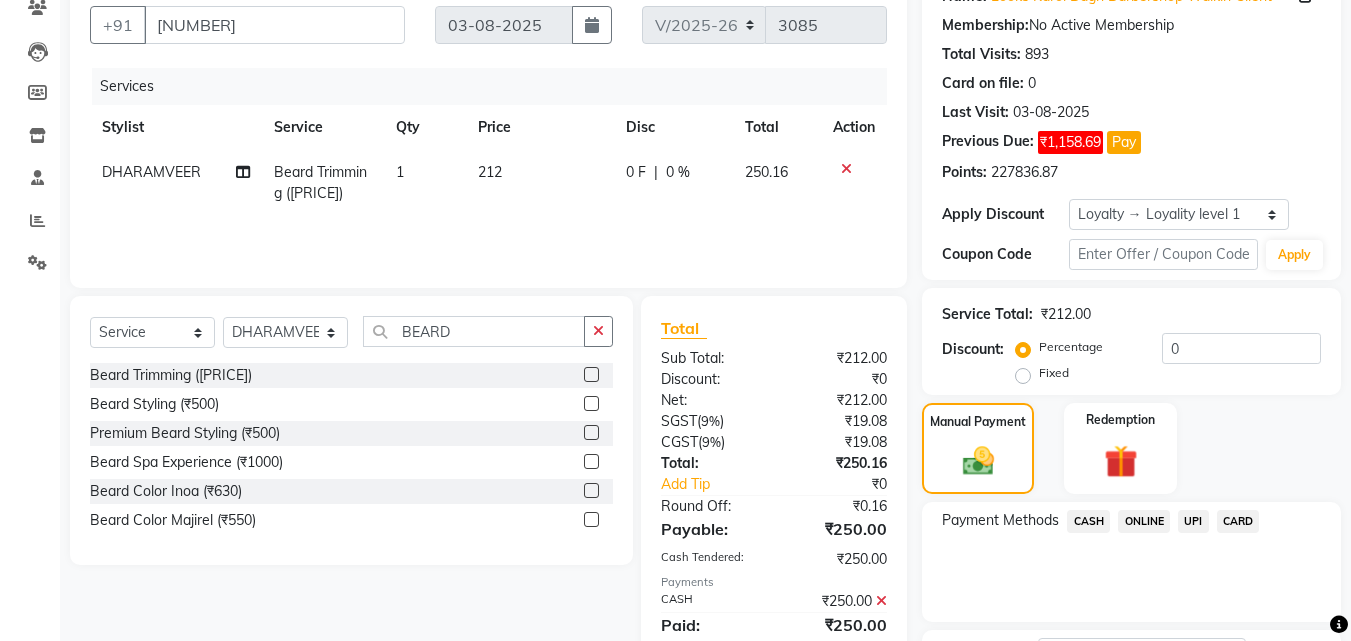 scroll, scrollTop: 371, scrollLeft: 0, axis: vertical 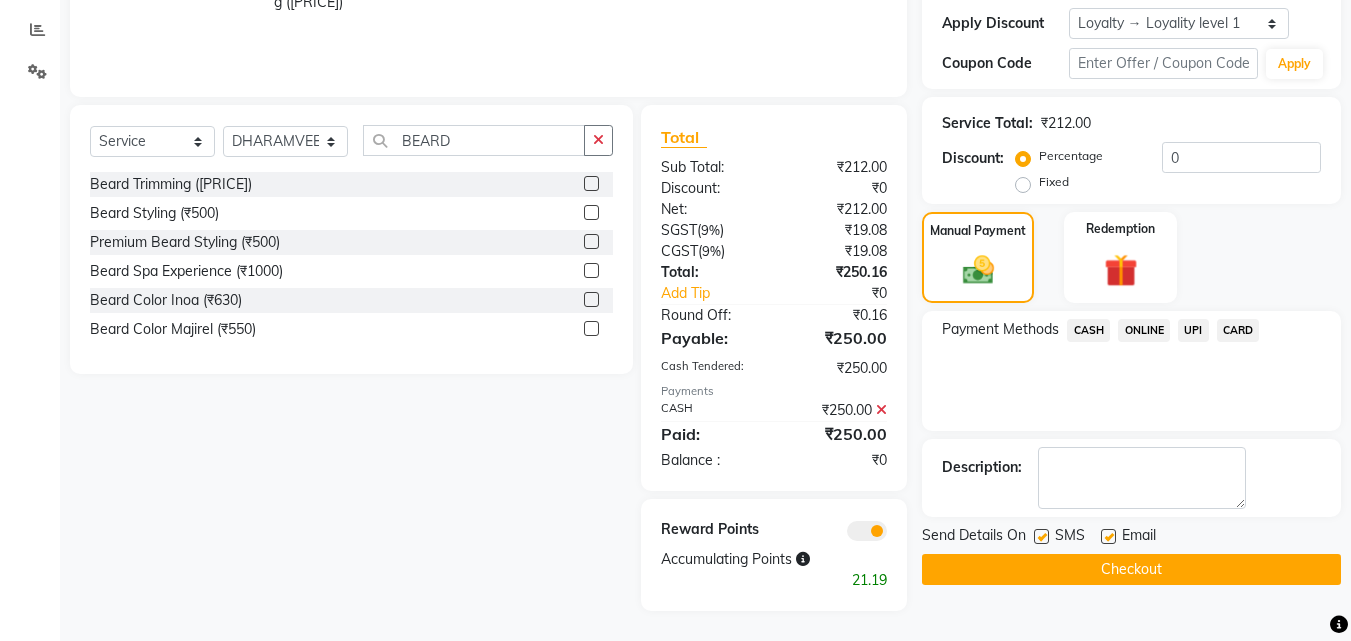 click on "Checkout" 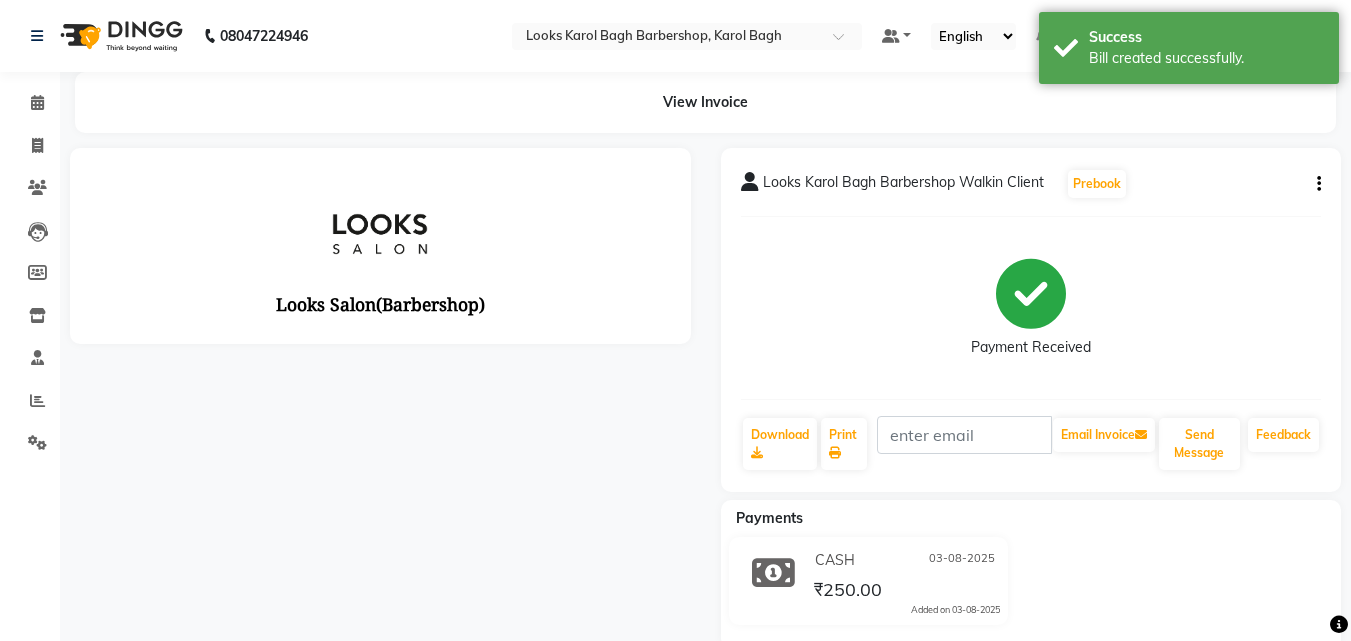 scroll, scrollTop: 0, scrollLeft: 0, axis: both 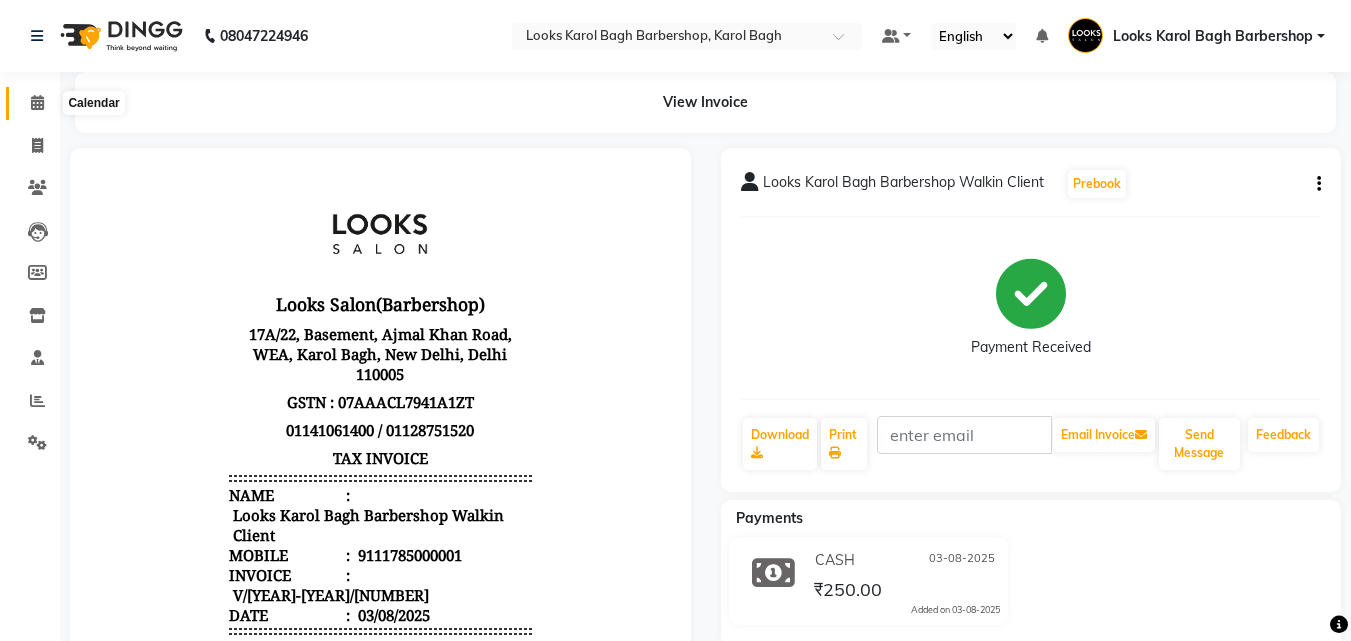 click 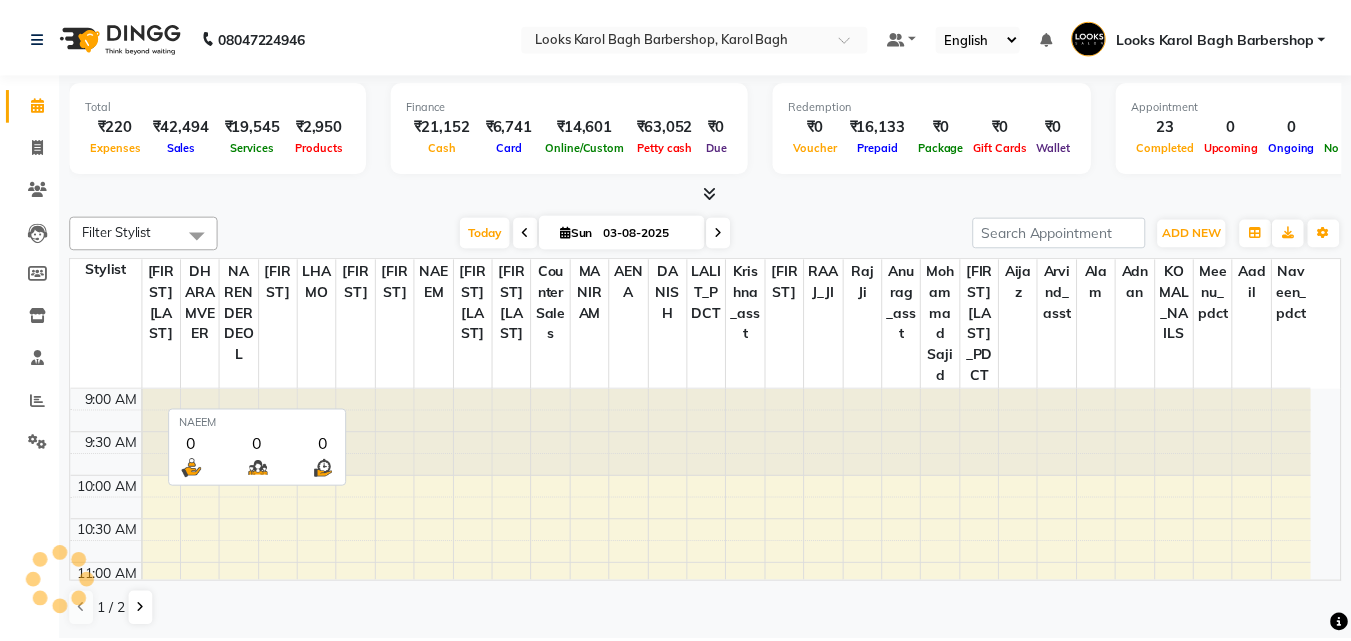 scroll, scrollTop: 705, scrollLeft: 0, axis: vertical 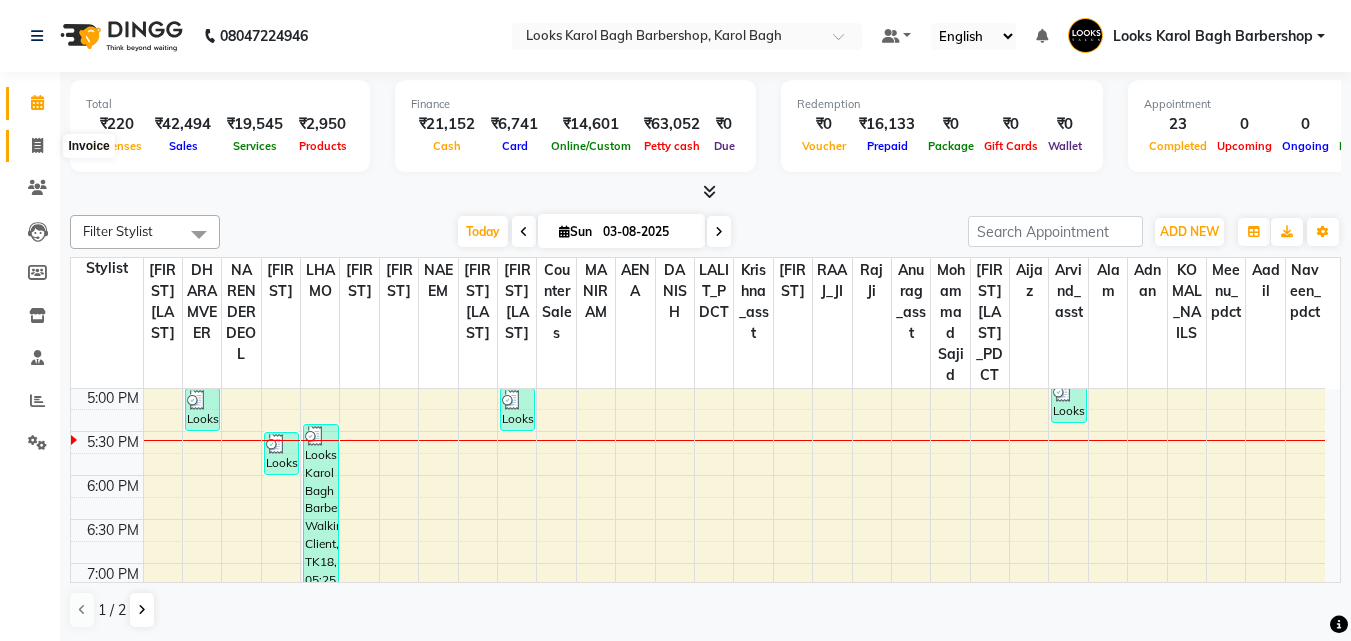 click 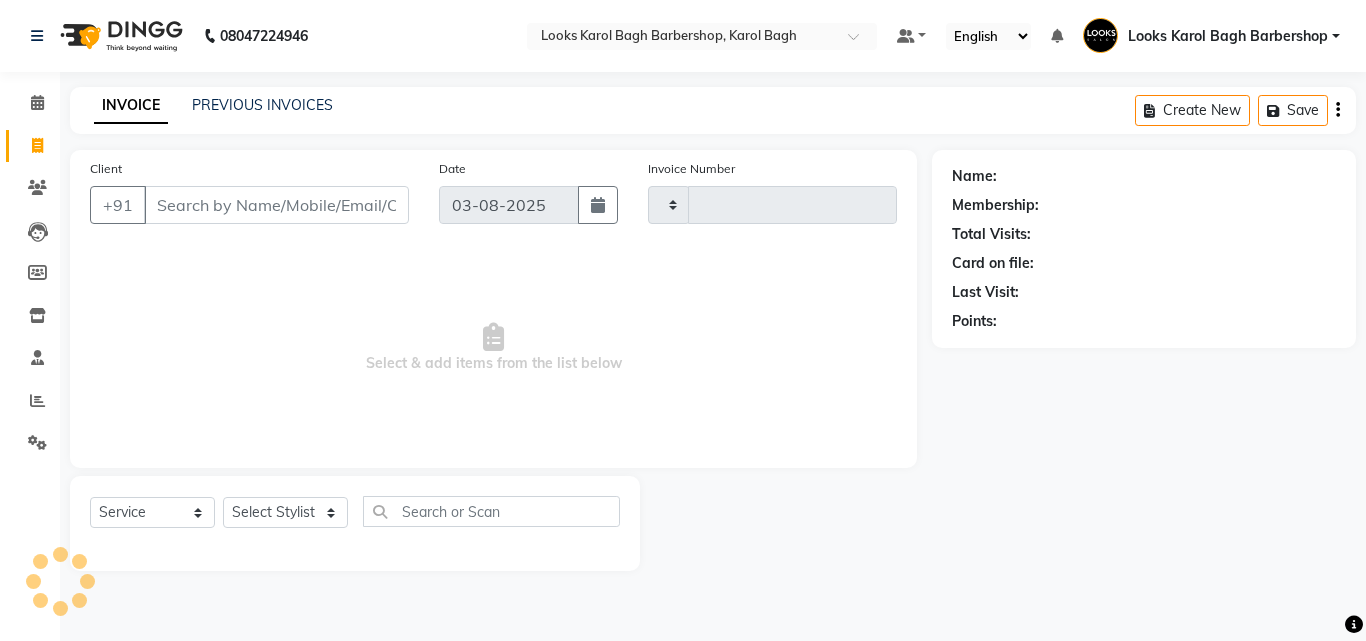 type on "3086" 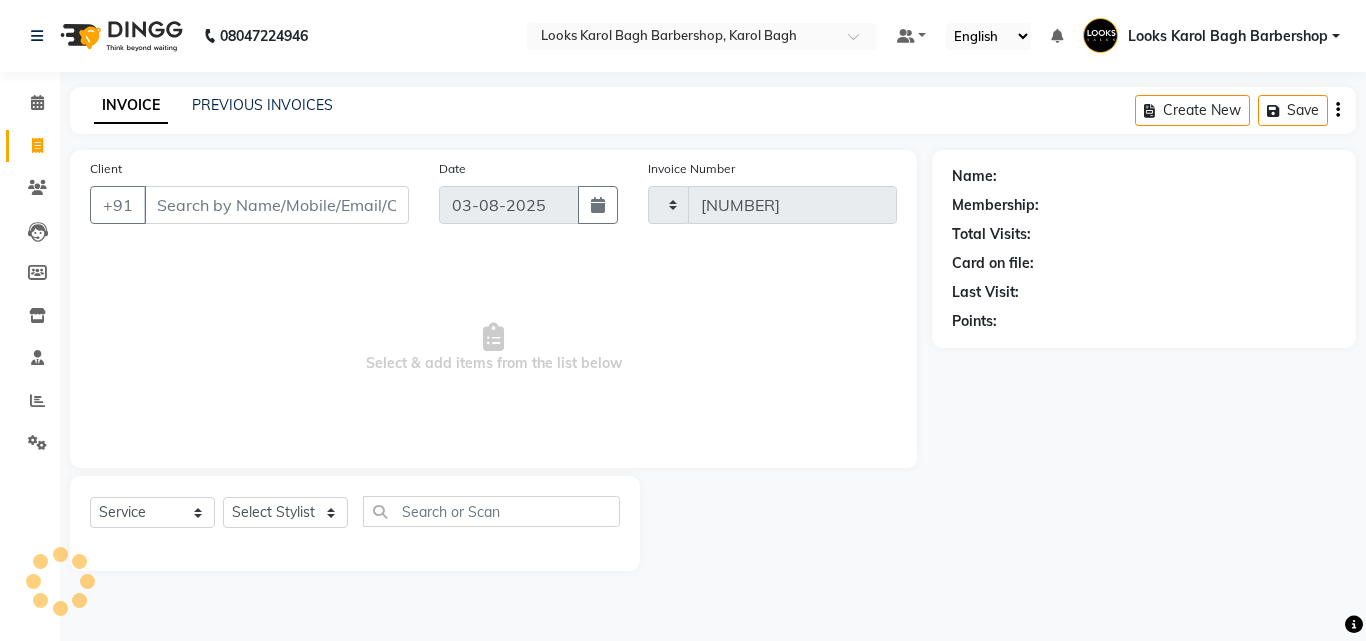 select on "4323" 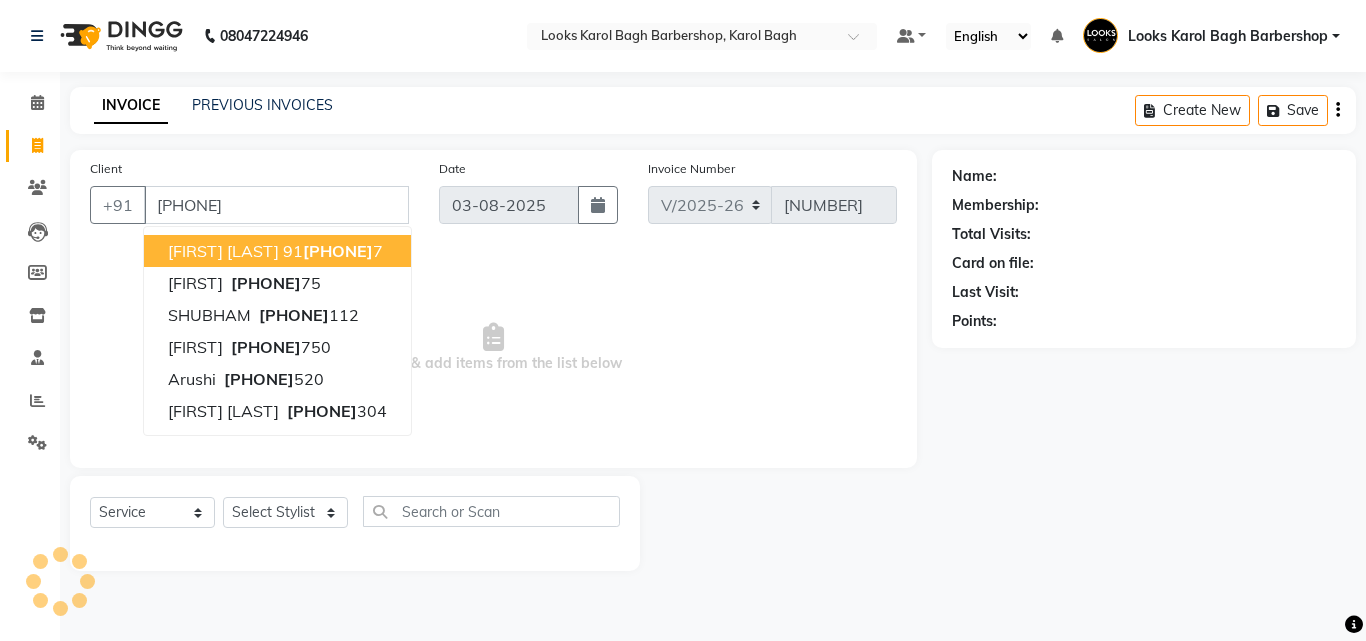 type on "9711540750" 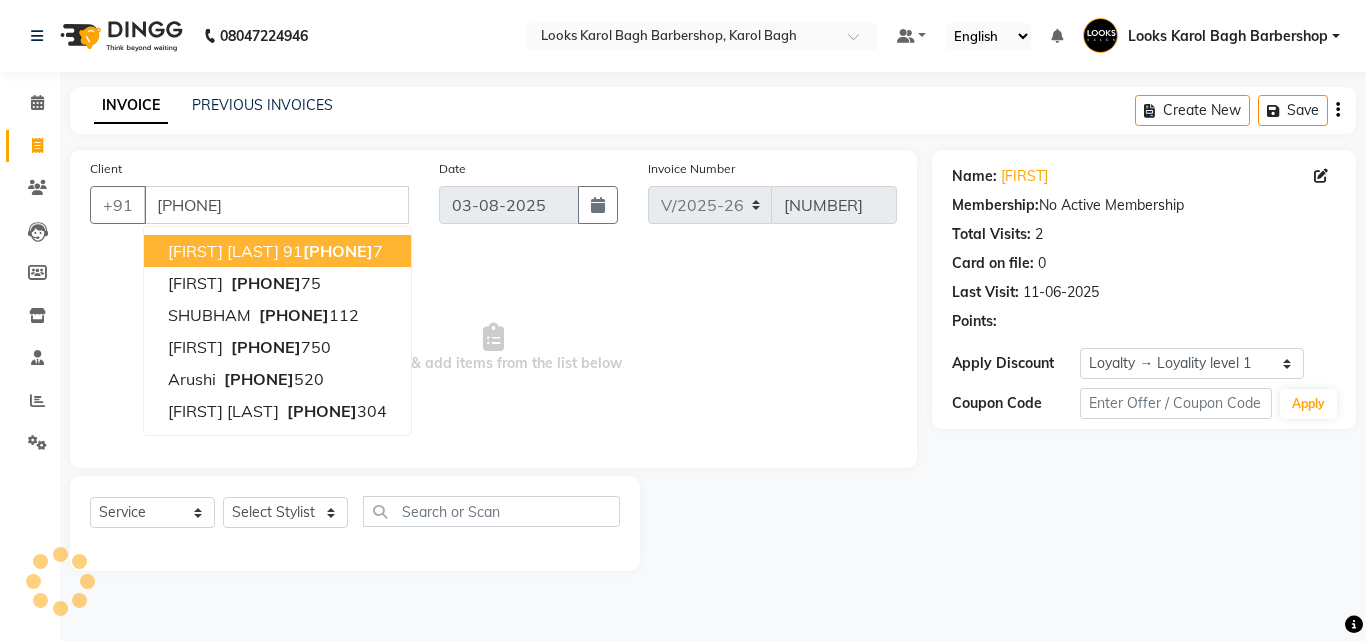 select on "1: Object" 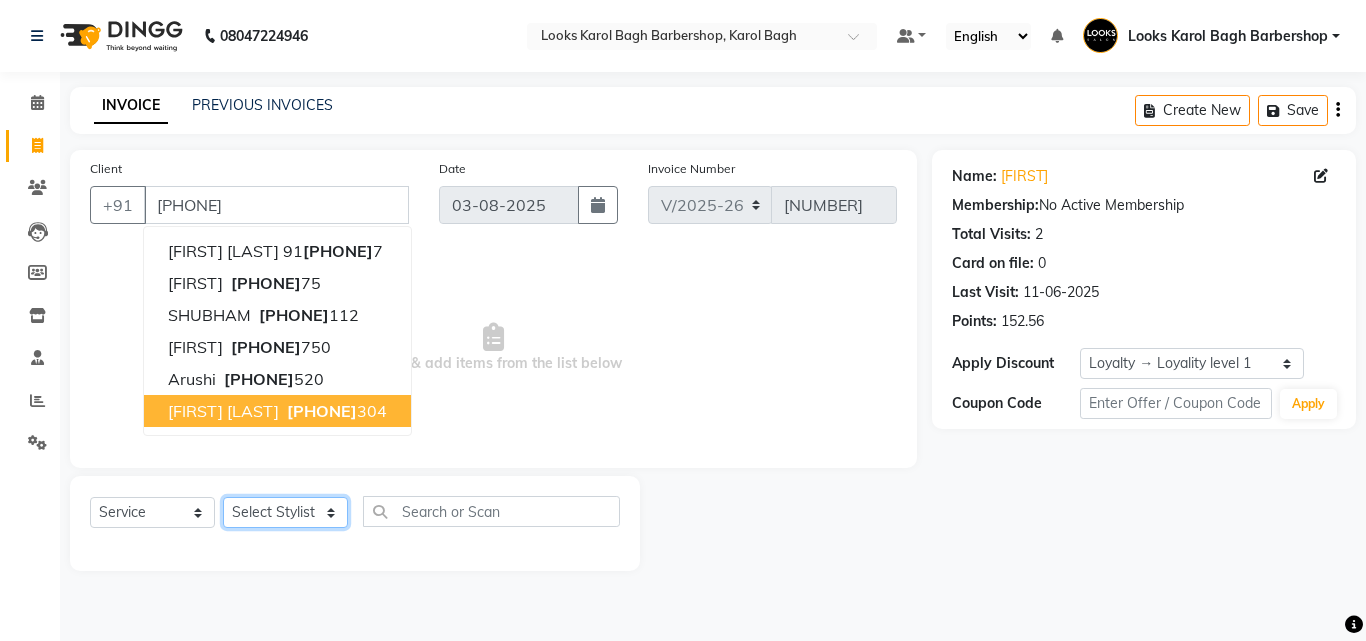 click on "Select Stylist Aadil Adnan AENA Aijaz Alam Amazon_Kart AMIR  Anurag _asst Arvind_asst BIJENDER  Counter Sales DANISH DHARAMVEER Eshan FARHAN KARAN RAI  KOMAL_NAILS Krishna_asst LALIT_PDCT LHAMO Looks_Female_Section Looks_H.O_Store Looks Karol Bagh Barbershop Looks_Kart MANIRAM Meenu_pdct Mohammad Sajid NAEEM  NARENDER DEOL  Naveen_pdct Prabhakar Kumar_PDCT RAAJ GUPTA RAAJ_JI raj ji RAM MURTI NARYAL ROHIT  Rohit Seth Rohit Thakur SACHIN sahil Shabina Shakir SIMRAN Sonia Sunny VIKRAM VIKRANT SINGH  Vishal_Asst YOGESH ASSISTANT" 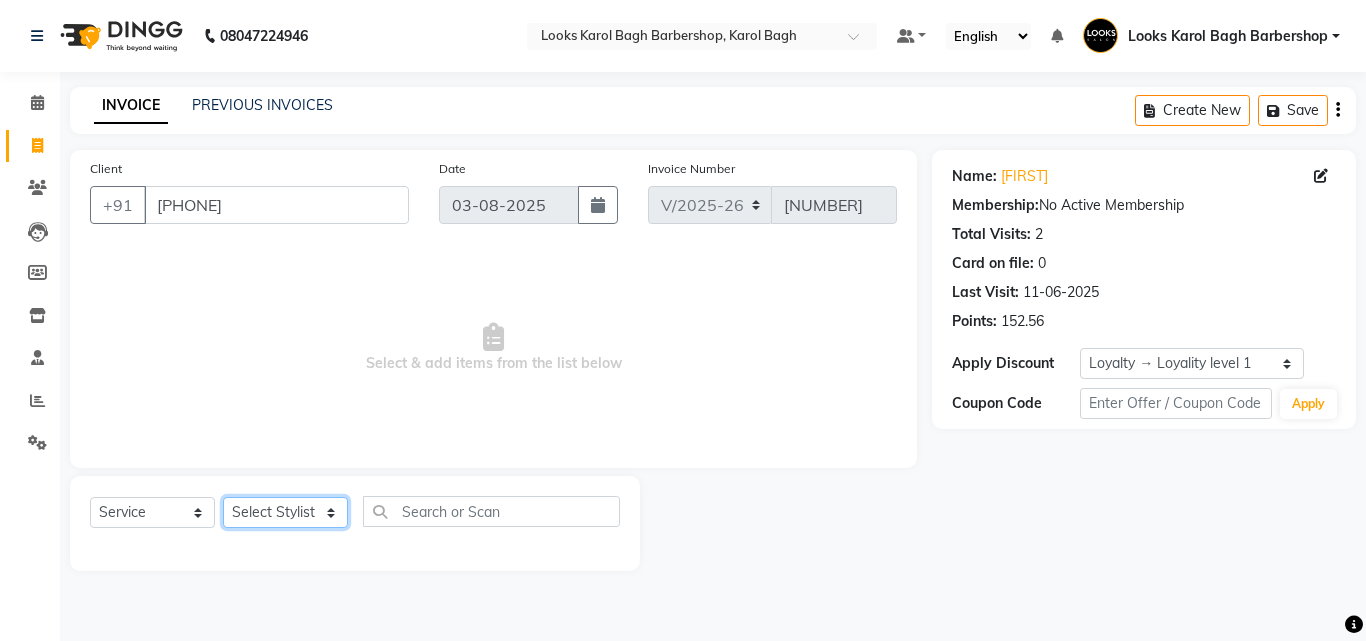 select on "23409" 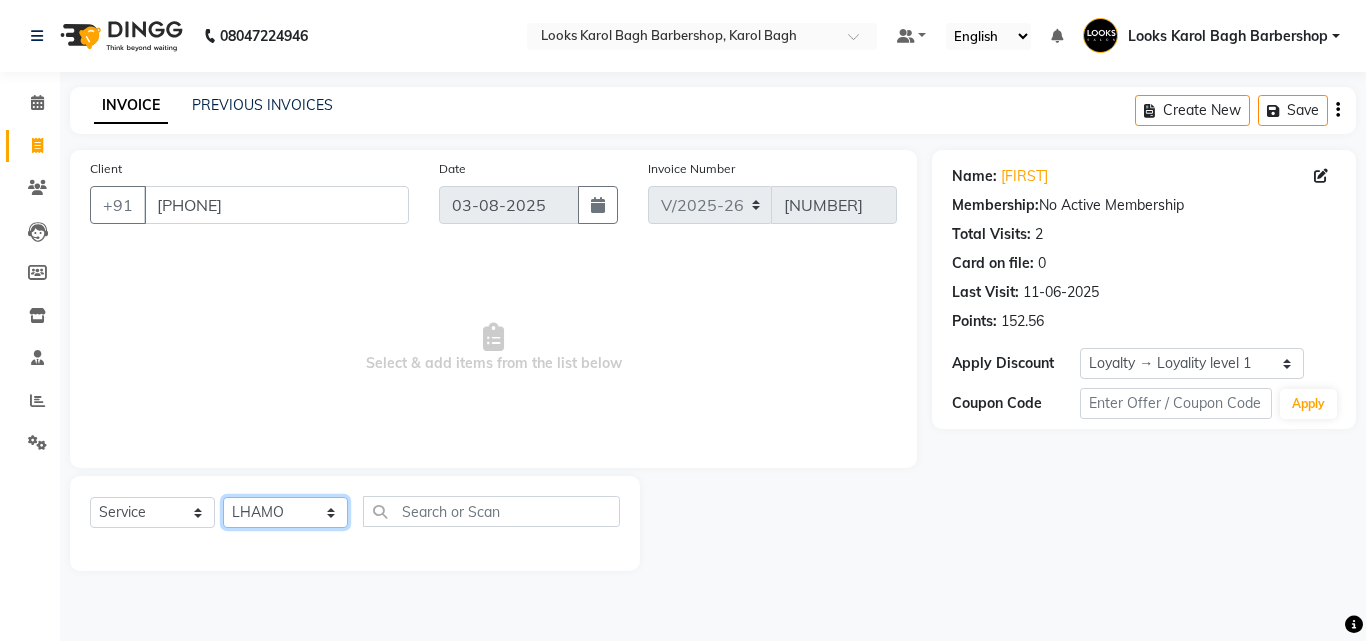 click on "Select Stylist Aadil Adnan AENA Aijaz Alam Amazon_Kart AMIR  Anurag _asst Arvind_asst BIJENDER  Counter Sales DANISH DHARAMVEER Eshan FARHAN KARAN RAI  KOMAL_NAILS Krishna_asst LALIT_PDCT LHAMO Looks_Female_Section Looks_H.O_Store Looks Karol Bagh Barbershop Looks_Kart MANIRAM Meenu_pdct Mohammad Sajid NAEEM  NARENDER DEOL  Naveen_pdct Prabhakar Kumar_PDCT RAAJ GUPTA RAAJ_JI raj ji RAM MURTI NARYAL ROHIT  Rohit Seth Rohit Thakur SACHIN sahil Shabina Shakir SIMRAN Sonia Sunny VIKRAM VIKRANT SINGH  Vishal_Asst YOGESH ASSISTANT" 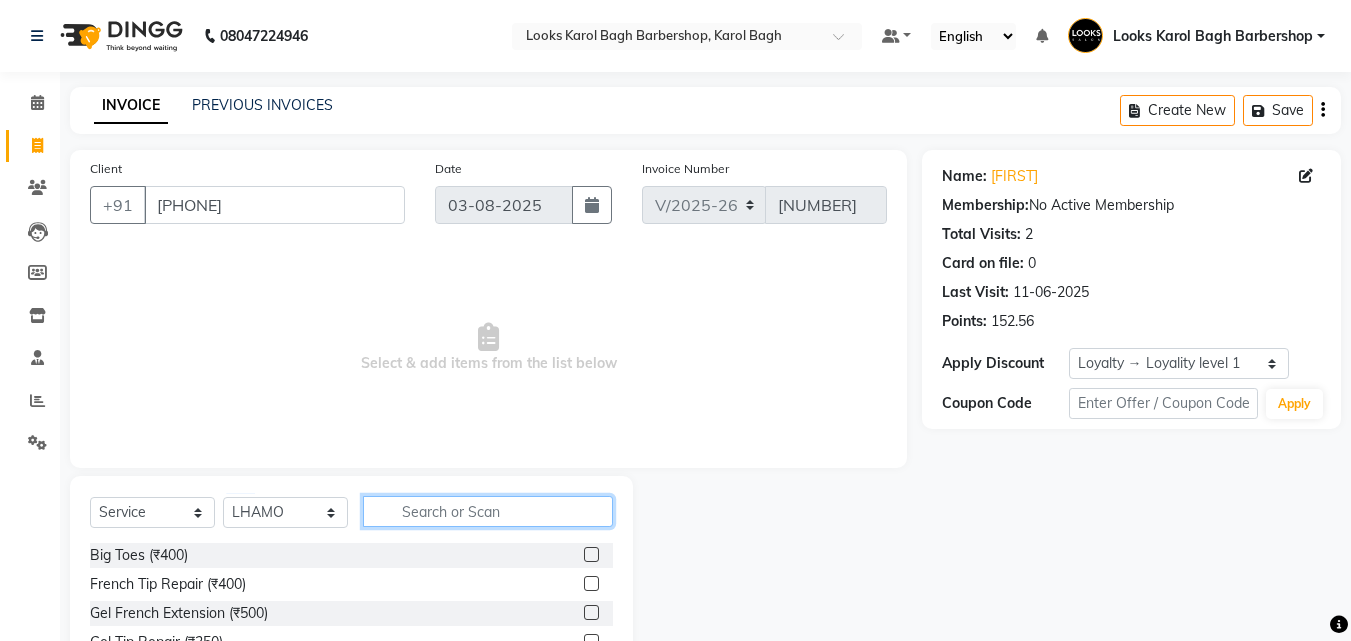 click 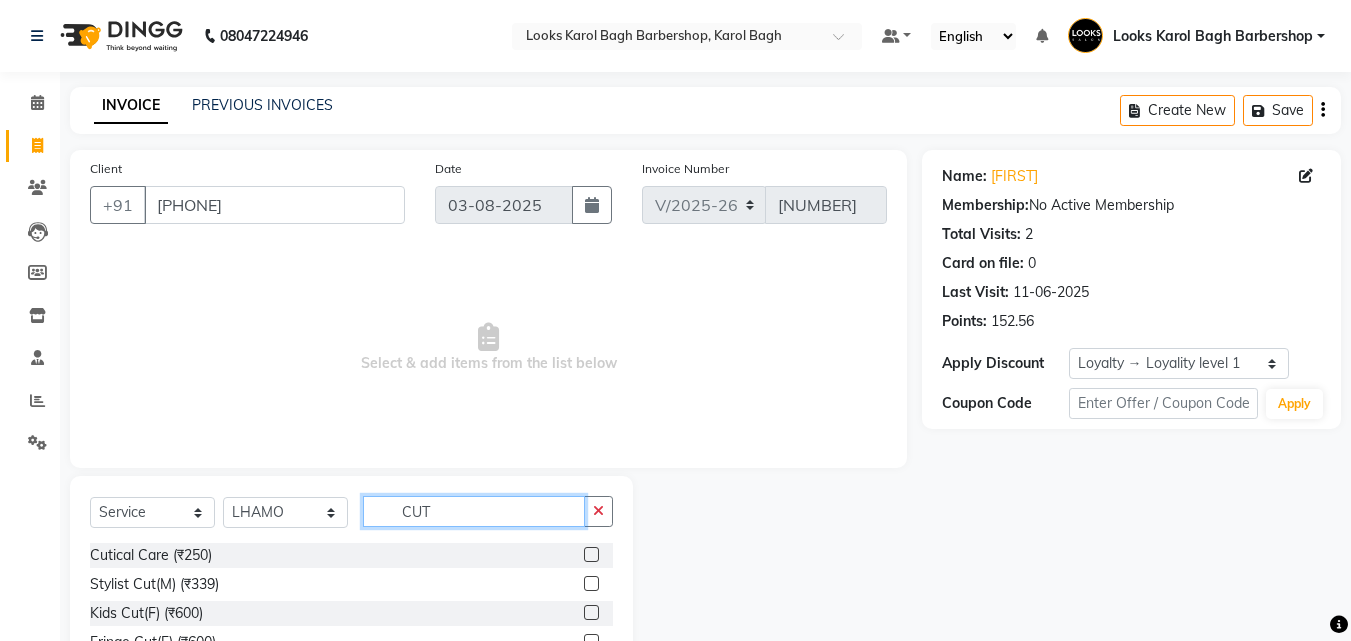 scroll, scrollTop: 160, scrollLeft: 0, axis: vertical 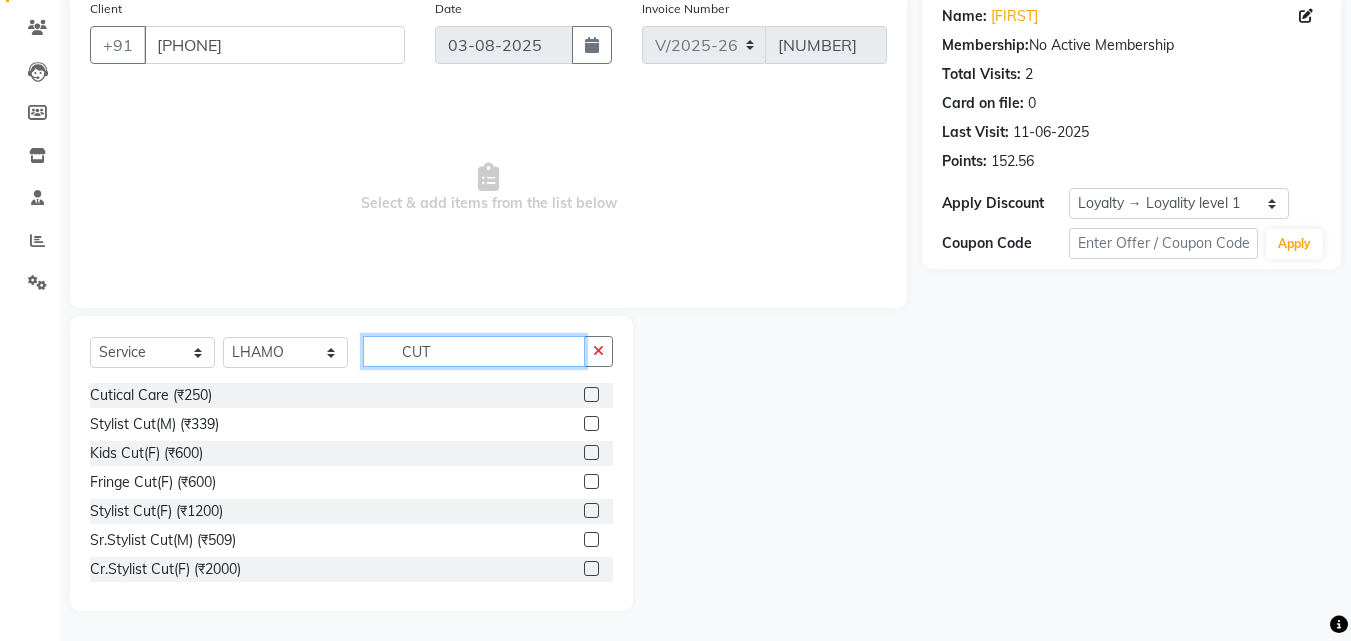 type on "CUT" 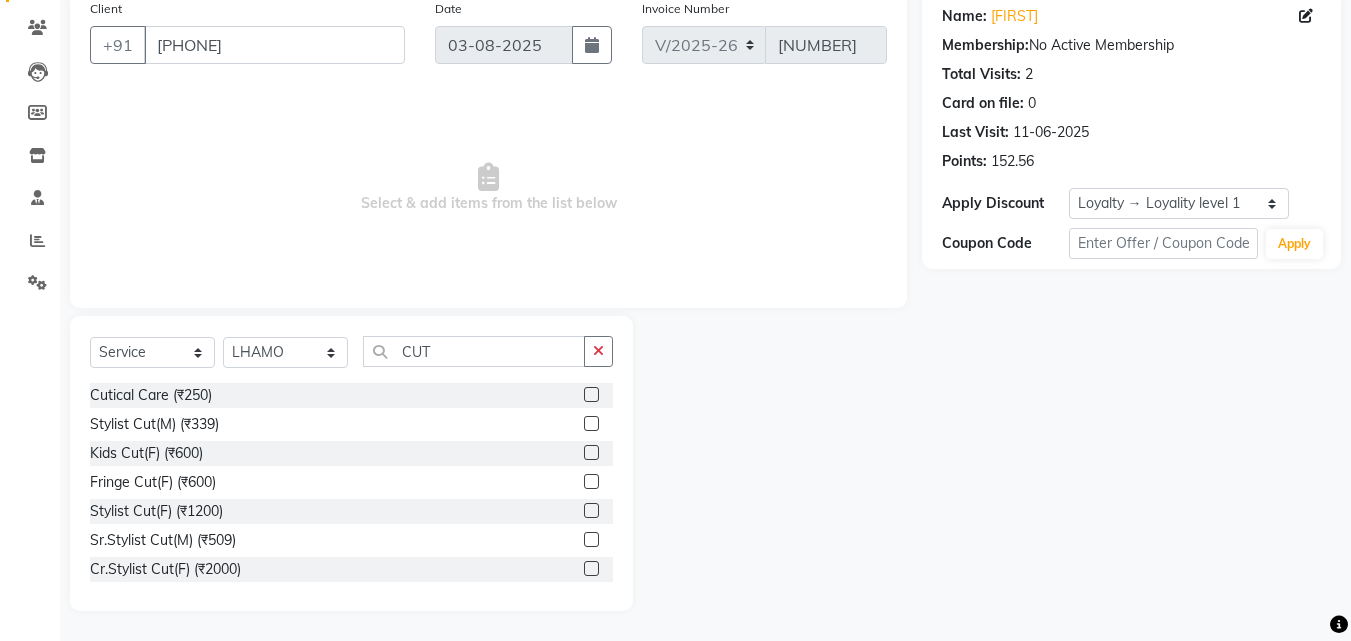 click 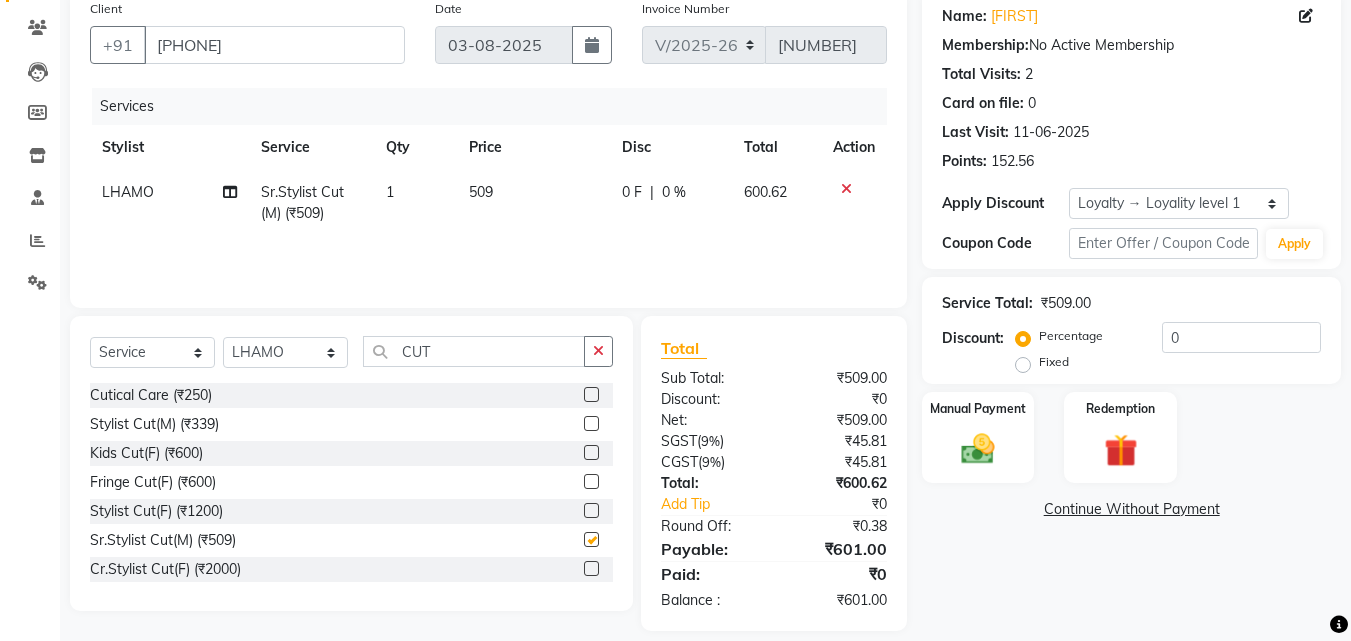 checkbox on "false" 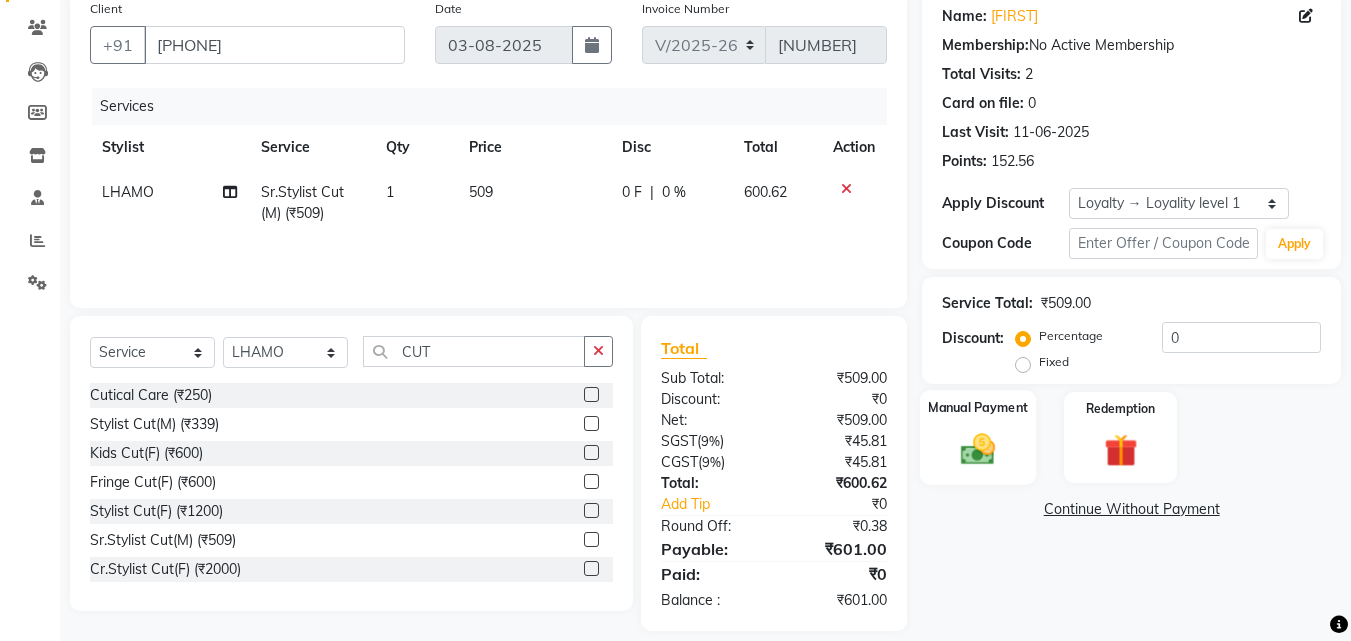 scroll, scrollTop: 180, scrollLeft: 0, axis: vertical 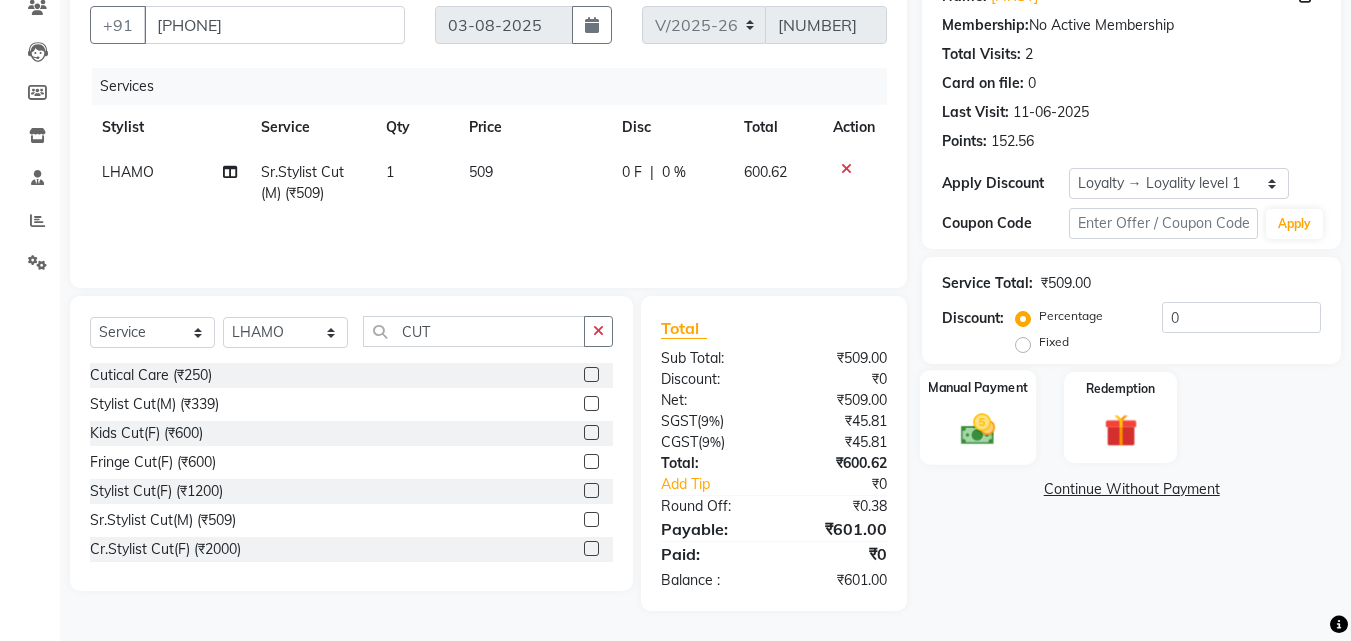 click on "Manual Payment" 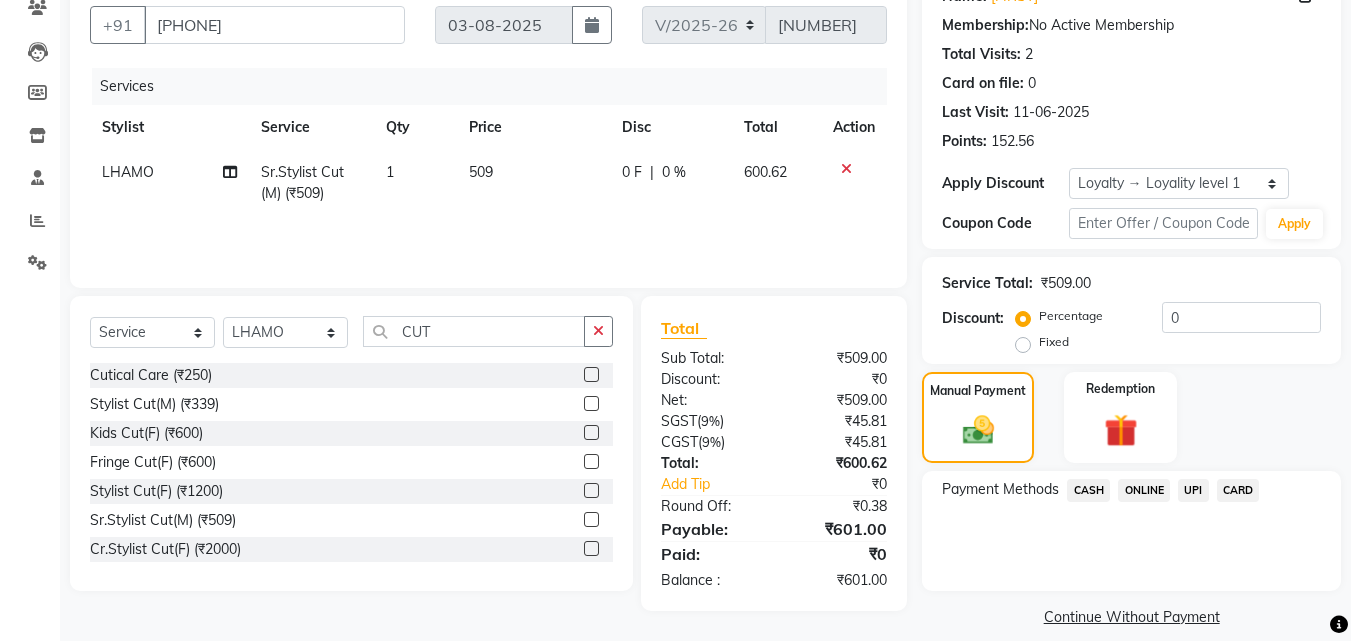 click on "UPI" 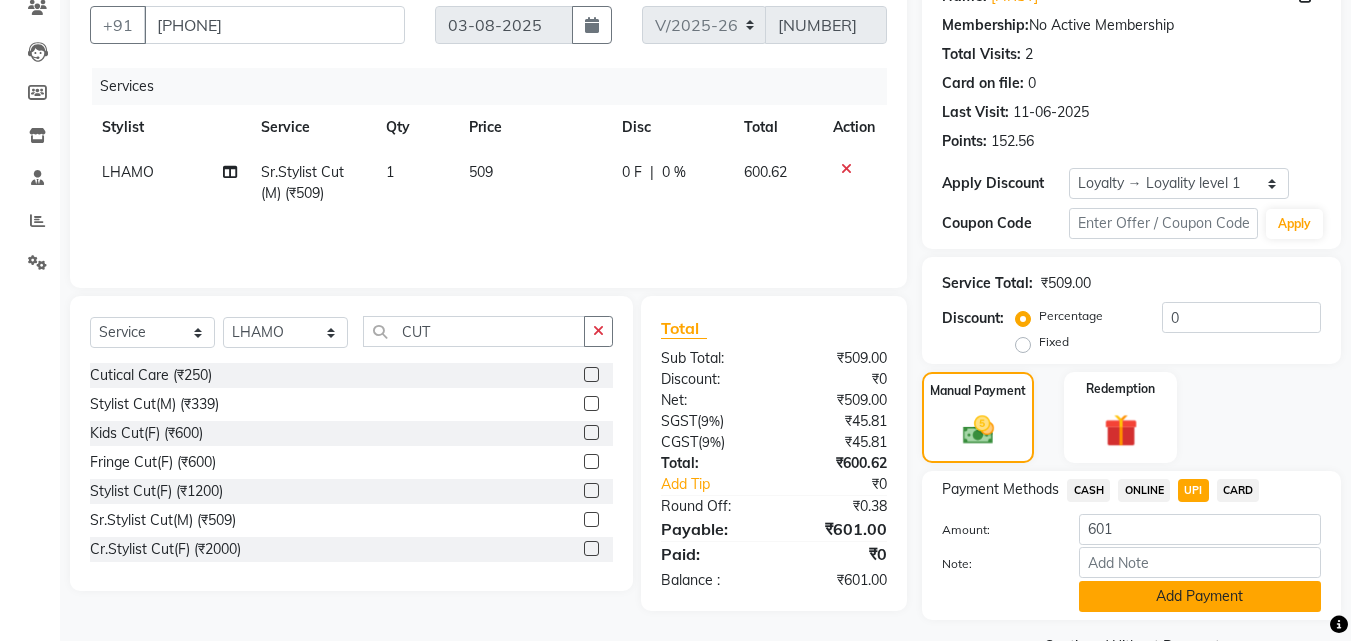 click on "Add Payment" 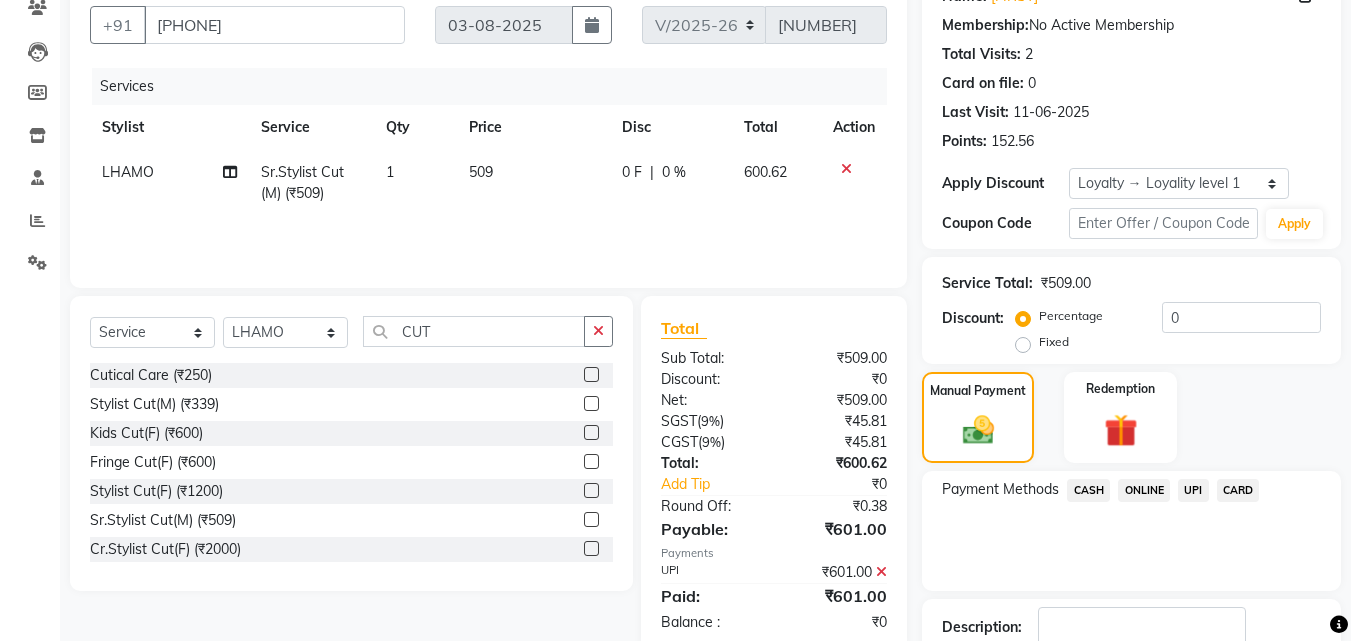 scroll, scrollTop: 321, scrollLeft: 0, axis: vertical 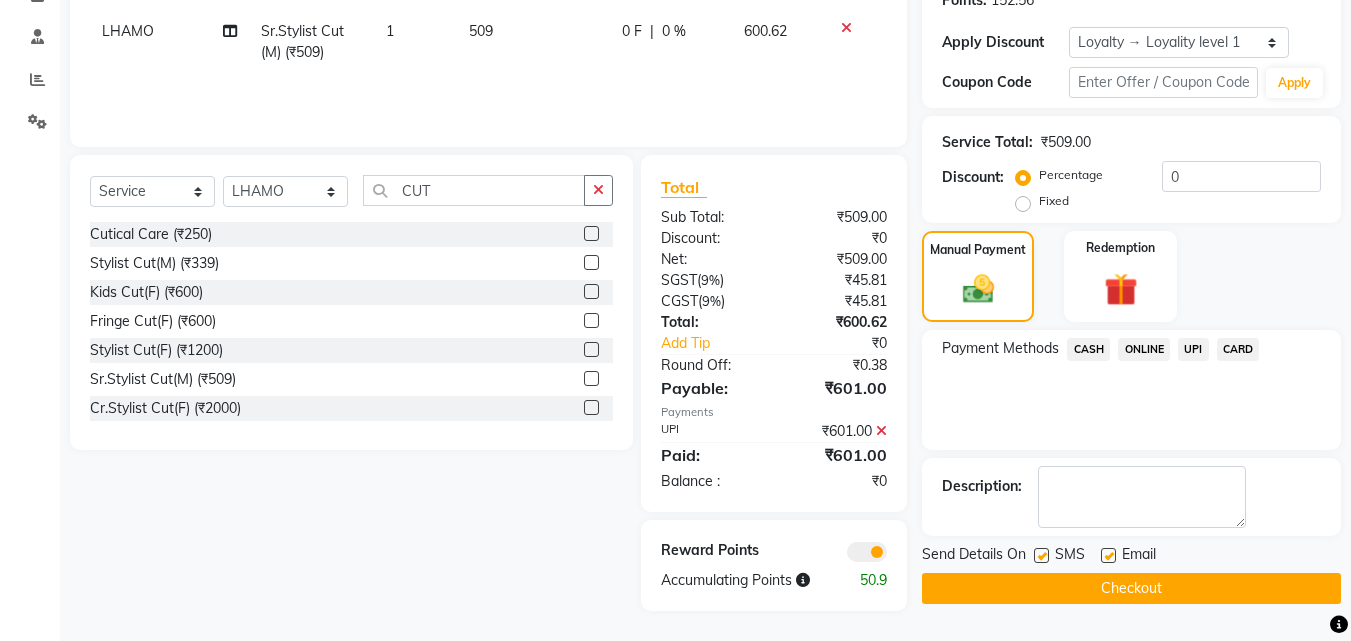 drag, startPoint x: 1144, startPoint y: 579, endPoint x: 1159, endPoint y: 579, distance: 15 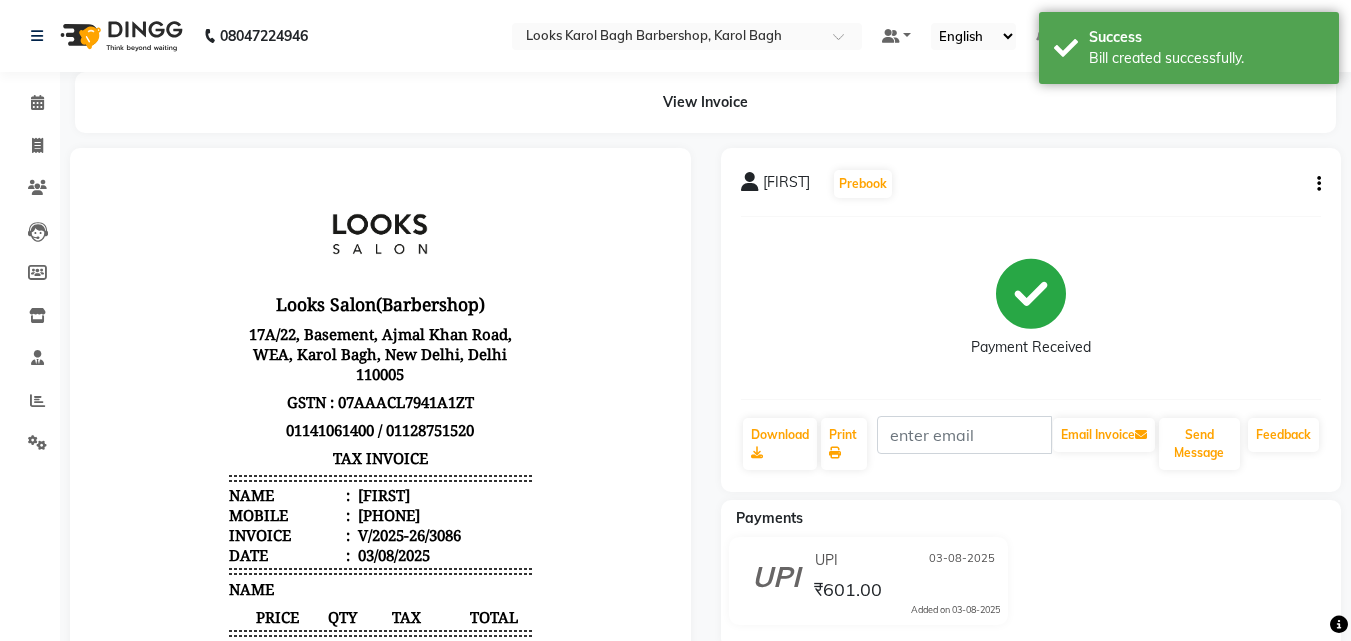 scroll, scrollTop: 0, scrollLeft: 0, axis: both 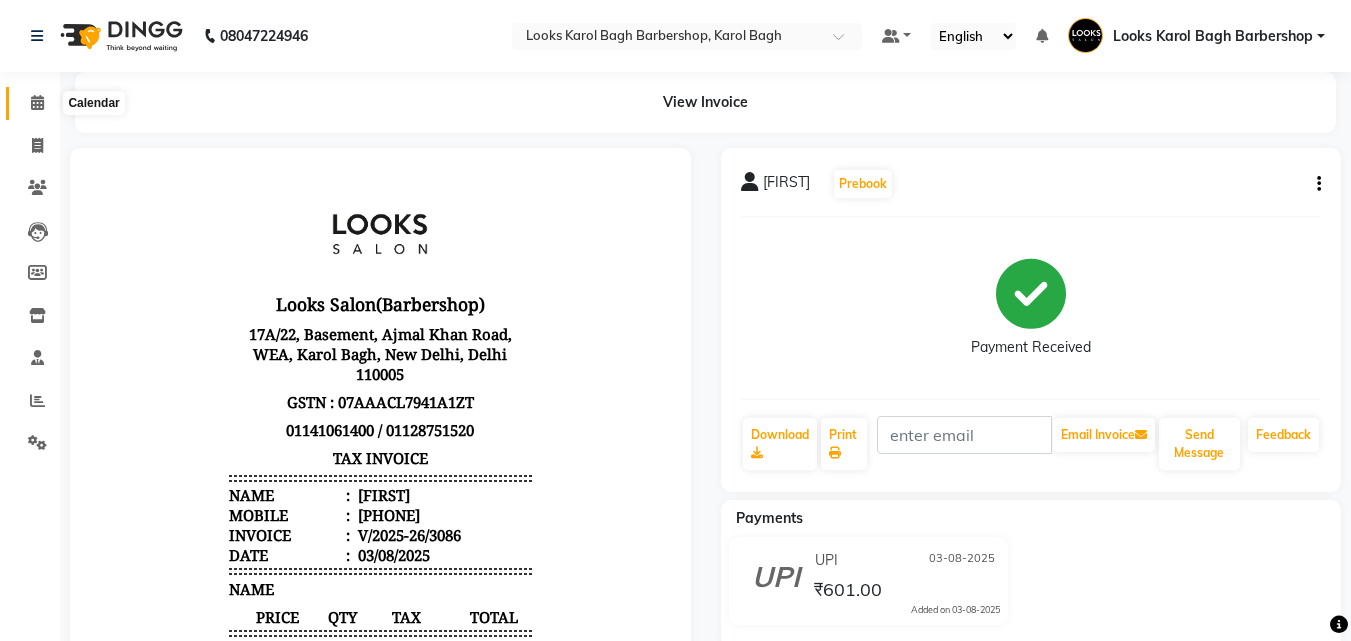 click 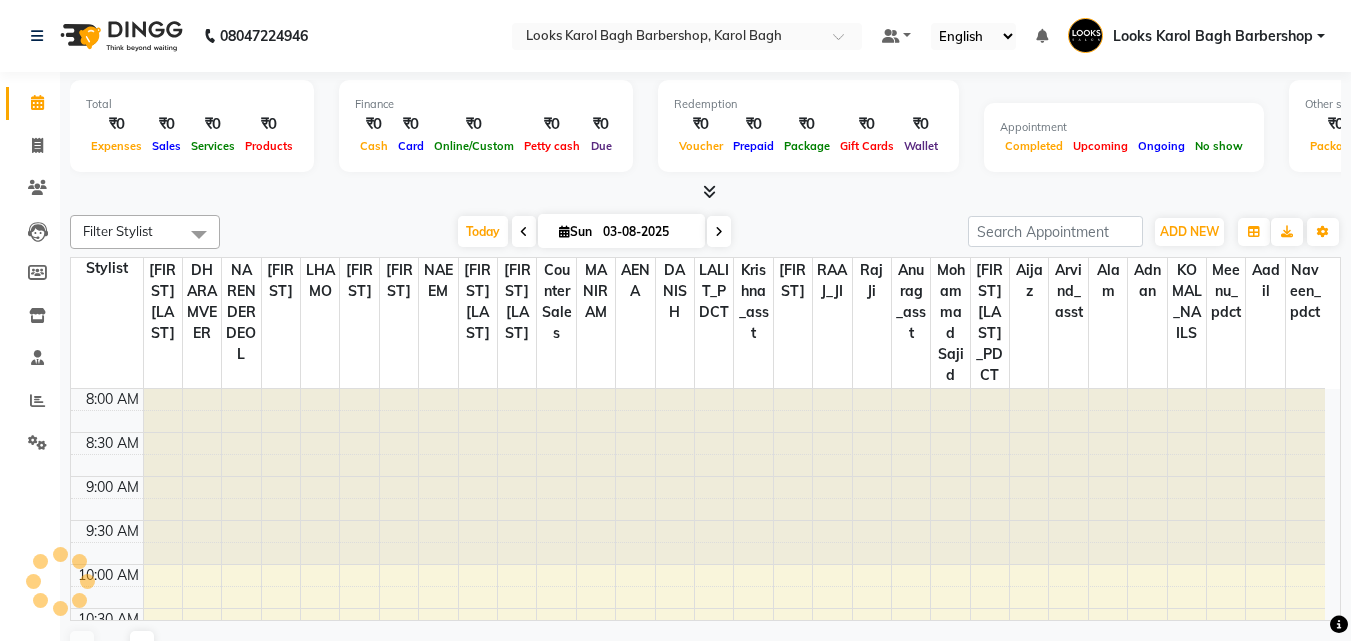 scroll, scrollTop: 705, scrollLeft: 0, axis: vertical 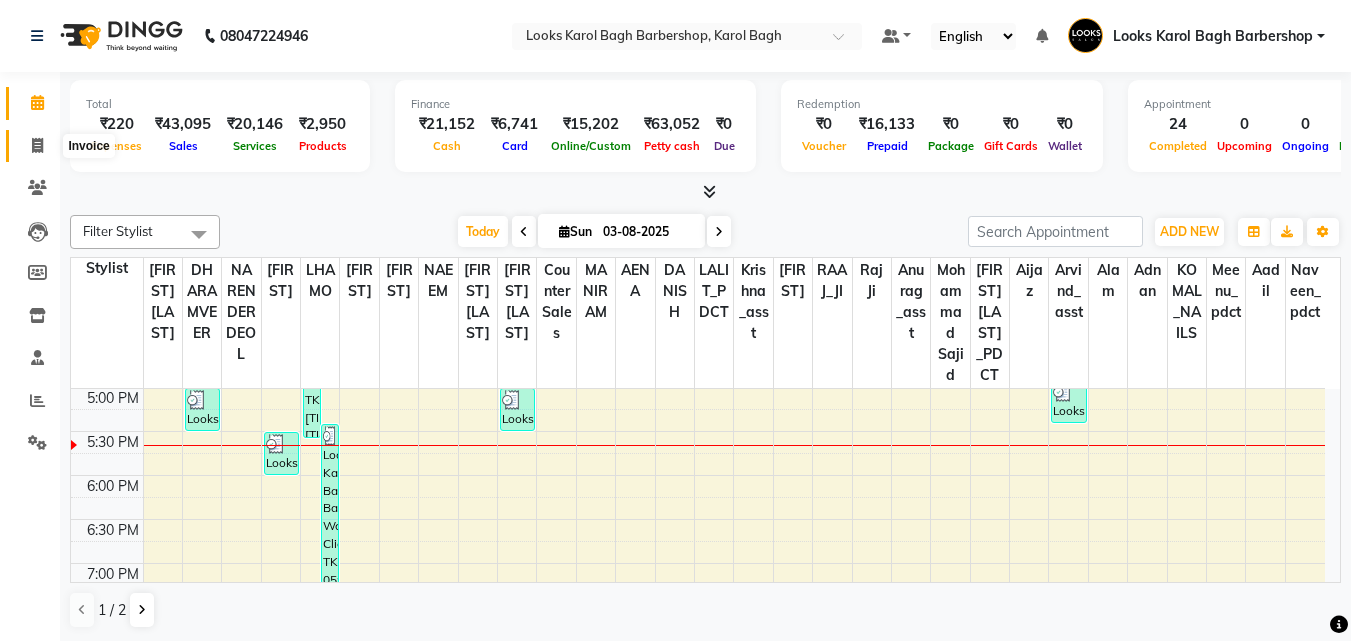 click 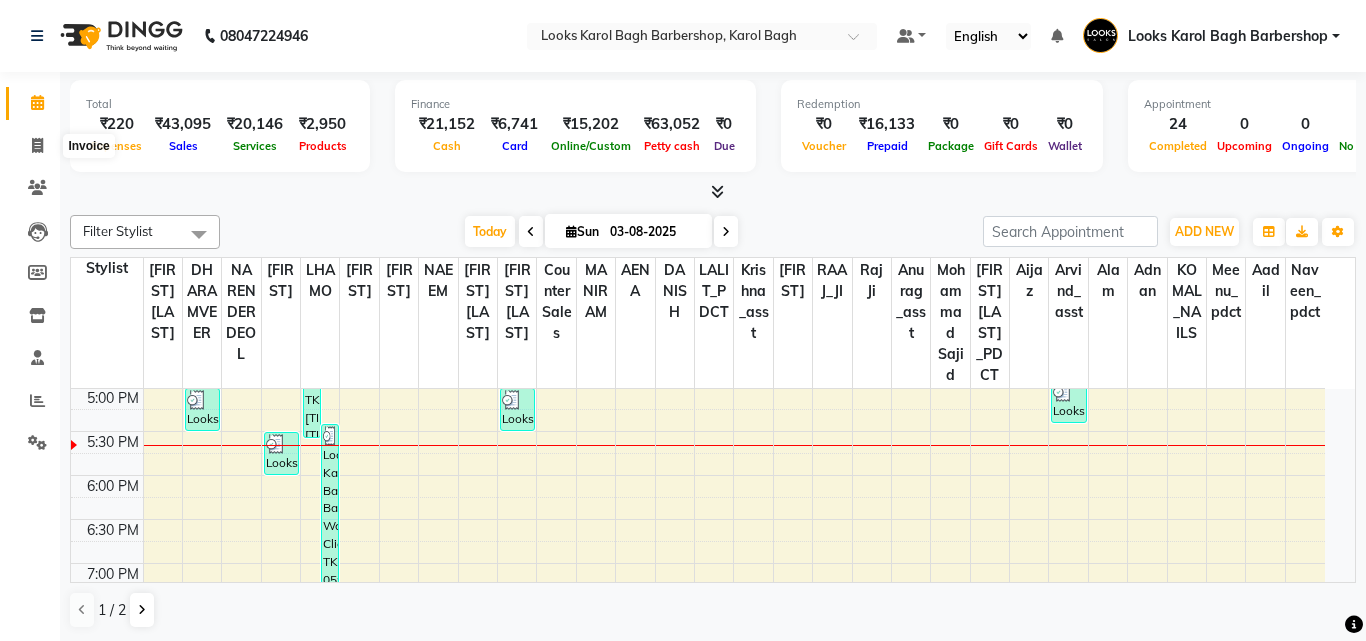 select on "4323" 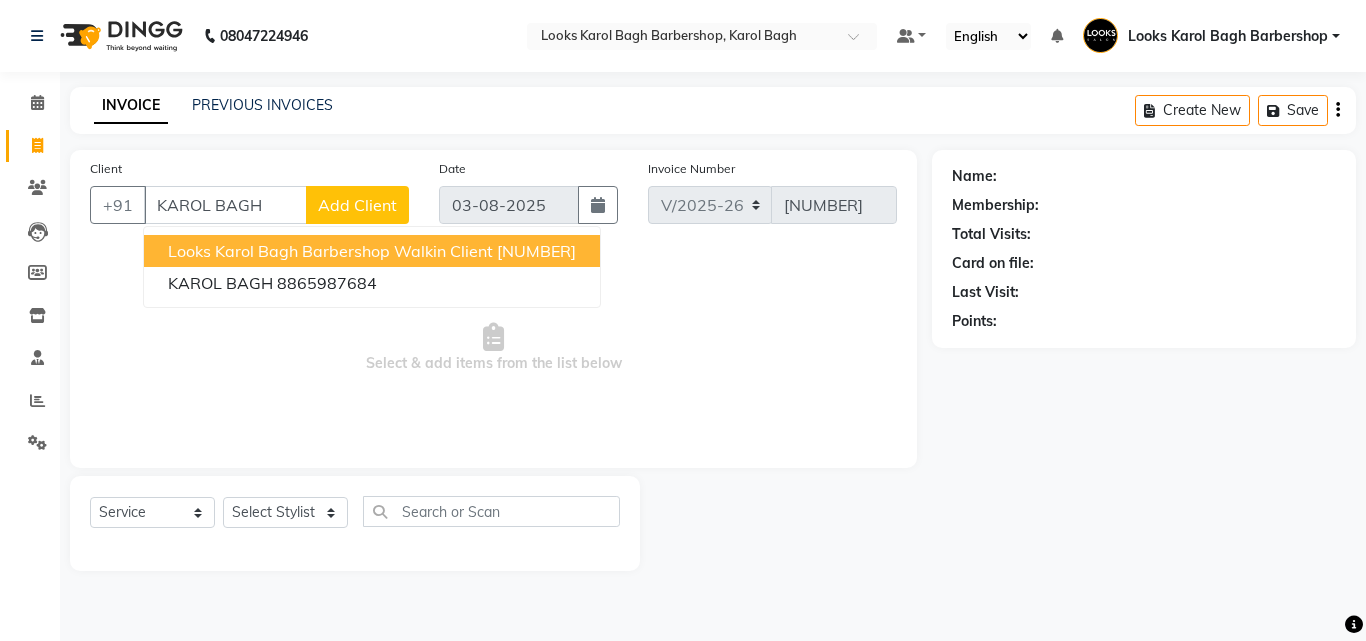 click on "Looks Karol Bagh Barbershop Walkin Client" at bounding box center [330, 251] 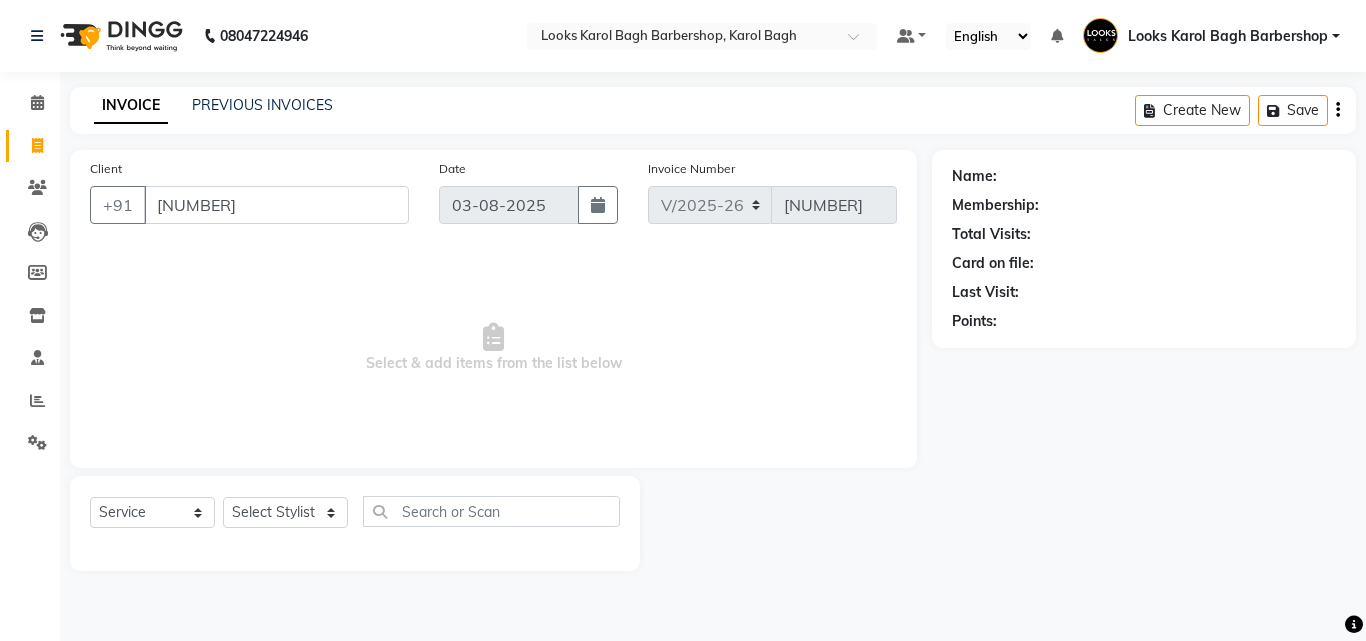type on "11785000001" 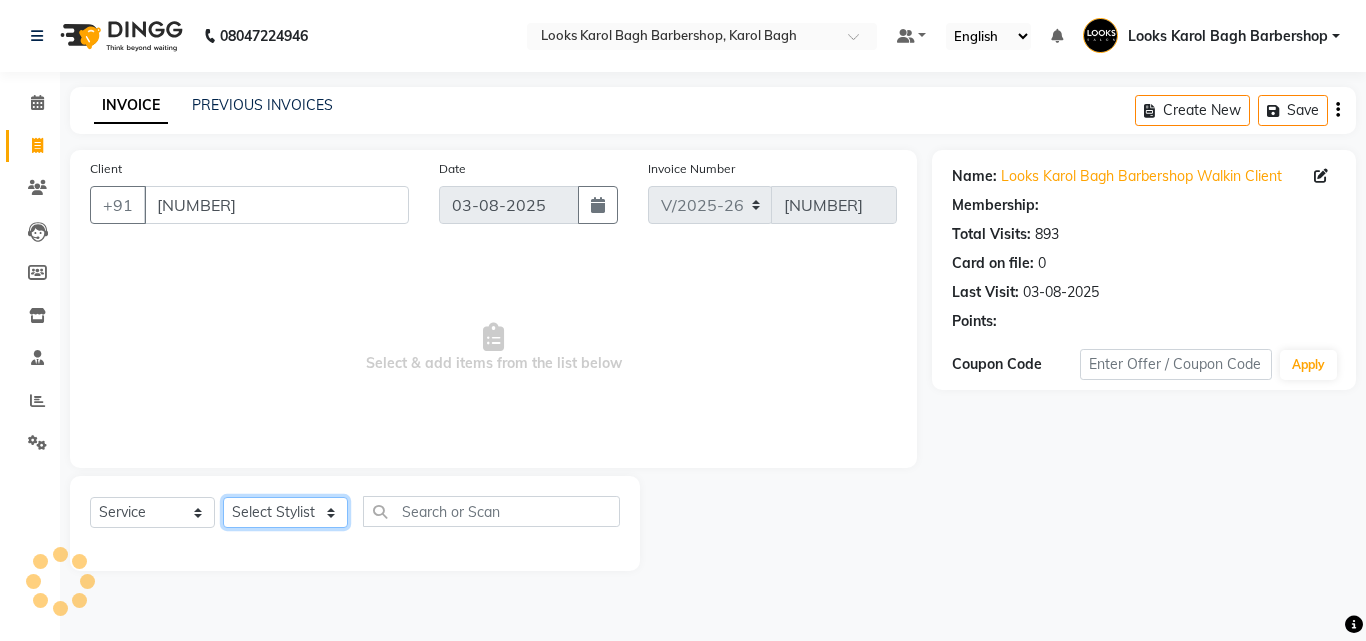 click on "Select Stylist Aadil Adnan AENA Aijaz Alam Amazon_Kart AMIR  Anurag _asst Arvind_asst BIJENDER  Counter Sales DANISH DHARAMVEER Eshan FARHAN KARAN RAI  KOMAL_NAILS Krishna_asst LALIT_PDCT LHAMO Looks_Female_Section Looks_H.O_Store Looks Karol Bagh Barbershop Looks_Kart MANIRAM Meenu_pdct Mohammad Sajid NAEEM  NARENDER DEOL  Naveen_pdct Prabhakar Kumar_PDCT RAAJ GUPTA RAAJ_JI raj ji RAM MURTI NARYAL ROHIT  Rohit Seth Rohit Thakur SACHIN sahil Shabina Shakir SIMRAN Sonia Sunny VIKRAM VIKRANT SINGH  Vishal_Asst YOGESH ASSISTANT" 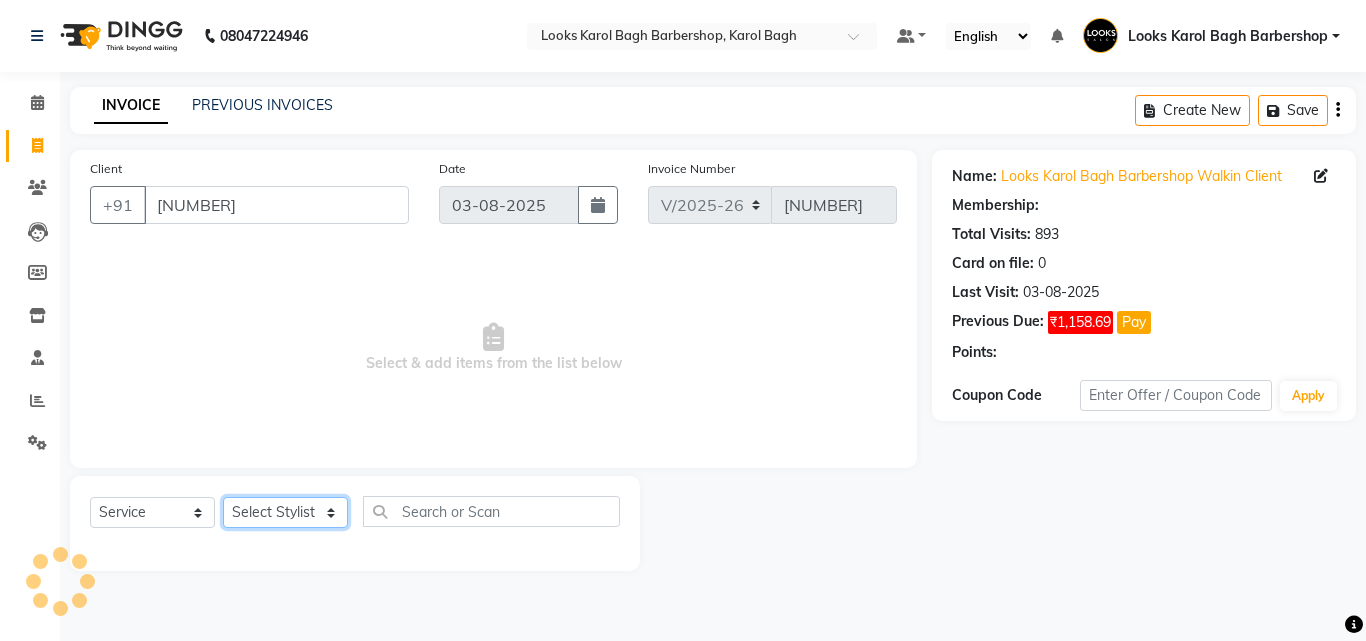 select on "1: Object" 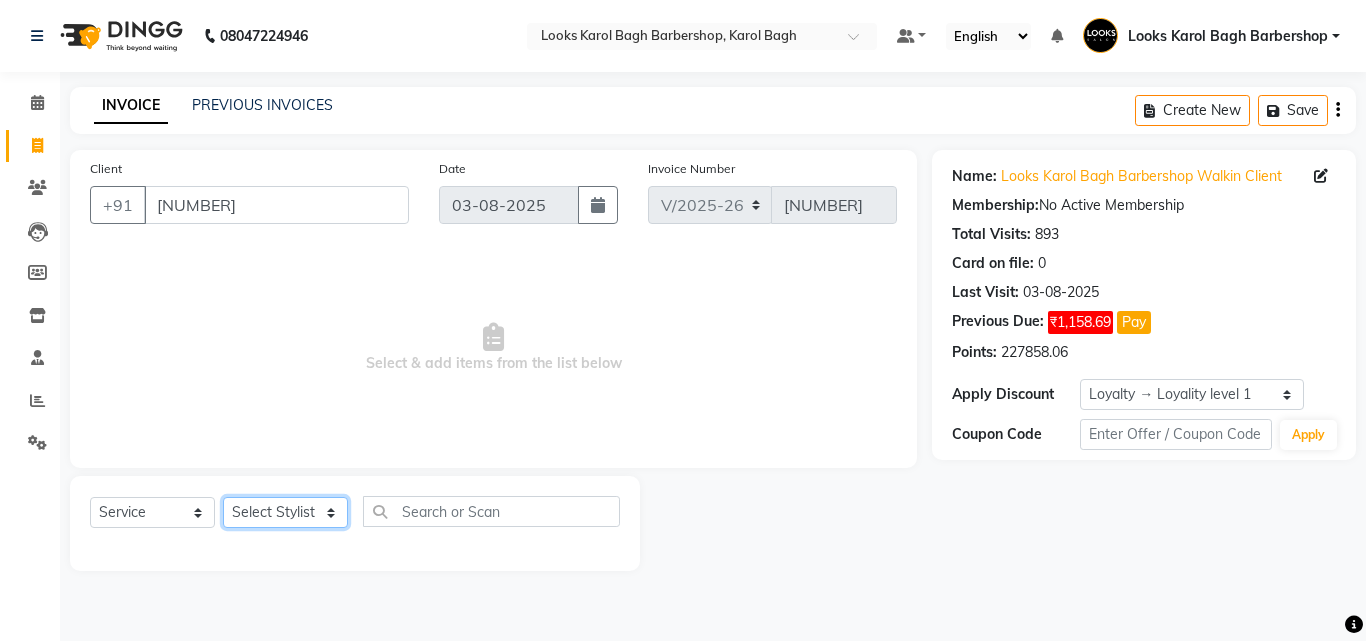select on "23407" 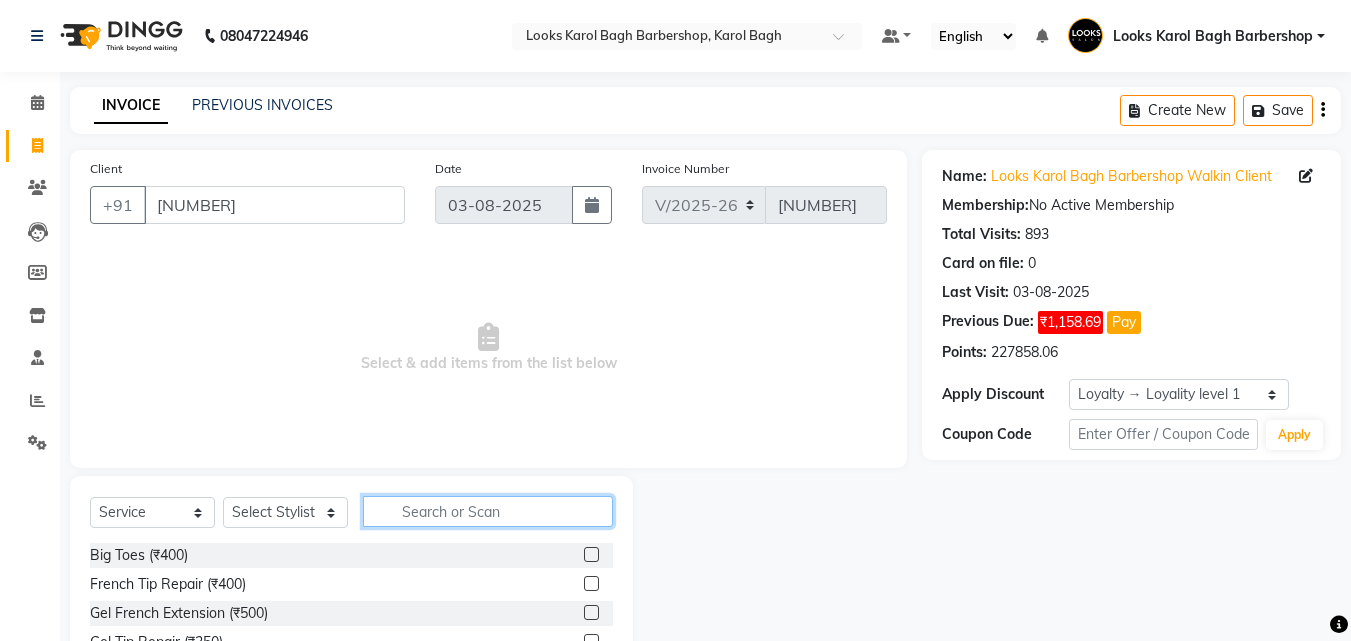 click 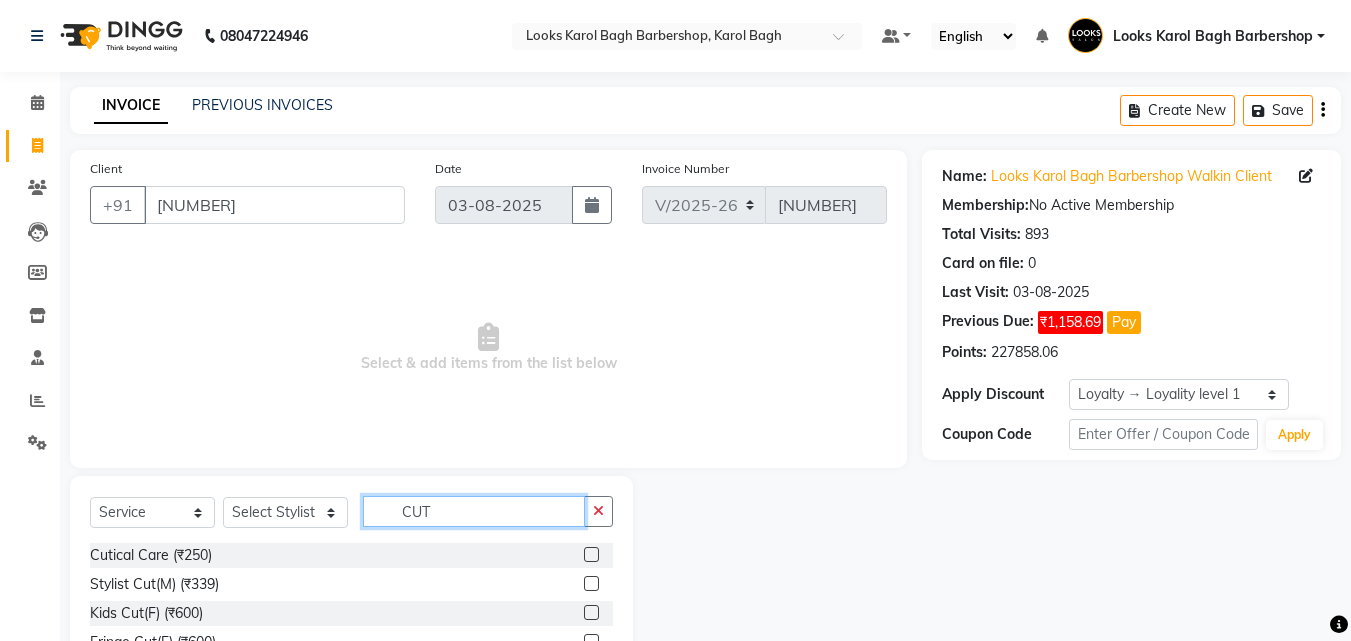 type on "CUT" 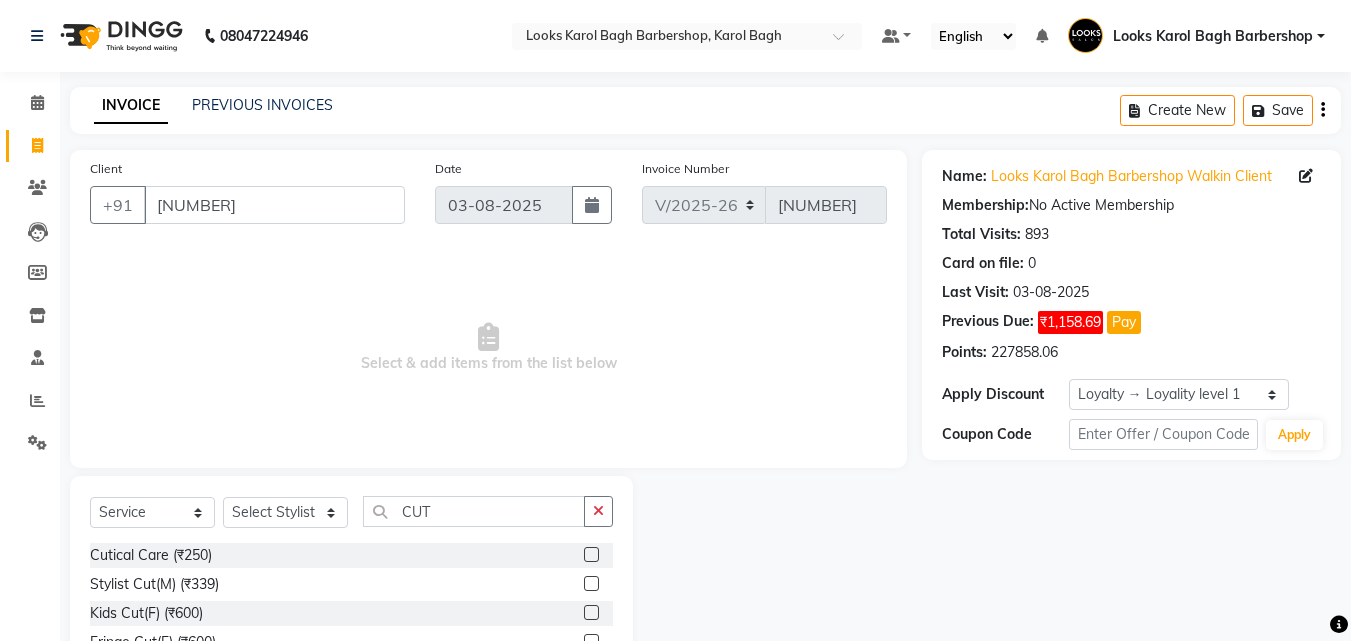 click 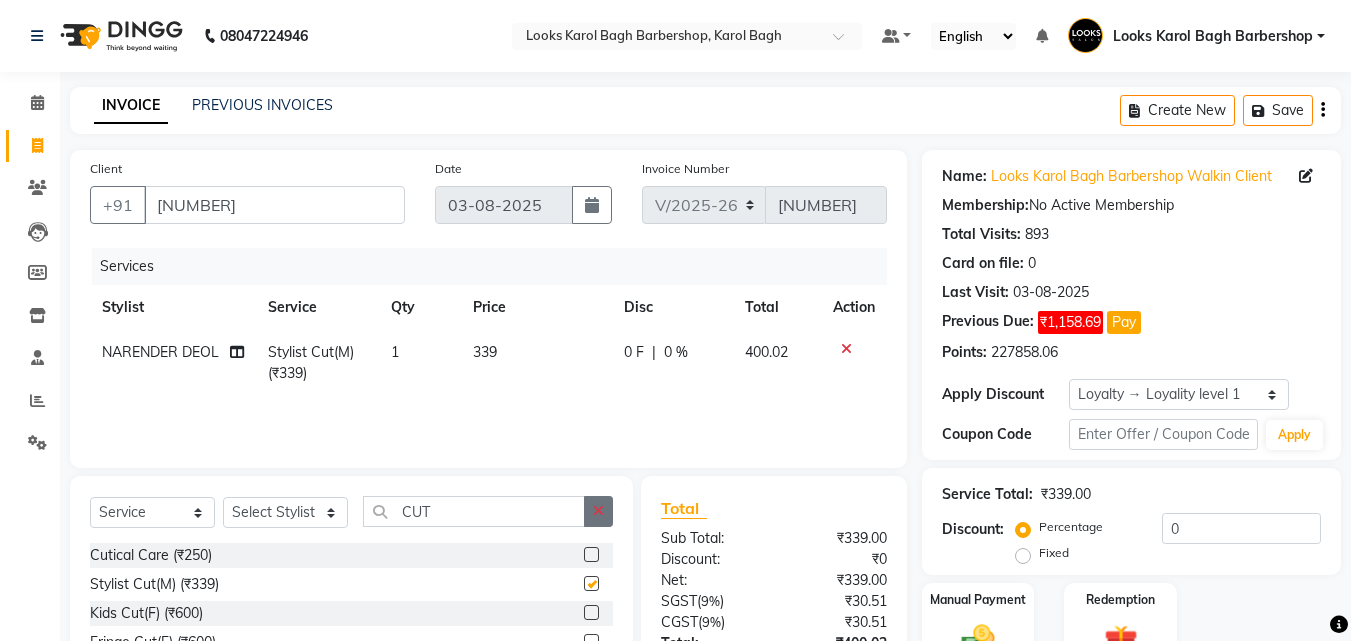 click 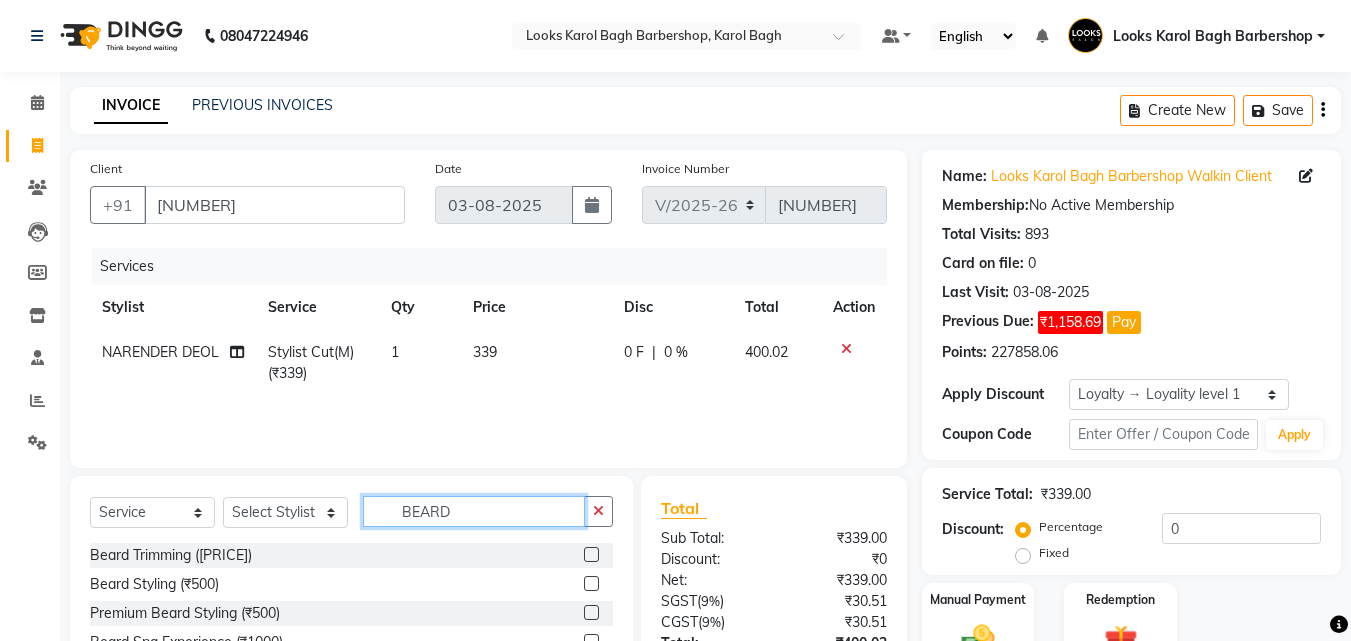 type on "BEARD" 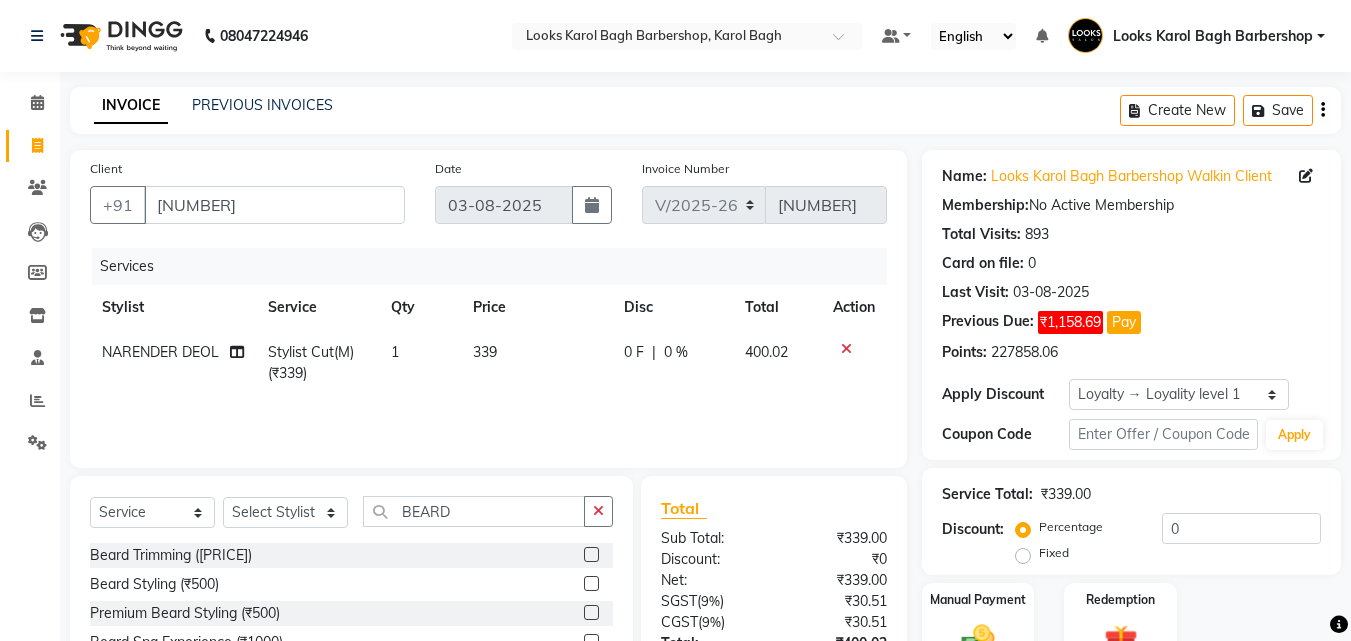 click 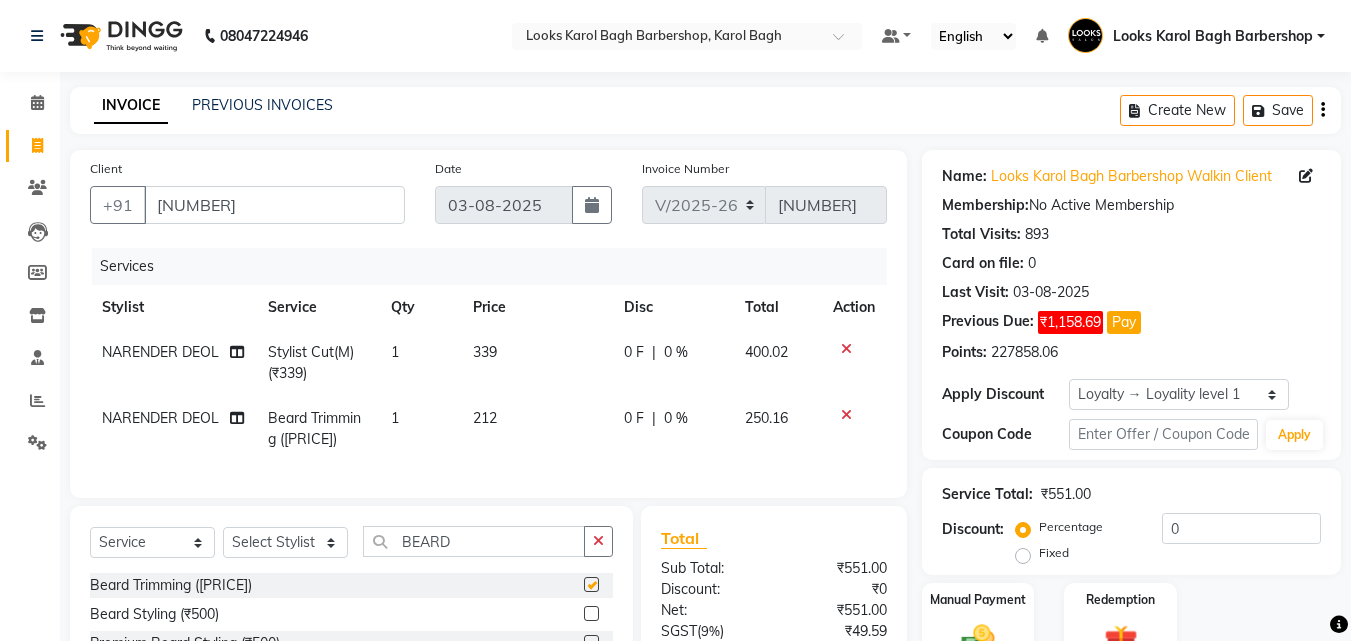 checkbox on "false" 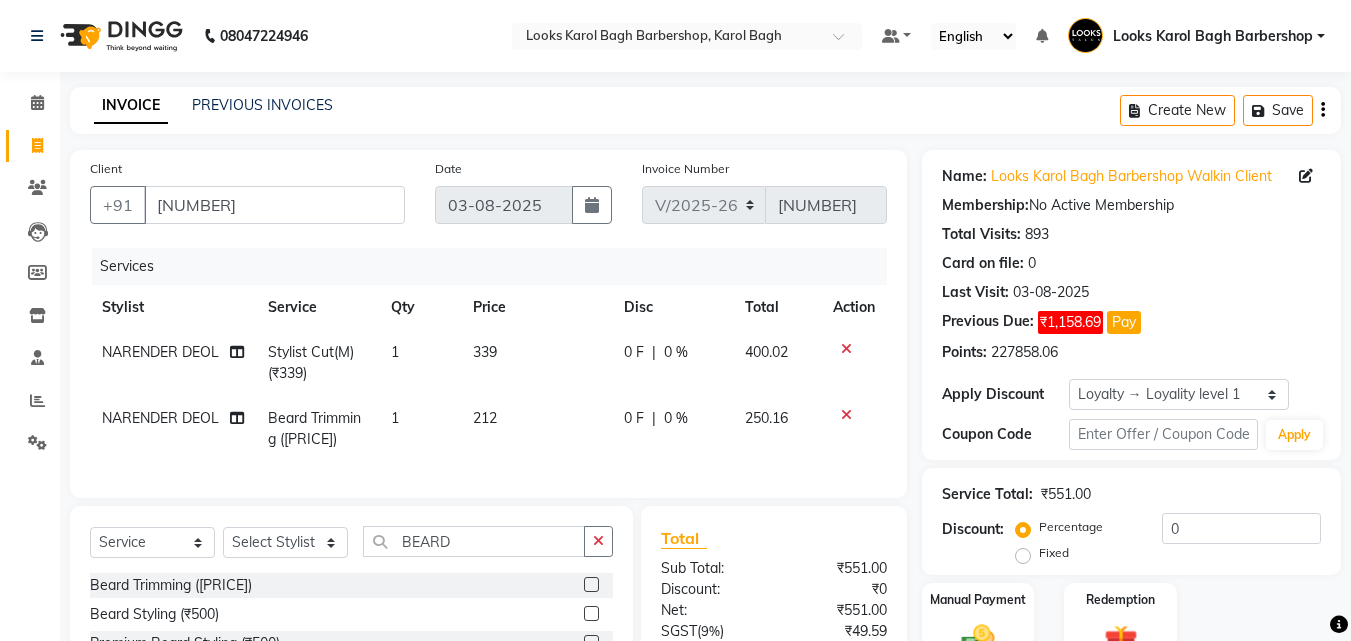 scroll, scrollTop: 225, scrollLeft: 0, axis: vertical 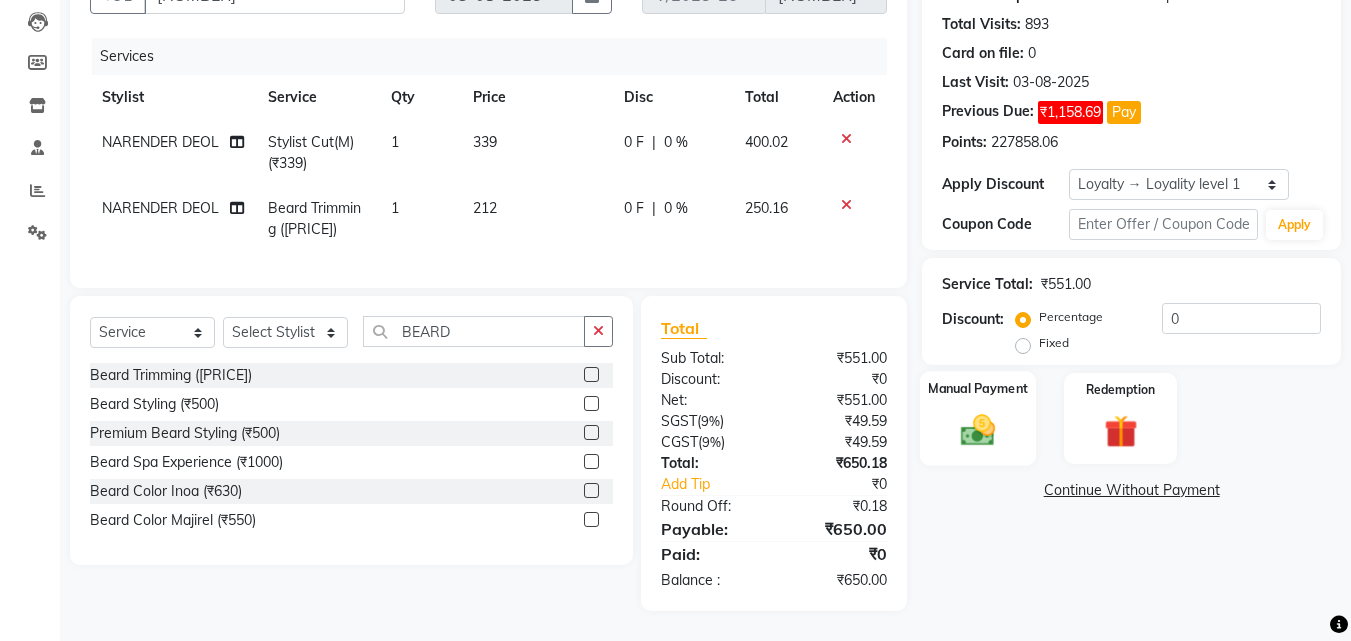 click 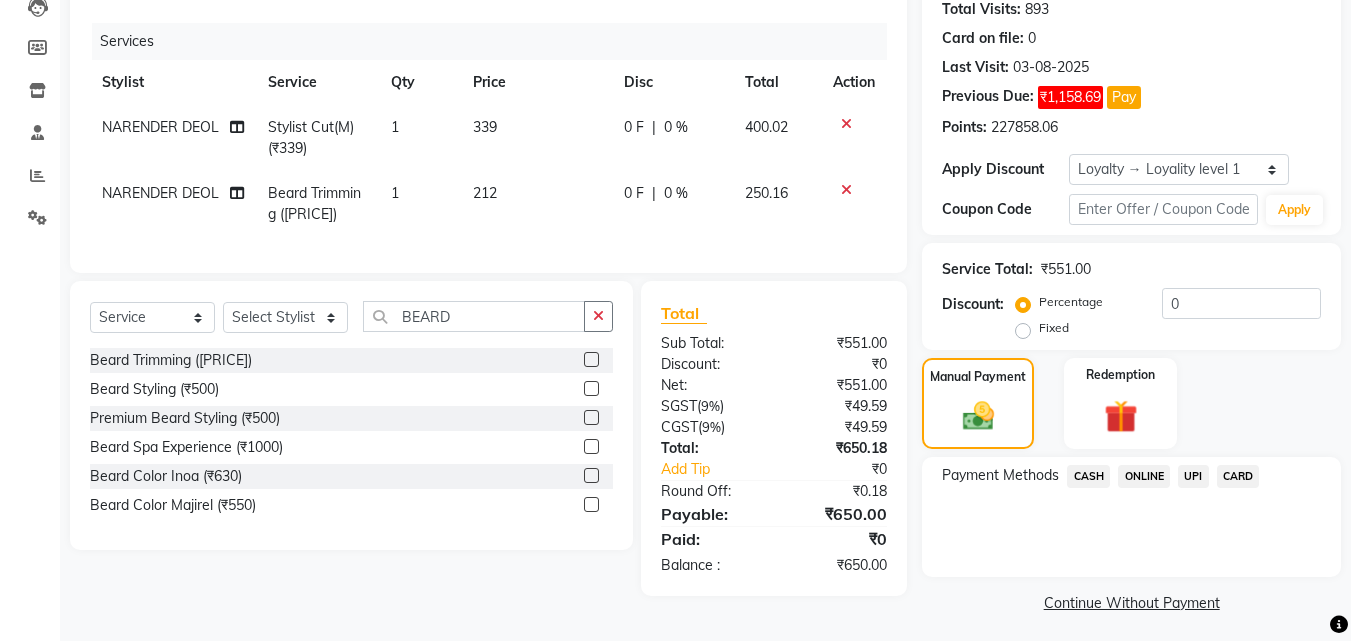 click on "CASH" 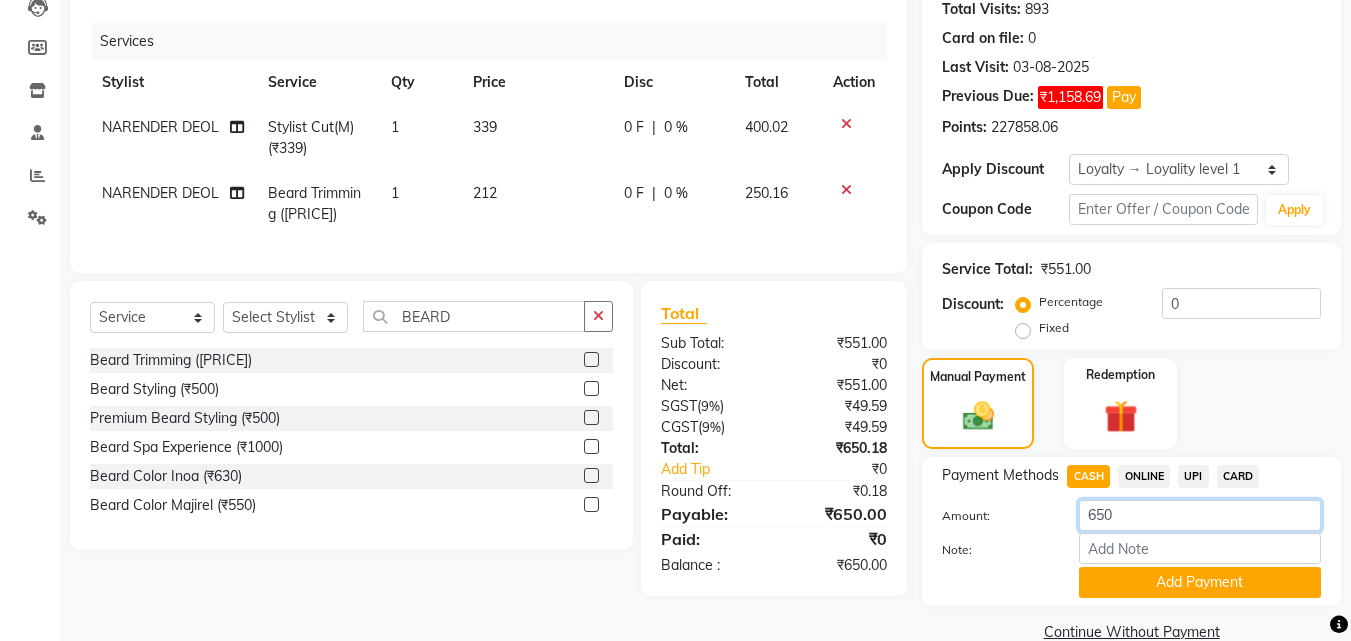 click on "Amount: 650" 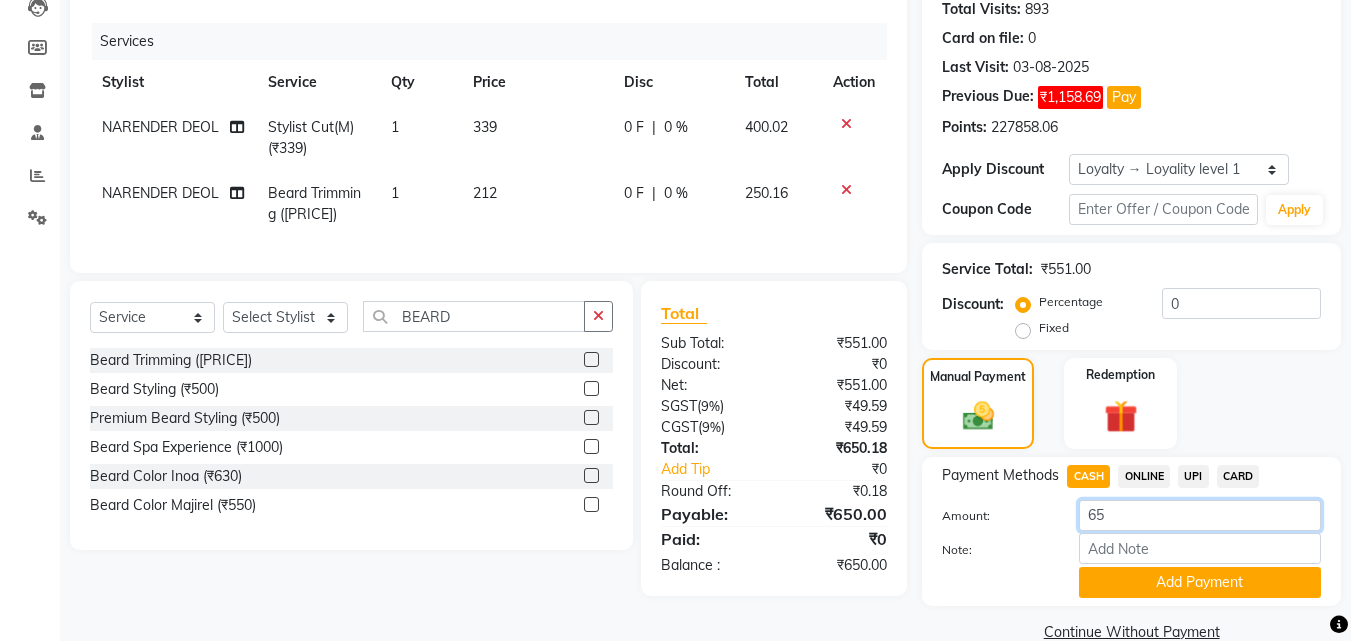 type on "6" 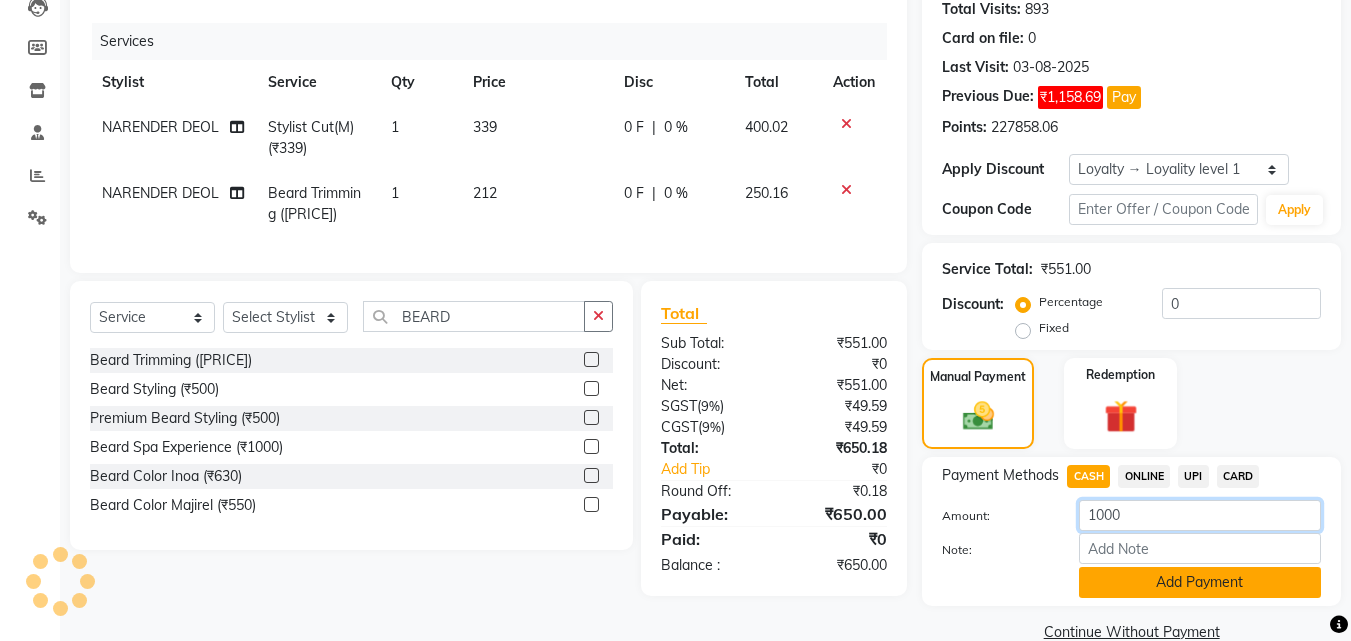 type on "1000" 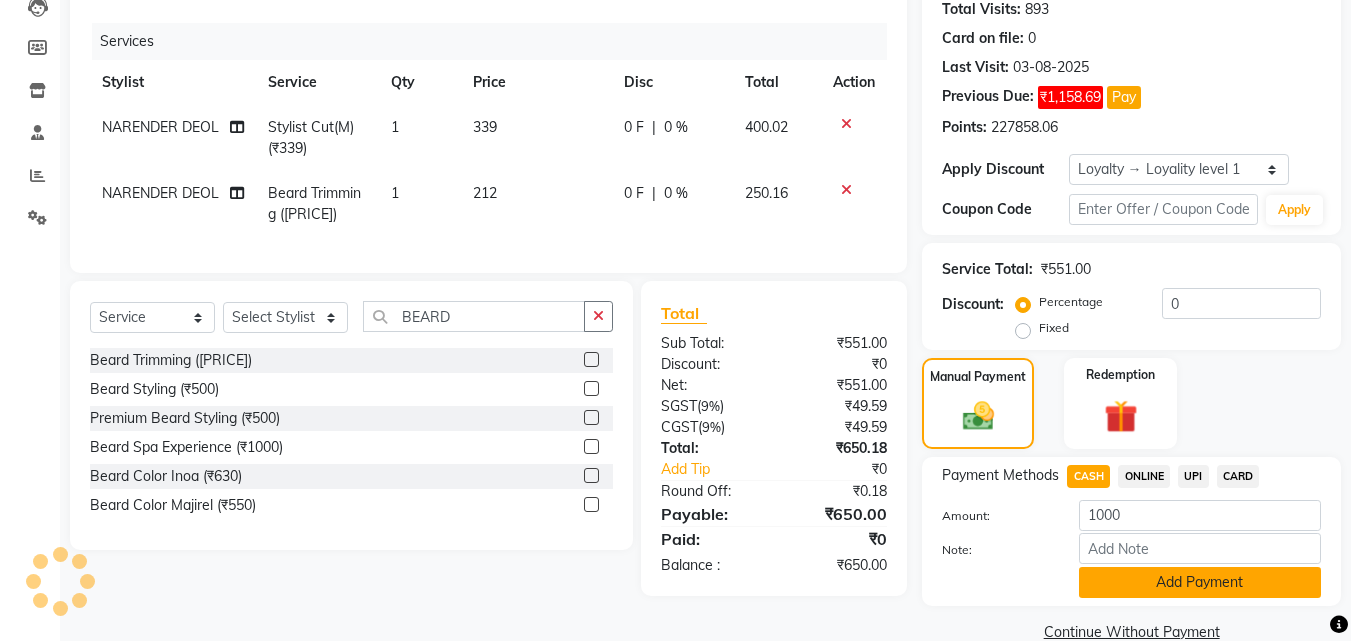 click on "Add Payment" 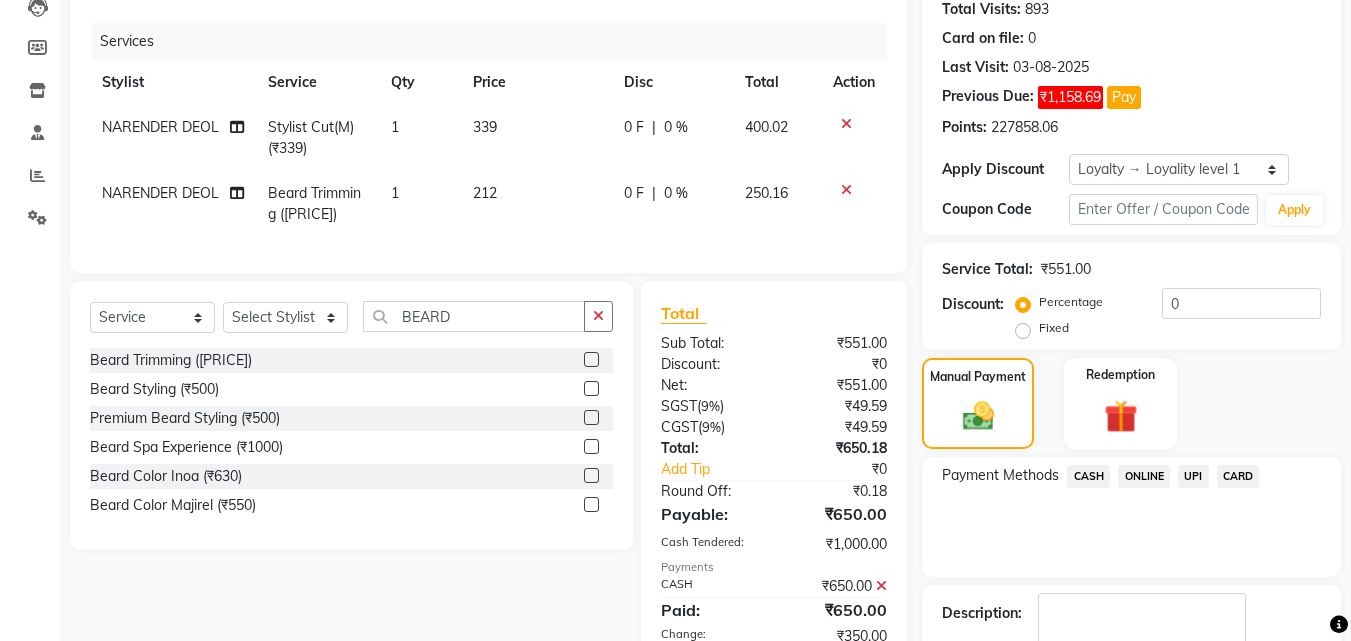 scroll, scrollTop: 458, scrollLeft: 0, axis: vertical 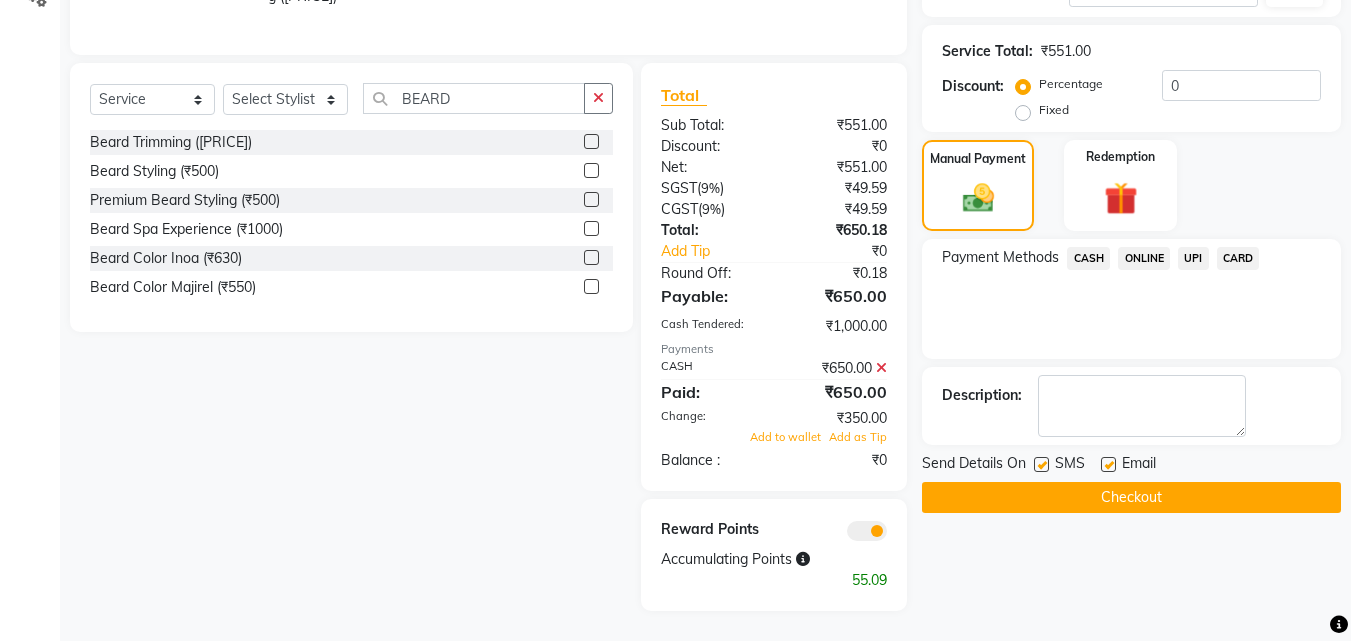 click on "Checkout" 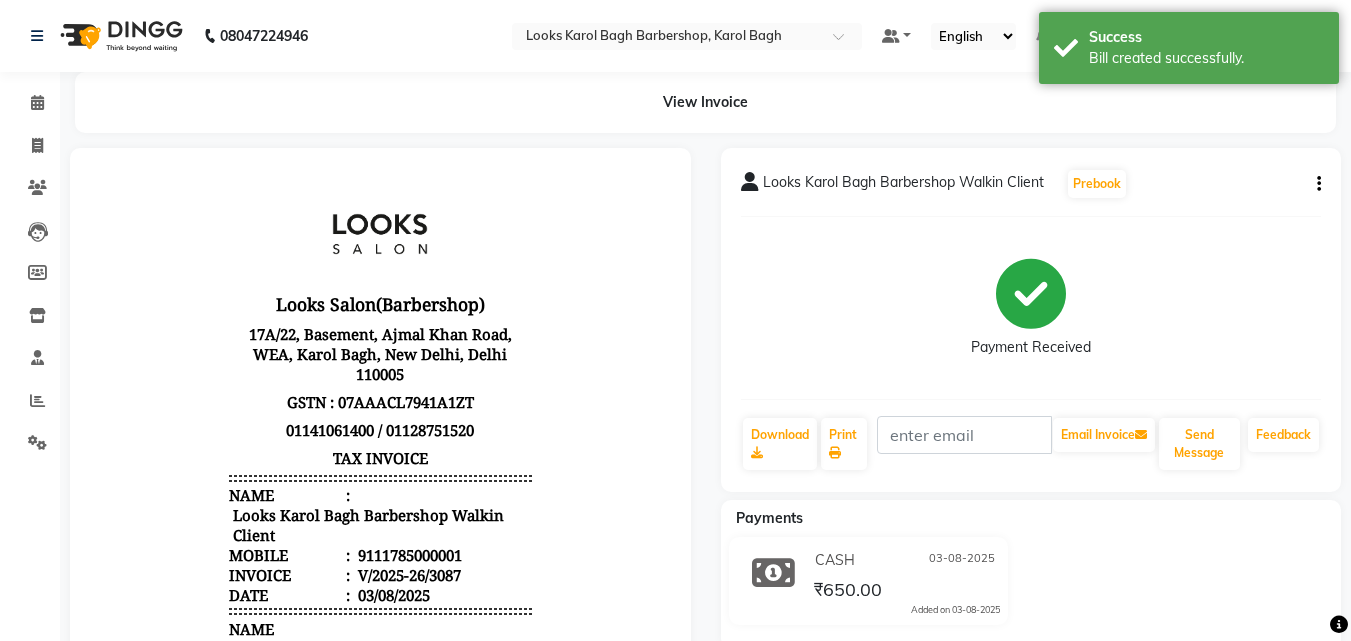 scroll, scrollTop: 0, scrollLeft: 0, axis: both 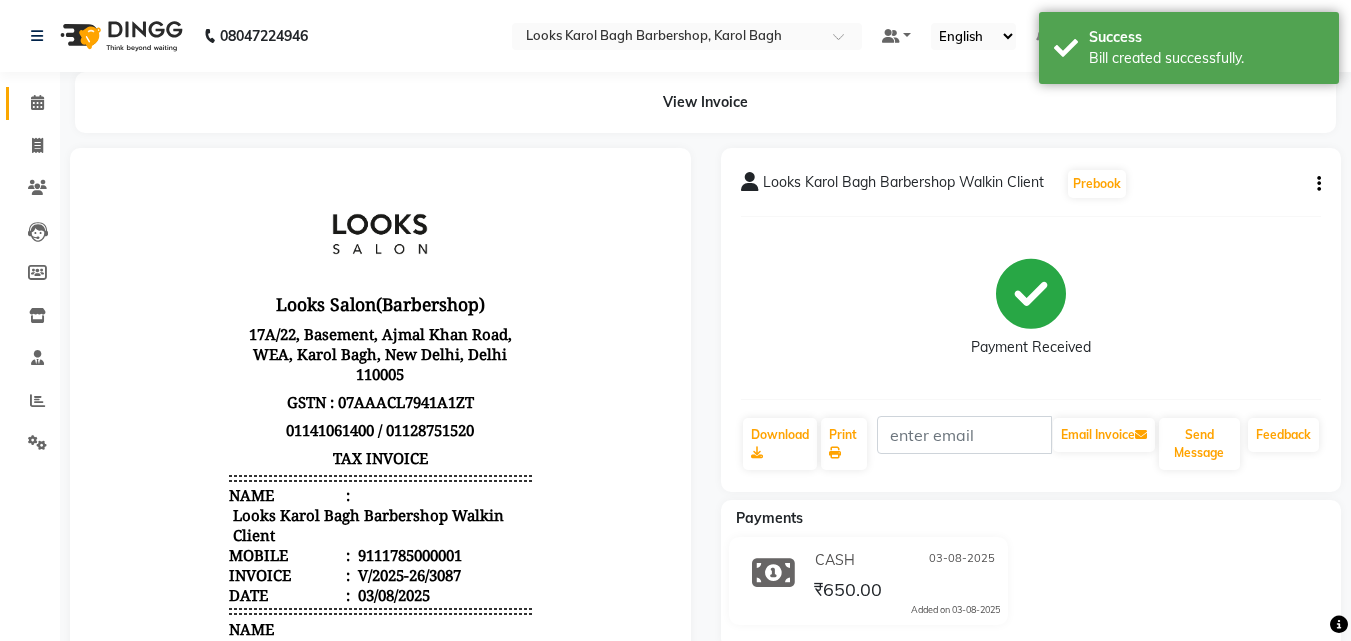 click on "Calendar" 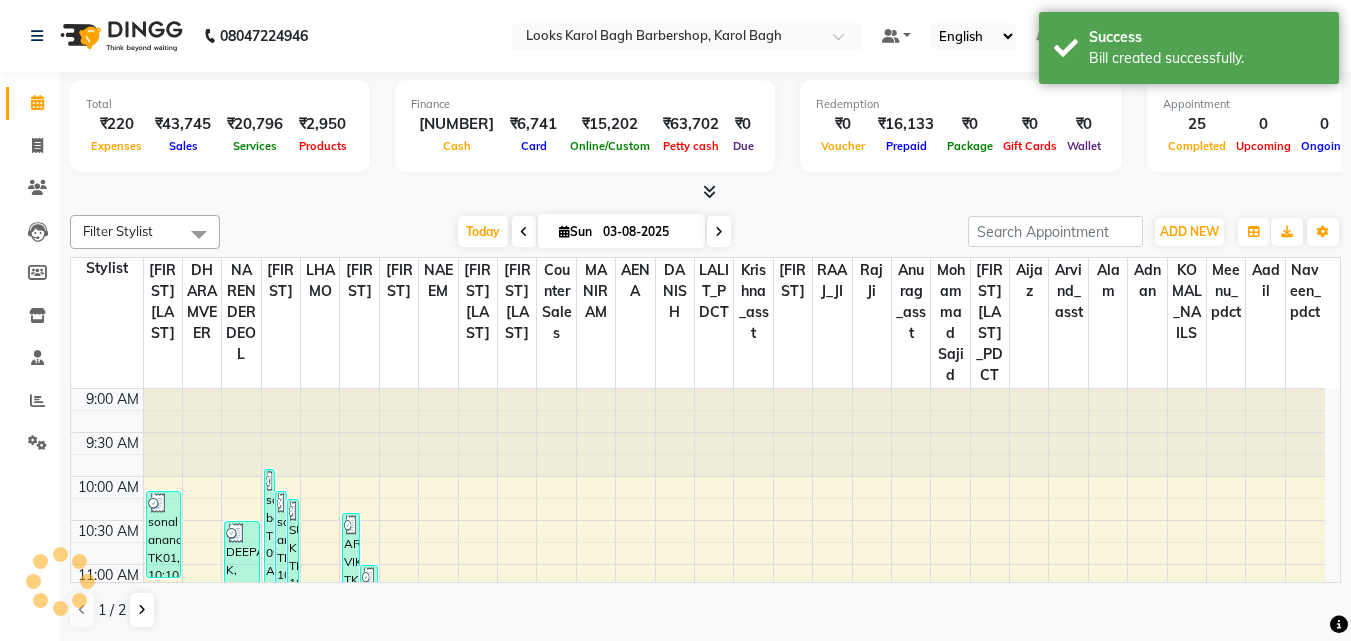 scroll, scrollTop: 705, scrollLeft: 0, axis: vertical 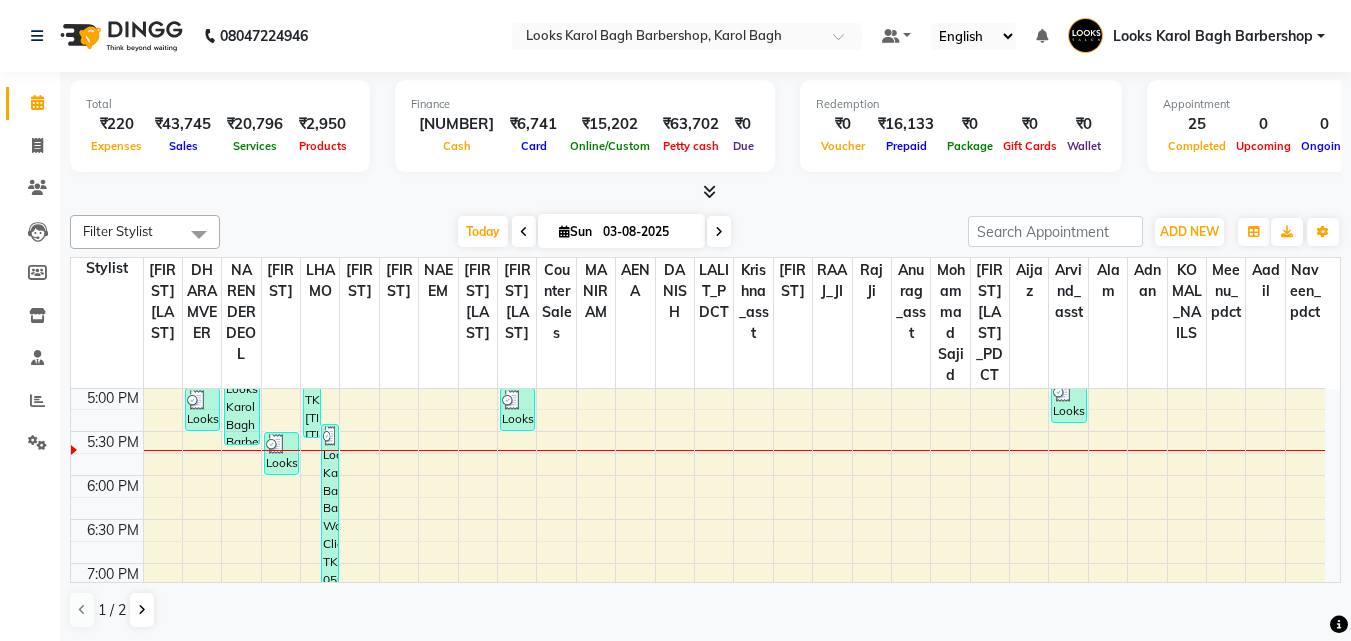 click on "Invoice" 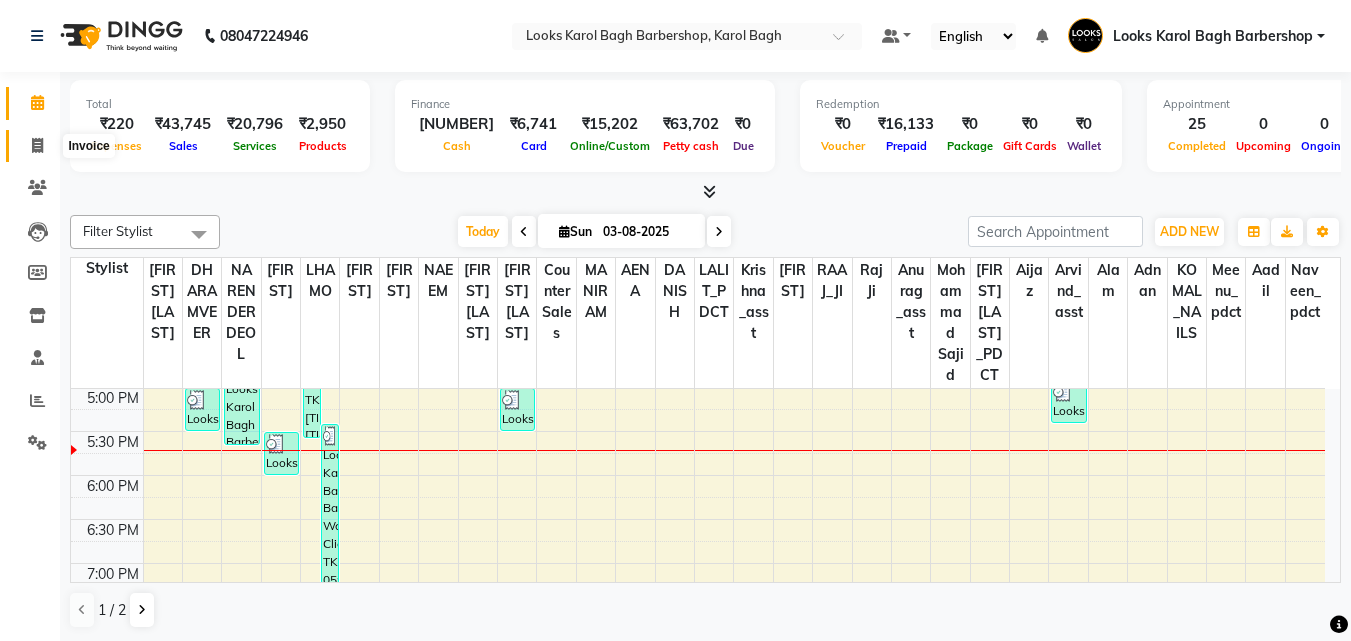 click 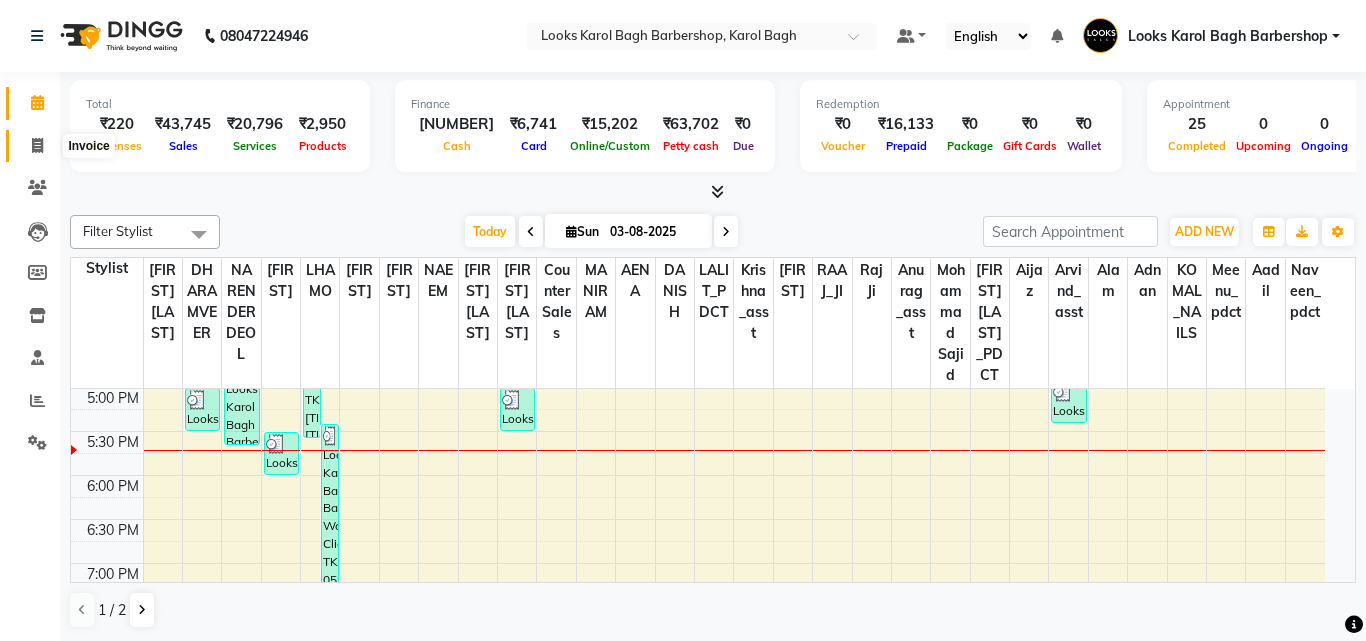 select on "service" 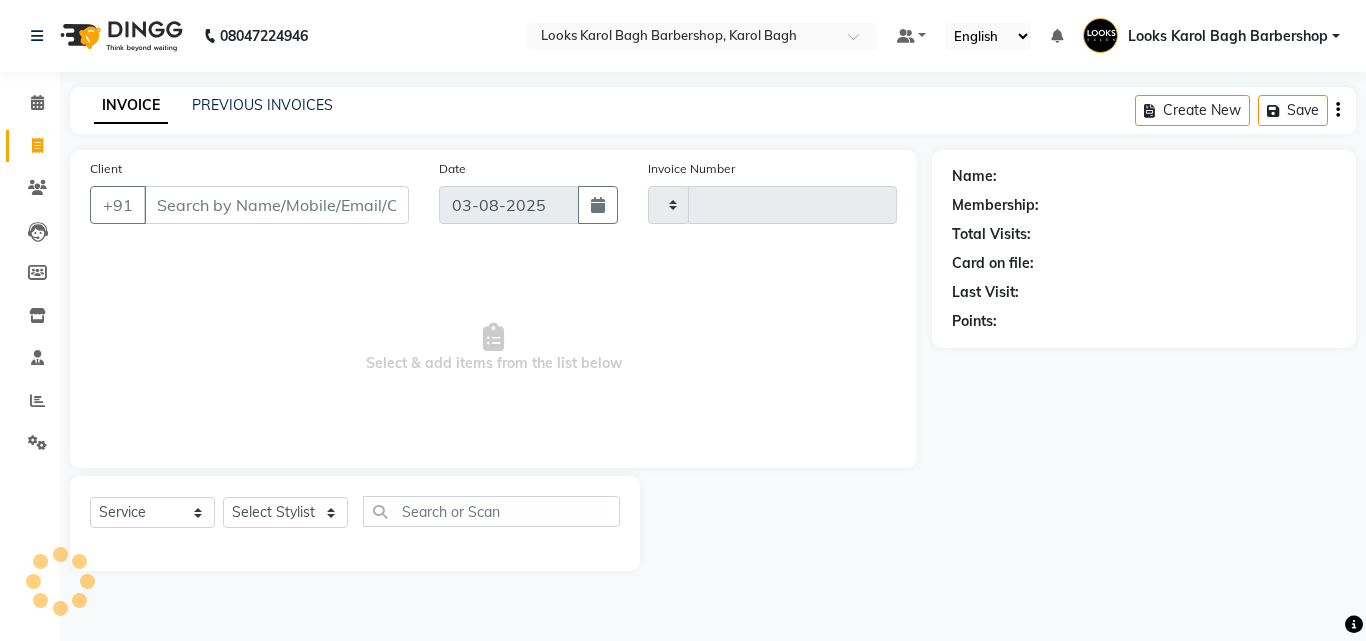 type on "3088" 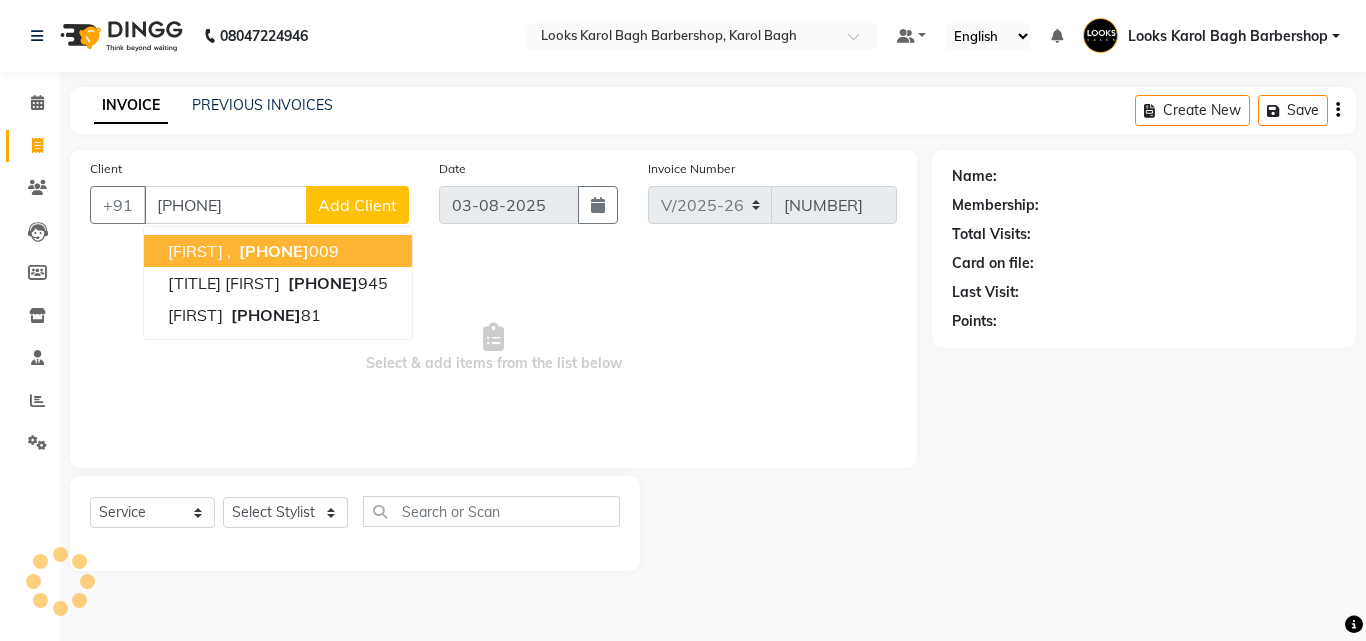 type on "9811324009" 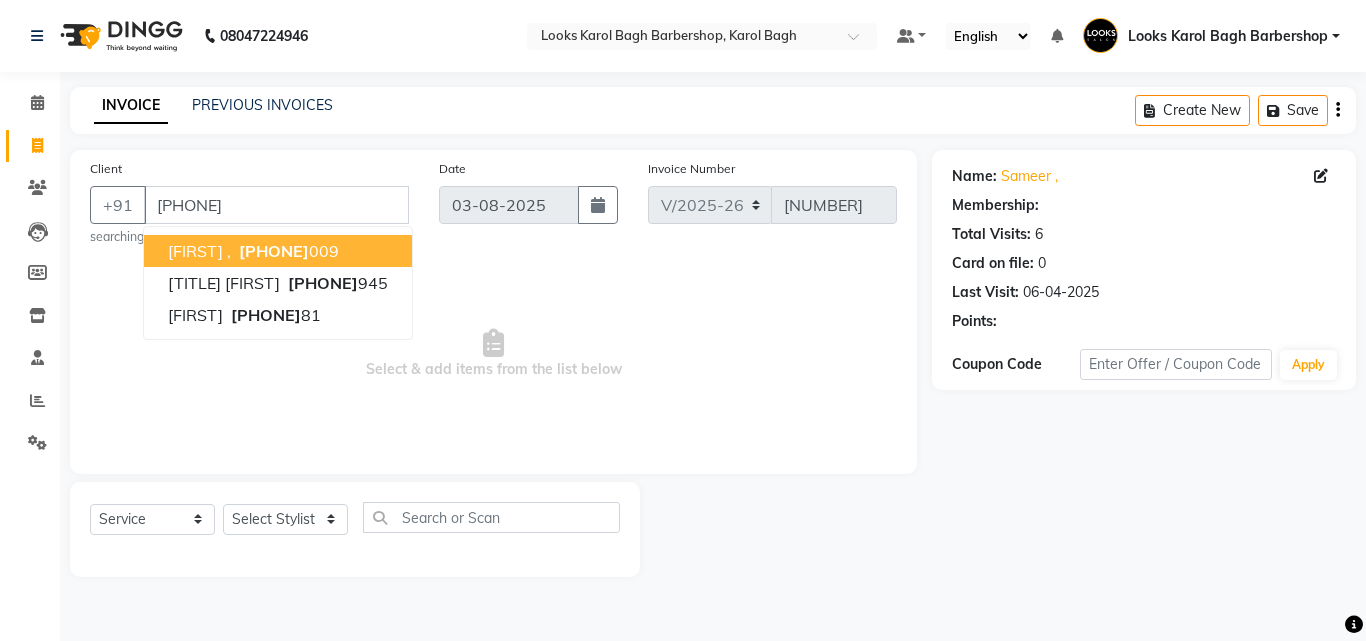 select on "1: Object" 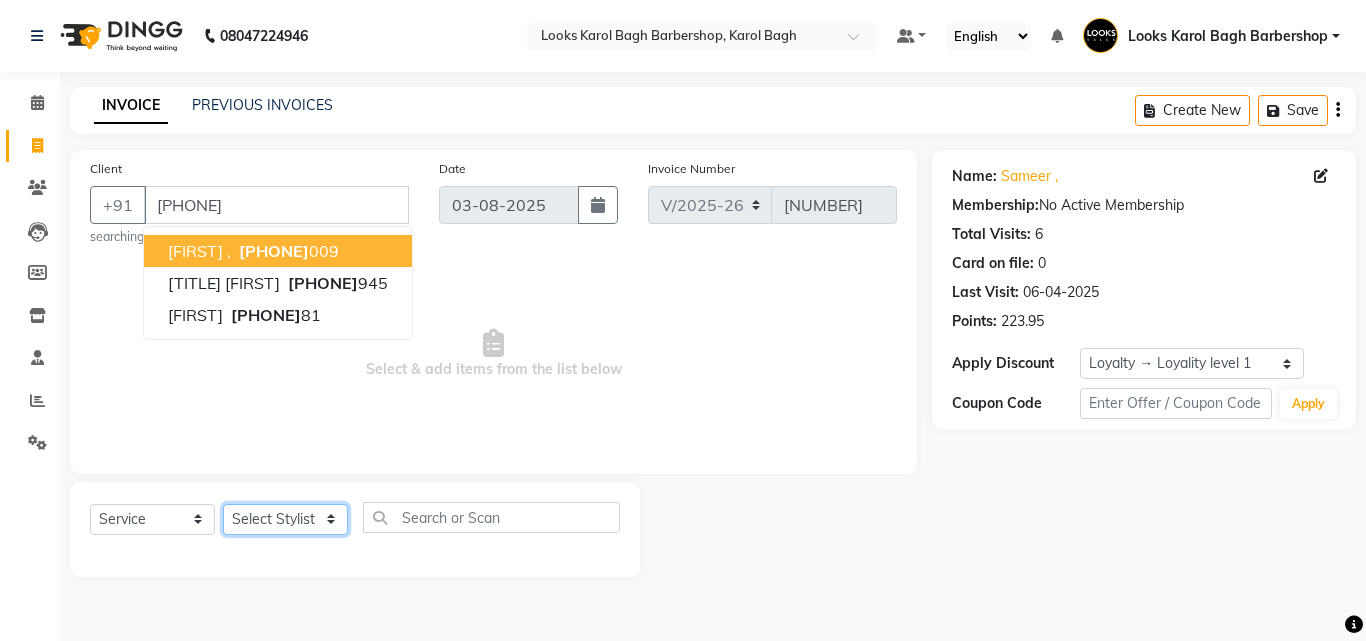 click on "Select Stylist Aadil Adnan AENA Aijaz Alam Amazon_Kart AMIR  Anurag _asst Arvind_asst BIJENDER  Counter Sales DANISH DHARAMVEER Eshan FARHAN KARAN RAI  KOMAL_NAILS Krishna_asst LALIT_PDCT LHAMO Looks_Female_Section Looks_H.O_Store Looks Karol Bagh Barbershop Looks_Kart MANIRAM Meenu_pdct Mohammad Sajid NAEEM  NARENDER DEOL  Naveen_pdct Prabhakar Kumar_PDCT RAAJ GUPTA RAAJ_JI raj ji RAM MURTI NARYAL ROHIT  Rohit Seth Rohit Thakur SACHIN sahil Shabina Shakir SIMRAN Sonia Sunny VIKRAM VIKRANT SINGH  Vishal_Asst YOGESH ASSISTANT" 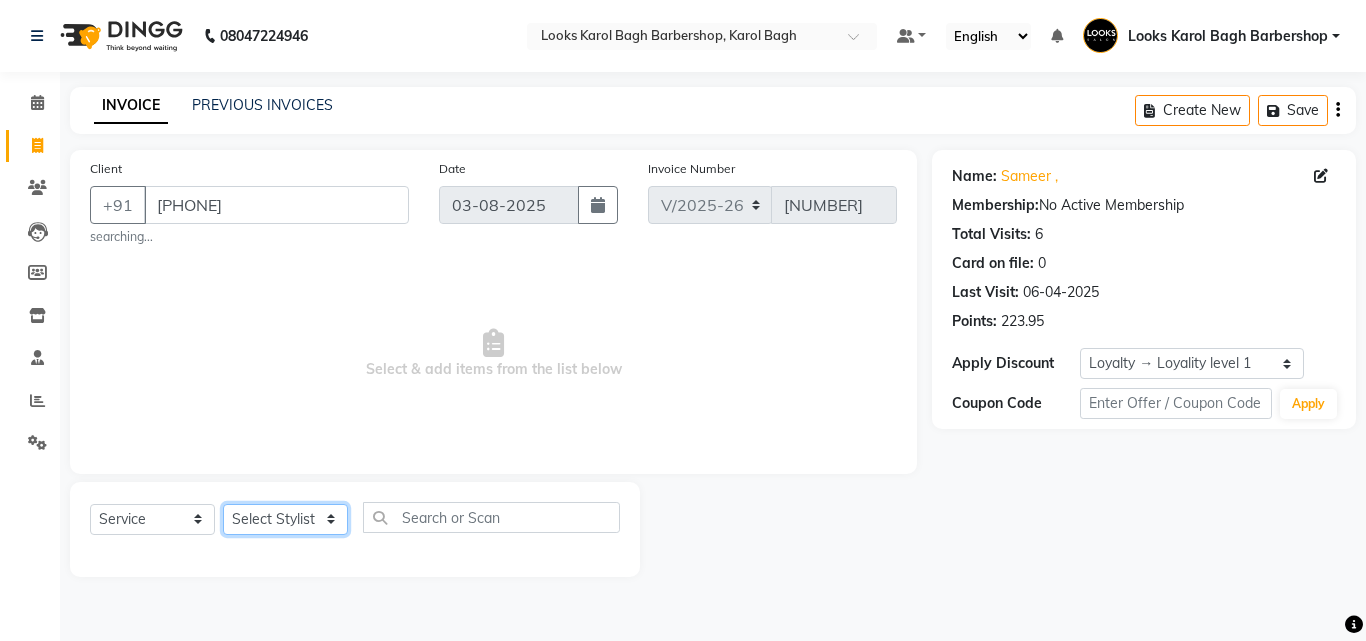 select on "23410" 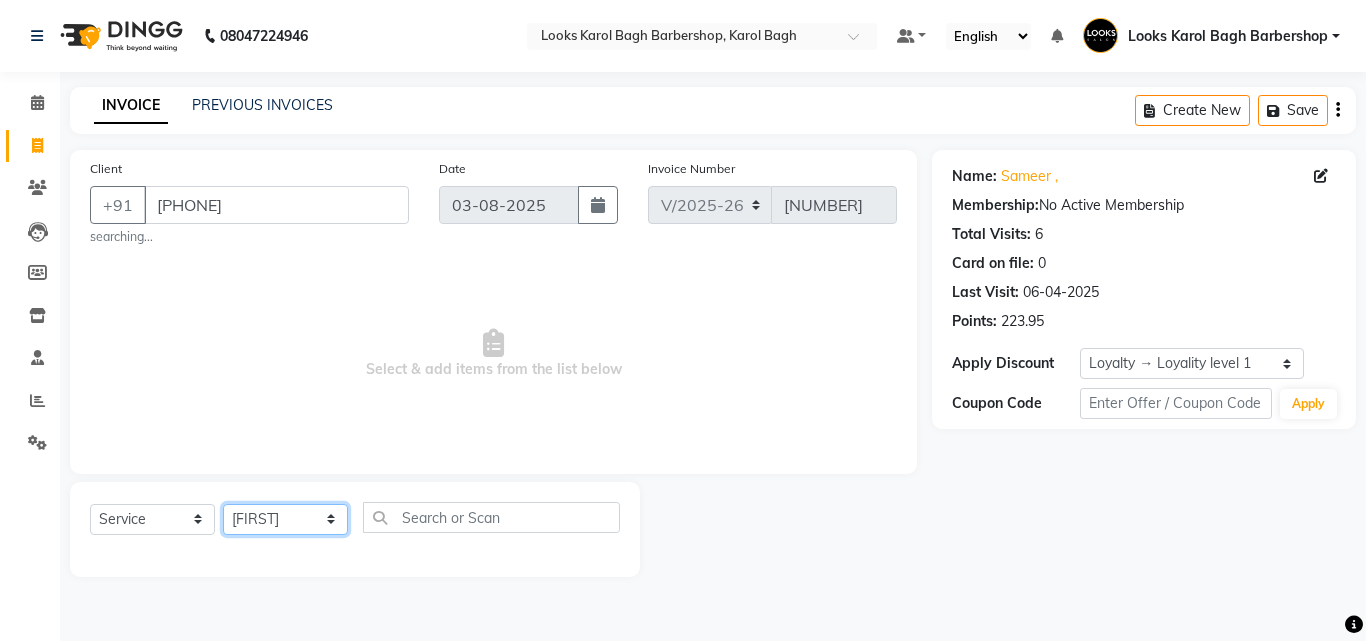 click on "Select Stylist Aadil Adnan AENA Aijaz Alam Amazon_Kart AMIR  Anurag _asst Arvind_asst BIJENDER  Counter Sales DANISH DHARAMVEER Eshan FARHAN KARAN RAI  KOMAL_NAILS Krishna_asst LALIT_PDCT LHAMO Looks_Female_Section Looks_H.O_Store Looks Karol Bagh Barbershop Looks_Kart MANIRAM Meenu_pdct Mohammad Sajid NAEEM  NARENDER DEOL  Naveen_pdct Prabhakar Kumar_PDCT RAAJ GUPTA RAAJ_JI raj ji RAM MURTI NARYAL ROHIT  Rohit Seth Rohit Thakur SACHIN sahil Shabina Shakir SIMRAN Sonia Sunny VIKRAM VIKRANT SINGH  Vishal_Asst YOGESH ASSISTANT" 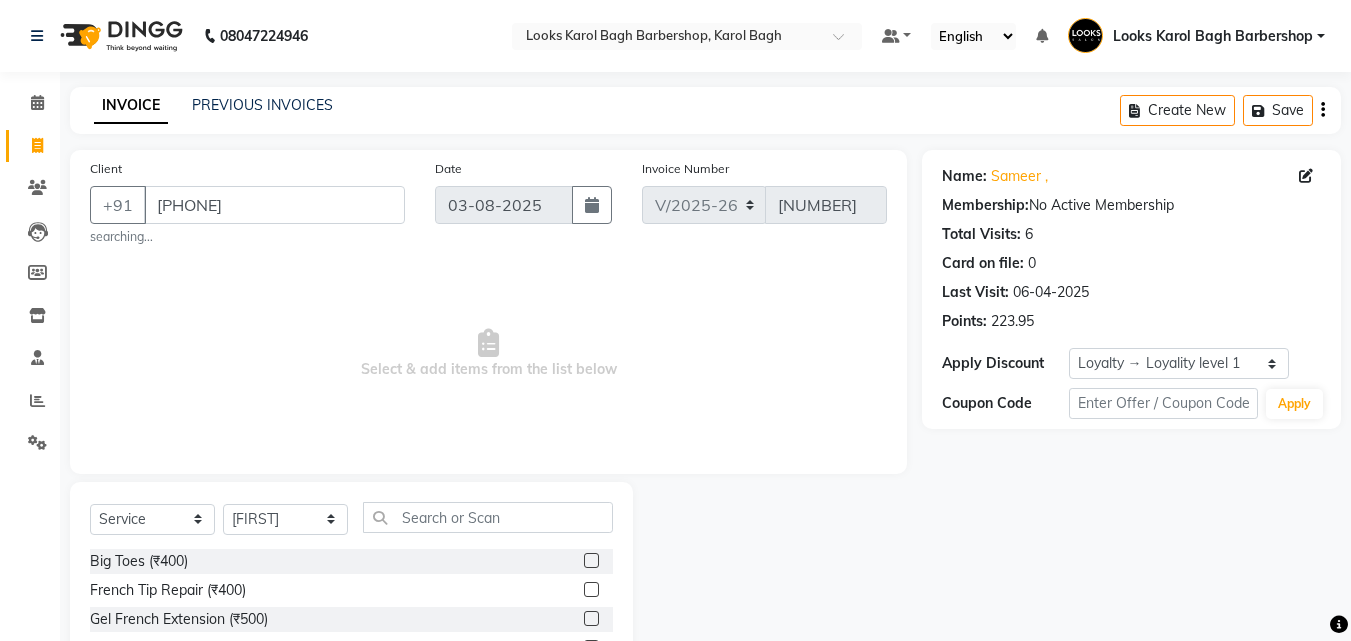 click on "Select  Service  Product  Membership  Package Voucher Prepaid Gift Card  Select Stylist Aadil Adnan AENA Aijaz Alam Amazon_Kart AMIR  Anurag _asst Arvind_asst BIJENDER  Counter Sales DANISH DHARAMVEER Eshan FARHAN KARAN RAI  KOMAL_NAILS Krishna_asst LALIT_PDCT LHAMO Looks_Female_Section Looks_H.O_Store Looks Karol Bagh Barbershop Looks_Kart MANIRAM Meenu_pdct Mohammad Sajid NAEEM  NARENDER DEOL  Naveen_pdct Prabhakar Kumar_PDCT RAAJ GUPTA RAAJ_JI raj ji RAM MURTI NARYAL ROHIT  Rohit Seth Rohit Thakur SACHIN sahil Shabina Shakir SIMRAN Sonia Sunny VIKRAM VIKRANT SINGH  Vishal_Asst YOGESH ASSISTANT" 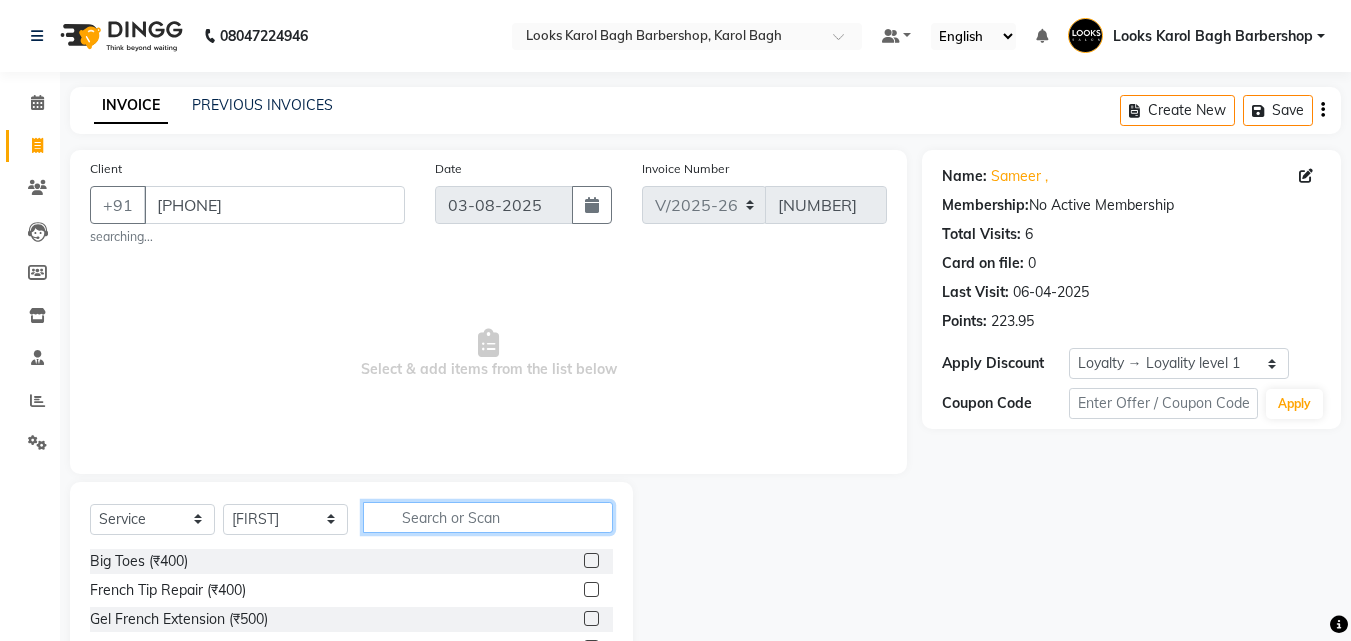 click 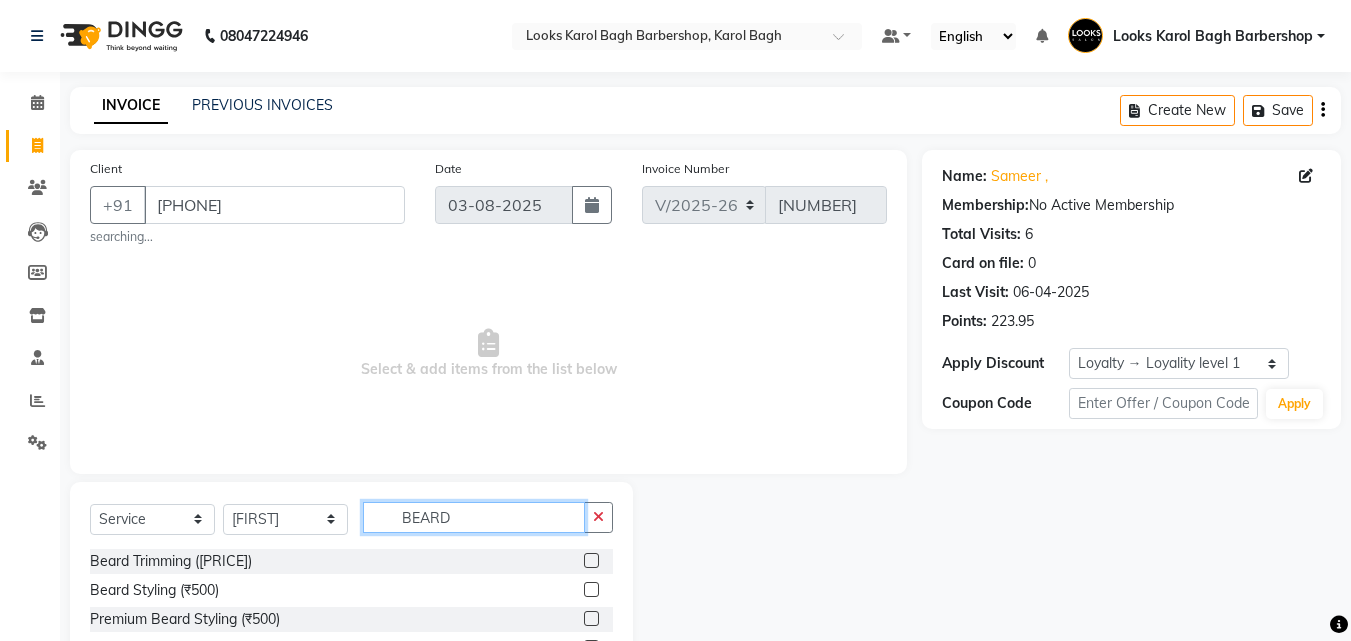 type on "BEARD" 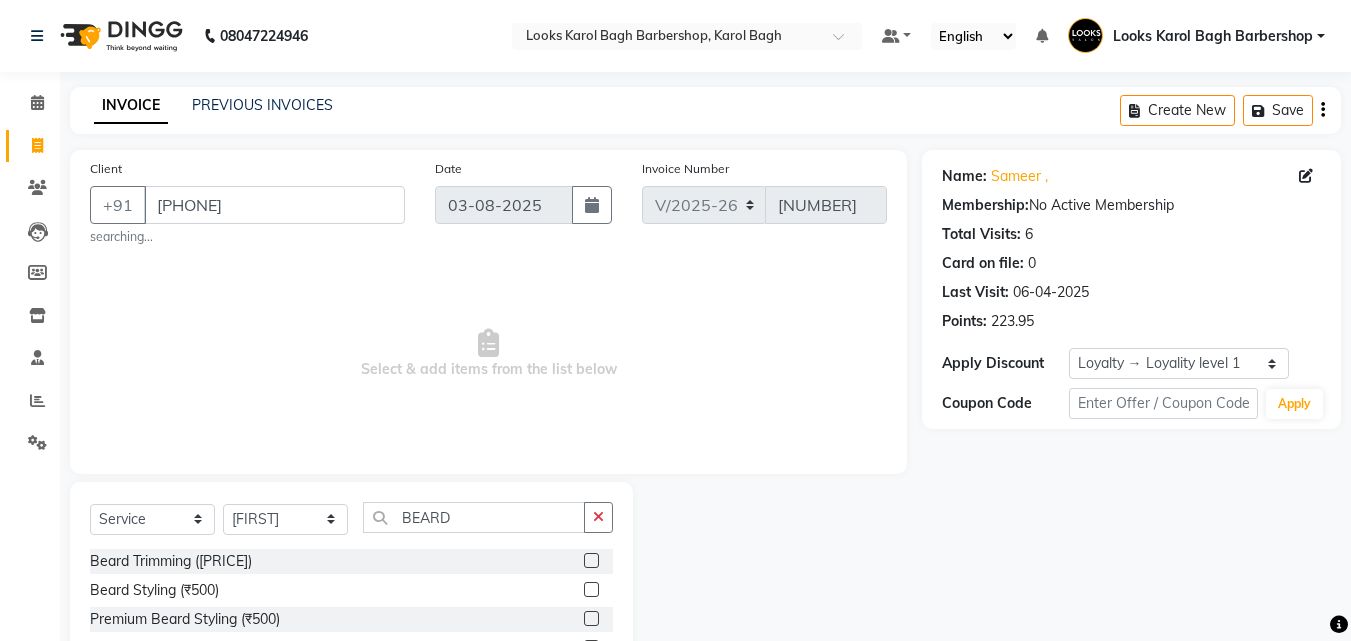click 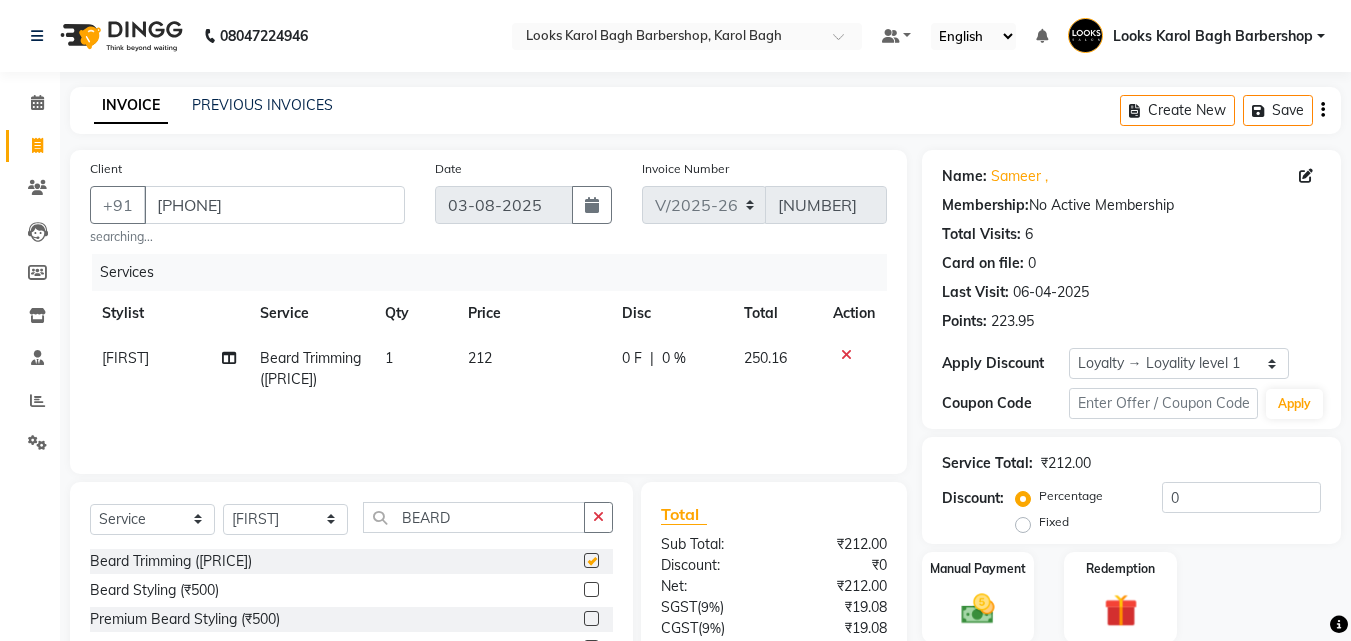 scroll, scrollTop: 186, scrollLeft: 0, axis: vertical 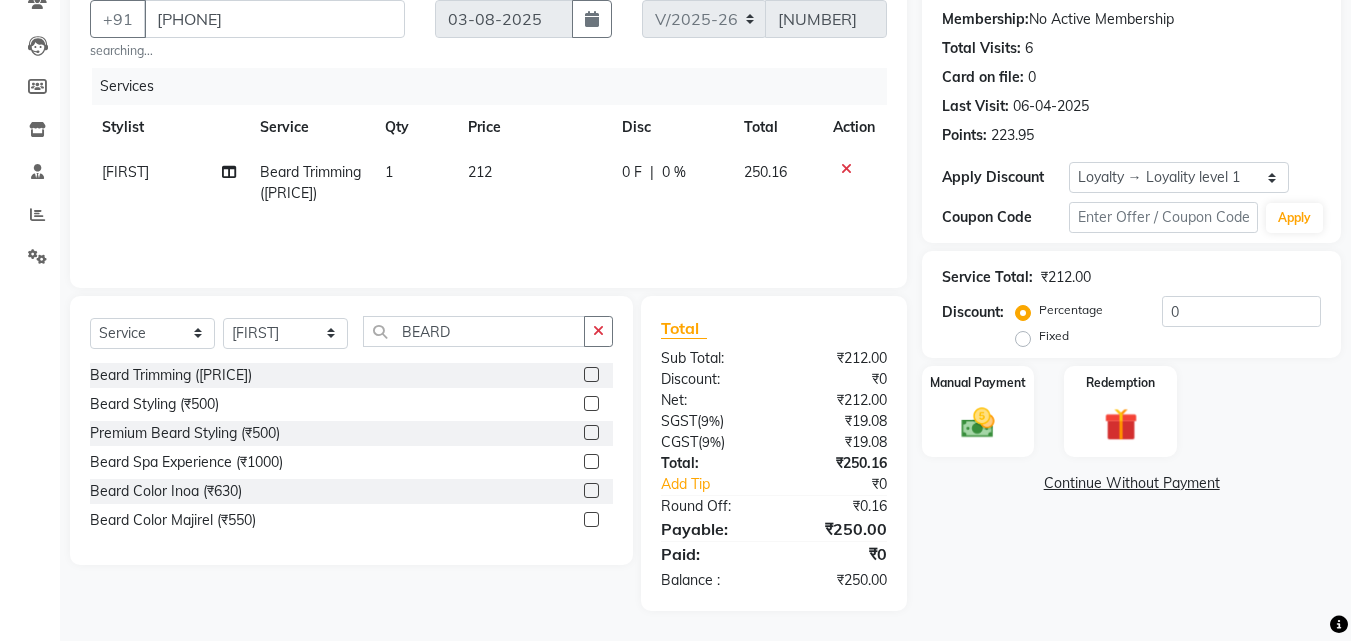 checkbox on "false" 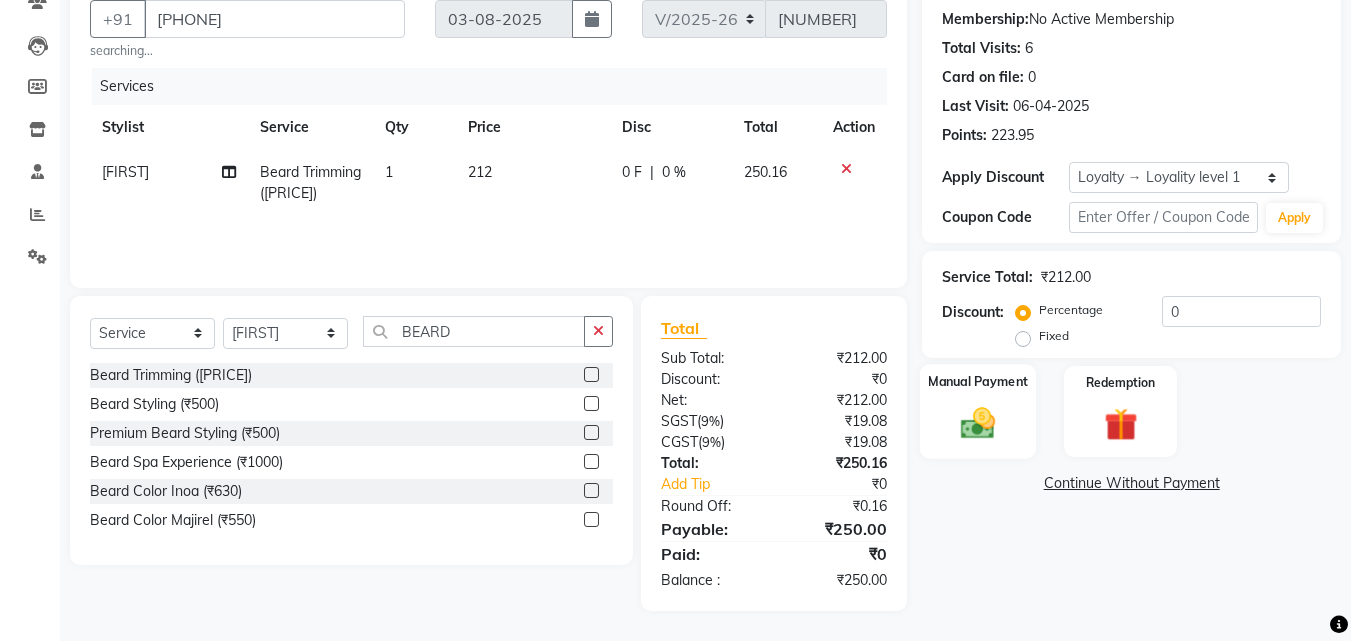 click 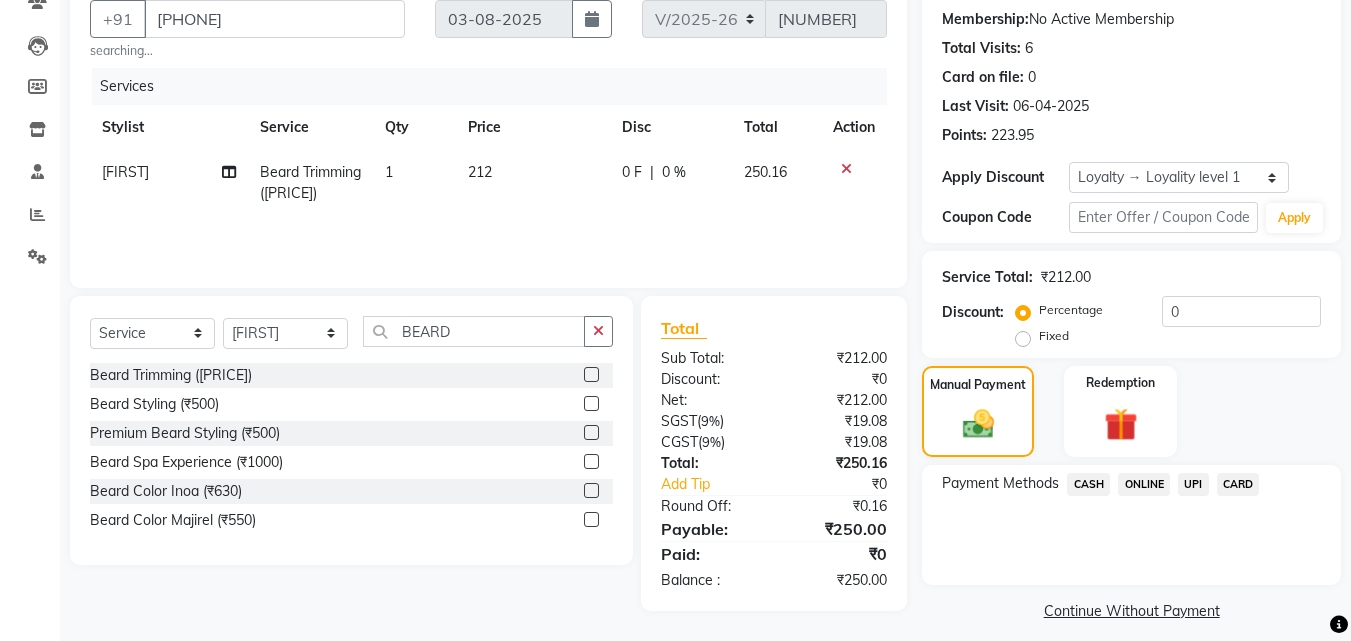 click on "CASH" 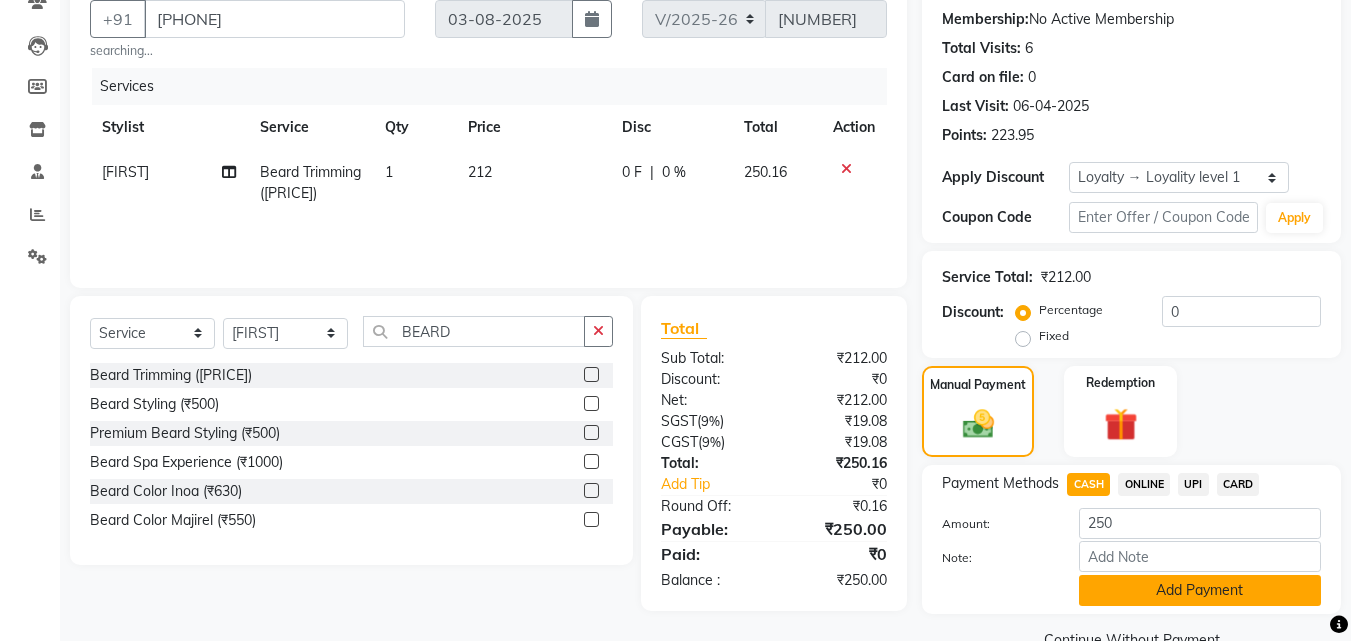 click on "Add Payment" 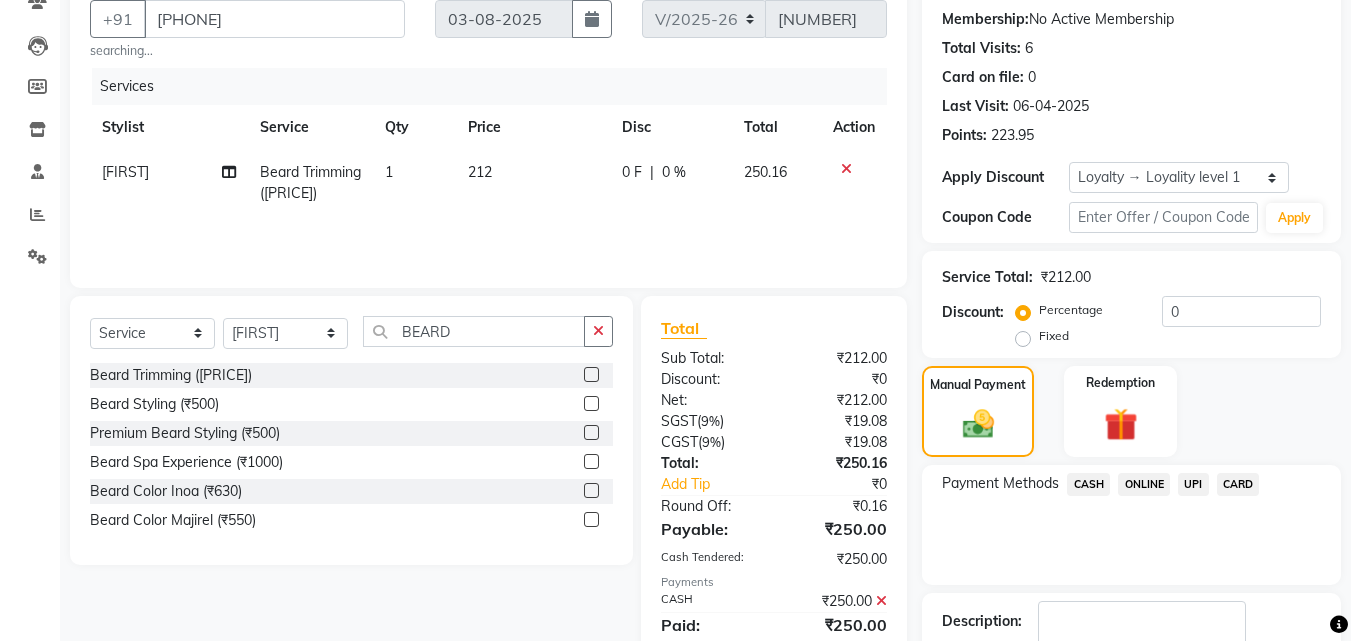 scroll, scrollTop: 377, scrollLeft: 0, axis: vertical 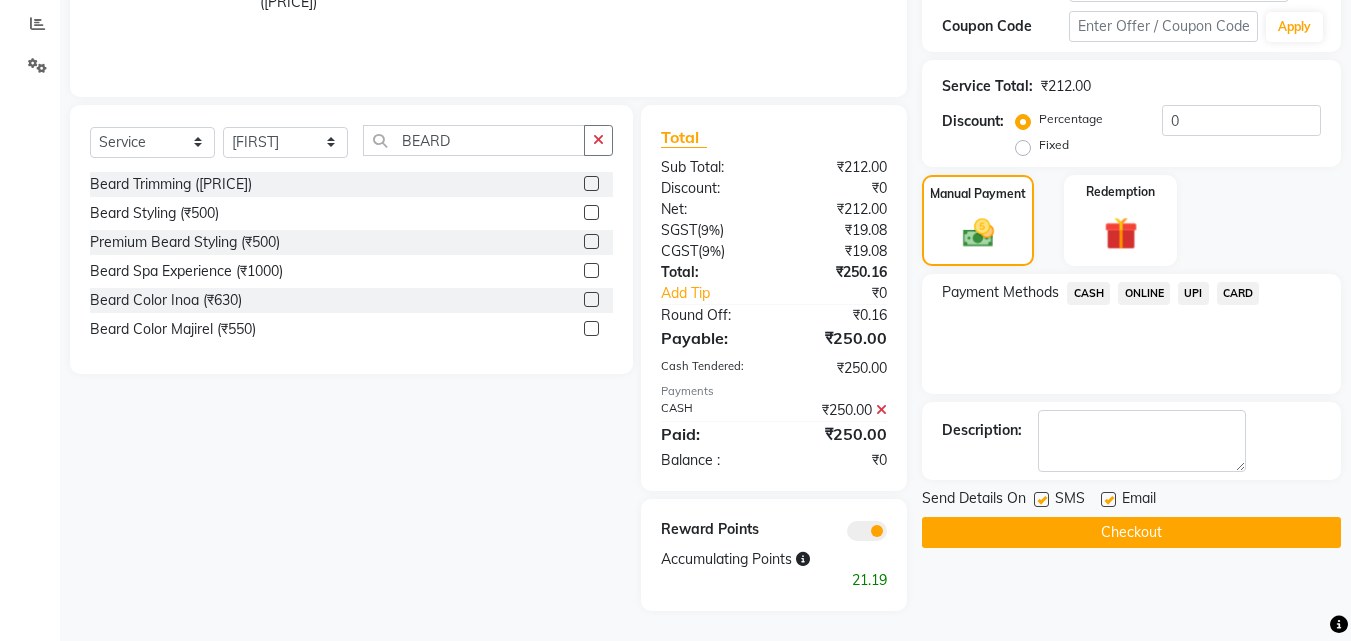 click on "Checkout" 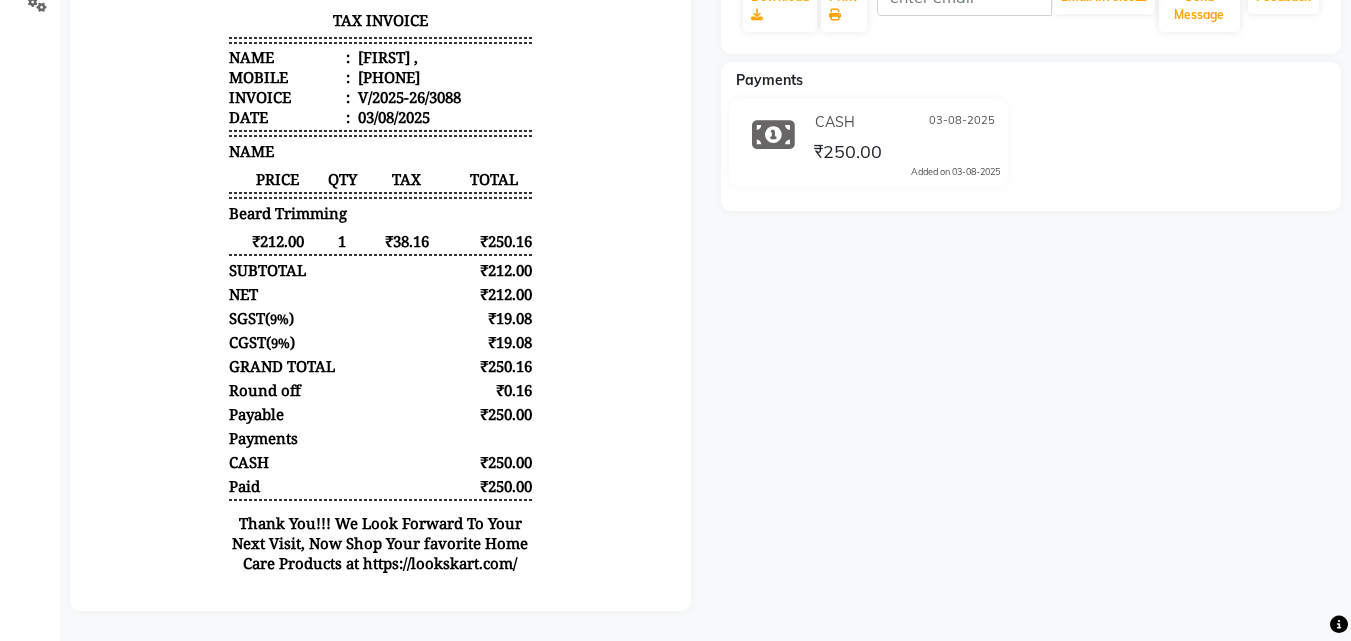 scroll, scrollTop: 0, scrollLeft: 0, axis: both 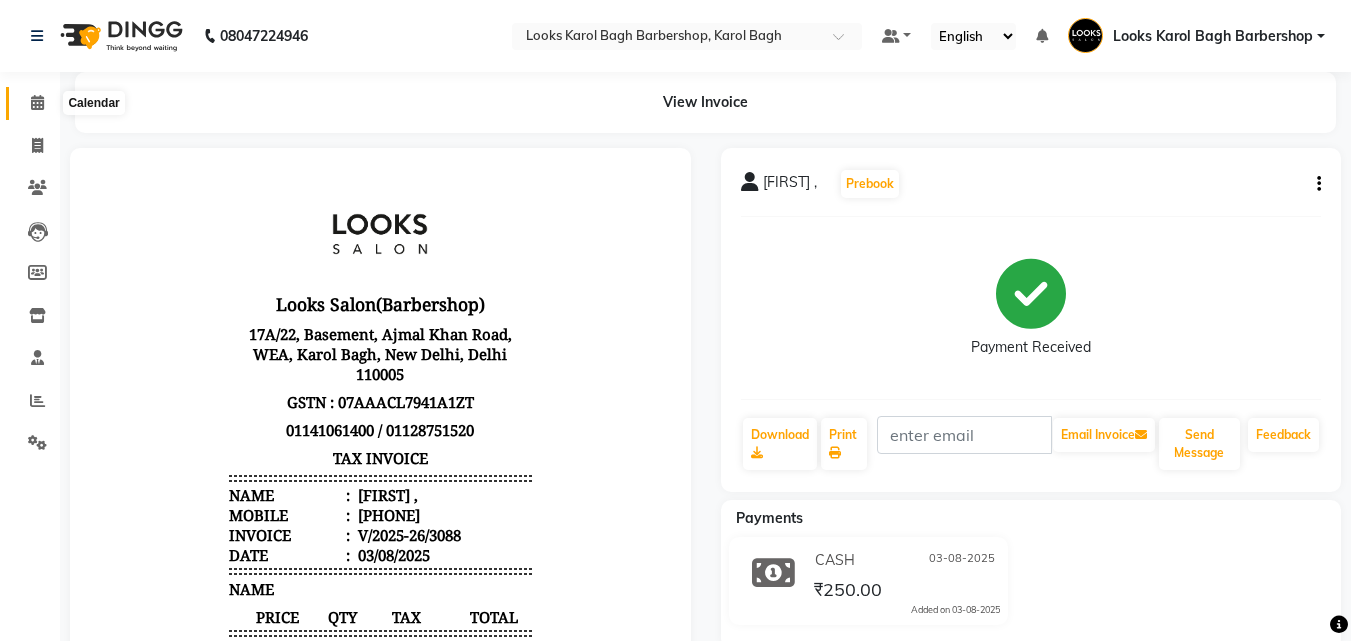 click 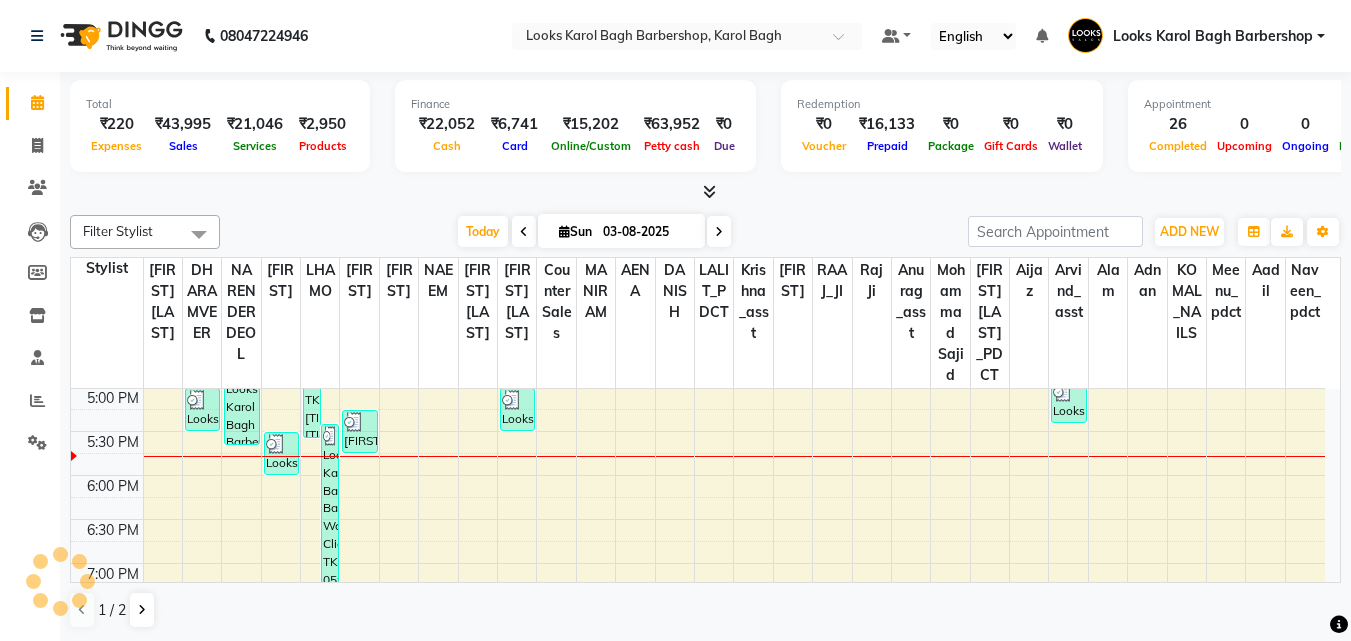 scroll, scrollTop: 0, scrollLeft: 0, axis: both 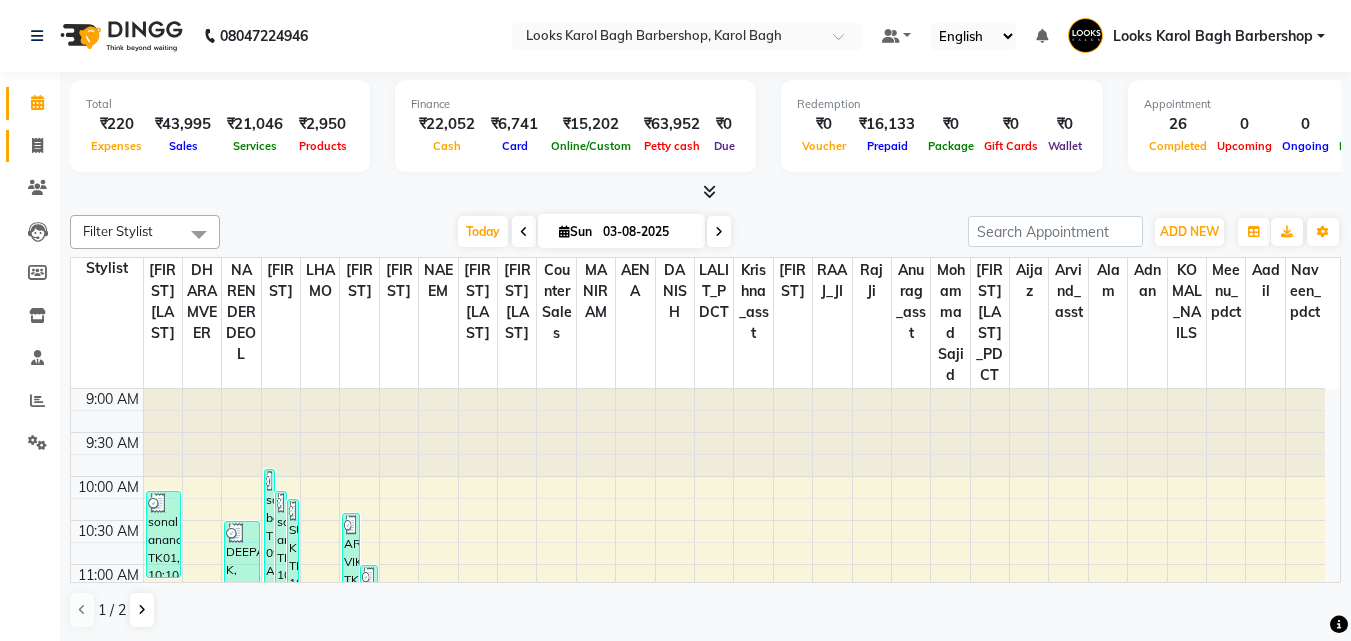 click 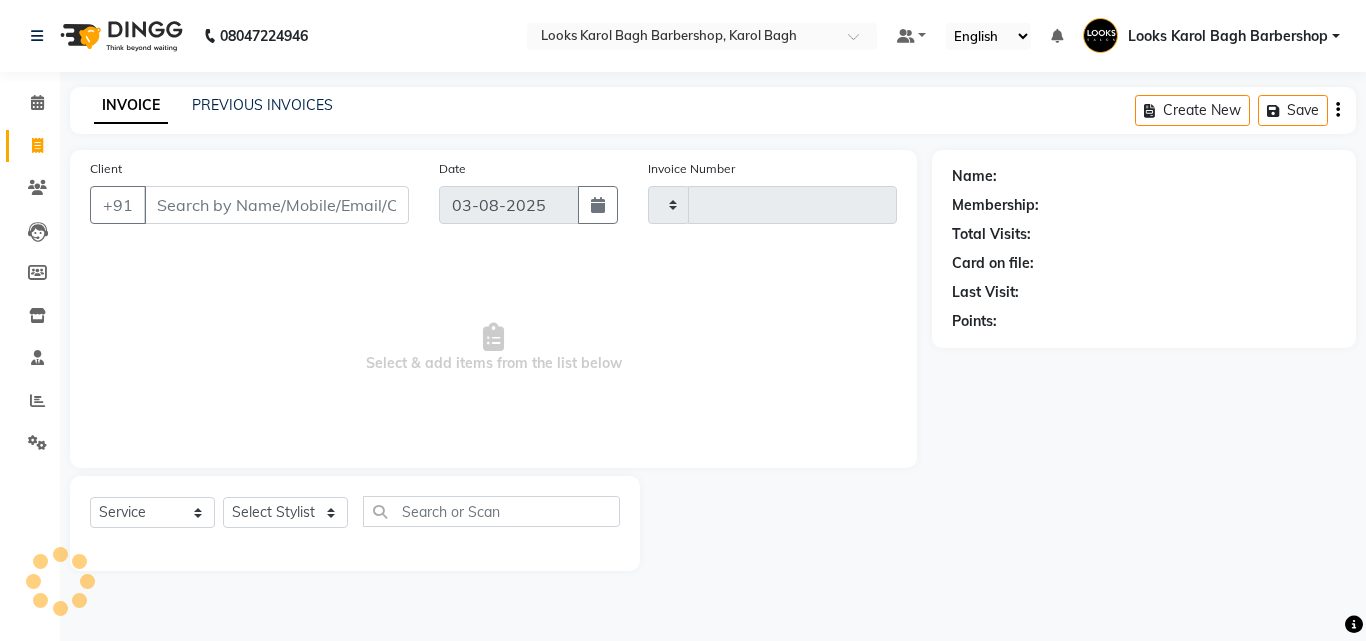 type on "3089" 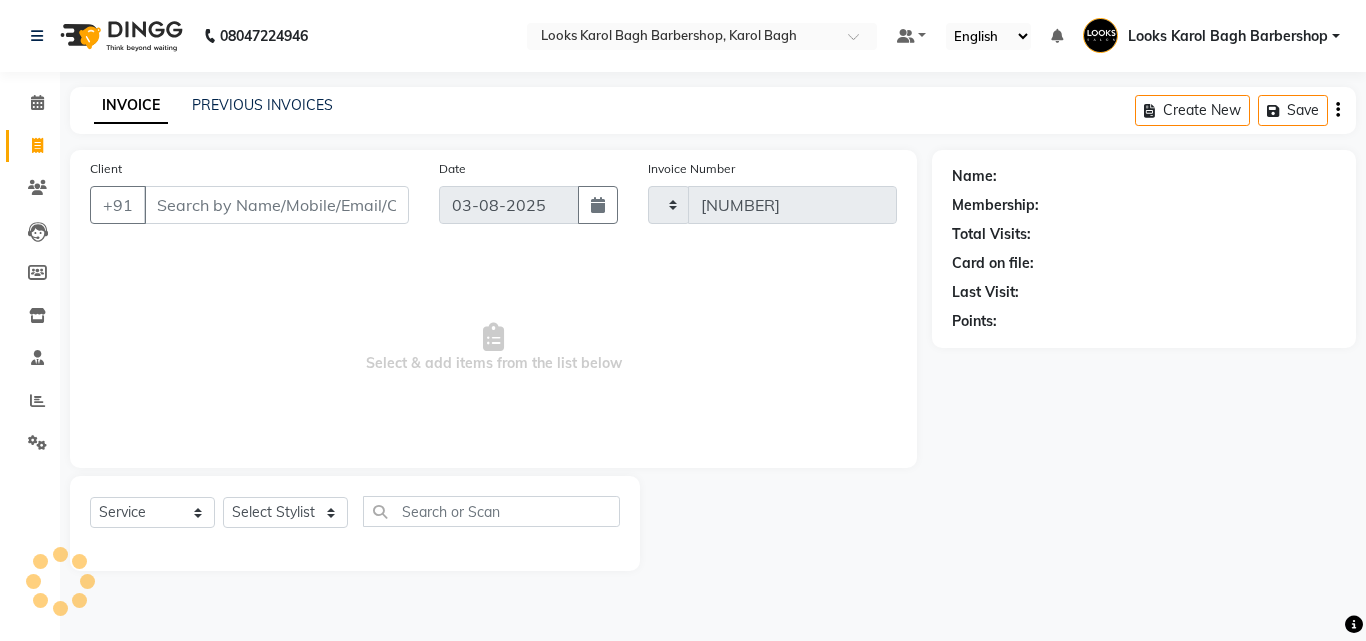 select on "4323" 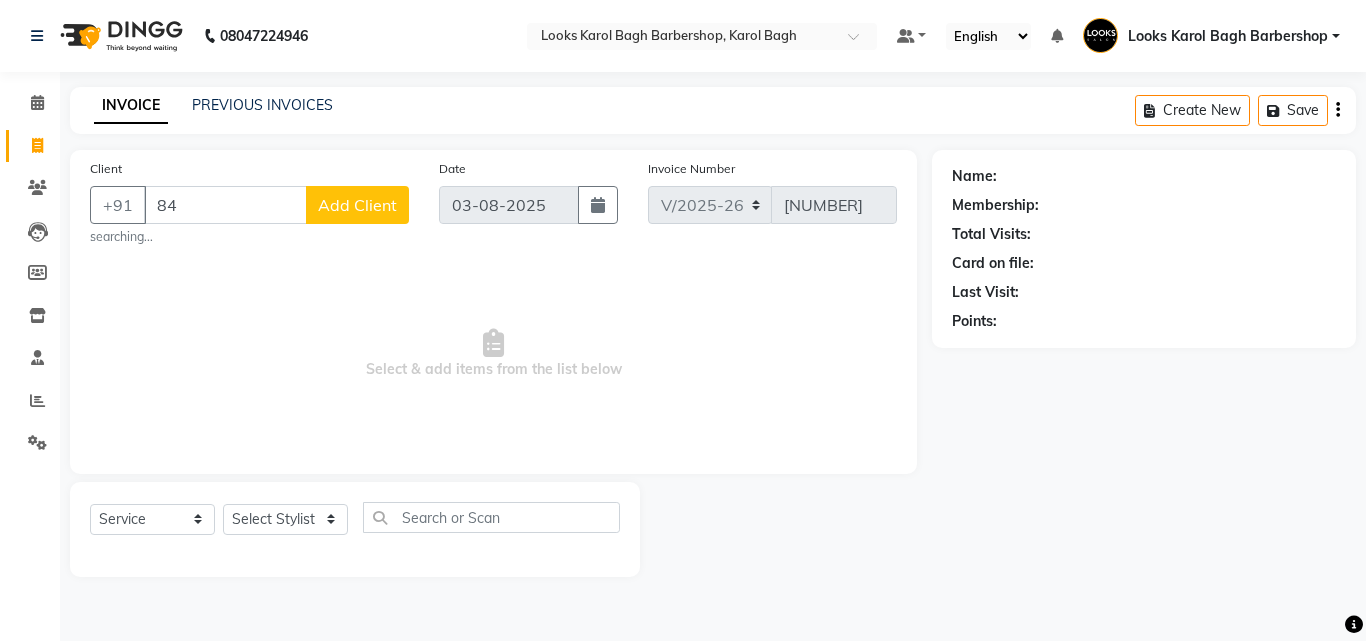 type on "8" 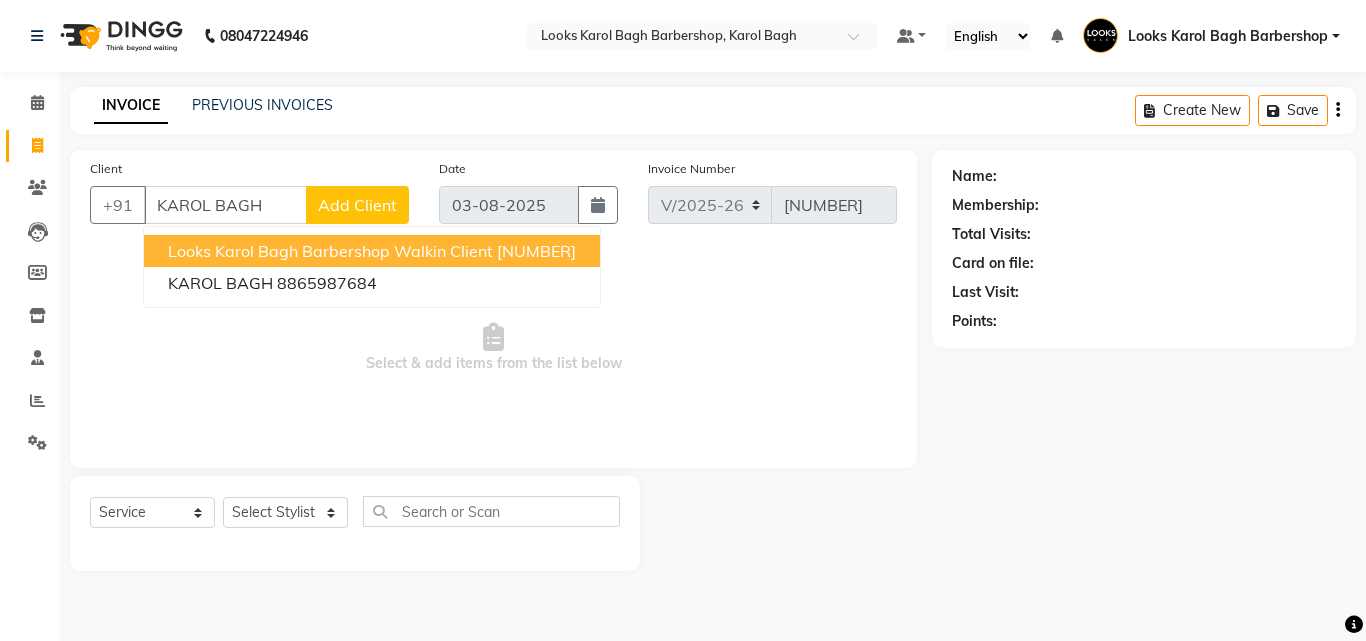 click on "Looks Karol Bagh Barbershop Walkin Client  11785000001 KAROL BAGH  8865987684" at bounding box center [372, 267] 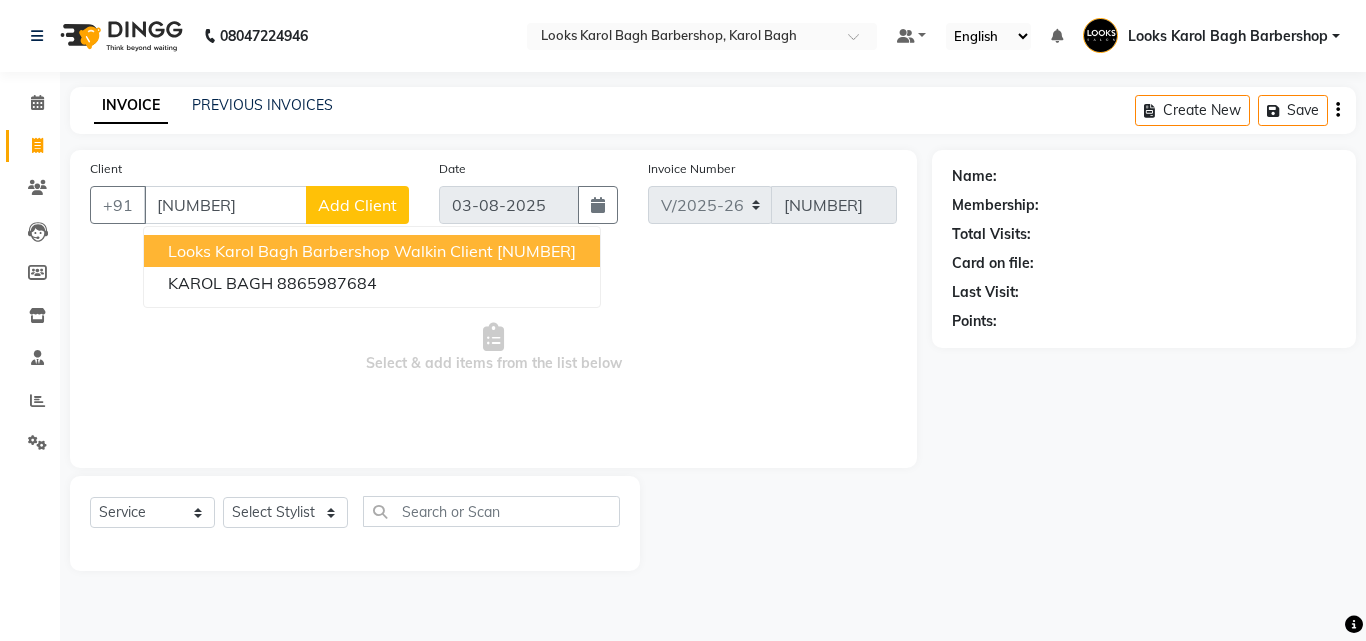 type on "11785000001" 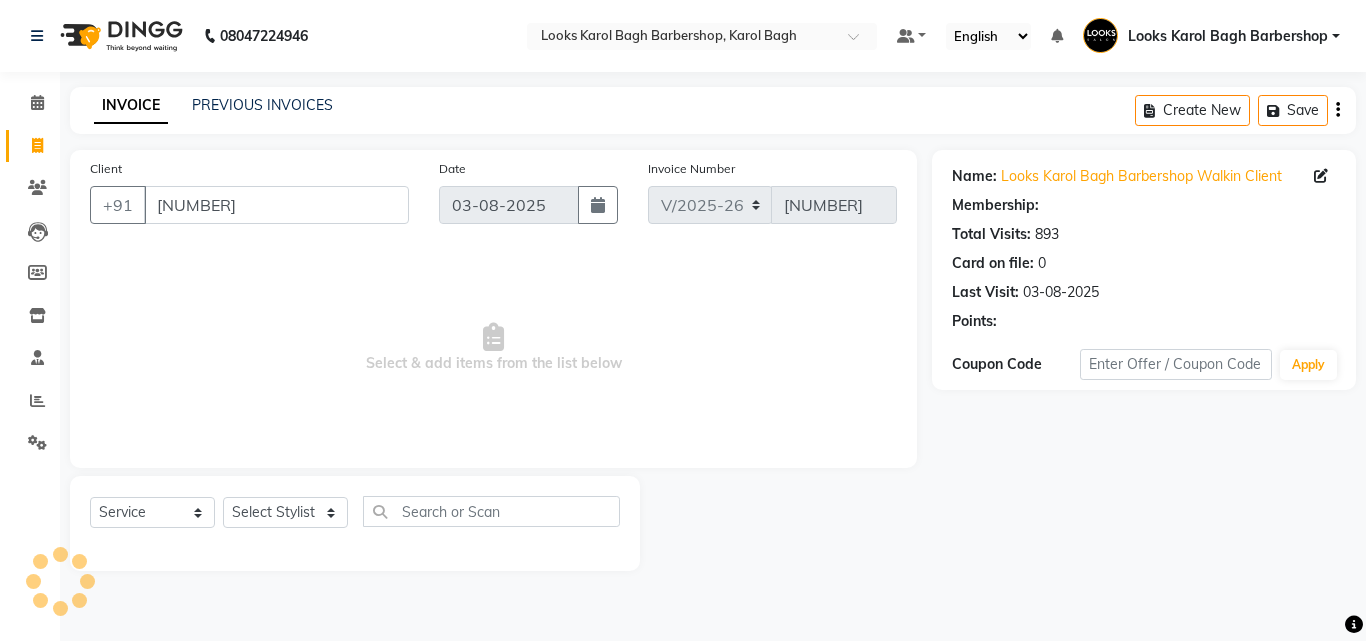 select on "1: Object" 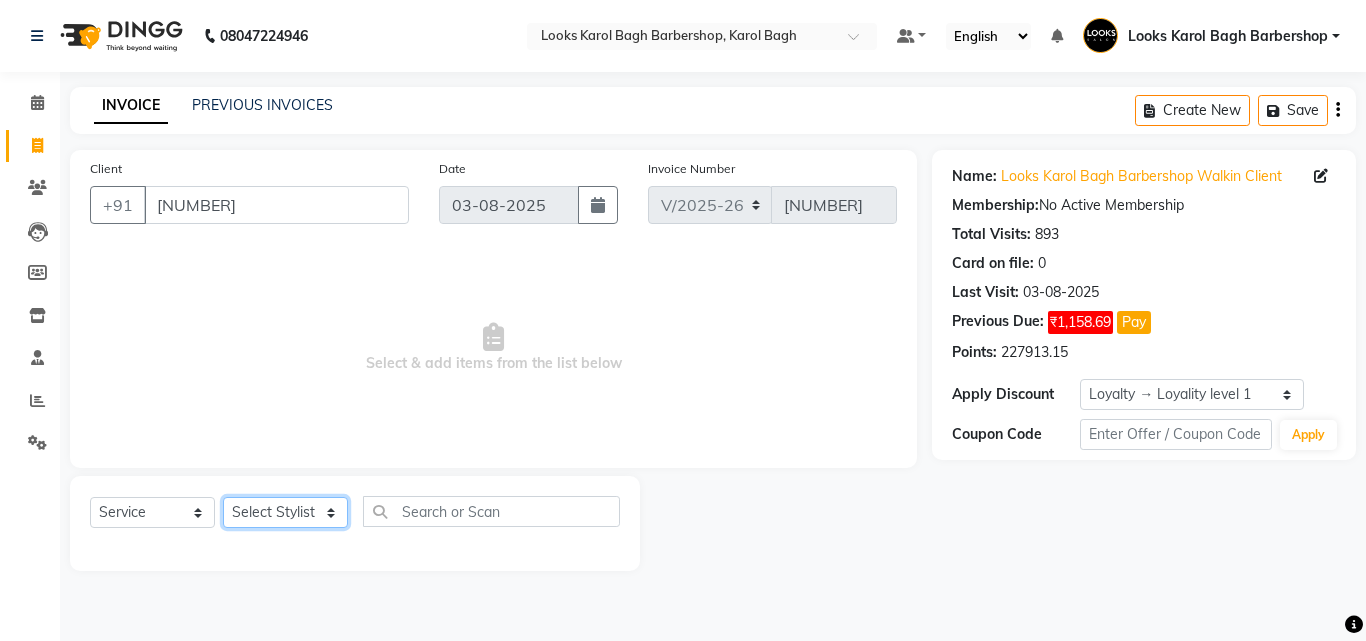 click on "Select Stylist Aadil Adnan AENA Aijaz Alam Amazon_Kart AMIR  Anurag _asst Arvind_asst BIJENDER  Counter Sales DANISH DHARAMVEER Eshan FARHAN KARAN RAI  KOMAL_NAILS Krishna_asst LALIT_PDCT LHAMO Looks_Female_Section Looks_H.O_Store Looks Karol Bagh Barbershop Looks_Kart MANIRAM Meenu_pdct Mohammad Sajid NAEEM  NARENDER DEOL  Naveen_pdct Prabhakar Kumar_PDCT RAAJ GUPTA RAAJ_JI raj ji RAM MURTI NARYAL ROHIT  Rohit Seth Rohit Thakur SACHIN sahil Shabina Shakir SIMRAN Sonia Sunny VIKRAM VIKRANT SINGH  Vishal_Asst YOGESH ASSISTANT" 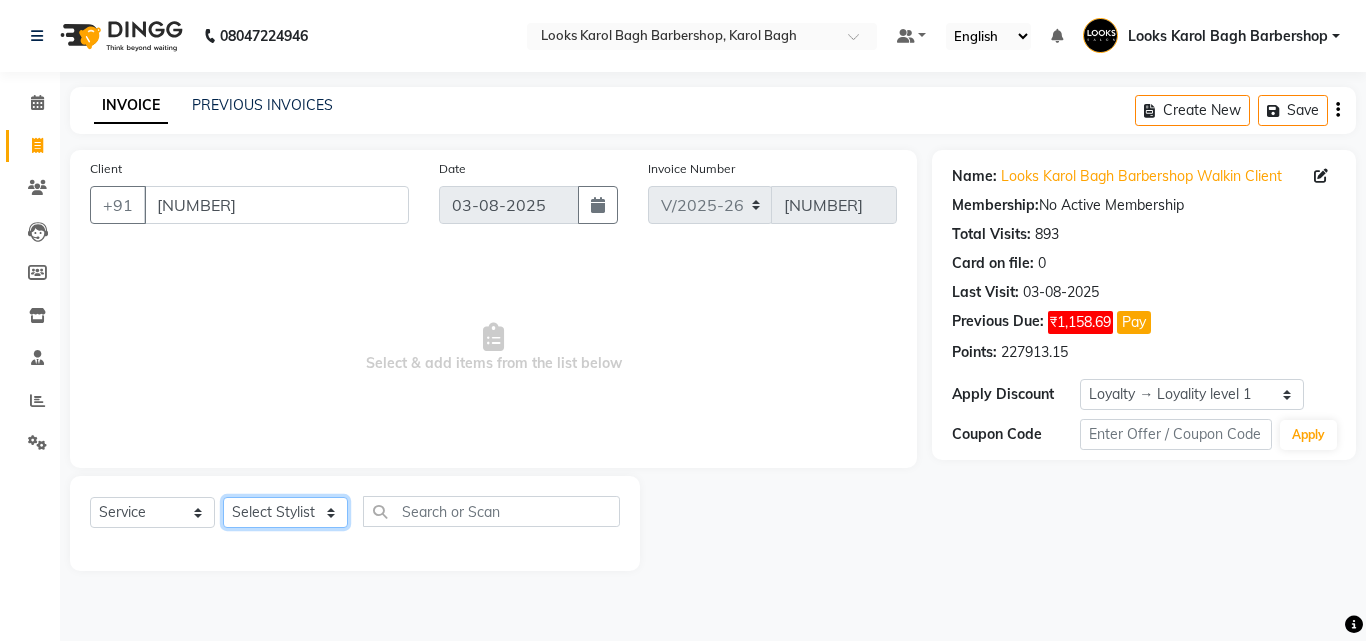 select on "23405" 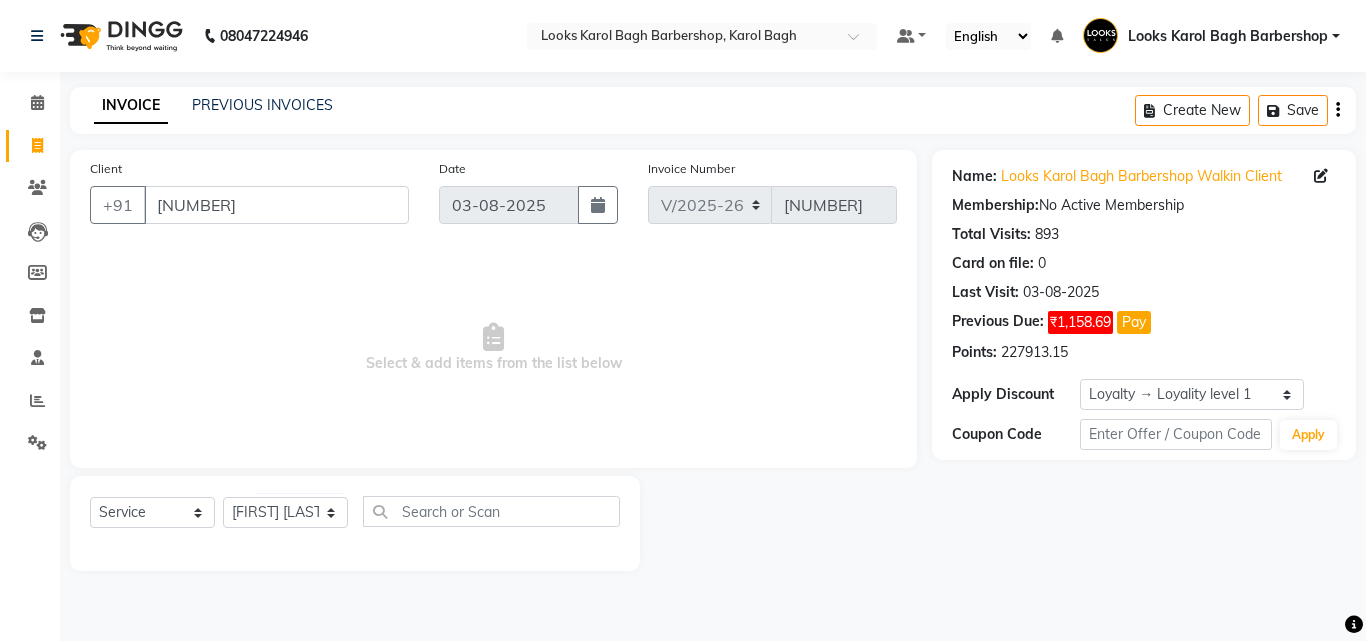 click on "Select  Service  Product  Membership  Package Voucher Prepaid Gift Card  Select Stylist Aadil Adnan AENA Aijaz Alam Amazon_Kart AMIR  Anurag _asst Arvind_asst BIJENDER  Counter Sales DANISH DHARAMVEER Eshan FARHAN KARAN RAI  KOMAL_NAILS Krishna_asst LALIT_PDCT LHAMO Looks_Female_Section Looks_H.O_Store Looks Karol Bagh Barbershop Looks_Kart MANIRAM Meenu_pdct Mohammad Sajid NAEEM  NARENDER DEOL  Naveen_pdct Prabhakar Kumar_PDCT RAAJ GUPTA RAAJ_JI raj ji RAM MURTI NARYAL ROHIT  Rohit Seth Rohit Thakur SACHIN sahil Shabina Shakir SIMRAN Sonia Sunny VIKRAM VIKRANT SINGH  Vishal_Asst YOGESH ASSISTANT" 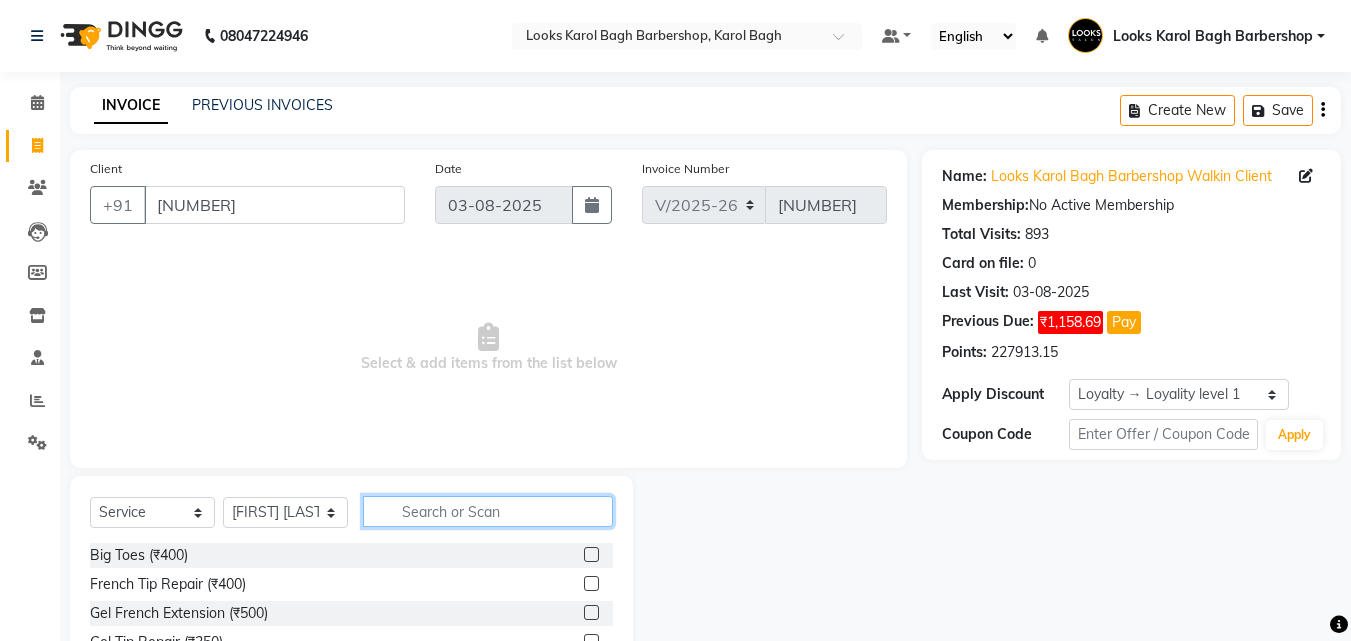 click 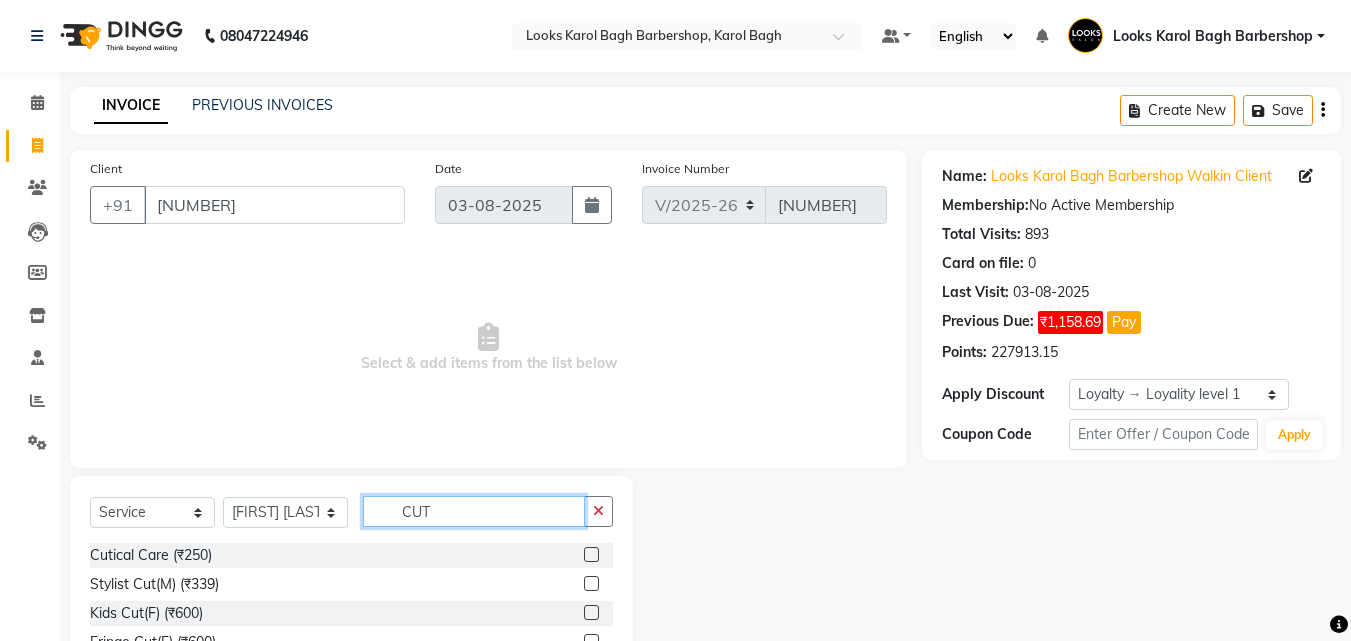 type on "CUT" 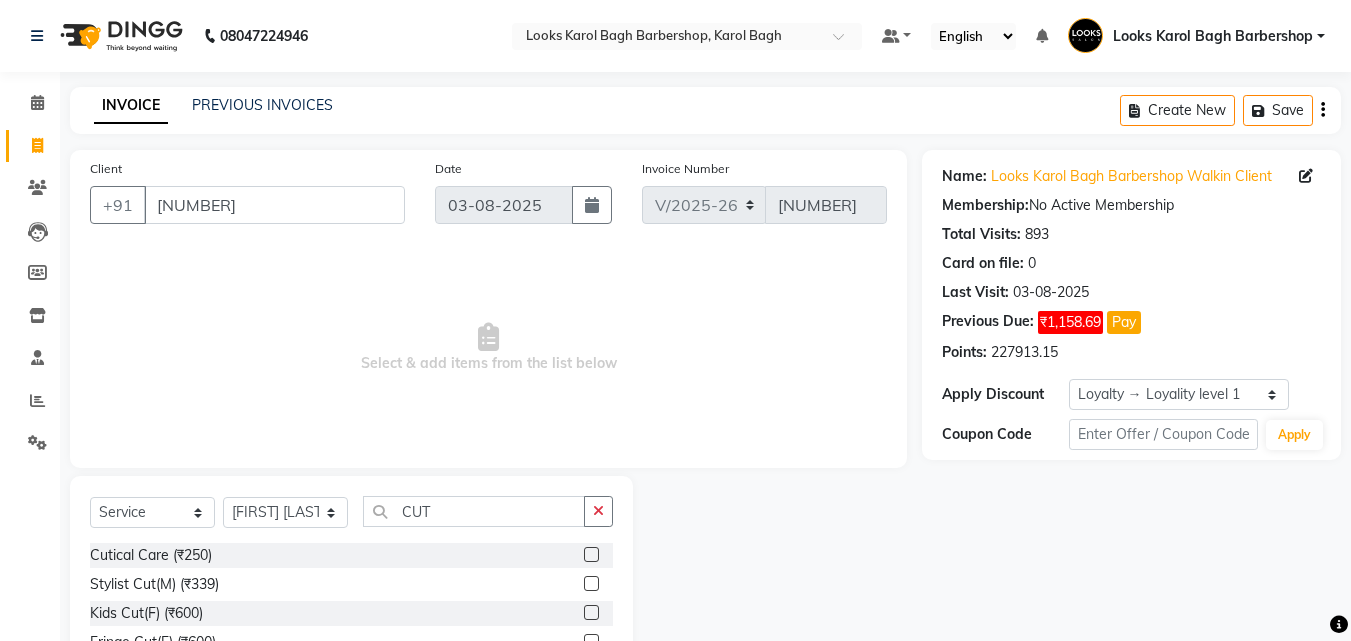 click 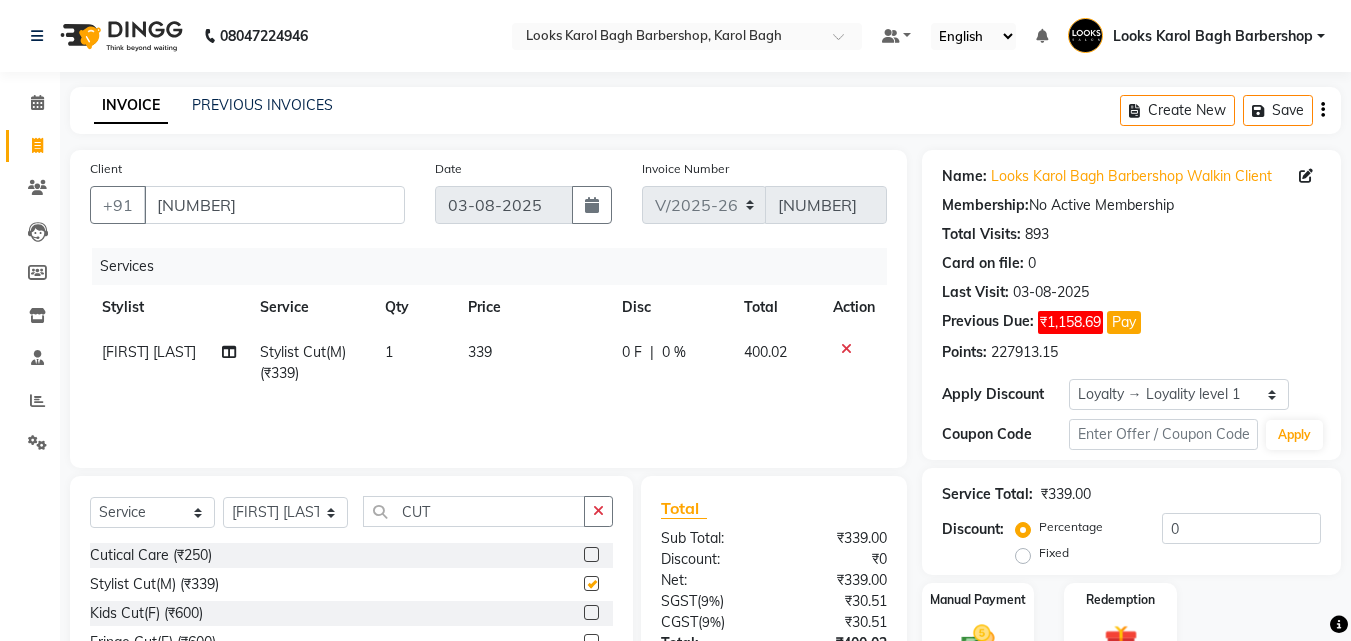checkbox on "false" 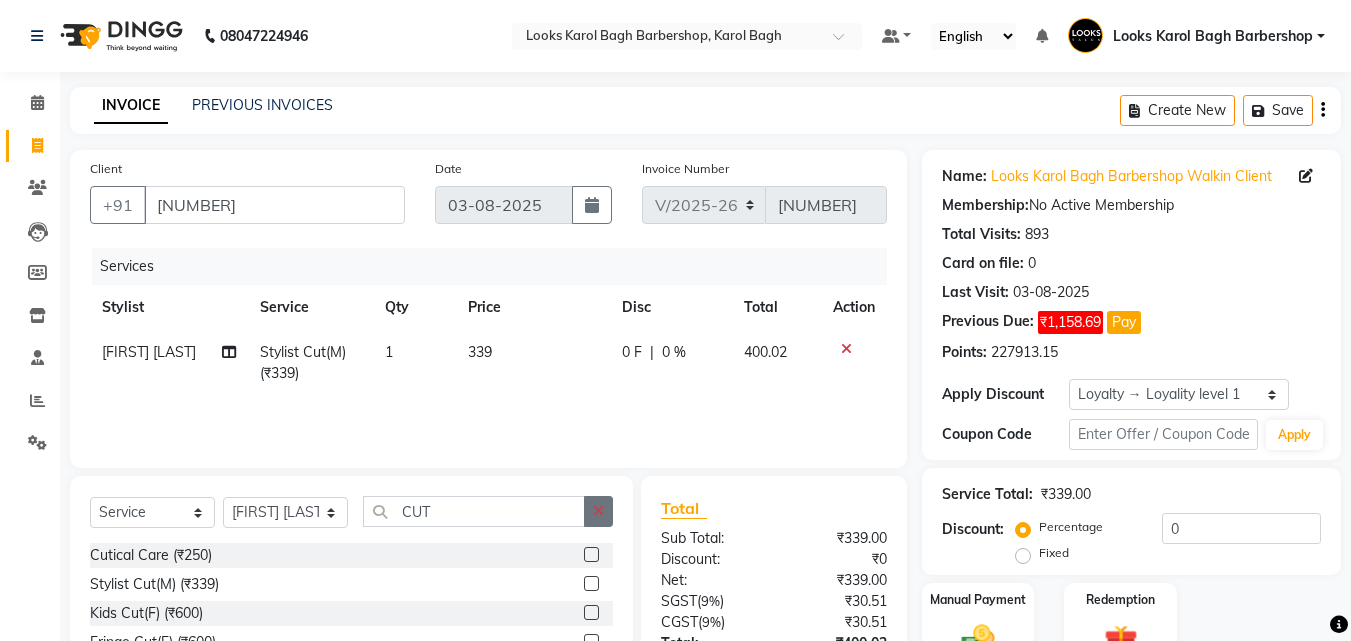 click 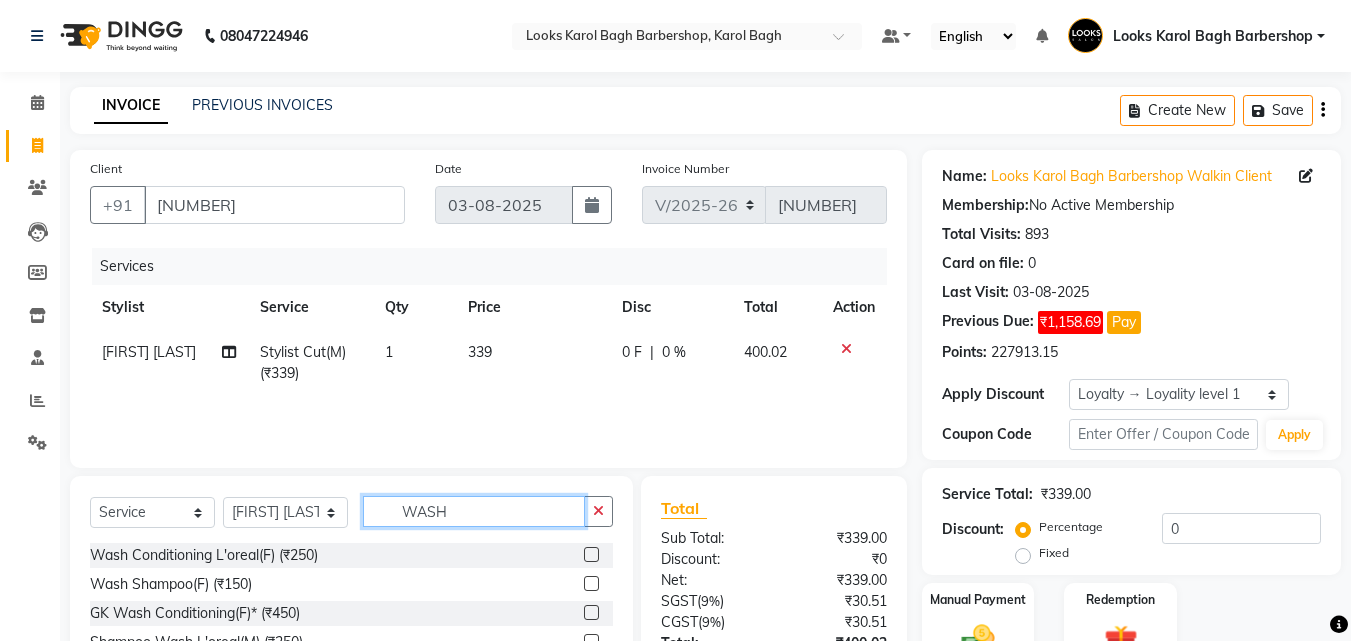 type on "WASH" 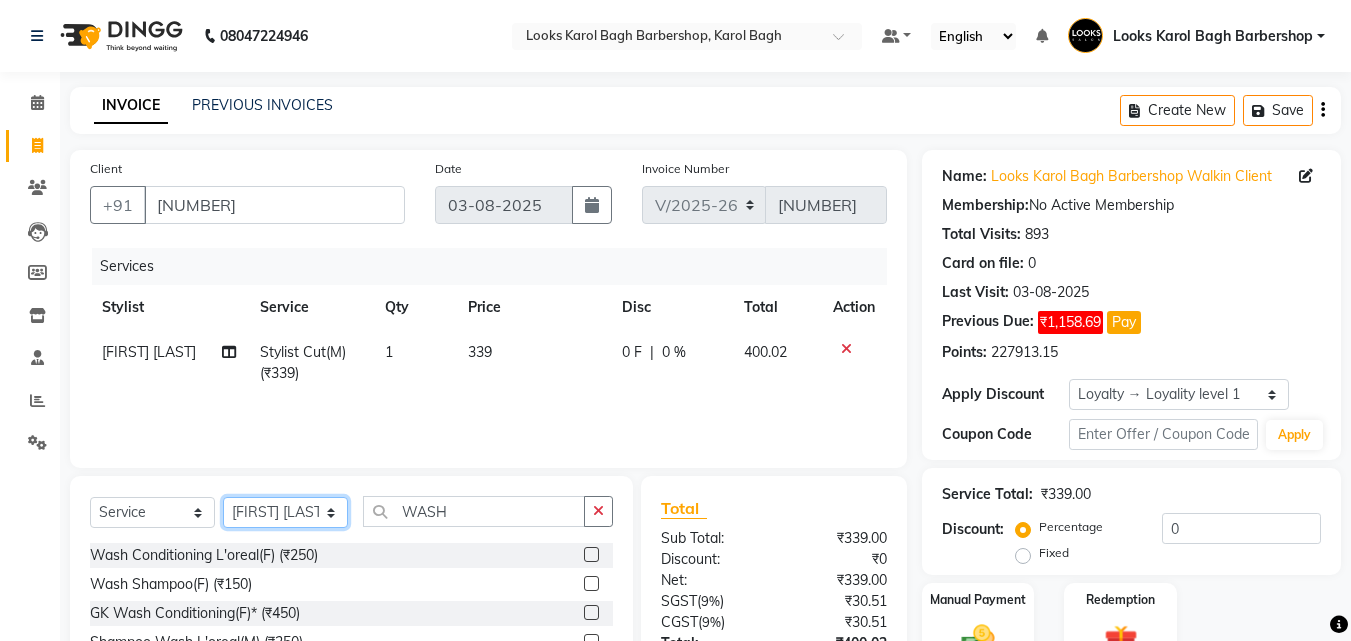 click on "Select Stylist Aadil Adnan AENA Aijaz Alam Amazon_Kart AMIR  Anurag _asst Arvind_asst BIJENDER  Counter Sales DANISH DHARAMVEER Eshan FARHAN KARAN RAI  KOMAL_NAILS Krishna_asst LALIT_PDCT LHAMO Looks_Female_Section Looks_H.O_Store Looks Karol Bagh Barbershop Looks_Kart MANIRAM Meenu_pdct Mohammad Sajid NAEEM  NARENDER DEOL  Naveen_pdct Prabhakar Kumar_PDCT RAAJ GUPTA RAAJ_JI raj ji RAM MURTI NARYAL ROHIT  Rohit Seth Rohit Thakur SACHIN sahil Shabina Shakir SIMRAN Sonia Sunny VIKRAM VIKRANT SINGH  Vishal_Asst YOGESH ASSISTANT" 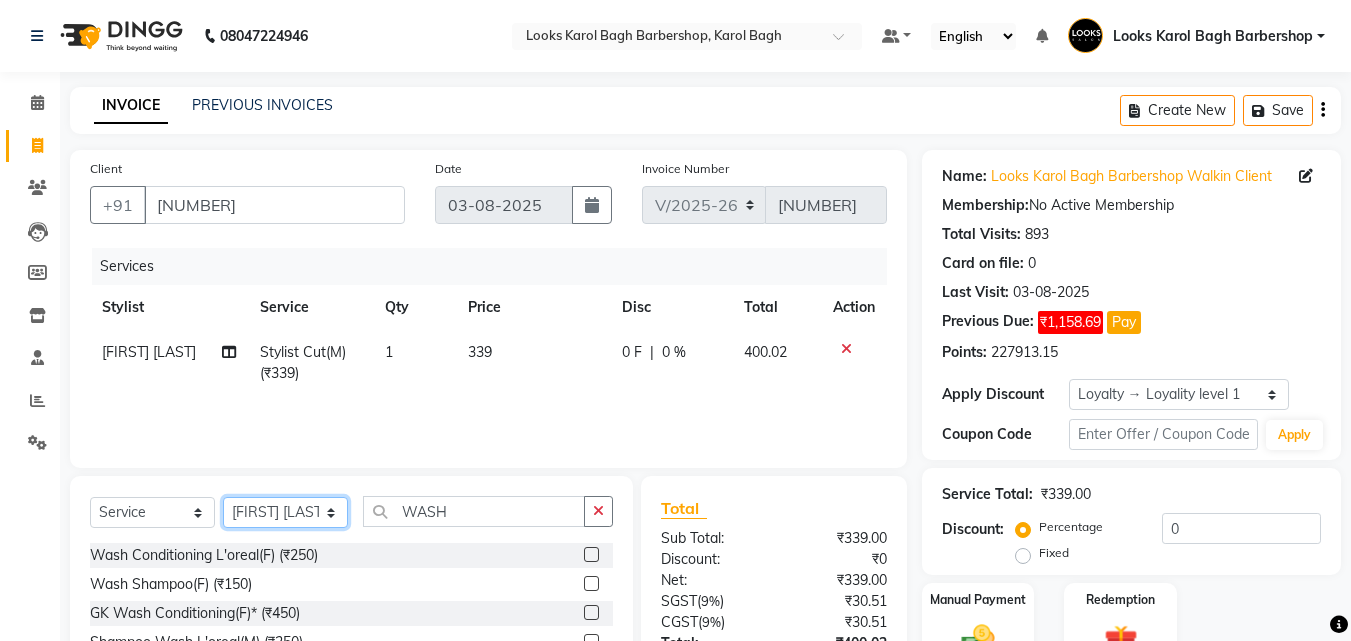 select on "23416" 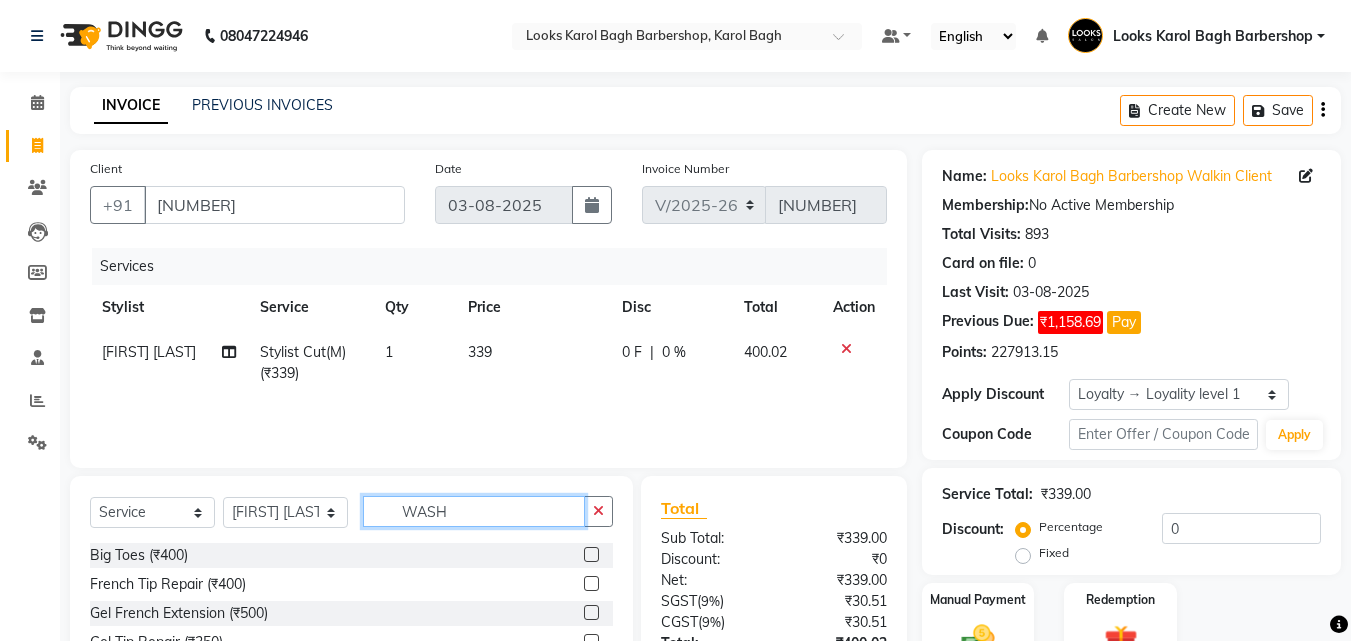 click on "WASH" 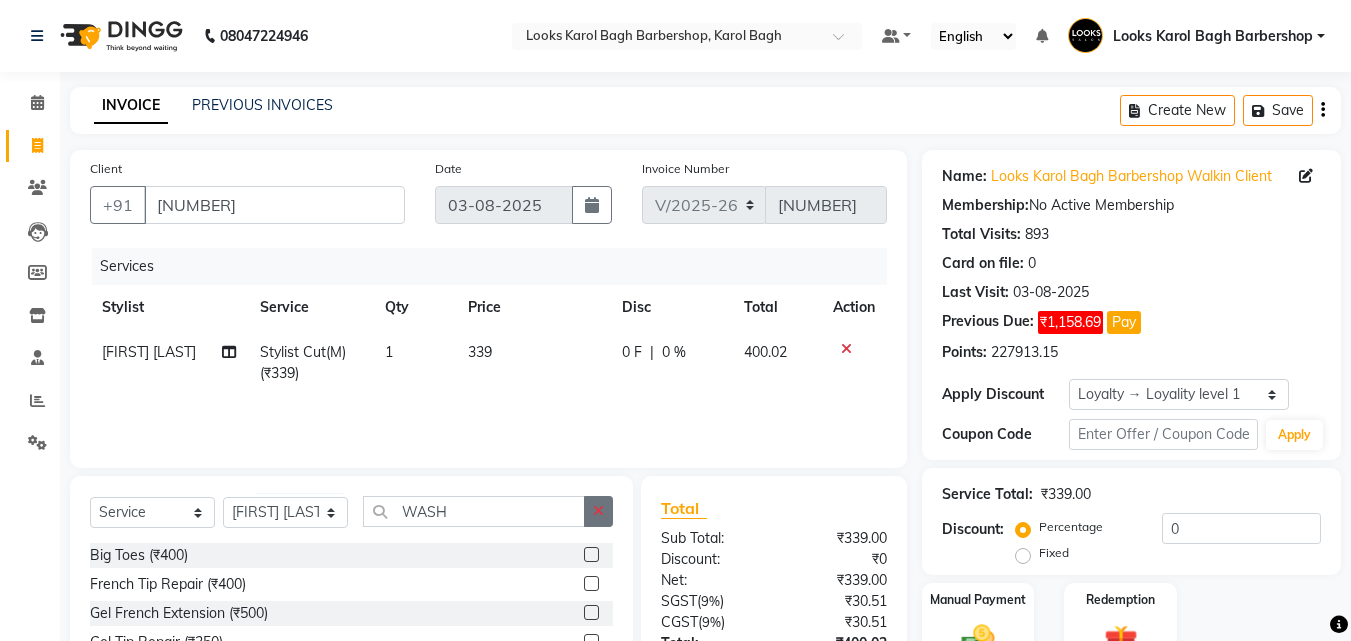 click 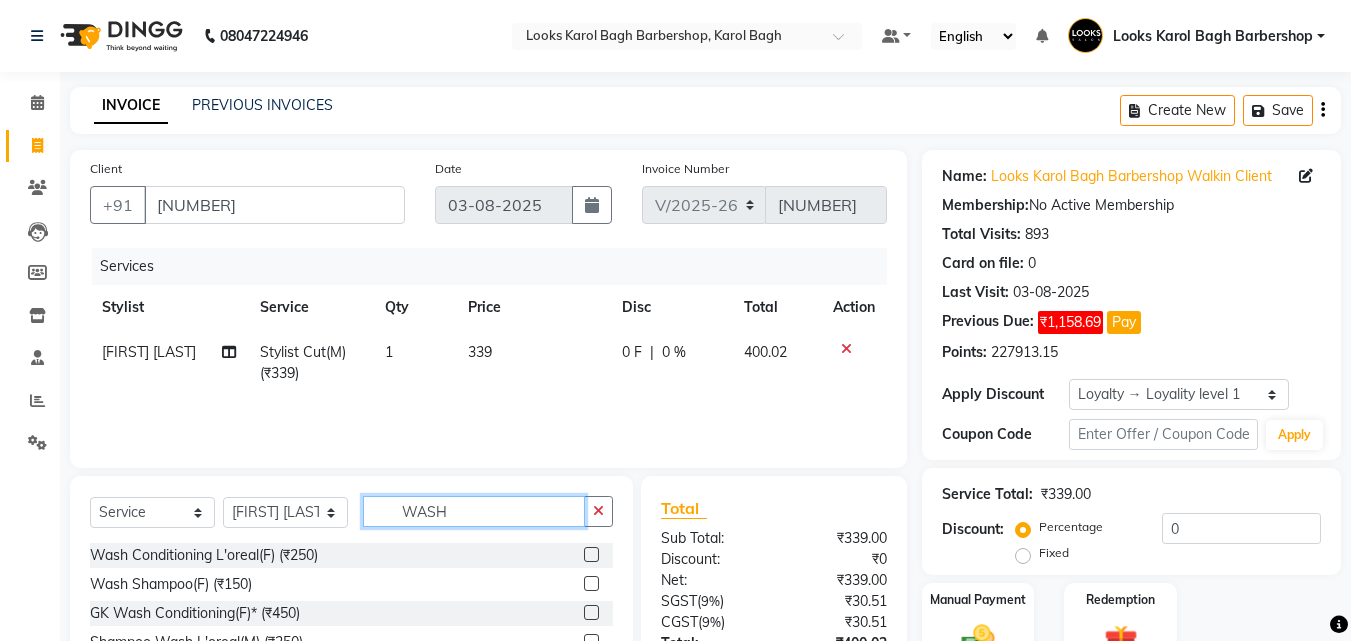type on "WASH" 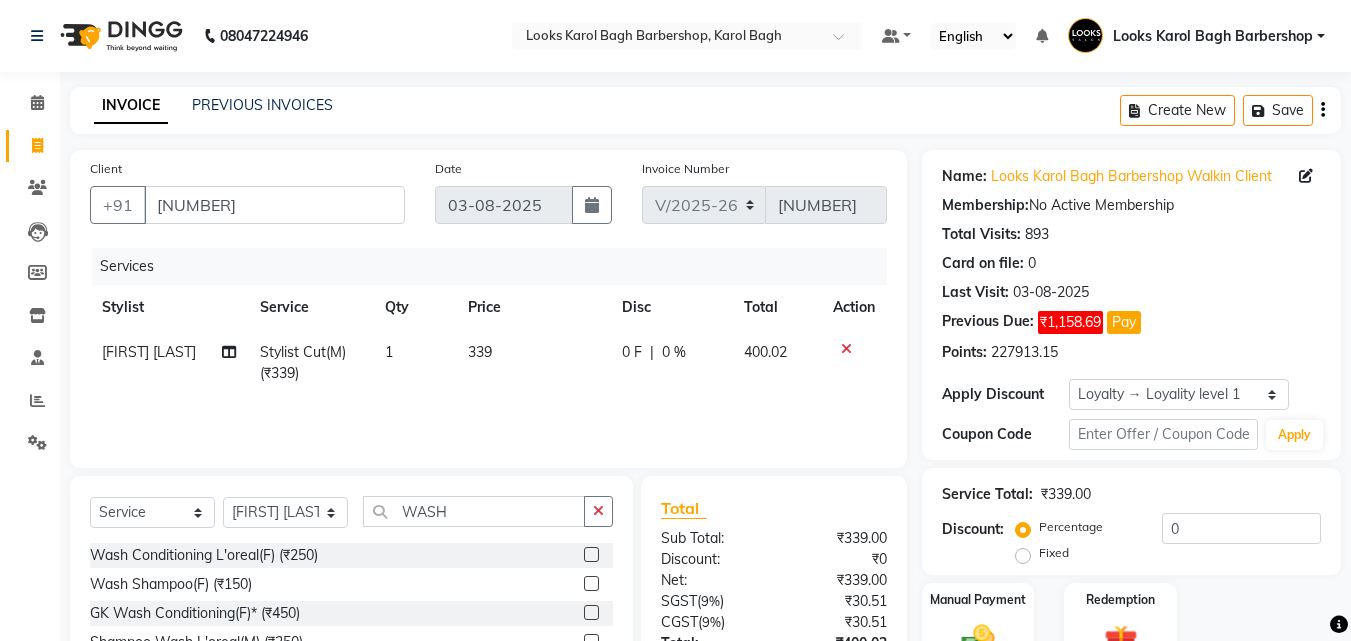 click 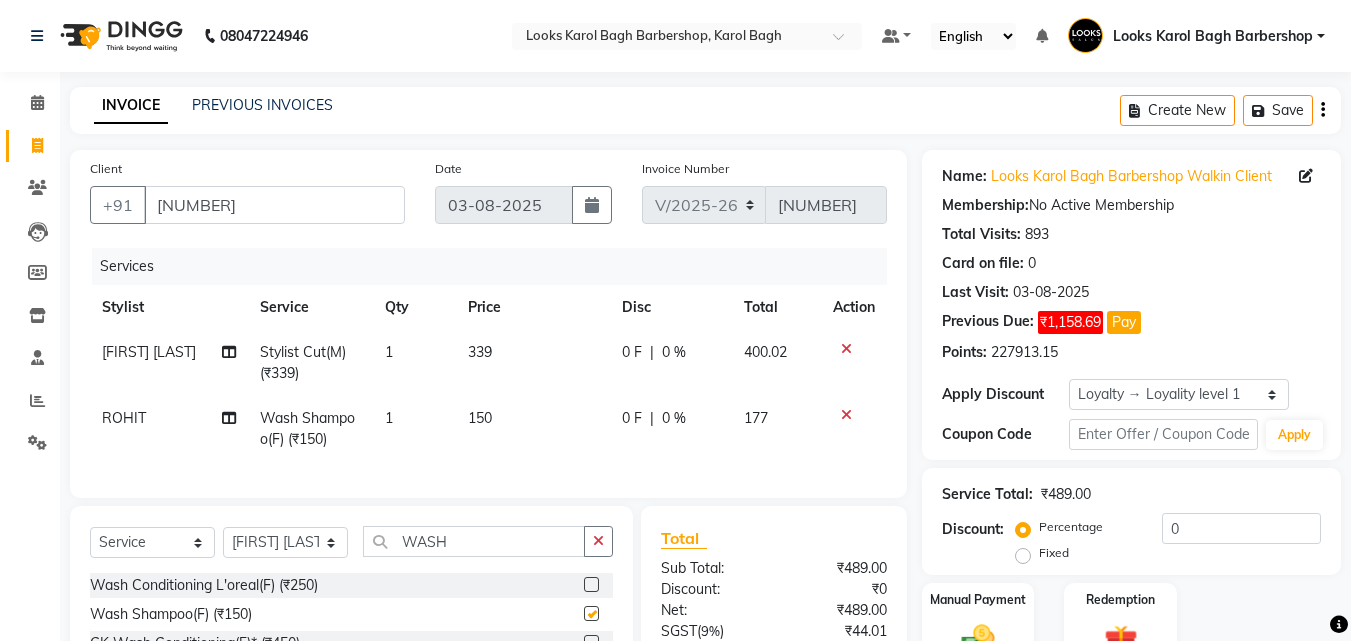 checkbox on "false" 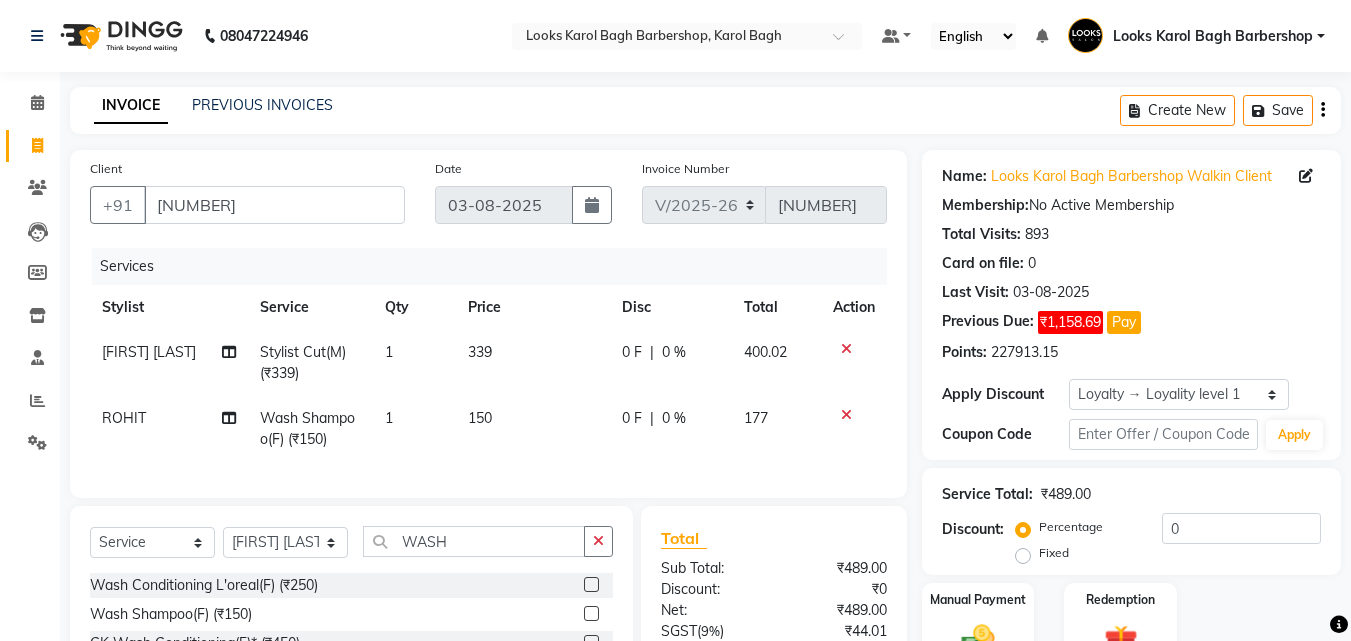 click on "150" 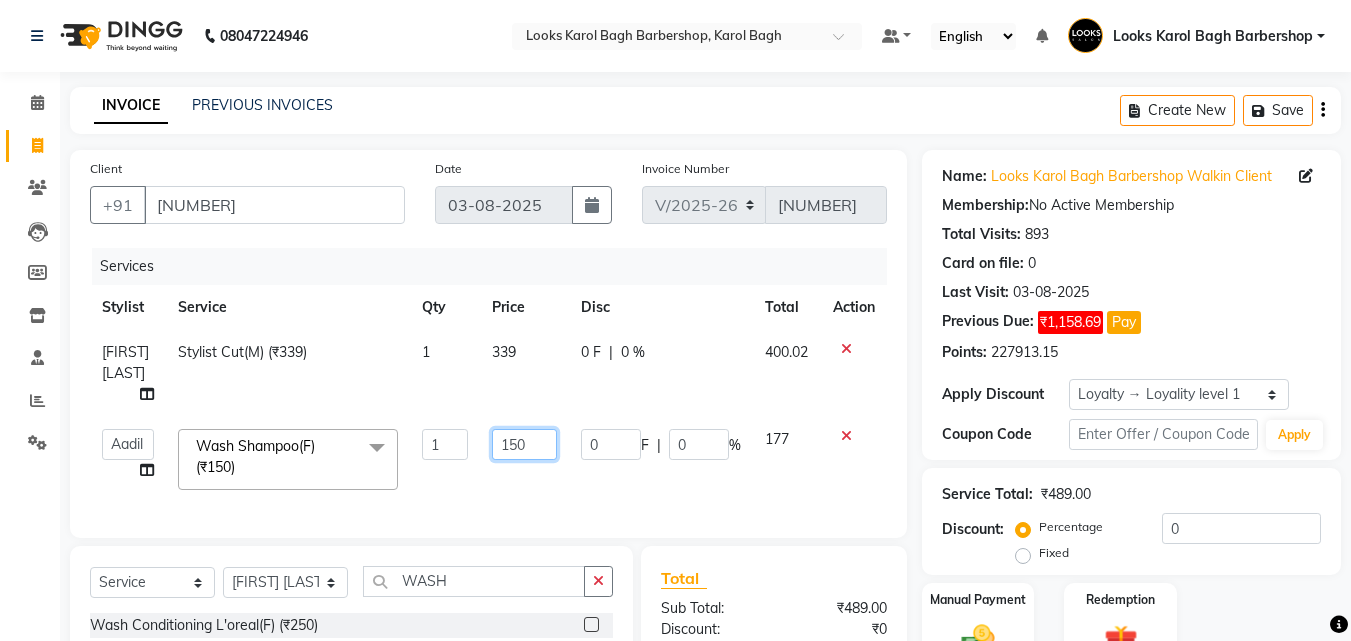 click on "150" 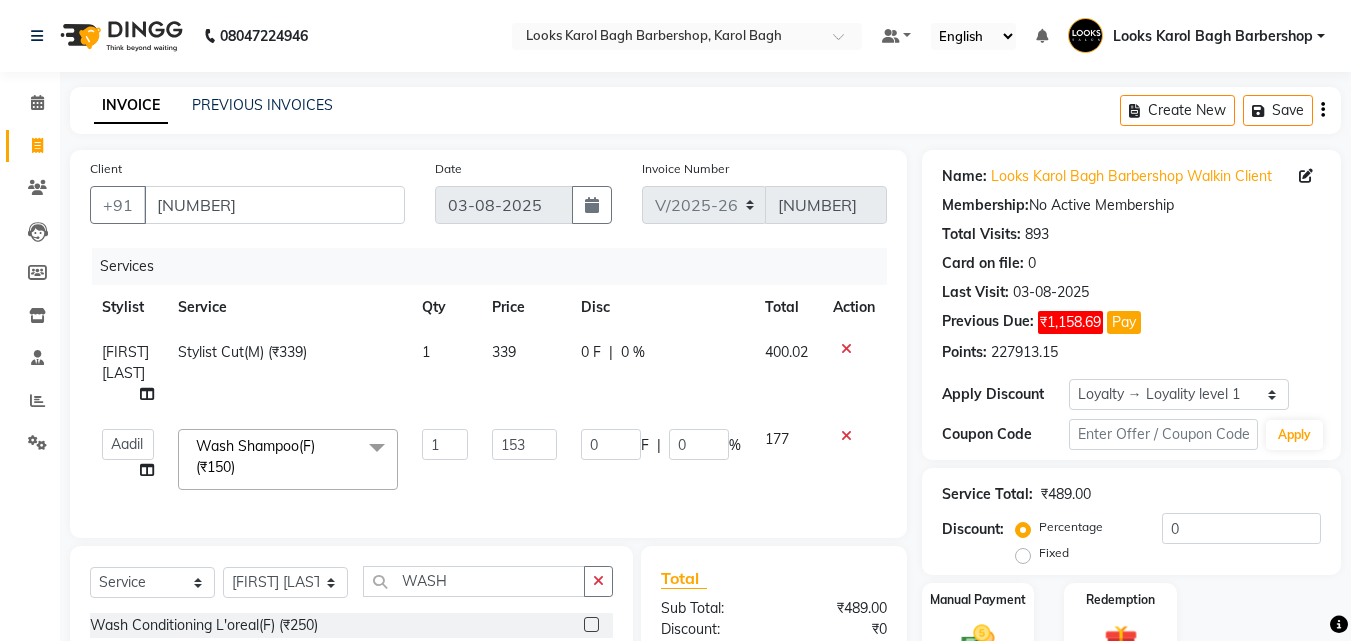 click on "Client +91 11785000001 Date 03-08-2025 Invoice Number V/2025 V/2025-26 3089 Services Stylist Service Qty Price Disc Total Action RAM MURTI NARYAL Stylist Cut(M) (₹339) 1 339 0 F | 0 % 400.02  Aadil   Adnan   AENA   Aijaz   Alam   Amazon_Kart   AMIR    Anurag _asst   Arvind_asst   BIJENDER    Counter Sales   DANISH   DHARAMVEER   Eshan   FARHAN   KARAN RAI    KOMAL_NAILS   Krishna_asst   LALIT_PDCT   LHAMO   Looks_Female_Section   Looks_H.O_Store   Looks Karol Bagh Barbershop   Looks_Kart   MANIRAM   Meenu_pdct   Mohammad Sajid   NAEEM    NARENDER DEOL    Naveen_pdct   Prabhakar Kumar_PDCT   RAAJ GUPTA   RAAJ_JI   raj ji   RAM MURTI NARYAL   ROHIT    Rohit Seth   Rohit Thakur   SACHIN   sahil   Shabina   Shakir   SIMRAN   Sonia   Sunny   VIKRAM   VIKRANT SINGH    Vishal_Asst   YOGESH ASSISTANT  Wash Shampoo(F) (₹150)  x Big Toes (₹400) French Tip Repair (₹400) Gel French Extension (₹500) Gel Tip Repair (₹350) Gel Infills (₹1350) Gel Overlays (₹1800) Gel Extension (₹500) Cutical Care (₹250)" 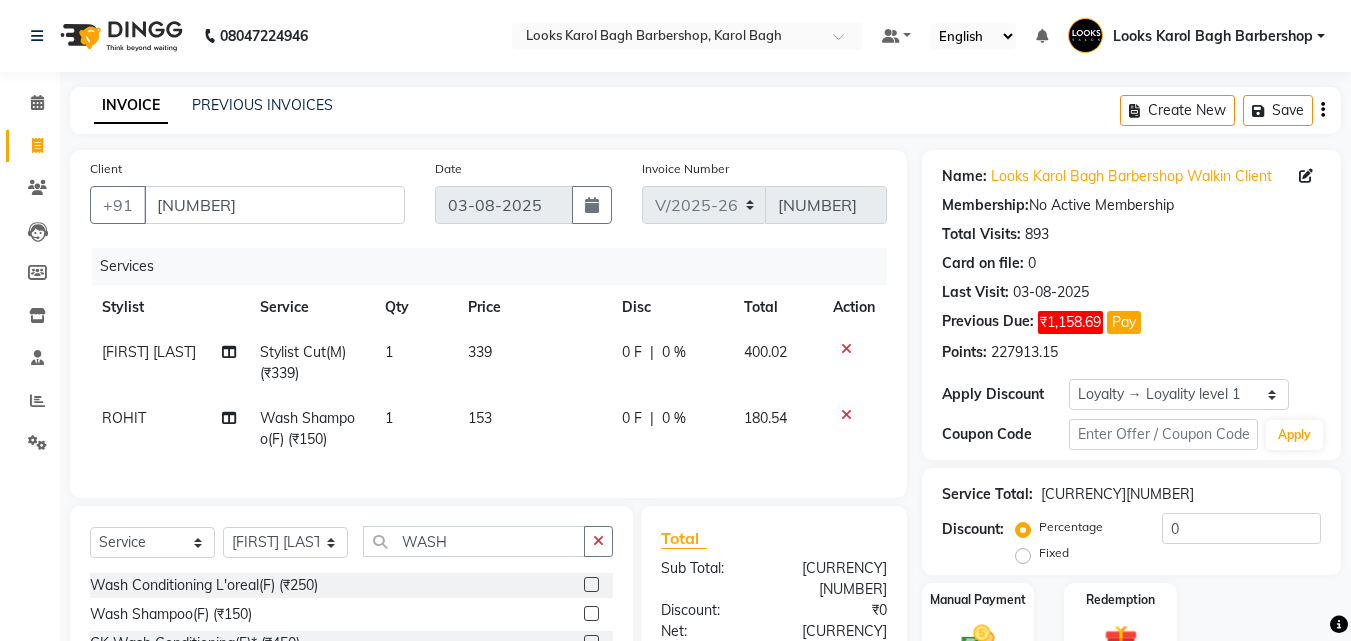 scroll, scrollTop: 225, scrollLeft: 0, axis: vertical 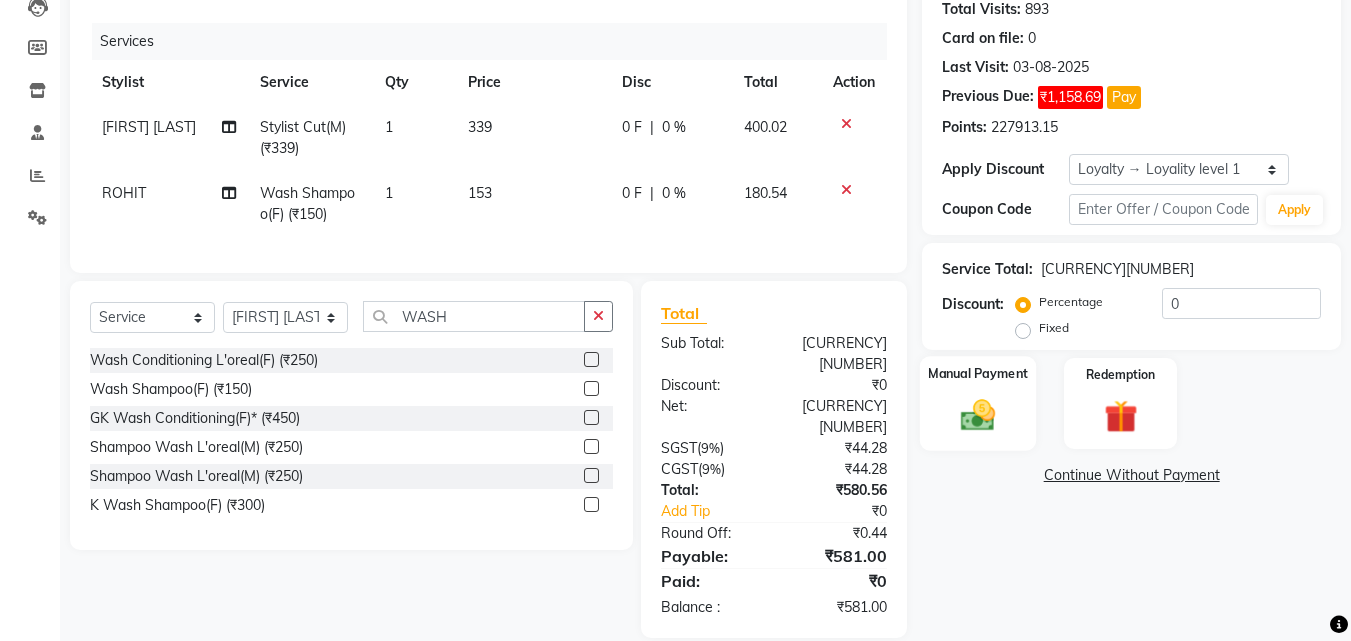 click 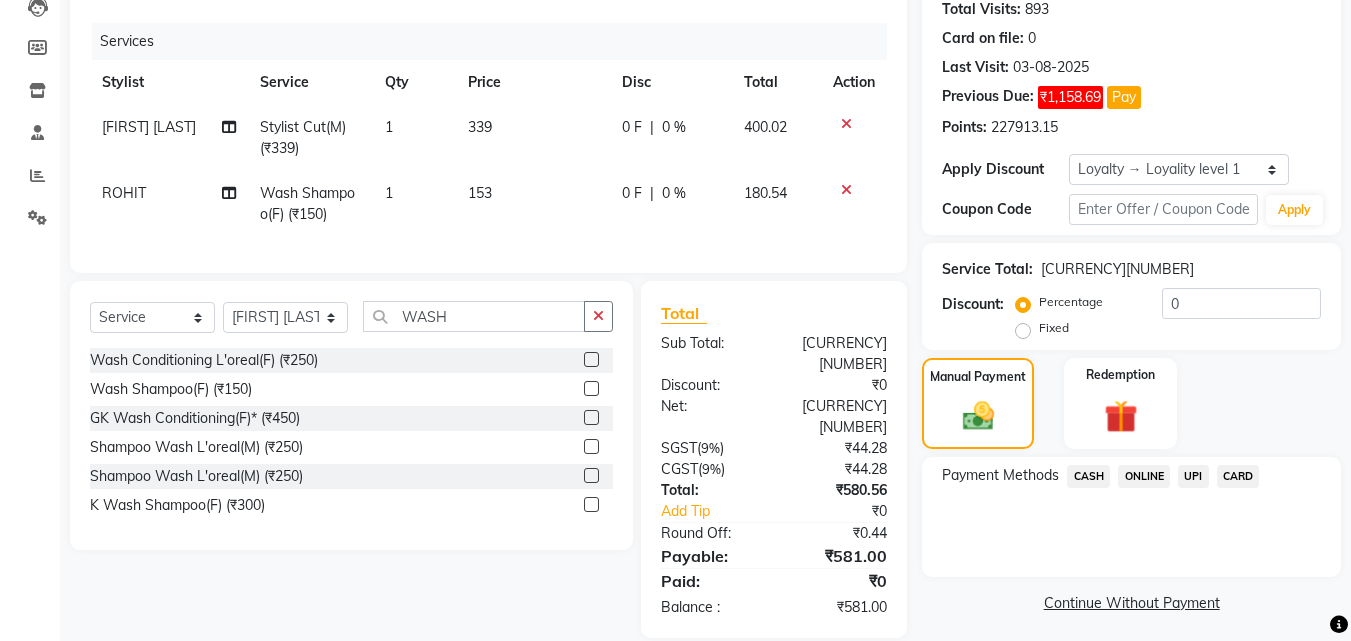 click on "UPI" 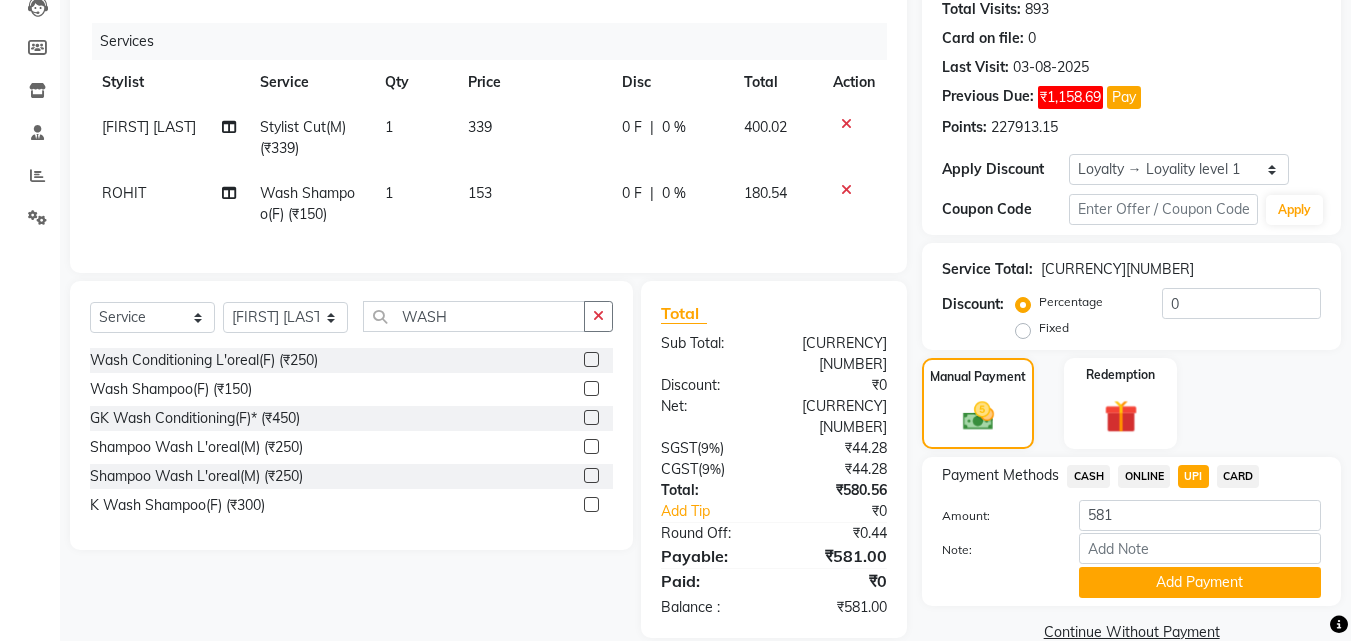 click on "Add Payment" 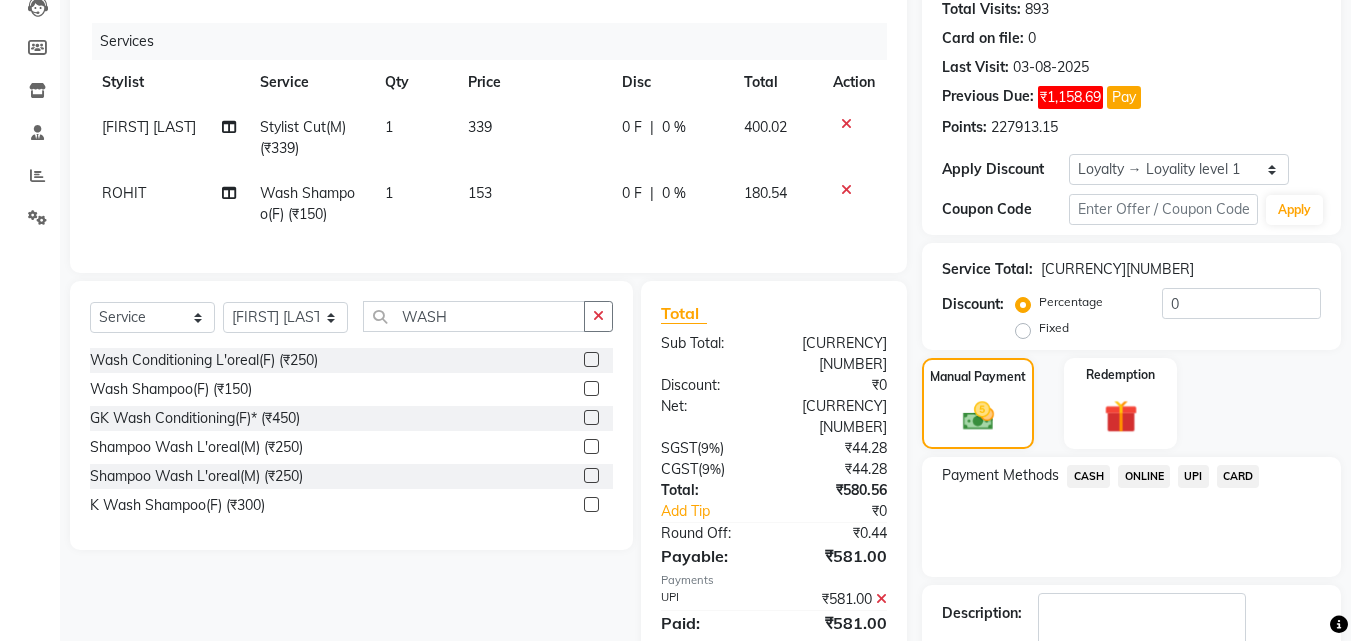 scroll, scrollTop: 366, scrollLeft: 0, axis: vertical 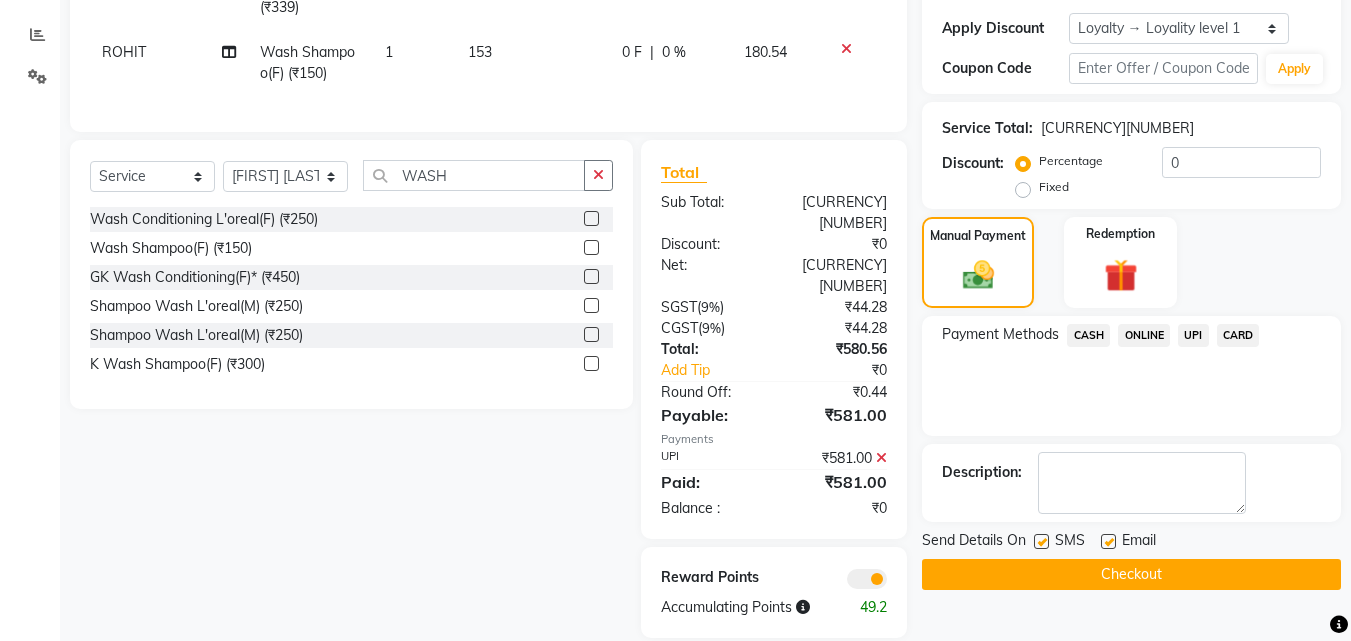 click on "Checkout" 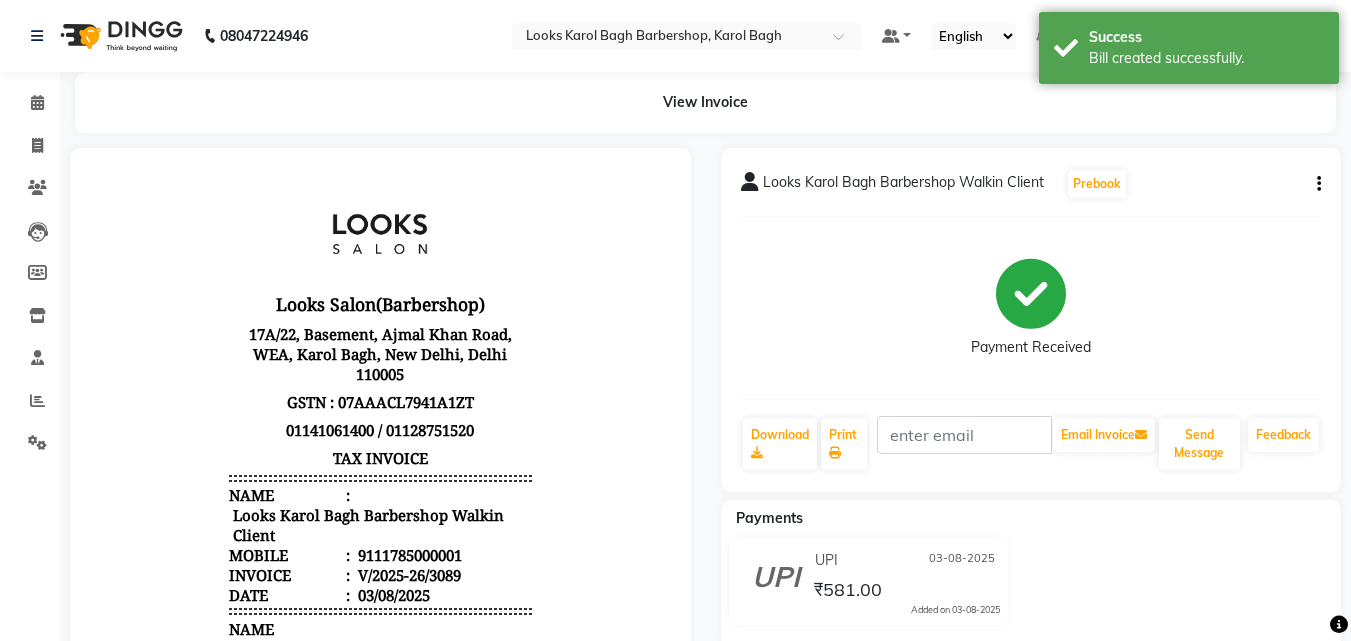 scroll, scrollTop: 0, scrollLeft: 0, axis: both 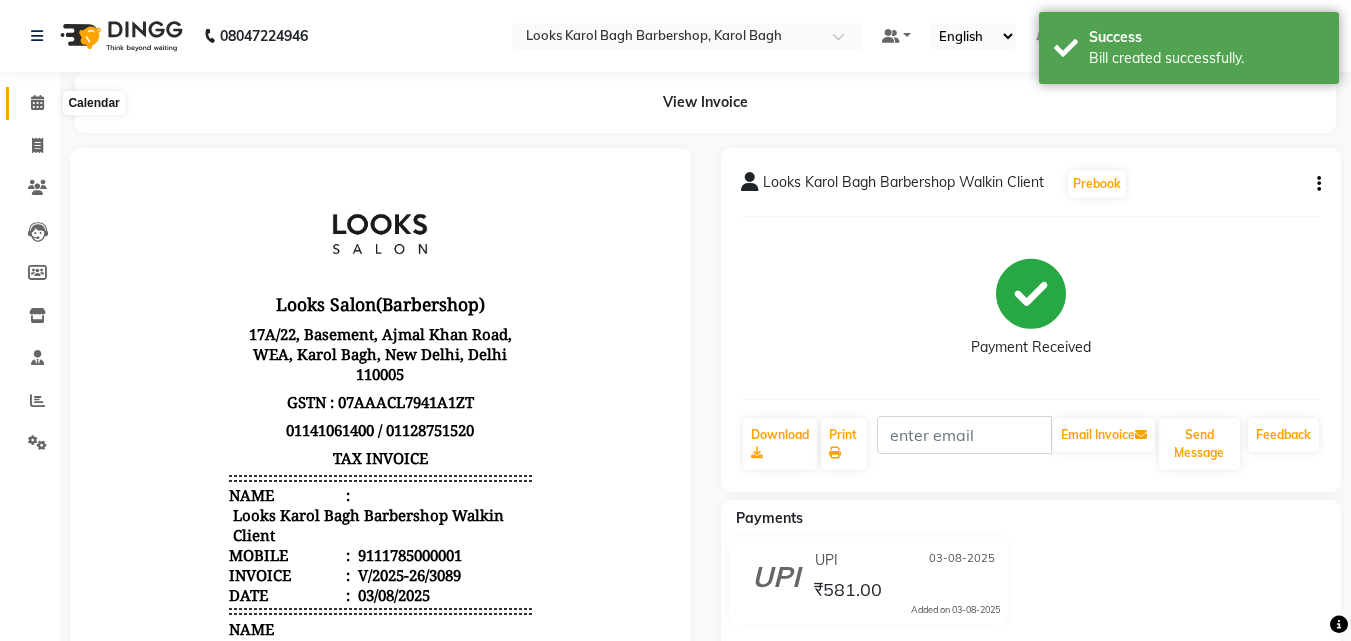 click 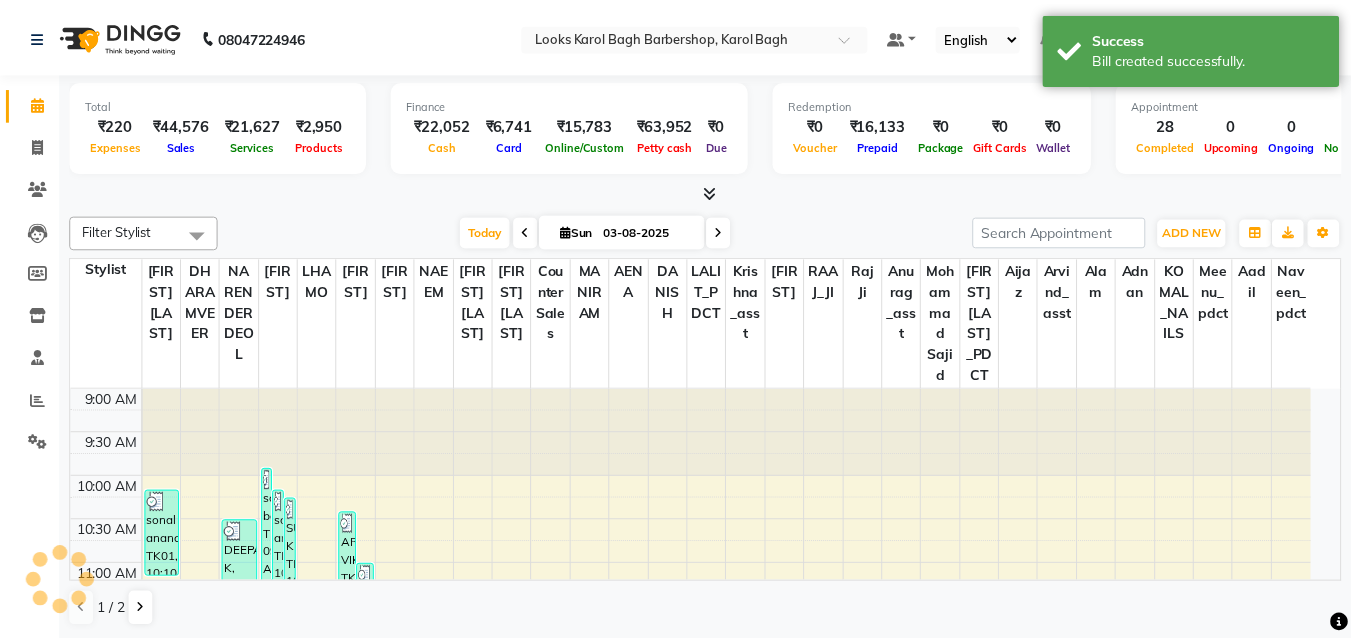 scroll, scrollTop: 0, scrollLeft: 0, axis: both 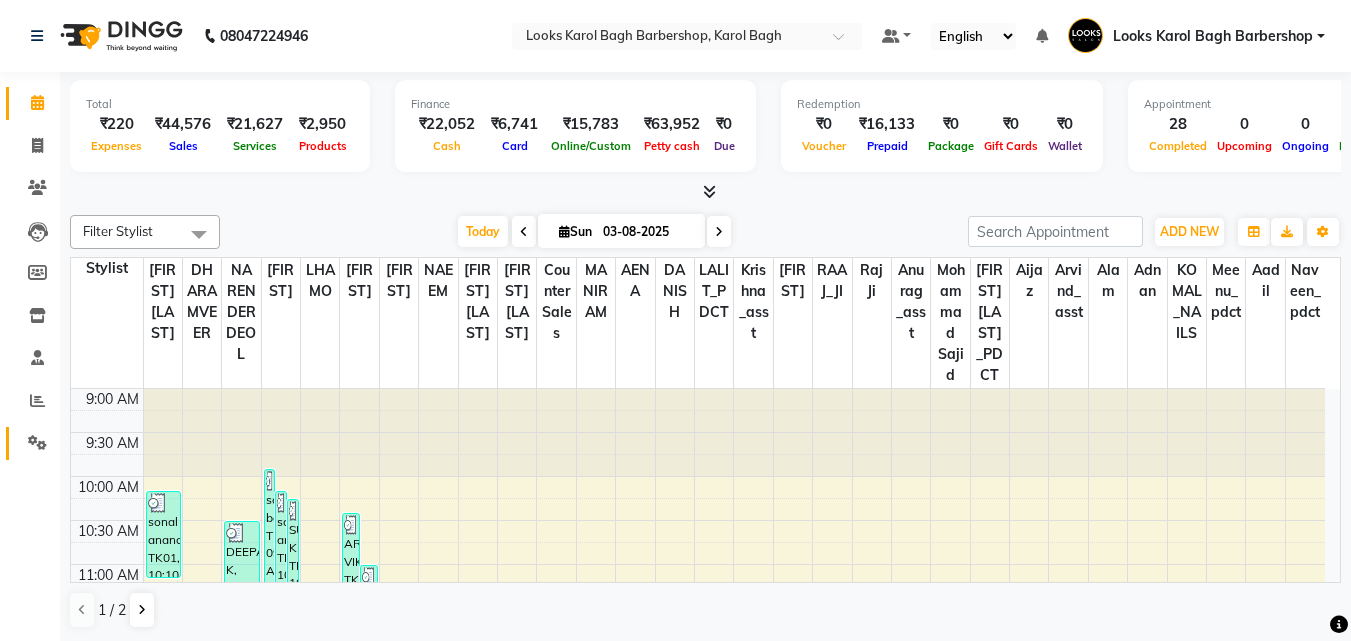click 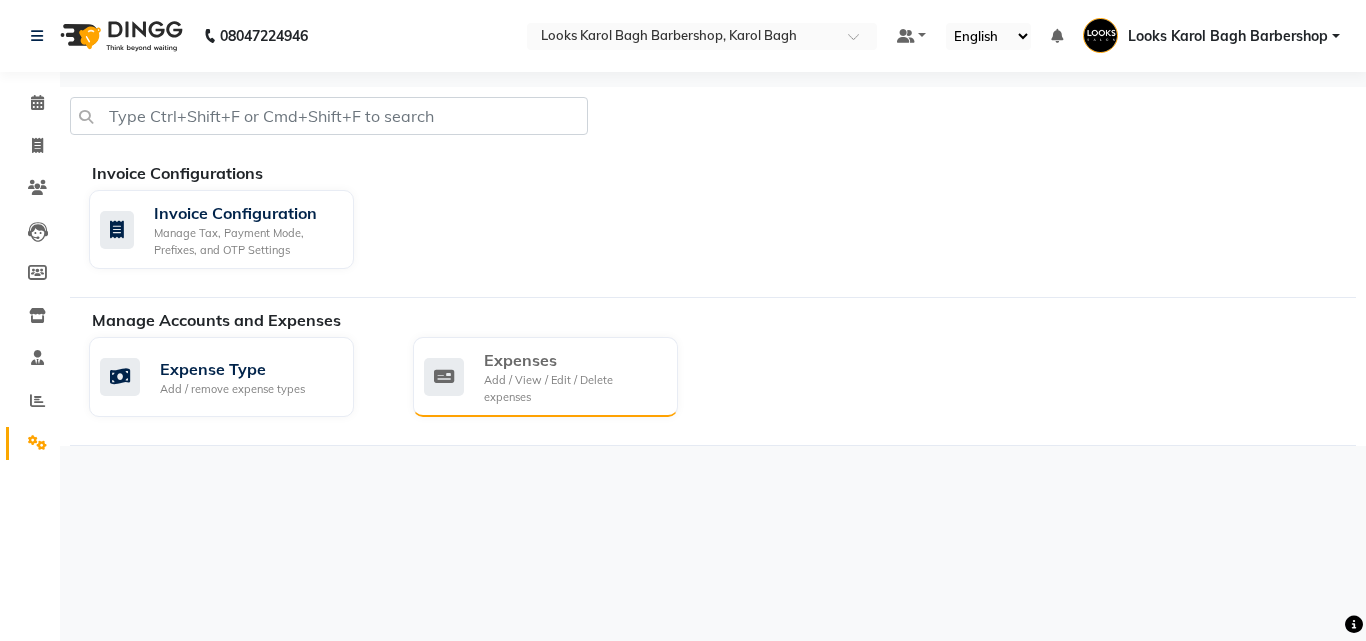 click on "Add / View / Edit / Delete expenses" 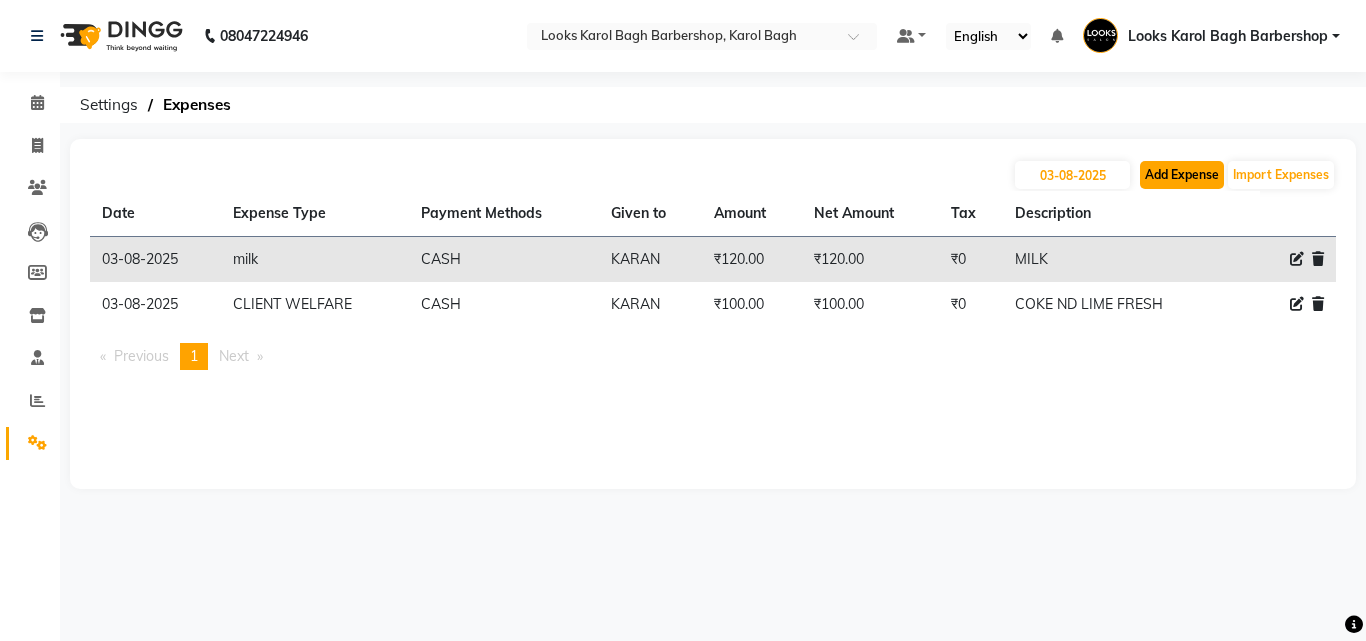click on "Add Expense" 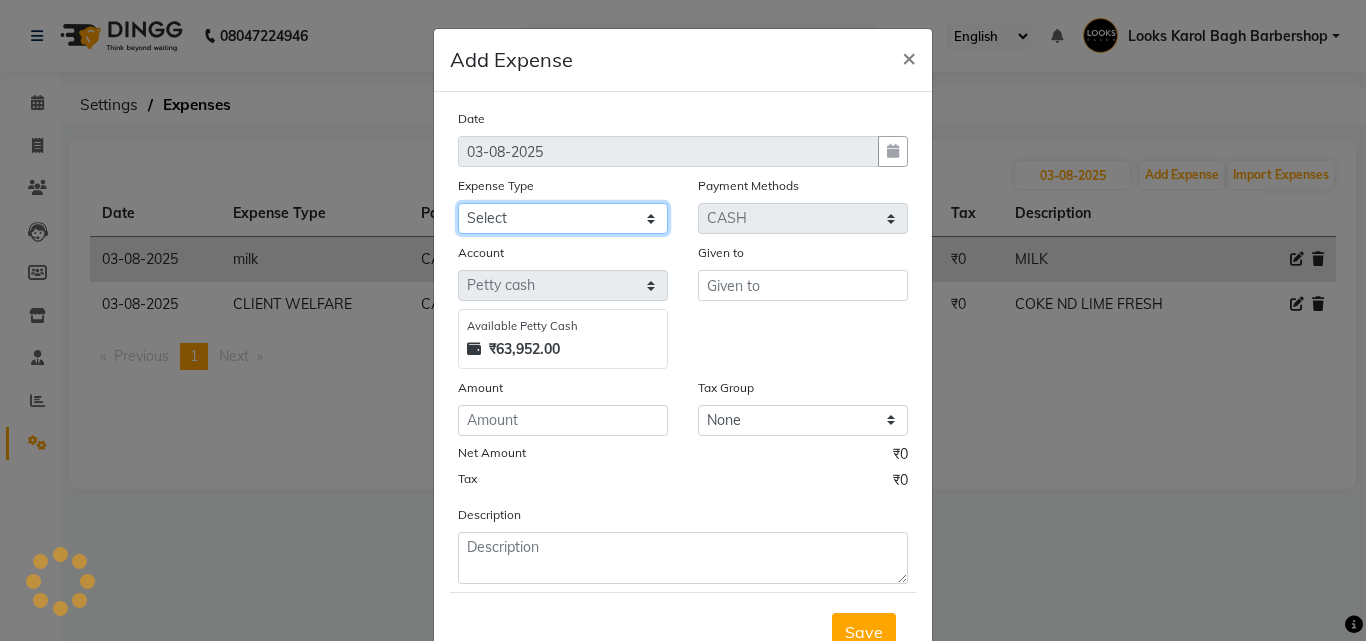 drag, startPoint x: 552, startPoint y: 207, endPoint x: 557, endPoint y: 221, distance: 14.866069 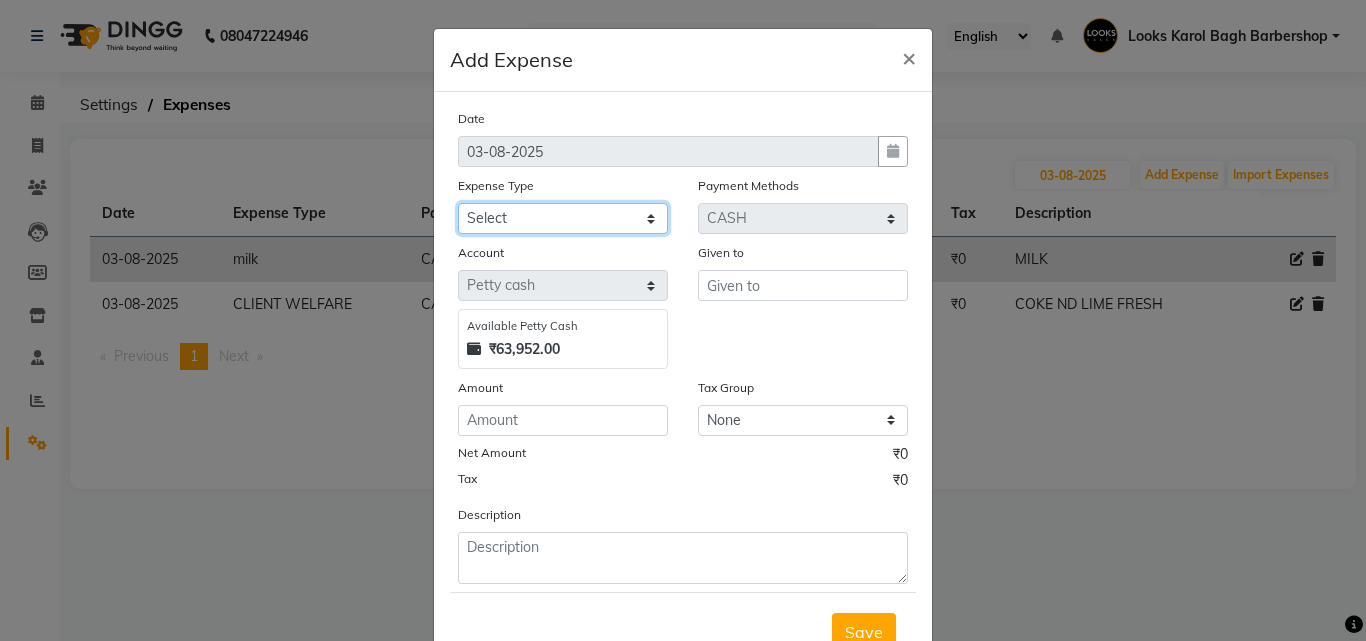 click on "Select BANK DEPOSIT BLINK IT Cash Handover Client Refund Agnst Bill CLIENT WELFARE Entertainment General Expense Laundry Bill milk Pantry PREPAID Printing And Stationery Product Incentive PURCHASE Repair And Maintenance Salary Salary advance SERVICE INCENTIVE STAFF WELFARE TIP CREDIT CARD TIP UPI Travelling And Conveyance" 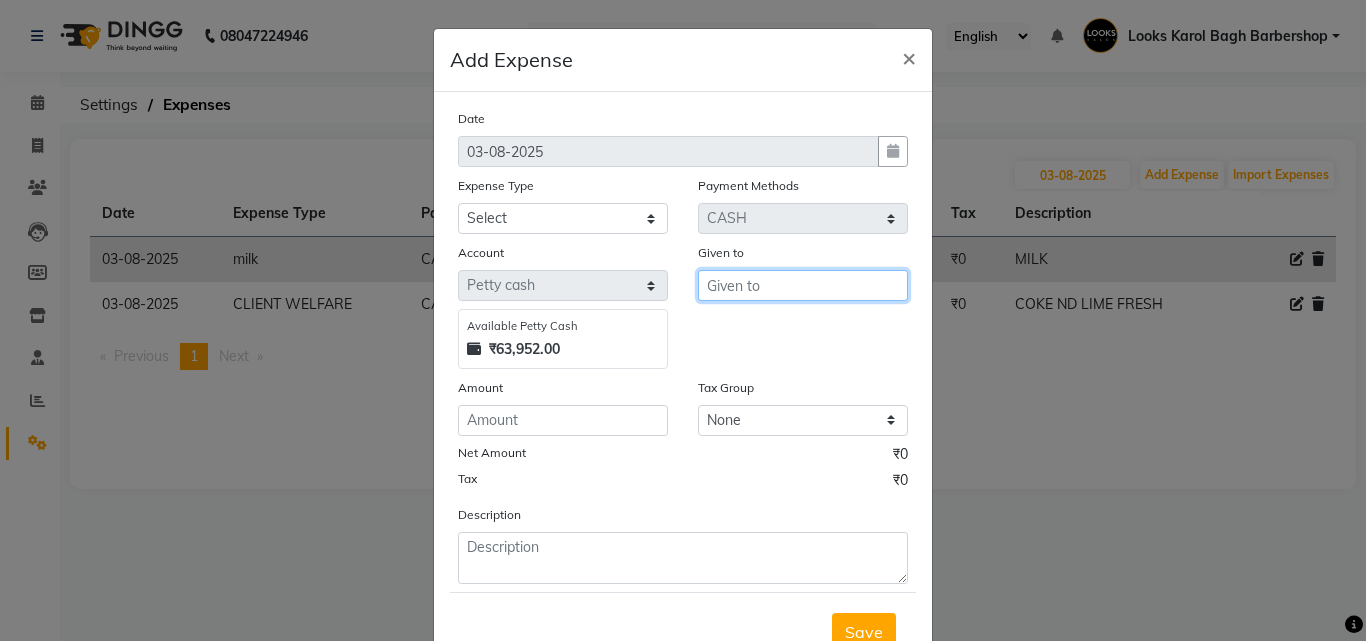 click at bounding box center [803, 285] 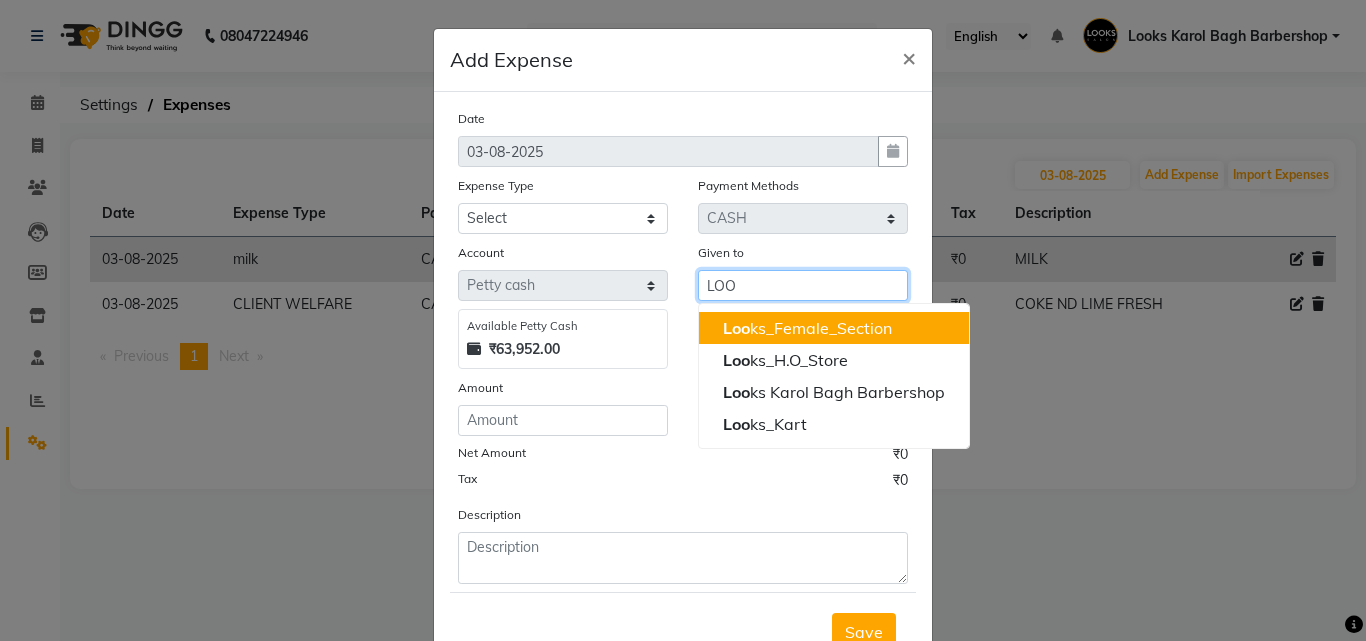 drag, startPoint x: 892, startPoint y: 320, endPoint x: 739, endPoint y: 347, distance: 155.36409 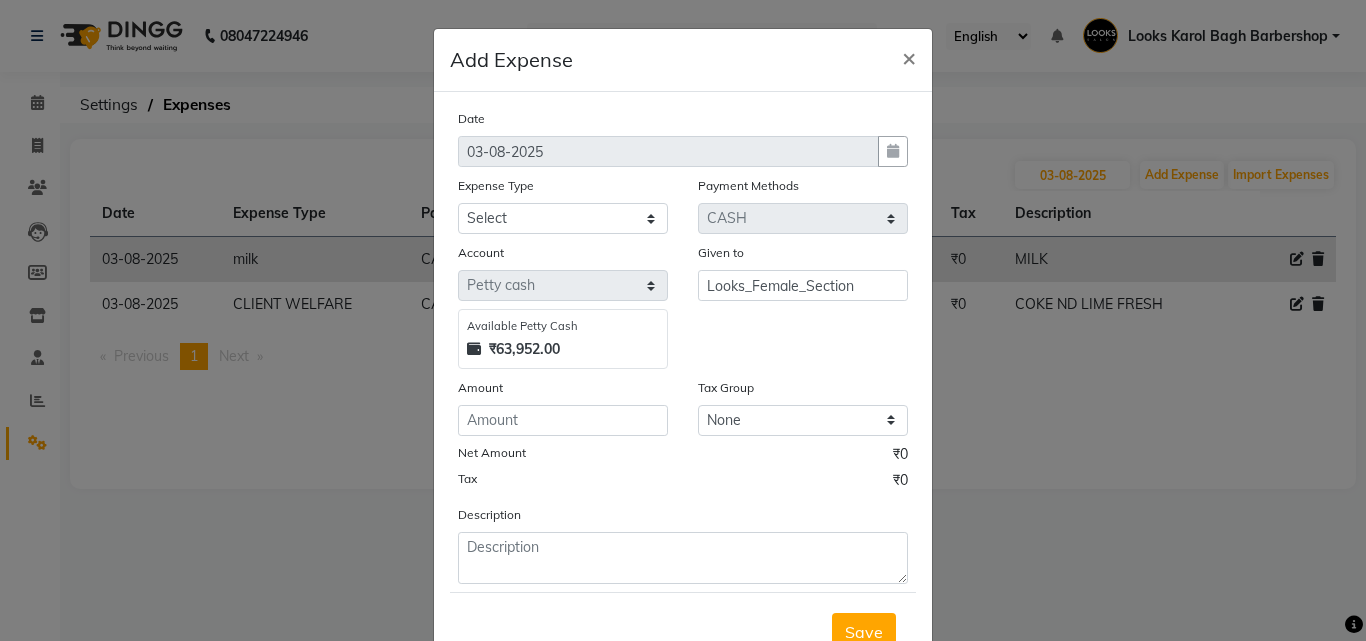 drag, startPoint x: 532, startPoint y: 441, endPoint x: 532, endPoint y: 425, distance: 16 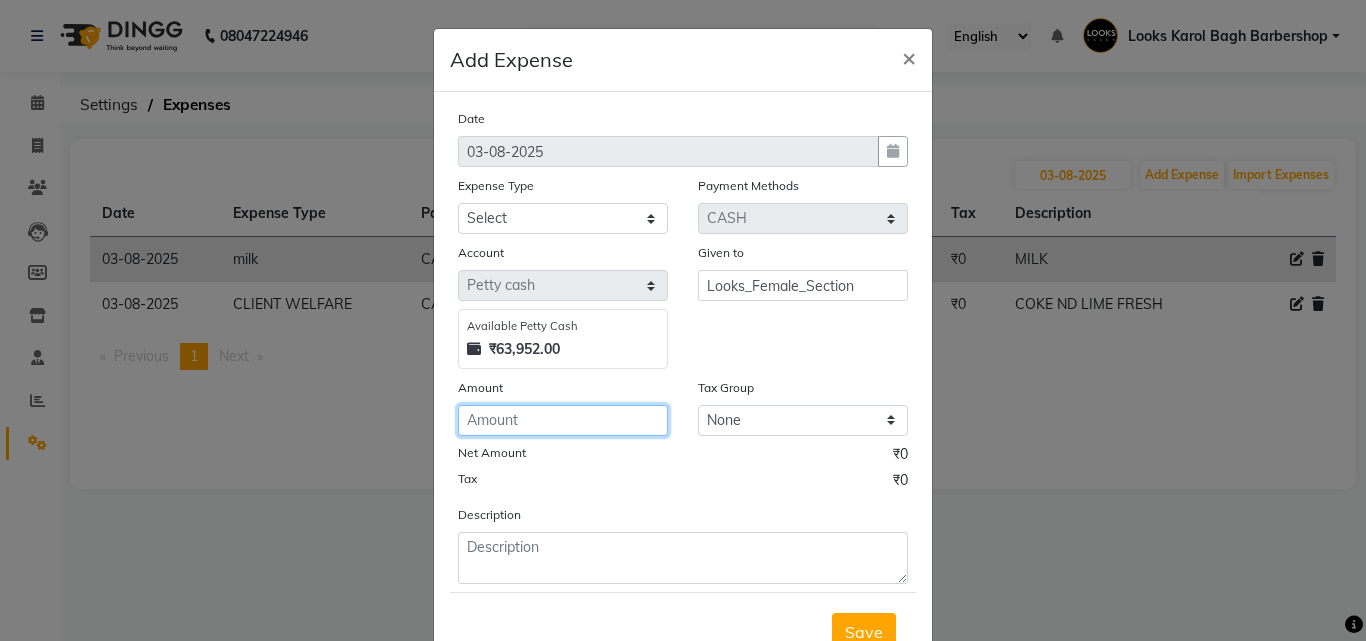 click 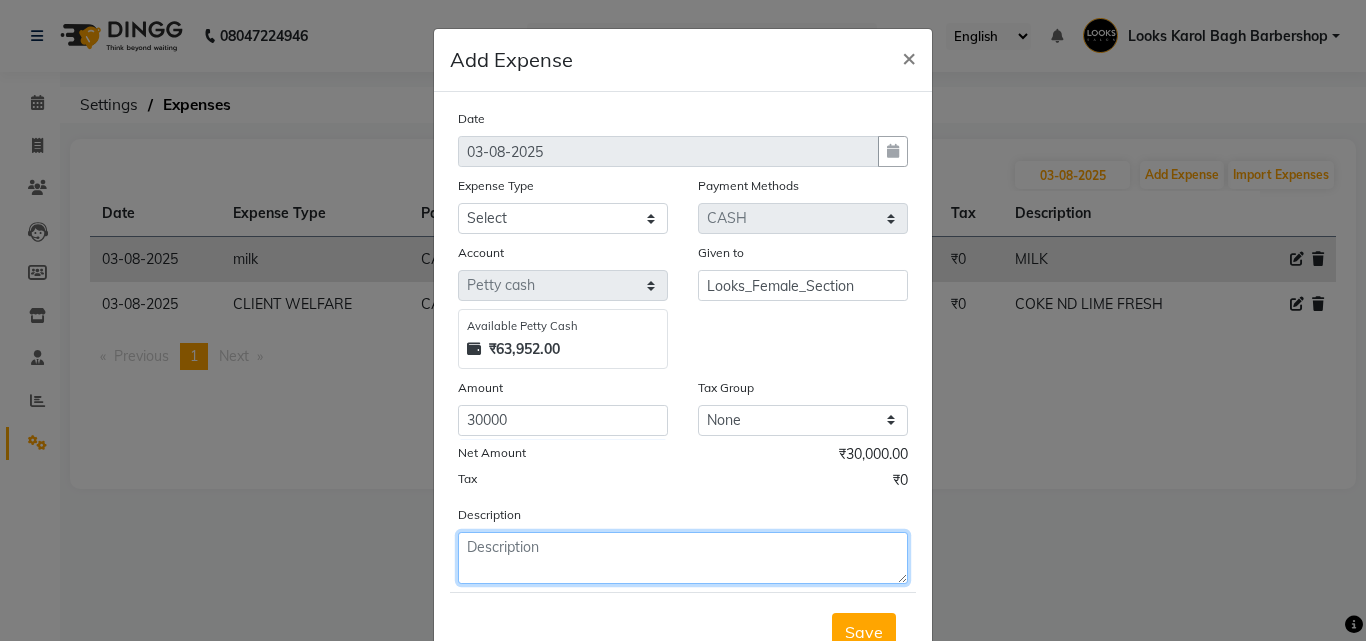 click 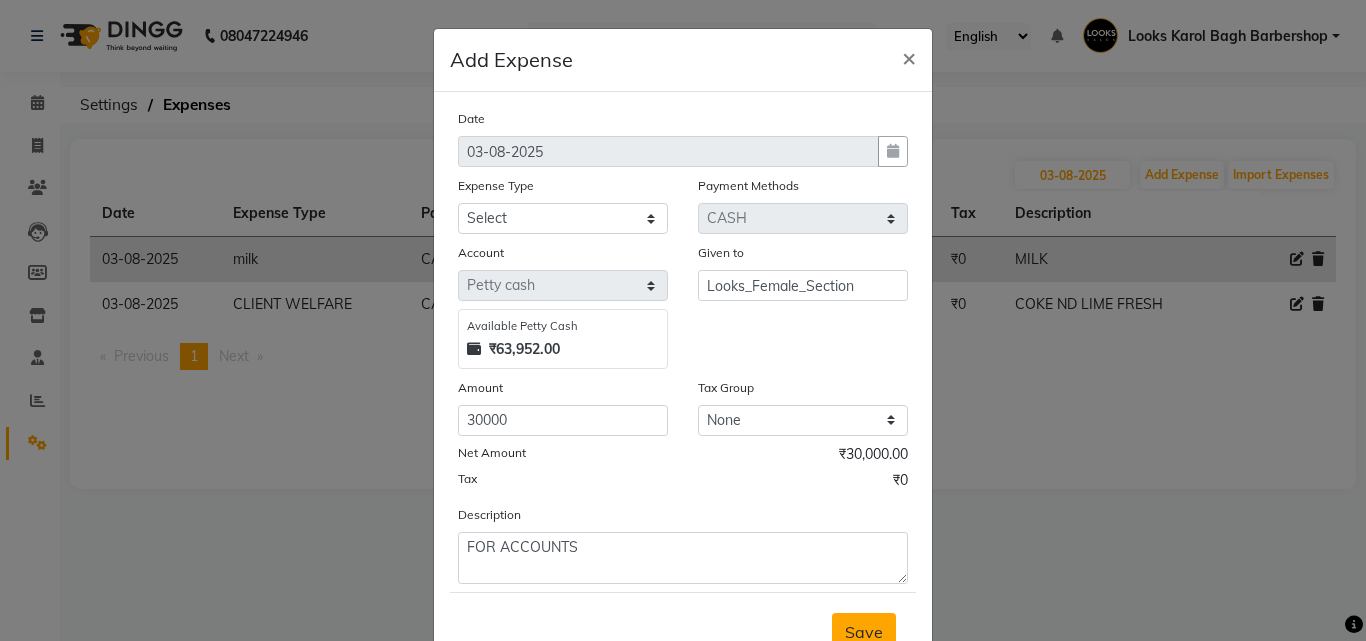 click on "Save" at bounding box center (864, 632) 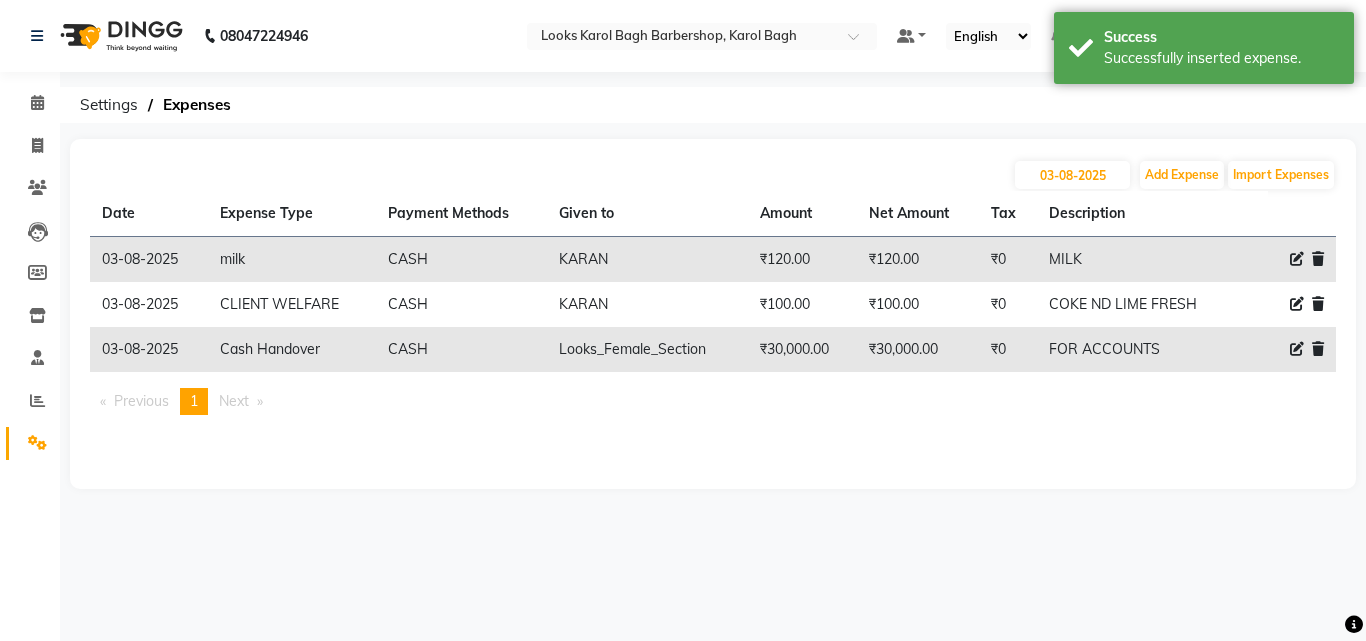 click 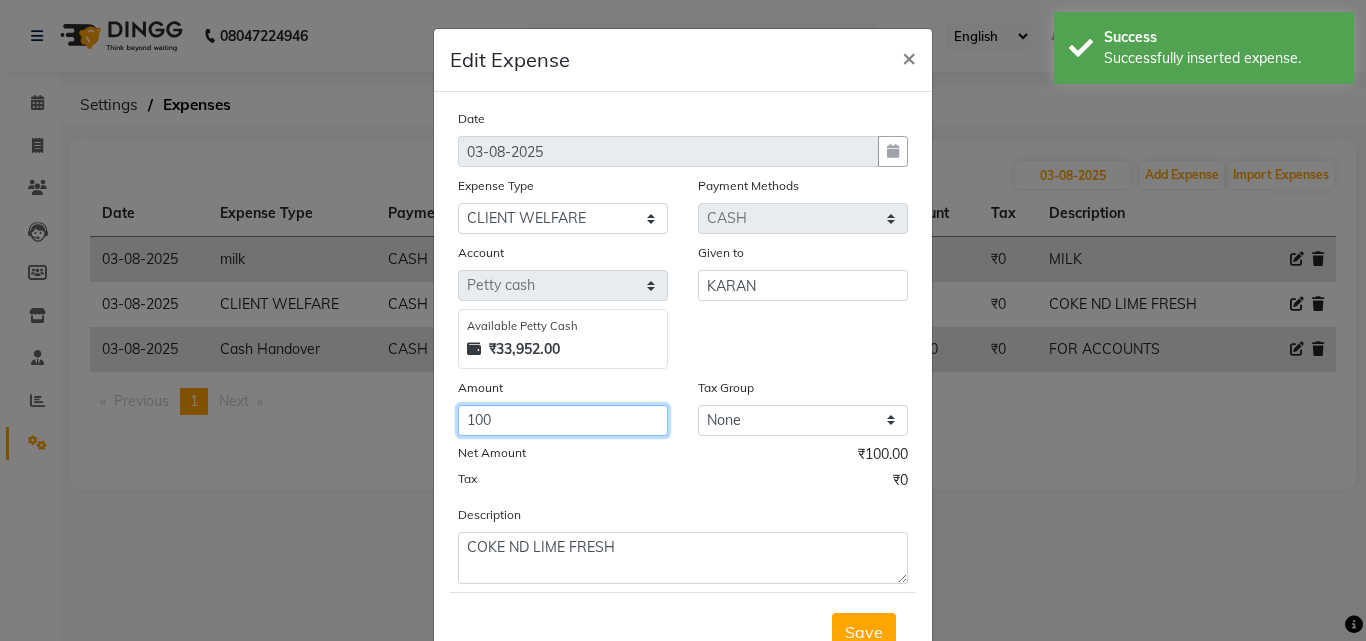 click on "100" 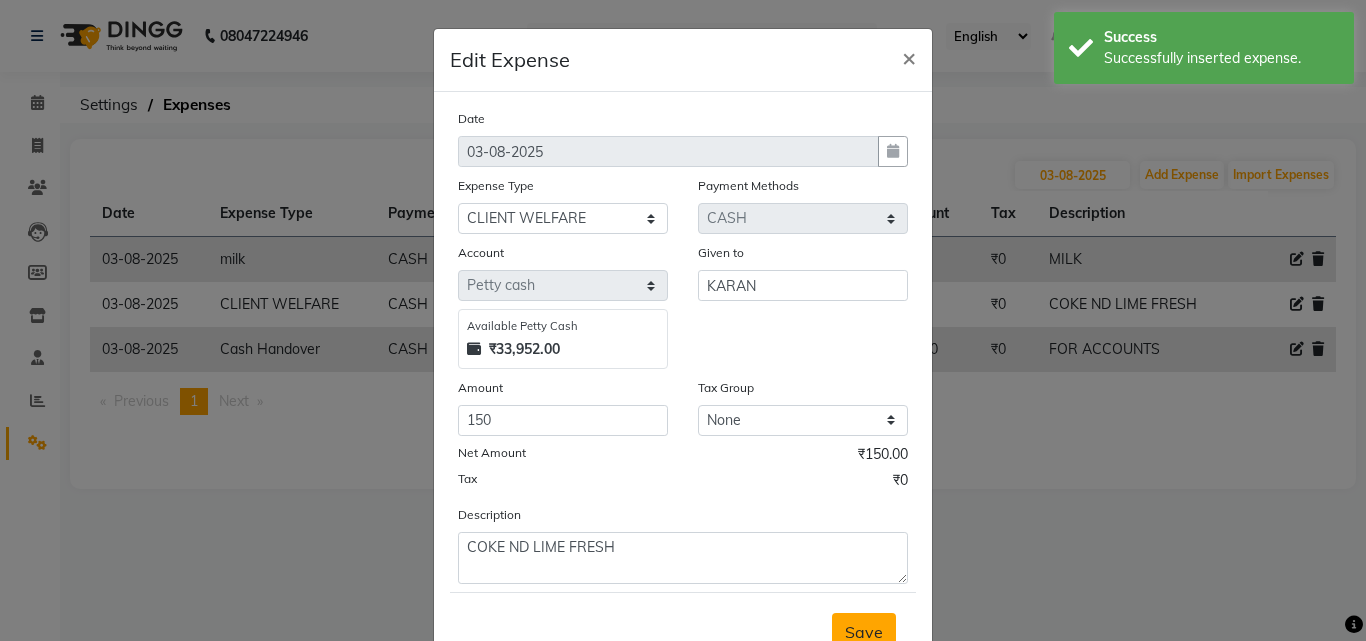 click on "Save" at bounding box center [864, 632] 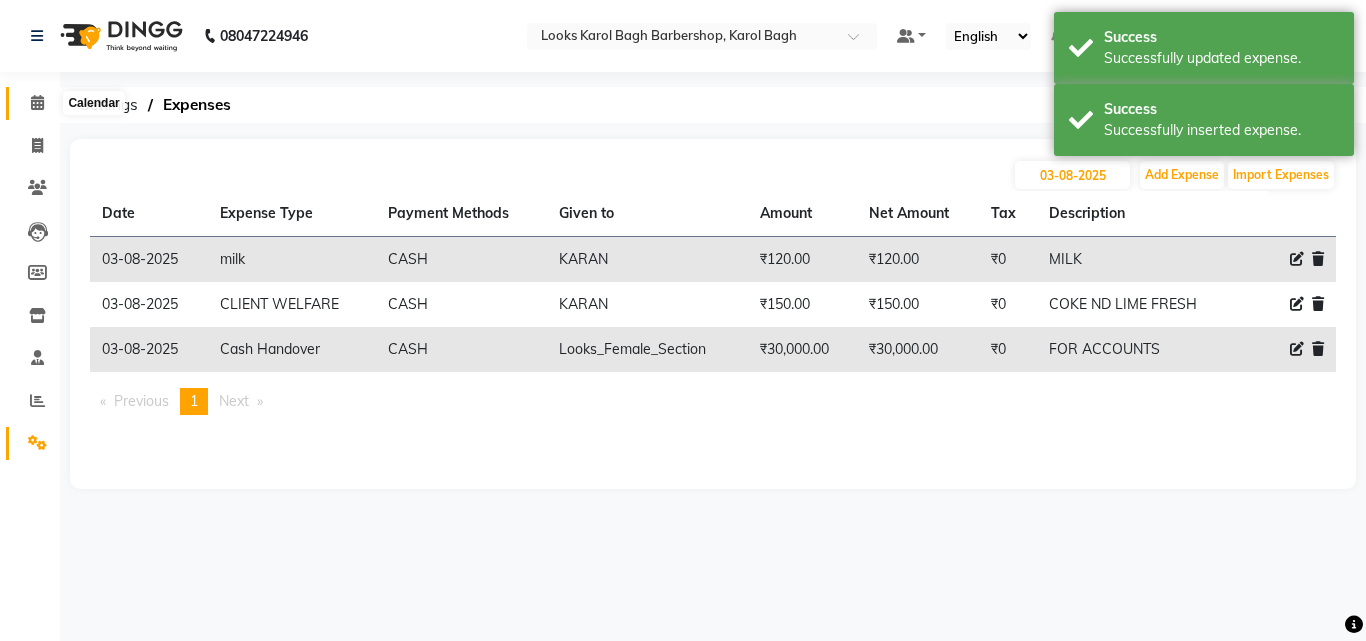 click 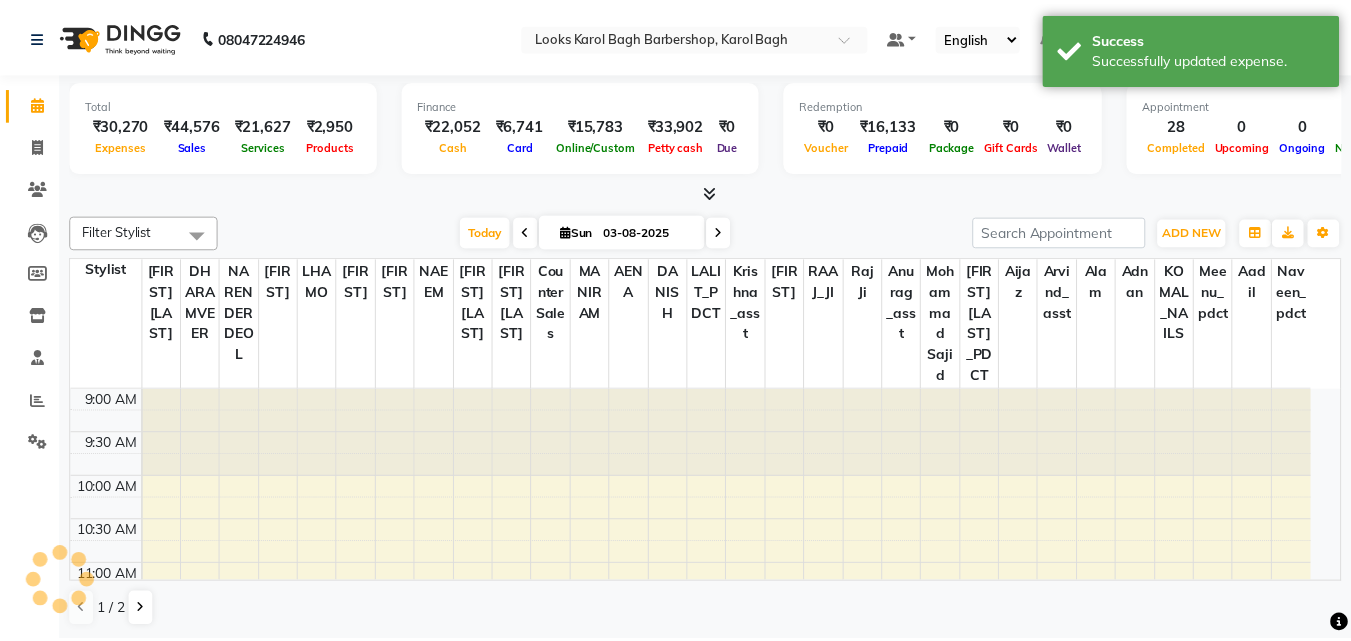 scroll, scrollTop: 0, scrollLeft: 0, axis: both 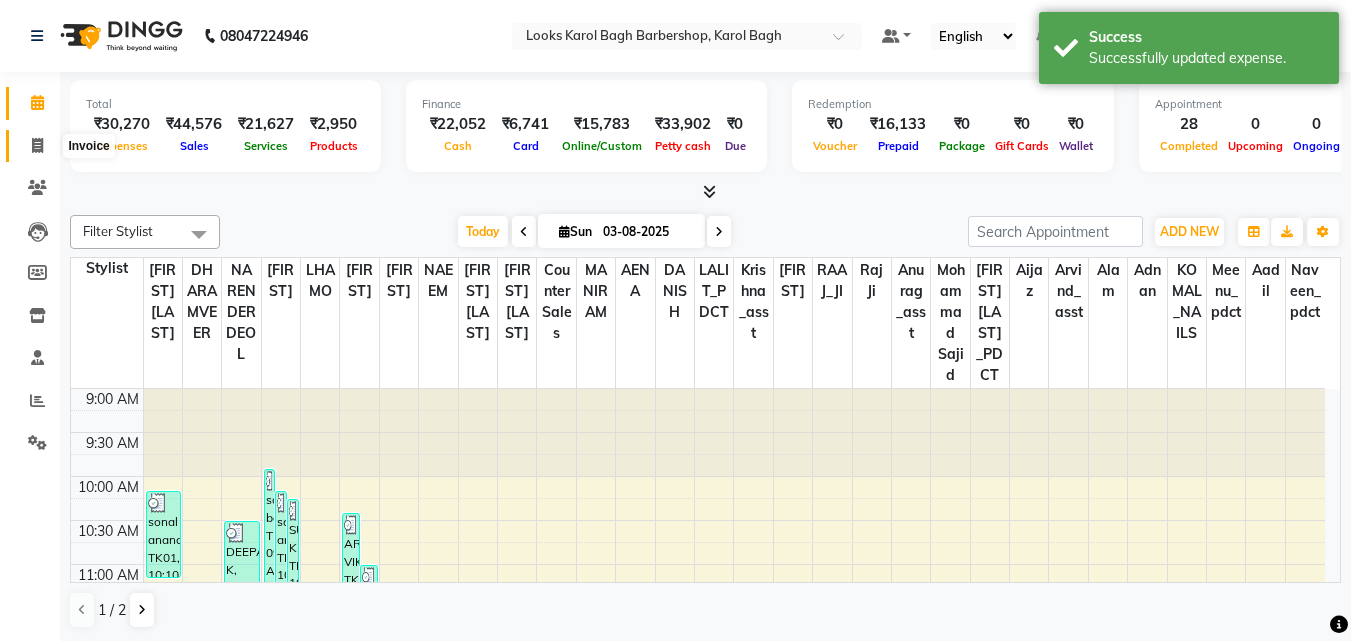 click 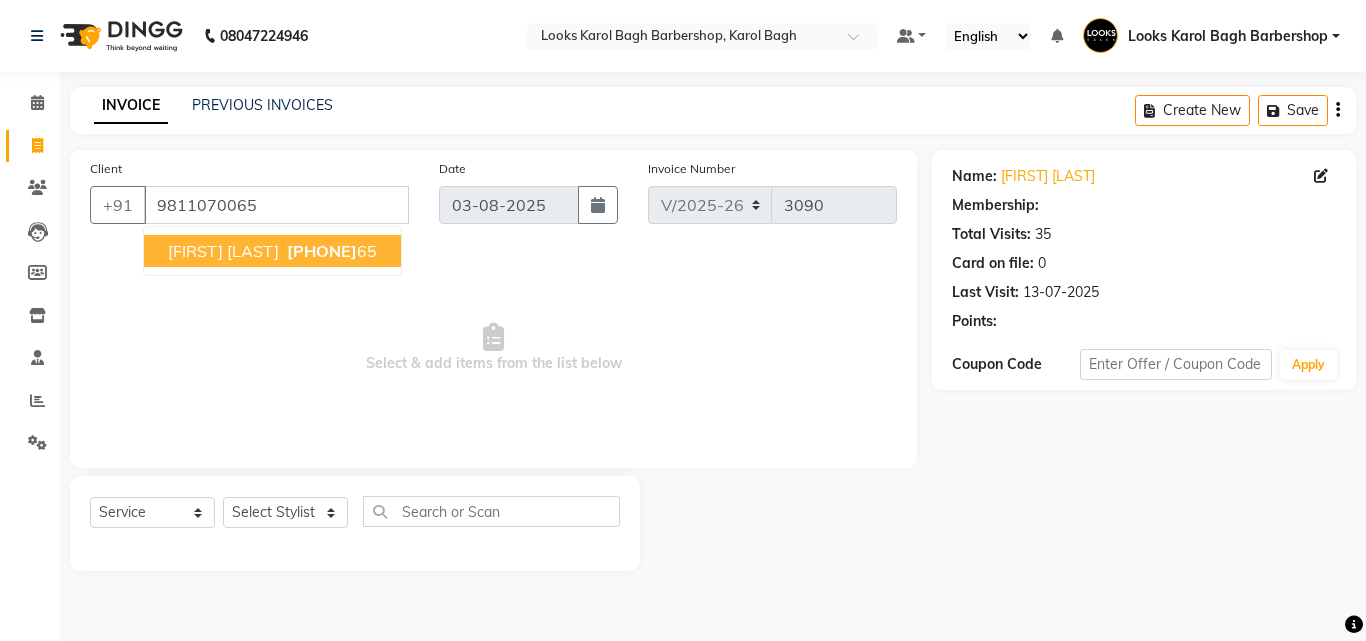 click on "98110700" at bounding box center (322, 251) 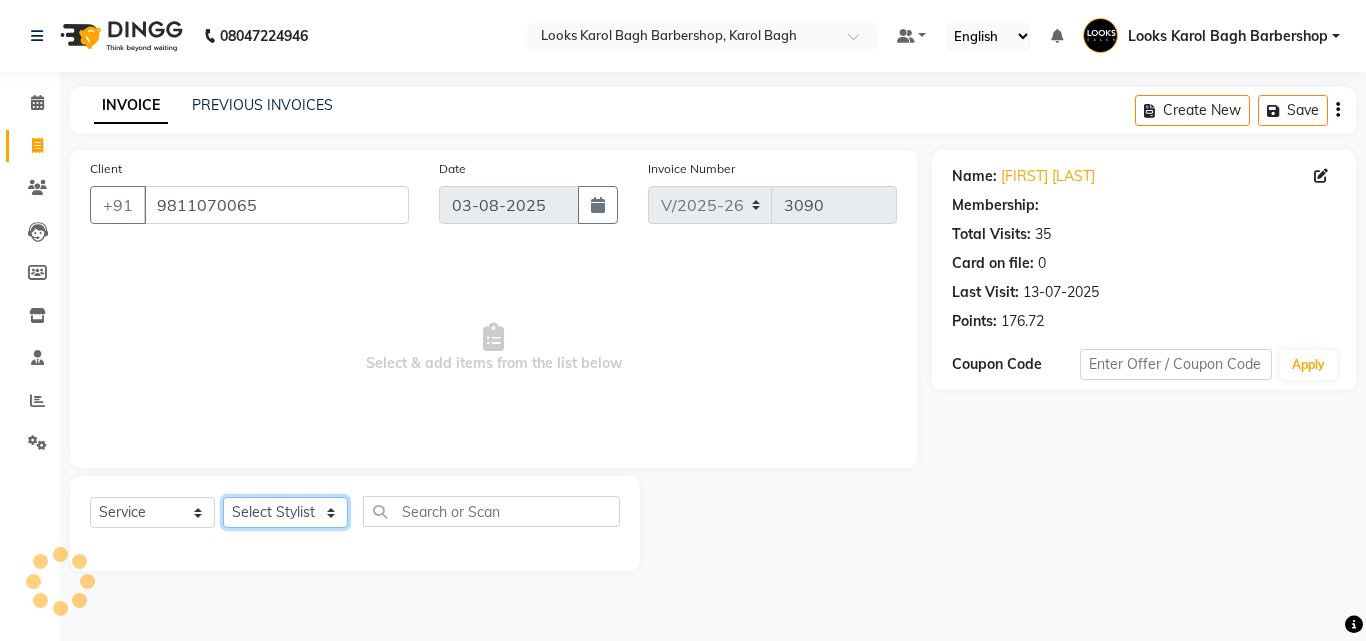 click on "Select Stylist Aadil Adnan AENA Aijaz Alam Amazon_Kart AMIR  Anurag _asst Arvind_asst BIJENDER  Counter Sales DANISH DHARAMVEER Eshan FARHAN KARAN RAI  KOMAL_NAILS Krishna_asst LALIT_PDCT LHAMO Looks_Female_Section Looks_H.O_Store Looks Karol Bagh Barbershop Looks_Kart MANIRAM Meenu_pdct Mohammad Sajid NAEEM  NARENDER DEOL  Naveen_pdct Prabhakar Kumar_PDCT RAAJ GUPTA RAAJ_JI raj ji RAM MURTI NARYAL ROHIT  Rohit Seth Rohit Thakur SACHIN sahil Shabina Shakir SIMRAN Sonia Sunny VIKRAM VIKRANT SINGH  Vishal_Asst YOGESH ASSISTANT" 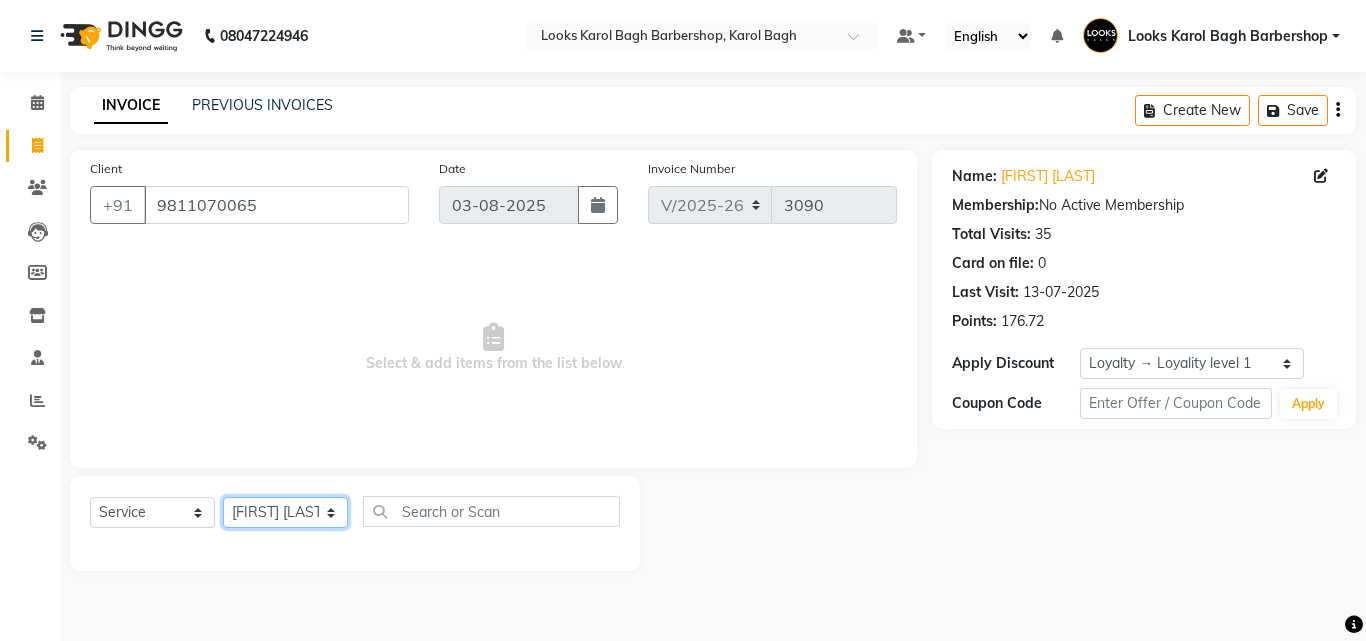 click on "Select Stylist Aadil Adnan AENA Aijaz Alam Amazon_Kart AMIR  Anurag _asst Arvind_asst BIJENDER  Counter Sales DANISH DHARAMVEER Eshan FARHAN KARAN RAI  KOMAL_NAILS Krishna_asst LALIT_PDCT LHAMO Looks_Female_Section Looks_H.O_Store Looks Karol Bagh Barbershop Looks_Kart MANIRAM Meenu_pdct Mohammad Sajid NAEEM  NARENDER DEOL  Naveen_pdct Prabhakar Kumar_PDCT RAAJ GUPTA RAAJ_JI raj ji RAM MURTI NARYAL ROHIT  Rohit Seth Rohit Thakur SACHIN sahil Shabina Shakir SIMRAN Sonia Sunny VIKRAM VIKRANT SINGH  Vishal_Asst YOGESH ASSISTANT" 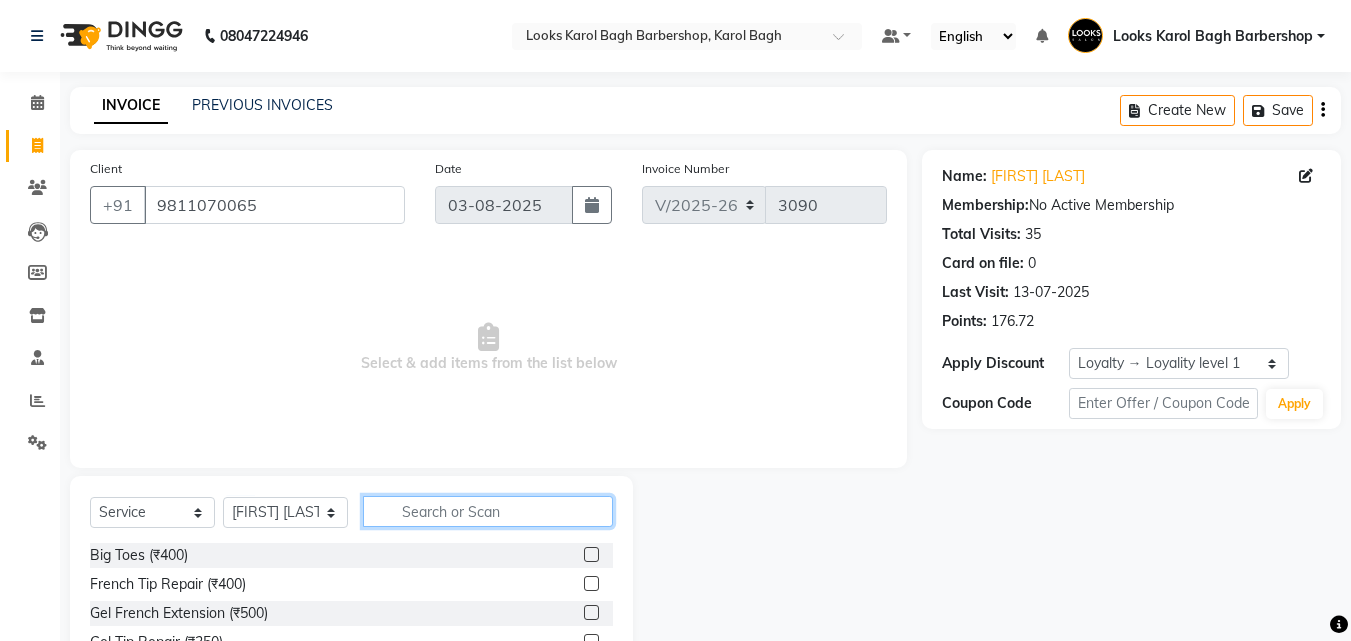 click 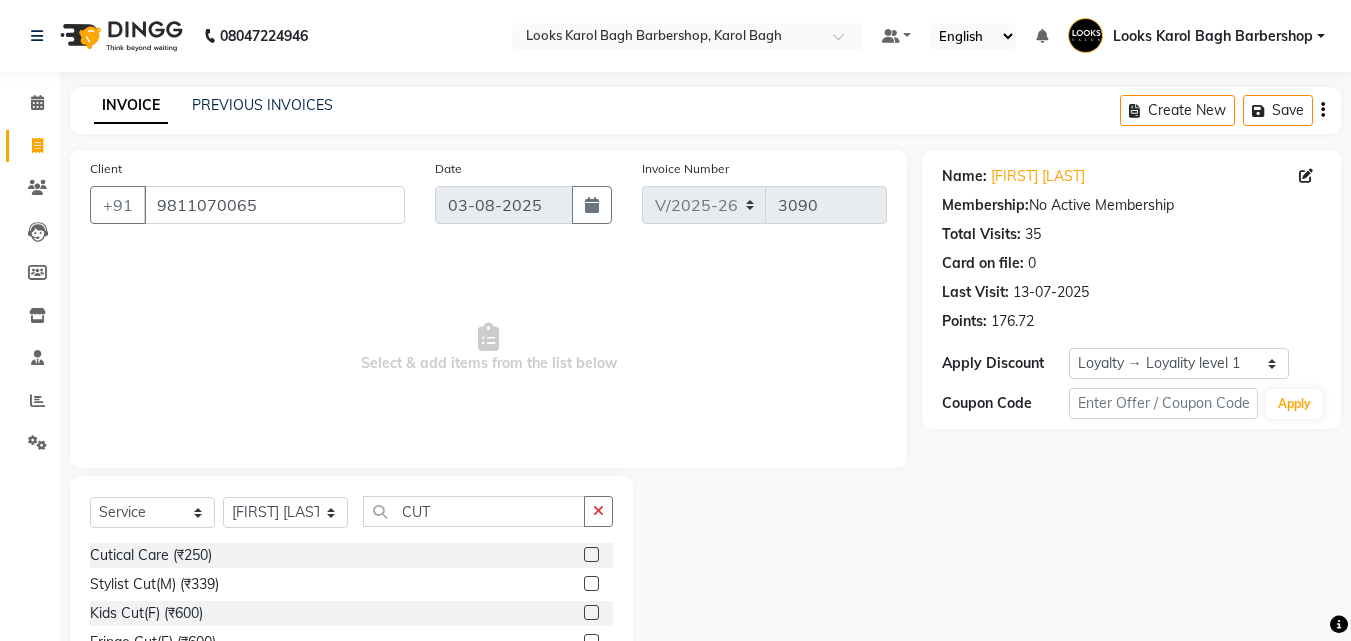 click 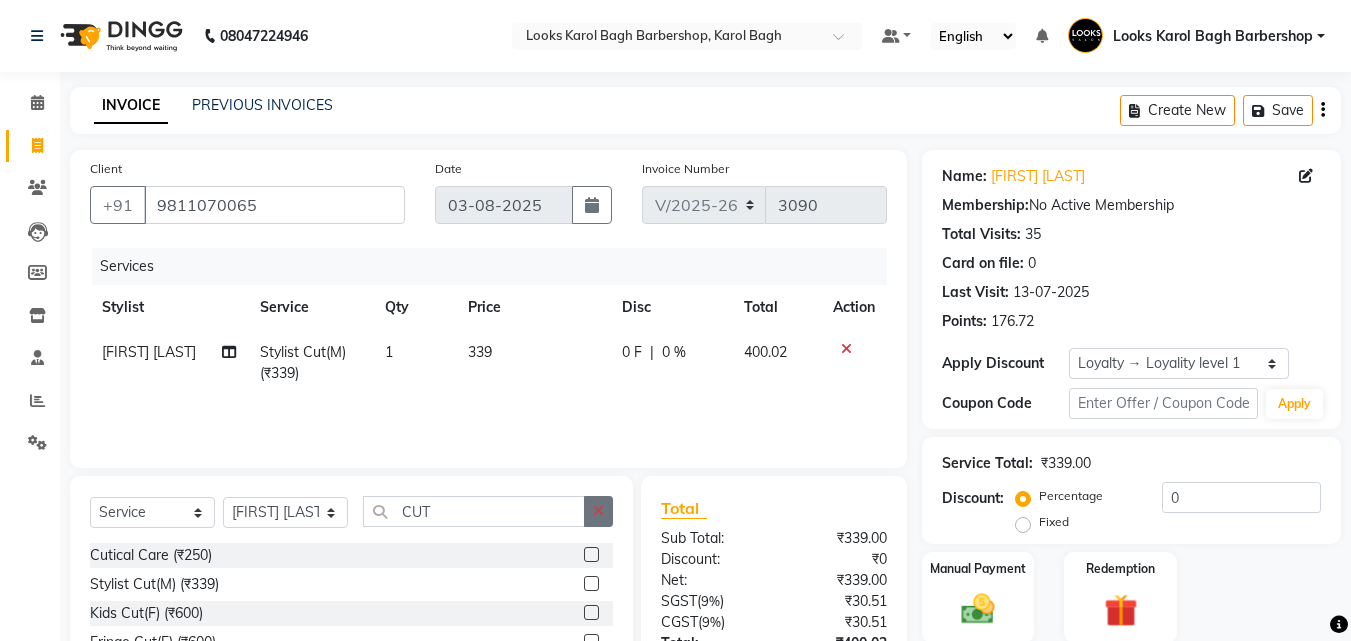 click 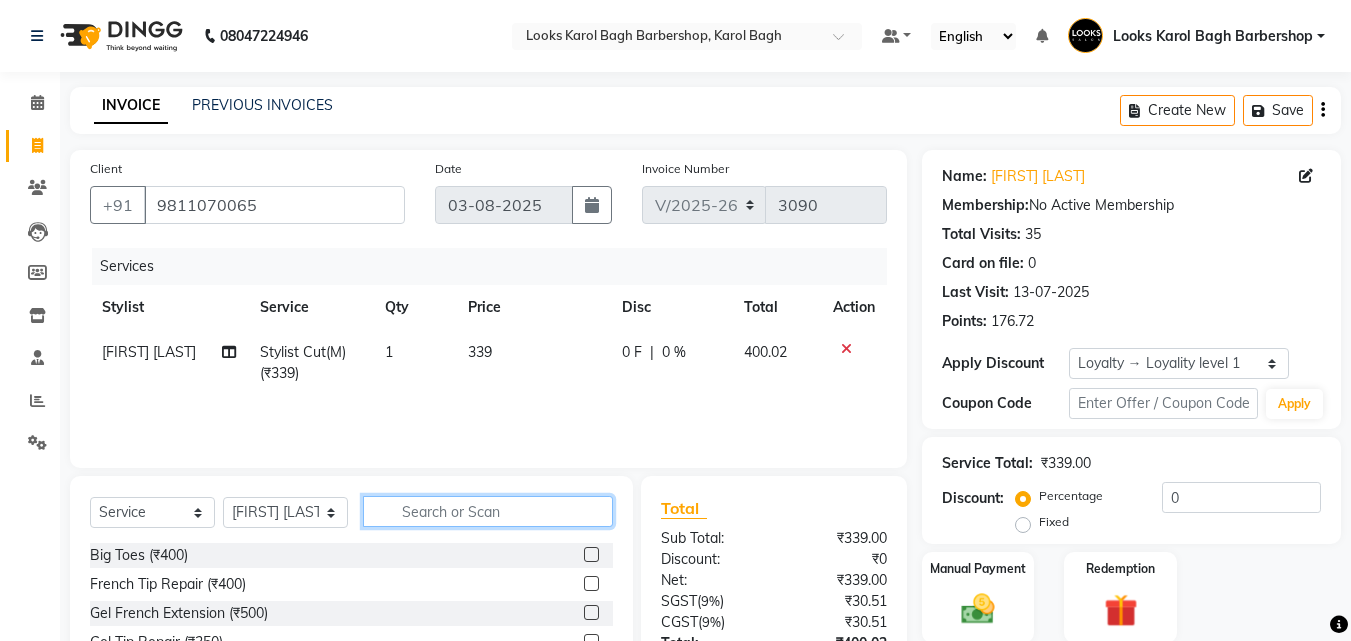 scroll, scrollTop: 180, scrollLeft: 0, axis: vertical 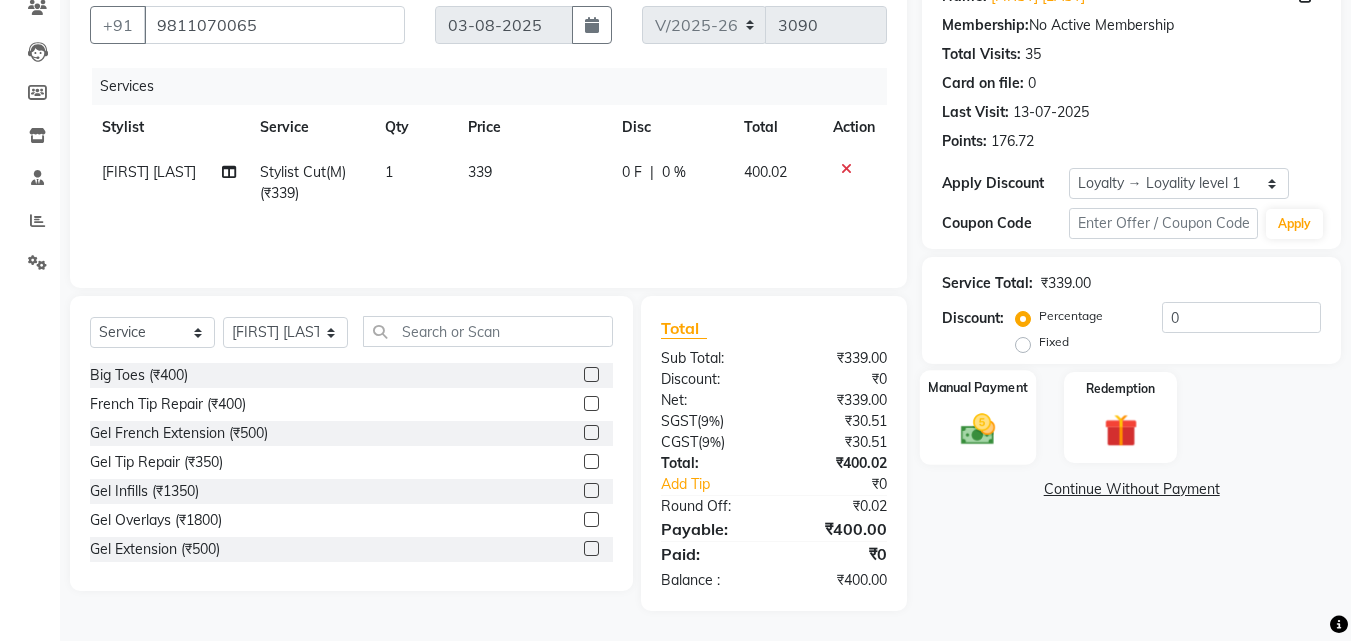 click 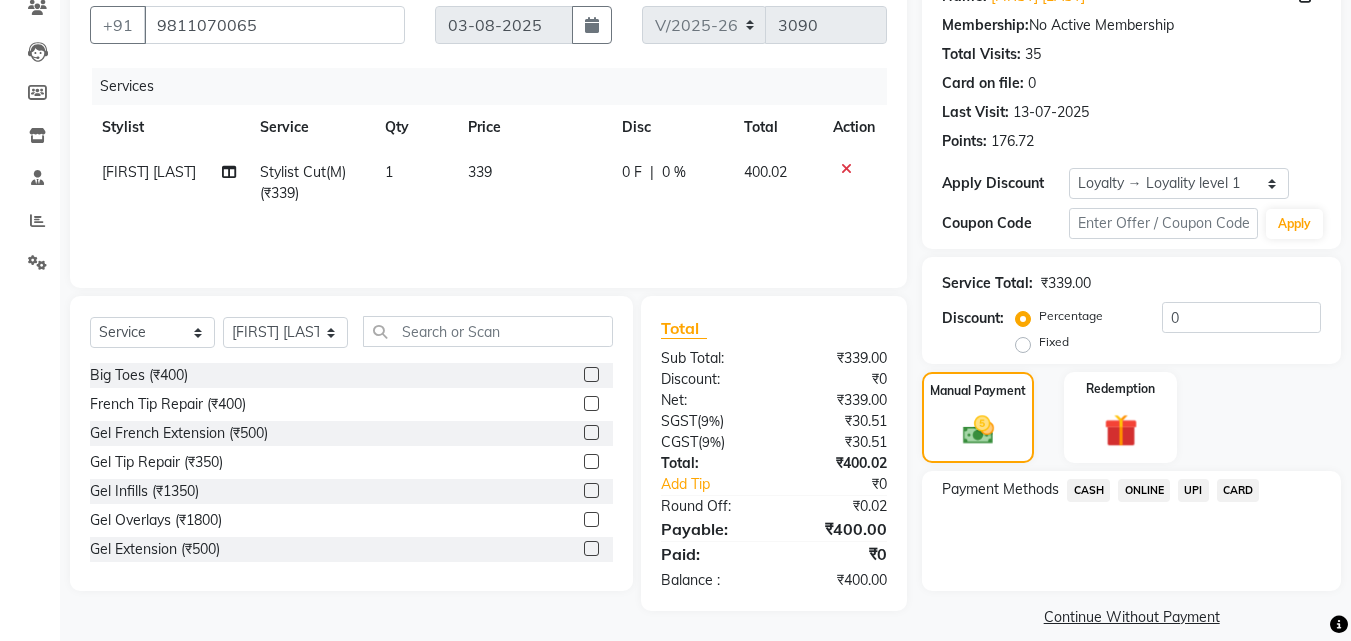 click on "CASH" 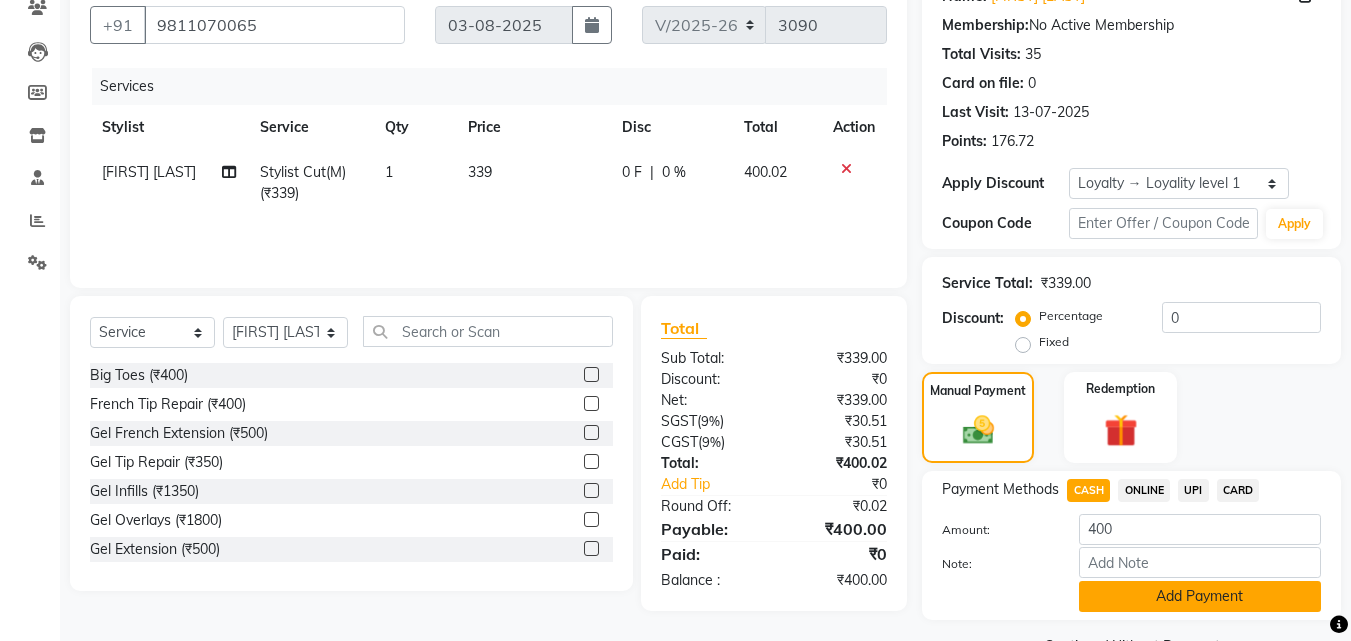 click on "Add Payment" 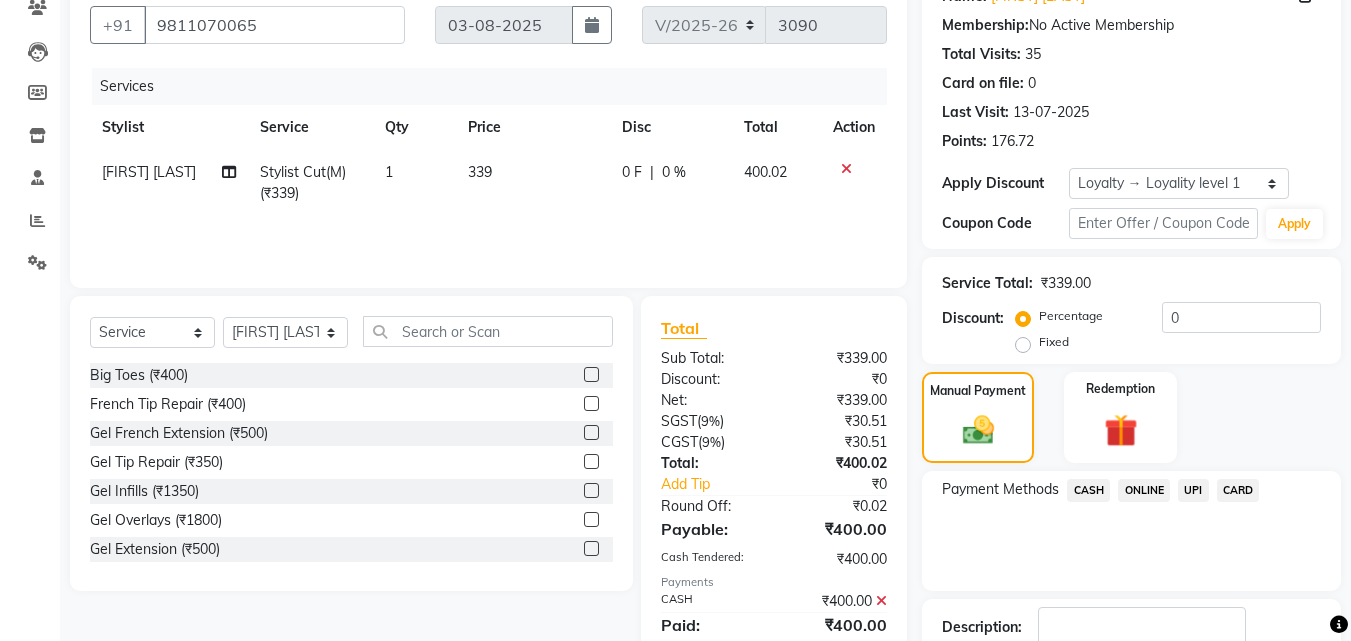 scroll, scrollTop: 350, scrollLeft: 0, axis: vertical 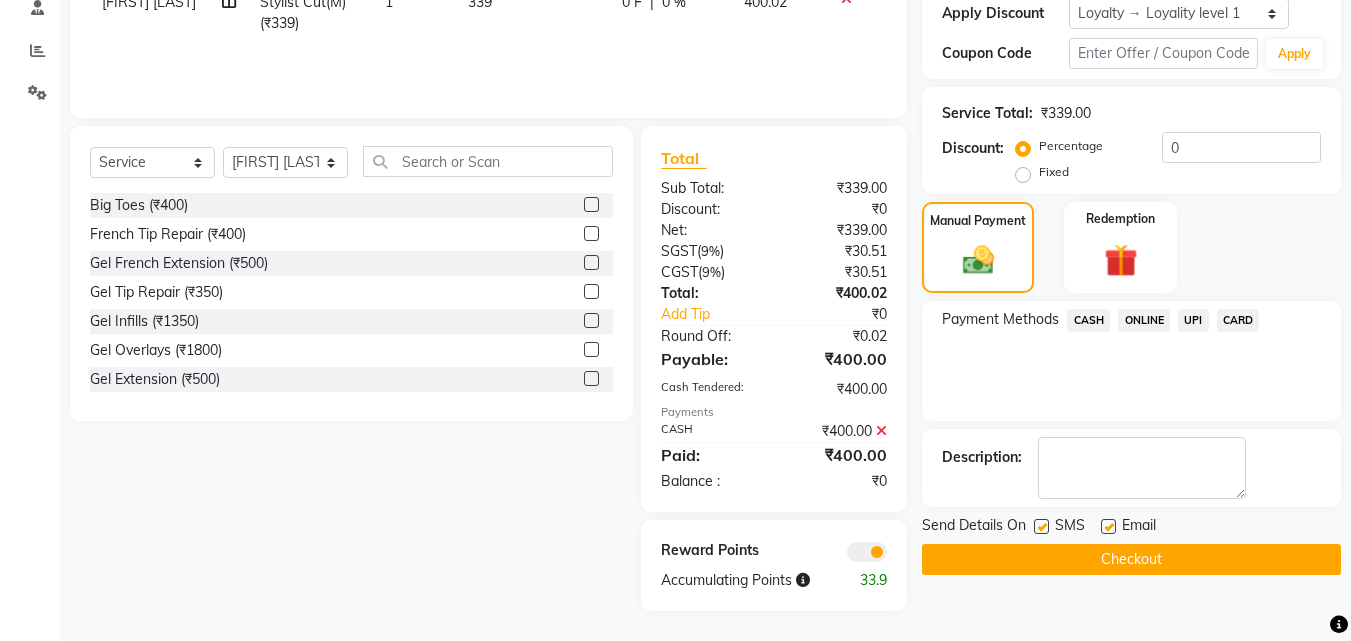drag, startPoint x: 1059, startPoint y: 553, endPoint x: 1049, endPoint y: 544, distance: 13.453624 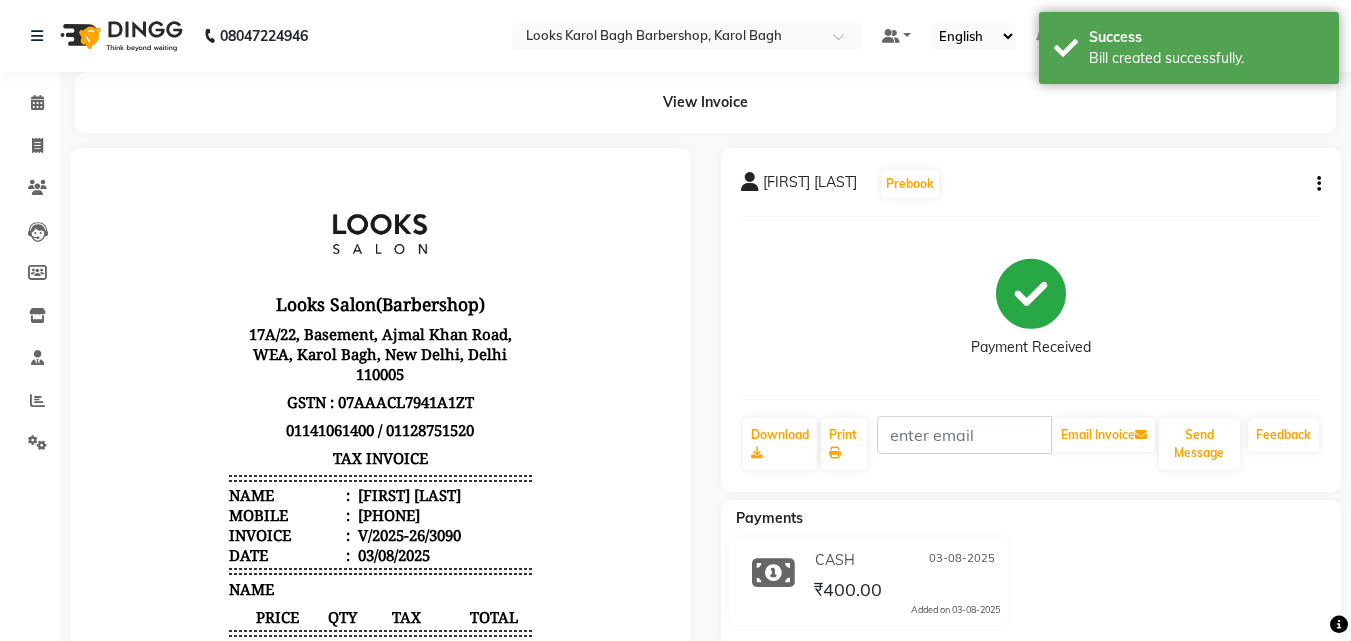 scroll, scrollTop: 0, scrollLeft: 0, axis: both 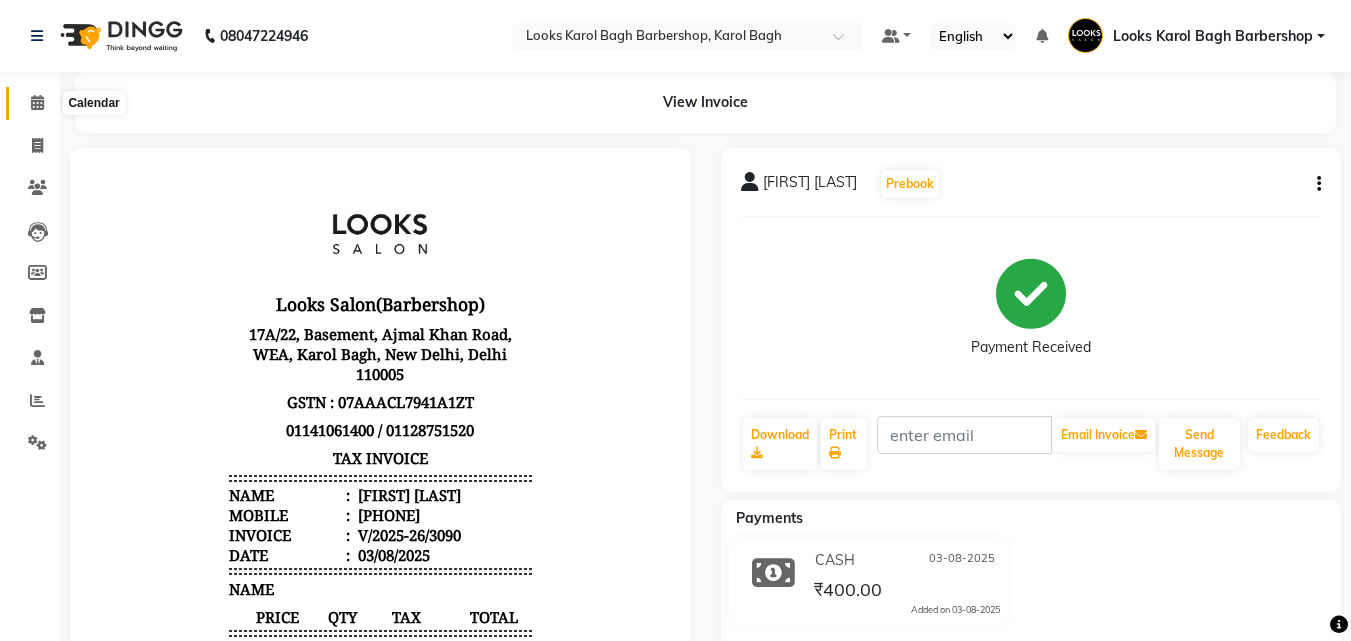 click 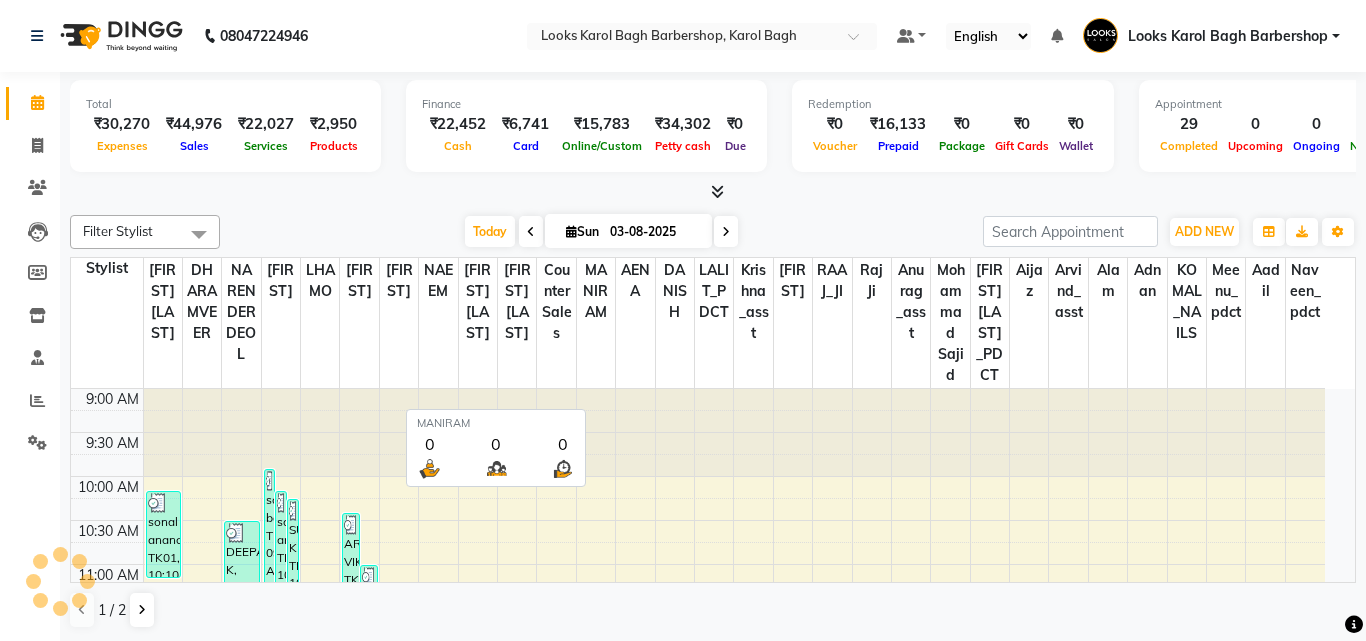 scroll, scrollTop: 0, scrollLeft: 0, axis: both 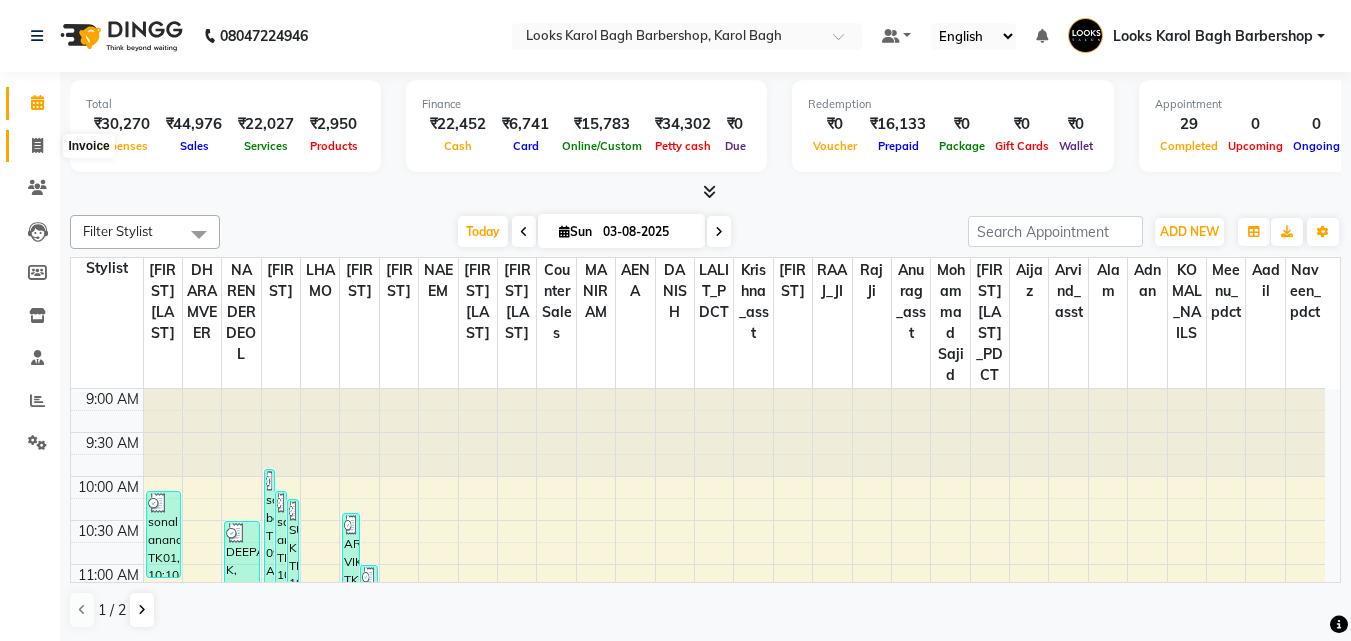 click 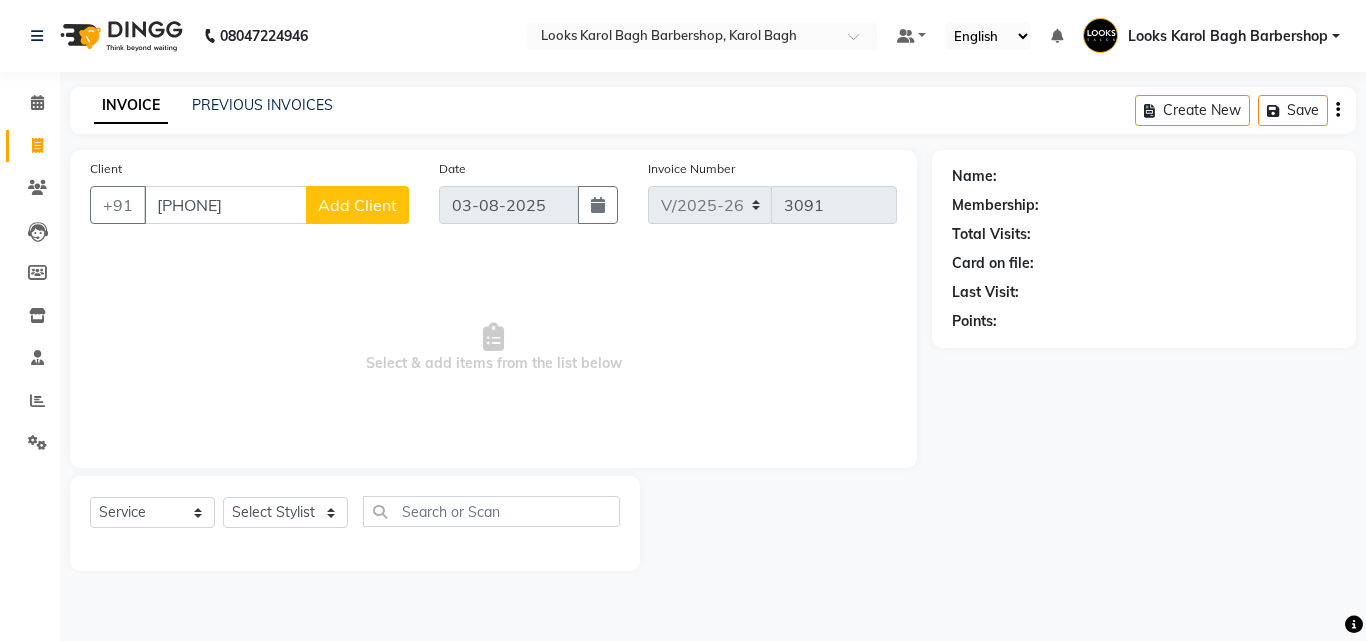 click on "Add Client" 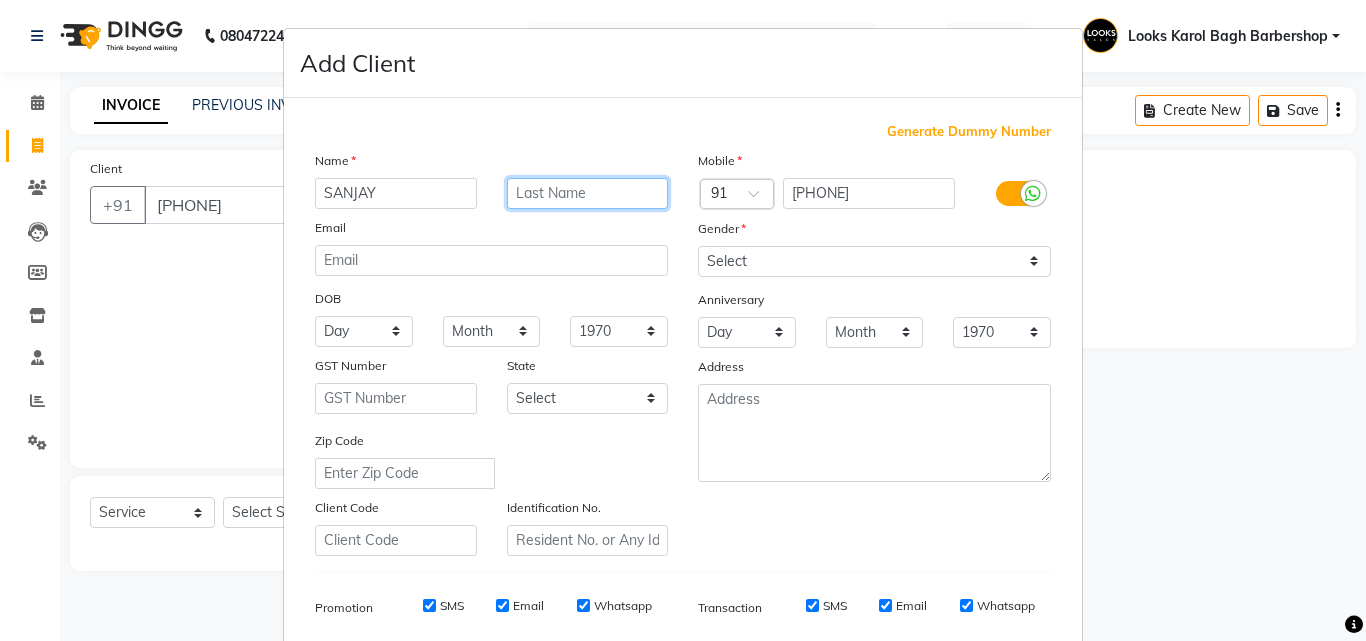 click at bounding box center [588, 193] 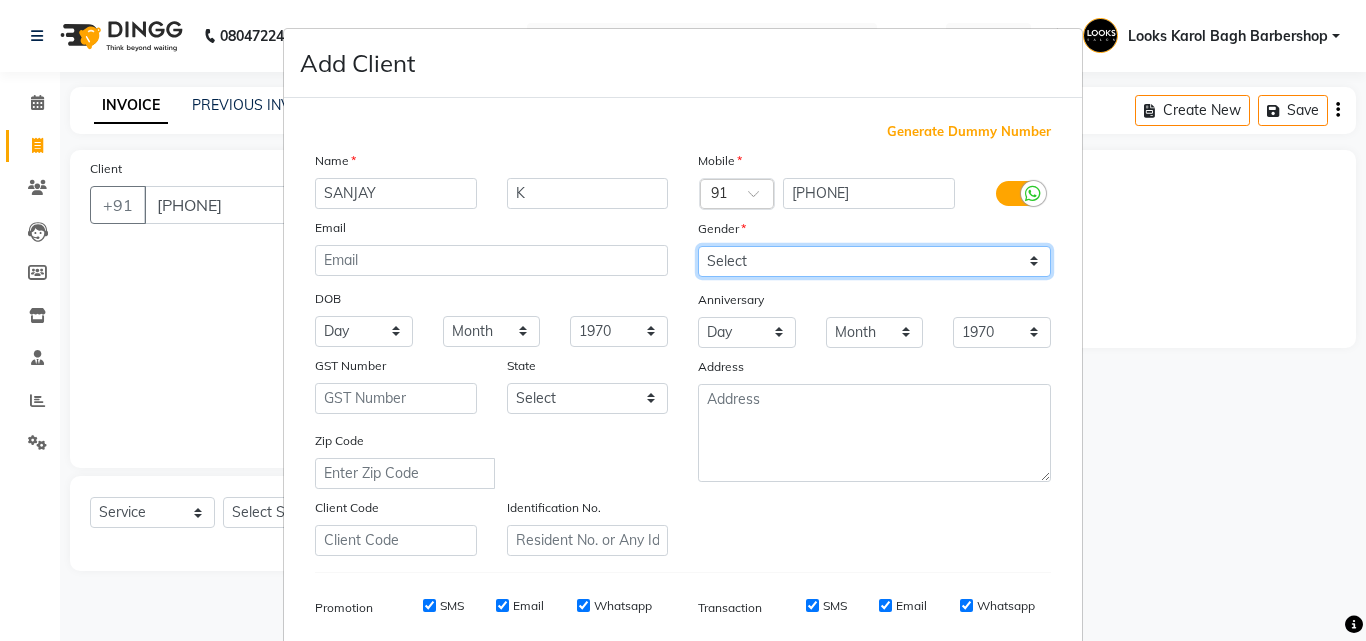 click on "Select Male Female Other Prefer Not To Say" at bounding box center [874, 261] 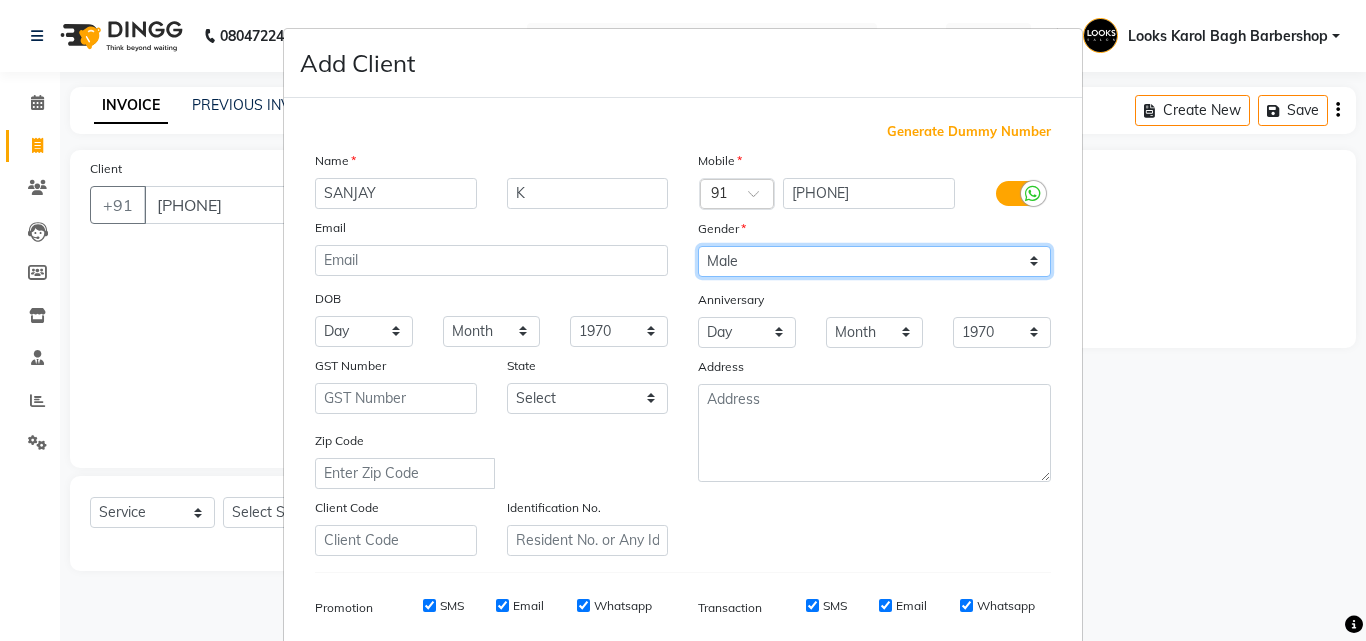 click on "Select Male Female Other Prefer Not To Say" at bounding box center [874, 261] 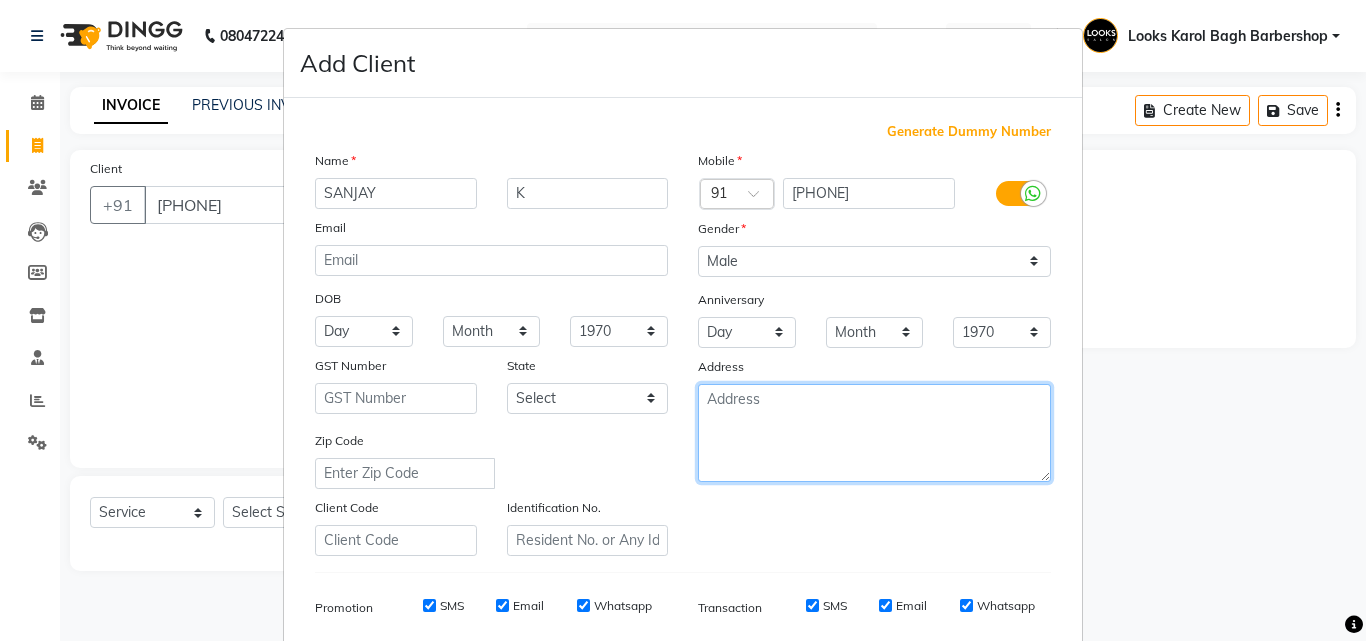 click at bounding box center [874, 433] 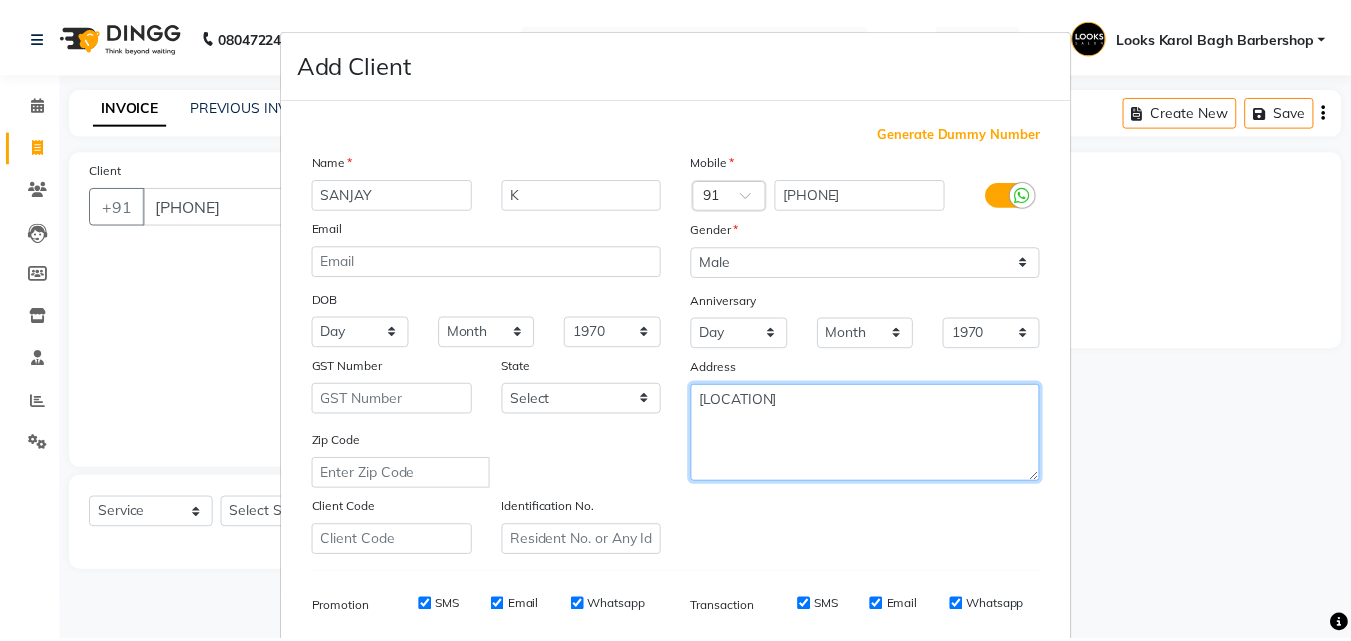 scroll, scrollTop: 282, scrollLeft: 0, axis: vertical 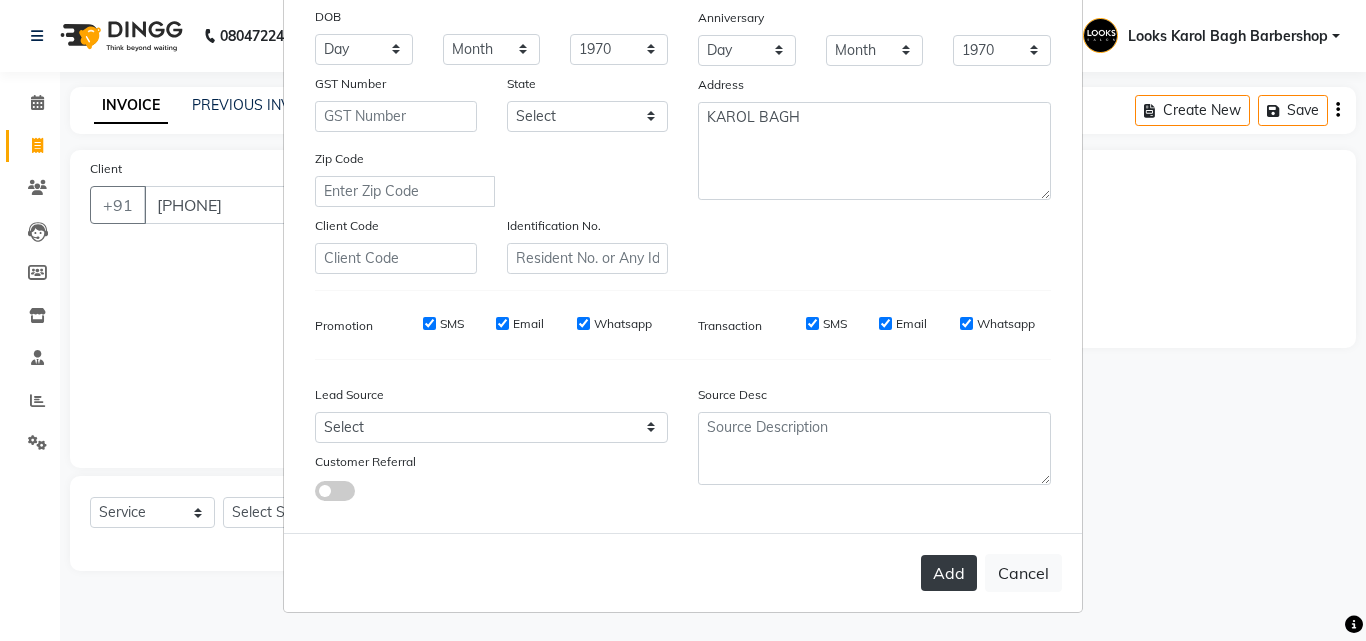 click on "Add" at bounding box center [949, 573] 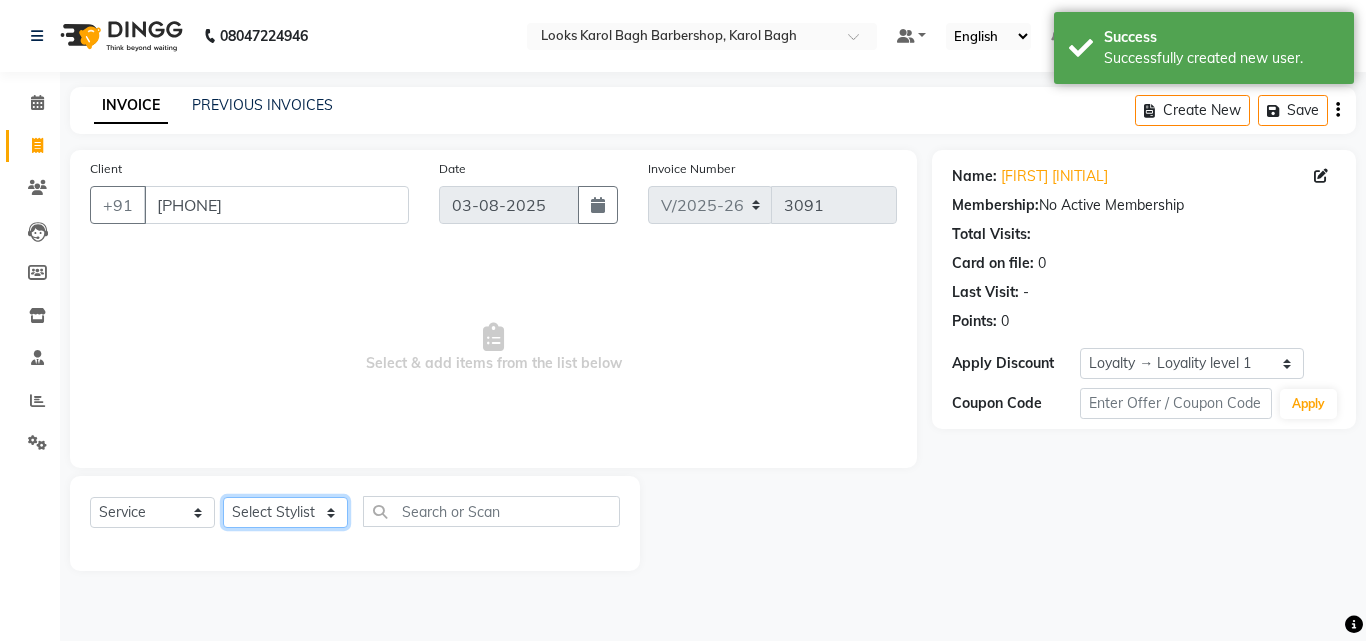 click on "Select Stylist Aadil Adnan AENA Aijaz Alam Amazon_Kart AMIR  Anurag _asst Arvind_asst BIJENDER  Counter Sales DANISH DHARAMVEER Eshan FARHAN KARAN RAI  KOMAL_NAILS Krishna_asst LALIT_PDCT LHAMO Looks_Female_Section Looks_H.O_Store Looks Karol Bagh Barbershop Looks_Kart MANIRAM Meenu_pdct Mohammad Sajid NAEEM  NARENDER DEOL  Naveen_pdct Prabhakar Kumar_PDCT RAAJ GUPTA RAAJ_JI raj ji RAM MURTI NARYAL ROHIT  Rohit Seth Rohit Thakur SACHIN sahil Shabina Shakir SIMRAN Sonia Sunny VIKRAM VIKRANT SINGH  Vishal_Asst YOGESH ASSISTANT" 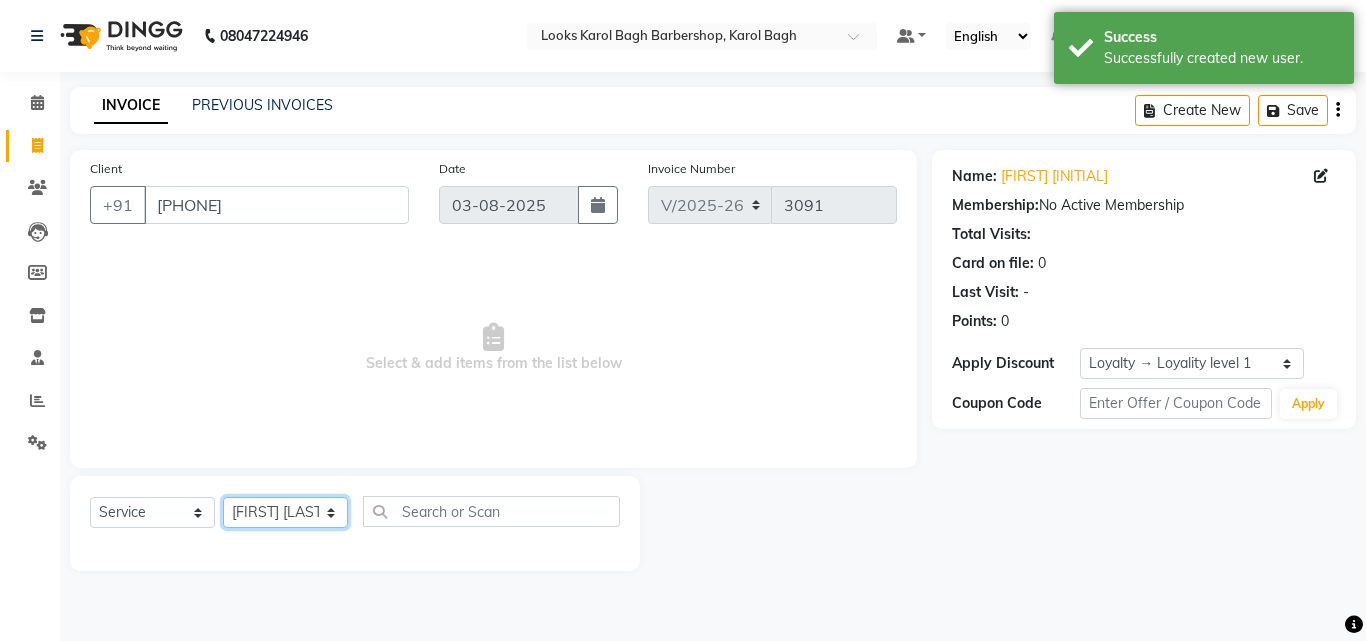 click on "Select Stylist Aadil Adnan AENA Aijaz Alam Amazon_Kart AMIR  Anurag _asst Arvind_asst BIJENDER  Counter Sales DANISH DHARAMVEER Eshan FARHAN KARAN RAI  KOMAL_NAILS Krishna_asst LALIT_PDCT LHAMO Looks_Female_Section Looks_H.O_Store Looks Karol Bagh Barbershop Looks_Kart MANIRAM Meenu_pdct Mohammad Sajid NAEEM  NARENDER DEOL  Naveen_pdct Prabhakar Kumar_PDCT RAAJ GUPTA RAAJ_JI raj ji RAM MURTI NARYAL ROHIT  Rohit Seth Rohit Thakur SACHIN sahil Shabina Shakir SIMRAN Sonia Sunny VIKRAM VIKRANT SINGH  Vishal_Asst YOGESH ASSISTANT" 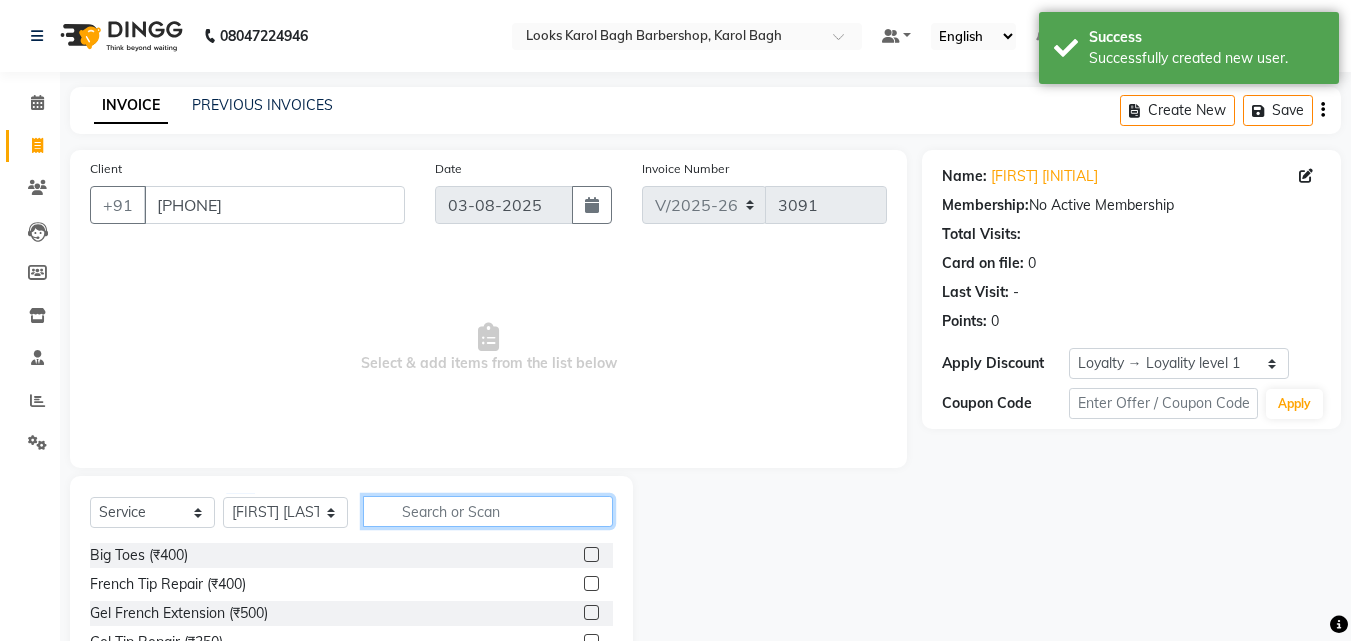click 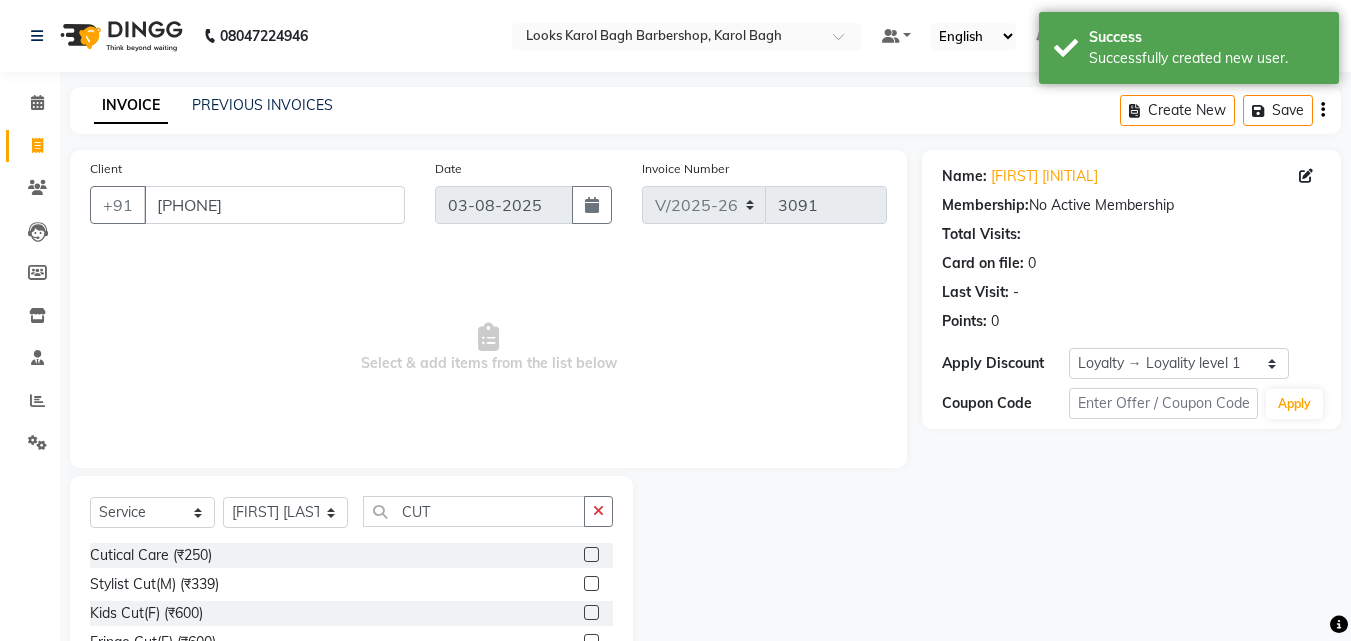 click 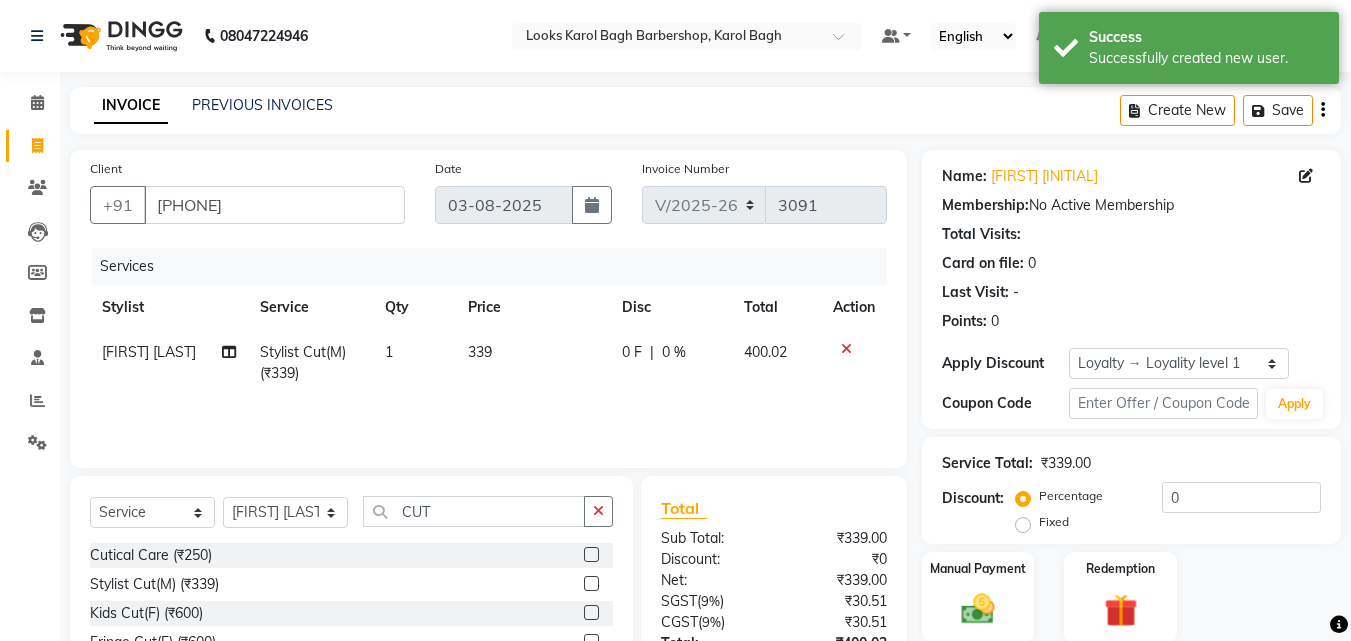 scroll, scrollTop: 180, scrollLeft: 0, axis: vertical 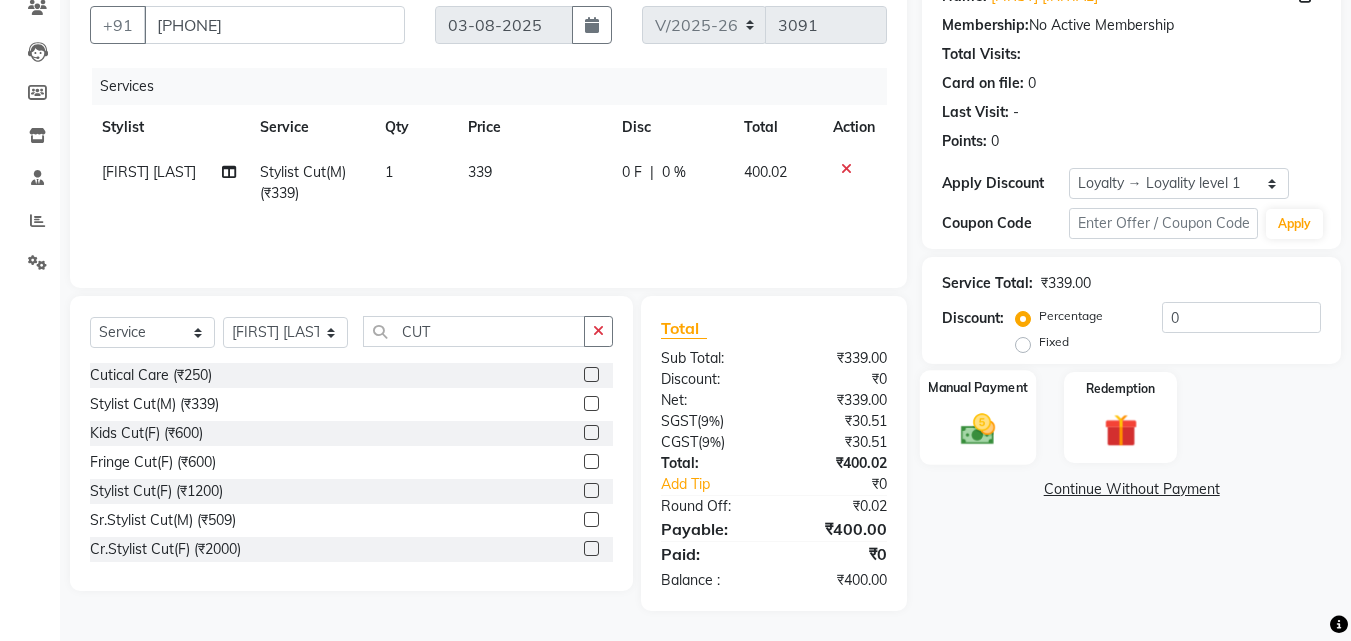 click 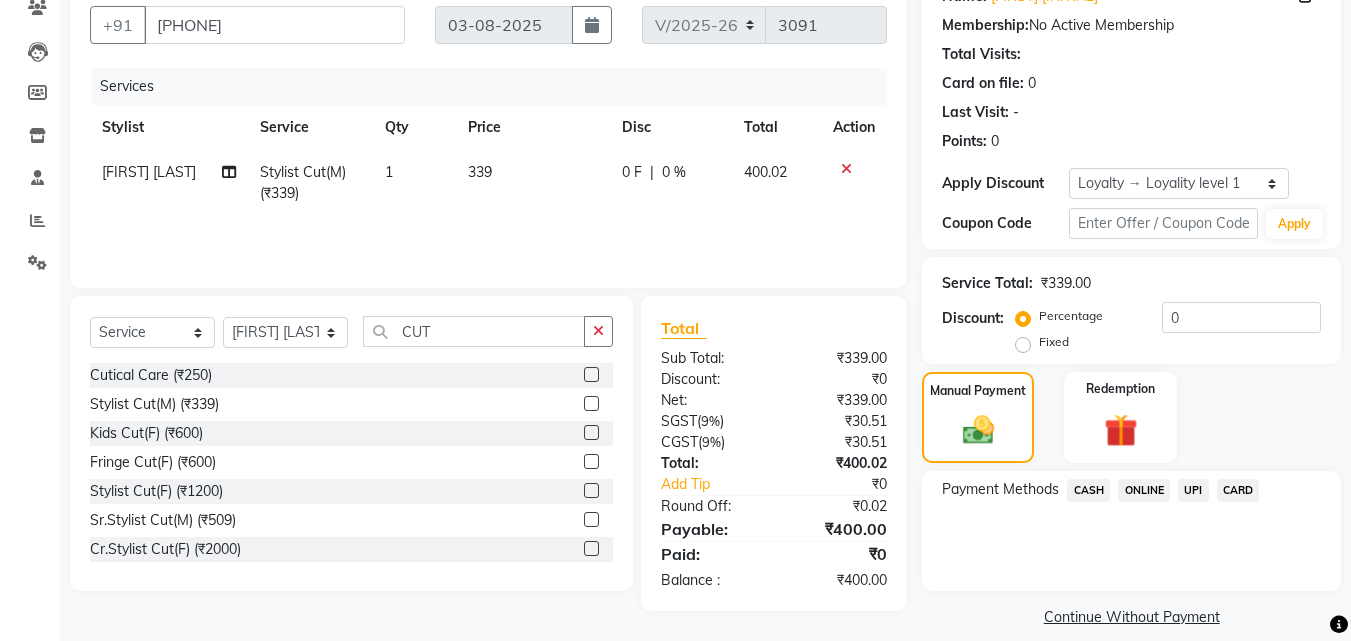 click on "CASH" 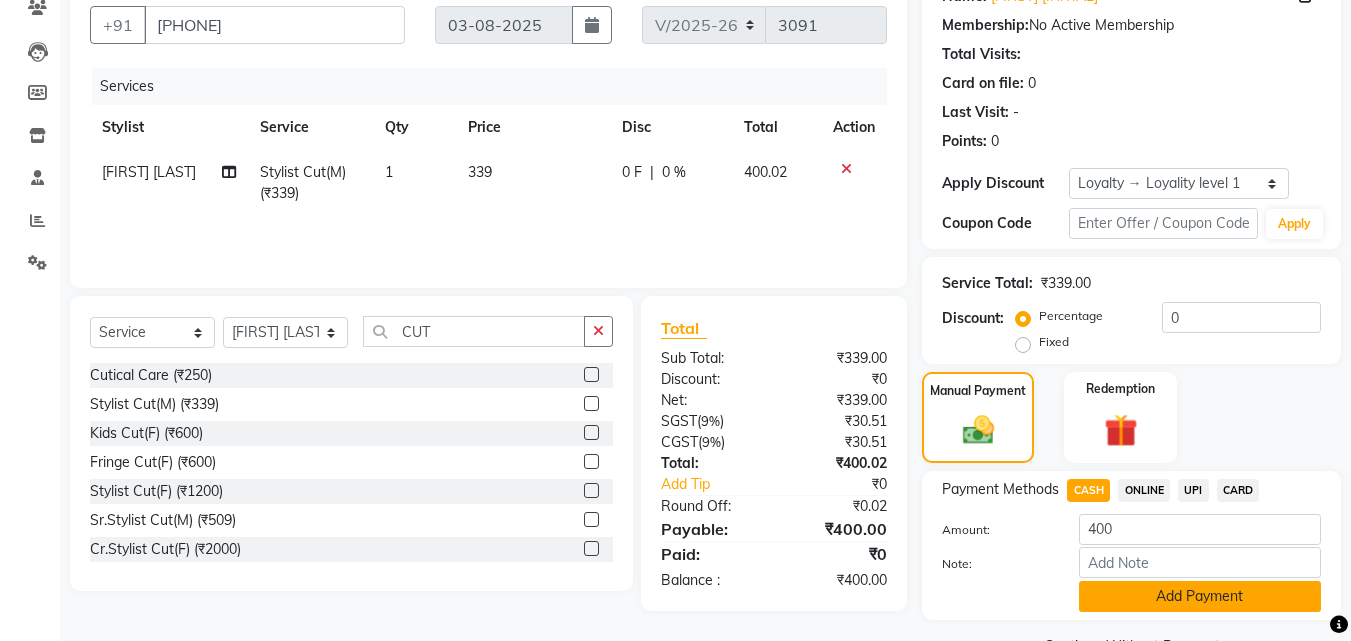 click on "Add Payment" 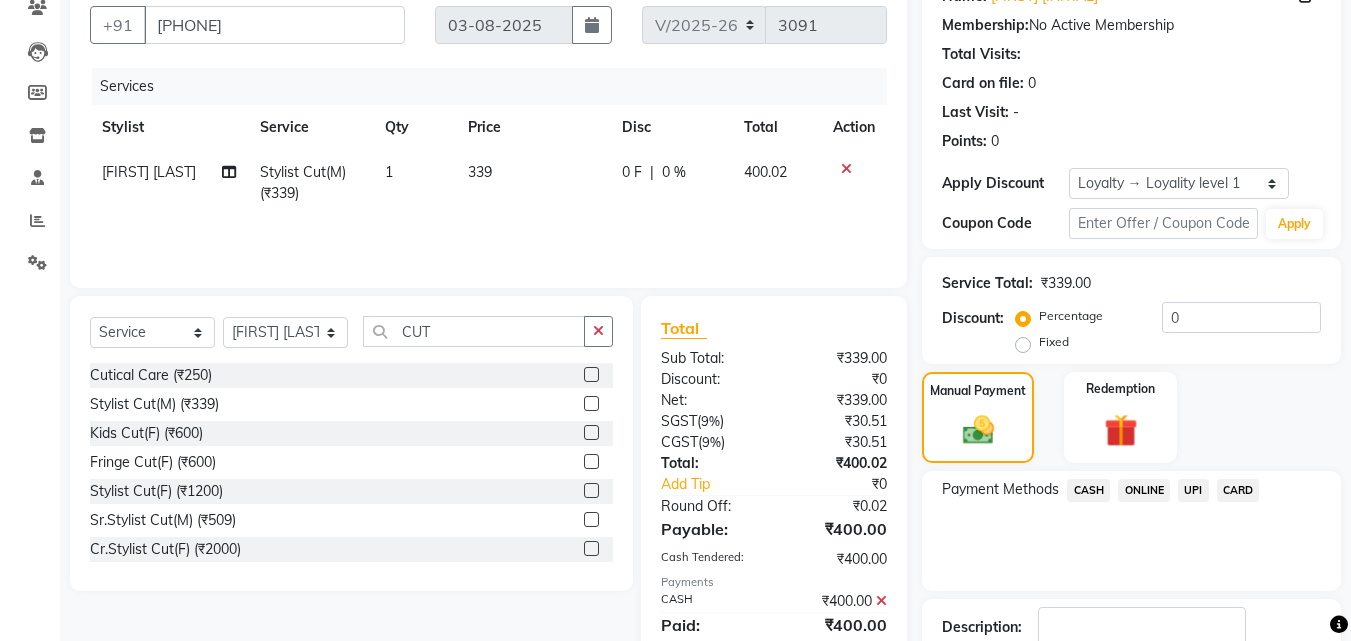 scroll, scrollTop: 350, scrollLeft: 0, axis: vertical 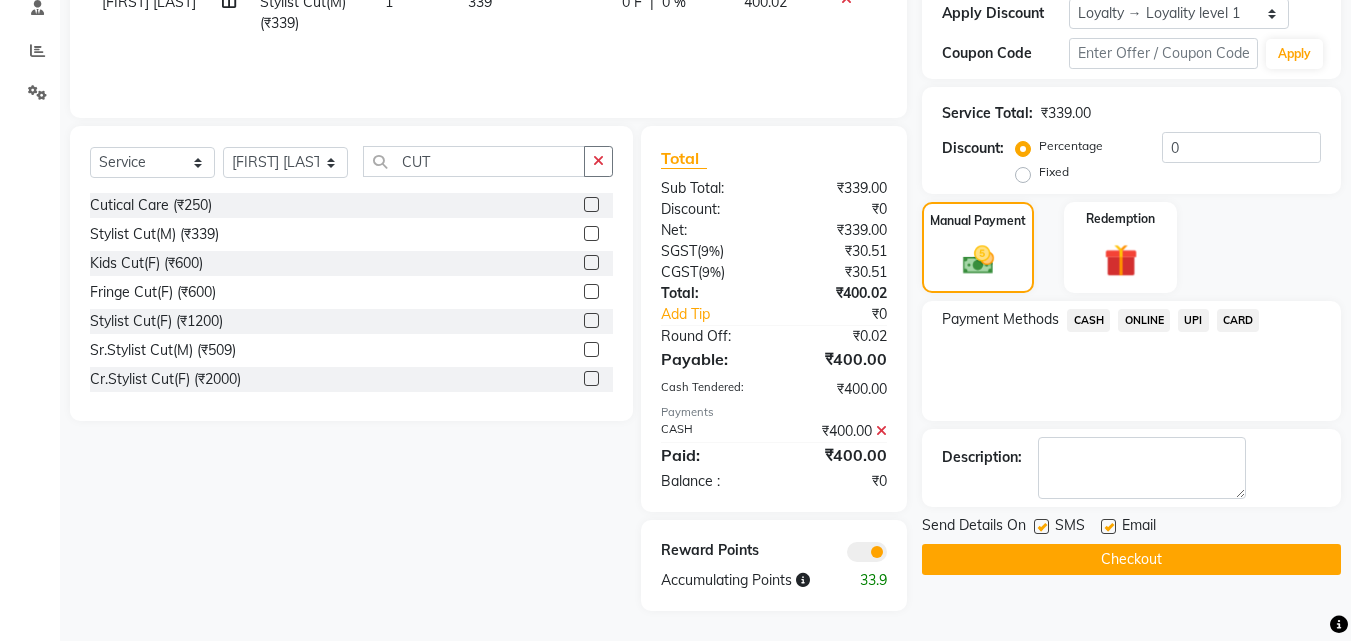 click on "Checkout" 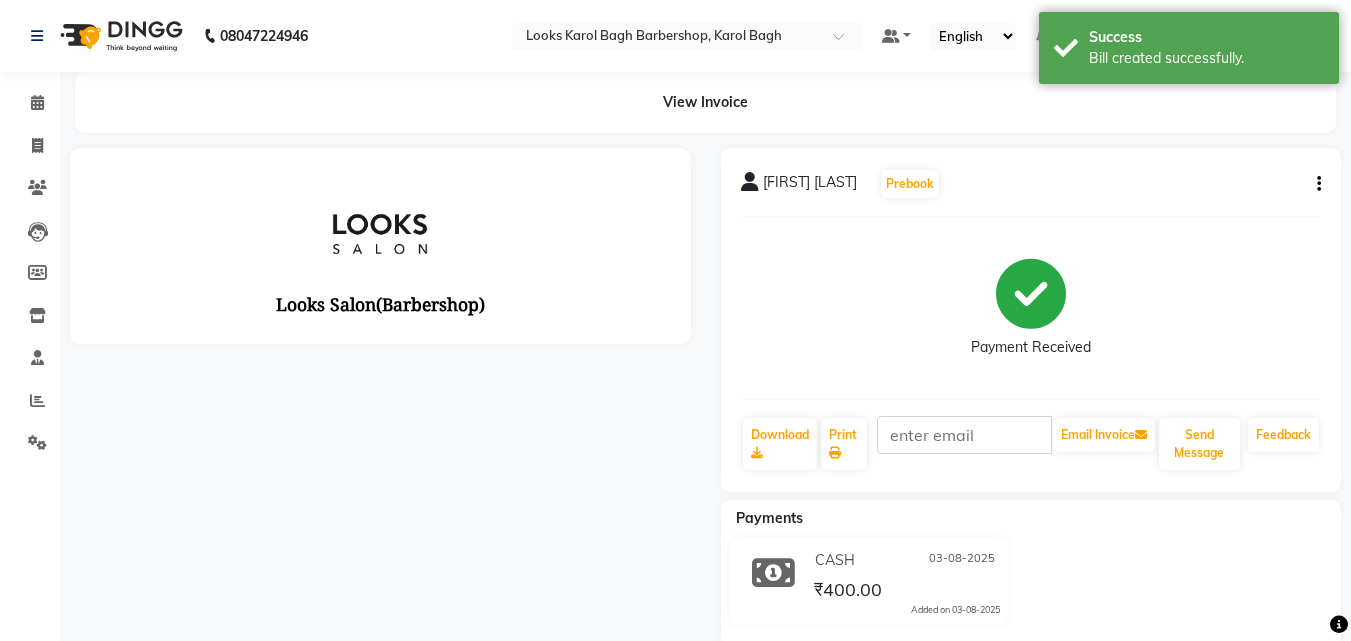 scroll, scrollTop: 0, scrollLeft: 0, axis: both 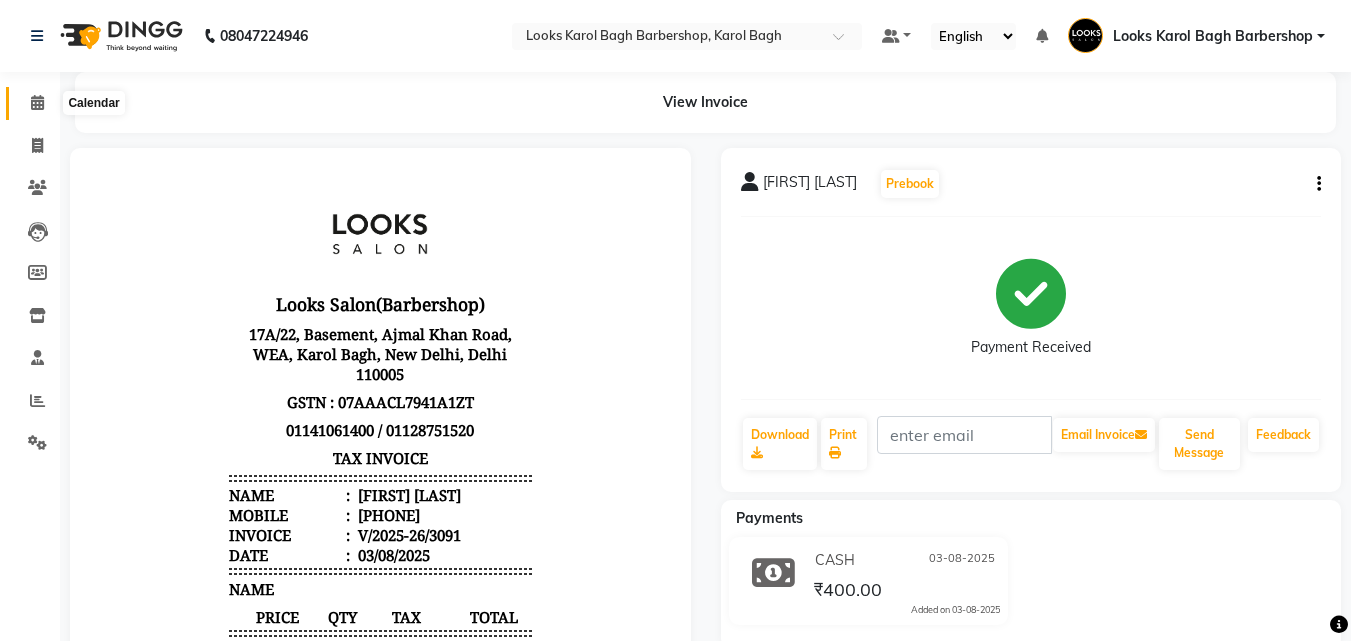 click 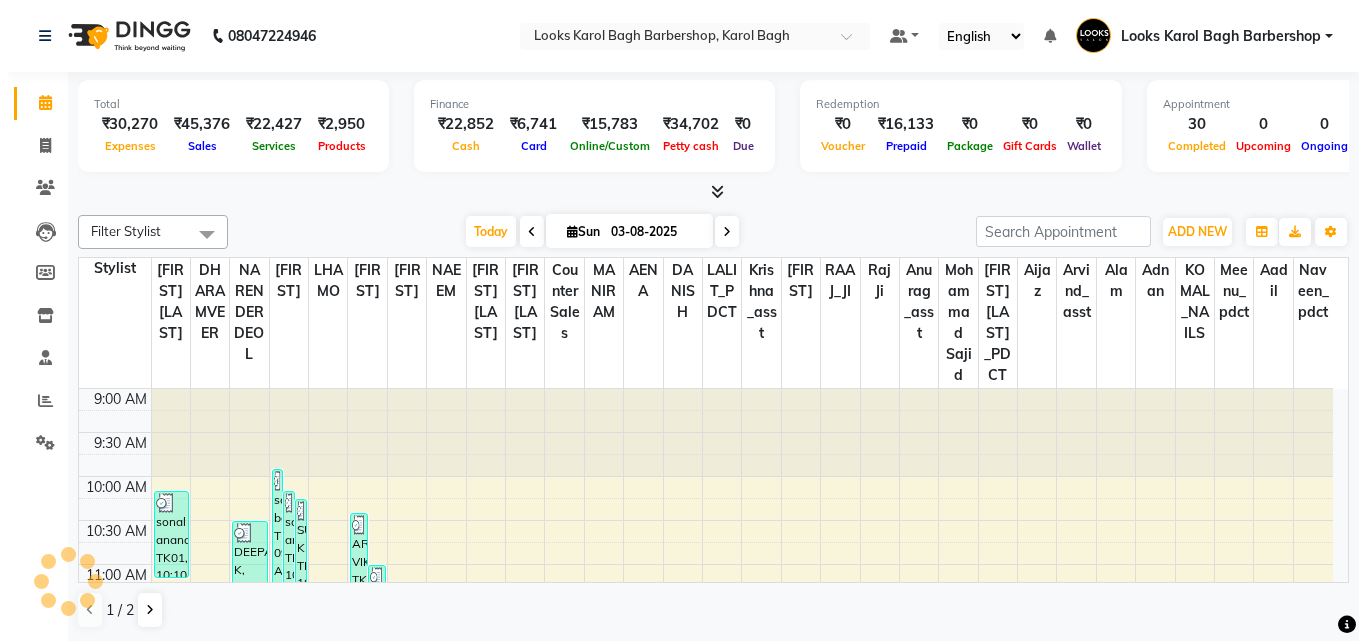 scroll, scrollTop: 0, scrollLeft: 0, axis: both 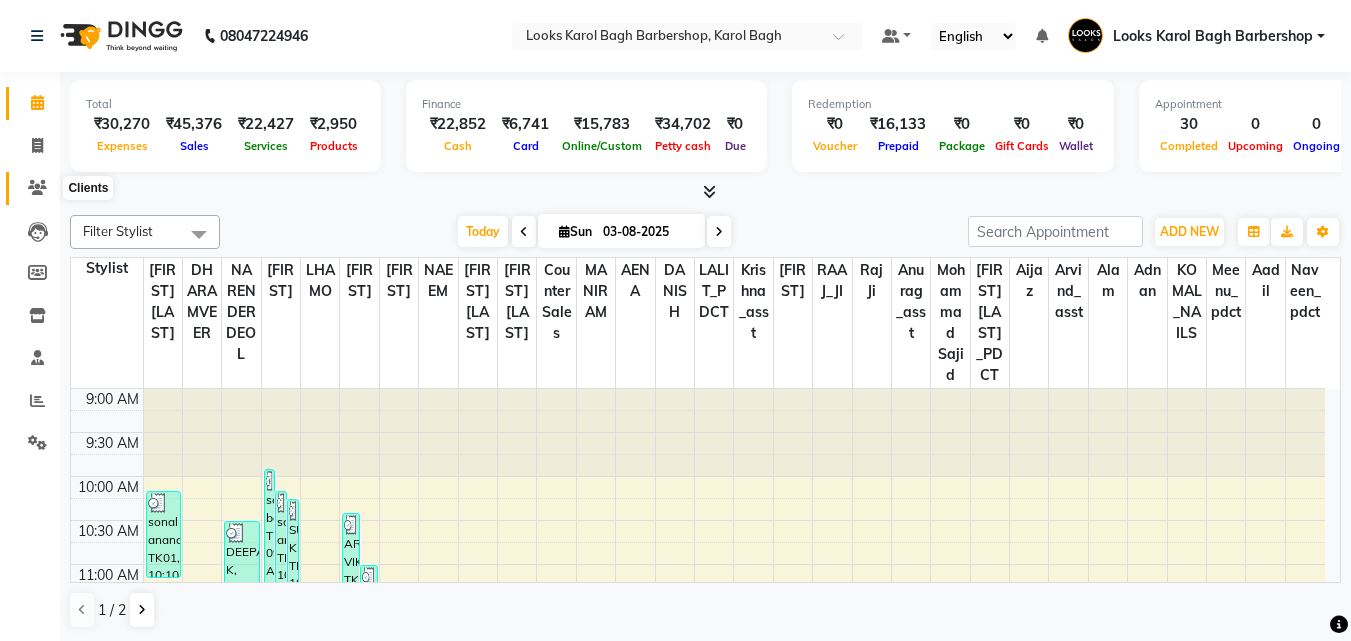 click 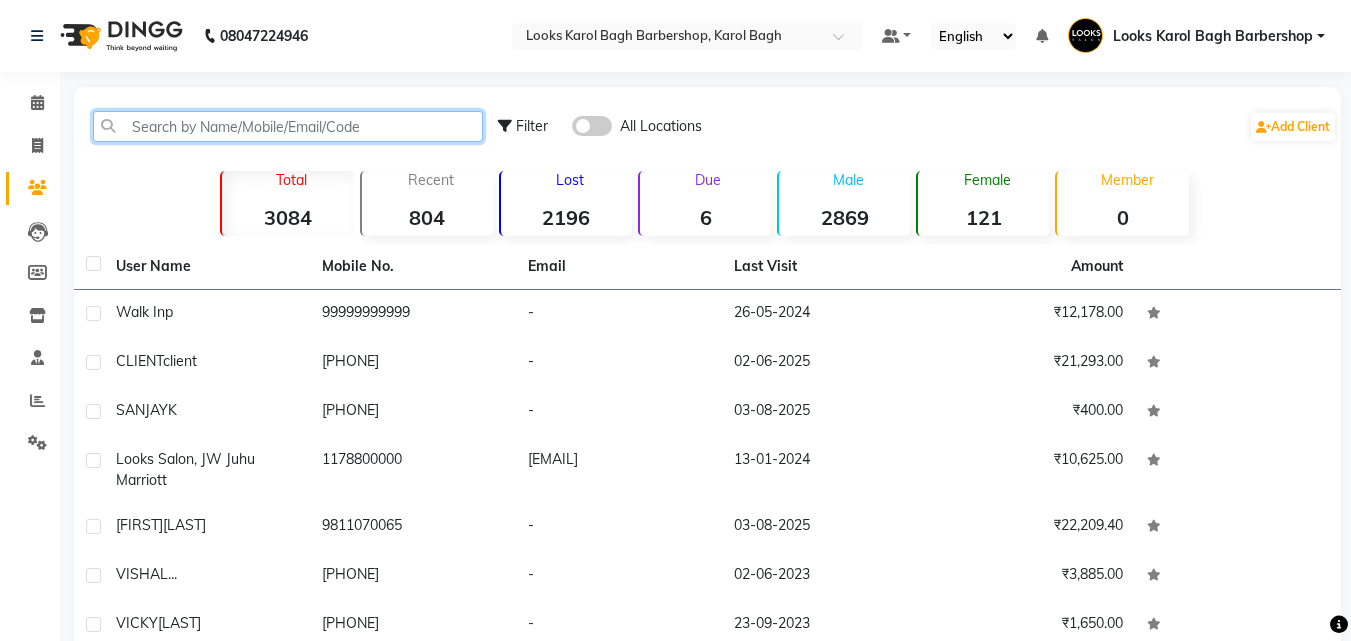 drag, startPoint x: 158, startPoint y: 111, endPoint x: 114, endPoint y: 99, distance: 45.607018 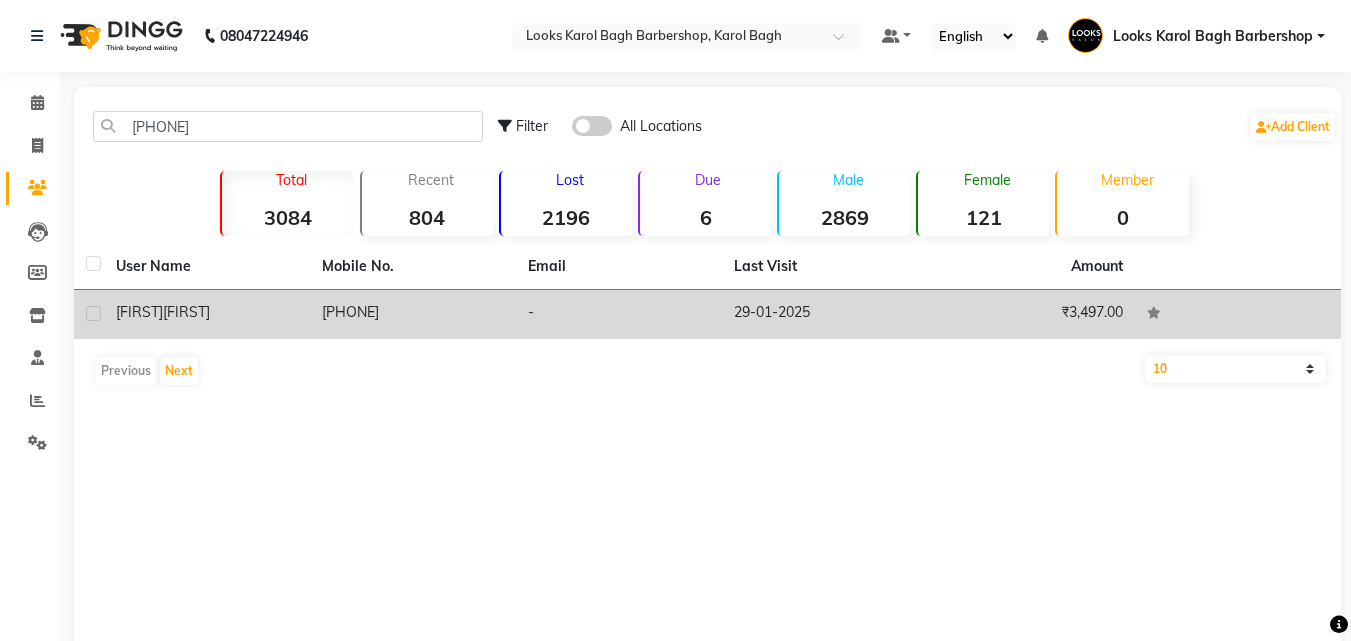 click on "MOHAN" 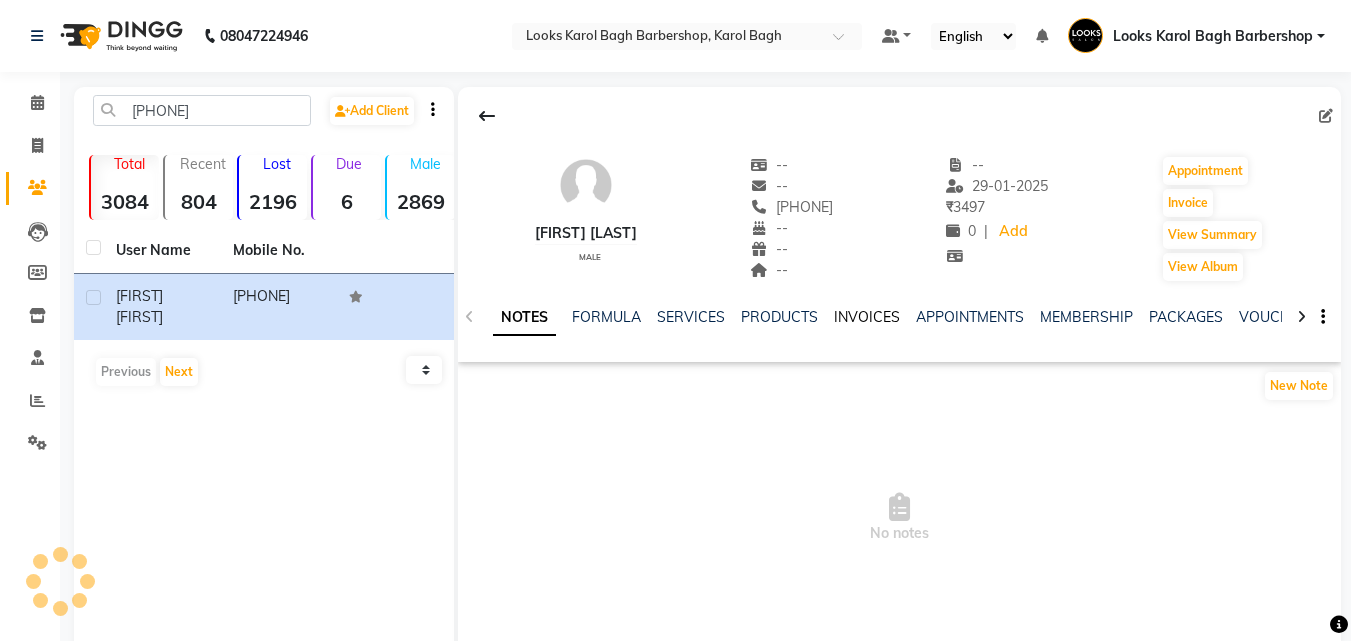 click on "INVOICES" 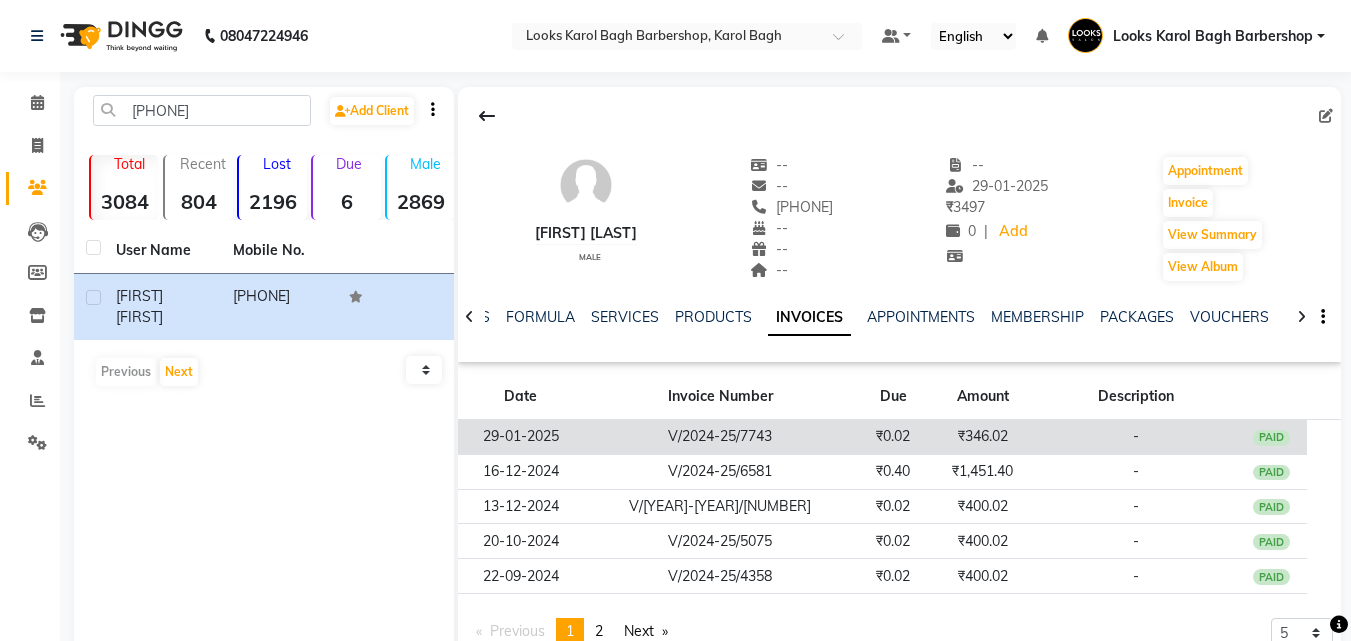 click on "₹346.02" 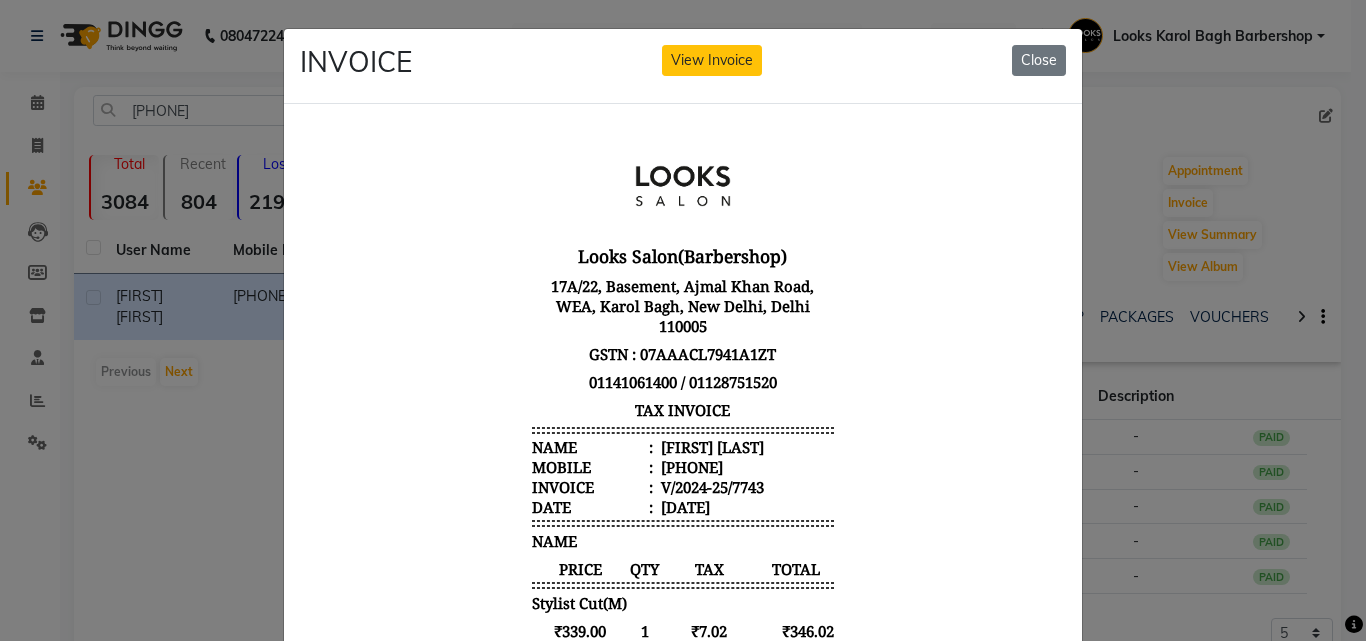 scroll, scrollTop: 120, scrollLeft: 0, axis: vertical 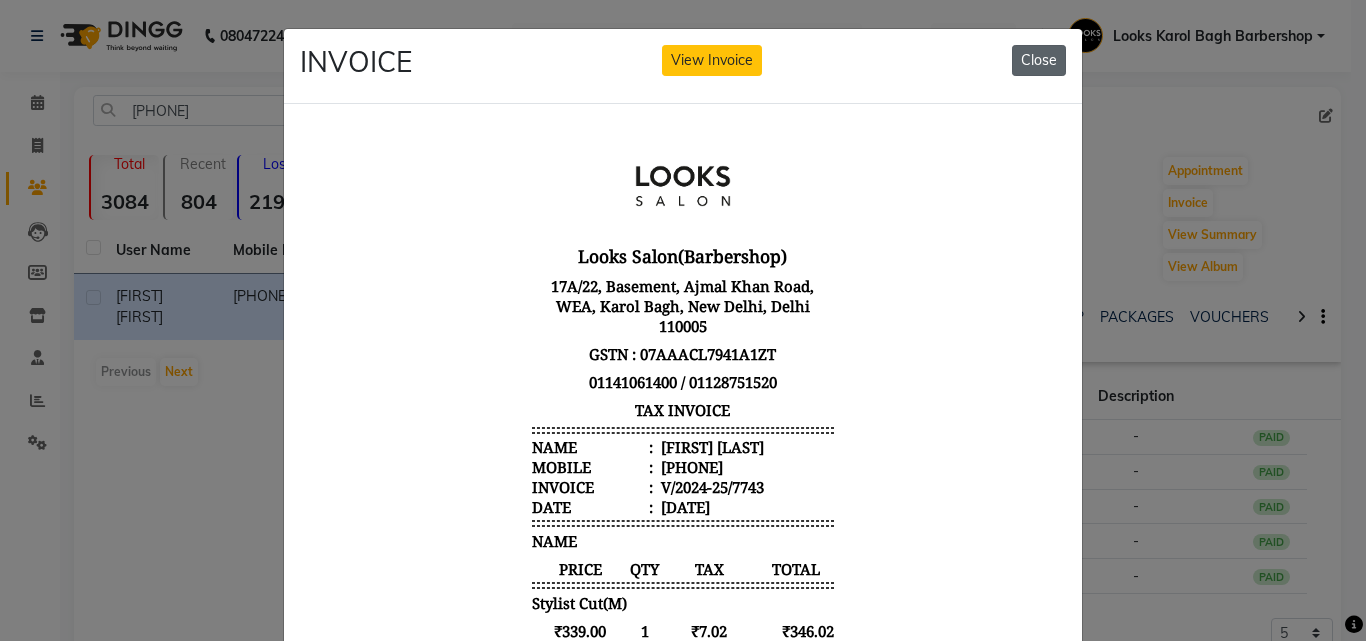 click on "Close" 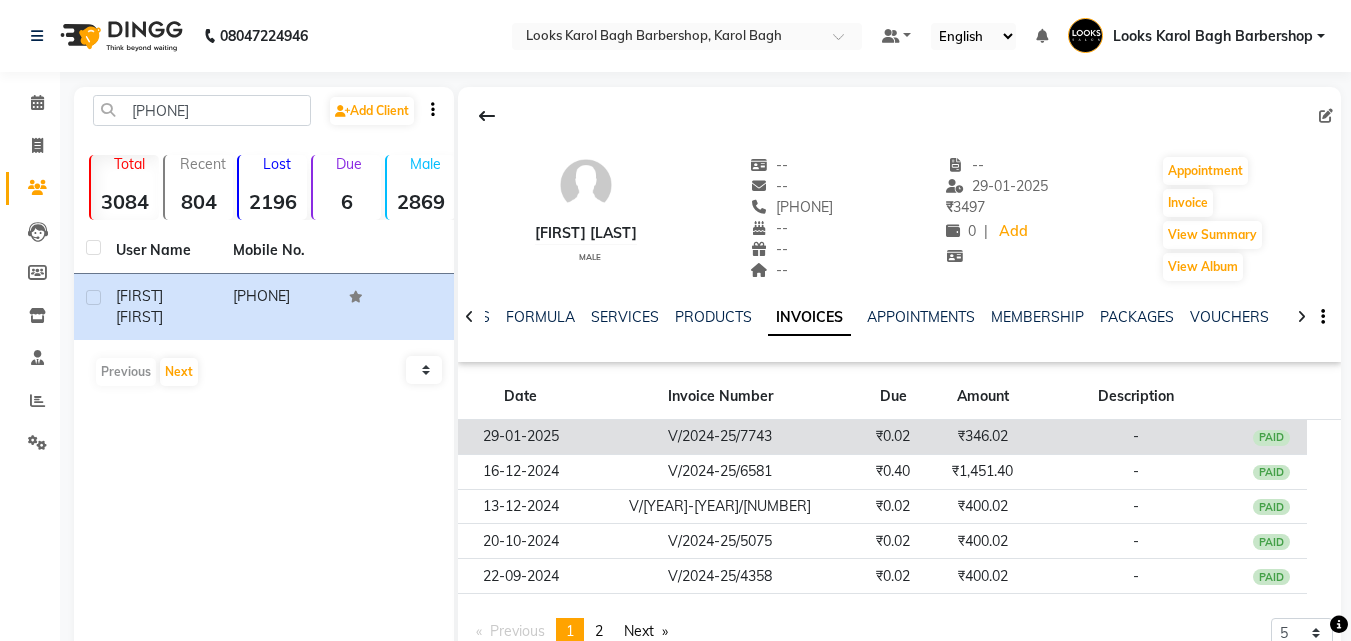 click on "₹346.02" 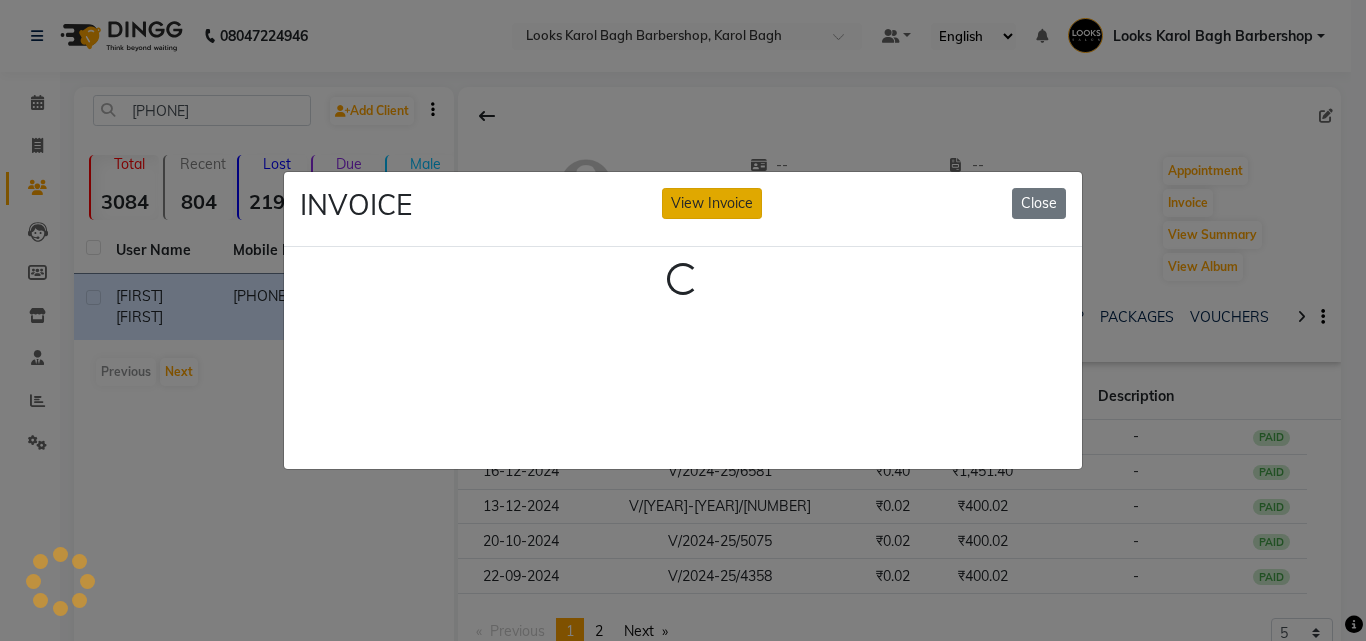click on "View Invoice" 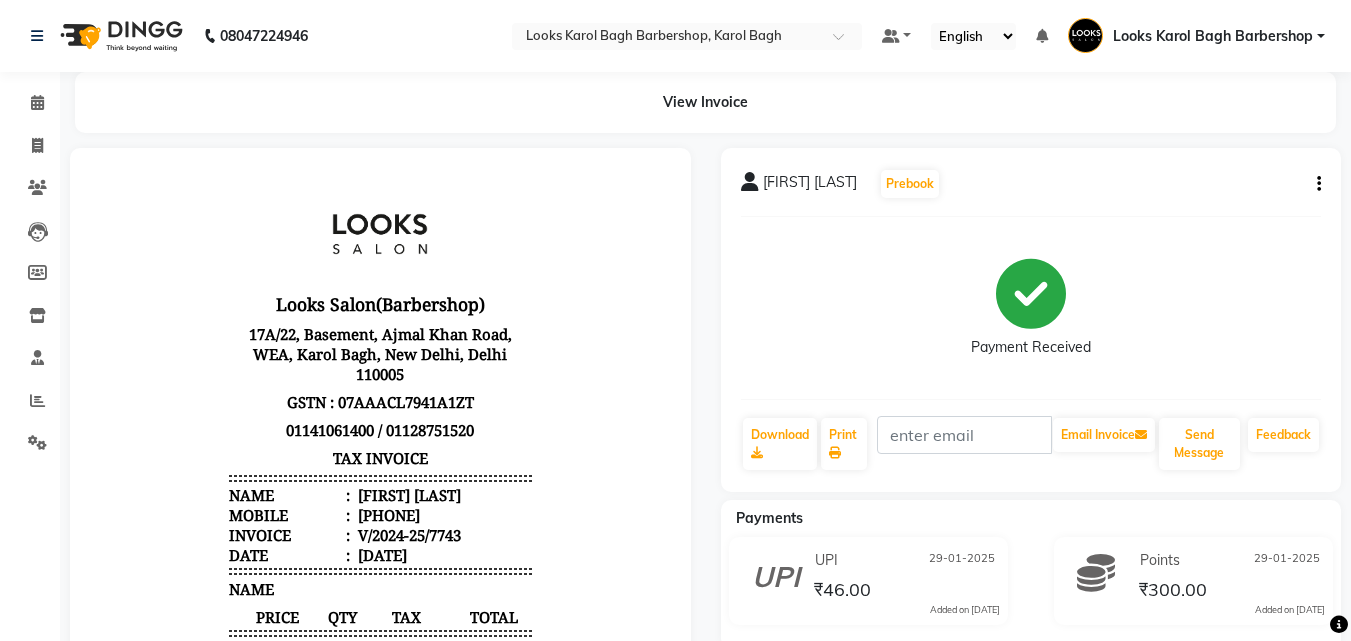 scroll, scrollTop: 0, scrollLeft: 0, axis: both 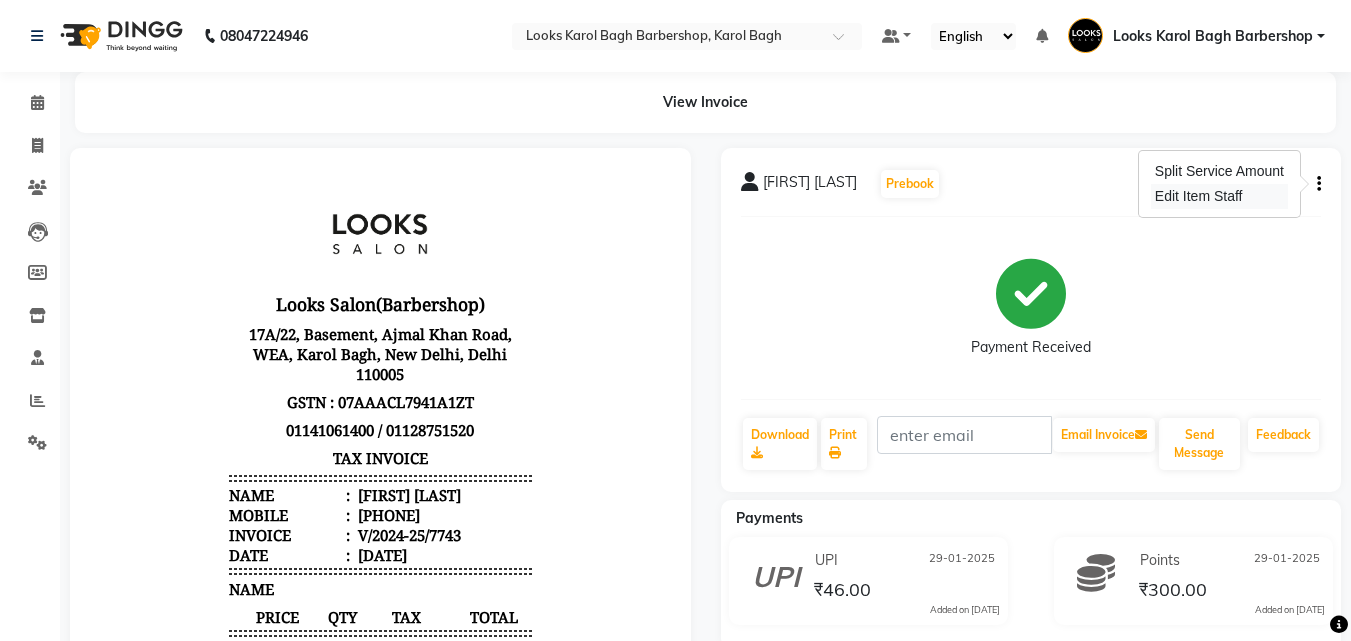 click on "Edit Item Staff" at bounding box center [1219, 196] 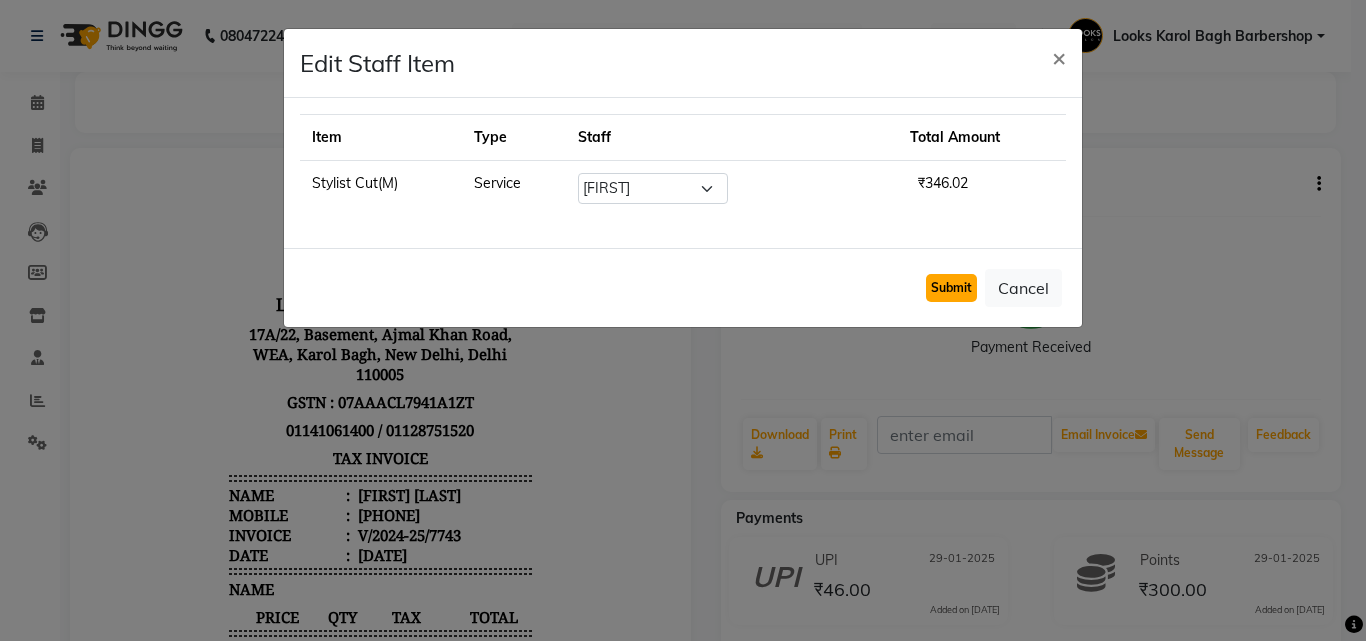 click on "Submit" 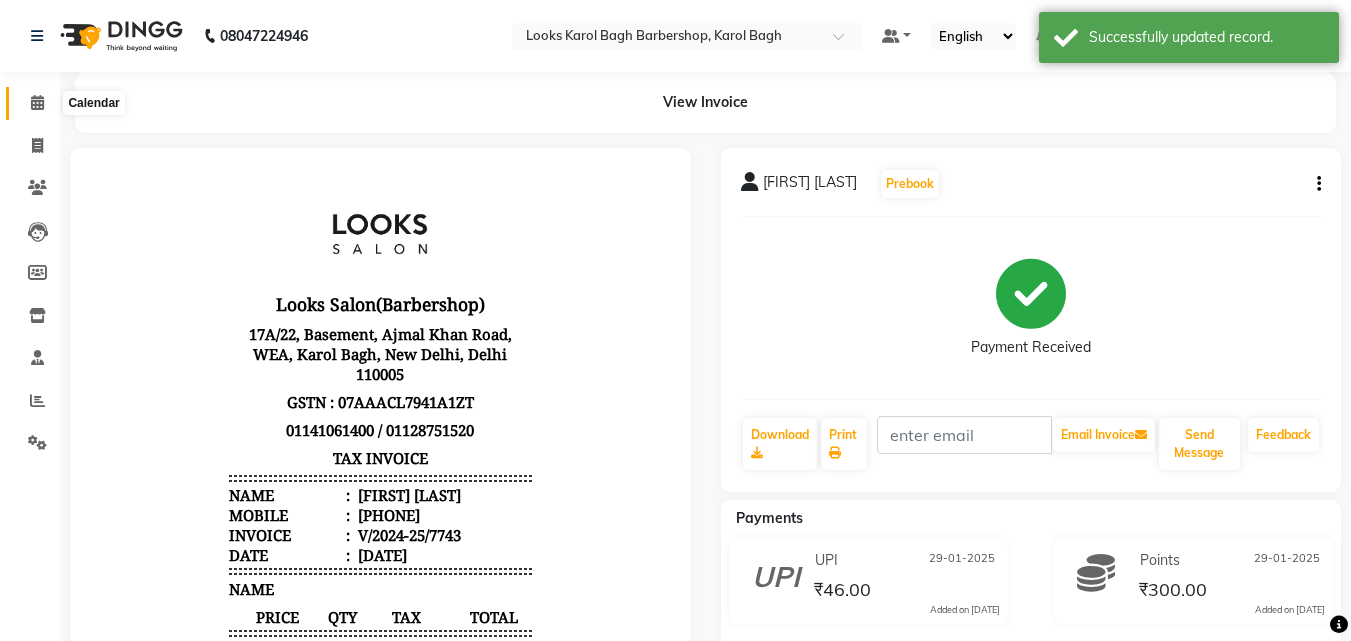click 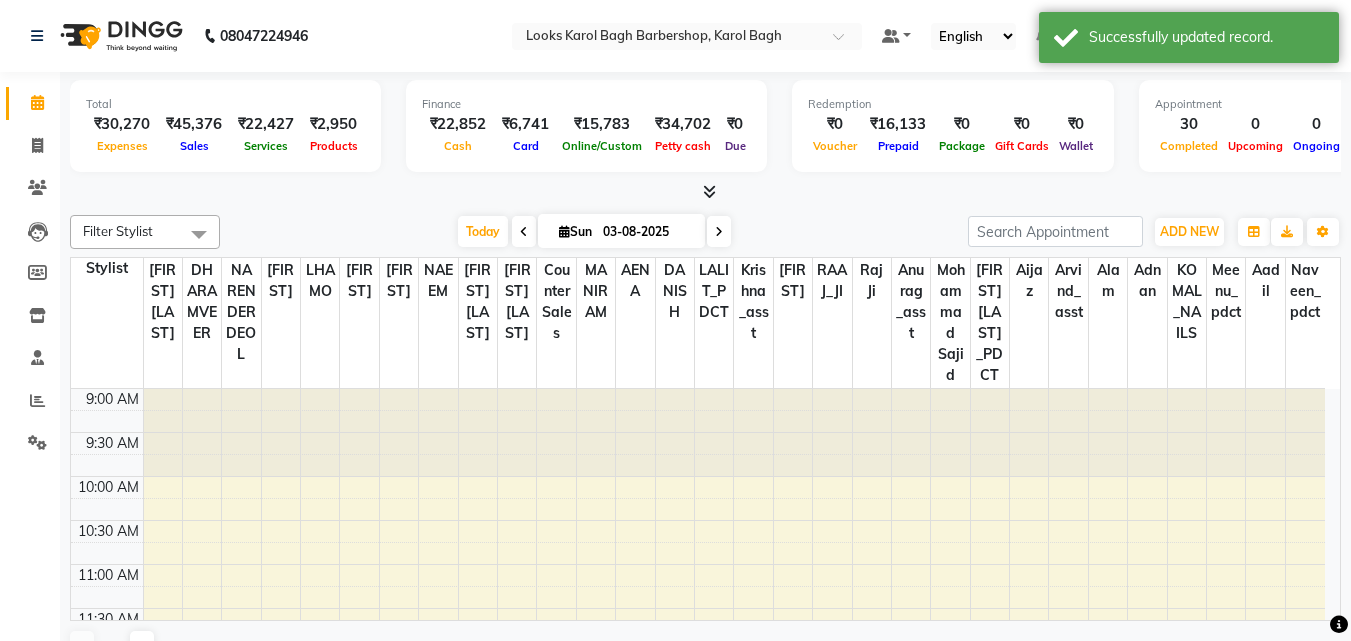 scroll, scrollTop: 0, scrollLeft: 0, axis: both 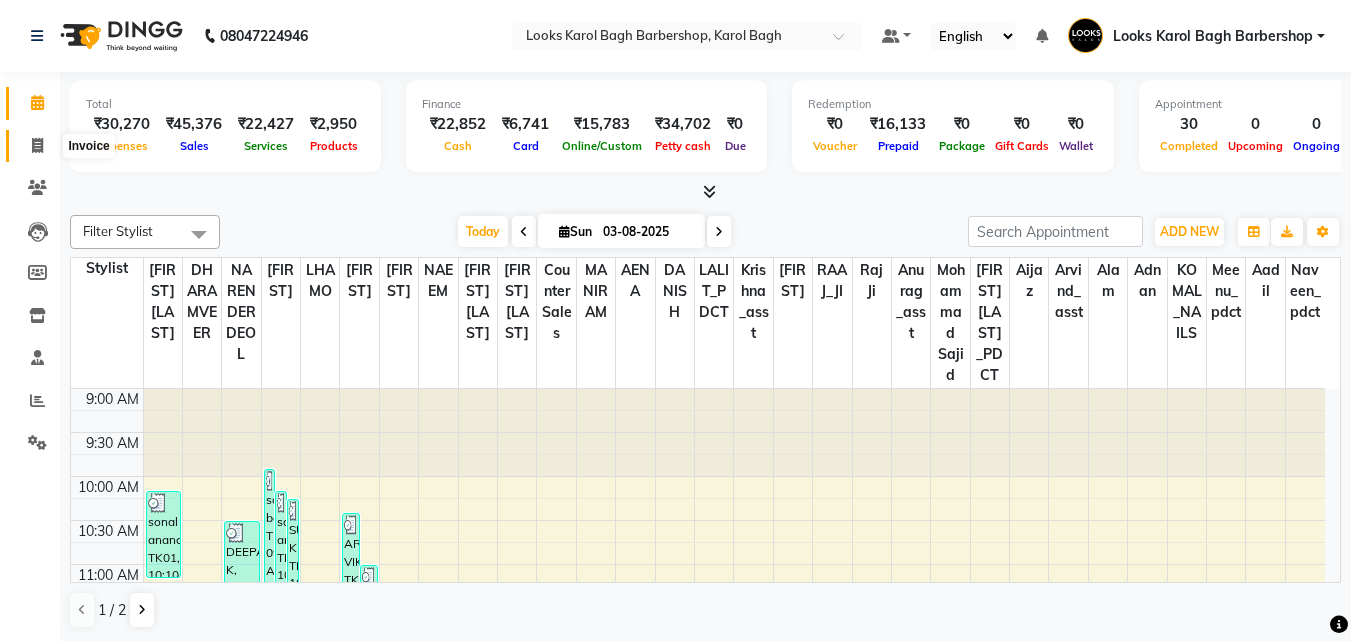 click 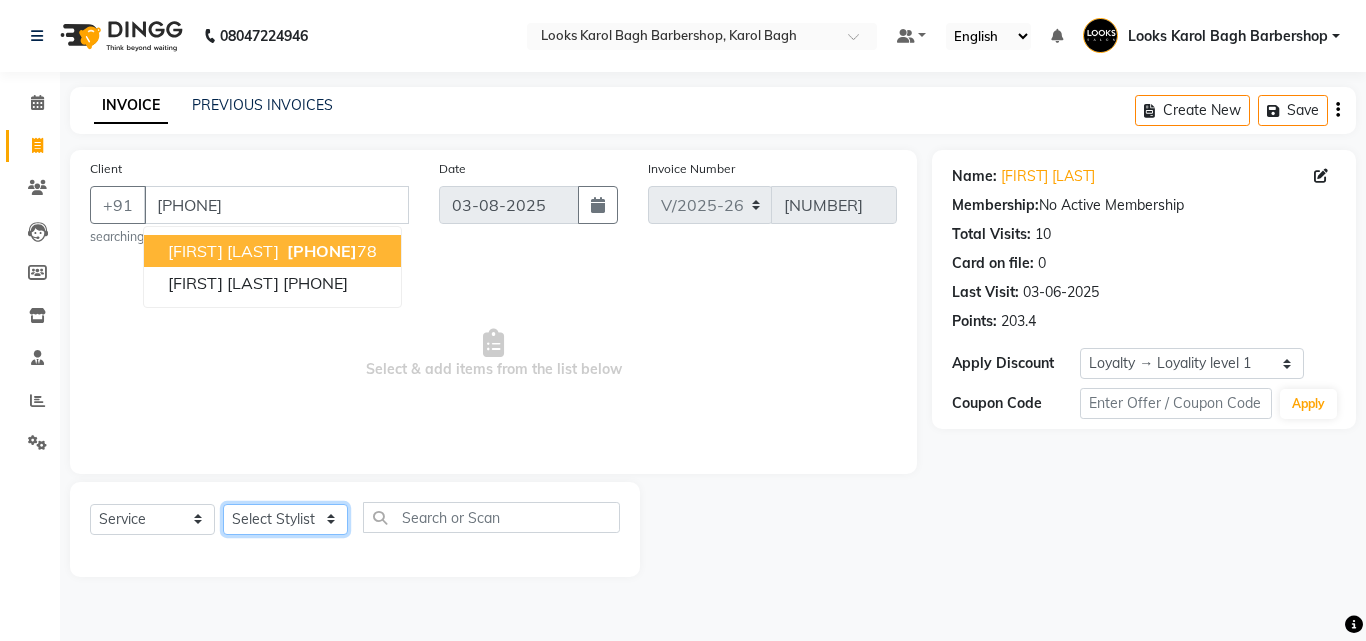 click on "Select Stylist Aadil Adnan AENA Aijaz Alam Amazon_Kart AMIR  Anurag _asst Arvind_asst BIJENDER  Counter Sales DANISH DHARAMVEER Eshan FARHAN KARAN RAI  KOMAL_NAILS Krishna_asst LALIT_PDCT LHAMO Looks_Female_Section Looks_H.O_Store Looks Karol Bagh Barbershop Looks_Kart MANIRAM Meenu_pdct Mohammad Sajid NAEEM  NARENDER DEOL  Naveen_pdct Prabhakar Kumar_PDCT RAAJ GUPTA RAAJ_JI raj ji RAM MURTI NARYAL ROHIT  Rohit Seth Rohit Thakur SACHIN sahil Shabina Shakir SIMRAN Sonia Sunny VIKRAM VIKRANT SINGH  Vishal_Asst YOGESH ASSISTANT" 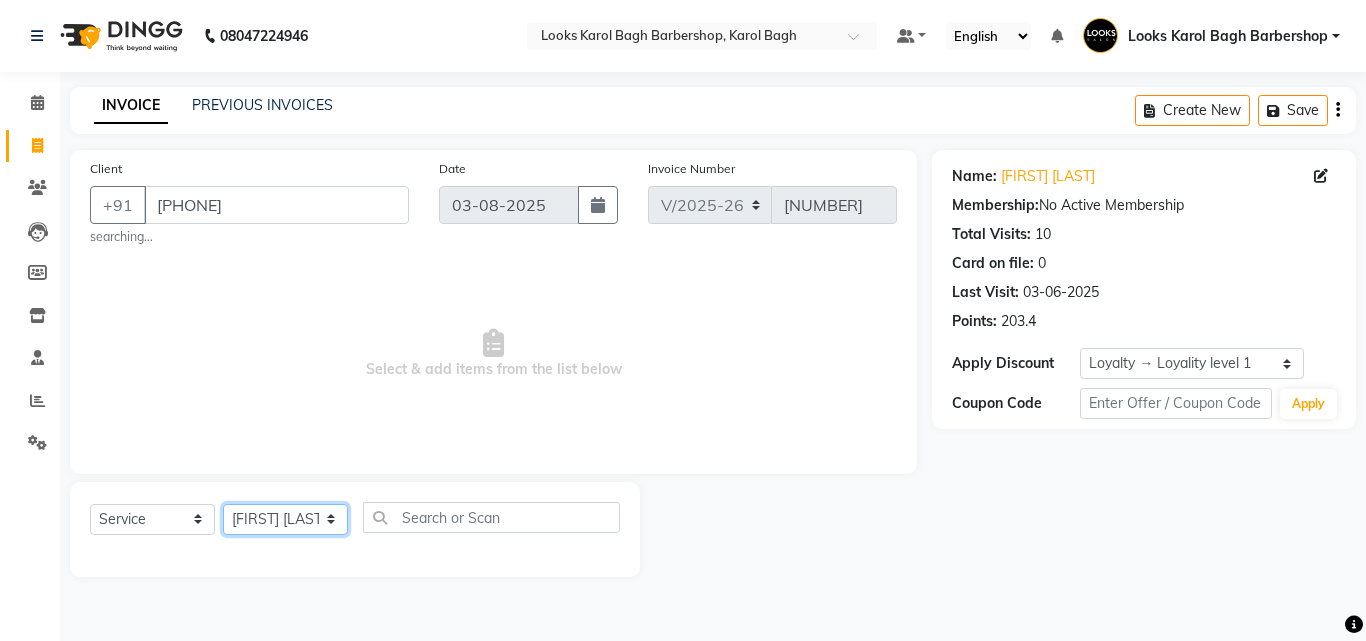 click on "Select Stylist Aadil Adnan AENA Aijaz Alam Amazon_Kart AMIR  Anurag _asst Arvind_asst BIJENDER  Counter Sales DANISH DHARAMVEER Eshan FARHAN KARAN RAI  KOMAL_NAILS Krishna_asst LALIT_PDCT LHAMO Looks_Female_Section Looks_H.O_Store Looks Karol Bagh Barbershop Looks_Kart MANIRAM Meenu_pdct Mohammad Sajid NAEEM  NARENDER DEOL  Naveen_pdct Prabhakar Kumar_PDCT RAAJ GUPTA RAAJ_JI raj ji RAM MURTI NARYAL ROHIT  Rohit Seth Rohit Thakur SACHIN sahil Shabina Shakir SIMRAN Sonia Sunny VIKRAM VIKRANT SINGH  Vishal_Asst YOGESH ASSISTANT" 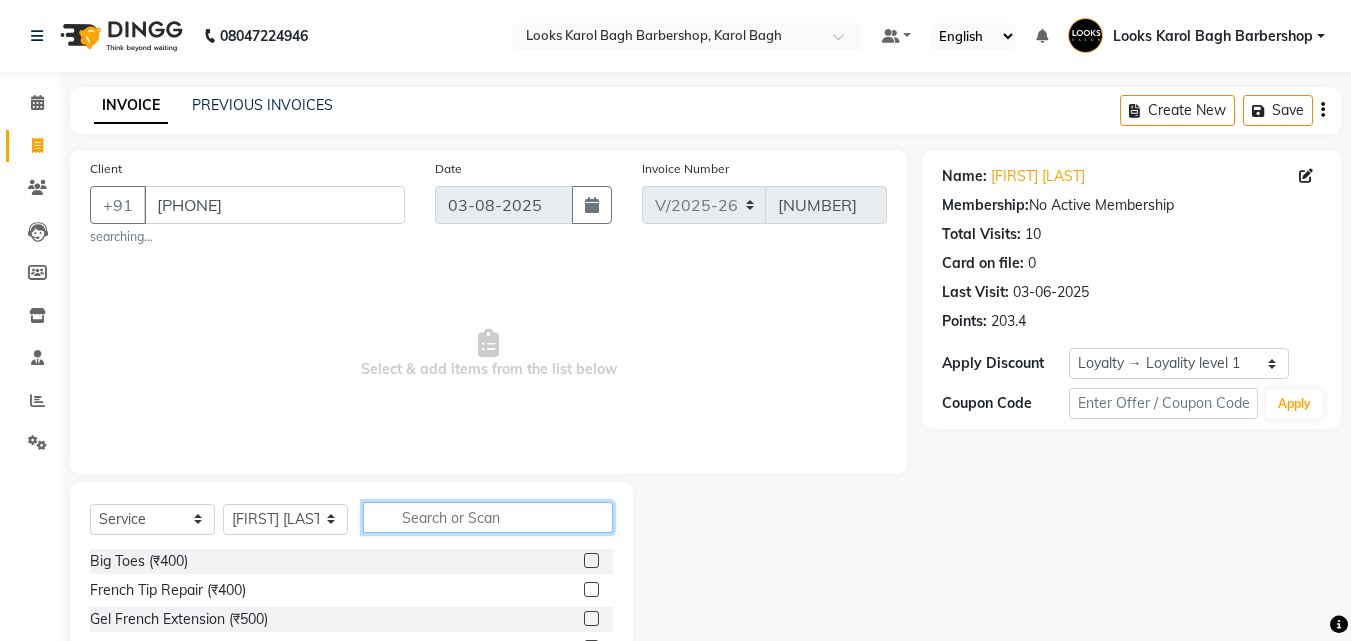 click 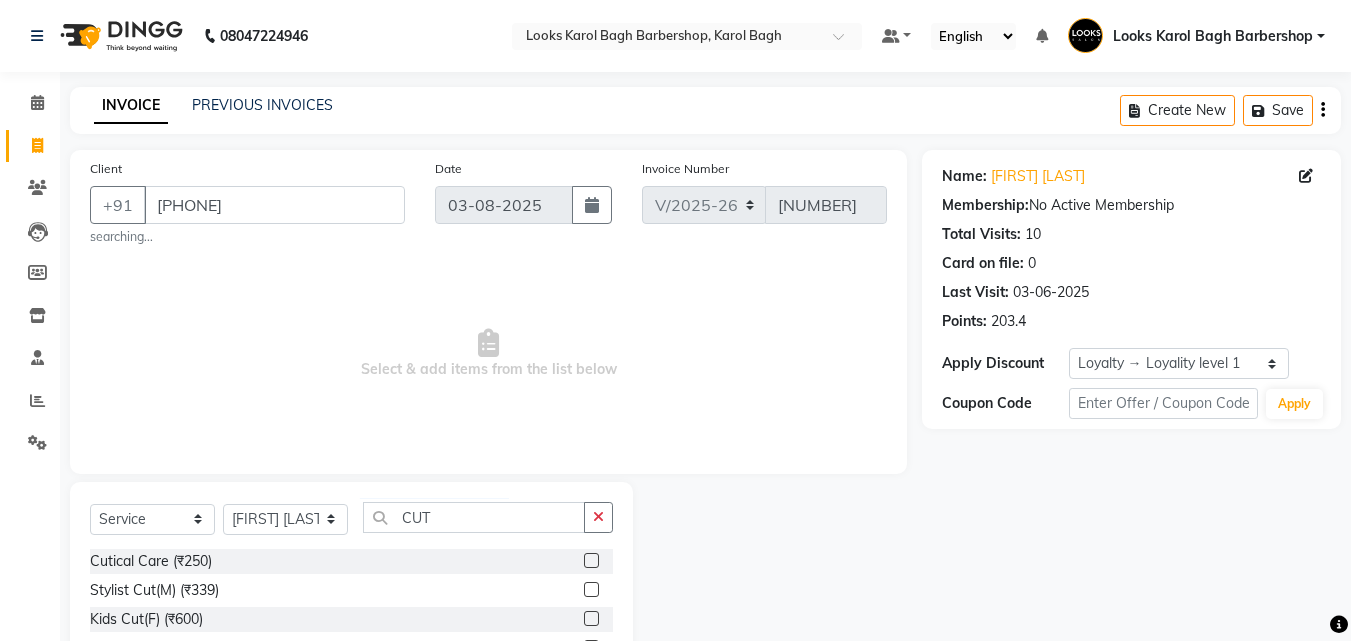 click 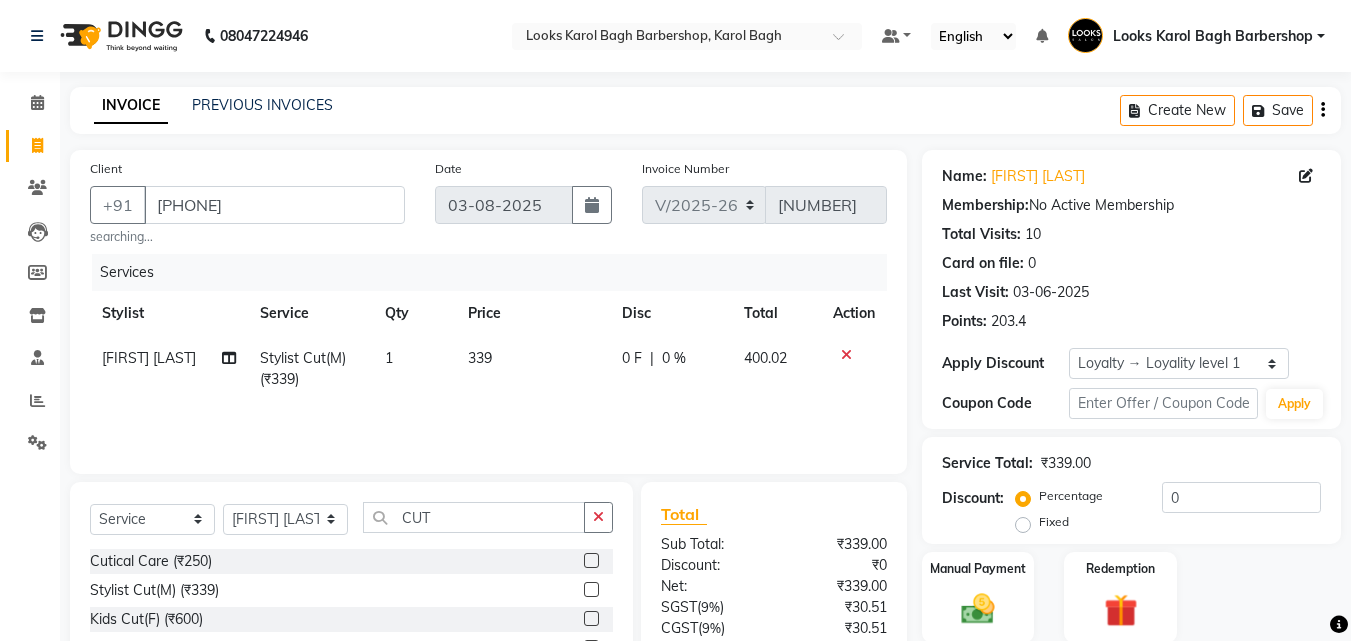 scroll, scrollTop: 186, scrollLeft: 0, axis: vertical 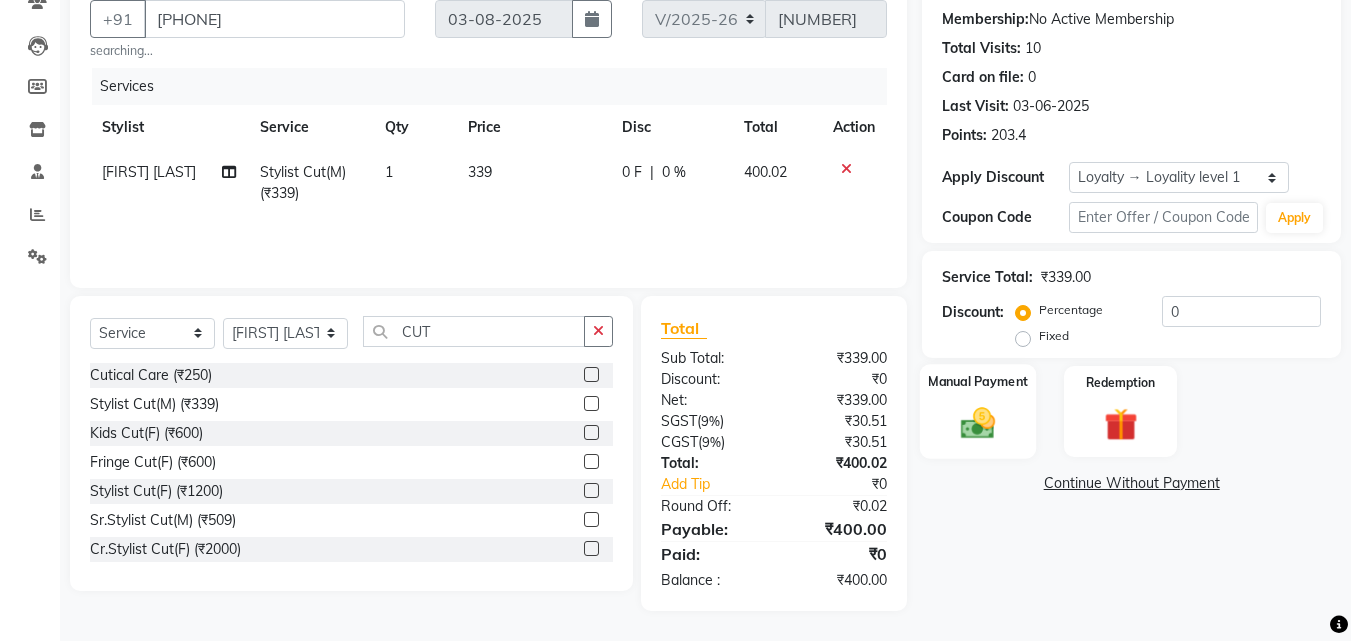 click 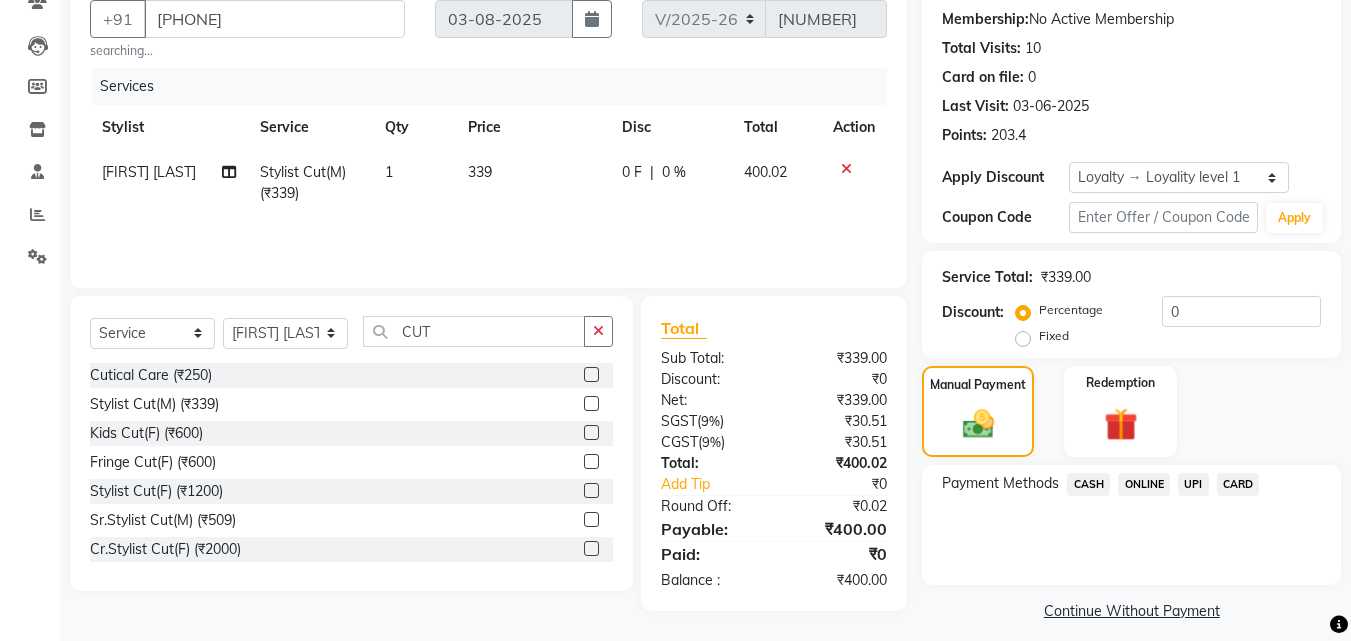 click on "CARD" 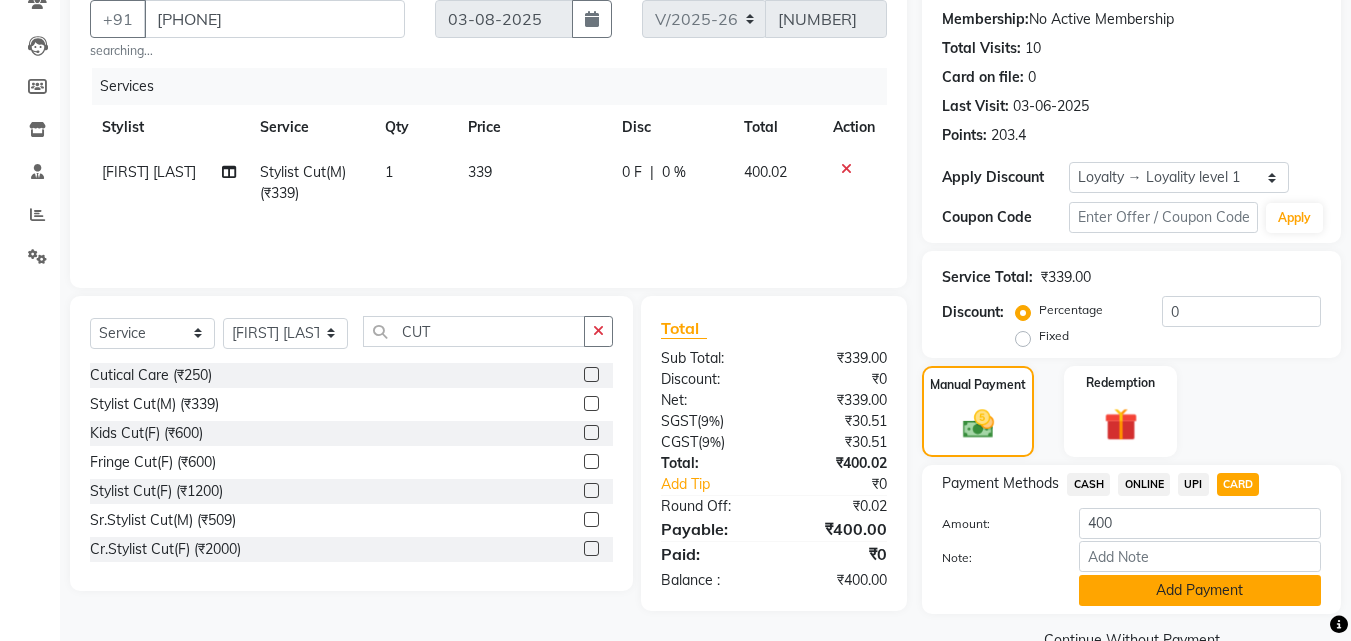 click on "Add Payment" 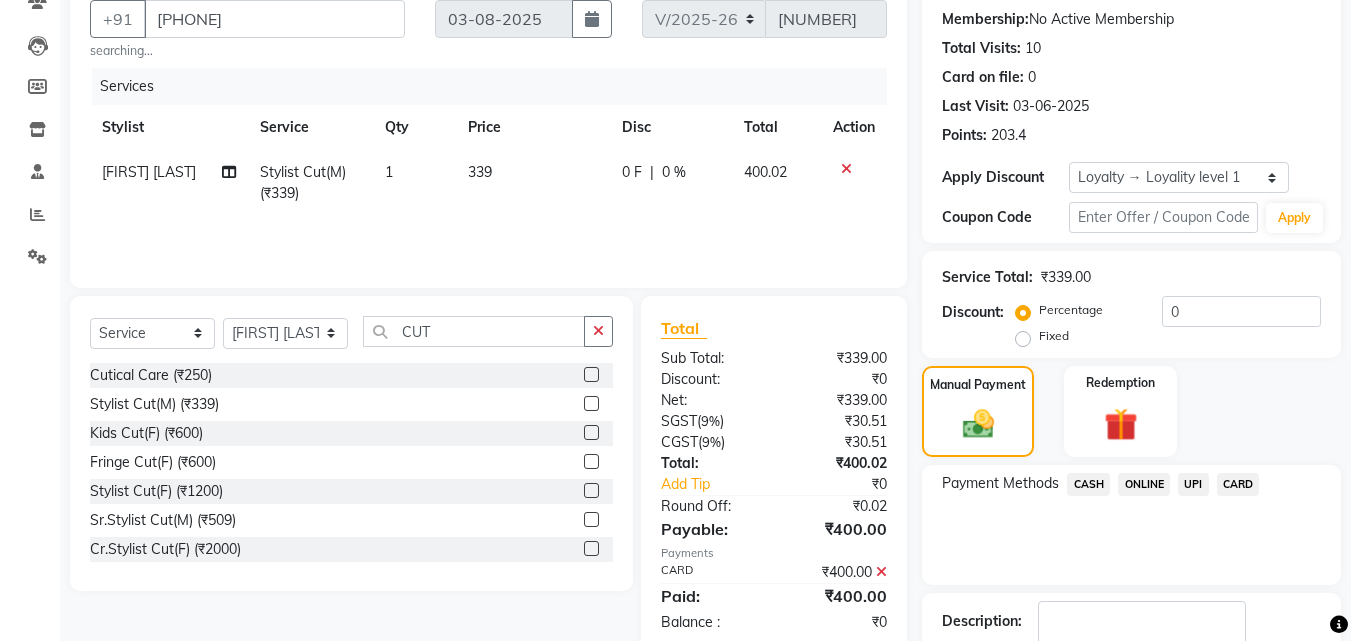 scroll, scrollTop: 327, scrollLeft: 0, axis: vertical 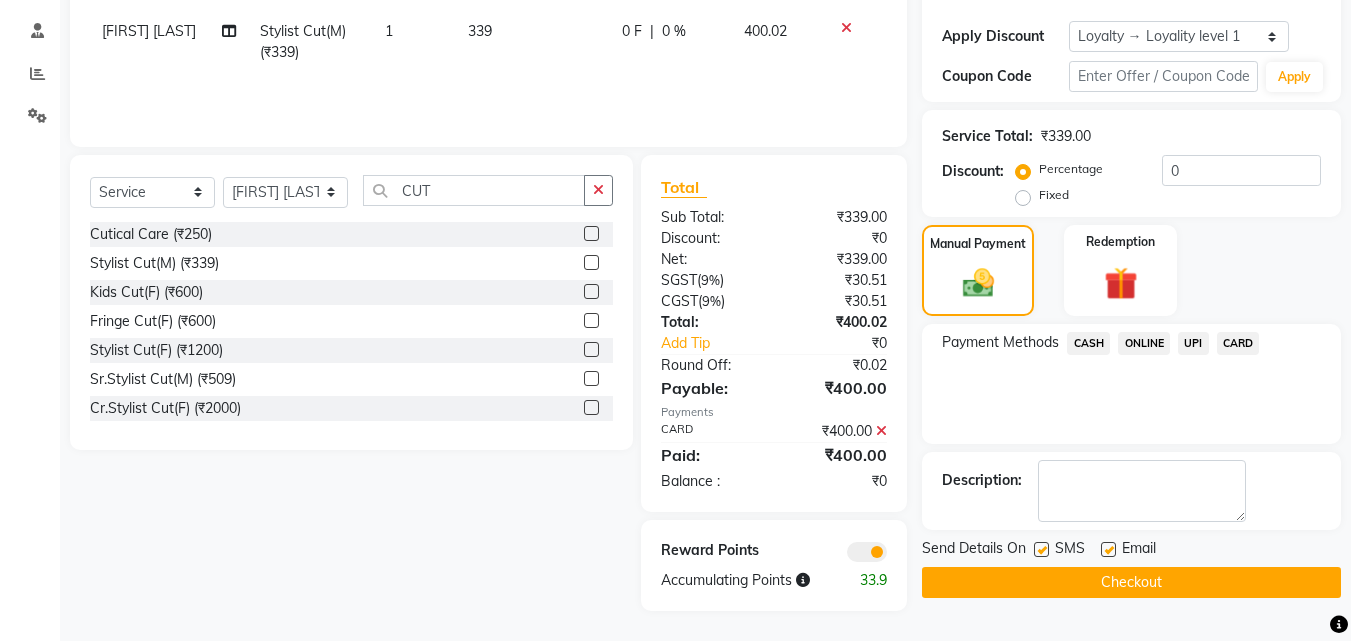 click on "Checkout" 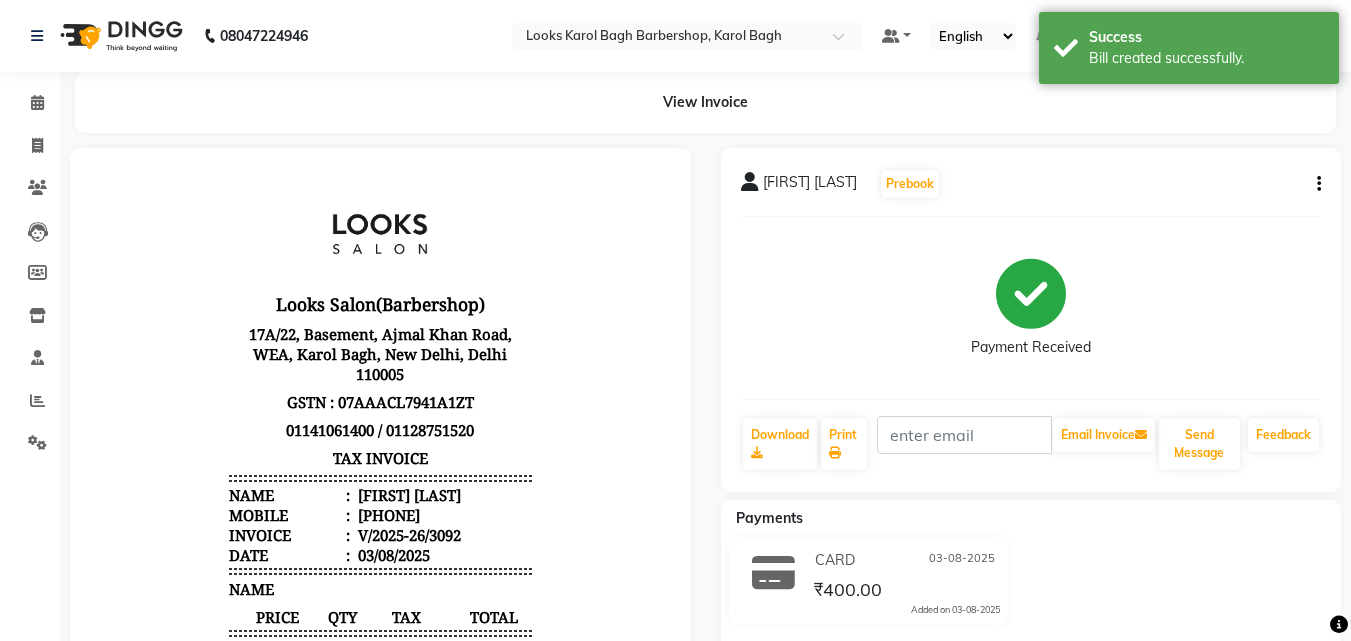 scroll, scrollTop: 0, scrollLeft: 0, axis: both 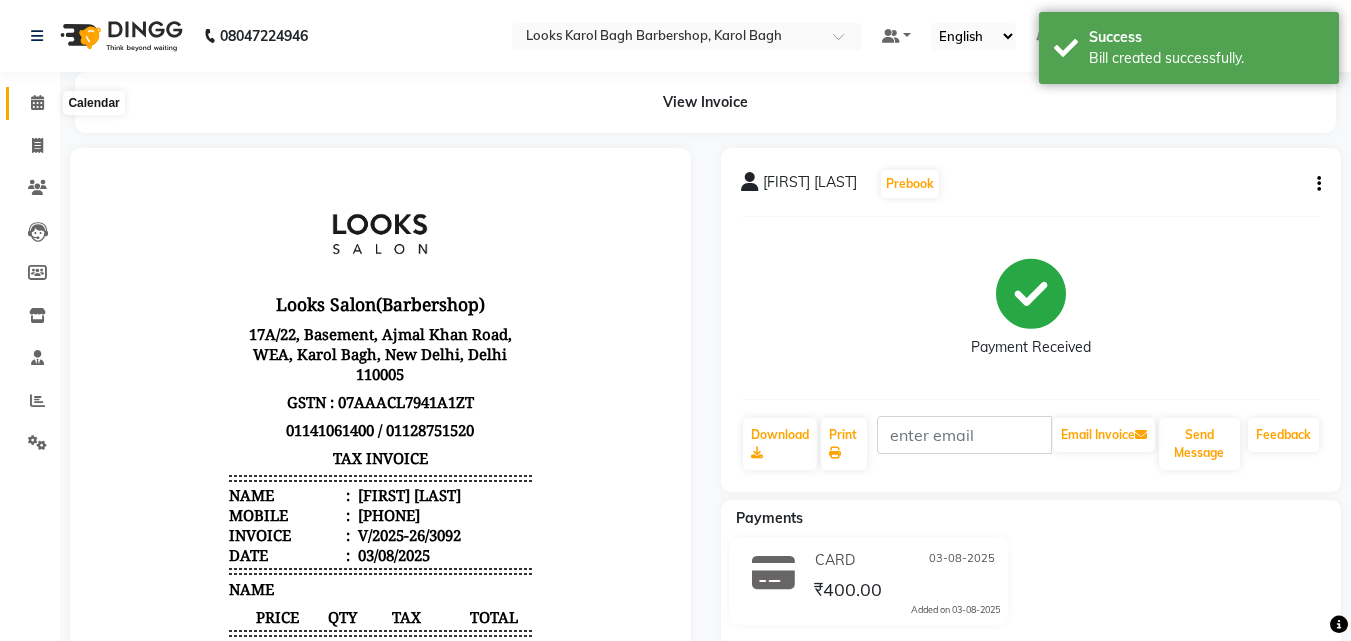 click 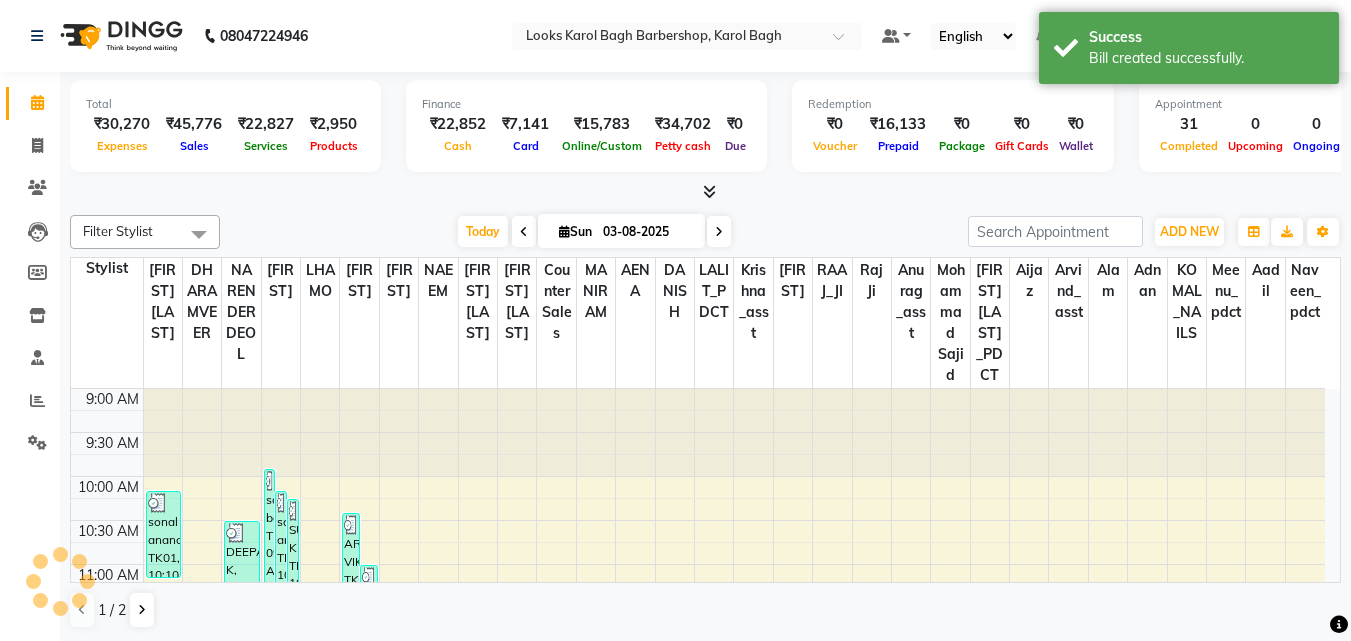 scroll, scrollTop: 0, scrollLeft: 0, axis: both 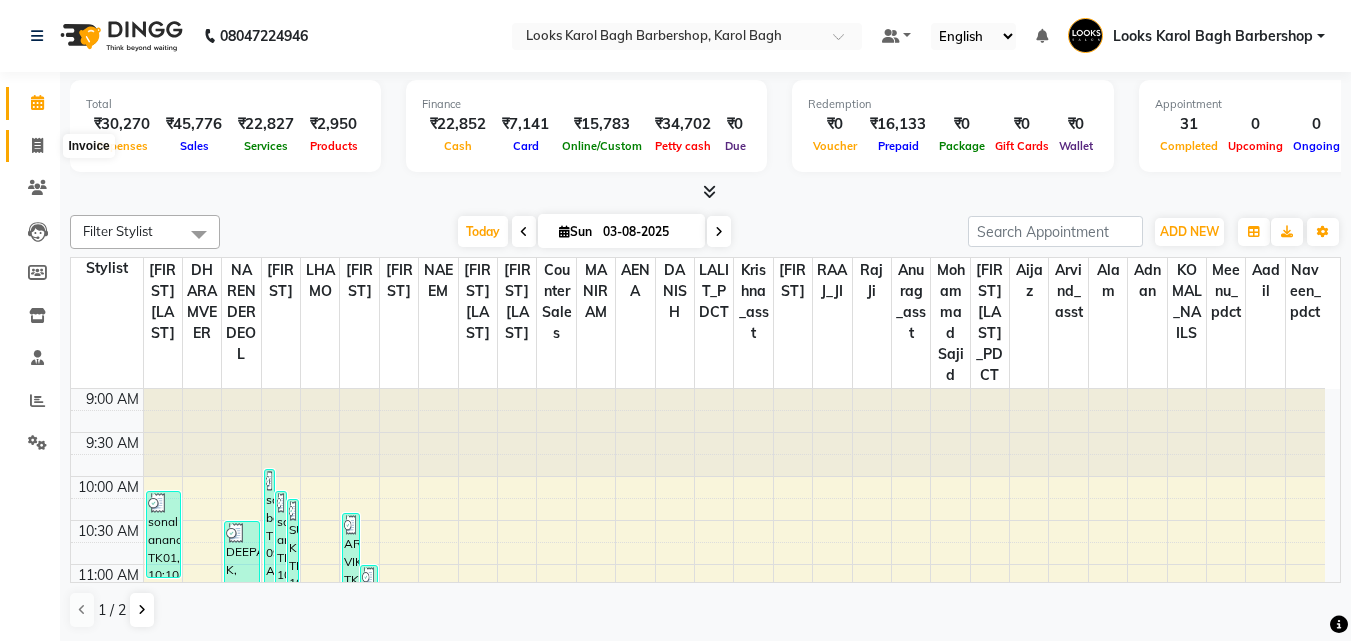 click 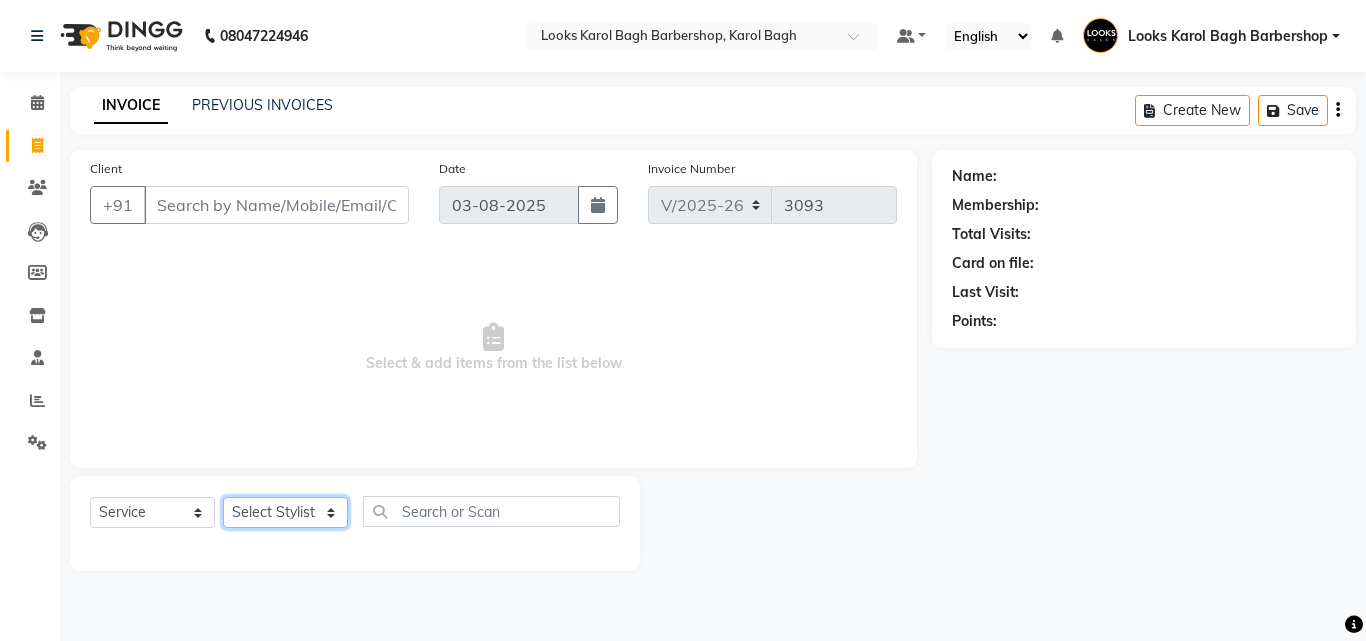 click on "Select Stylist Aadil Adnan AENA Aijaz Alam Amazon_Kart AMIR  Anurag _asst Arvind_asst BIJENDER  Counter Sales DANISH DHARAMVEER Eshan FARHAN KARAN RAI  KOMAL_NAILS Krishna_asst LALIT_PDCT LHAMO Looks_Female_Section Looks_H.O_Store Looks Karol Bagh Barbershop Looks_Kart MANIRAM Meenu_pdct Mohammad Sajid NAEEM  NARENDER DEOL  Naveen_pdct Prabhakar Kumar_PDCT RAAJ GUPTA RAAJ_JI raj ji RAM MURTI NARYAL ROHIT  Rohit Seth Rohit Thakur SACHIN sahil Shabina Shakir SIMRAN Sonia Sunny VIKRAM VIKRANT SINGH  Vishal_Asst YOGESH ASSISTANT" 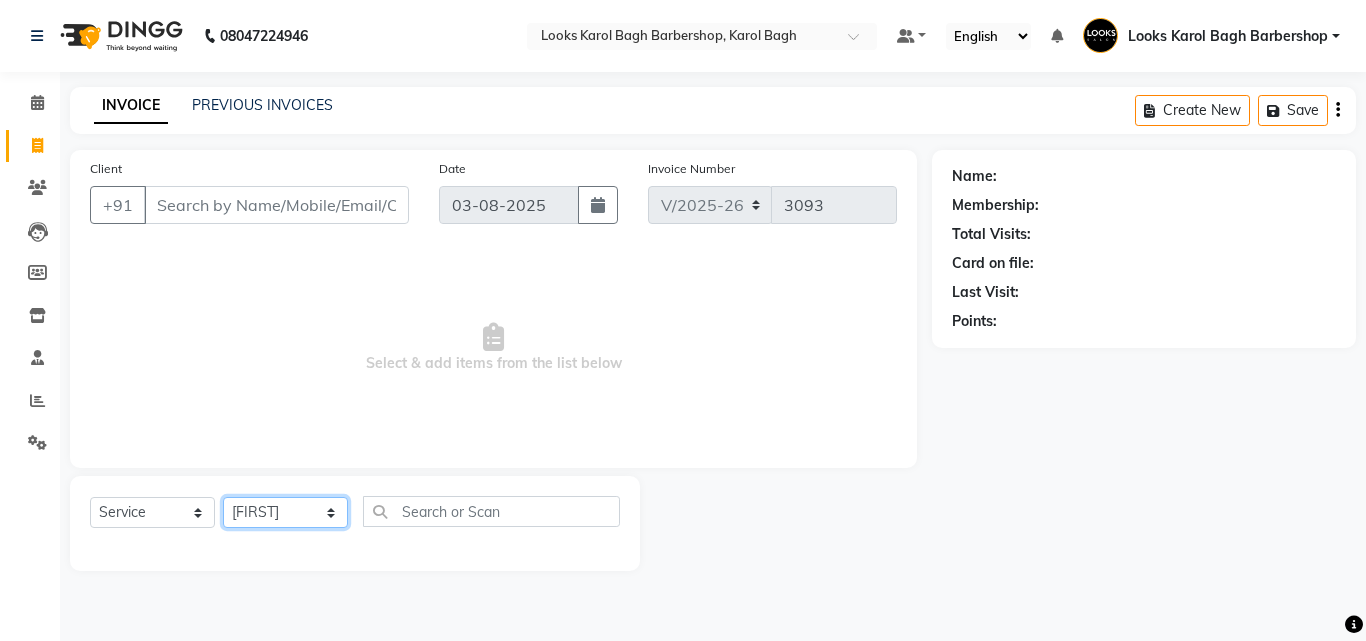 click on "Select Stylist Aadil Adnan AENA Aijaz Alam Amazon_Kart AMIR  Anurag _asst Arvind_asst BIJENDER  Counter Sales DANISH DHARAMVEER Eshan FARHAN KARAN RAI  KOMAL_NAILS Krishna_asst LALIT_PDCT LHAMO Looks_Female_Section Looks_H.O_Store Looks Karol Bagh Barbershop Looks_Kart MANIRAM Meenu_pdct Mohammad Sajid NAEEM  NARENDER DEOL  Naveen_pdct Prabhakar Kumar_PDCT RAAJ GUPTA RAAJ_JI raj ji RAM MURTI NARYAL ROHIT  Rohit Seth Rohit Thakur SACHIN sahil Shabina Shakir SIMRAN Sonia Sunny VIKRAM VIKRANT SINGH  Vishal_Asst YOGESH ASSISTANT" 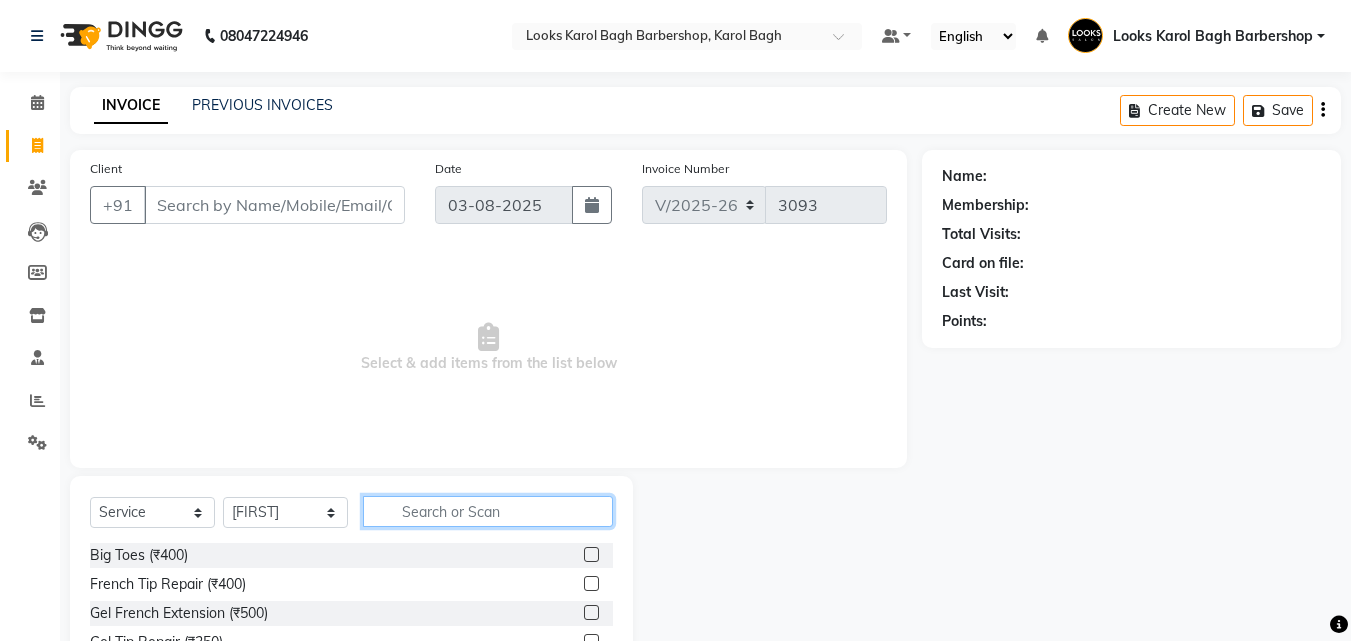 click 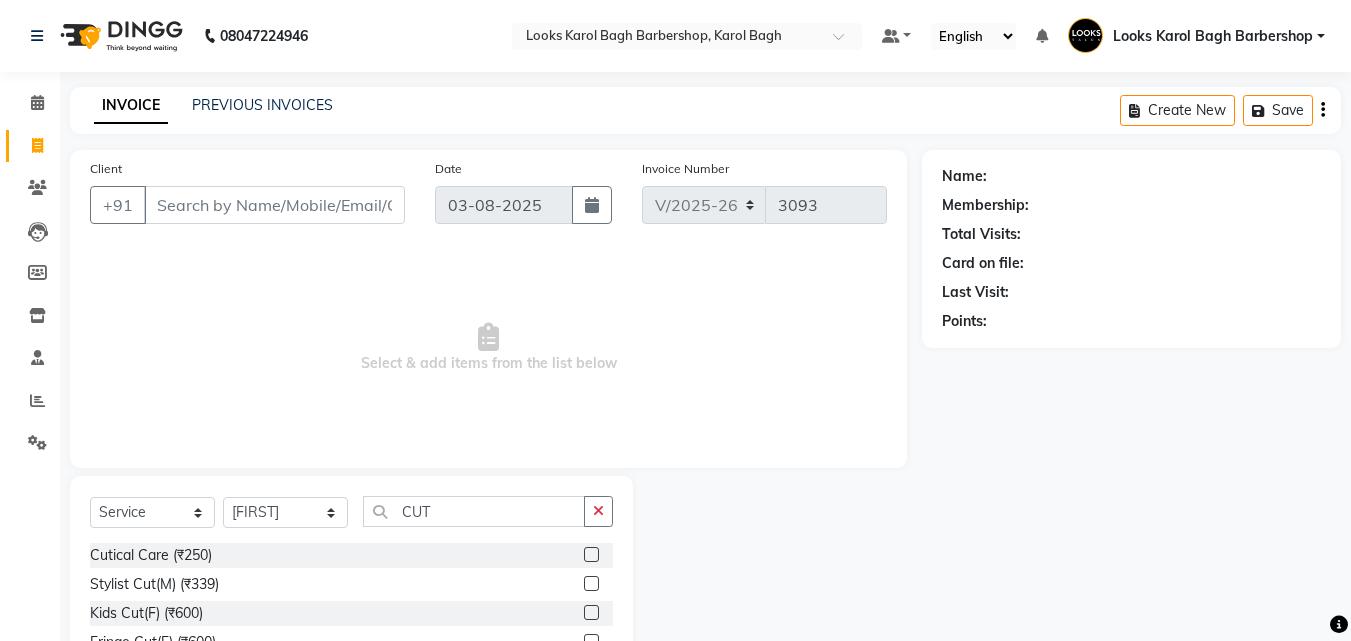 drag, startPoint x: 579, startPoint y: 582, endPoint x: 589, endPoint y: 547, distance: 36.40055 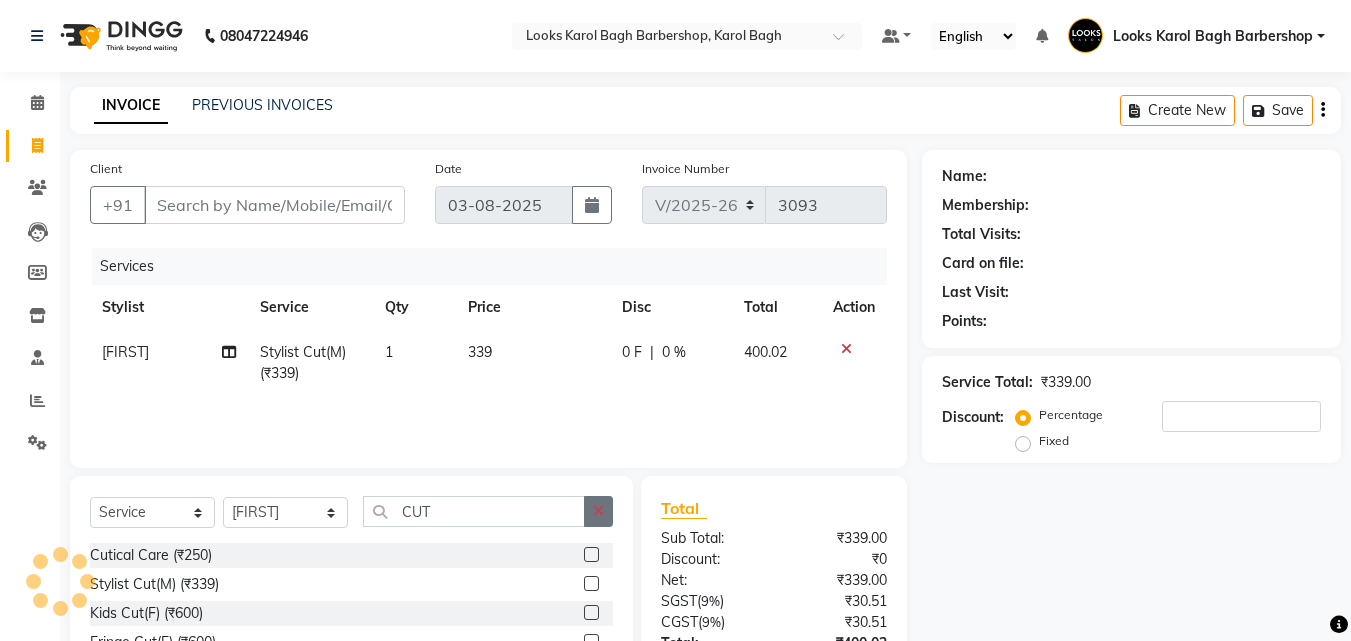 click 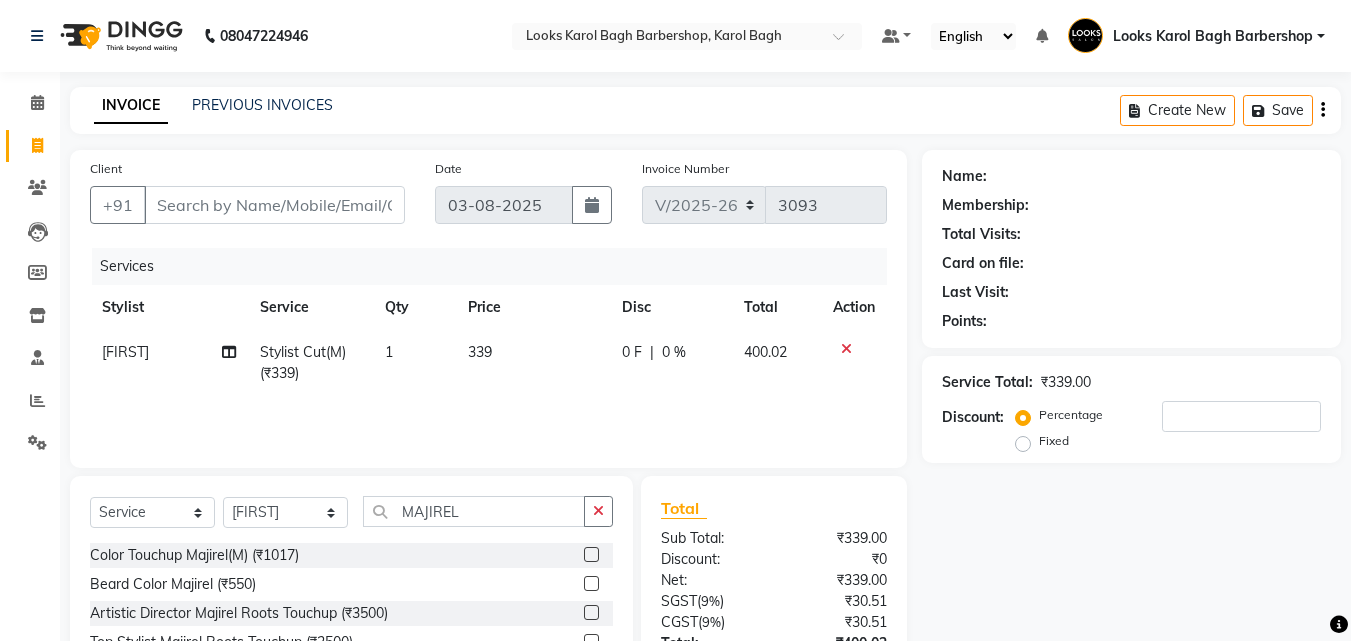 click on "Color Touchup Majirel(M) (₹1017)" 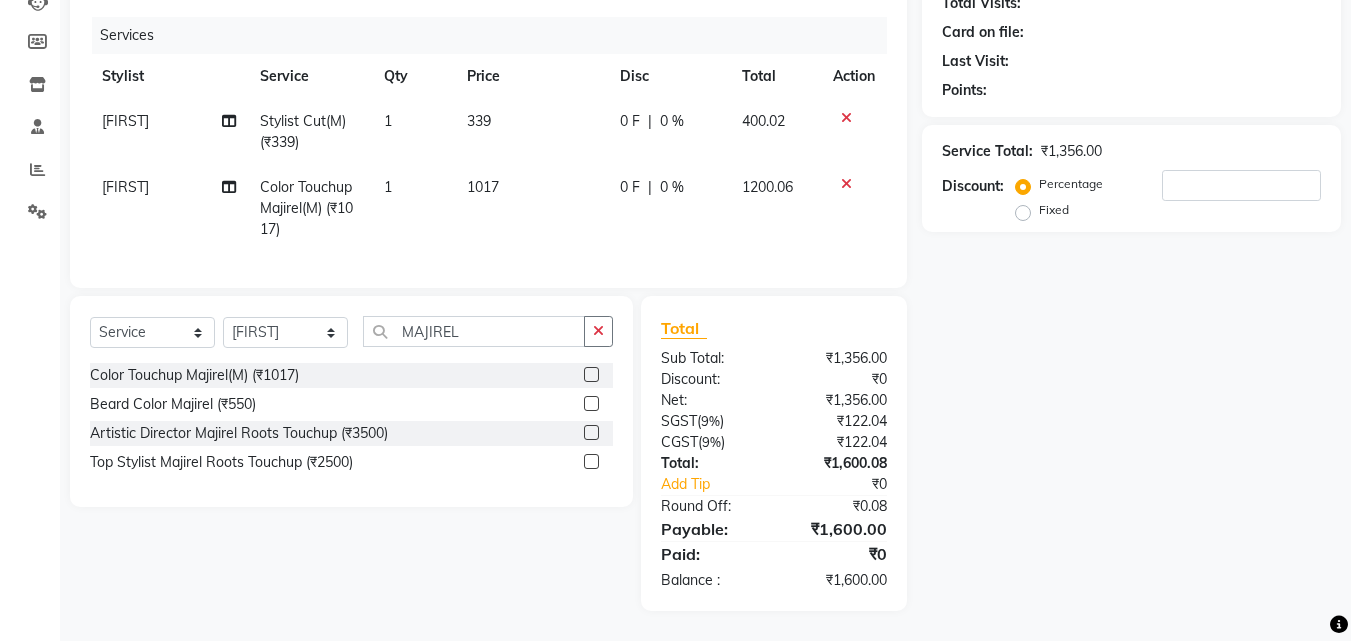scroll, scrollTop: 0, scrollLeft: 0, axis: both 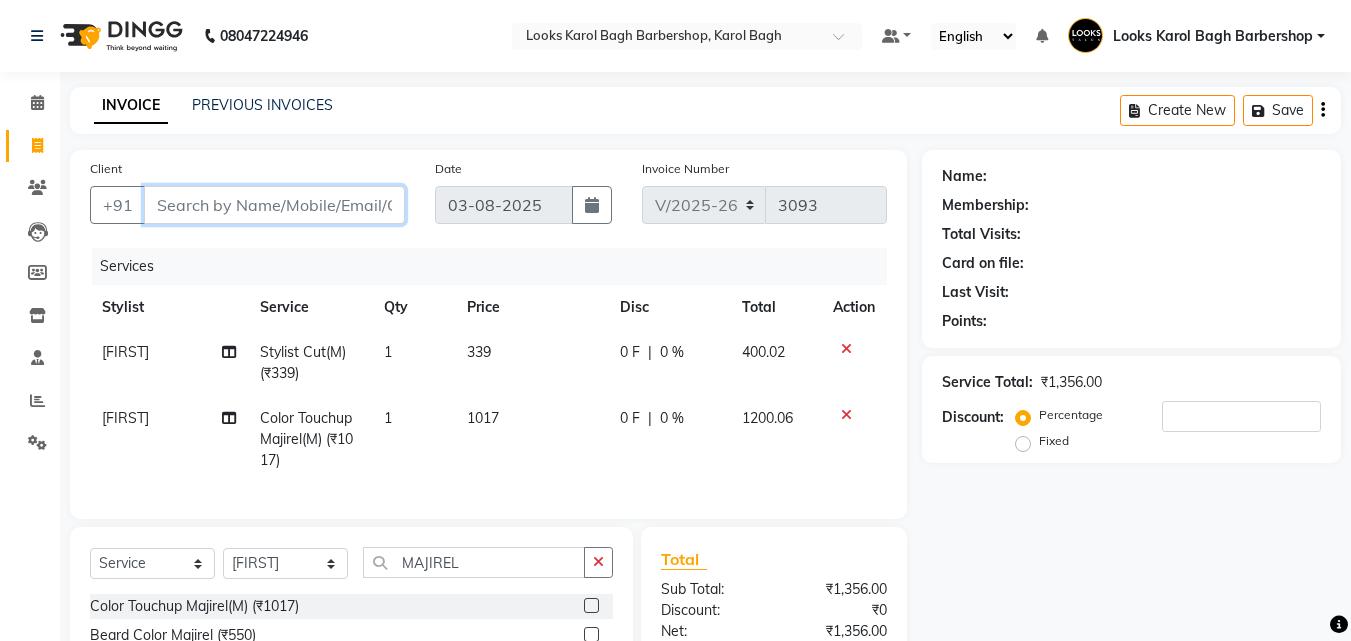 click on "Client" at bounding box center (274, 205) 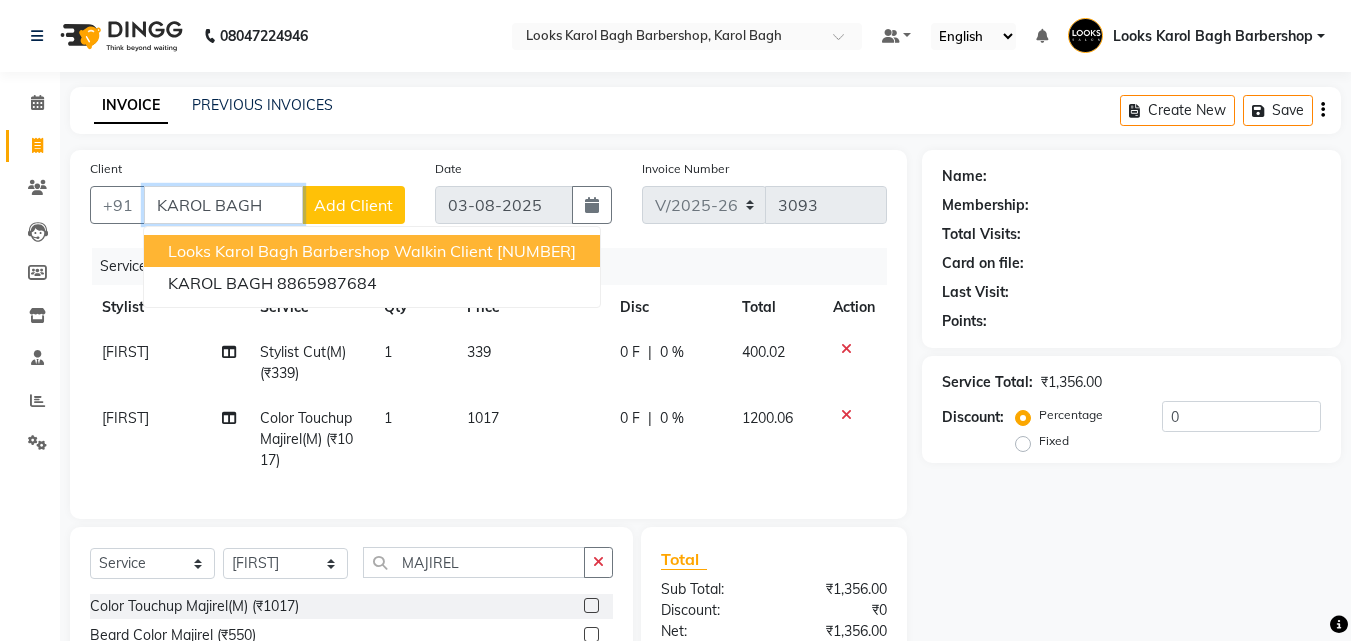click on "Looks Karol Bagh Barbershop Walkin Client" at bounding box center [330, 251] 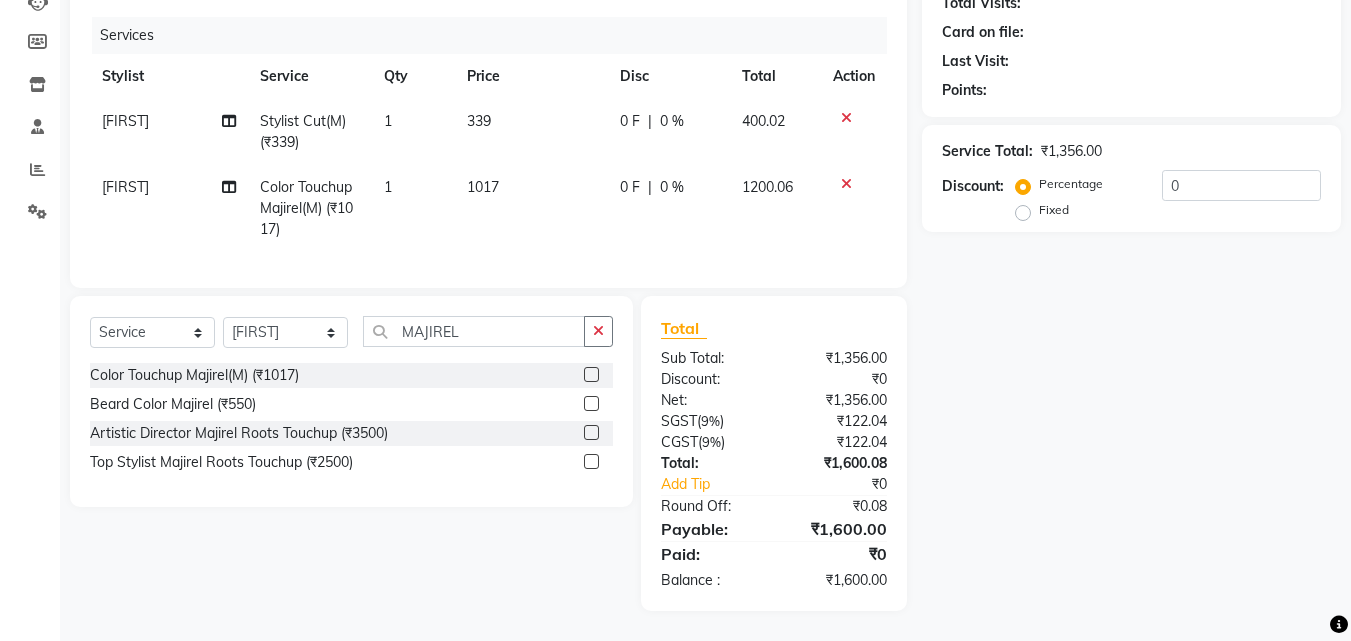 scroll, scrollTop: 0, scrollLeft: 0, axis: both 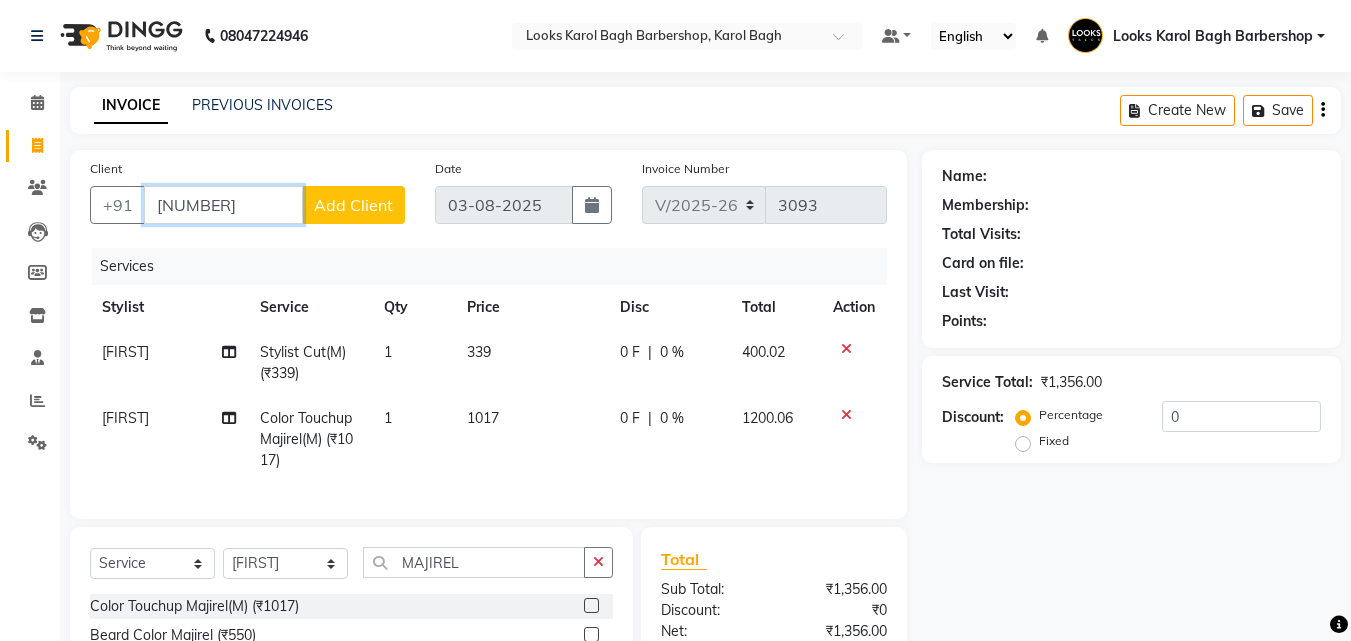 click on "11785000001" at bounding box center (223, 205) 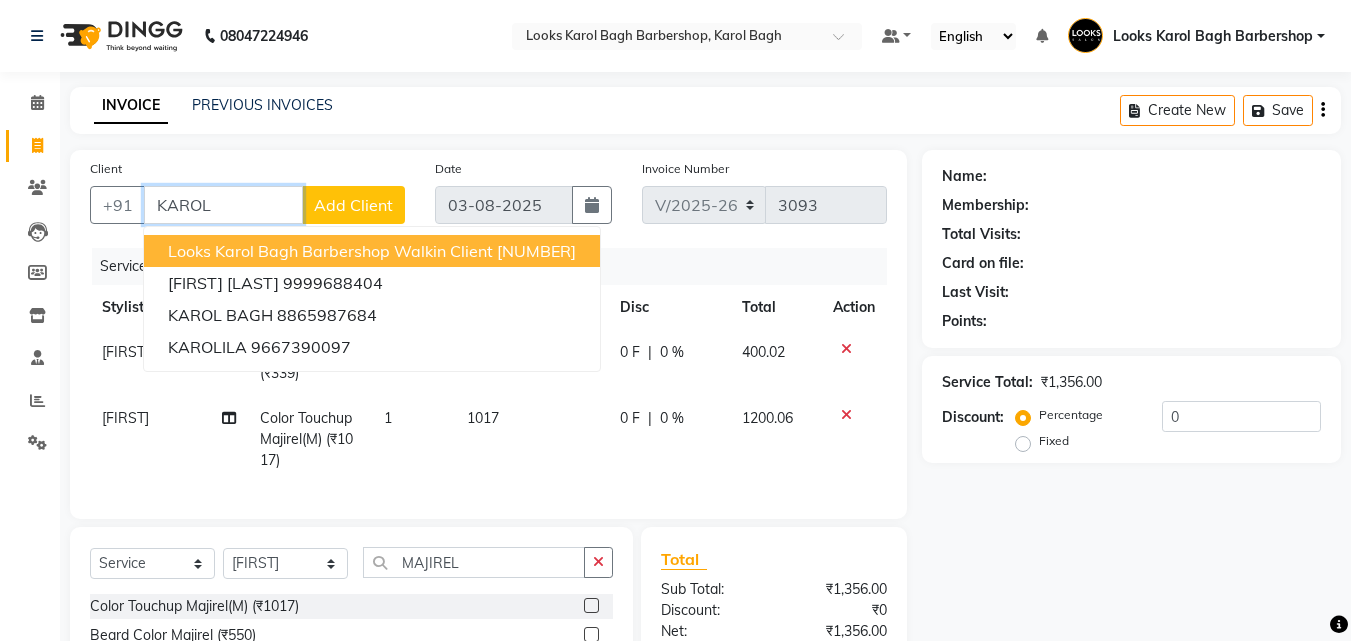 click on "Looks Karol Bagh Barbershop Walkin Client" at bounding box center [330, 251] 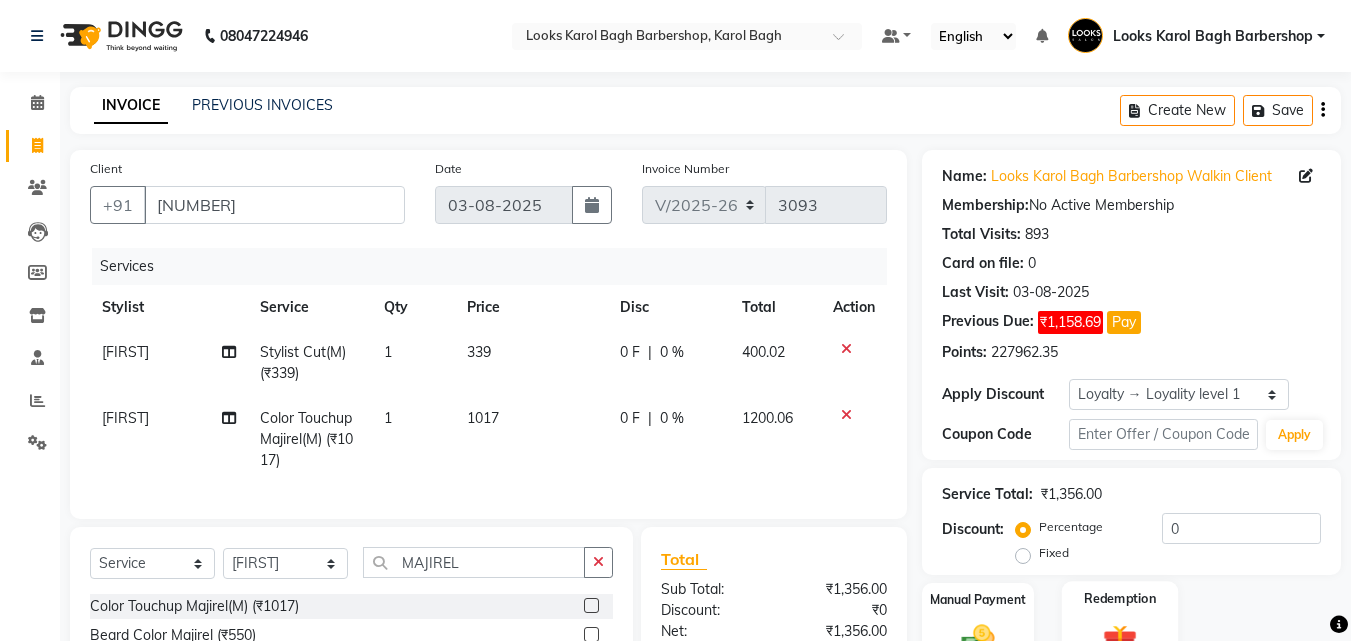 scroll, scrollTop: 246, scrollLeft: 0, axis: vertical 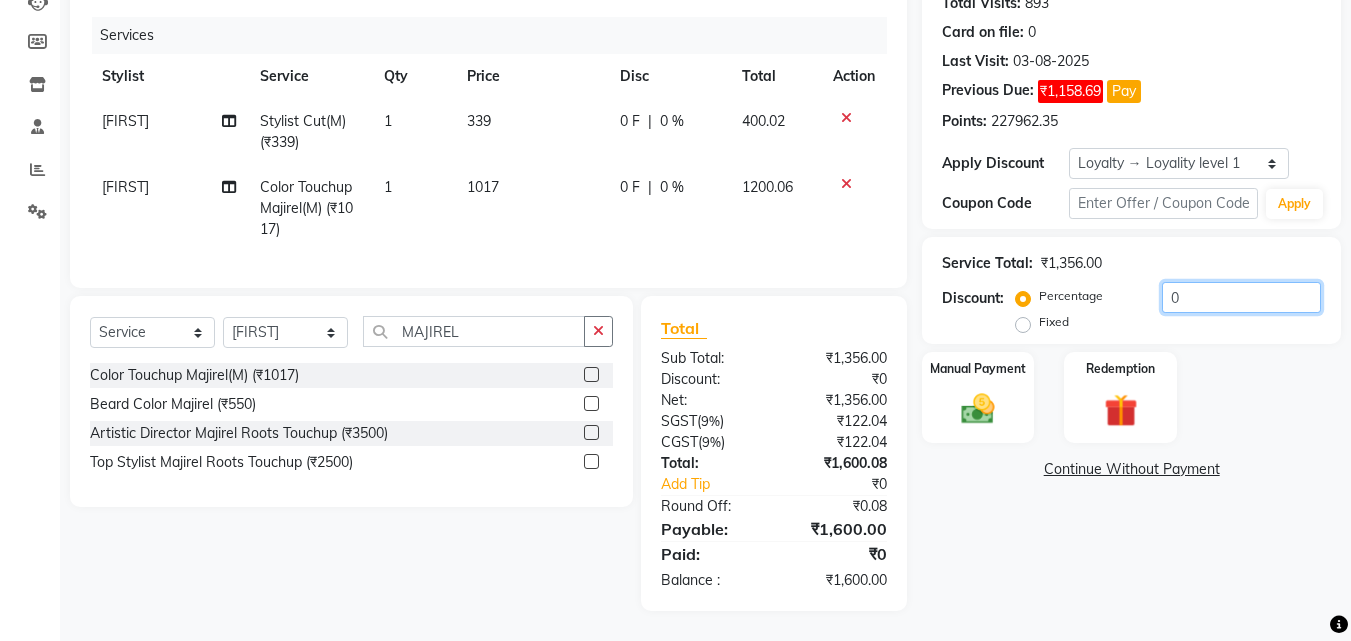 click on "0" 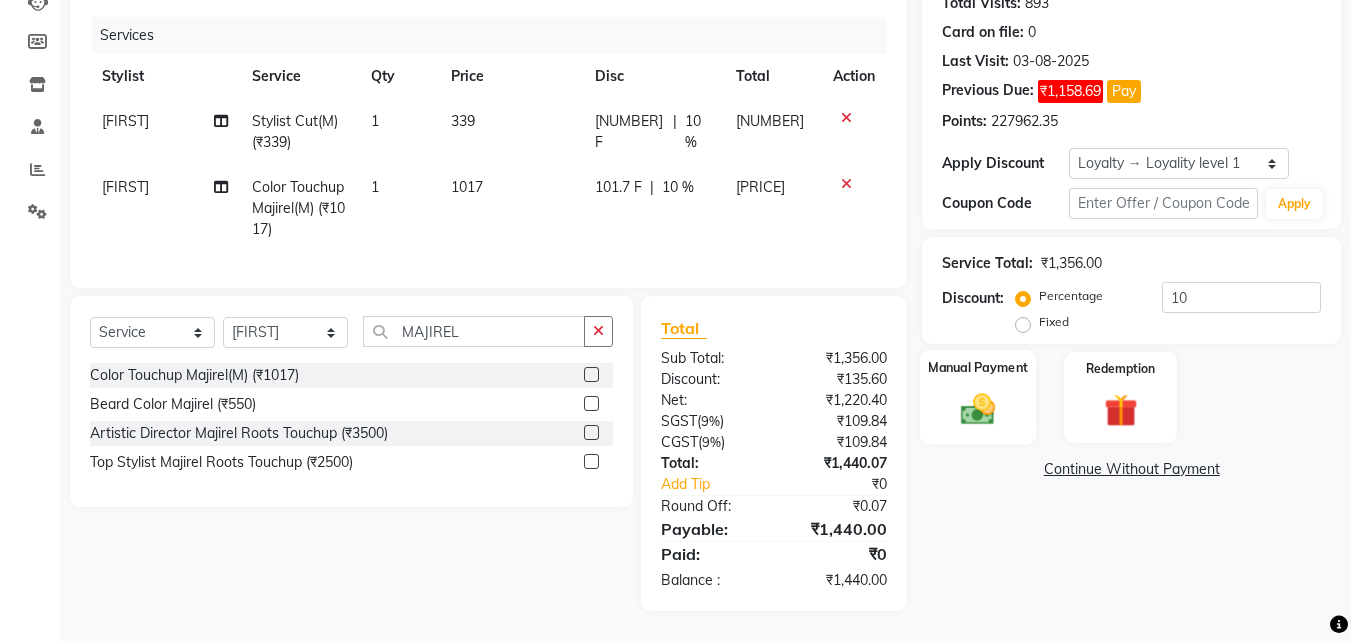 click 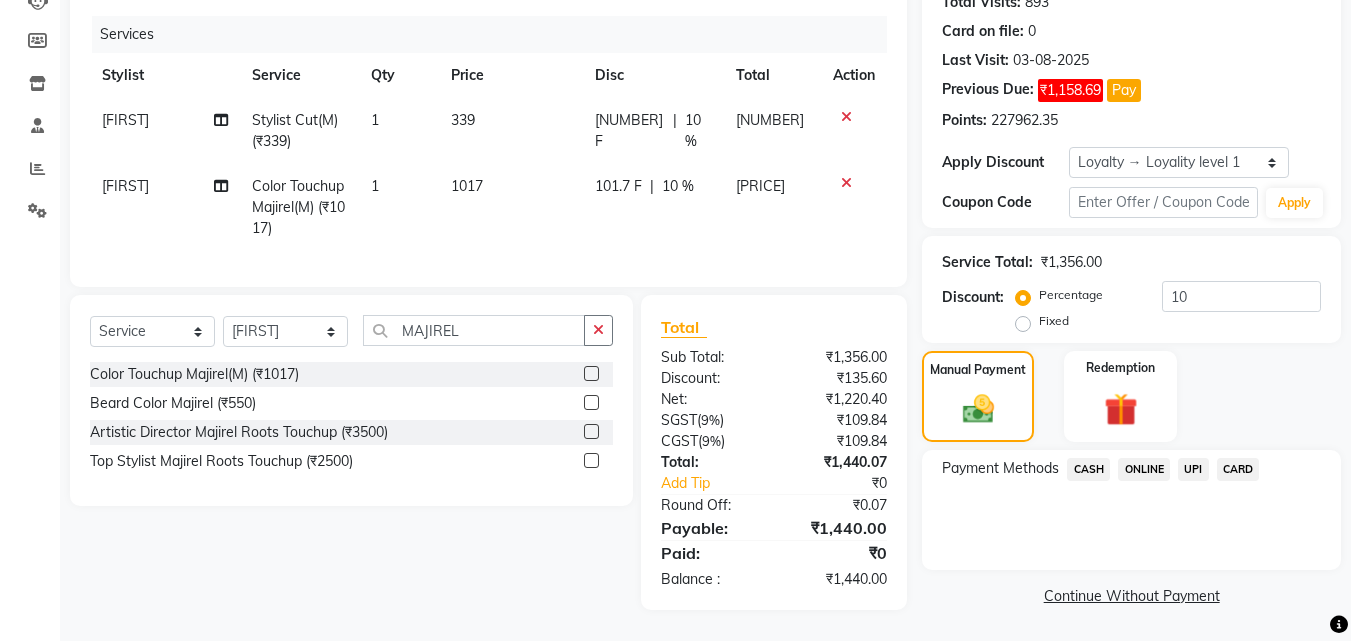 click on "CASH" 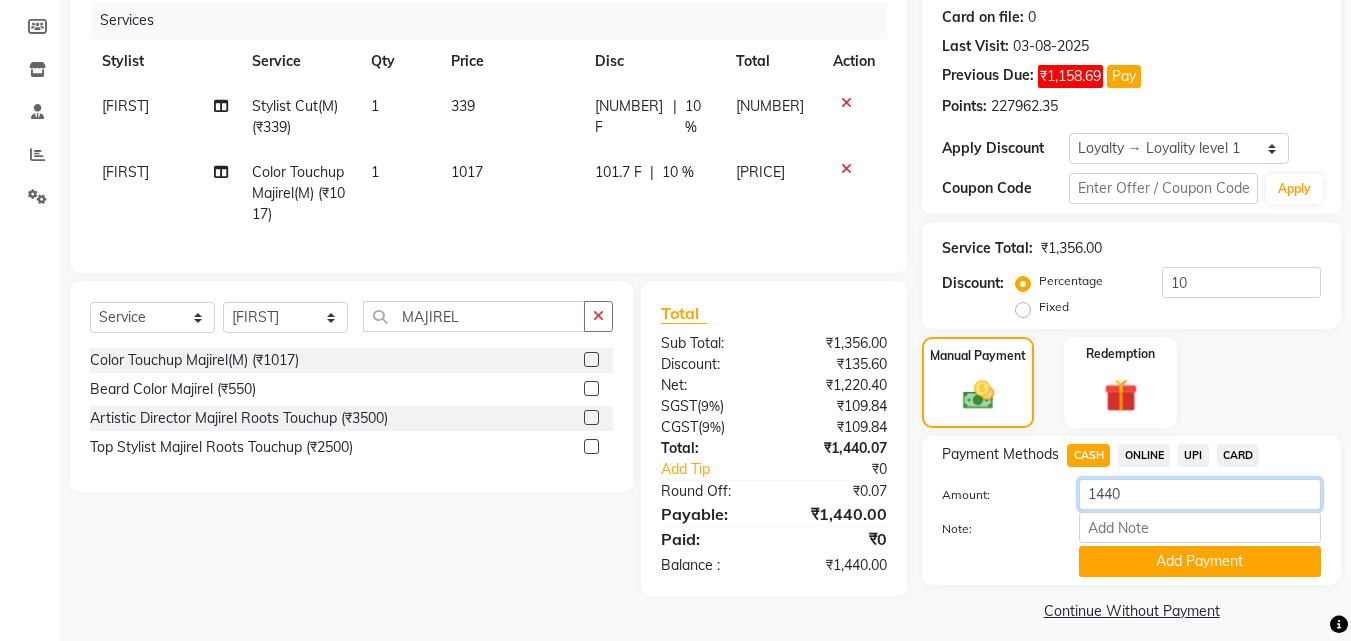 click on "1440" 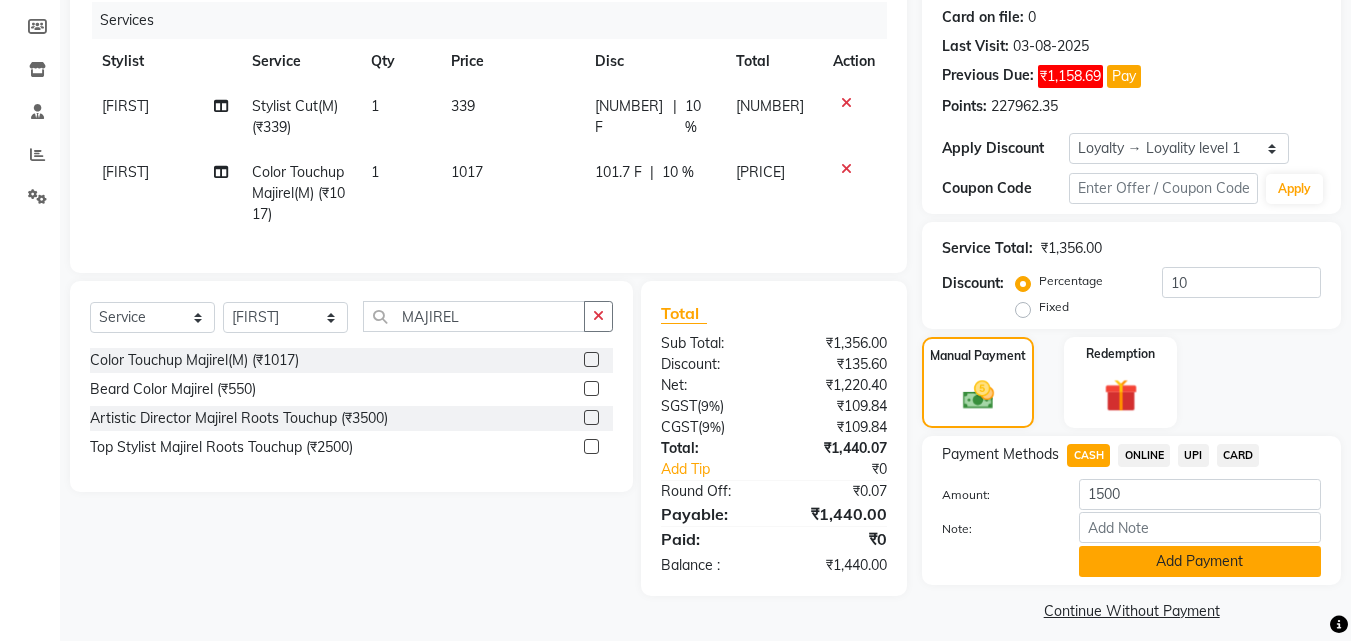 drag, startPoint x: 1115, startPoint y: 579, endPoint x: 1119, endPoint y: 562, distance: 17.464249 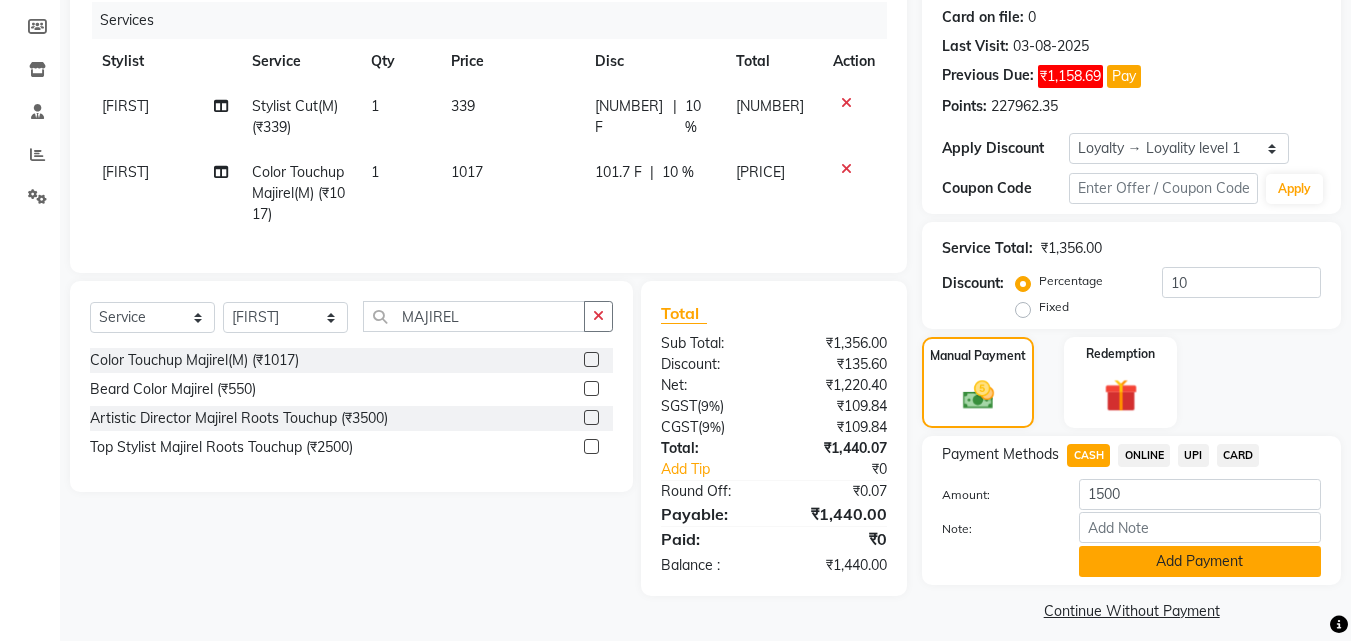 click on "Payment Methods  CASH   ONLINE   UPI   CARD  Amount: 1500 Note: Add Payment" 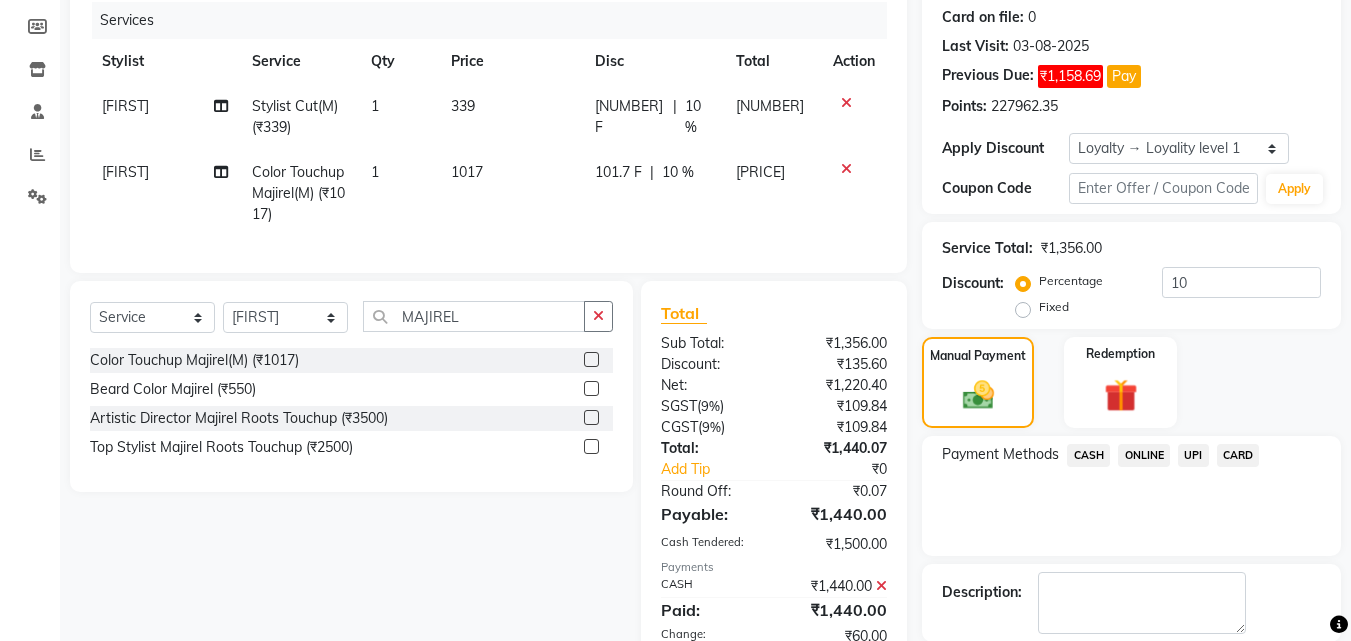 scroll, scrollTop: 479, scrollLeft: 0, axis: vertical 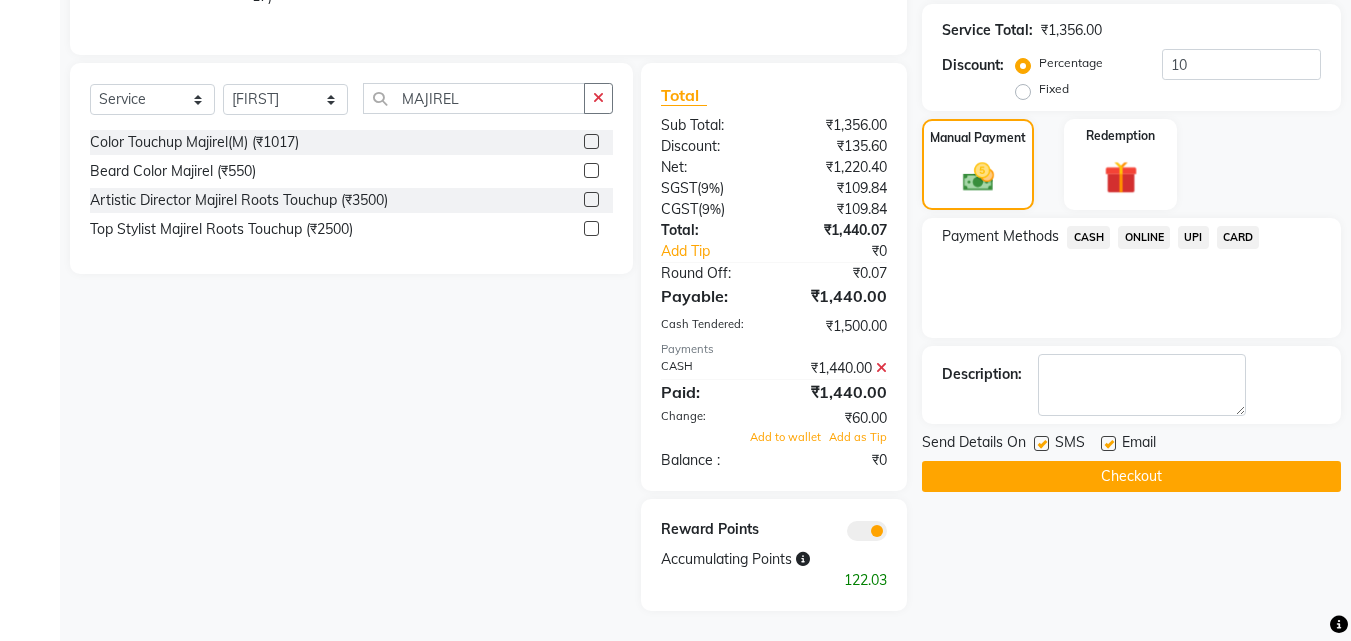 click on "Checkout" 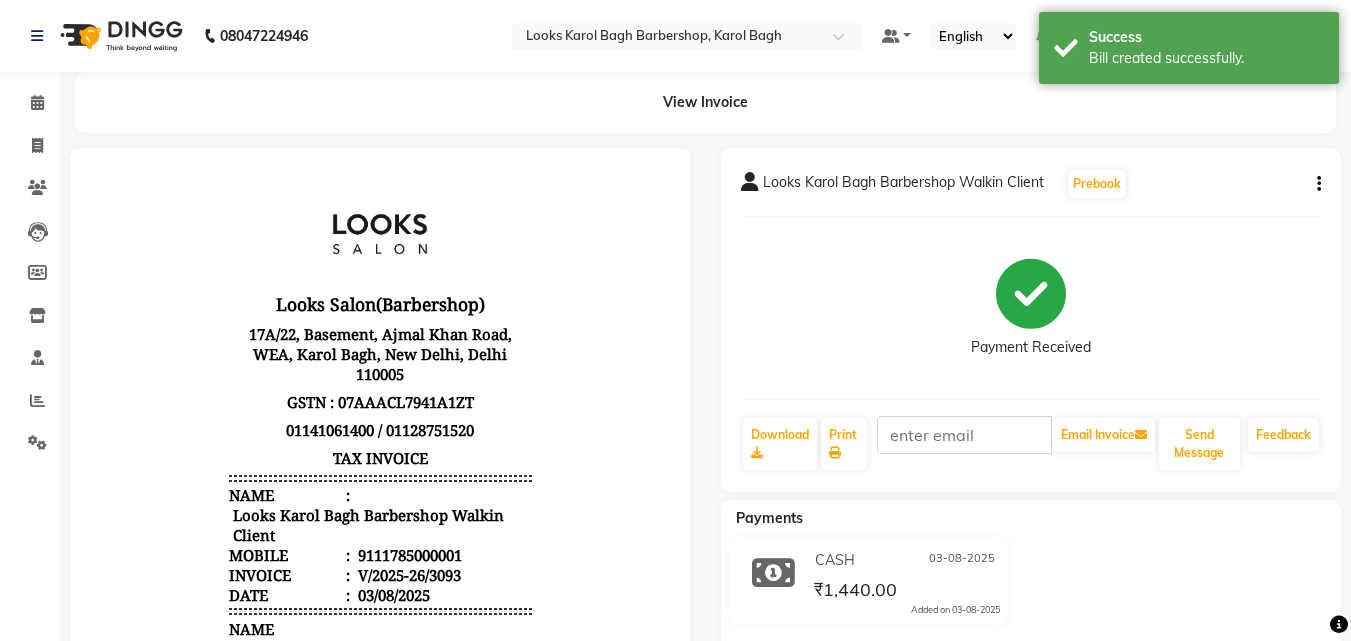 scroll, scrollTop: 0, scrollLeft: 0, axis: both 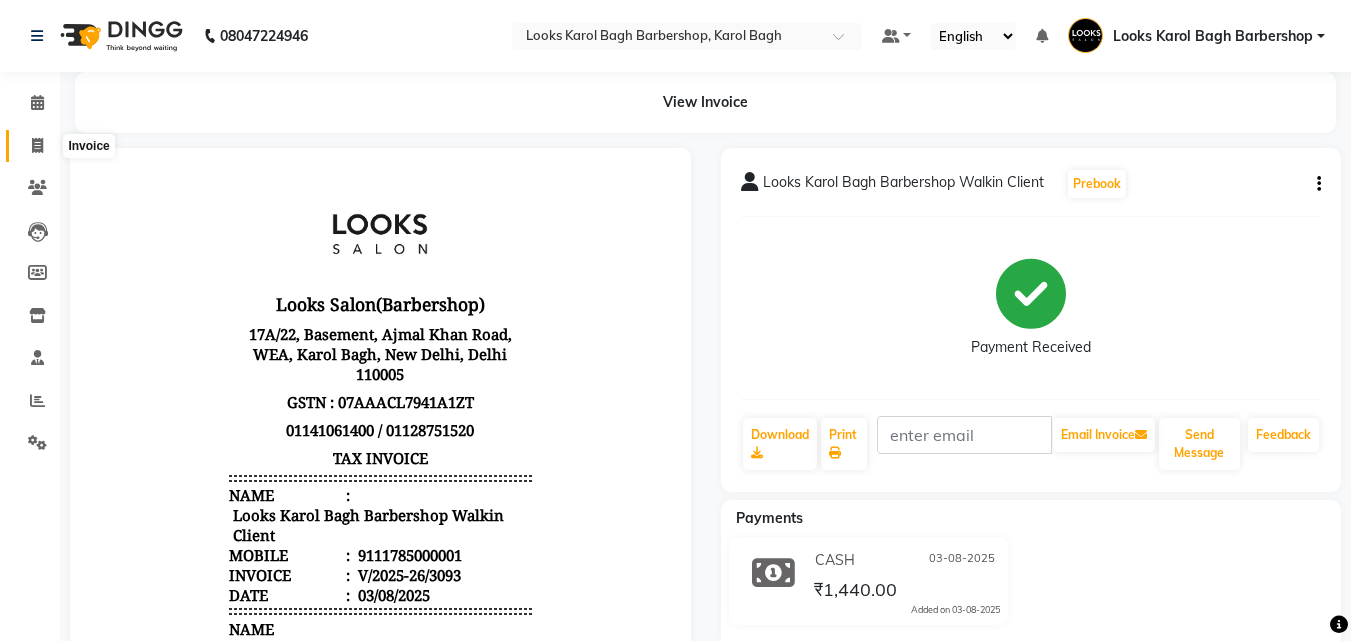 click 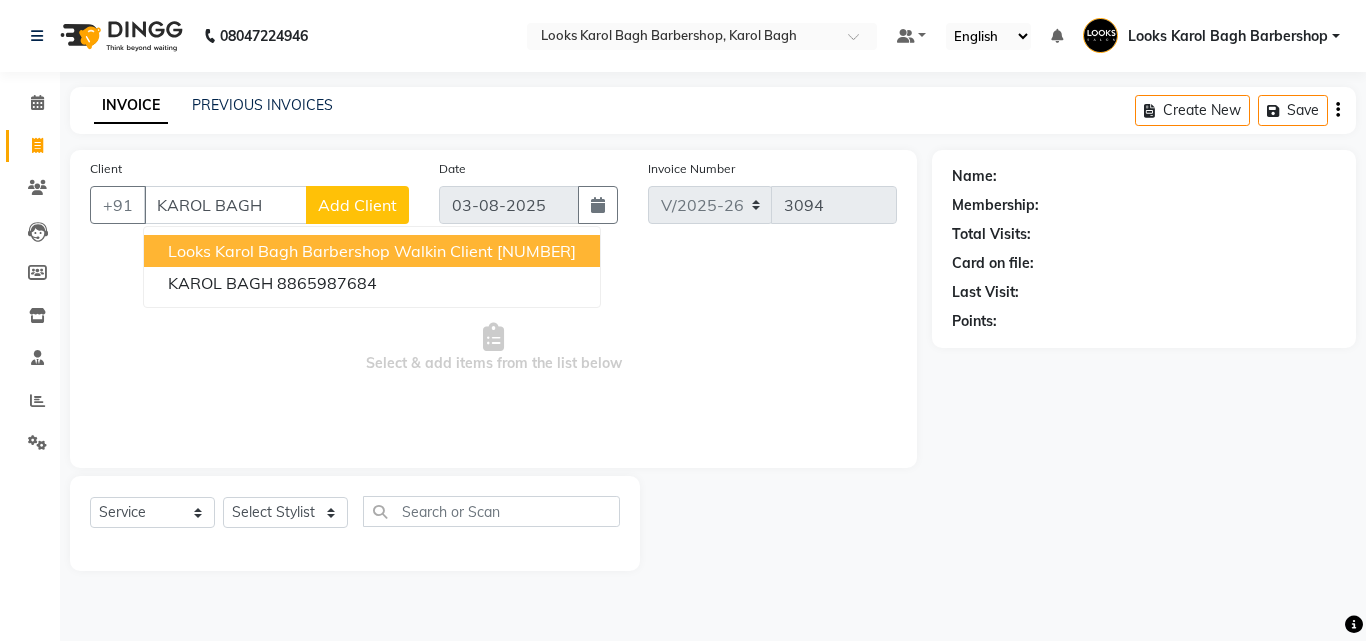click on "Looks Karol Bagh Barbershop Walkin Client" at bounding box center (330, 251) 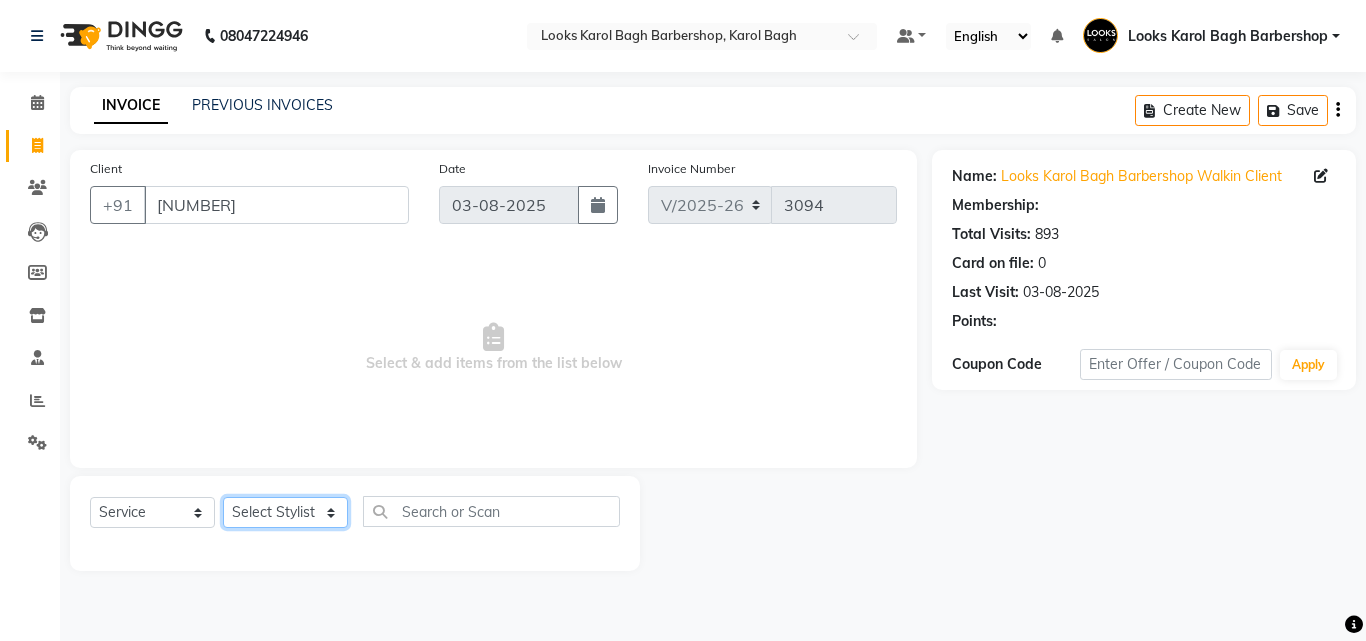 click on "Select Stylist Aadil Adnan AENA Aijaz Alam Amazon_Kart AMIR  Anurag _asst Arvind_asst BIJENDER  Counter Sales DANISH DHARAMVEER Eshan FARHAN KARAN RAI  KOMAL_NAILS Krishna_asst LALIT_PDCT LHAMO Looks_Female_Section Looks_H.O_Store Looks Karol Bagh Barbershop Looks_Kart MANIRAM Meenu_pdct Mohammad Sajid NAEEM  NARENDER DEOL  Naveen_pdct Prabhakar Kumar_PDCT RAAJ GUPTA RAAJ_JI raj ji RAM MURTI NARYAL ROHIT  Rohit Seth Rohit Thakur SACHIN sahil Shabina Shakir SIMRAN Sonia Sunny VIKRAM VIKRANT SINGH  Vishal_Asst YOGESH ASSISTANT" 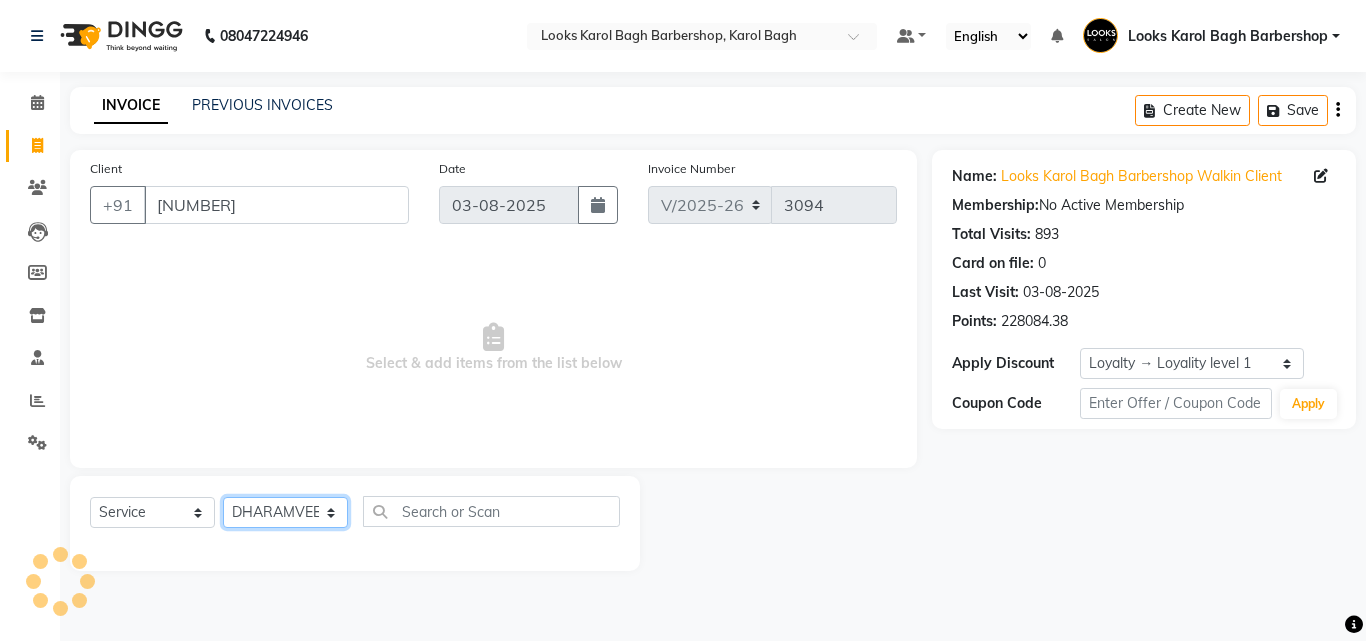 click on "Select Stylist Aadil Adnan AENA Aijaz Alam Amazon_Kart AMIR  Anurag _asst Arvind_asst BIJENDER  Counter Sales DANISH DHARAMVEER Eshan FARHAN KARAN RAI  KOMAL_NAILS Krishna_asst LALIT_PDCT LHAMO Looks_Female_Section Looks_H.O_Store Looks Karol Bagh Barbershop Looks_Kart MANIRAM Meenu_pdct Mohammad Sajid NAEEM  NARENDER DEOL  Naveen_pdct Prabhakar Kumar_PDCT RAAJ GUPTA RAAJ_JI raj ji RAM MURTI NARYAL ROHIT  Rohit Seth Rohit Thakur SACHIN sahil Shabina Shakir SIMRAN Sonia Sunny VIKRAM VIKRANT SINGH  Vishal_Asst YOGESH ASSISTANT" 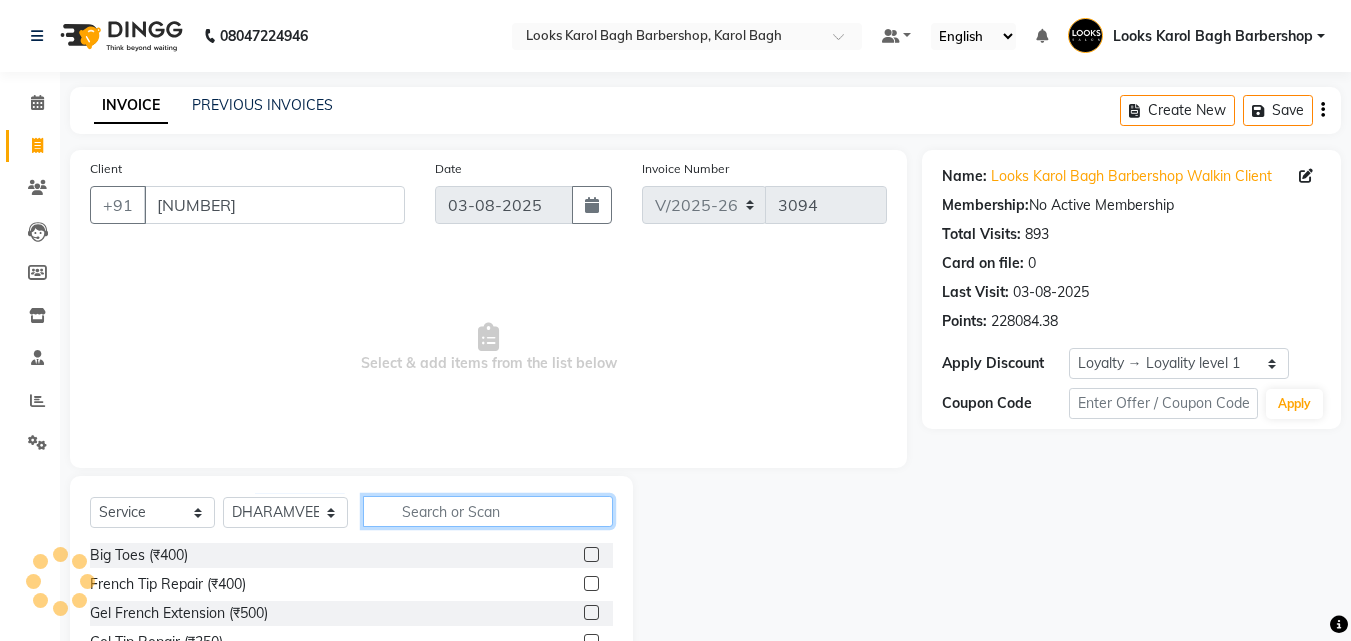 drag, startPoint x: 446, startPoint y: 514, endPoint x: 441, endPoint y: 503, distance: 12.083046 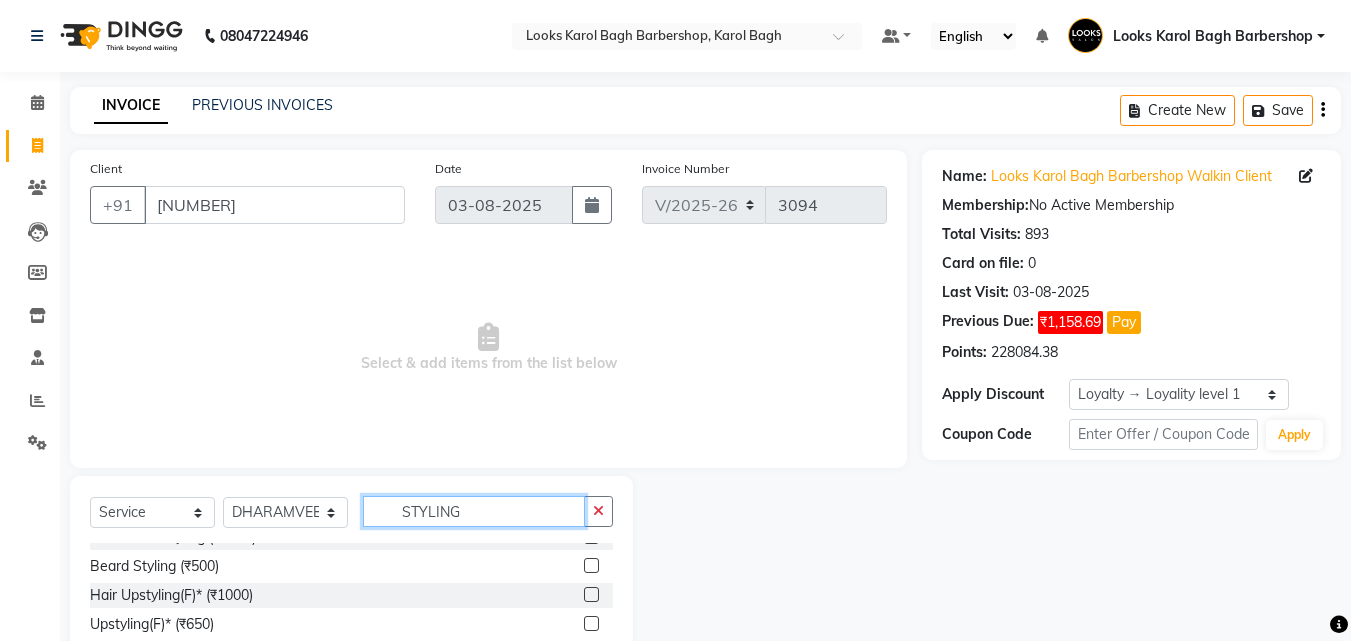 scroll, scrollTop: 32, scrollLeft: 0, axis: vertical 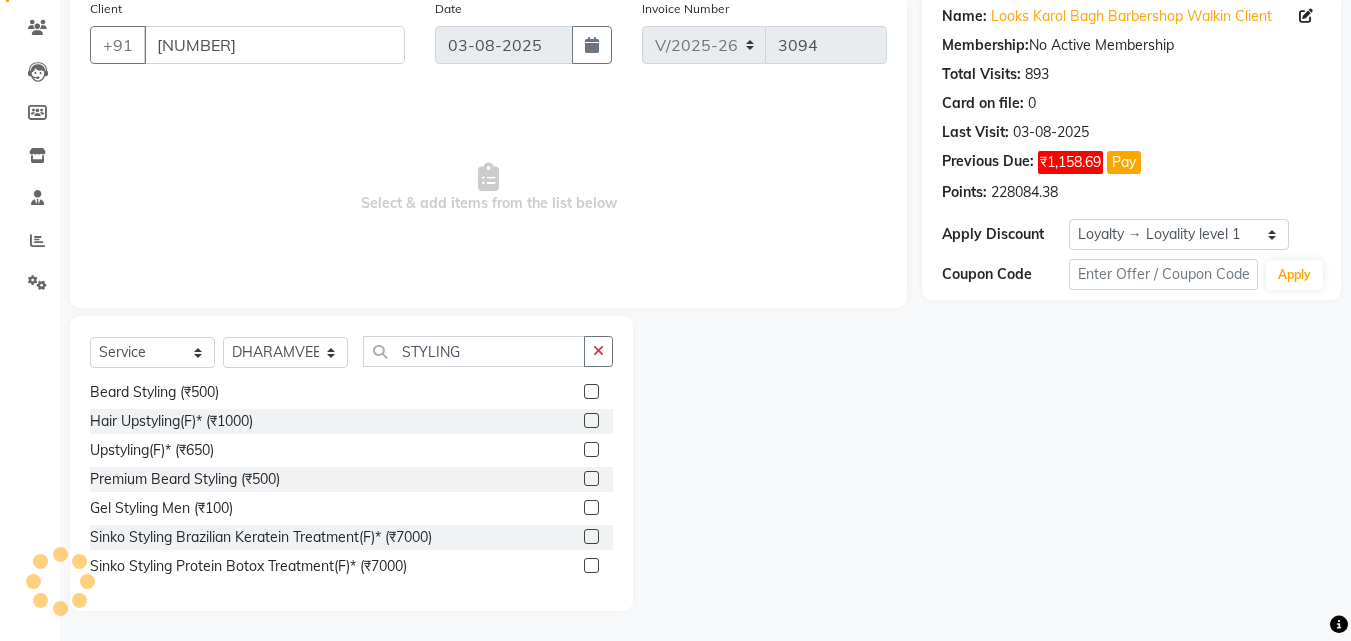 click 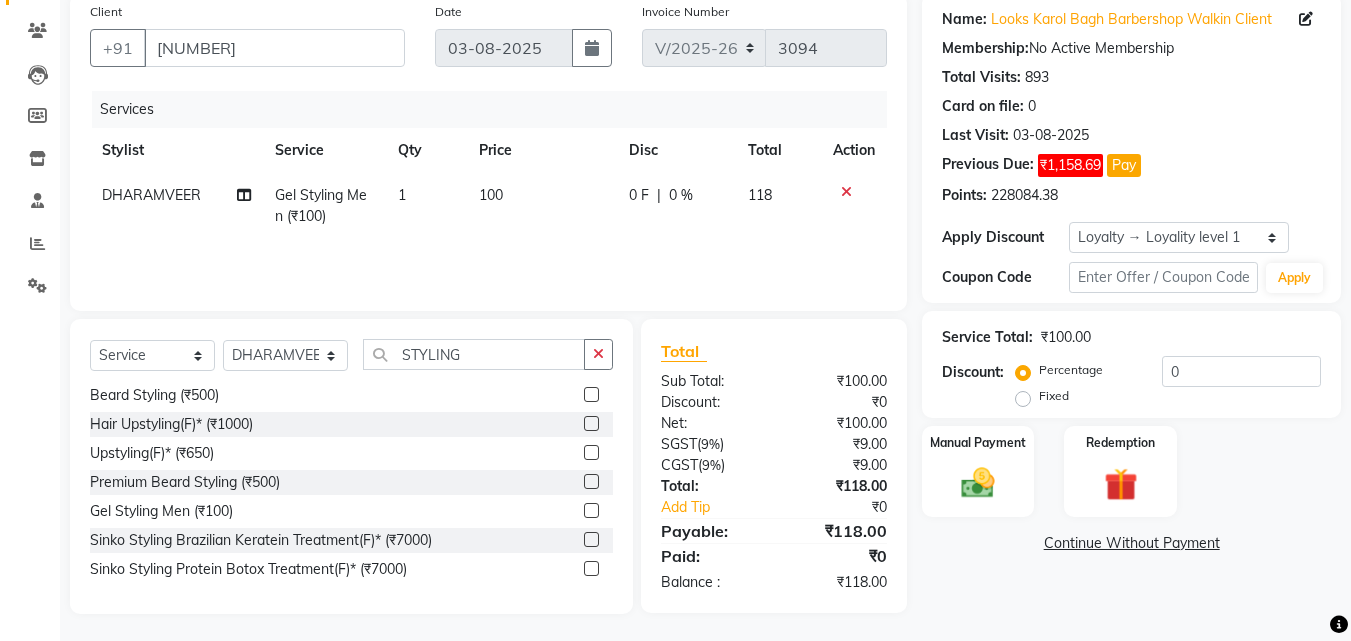 scroll, scrollTop: 0, scrollLeft: 0, axis: both 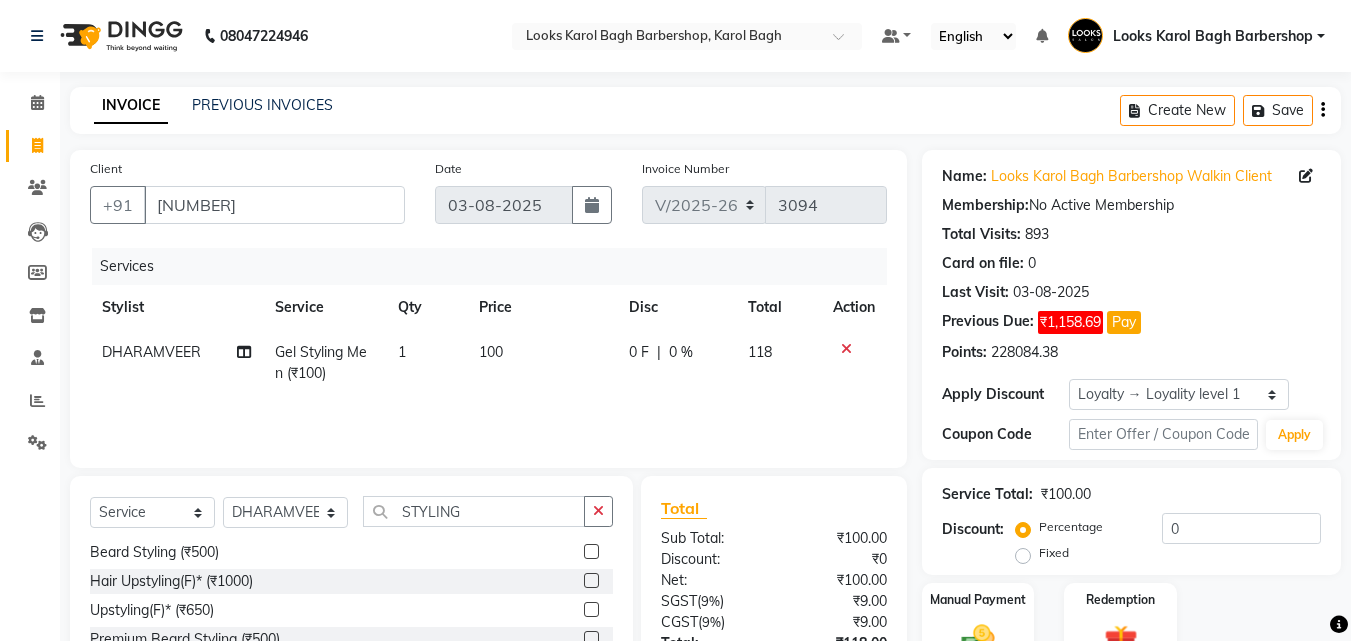 click on "100" 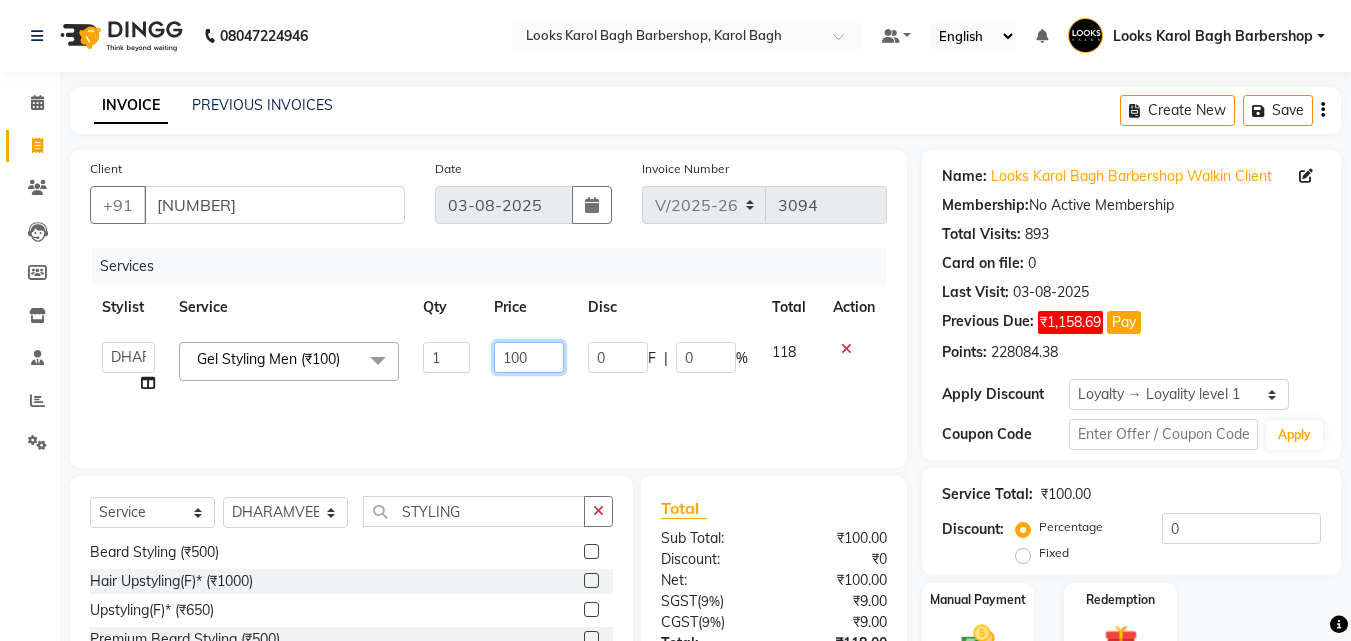 click on "100" 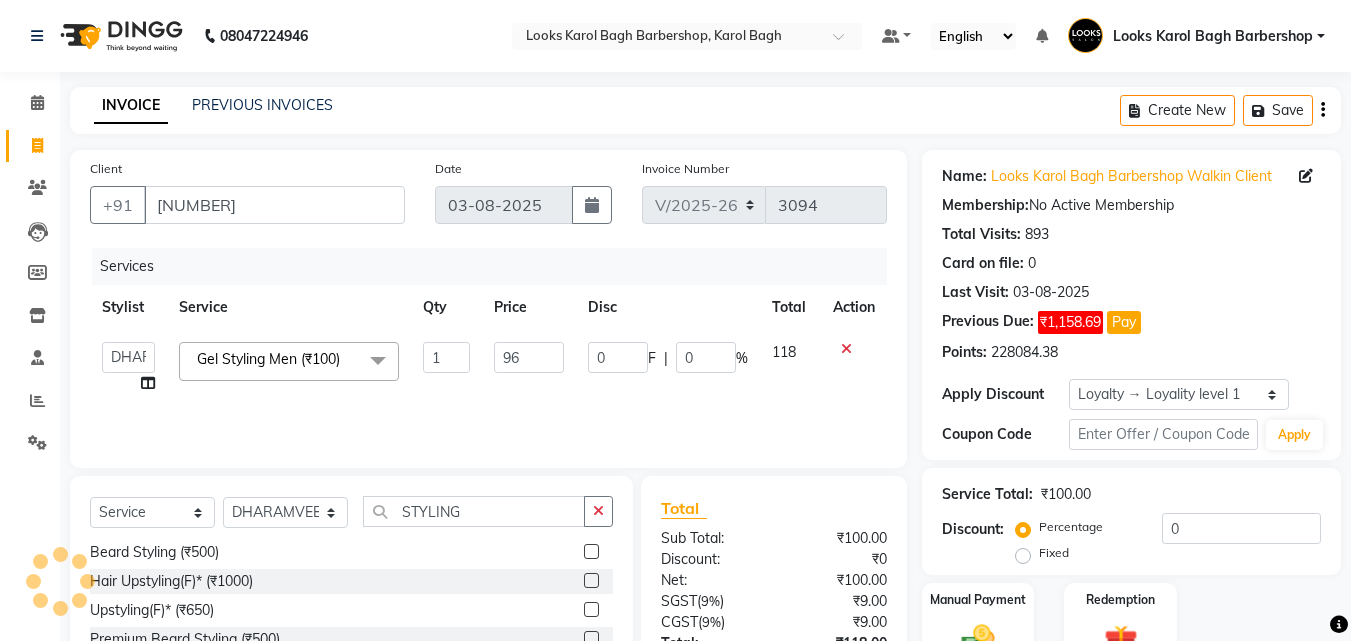 click on "Services Stylist Service Qty Price Disc Total Action  Aadil   Adnan   AENA   Aijaz   Alam   Amazon_Kart   AMIR    Anurag _asst   Arvind_asst   BIJENDER    Counter Sales   DANISH   DHARAMVEER   Eshan   FARHAN   KARAN RAI    KOMAL_NAILS   Krishna_asst   LALIT_PDCT   LHAMO   Looks_Female_Section   Looks_H.O_Store   Looks Karol Bagh Barbershop   Looks_Kart   MANIRAM   Meenu_pdct   Mohammad Sajid   NAEEM    NARENDER DEOL    Naveen_pdct   Prabhakar Kumar_PDCT   RAAJ GUPTA   RAAJ_JI   raj ji   RAM MURTI NARYAL   ROHIT    Rohit Seth   Rohit Thakur   SACHIN   sahil   Shabina   Shakir   SIMRAN   Sonia   Sunny   VIKRAM   VIKRANT SINGH    Vishal_Asst   YOGESH ASSISTANT  Gel Styling Men (₹100)  x Big Toes (₹400) French Tip Repair (₹400) Gel French Extension (₹500) Gel Tip Repair (₹350) Gel Infills (₹1350) Gel Overlays (₹1800) Gel Extension (₹500) Gel Nail Removal (₹150) Natural Nail Extensions (₹3300) French Nail Extensions (₹3500) Gel Polish Removal (₹600) Extension Removal (₹1000) 1 96 0 F | 0" 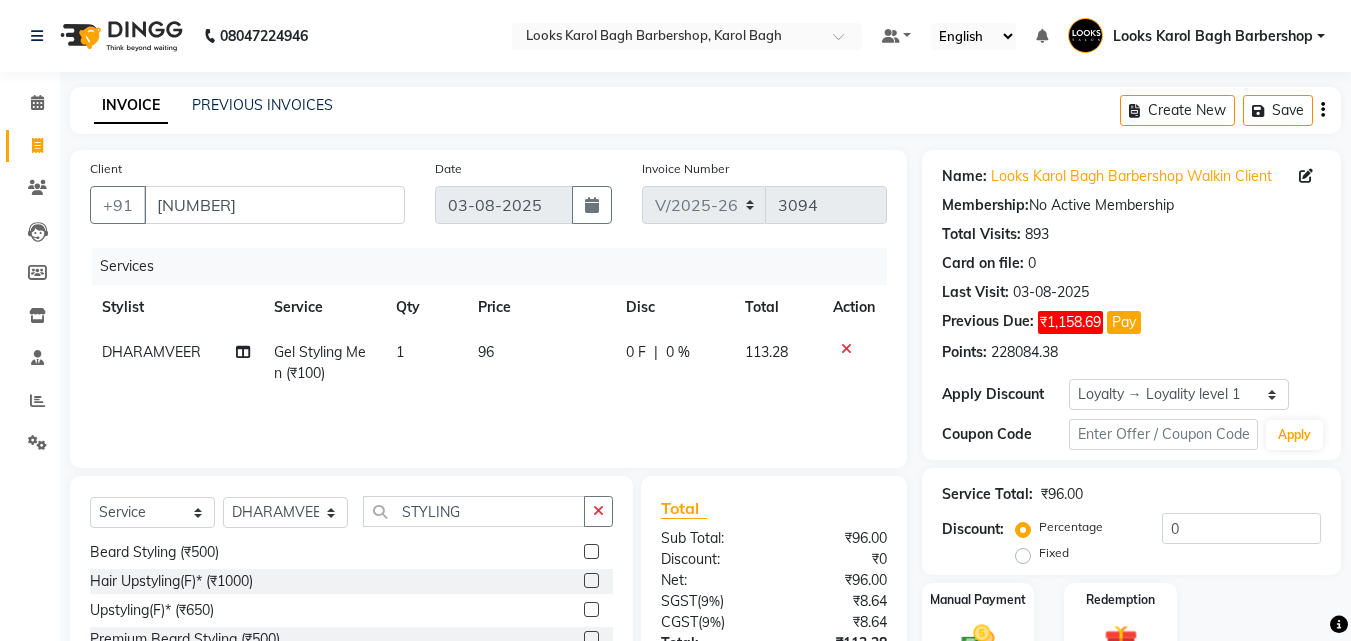 click on "96" 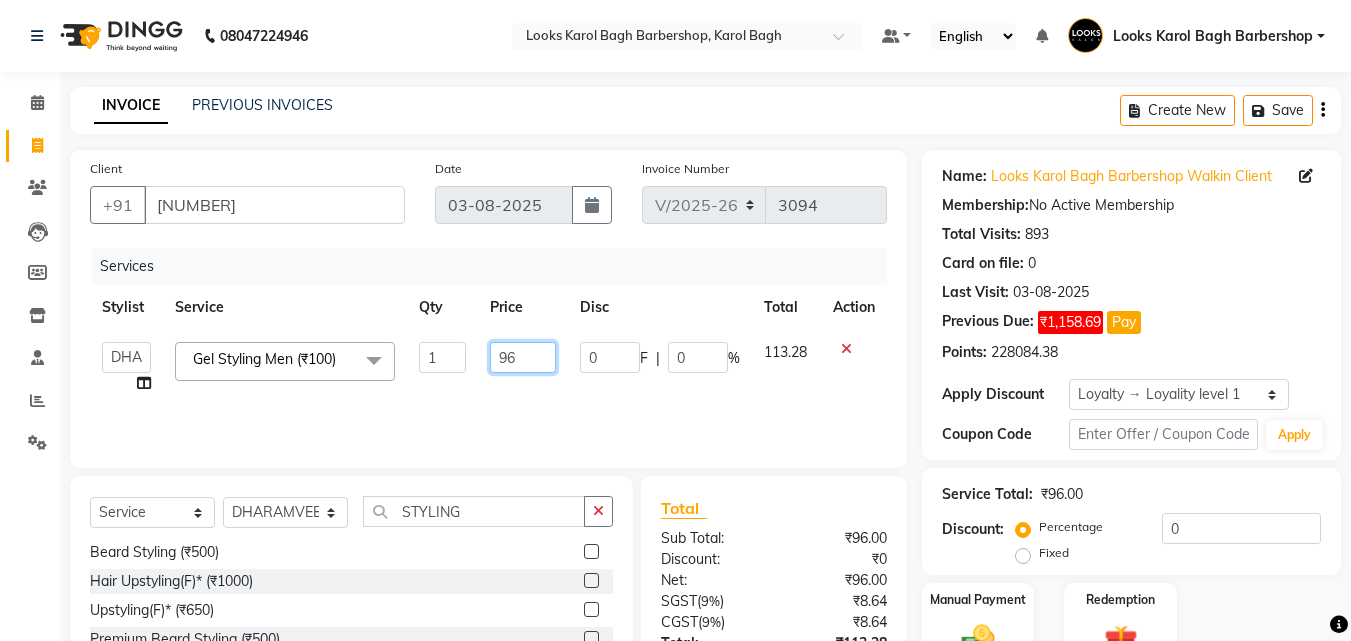 click on "96" 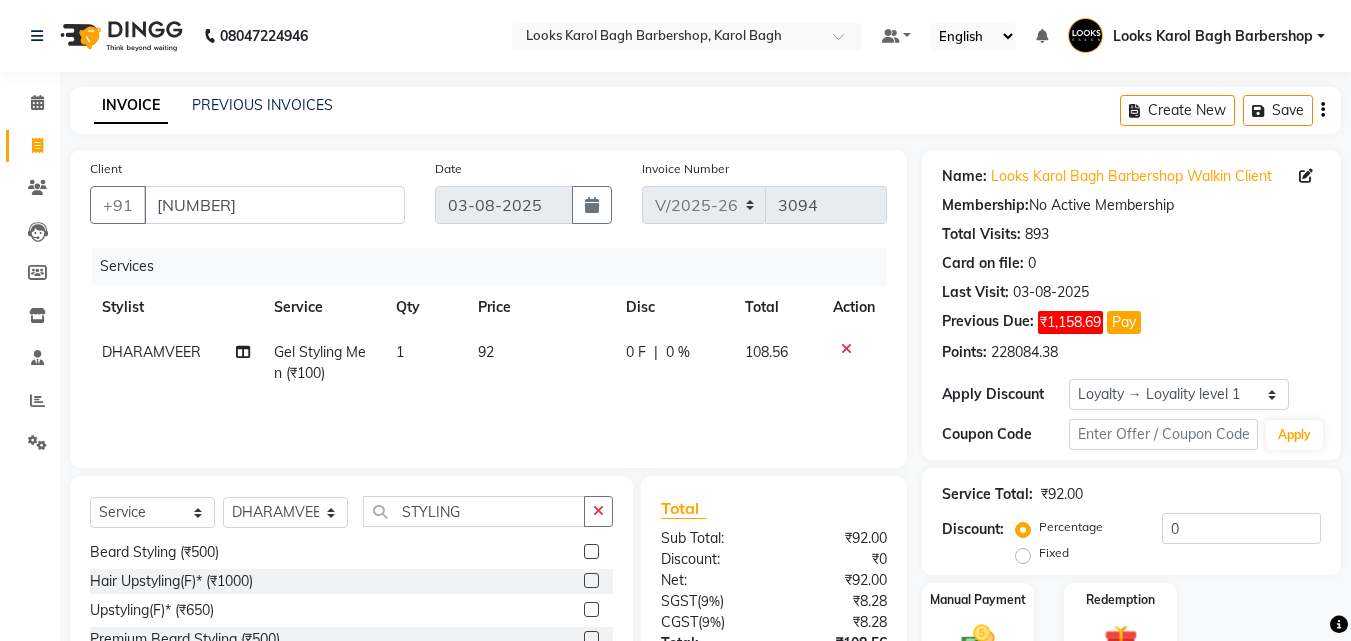 click on "92" 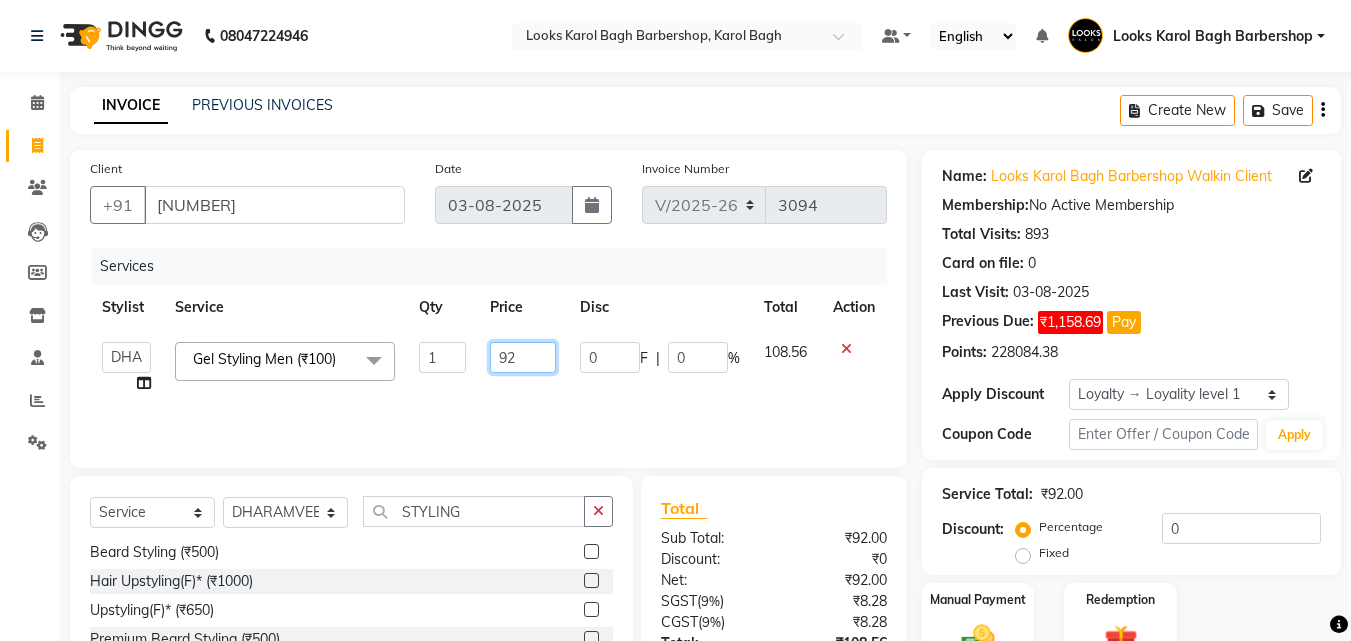 click on "92" 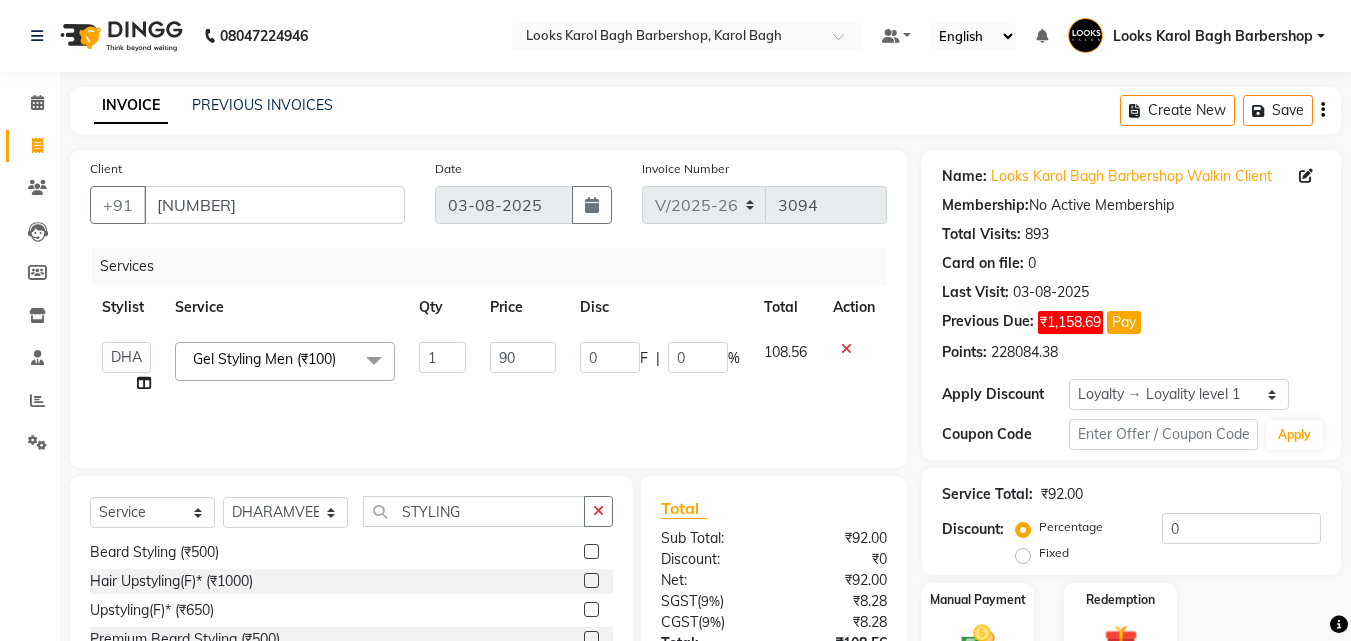 click on "Services Stylist Service Qty Price Disc Total Action  Aadil   Adnan   AENA   Aijaz   Alam   Amazon_Kart   AMIR    Anurag _asst   Arvind_asst   BIJENDER    Counter Sales   DANISH   DHARAMVEER   Eshan   FARHAN   KARAN RAI    KOMAL_NAILS   Krishna_asst   LALIT_PDCT   LHAMO   Looks_Female_Section   Looks_H.O_Store   Looks Karol Bagh Barbershop   Looks_Kart   MANIRAM   Meenu_pdct   Mohammad Sajid   NAEEM    NARENDER DEOL    Naveen_pdct   Prabhakar Kumar_PDCT   RAAJ GUPTA   RAAJ_JI   raj ji   RAM MURTI NARYAL   ROHIT    Rohit Seth   Rohit Thakur   SACHIN   sahil   Shabina   Shakir   SIMRAN   Sonia   Sunny   VIKRAM   VIKRANT SINGH    Vishal_Asst   YOGESH ASSISTANT  Gel Styling Men (₹100)  x Big Toes (₹400) French Tip Repair (₹400) Gel French Extension (₹500) Gel Tip Repair (₹350) Gel Infills (₹1350) Gel Overlays (₹1800) Gel Extension (₹500) Gel Nail Removal (₹150) Natural Nail Extensions (₹3300) French Nail Extensions (₹3500) Gel Polish Removal (₹600) Extension Removal (₹1000) 1 90 0 F | 0" 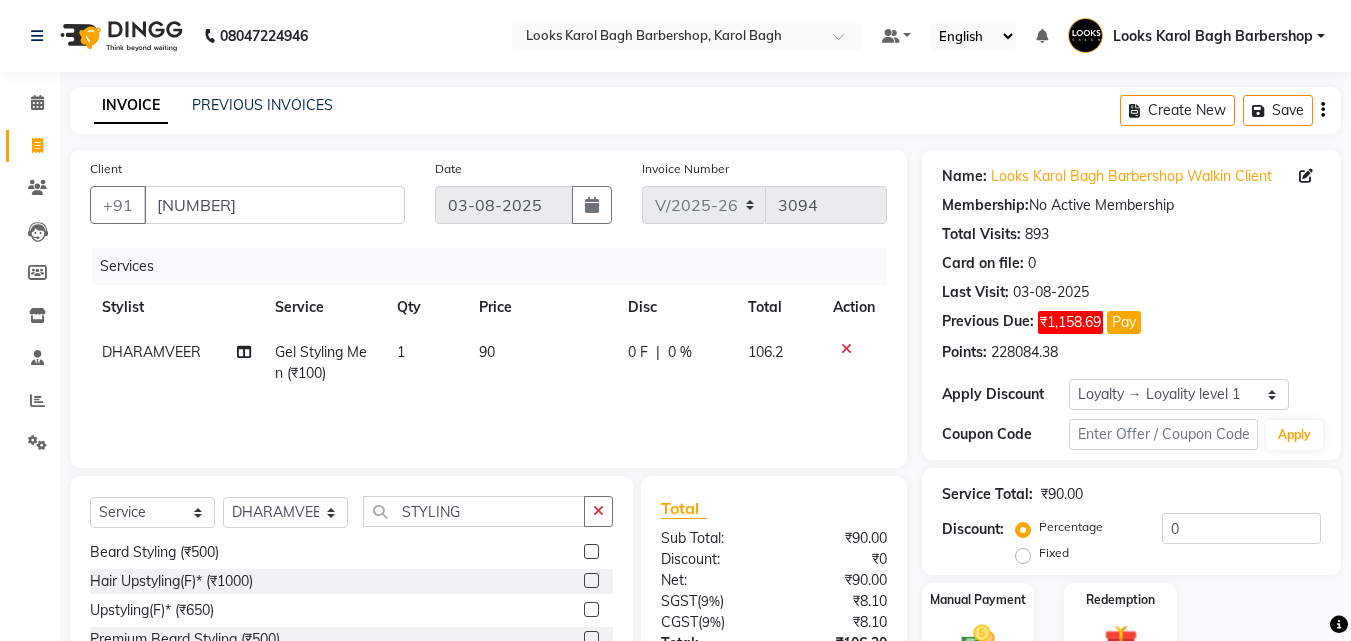 click on "90" 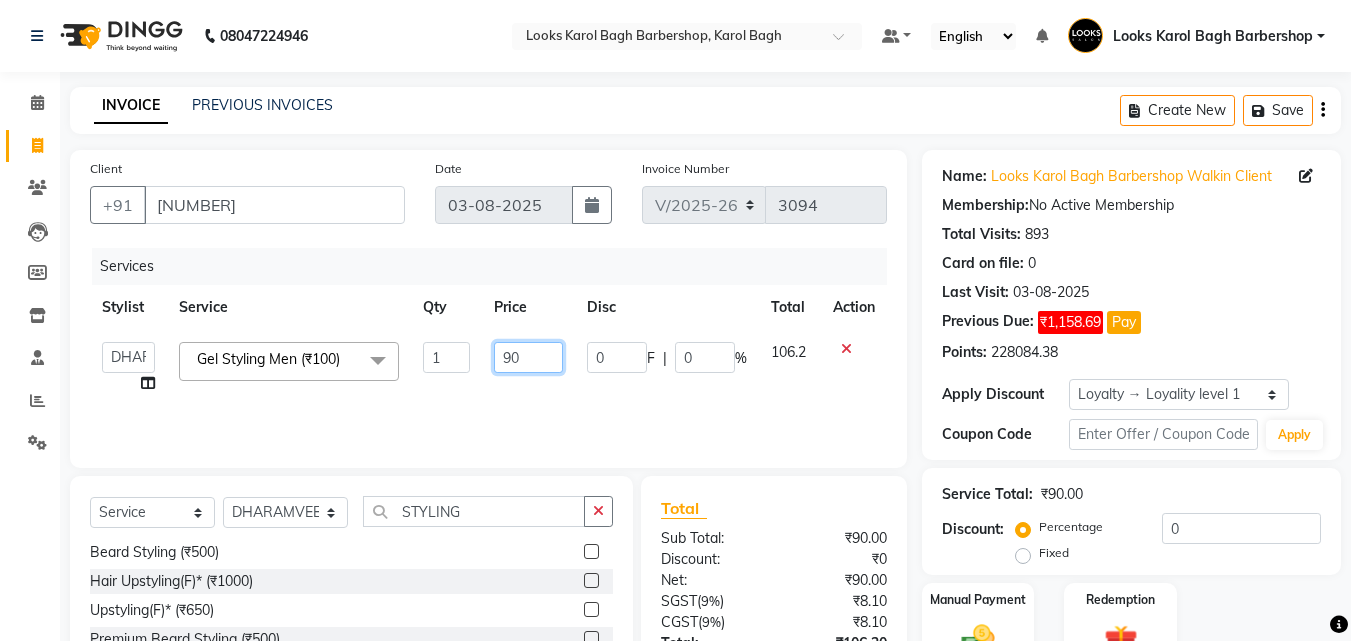 click on "90" 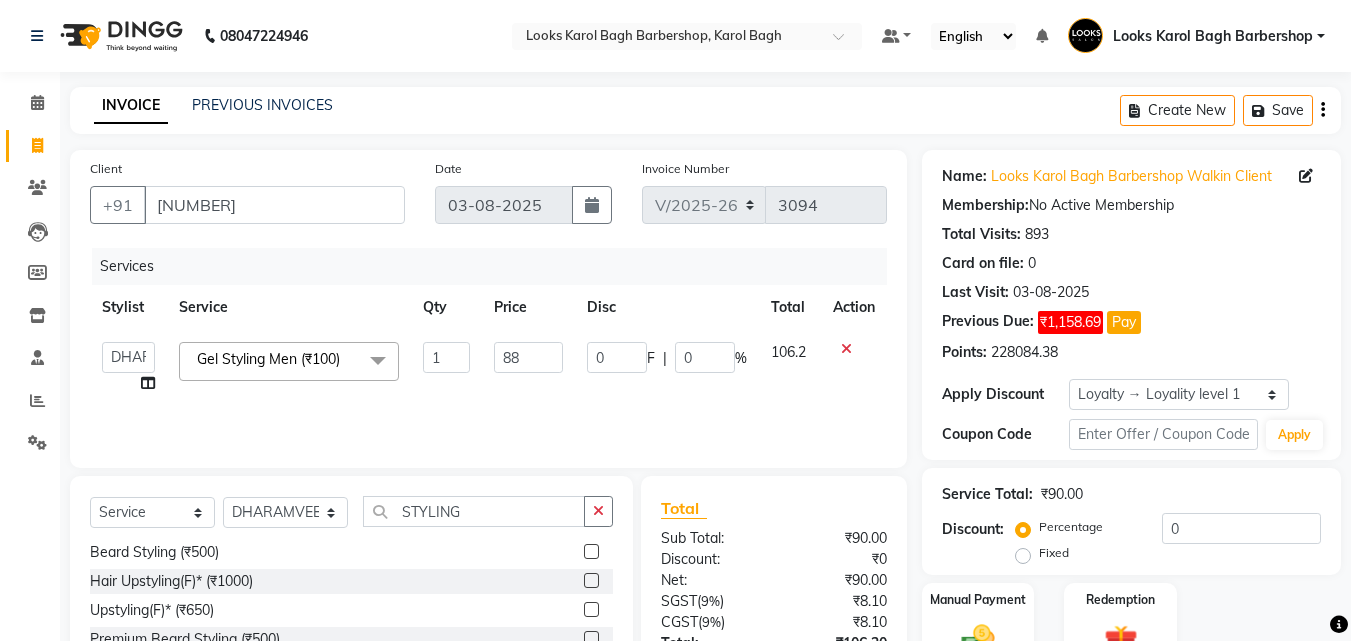 click on "Services Stylist Service Qty Price Disc Total Action  Aadil   Adnan   AENA   Aijaz   Alam   Amazon_Kart   AMIR    Anurag _asst   Arvind_asst   BIJENDER    Counter Sales   DANISH   DHARAMVEER   Eshan   FARHAN   KARAN RAI    KOMAL_NAILS   Krishna_asst   LALIT_PDCT   LHAMO   Looks_Female_Section   Looks_H.O_Store   Looks Karol Bagh Barbershop   Looks_Kart   MANIRAM   Meenu_pdct   Mohammad Sajid   NAEEM    NARENDER DEOL    Naveen_pdct   Prabhakar Kumar_PDCT   RAAJ GUPTA   RAAJ_JI   raj ji   RAM MURTI NARYAL   ROHIT    Rohit Seth   Rohit Thakur   SACHIN   sahil   Shabina   Shakir   SIMRAN   Sonia   Sunny   VIKRAM   VIKRANT SINGH    Vishal_Asst   YOGESH ASSISTANT  Gel Styling Men (₹100)  x Big Toes (₹400) French Tip Repair (₹400) Gel French Extension (₹500) Gel Tip Repair (₹350) Gel Infills (₹1350) Gel Overlays (₹1800) Gel Extension (₹500) Gel Nail Removal (₹150) Natural Nail Extensions (₹3300) French Nail Extensions (₹3500) Gel Polish Removal (₹600) Extension Removal (₹1000) 1 88 0 F | 0" 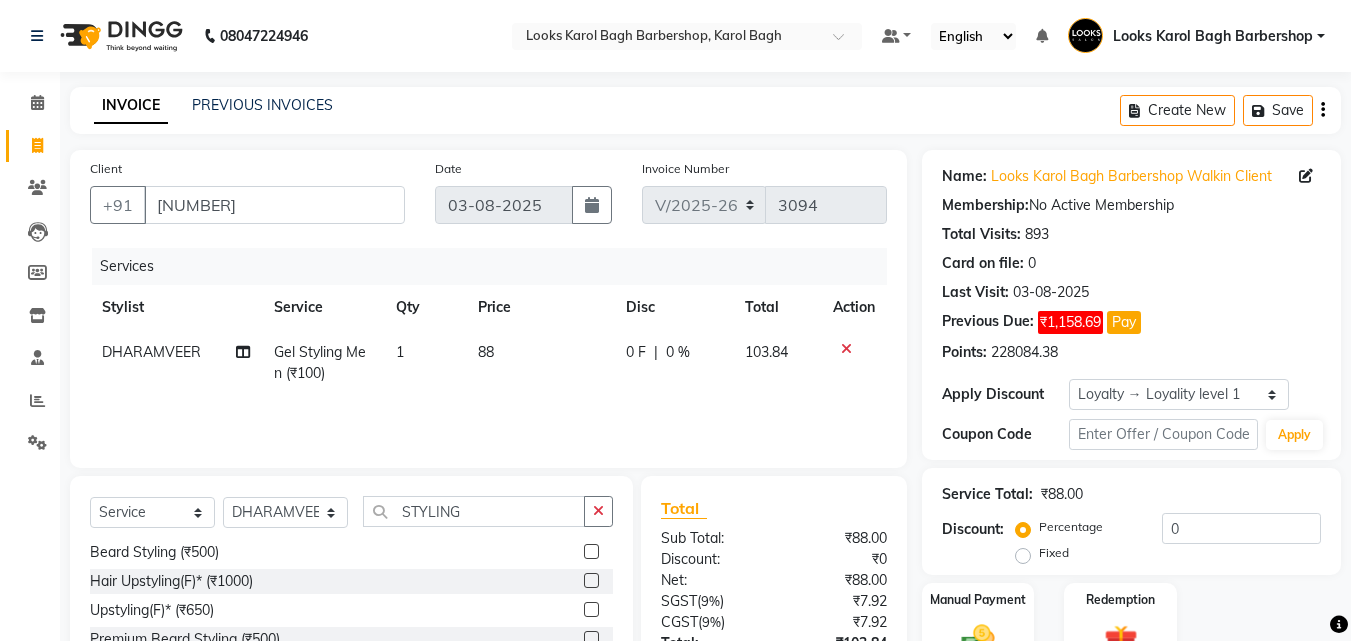 click on "88" 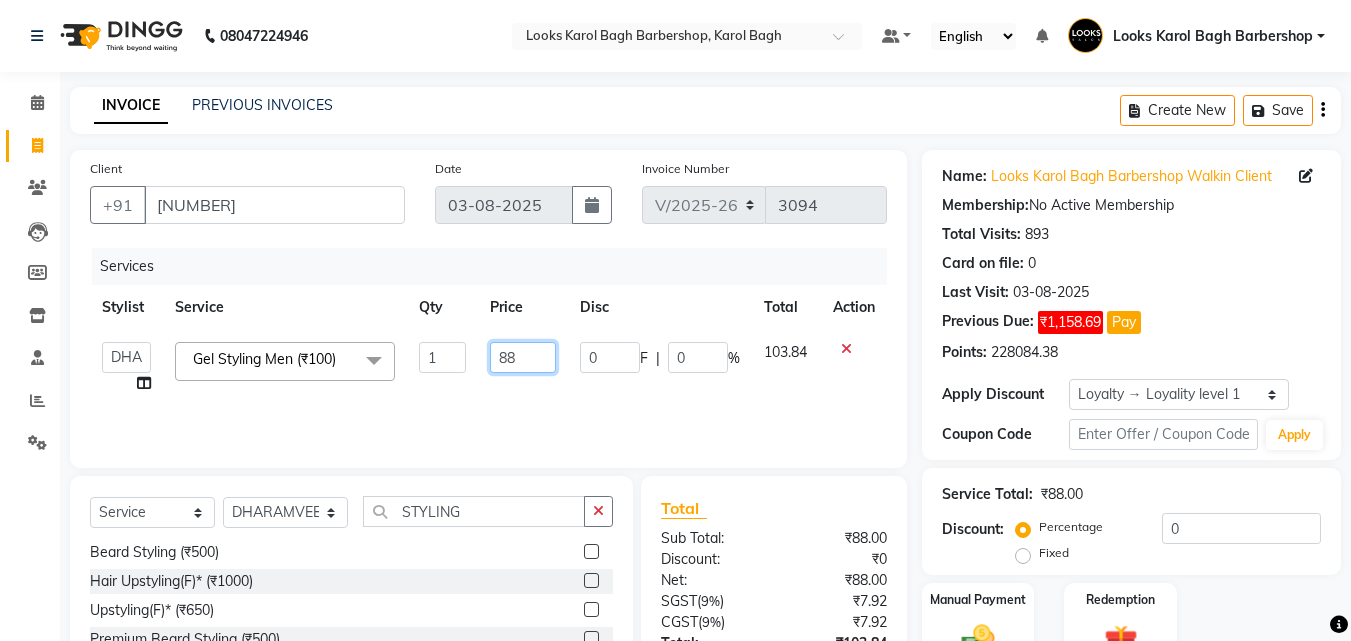click on "88" 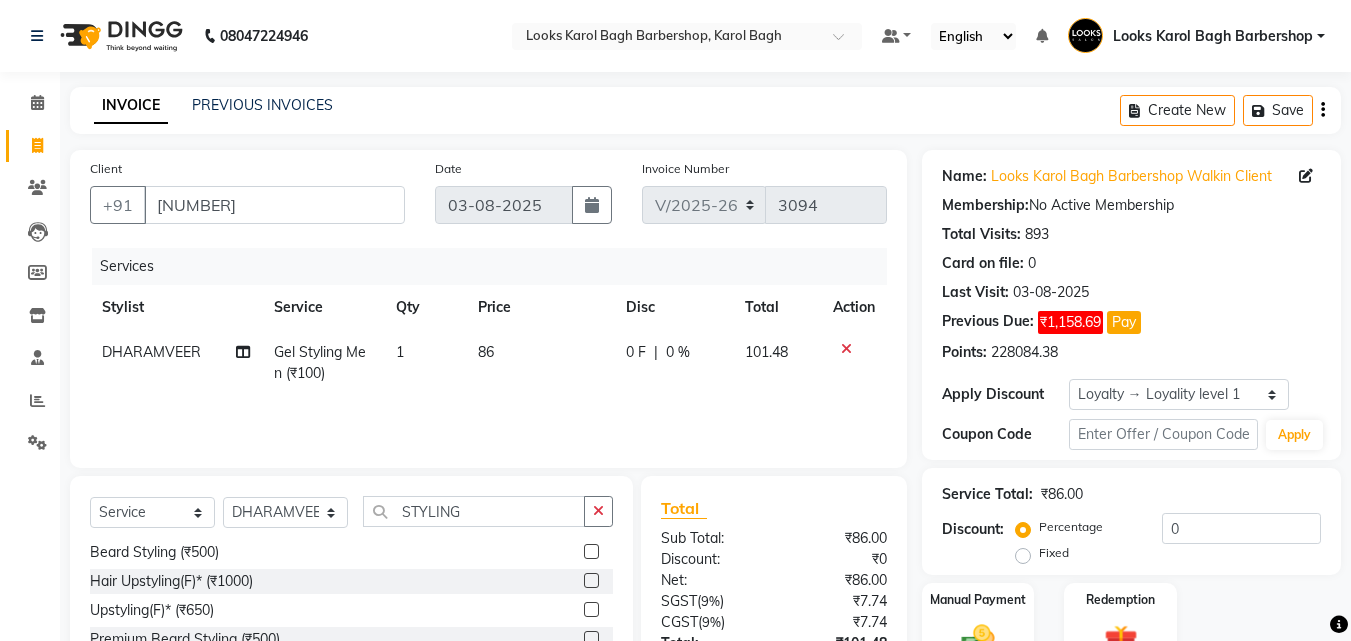 click on "86" 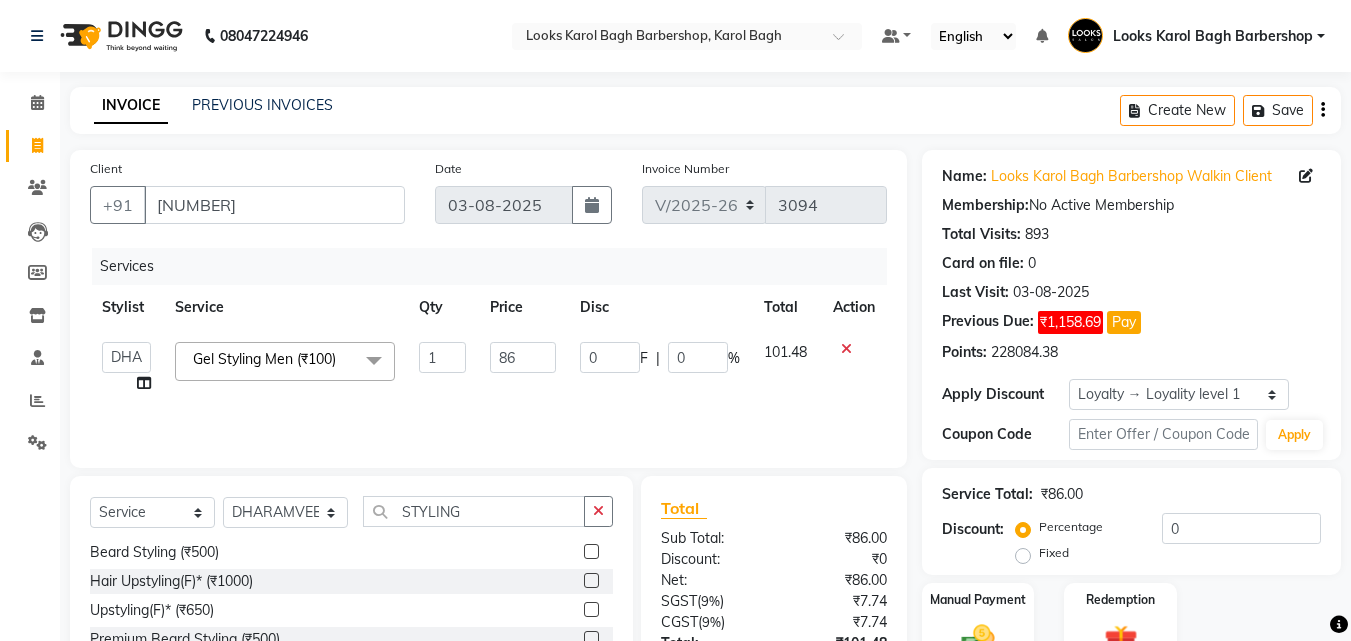 scroll, scrollTop: 180, scrollLeft: 0, axis: vertical 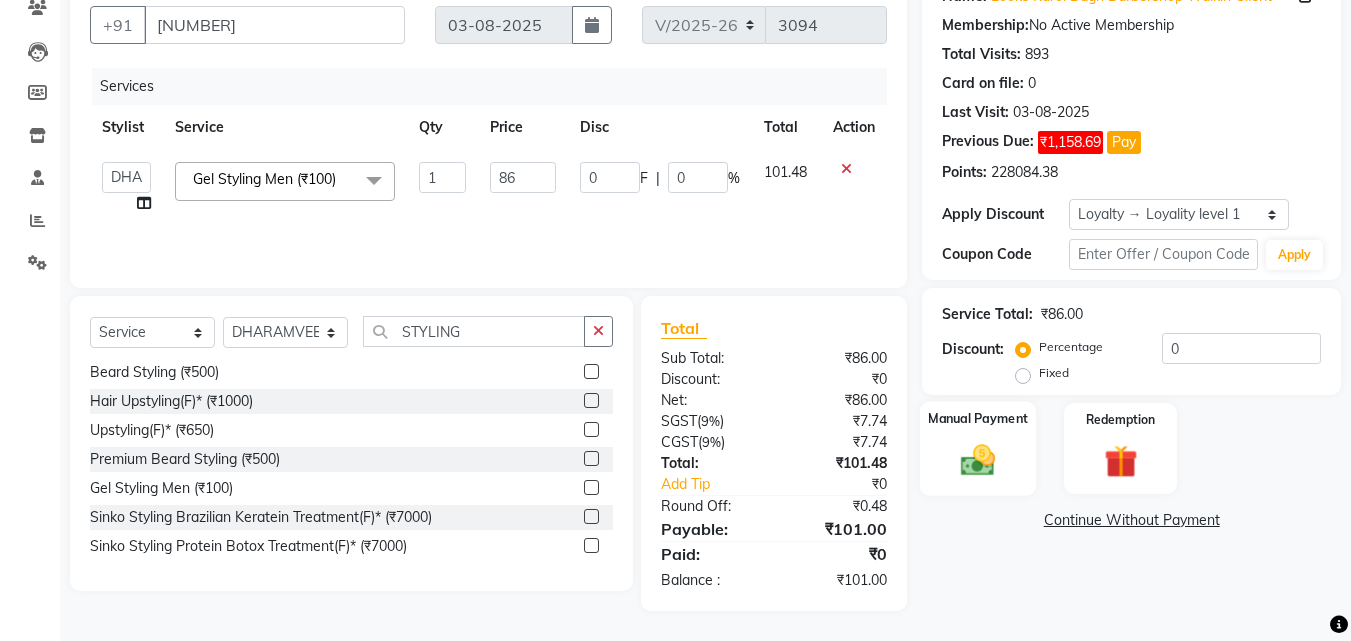 drag, startPoint x: 976, startPoint y: 469, endPoint x: 961, endPoint y: 462, distance: 16.552946 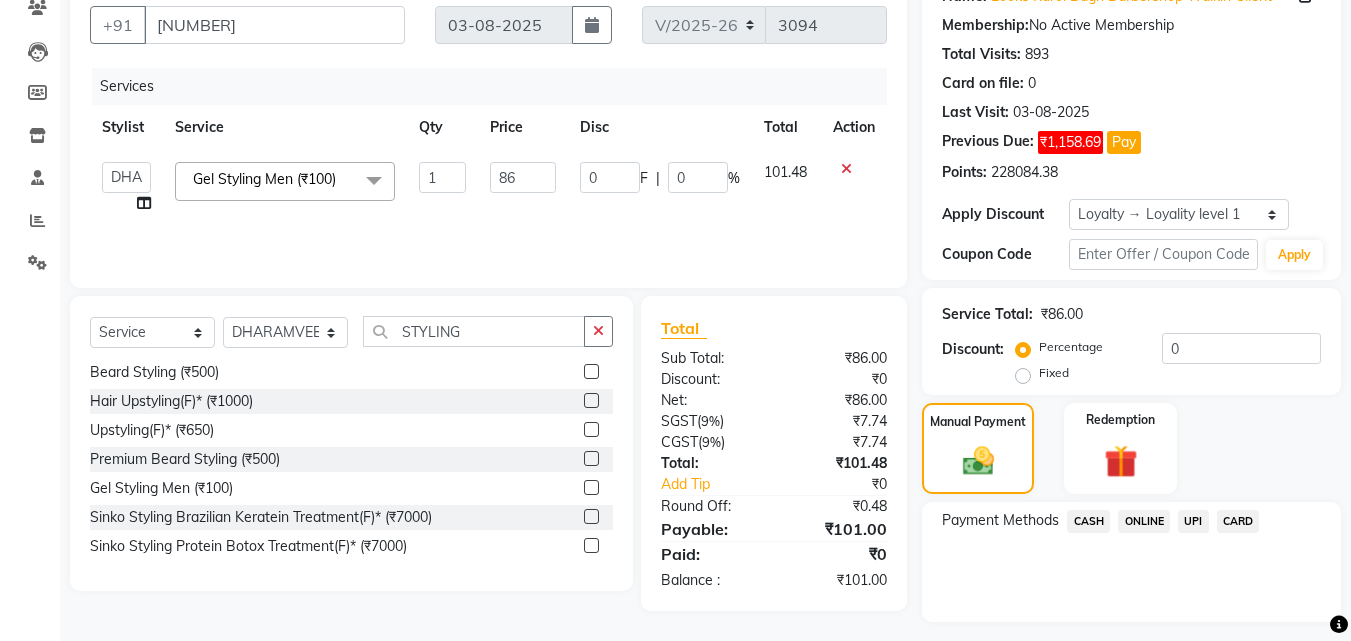 click on "CASH" 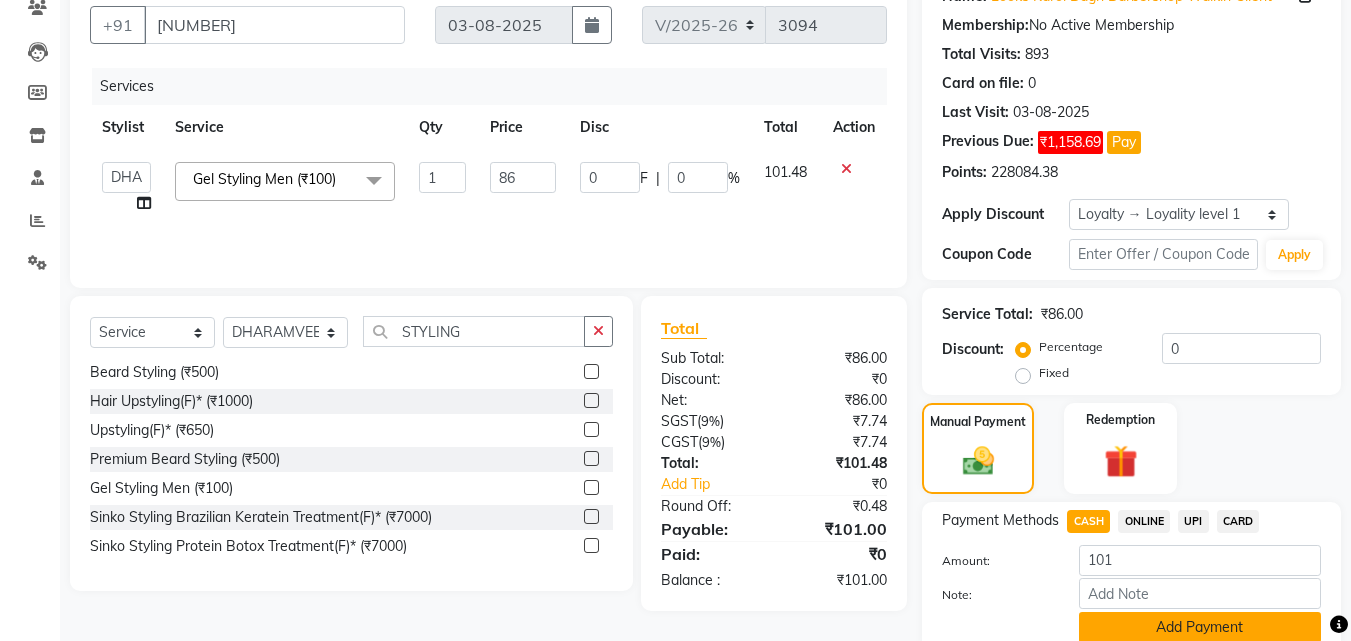 click on "Add Payment" 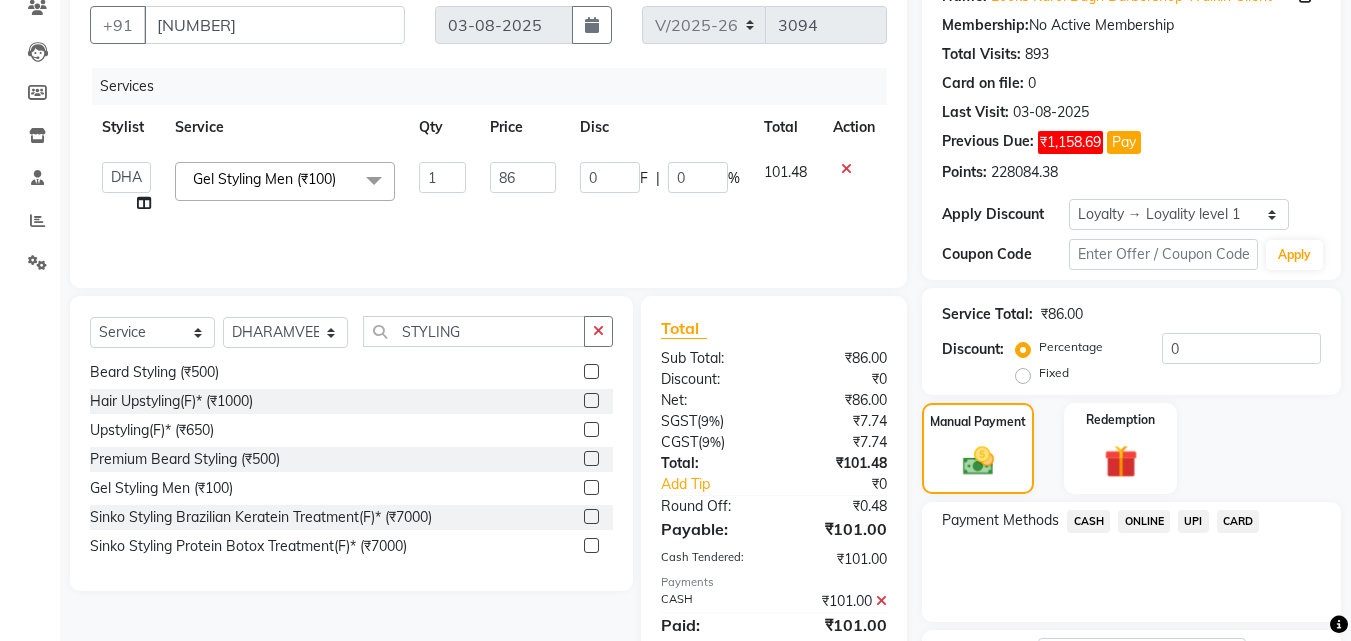 scroll, scrollTop: 350, scrollLeft: 0, axis: vertical 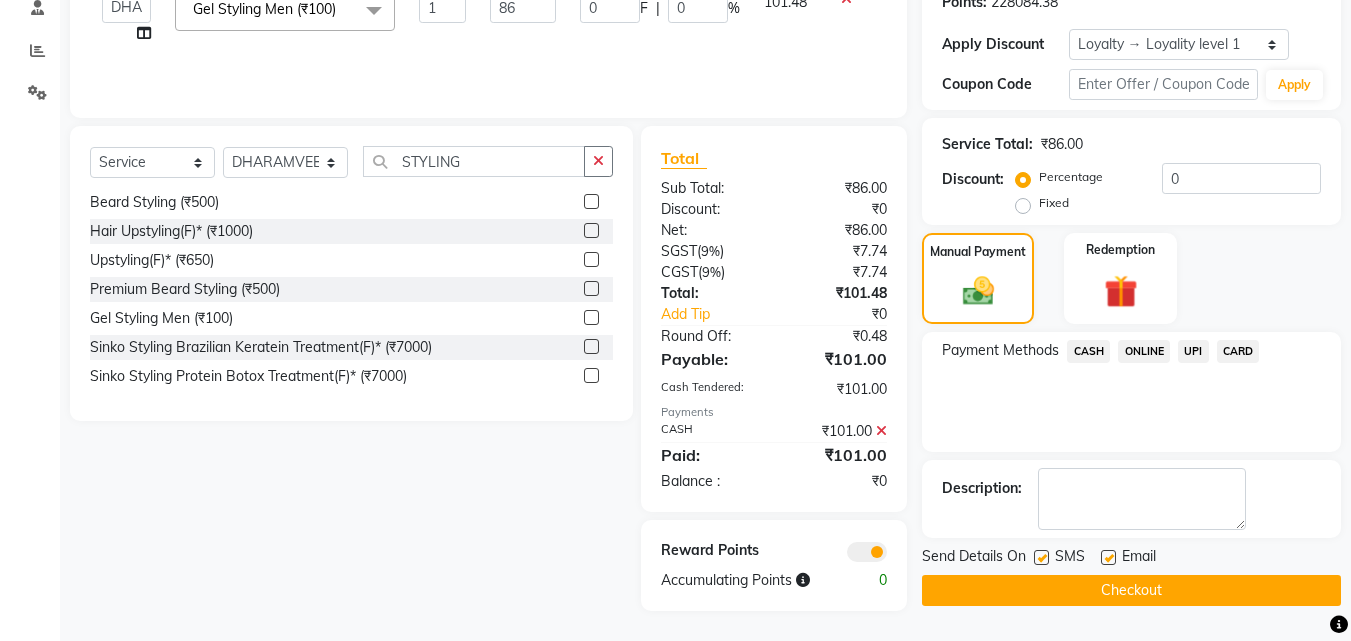 click on "Checkout" 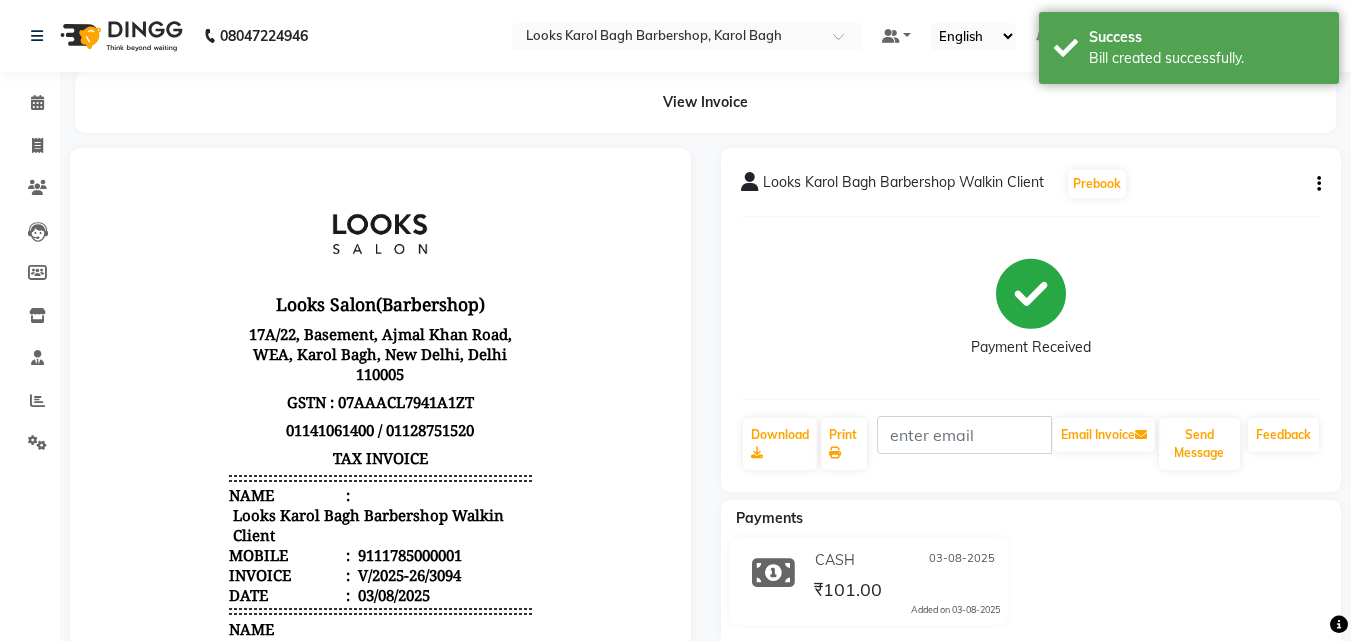 scroll, scrollTop: 0, scrollLeft: 0, axis: both 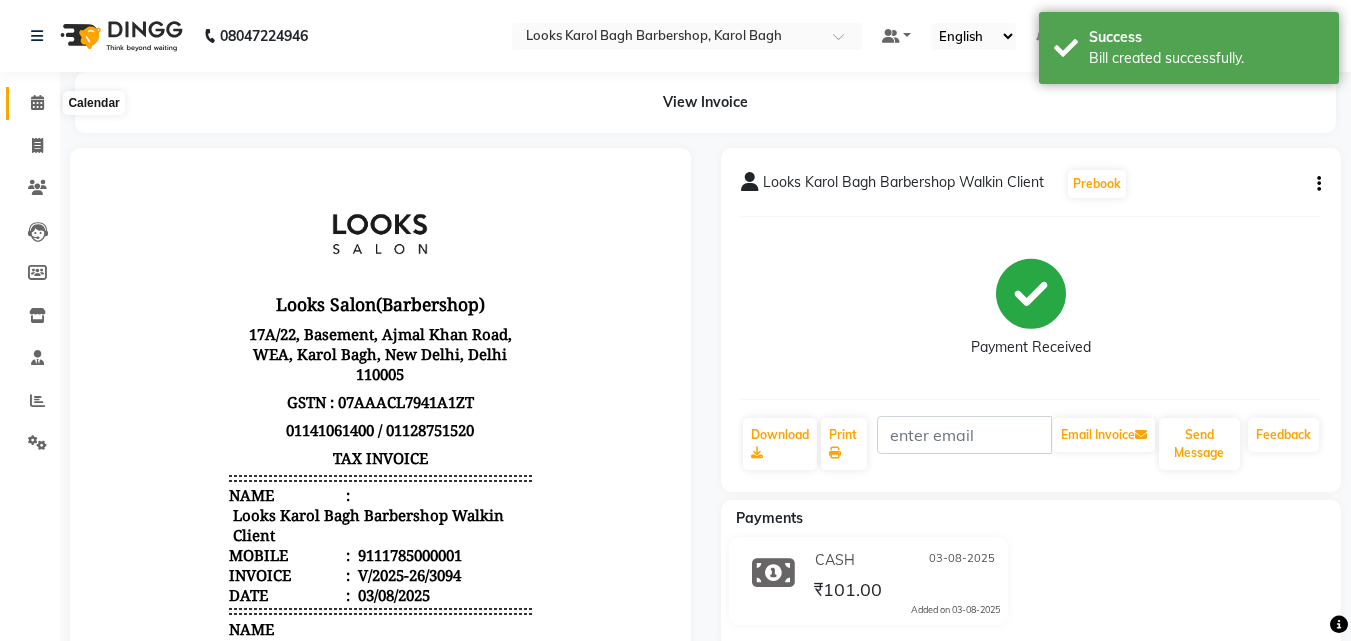 click 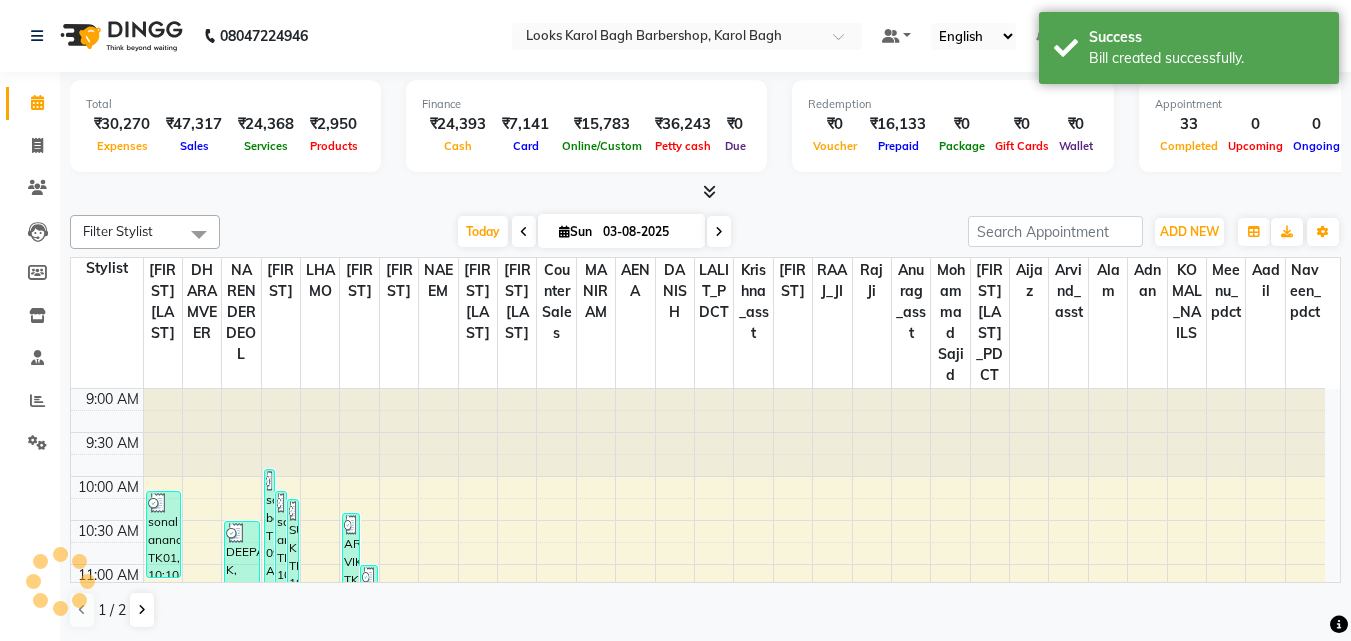scroll, scrollTop: 0, scrollLeft: 0, axis: both 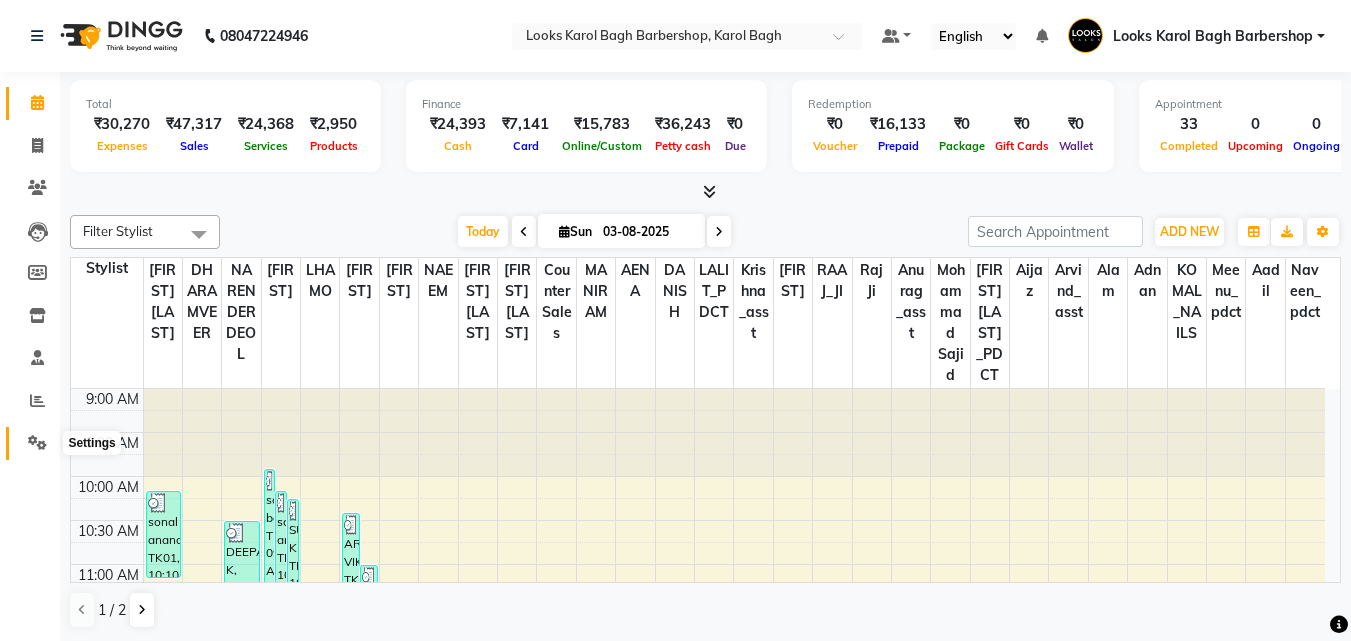 click 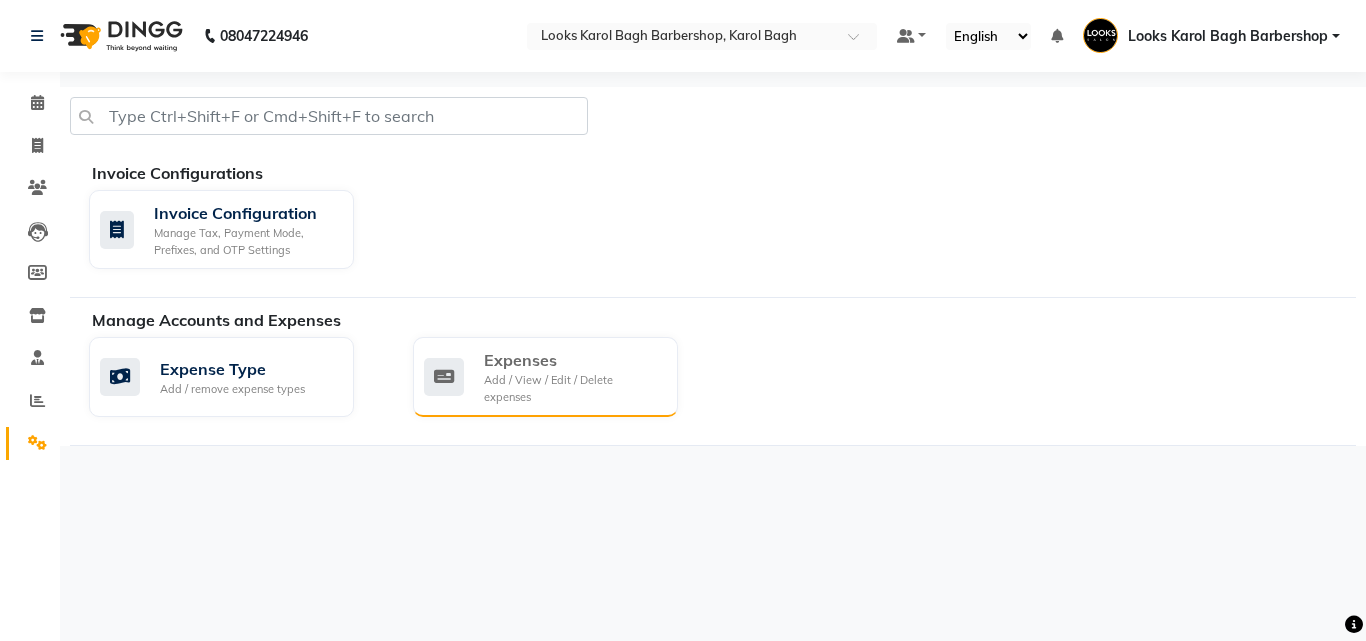 click on "Expenses Add / View / Edit / Delete expenses" 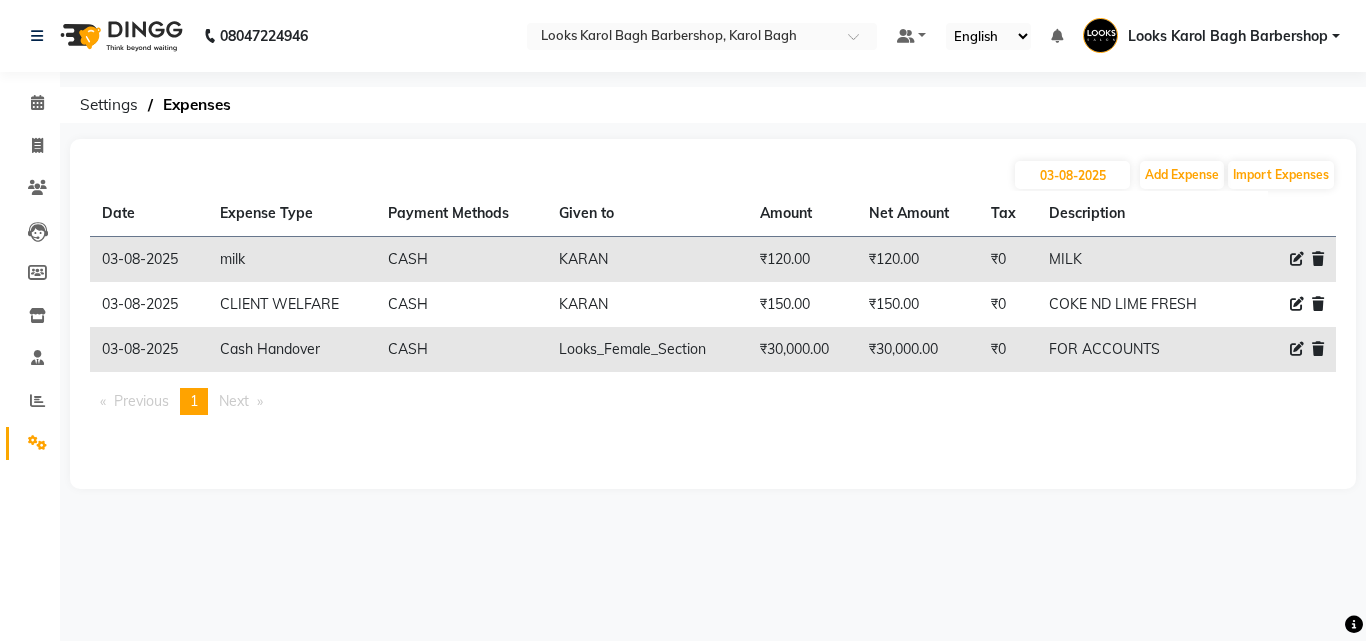 click 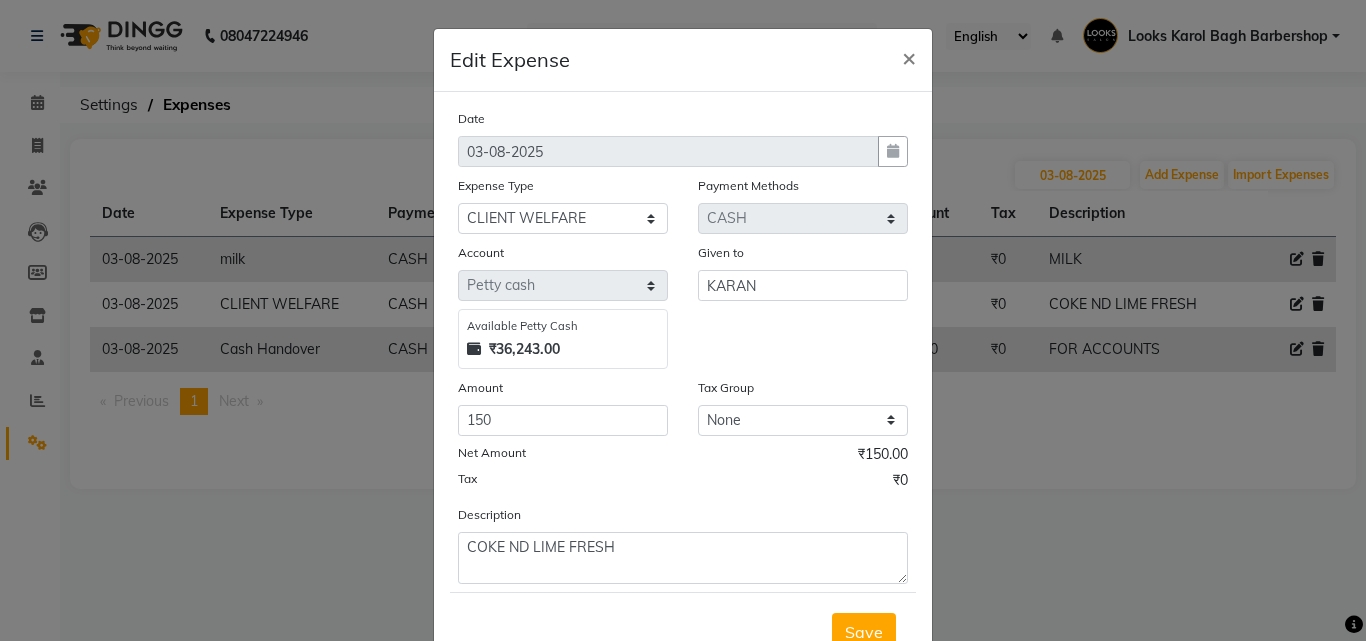 click on "Amount" 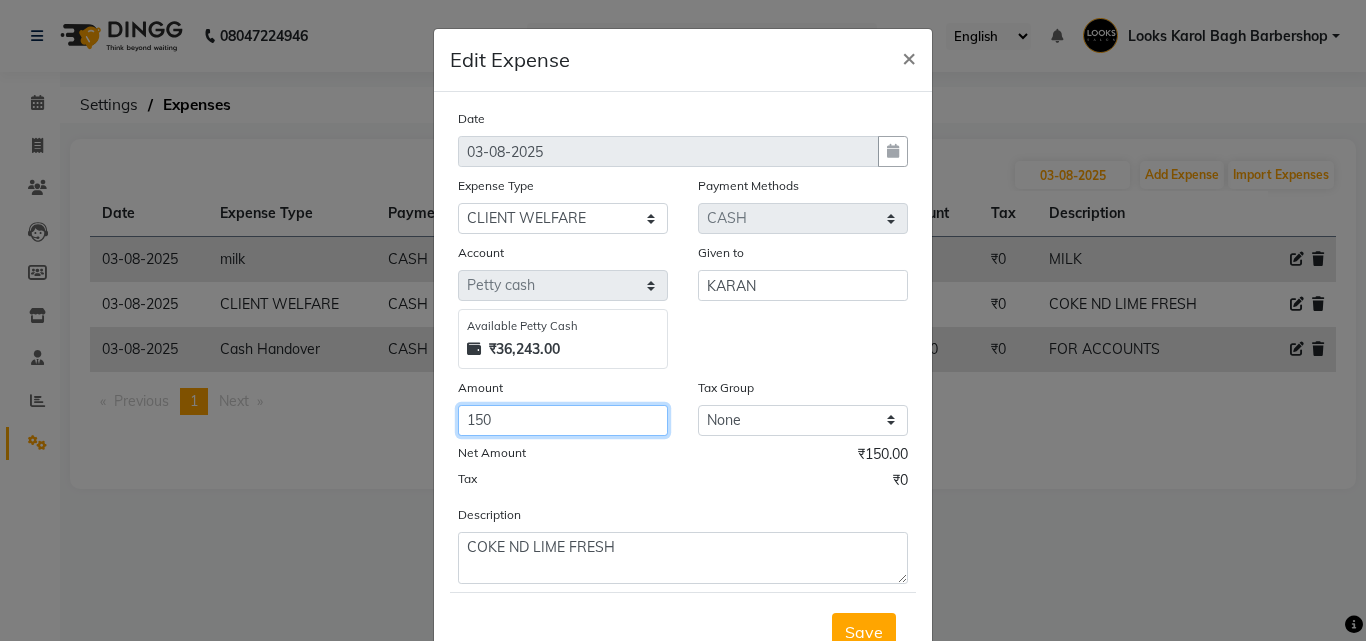 click on "150" 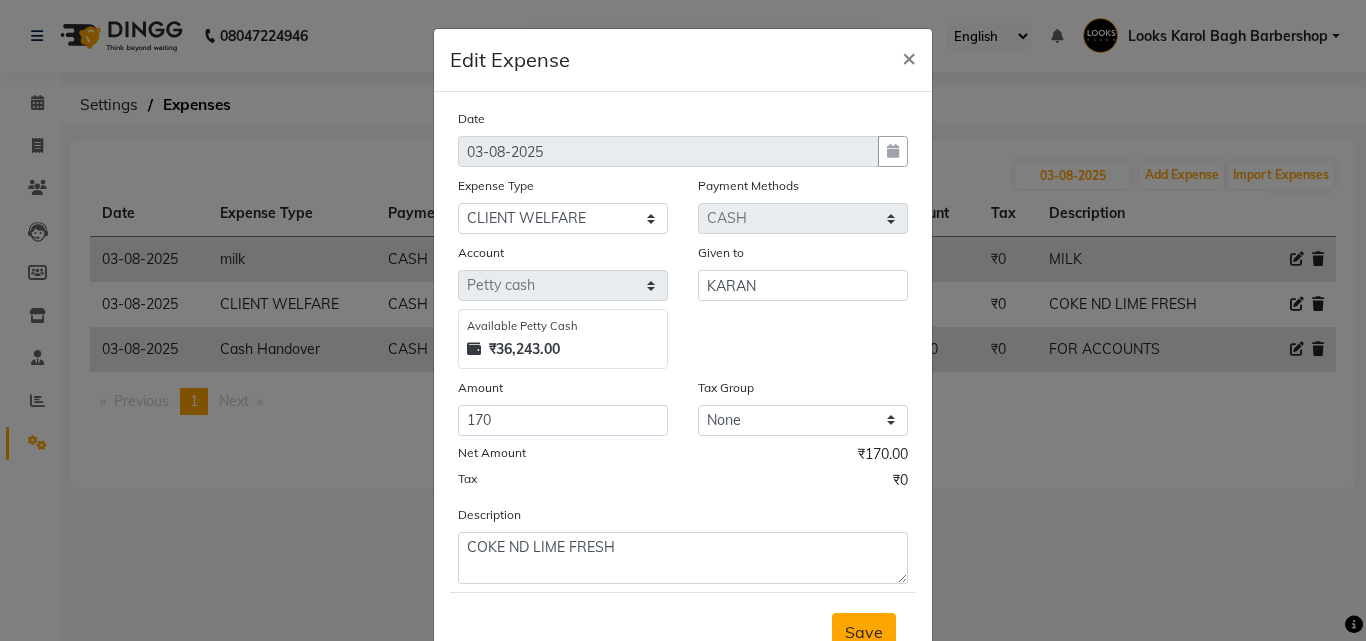 click on "Save" at bounding box center (864, 632) 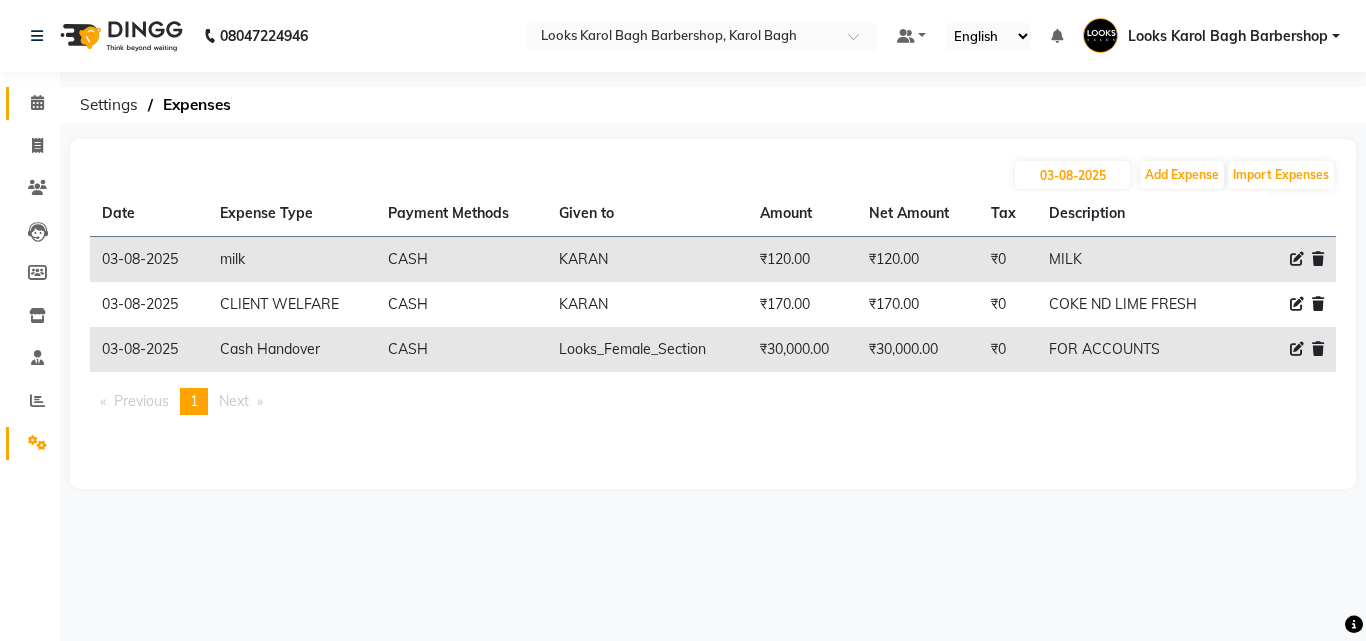 click on "Calendar" 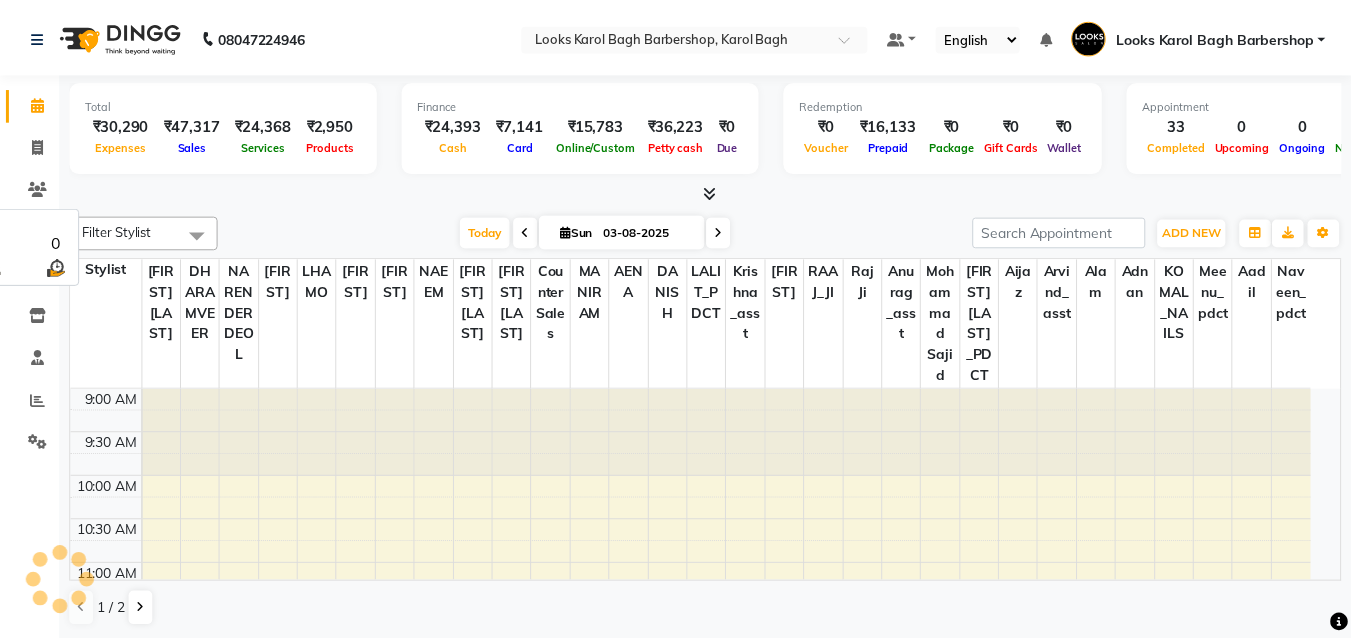 scroll, scrollTop: 0, scrollLeft: 0, axis: both 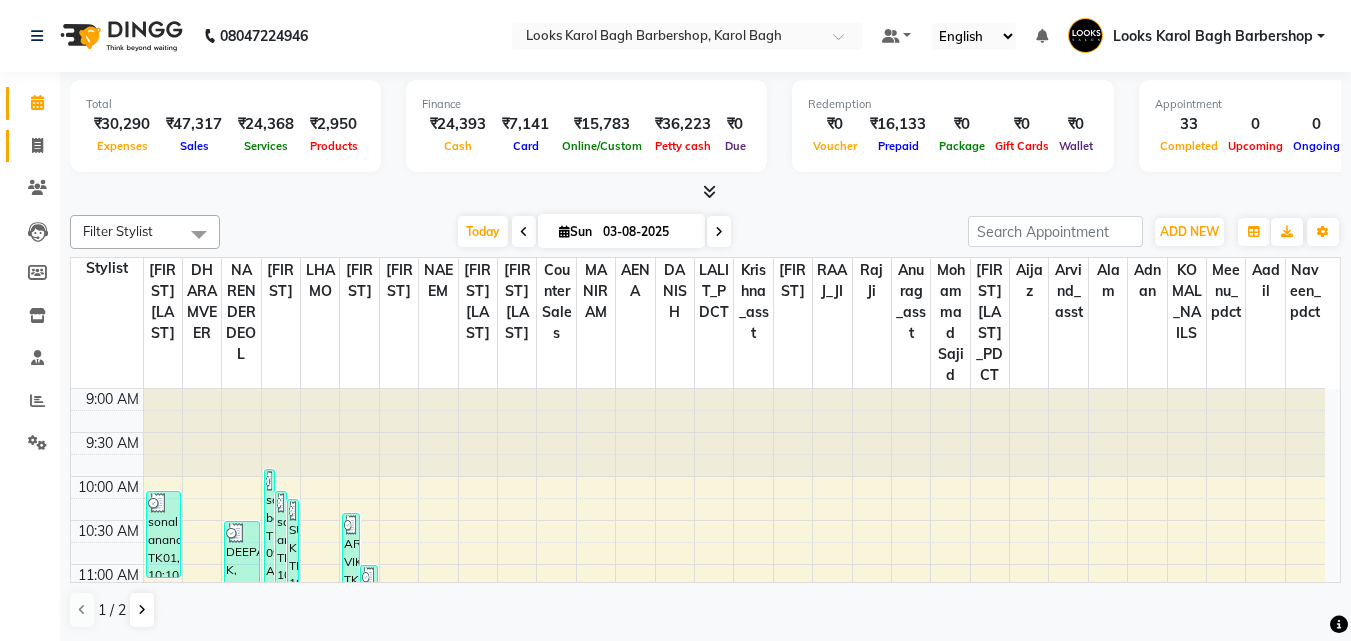 click on "Invoice" 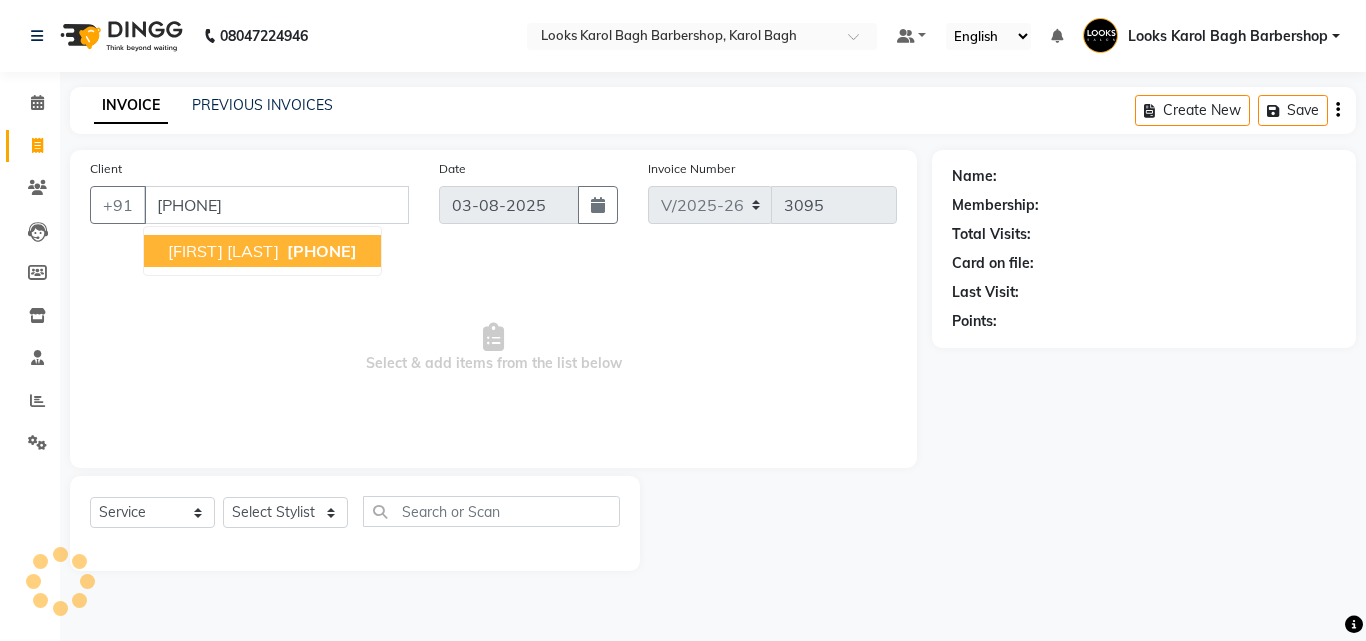 click on "GIRISH MEHTA   9811075243" at bounding box center [262, 251] 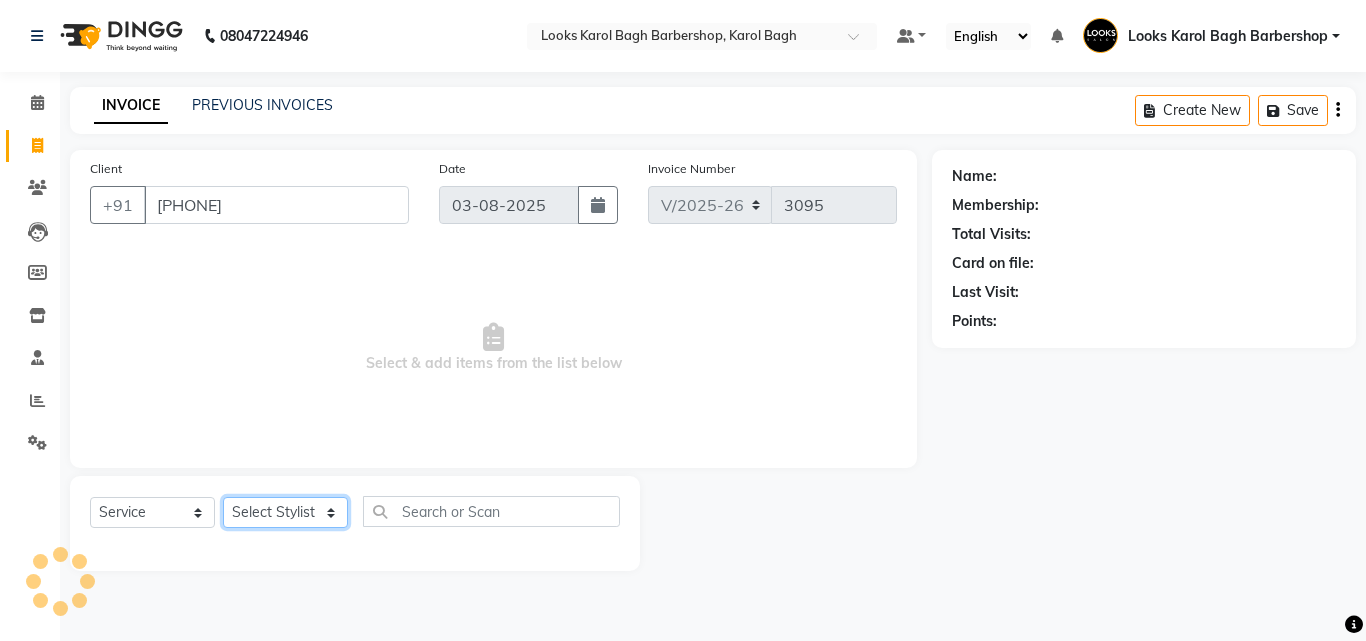 drag, startPoint x: 274, startPoint y: 516, endPoint x: 274, endPoint y: 497, distance: 19 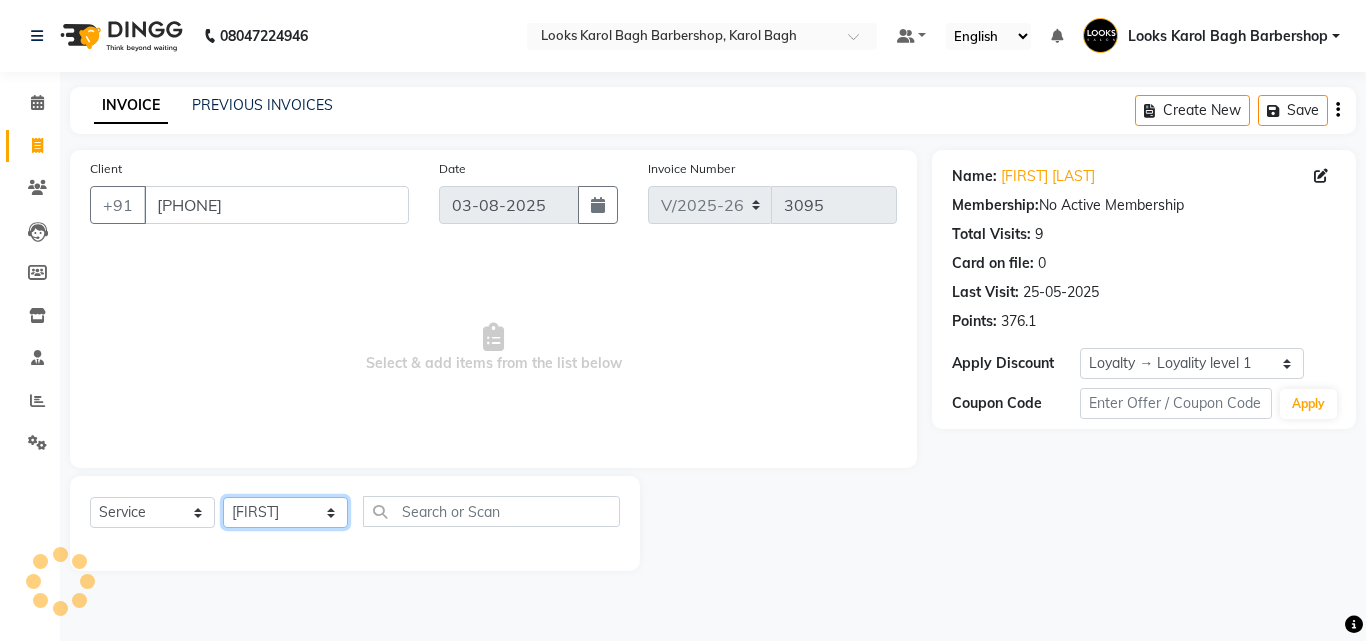 click on "Select Stylist Aadil Adnan AENA Aijaz Alam Amazon_Kart AMIR  Anurag _asst Arvind_asst BIJENDER  Counter Sales DANISH DHARAMVEER Eshan FARHAN KARAN RAI  KOMAL_NAILS Krishna_asst LALIT_PDCT LHAMO Looks_Female_Section Looks_H.O_Store Looks Karol Bagh Barbershop Looks_Kart MANIRAM Meenu_pdct Mohammad Sajid NAEEM  NARENDER DEOL  Naveen_pdct Prabhakar Kumar_PDCT RAAJ GUPTA RAAJ_JI raj ji RAM MURTI NARYAL ROHIT  Rohit Seth Rohit Thakur SACHIN sahil Shabina Shakir SIMRAN Sonia Sunny VIKRAM VIKRANT SINGH  Vishal_Asst YOGESH ASSISTANT" 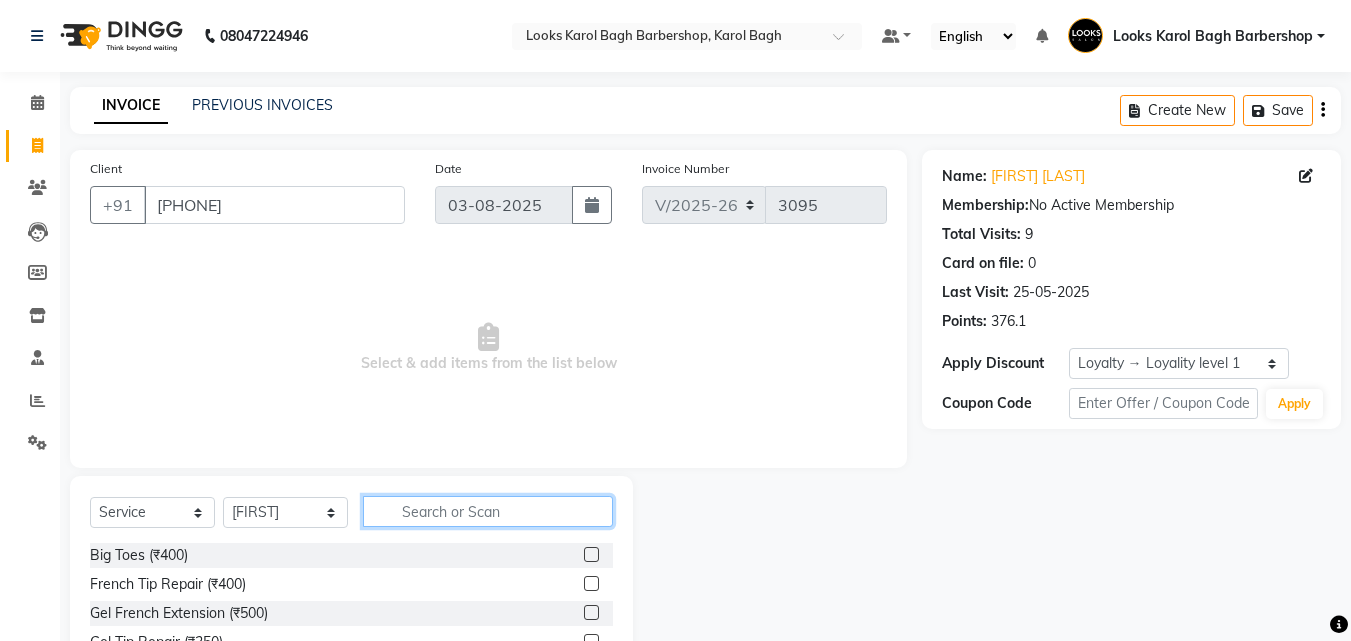 click 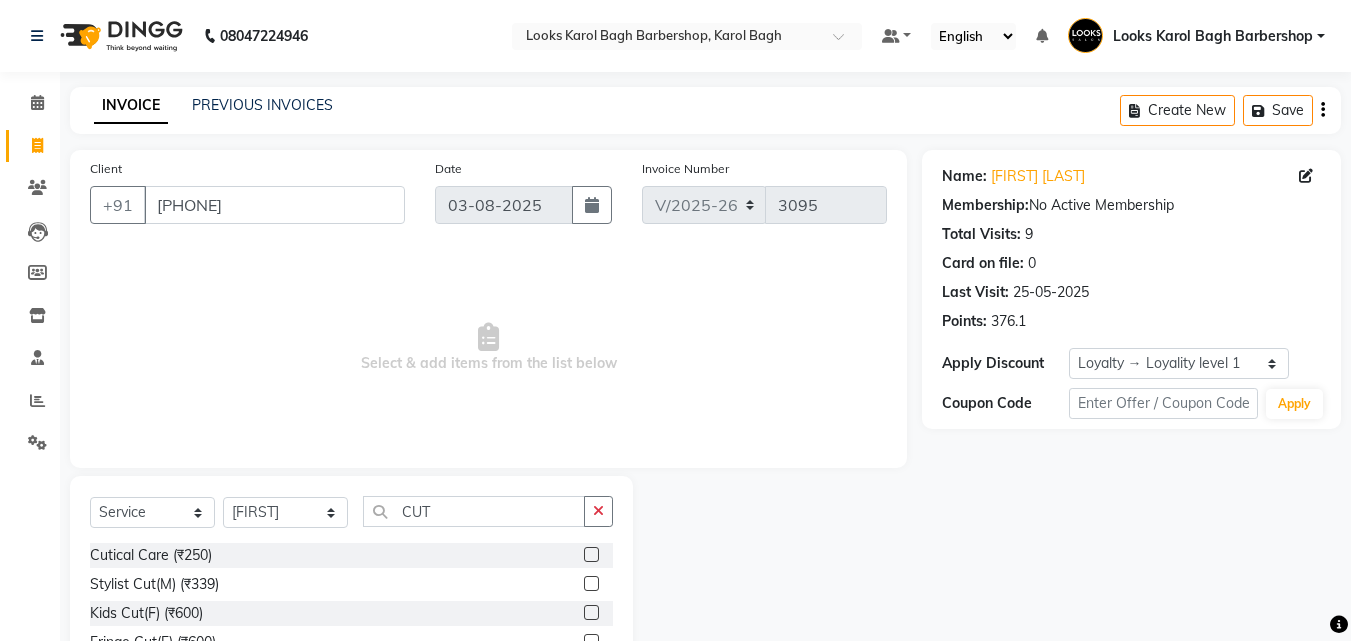 click 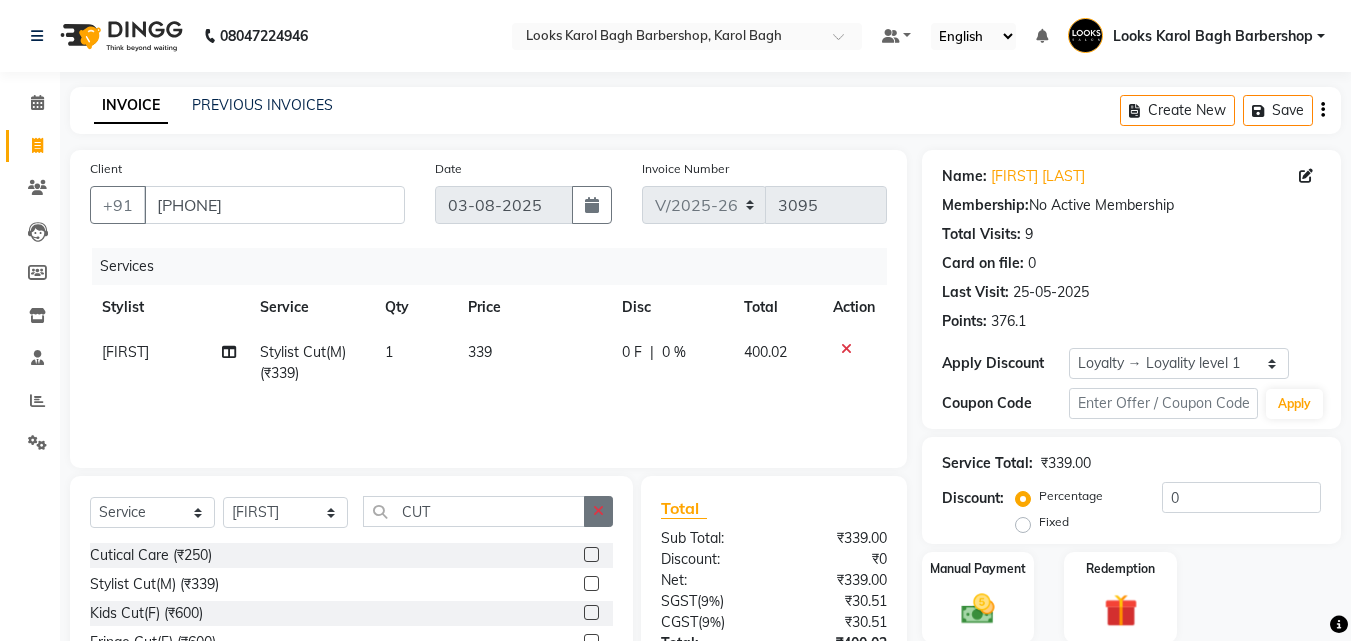 click 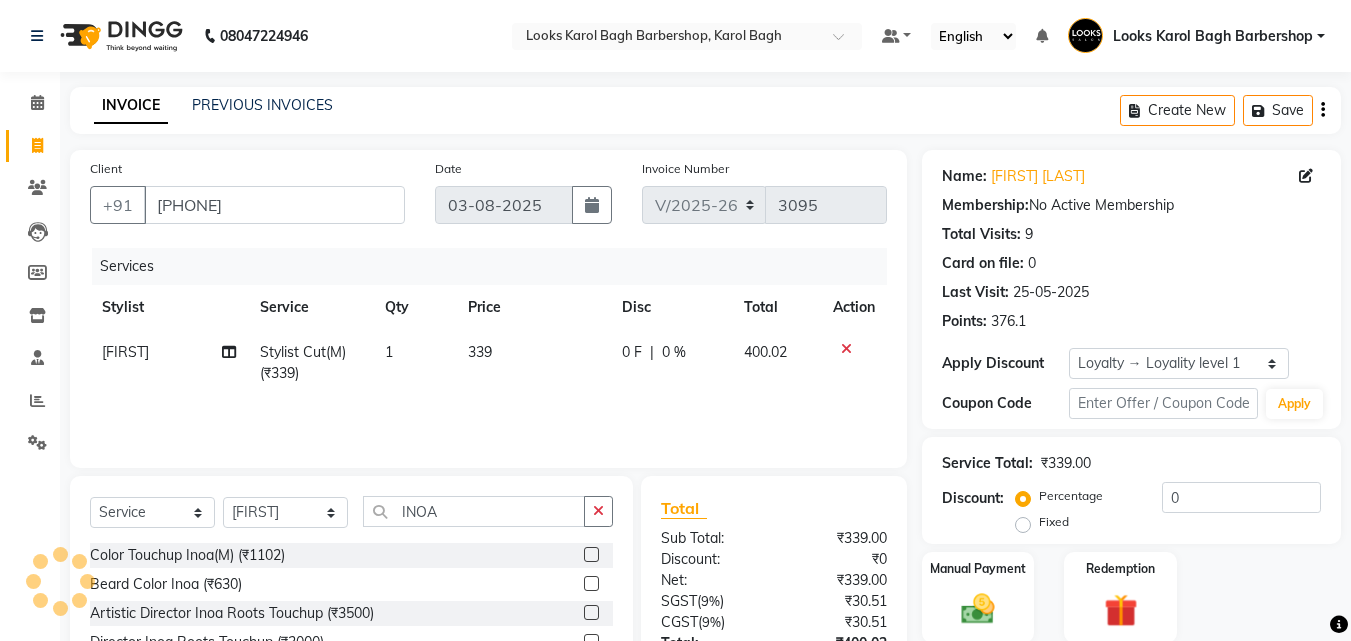 click 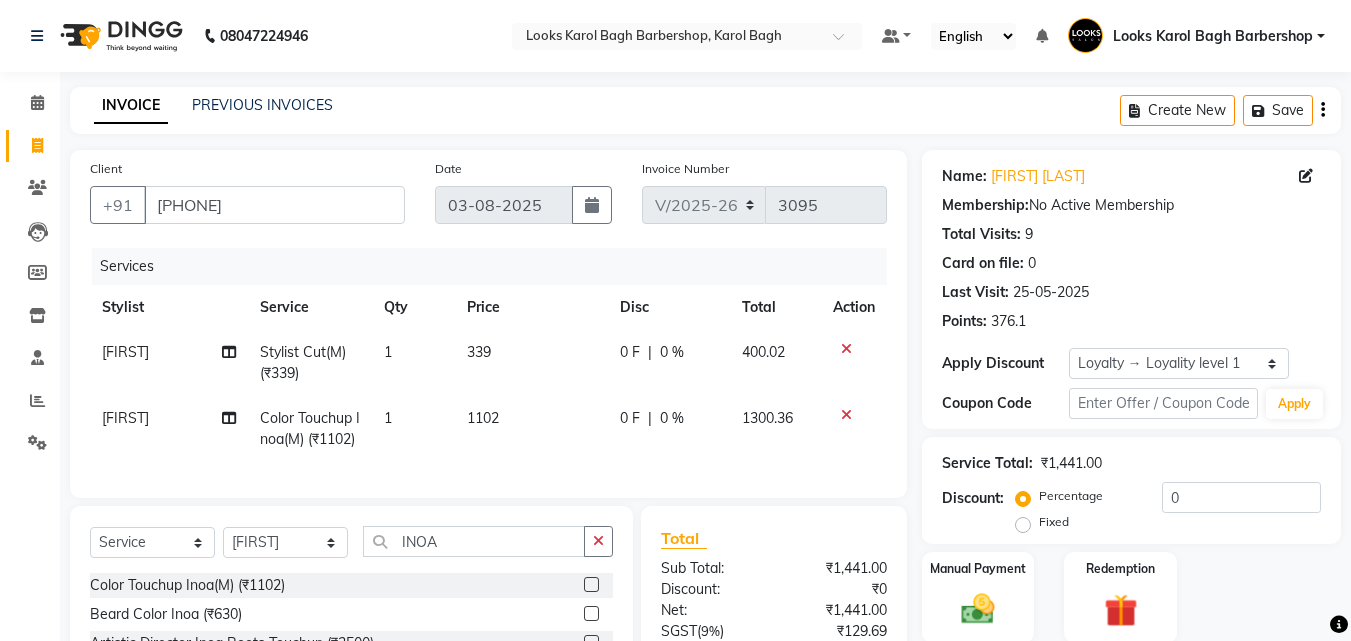 drag, startPoint x: 592, startPoint y: 572, endPoint x: 542, endPoint y: 562, distance: 50.990196 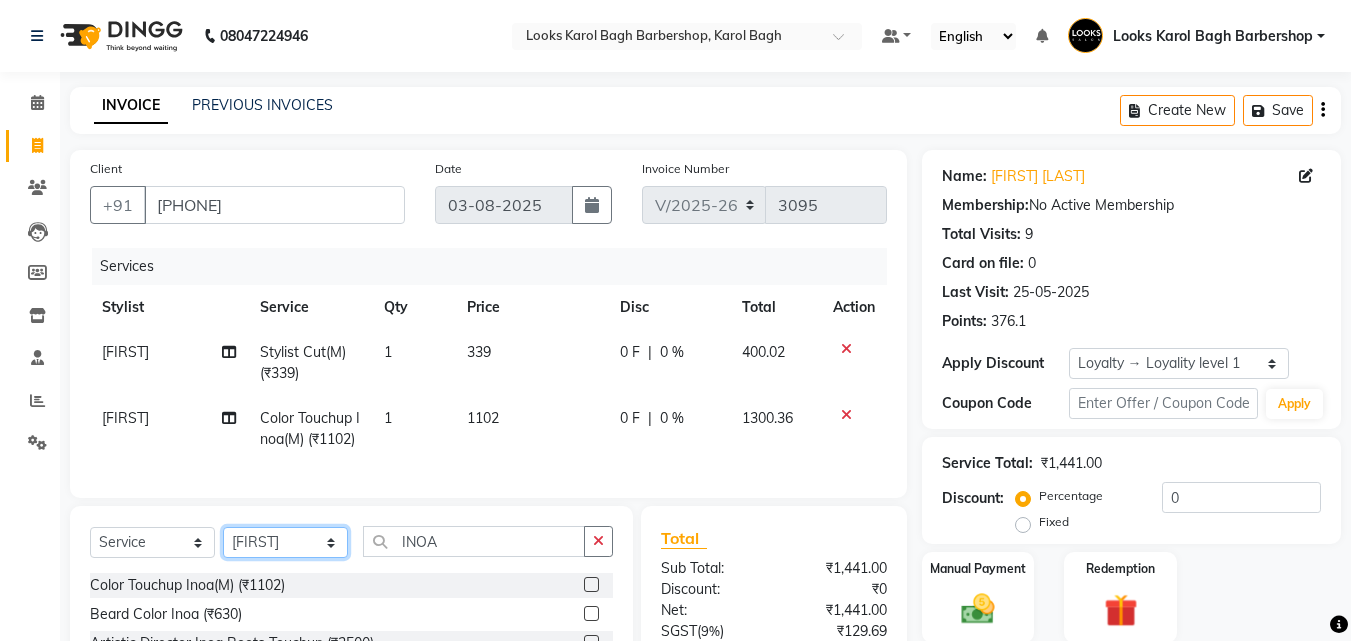 click on "Select Stylist Aadil Adnan AENA Aijaz Alam Amazon_Kart AMIR  Anurag _asst Arvind_asst BIJENDER  Counter Sales DANISH DHARAMVEER Eshan FARHAN KARAN RAI  KOMAL_NAILS Krishna_asst LALIT_PDCT LHAMO Looks_Female_Section Looks_H.O_Store Looks Karol Bagh Barbershop Looks_Kart MANIRAM Meenu_pdct Mohammad Sajid NAEEM  NARENDER DEOL  Naveen_pdct Prabhakar Kumar_PDCT RAAJ GUPTA RAAJ_JI raj ji RAM MURTI NARYAL ROHIT  Rohit Seth Rohit Thakur SACHIN sahil Shabina Shakir SIMRAN Sonia Sunny VIKRAM VIKRANT SINGH  Vishal_Asst YOGESH ASSISTANT" 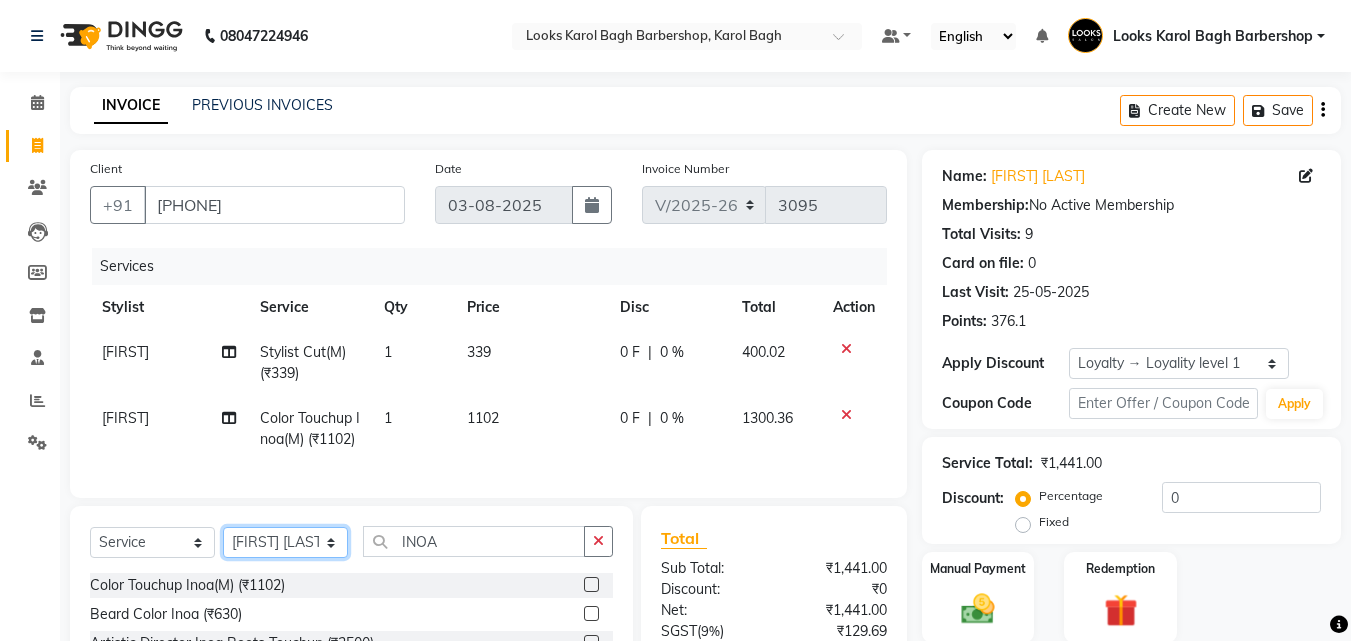 click on "Select Stylist Aadil Adnan AENA Aijaz Alam Amazon_Kart AMIR  Anurag _asst Arvind_asst BIJENDER  Counter Sales DANISH DHARAMVEER Eshan FARHAN KARAN RAI  KOMAL_NAILS Krishna_asst LALIT_PDCT LHAMO Looks_Female_Section Looks_H.O_Store Looks Karol Bagh Barbershop Looks_Kart MANIRAM Meenu_pdct Mohammad Sajid NAEEM  NARENDER DEOL  Naveen_pdct Prabhakar Kumar_PDCT RAAJ GUPTA RAAJ_JI raj ji RAM MURTI NARYAL ROHIT  Rohit Seth Rohit Thakur SACHIN sahil Shabina Shakir SIMRAN Sonia Sunny VIKRAM VIKRANT SINGH  Vishal_Asst YOGESH ASSISTANT" 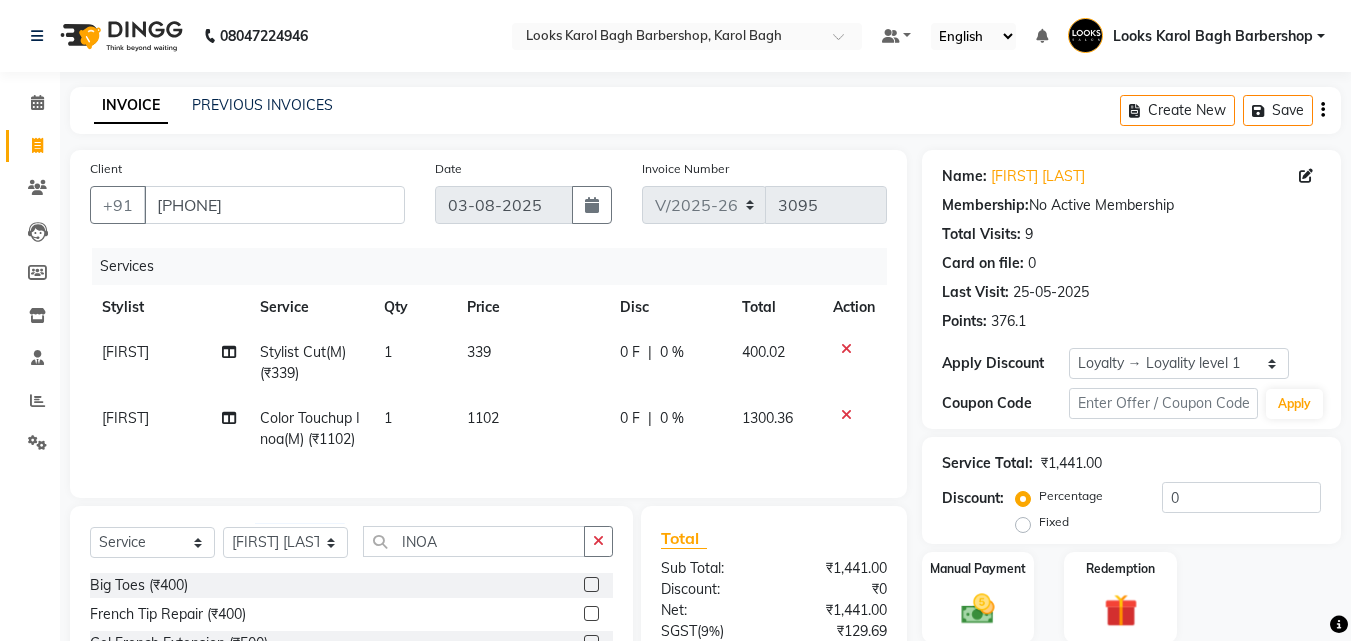 click 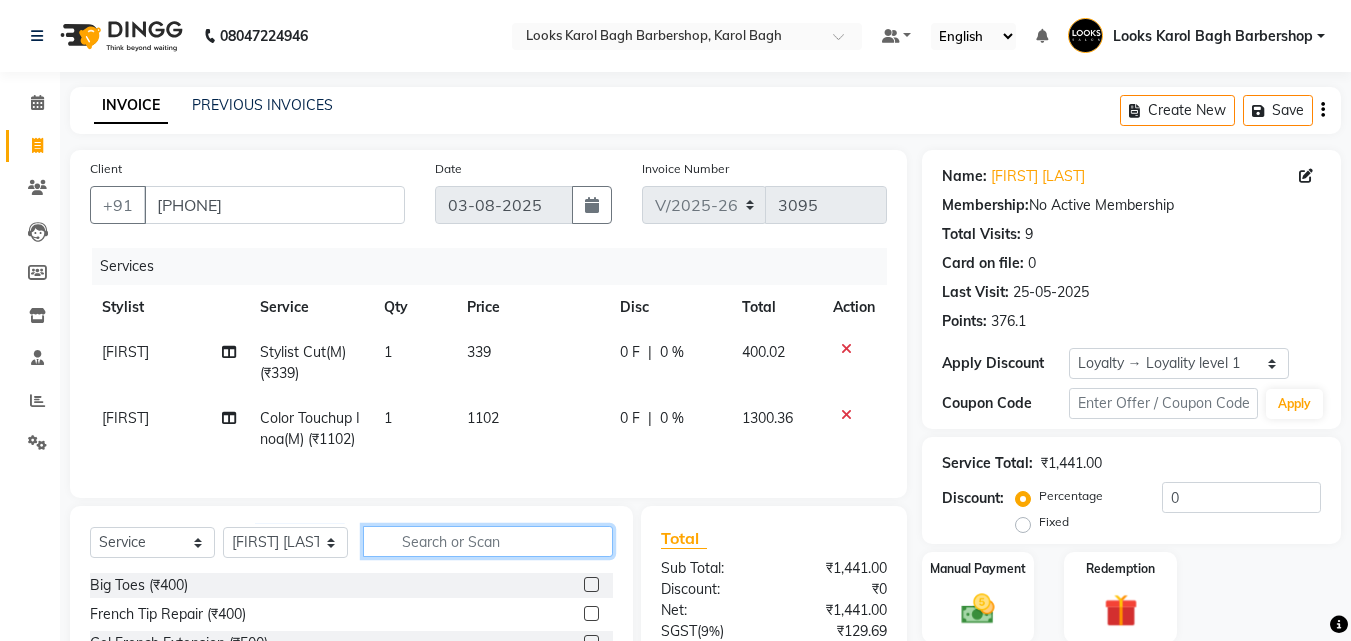 scroll, scrollTop: 246, scrollLeft: 0, axis: vertical 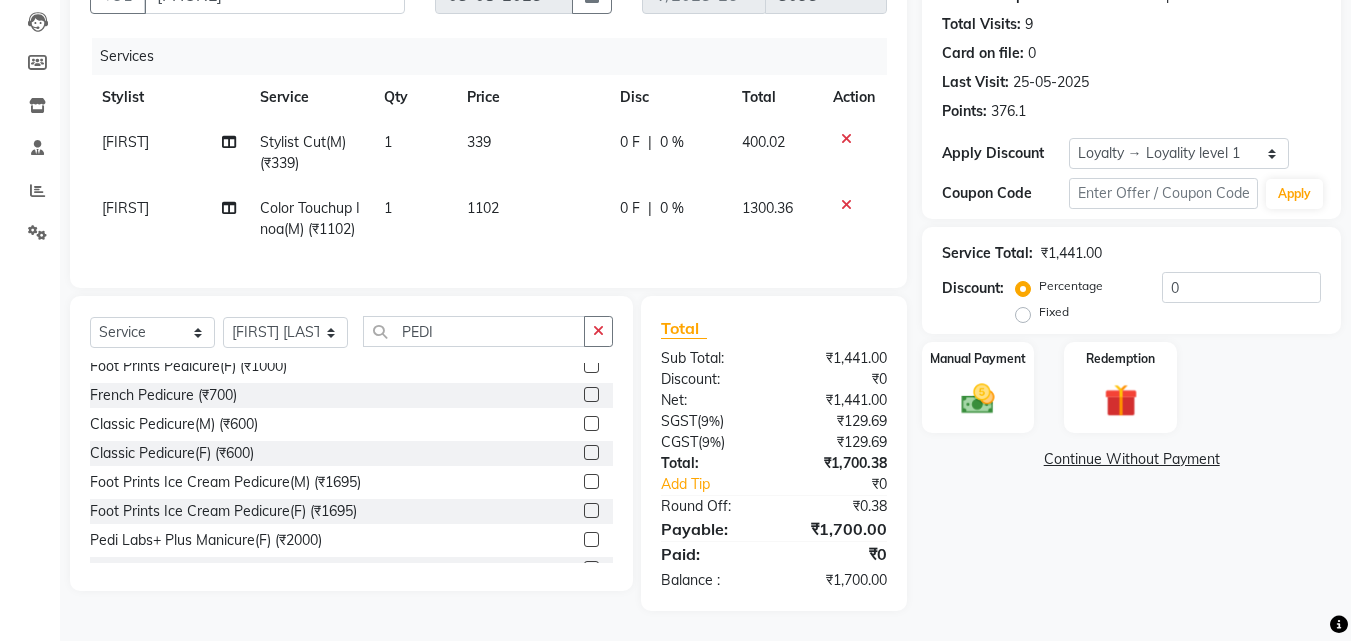 click 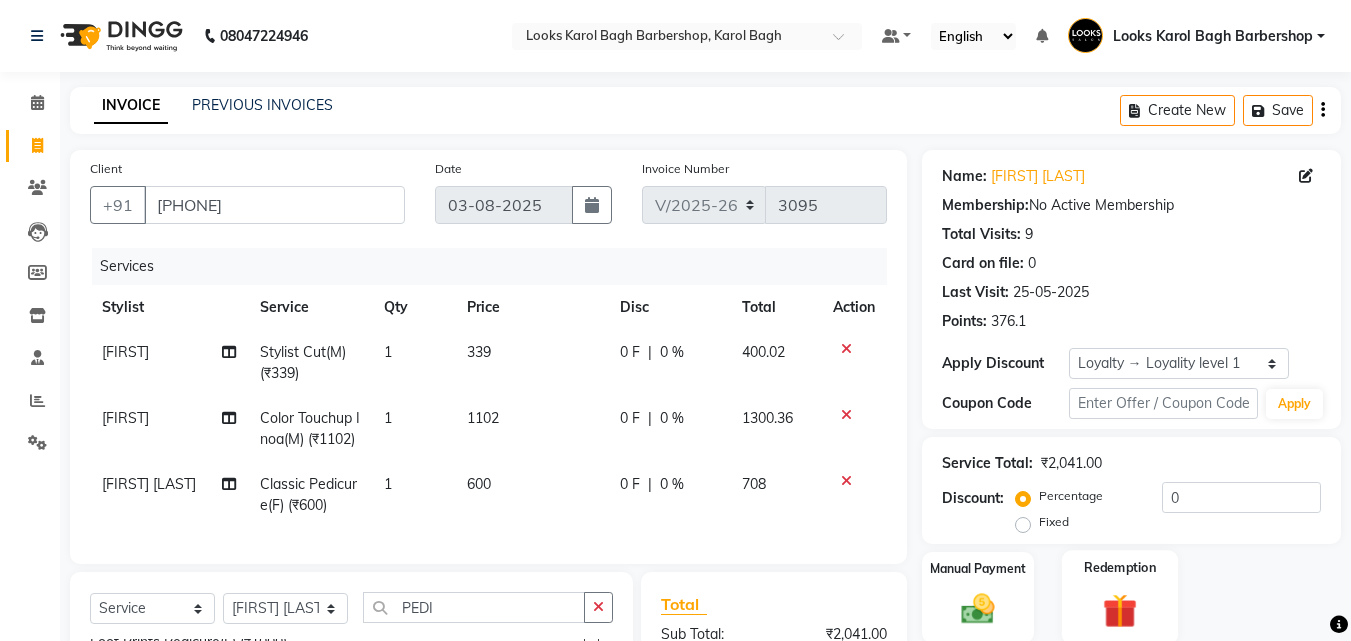 scroll, scrollTop: 312, scrollLeft: 0, axis: vertical 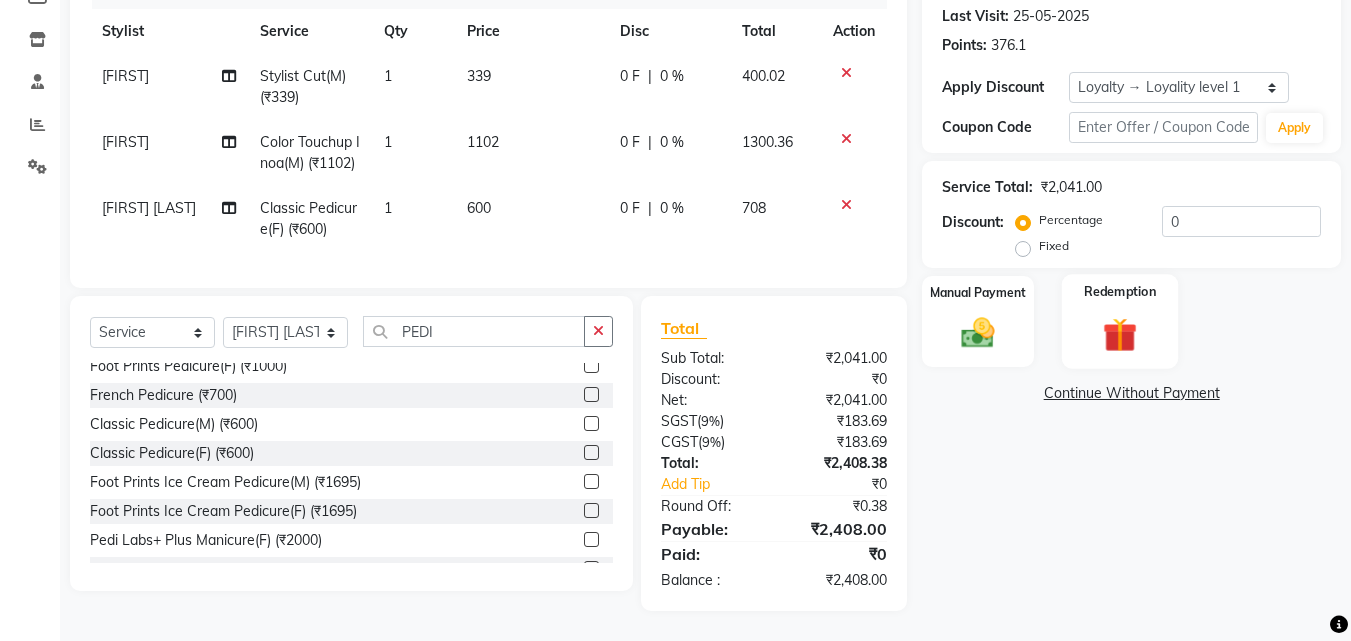 click 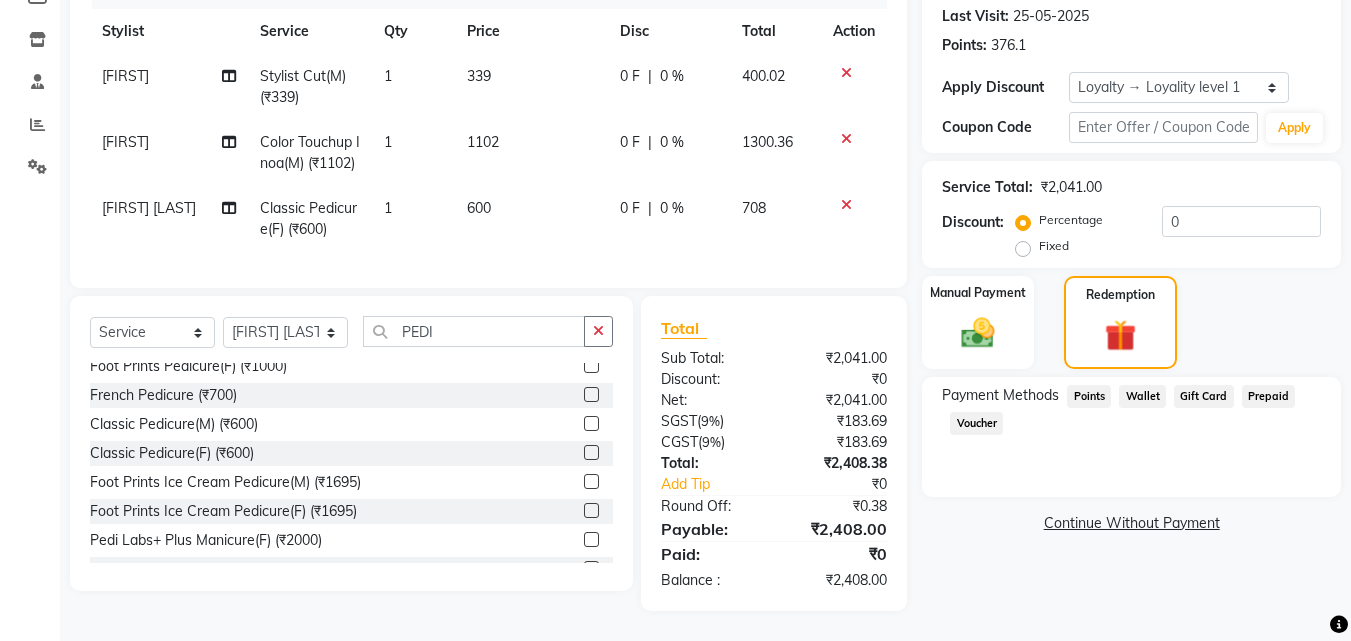 click on "Points" 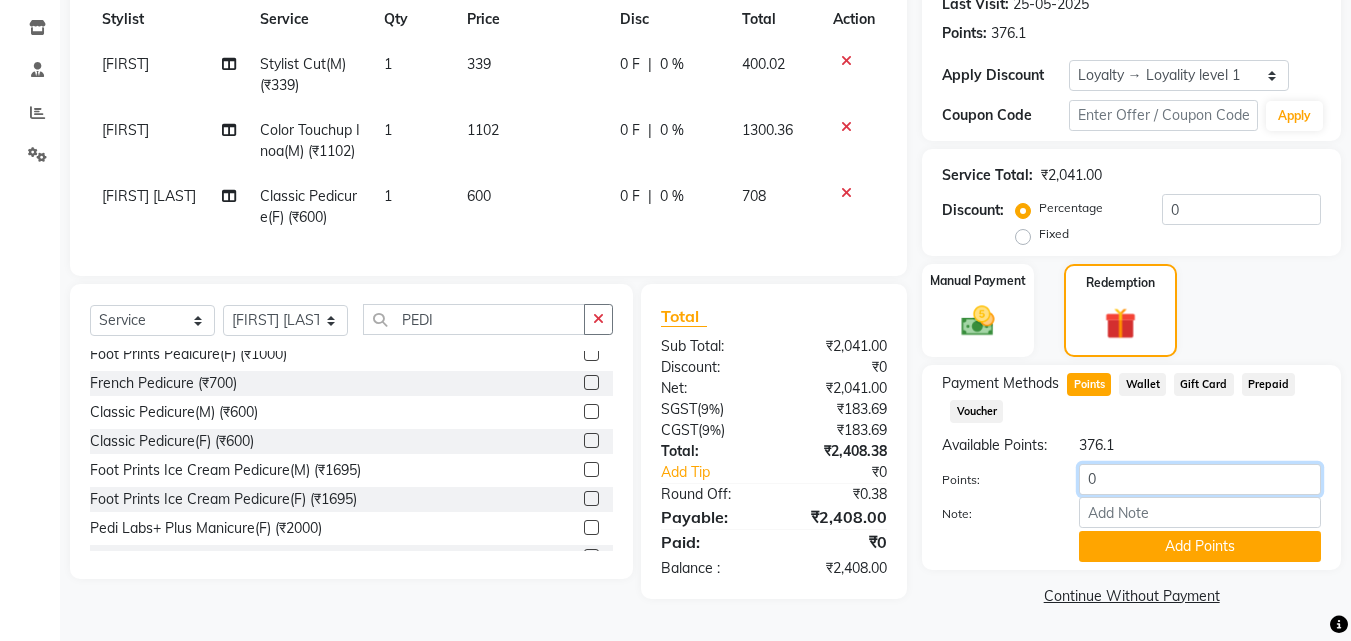 click on "0" 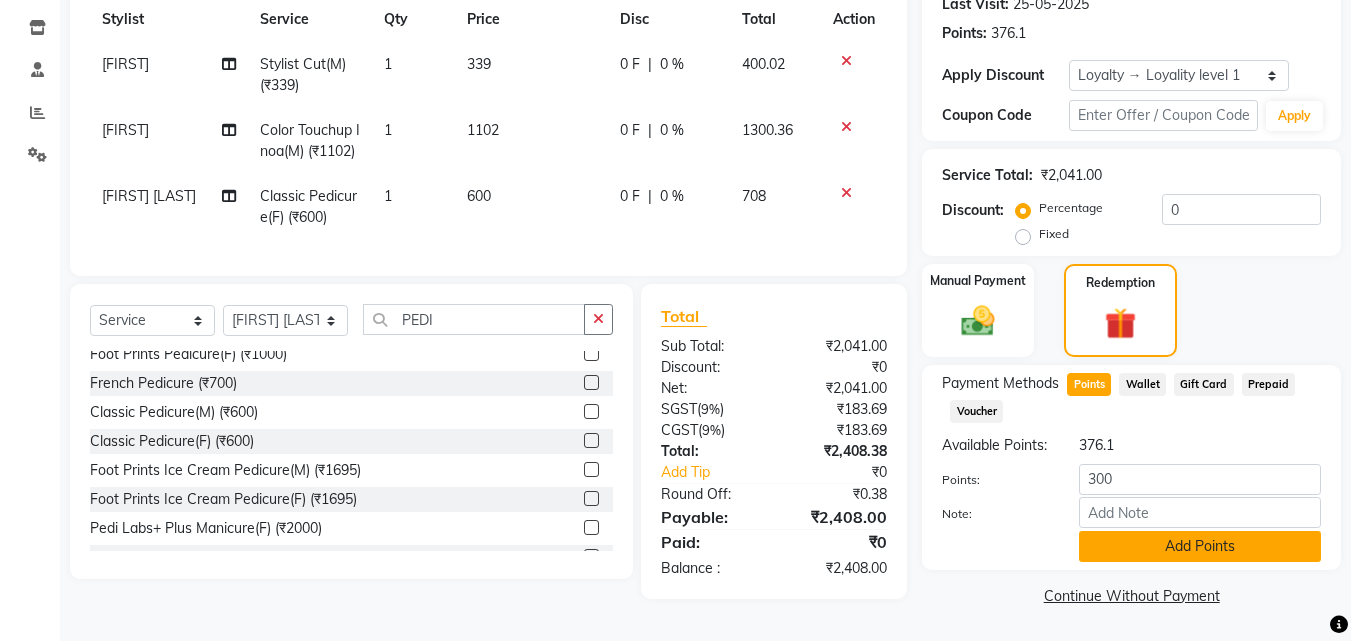 click on "Add Points" 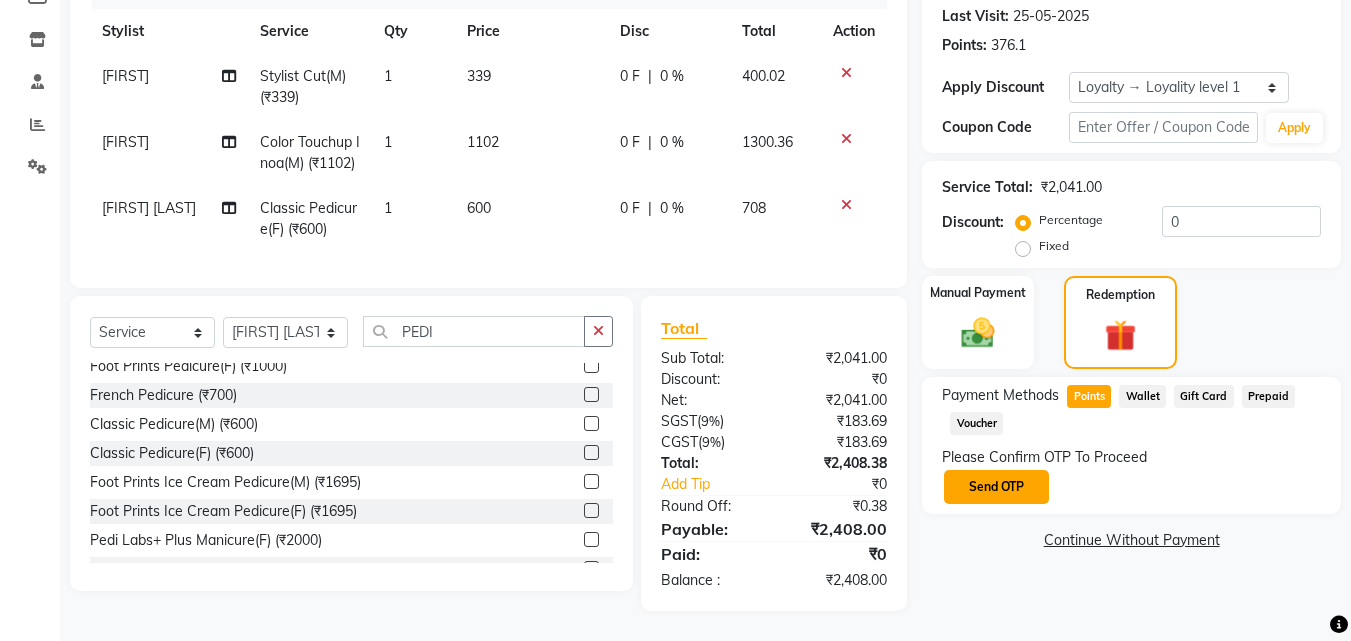 click on "Send OTP" 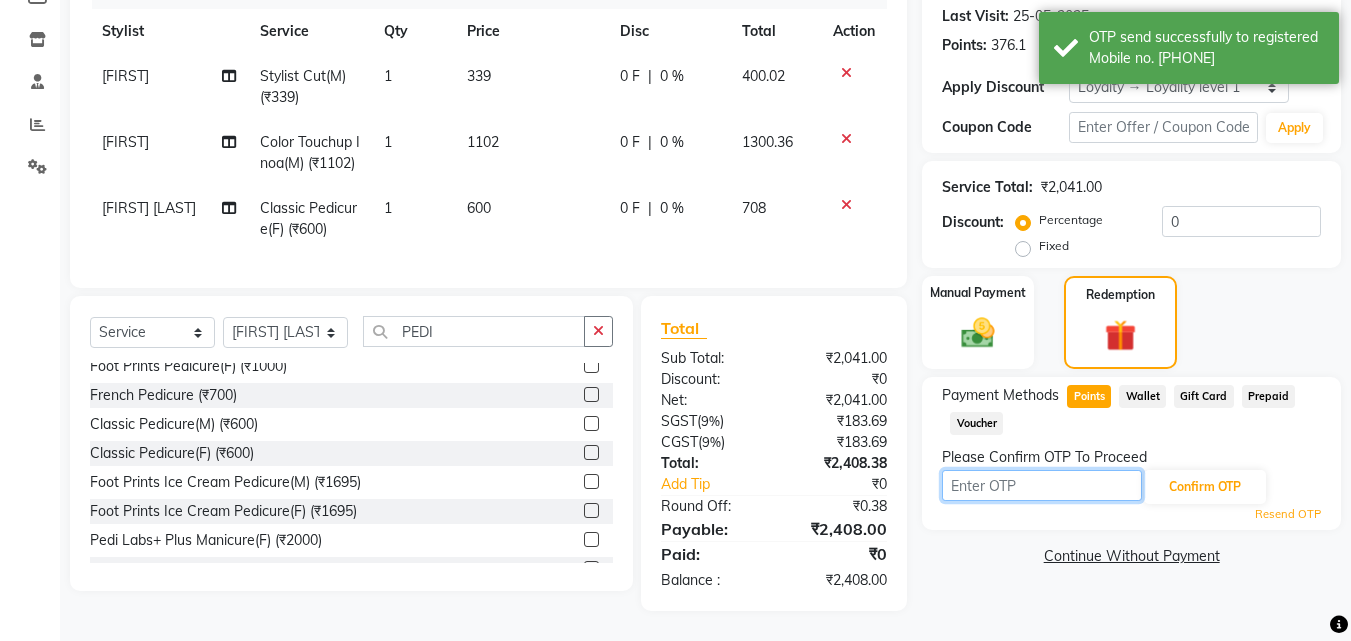 click at bounding box center [1042, 485] 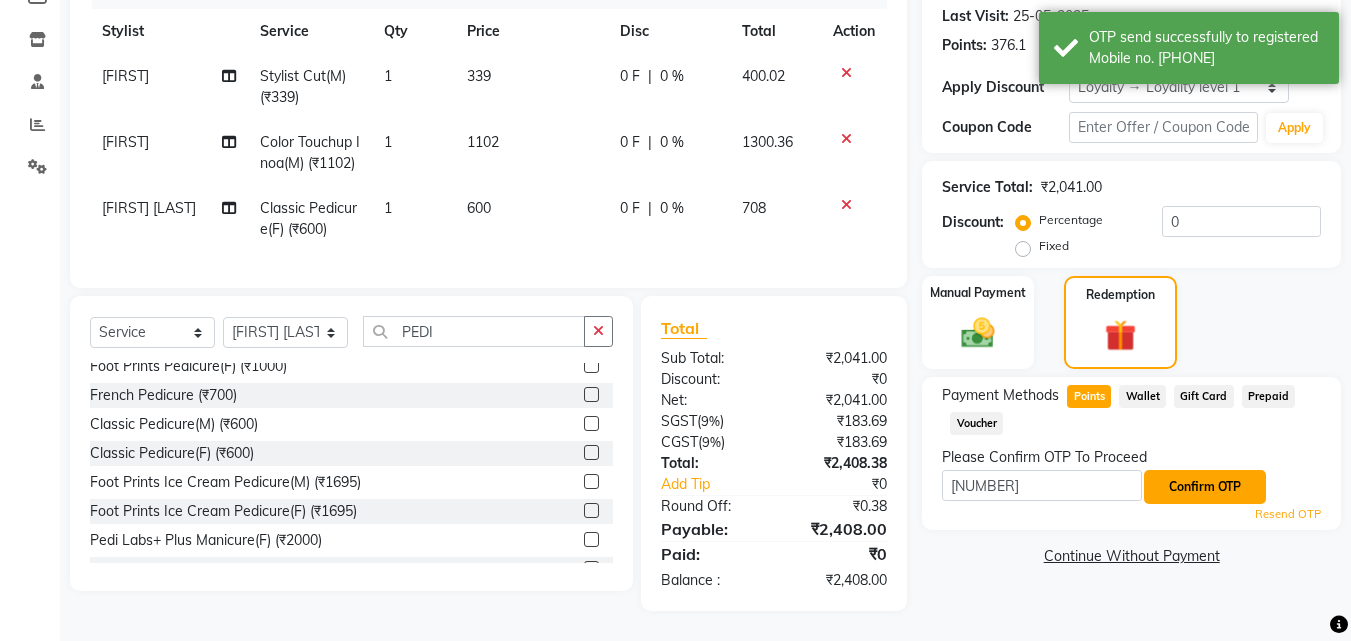 click on "Confirm OTP" 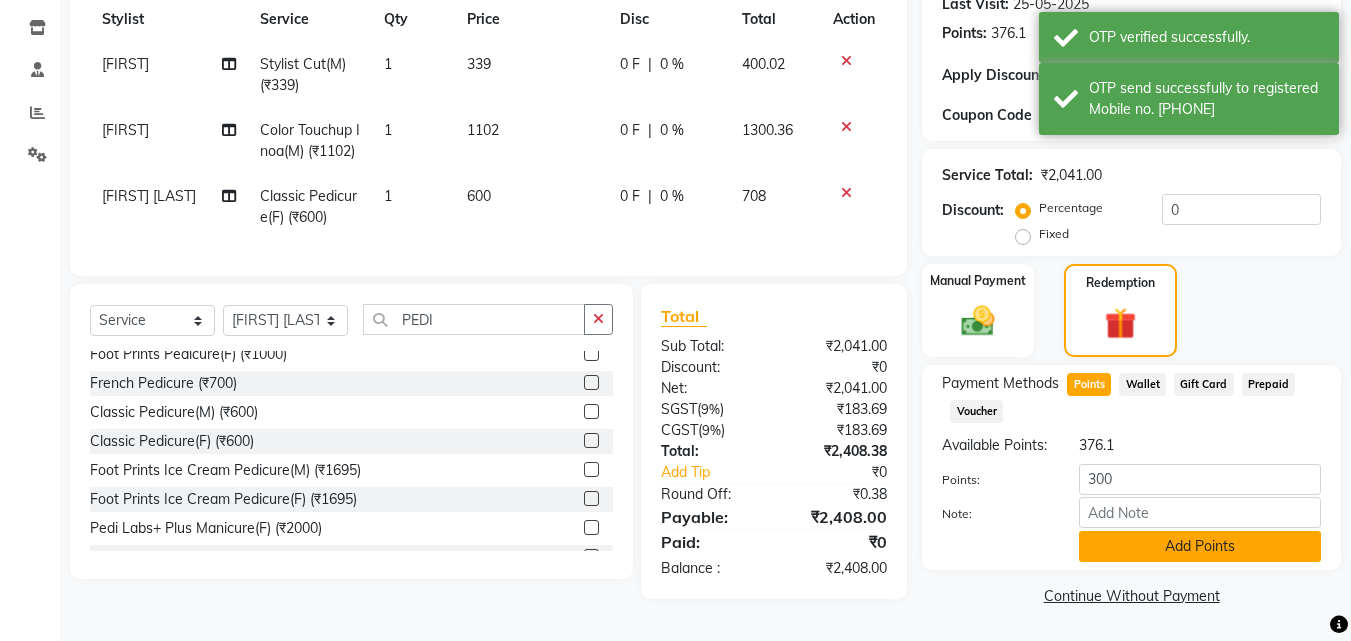 click on "Add Points" 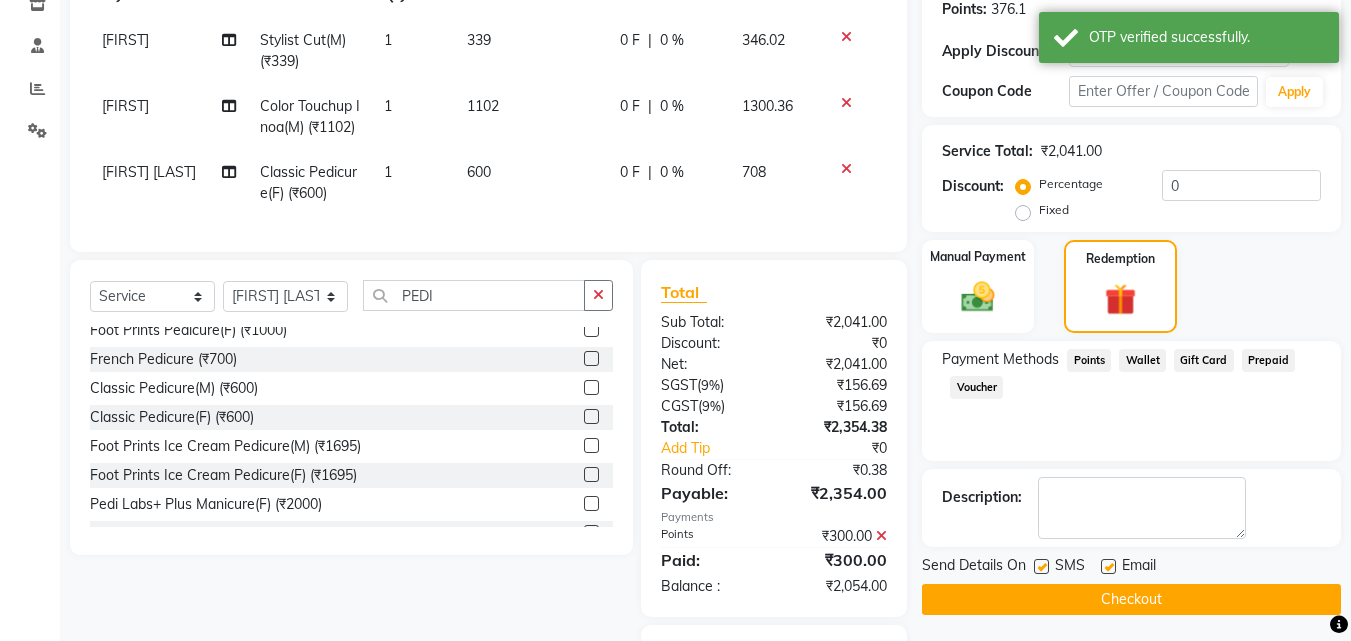 scroll, scrollTop: 453, scrollLeft: 0, axis: vertical 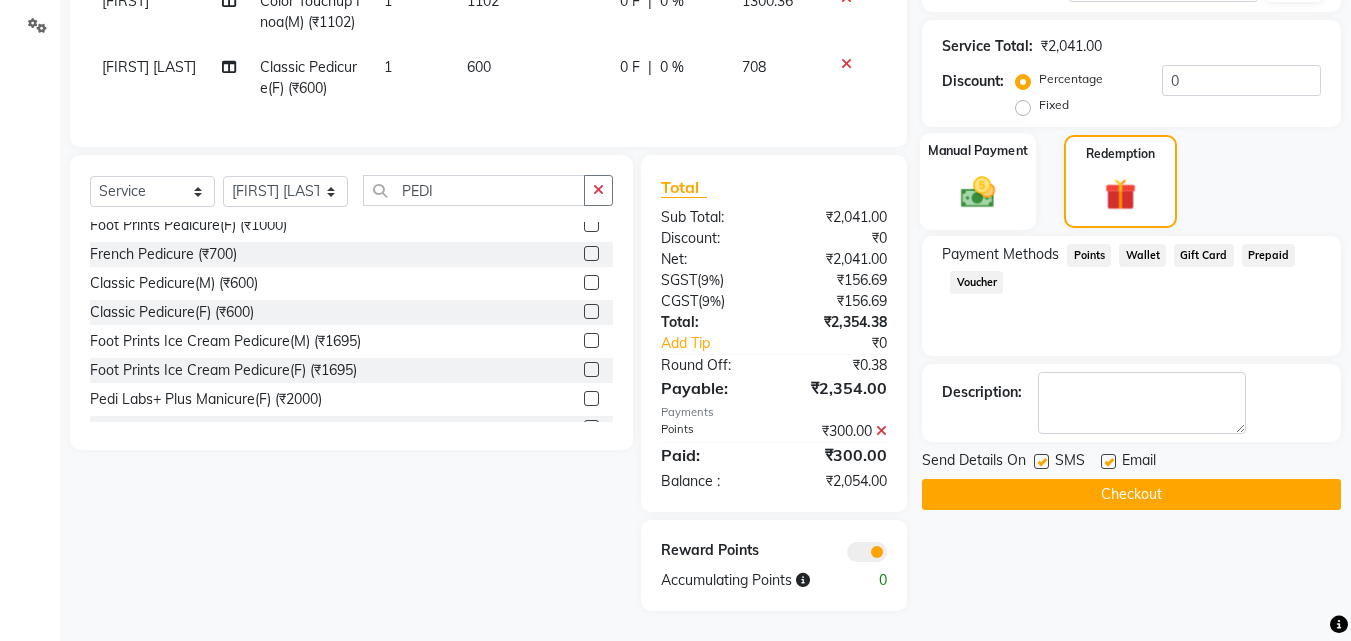 click 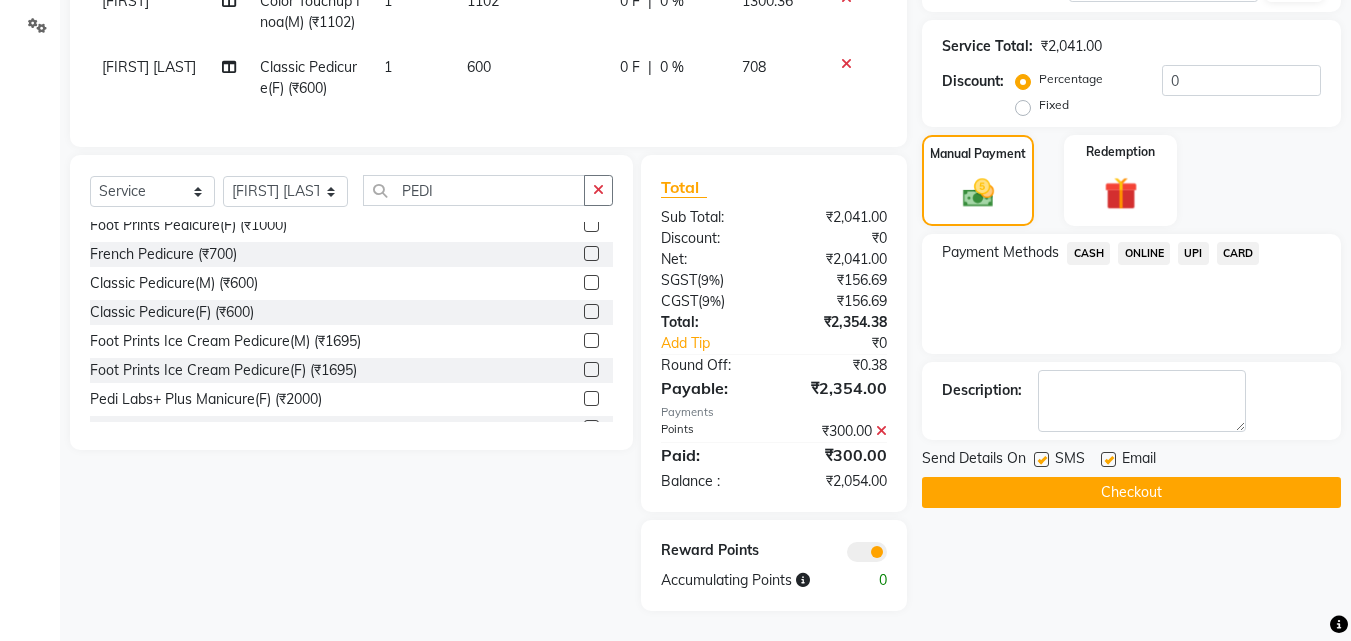 click on "CASH" 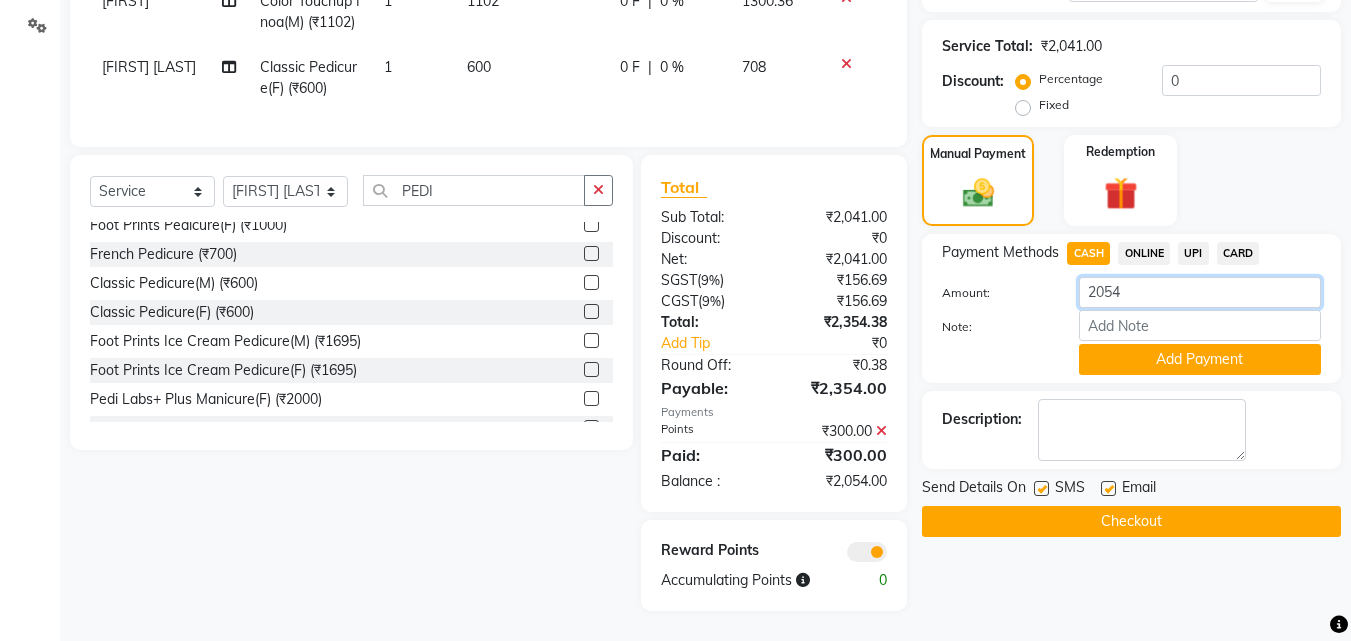 click on "2054" 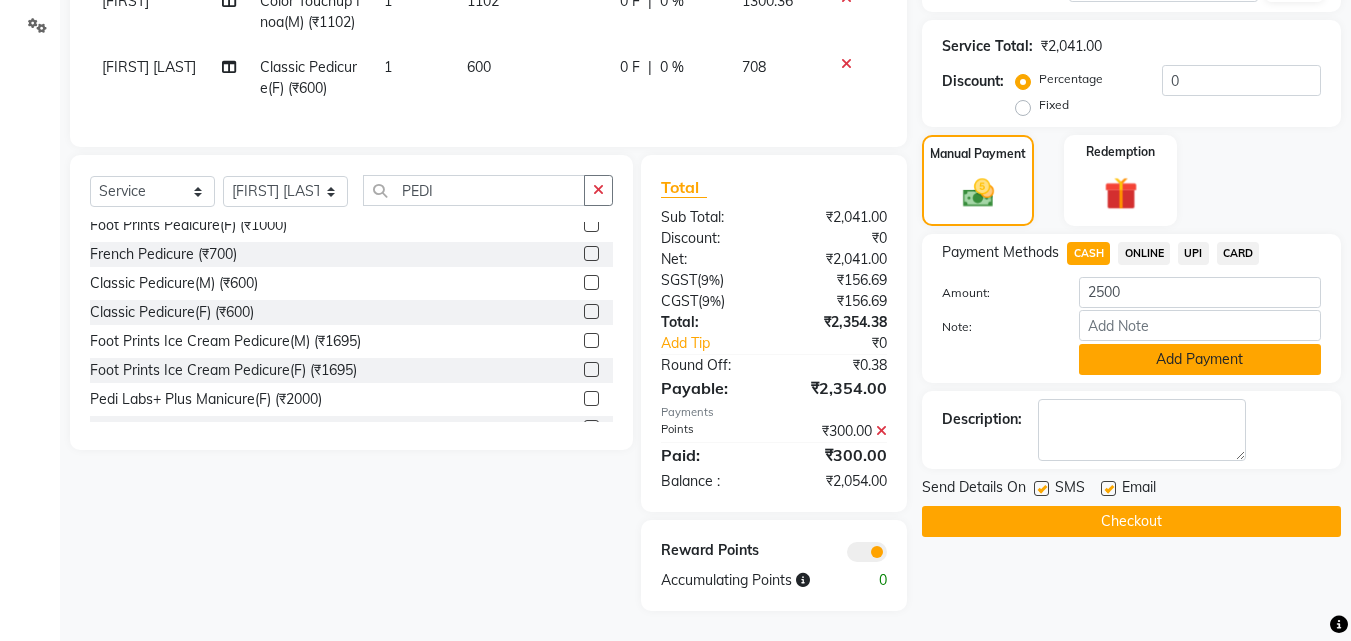 click on "Add Payment" 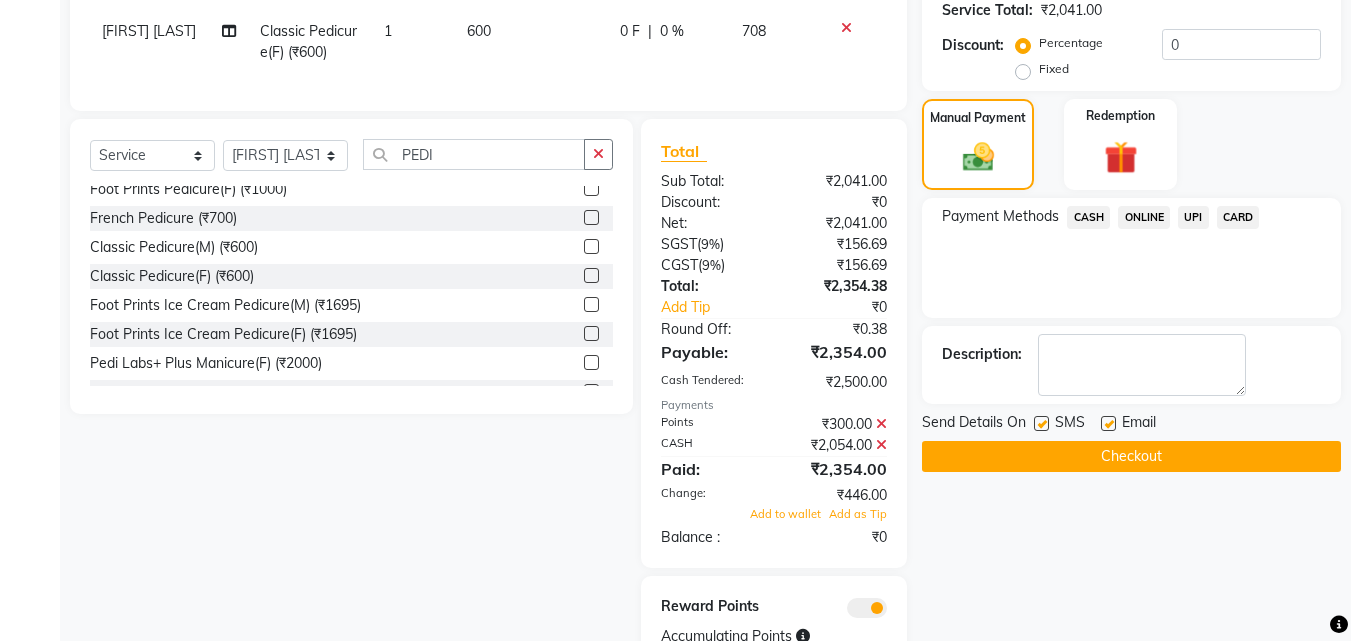 scroll, scrollTop: 566, scrollLeft: 0, axis: vertical 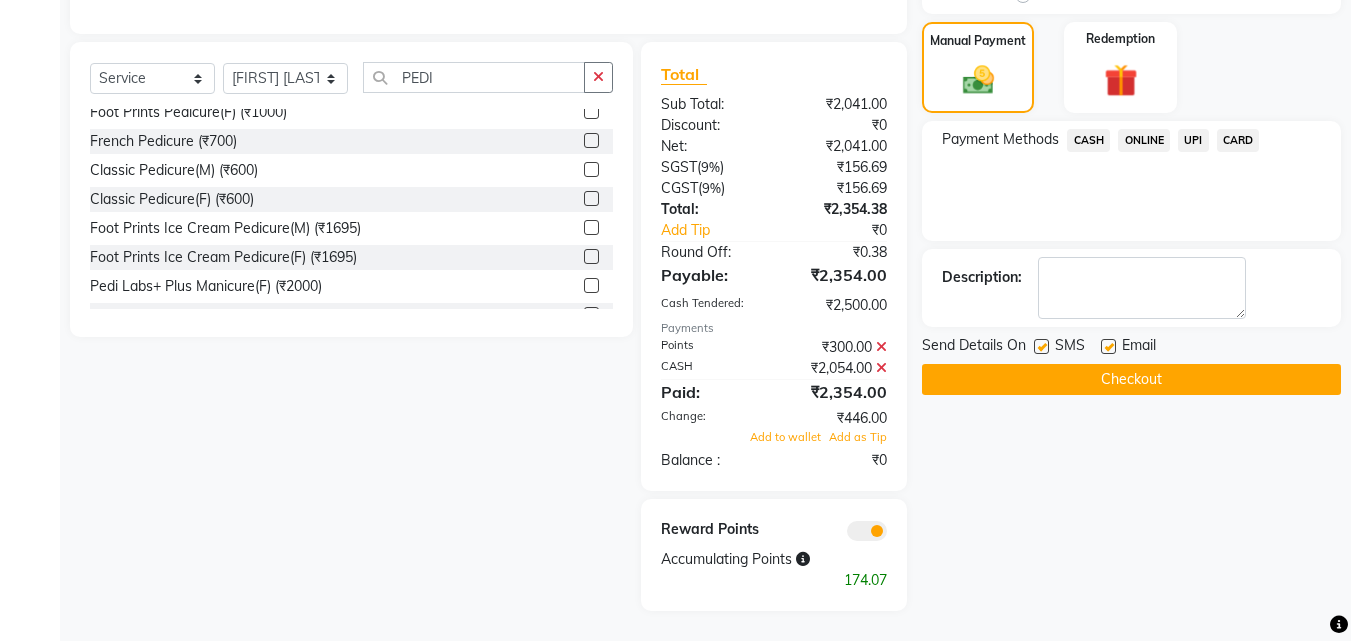 click on "Checkout" 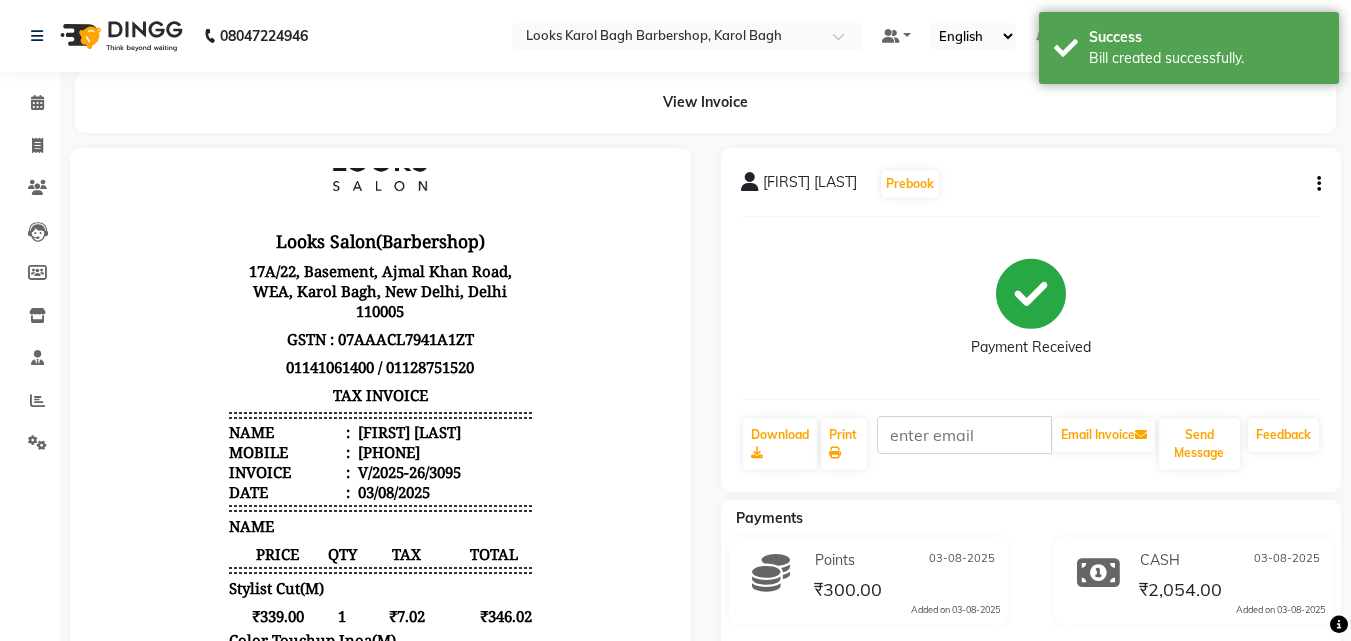 scroll, scrollTop: 0, scrollLeft: 0, axis: both 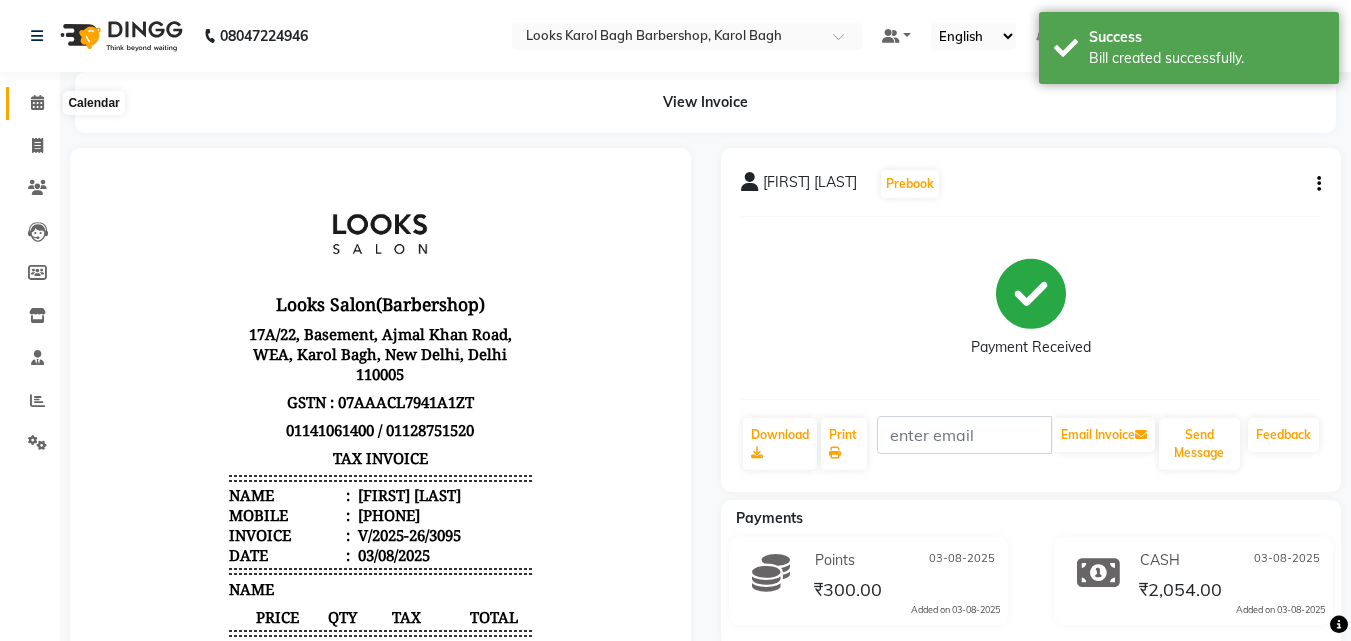 click 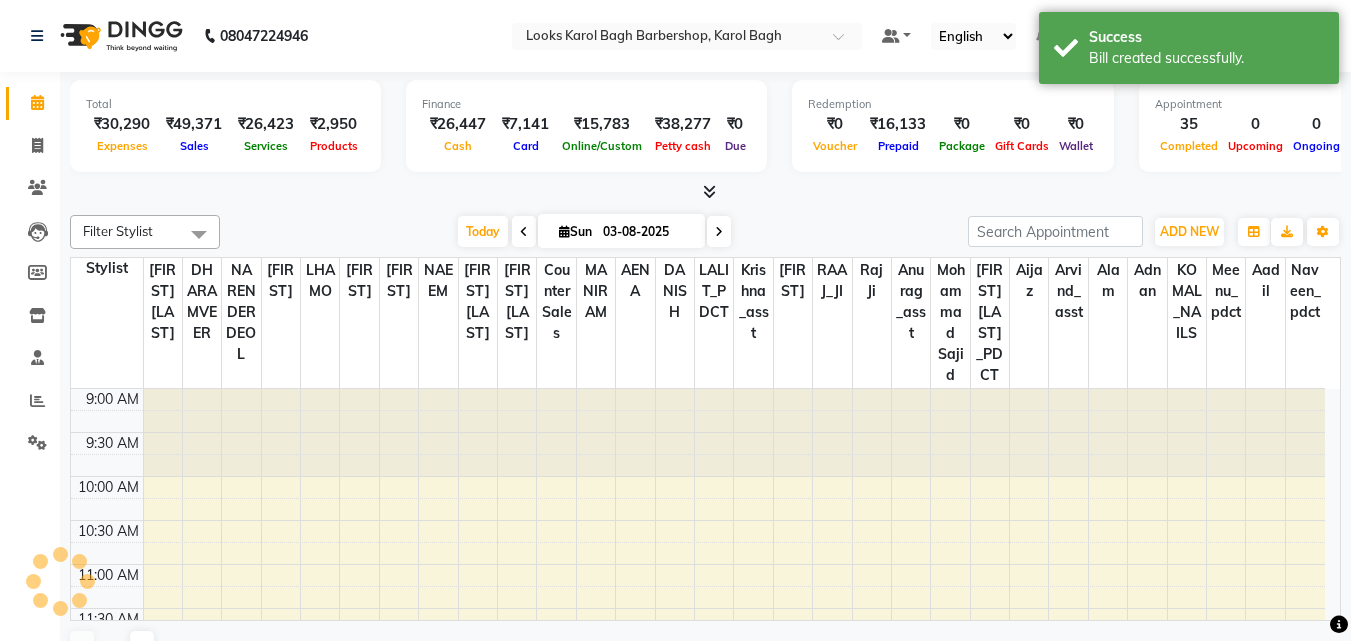 scroll, scrollTop: 0, scrollLeft: 0, axis: both 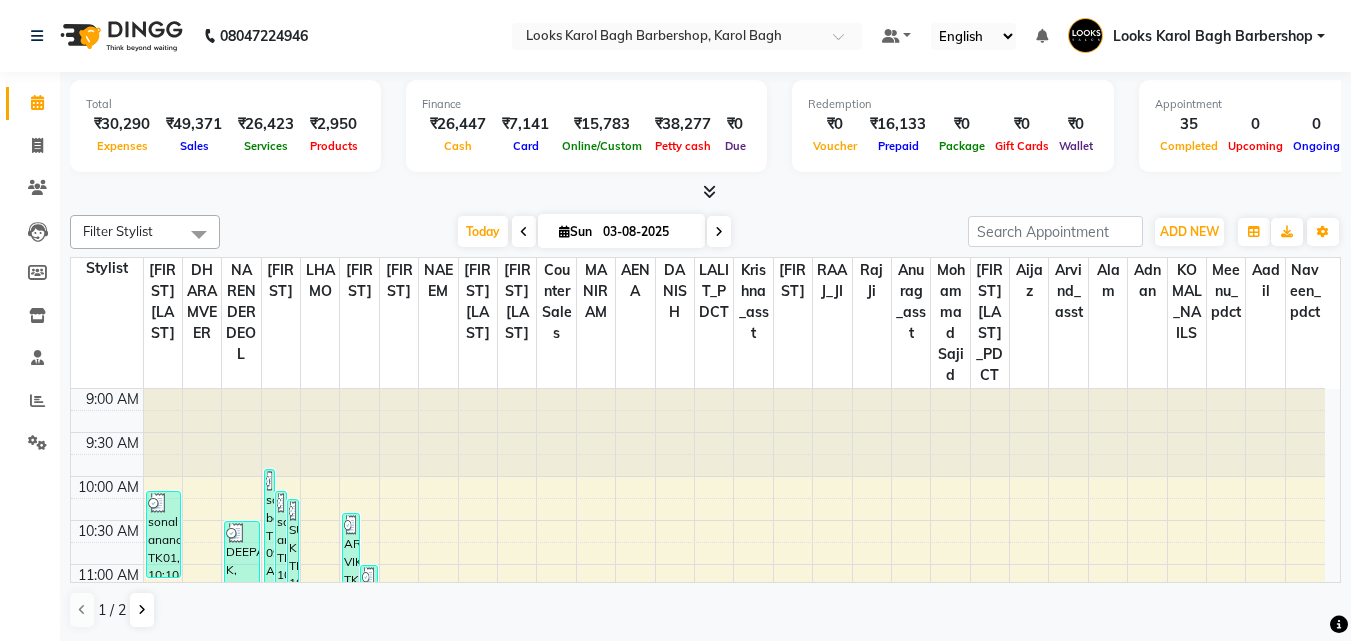 click at bounding box center (705, 192) 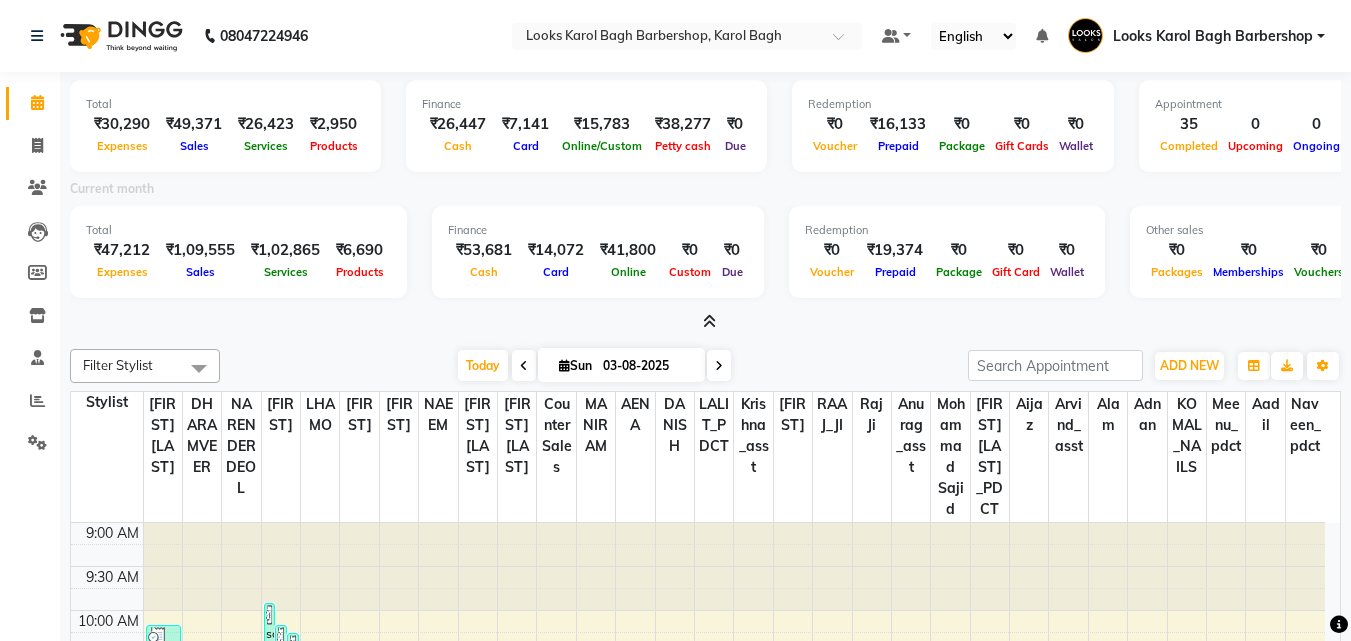 click at bounding box center (709, 321) 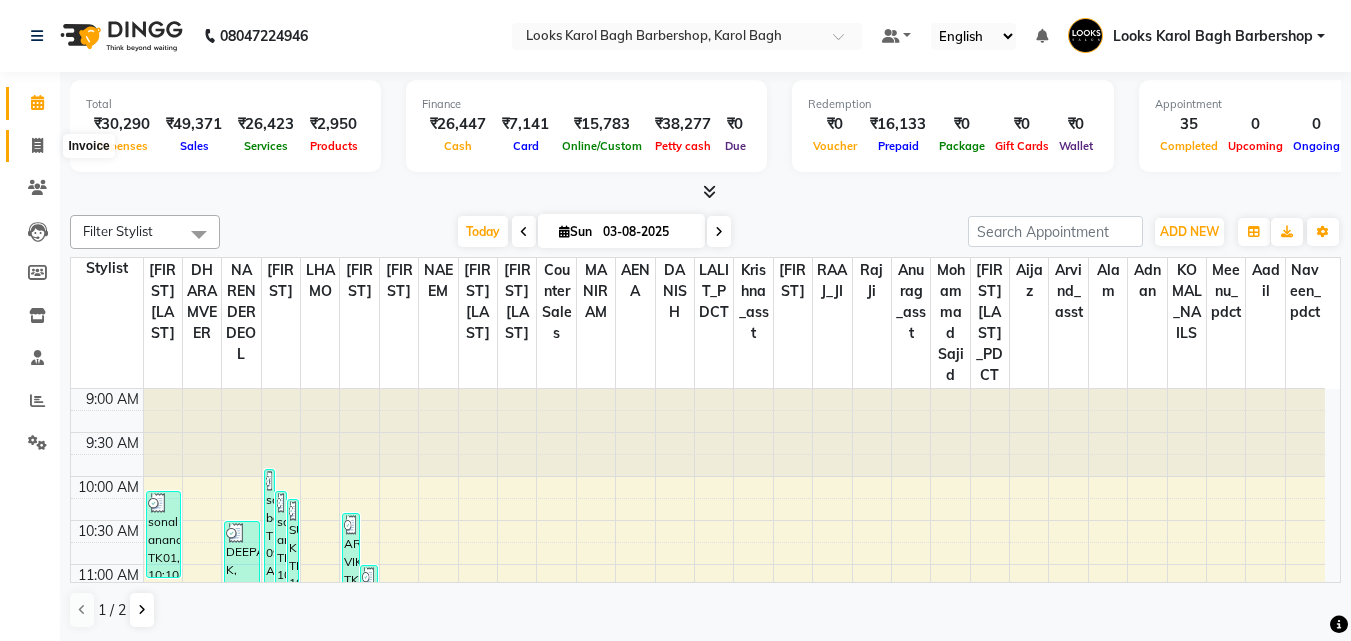 click 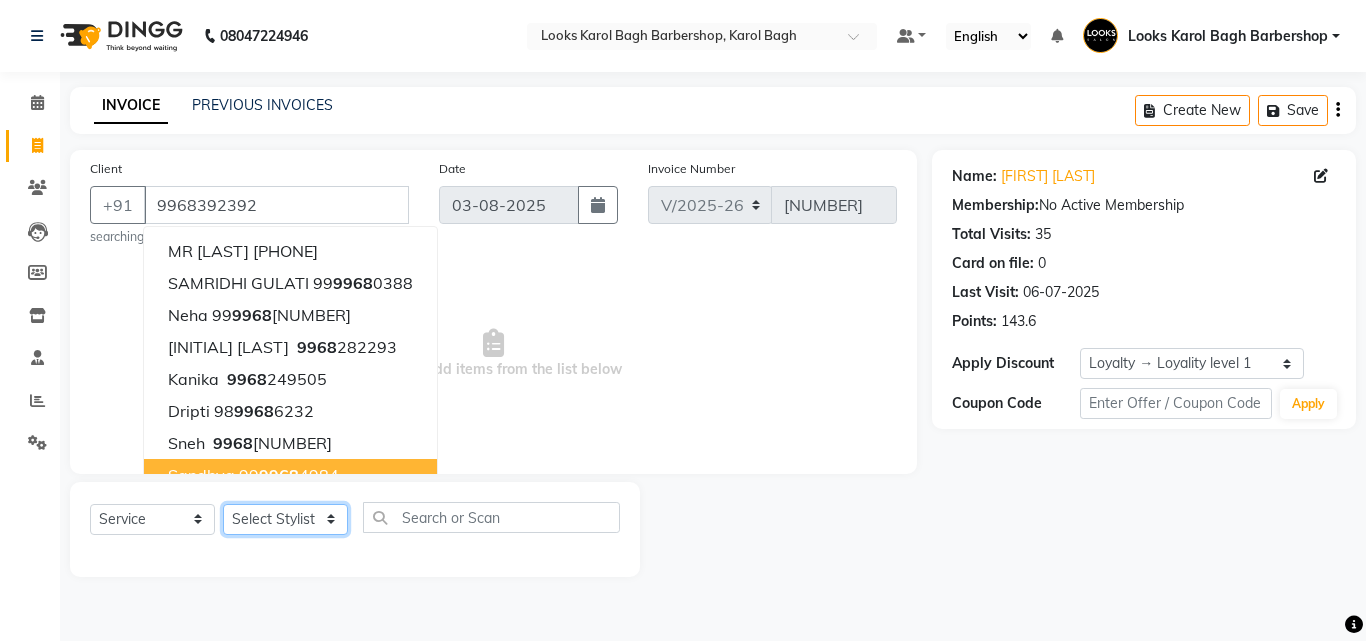 click on "Select Stylist Aadil Adnan AENA Aijaz Alam Amazon_Kart AMIR  Anurag _asst Arvind_asst BIJENDER  Counter Sales DANISH DHARAMVEER Eshan FARHAN KARAN RAI  KOMAL_NAILS Krishna_asst LALIT_PDCT LHAMO Looks_Female_Section Looks_H.O_Store Looks Karol Bagh Barbershop Looks_Kart MANIRAM Meenu_pdct Mohammad Sajid NAEEM  NARENDER DEOL  Naveen_pdct Prabhakar Kumar_PDCT RAAJ GUPTA RAAJ_JI raj ji RAM MURTI NARYAL ROHIT  Rohit Seth Rohit Thakur SACHIN sahil Shabina Shakir SIMRAN Sonia Sunny VIKRAM VIKRANT SINGH  Vishal_Asst YOGESH ASSISTANT" 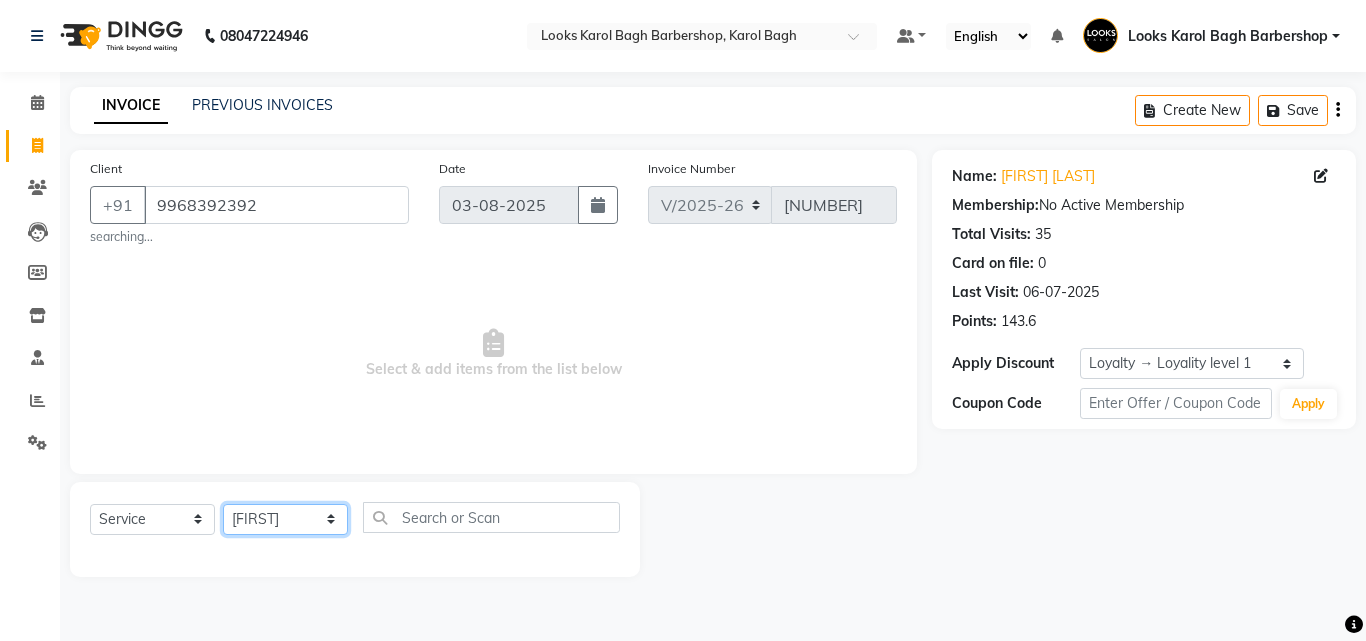 click on "Select Stylist Aadil Adnan AENA Aijaz Alam Amazon_Kart AMIR  Anurag _asst Arvind_asst BIJENDER  Counter Sales DANISH DHARAMVEER Eshan FARHAN KARAN RAI  KOMAL_NAILS Krishna_asst LALIT_PDCT LHAMO Looks_Female_Section Looks_H.O_Store Looks Karol Bagh Barbershop Looks_Kart MANIRAM Meenu_pdct Mohammad Sajid NAEEM  NARENDER DEOL  Naveen_pdct Prabhakar Kumar_PDCT RAAJ GUPTA RAAJ_JI raj ji RAM MURTI NARYAL ROHIT  Rohit Seth Rohit Thakur SACHIN sahil Shabina Shakir SIMRAN Sonia Sunny VIKRAM VIKRANT SINGH  Vishal_Asst YOGESH ASSISTANT" 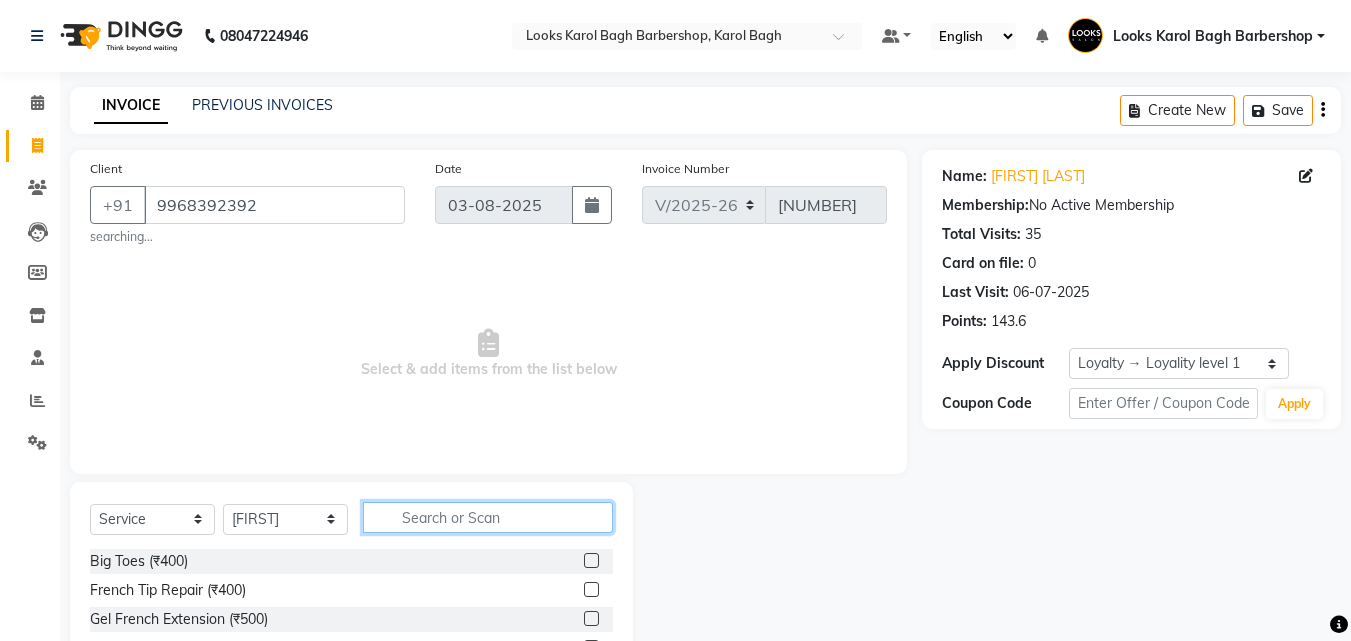 click 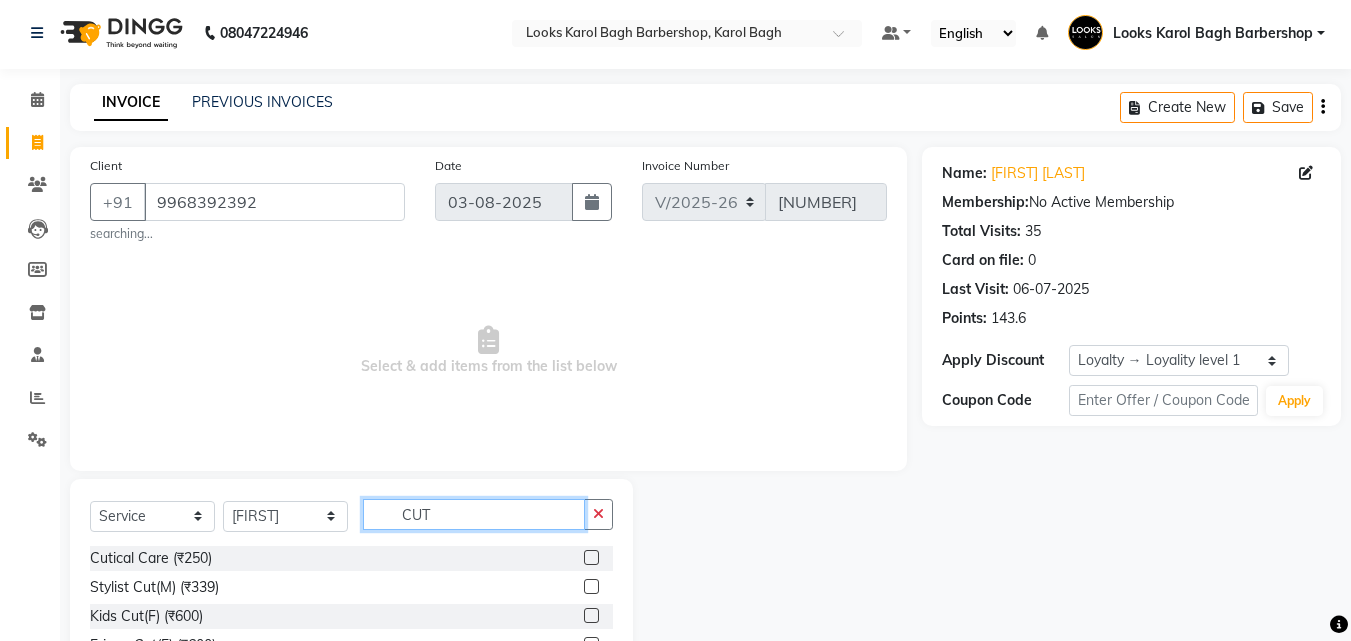 scroll, scrollTop: 166, scrollLeft: 0, axis: vertical 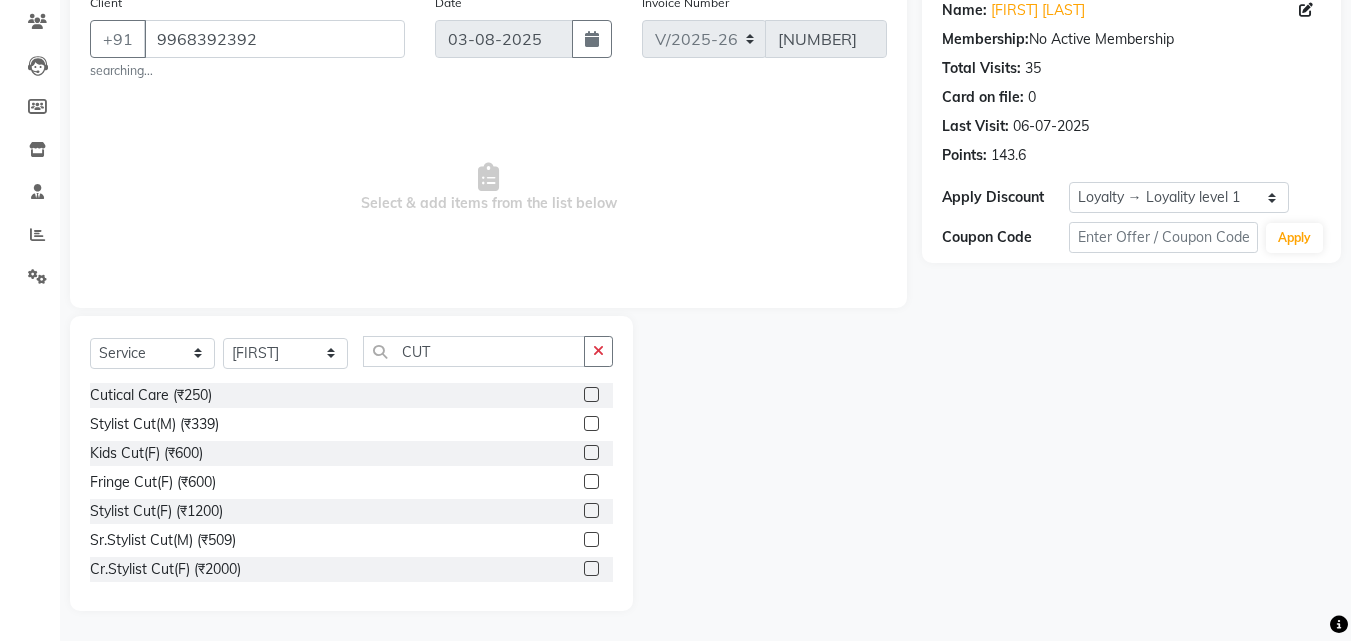 click 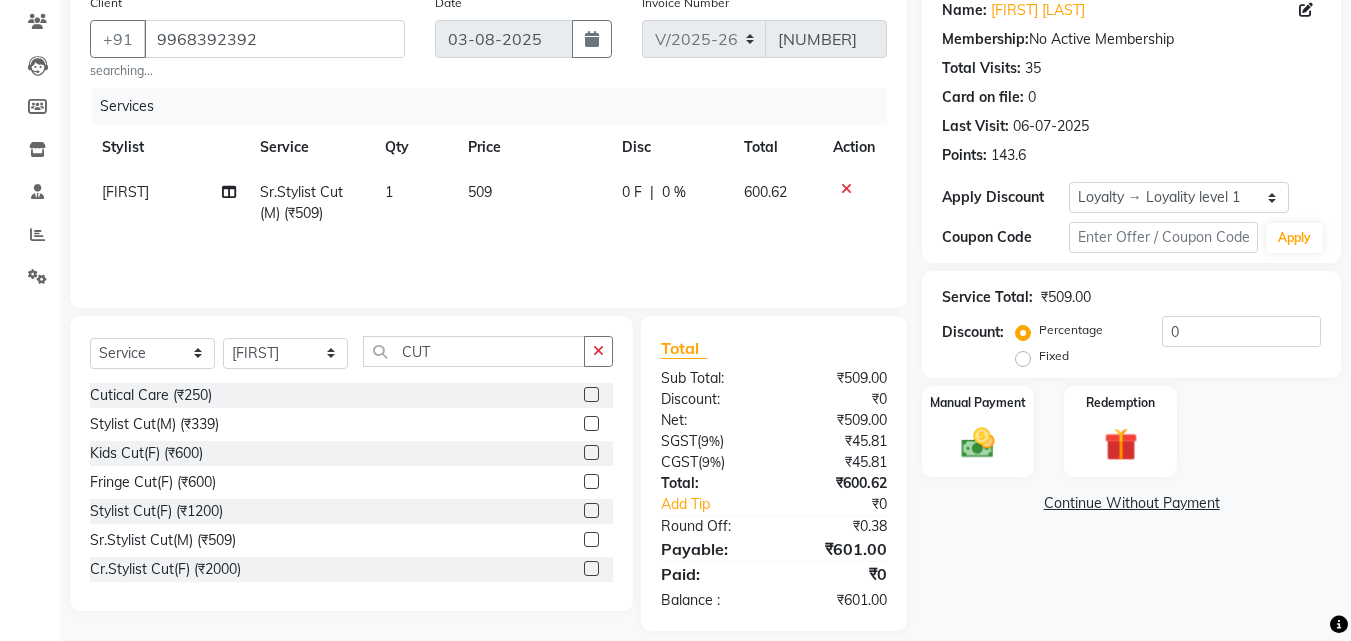 scroll, scrollTop: 186, scrollLeft: 0, axis: vertical 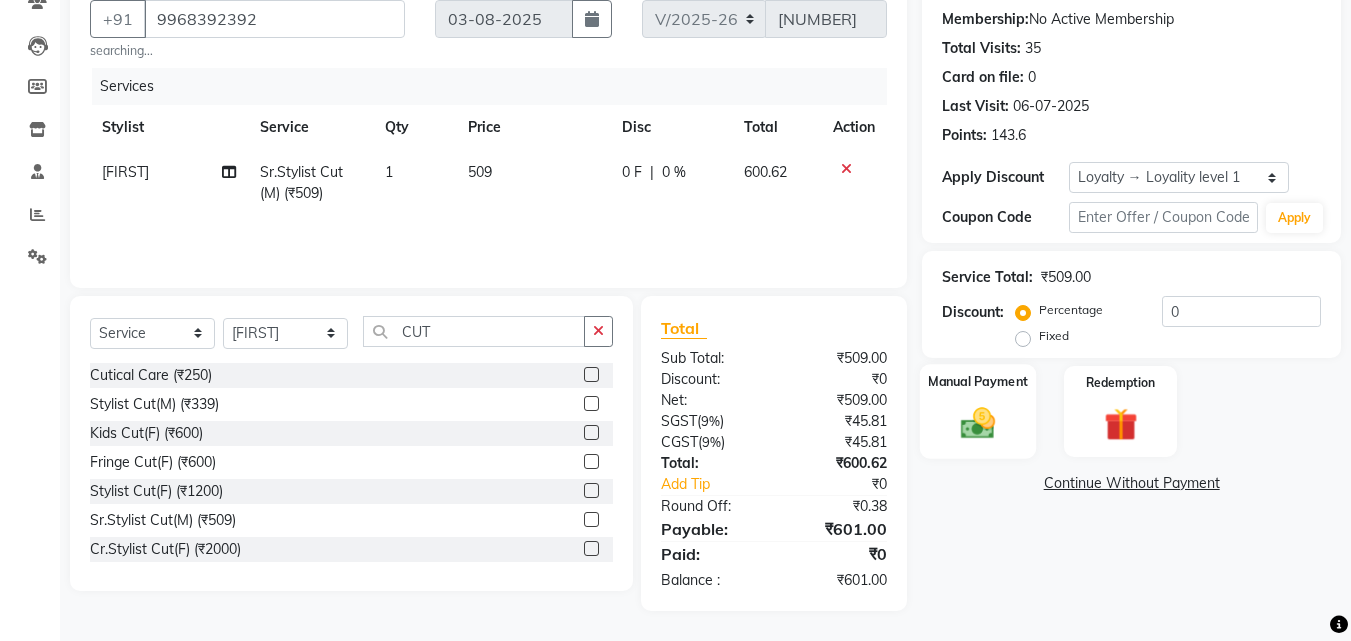 click 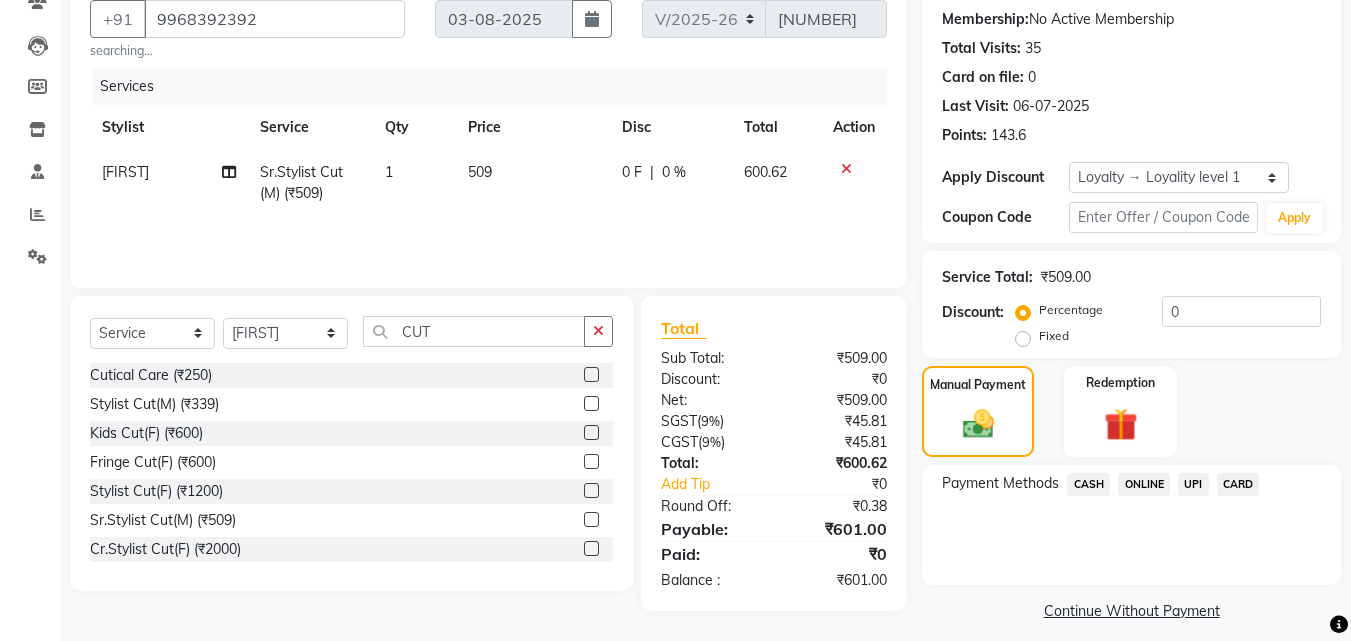 click on "CARD" 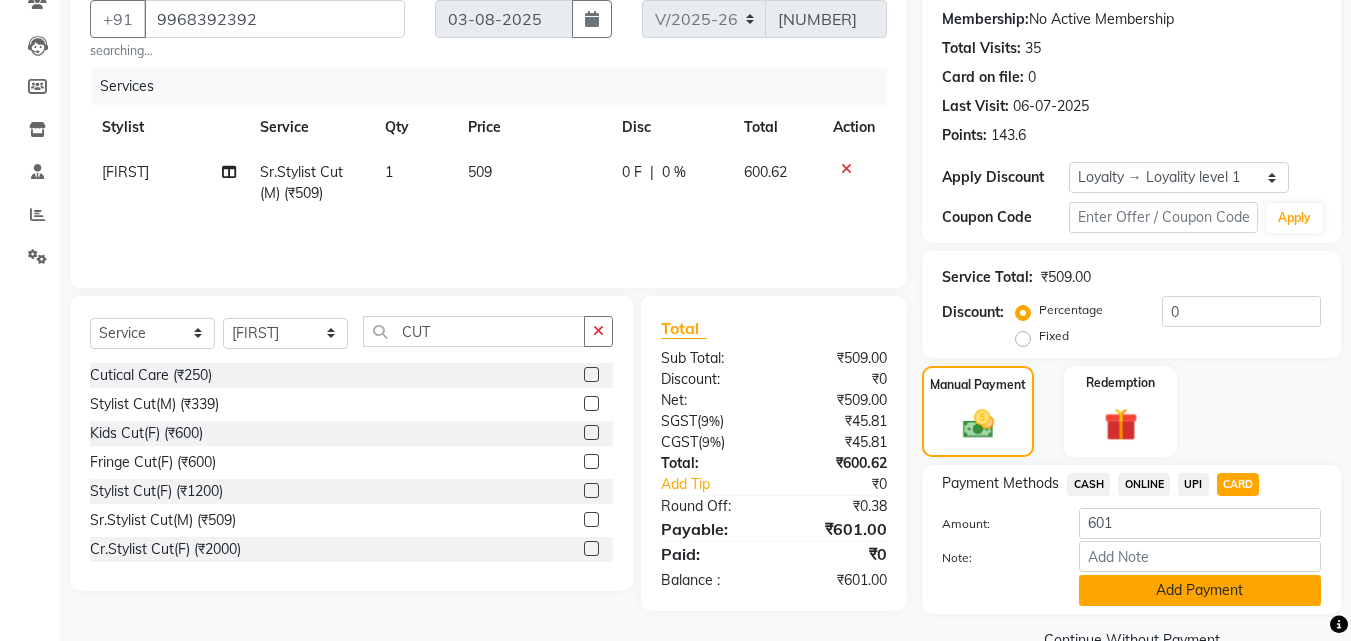 click on "Add Payment" 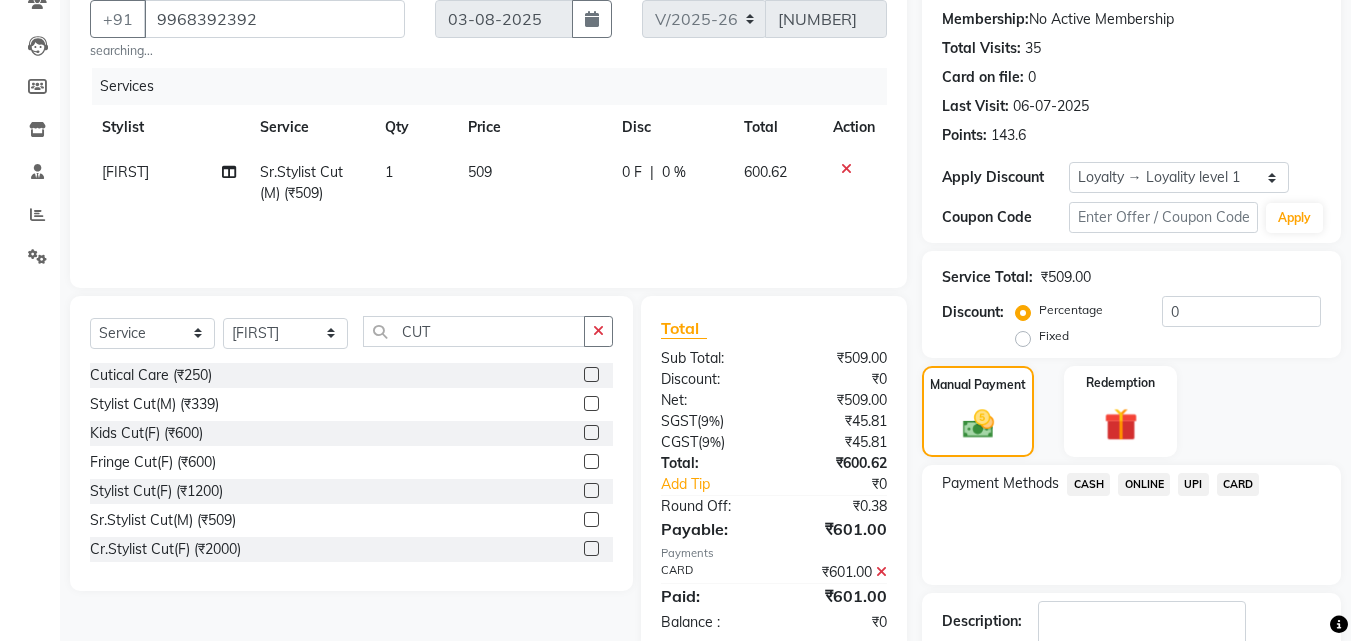 drag, startPoint x: 1166, startPoint y: 584, endPoint x: 1170, endPoint y: 605, distance: 21.377558 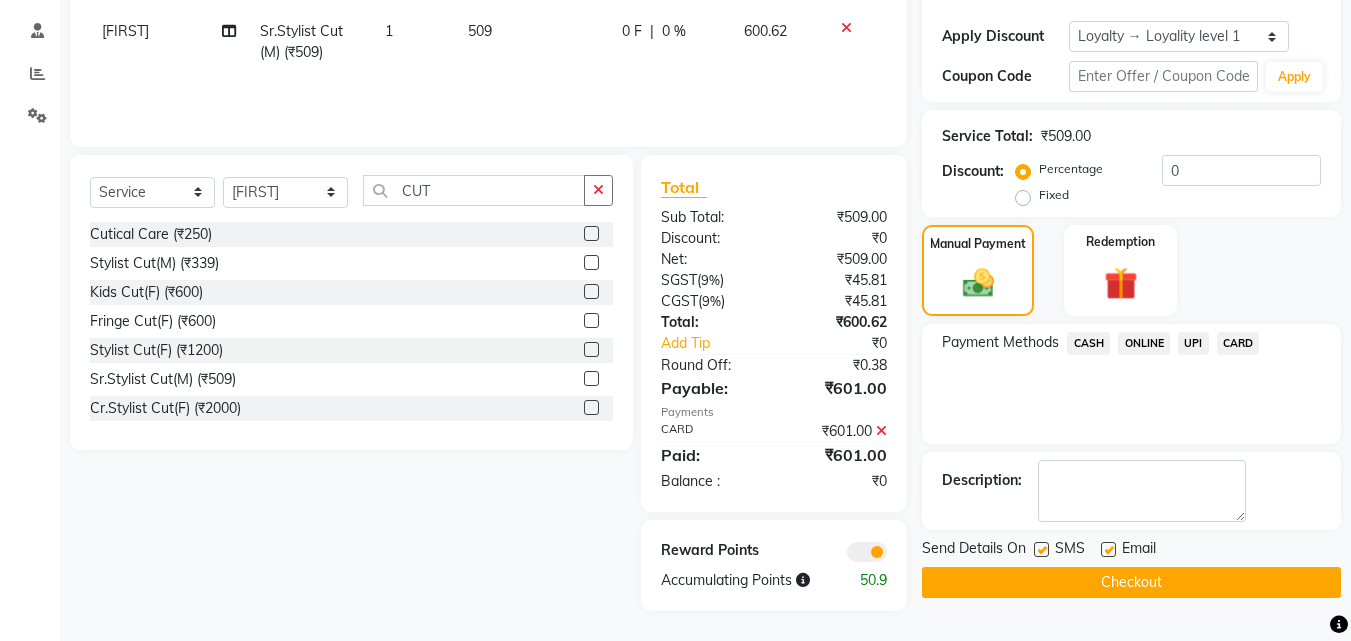 click on "Checkout" 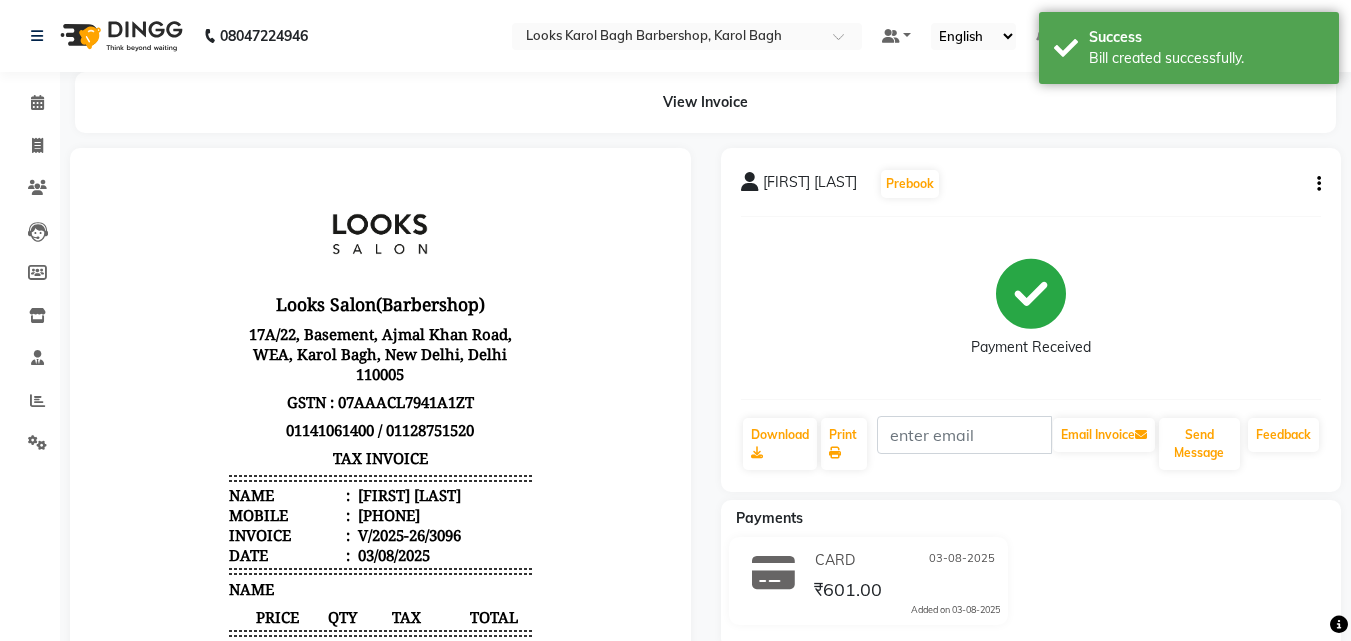 scroll, scrollTop: 0, scrollLeft: 0, axis: both 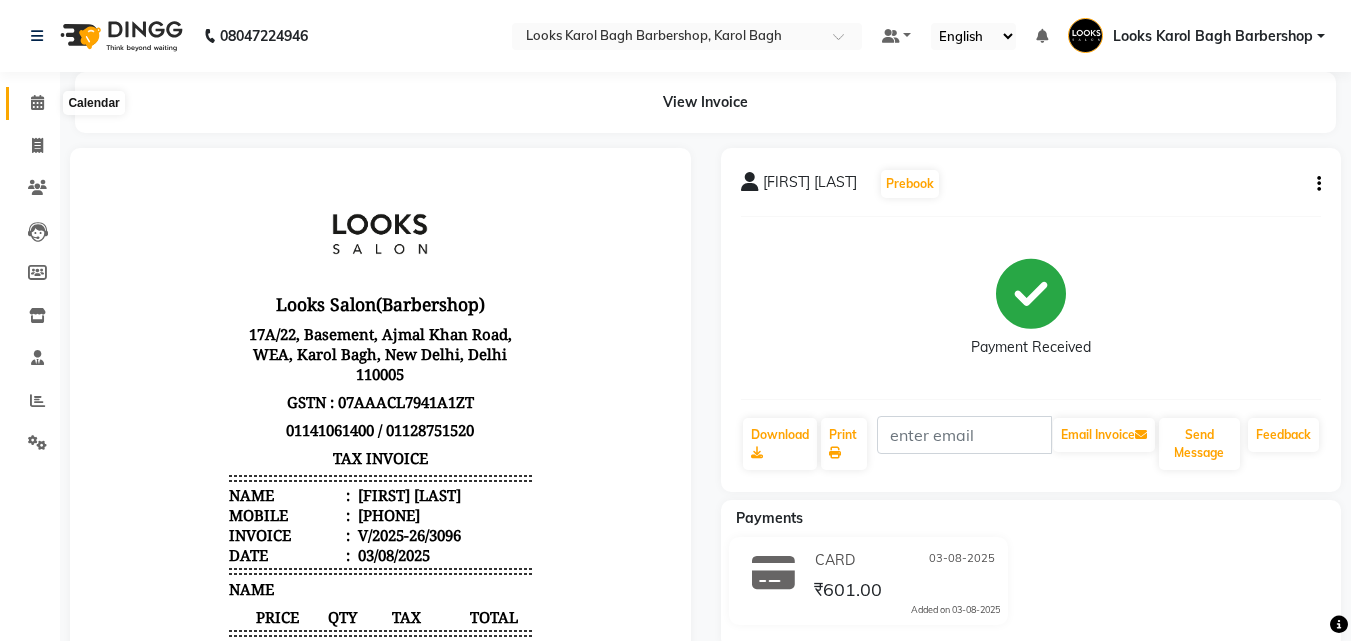 click 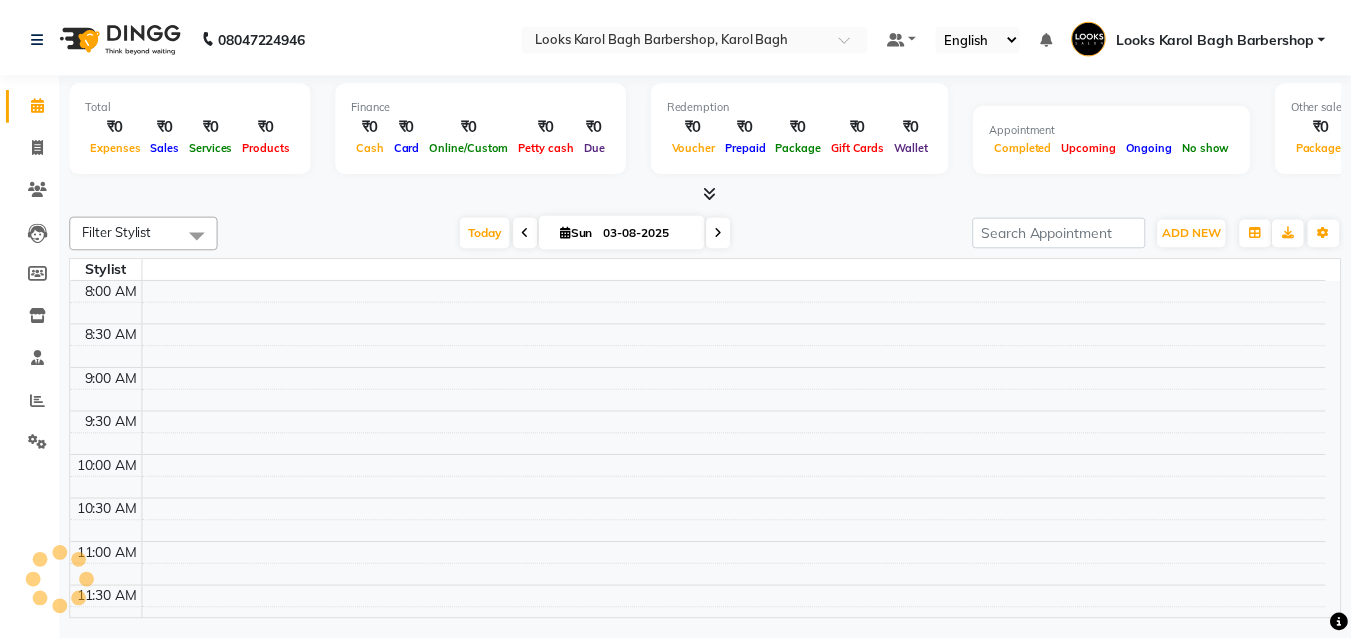 scroll, scrollTop: 881, scrollLeft: 0, axis: vertical 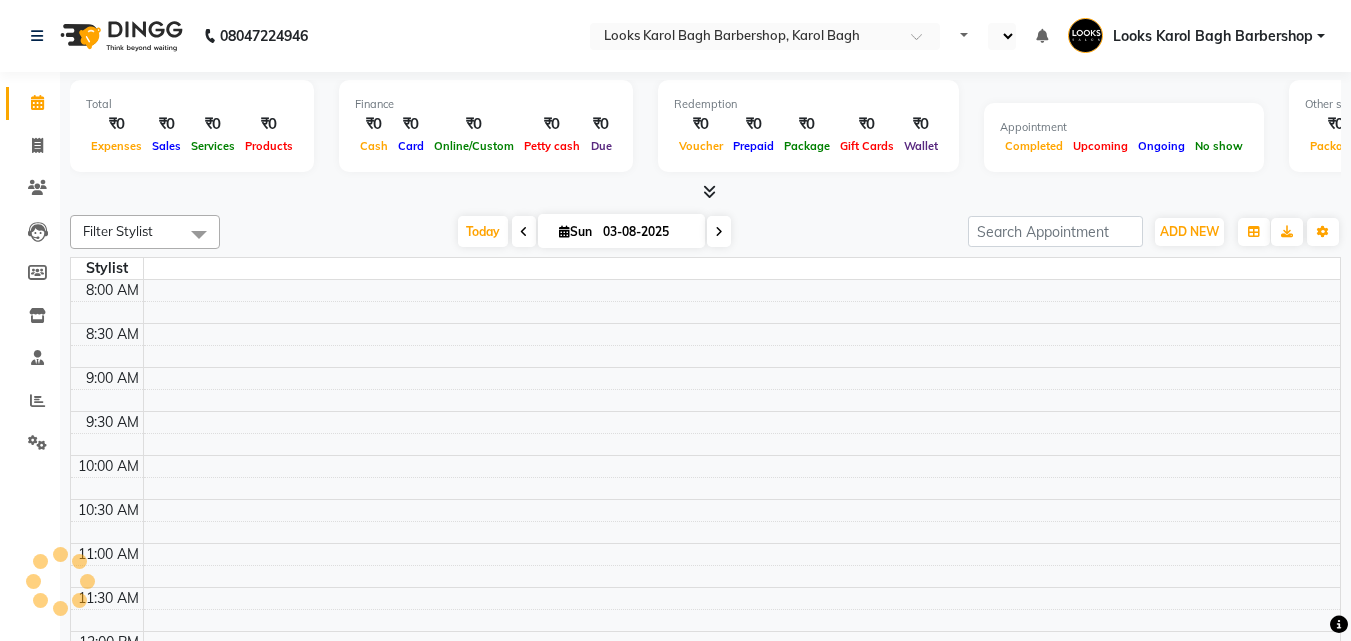 select on "en" 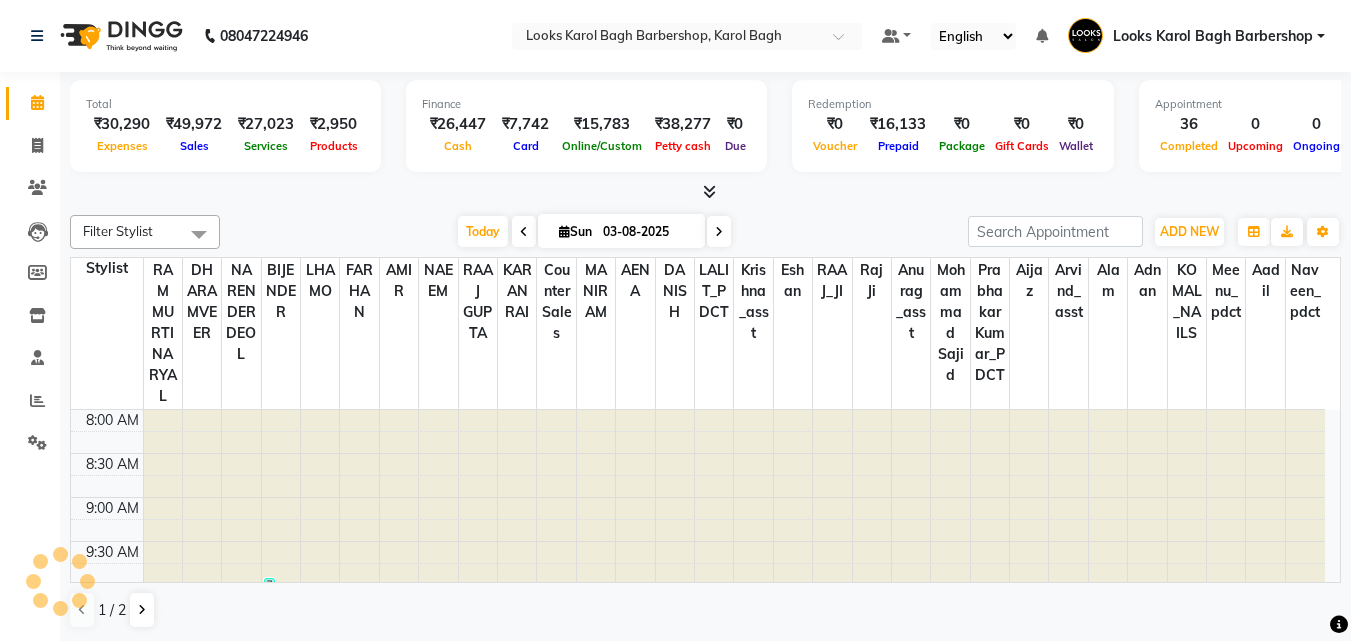 scroll, scrollTop: 0, scrollLeft: 0, axis: both 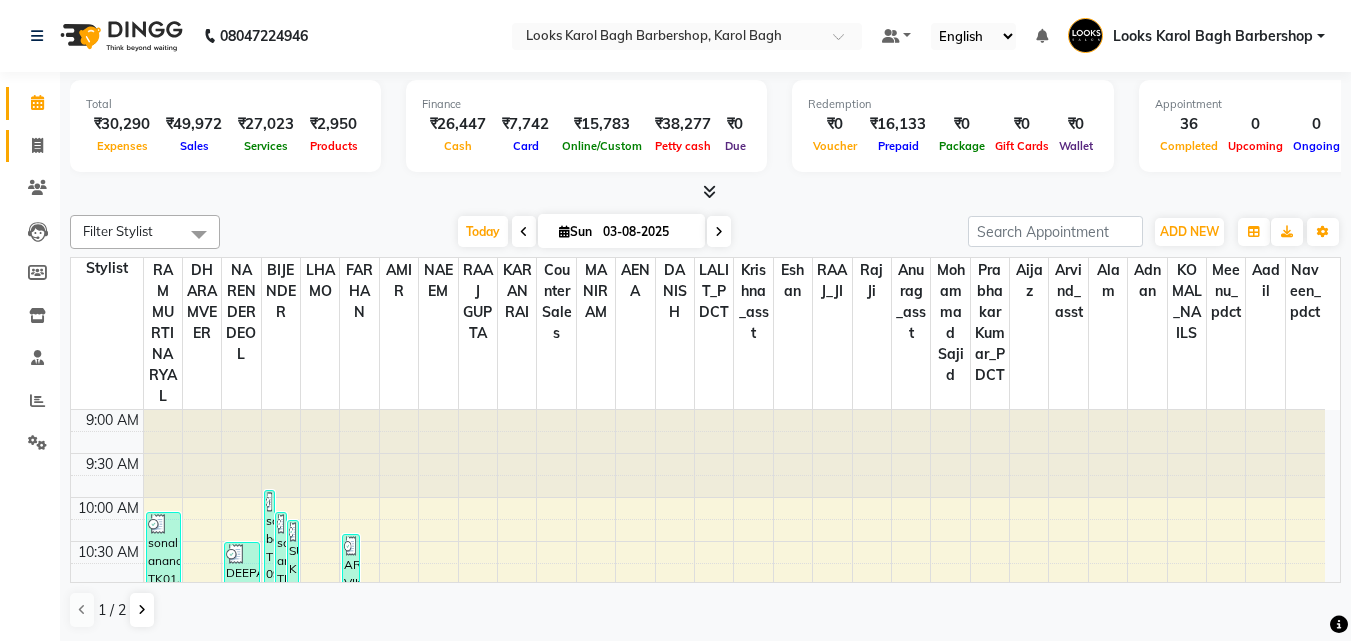 click on "Invoice" 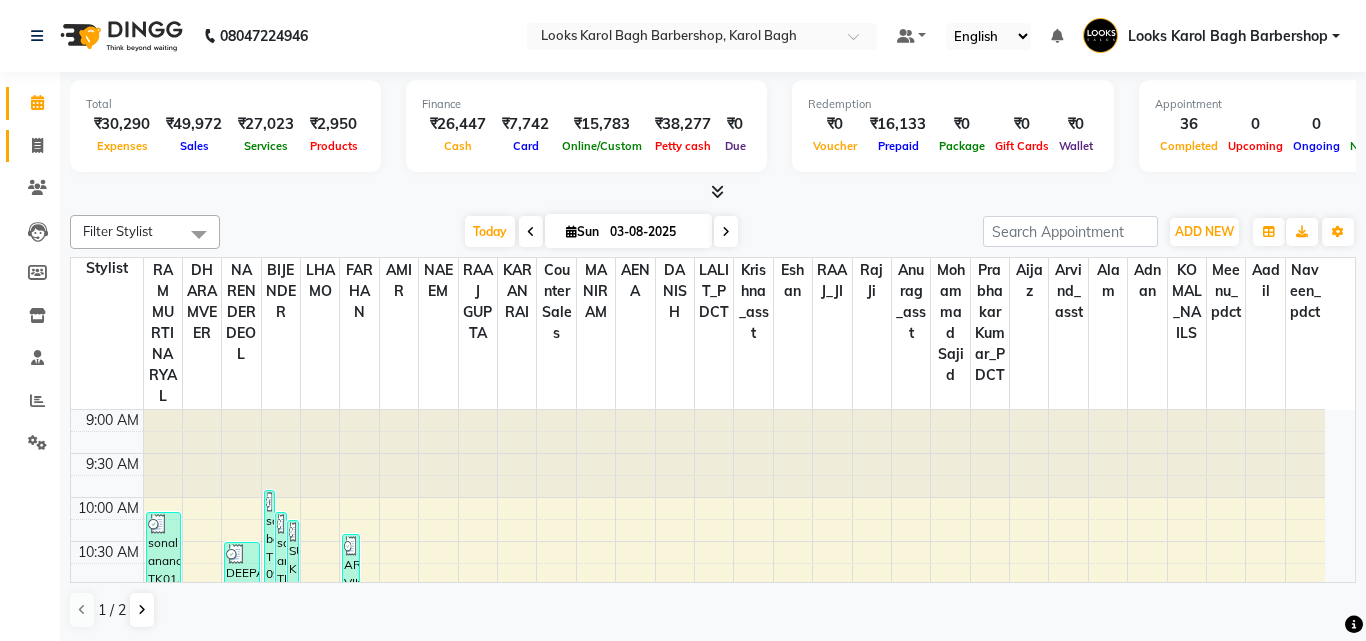select on "service" 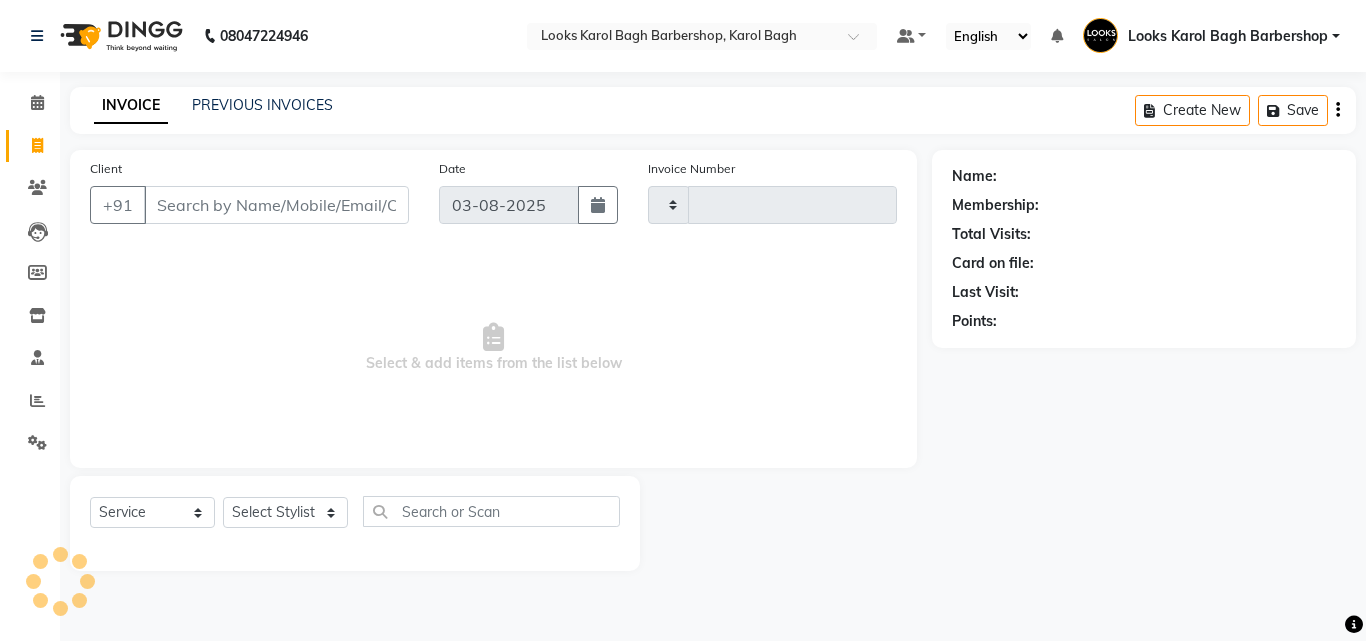 type on "3097" 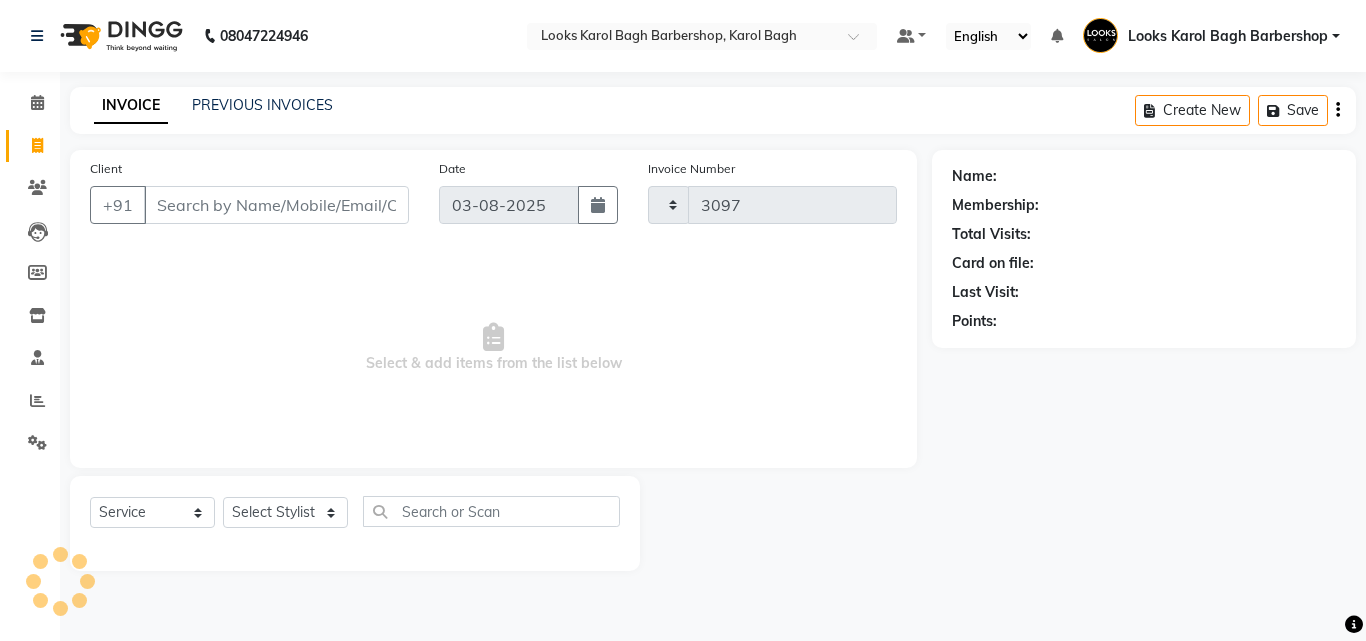 select on "4323" 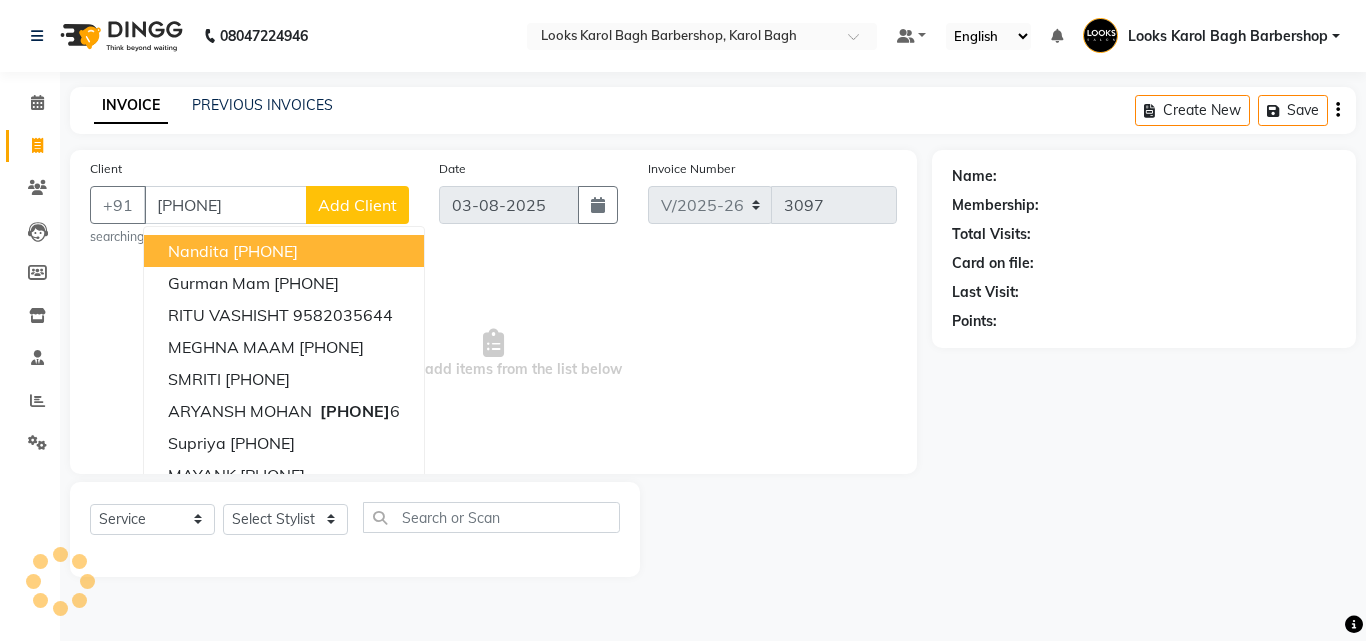 type on "[PHONE]" 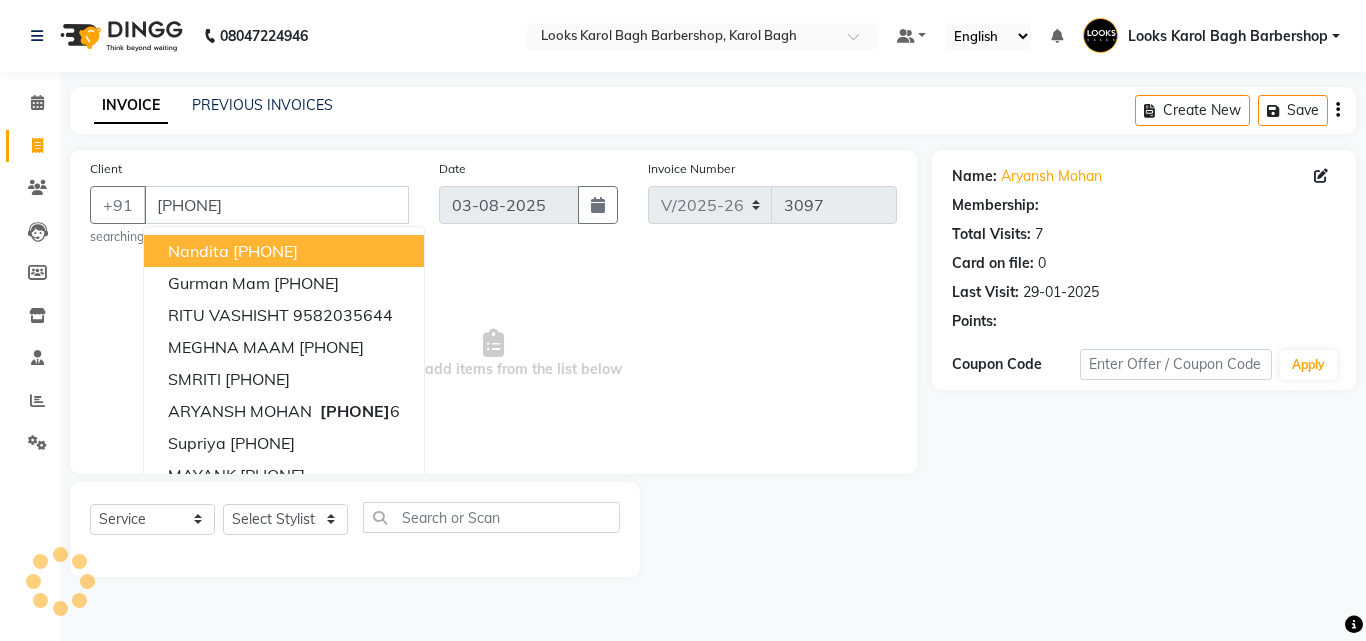 select on "1: Object" 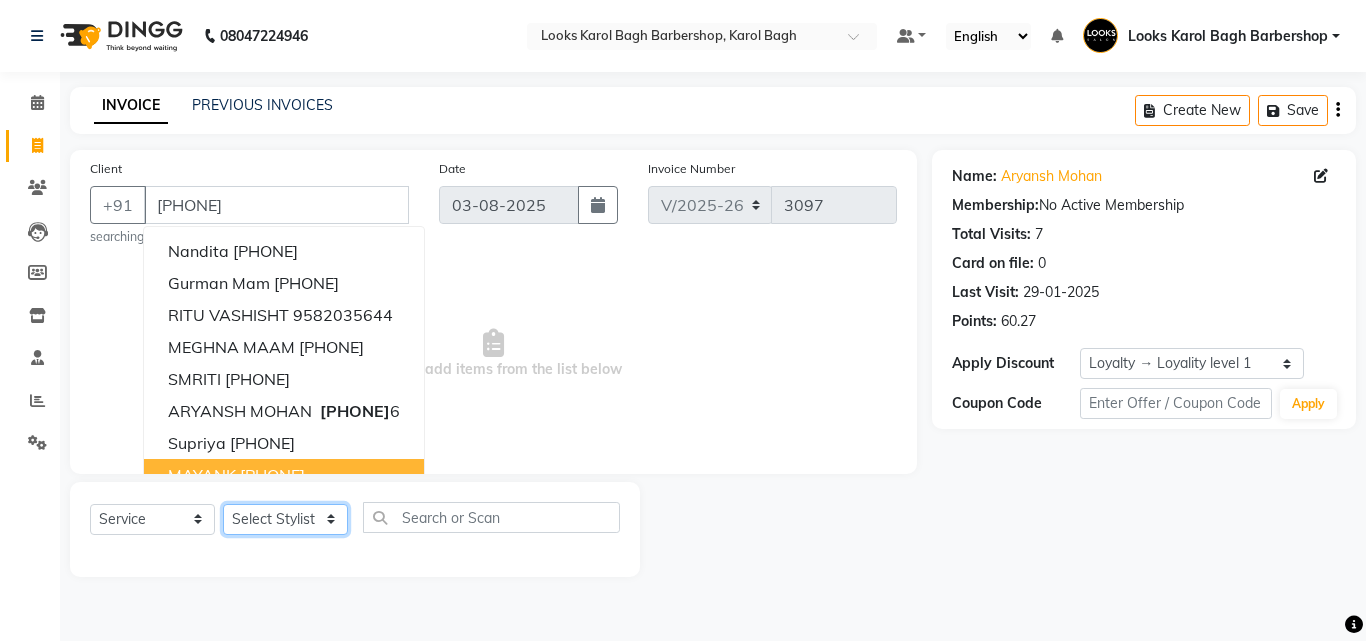 click on "Select Stylist Aadil Adnan AENA Aijaz Alam Amazon_Kart AMIR  Anurag _asst Arvind_asst BIJENDER  Counter Sales DANISH DHARAMVEER Eshan FARHAN KARAN RAI  KOMAL_NAILS Krishna_asst LALIT_PDCT LHAMO Looks_Female_Section Looks_H.O_Store Looks Karol Bagh Barbershop Looks_Kart MANIRAM Meenu_pdct Mohammad Sajid NAEEM  NARENDER DEOL  Naveen_pdct Prabhakar Kumar_PDCT RAAJ GUPTA RAAJ_JI raj ji RAM MURTI NARYAL ROHIT  Rohit Seth Rohit Thakur SACHIN sahil Shabina Shakir SIMRAN Sonia Sunny VIKRAM VIKRANT SINGH  Vishal_Asst YOGESH ASSISTANT" 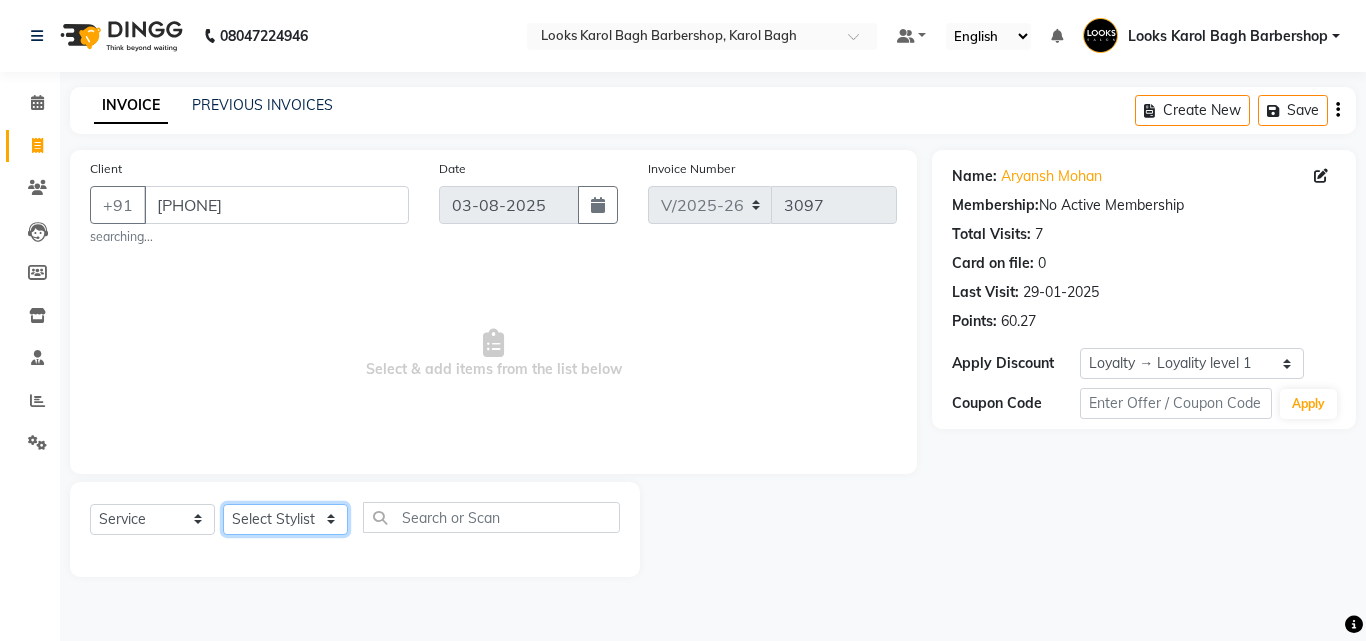 select on "23408" 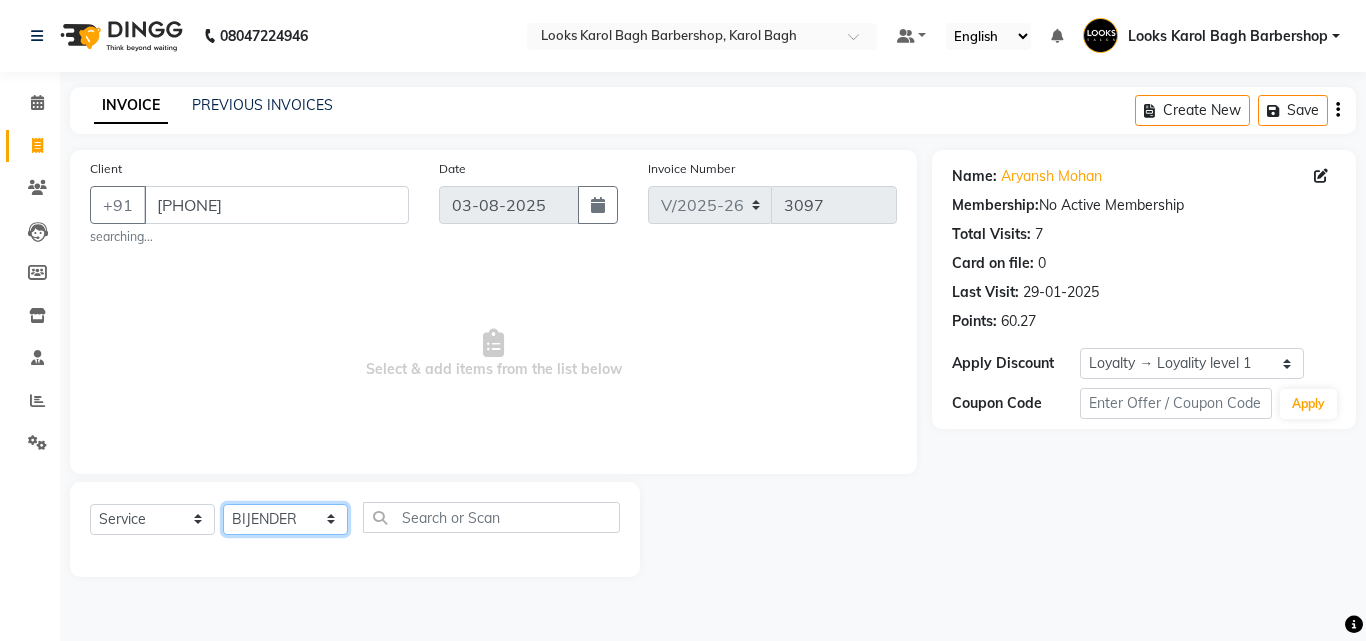click on "Select Stylist Aadil Adnan AENA Aijaz Alam Amazon_Kart AMIR  Anurag _asst Arvind_asst BIJENDER  Counter Sales DANISH DHARAMVEER Eshan FARHAN KARAN RAI  KOMAL_NAILS Krishna_asst LALIT_PDCT LHAMO Looks_Female_Section Looks_H.O_Store Looks Karol Bagh Barbershop Looks_Kart MANIRAM Meenu_pdct Mohammad Sajid NAEEM  NARENDER DEOL  Naveen_pdct Prabhakar Kumar_PDCT RAAJ GUPTA RAAJ_JI raj ji RAM MURTI NARYAL ROHIT  Rohit Seth Rohit Thakur SACHIN sahil Shabina Shakir SIMRAN Sonia Sunny VIKRAM VIKRANT SINGH  Vishal_Asst YOGESH ASSISTANT" 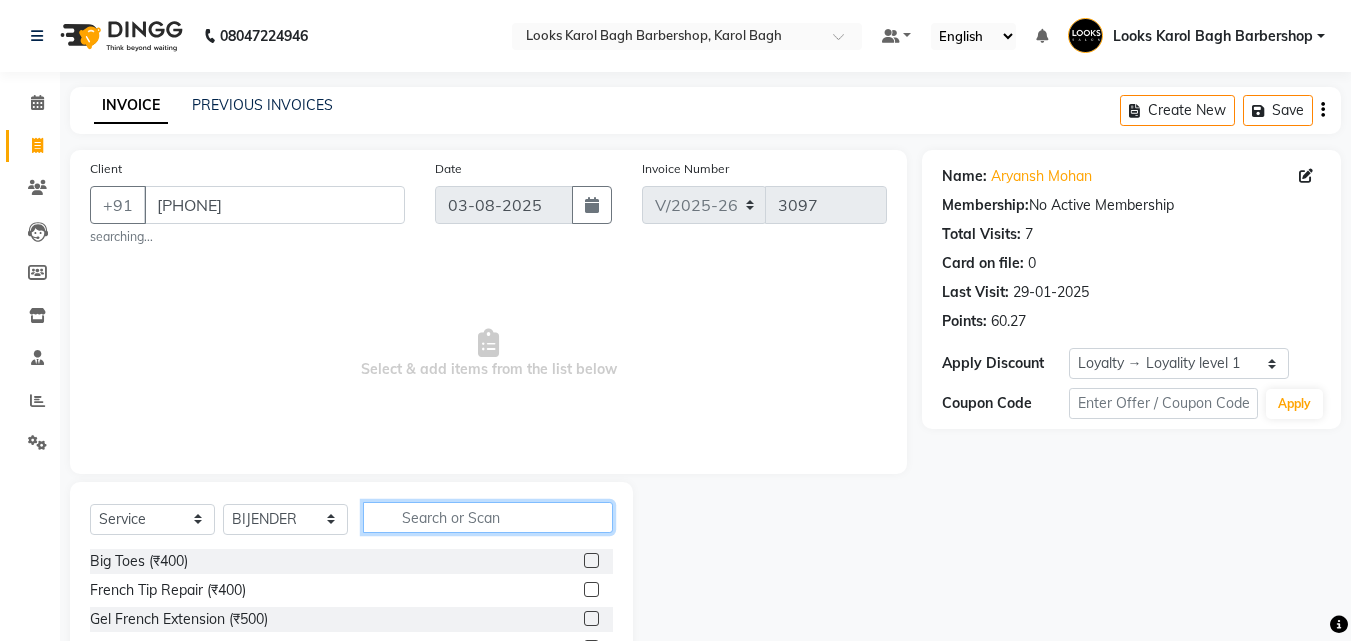 drag, startPoint x: 410, startPoint y: 512, endPoint x: 388, endPoint y: 491, distance: 30.413813 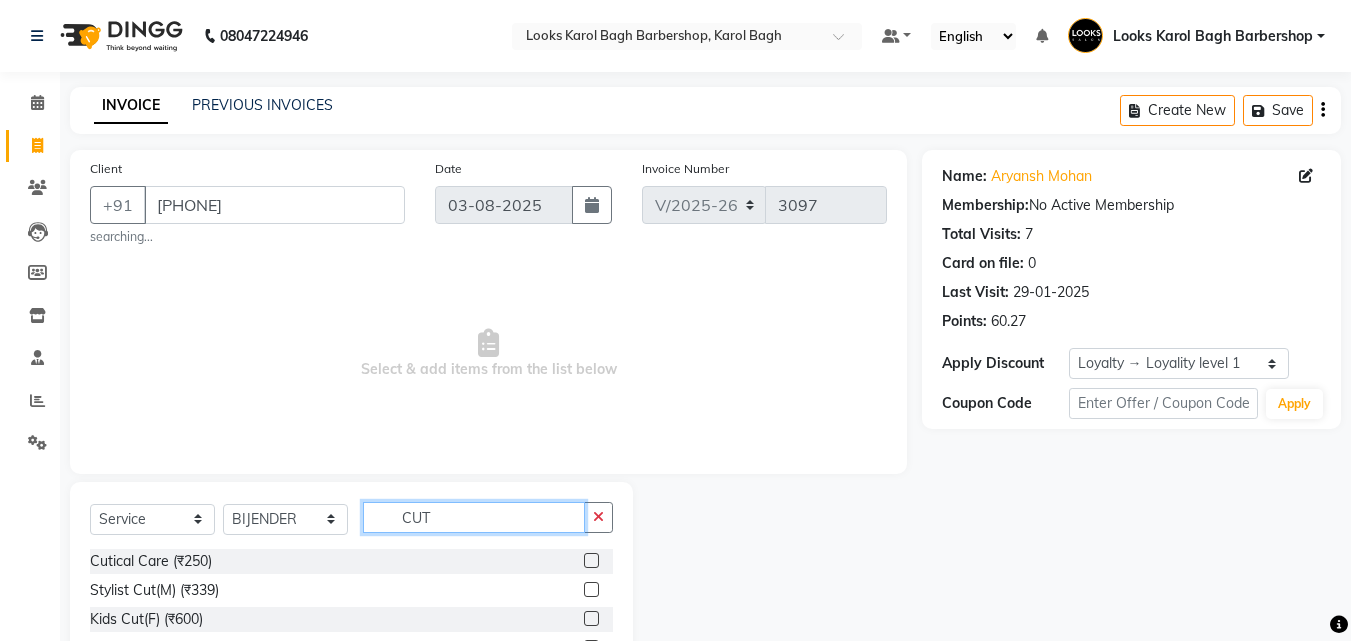 type on "CUT" 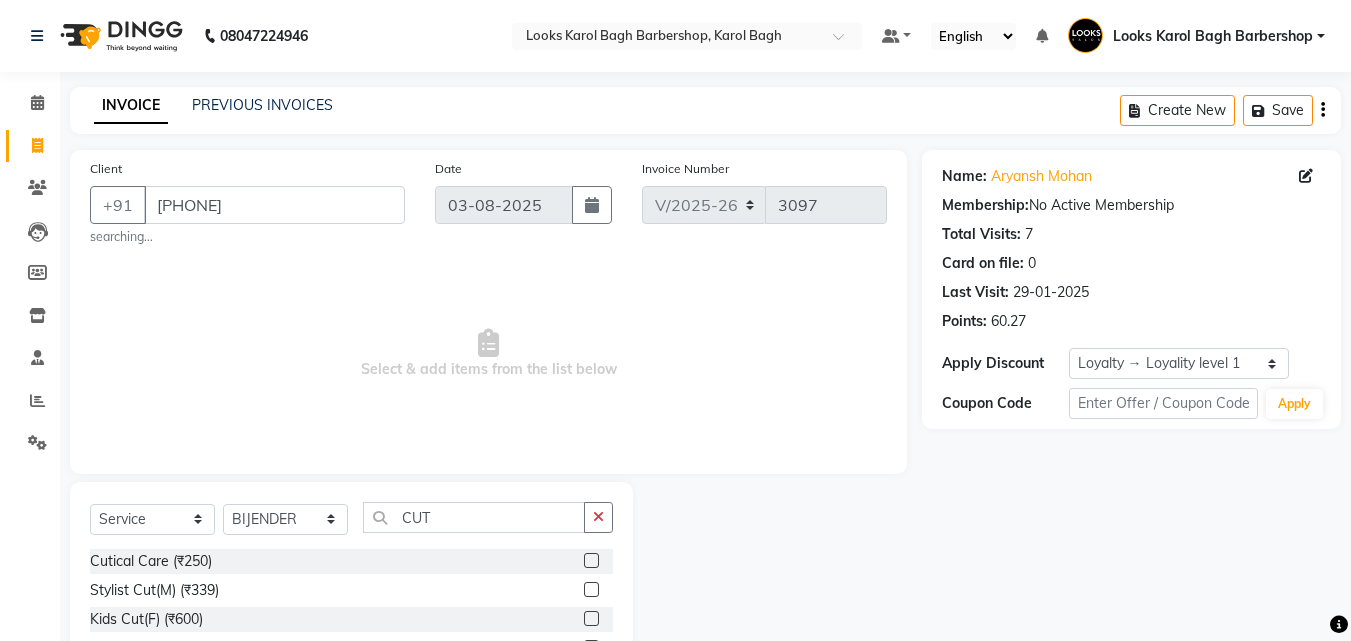 click 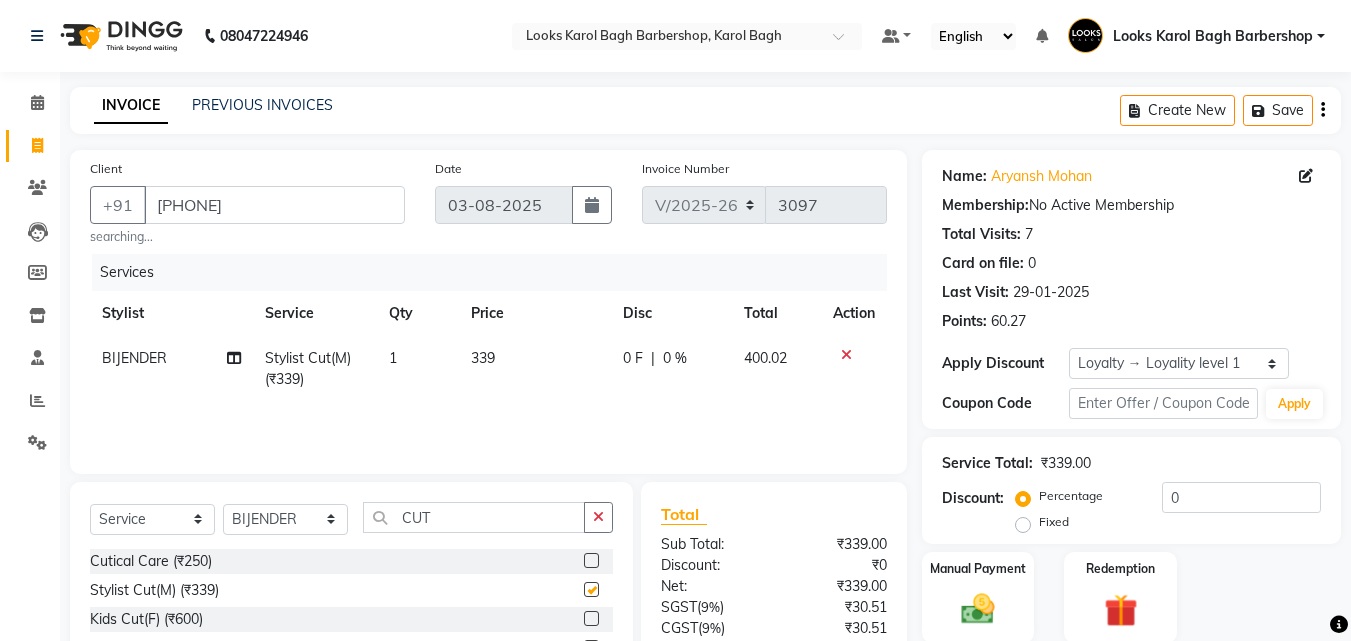 scroll, scrollTop: 186, scrollLeft: 0, axis: vertical 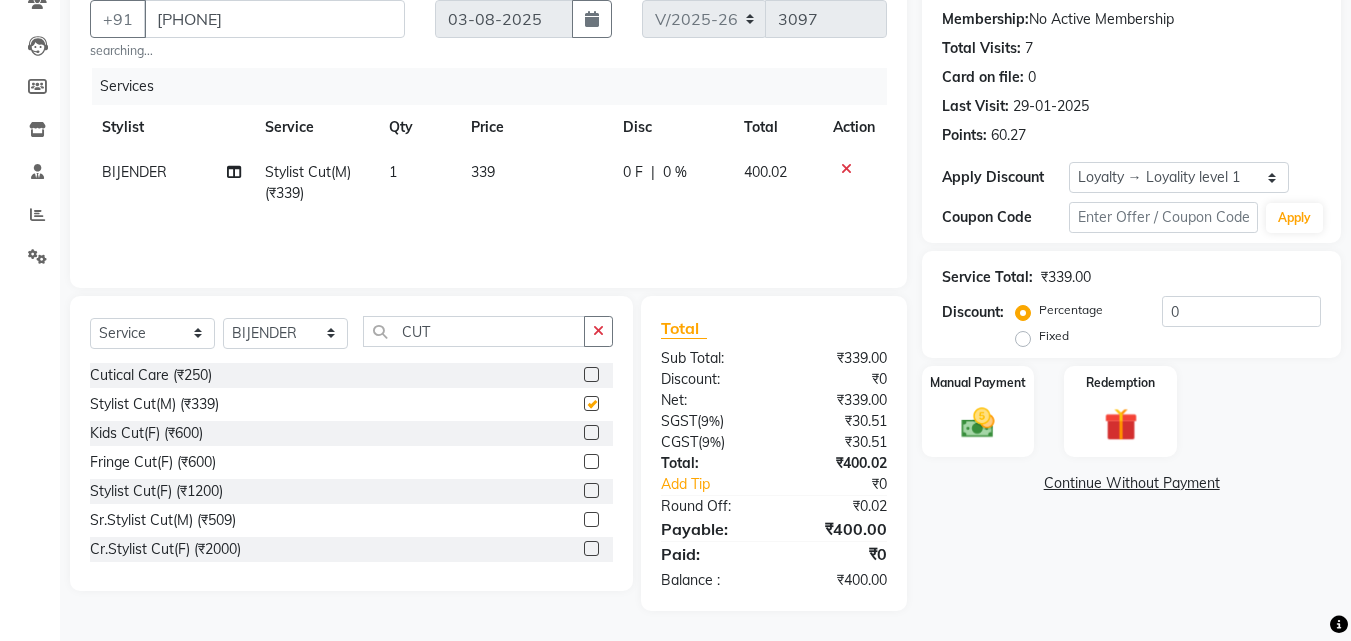 checkbox on "false" 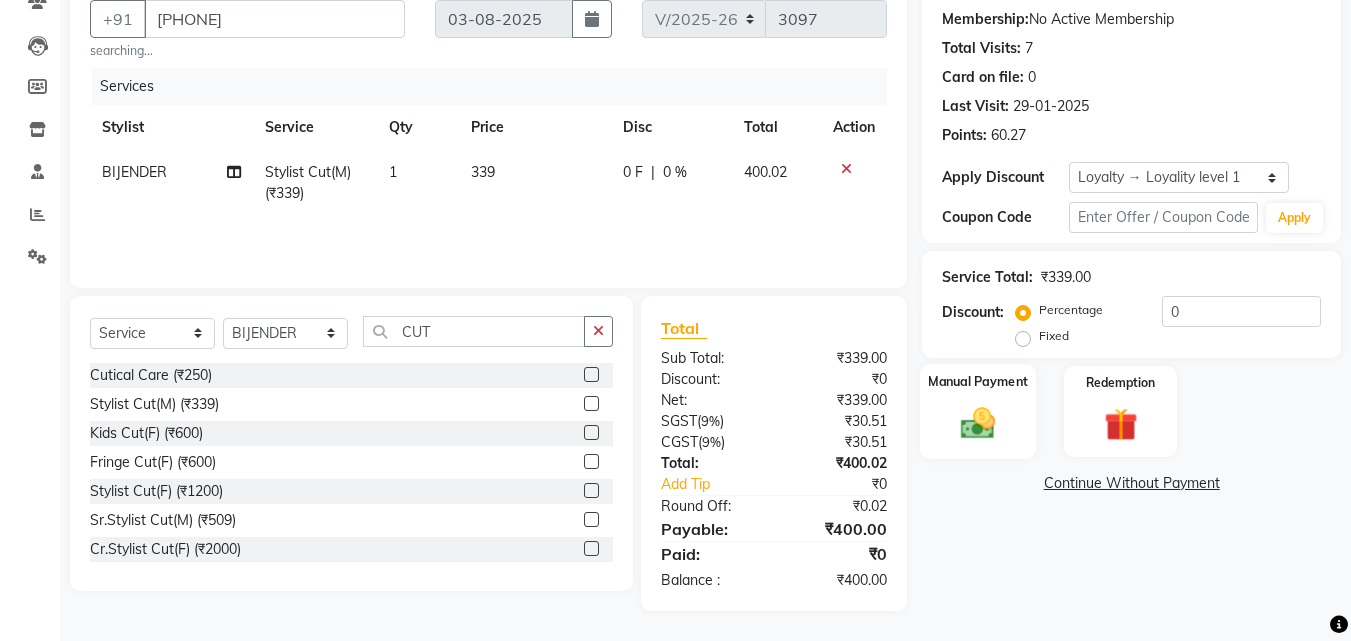 click 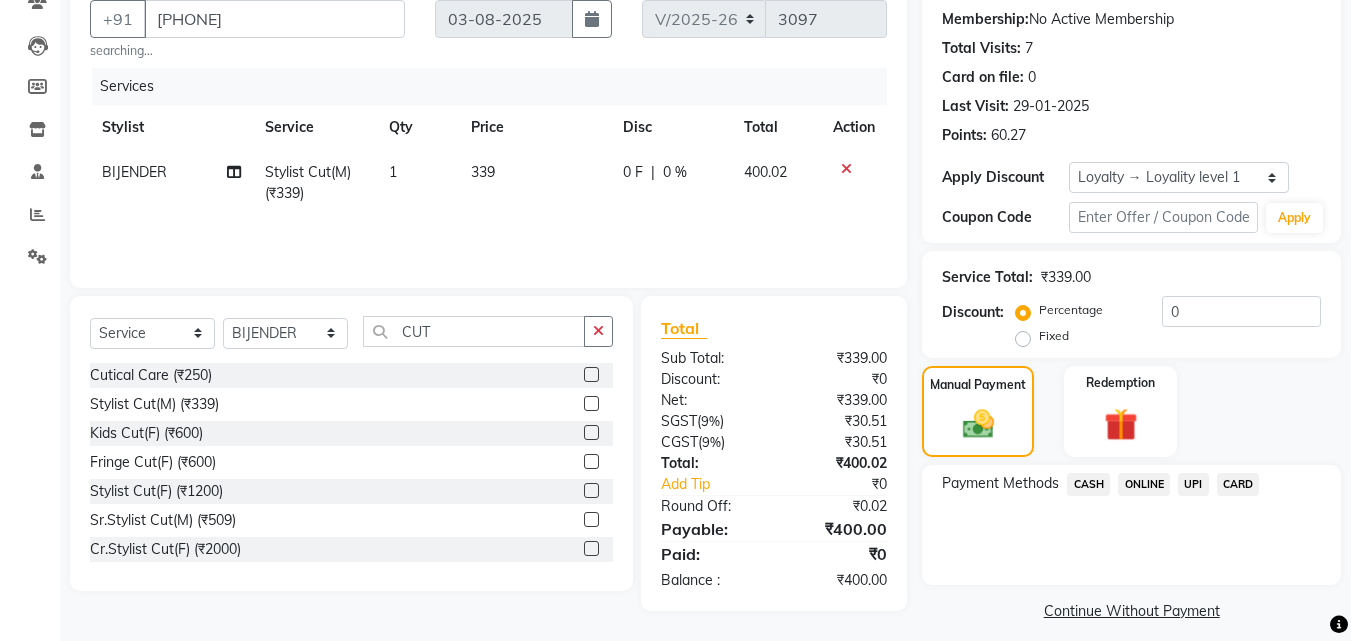 click on "CASH" 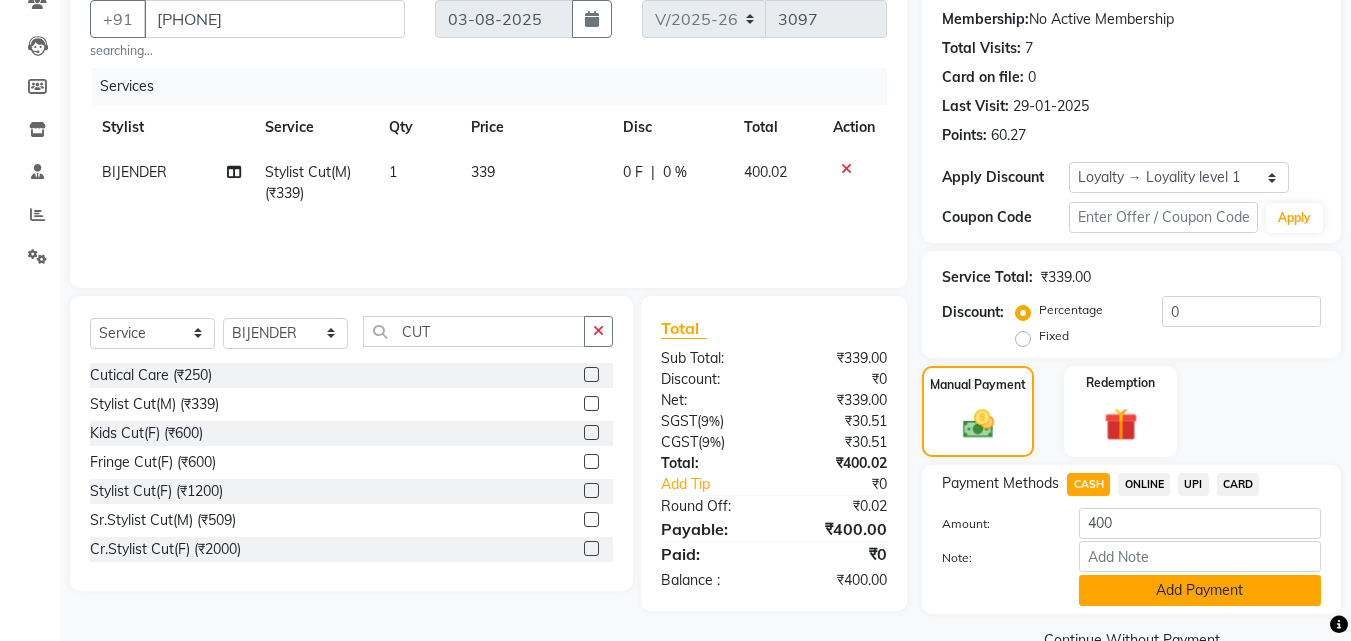 click on "Add Payment" 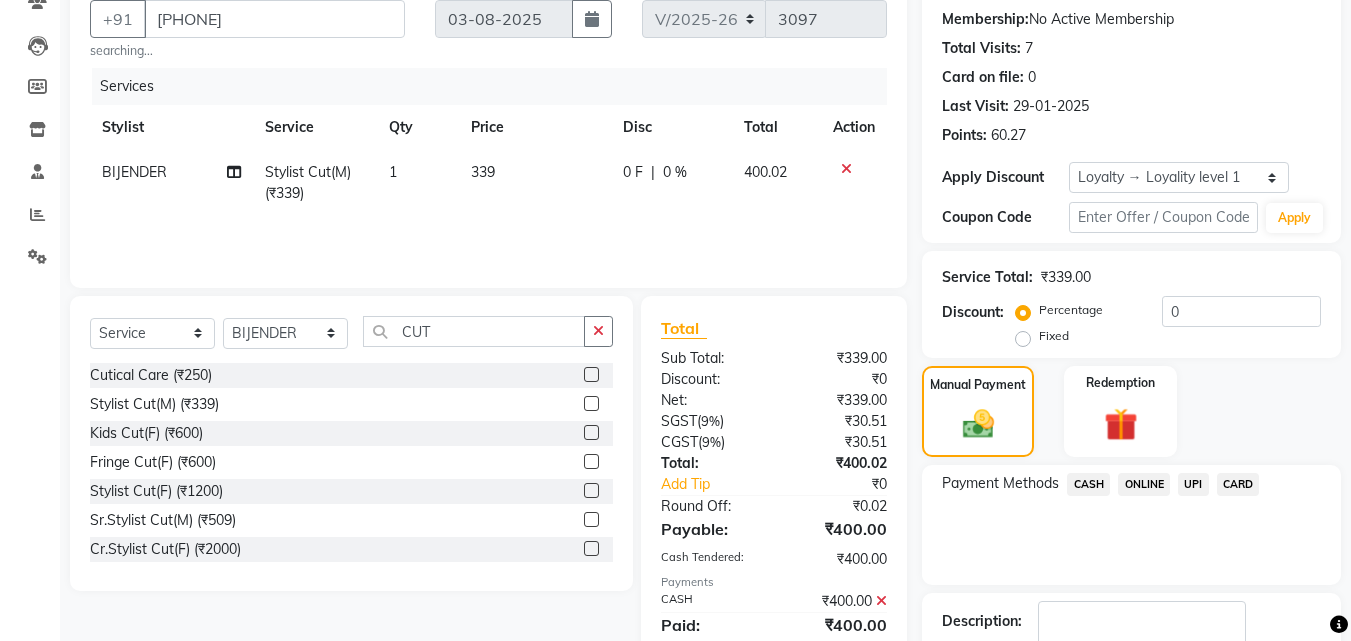 scroll, scrollTop: 356, scrollLeft: 0, axis: vertical 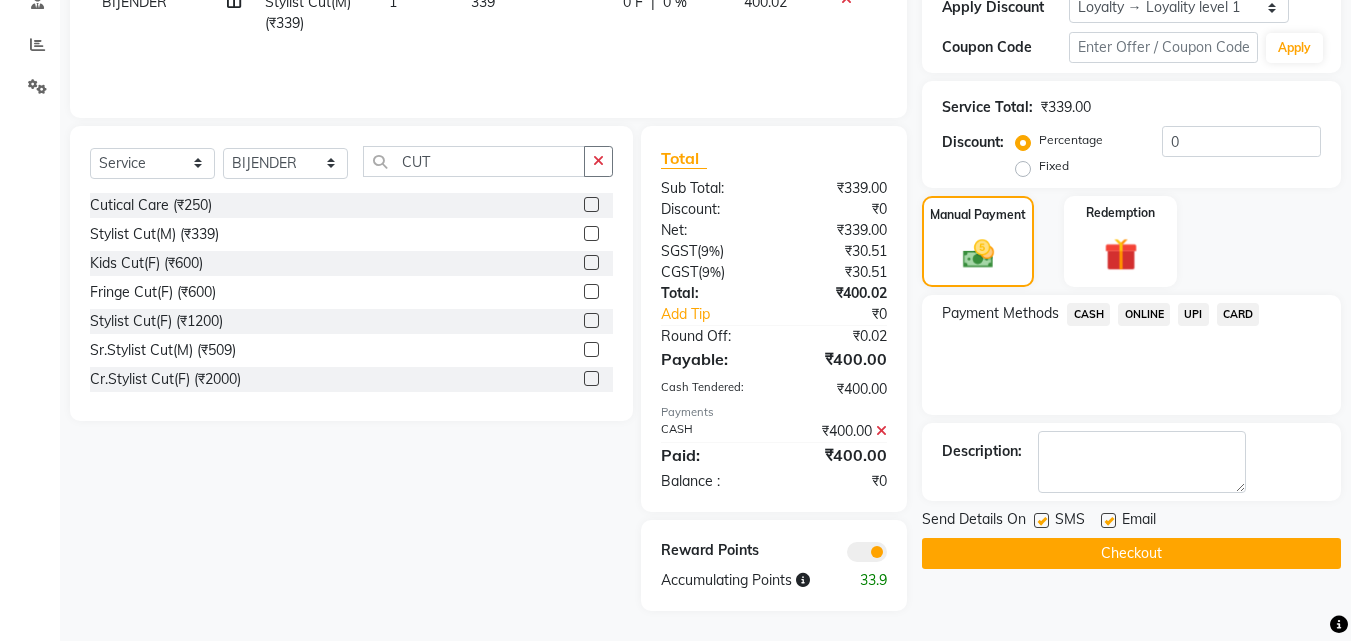 click on "Checkout" 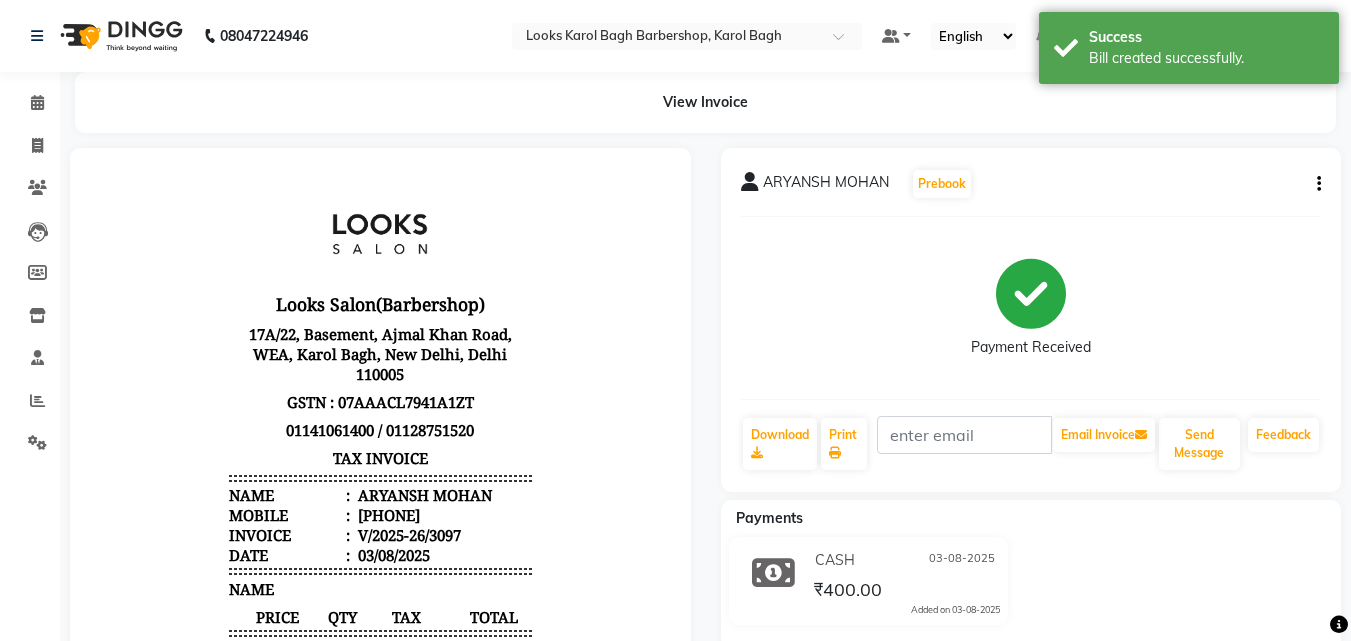 scroll, scrollTop: 0, scrollLeft: 0, axis: both 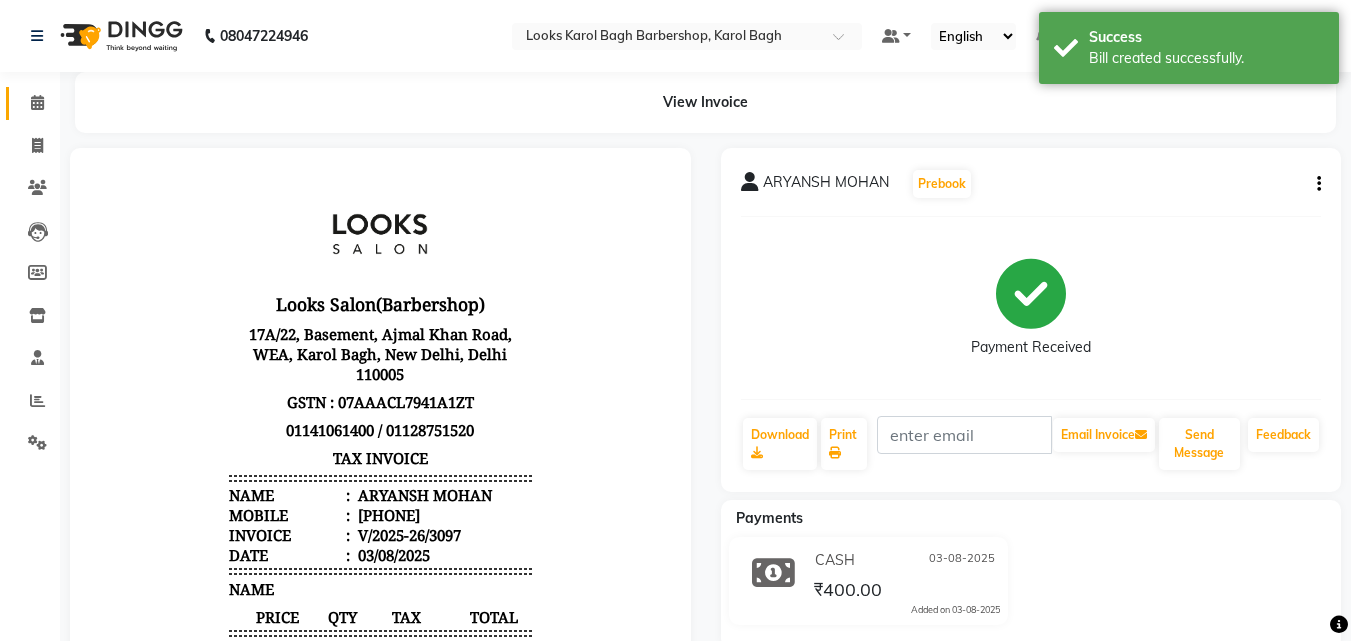 click on "Calendar" 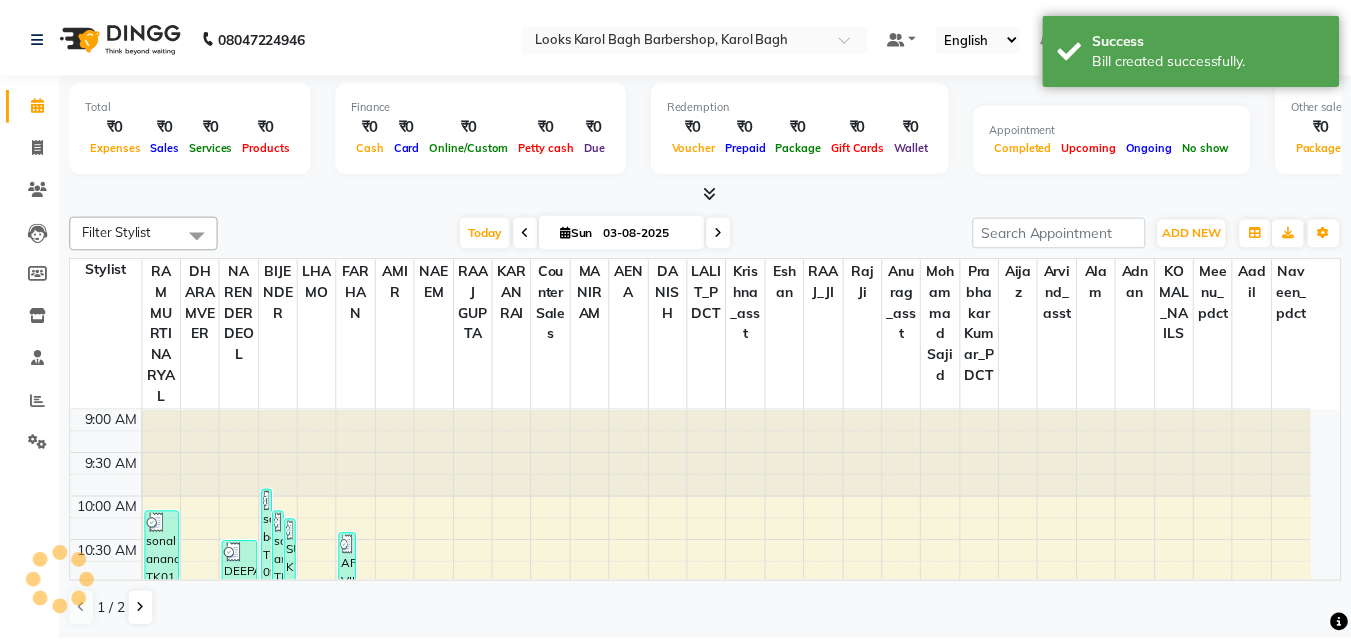 scroll, scrollTop: 0, scrollLeft: 0, axis: both 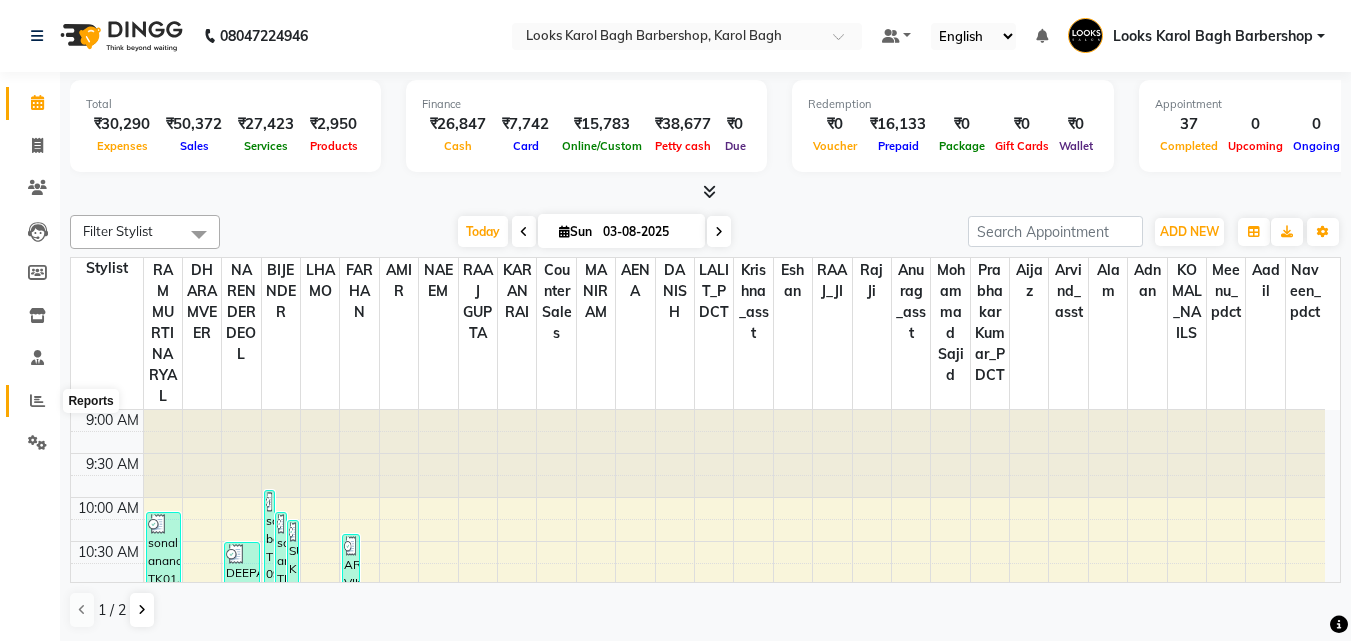 click 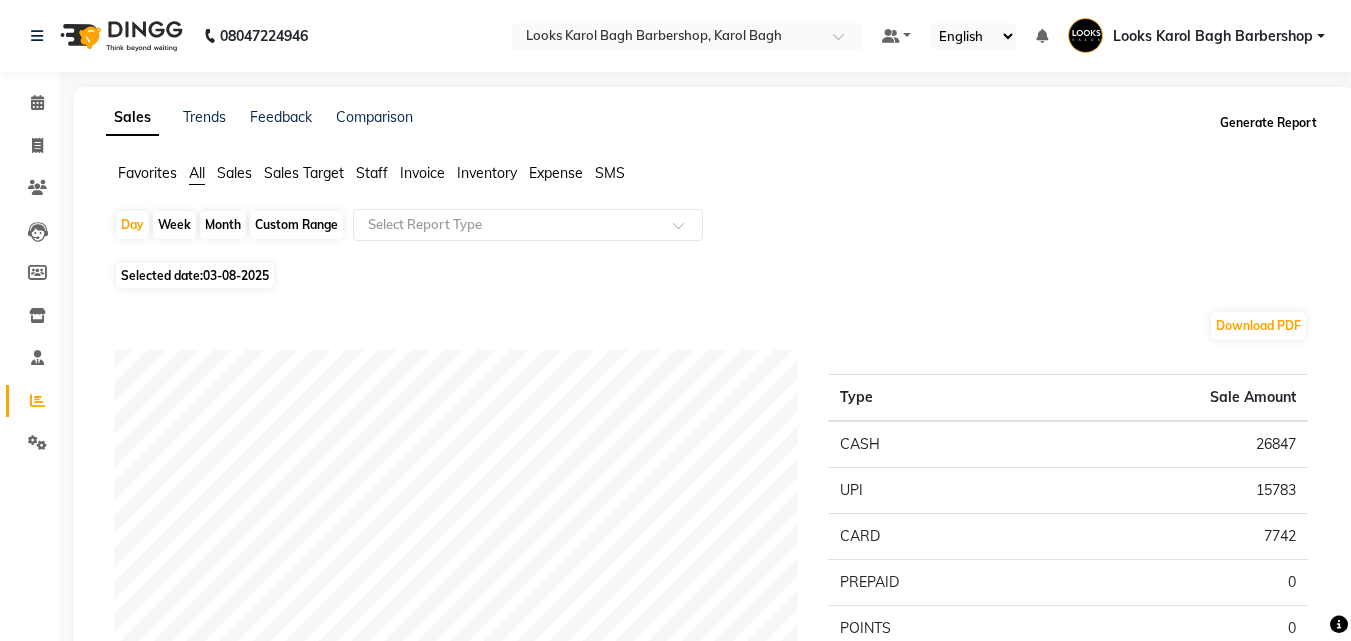 click on "Generate Report" 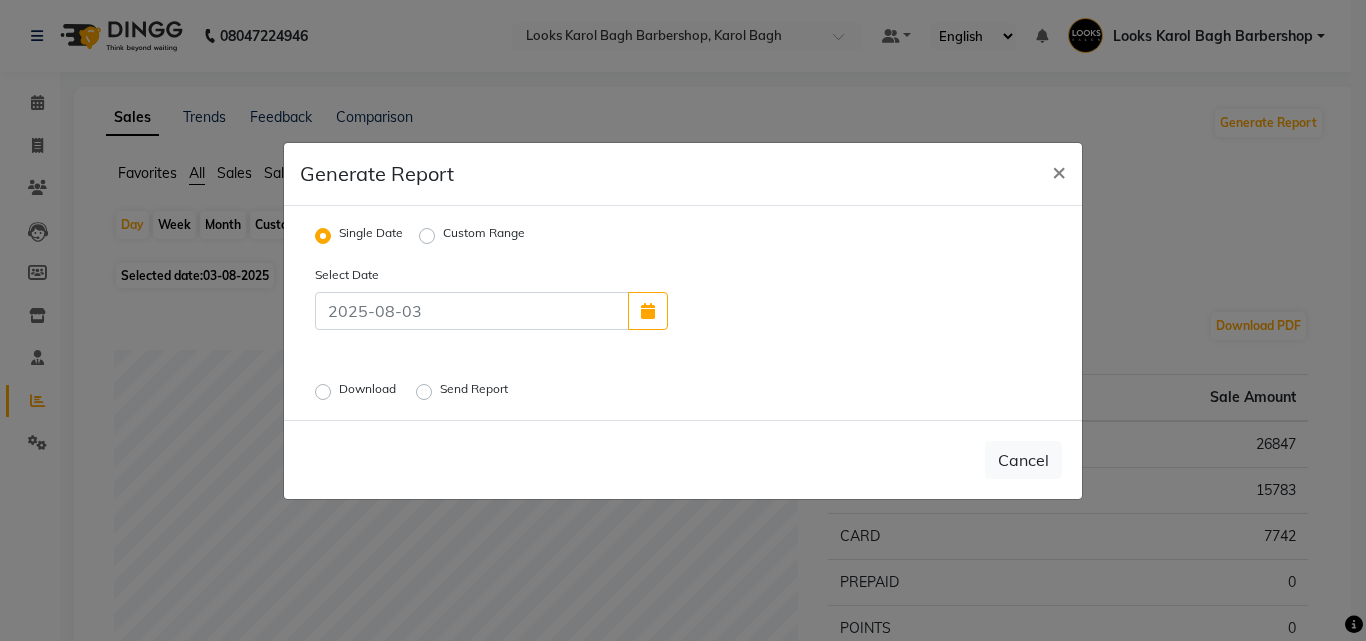 click on "Download" 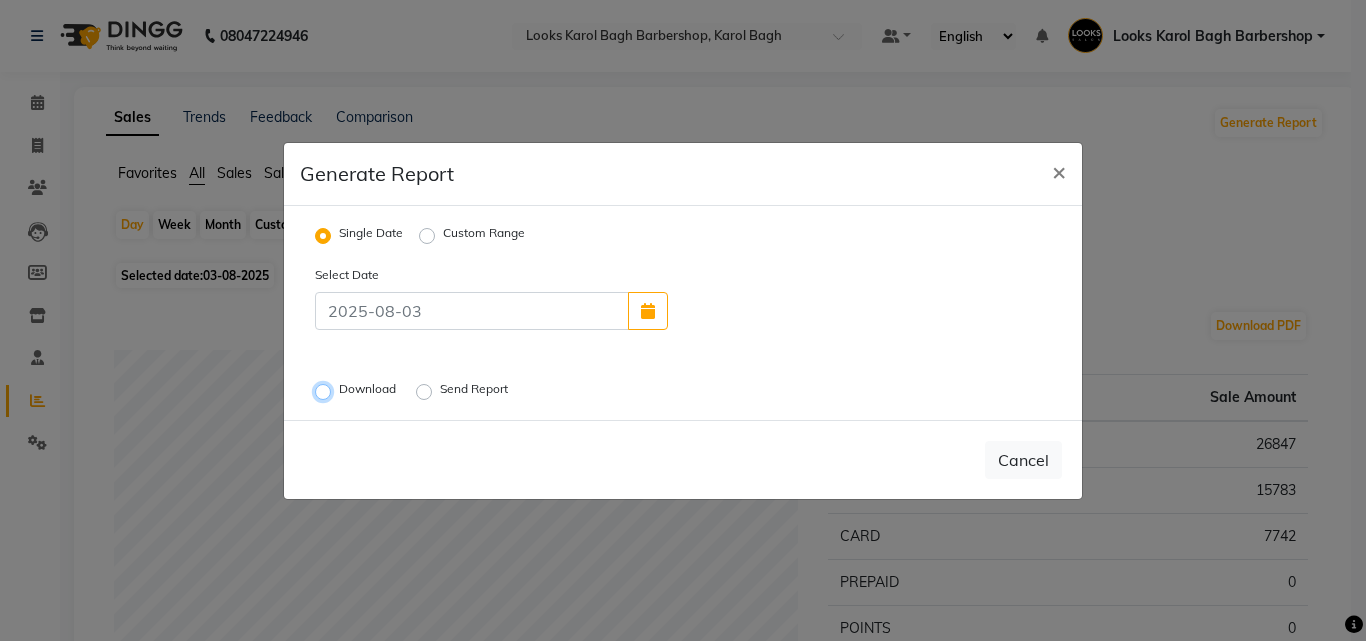 click on "Download" at bounding box center (326, 391) 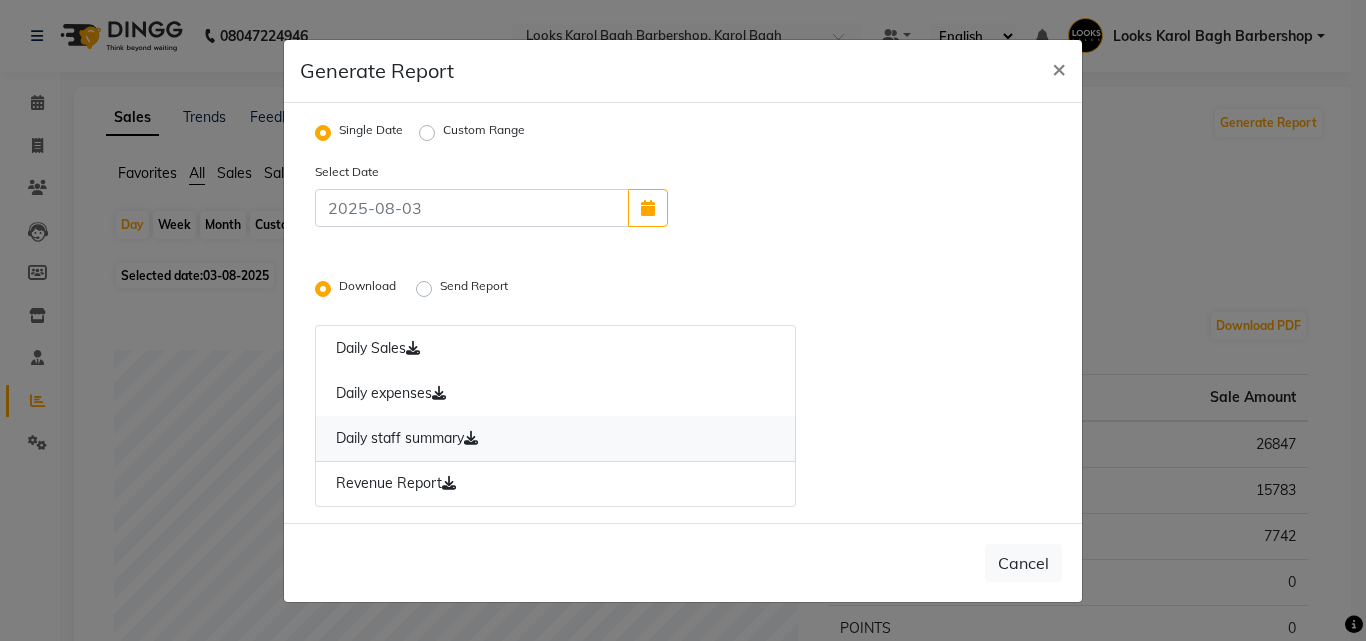 click on "Daily staff summary" 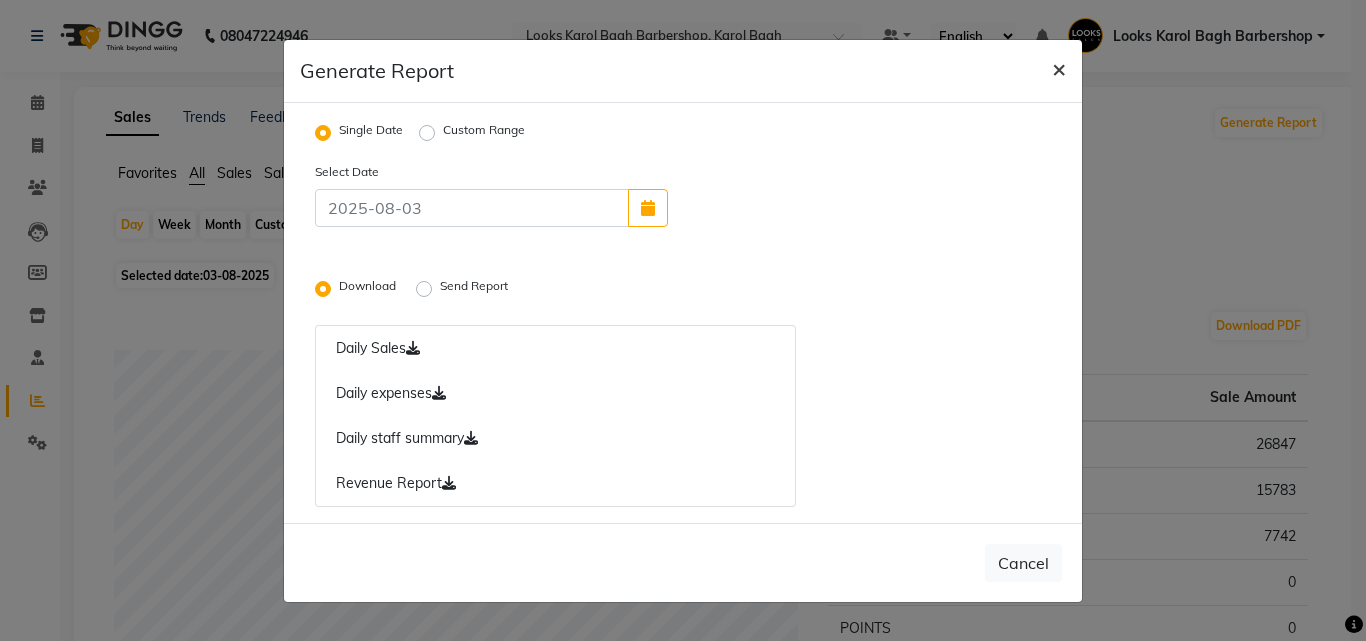 click on "×" 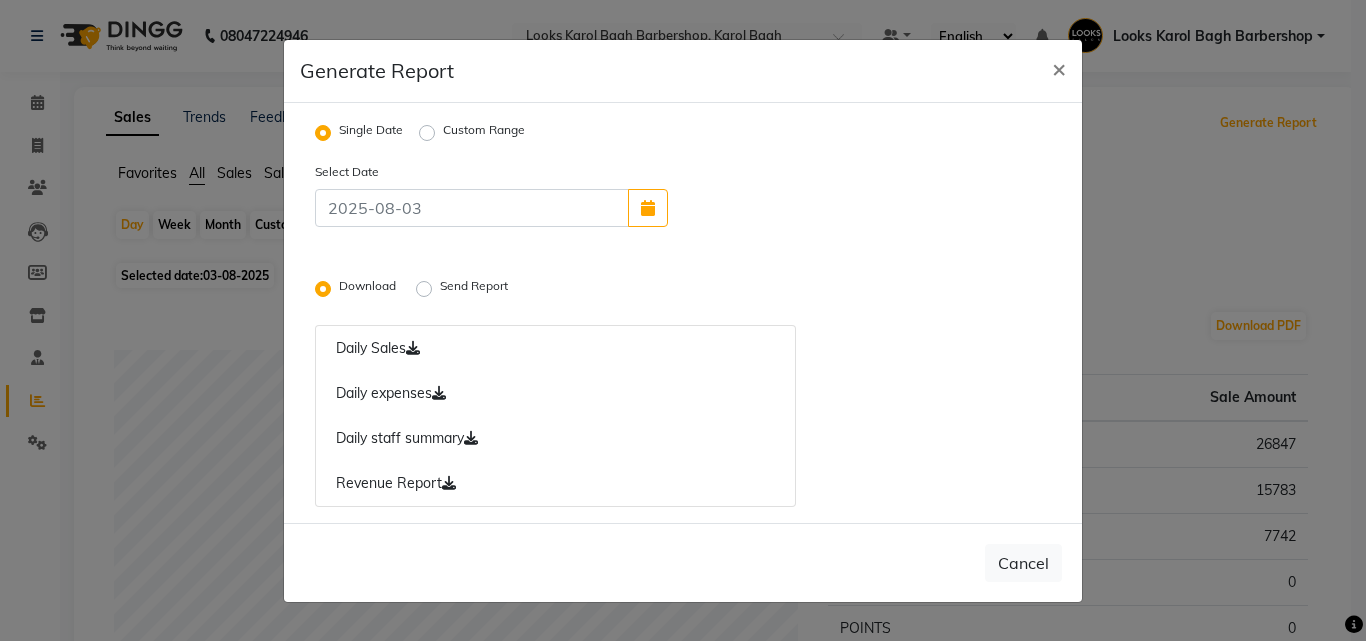 radio on "false" 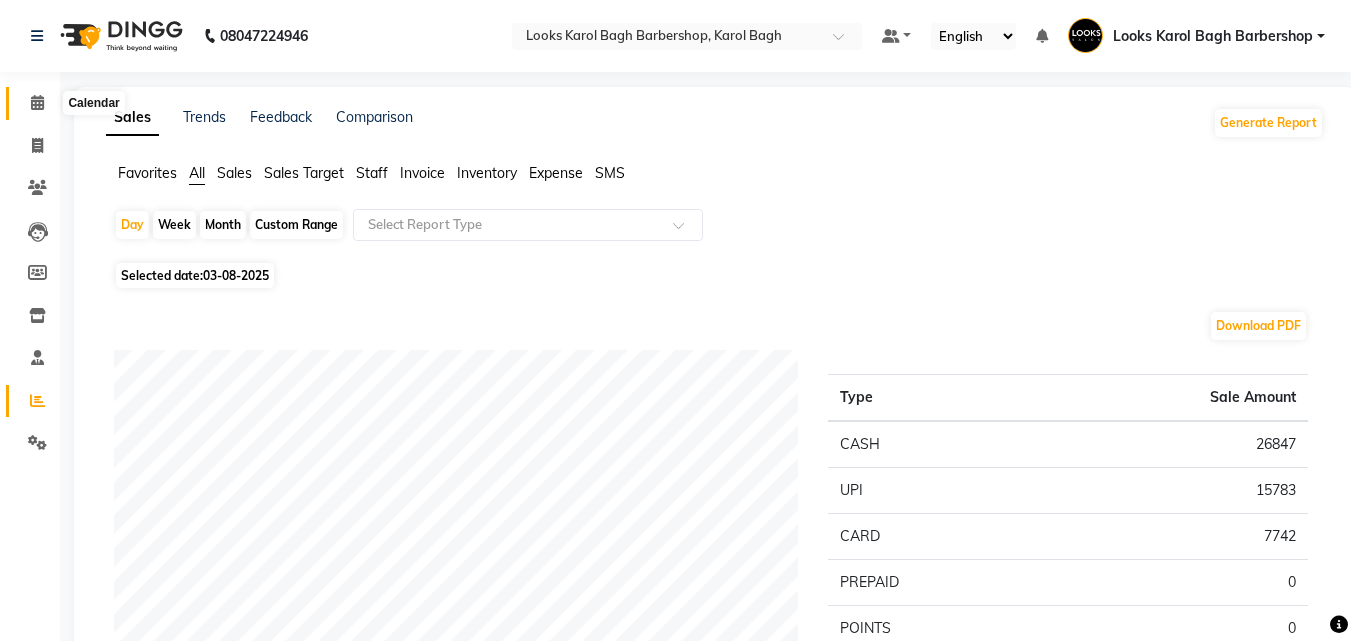 click 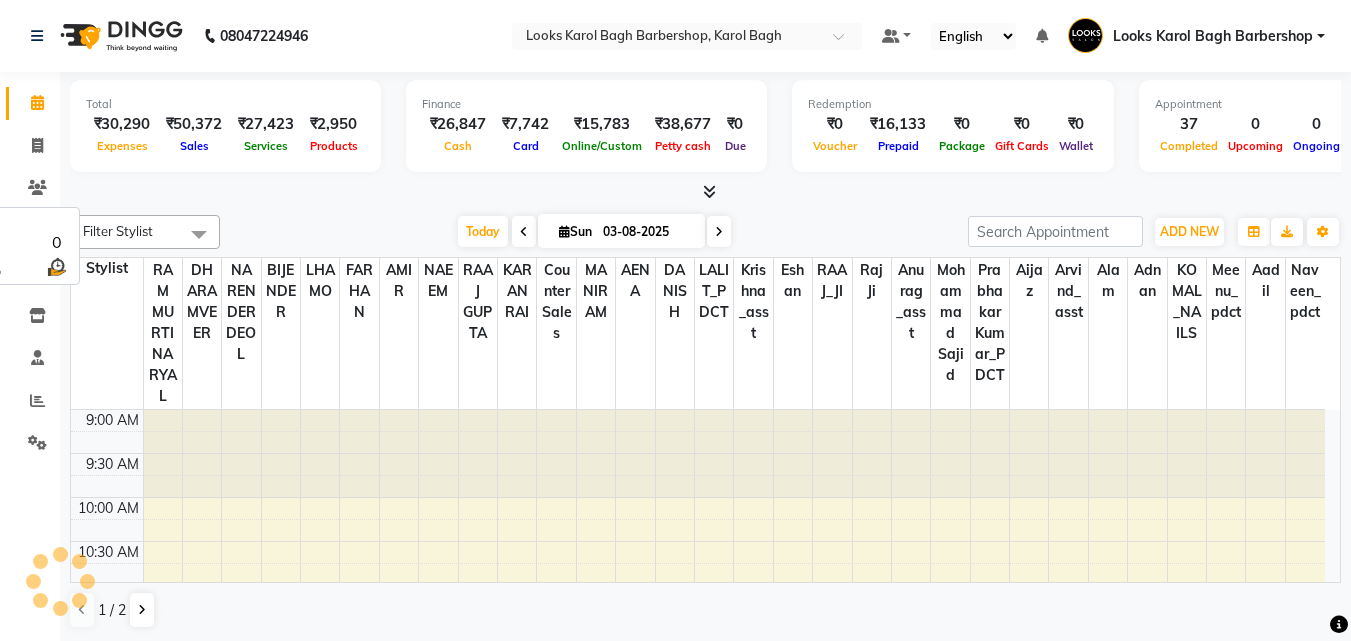 scroll, scrollTop: 0, scrollLeft: 0, axis: both 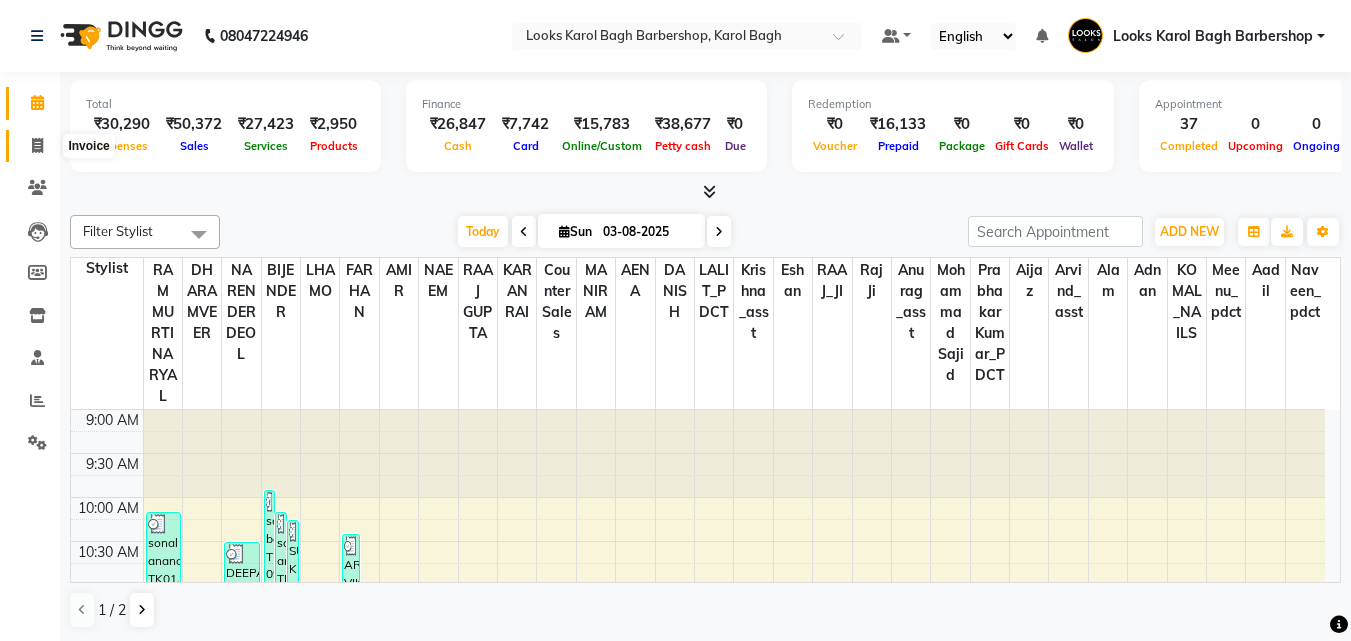 click 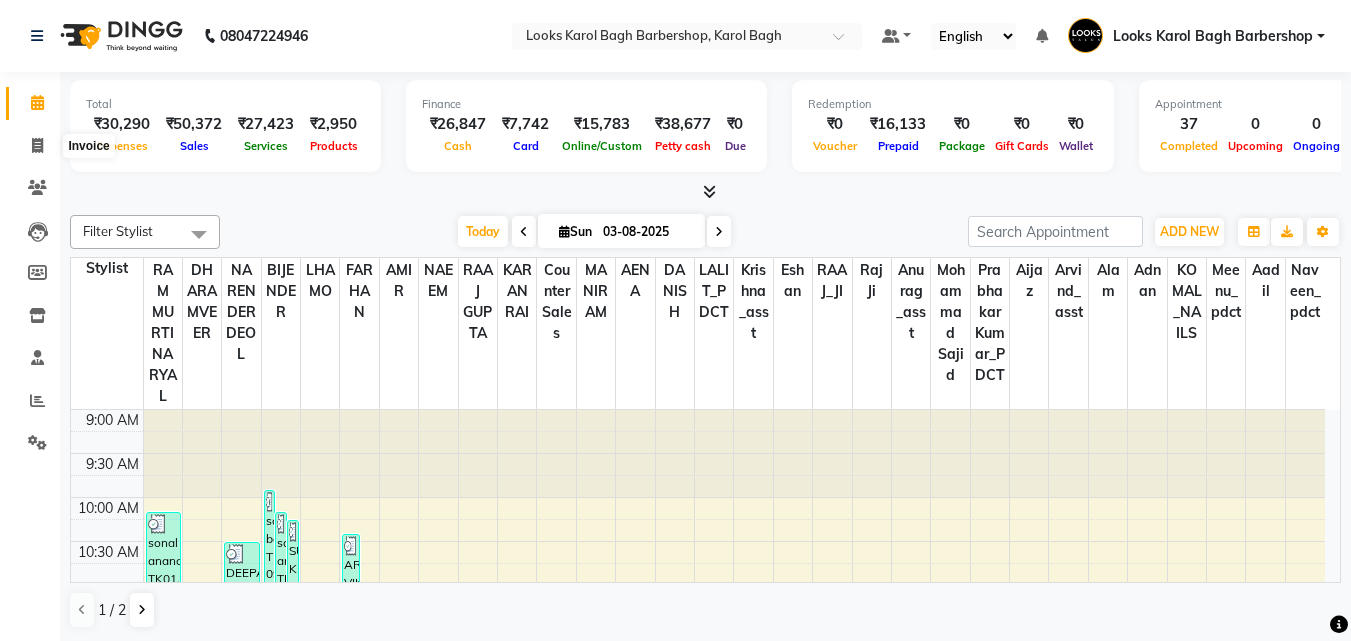 select on "service" 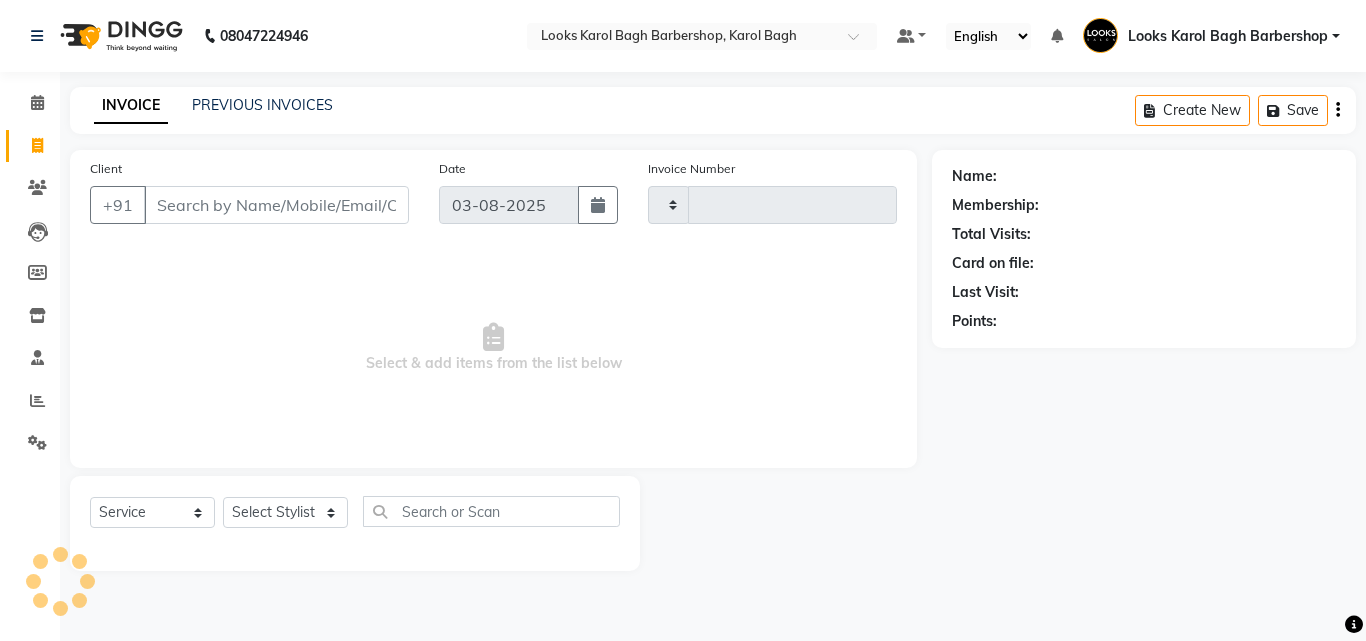 type on "3098" 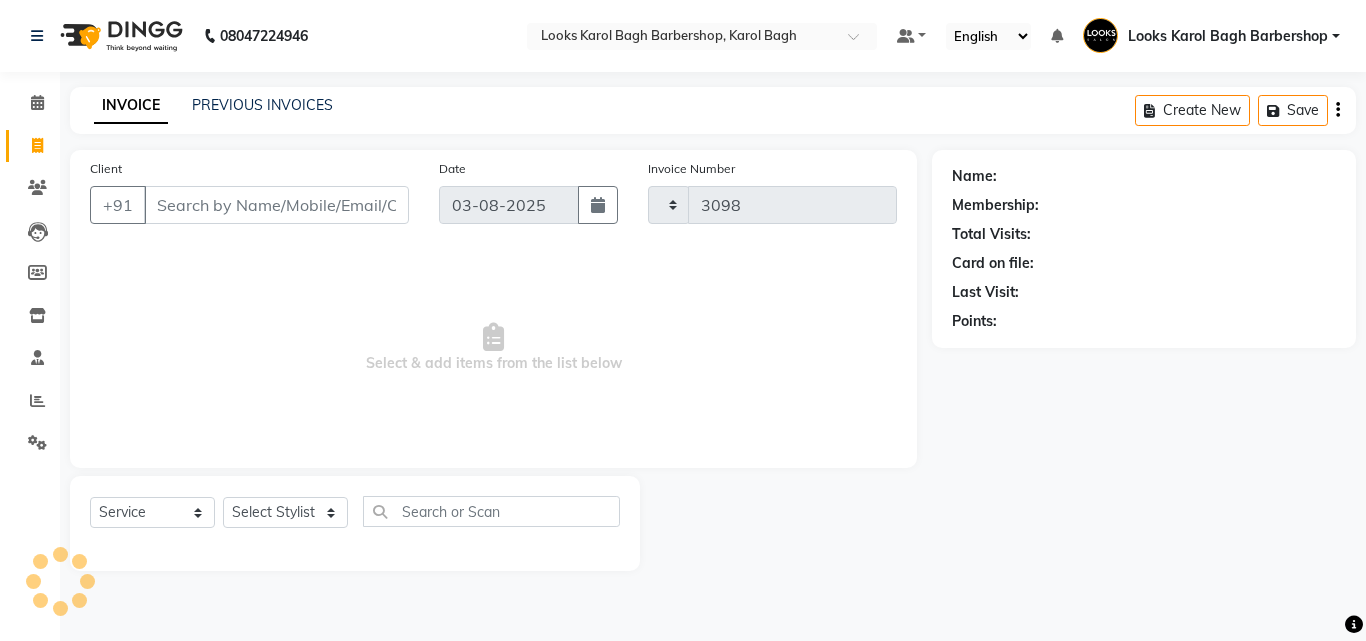 select on "4323" 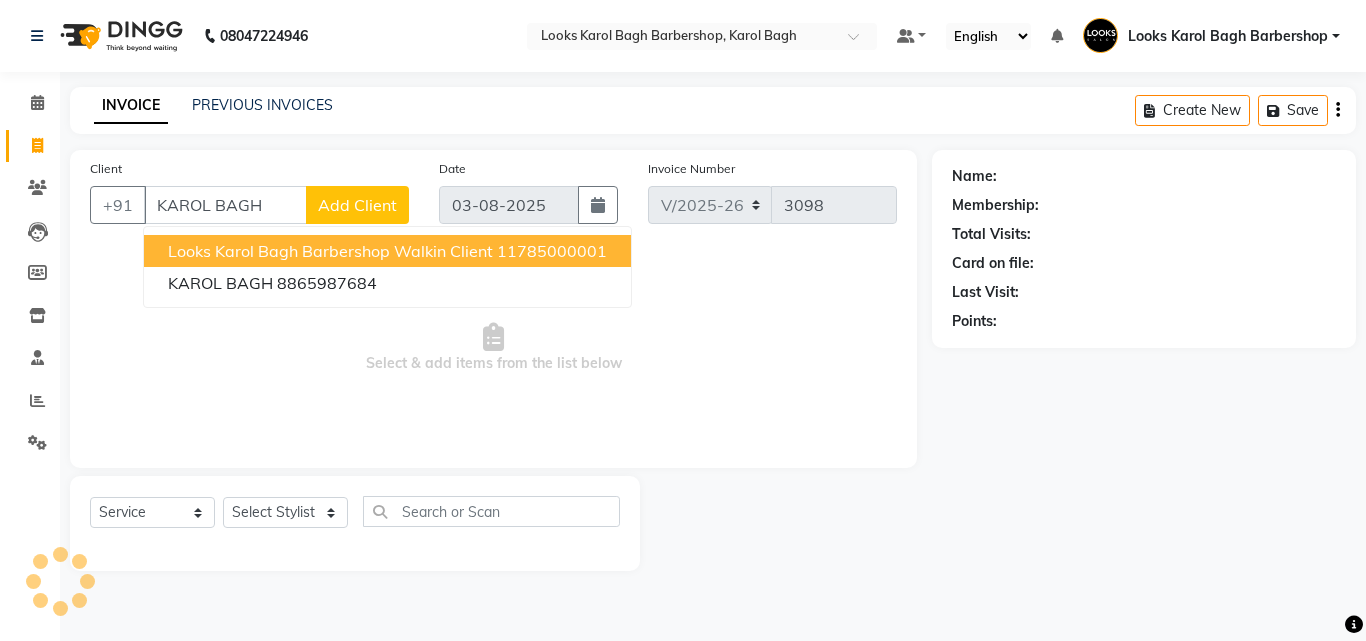 click on "Looks Karol Bagh Barbershop Walkin Client" at bounding box center [330, 251] 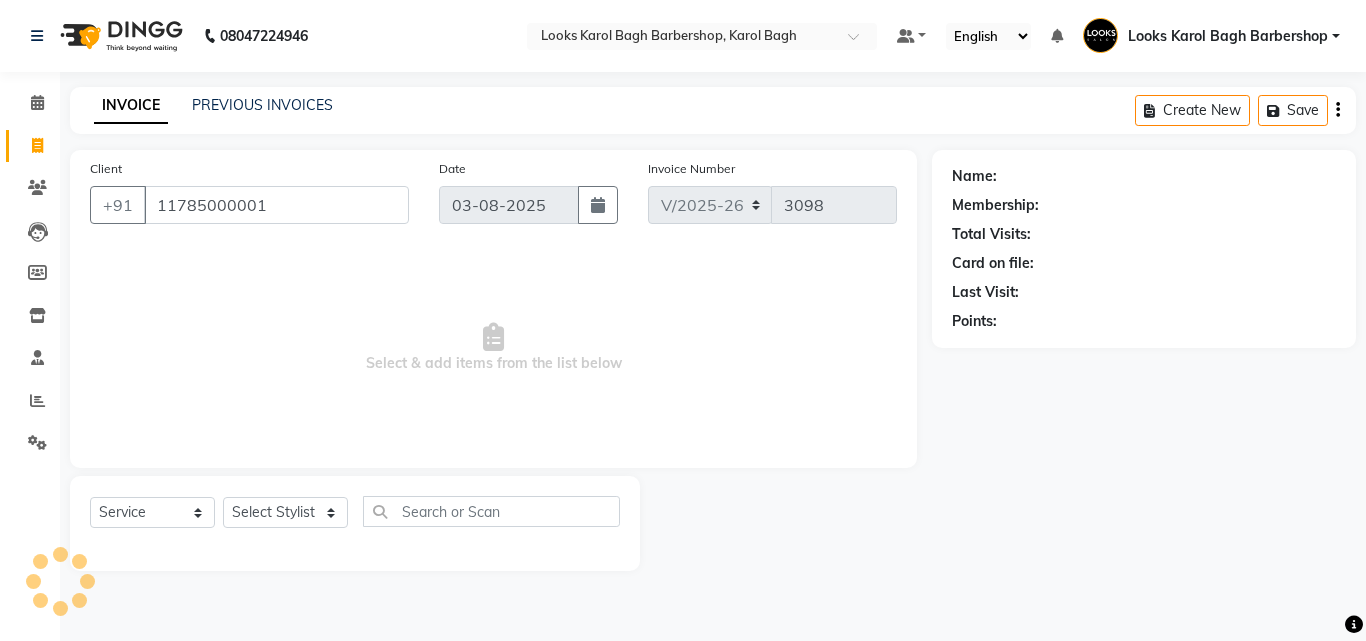 type on "11785000001" 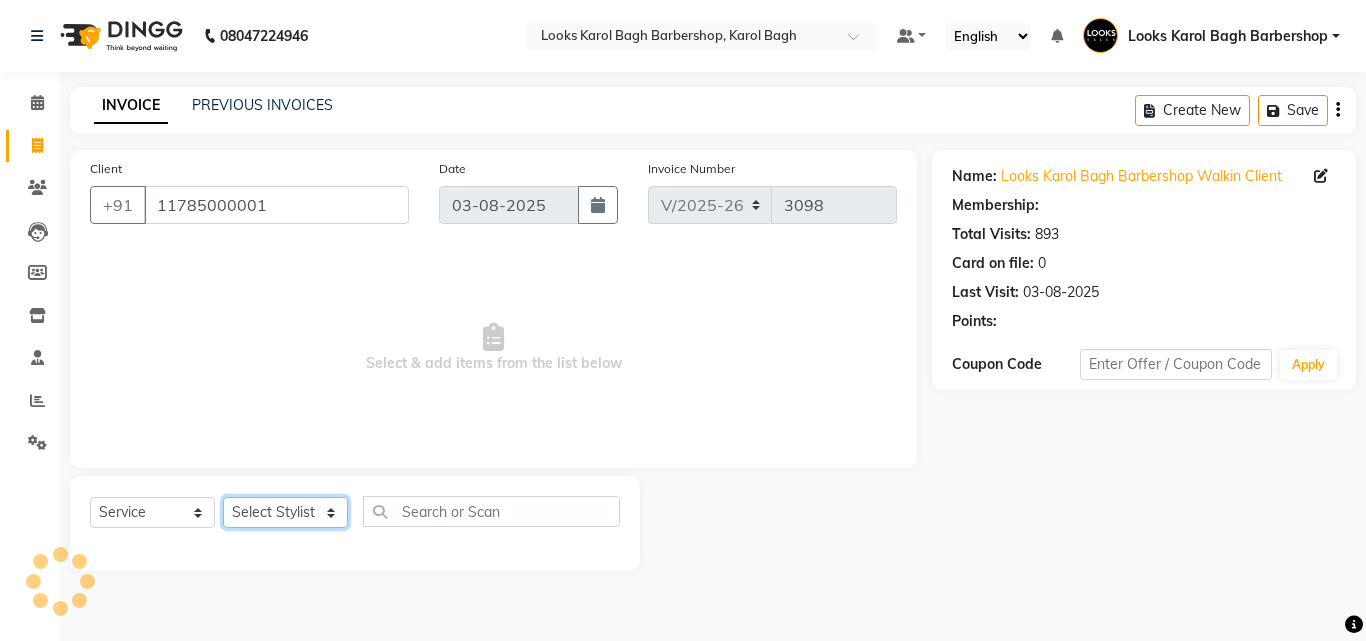 click on "Select Stylist" 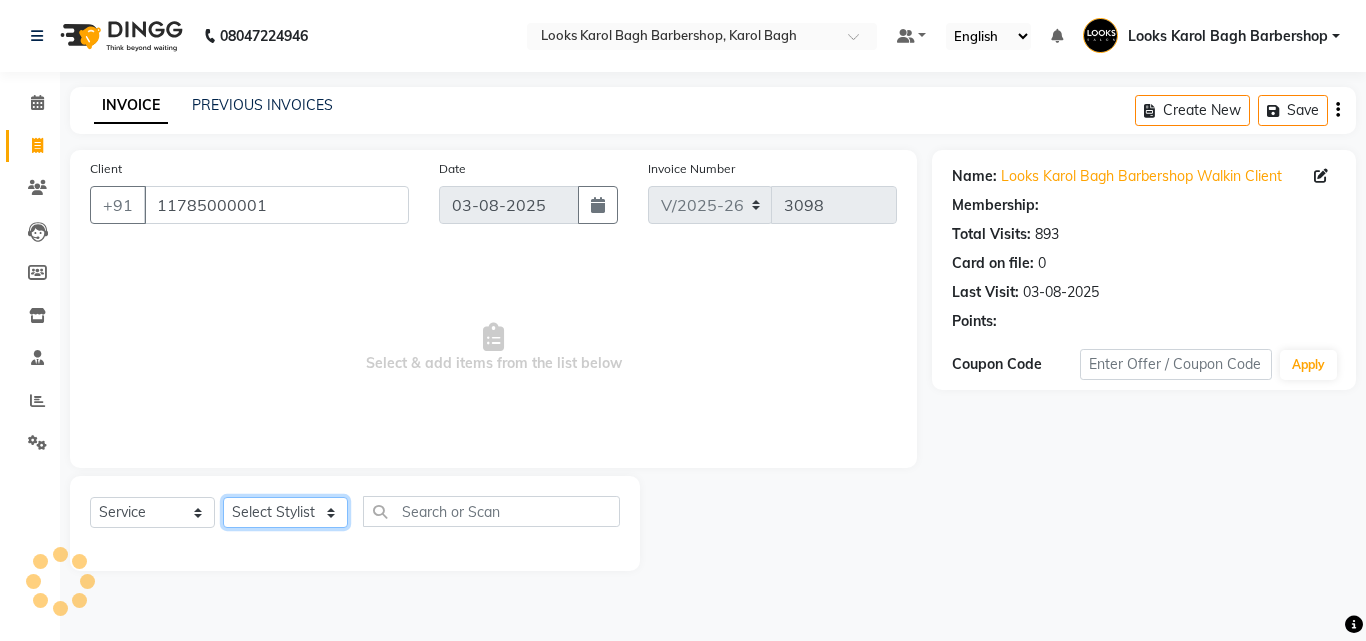 select on "1: Object" 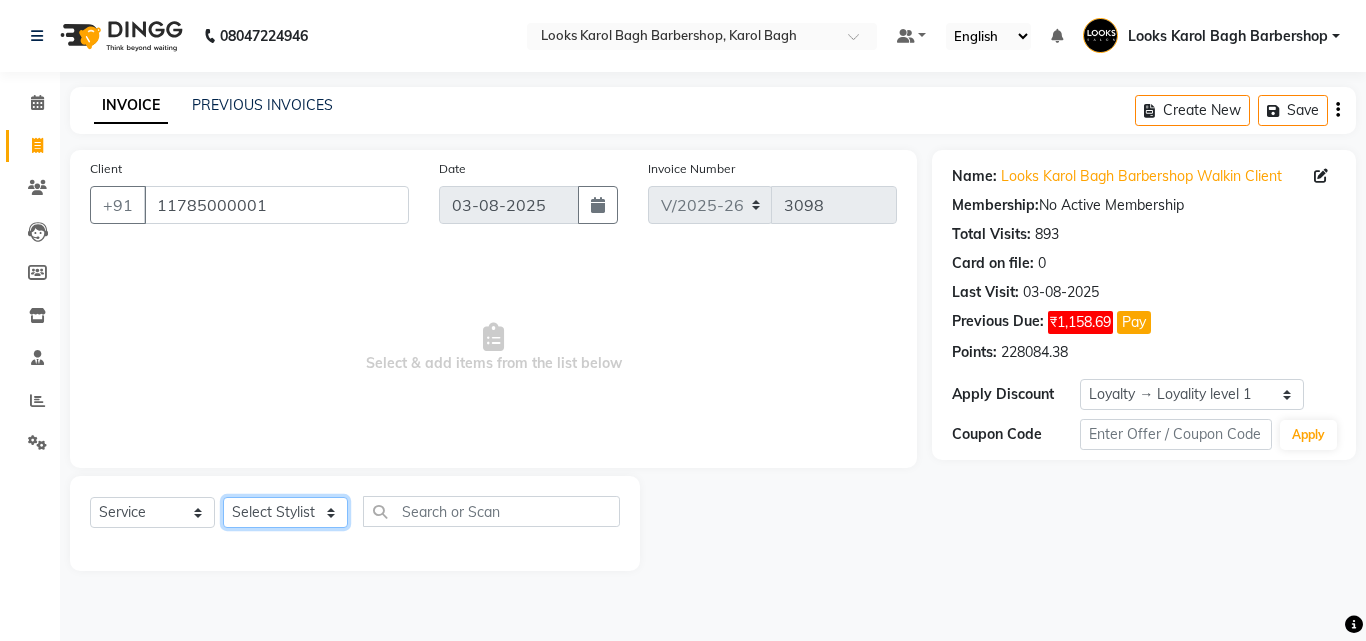 select on "23406" 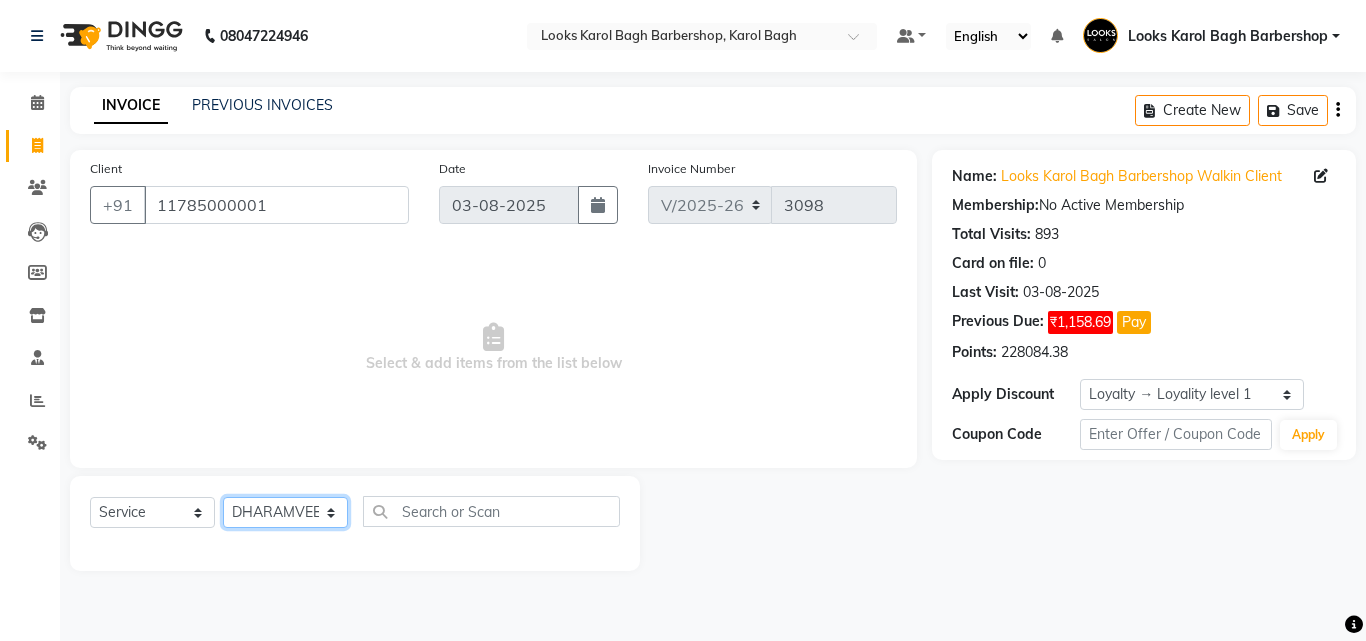 click on "Select Stylist Aadil Adnan AENA Aijaz Alam Amazon_Kart AMIR  Anurag _asst Arvind_asst BIJENDER  Counter Sales DANISH DHARAMVEER Eshan FARHAN KARAN RAI  KOMAL_NAILS Krishna_asst LALIT_PDCT LHAMO Looks_Female_Section Looks_H.O_Store Looks Karol Bagh Barbershop Looks_Kart MANIRAM Meenu_pdct Mohammad Sajid NAEEM  NARENDER DEOL  Naveen_pdct Prabhakar Kumar_PDCT RAAJ GUPTA RAAJ_JI raj ji RAM MURTI NARYAL ROHIT  Rohit Seth Rohit Thakur SACHIN sahil Shabina Shakir SIMRAN Sonia Sunny VIKRAM VIKRANT SINGH  Vishal_Asst YOGESH ASSISTANT" 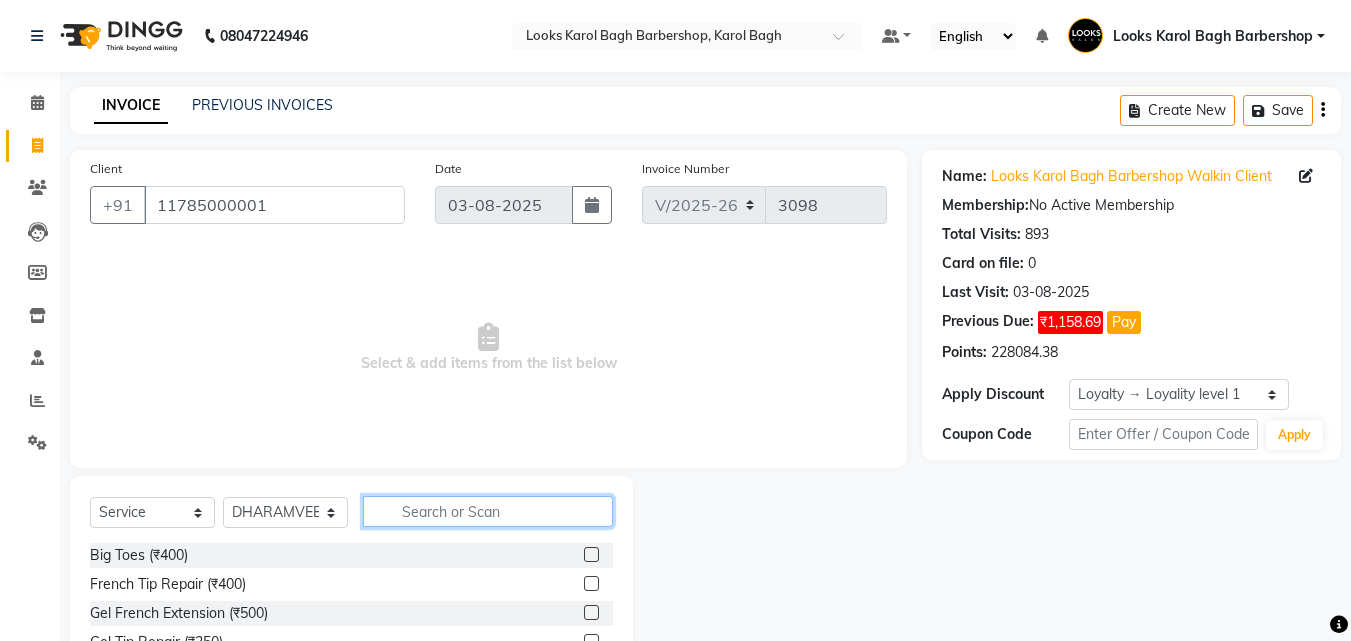 drag, startPoint x: 423, startPoint y: 506, endPoint x: 425, endPoint y: 474, distance: 32.06244 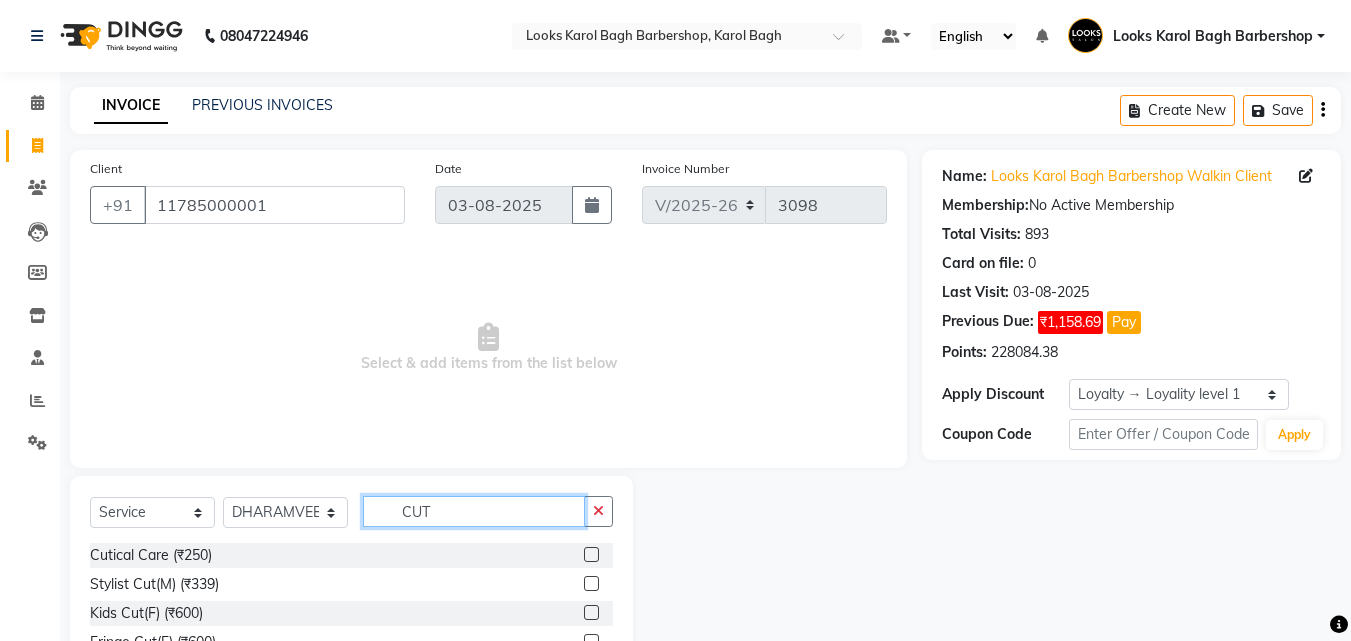 type on "CUT" 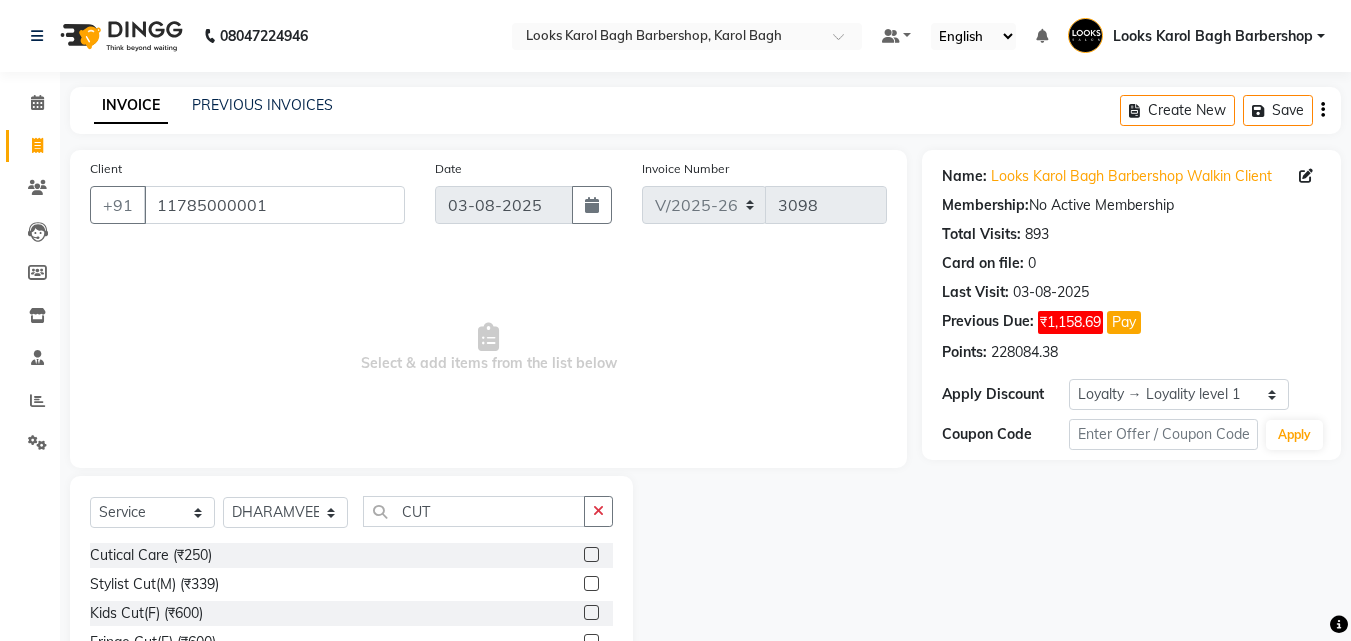 click 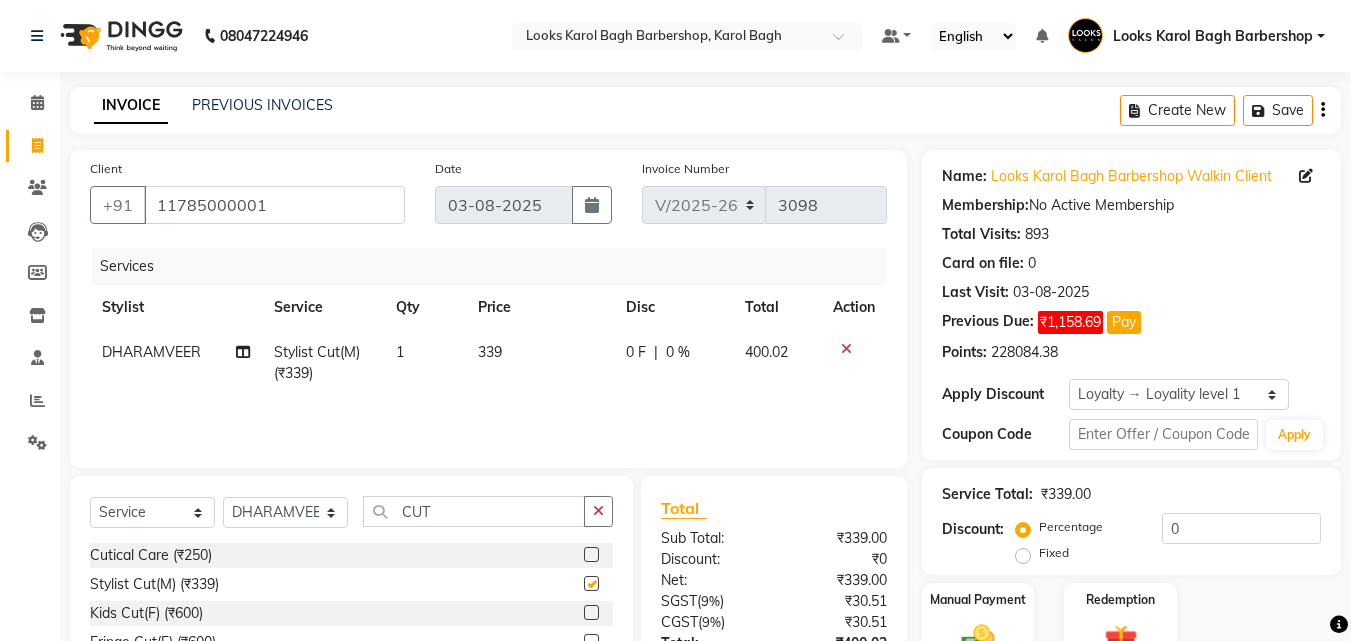 checkbox on "false" 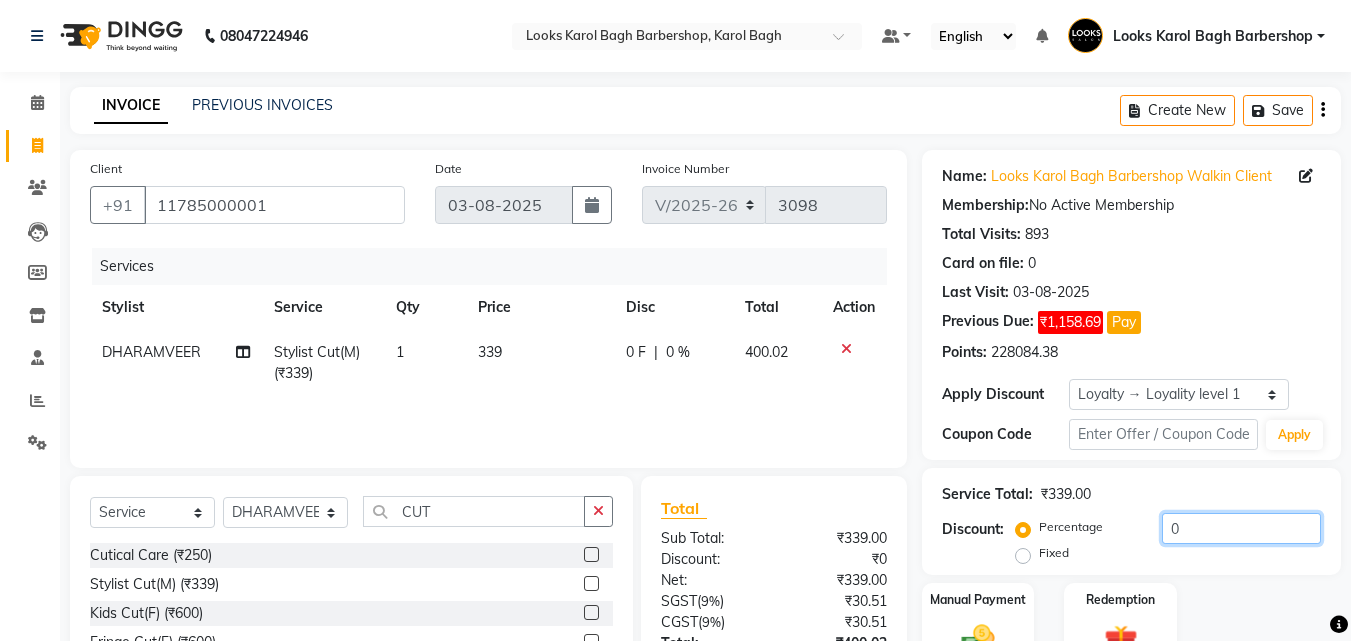 click on "0" 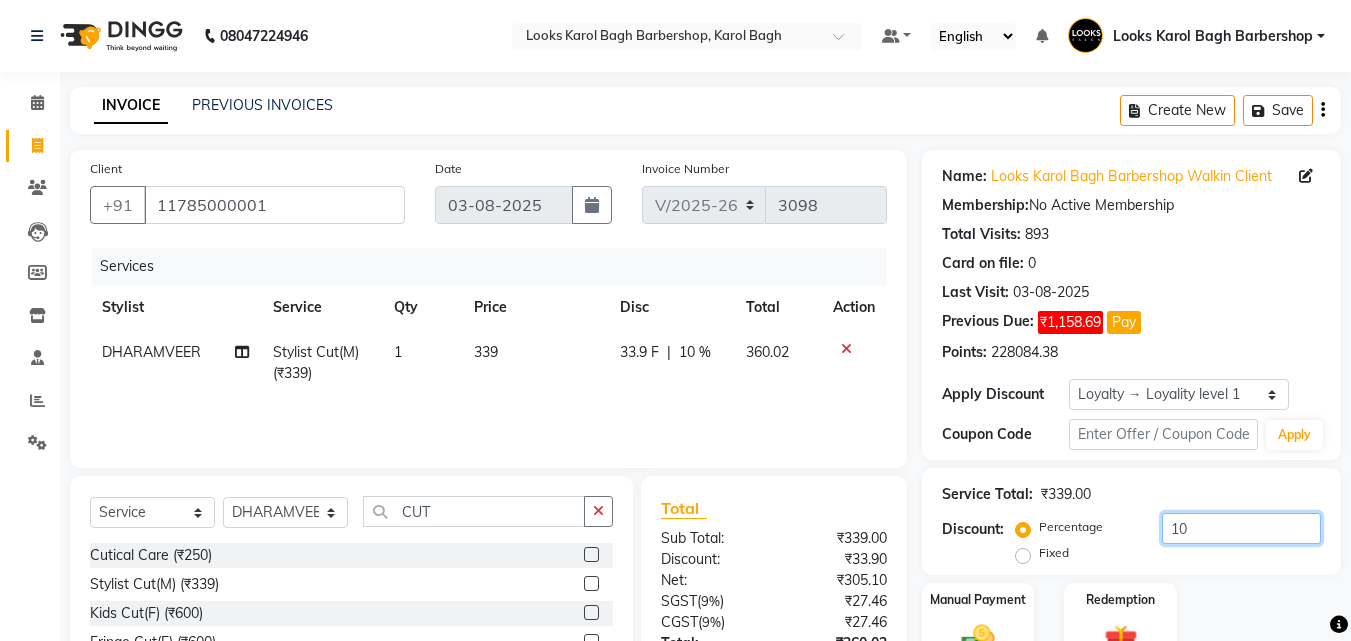 scroll, scrollTop: 180, scrollLeft: 0, axis: vertical 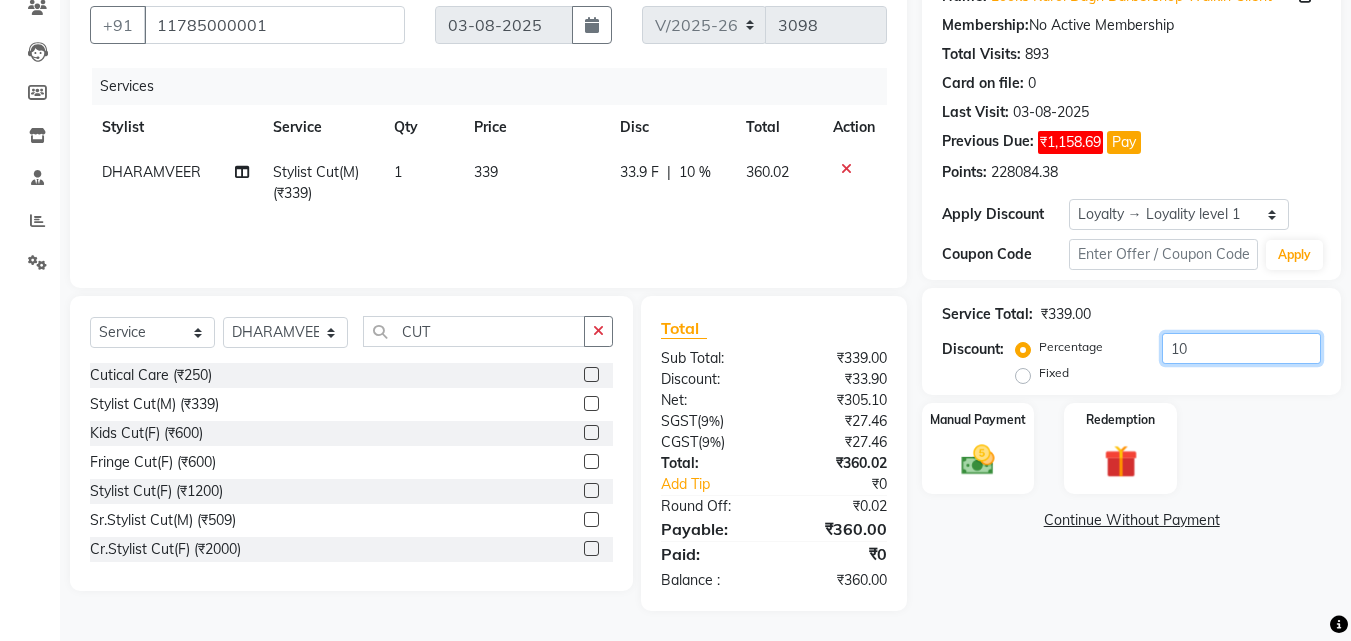 type on "10" 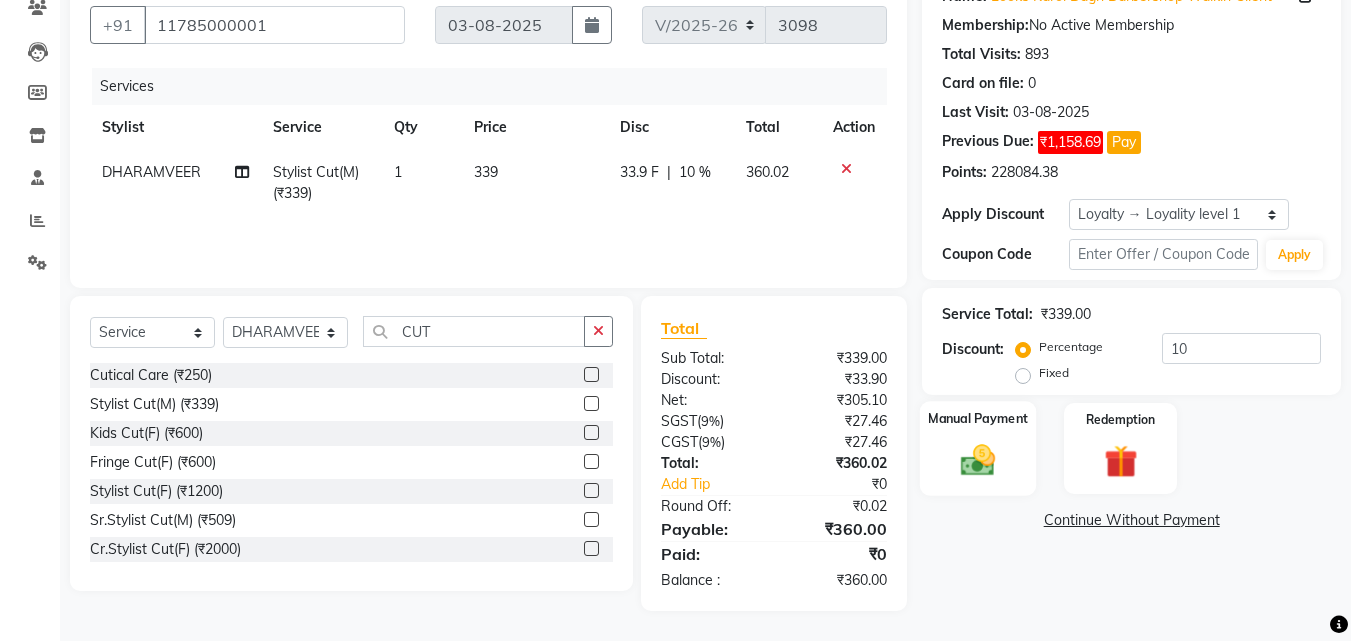click 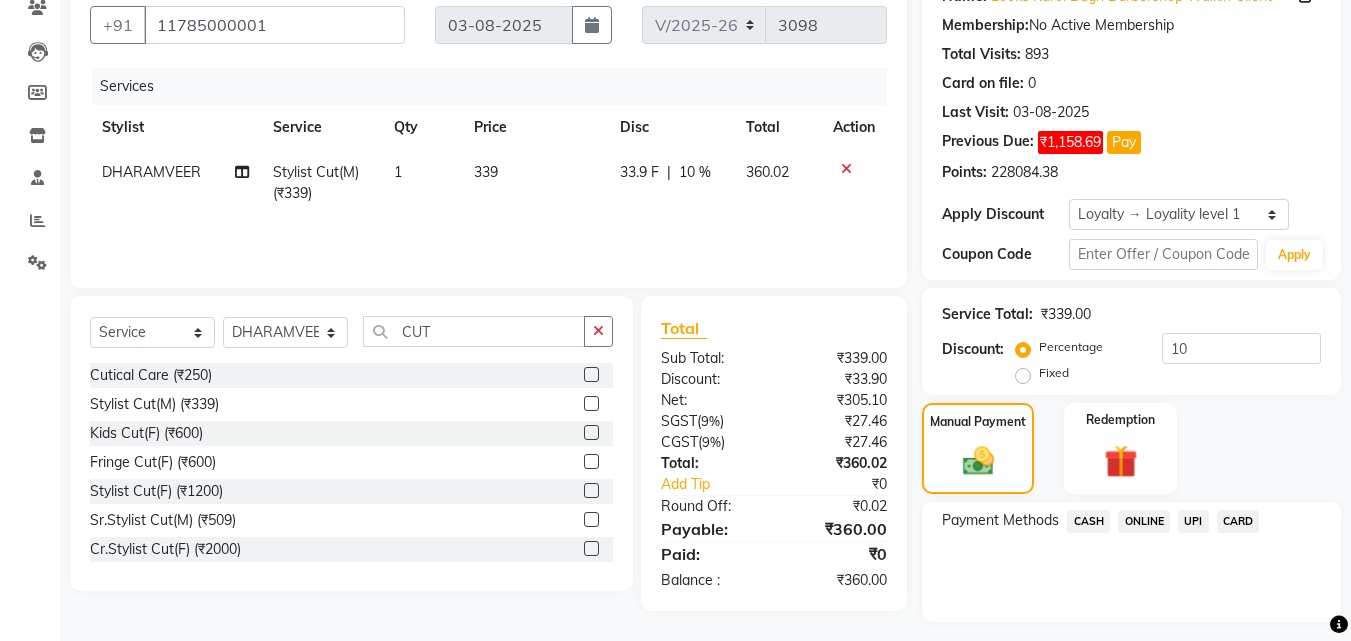 click on "UPI" 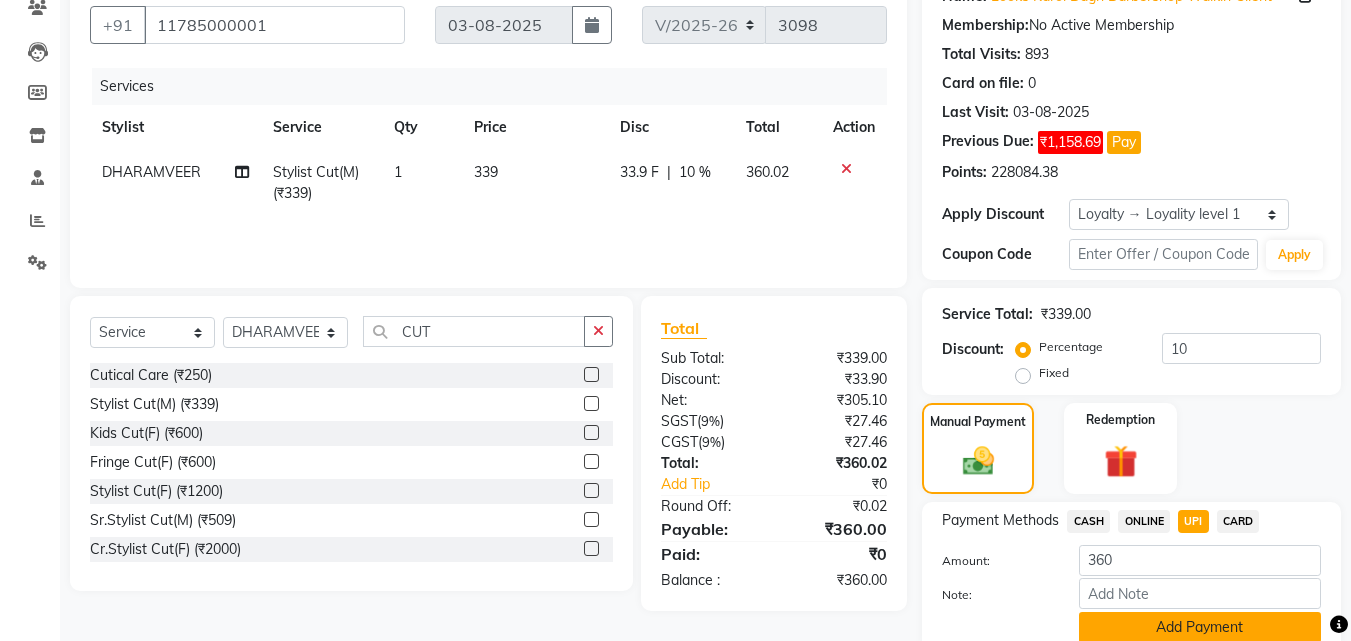 click on "Add Payment" 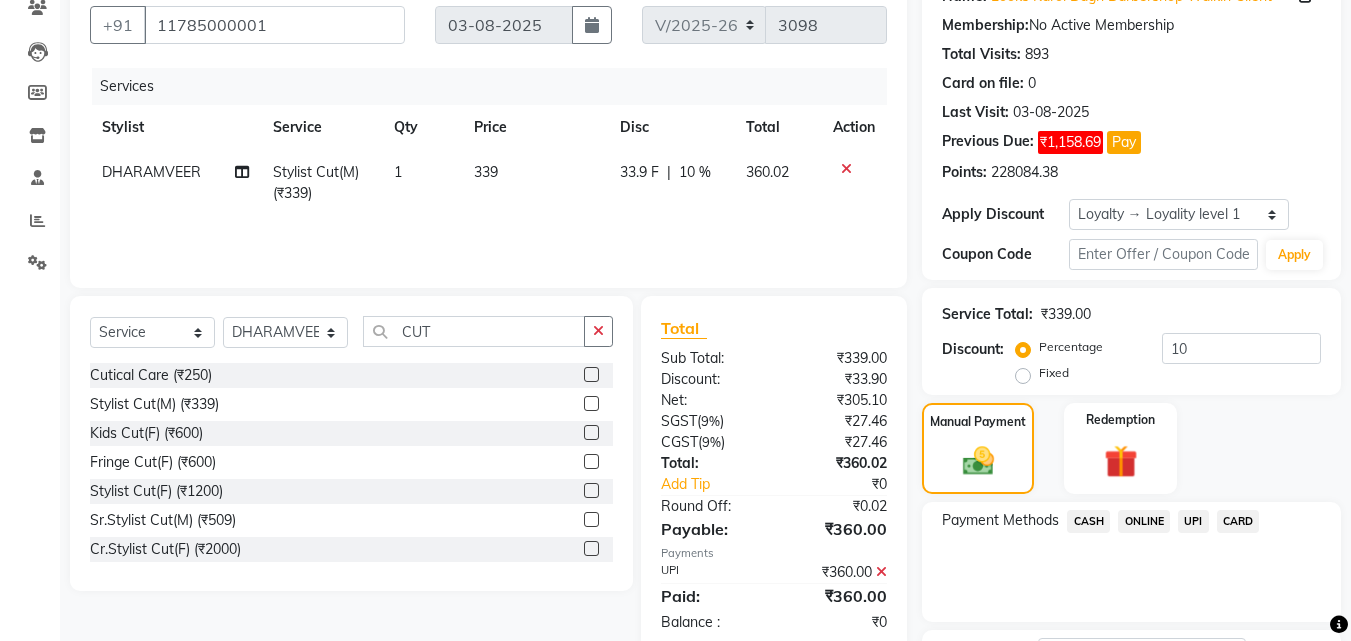 scroll, scrollTop: 345, scrollLeft: 0, axis: vertical 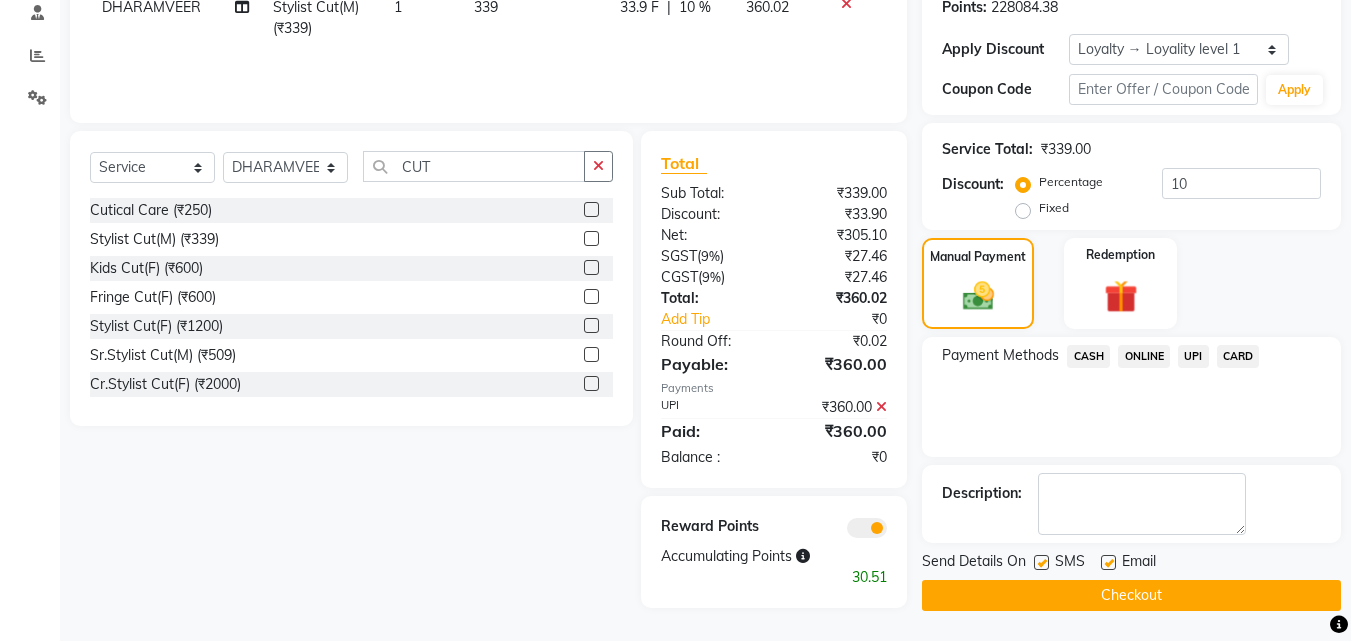 click on "Checkout" 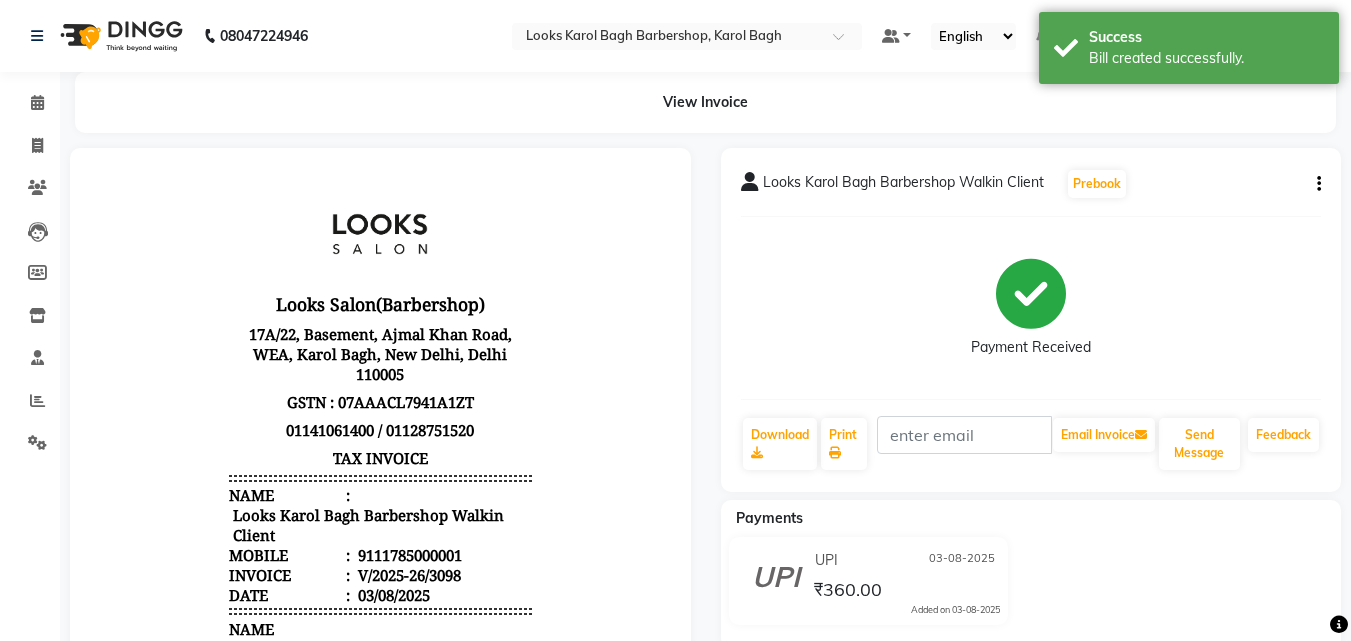 scroll, scrollTop: 0, scrollLeft: 0, axis: both 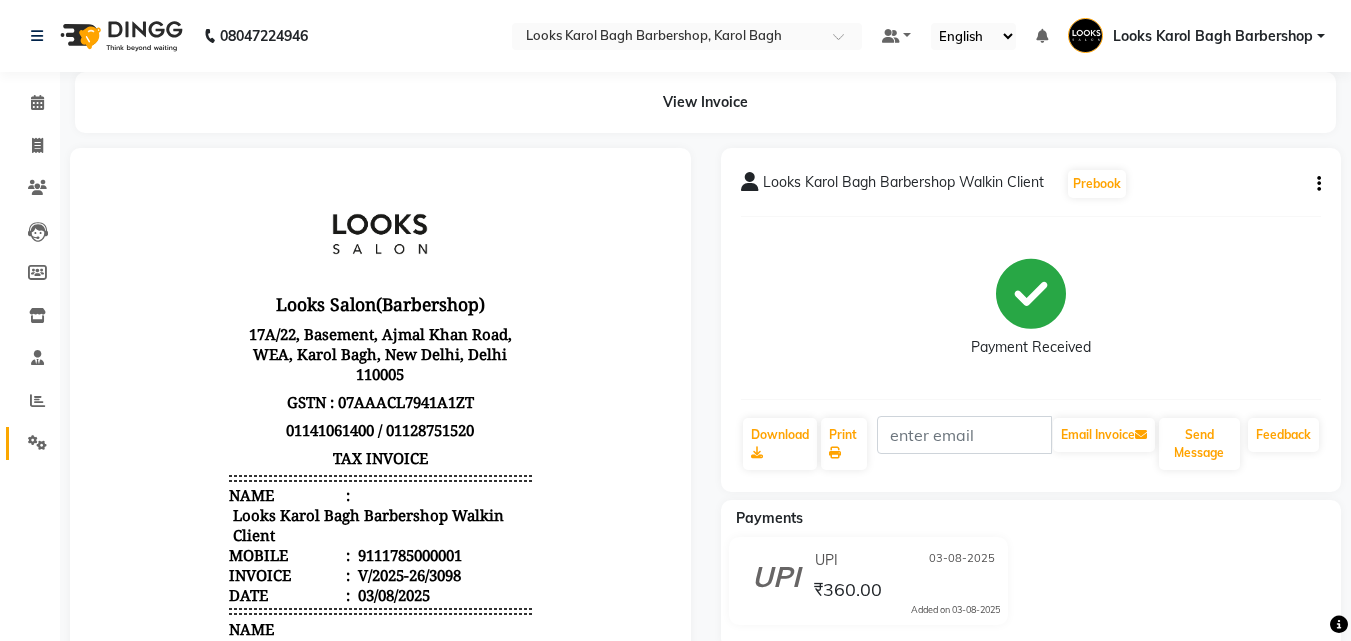 click on "Settings" 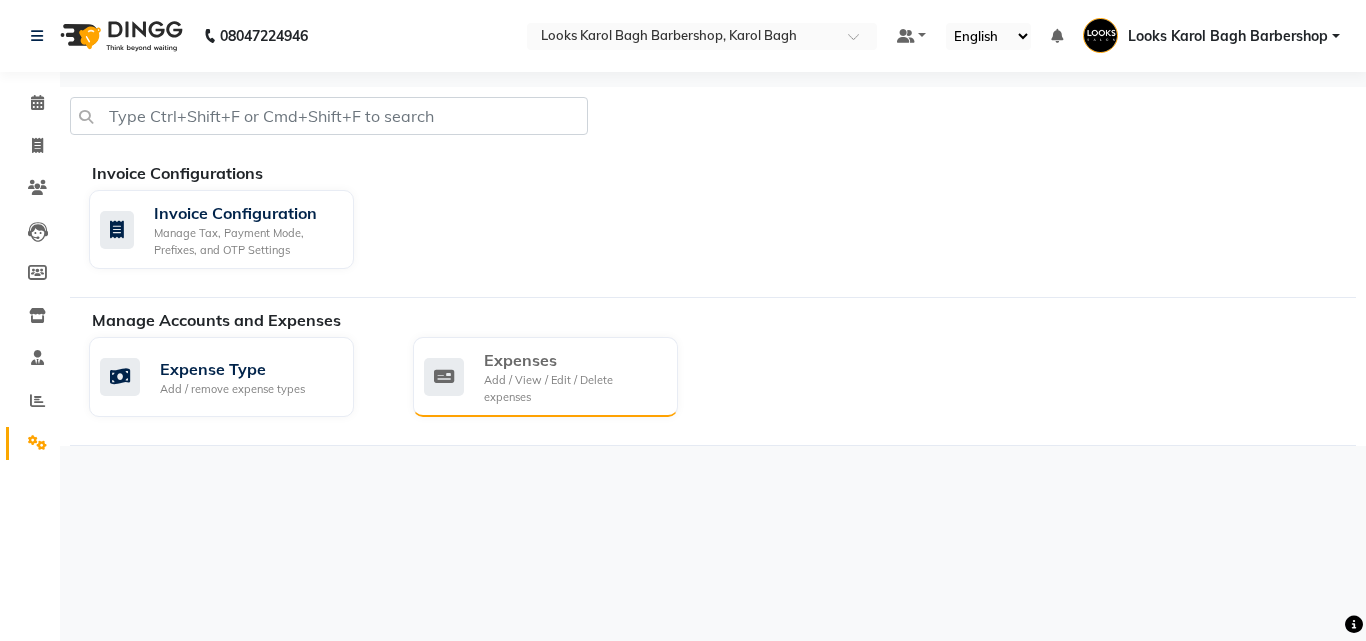click 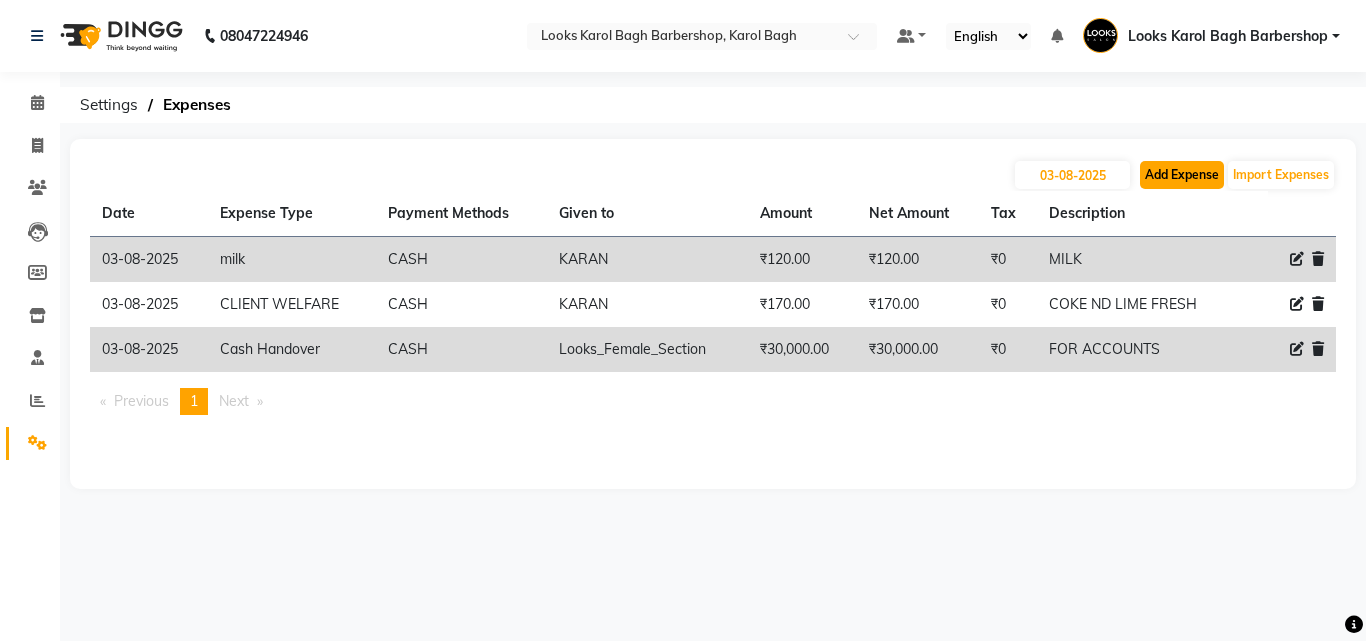click on "Add Expense" 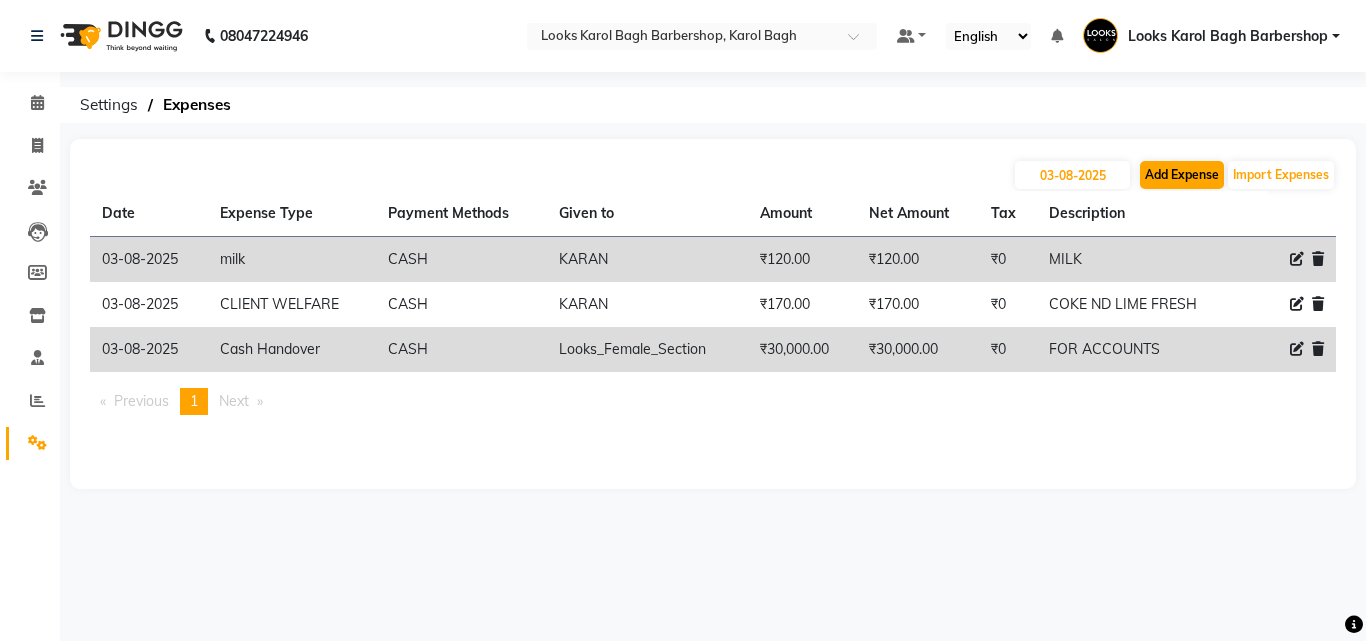 select on "1" 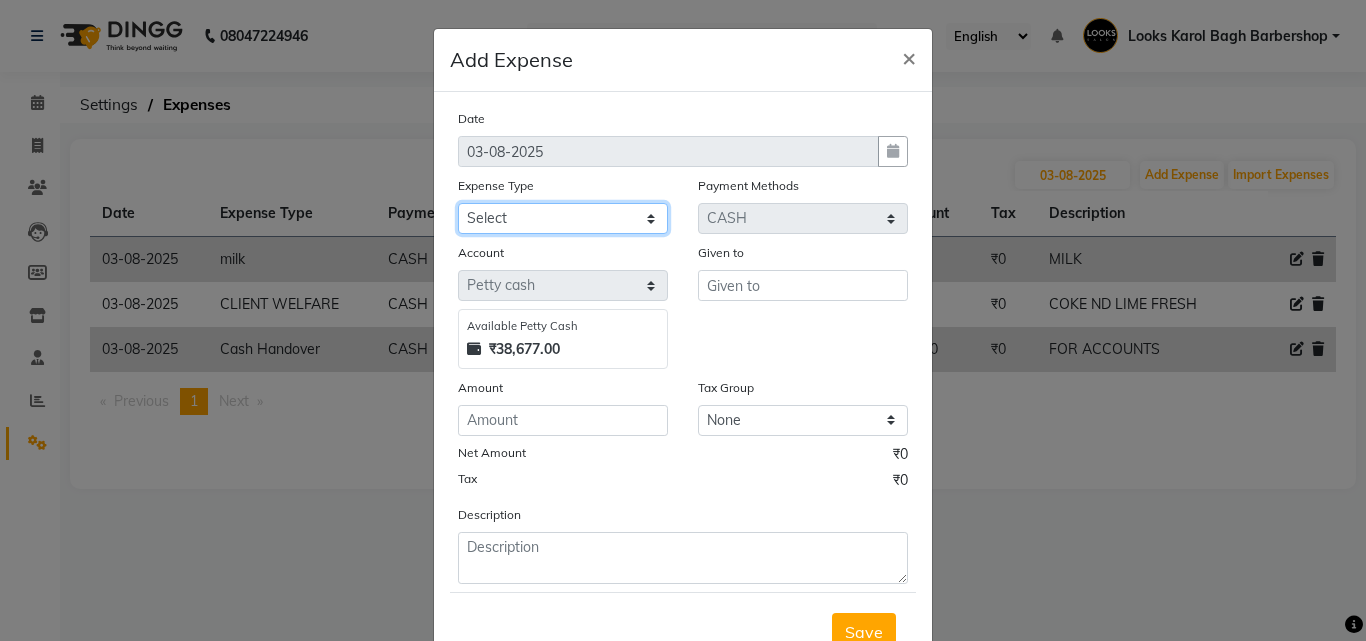click on "Select BANK DEPOSIT BLINK IT Cash Handover Client Refund Agnst Bill CLIENT WELFARE Entertainment General Expense Laundry Bill milk Pantry PREPAID Printing And Stationery Product Incentive PURCHASE Repair And Maintenance Salary Salary advance SERVICE INCENTIVE STAFF WELFARE TIP CREDIT CARD TIP UPI Travelling And Conveyance" 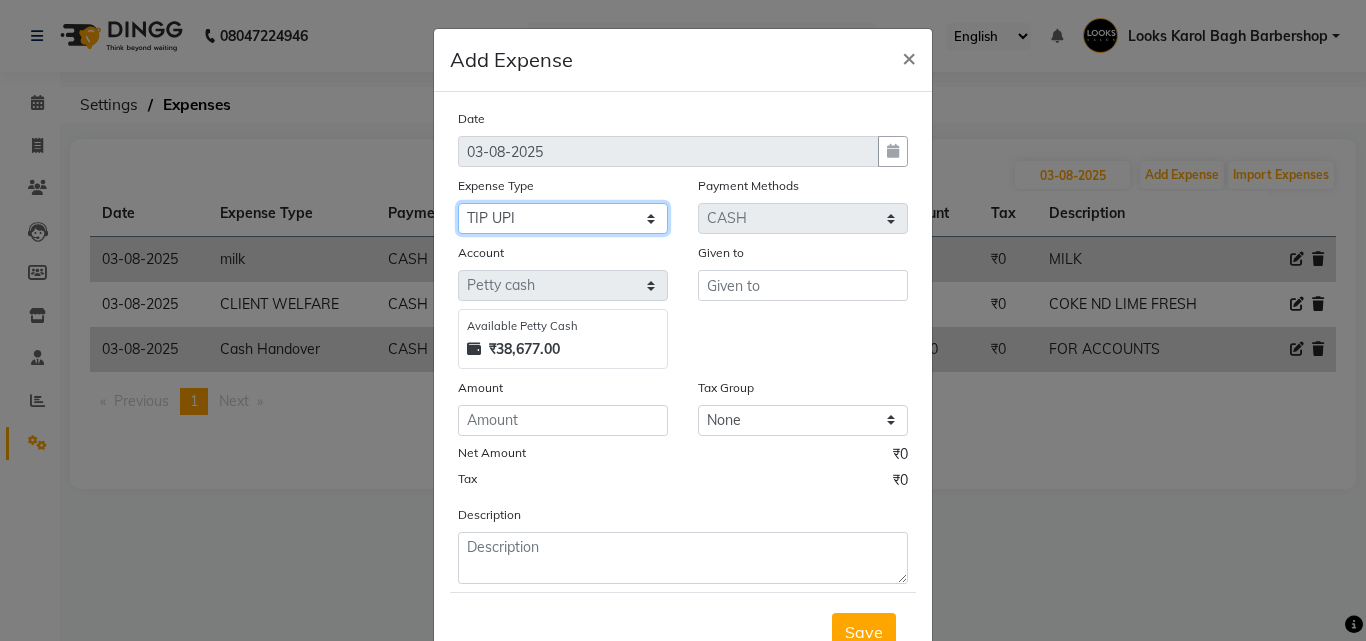 click on "Select BANK DEPOSIT BLINK IT Cash Handover Client Refund Agnst Bill CLIENT WELFARE Entertainment General Expense Laundry Bill milk Pantry PREPAID Printing And Stationery Product Incentive PURCHASE Repair And Maintenance Salary Salary advance SERVICE INCENTIVE STAFF WELFARE TIP CREDIT CARD TIP UPI Travelling And Conveyance" 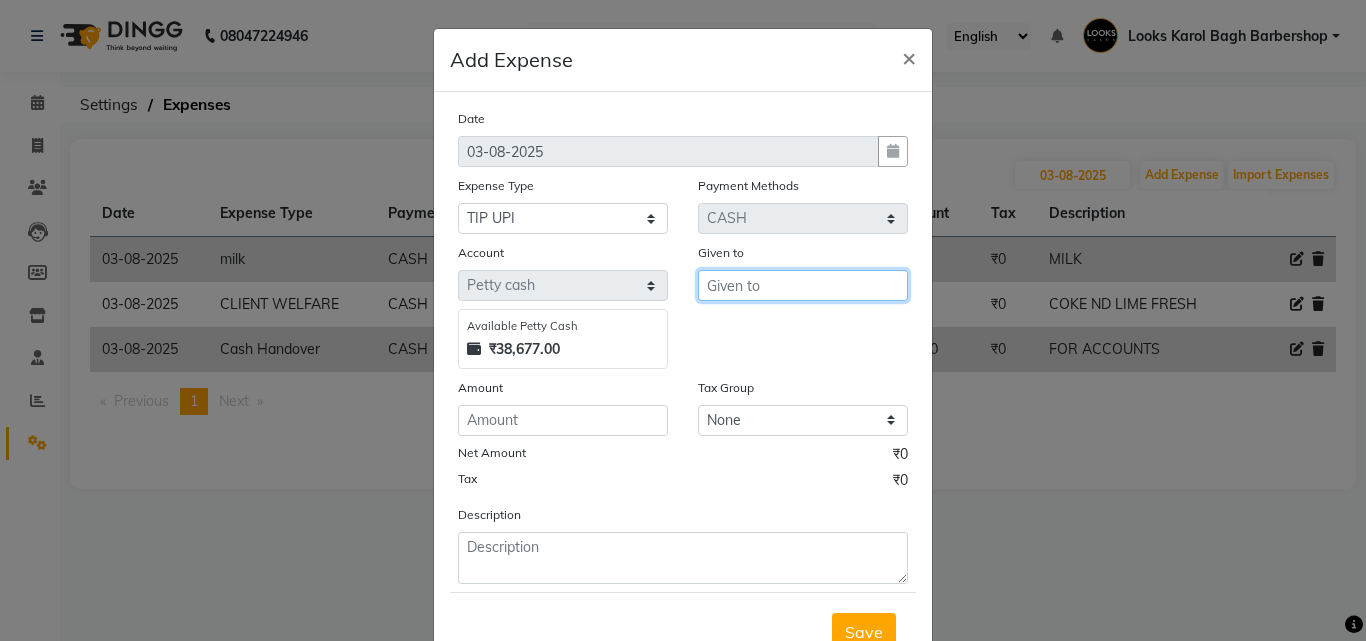 click at bounding box center [803, 285] 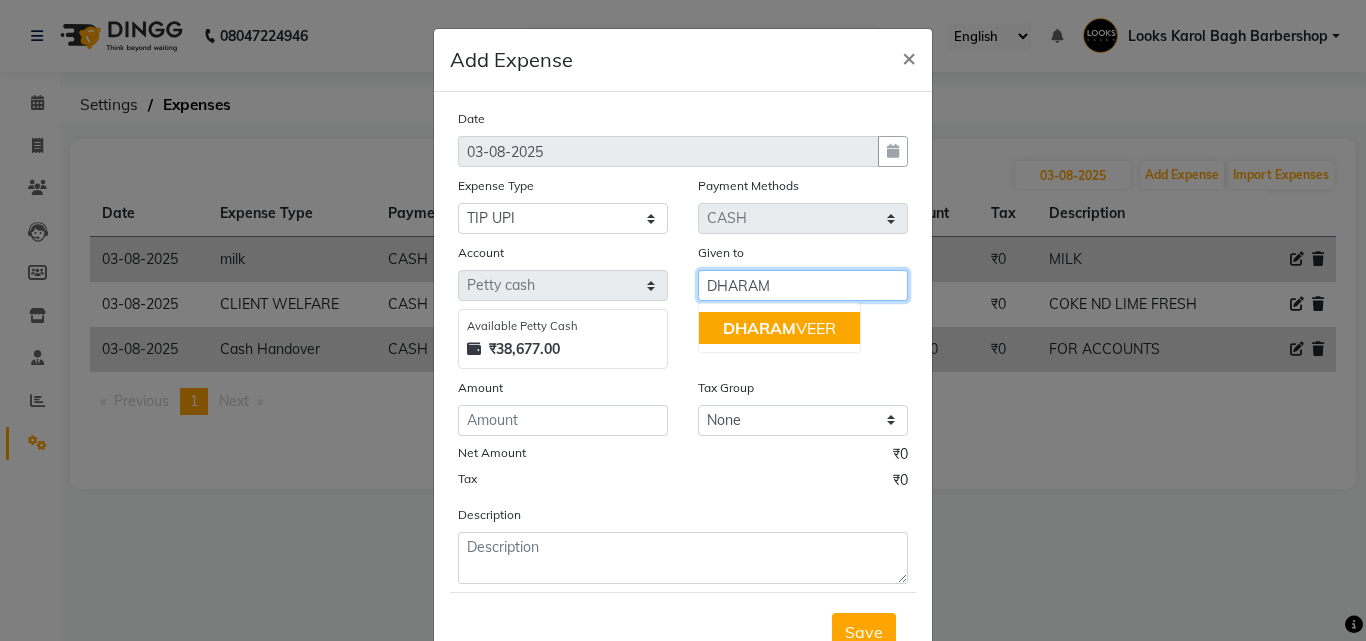 click on "DHARAM" 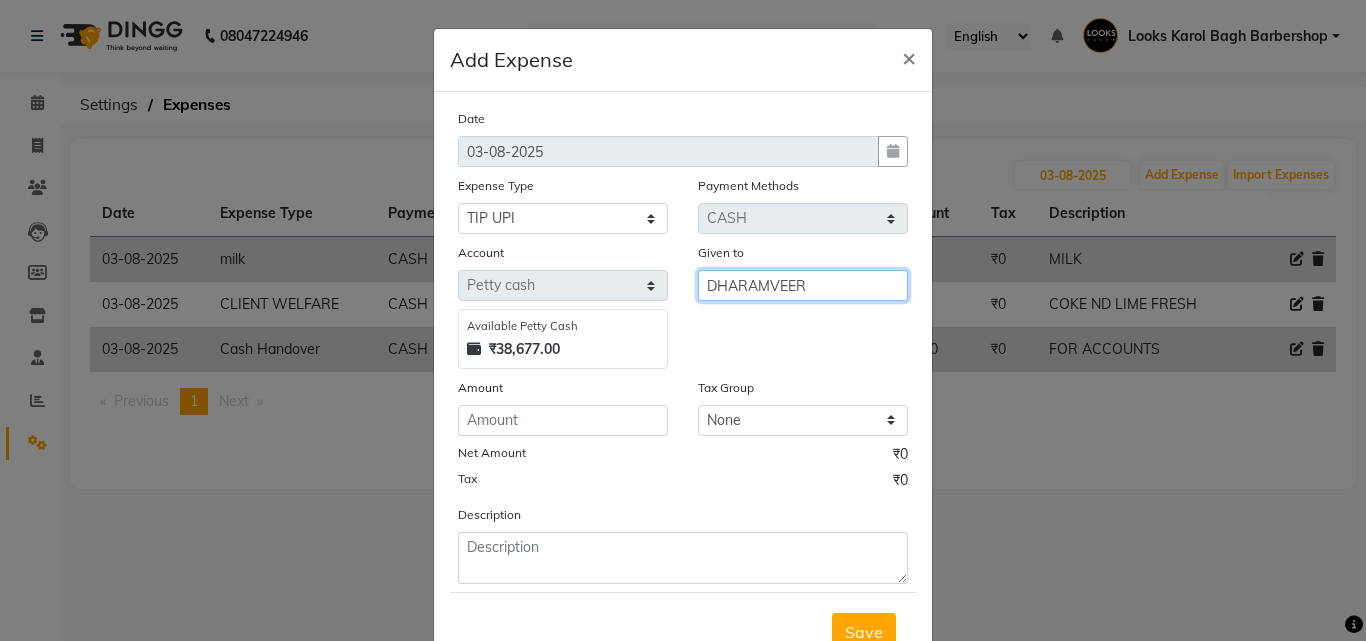 type on "DHARAMVEER" 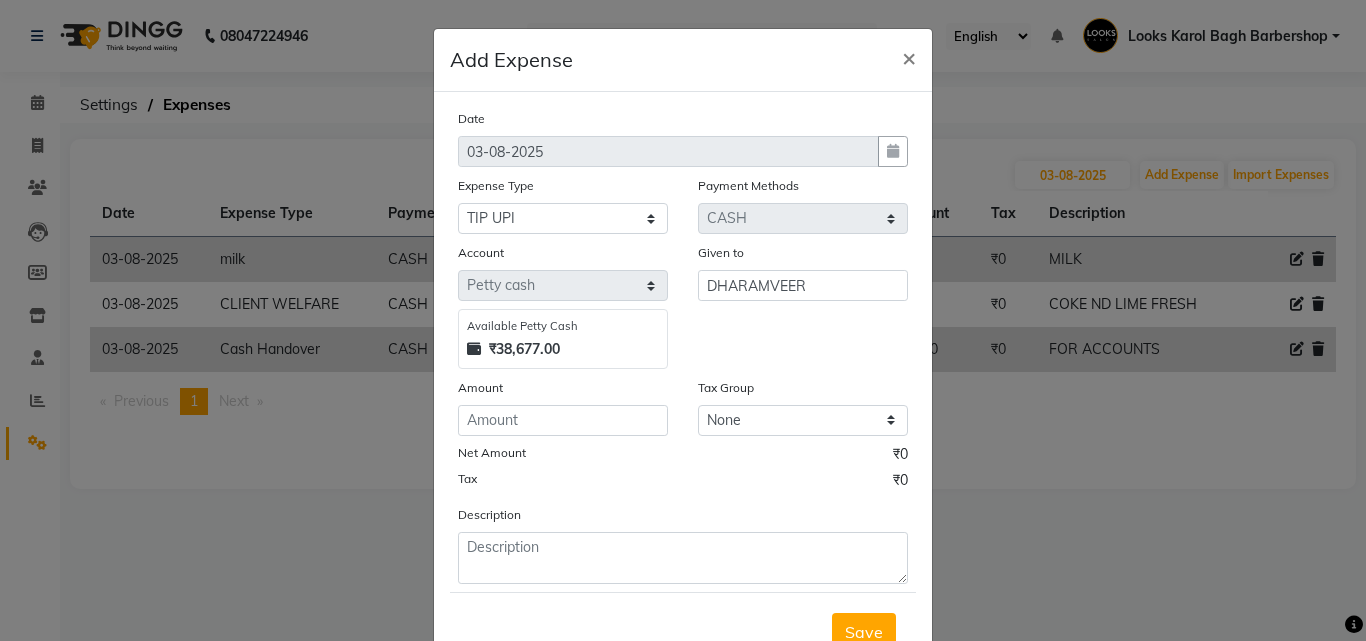 click on "Amount" 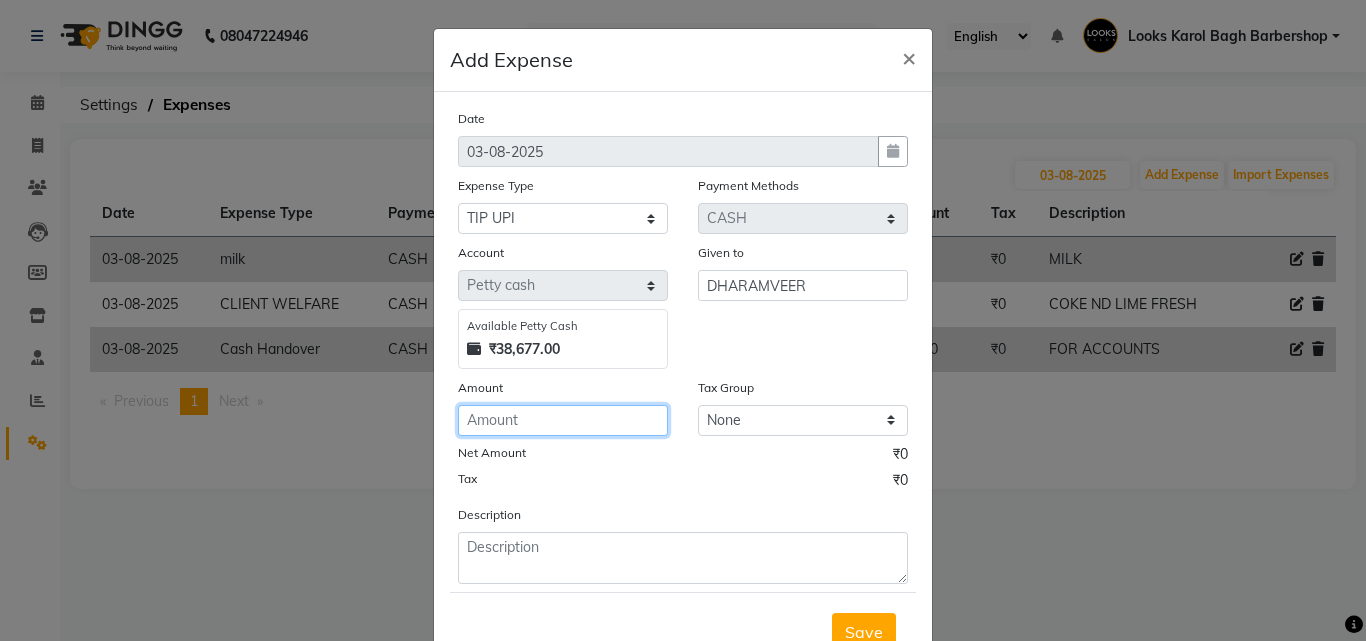 drag, startPoint x: 552, startPoint y: 432, endPoint x: 524, endPoint y: 433, distance: 28.01785 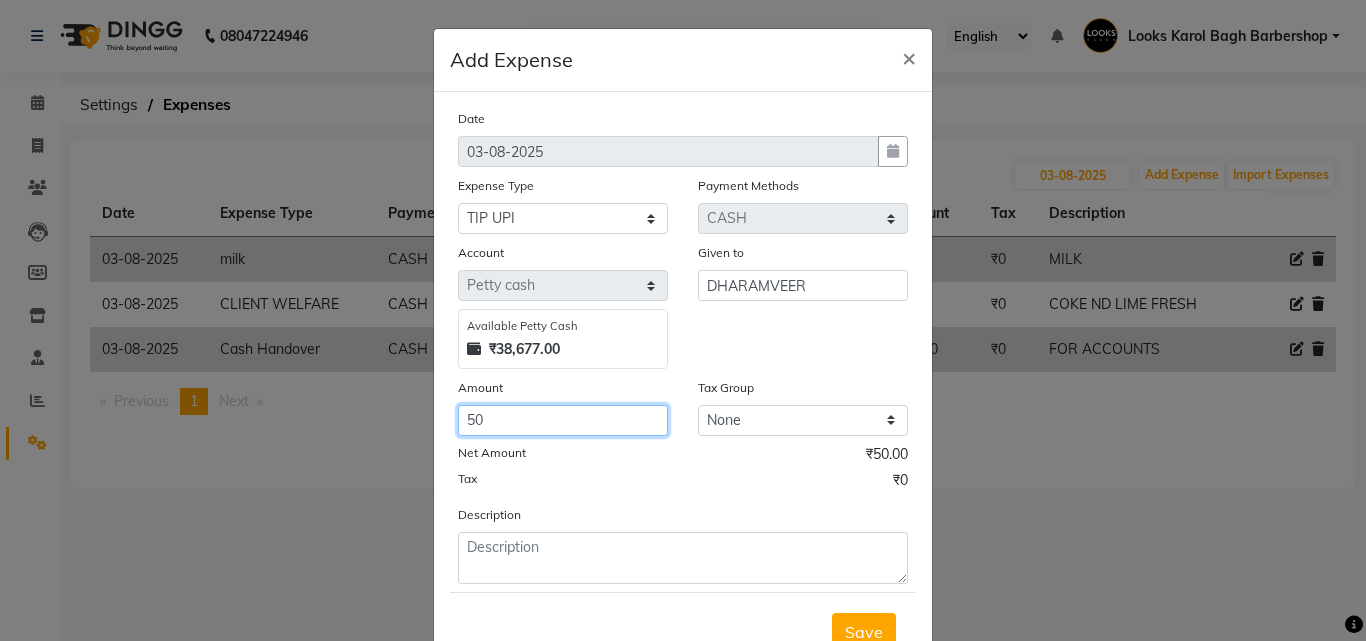 type on "50" 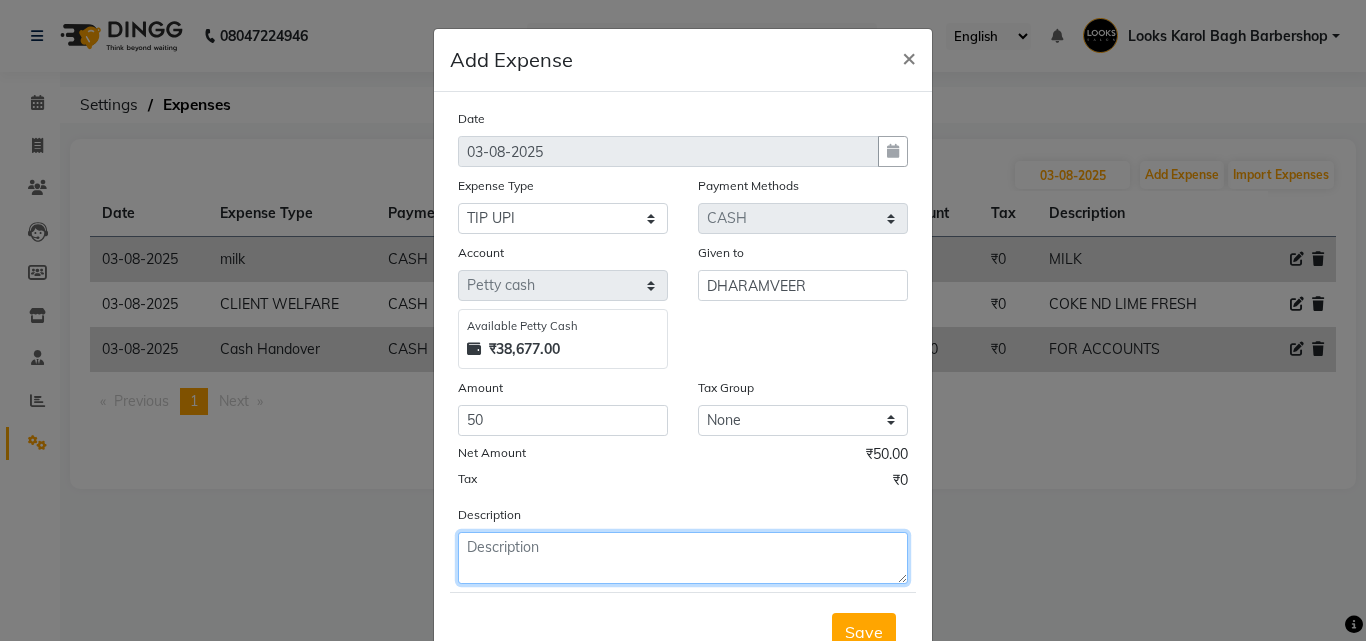 click 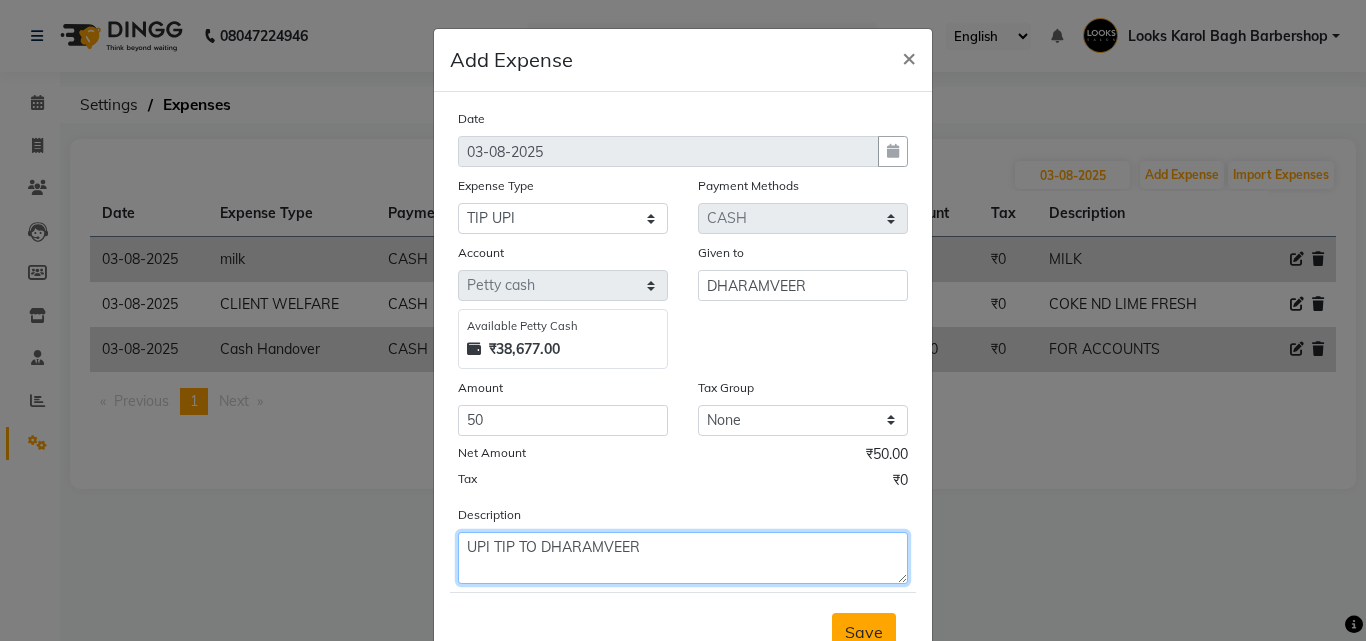 type on "UPI TIP TO DHARAMVEER" 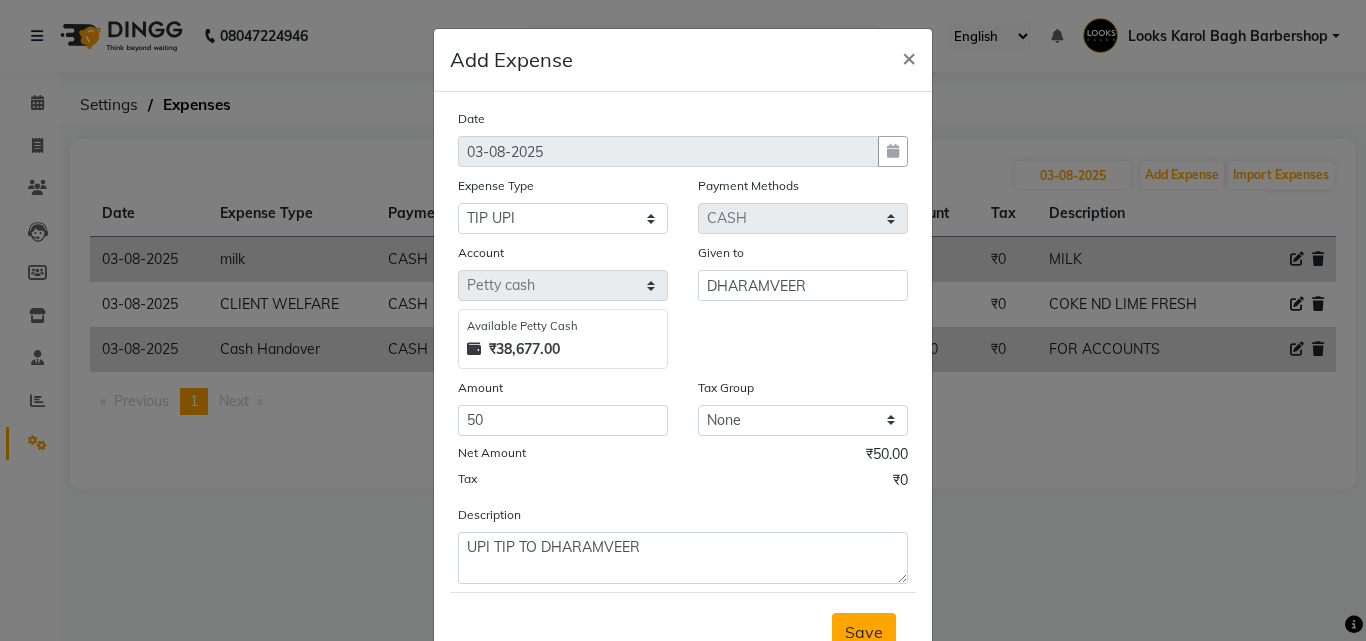 click on "Save" at bounding box center (864, 632) 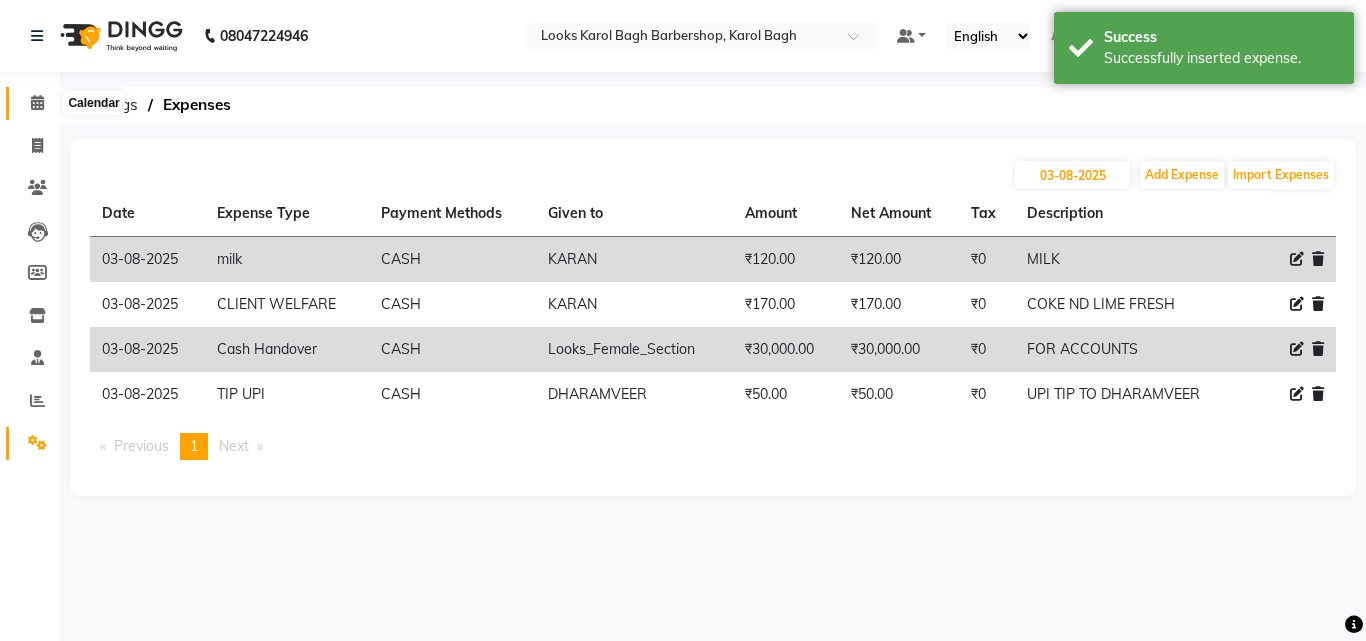 click 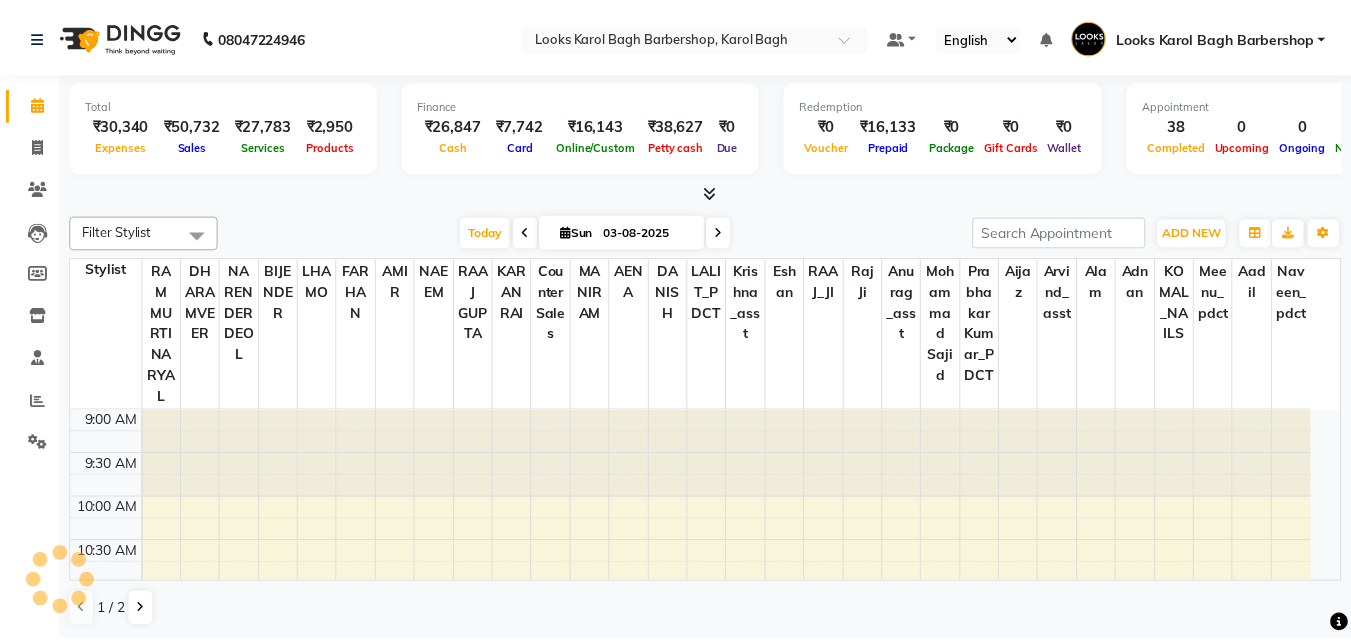 scroll, scrollTop: 0, scrollLeft: 0, axis: both 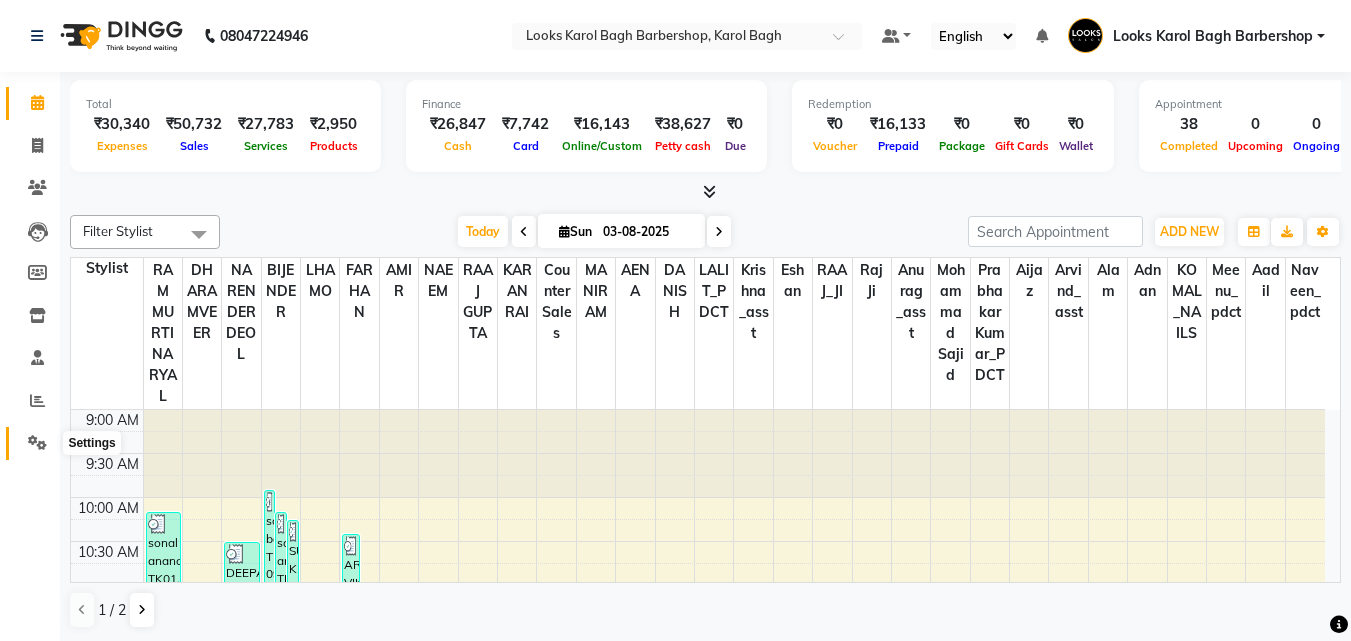 drag, startPoint x: 31, startPoint y: 437, endPoint x: 0, endPoint y: 420, distance: 35.35534 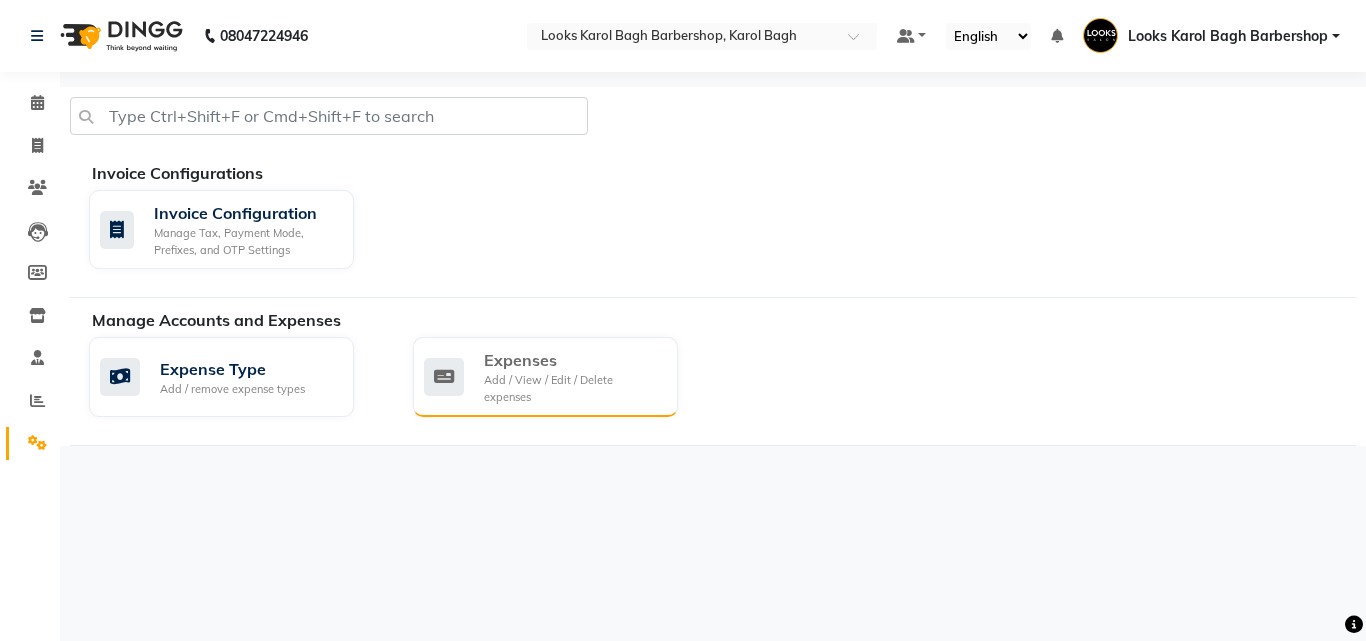 click on "Expenses" 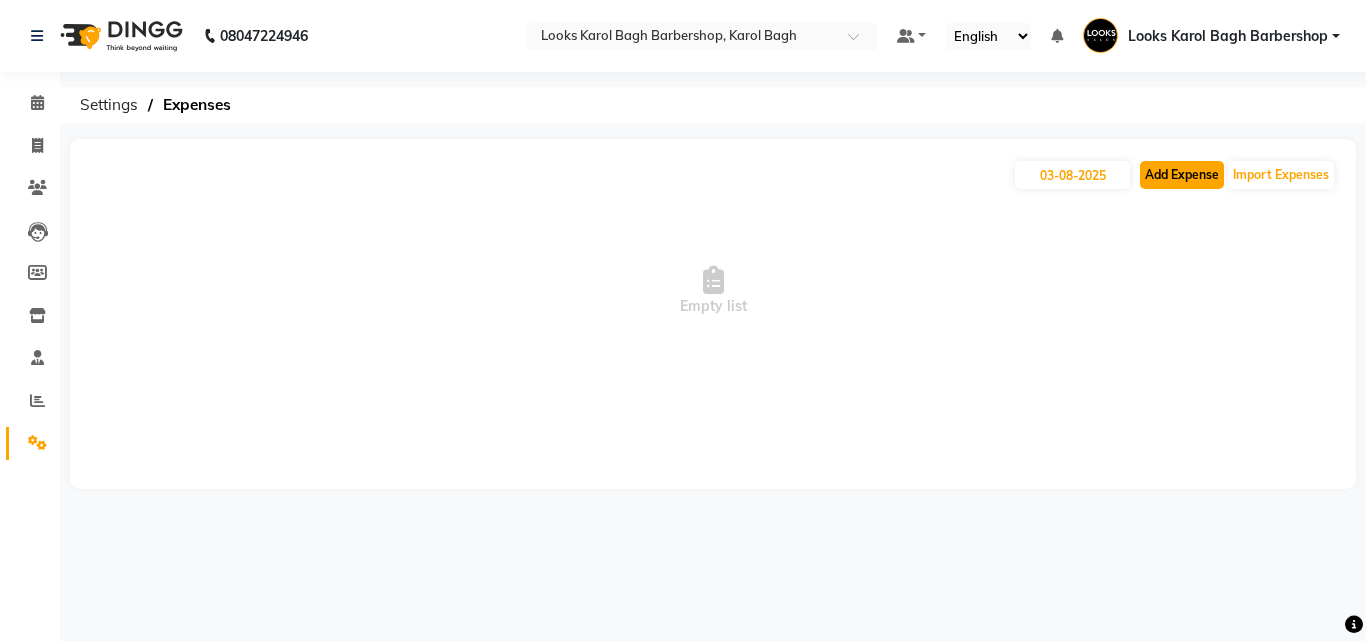 click on "Add Expense" 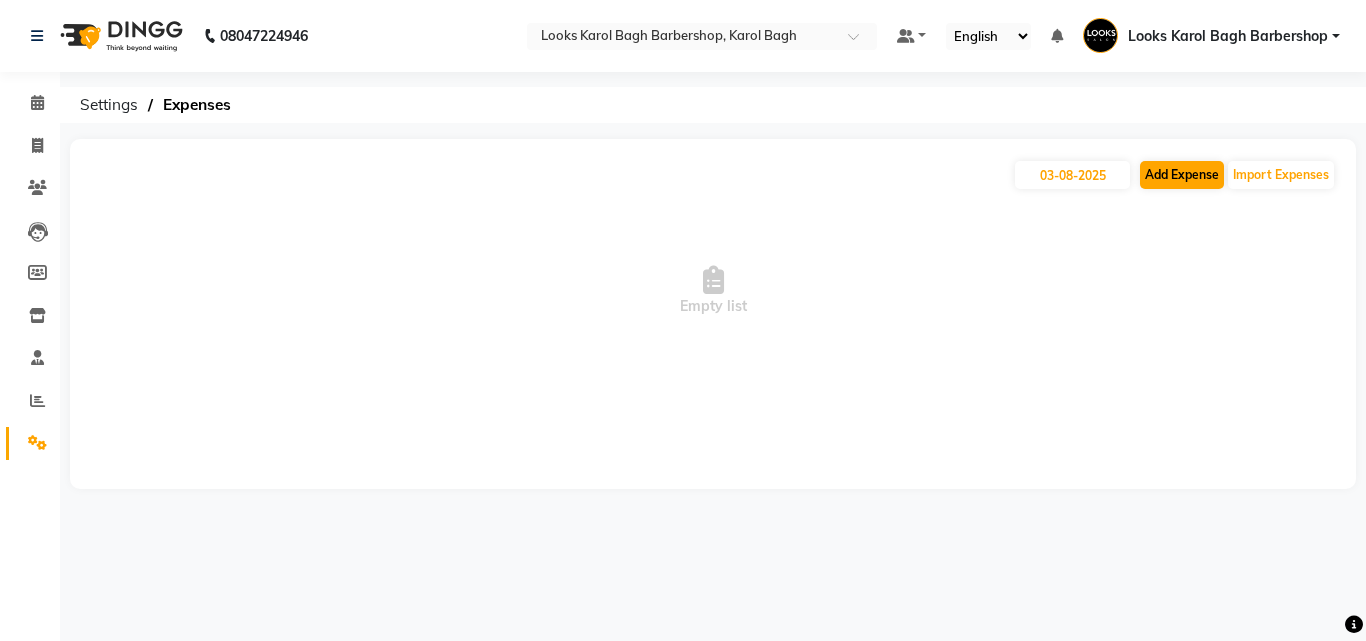 select on "1" 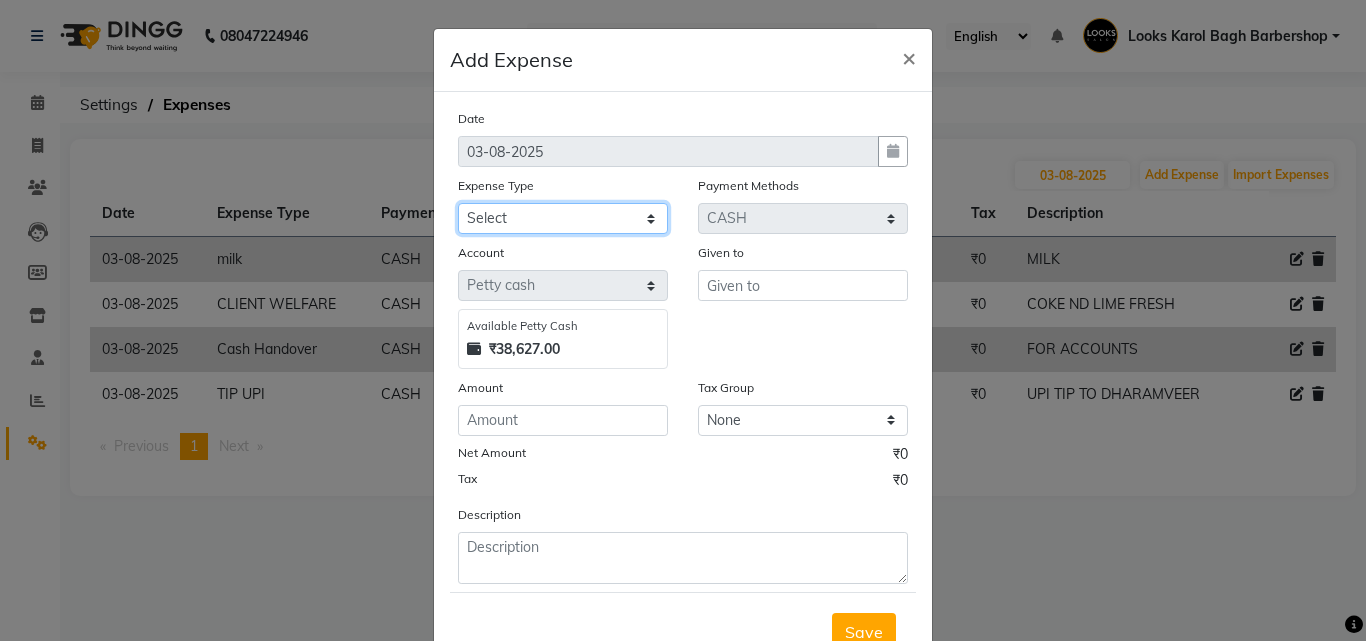 click on "Select BANK DEPOSIT BLINK IT Cash Handover Client Refund Agnst Bill CLIENT WELFARE Entertainment General Expense Laundry Bill milk Pantry PREPAID Printing And Stationery Product Incentive PURCHASE Repair And Maintenance Salary Salary advance SERVICE INCENTIVE STAFF WELFARE TIP CREDIT CARD TIP UPI Travelling And Conveyance" 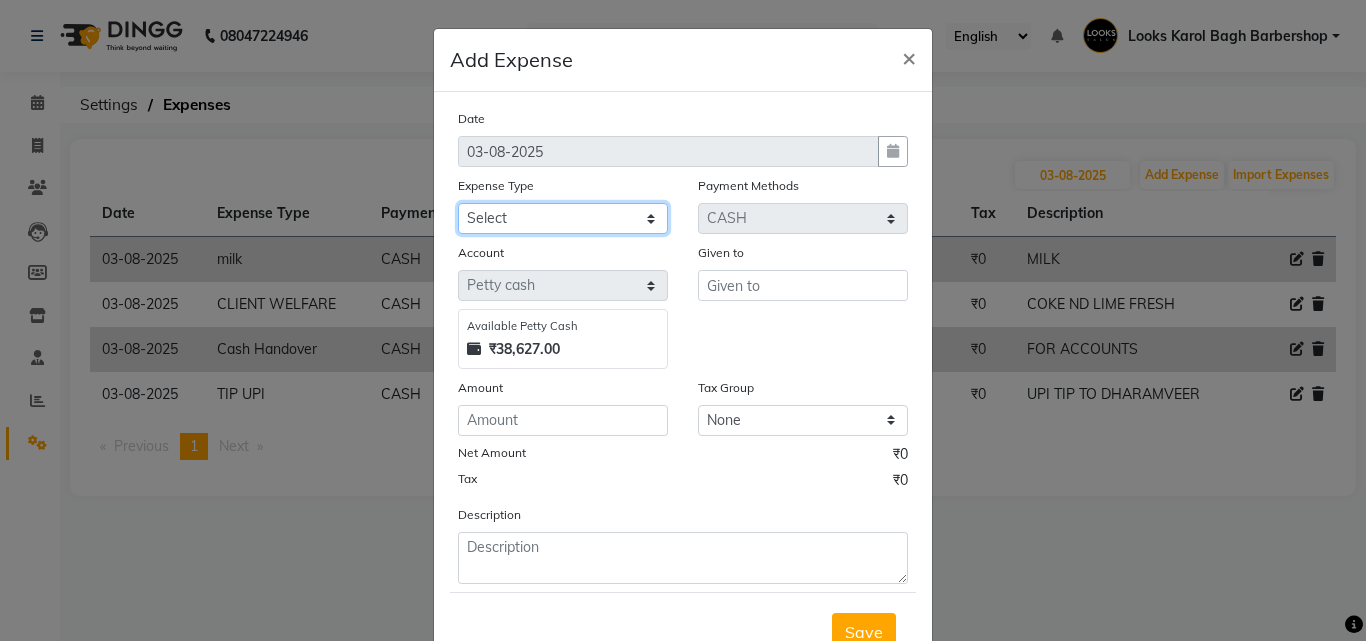 select on "23704" 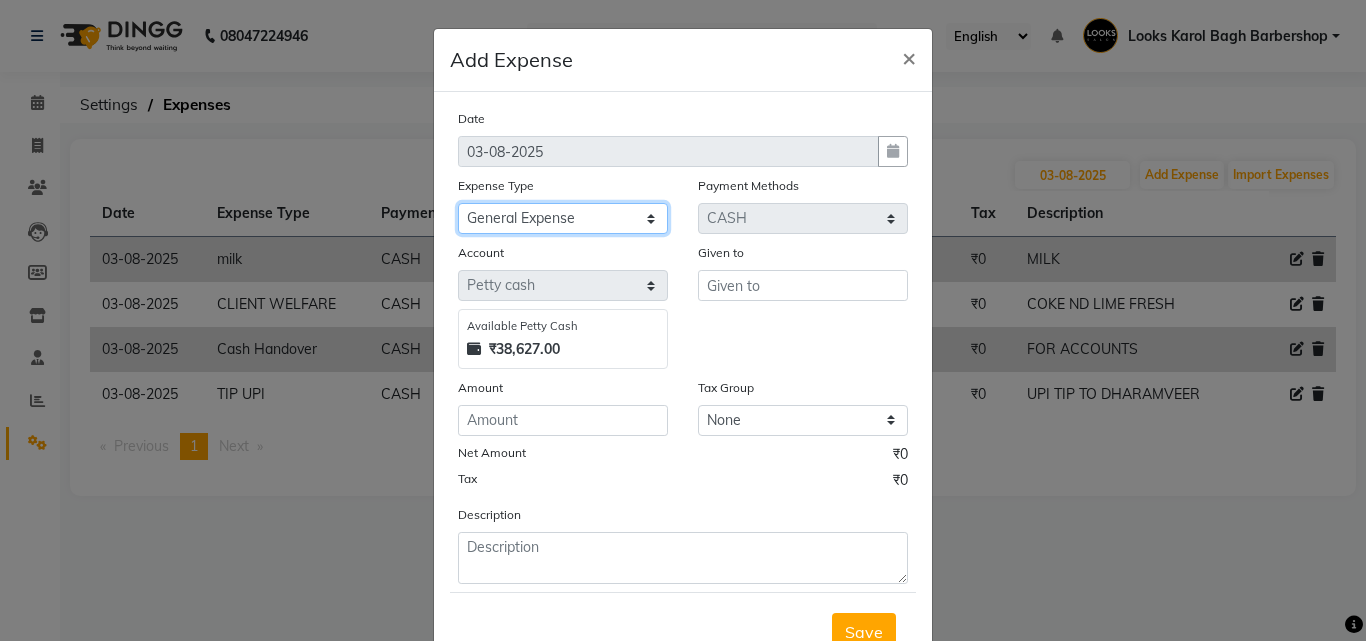 click on "Select BANK DEPOSIT BLINK IT Cash Handover Client Refund Agnst Bill CLIENT WELFARE Entertainment General Expense Laundry Bill milk Pantry PREPAID Printing And Stationery Product Incentive PURCHASE Repair And Maintenance Salary Salary advance SERVICE INCENTIVE STAFF WELFARE TIP CREDIT CARD TIP UPI Travelling And Conveyance" 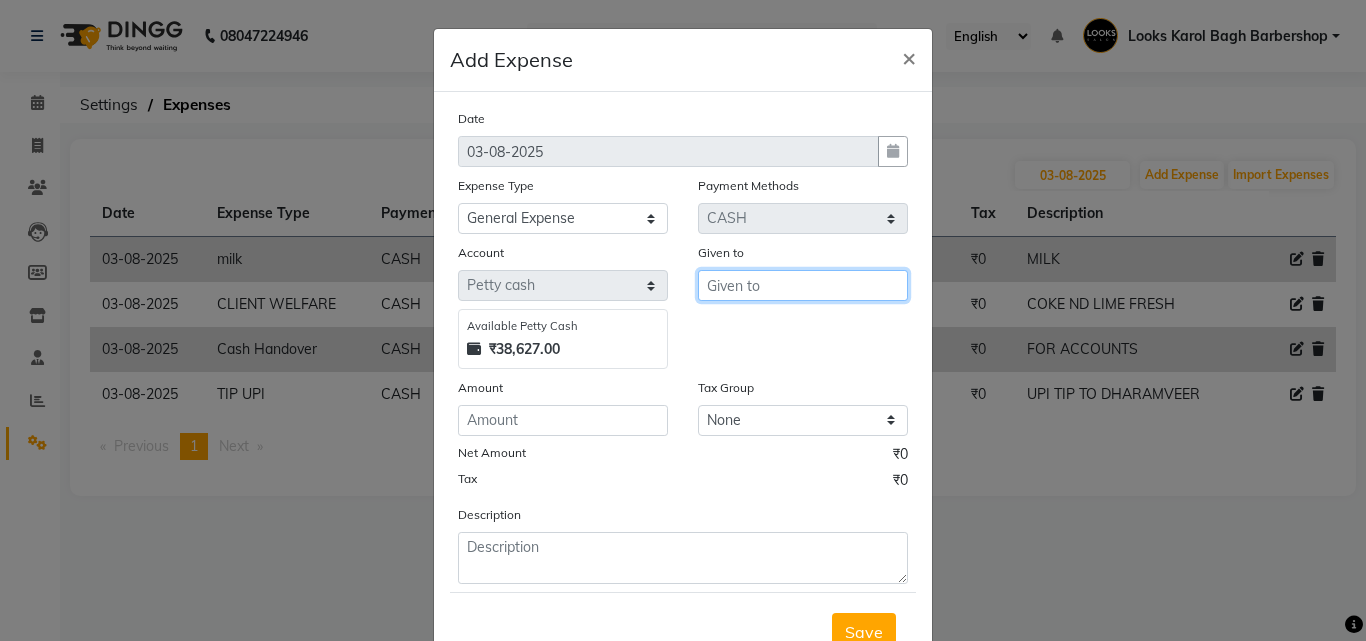 click at bounding box center [803, 285] 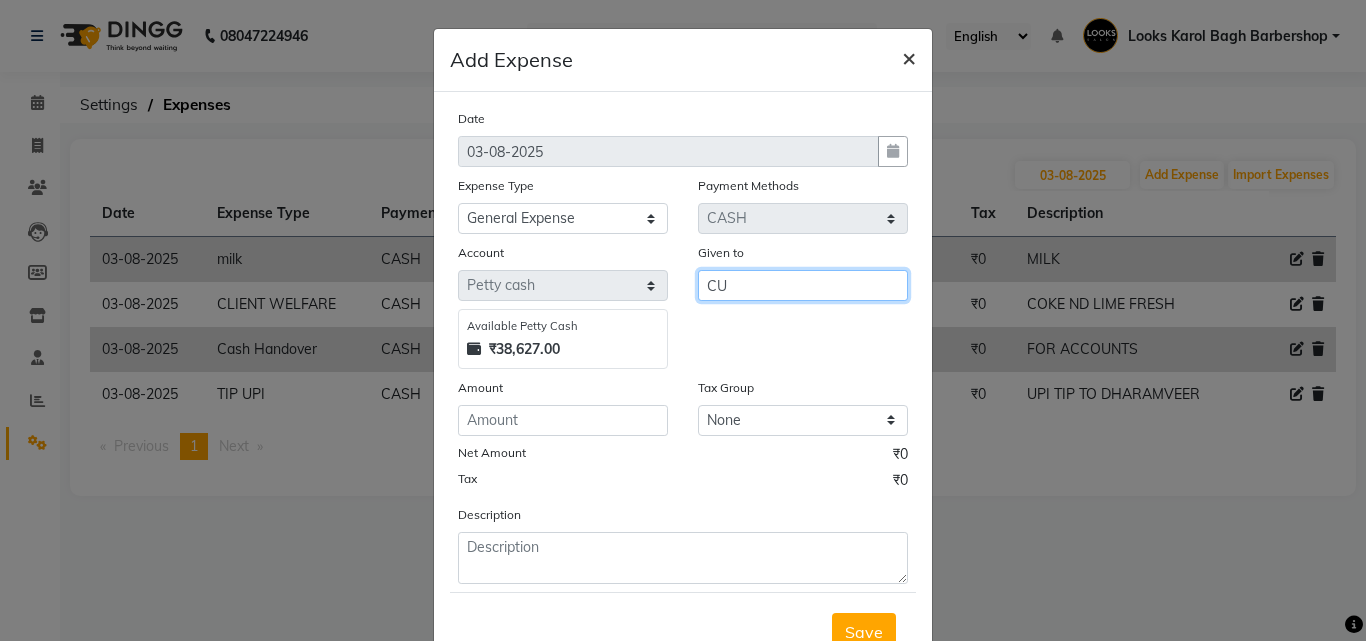 type on "CU" 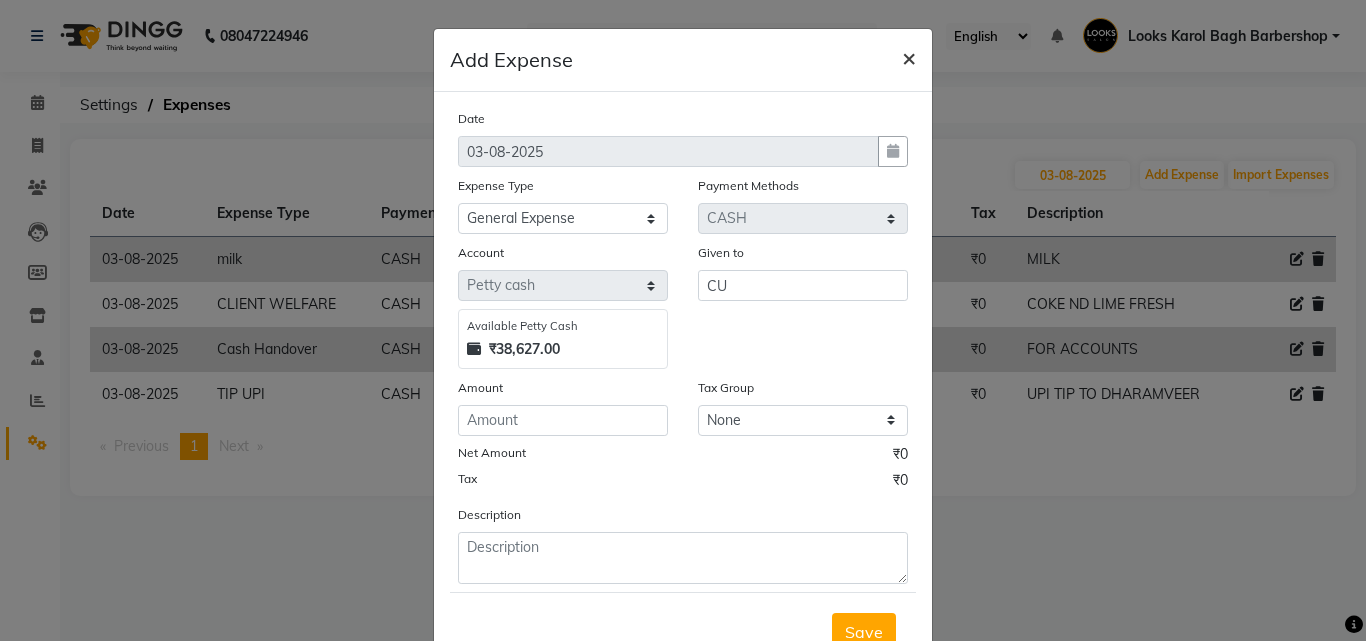 click on "×" 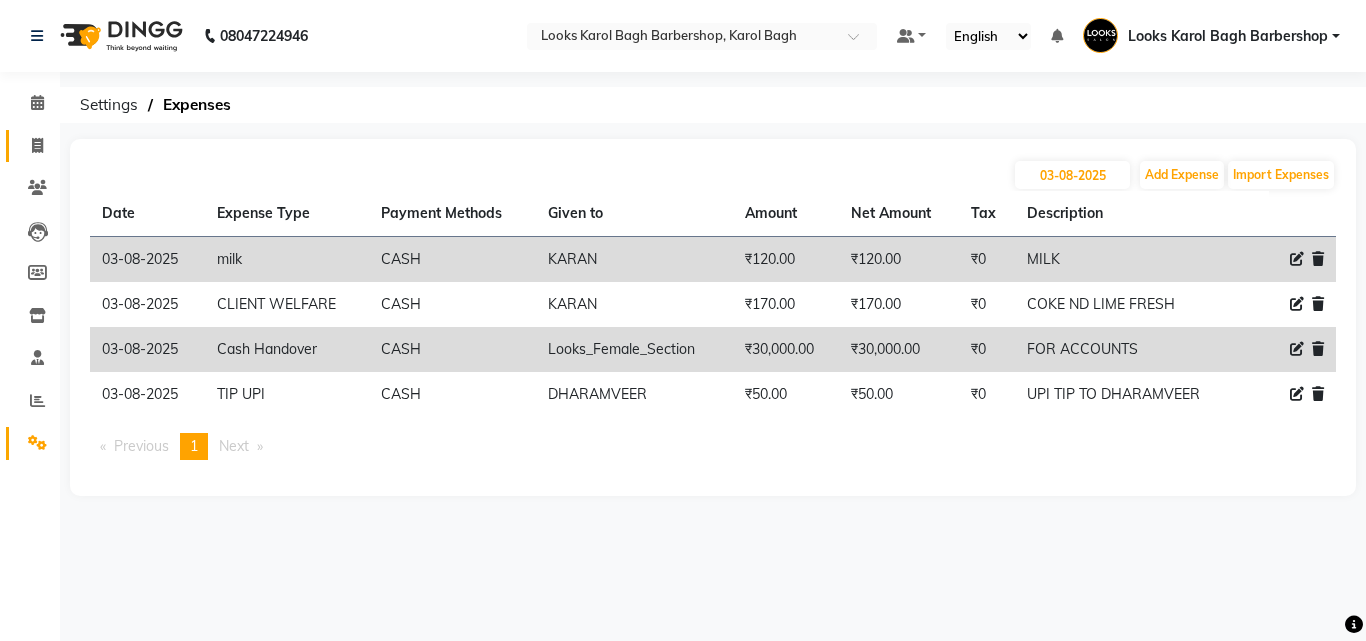 click on "Invoice" 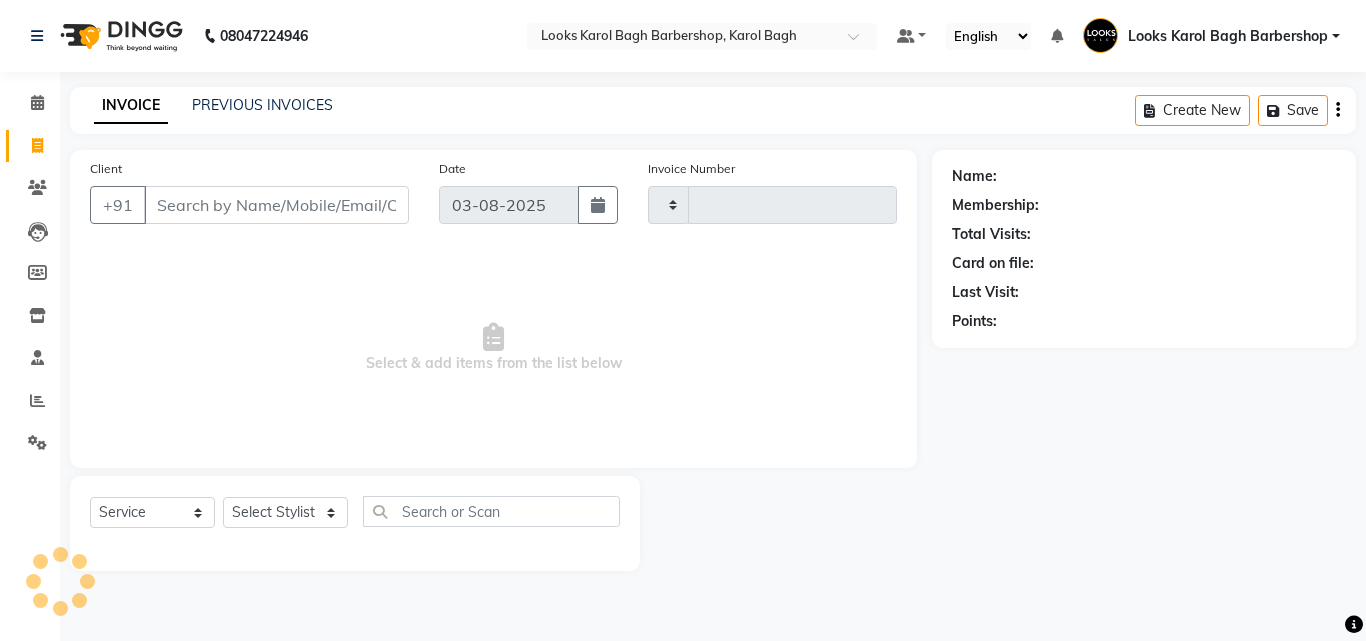 type on "3099" 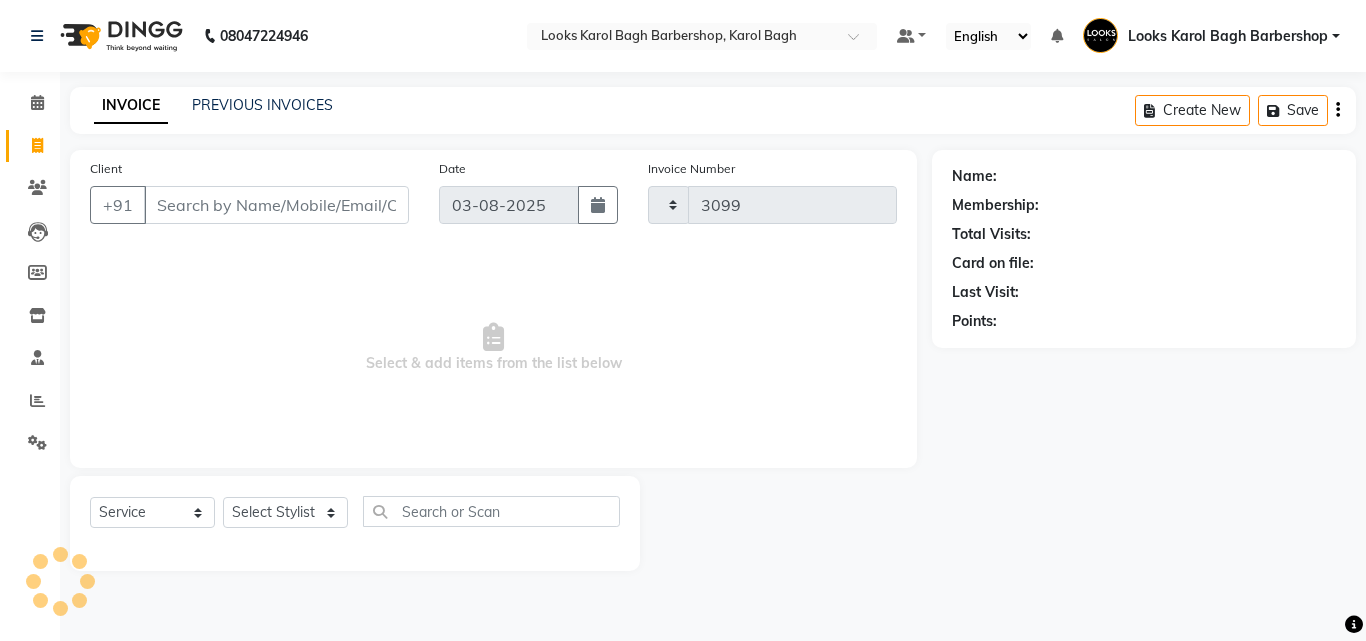 select on "4323" 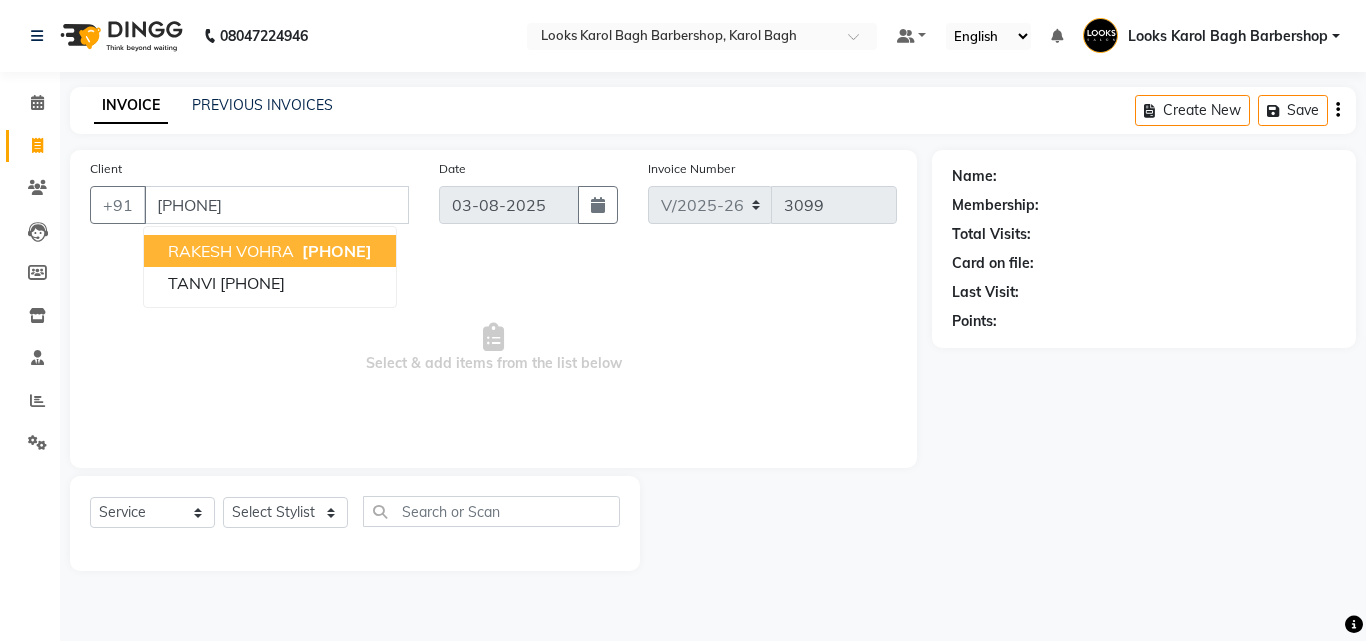type on "[PHONE]" 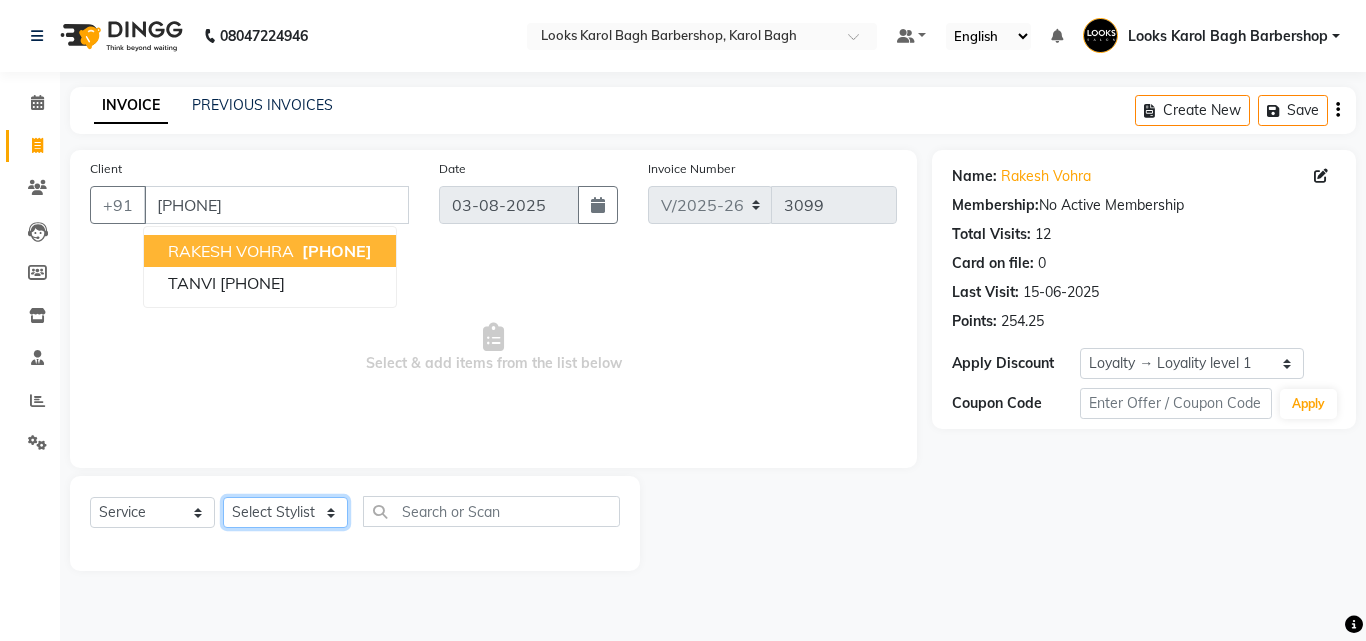 click on "Select Stylist Aadil Adnan AENA Aijaz Alam Amazon_Kart AMIR  Anurag _asst Arvind_asst BIJENDER  Counter Sales DANISH DHARAMVEER Eshan FARHAN KARAN RAI  KOMAL_NAILS Krishna_asst LALIT_PDCT LHAMO Looks_Female_Section Looks_H.O_Store Looks Karol Bagh Barbershop Looks_Kart MANIRAM Meenu_pdct Mohammad Sajid NAEEM  NARENDER DEOL  Naveen_pdct Prabhakar Kumar_PDCT RAAJ GUPTA RAAJ_JI raj ji RAM MURTI NARYAL ROHIT  Rohit Seth Rohit Thakur SACHIN sahil Shabina Shakir SIMRAN Sonia Sunny VIKRAM VIKRANT SINGH  Vishal_Asst YOGESH ASSISTANT" 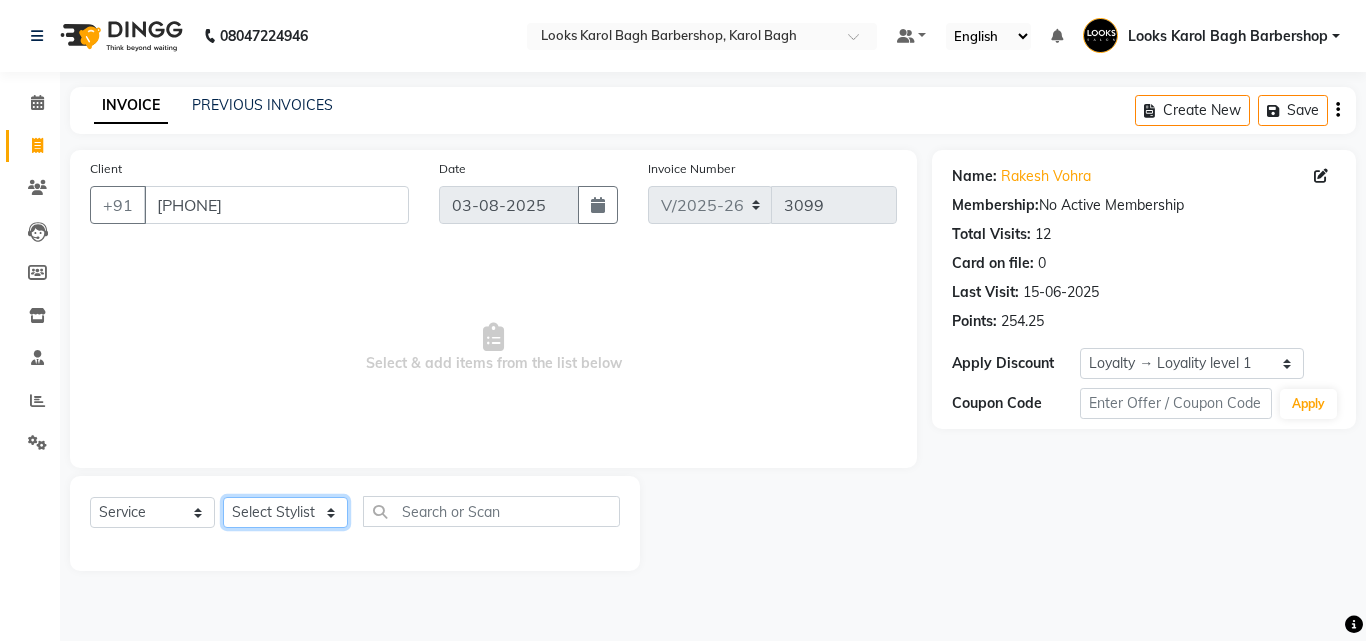 select on "23408" 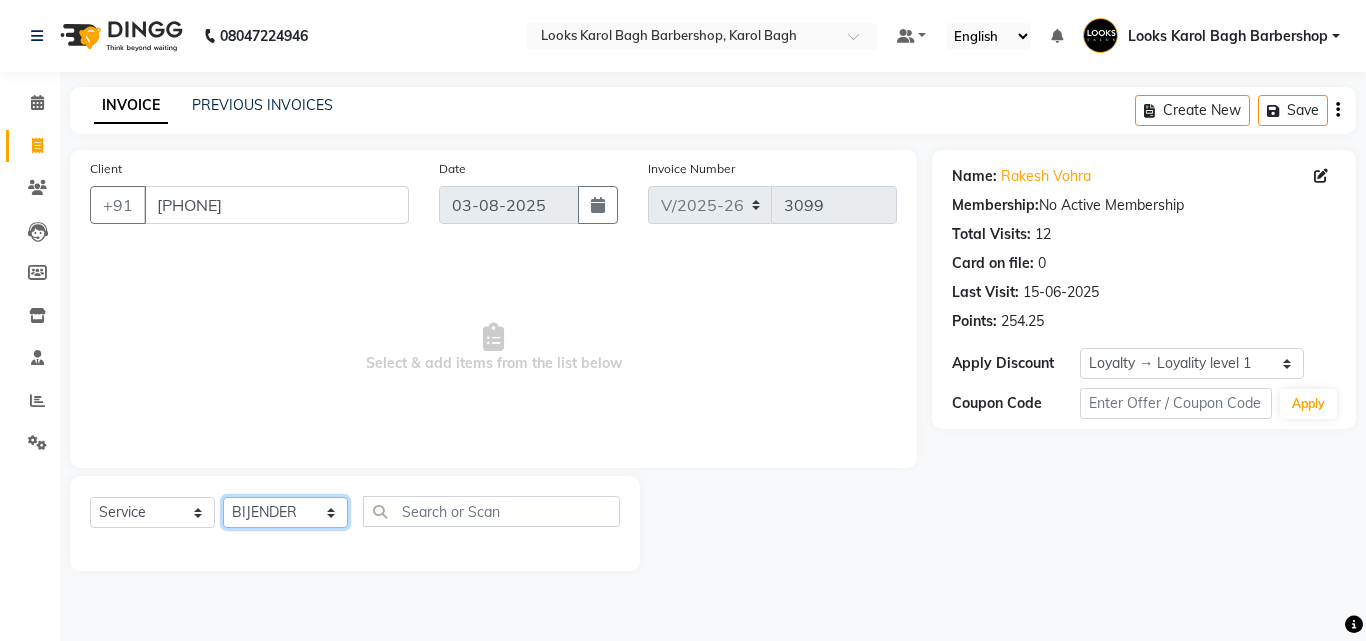 click on "Select Stylist Aadil Adnan AENA Aijaz Alam Amazon_Kart AMIR  Anurag _asst Arvind_asst BIJENDER  Counter Sales DANISH DHARAMVEER Eshan FARHAN KARAN RAI  KOMAL_NAILS Krishna_asst LALIT_PDCT LHAMO Looks_Female_Section Looks_H.O_Store Looks Karol Bagh Barbershop Looks_Kart MANIRAM Meenu_pdct Mohammad Sajid NAEEM  NARENDER DEOL  Naveen_pdct Prabhakar Kumar_PDCT RAAJ GUPTA RAAJ_JI raj ji RAM MURTI NARYAL ROHIT  Rohit Seth Rohit Thakur SACHIN sahil Shabina Shakir SIMRAN Sonia Sunny VIKRAM VIKRANT SINGH  Vishal_Asst YOGESH ASSISTANT" 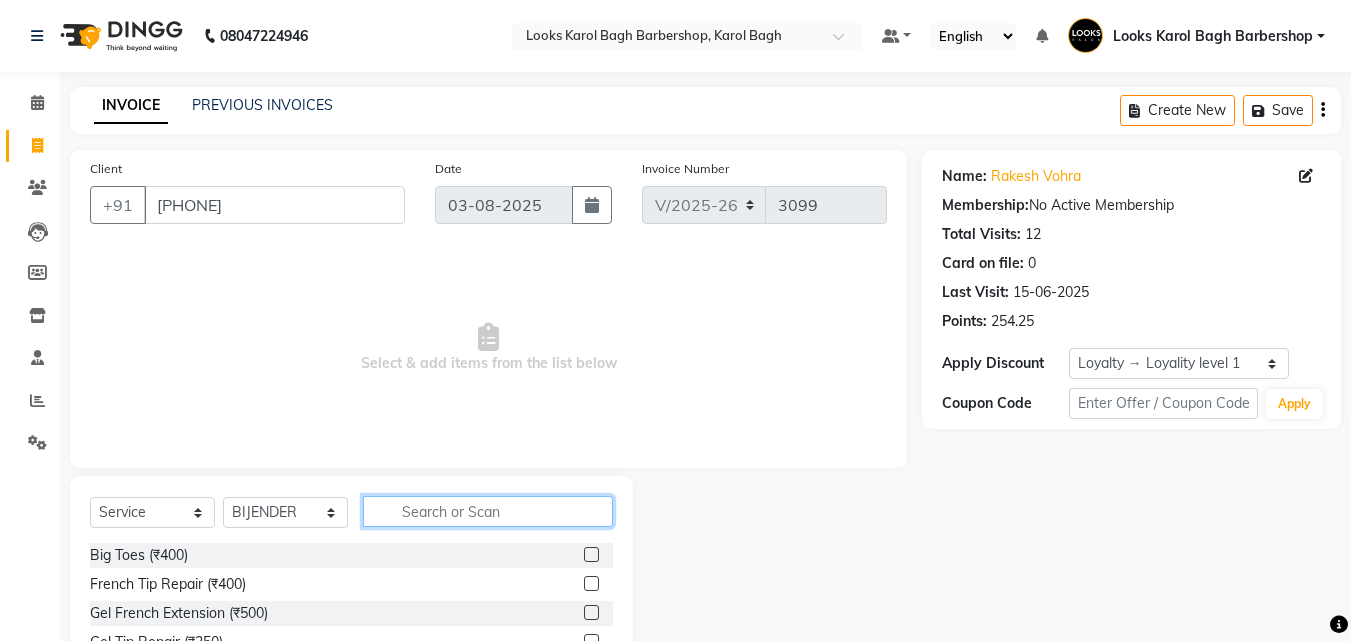 click 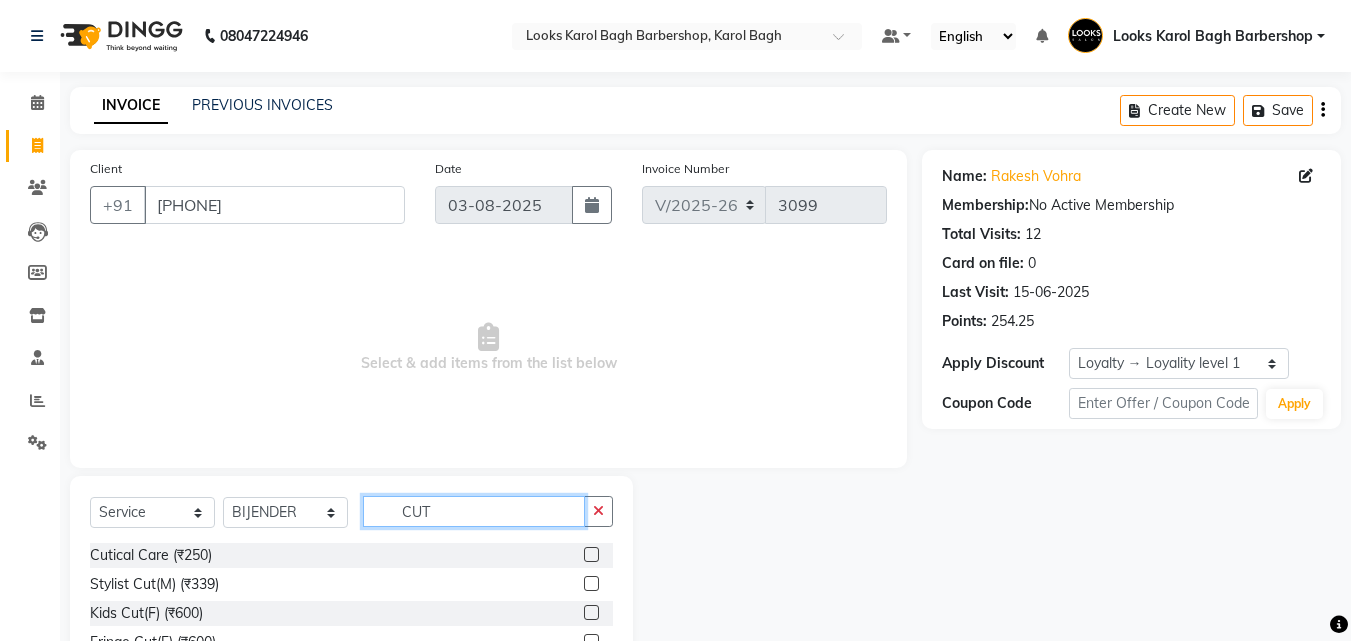 type on "CUT" 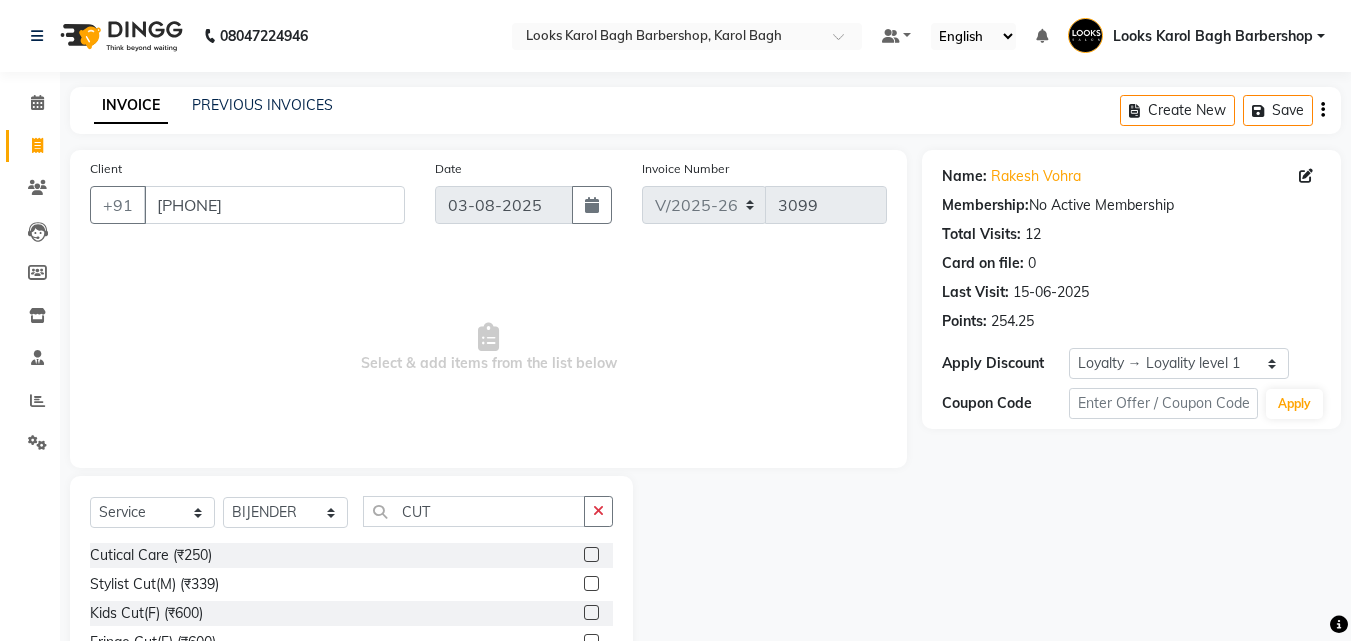 drag, startPoint x: 575, startPoint y: 577, endPoint x: 597, endPoint y: 570, distance: 23.086792 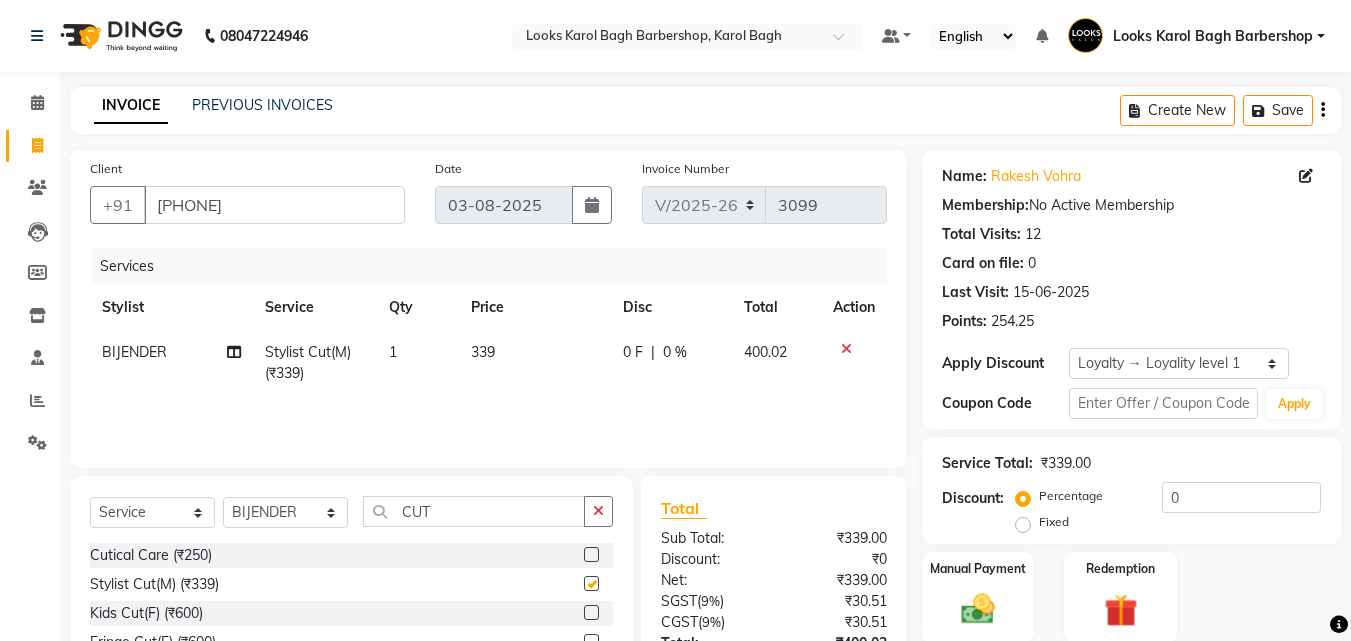 scroll, scrollTop: 180, scrollLeft: 0, axis: vertical 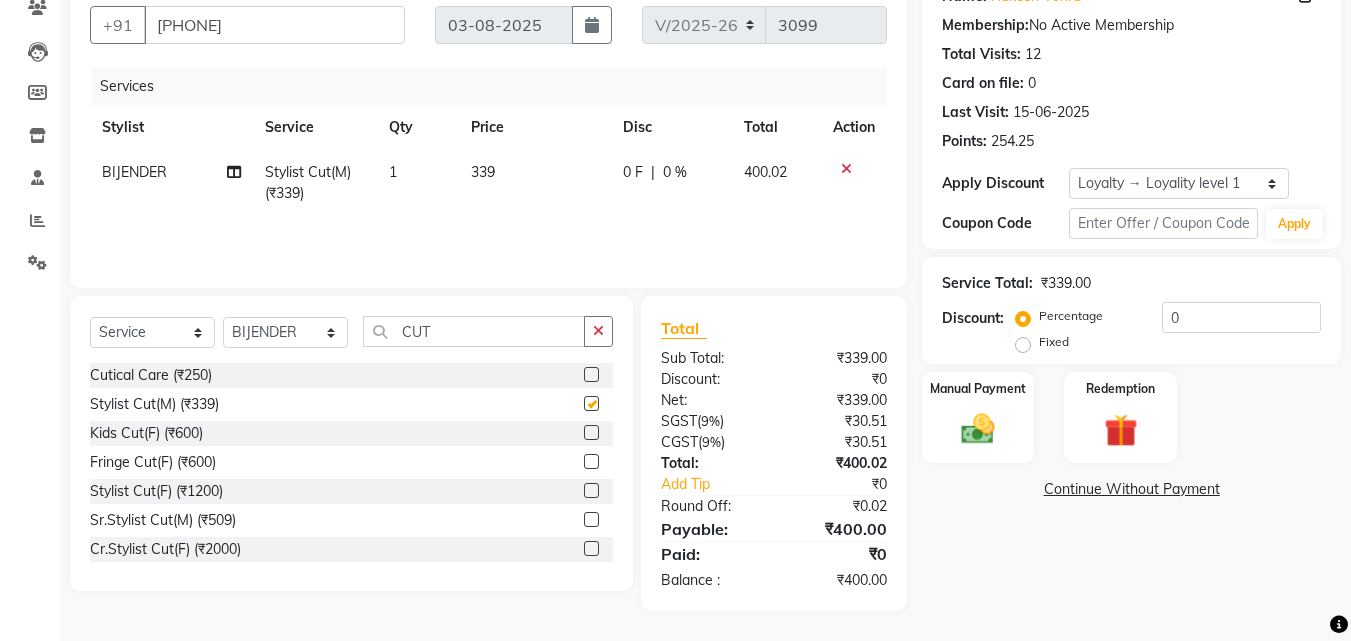 checkbox on "false" 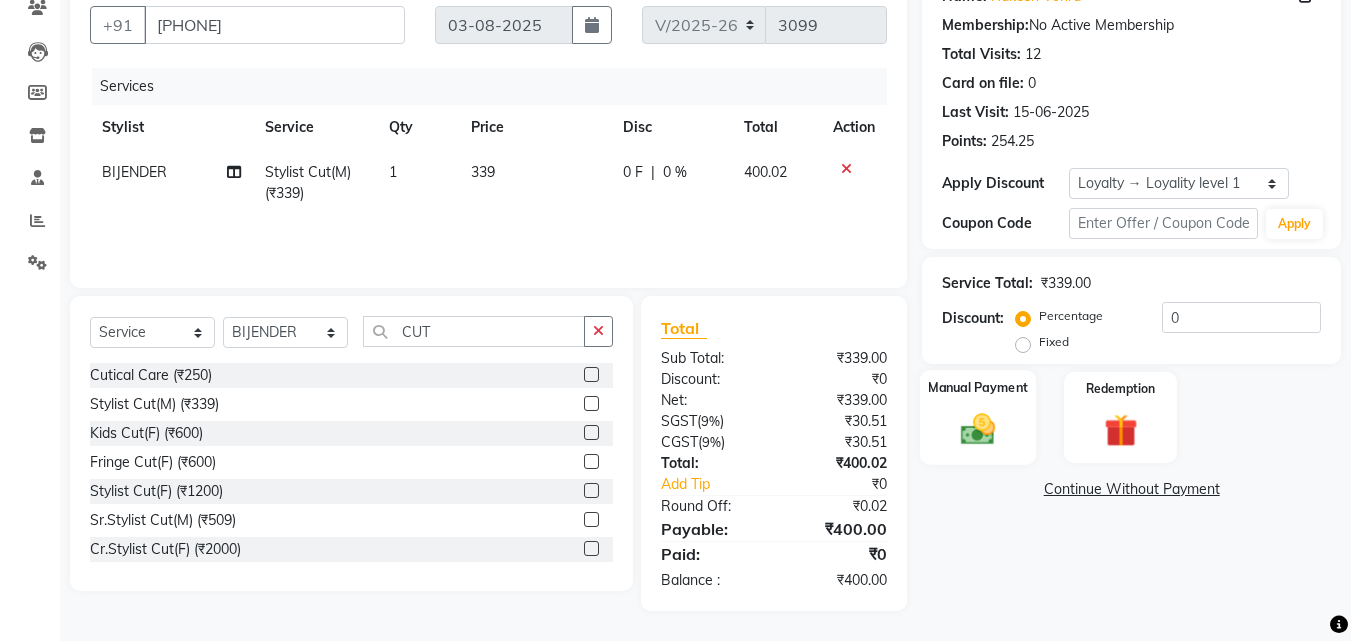click 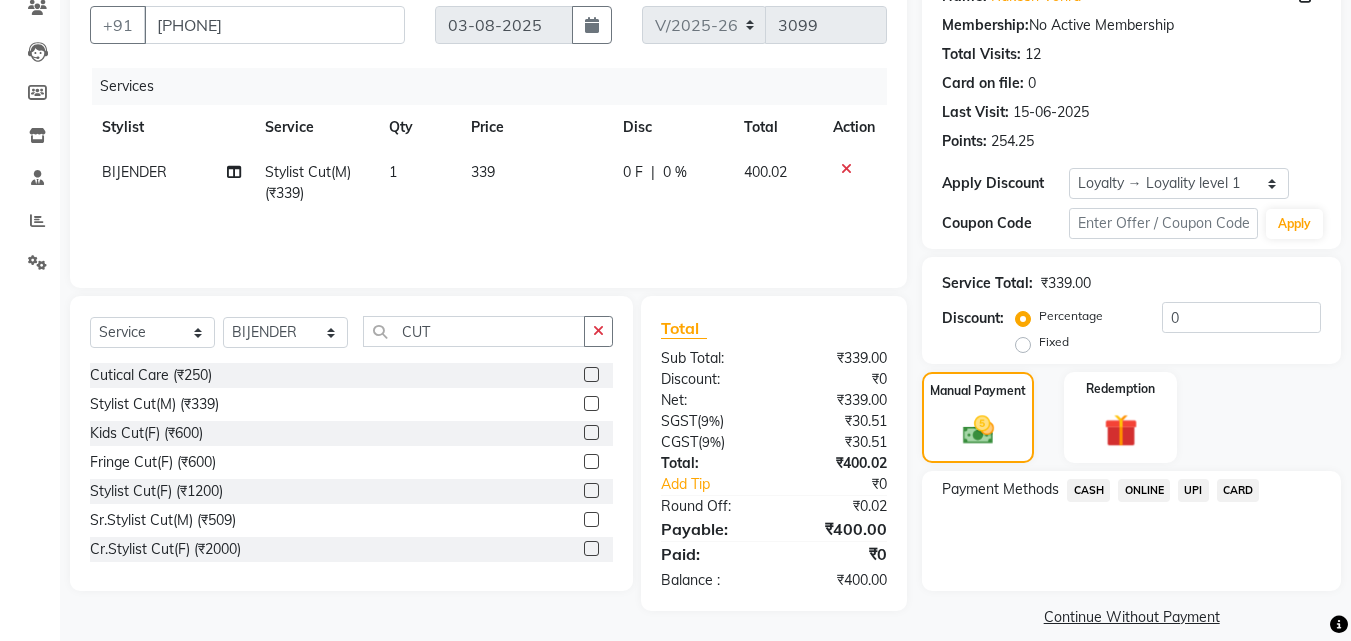 click on "CARD" 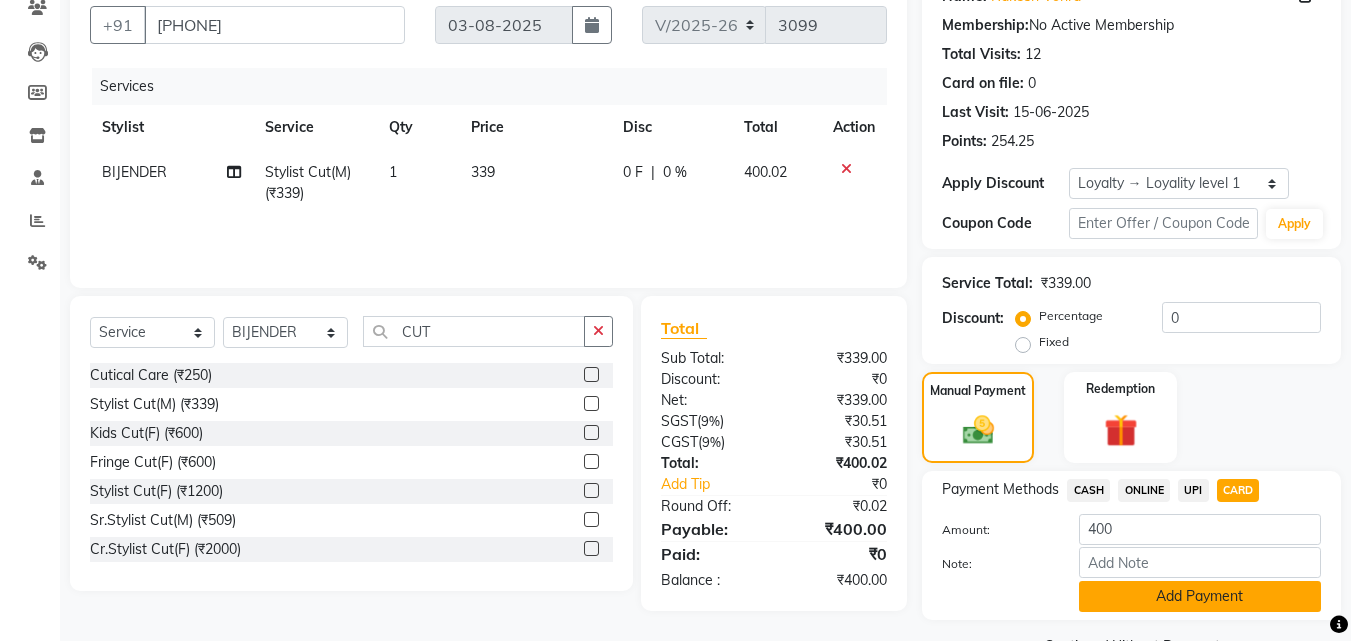 drag, startPoint x: 1191, startPoint y: 586, endPoint x: 1144, endPoint y: 595, distance: 47.853943 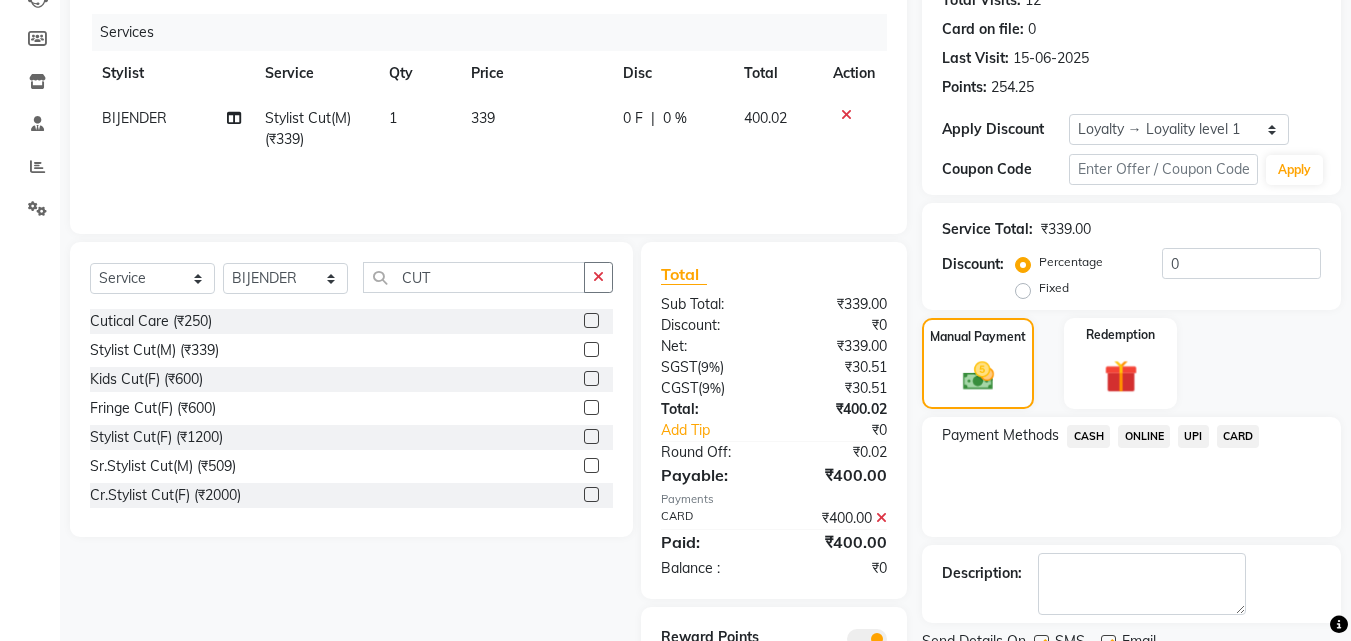 scroll, scrollTop: 321, scrollLeft: 0, axis: vertical 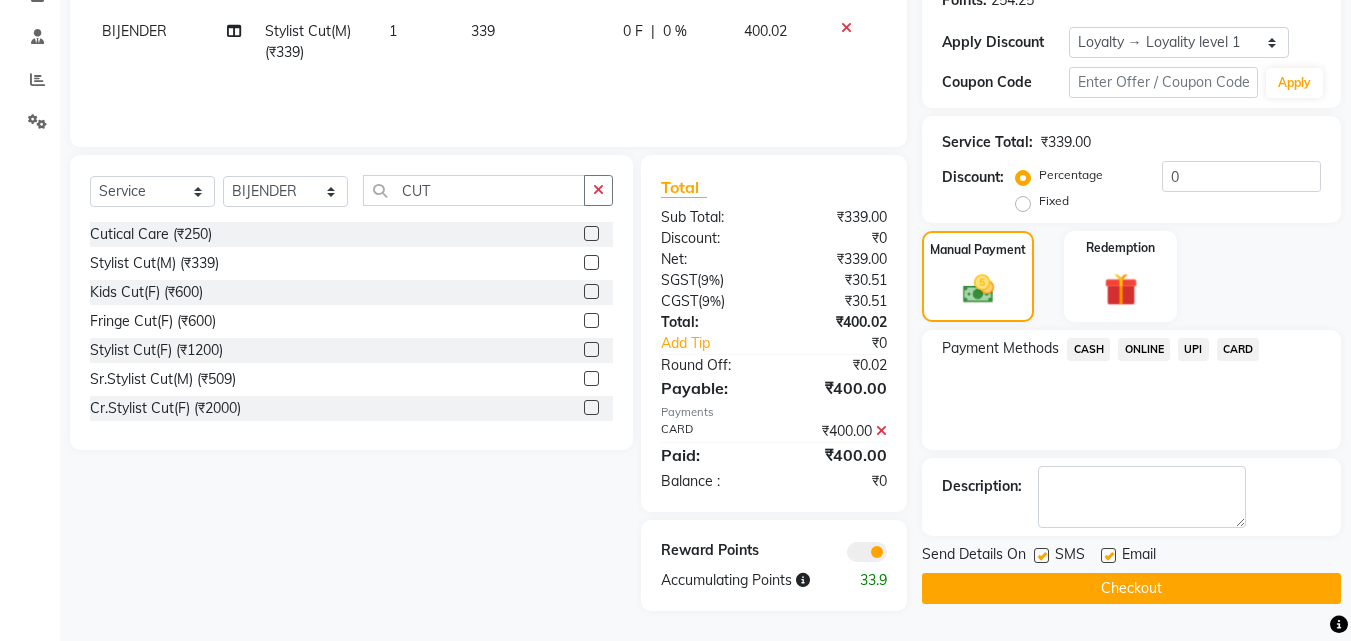 click on "Checkout" 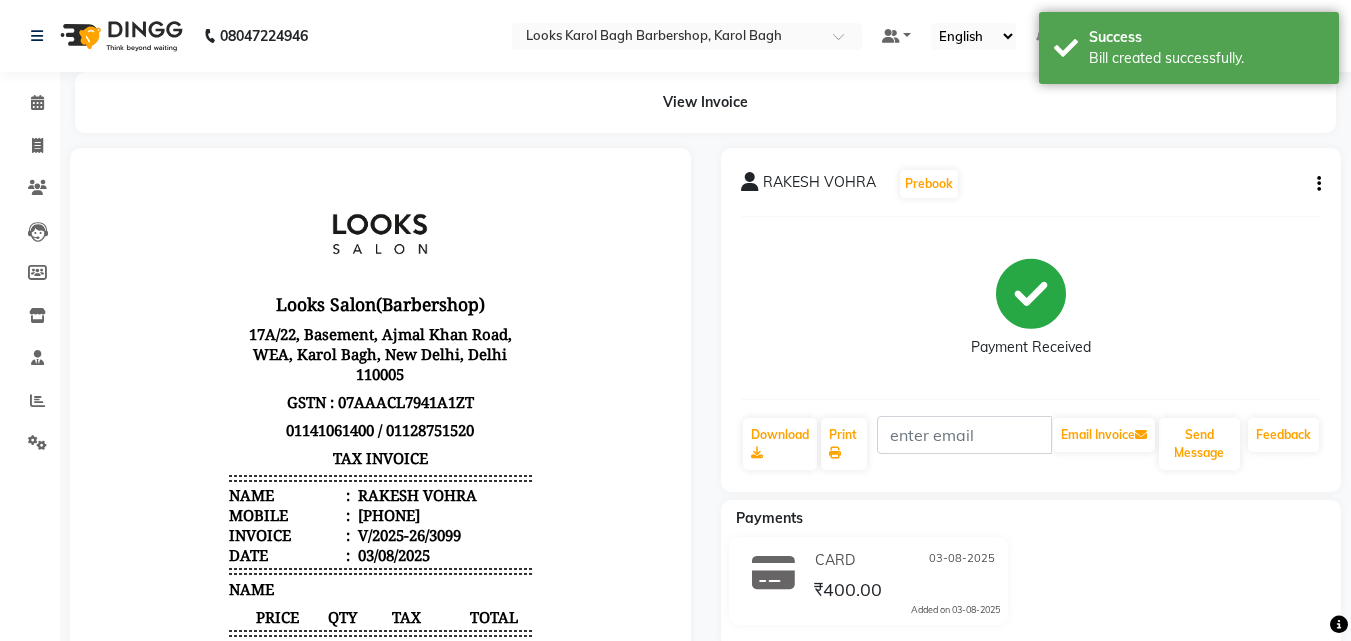 scroll, scrollTop: 0, scrollLeft: 0, axis: both 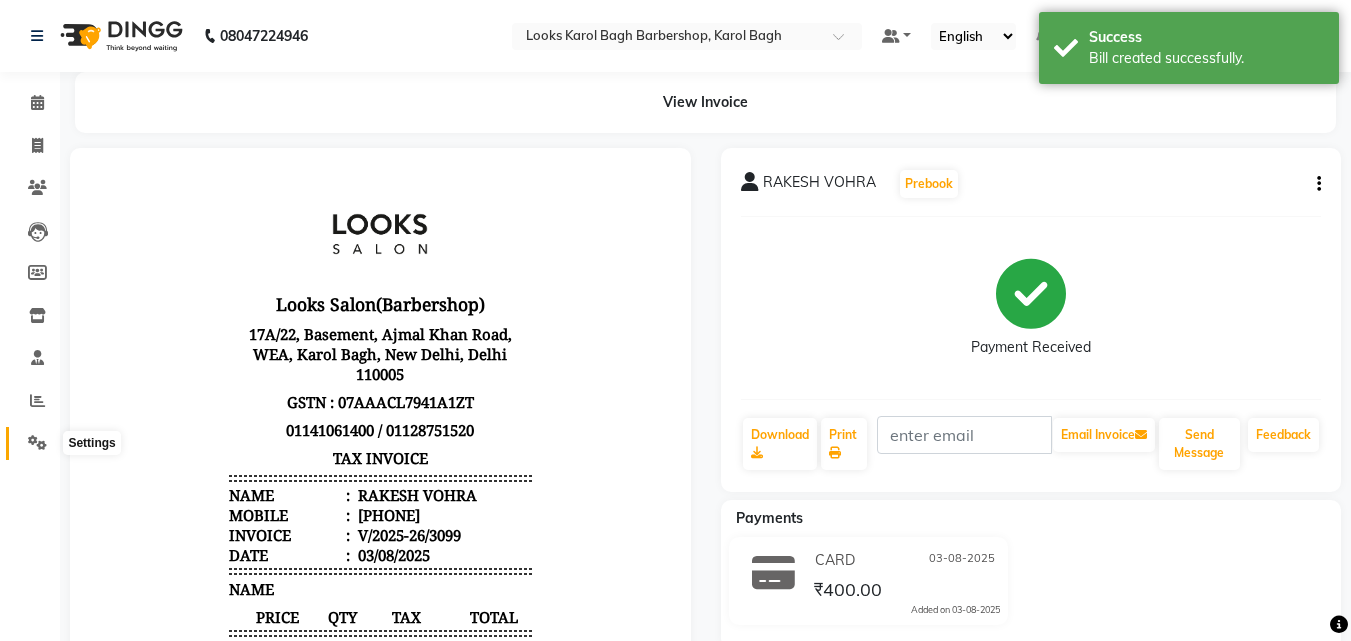 click 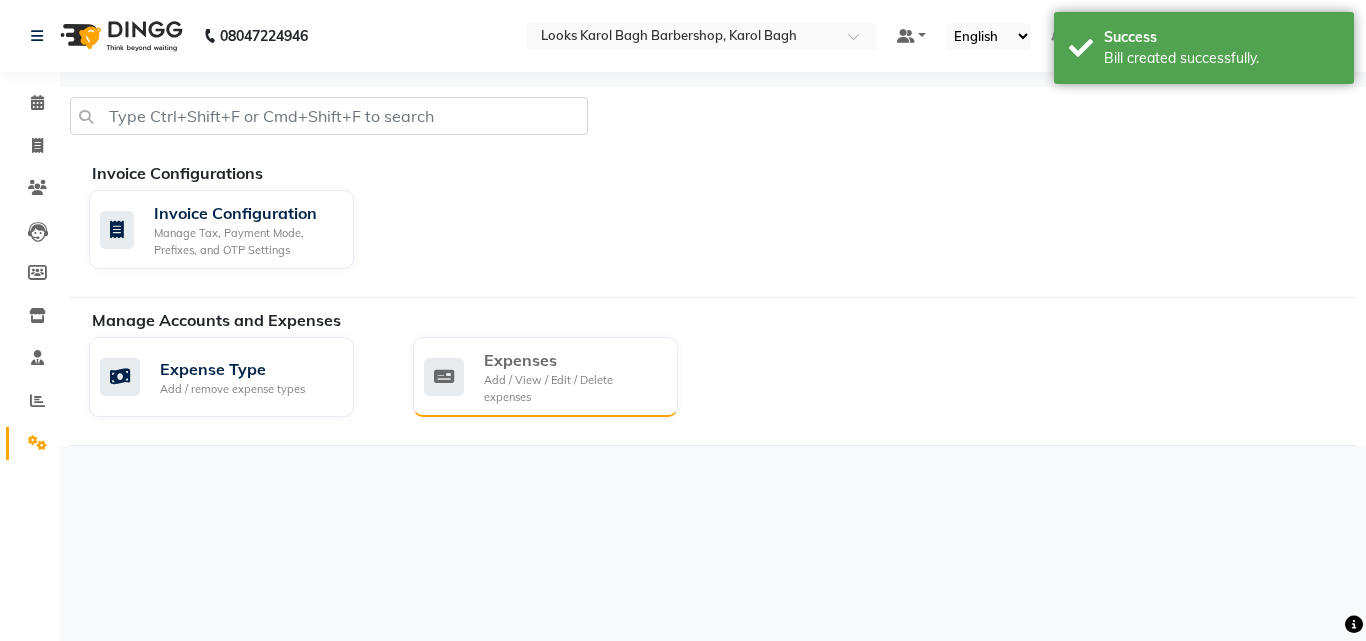 click on "Expenses" 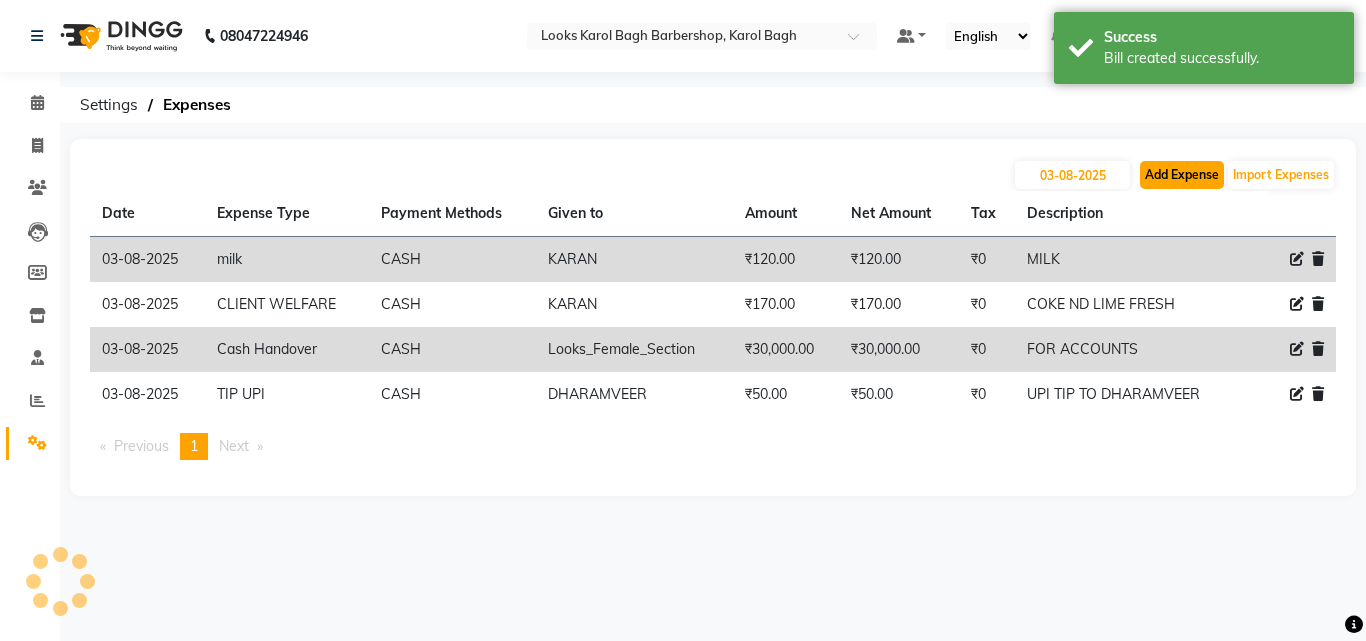 click on "Add Expense" 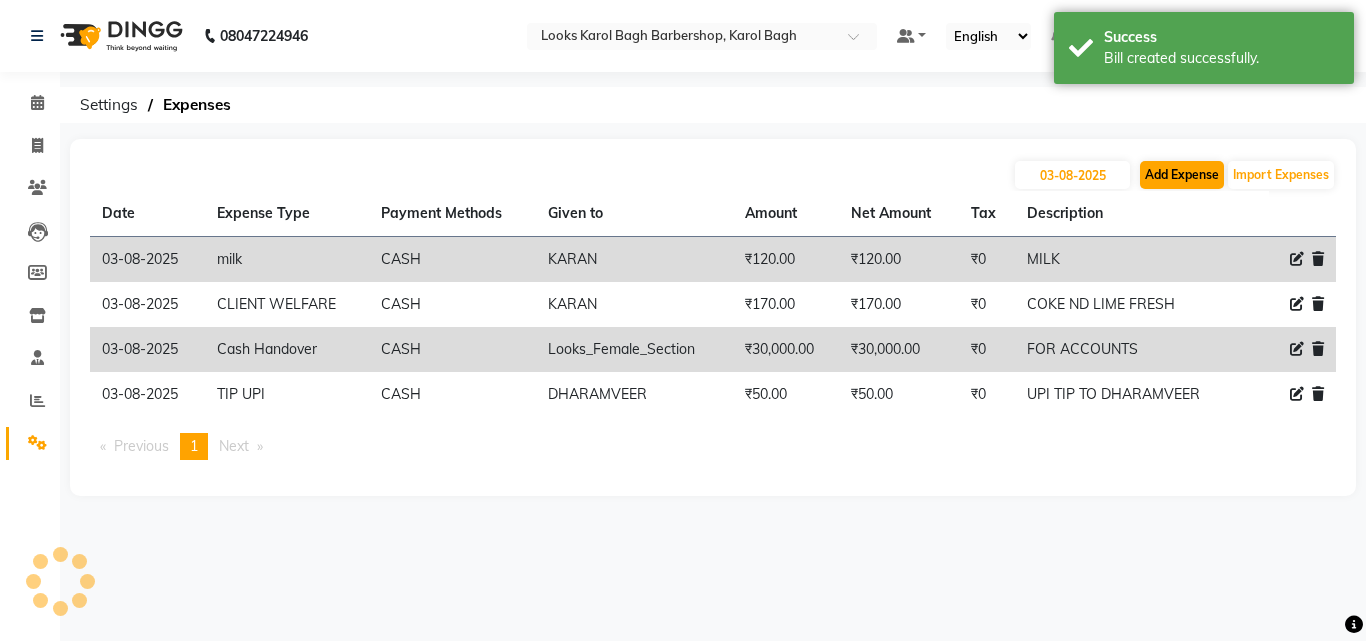 select on "1" 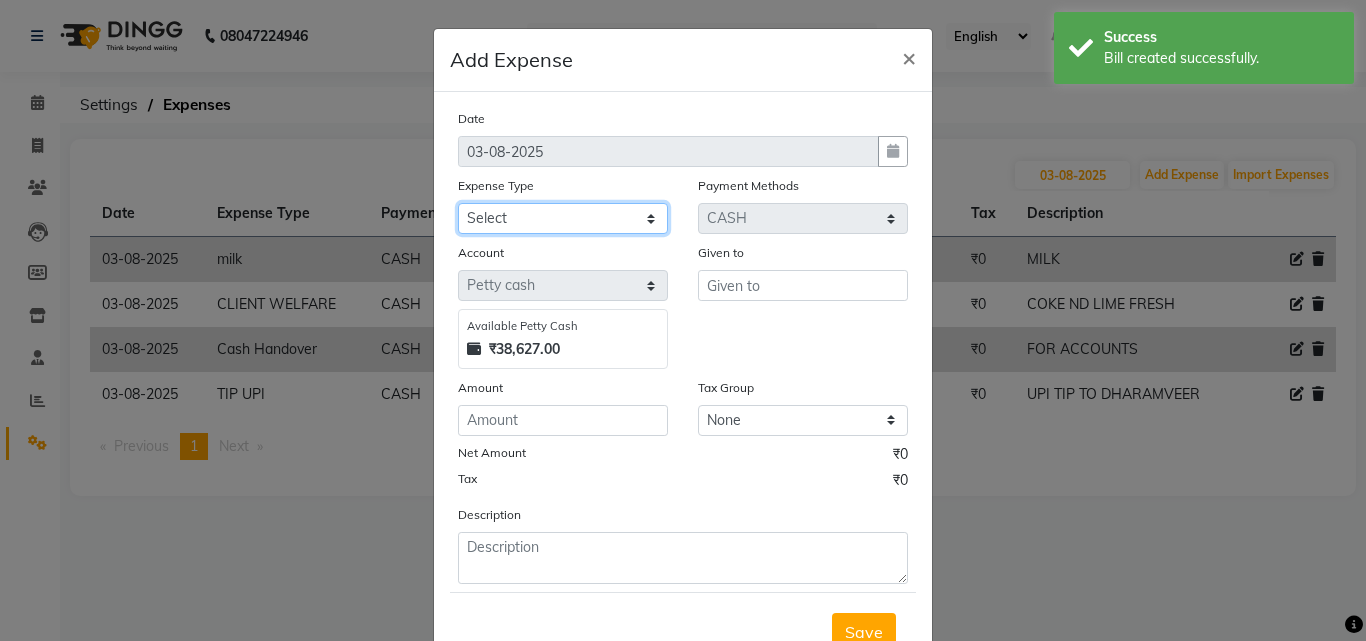 click on "Select BANK DEPOSIT BLINK IT Cash Handover Client Refund Agnst Bill CLIENT WELFARE Entertainment General Expense Laundry Bill milk Pantry PREPAID Printing And Stationery Product Incentive PURCHASE Repair And Maintenance Salary Salary advance SERVICE INCENTIVE STAFF WELFARE TIP CREDIT CARD TIP UPI Travelling And Conveyance" 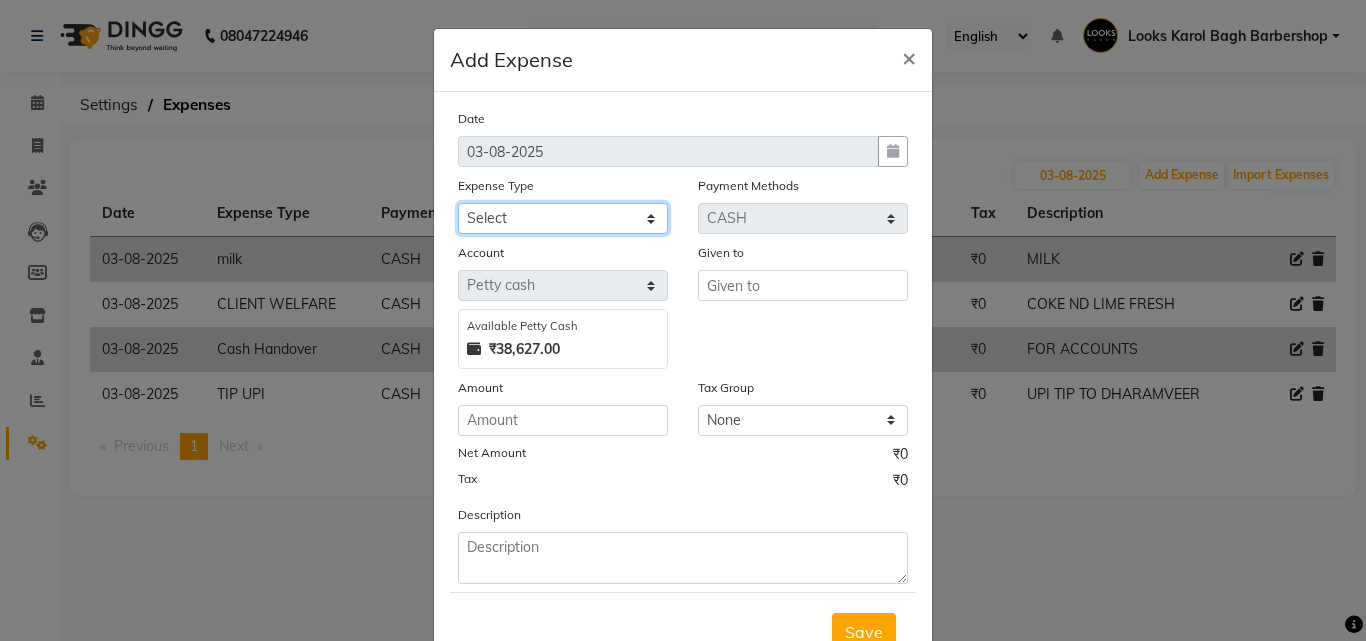 select on "23704" 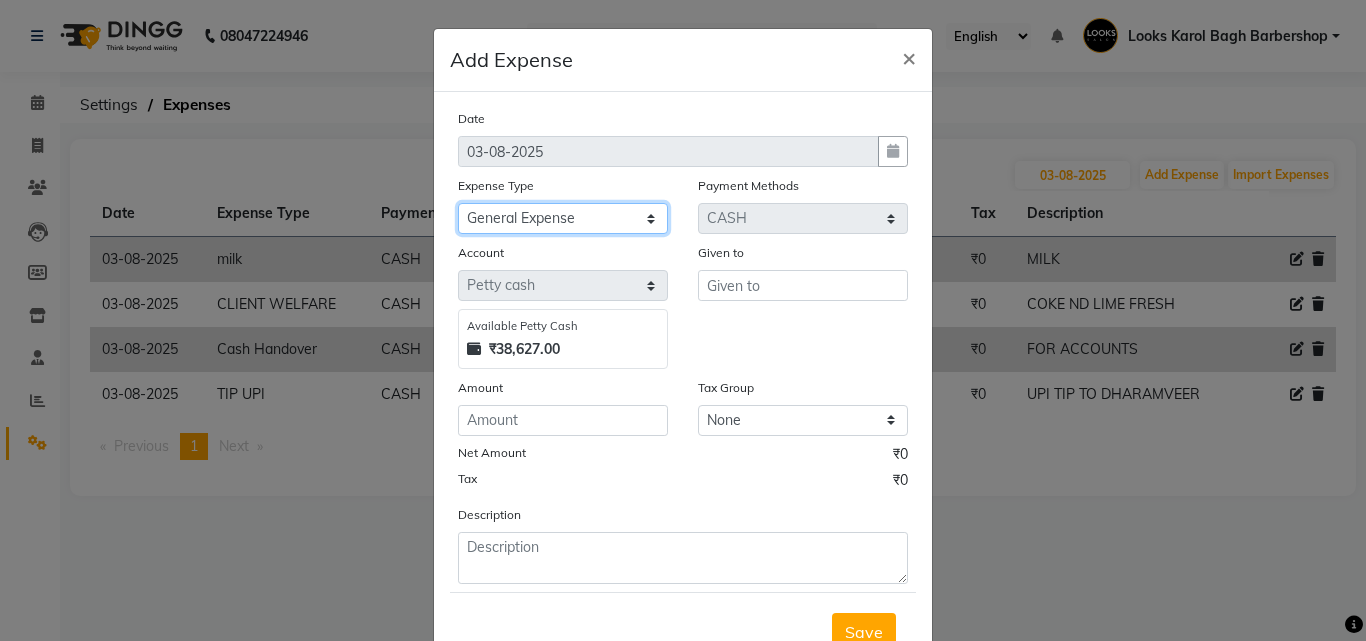 click on "Select BANK DEPOSIT BLINK IT Cash Handover Client Refund Agnst Bill CLIENT WELFARE Entertainment General Expense Laundry Bill milk Pantry PREPAID Printing And Stationery Product Incentive PURCHASE Repair And Maintenance Salary Salary advance SERVICE INCENTIVE STAFF WELFARE TIP CREDIT CARD TIP UPI Travelling And Conveyance" 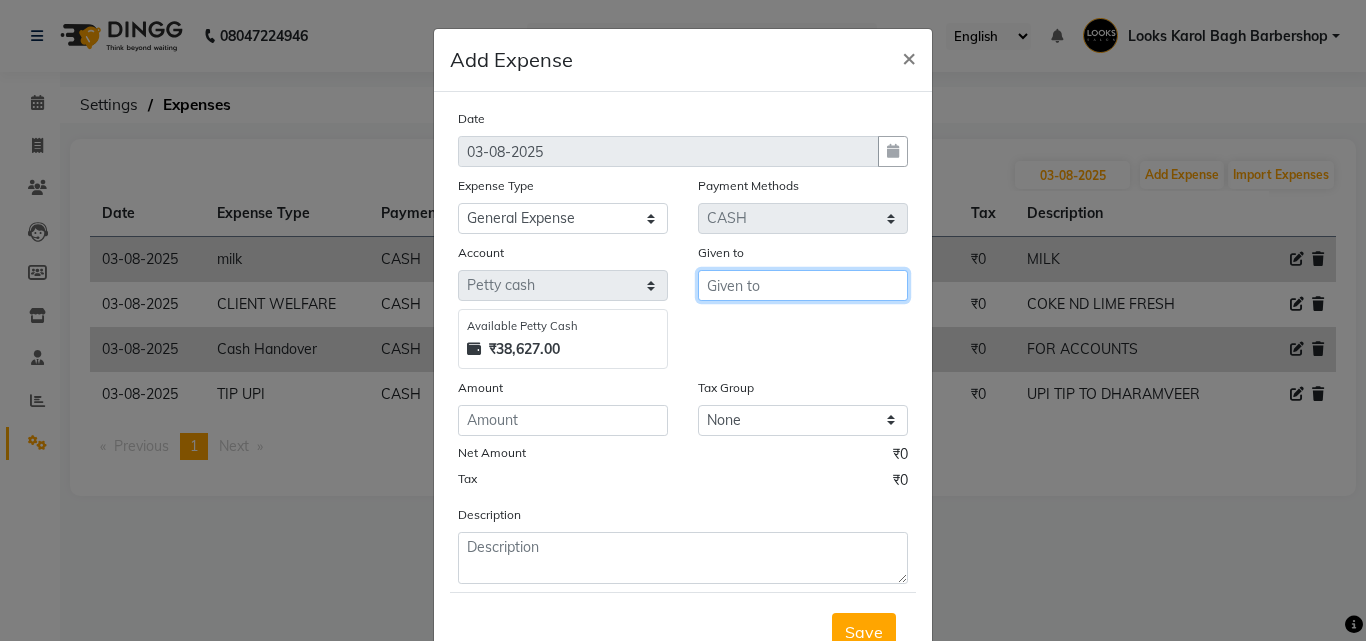 drag, startPoint x: 694, startPoint y: 271, endPoint x: 712, endPoint y: 276, distance: 18.681541 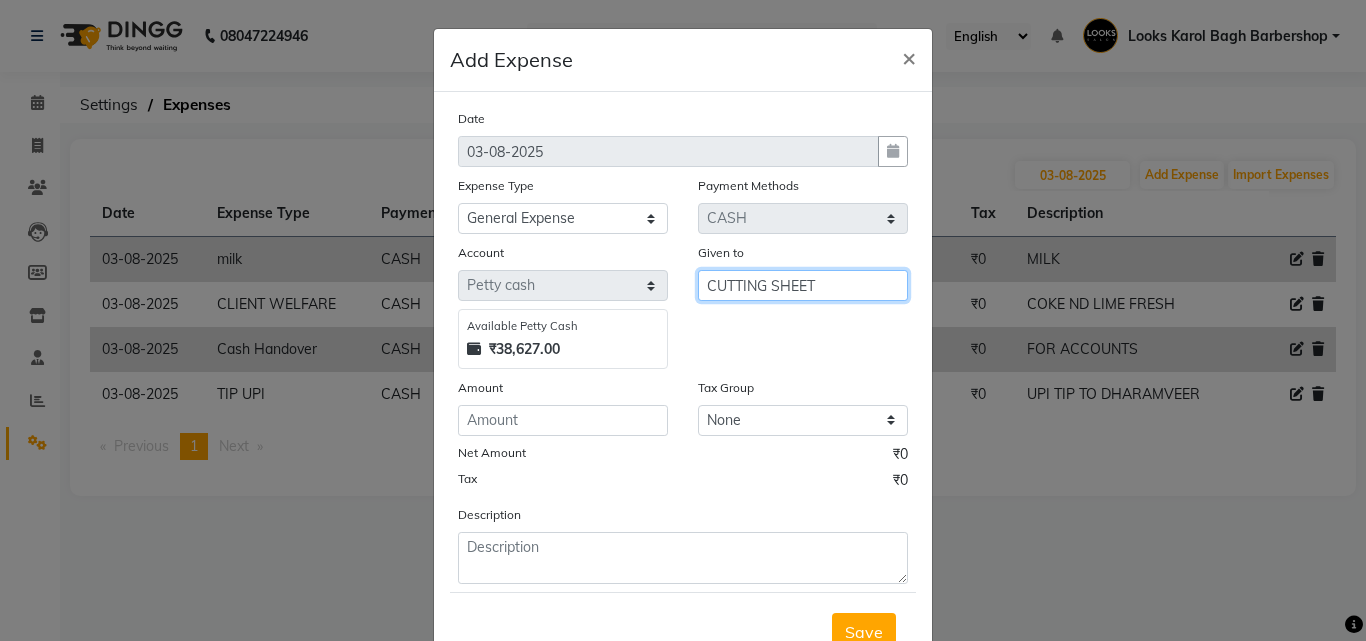 type on "CUTTING SHEET" 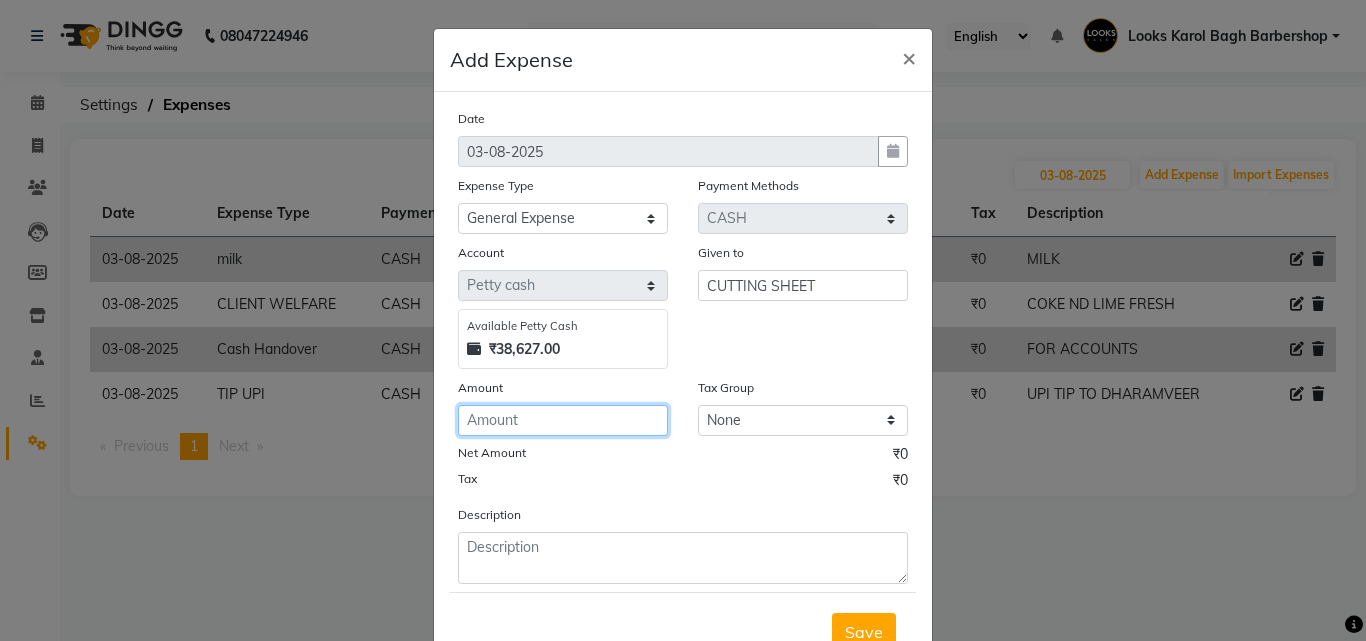 drag, startPoint x: 539, startPoint y: 418, endPoint x: 506, endPoint y: 404, distance: 35.846897 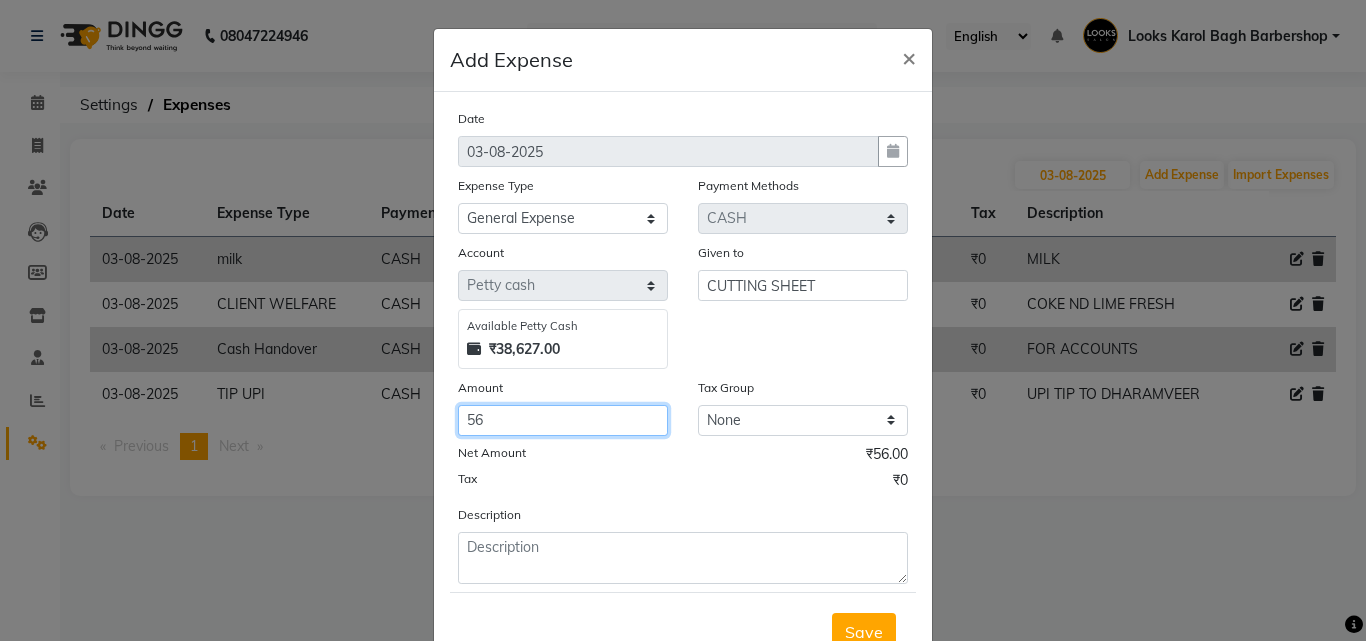 type on "5" 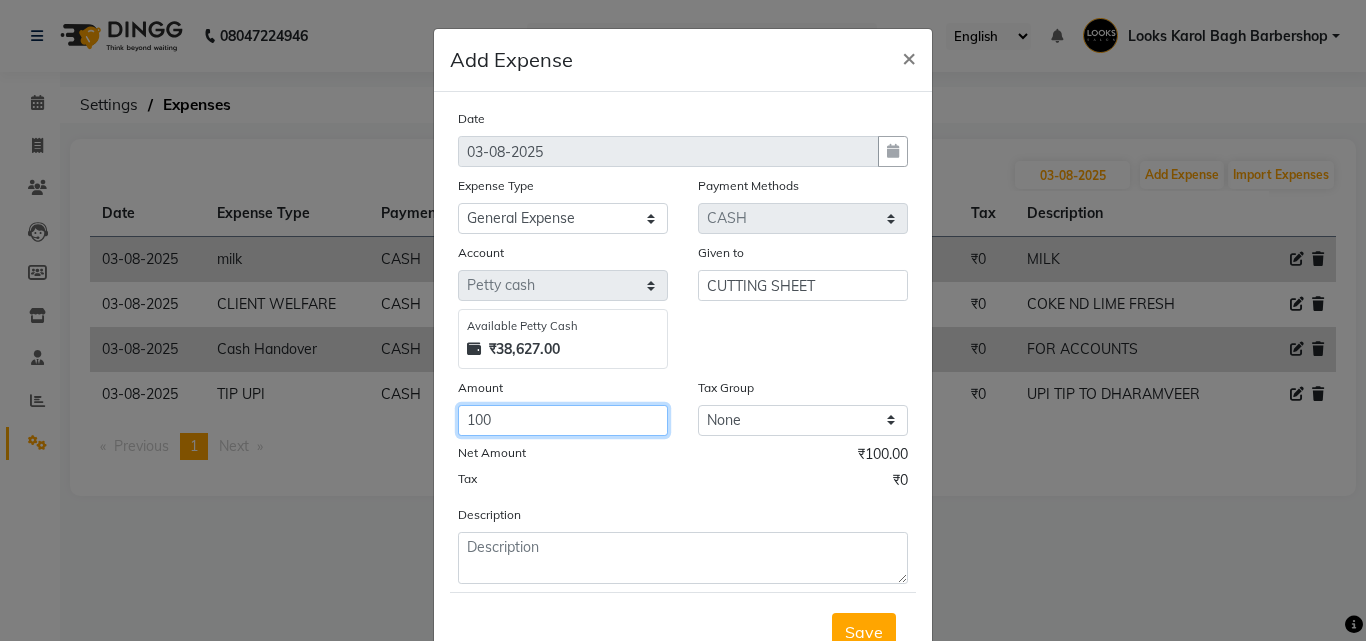 type on "100" 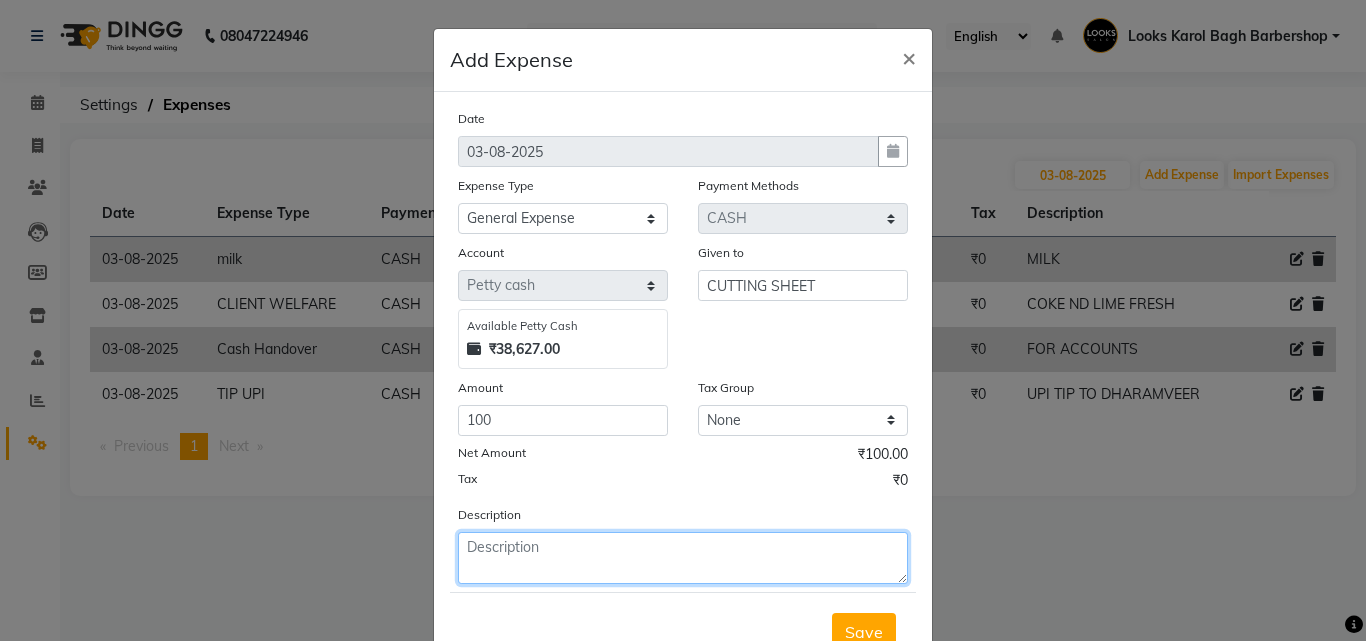 click 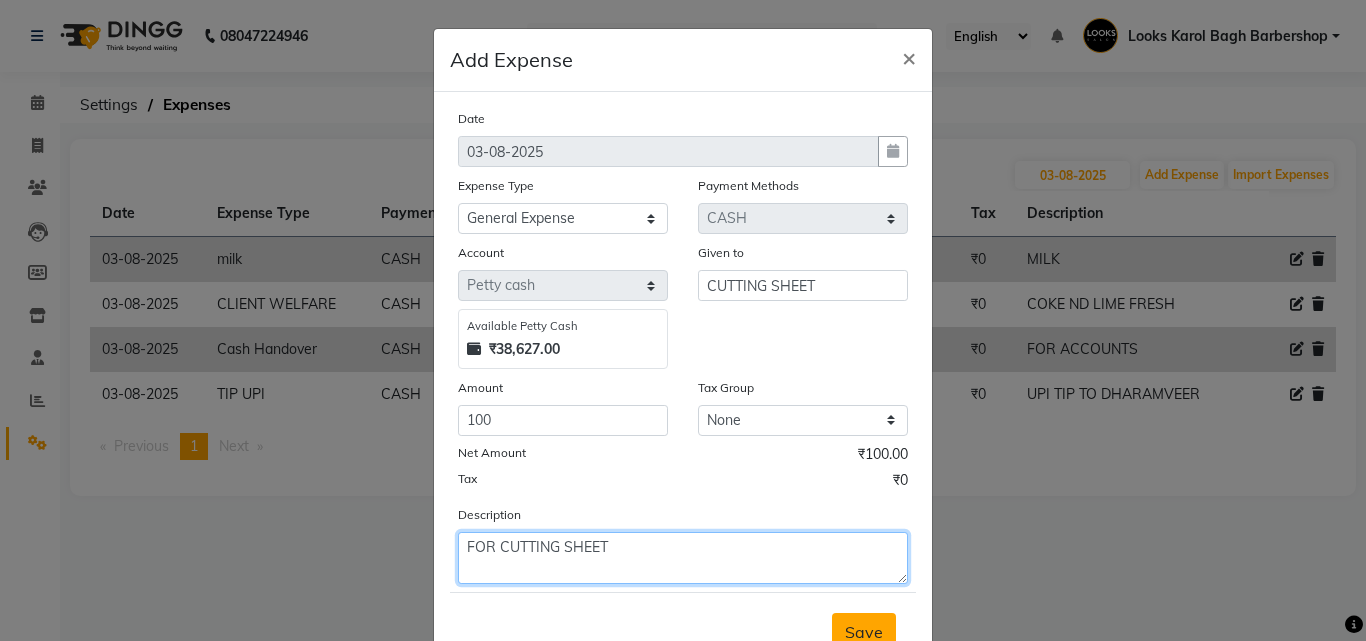 type on "FOR CUTTING SHEET" 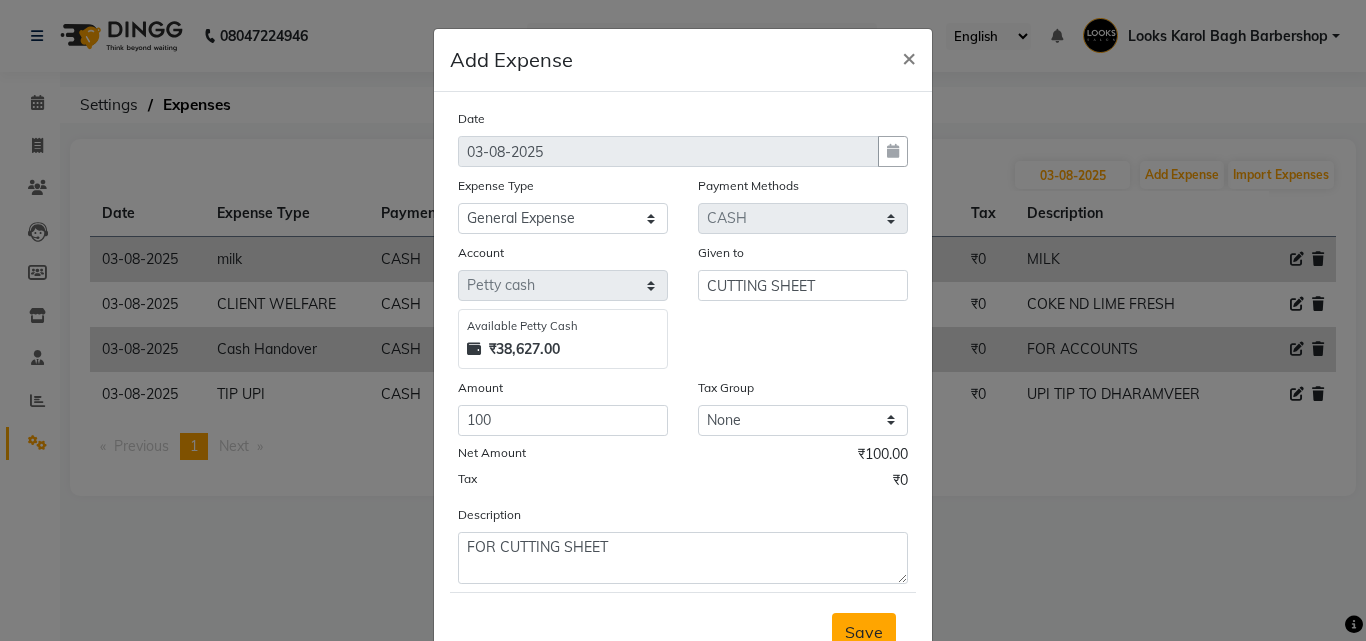 click on "Save" at bounding box center (864, 632) 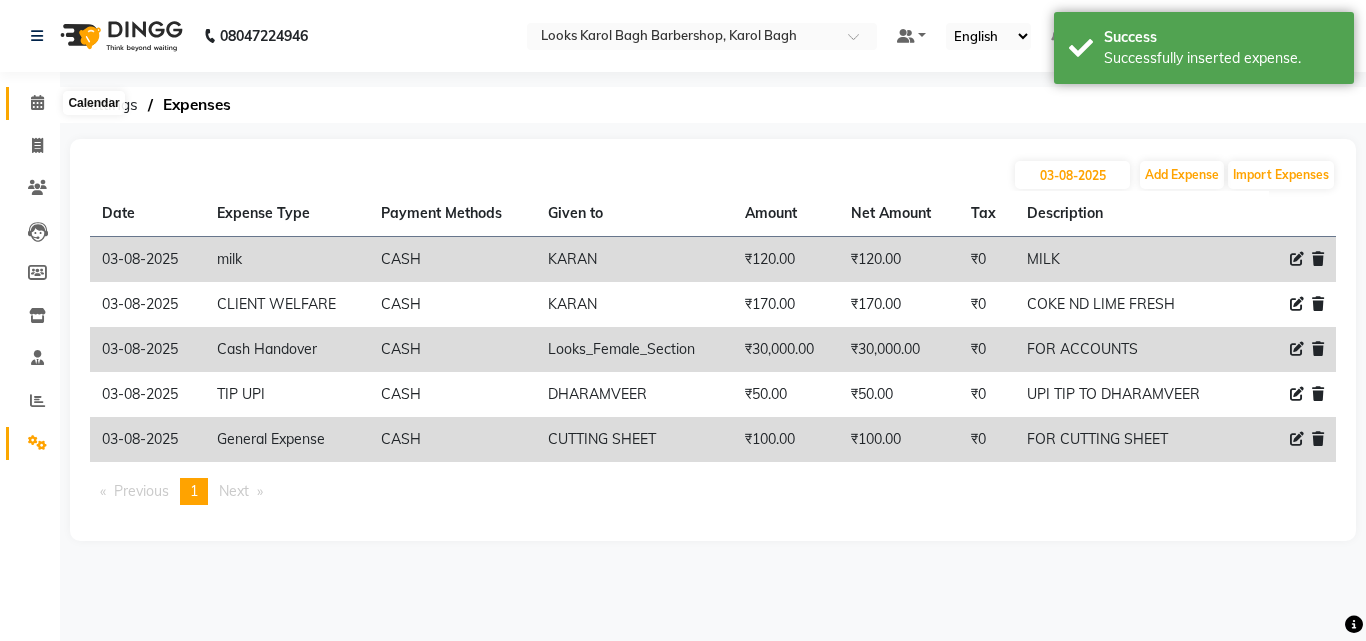 click 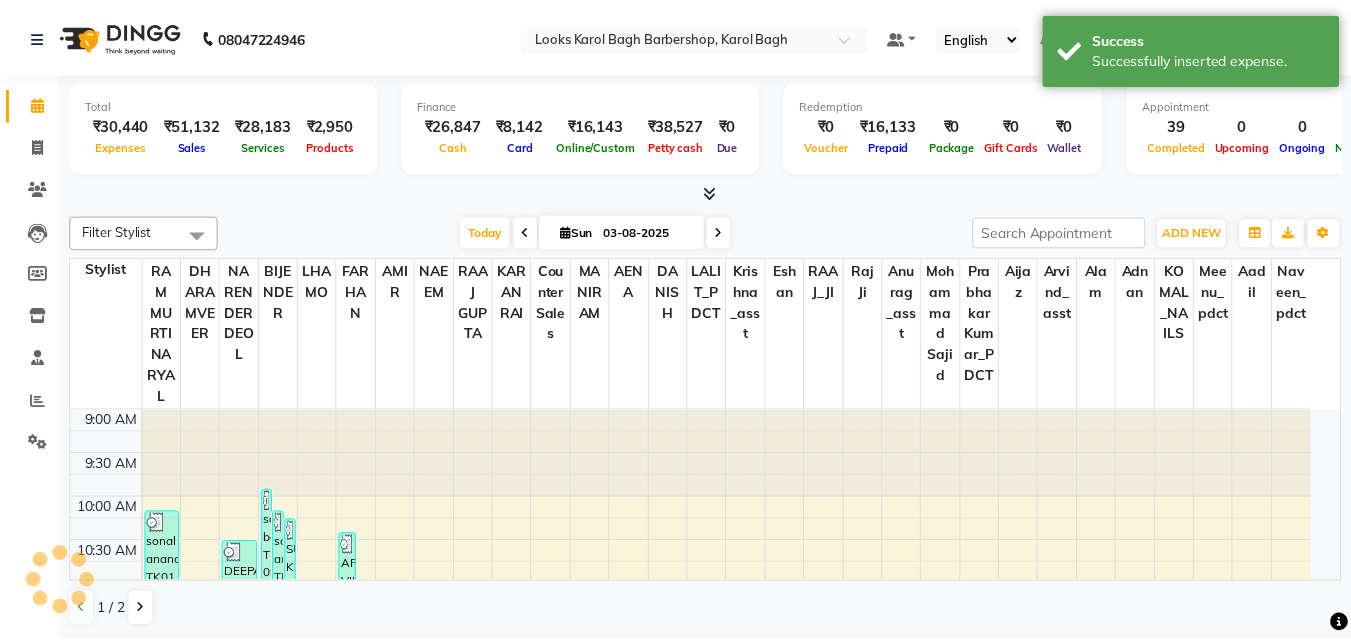 scroll, scrollTop: 0, scrollLeft: 0, axis: both 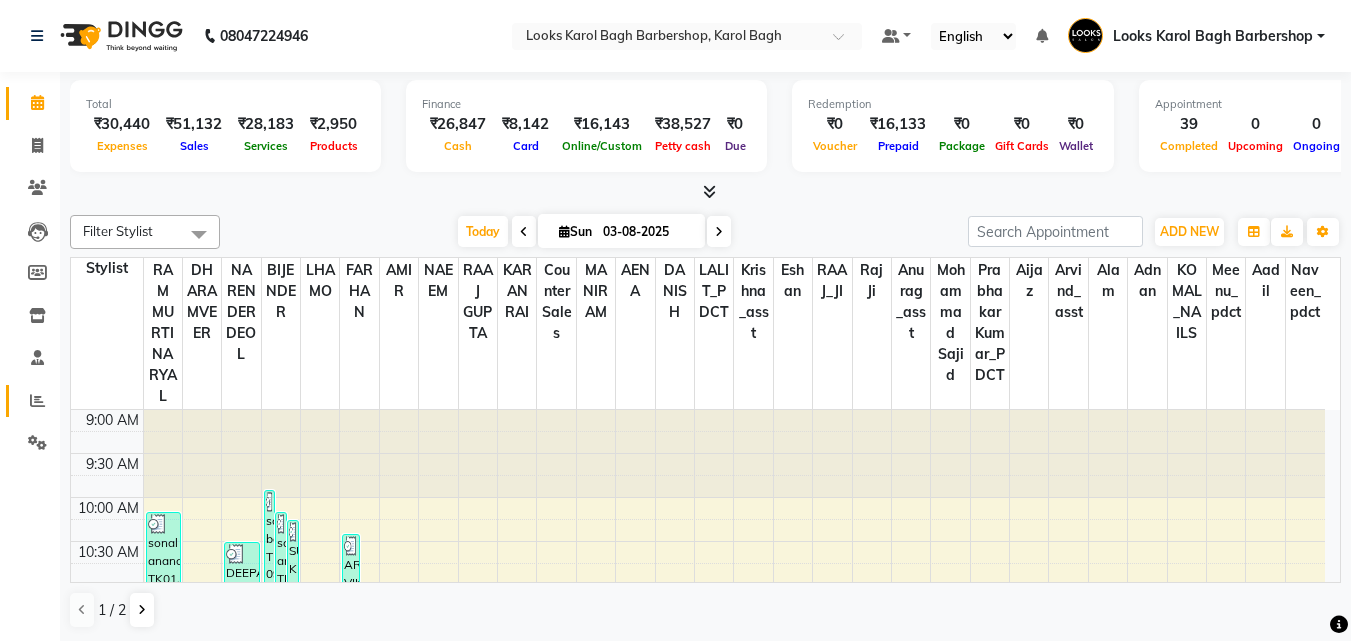 click on "Reports" 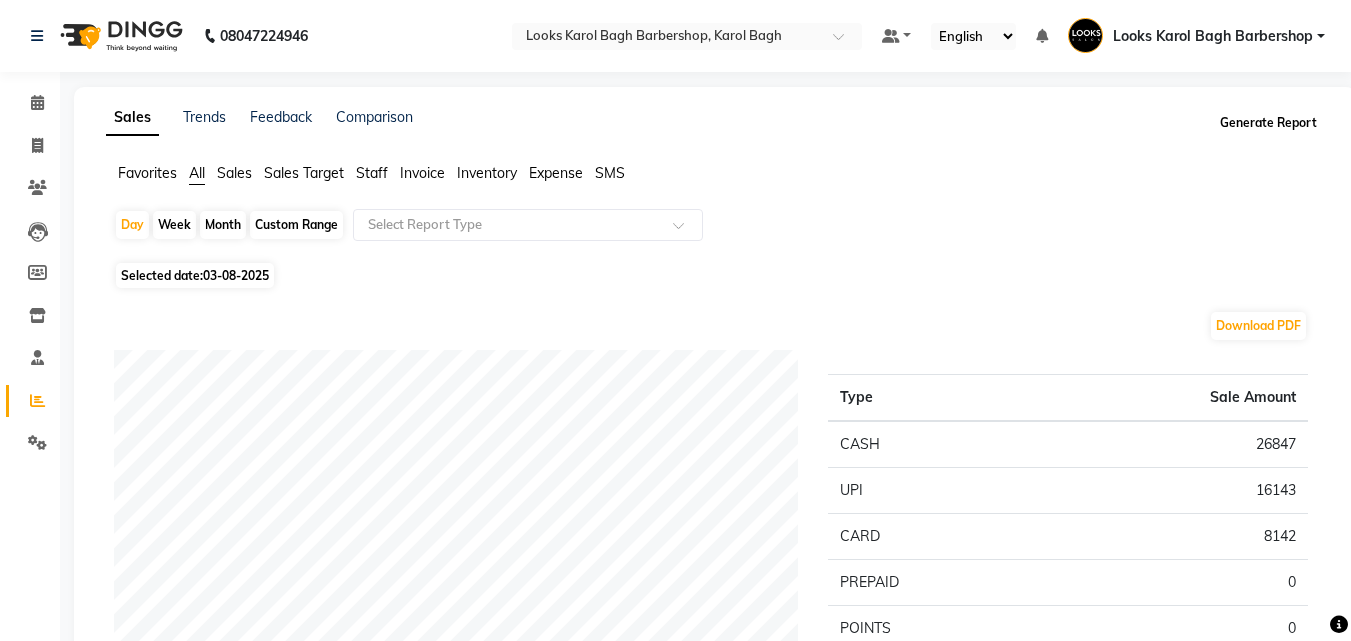 click on "Generate Report" 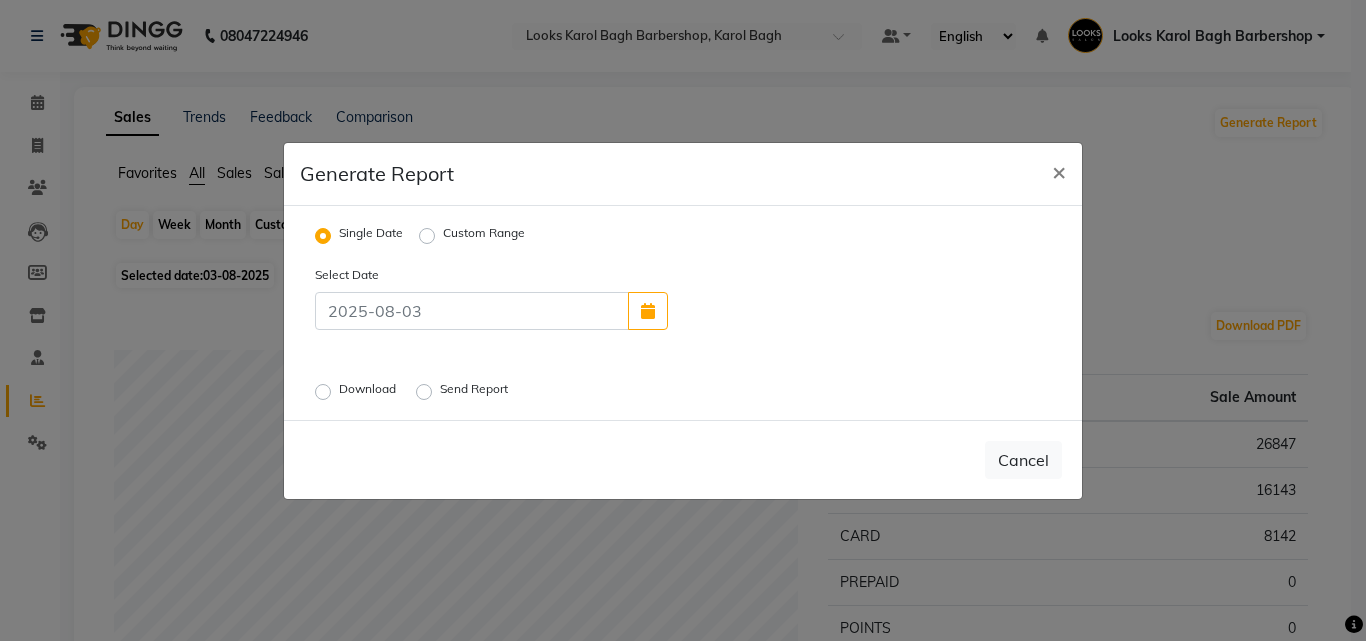 click on "Download" 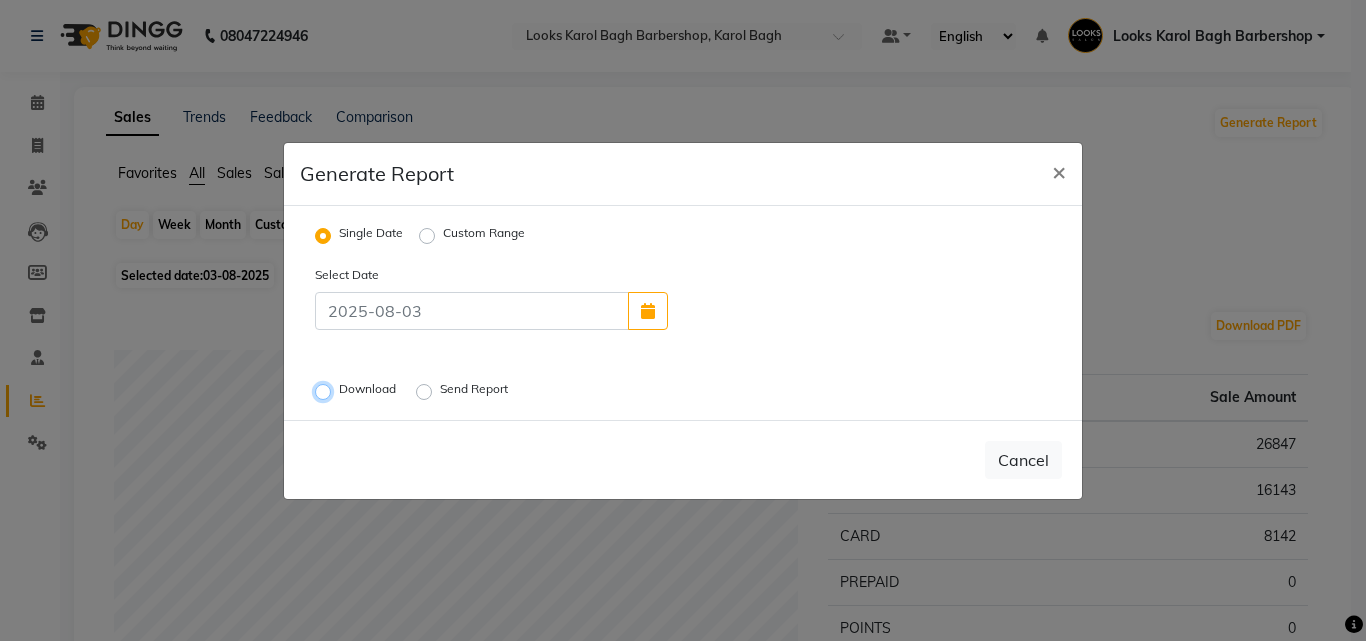 click on "Download" at bounding box center [326, 391] 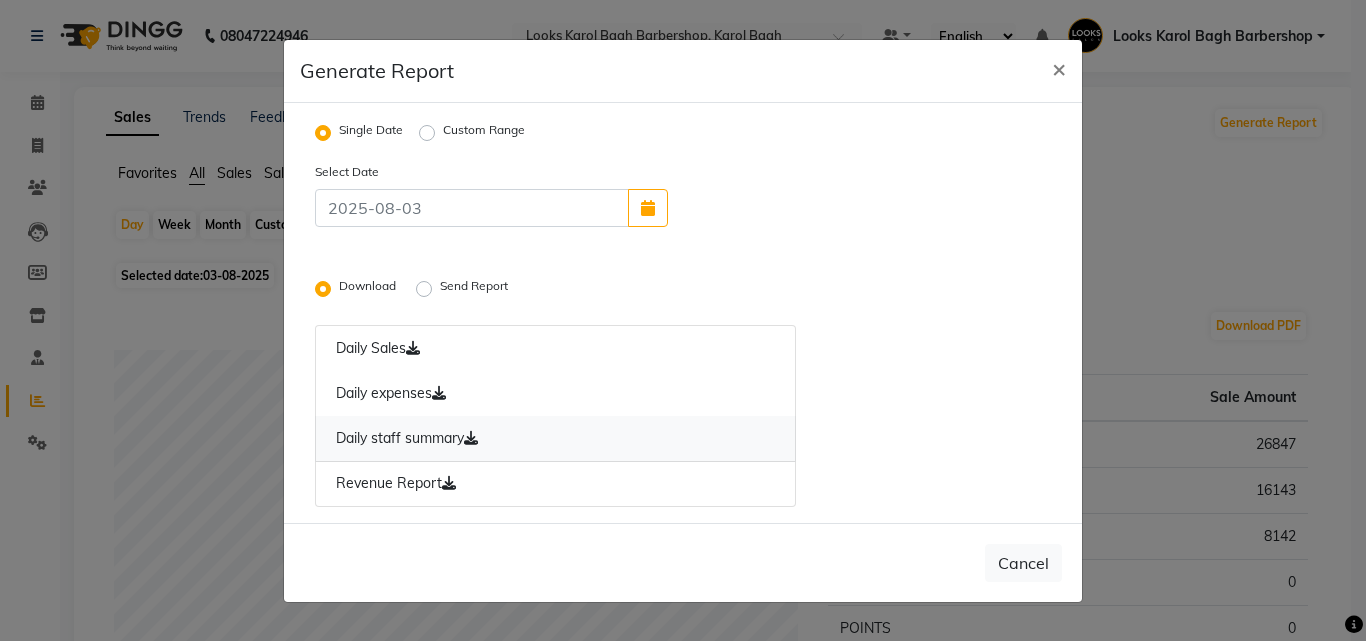 click on "Daily staff summary" 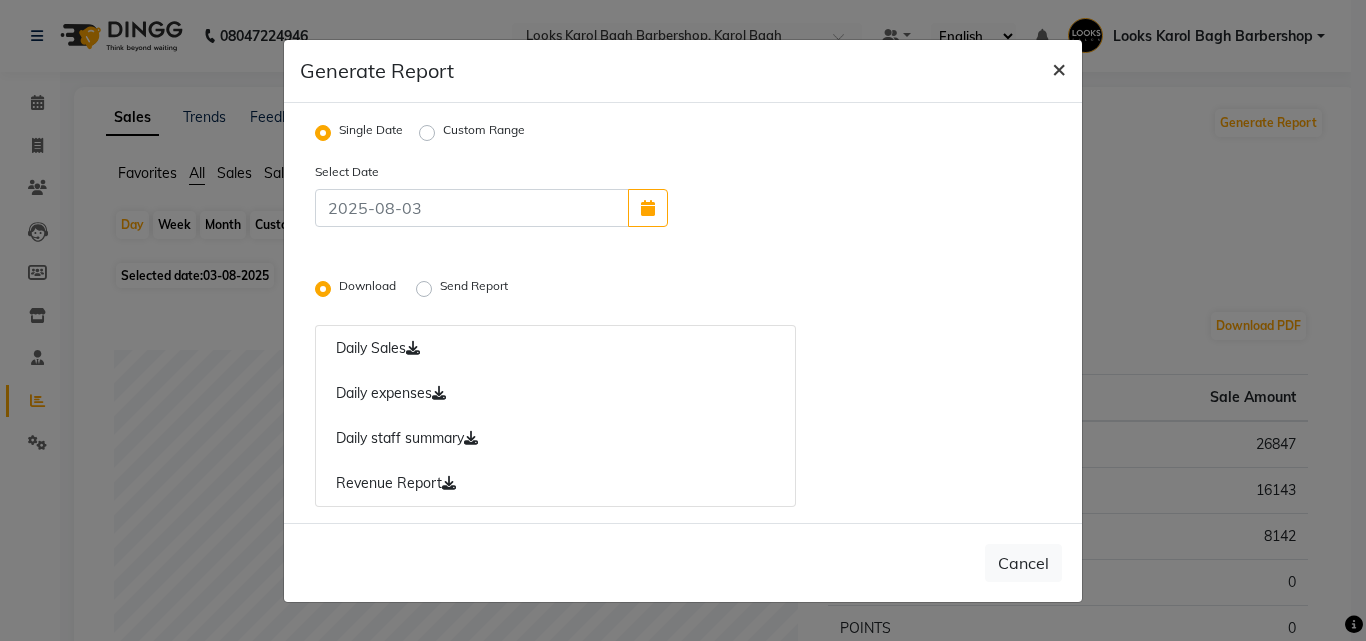 click on "×" 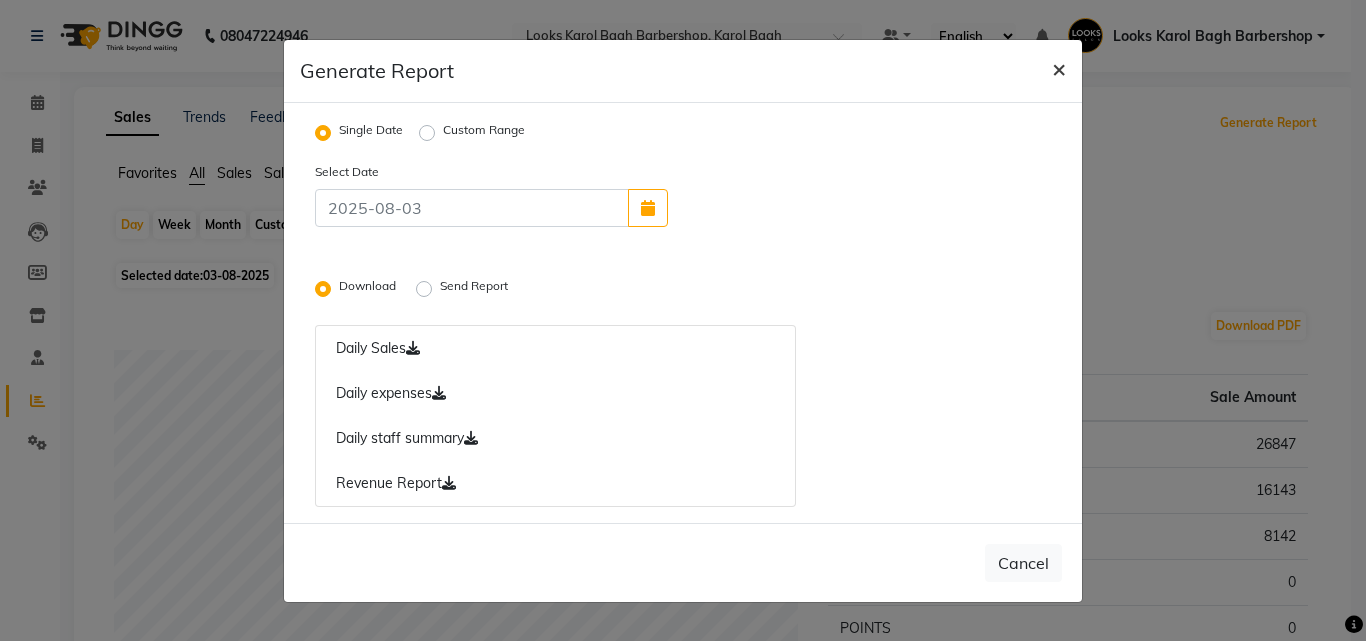 radio on "false" 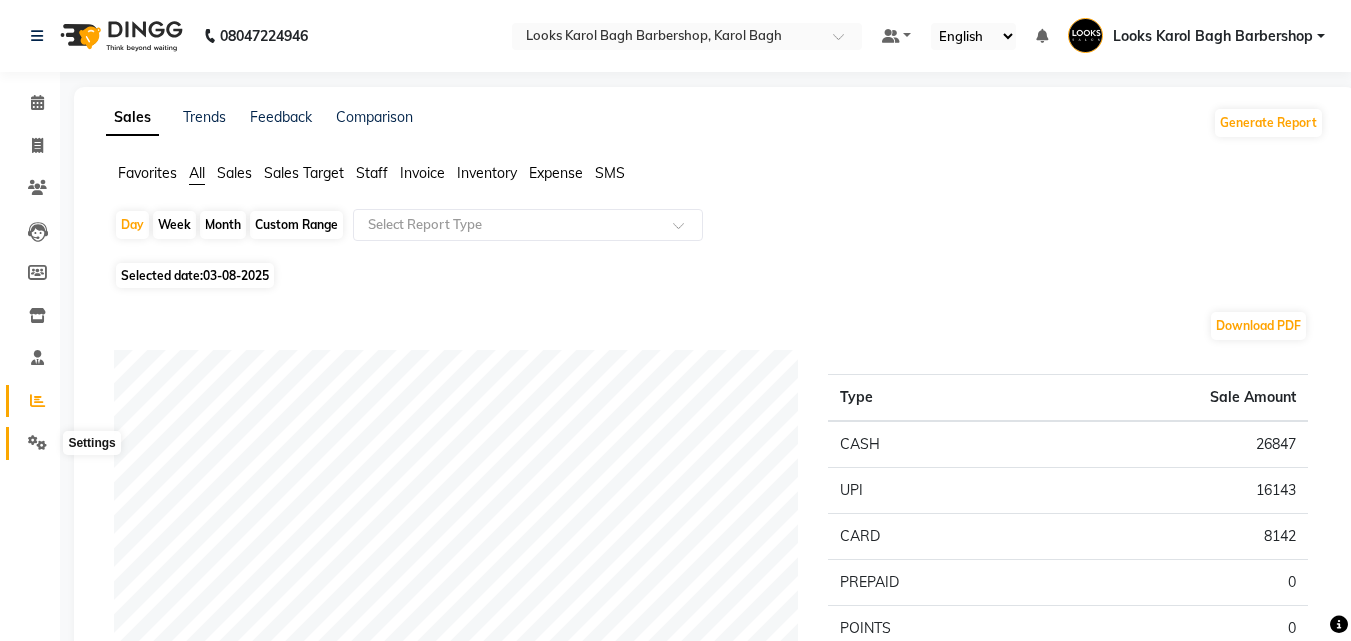click 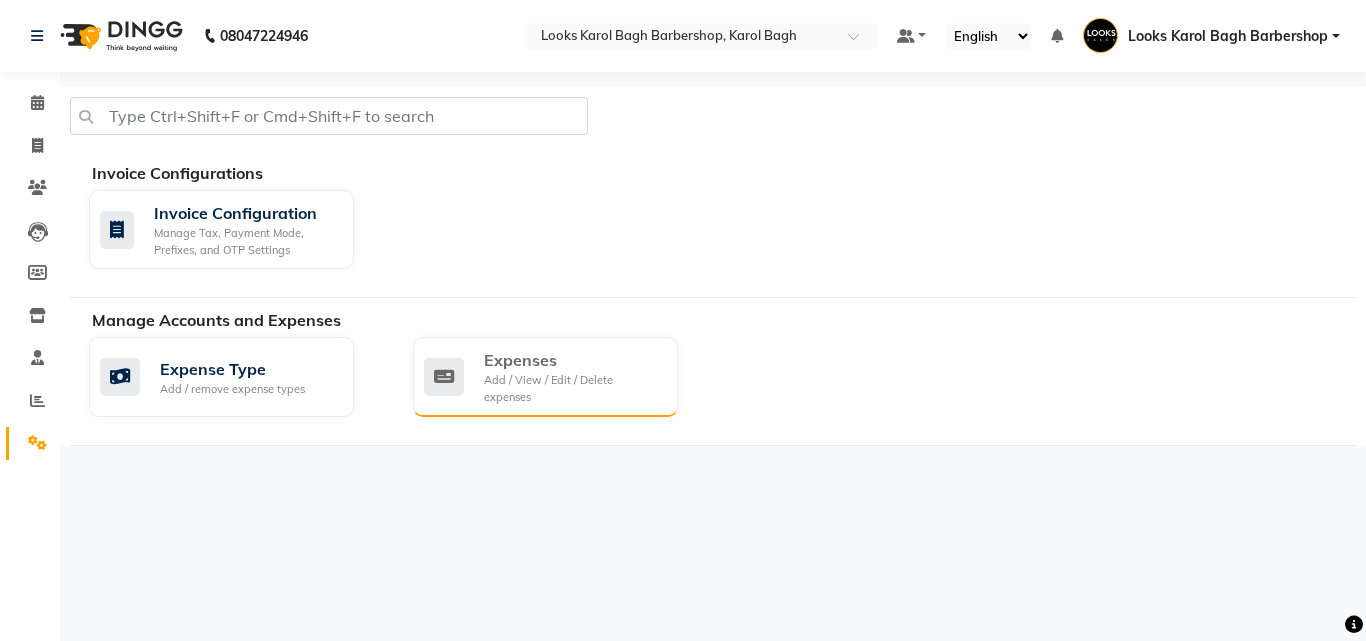 click on "Expenses" 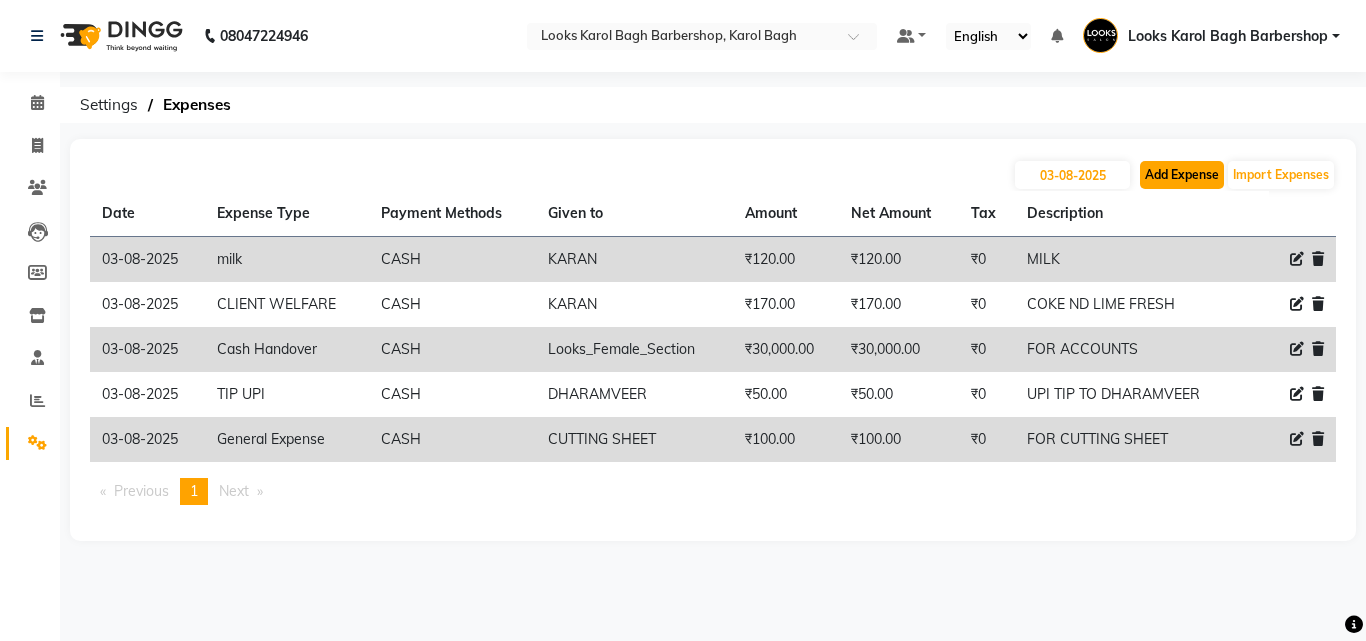 click on "Add Expense" 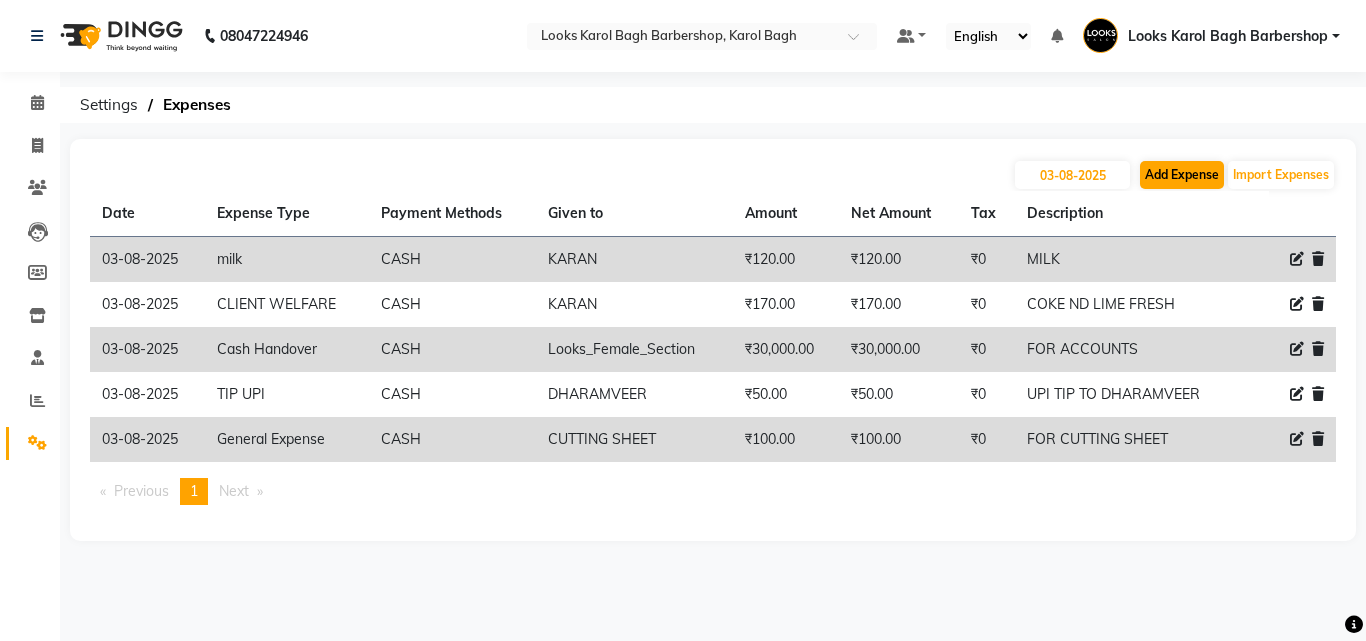 select on "1" 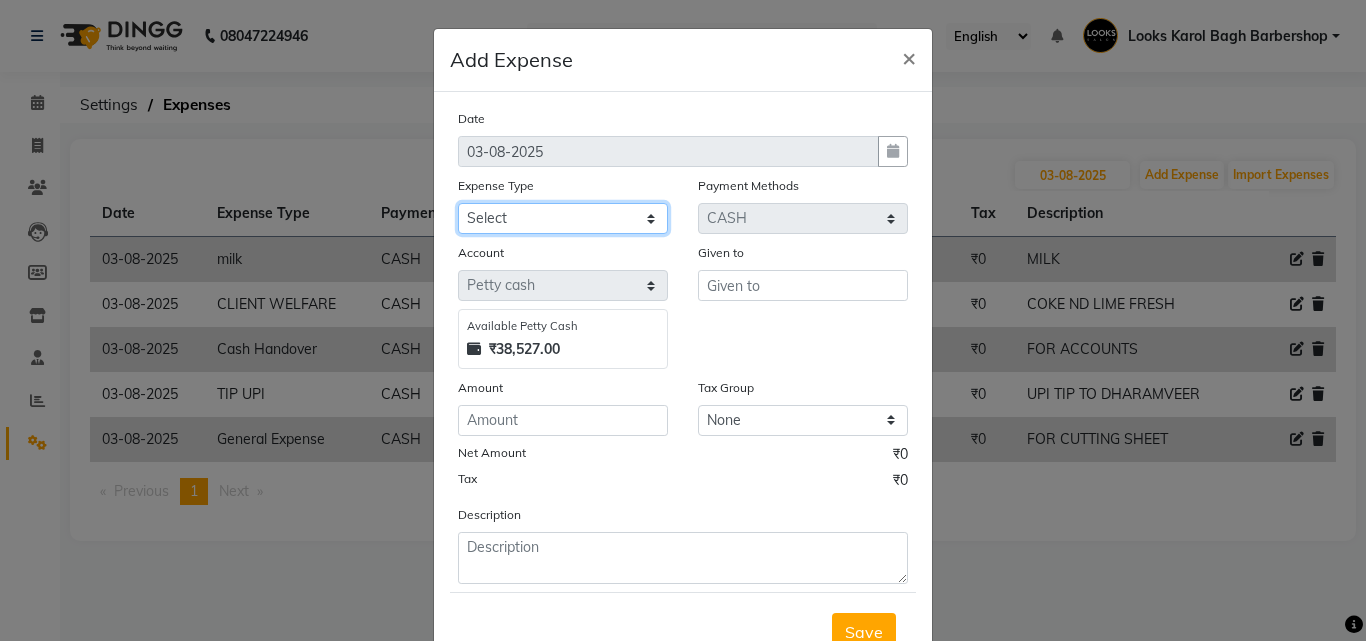 click on "Select BANK DEPOSIT BLINK IT Cash Handover Client Refund Agnst Bill CLIENT WELFARE Entertainment General Expense Laundry Bill milk Pantry PREPAID Printing And Stationery Product Incentive PURCHASE Repair And Maintenance Salary Salary advance SERVICE INCENTIVE STAFF WELFARE TIP CREDIT CARD TIP UPI Travelling And Conveyance" 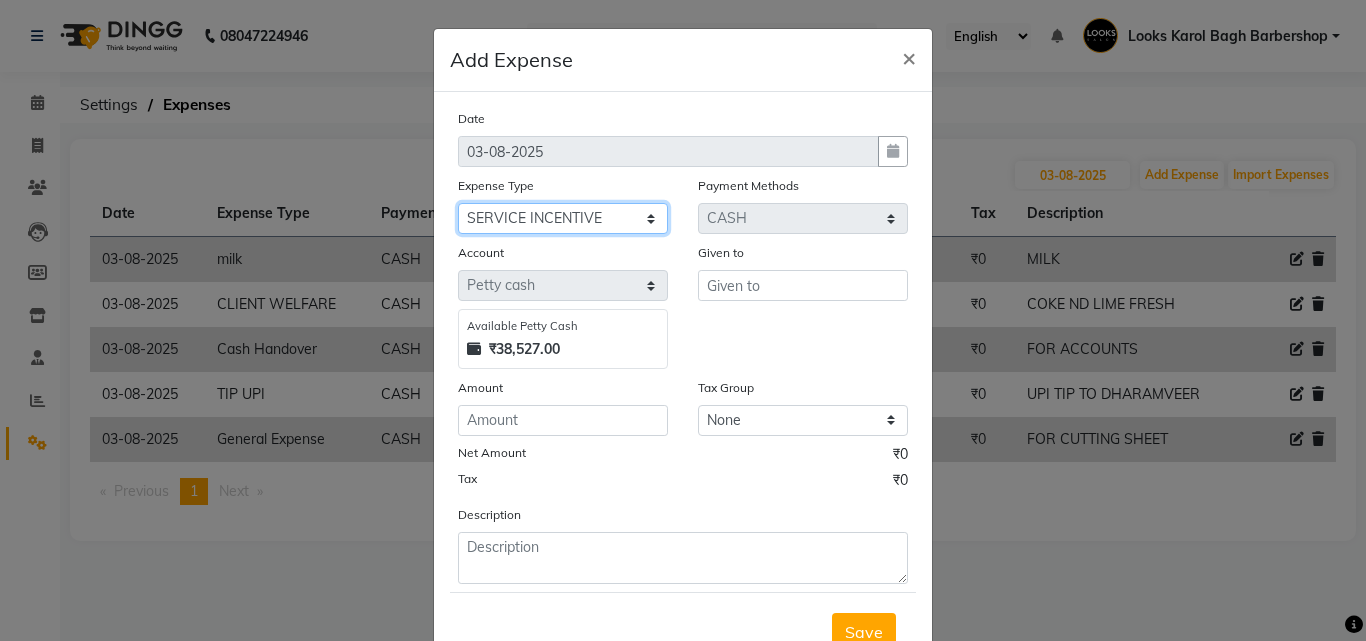 click on "Select BANK DEPOSIT BLINK IT Cash Handover Client Refund Agnst Bill CLIENT WELFARE Entertainment General Expense Laundry Bill milk Pantry PREPAID Printing And Stationery Product Incentive PURCHASE Repair And Maintenance Salary Salary advance SERVICE INCENTIVE STAFF WELFARE TIP CREDIT CARD TIP UPI Travelling And Conveyance" 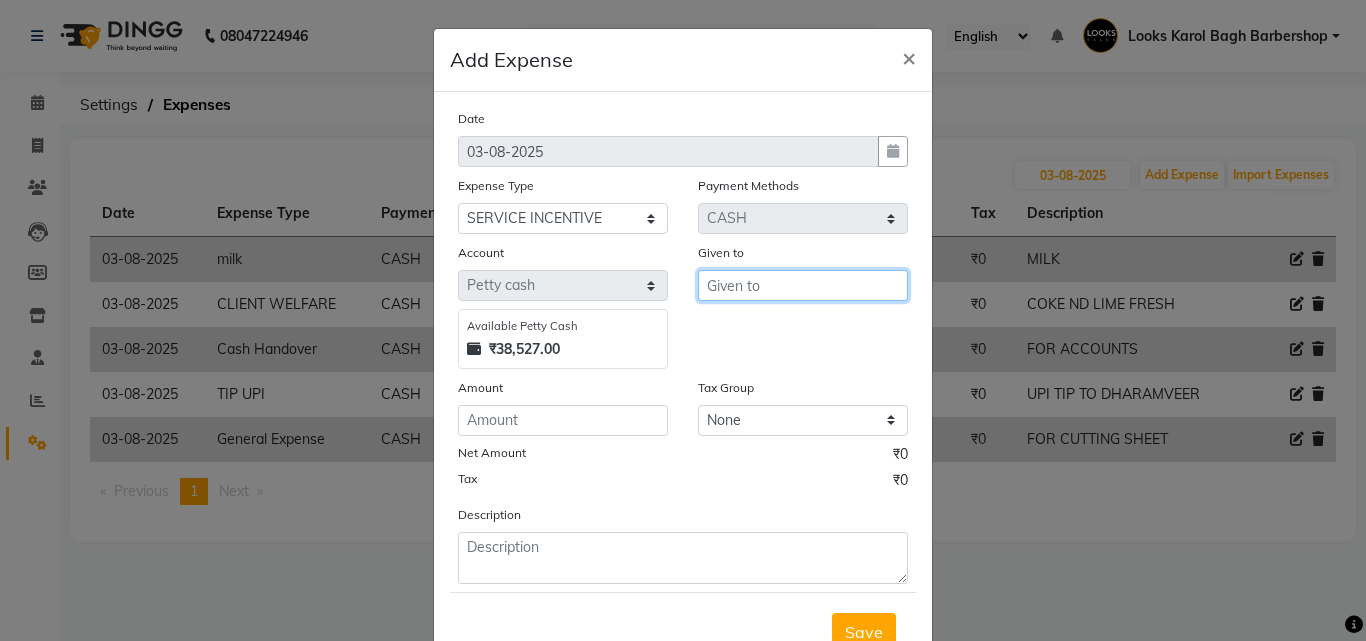 click at bounding box center (803, 285) 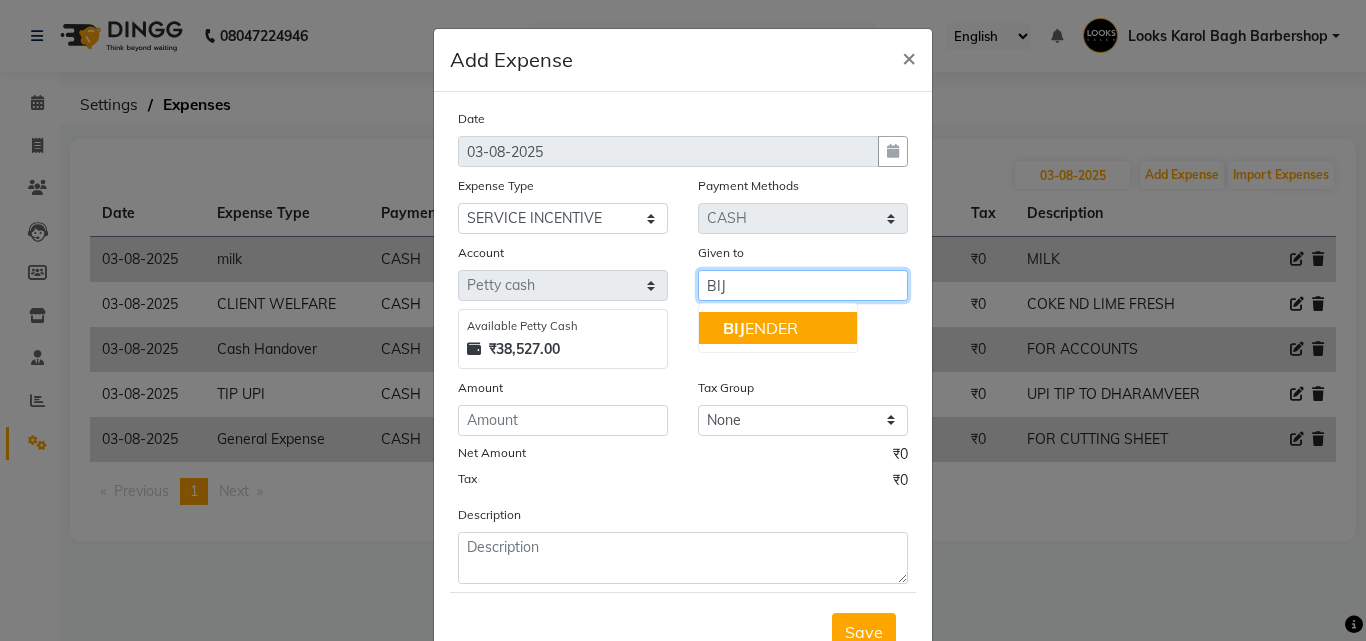 click on "BIJ ENDER" at bounding box center [778, 328] 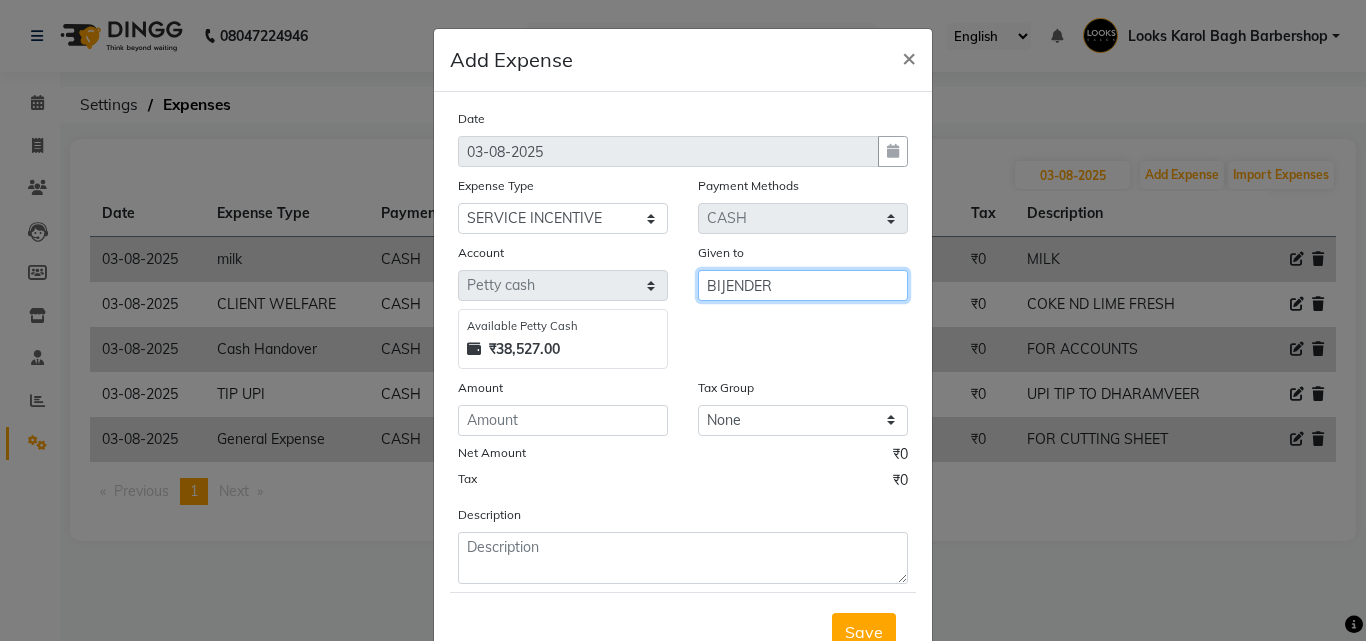 type on "BIJENDER" 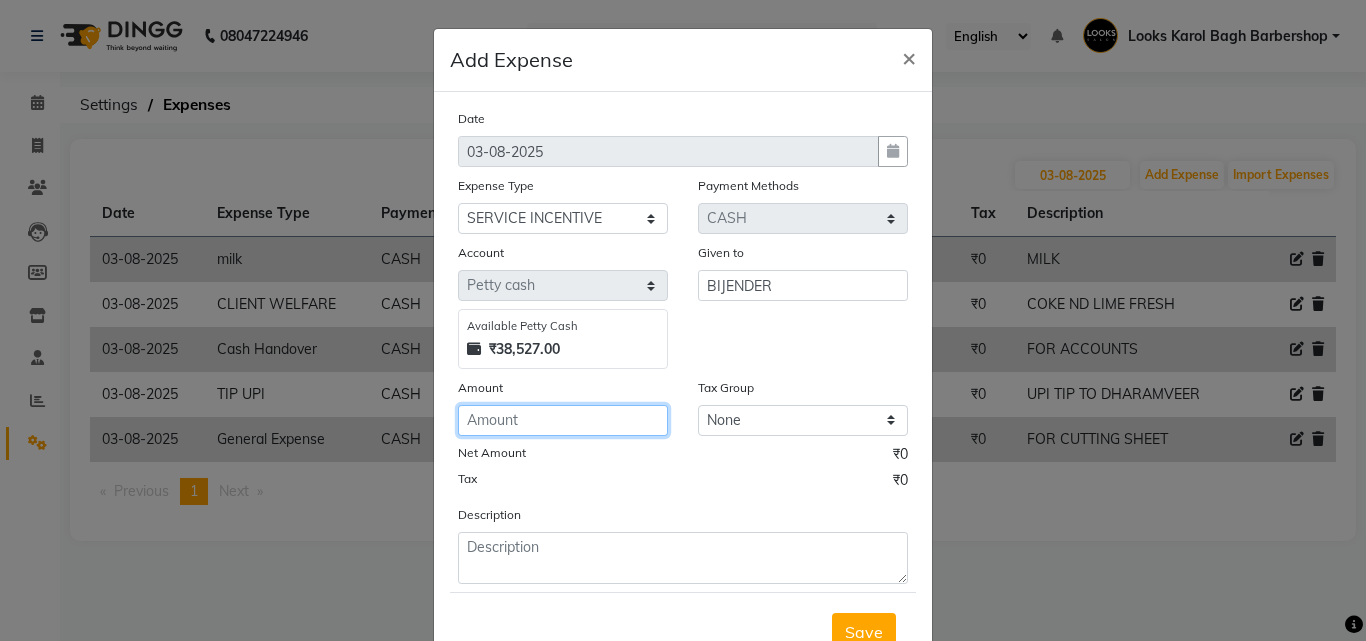 drag, startPoint x: 524, startPoint y: 425, endPoint x: 542, endPoint y: 421, distance: 18.439089 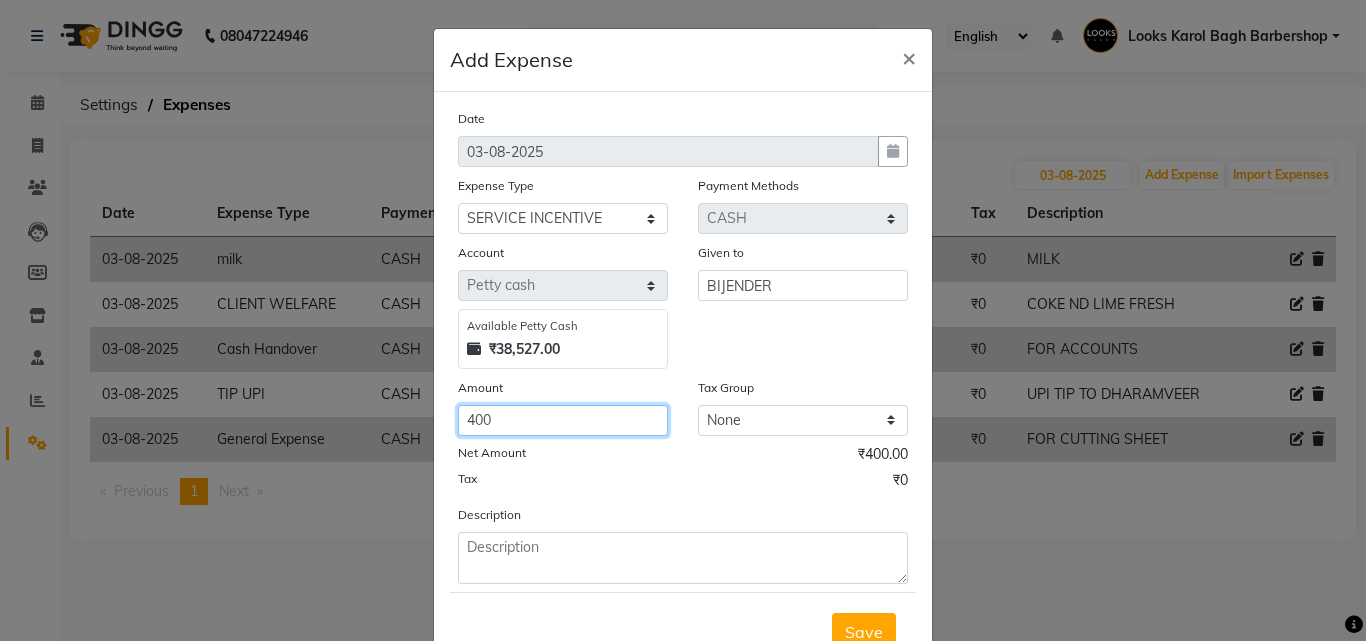 type on "400" 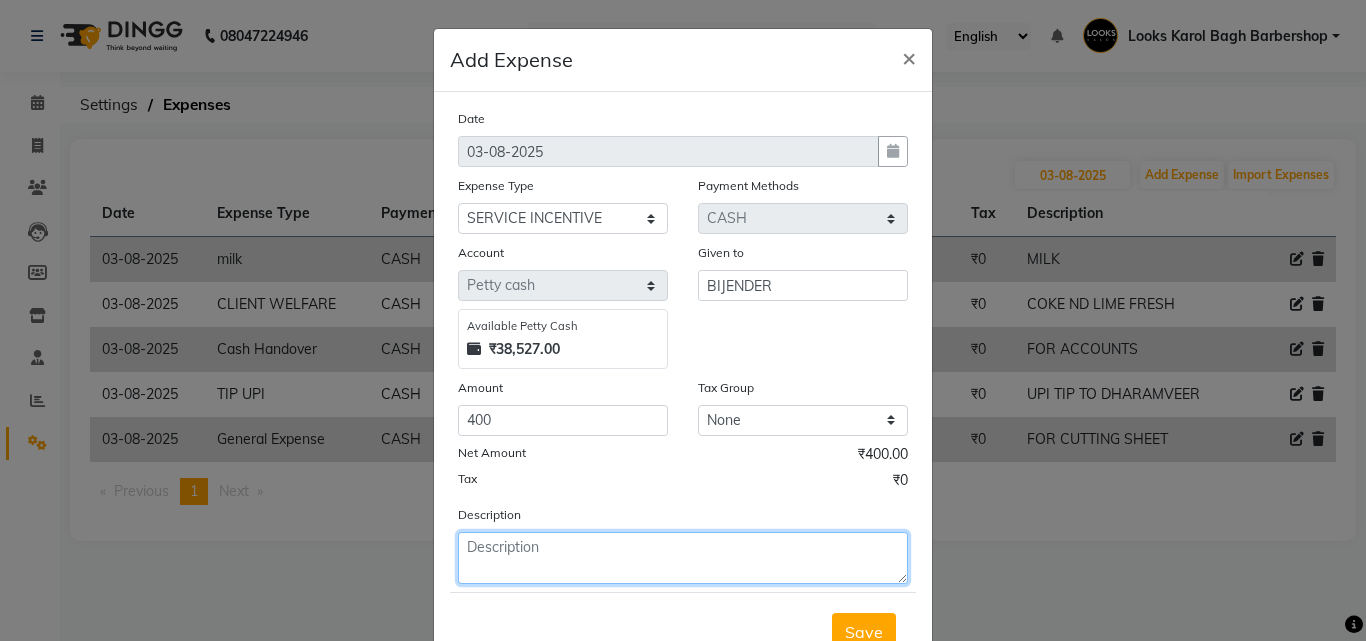 click 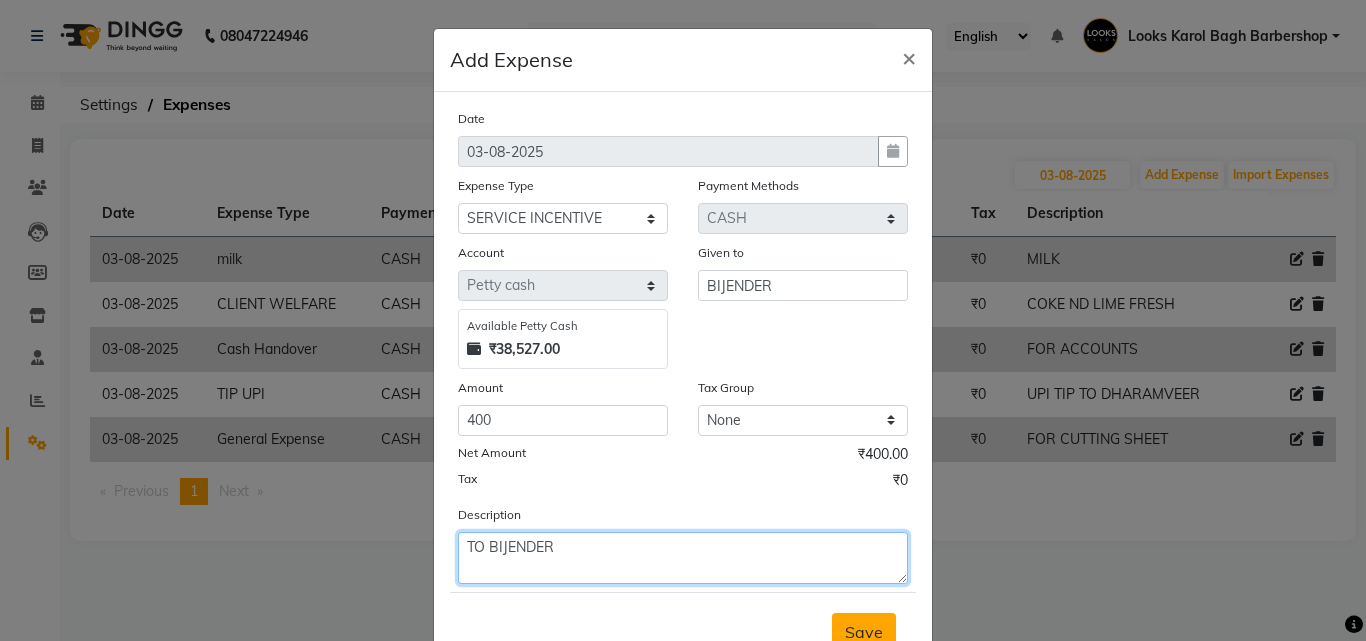 type on "TO BIJENDER" 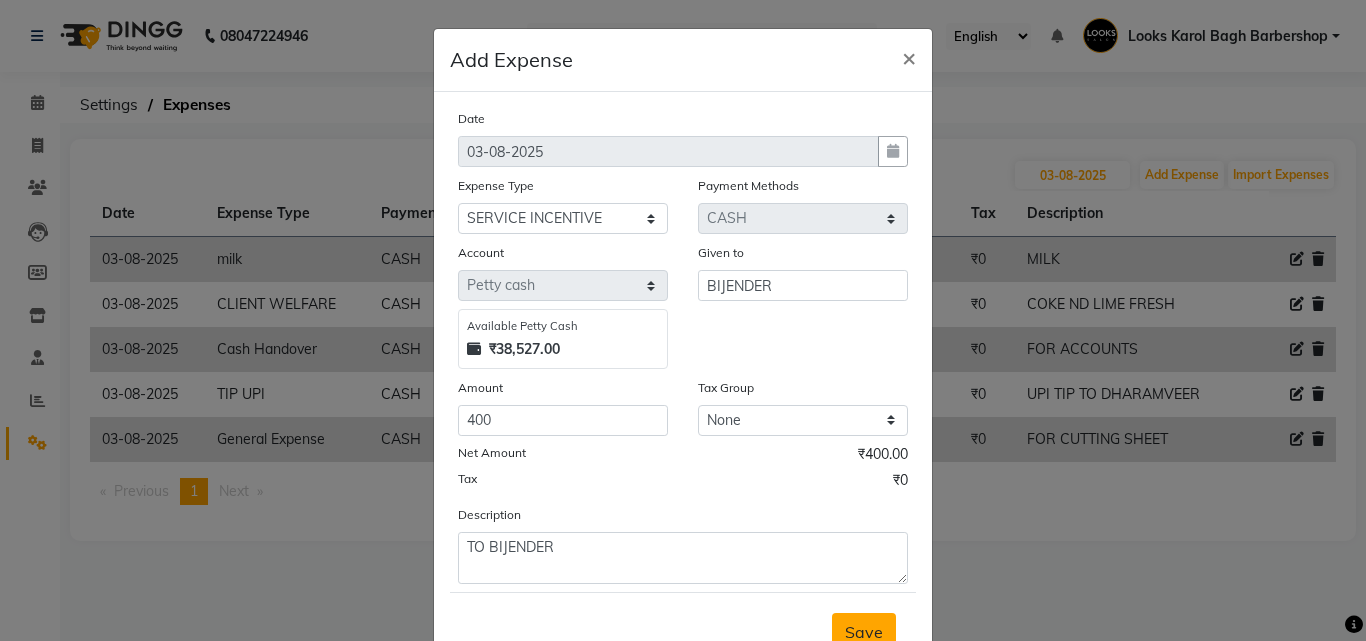 click on "Save" at bounding box center [864, 632] 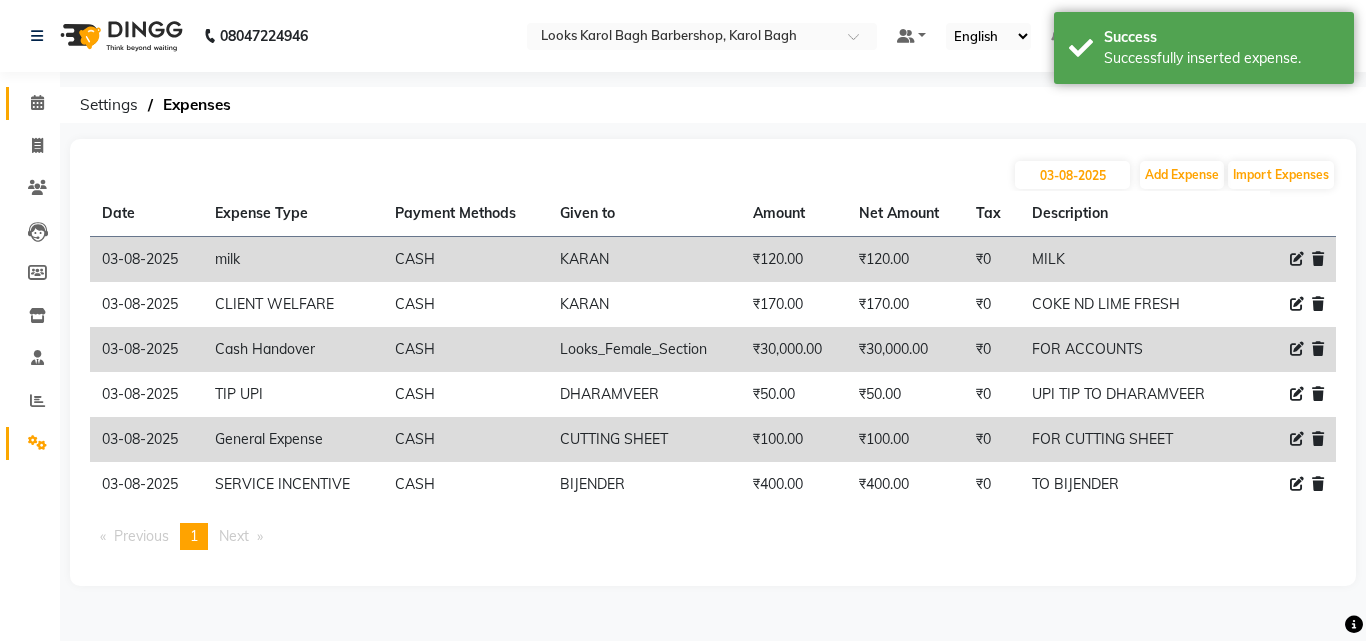 click on "Calendar" 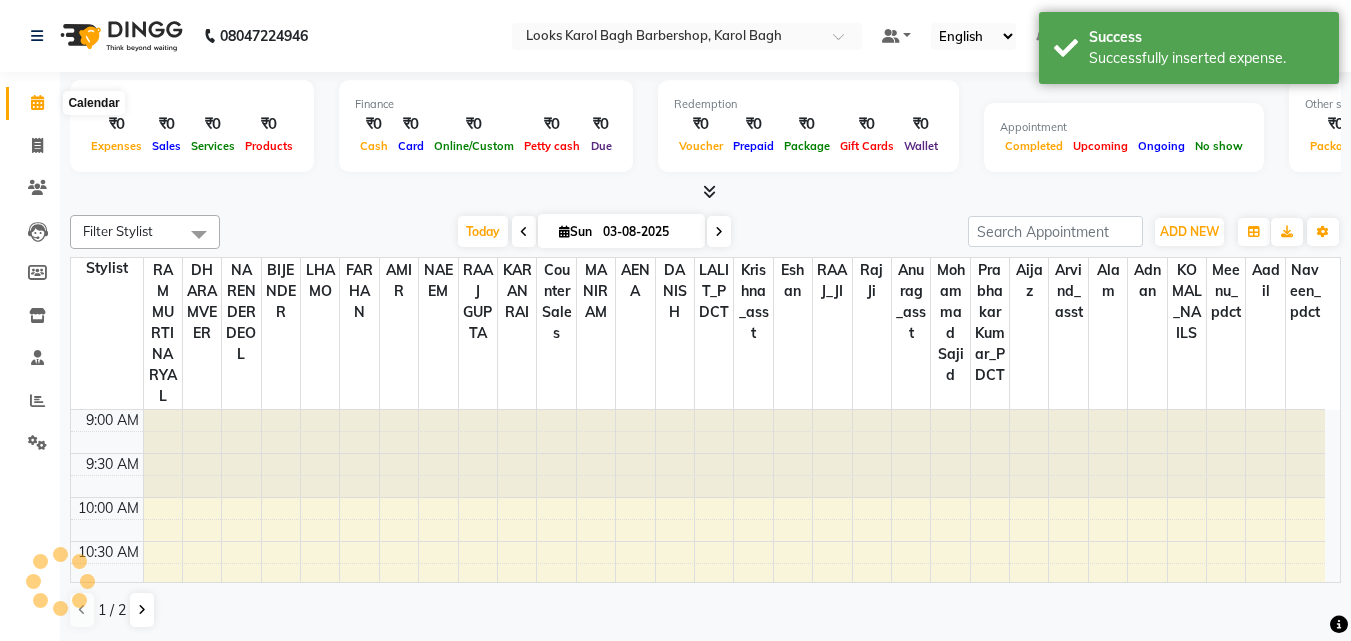scroll, scrollTop: 0, scrollLeft: 0, axis: both 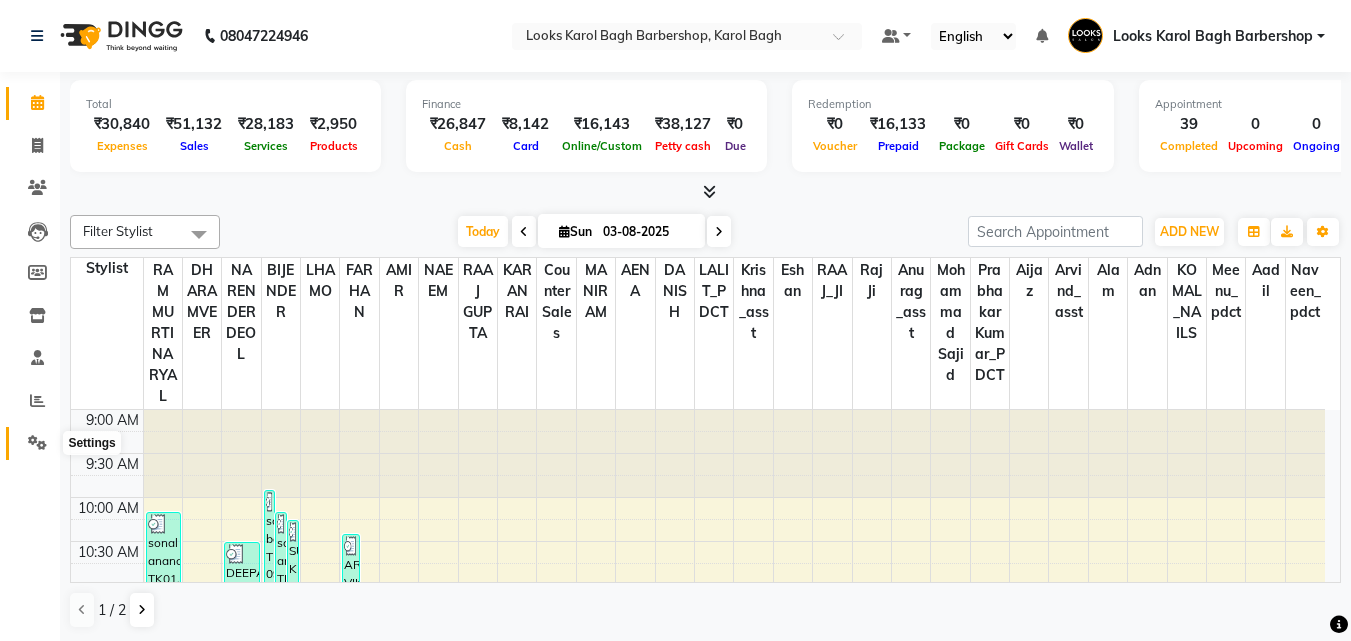 click 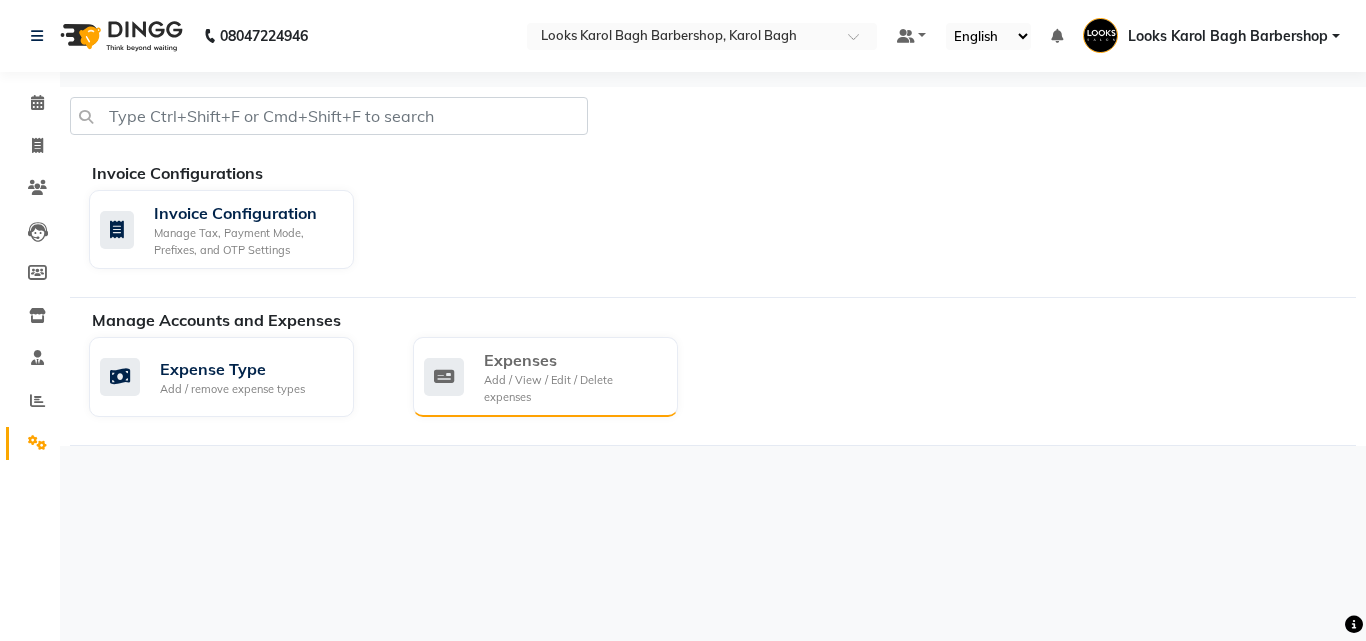 click on "Expenses Add / View / Edit / Delete expenses" 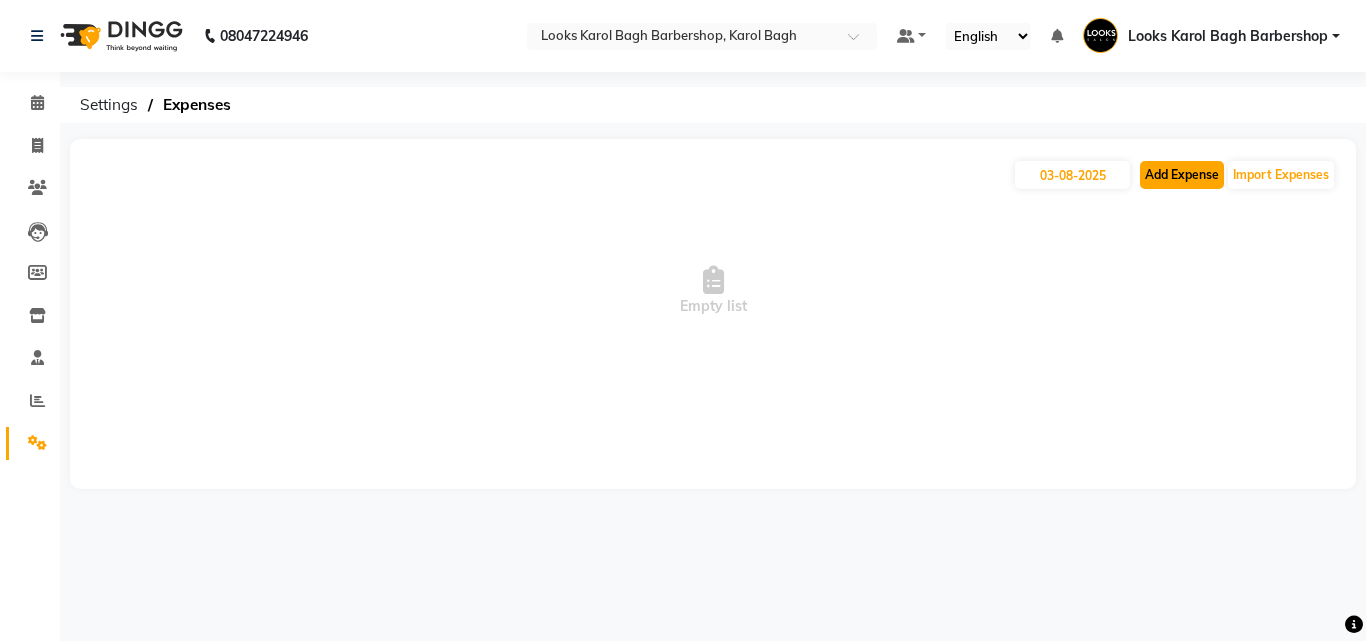 click on "Add Expense" 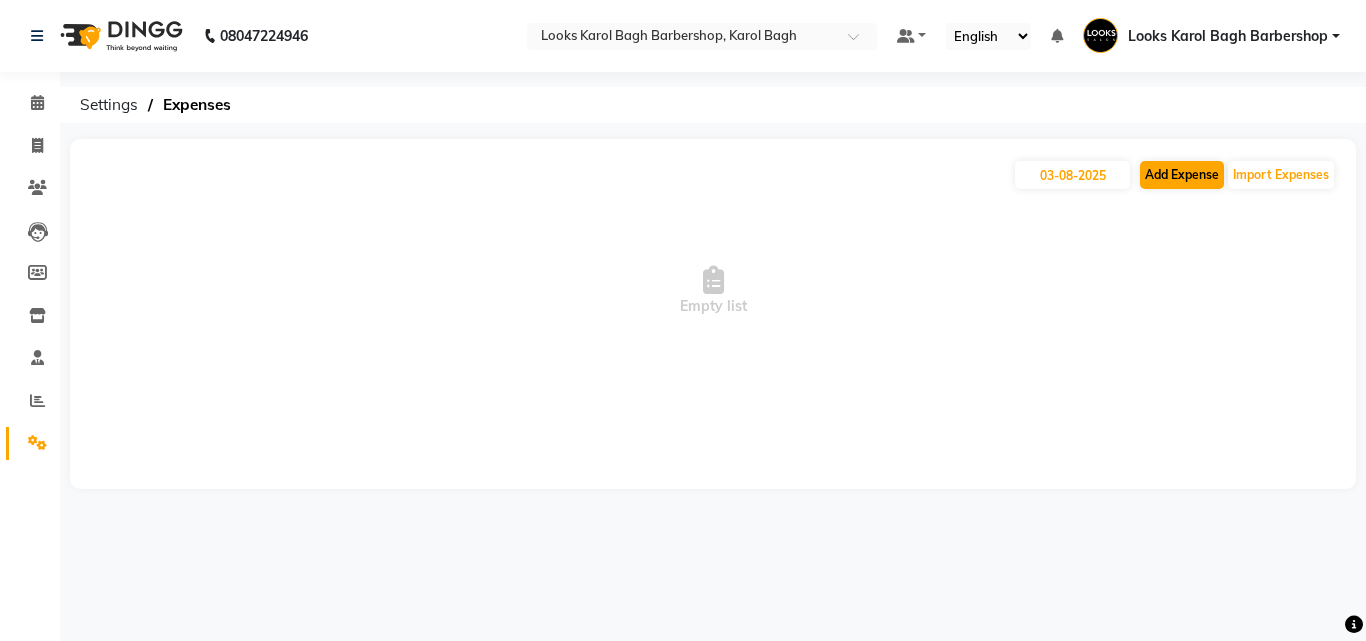 select on "1" 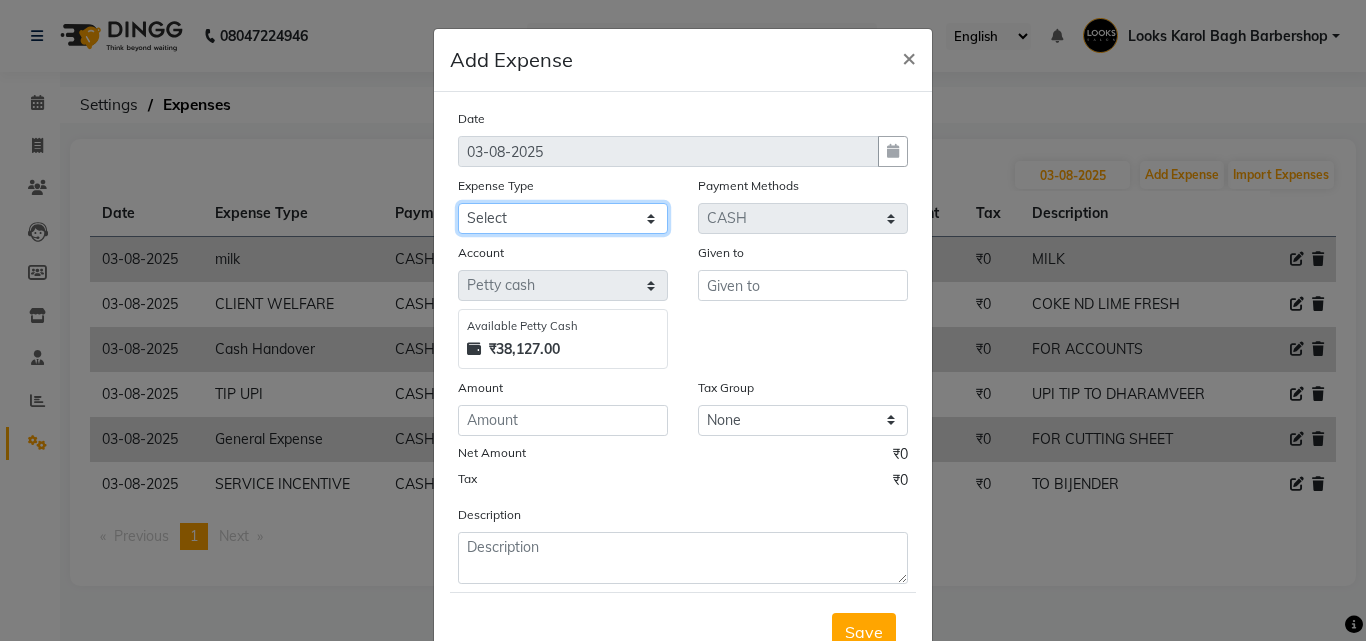 drag, startPoint x: 584, startPoint y: 214, endPoint x: 584, endPoint y: 226, distance: 12 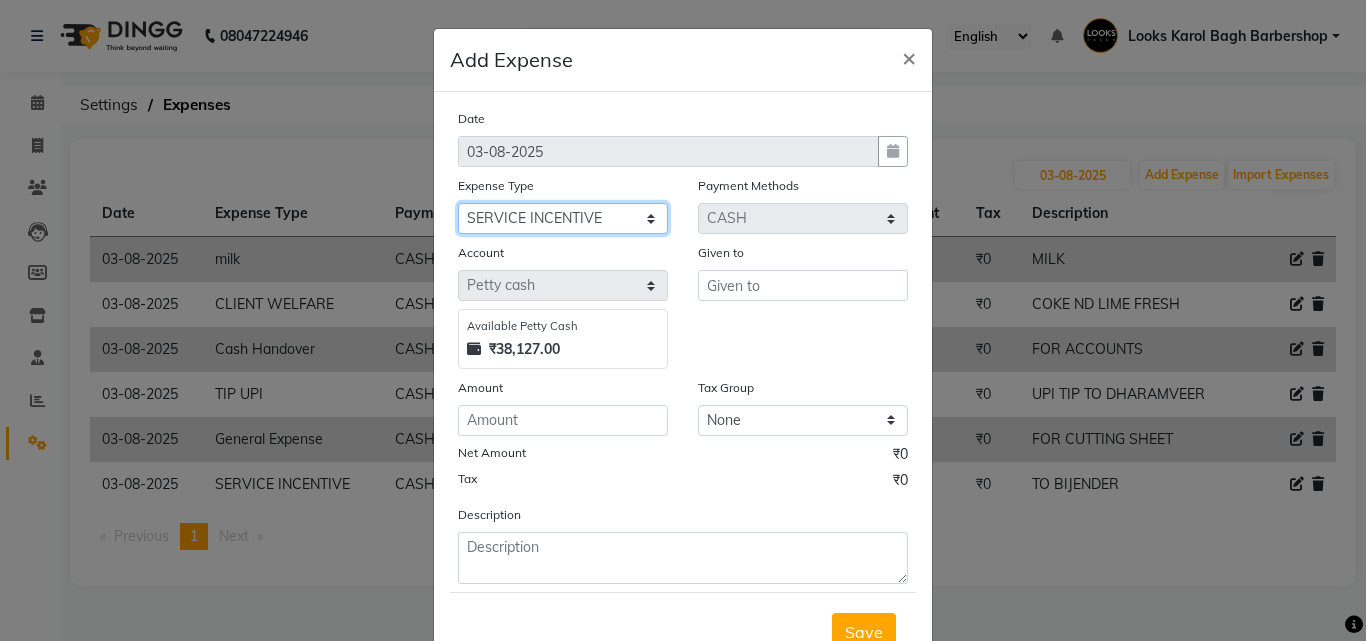 click on "Select BANK DEPOSIT BLINK IT Cash Handover Client Refund Agnst Bill CLIENT WELFARE Entertainment General Expense Laundry Bill milk Pantry PREPAID Printing And Stationery Product Incentive PURCHASE Repair And Maintenance Salary Salary advance SERVICE INCENTIVE STAFF WELFARE TIP CREDIT CARD TIP UPI Travelling And Conveyance" 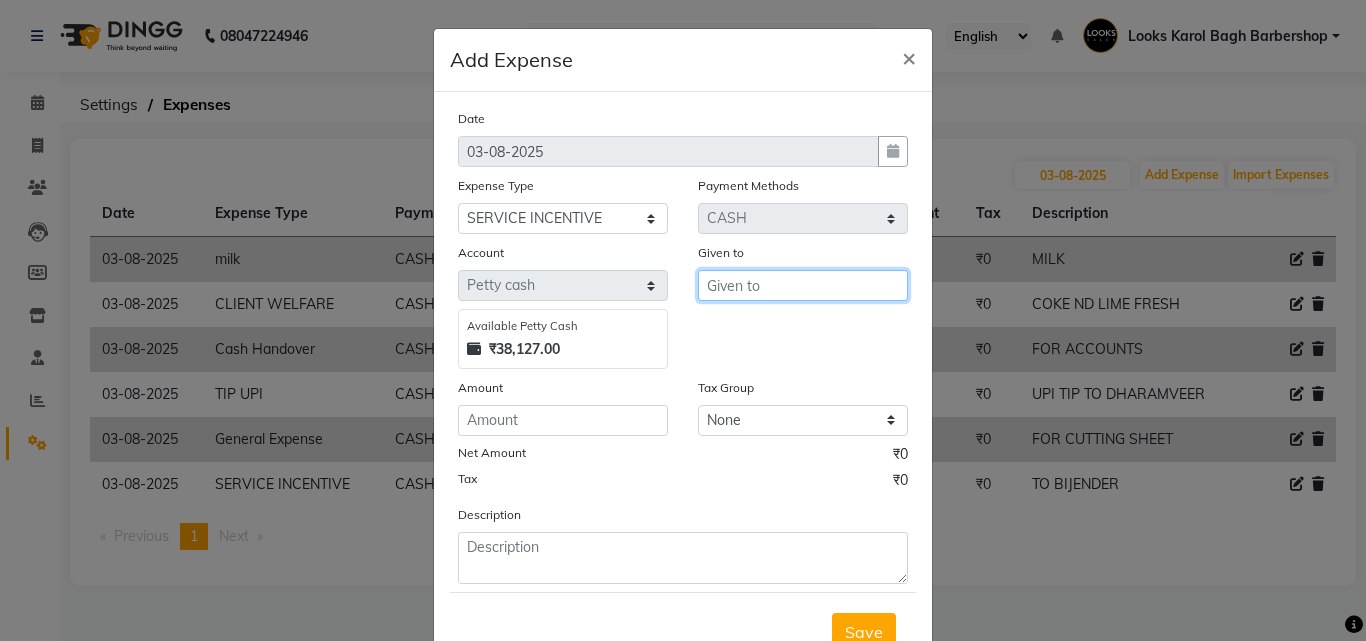 click at bounding box center (803, 285) 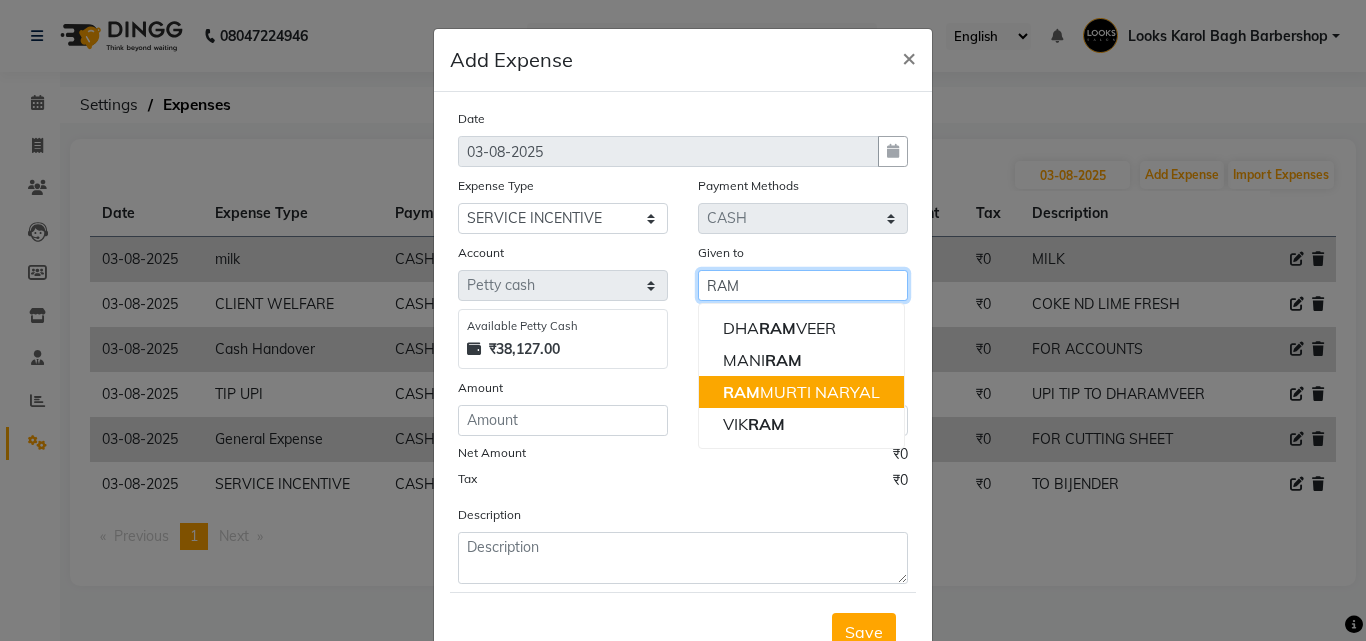 click on "RAM" 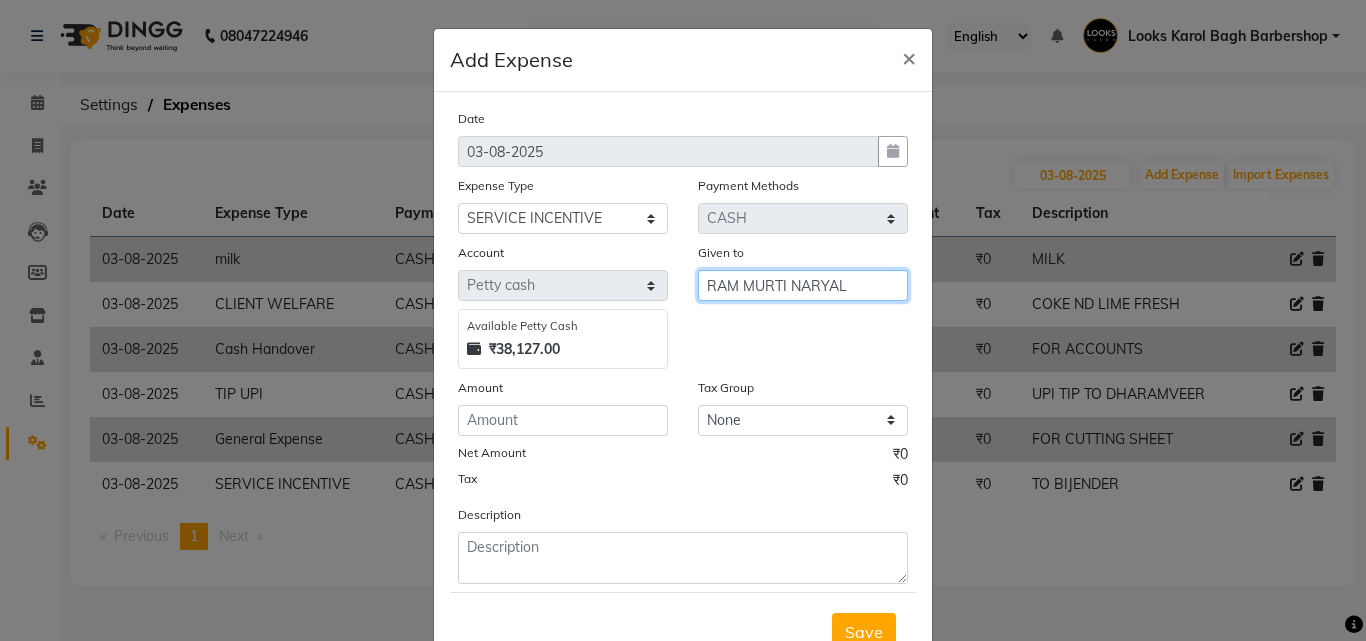 type on "RAM MURTI NARYAL" 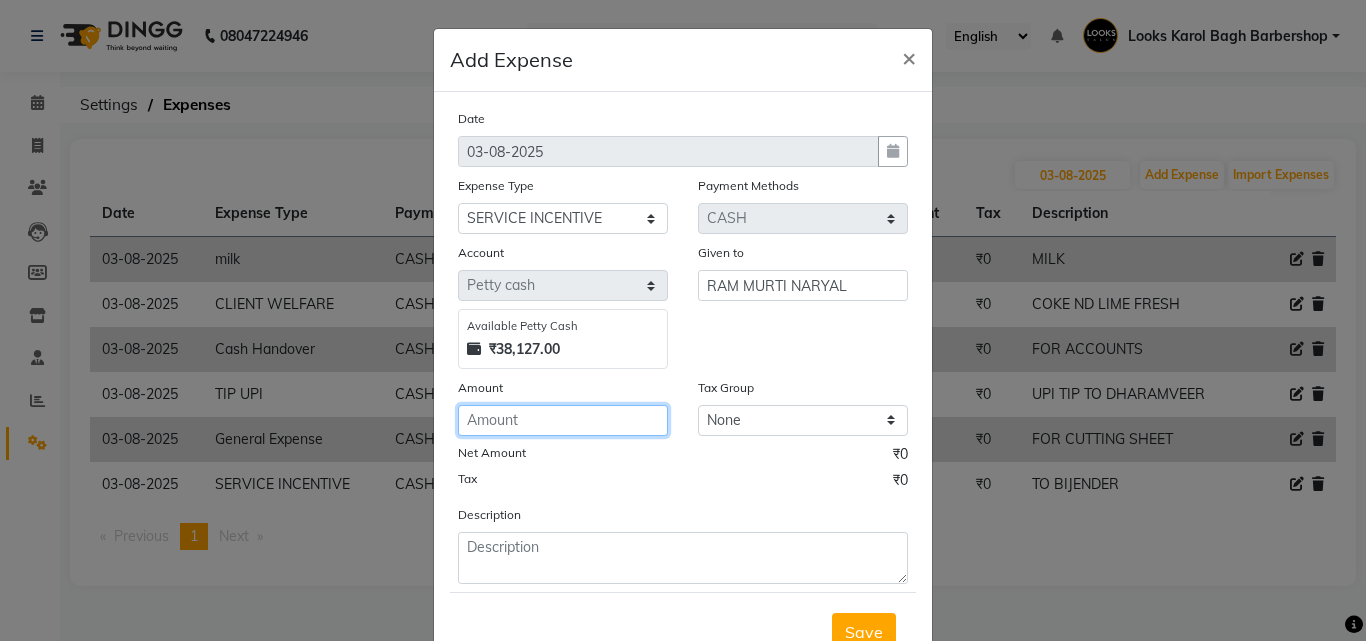 click 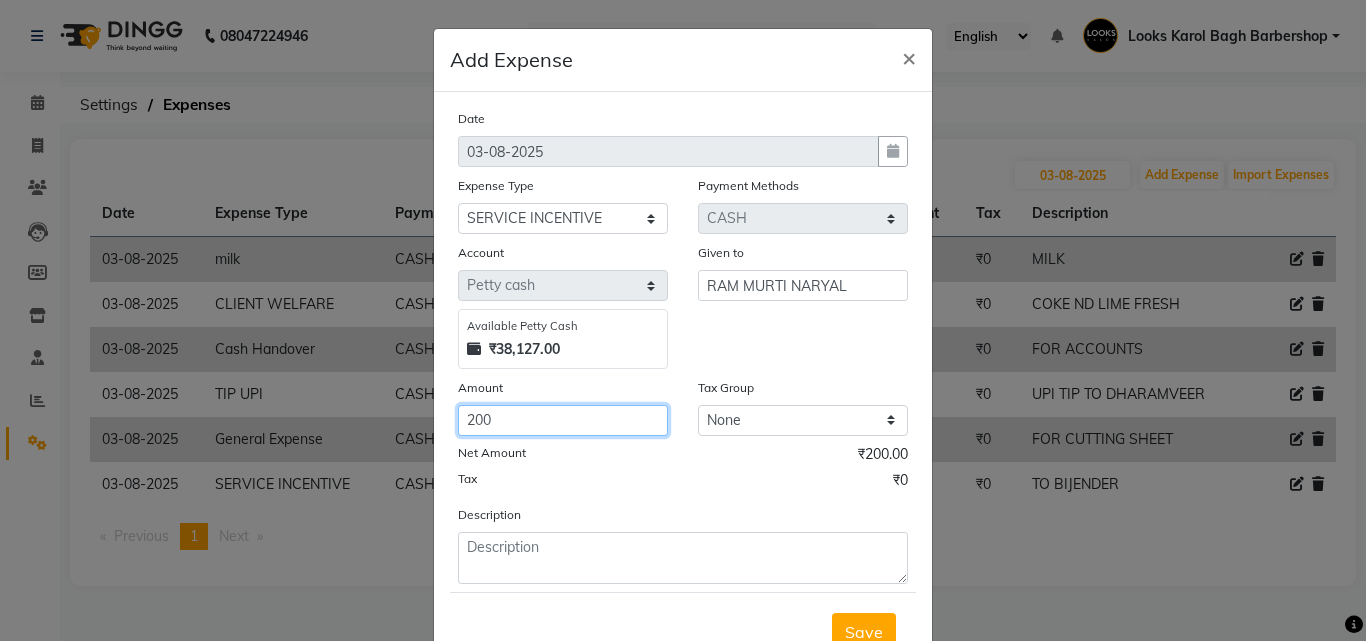 type on "200" 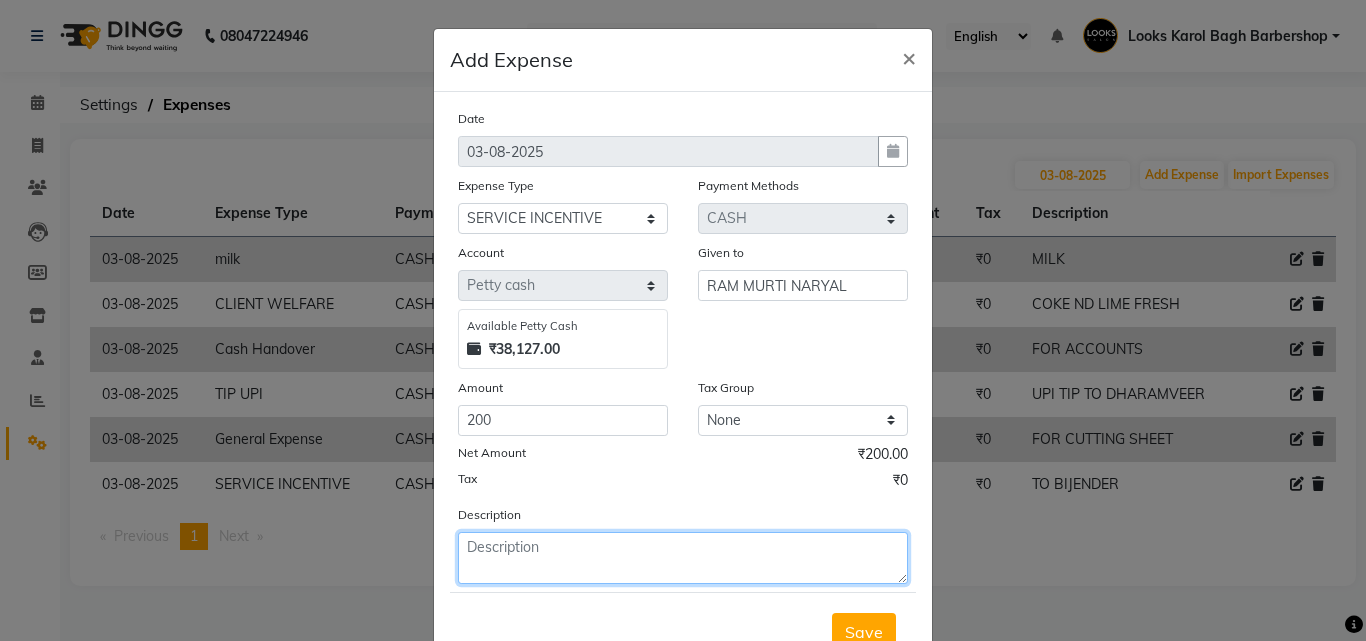 drag, startPoint x: 575, startPoint y: 548, endPoint x: 591, endPoint y: 536, distance: 20 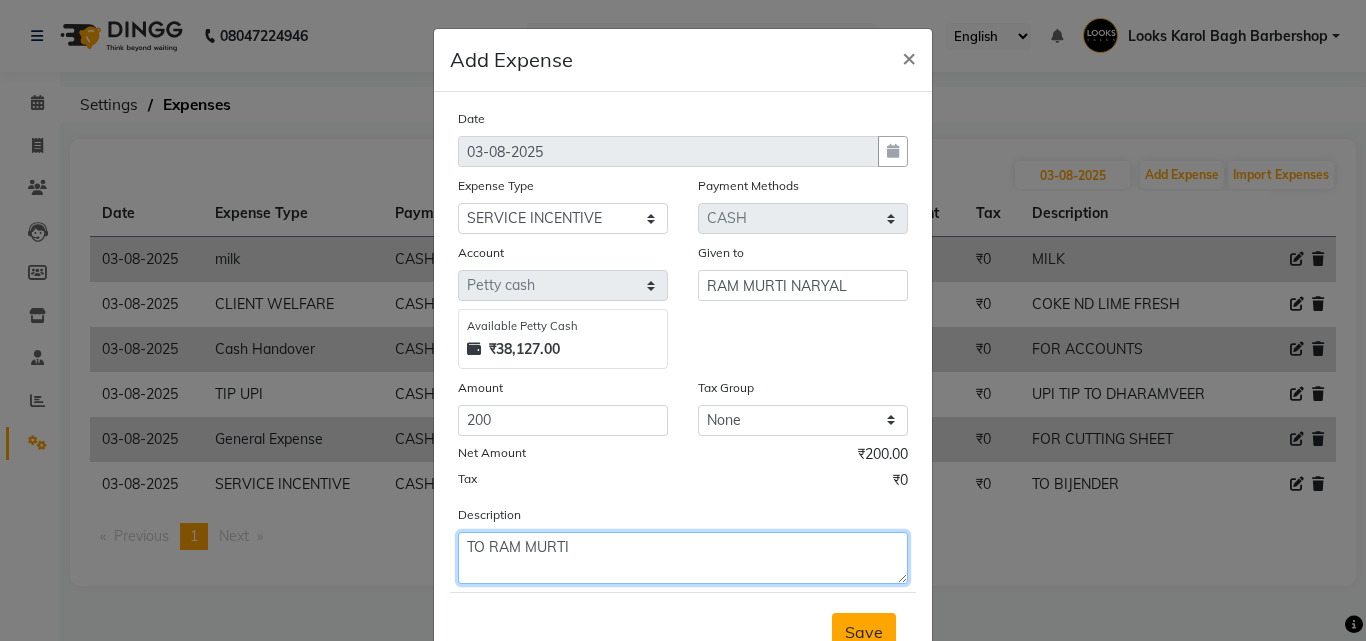 type on "TO RAM MURTI" 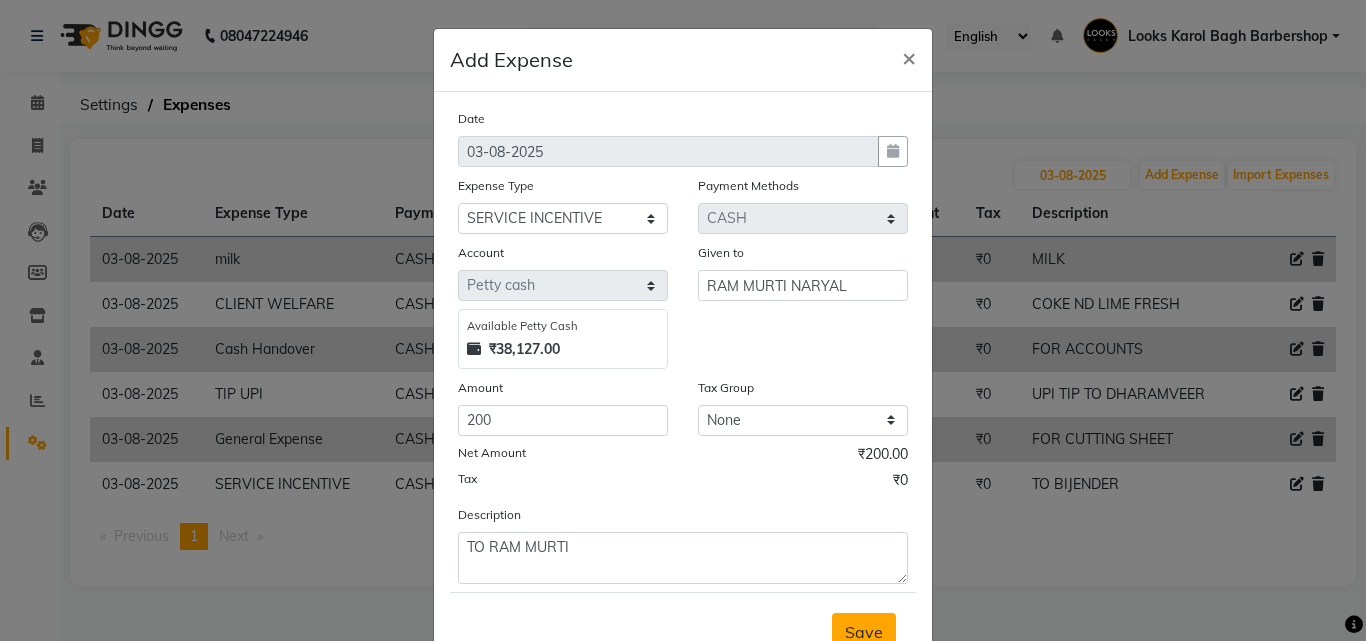 click on "Save" at bounding box center (864, 632) 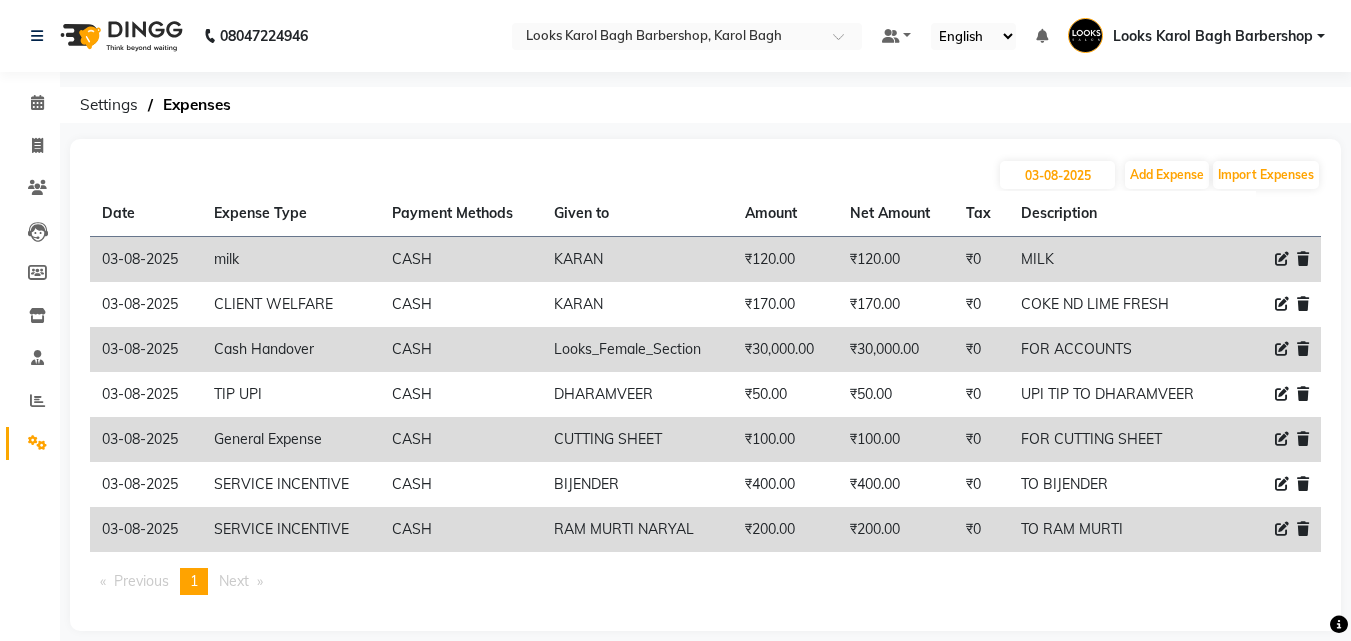 click on "03-08-2025 Add Expense Import Expenses" 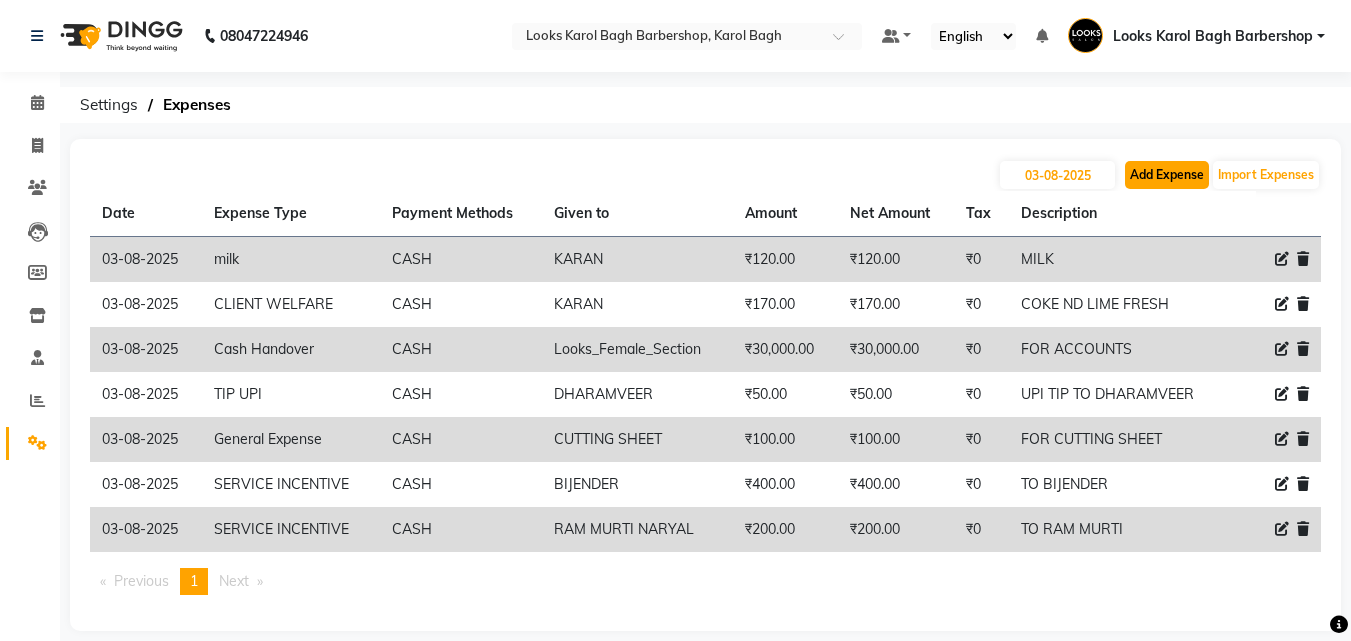 click on "Add Expense" 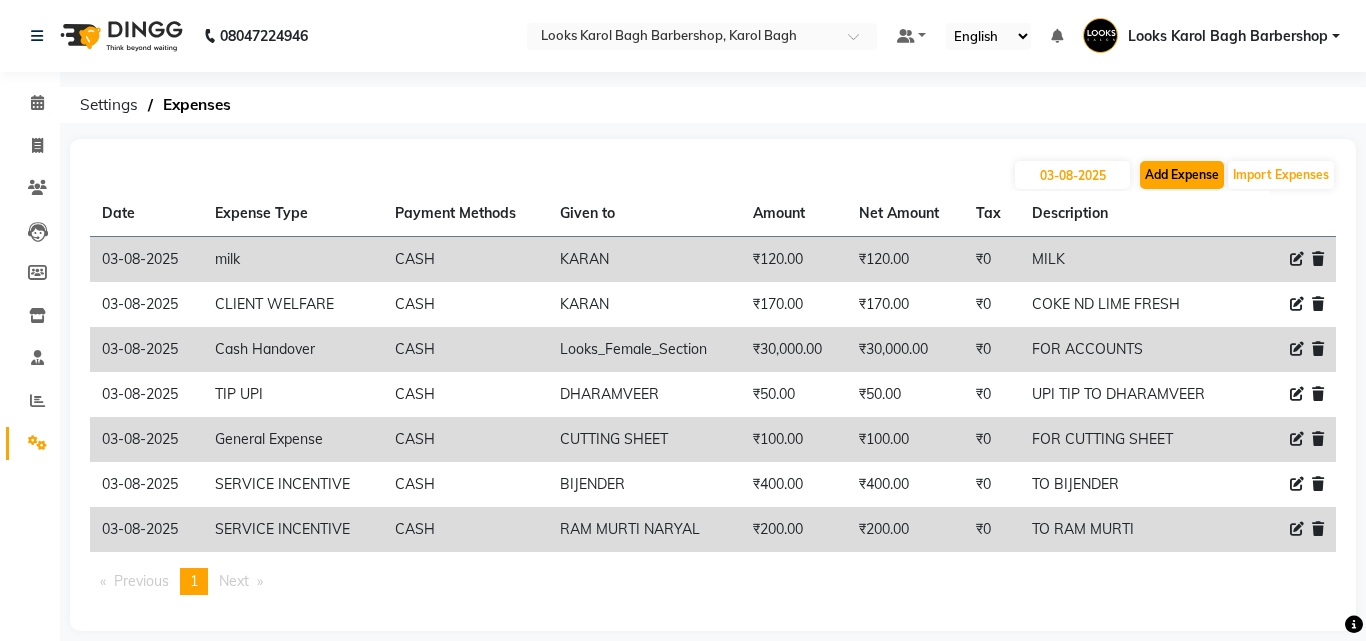 select on "1" 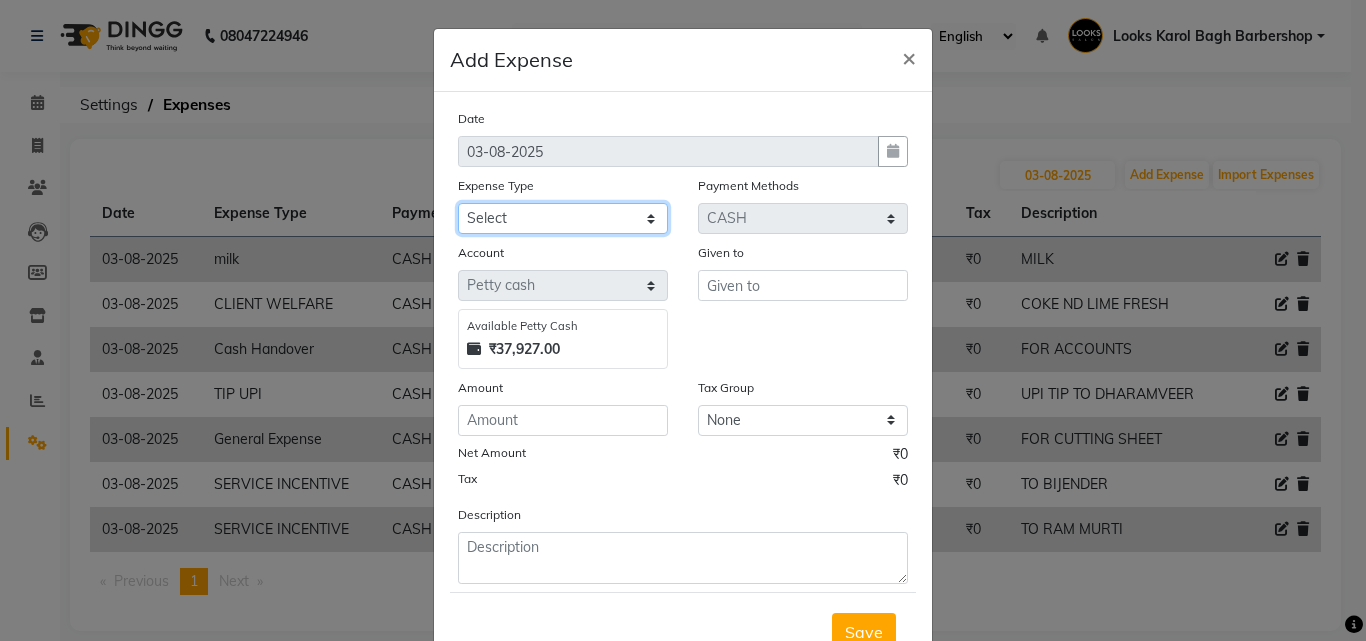 click on "Select BANK DEPOSIT BLINK IT Cash Handover Client Refund Agnst Bill CLIENT WELFARE Entertainment General Expense Laundry Bill milk Pantry PREPAID Printing And Stationery Product Incentive PURCHASE Repair And Maintenance Salary Salary advance SERVICE INCENTIVE STAFF WELFARE TIP CREDIT CARD TIP UPI Travelling And Conveyance" 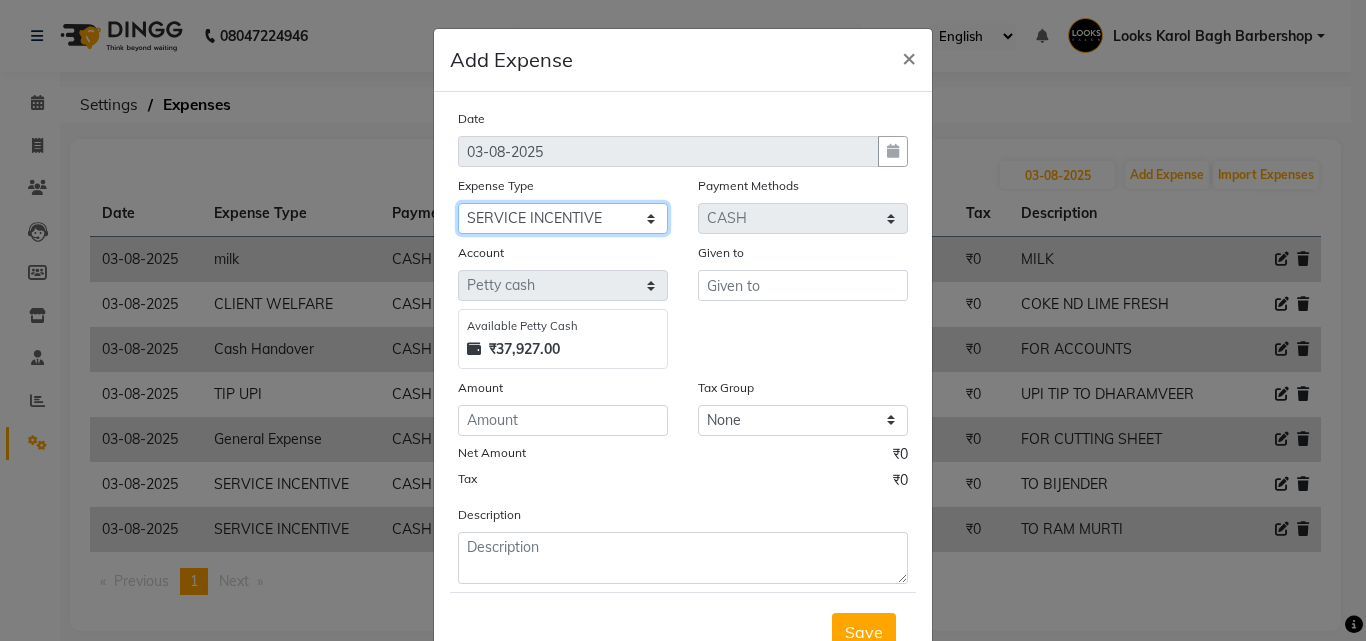 click on "Select BANK DEPOSIT BLINK IT Cash Handover Client Refund Agnst Bill CLIENT WELFARE Entertainment General Expense Laundry Bill milk Pantry PREPAID Printing And Stationery Product Incentive PURCHASE Repair And Maintenance Salary Salary advance SERVICE INCENTIVE STAFF WELFARE TIP CREDIT CARD TIP UPI Travelling And Conveyance" 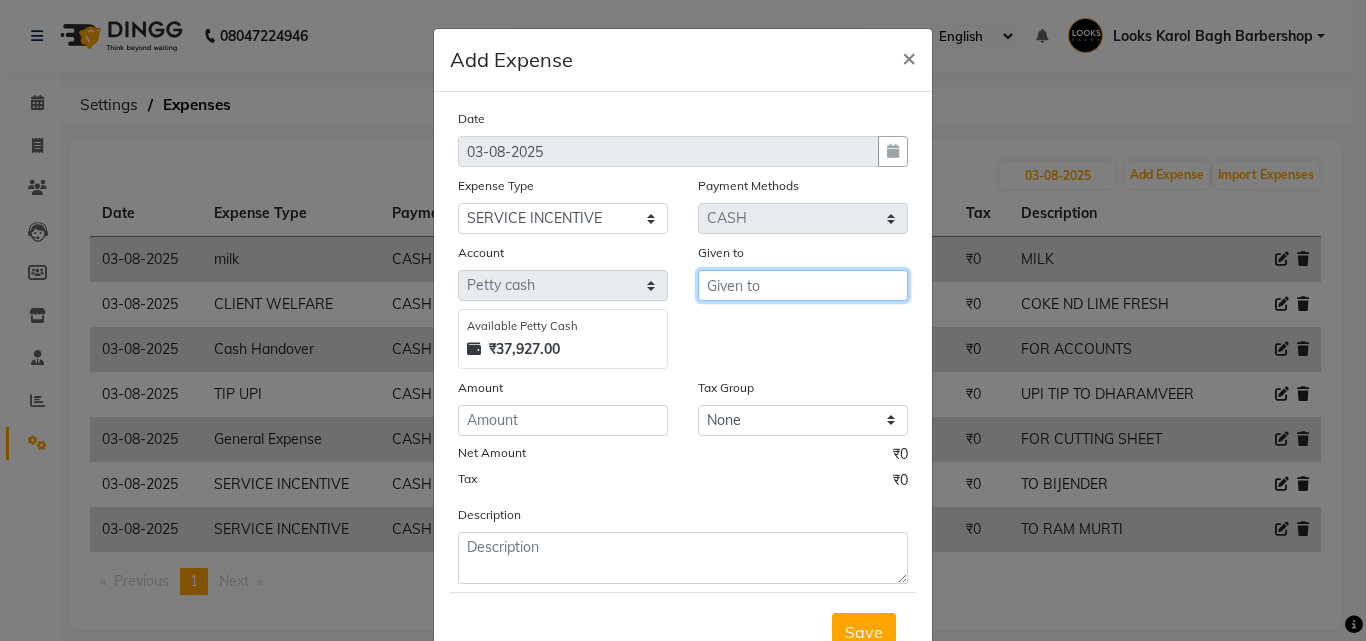 click at bounding box center [803, 285] 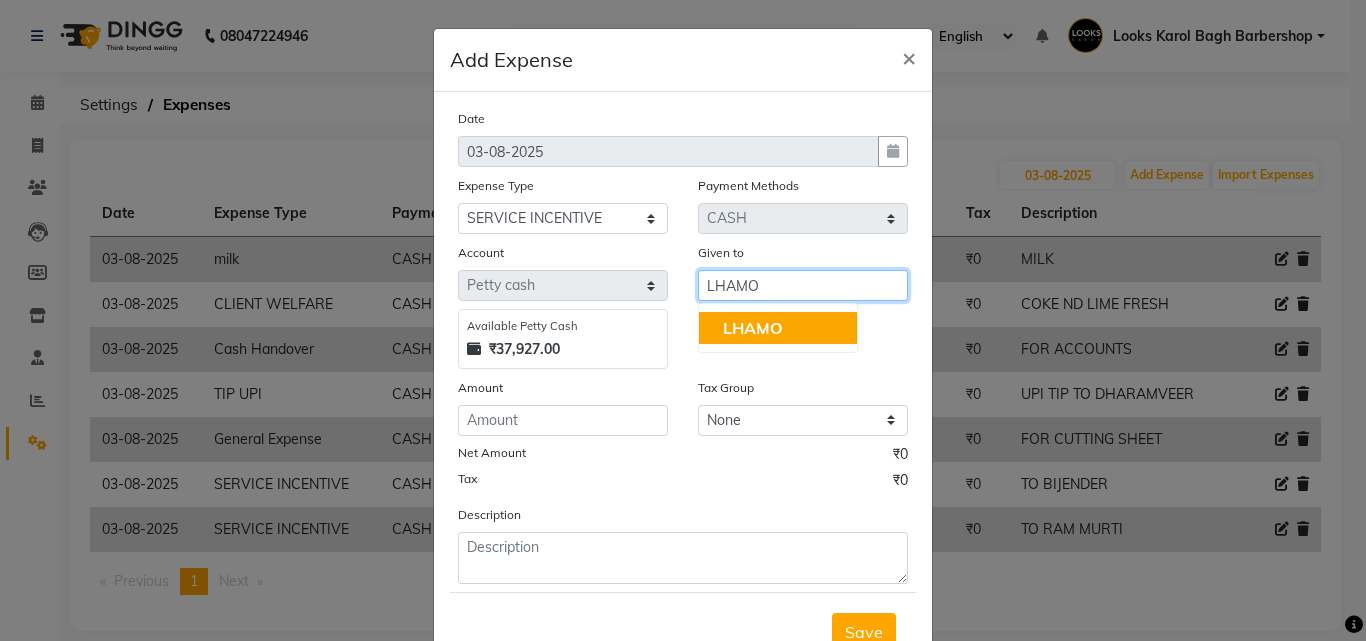 type on "LHAMO" 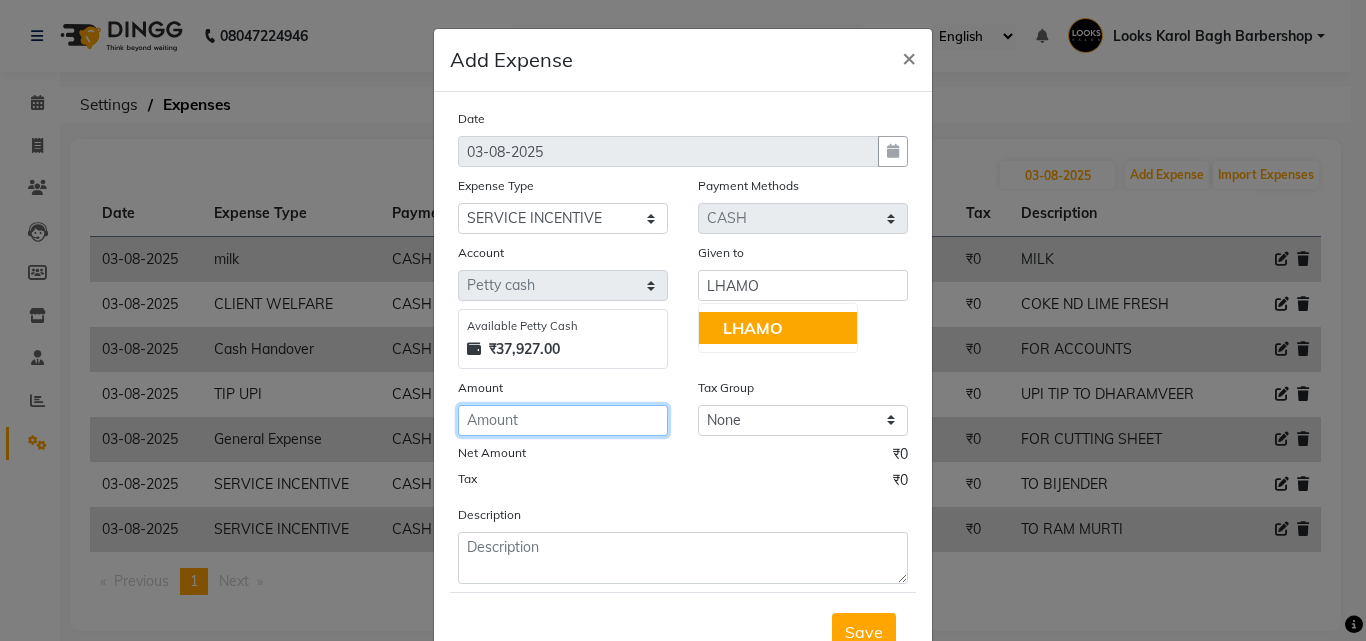 click 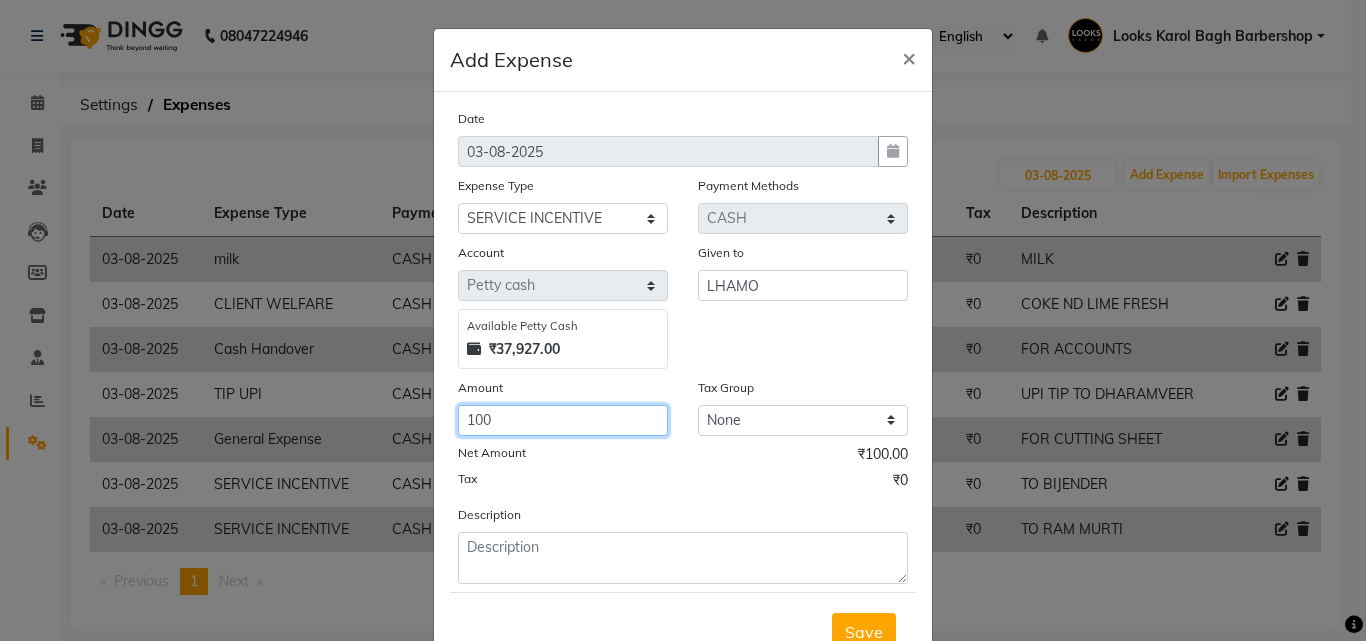 type on "100" 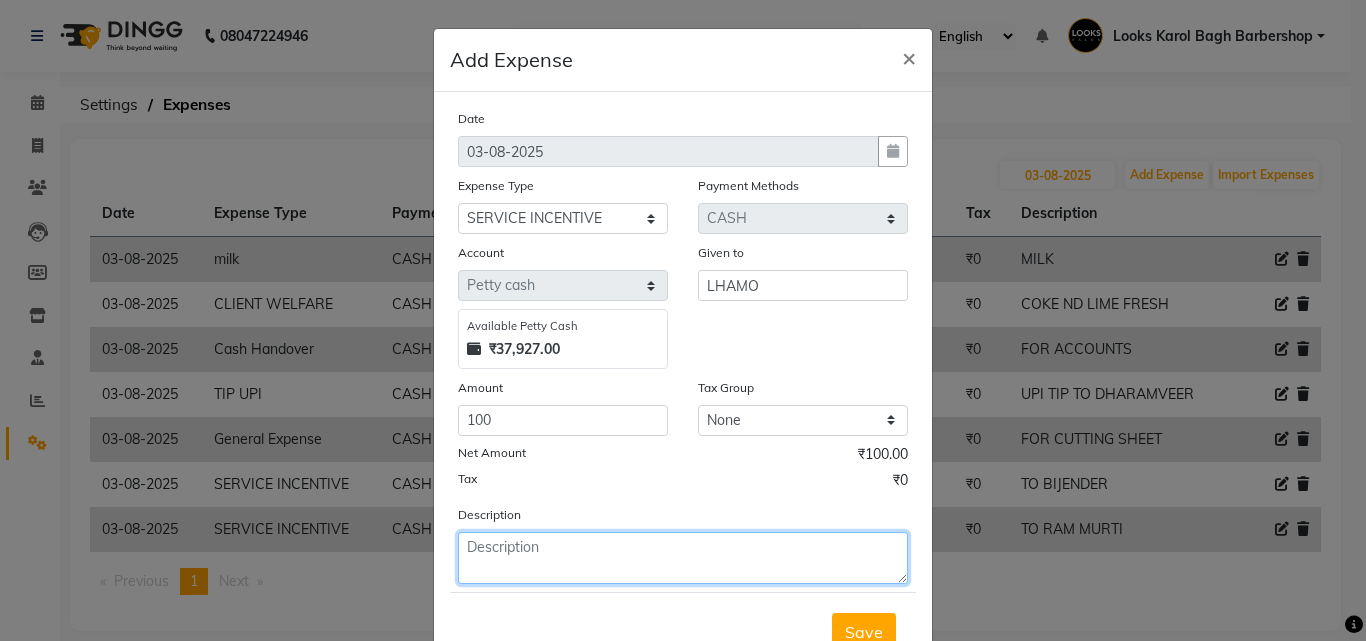 click 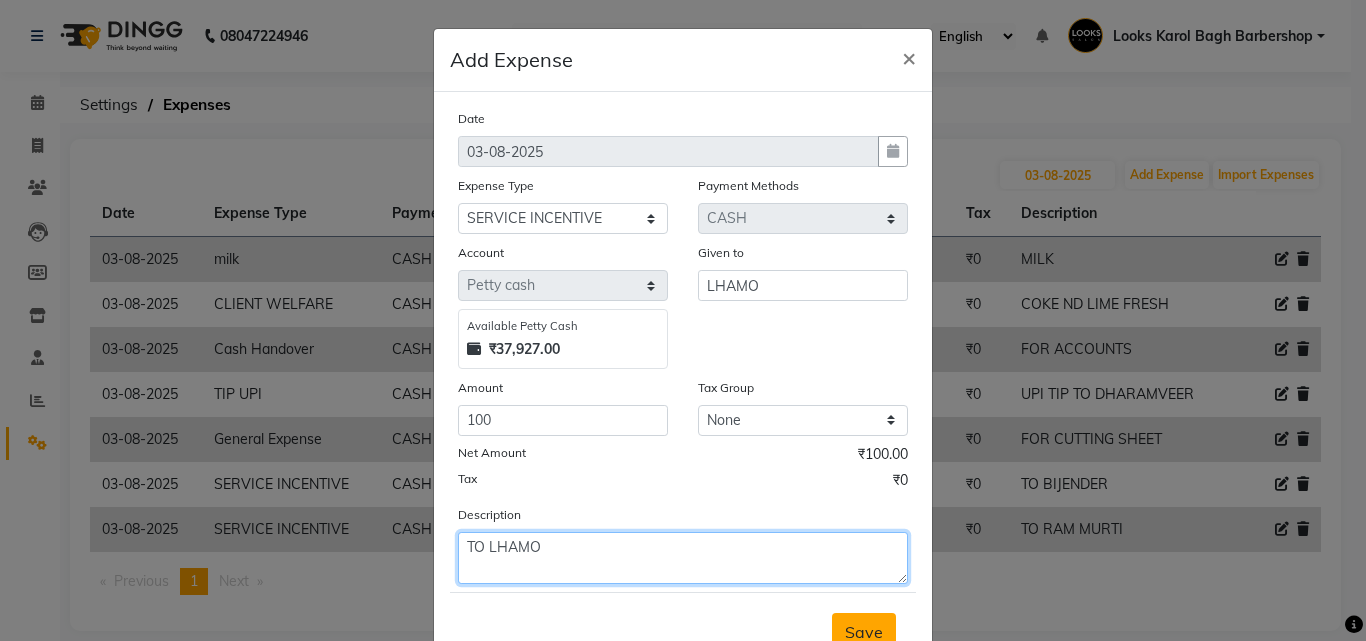 type on "TO LHAMO" 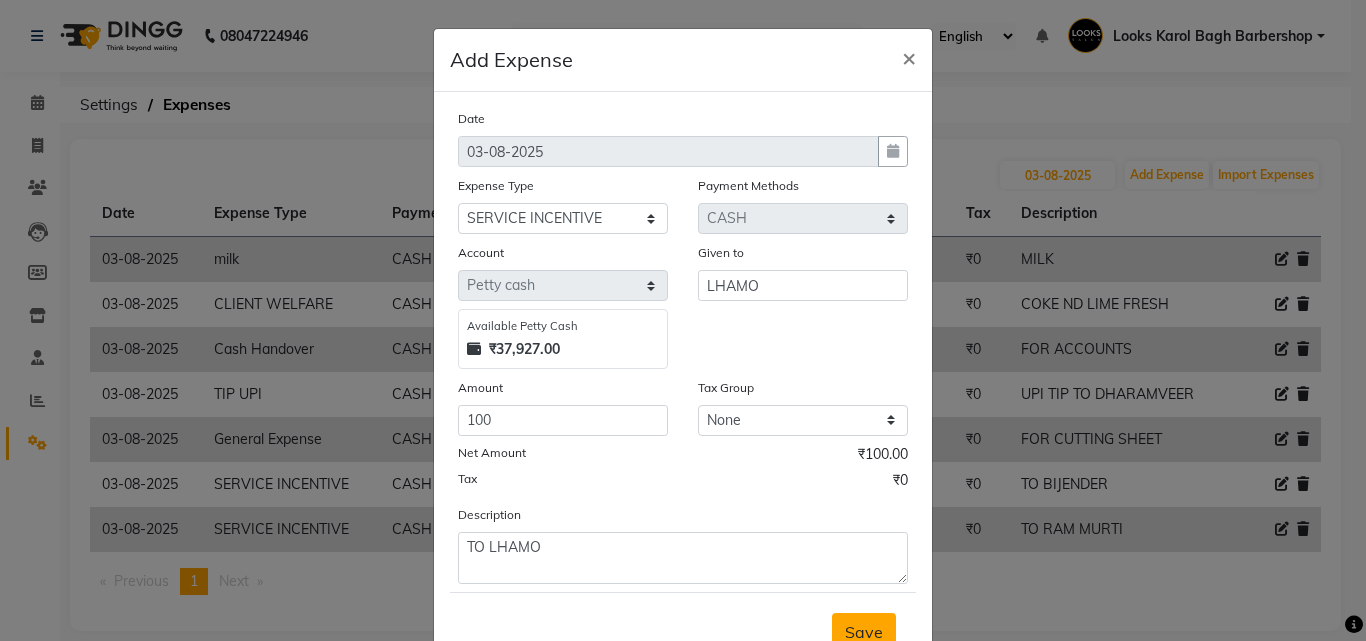 click on "Save" at bounding box center [864, 632] 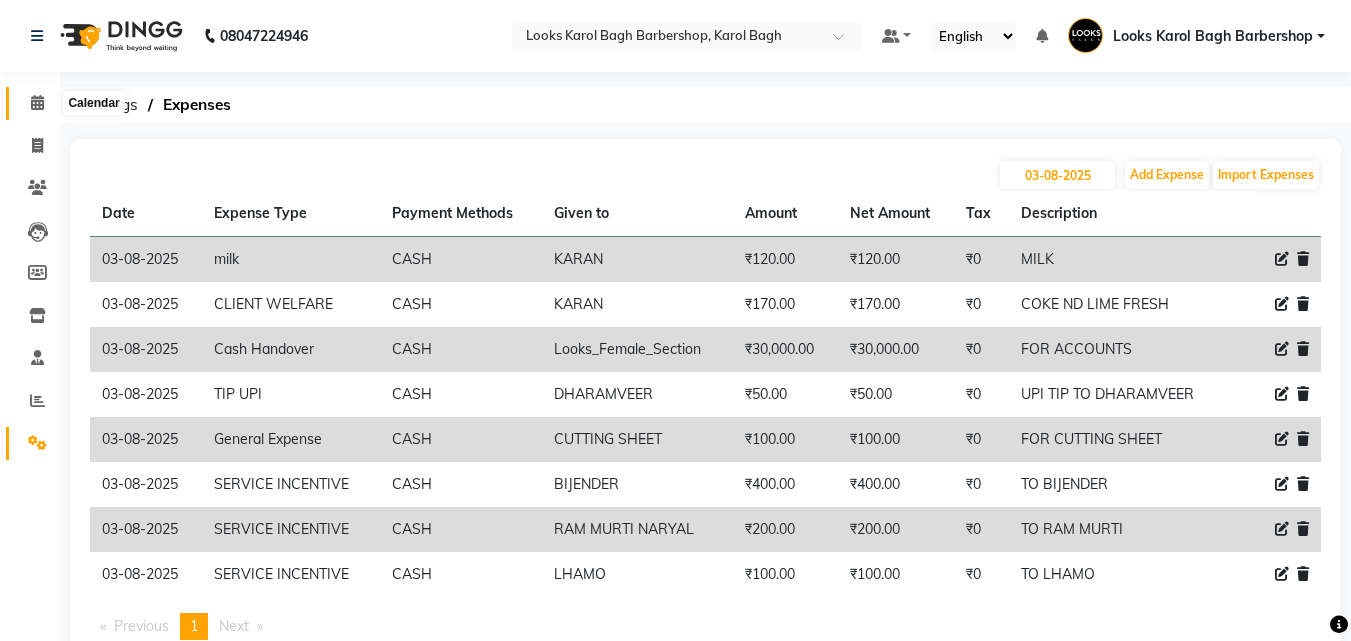click on "Calendar" 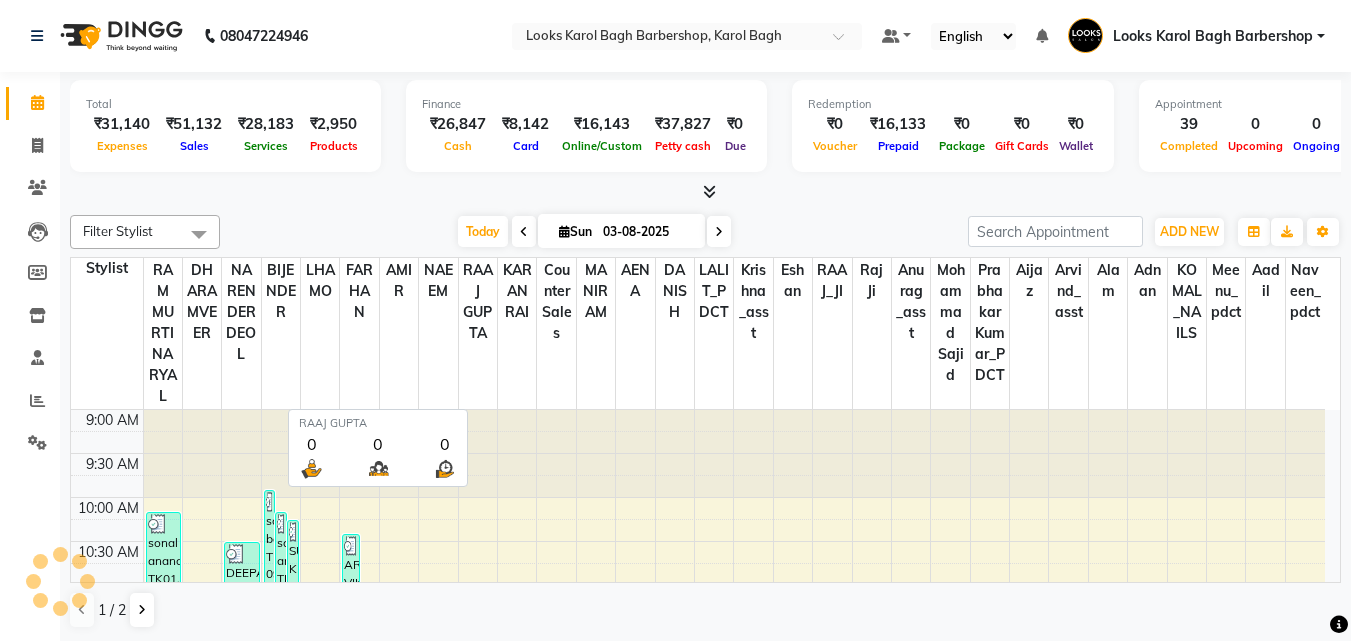 scroll, scrollTop: 881, scrollLeft: 0, axis: vertical 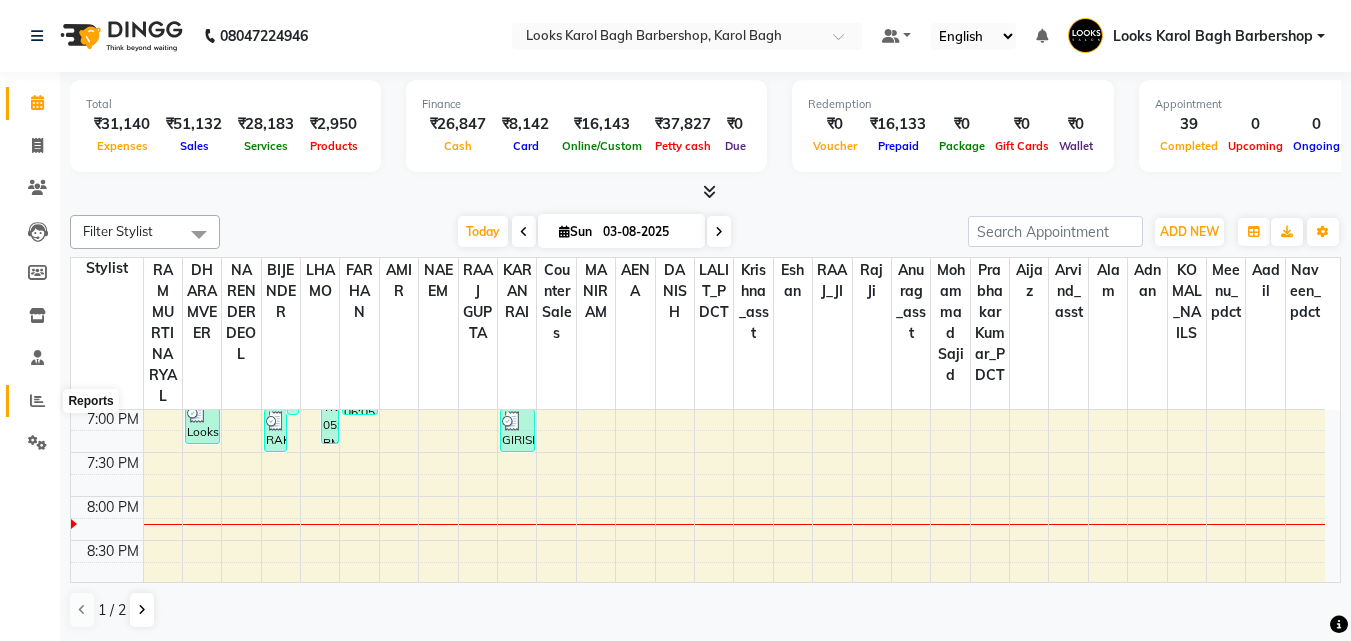 click 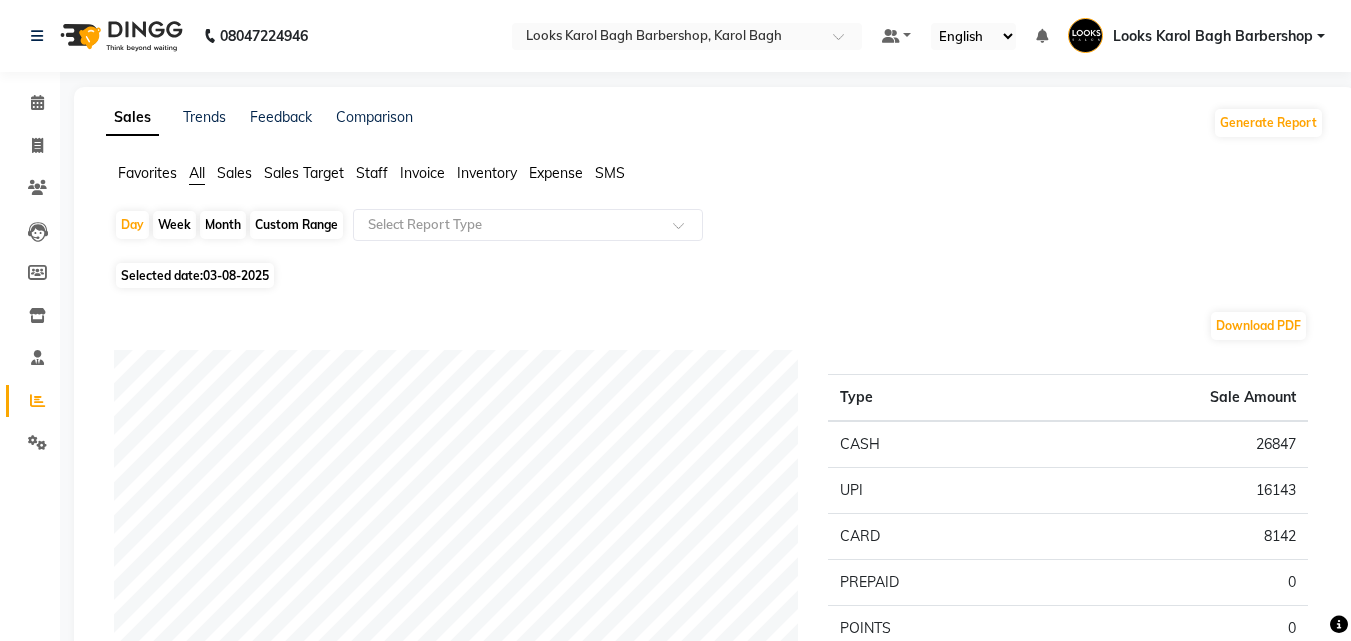 click on "Staff" 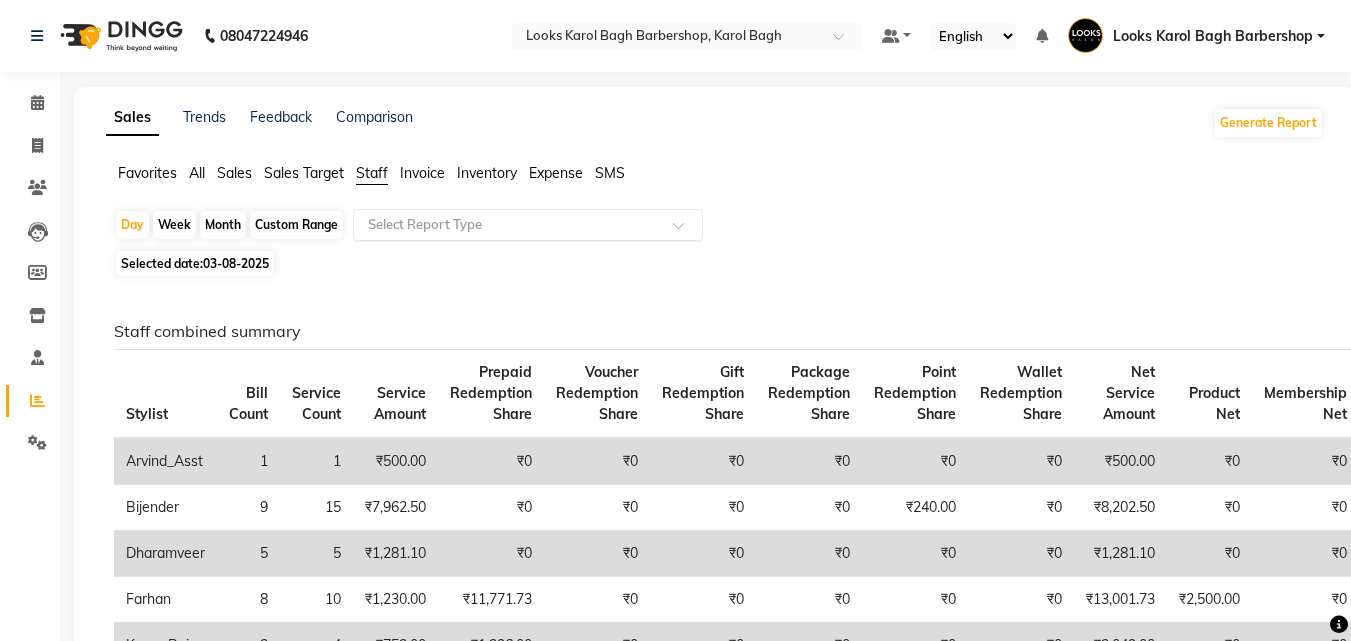 click 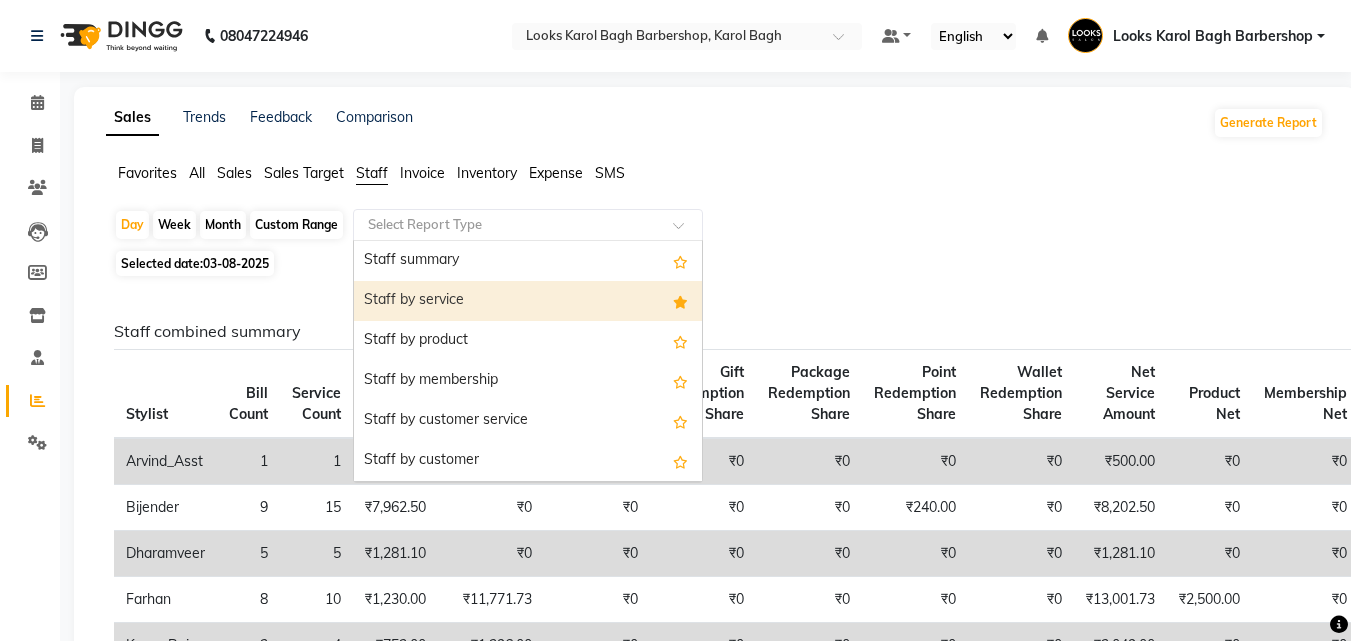 click on "Staff by service" at bounding box center (528, 301) 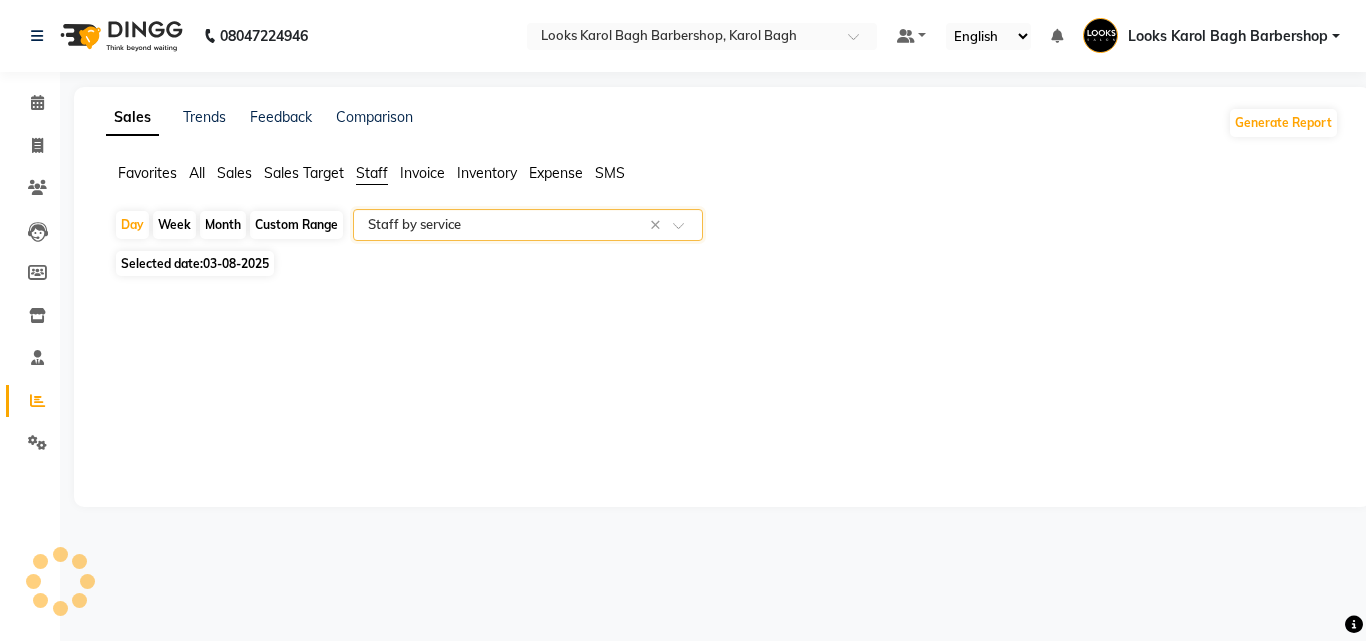 select on "full_report" 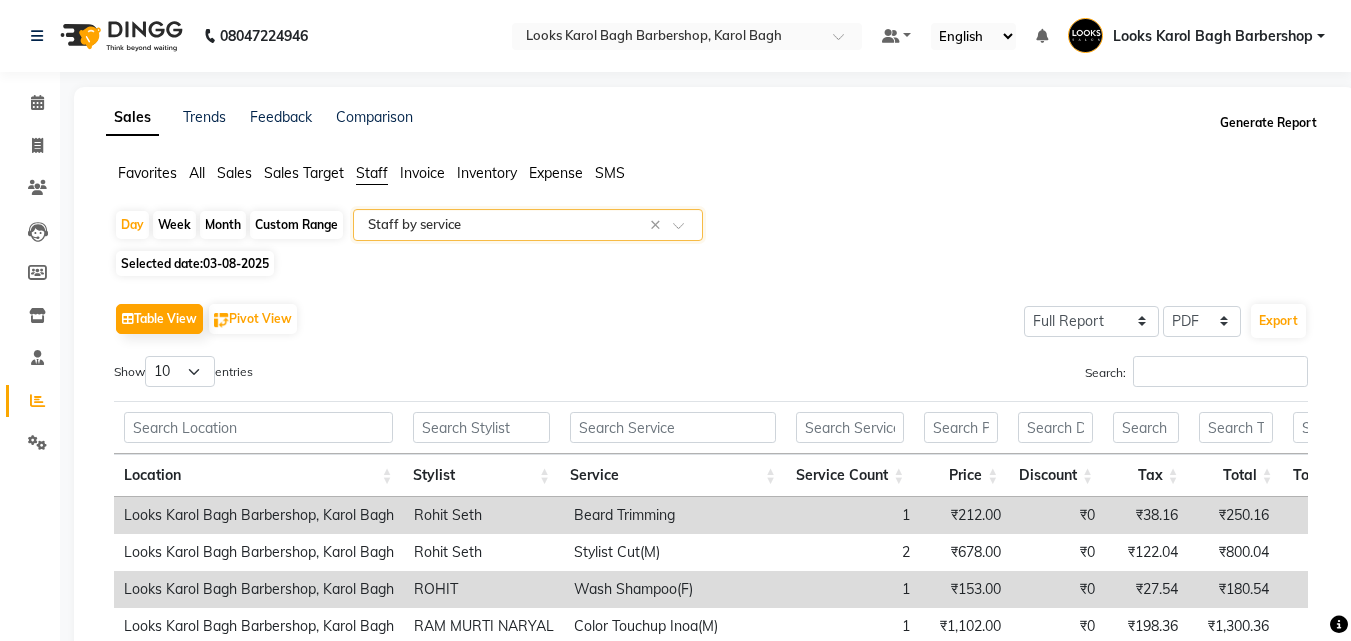 click on "Generate Report" 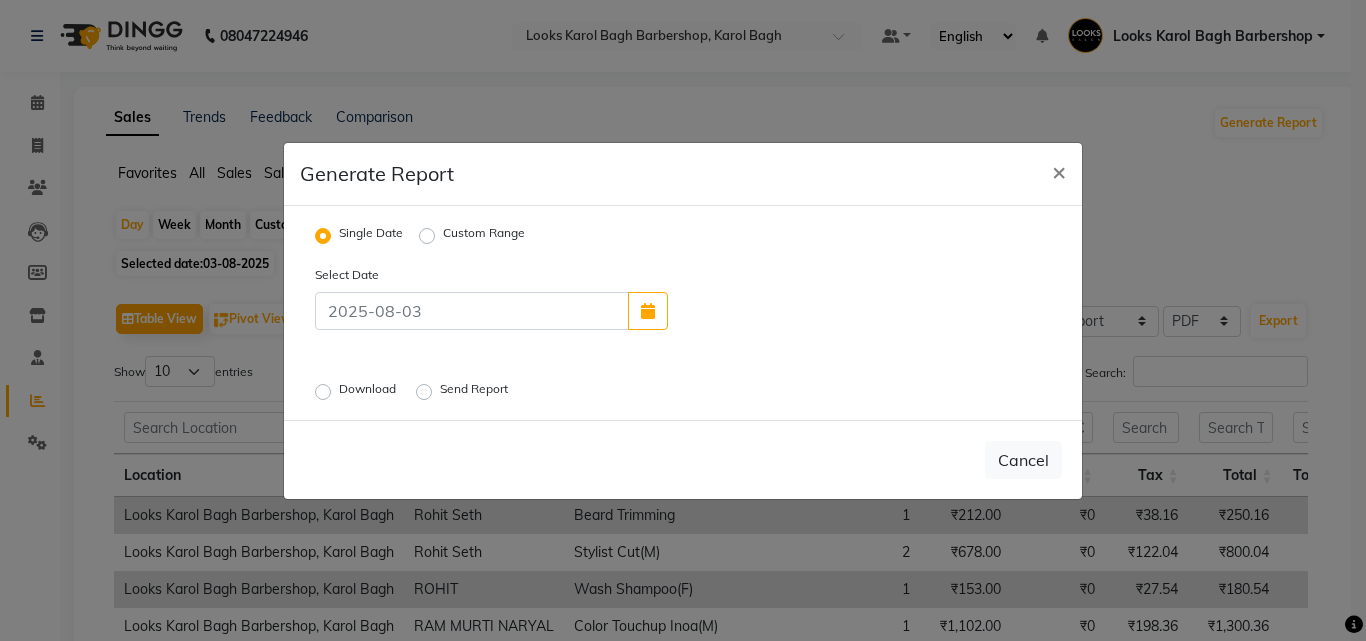click on "Download" 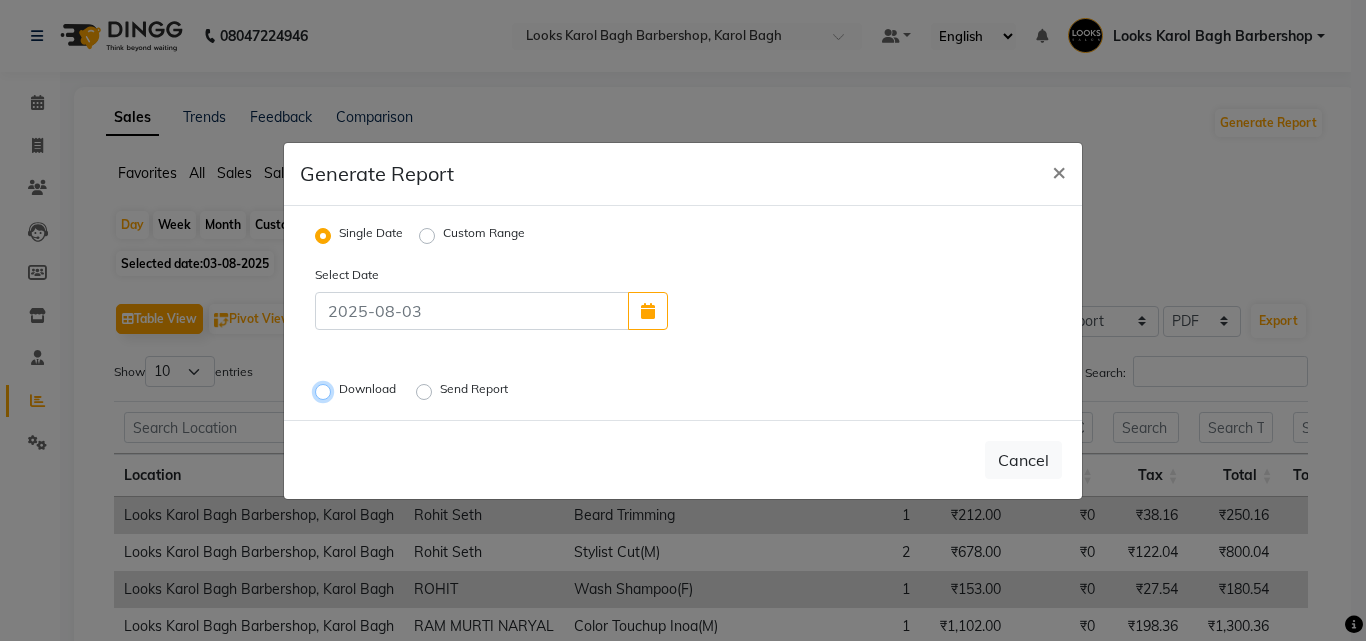 click on "Download" at bounding box center [326, 391] 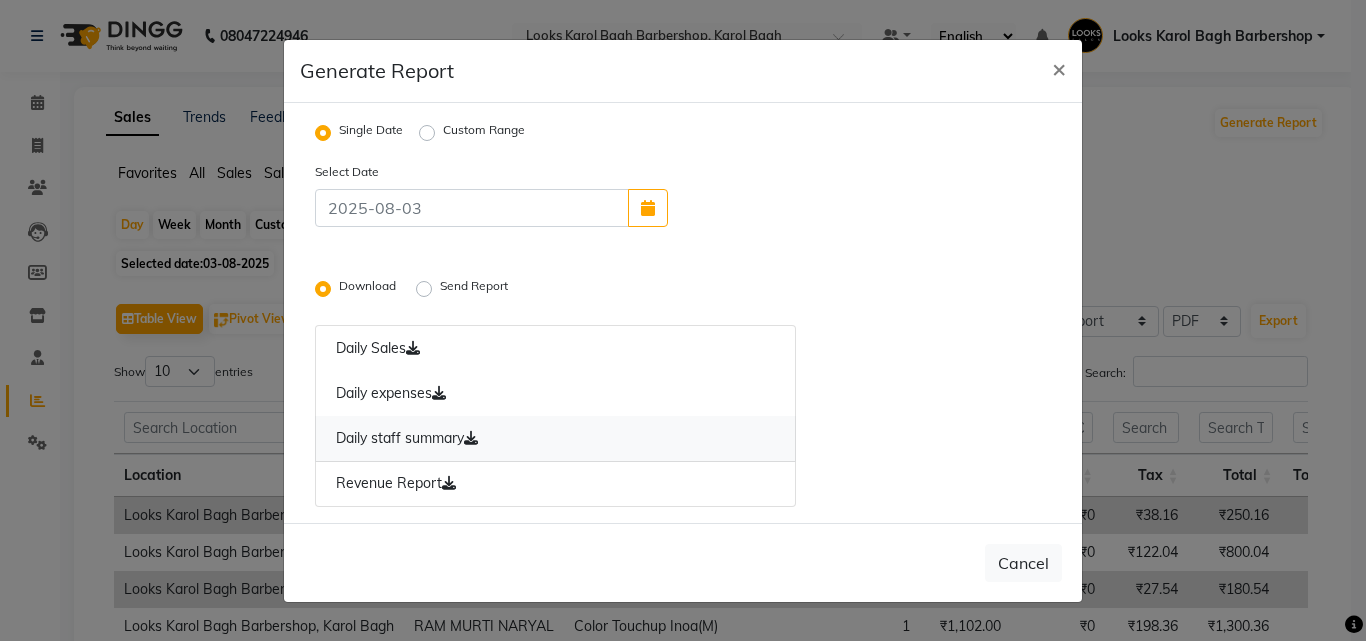 click 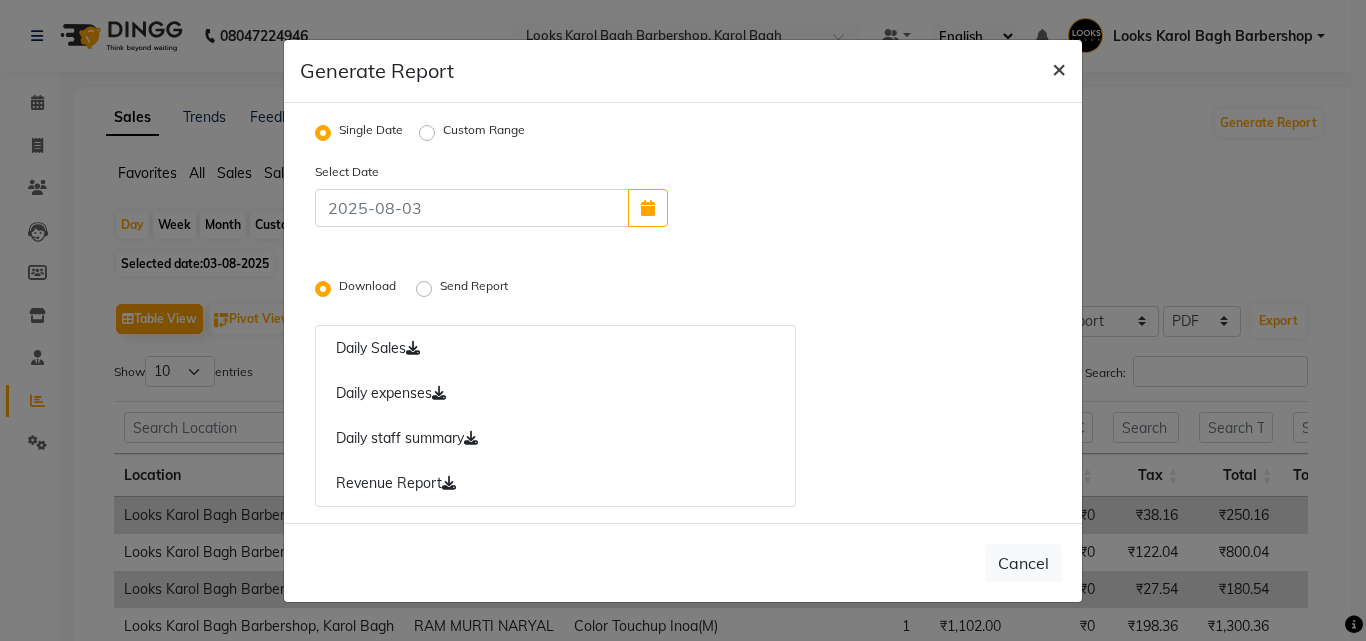 click on "×" 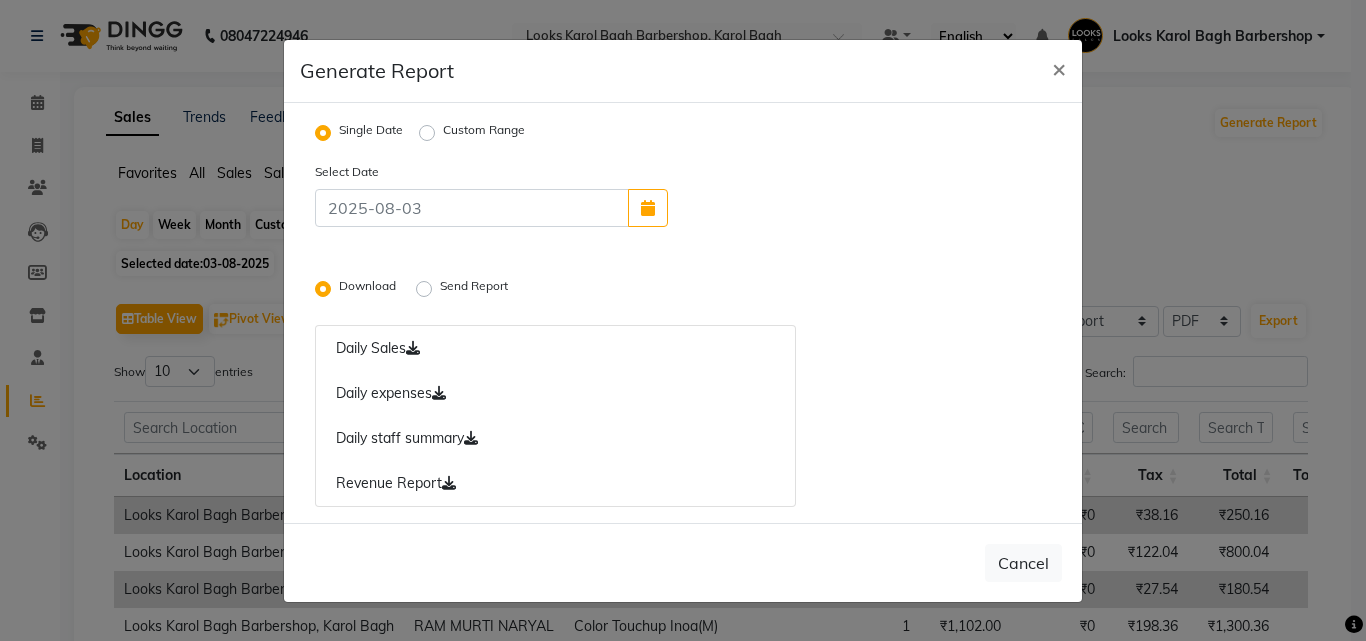 radio on "false" 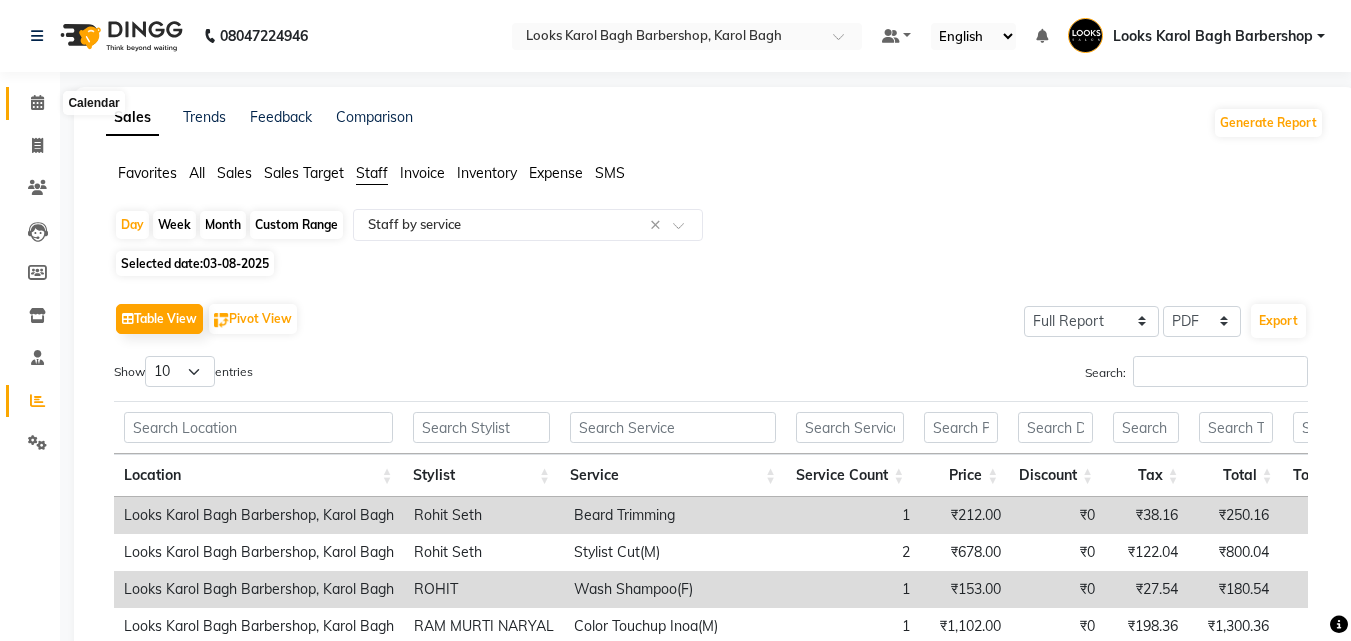 click 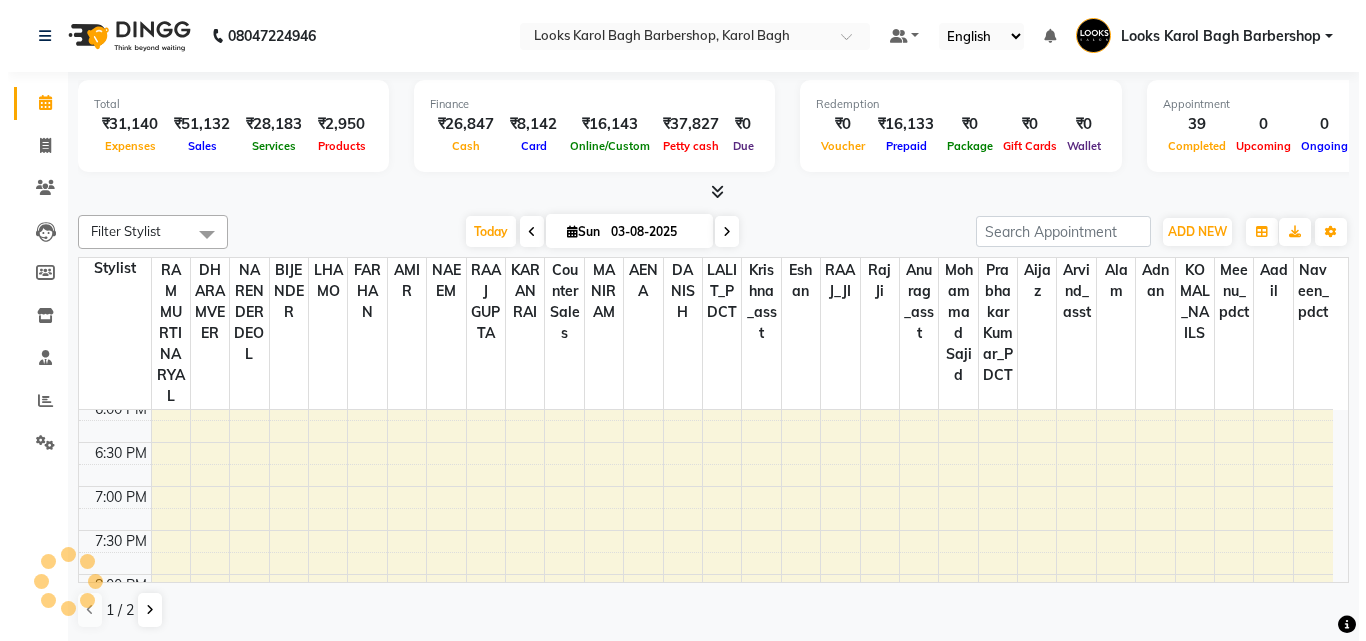 scroll, scrollTop: 0, scrollLeft: 0, axis: both 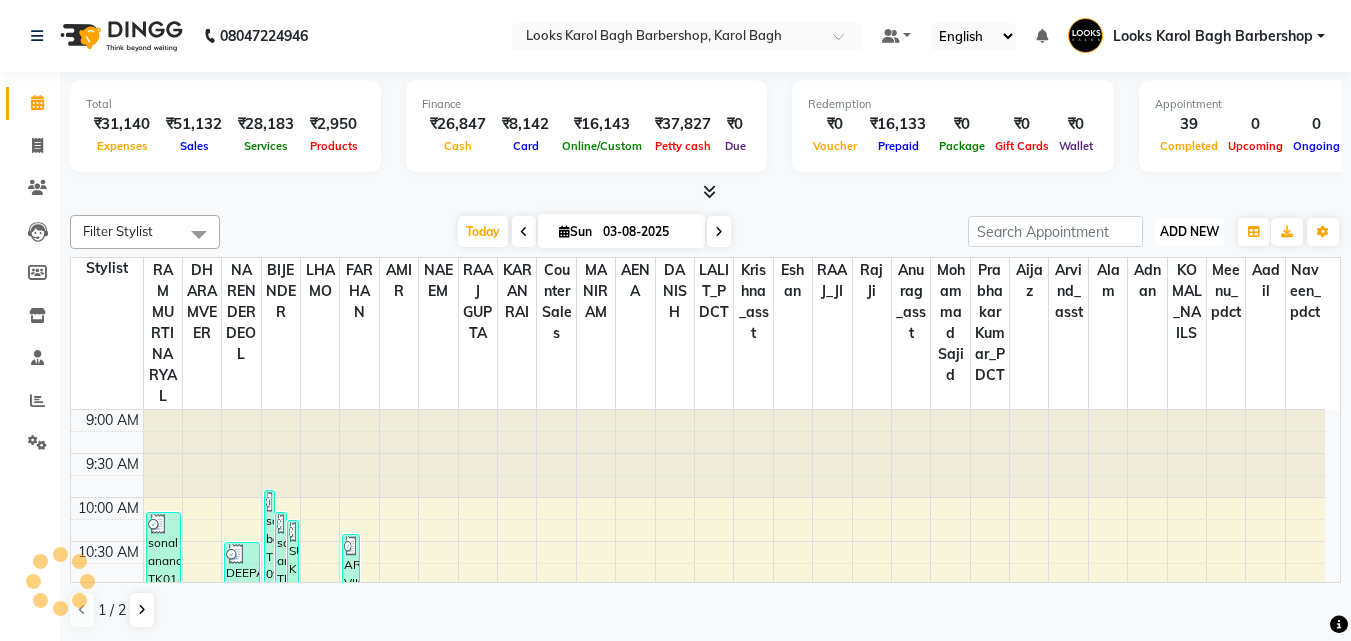 click on "ADD NEW" at bounding box center (1189, 231) 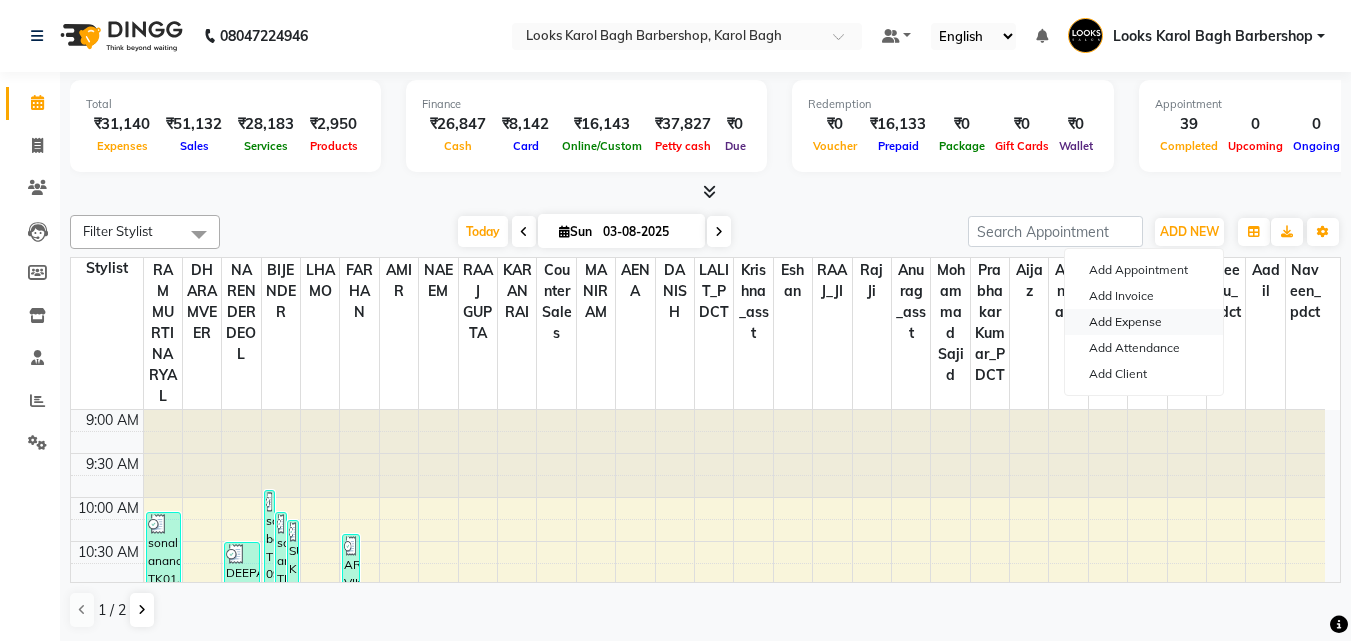 click on "Add Expense" at bounding box center [1144, 322] 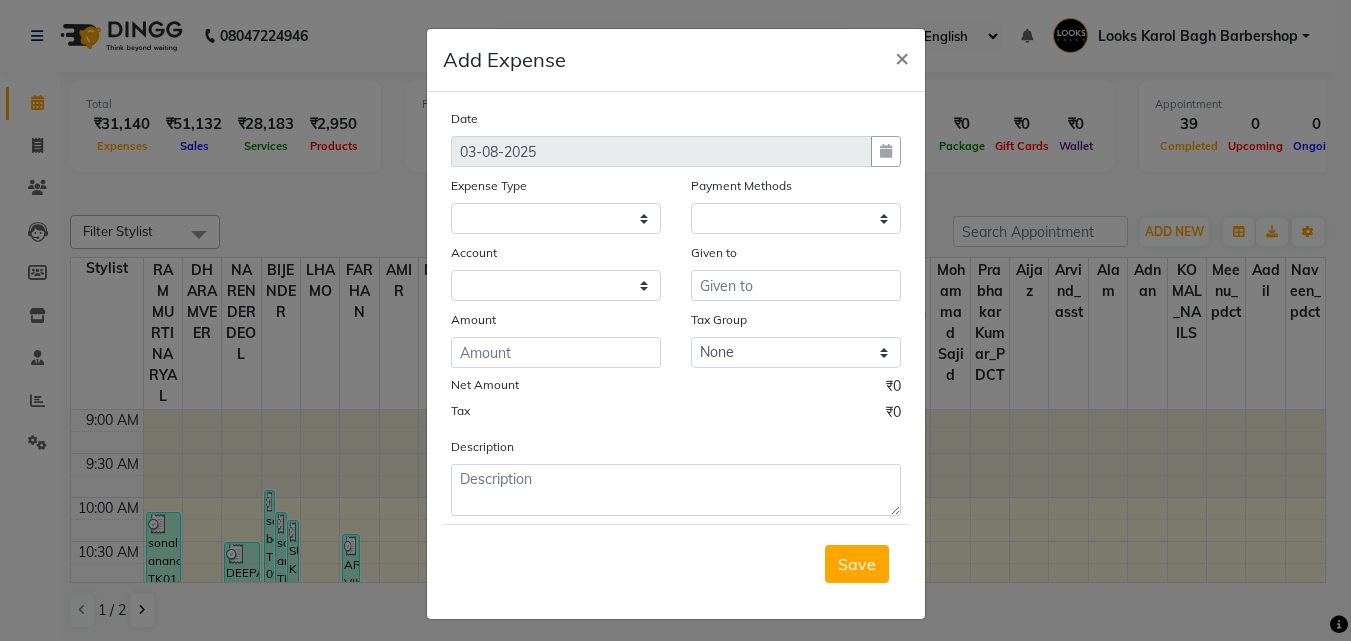 select 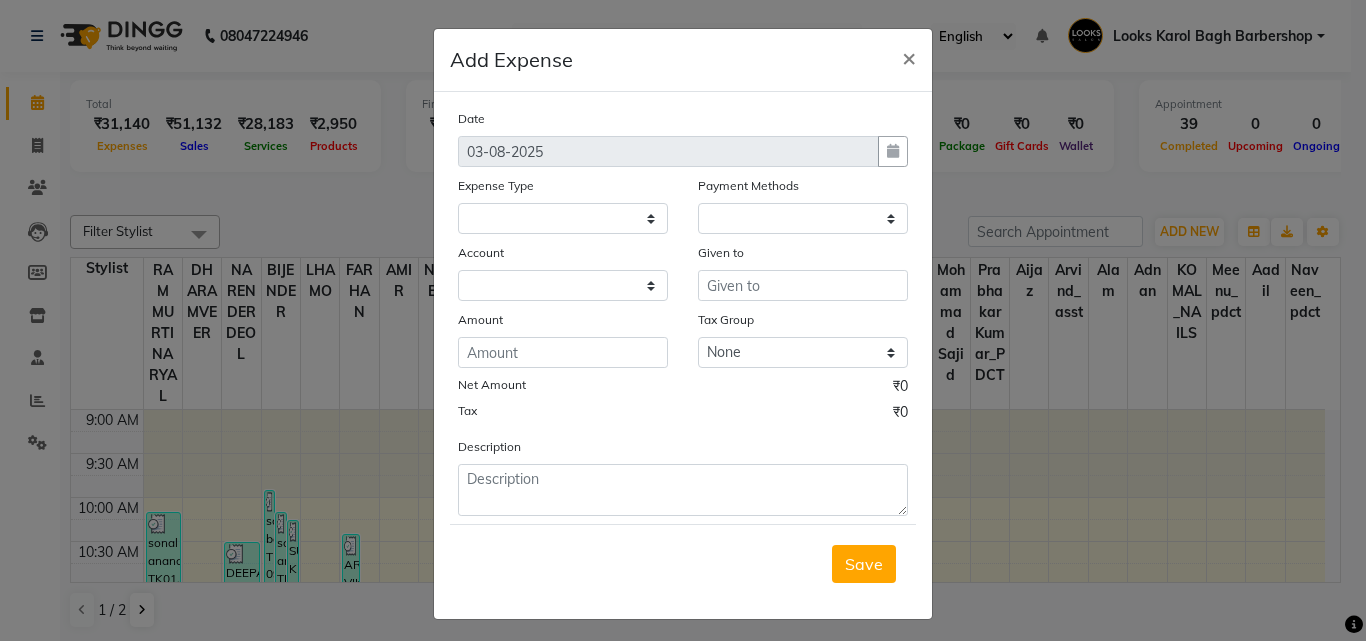 select on "1" 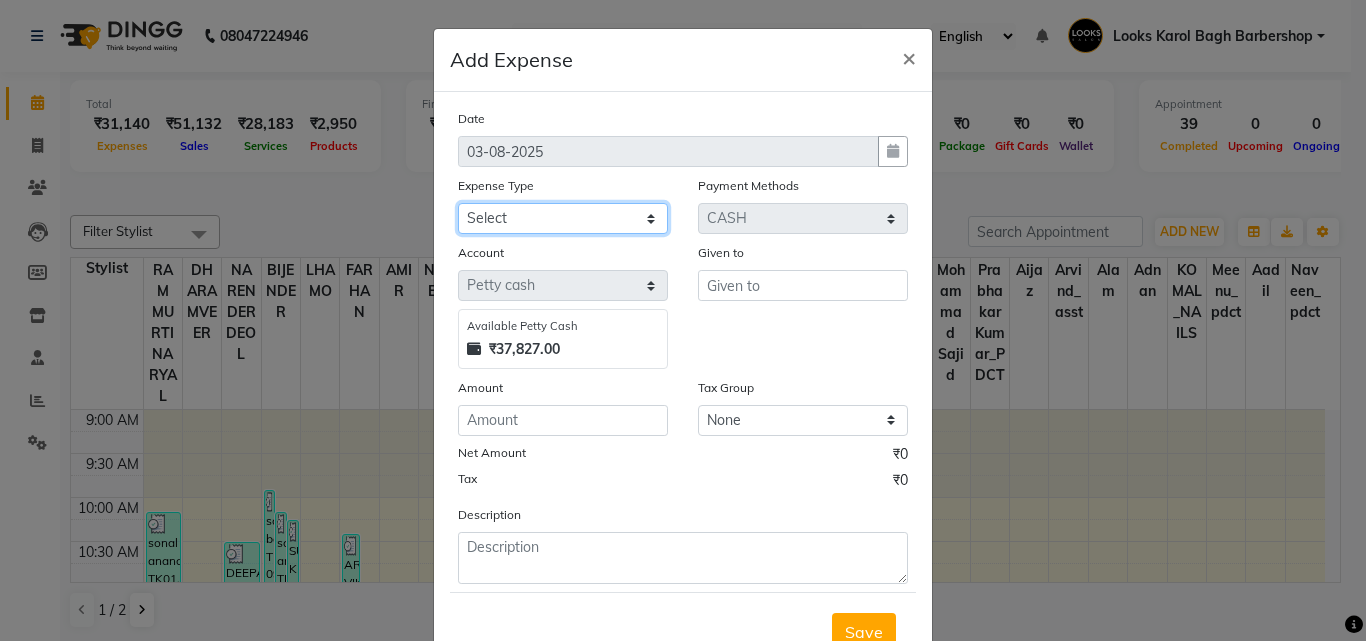 click on "Select BANK DEPOSIT BLINK IT Cash Handover Client Refund Agnst Bill CLIENT WELFARE Entertainment General Expense Laundry Bill milk Pantry PREPAID Printing And Stationery Product Incentive PURCHASE Repair And Maintenance Salary Salary advance SERVICE INCENTIVE STAFF WELFARE TIP CREDIT CARD TIP UPI Travelling And Conveyance" 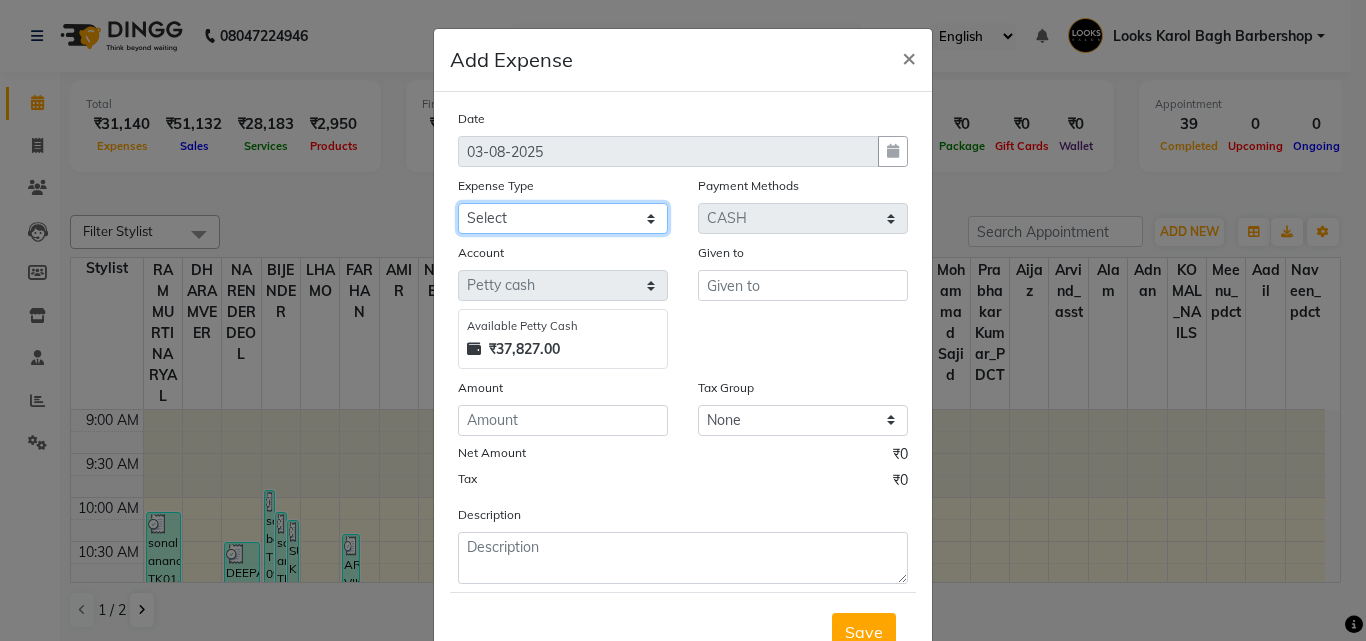 select on "24071" 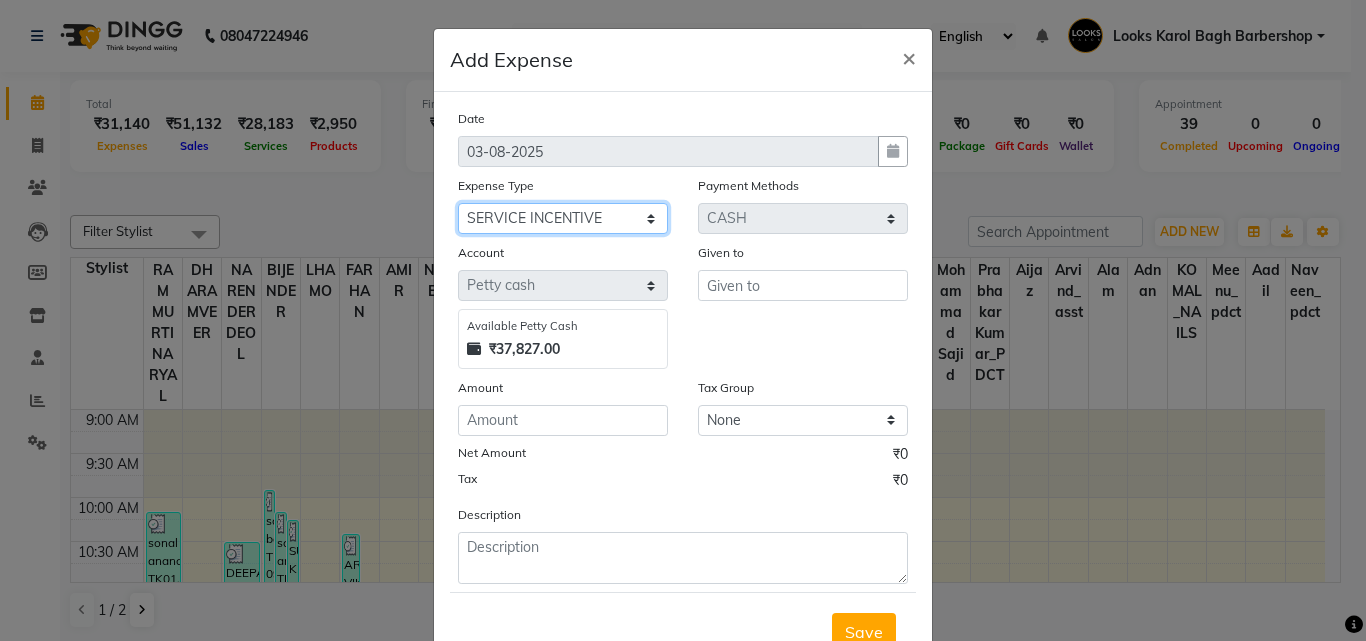click on "Select BANK DEPOSIT BLINK IT Cash Handover Client Refund Agnst Bill CLIENT WELFARE Entertainment General Expense Laundry Bill milk Pantry PREPAID Printing And Stationery Product Incentive PURCHASE Repair And Maintenance Salary Salary advance SERVICE INCENTIVE STAFF WELFARE TIP CREDIT CARD TIP UPI Travelling And Conveyance" 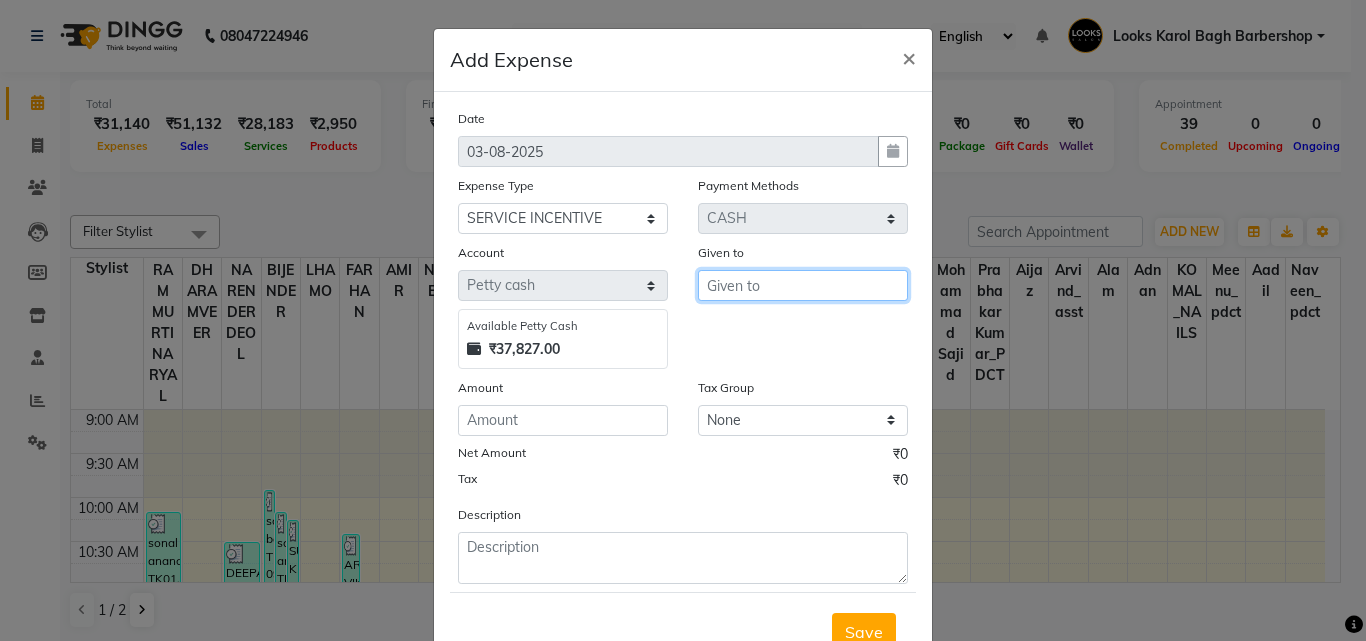 click at bounding box center (803, 285) 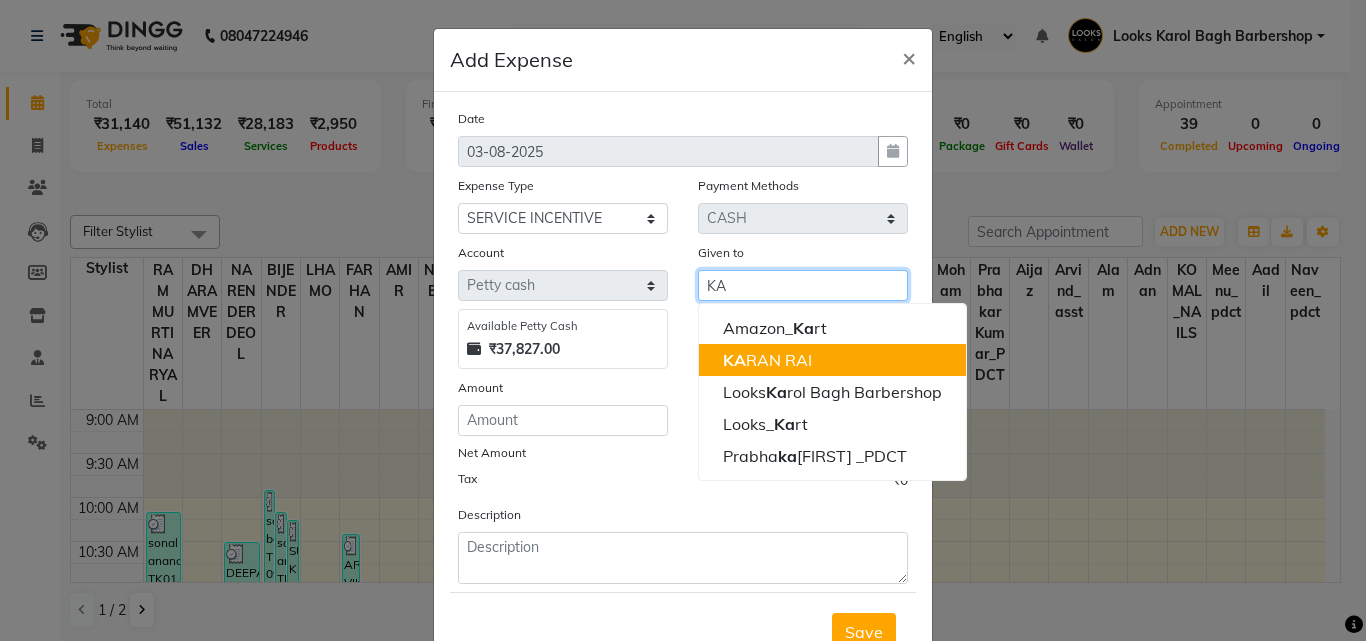 click on "KA RAN RAI" at bounding box center (832, 360) 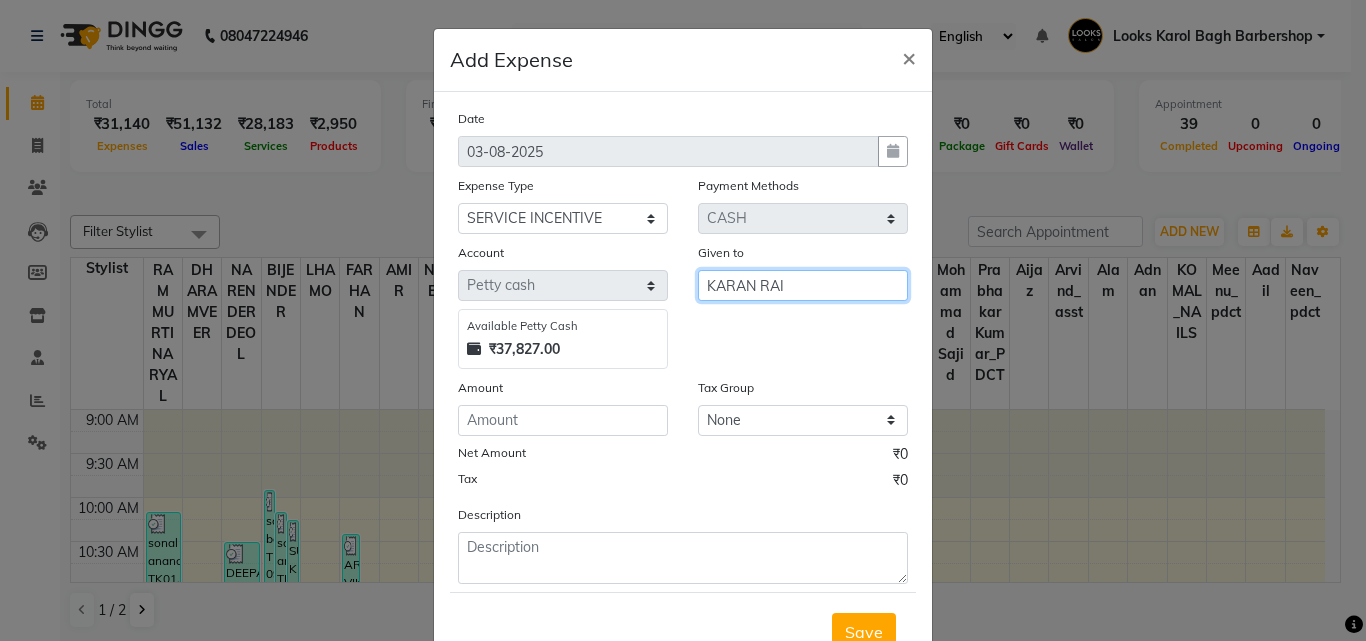 type on "KARAN RAI" 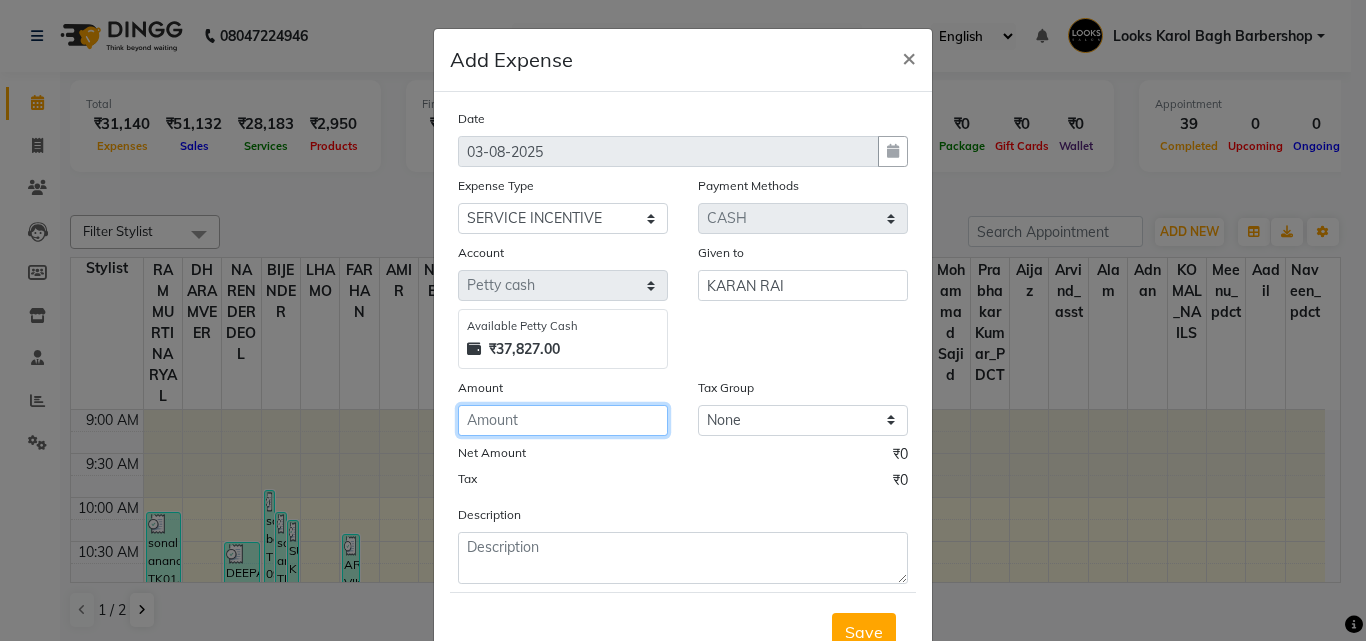 drag, startPoint x: 504, startPoint y: 413, endPoint x: 545, endPoint y: 402, distance: 42.44997 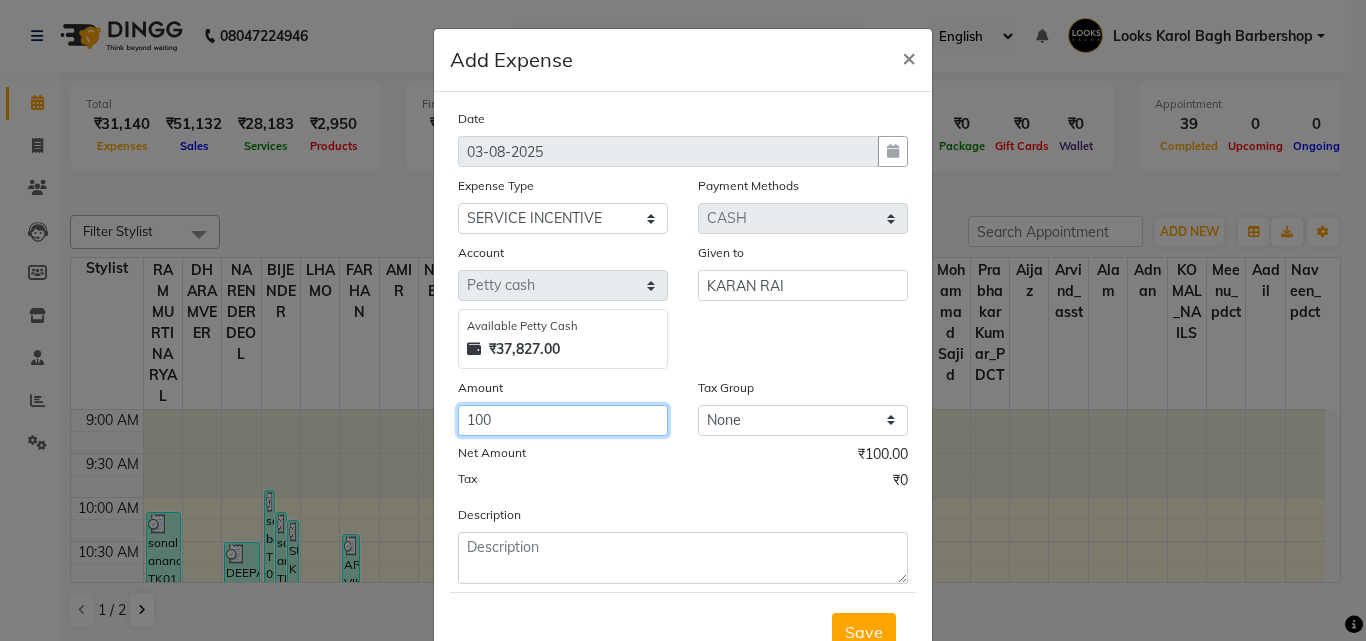 type on "100" 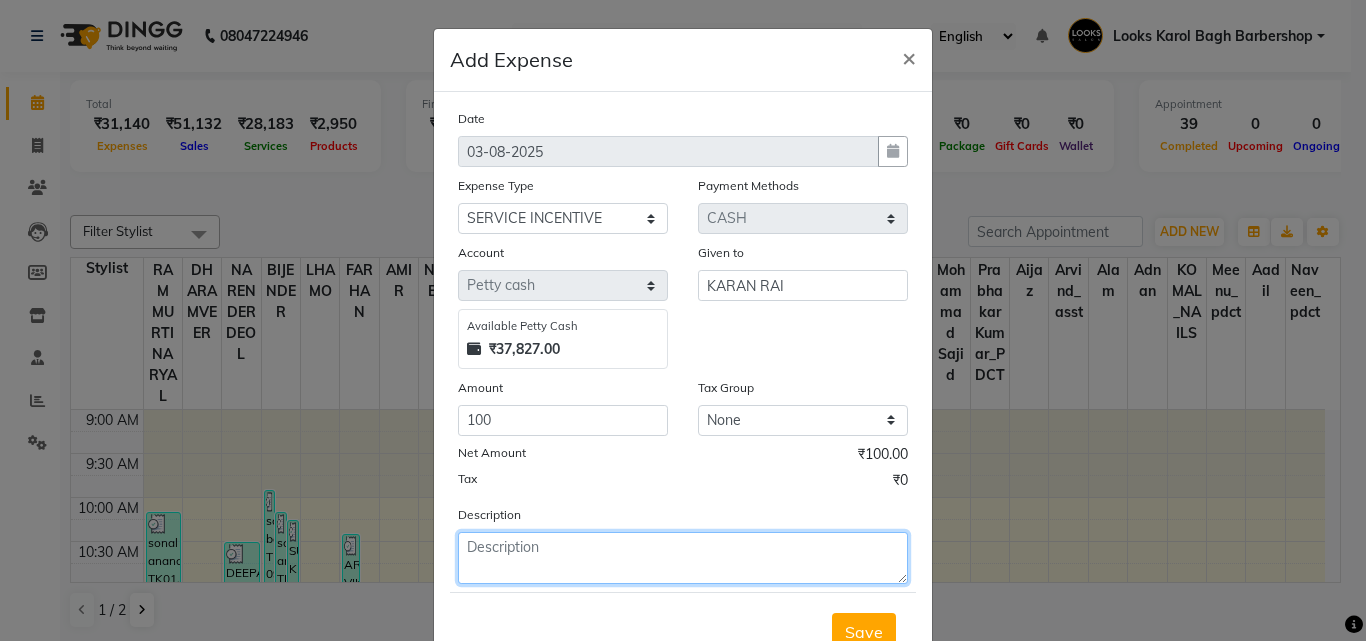 click 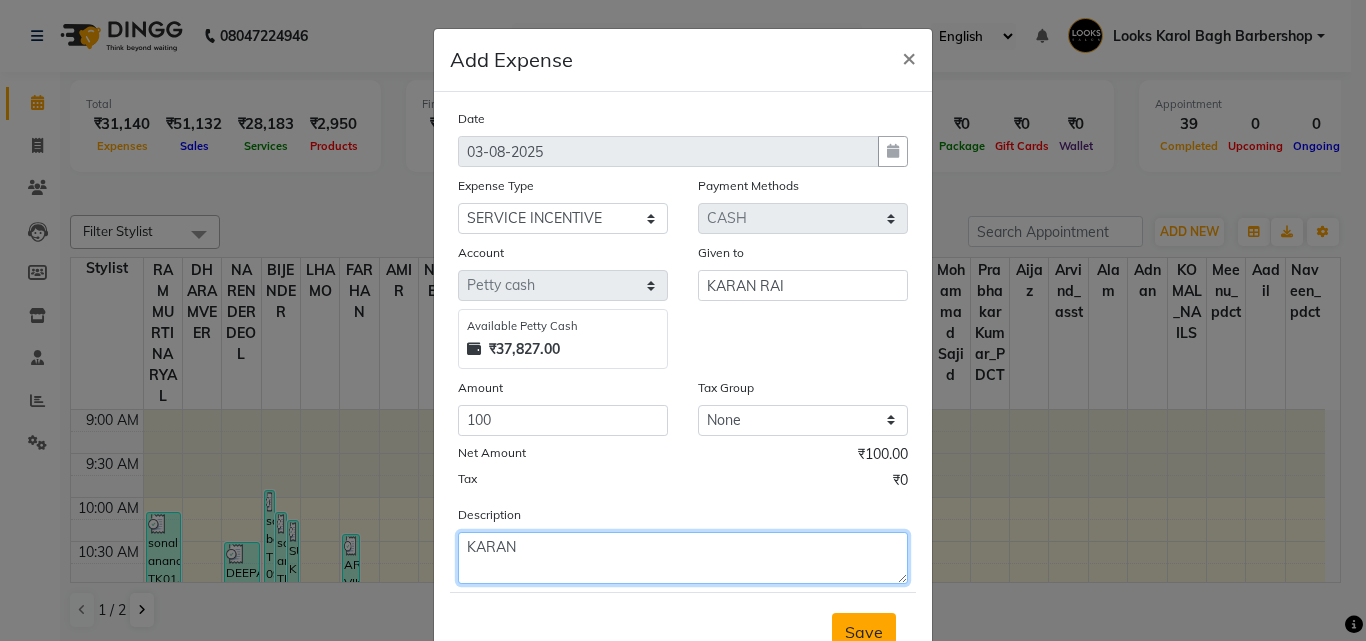 type on "KARAN" 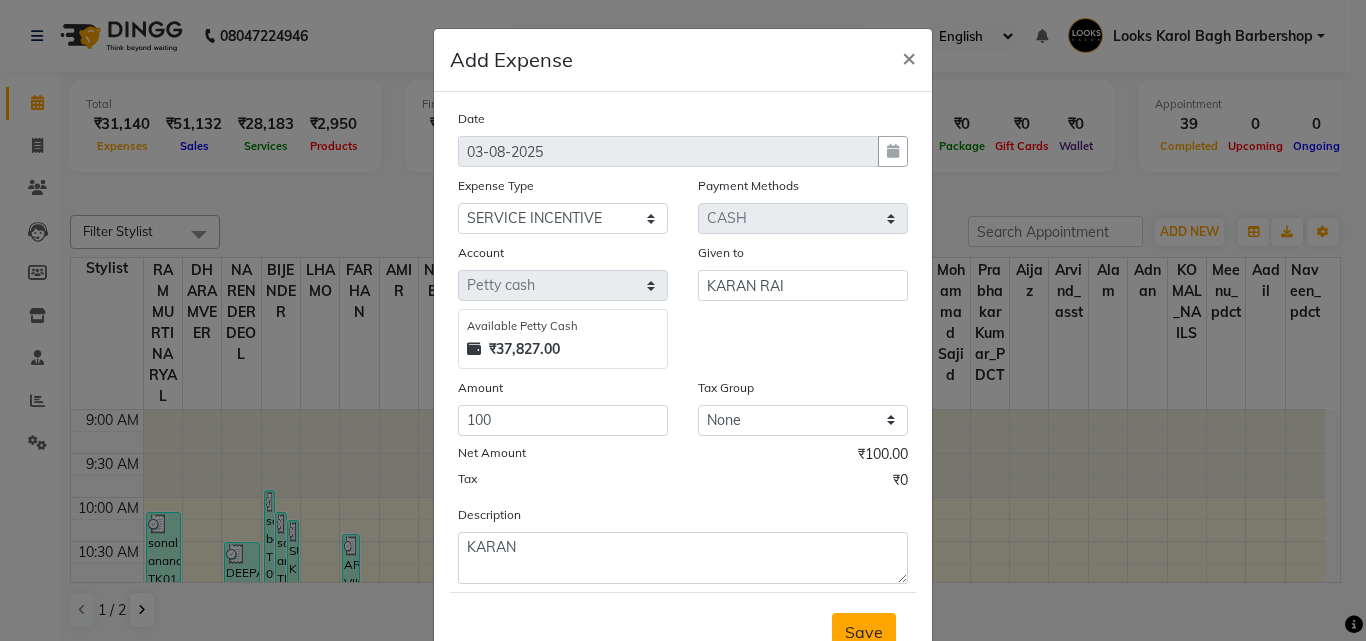 click on "Save" at bounding box center (864, 632) 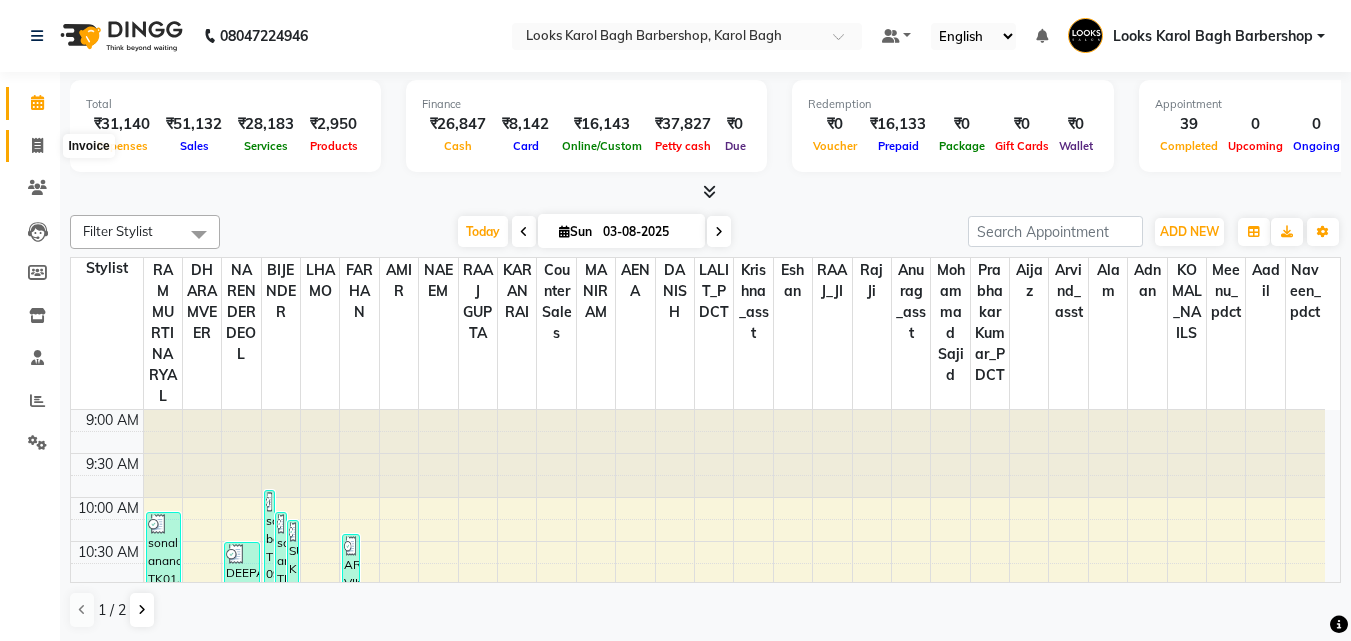 click 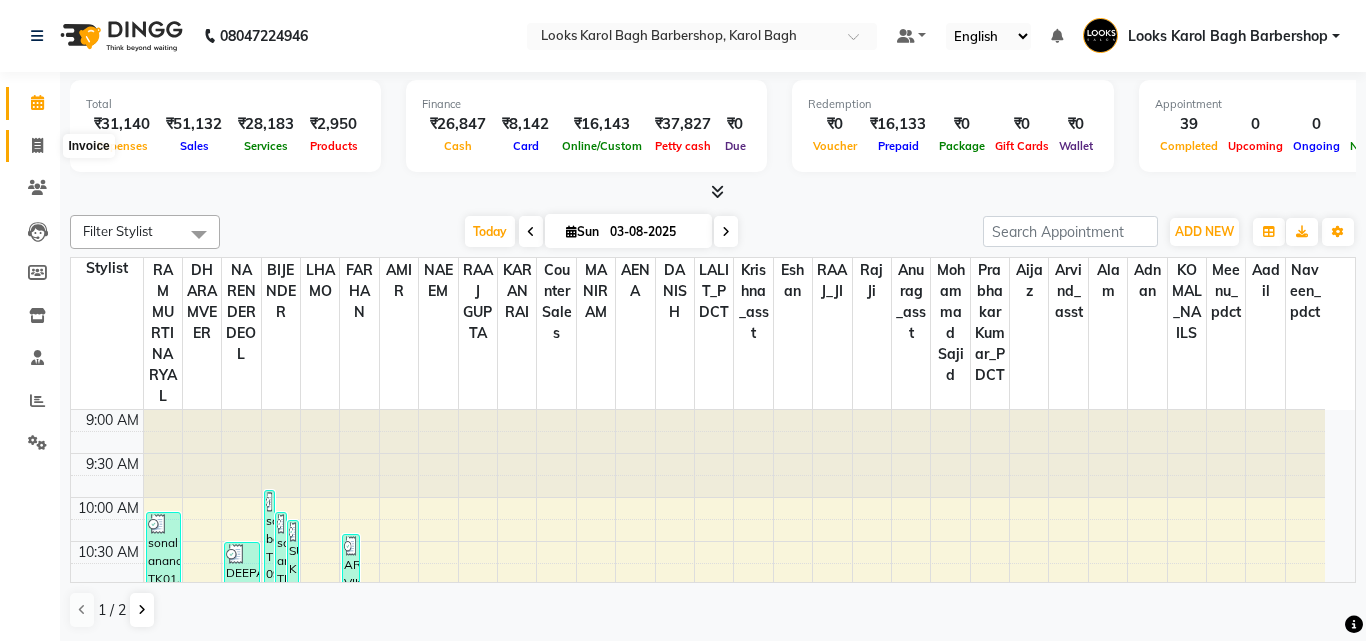 select on "service" 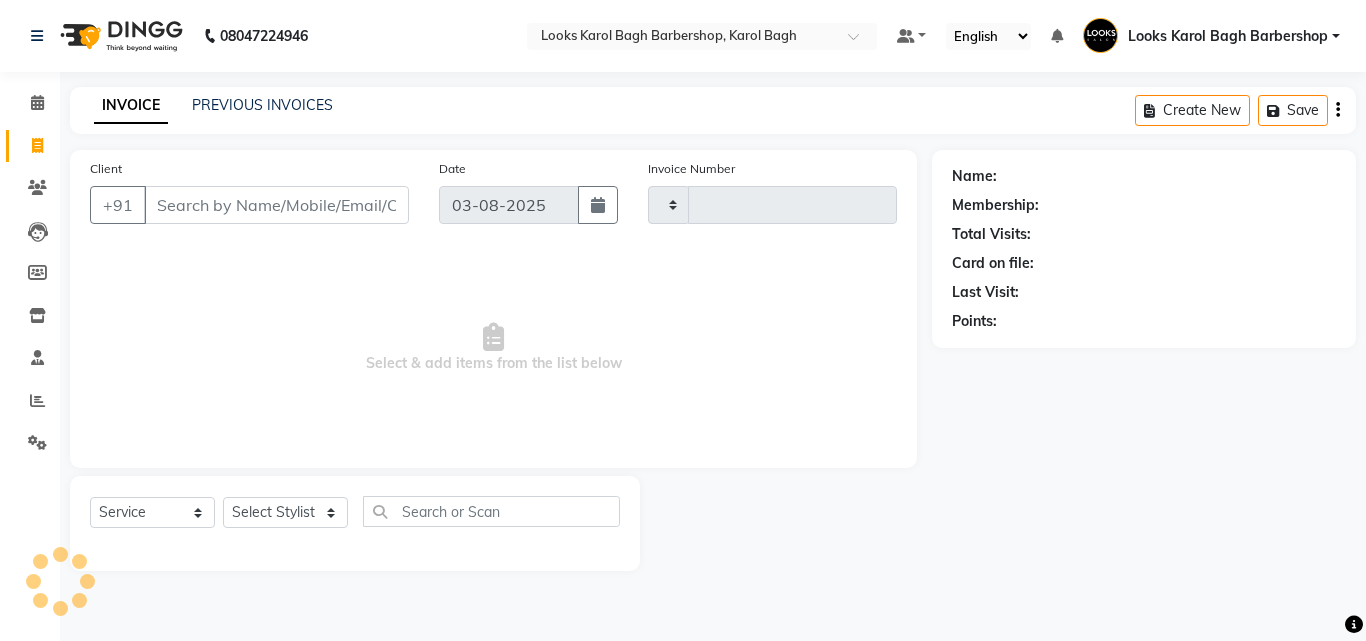 type on "3100" 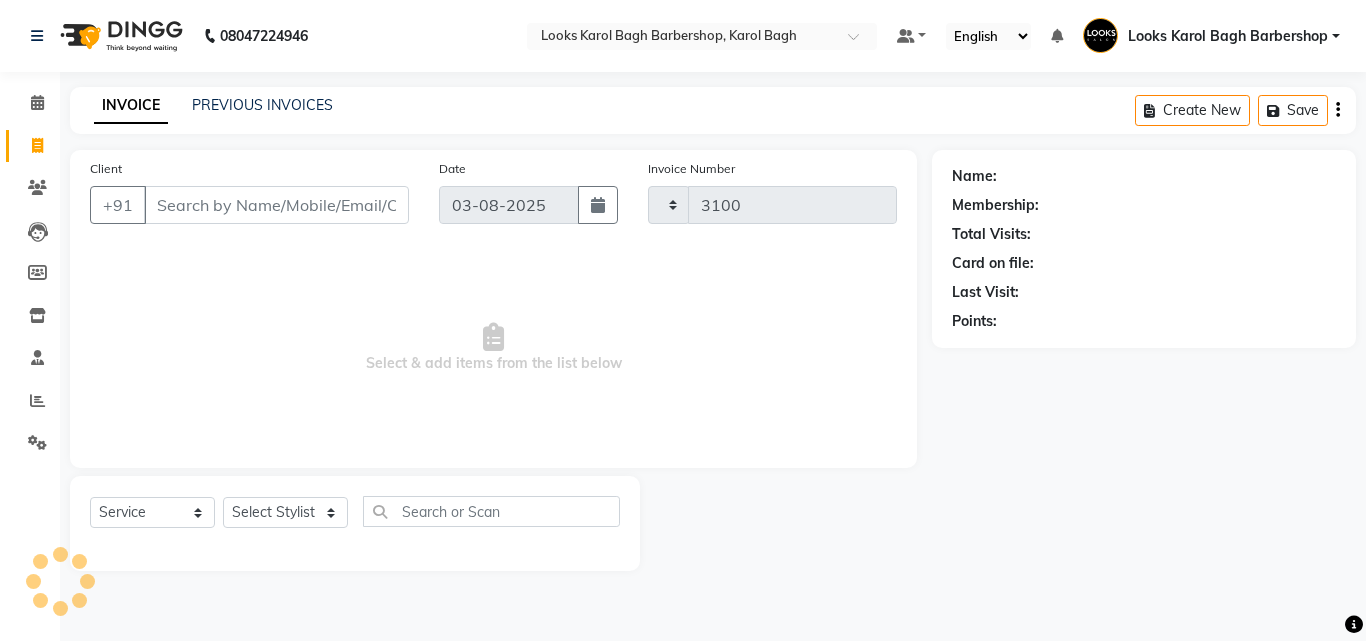 click on "Client" at bounding box center (276, 205) 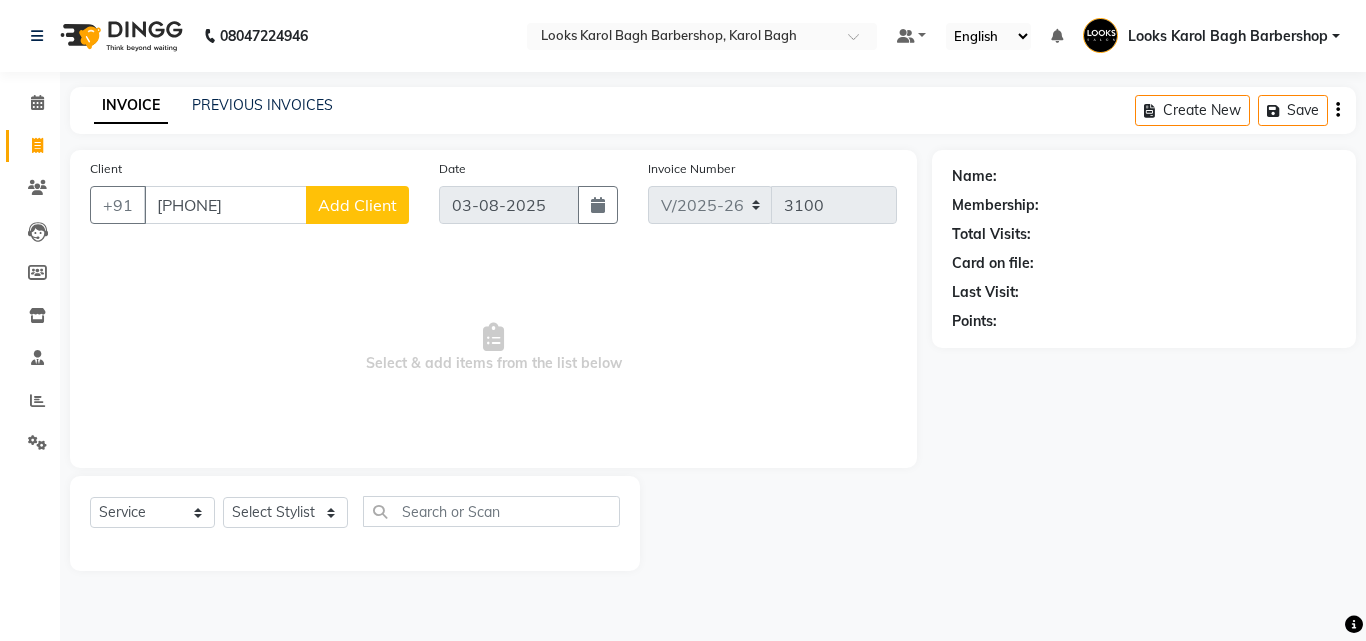 type on "[PHONE]" 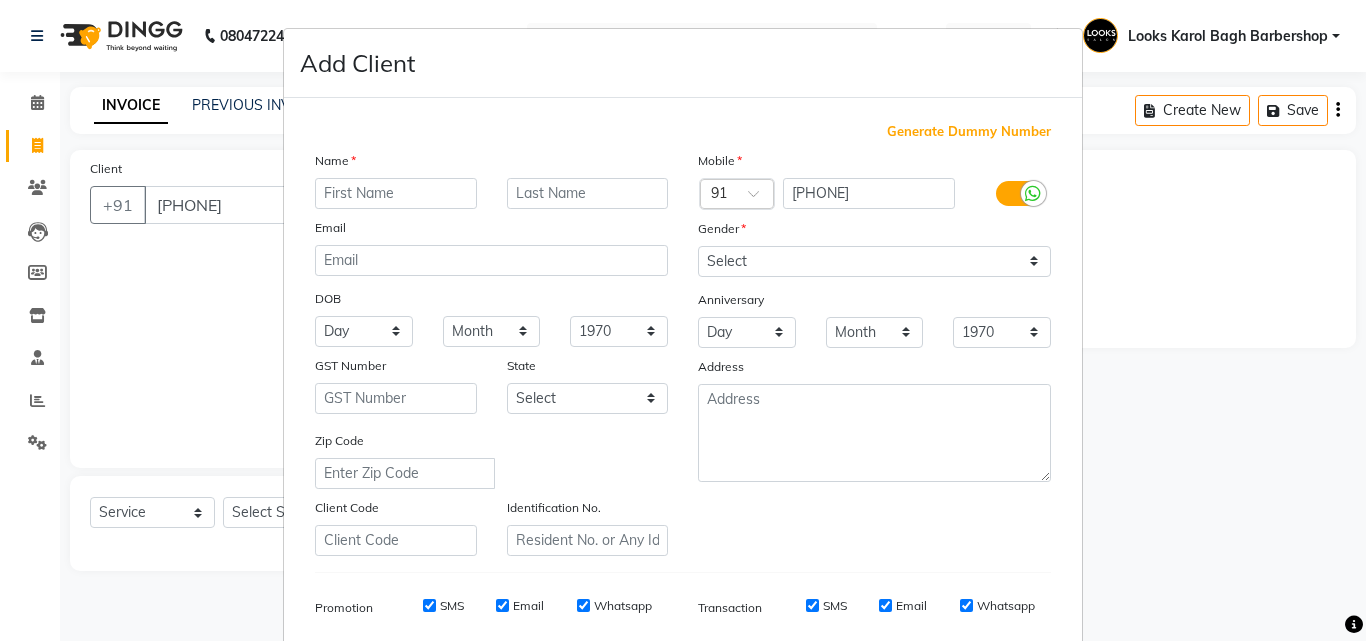 click at bounding box center (396, 193) 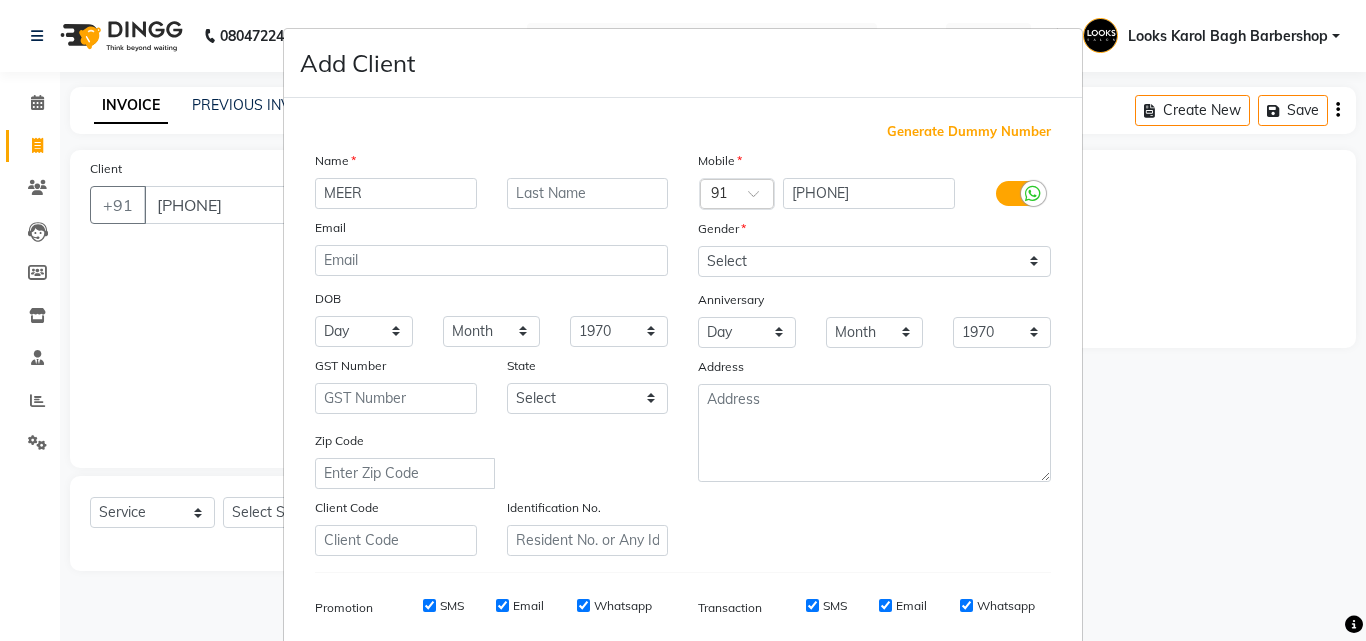 type on "MEER" 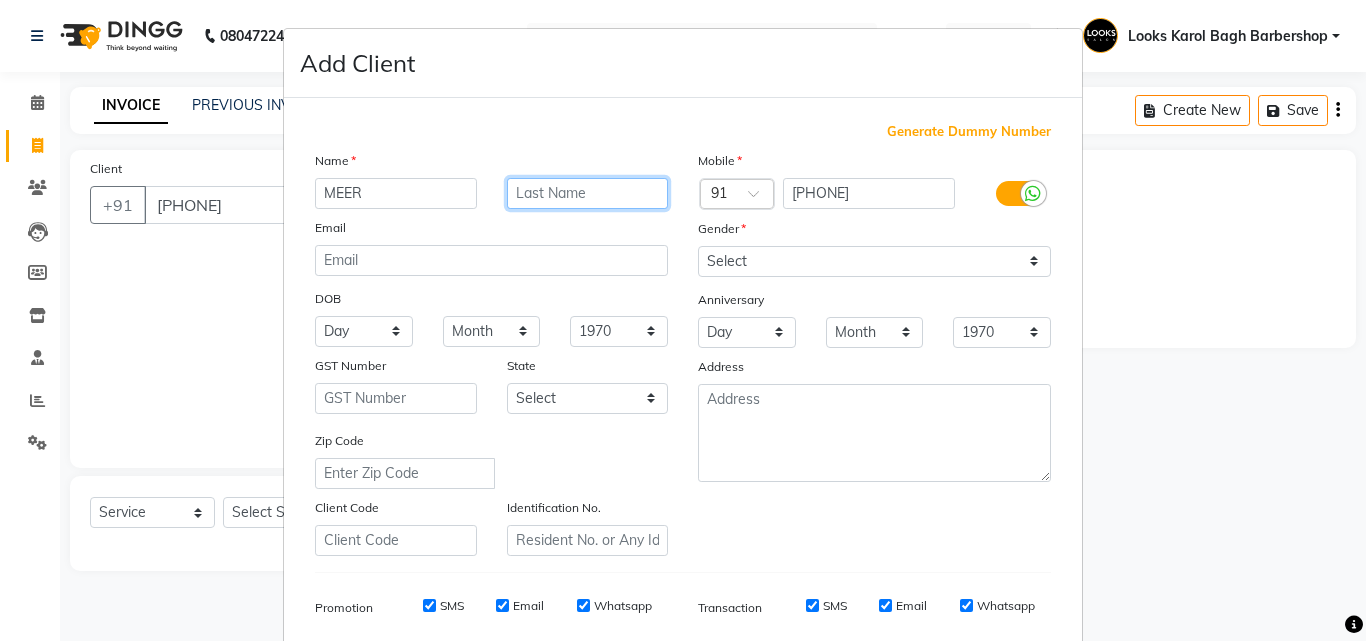 click at bounding box center [588, 193] 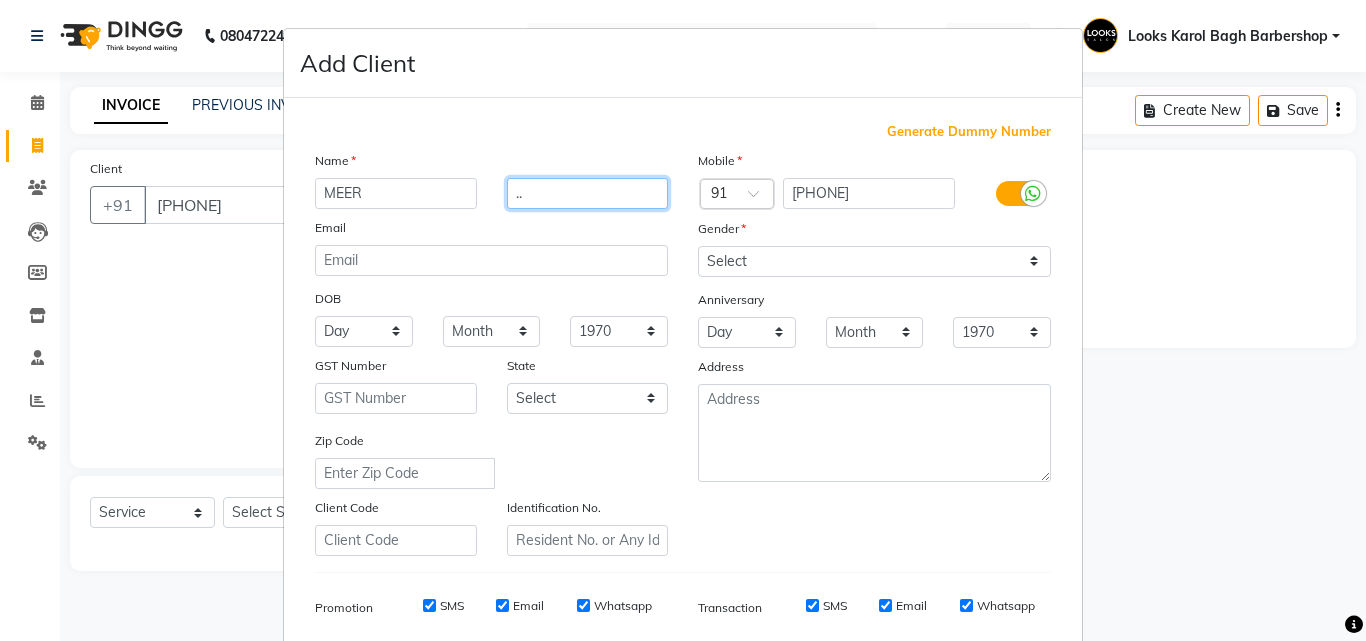 scroll, scrollTop: 282, scrollLeft: 0, axis: vertical 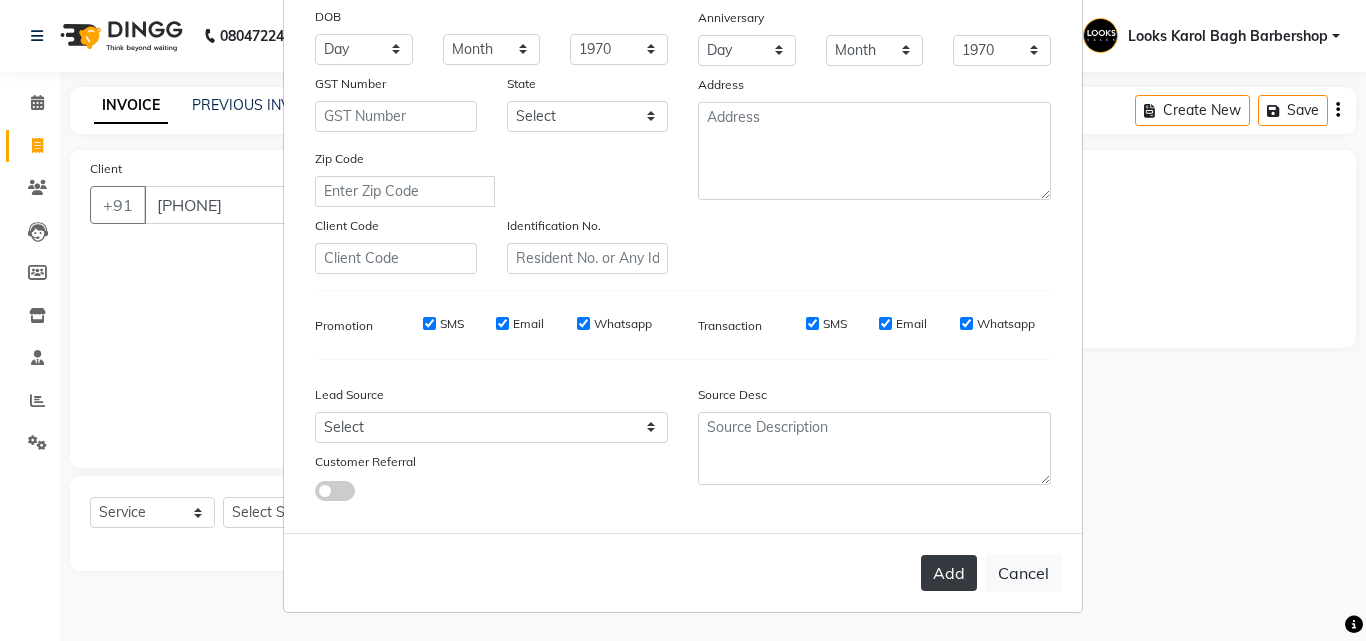 type on ".." 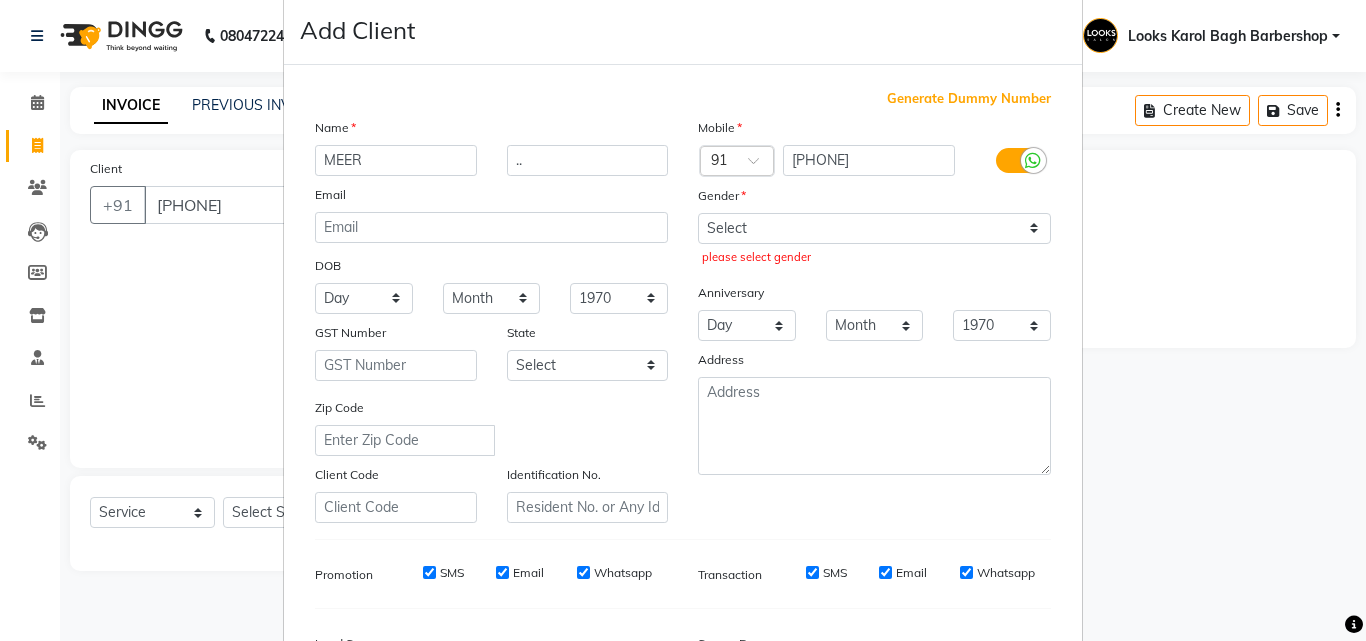 scroll, scrollTop: 0, scrollLeft: 0, axis: both 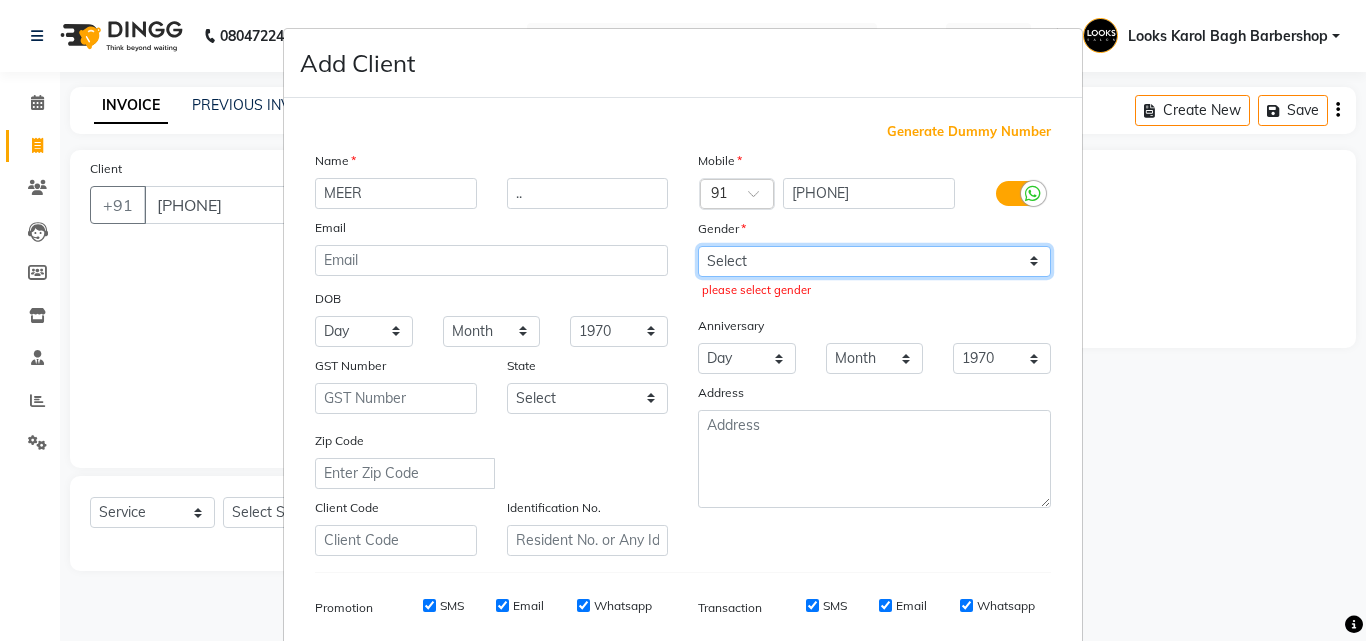 click on "Select Male Female Other Prefer Not To Say" at bounding box center (874, 261) 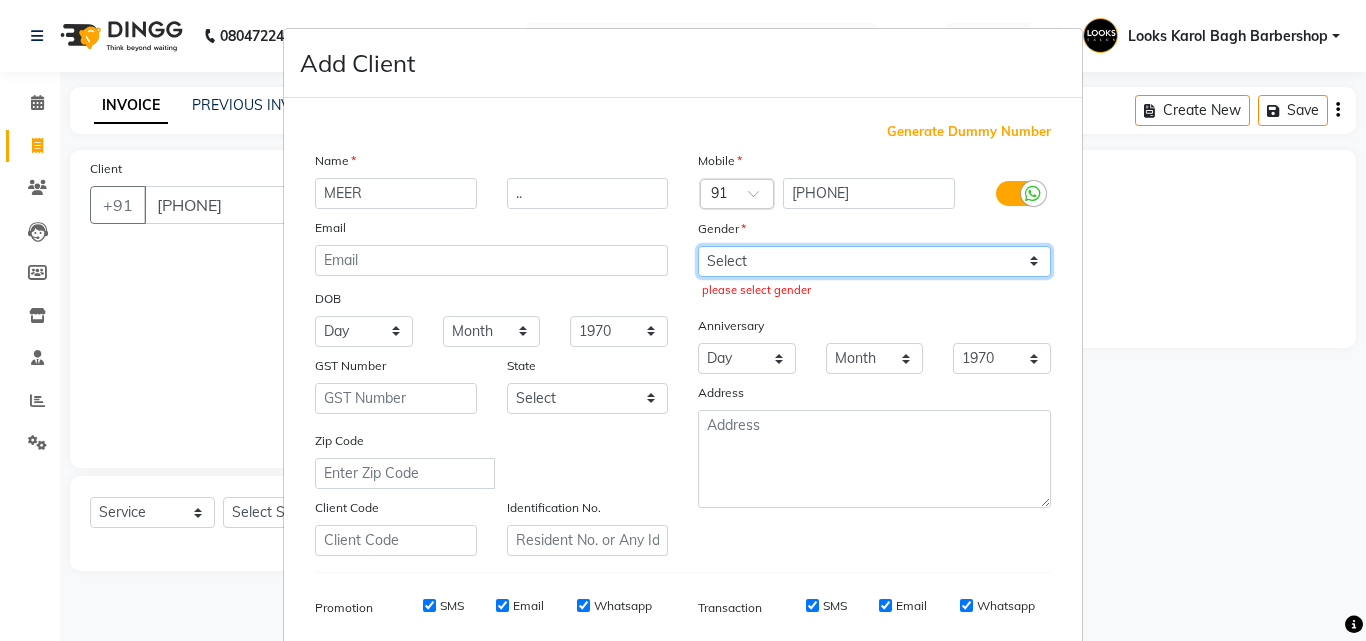 select on "male" 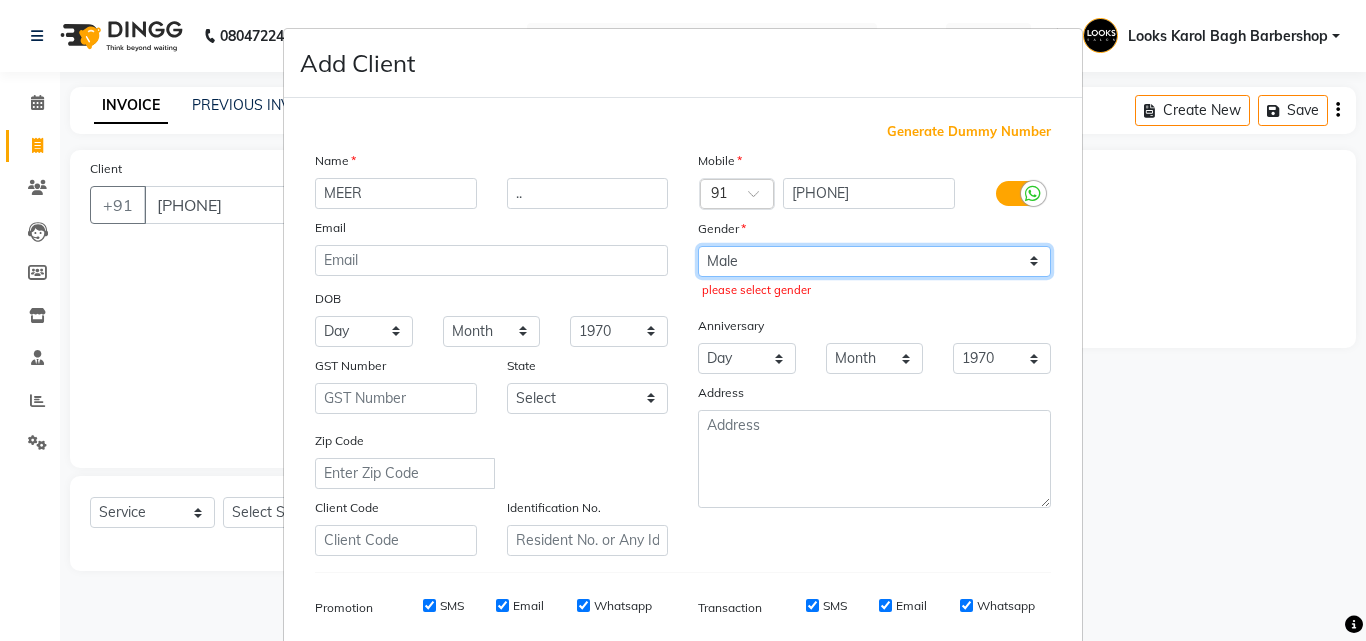 click on "Select Male Female Other Prefer Not To Say" at bounding box center [874, 261] 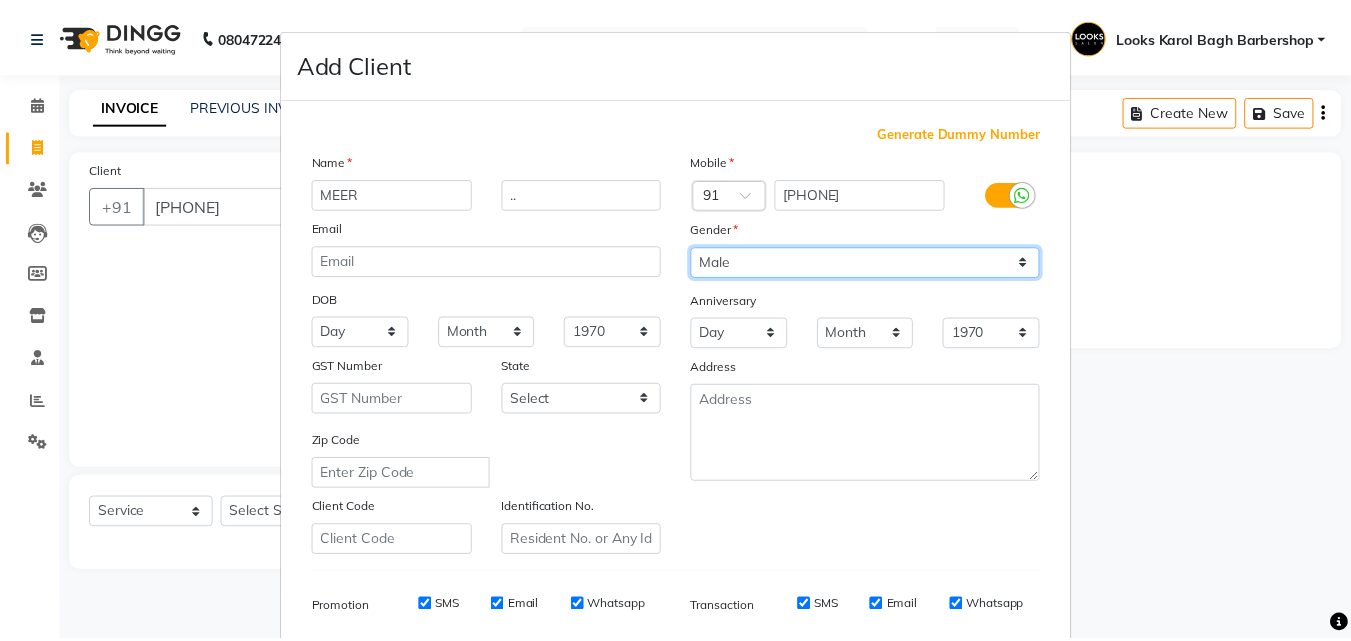 scroll, scrollTop: 282, scrollLeft: 0, axis: vertical 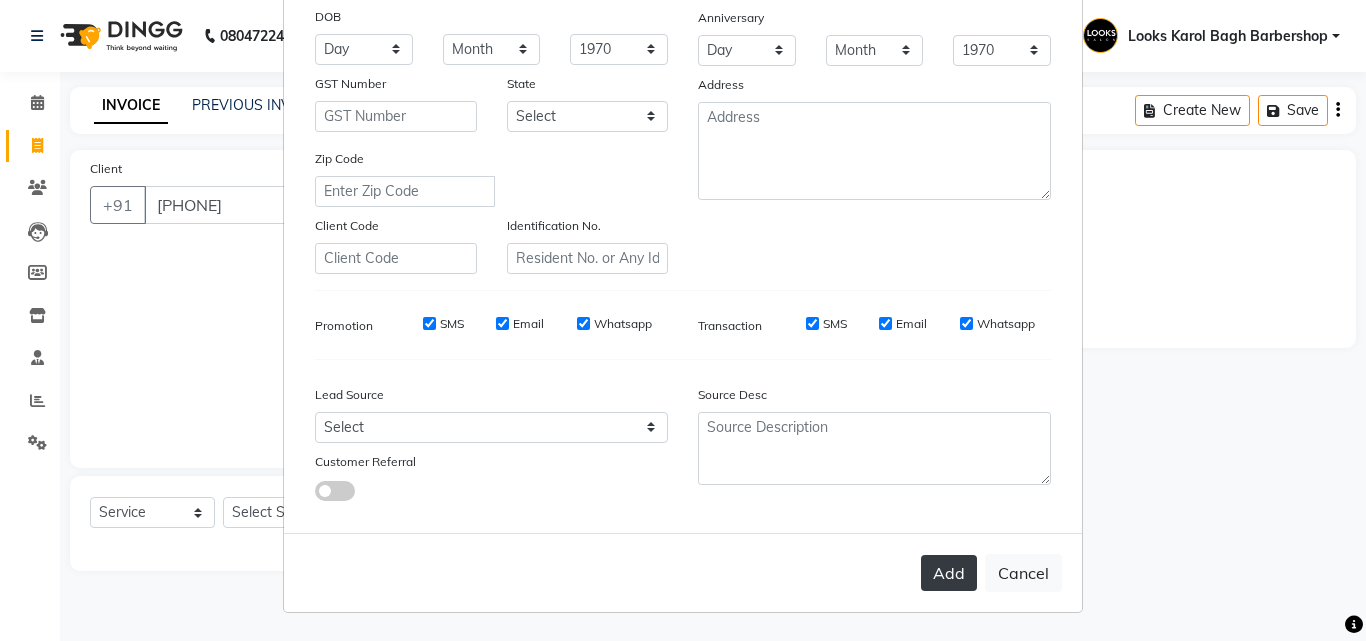 click on "Add" at bounding box center (949, 573) 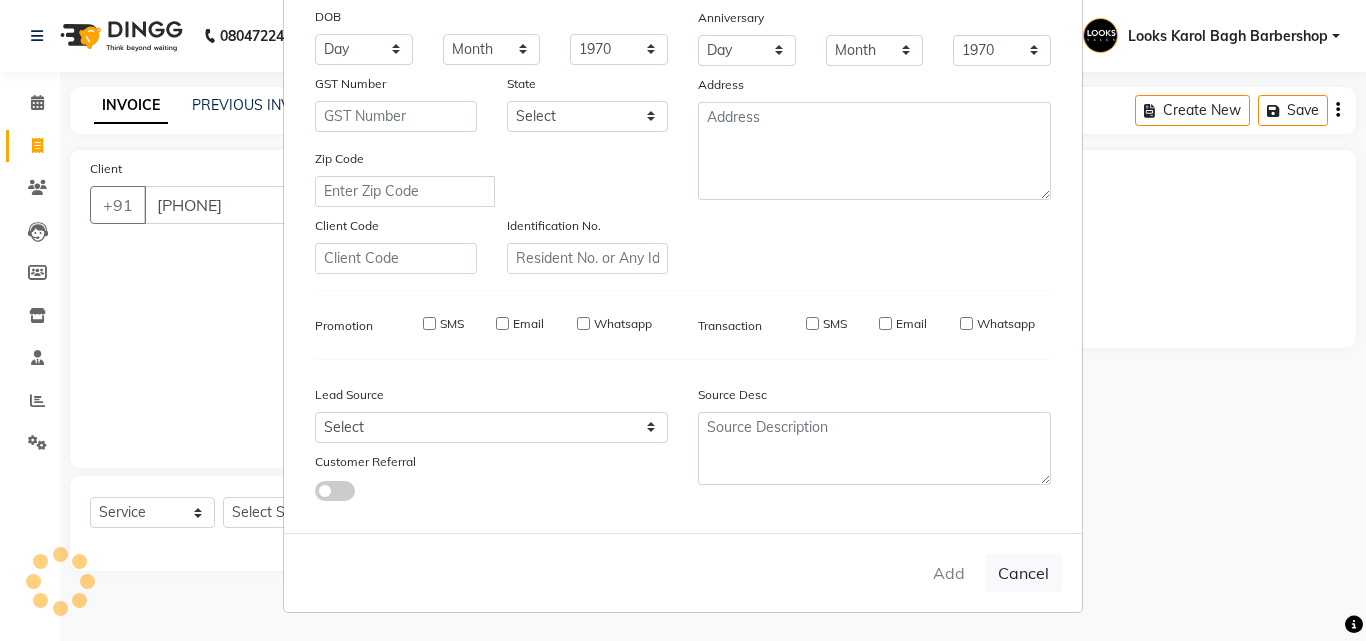 type 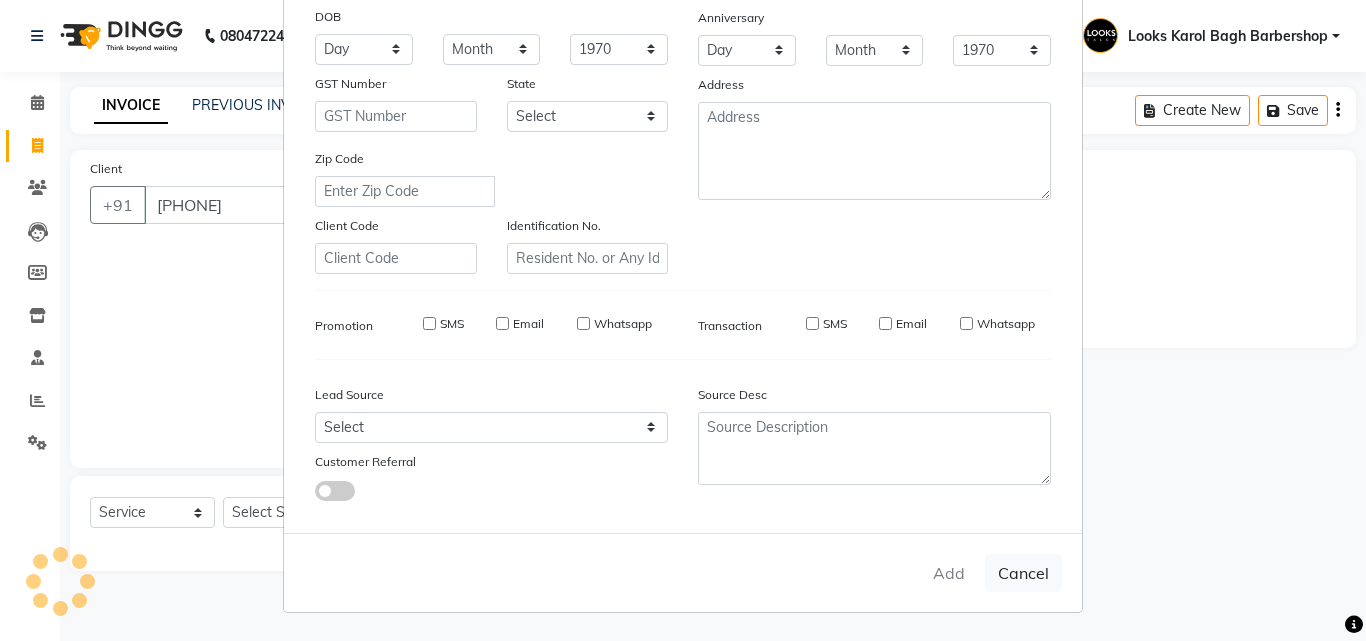 type 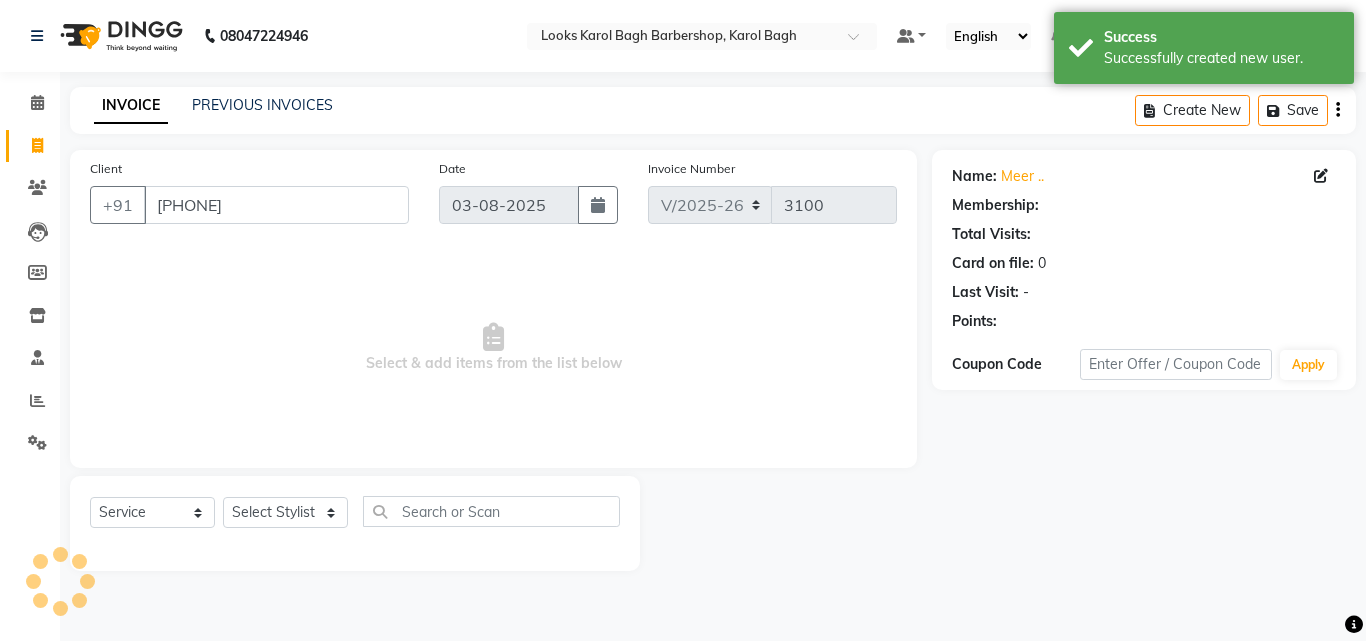 select on "1: Object" 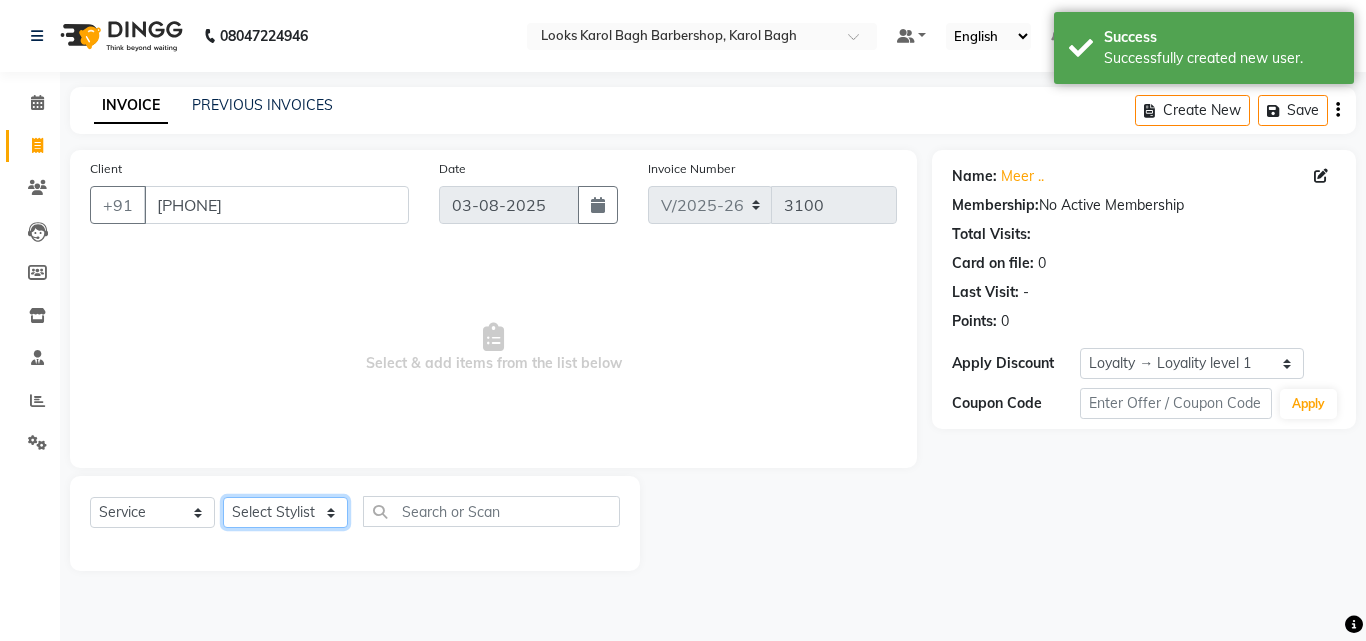click on "Select Stylist Aadil Adnan AENA Aijaz Alam Amazon_Kart AMIR  Anurag _asst Arvind_asst BIJENDER  Counter Sales DANISH DHARAMVEER Eshan FARHAN KARAN RAI  KOMAL_NAILS Krishna_asst LALIT_PDCT LHAMO Looks_Female_Section Looks_H.O_Store Looks Karol Bagh Barbershop Looks_Kart MANIRAM Meenu_pdct Mohammad Sajid NAEEM  NARENDER DEOL  Naveen_pdct Prabhakar Kumar_PDCT RAAJ GUPTA RAAJ_JI raj ji RAM MURTI NARYAL ROHIT  Rohit Seth Rohit Thakur SACHIN sahil Shabina Shakir SIMRAN Sonia Sunny VIKRAM VIKRANT SINGH  Vishal_Asst YOGESH ASSISTANT" 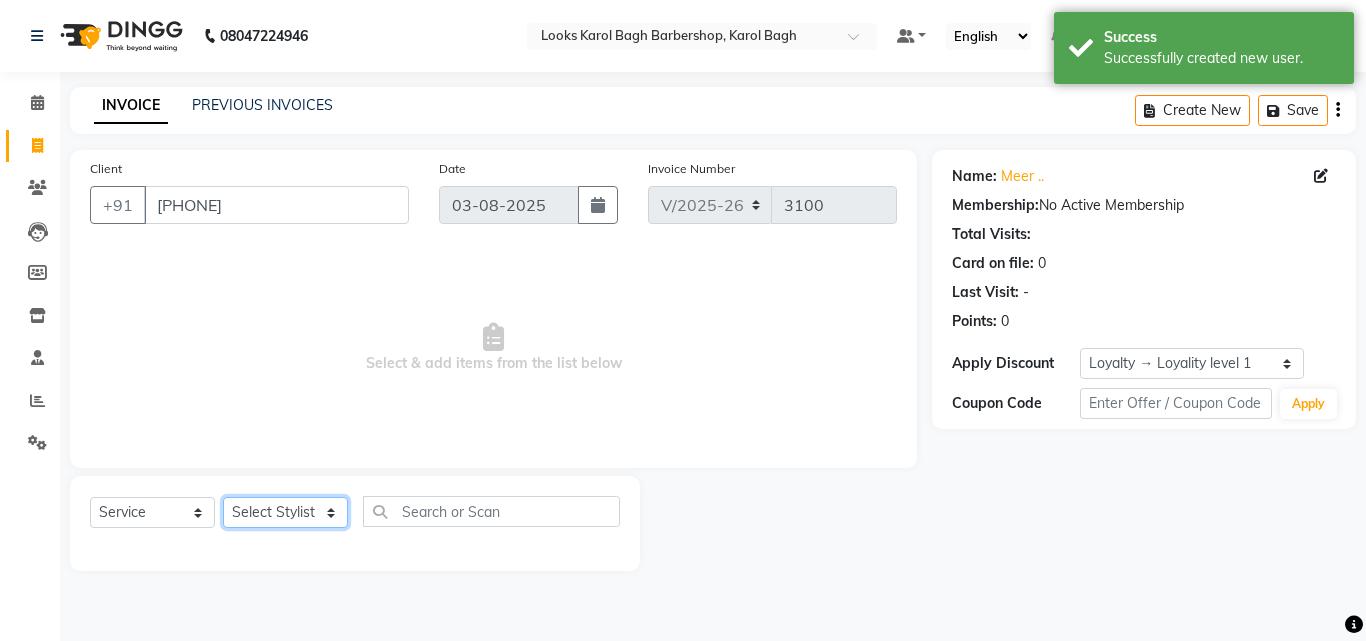 select on "23416" 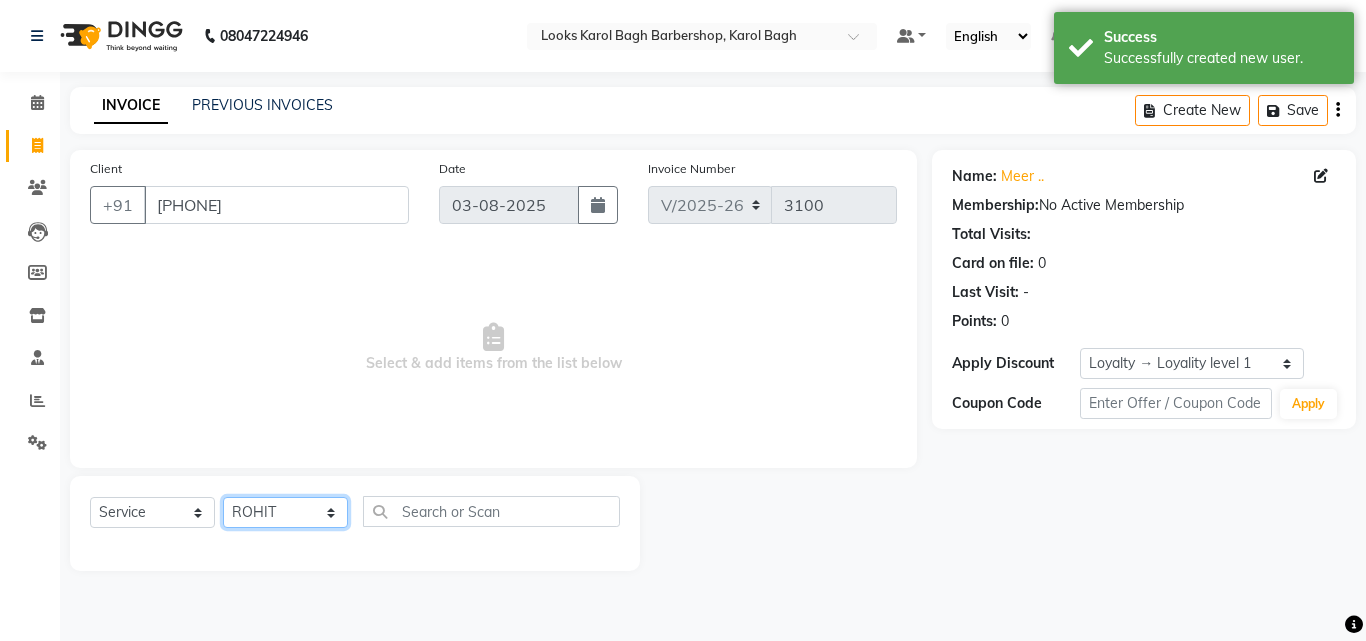click on "Select Stylist Aadil Adnan AENA Aijaz Alam Amazon_Kart AMIR  Anurag _asst Arvind_asst BIJENDER  Counter Sales DANISH DHARAMVEER Eshan FARHAN KARAN RAI  KOMAL_NAILS Krishna_asst LALIT_PDCT LHAMO Looks_Female_Section Looks_H.O_Store Looks Karol Bagh Barbershop Looks_Kart MANIRAM Meenu_pdct Mohammad Sajid NAEEM  NARENDER DEOL  Naveen_pdct Prabhakar Kumar_PDCT RAAJ GUPTA RAAJ_JI raj ji RAM MURTI NARYAL ROHIT  Rohit Seth Rohit Thakur SACHIN sahil Shabina Shakir SIMRAN Sonia Sunny VIKRAM VIKRANT SINGH  Vishal_Asst YOGESH ASSISTANT" 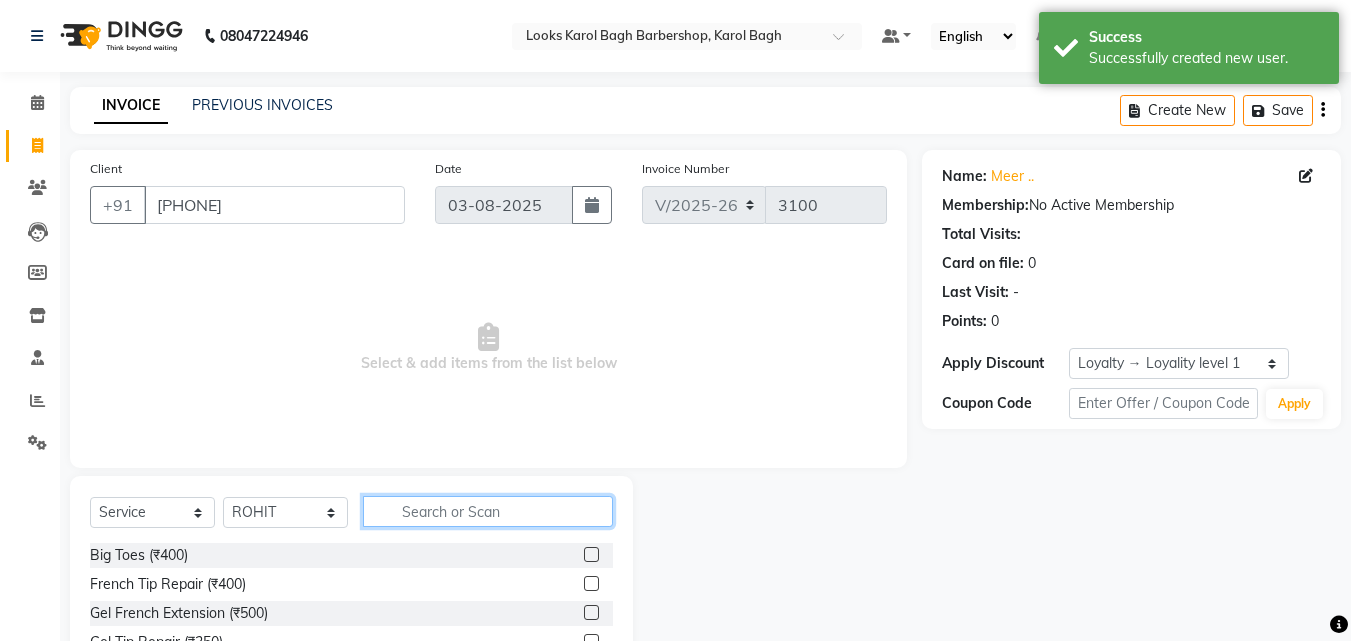 drag, startPoint x: 438, startPoint y: 508, endPoint x: 426, endPoint y: 499, distance: 15 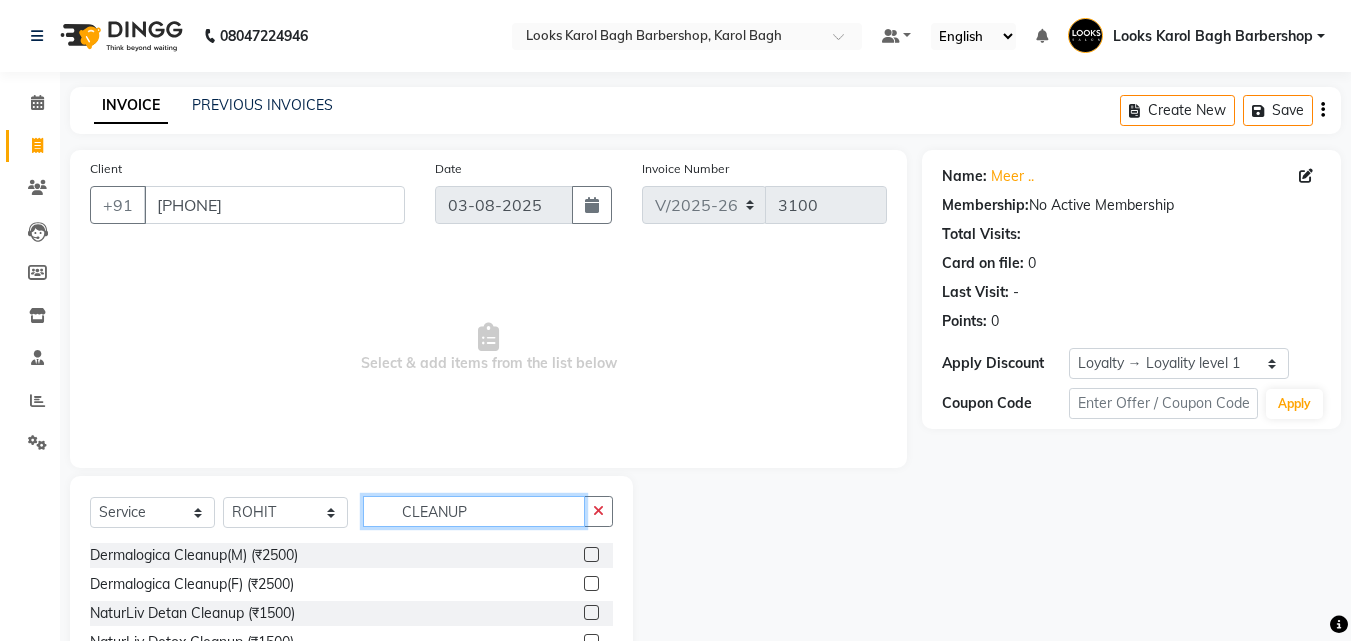 scroll, scrollTop: 160, scrollLeft: 0, axis: vertical 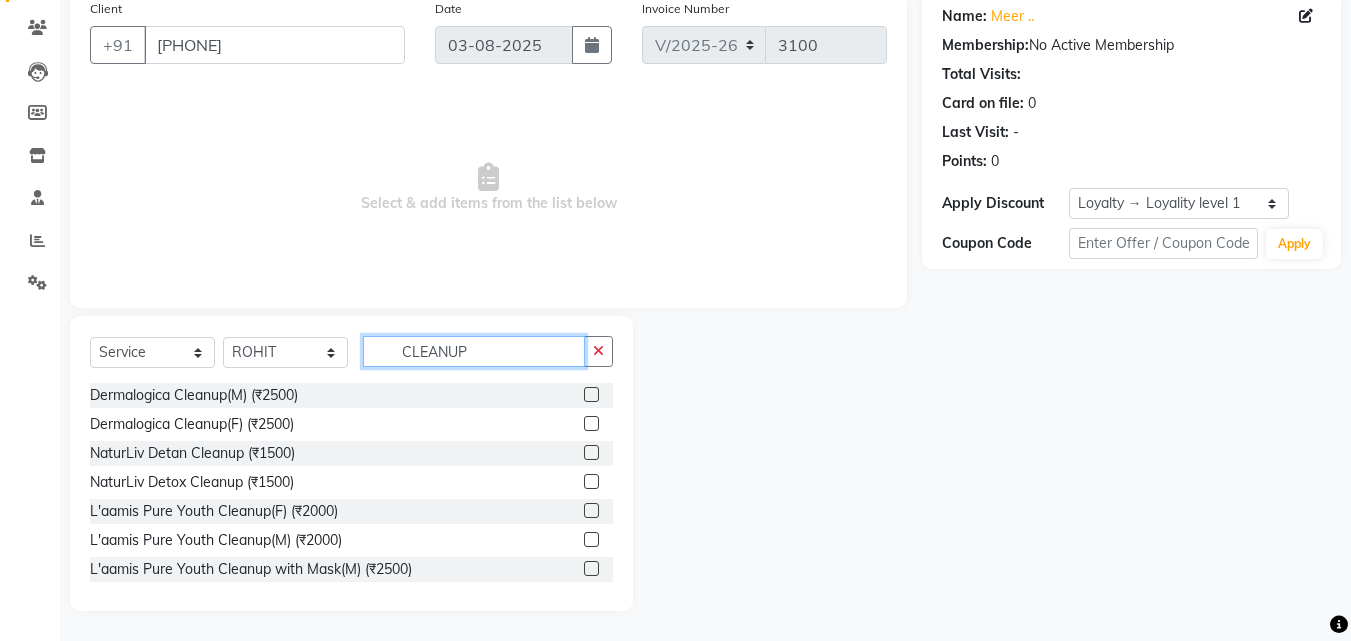 type on "CLEANUP" 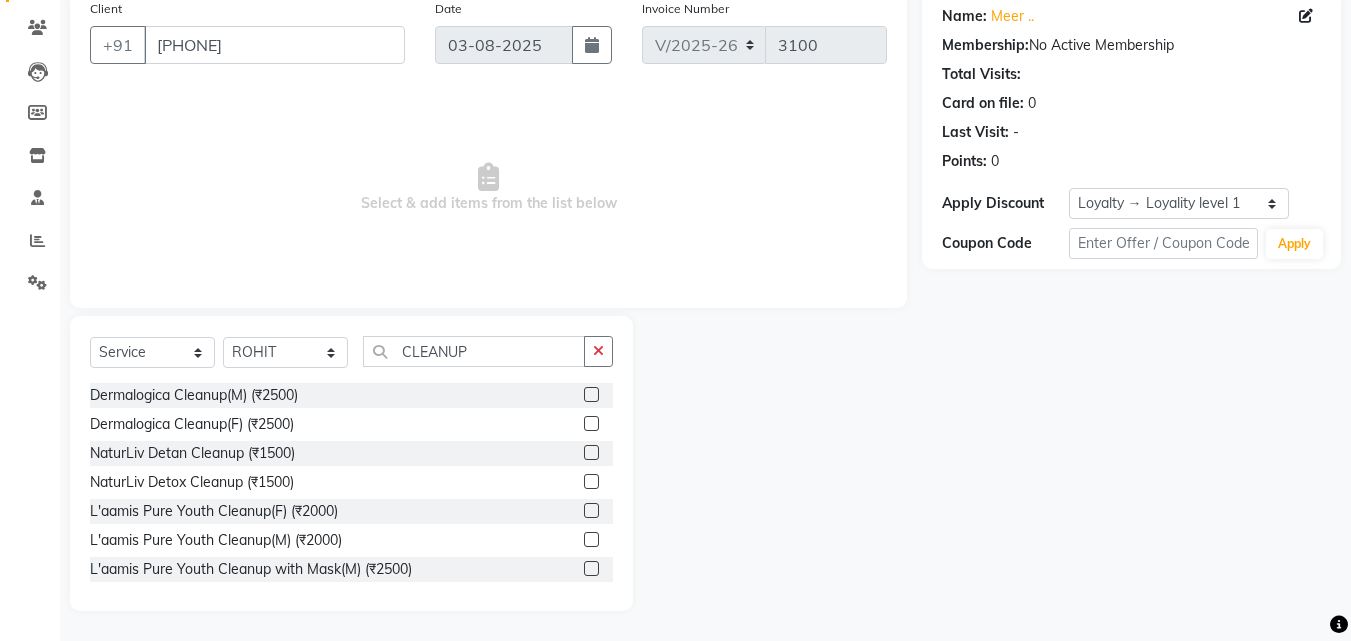 click 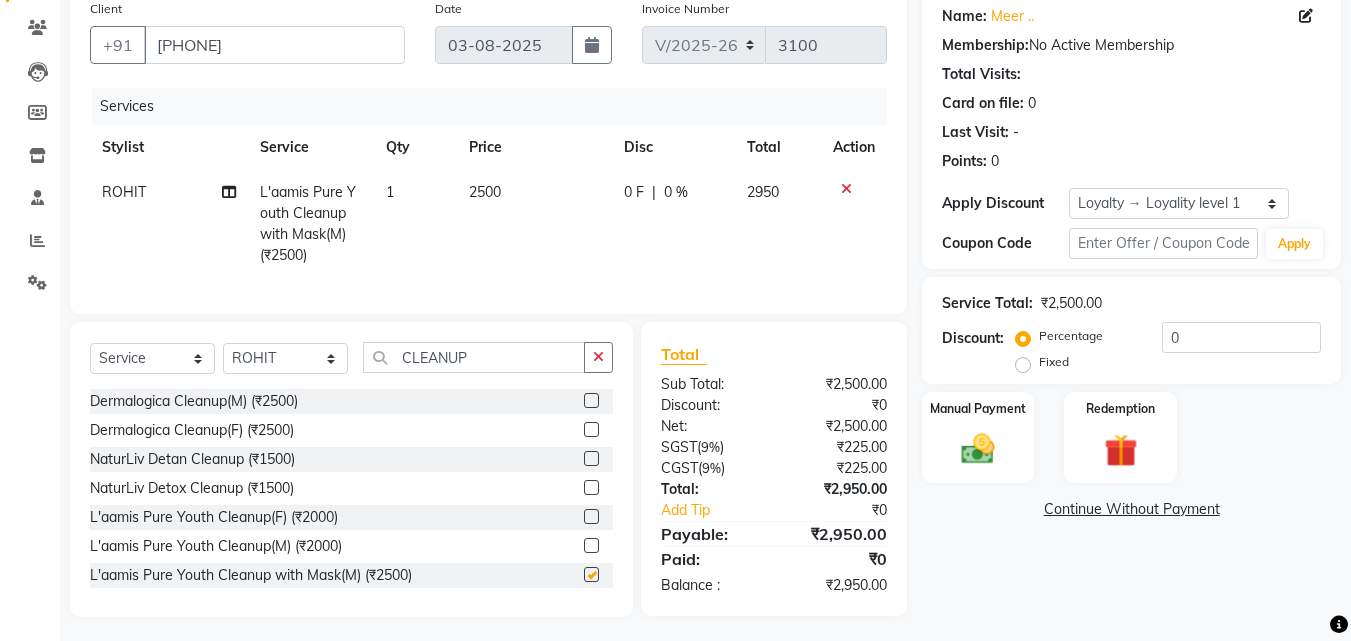 checkbox on "false" 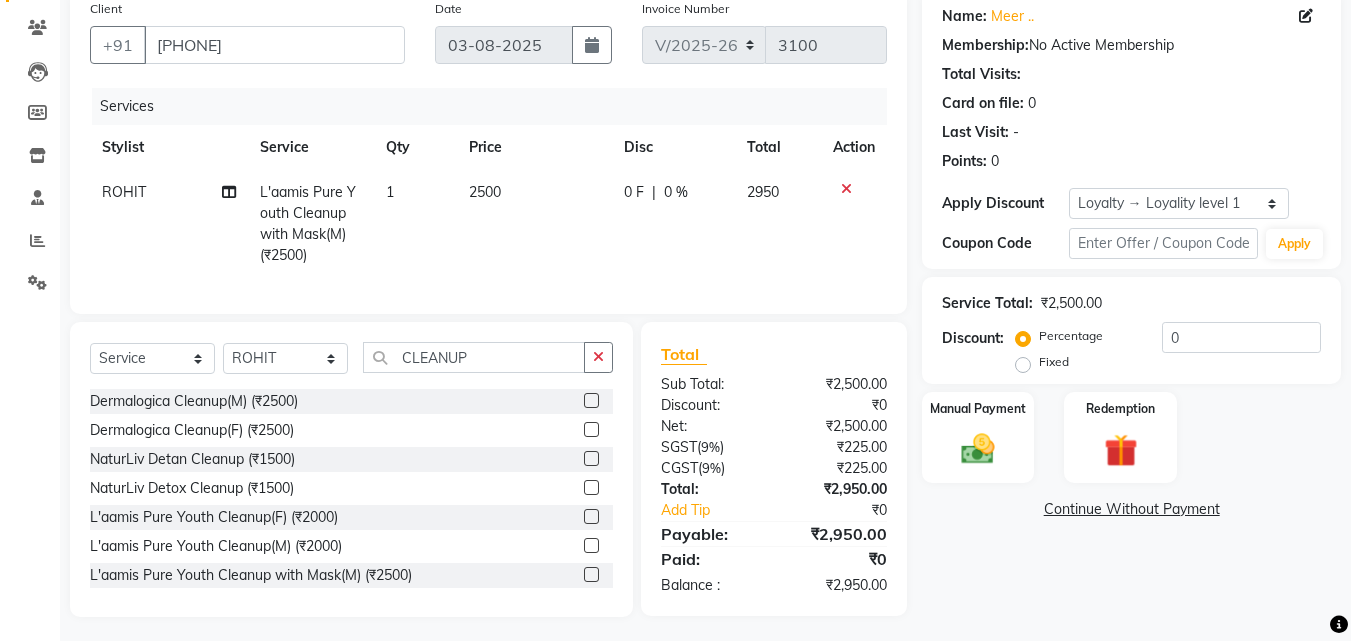 click 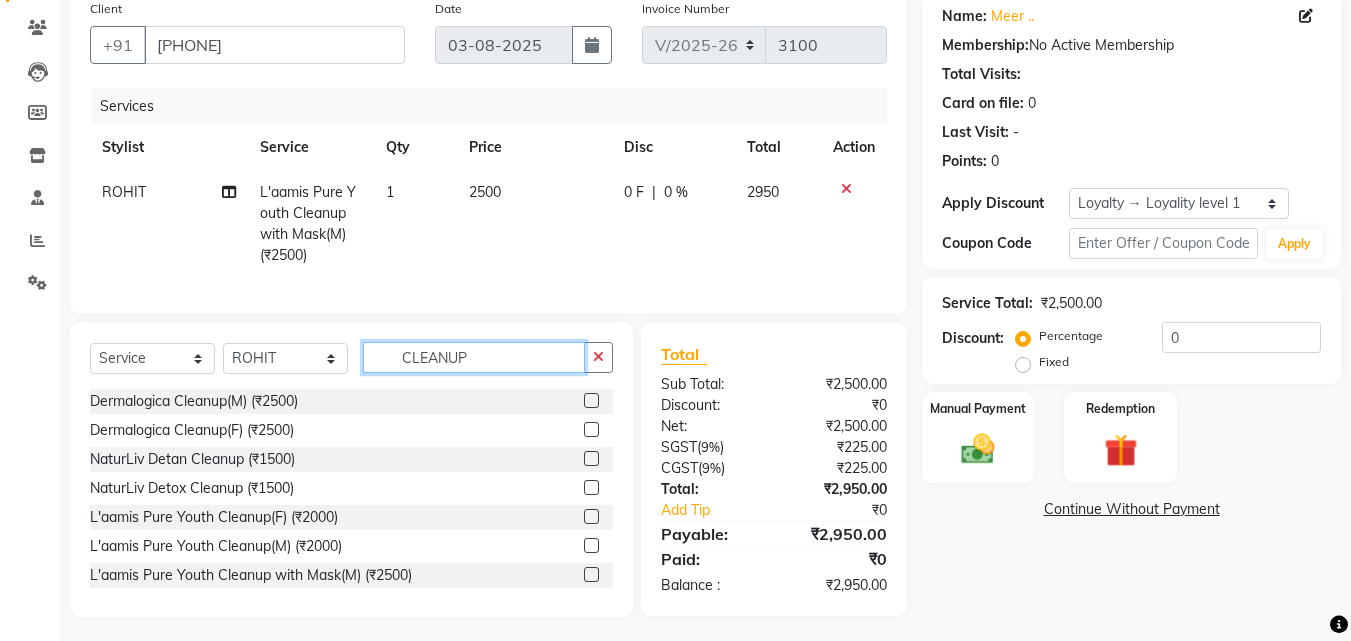 type 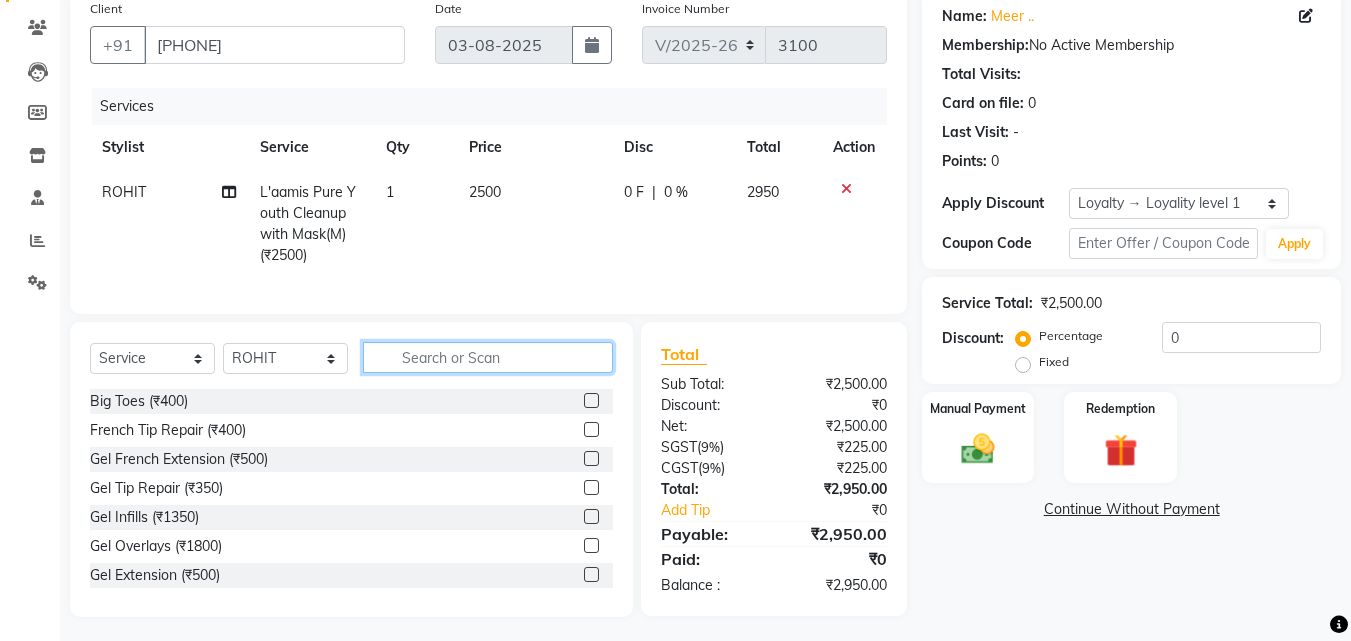 click 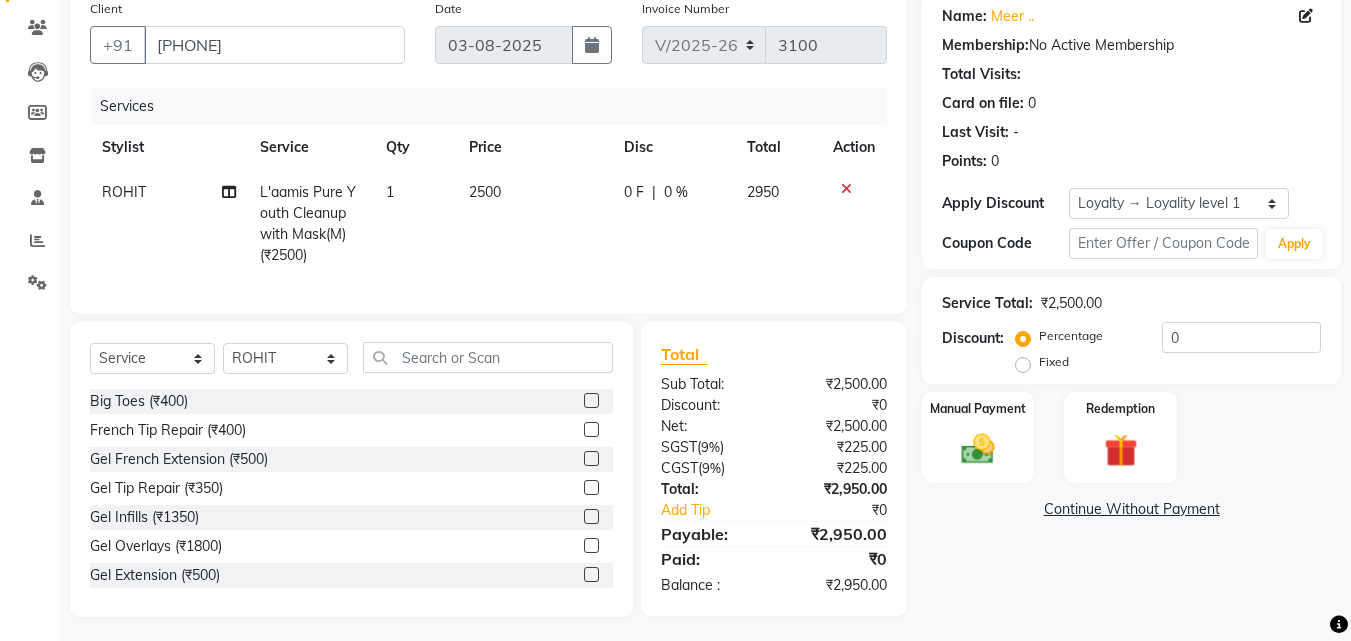 click on "ROHIT" 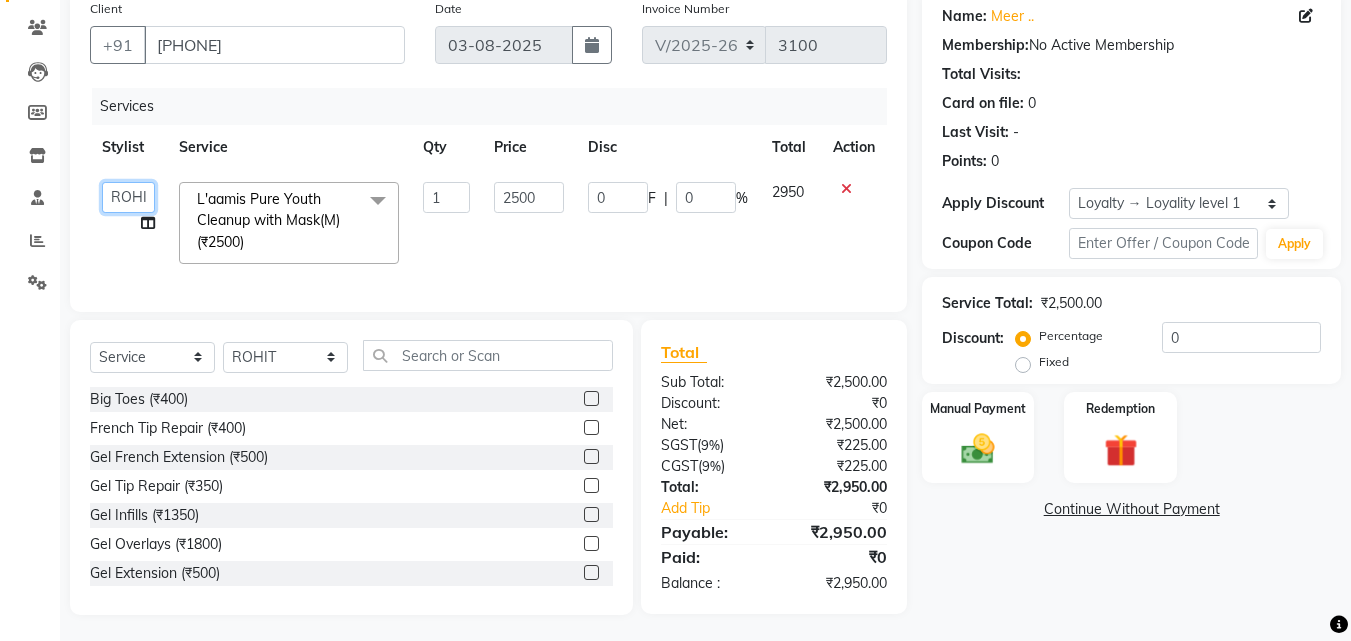 click on "Aadil   Adnan   AENA   Aijaz   Alam   Amazon_Kart   AMIR    Anurag _asst   Arvind_asst   BIJENDER    Counter Sales   DANISH   DHARAMVEER   Eshan   FARHAN   KARAN RAI    KOMAL_NAILS   Krishna_asst   LALIT_PDCT   LHAMO   Looks_Female_Section   Looks_H.O_Store   Looks Karol Bagh Barbershop   Looks_Kart   MANIRAM   Meenu_pdct   Mohammad Sajid   NAEEM    NARENDER DEOL    Naveen_pdct   Prabhakar Kumar_PDCT   RAAJ GUPTA   RAAJ_JI   raj ji   RAM MURTI NARYAL   ROHIT    Rohit Seth   Rohit Thakur   SACHIN   sahil   Shabina   Shakir   SIMRAN   Sonia   Sunny   VIKRAM   VIKRANT SINGH    Vishal_Asst   YOGESH ASSISTANT" 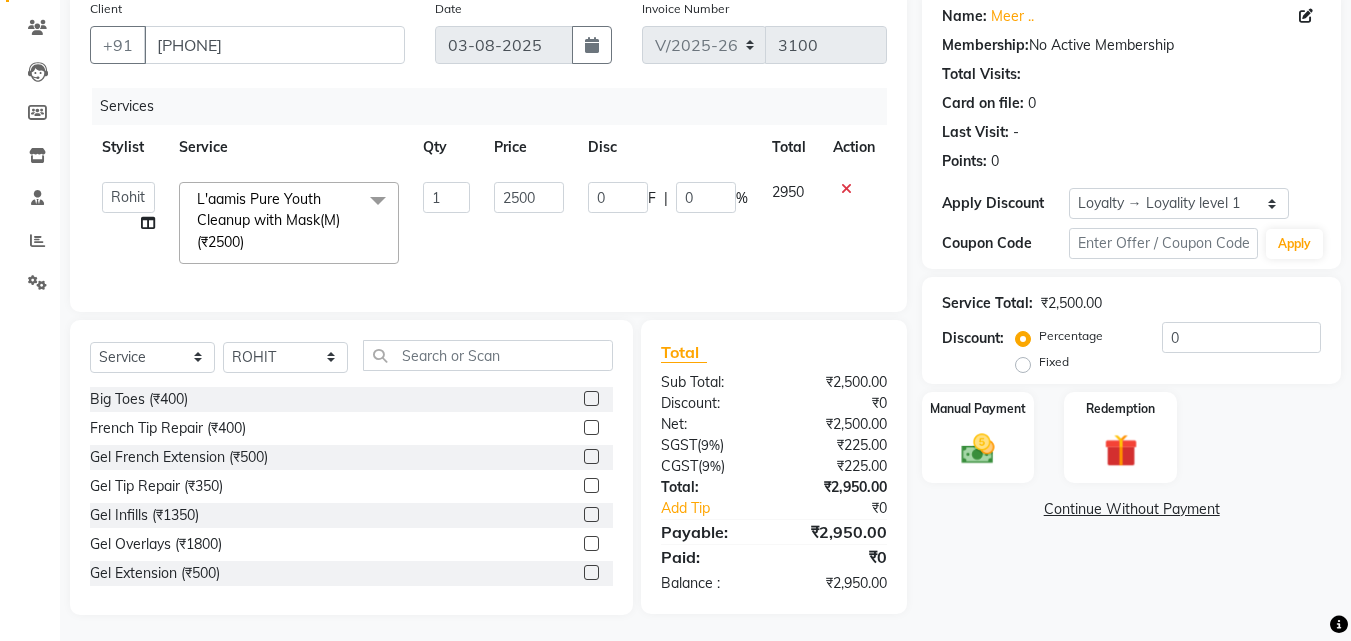 select on "86405" 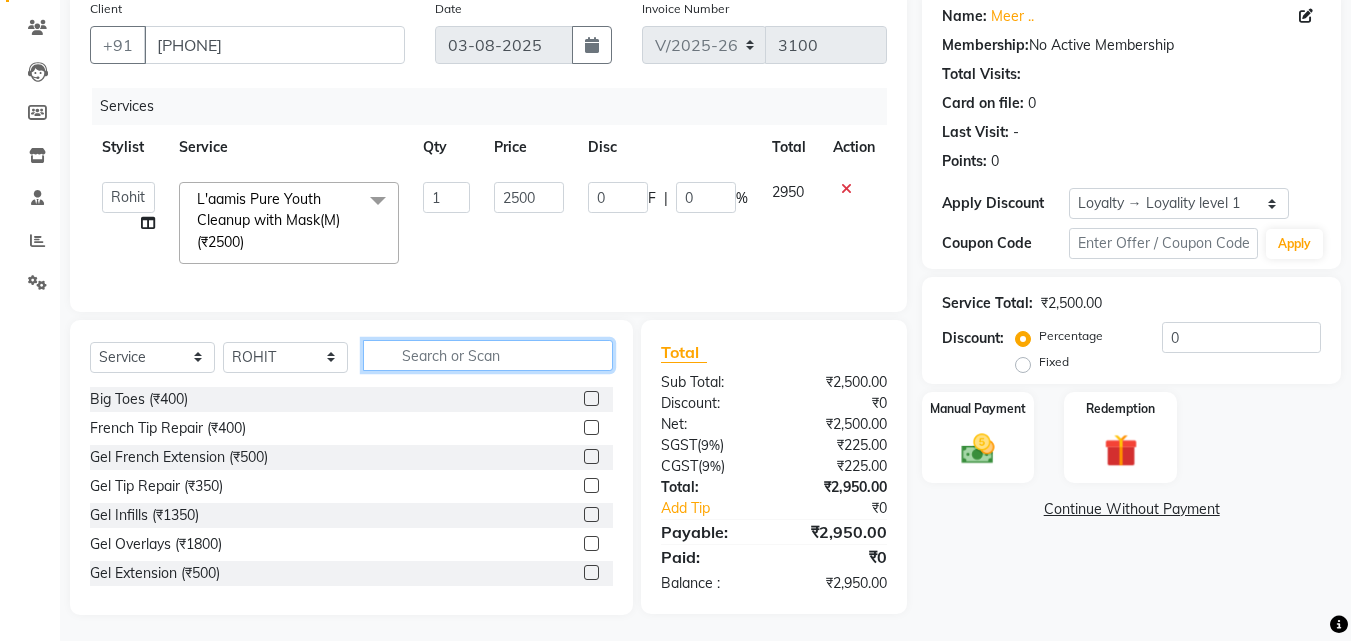 click 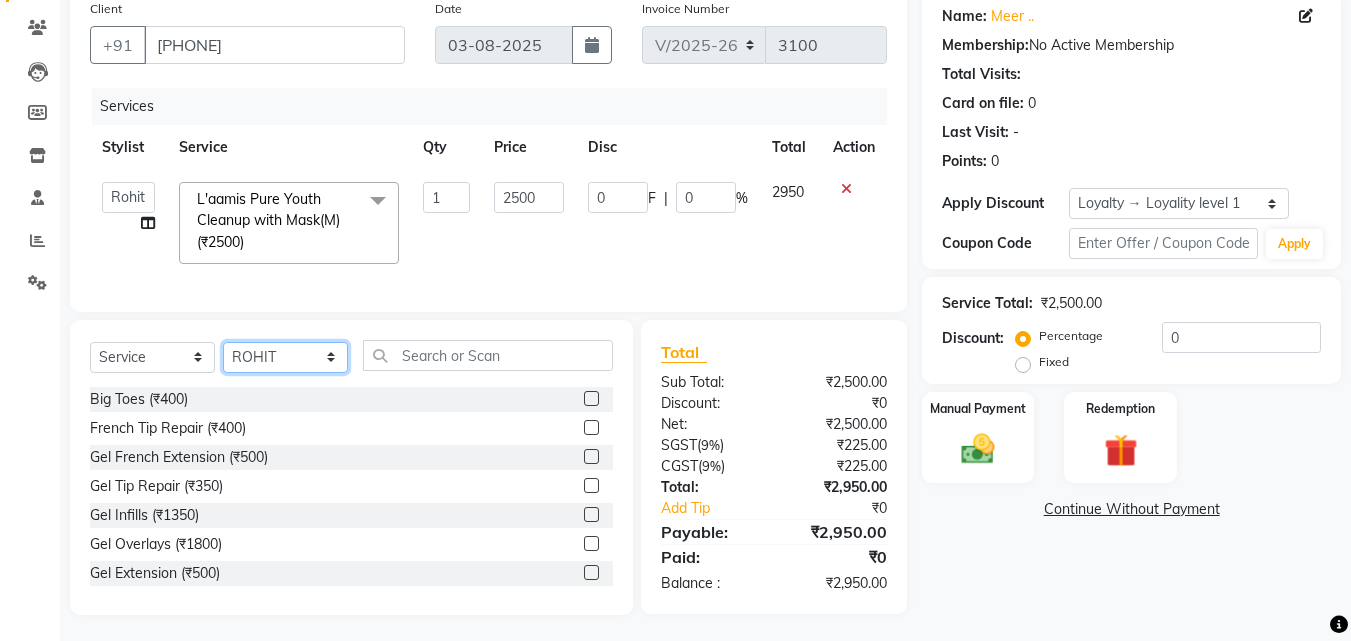 click on "Select Stylist Aadil Adnan AENA Aijaz Alam Amazon_Kart AMIR  Anurag _asst Arvind_asst BIJENDER  Counter Sales DANISH DHARAMVEER Eshan FARHAN KARAN RAI  KOMAL_NAILS Krishna_asst LALIT_PDCT LHAMO Looks_Female_Section Looks_H.O_Store Looks Karol Bagh Barbershop Looks_Kart MANIRAM Meenu_pdct Mohammad Sajid NAEEM  NARENDER DEOL  Naveen_pdct Prabhakar Kumar_PDCT RAAJ GUPTA RAAJ_JI raj ji RAM MURTI NARYAL ROHIT  Rohit Seth Rohit Thakur SACHIN sahil Shabina Shakir SIMRAN Sonia Sunny VIKRAM VIKRANT SINGH  Vishal_Asst YOGESH ASSISTANT" 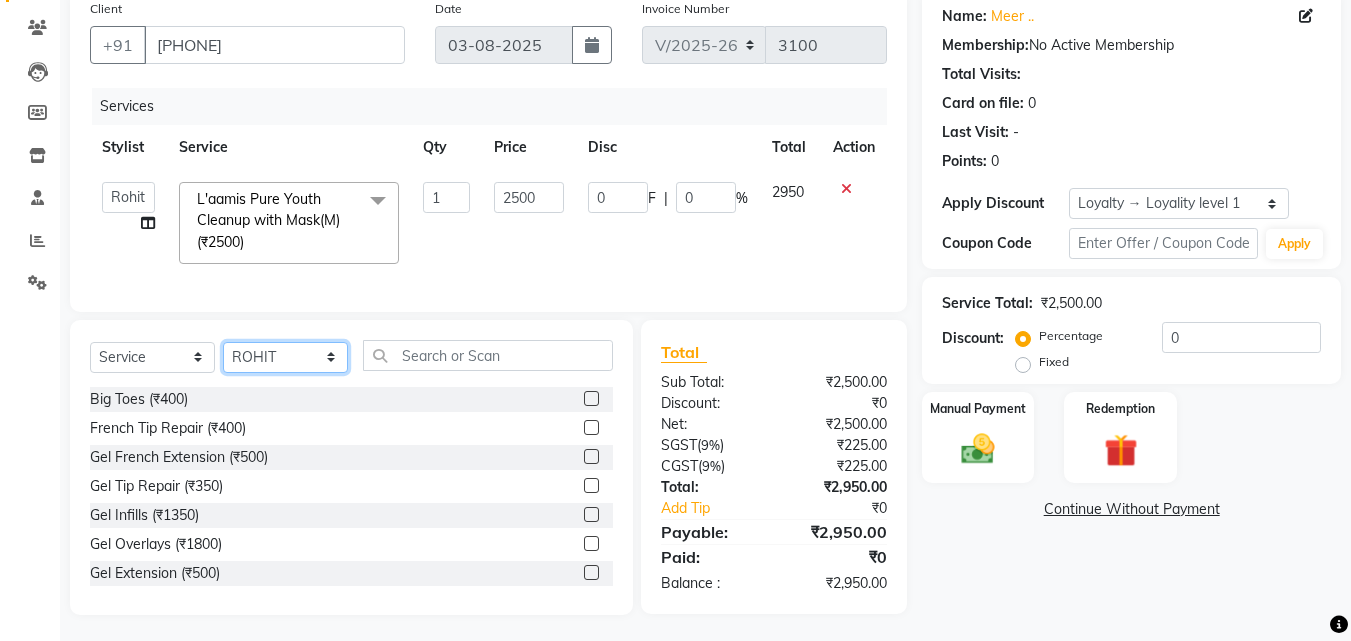 select on "86405" 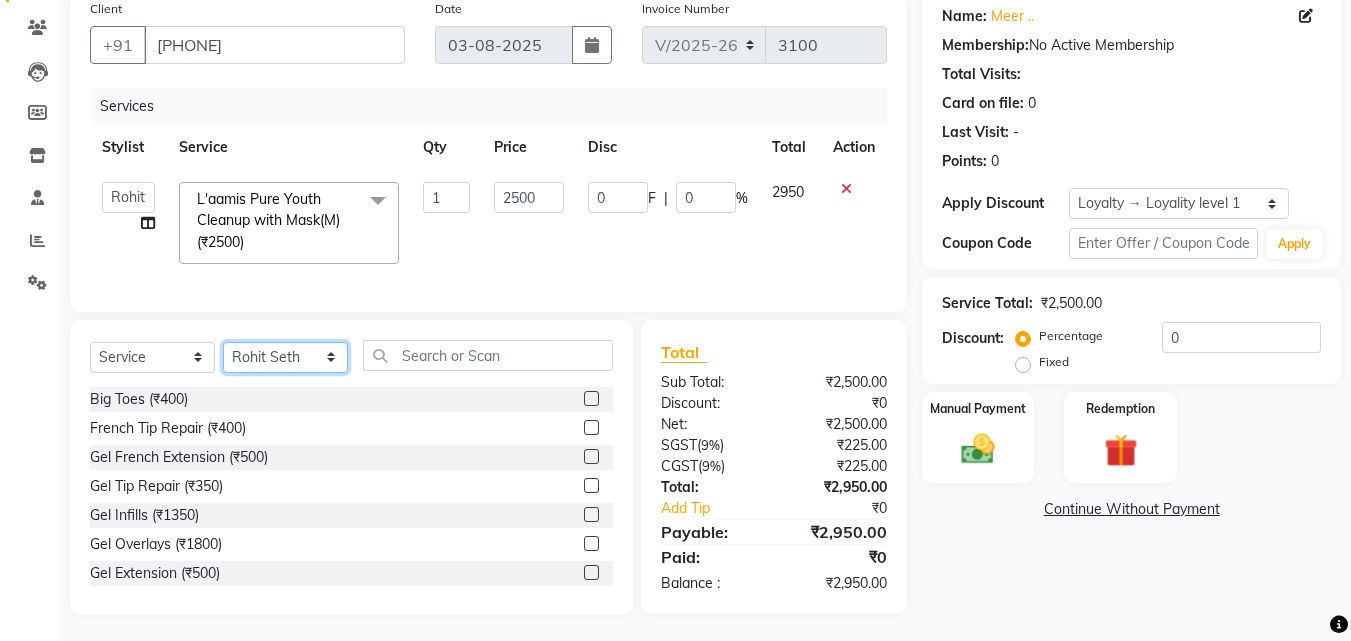 click on "Select Stylist Aadil Adnan AENA Aijaz Alam Amazon_Kart AMIR  Anurag _asst Arvind_asst BIJENDER  Counter Sales DANISH DHARAMVEER Eshan FARHAN KARAN RAI  KOMAL_NAILS Krishna_asst LALIT_PDCT LHAMO Looks_Female_Section Looks_H.O_Store Looks Karol Bagh Barbershop Looks_Kart MANIRAM Meenu_pdct Mohammad Sajid NAEEM  NARENDER DEOL  Naveen_pdct Prabhakar Kumar_PDCT RAAJ GUPTA RAAJ_JI raj ji RAM MURTI NARYAL ROHIT  Rohit Seth Rohit Thakur SACHIN sahil Shabina Shakir SIMRAN Sonia Sunny VIKRAM VIKRANT SINGH  Vishal_Asst YOGESH ASSISTANT" 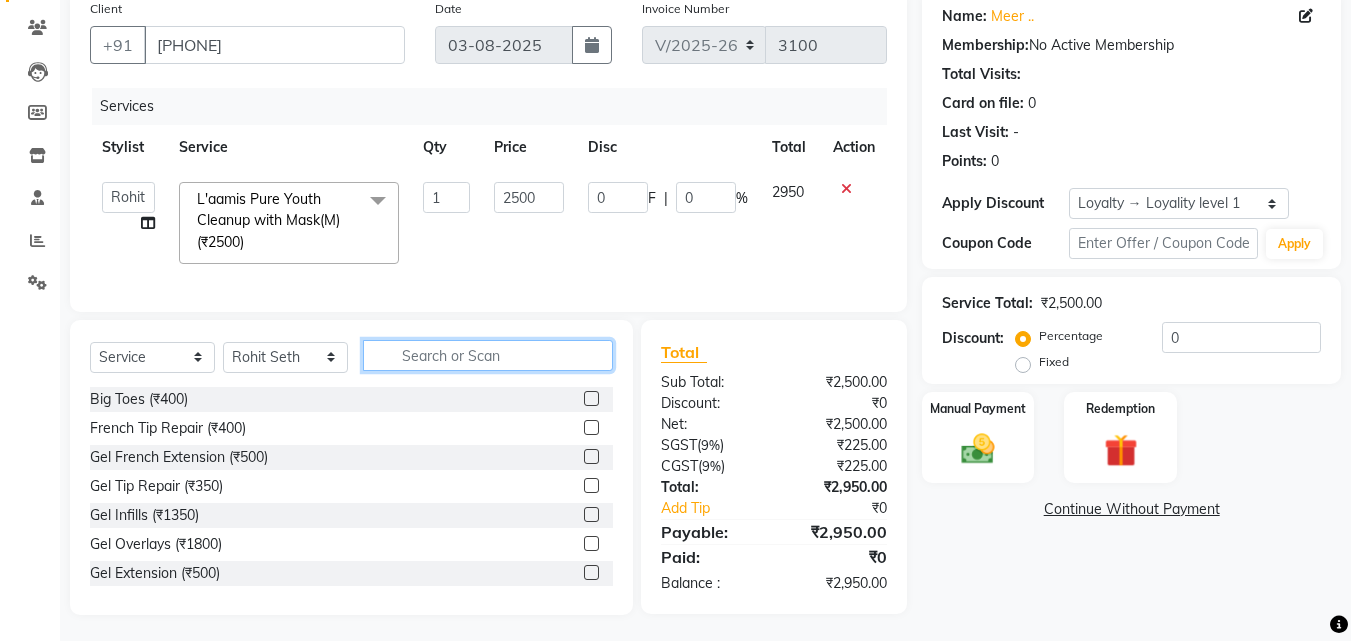 click 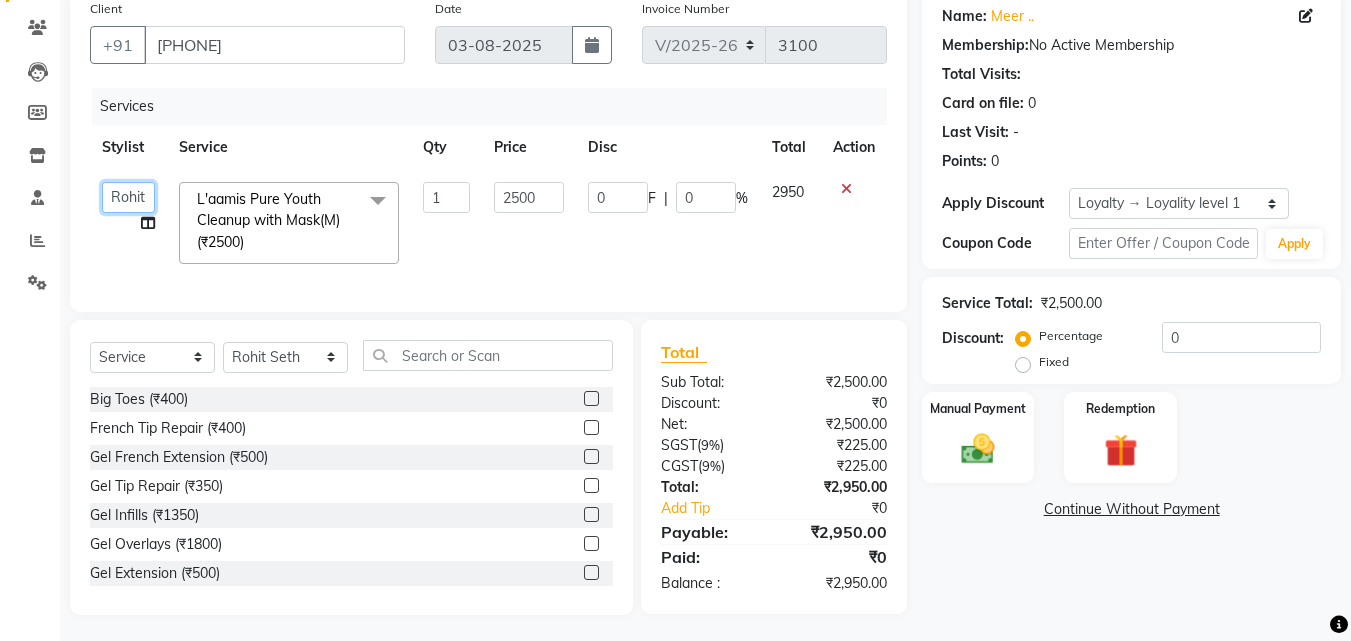 click on "Aadil   Adnan   AENA   Aijaz   Alam   Amazon_Kart   AMIR    Anurag _asst   Arvind_asst   BIJENDER    Counter Sales   DANISH   DHARAMVEER   Eshan   FARHAN   KARAN RAI    KOMAL_NAILS   Krishna_asst   LALIT_PDCT   LHAMO   Looks_Female_Section   Looks_H.O_Store   Looks Karol Bagh Barbershop   Looks_Kart   MANIRAM   Meenu_pdct   Mohammad Sajid   NAEEM    NARENDER DEOL    Naveen_pdct   Prabhakar Kumar_PDCT   RAAJ GUPTA   RAAJ_JI   raj ji   RAM MURTI NARYAL   ROHIT    Rohit Seth   Rohit Thakur   SACHIN   sahil   Shabina   Shakir   SIMRAN   Sonia   Sunny   VIKRAM   VIKRANT SINGH    Vishal_Asst   YOGESH ASSISTANT" 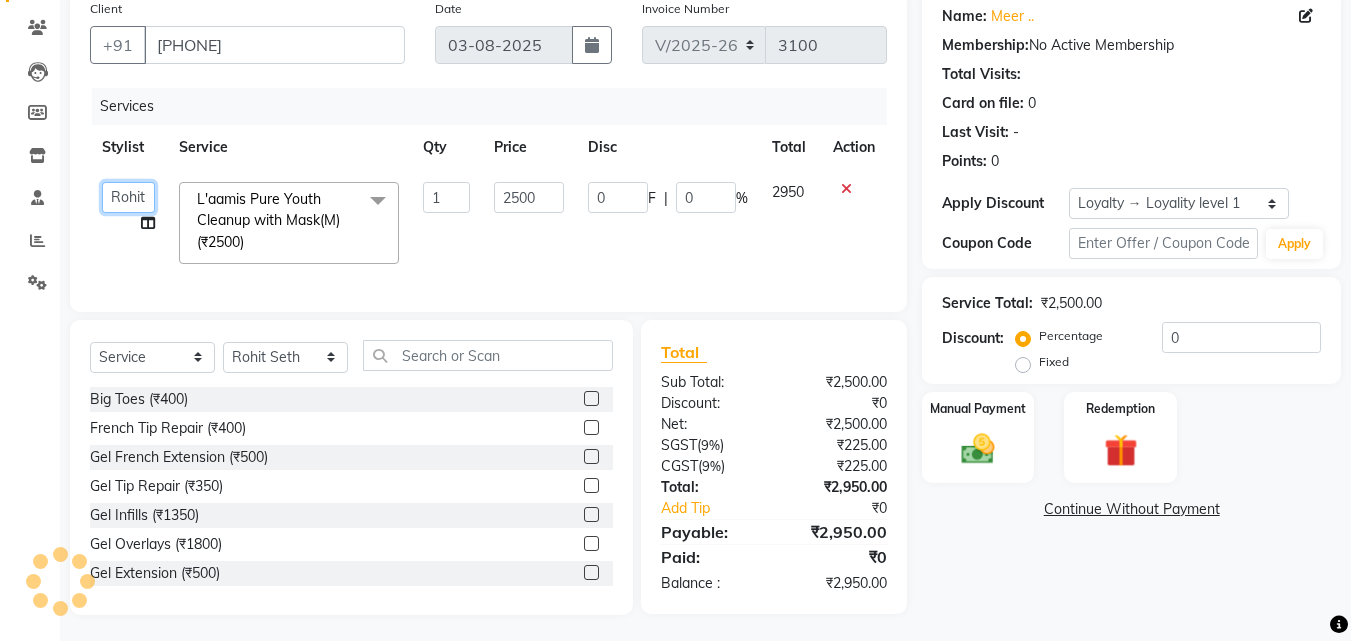 click on "Aadil   Adnan   AENA   Aijaz   Alam   Amazon_Kart   AMIR    Anurag _asst   Arvind_asst   BIJENDER    Counter Sales   DANISH   DHARAMVEER   Eshan   FARHAN   KARAN RAI    KOMAL_NAILS   Krishna_asst   LALIT_PDCT   LHAMO   Looks_Female_Section   Looks_H.O_Store   Looks Karol Bagh Barbershop   Looks_Kart   MANIRAM   Meenu_pdct   Mohammad Sajid   NAEEM    NARENDER DEOL    Naveen_pdct   Prabhakar Kumar_PDCT   RAAJ GUPTA   RAAJ_JI   raj ji   RAM MURTI NARYAL   ROHIT    Rohit Seth   Rohit Thakur   SACHIN   sahil   Shabina   Shakir   SIMRAN   Sonia   Sunny   VIKRAM   VIKRANT SINGH    Vishal_Asst   YOGESH ASSISTANT" 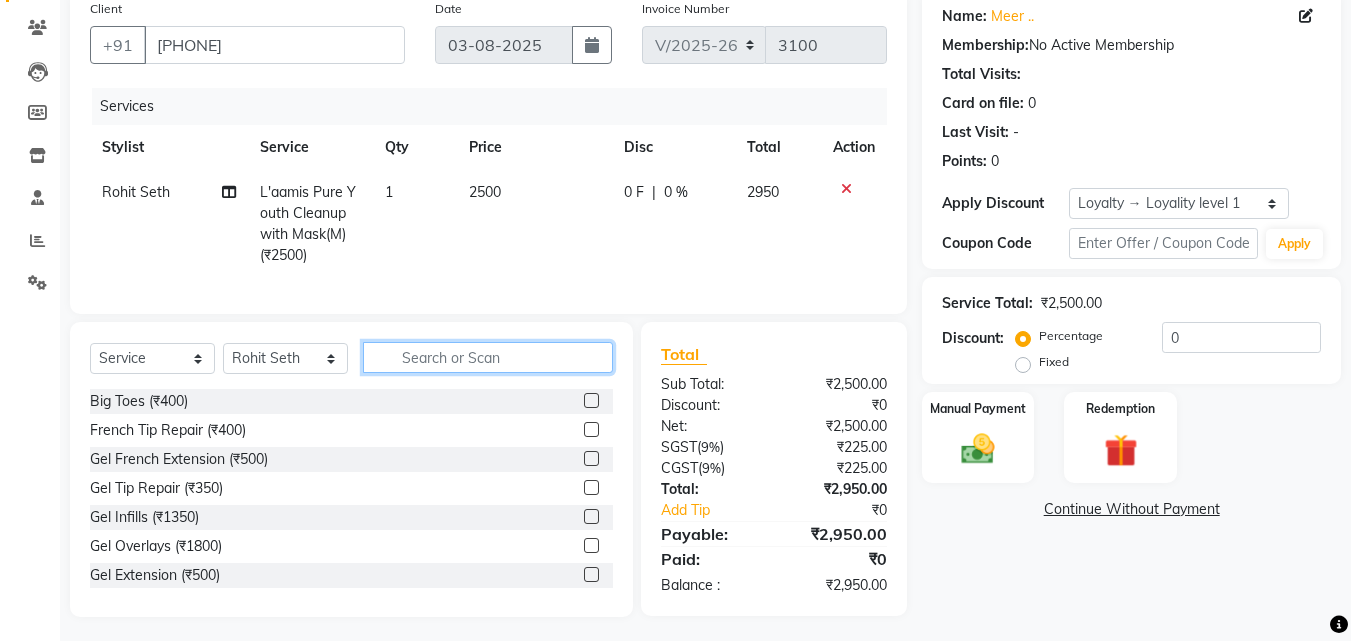 click 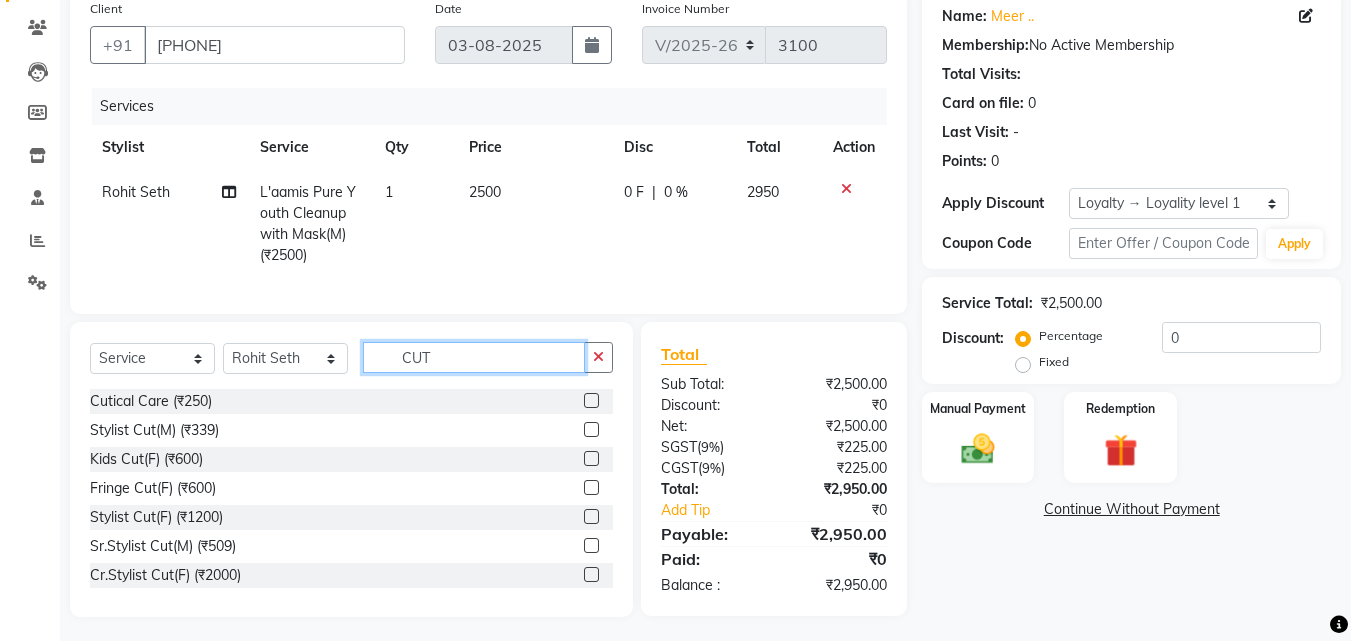 type on "CUT" 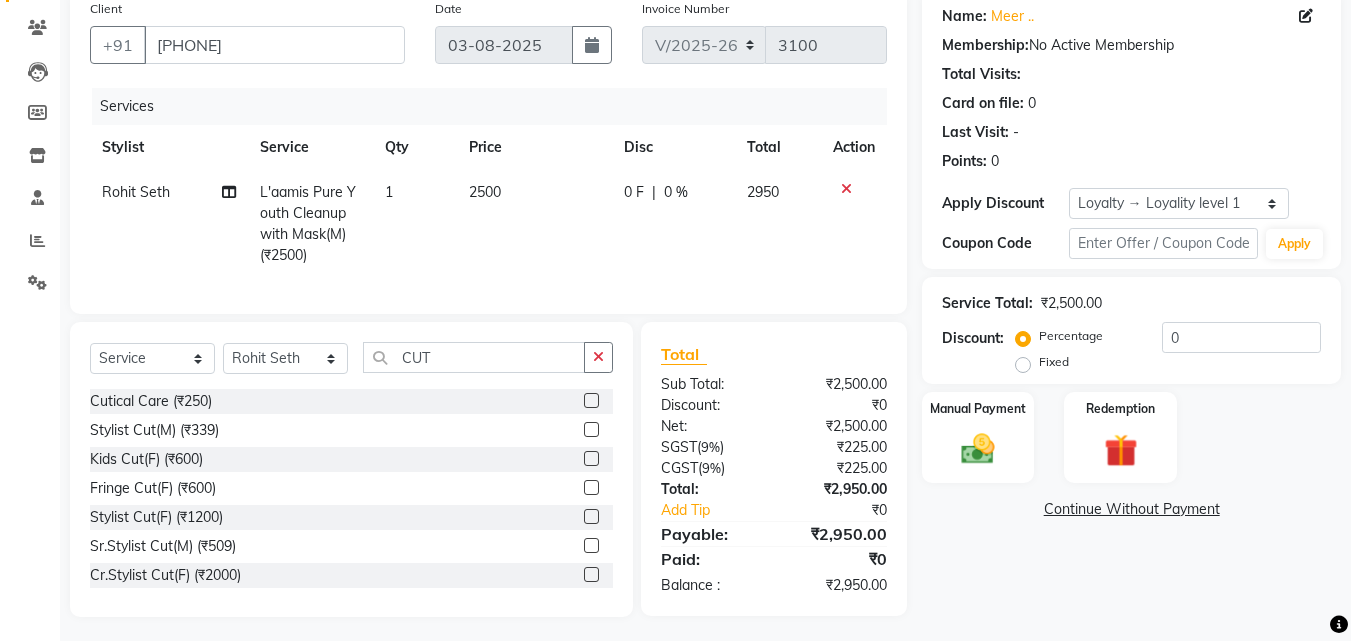 click 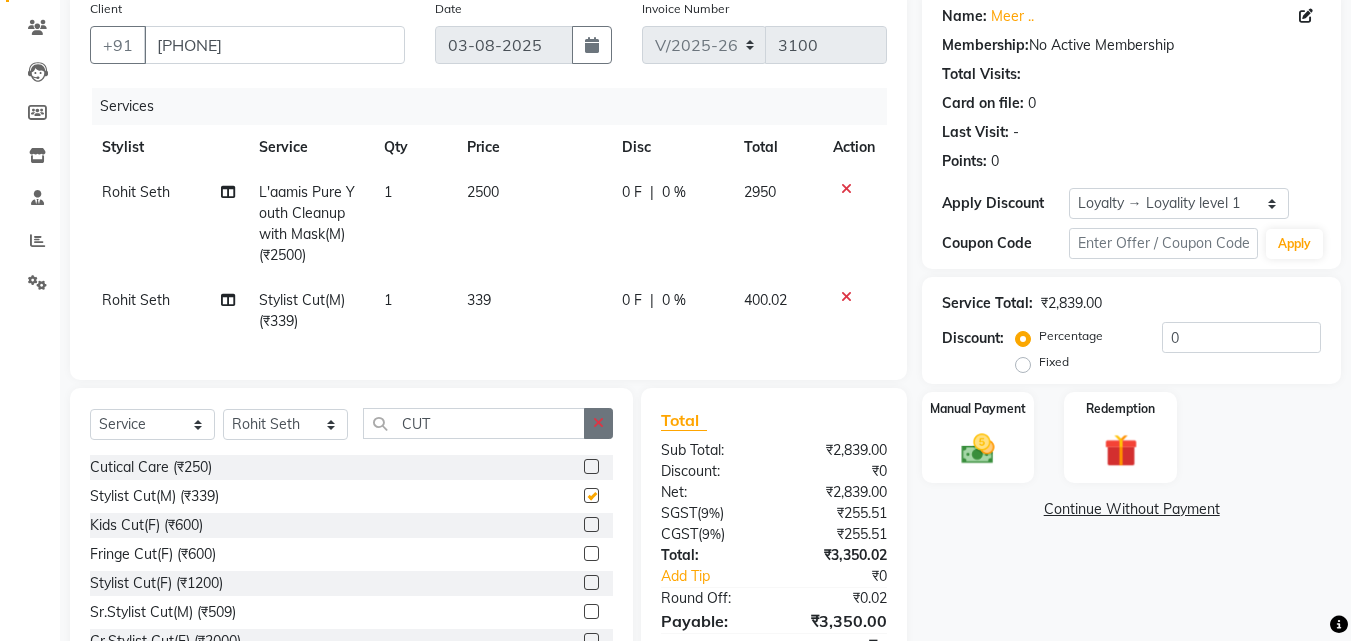 checkbox on "false" 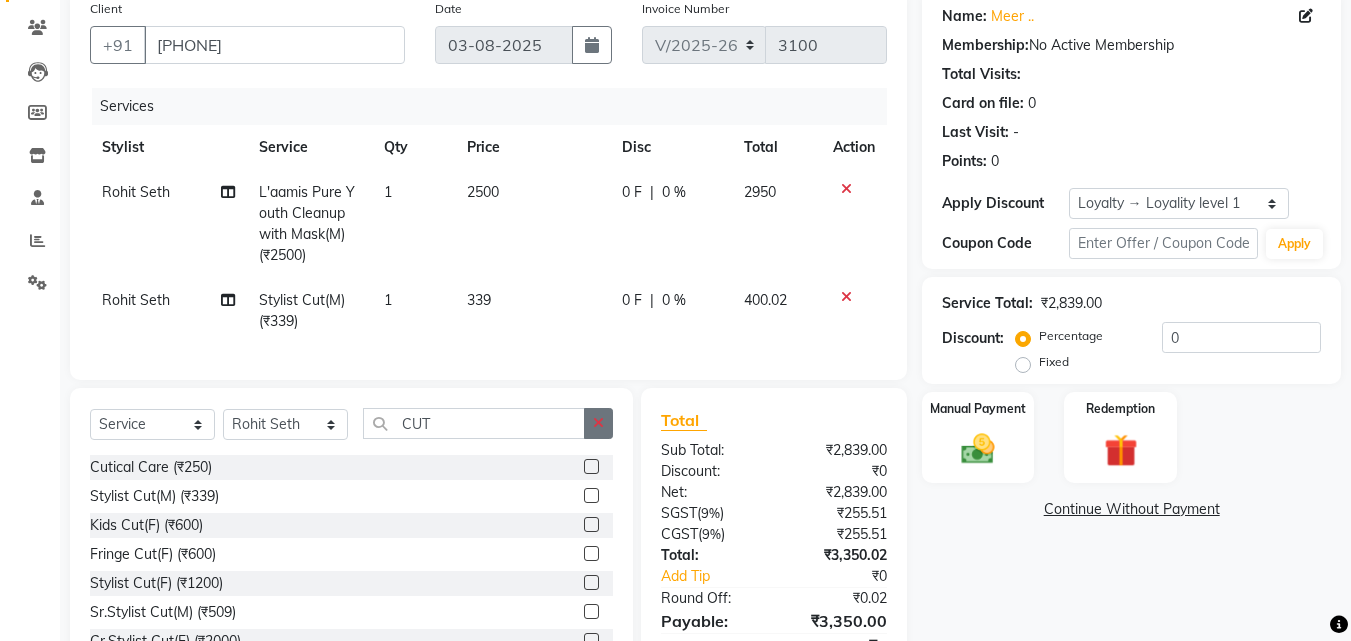 click 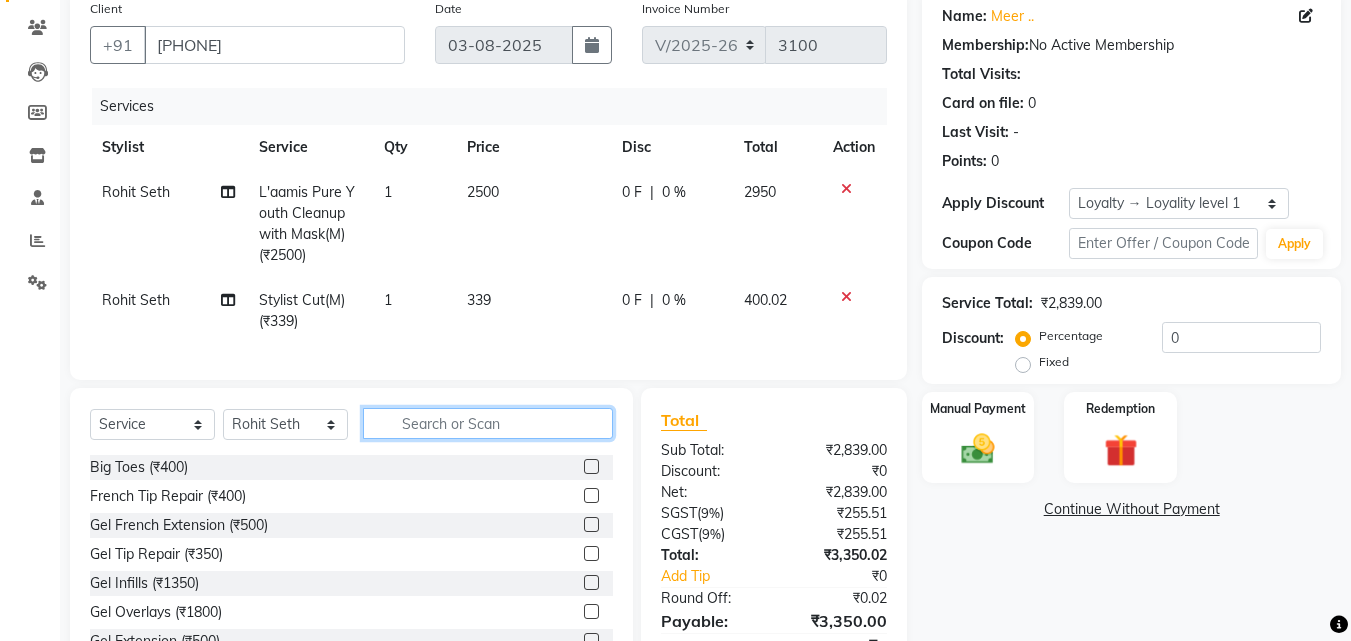 click 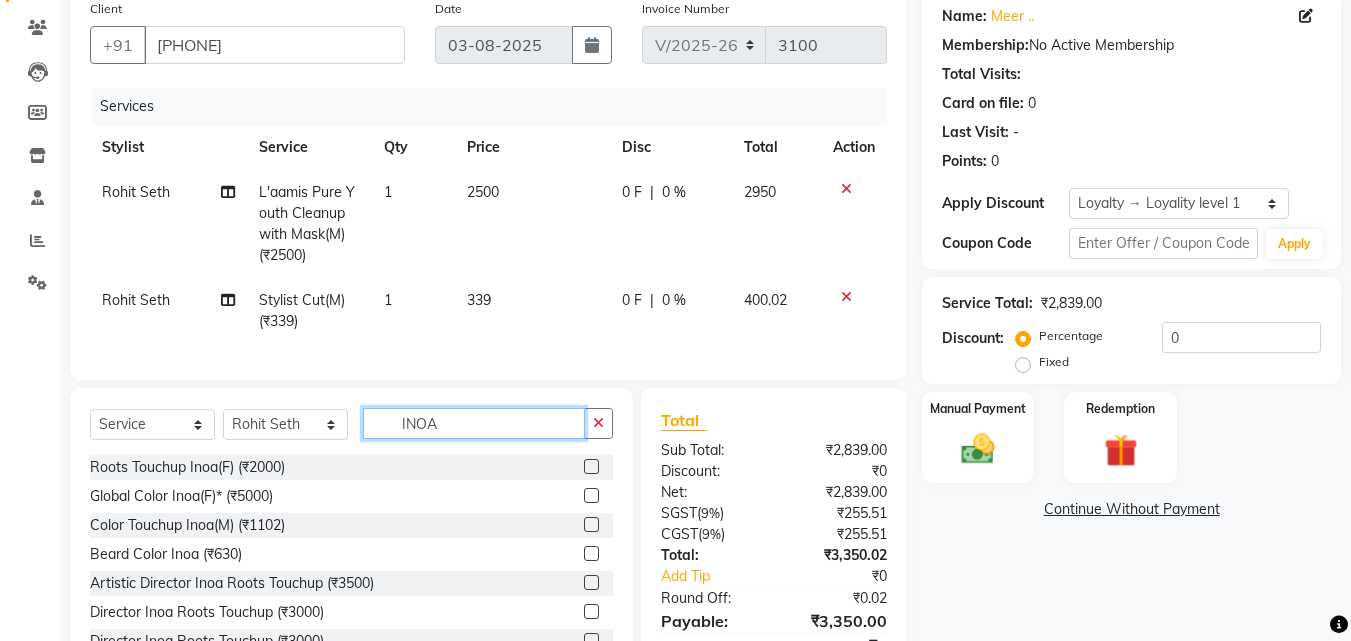 type on "INOA" 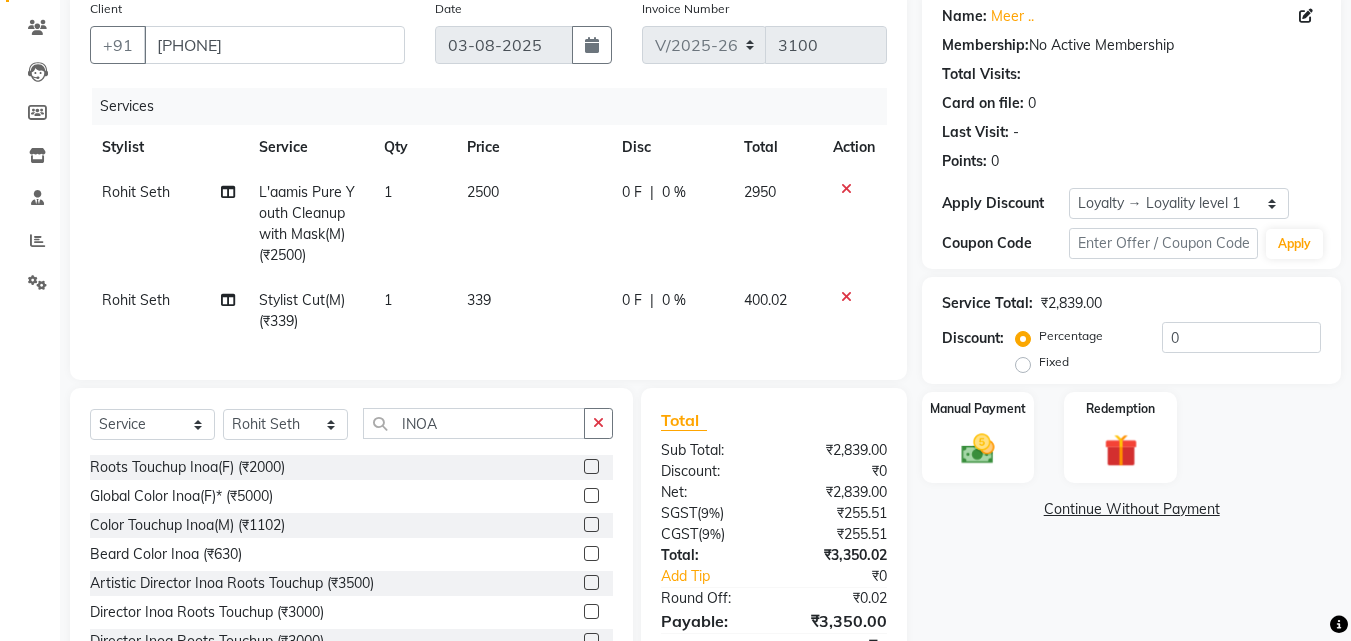 click 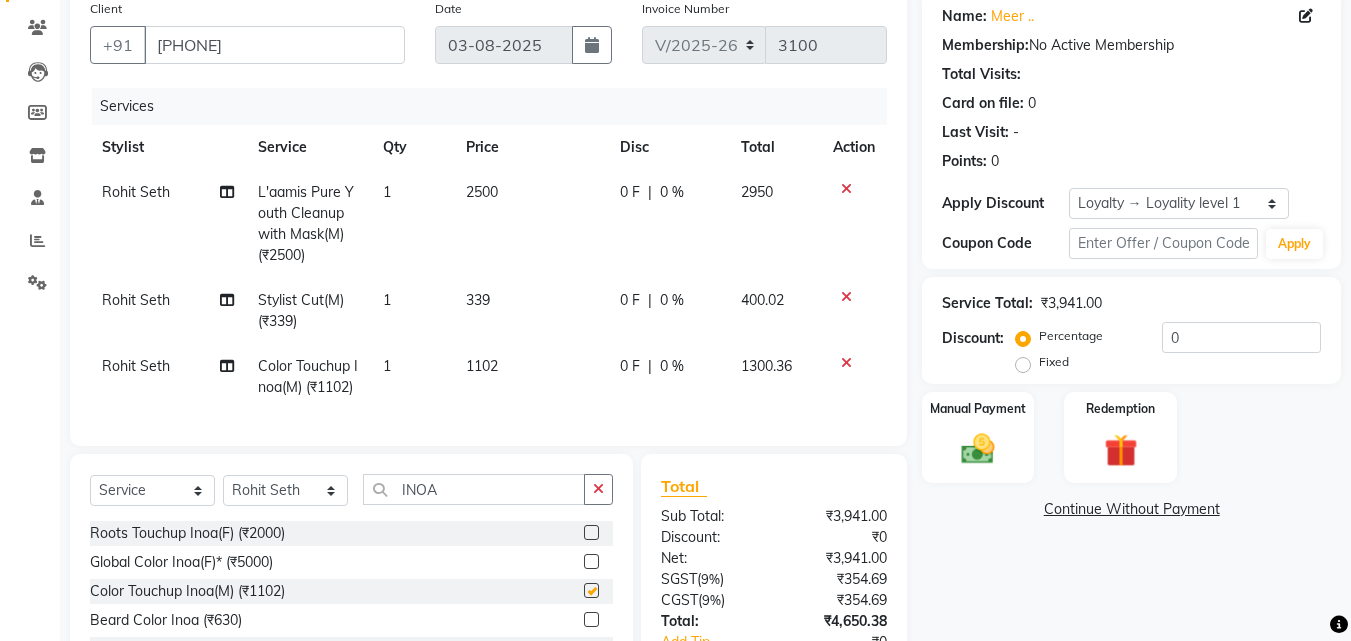 checkbox on "false" 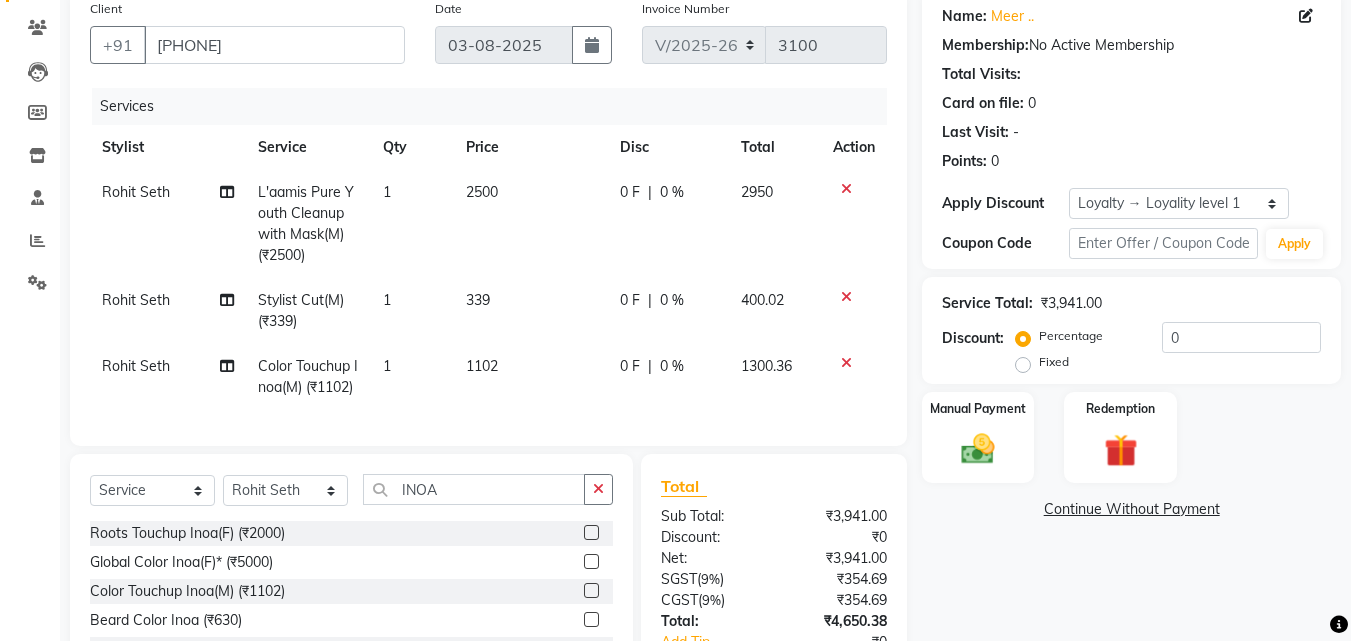 scroll, scrollTop: 333, scrollLeft: 0, axis: vertical 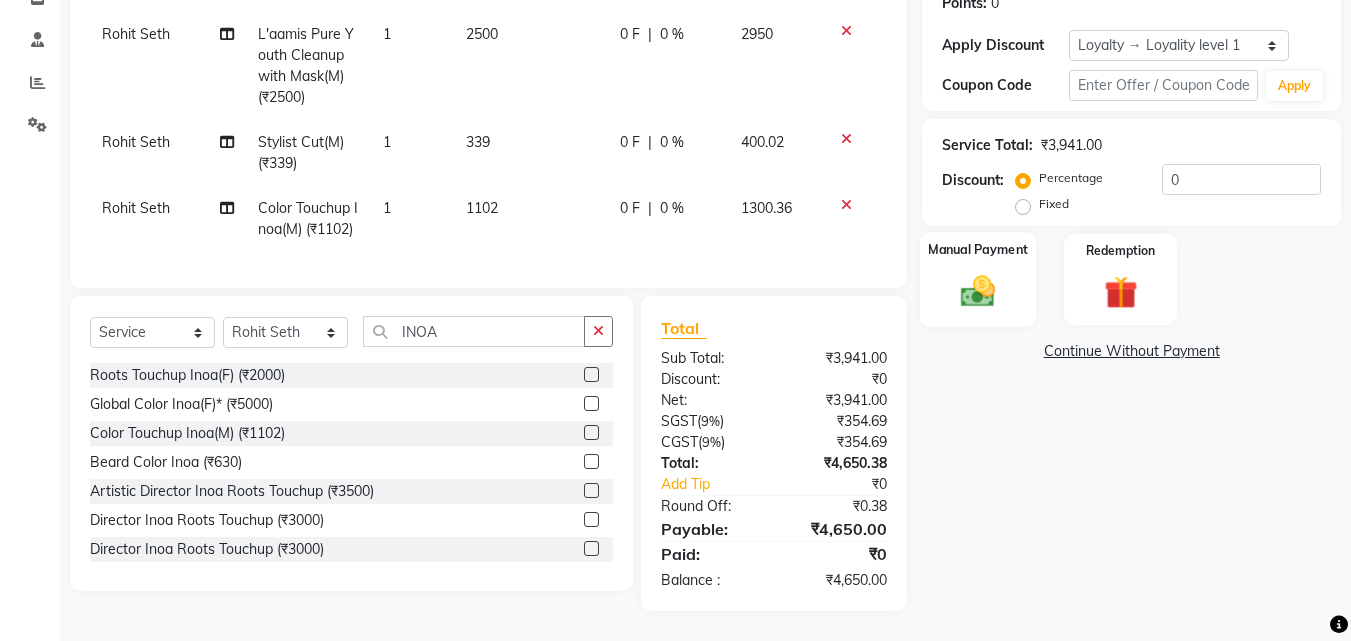 click 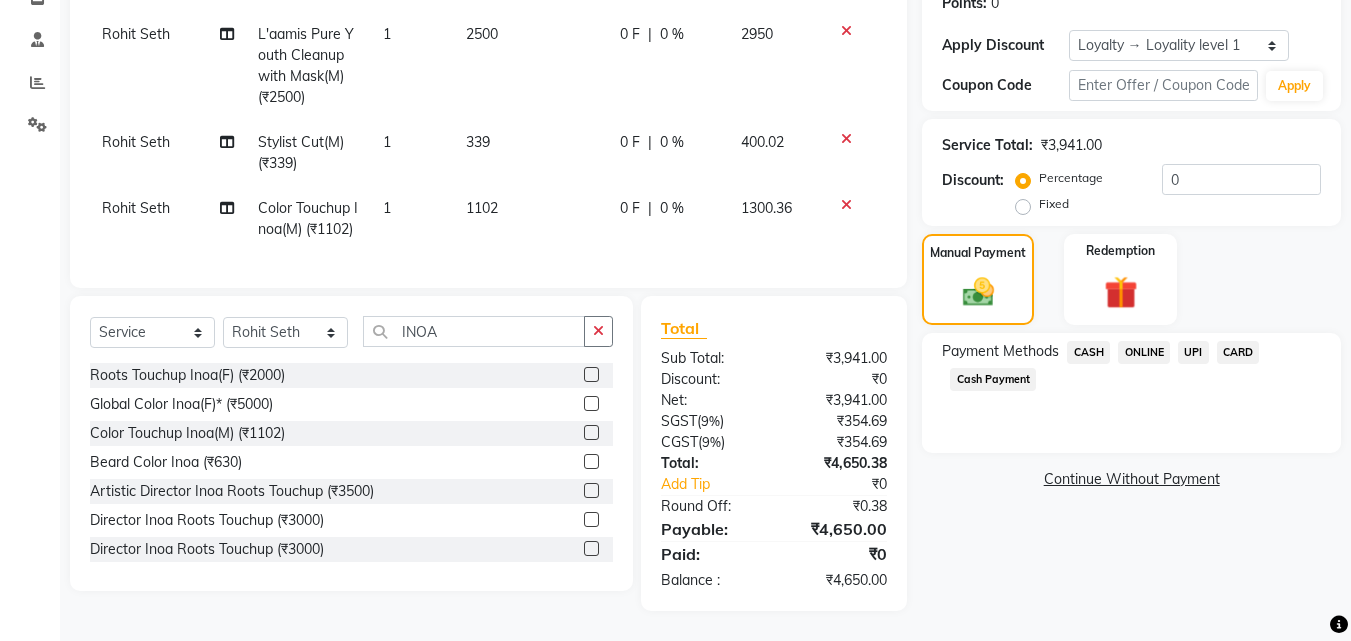 click on "UPI" 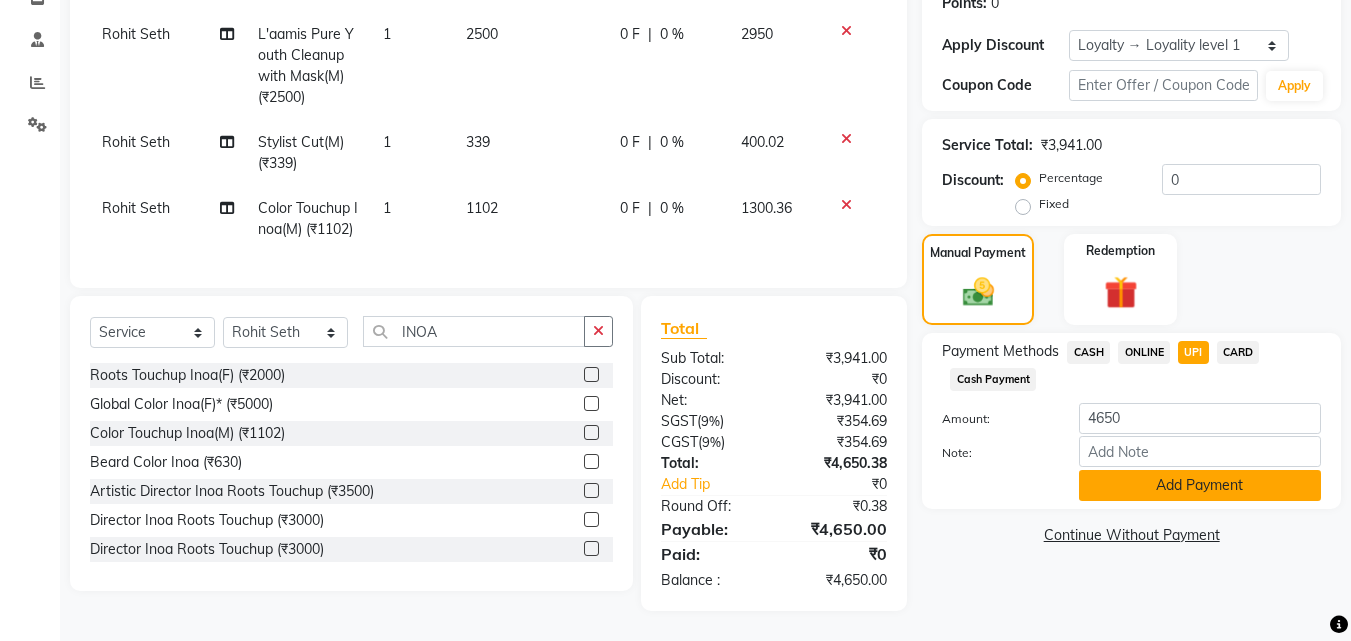 click on "Add Payment" 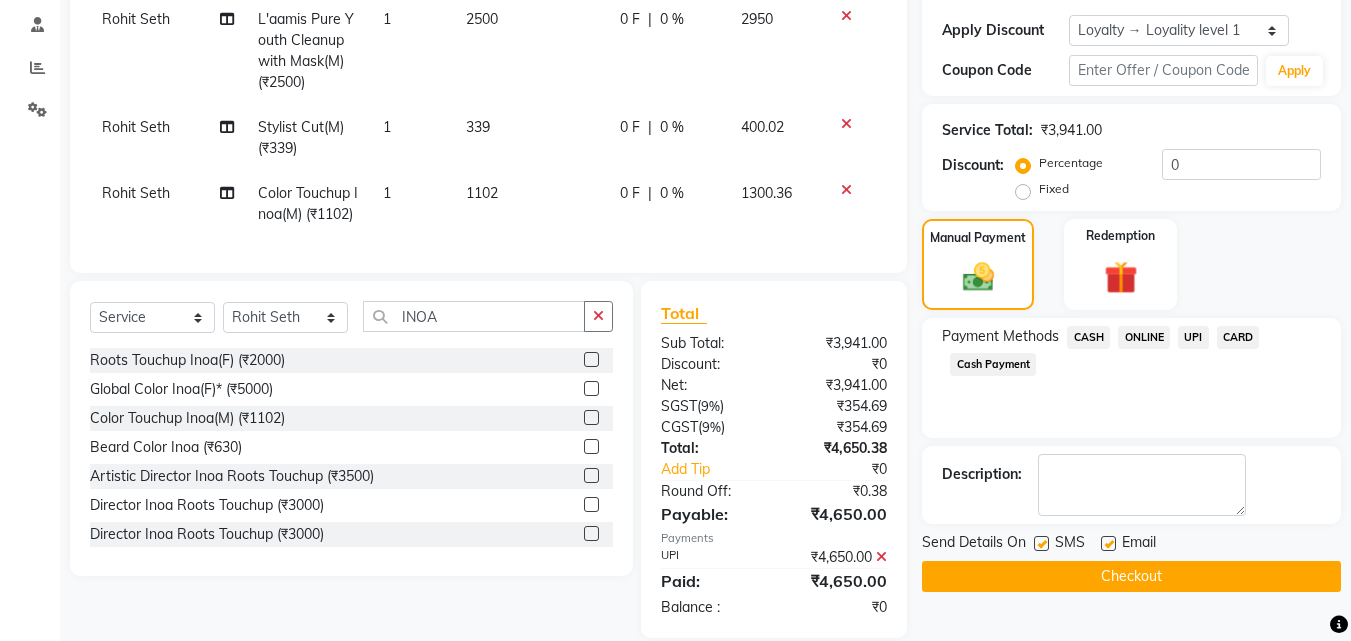 scroll, scrollTop: 495, scrollLeft: 0, axis: vertical 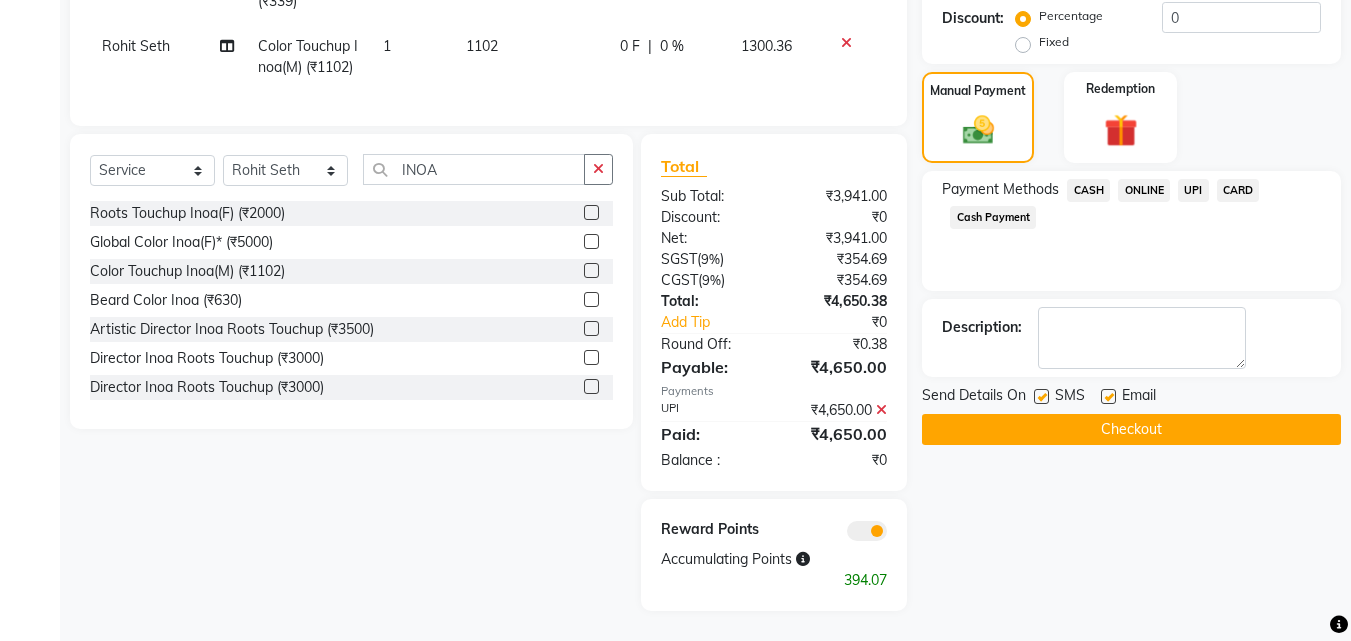 click on "Checkout" 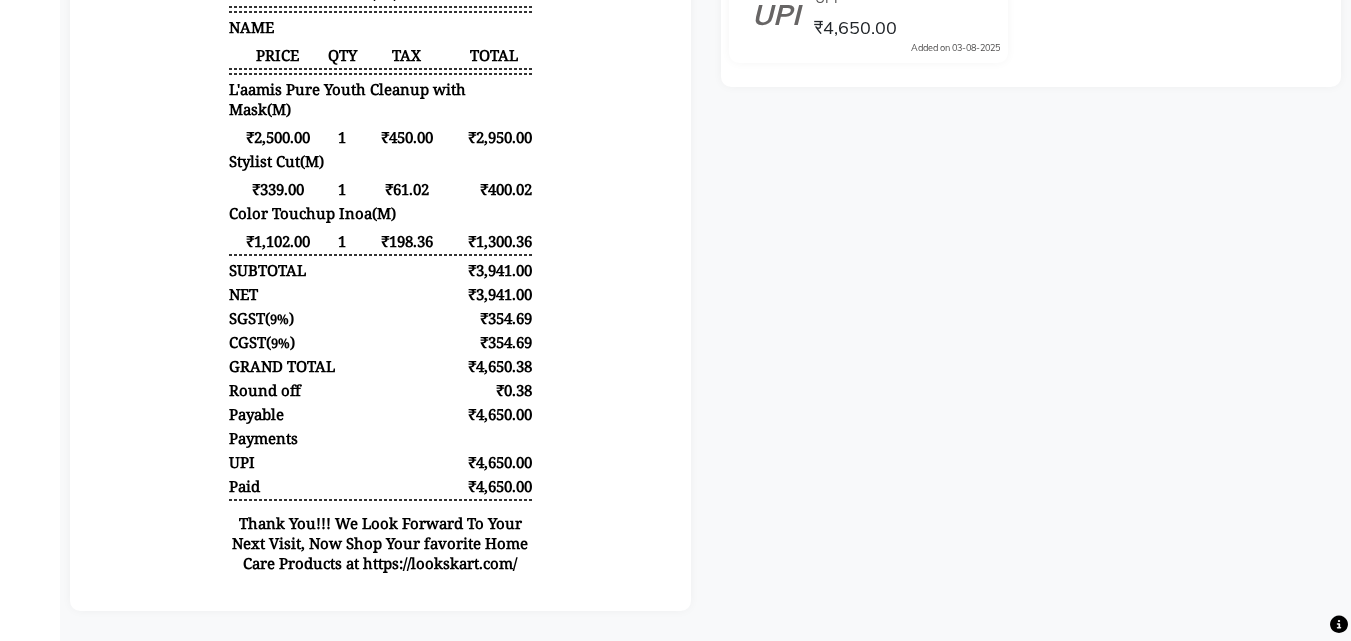 scroll, scrollTop: 0, scrollLeft: 0, axis: both 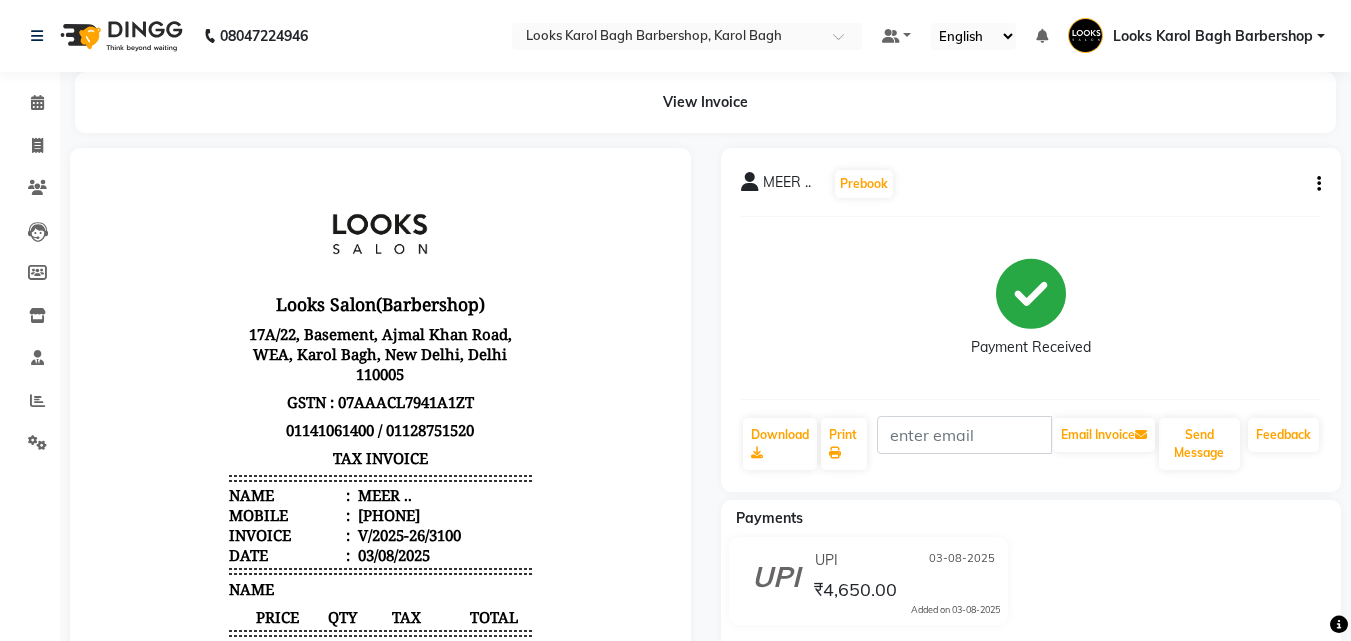 click 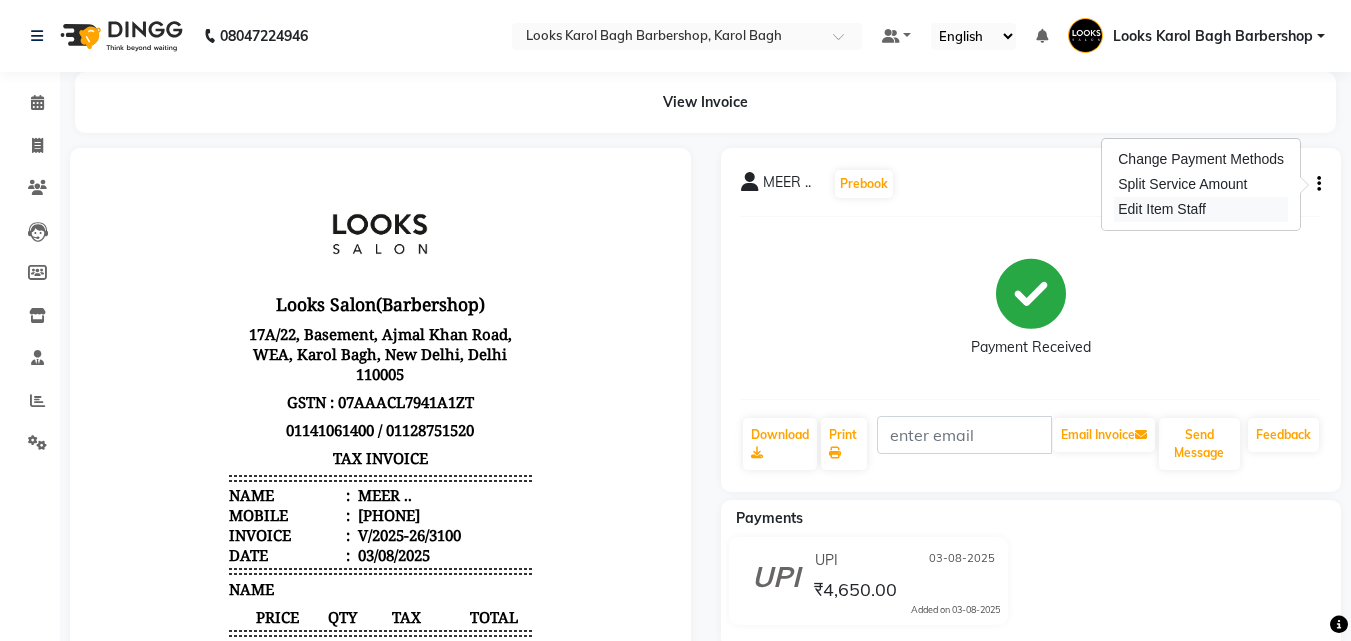 click on "Edit Item Staff" at bounding box center (1201, 209) 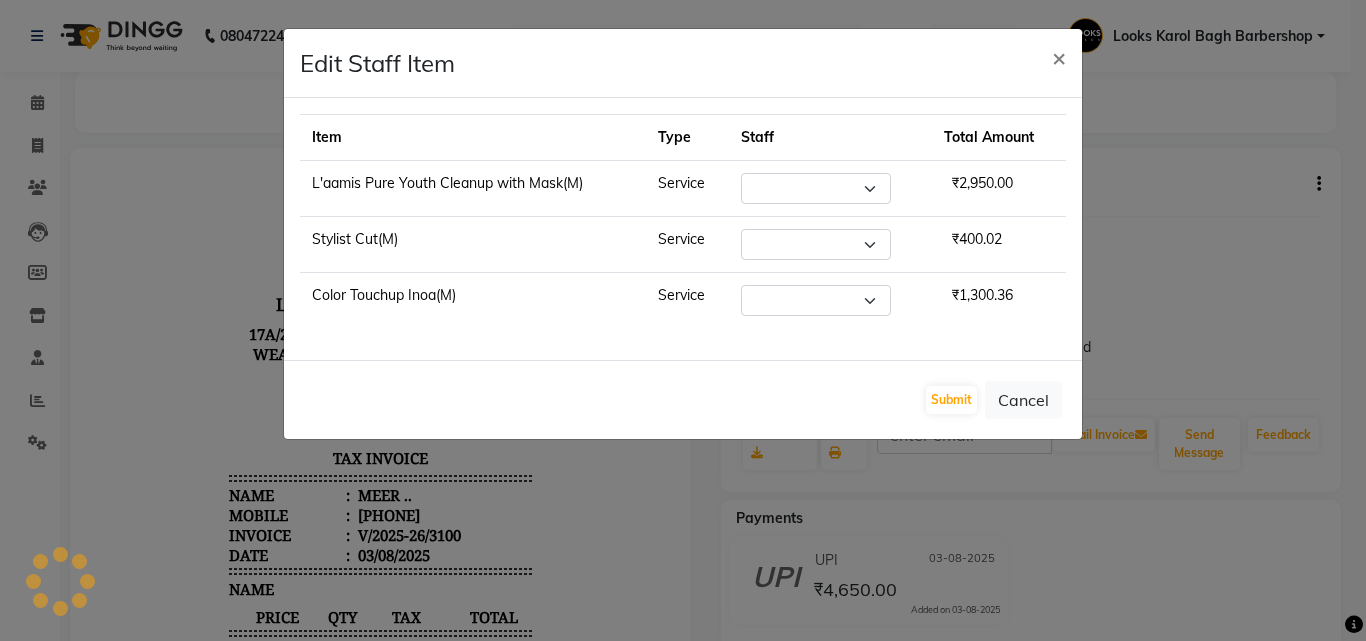 select on "86405" 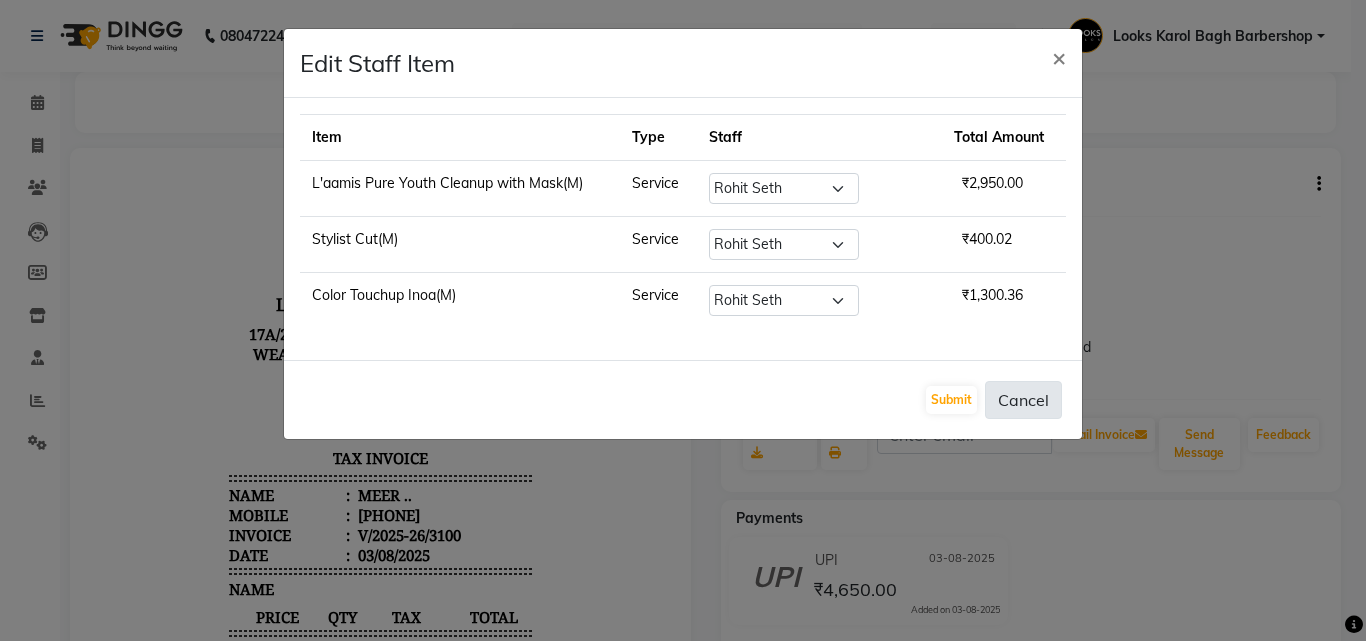 drag, startPoint x: 1038, startPoint y: 403, endPoint x: 1044, endPoint y: 390, distance: 14.3178215 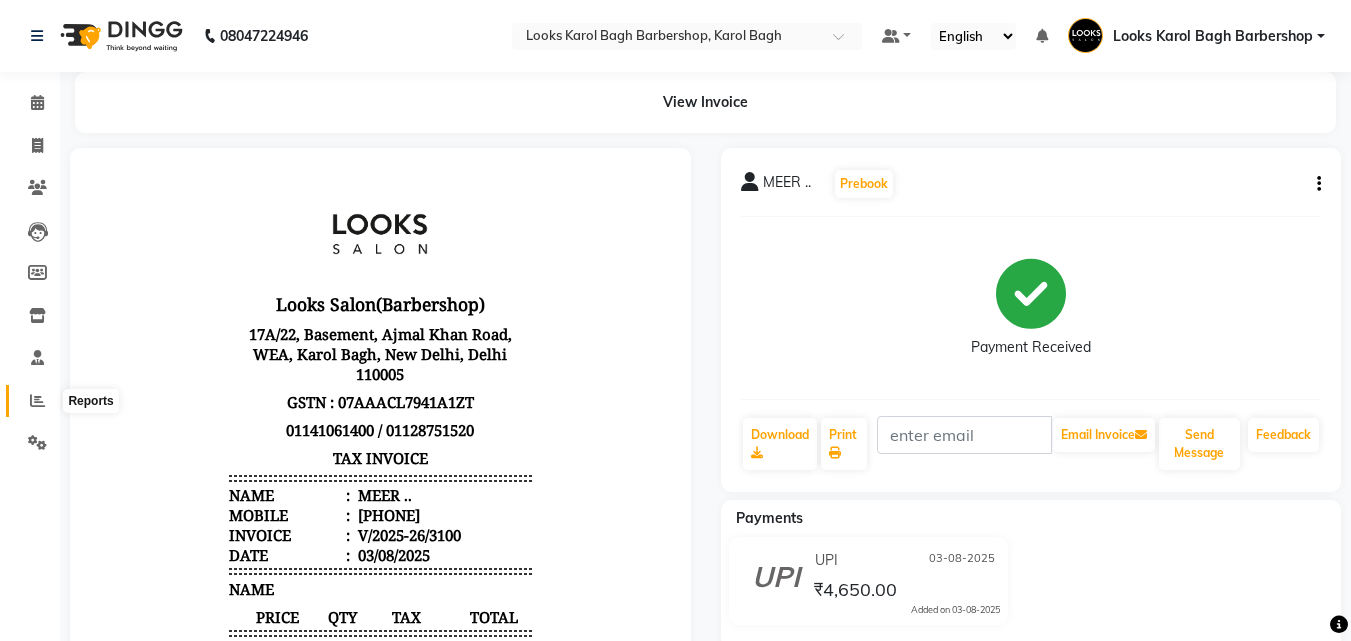 click 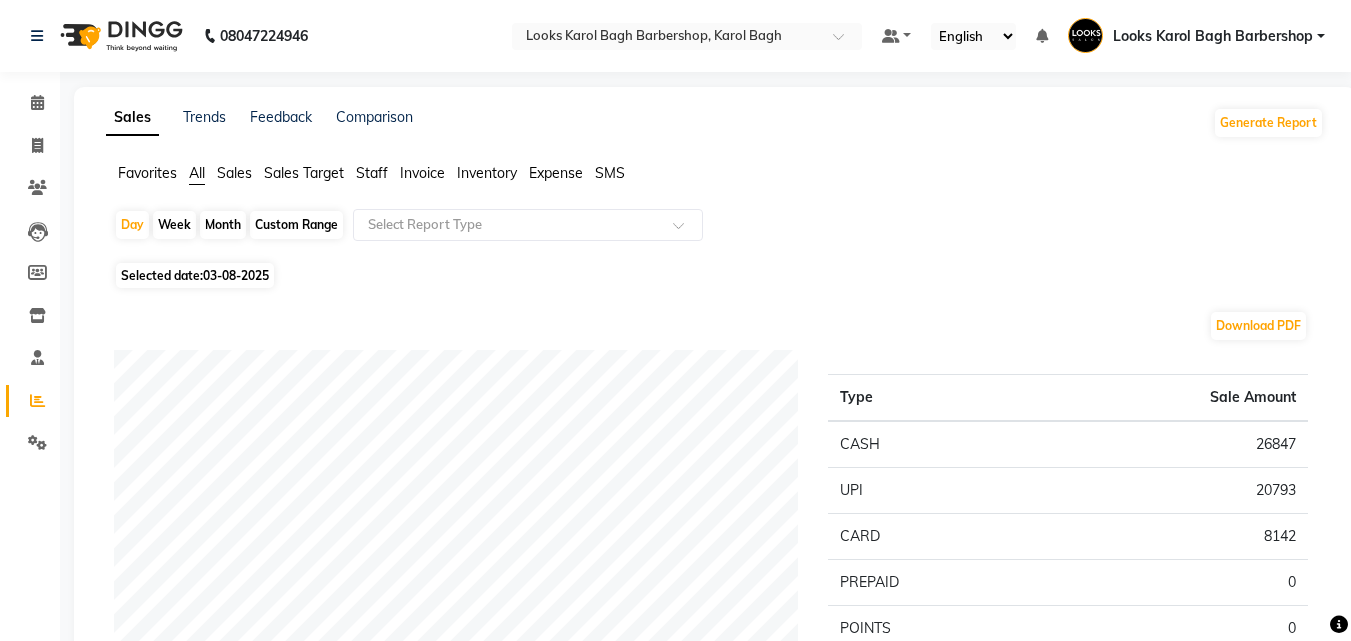 click on "Staff" 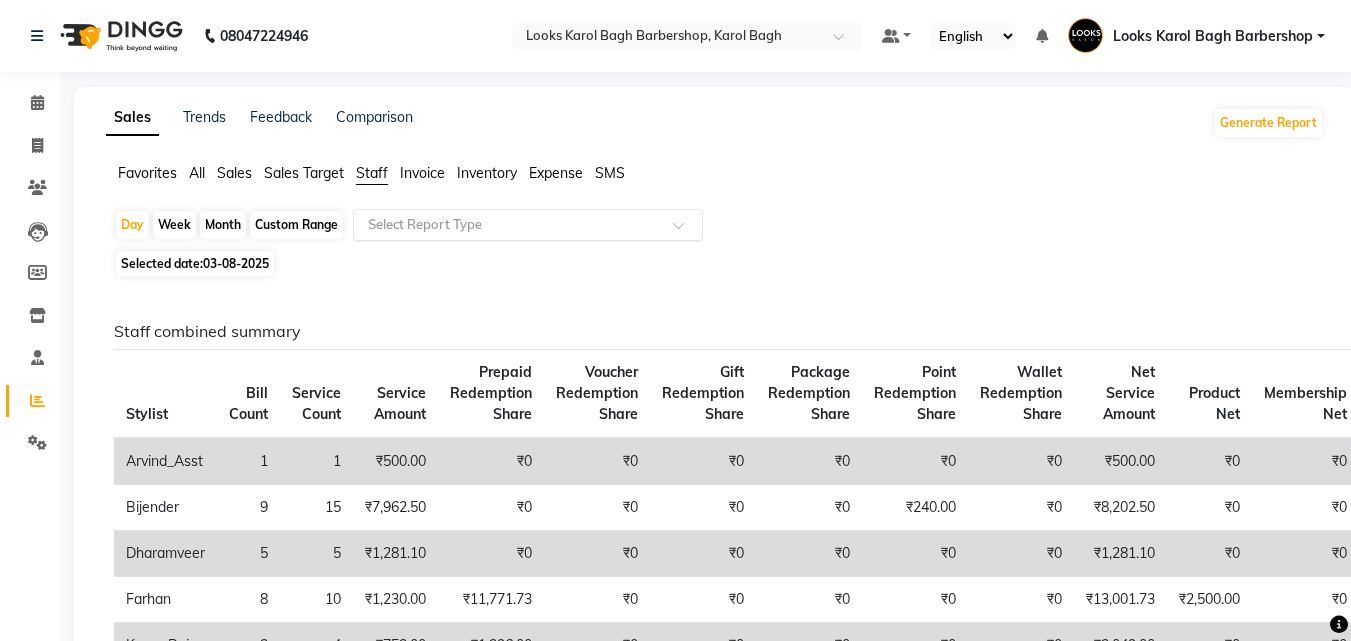 click 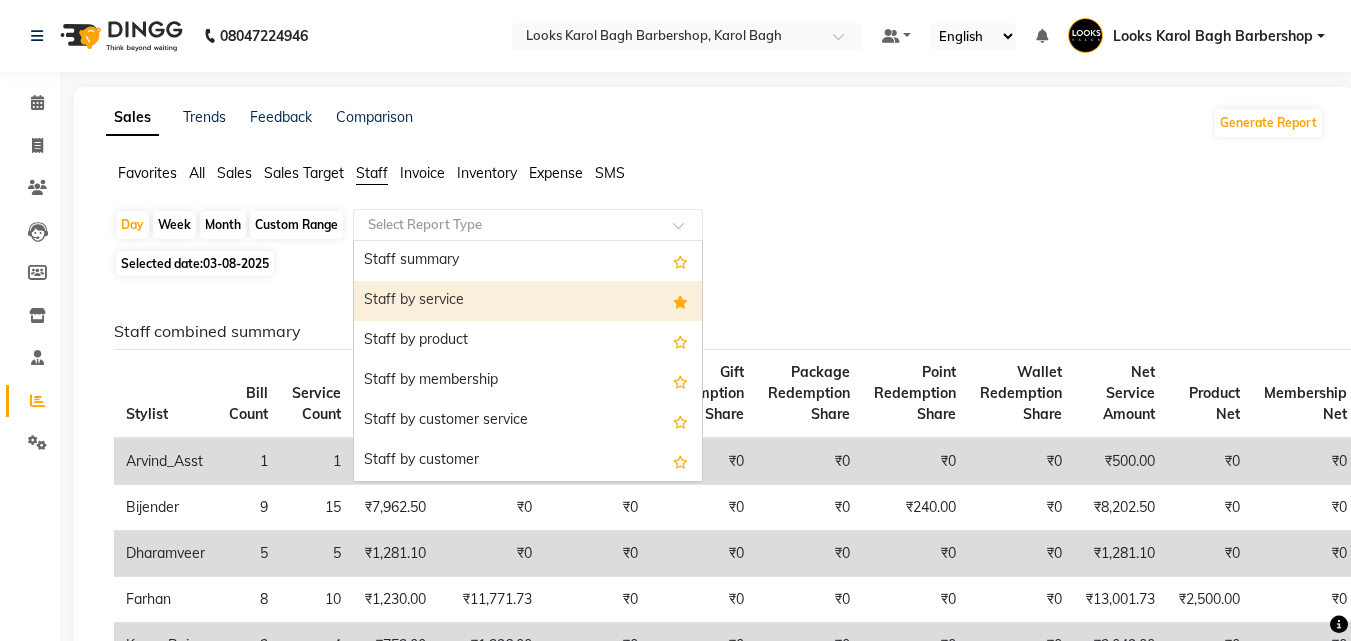 click on "Staff by service" at bounding box center [528, 301] 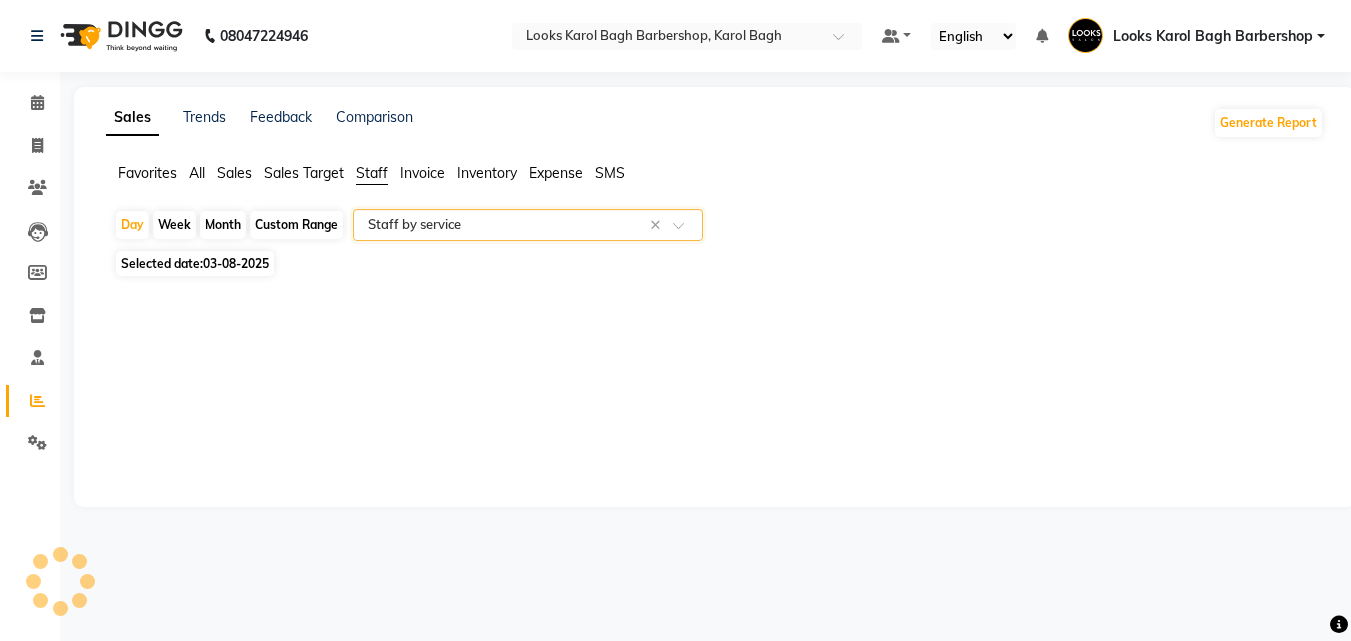 select on "full_report" 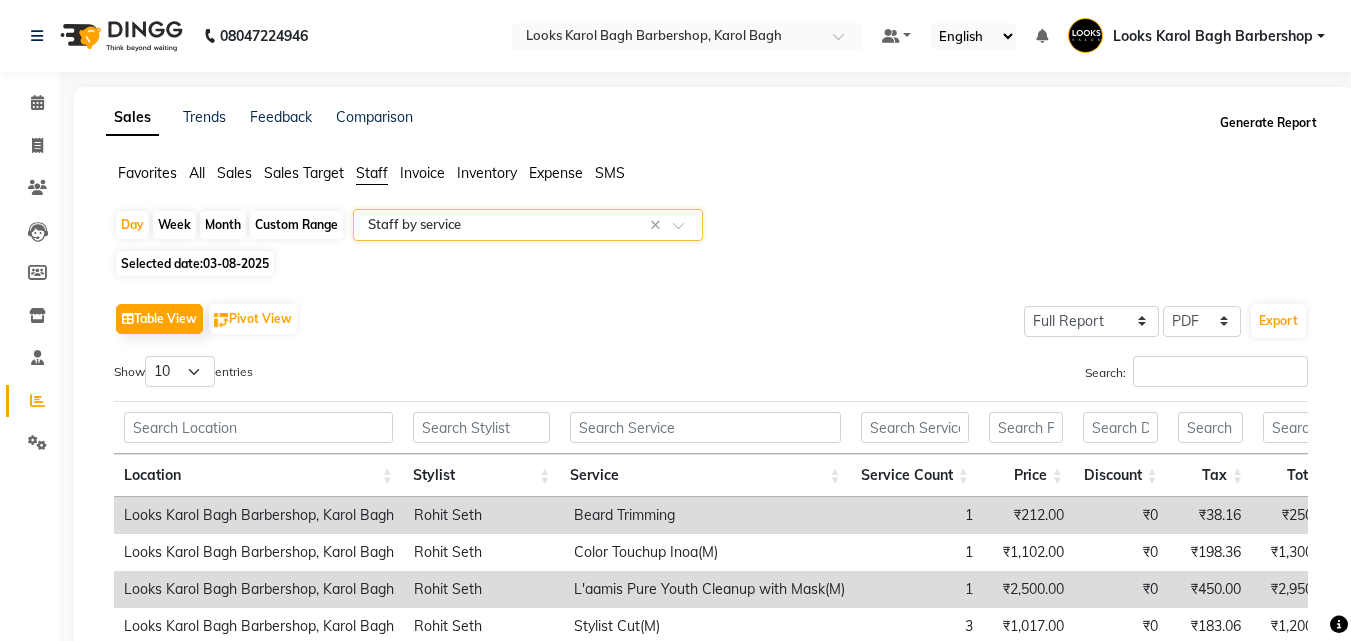 click on "Generate Report" 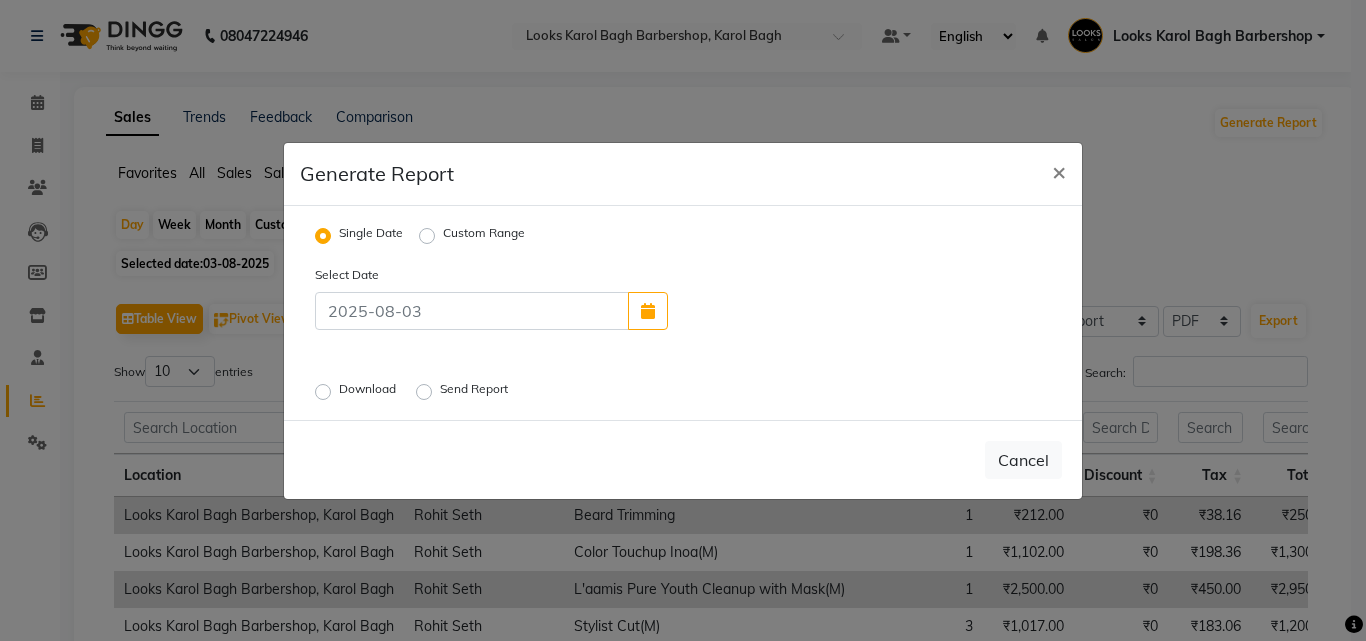 click on "Download" 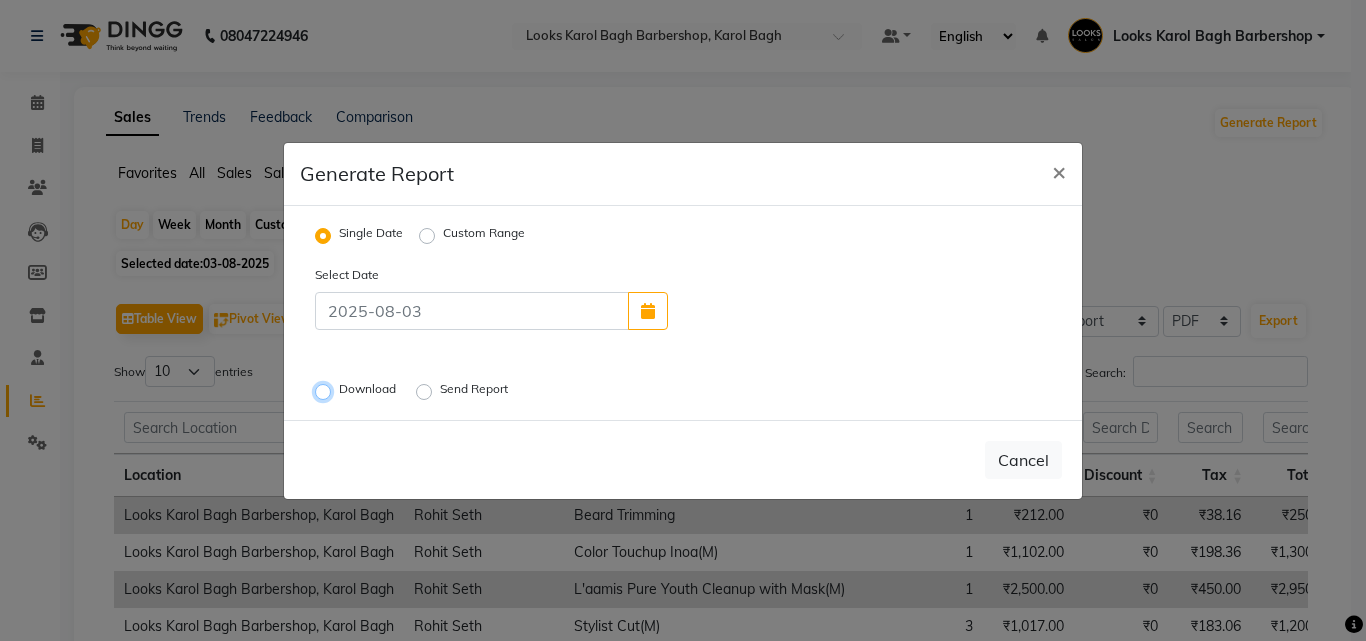 click on "Download" at bounding box center (326, 391) 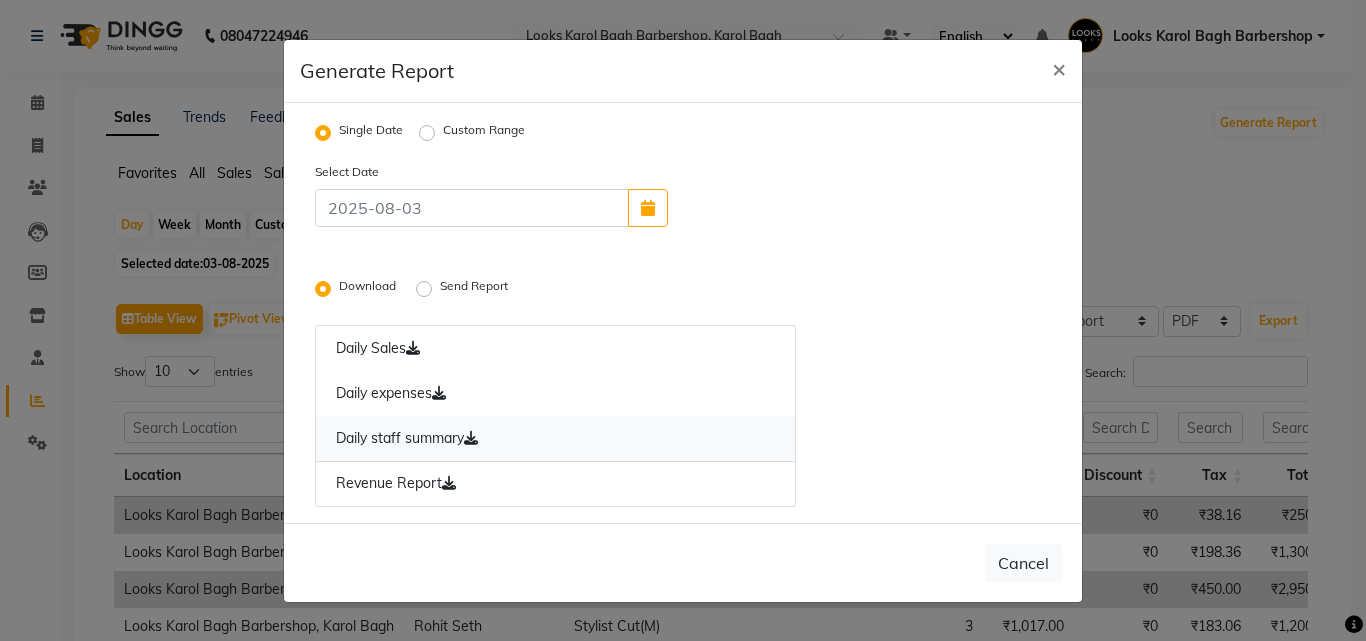 click 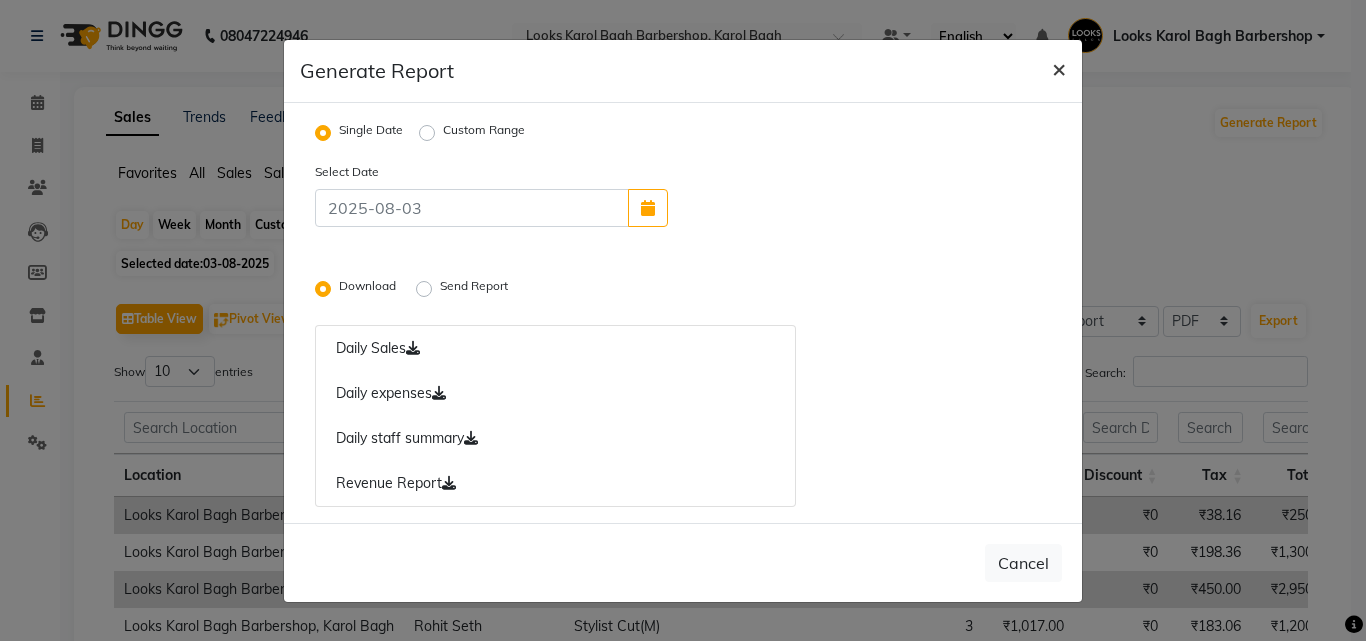 click on "×" 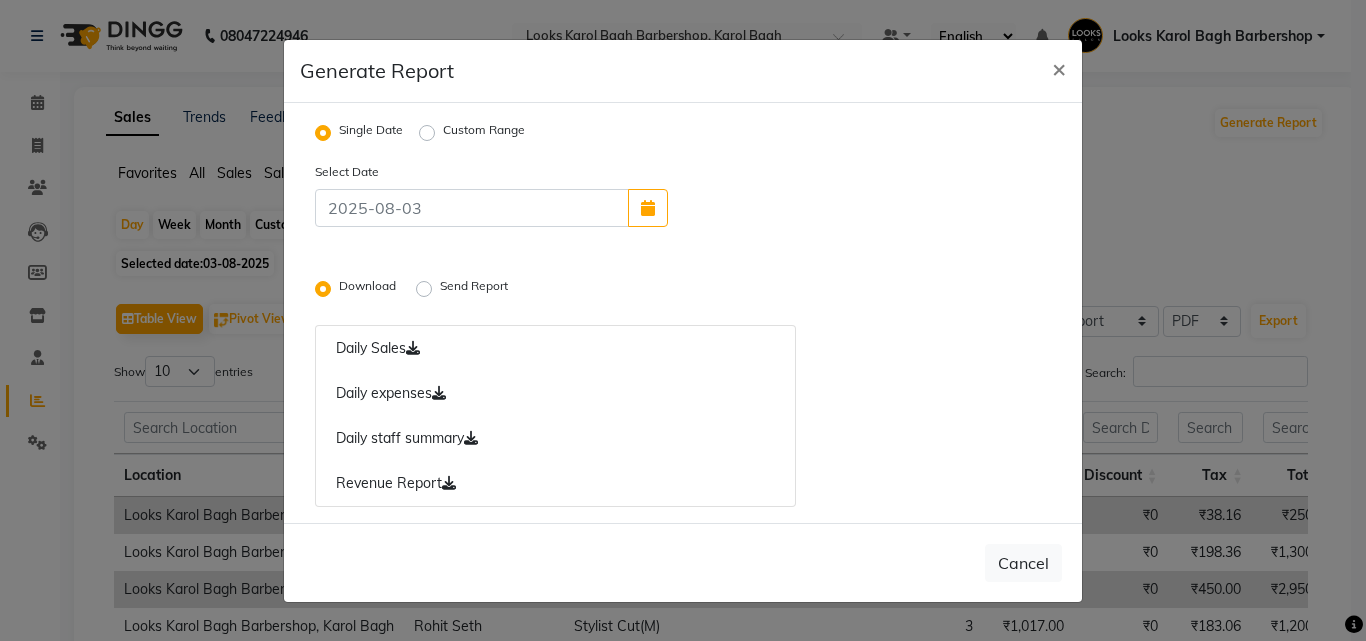 radio on "false" 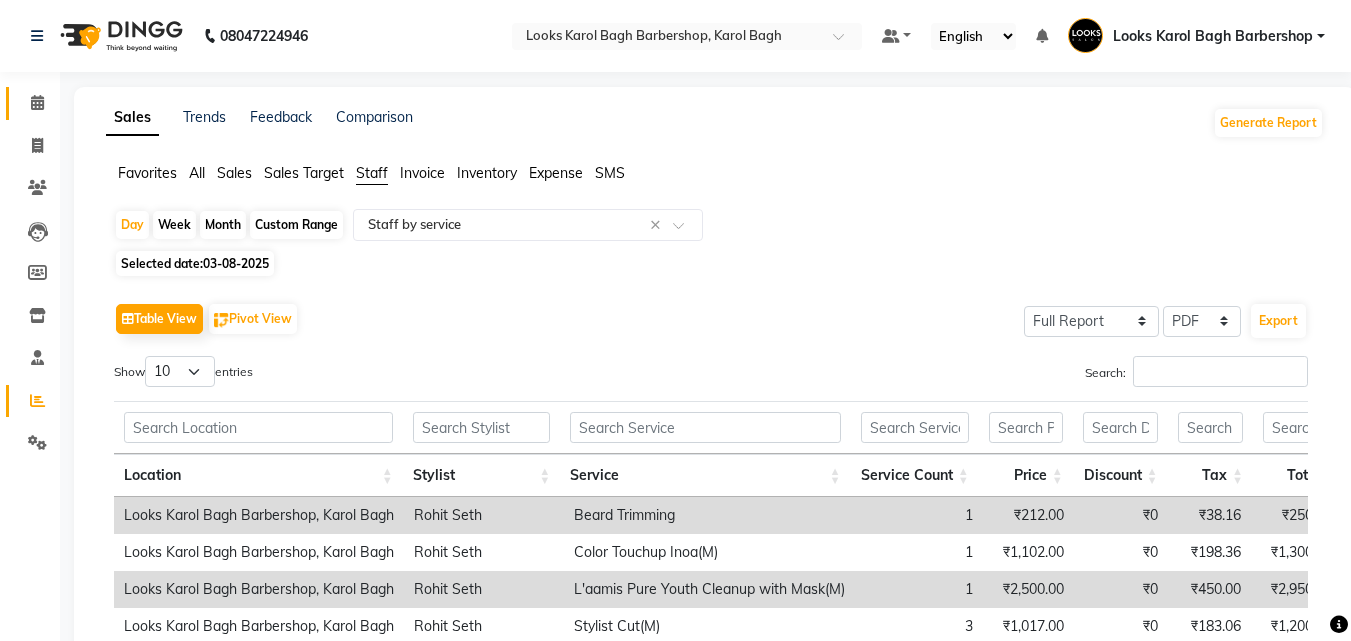 click on "Calendar" 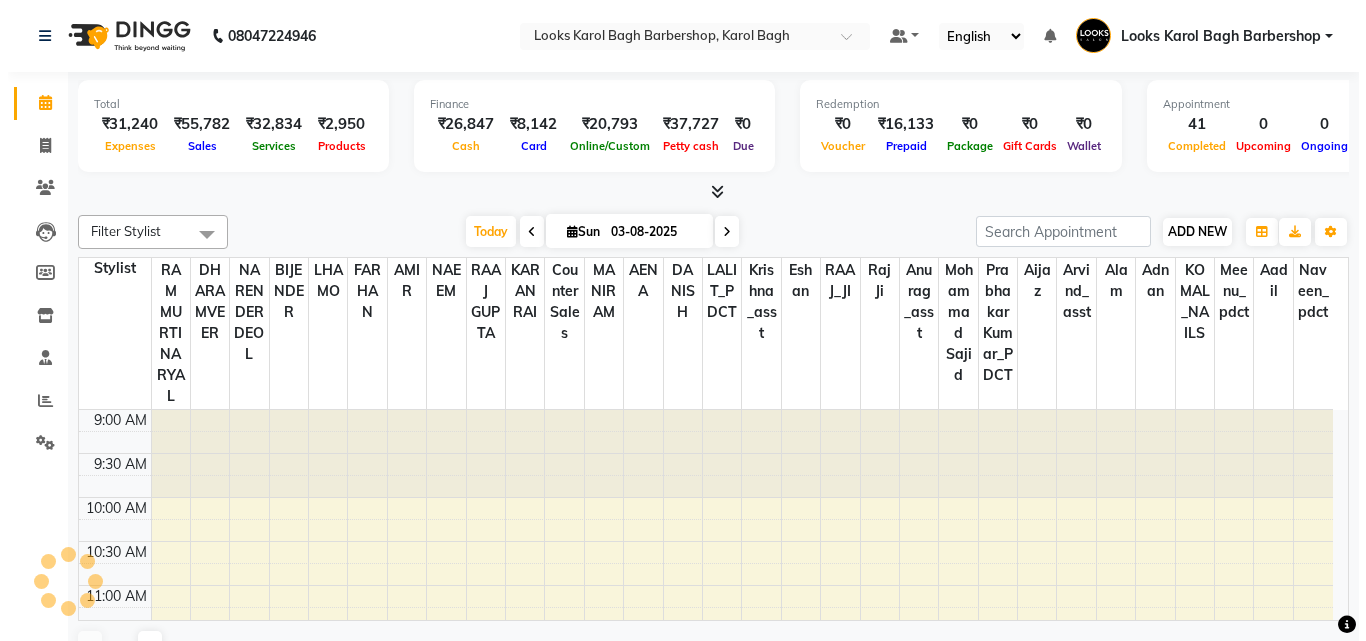 scroll, scrollTop: 933, scrollLeft: 0, axis: vertical 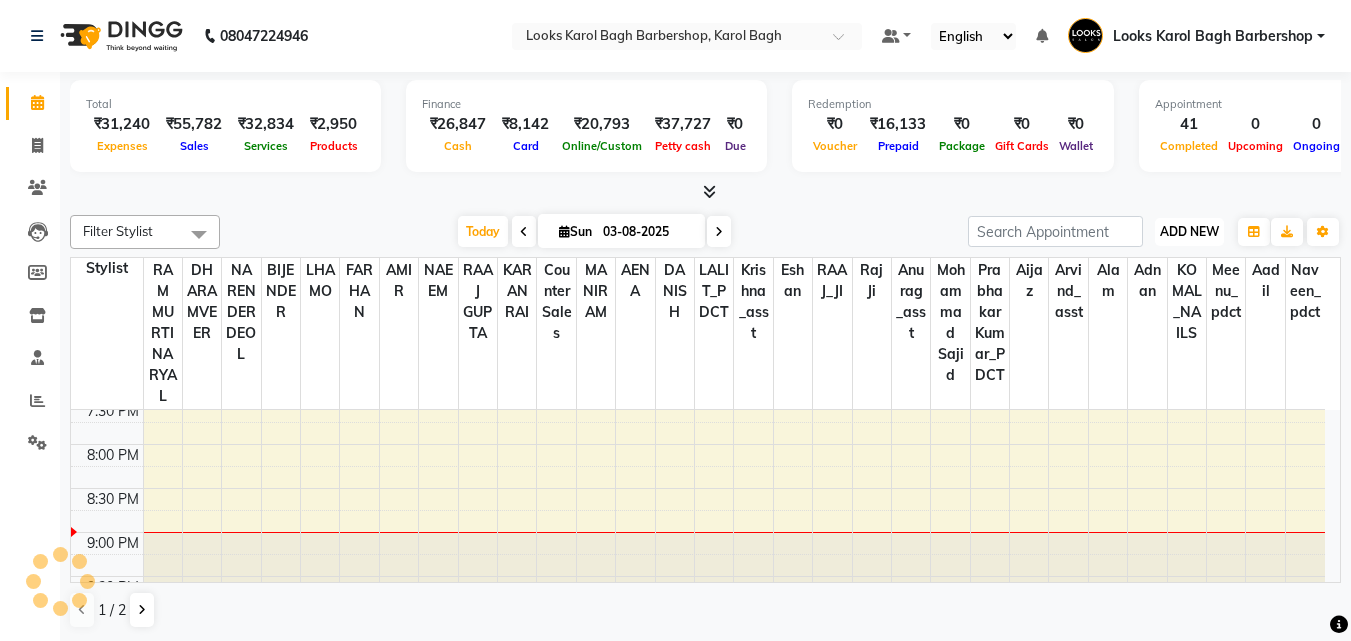 click on "ADD NEW" at bounding box center (1189, 231) 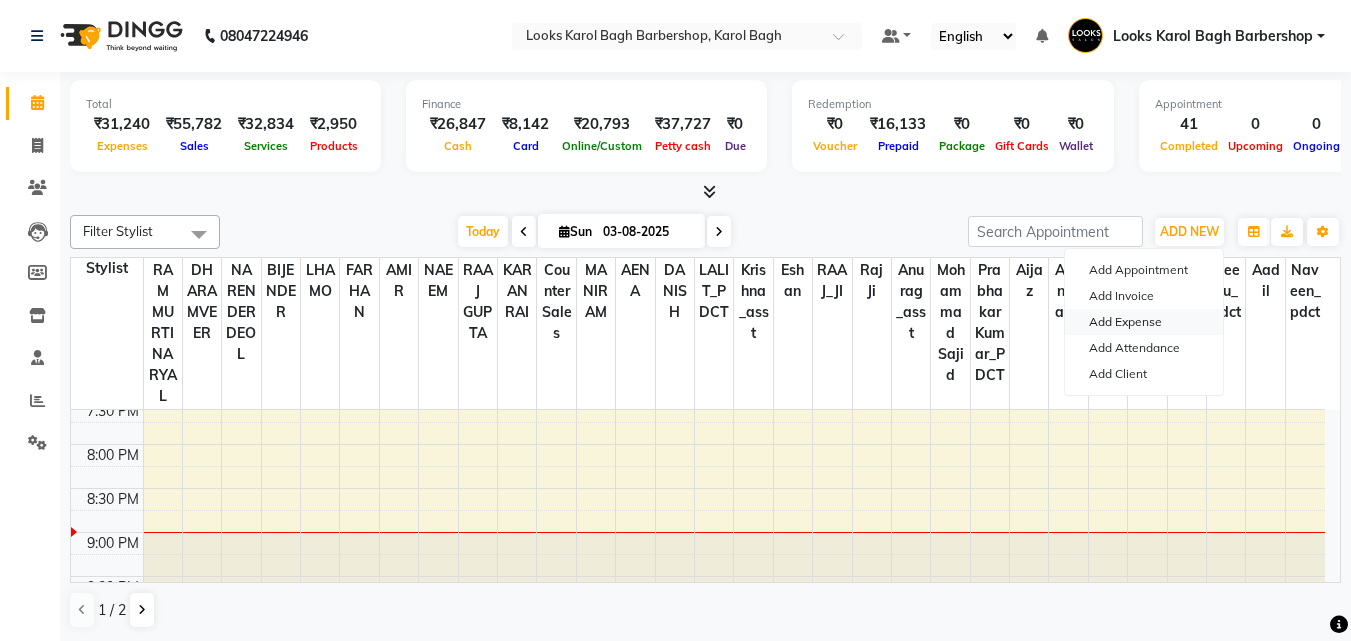 click on "Add Expense" at bounding box center (1144, 322) 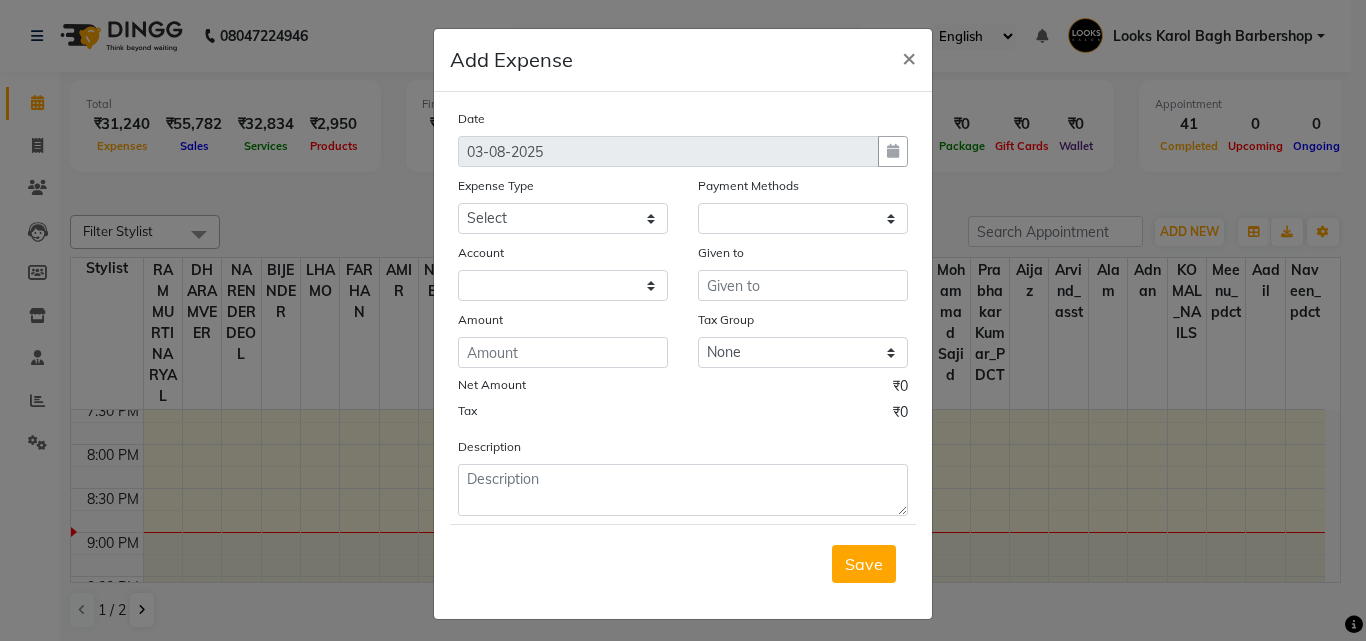 select on "1" 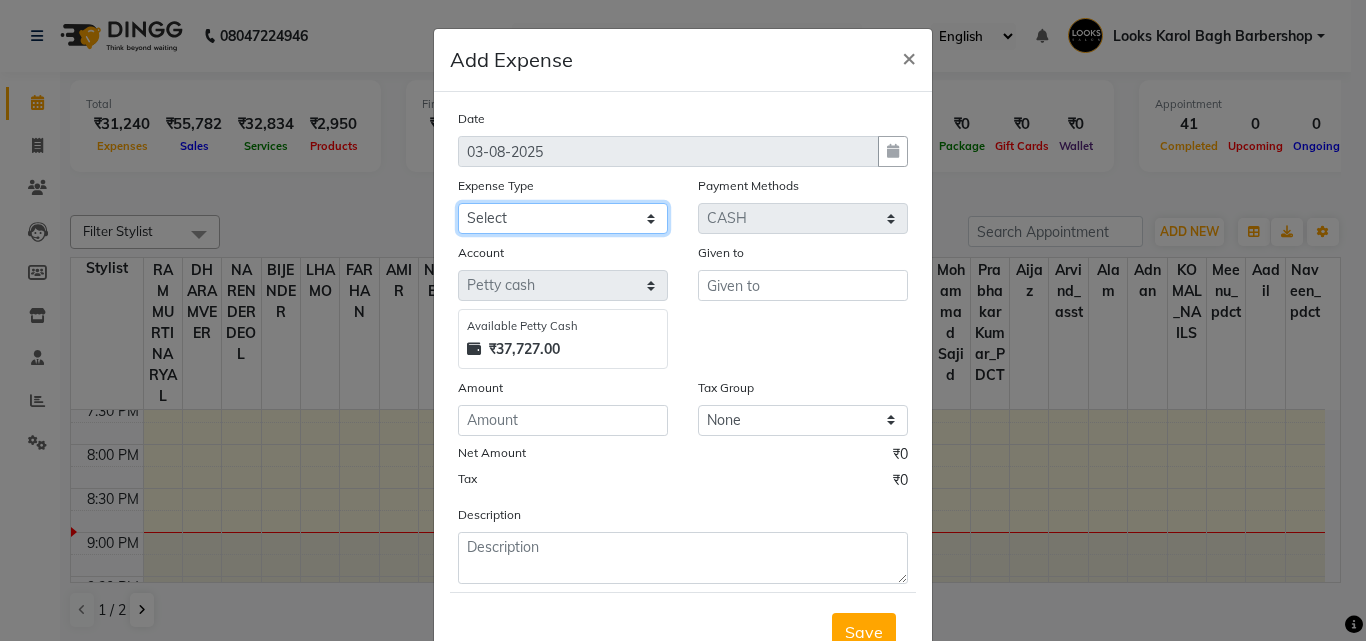 click on "Select BANK DEPOSIT BLINK IT Cash Handover Client Refund Agnst Bill CLIENT WELFARE Entertainment General Expense Laundry Bill milk Pantry PREPAID Printing And Stationery Product Incentive PURCHASE Repair And Maintenance Salary Salary advance SERVICE INCENTIVE STAFF WELFARE TIP CREDIT CARD TIP UPI Travelling And Conveyance" 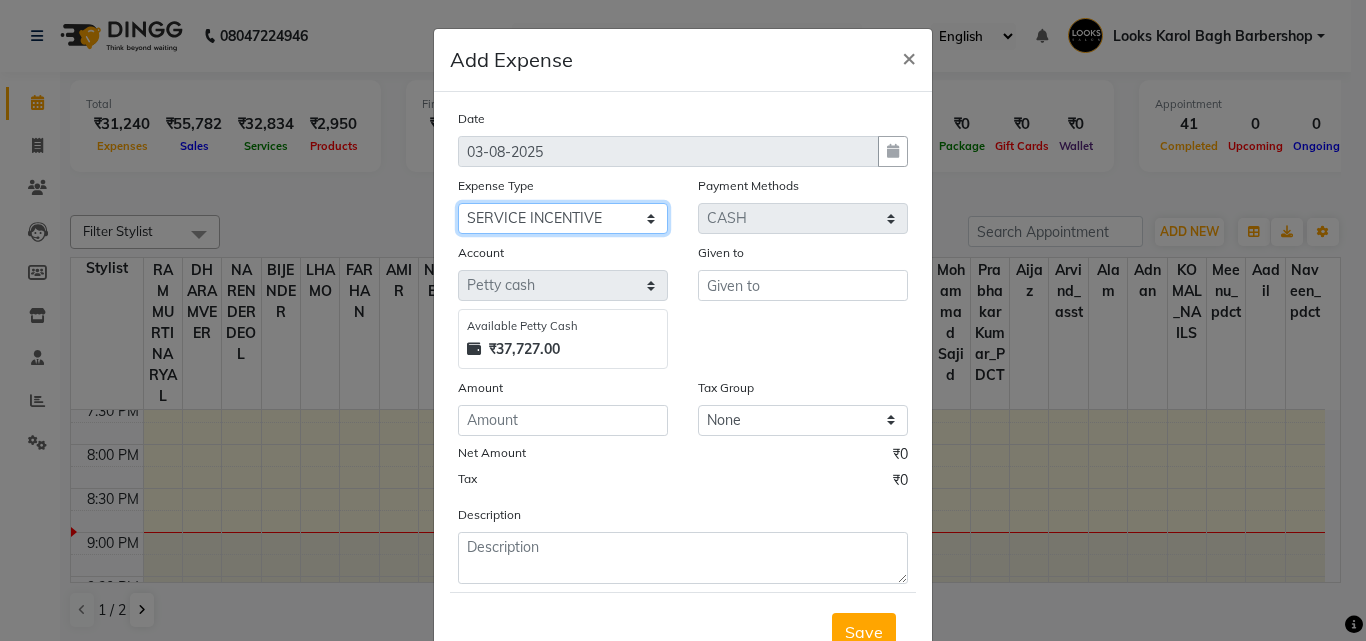 click on "Select BANK DEPOSIT BLINK IT Cash Handover Client Refund Agnst Bill CLIENT WELFARE Entertainment General Expense Laundry Bill milk Pantry PREPAID Printing And Stationery Product Incentive PURCHASE Repair And Maintenance Salary Salary advance SERVICE INCENTIVE STAFF WELFARE TIP CREDIT CARD TIP UPI Travelling And Conveyance" 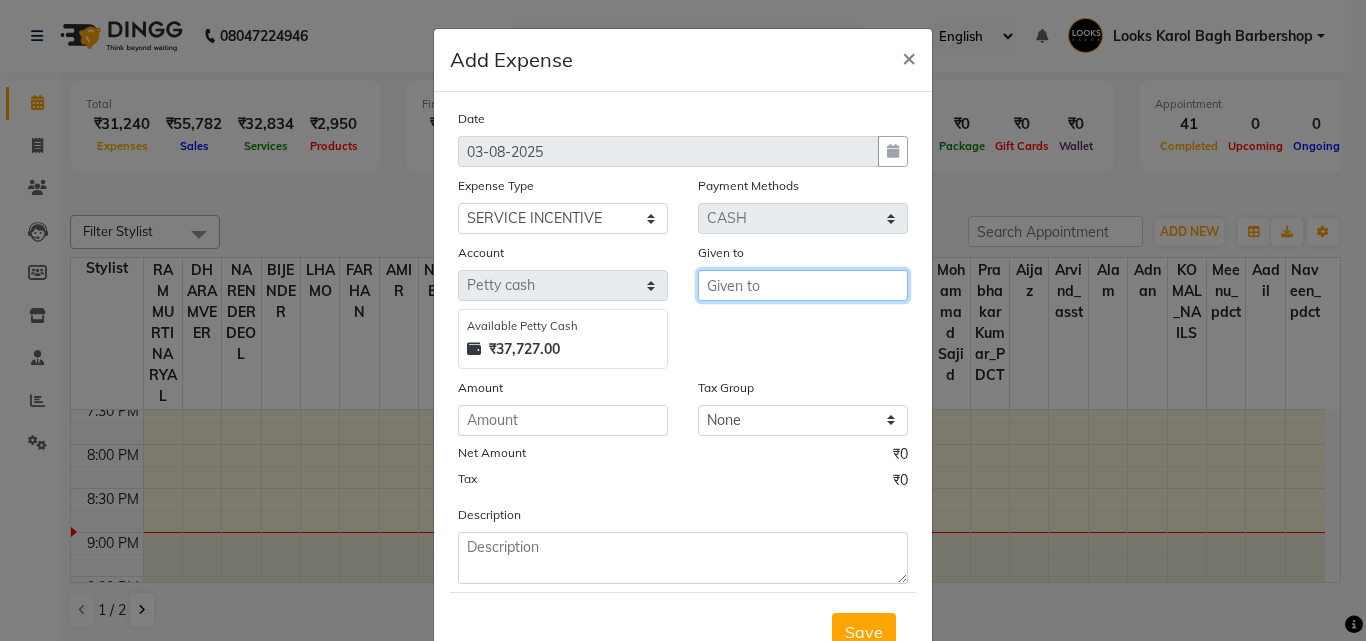click at bounding box center [803, 285] 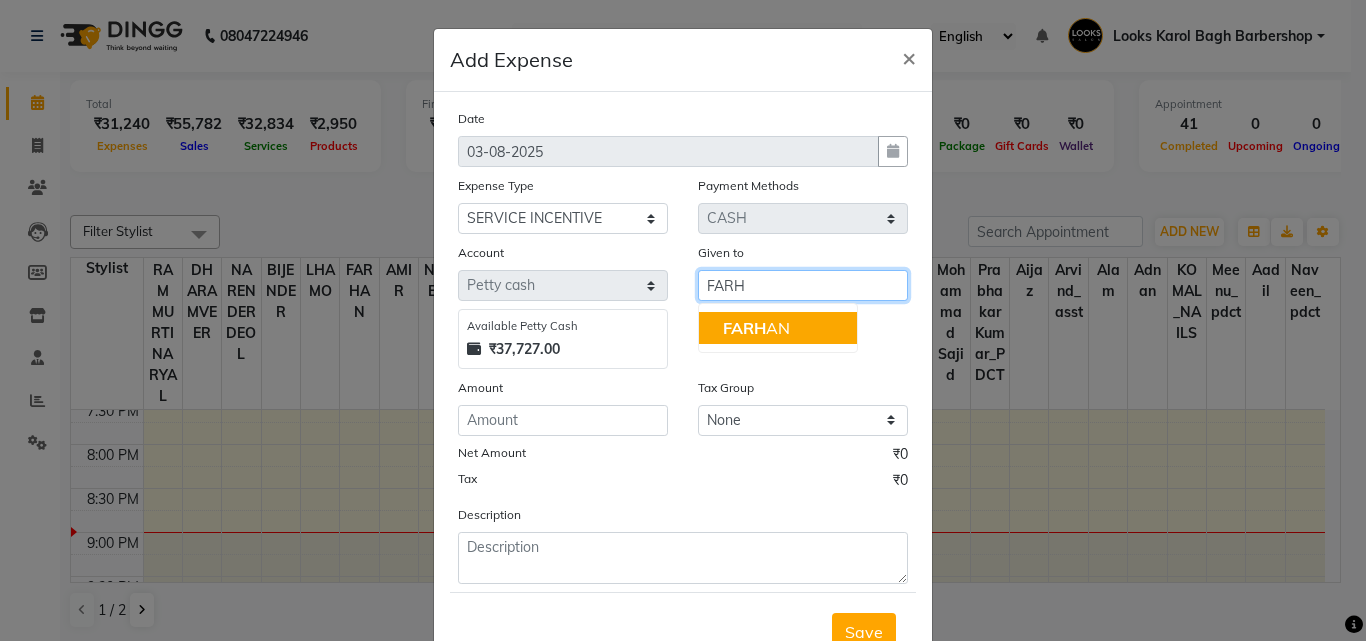 click on "FARH" 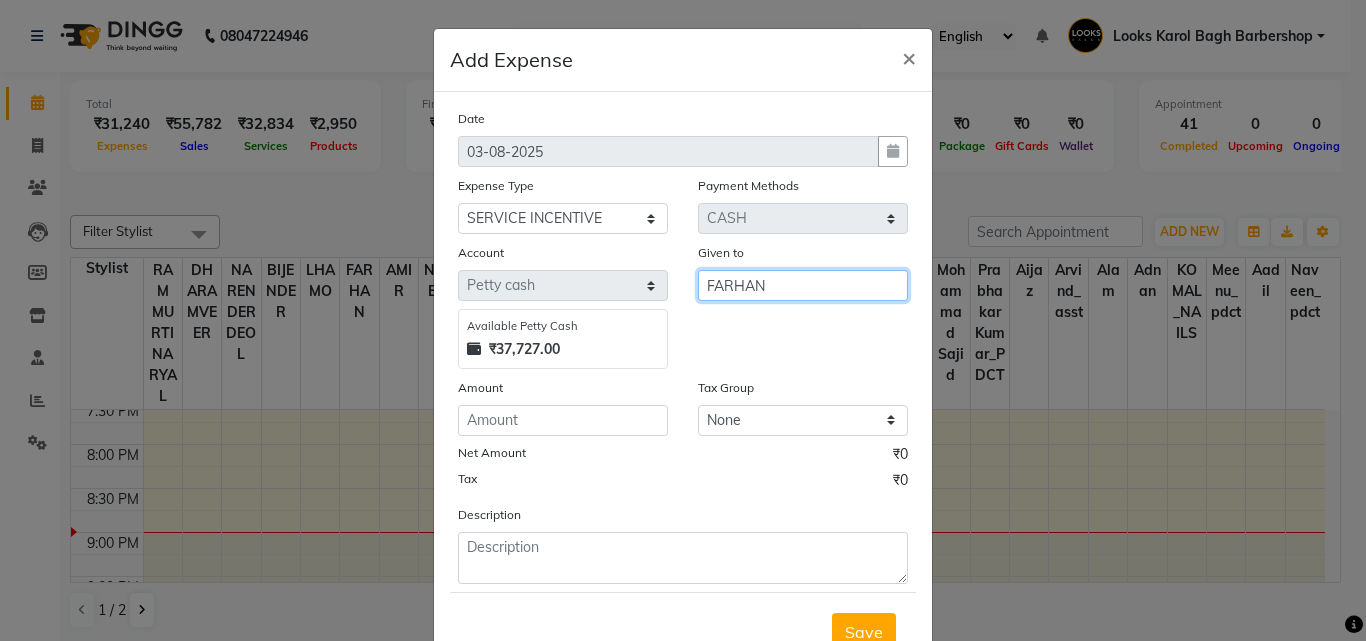 type on "FARHAN" 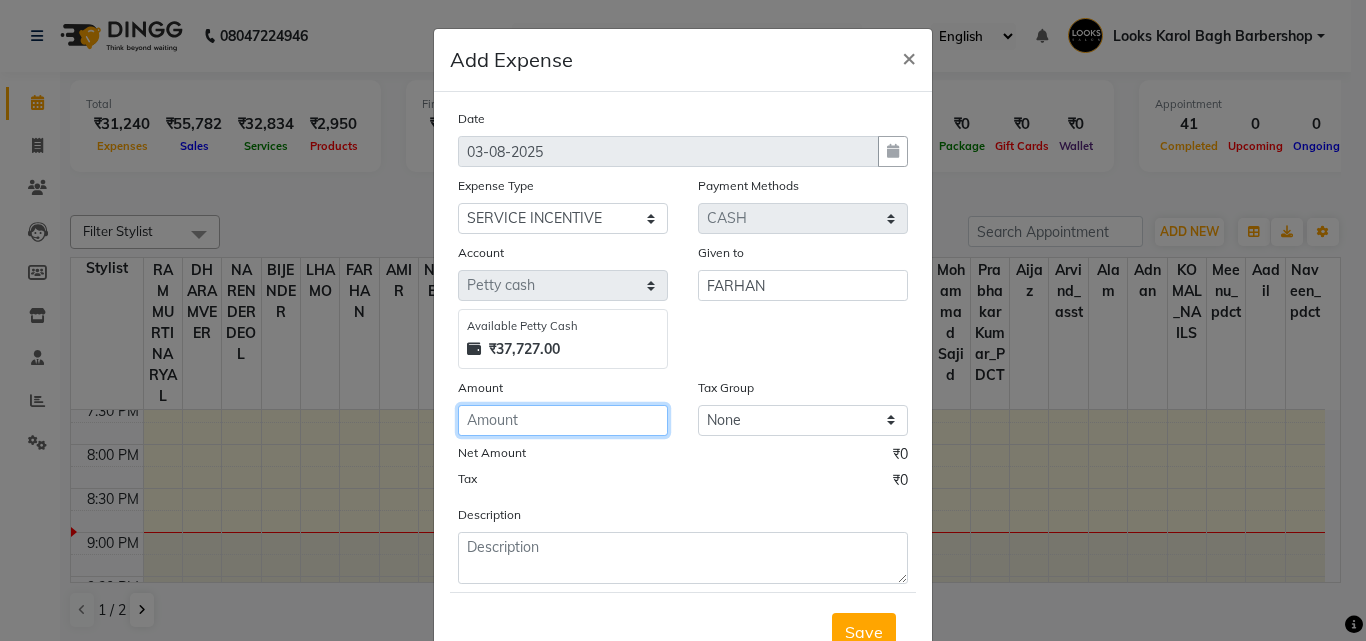 click 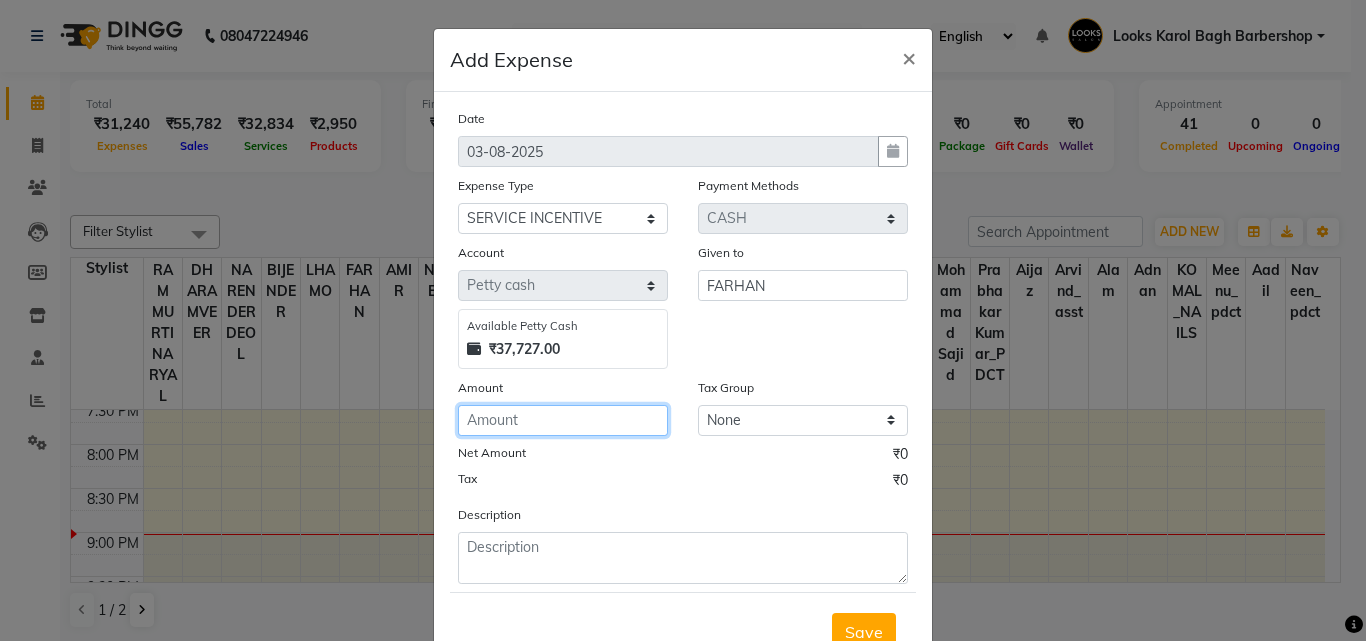 click 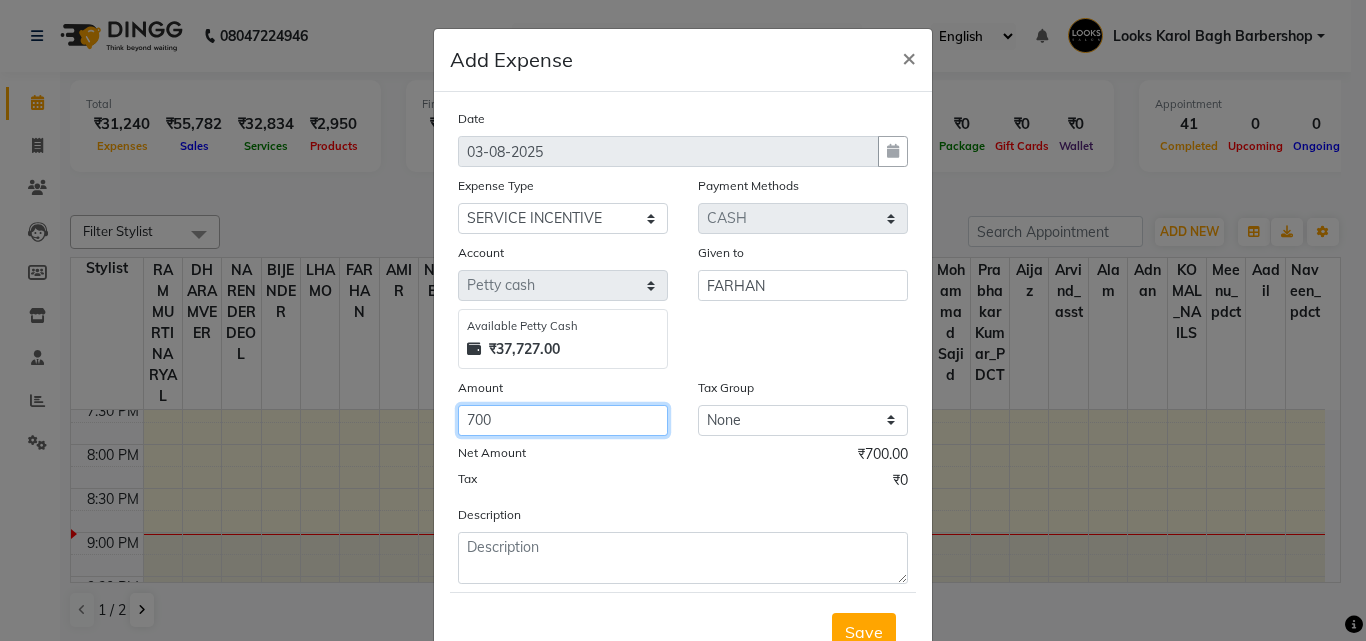 type on "700" 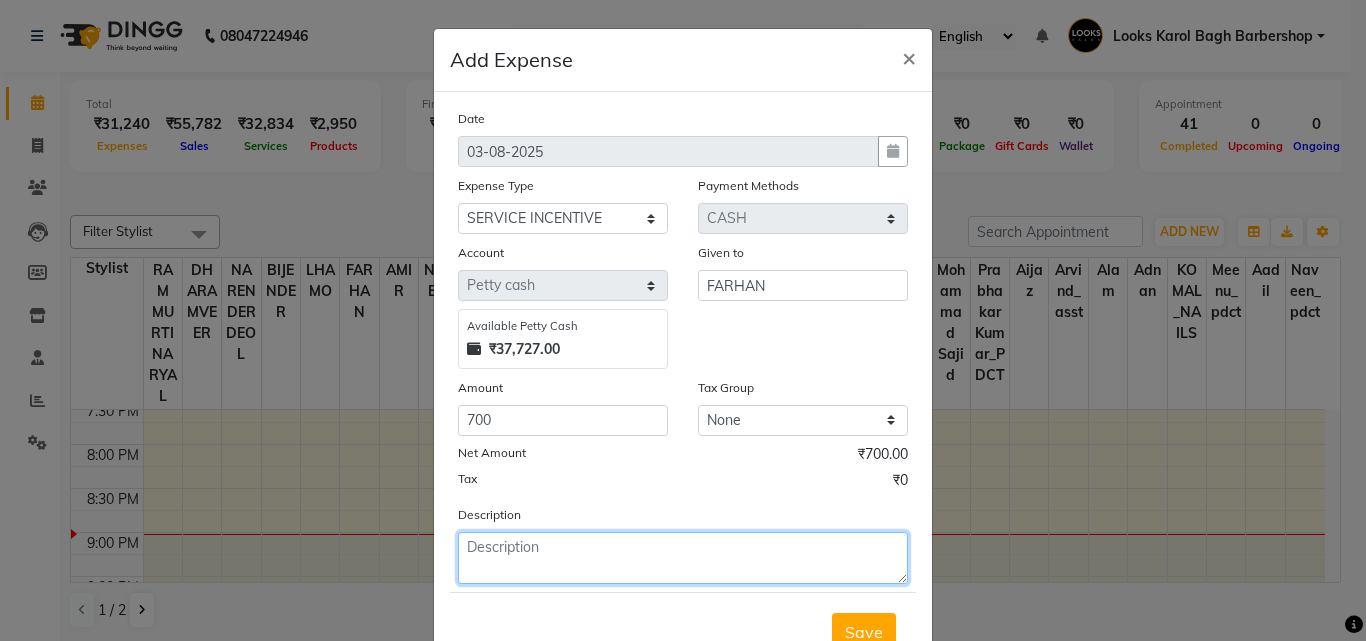 click 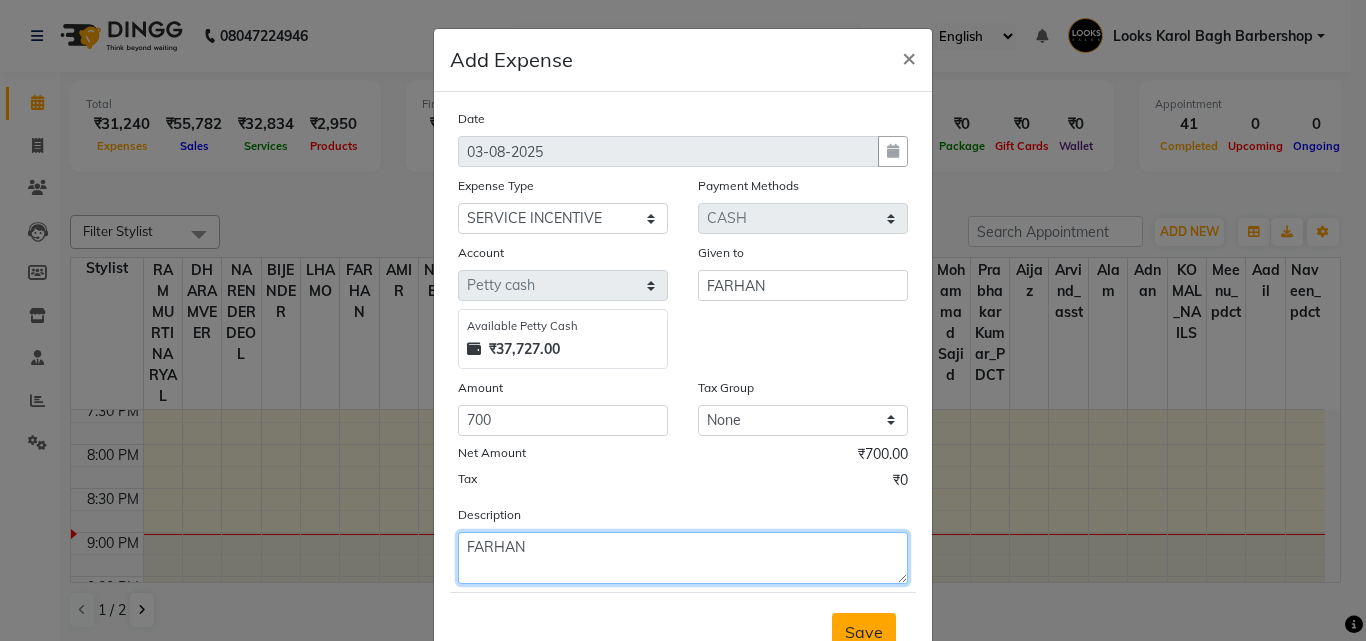 type on "FARHAN" 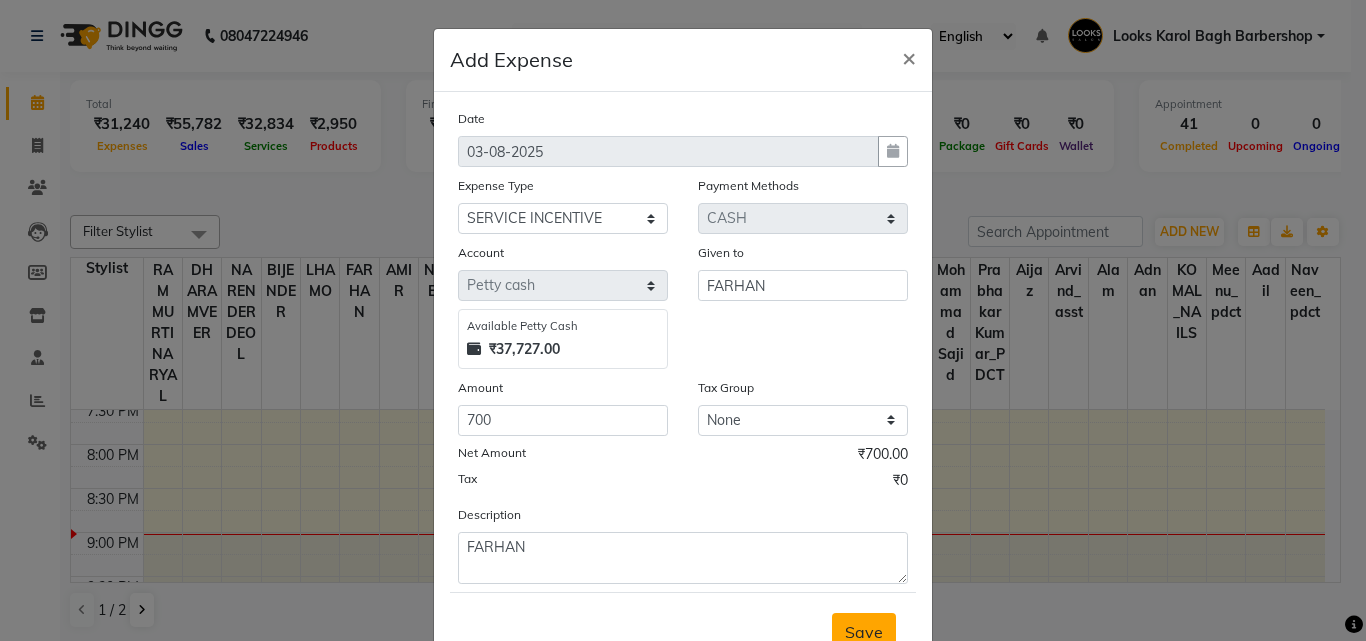 click on "Save" at bounding box center (864, 632) 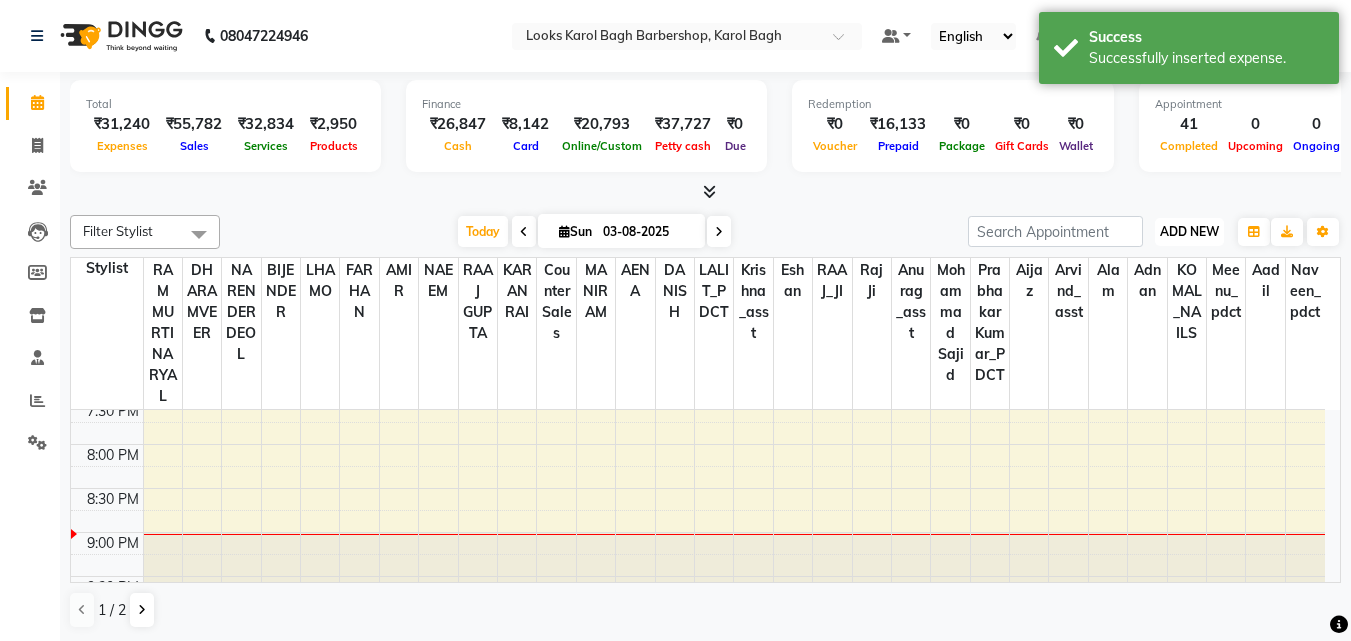 click on "ADD NEW" at bounding box center [1189, 231] 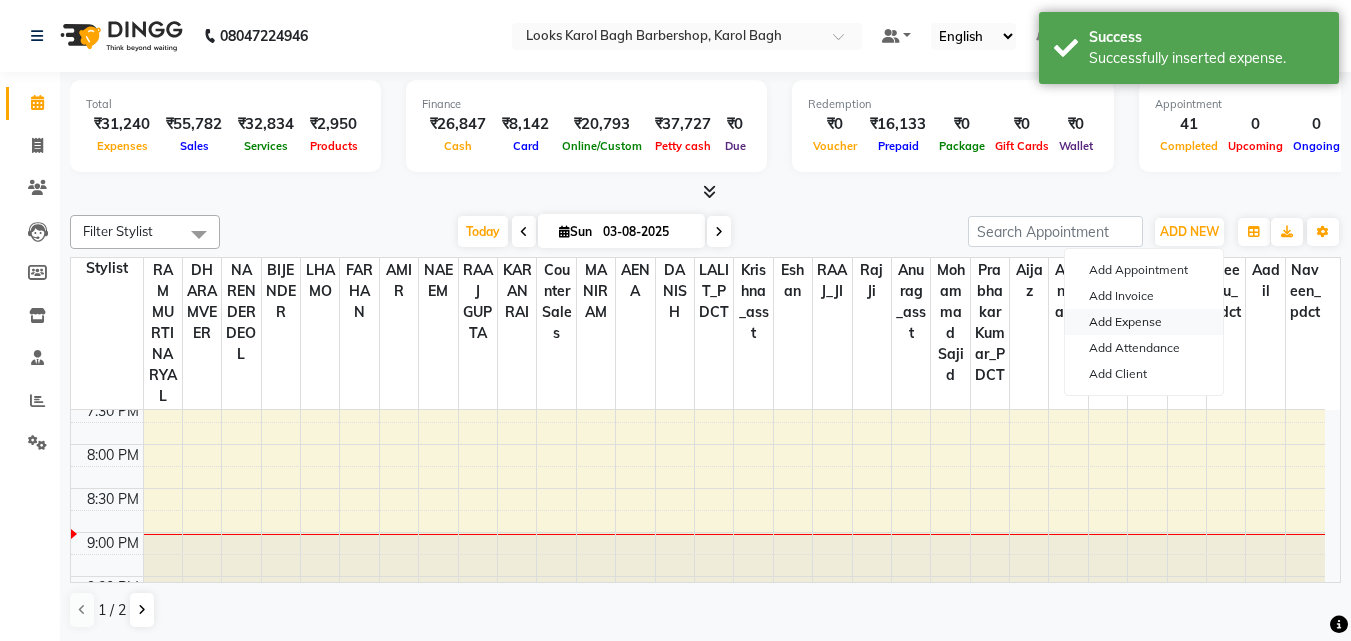 click on "Add Expense" at bounding box center (1144, 322) 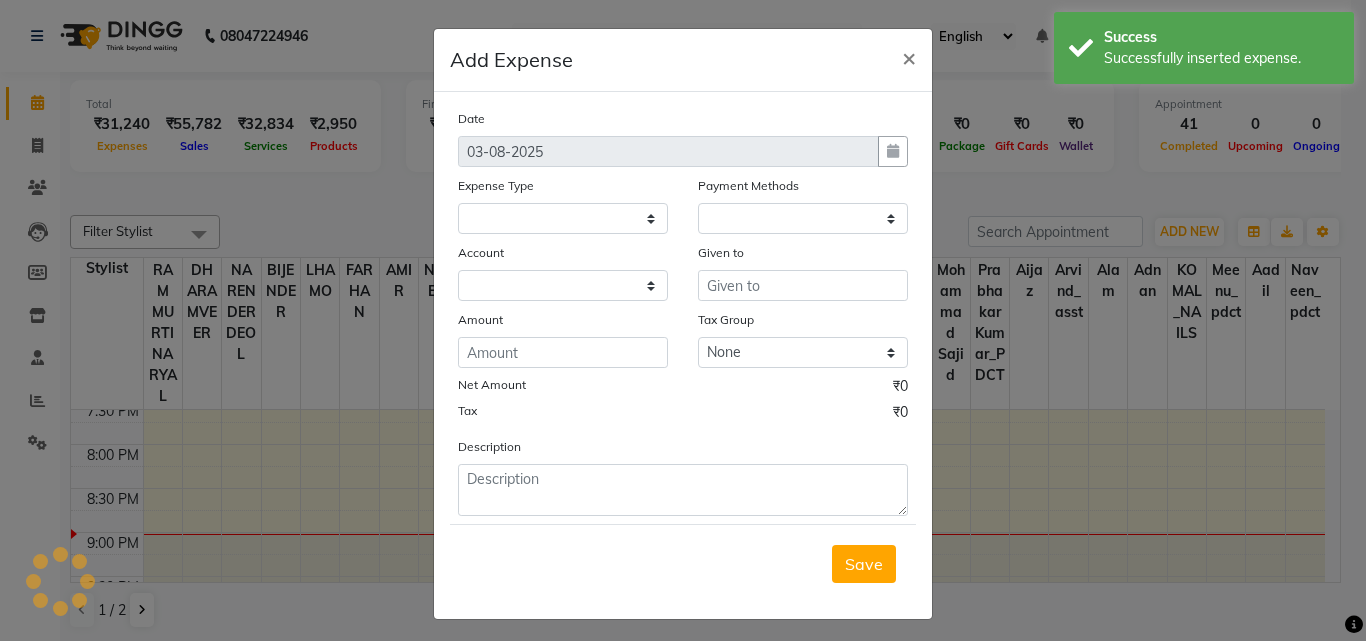 select 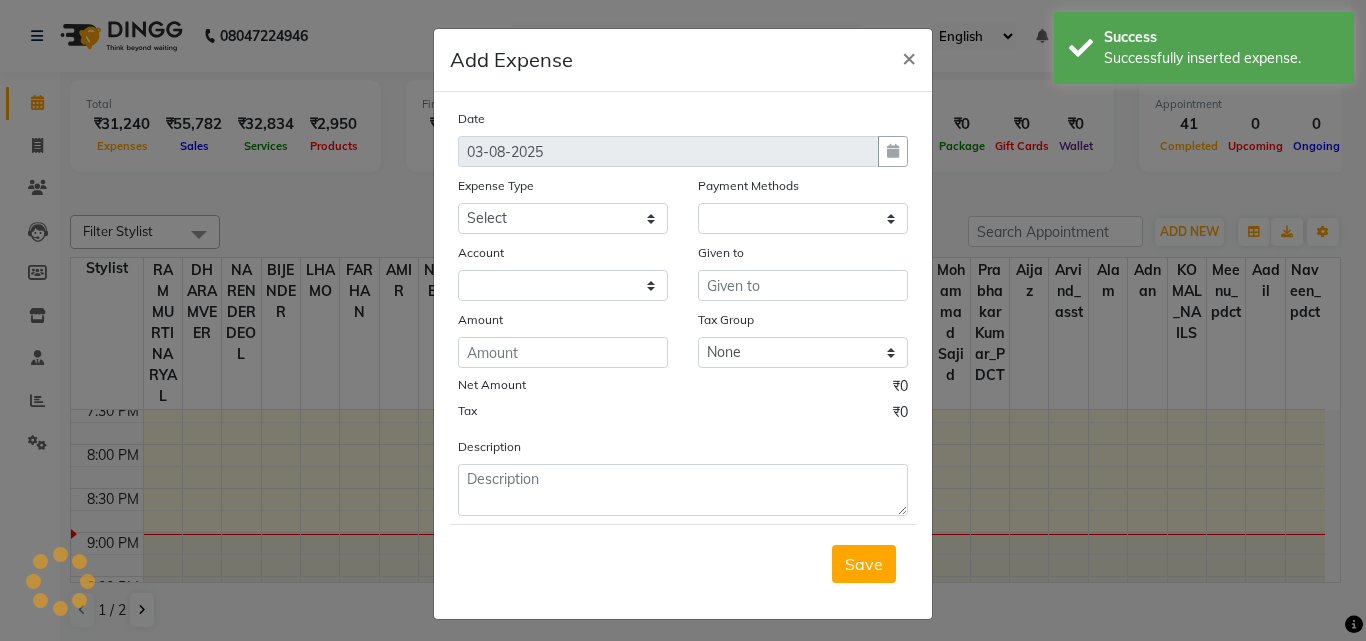 select on "1" 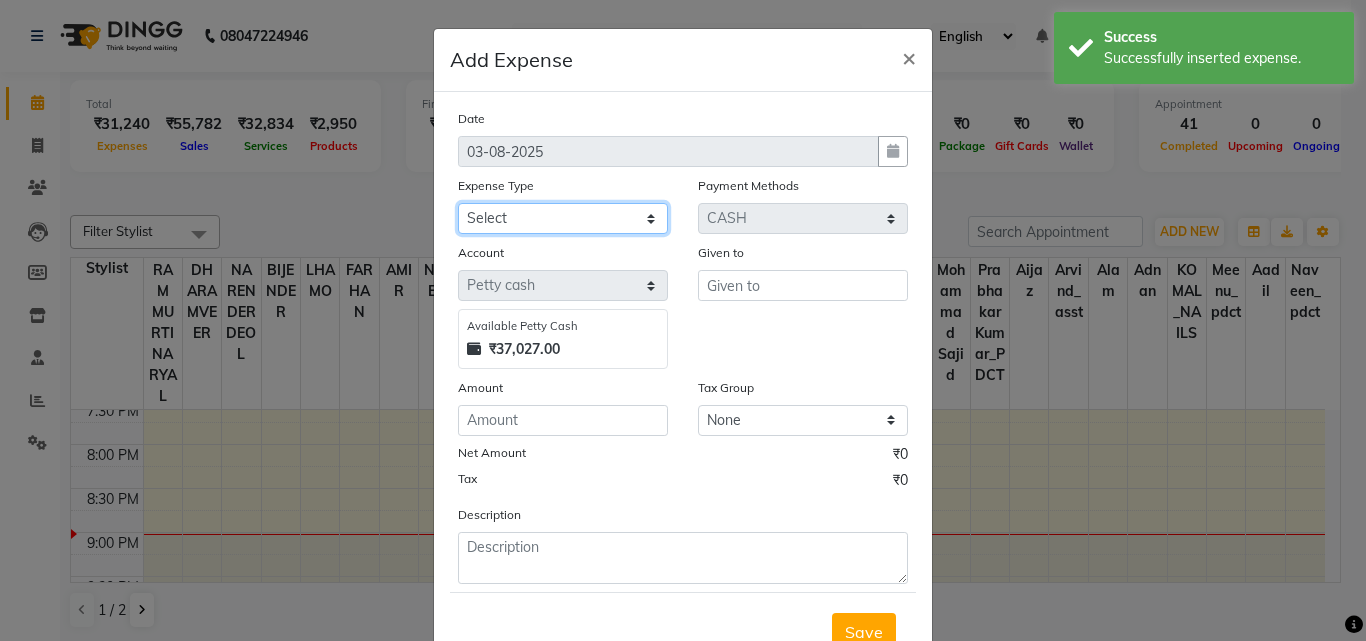 click on "Select BANK DEPOSIT BLINK IT Cash Handover Client Refund Agnst Bill CLIENT WELFARE Entertainment General Expense Laundry Bill milk Pantry PREPAID Printing And Stationery Product Incentive PURCHASE Repair And Maintenance Salary Salary advance SERVICE INCENTIVE STAFF WELFARE TIP CREDIT CARD TIP UPI Travelling And Conveyance" 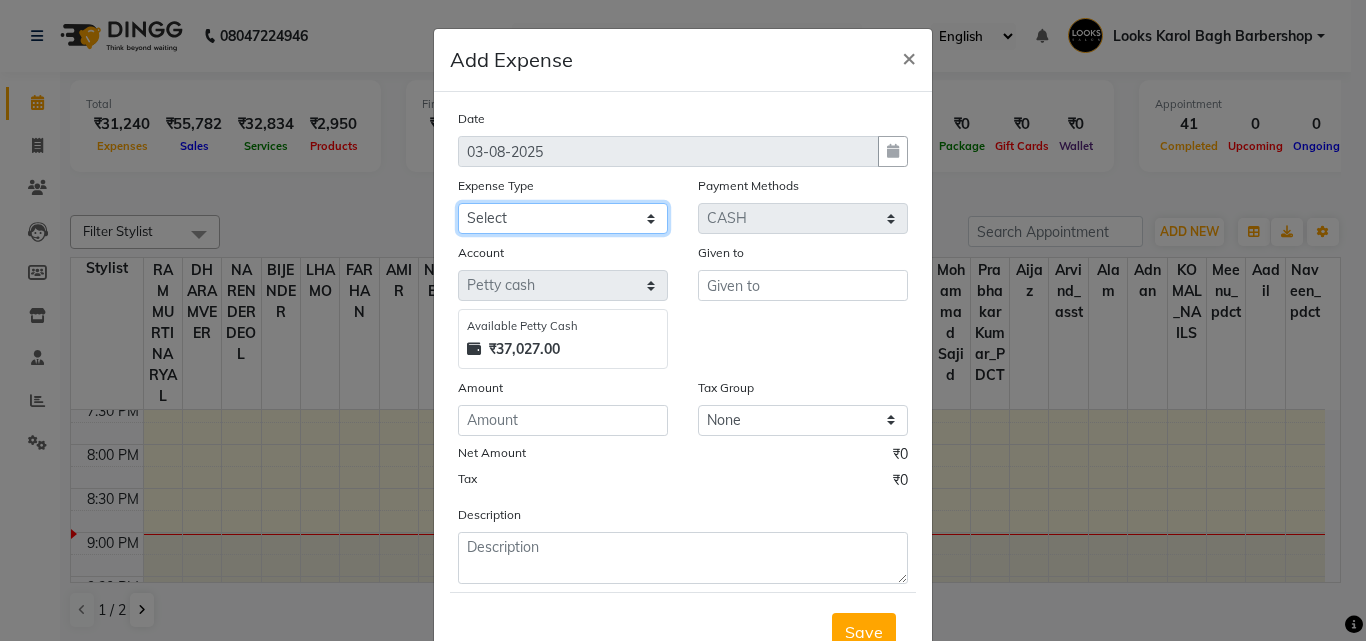 select on "19910" 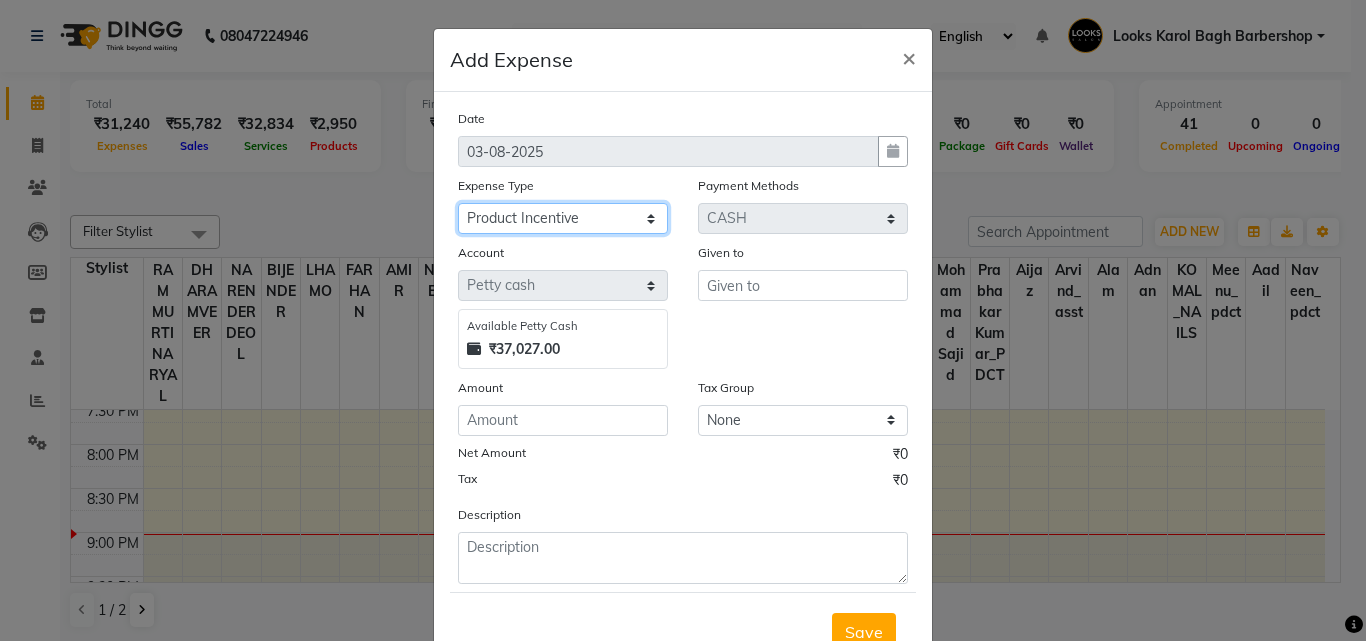 click on "Select BANK DEPOSIT BLINK IT Cash Handover Client Refund Agnst Bill CLIENT WELFARE Entertainment General Expense Laundry Bill milk Pantry PREPAID Printing And Stationery Product Incentive PURCHASE Repair And Maintenance Salary Salary advance SERVICE INCENTIVE STAFF WELFARE TIP CREDIT CARD TIP UPI Travelling And Conveyance" 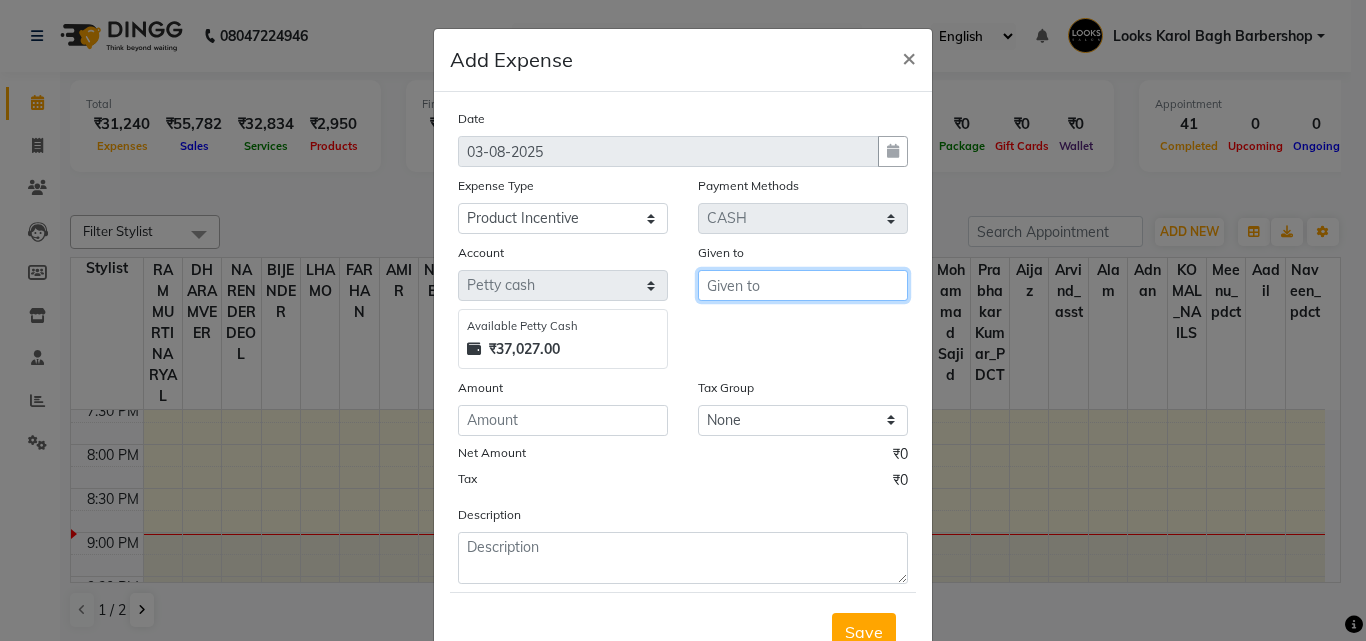 click at bounding box center [803, 285] 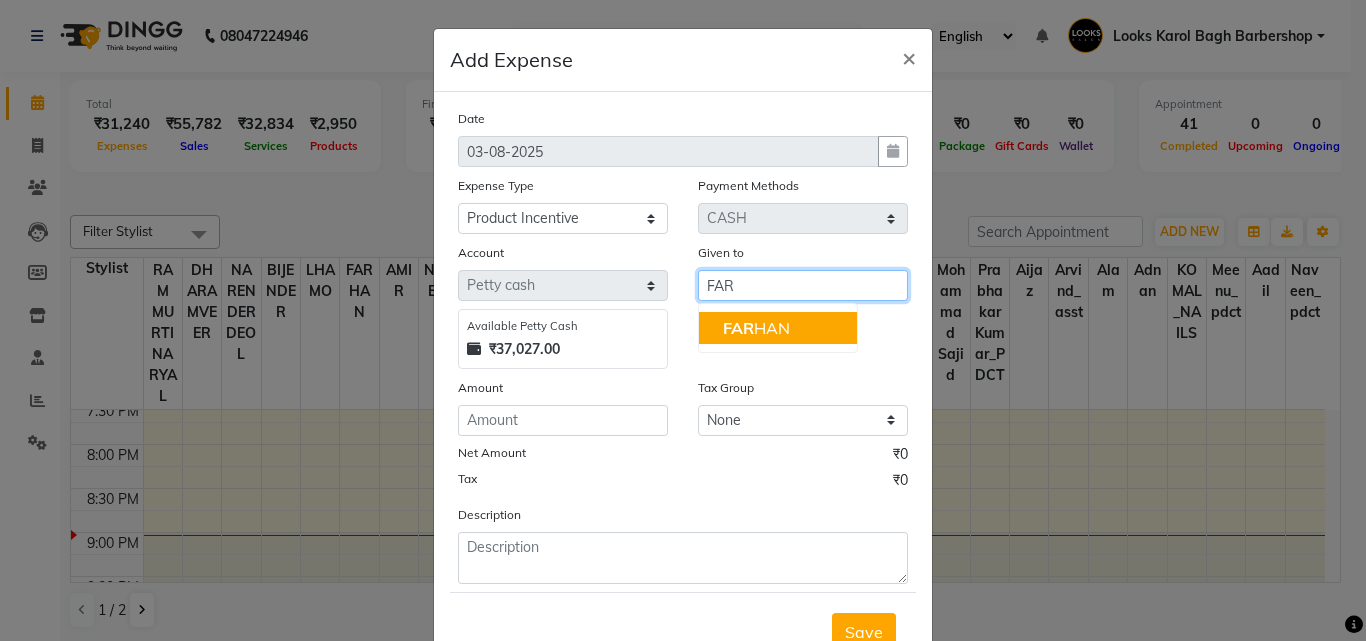 click on "FAR" 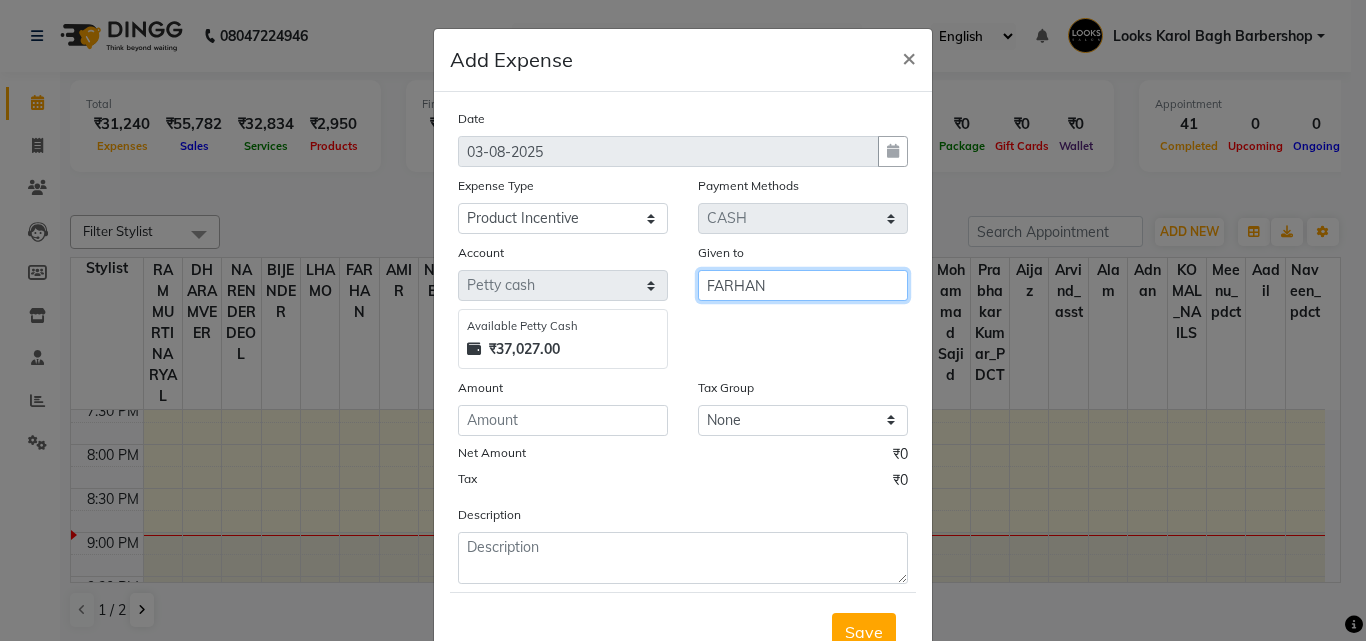 type on "FARHAN" 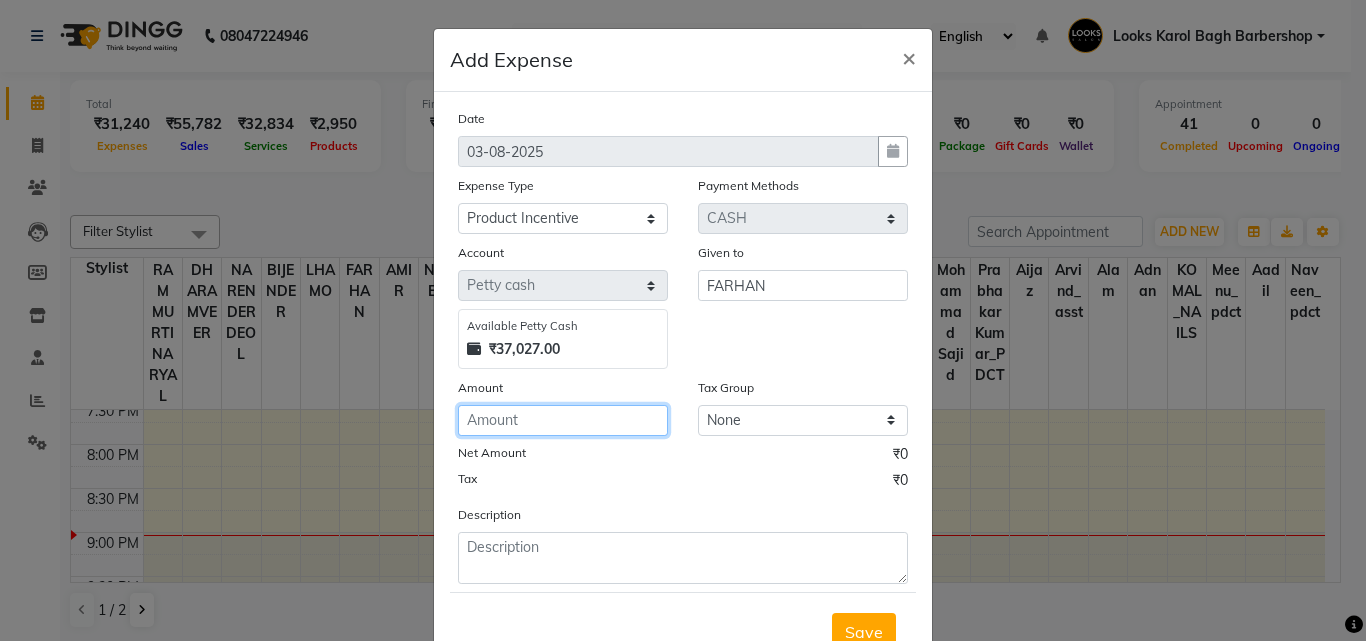click 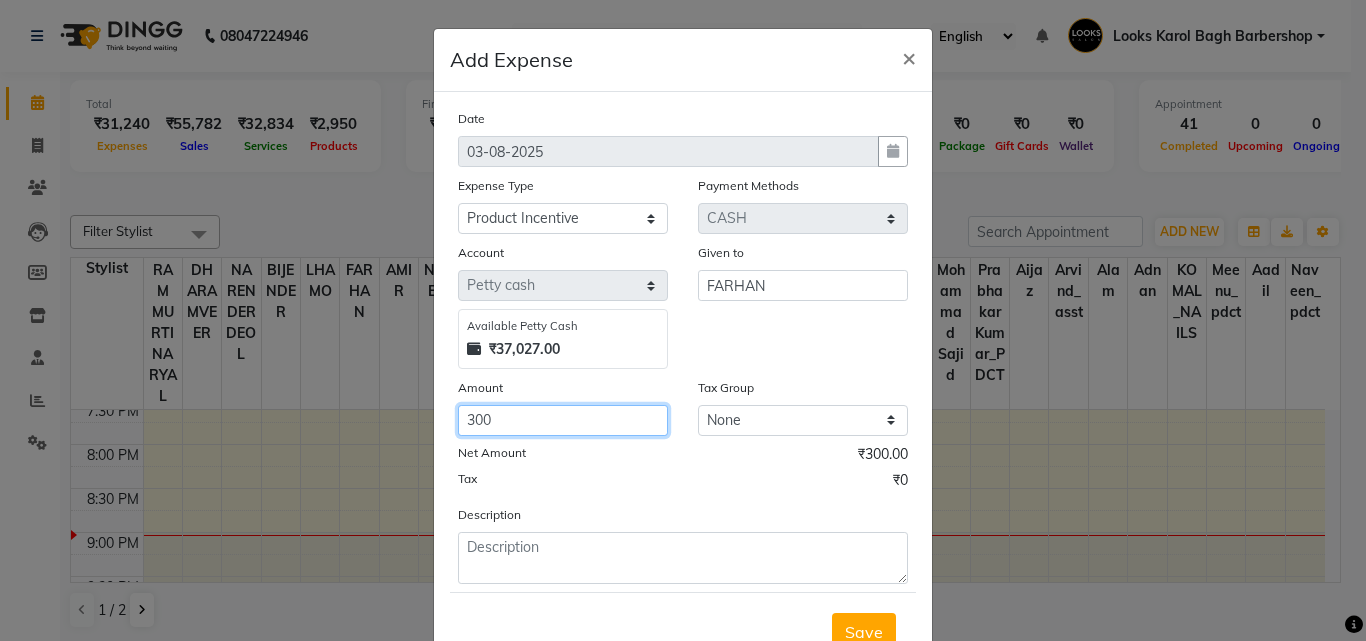 type on "300" 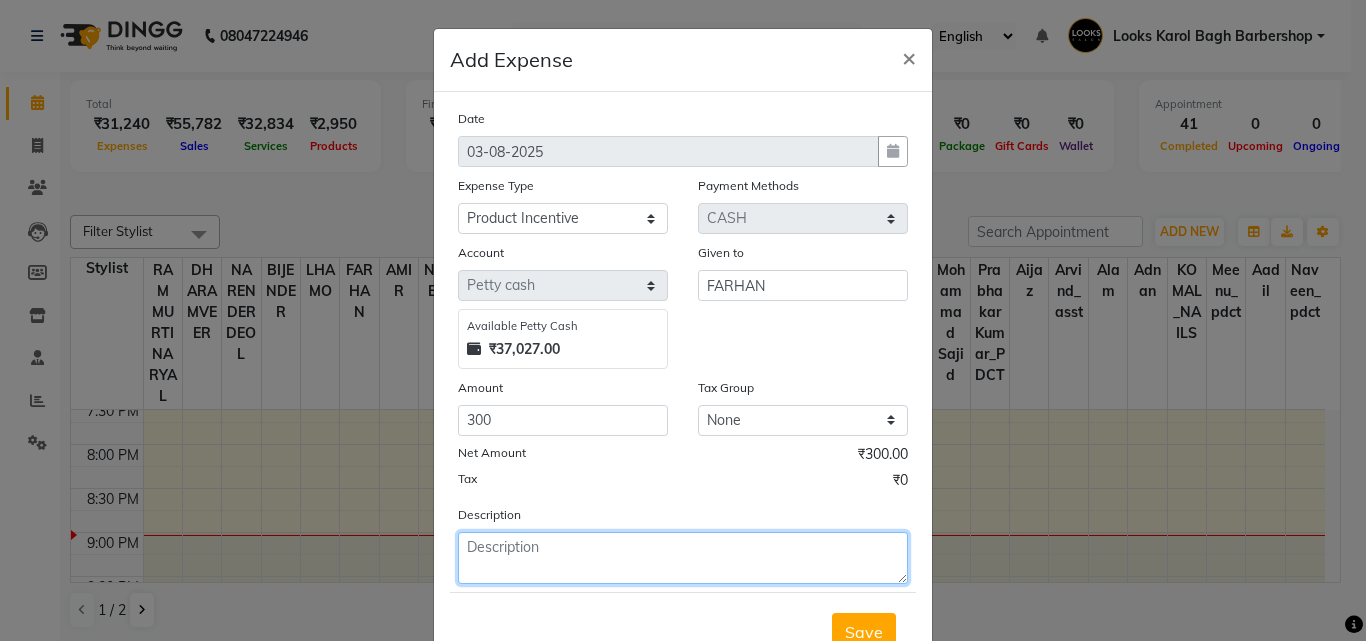 click 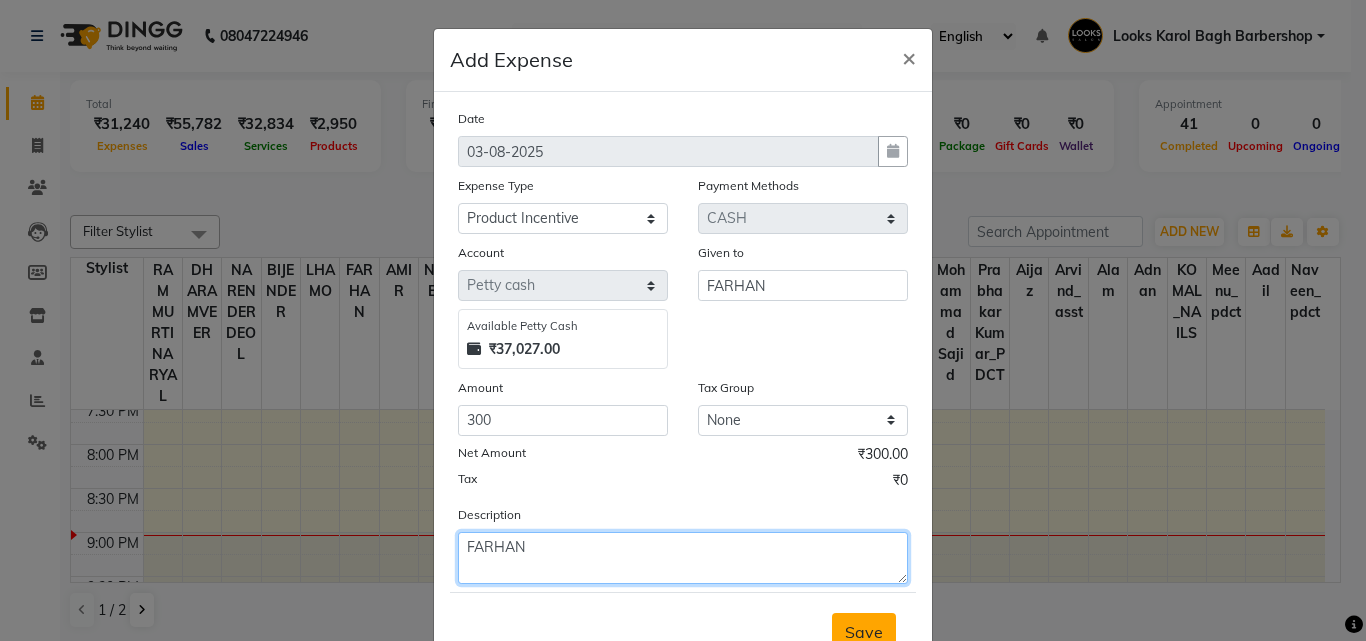 type on "FARHAN" 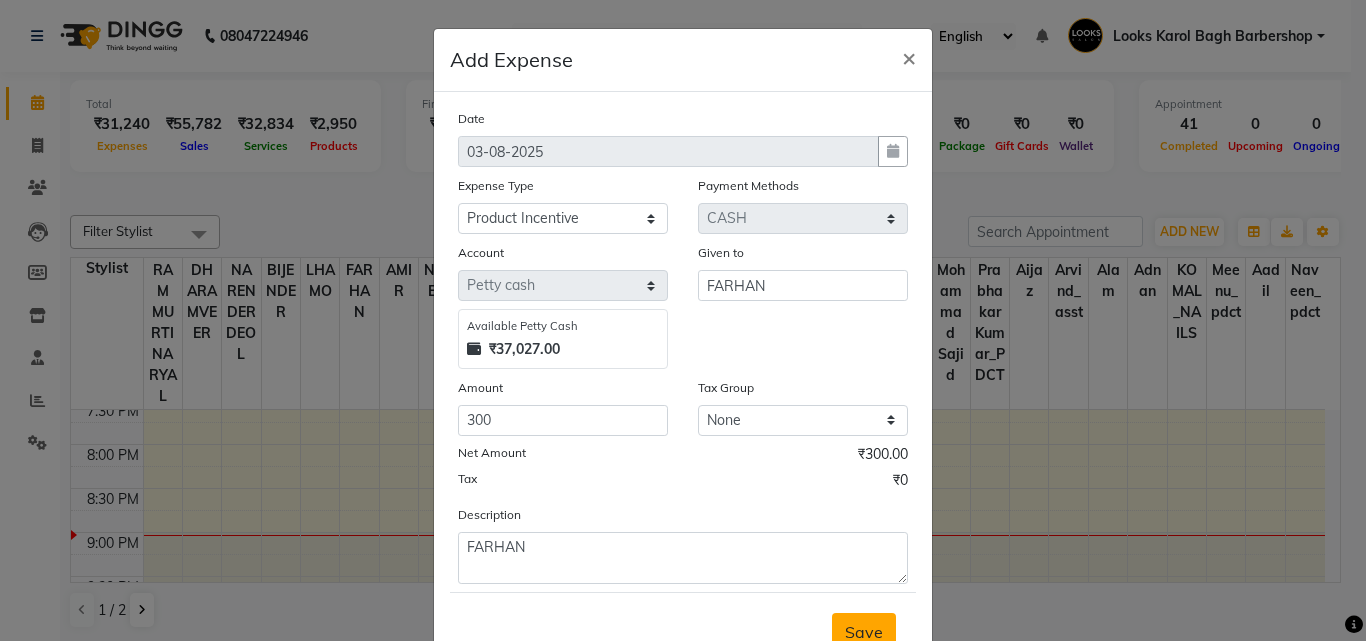 click on "Save" at bounding box center [864, 632] 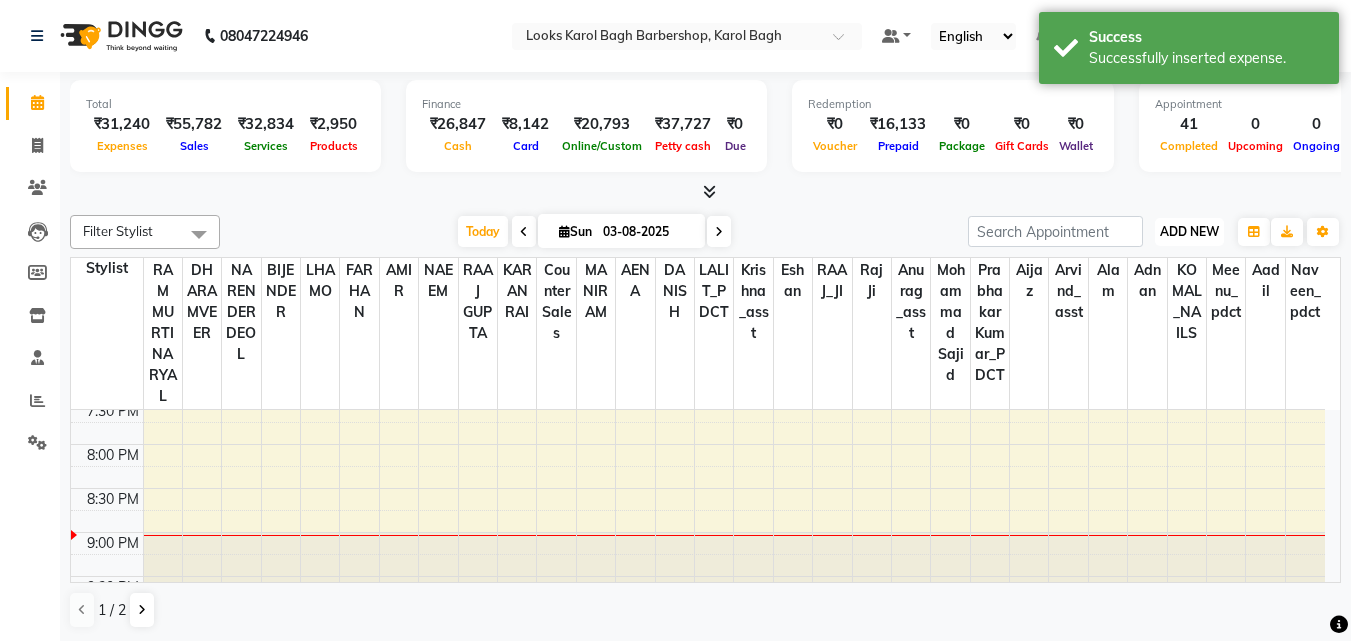 click on "ADD NEW" at bounding box center (1189, 231) 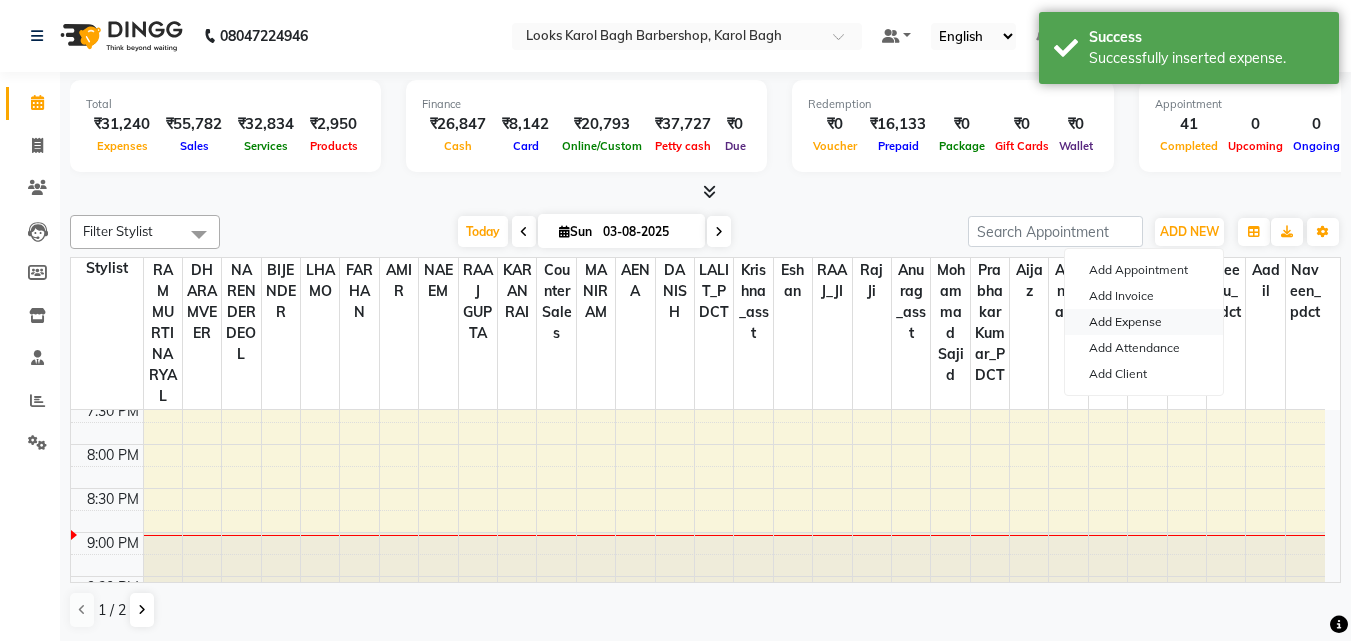 click on "Add Expense" at bounding box center (1144, 322) 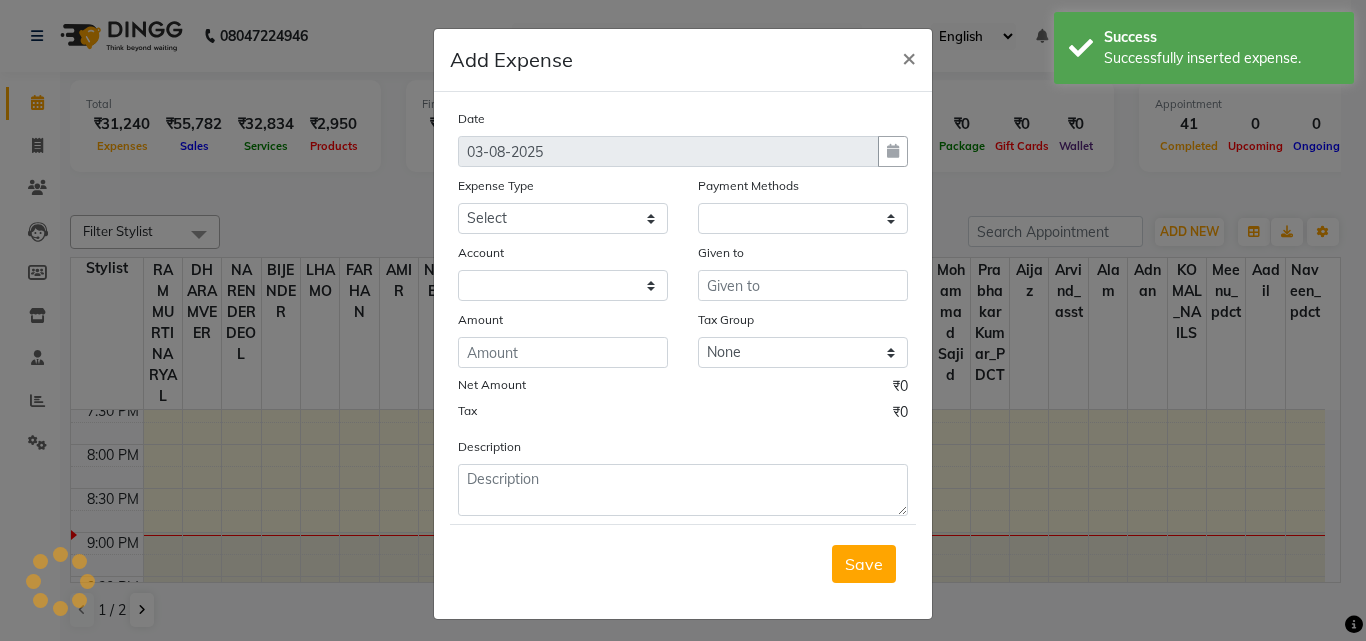 select on "1" 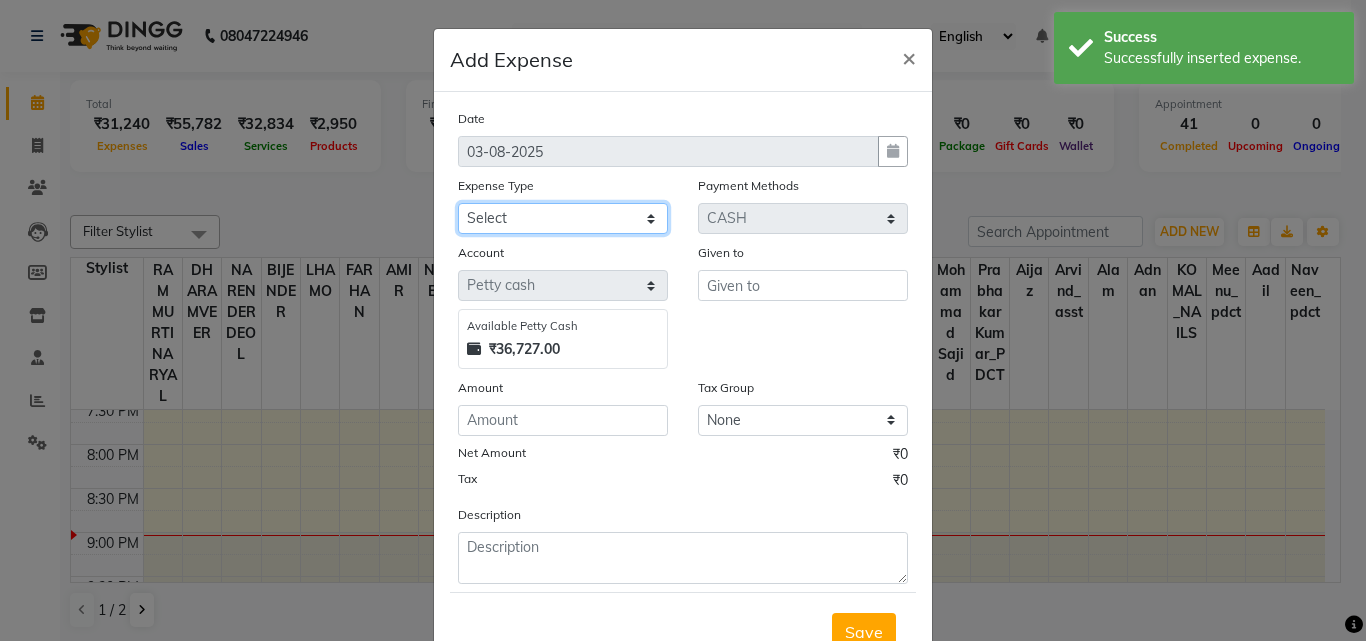 click on "Select BANK DEPOSIT BLINK IT Cash Handover Client Refund Agnst Bill CLIENT WELFARE Entertainment General Expense Laundry Bill milk Pantry PREPAID Printing And Stationery Product Incentive PURCHASE Repair And Maintenance Salary Salary advance SERVICE INCENTIVE STAFF WELFARE TIP CREDIT CARD TIP UPI Travelling And Conveyance" 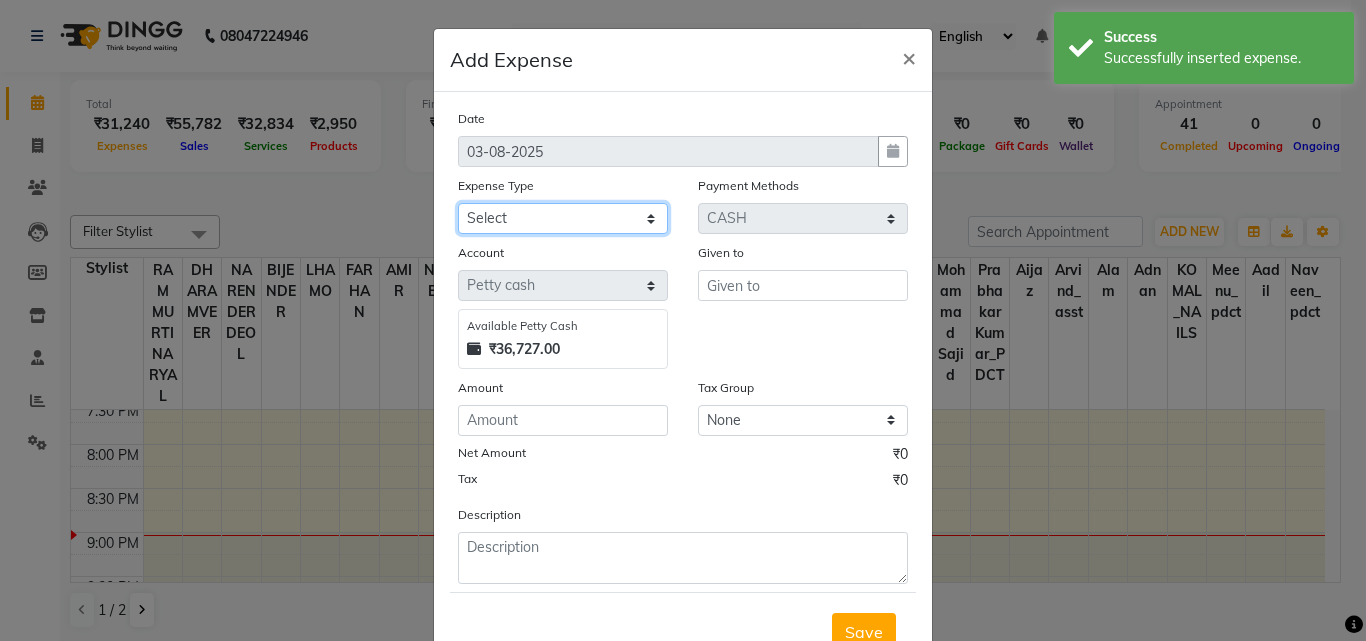 select on "24084" 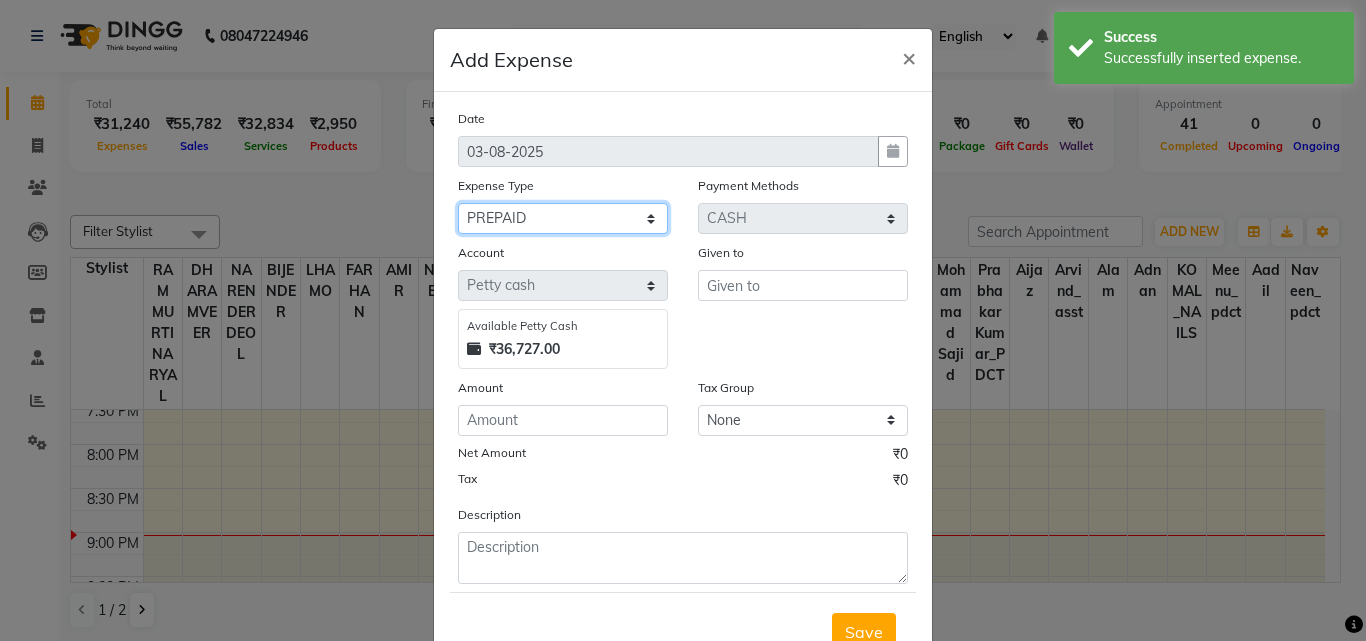 click on "Select BANK DEPOSIT BLINK IT Cash Handover Client Refund Agnst Bill CLIENT WELFARE Entertainment General Expense Laundry Bill milk Pantry PREPAID Printing And Stationery Product Incentive PURCHASE Repair And Maintenance Salary Salary advance SERVICE INCENTIVE STAFF WELFARE TIP CREDIT CARD TIP UPI Travelling And Conveyance" 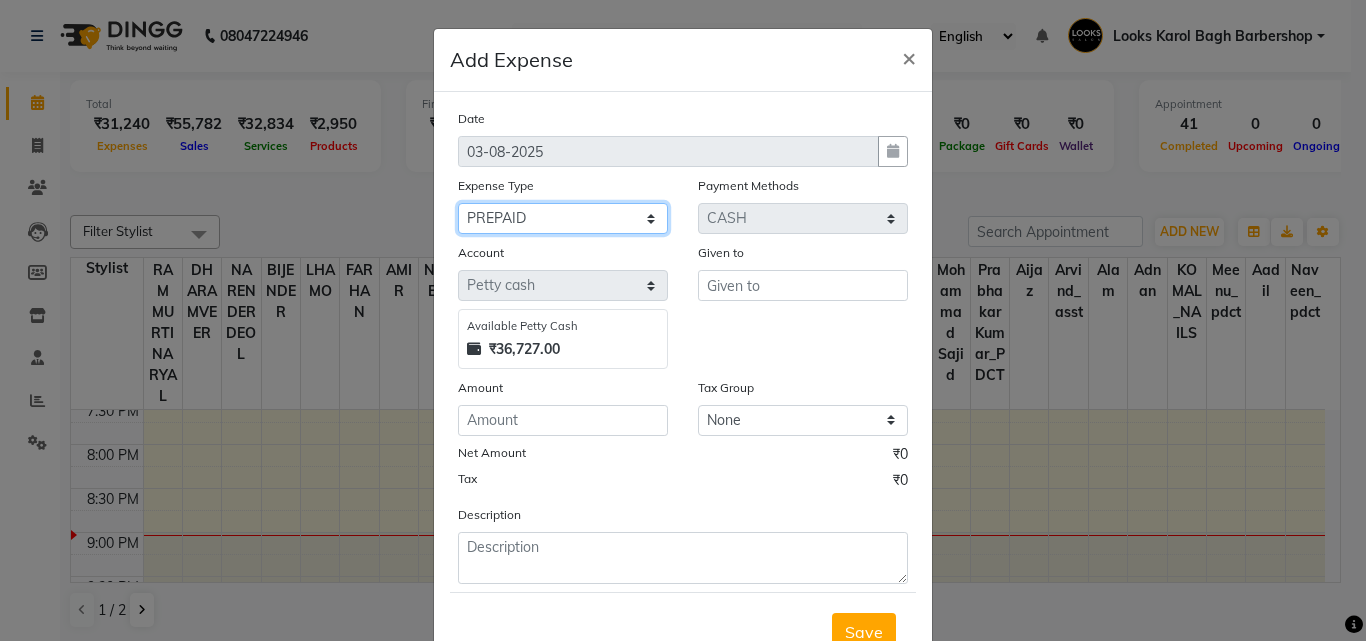 click on "Select BANK DEPOSIT BLINK IT Cash Handover Client Refund Agnst Bill CLIENT WELFARE Entertainment General Expense Laundry Bill milk Pantry PREPAID Printing And Stationery Product Incentive PURCHASE Repair And Maintenance Salary Salary advance SERVICE INCENTIVE STAFF WELFARE TIP CREDIT CARD TIP UPI Travelling And Conveyance" 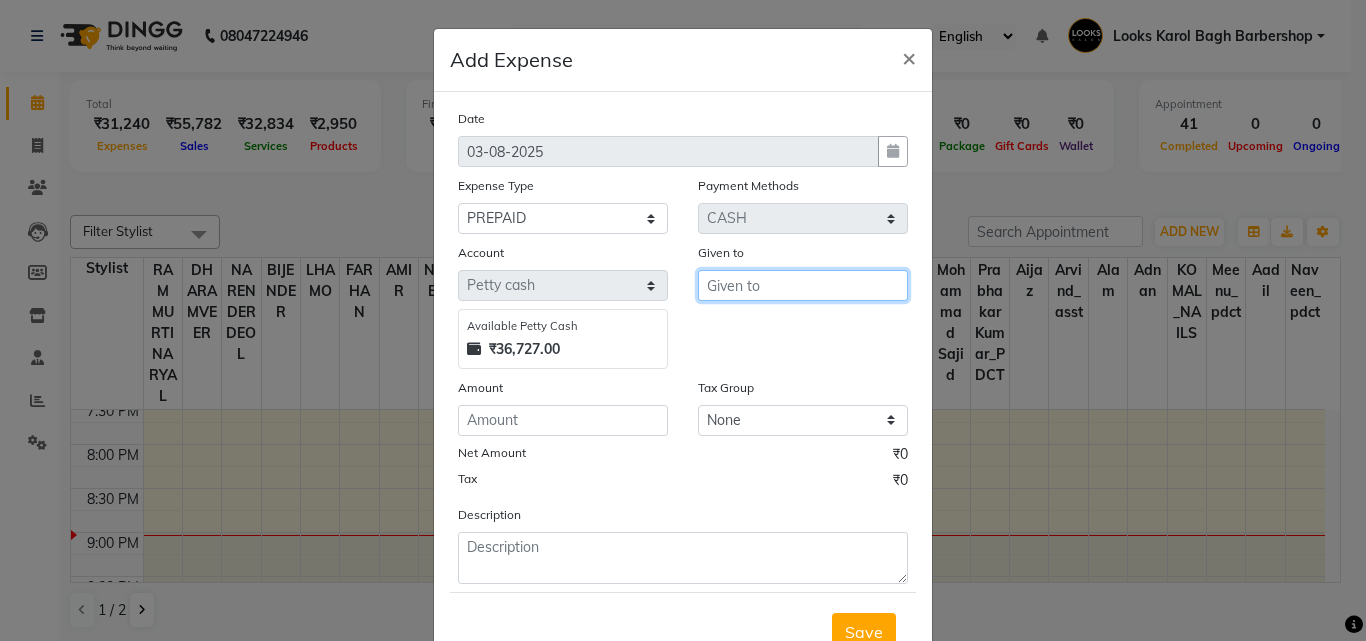click at bounding box center [803, 285] 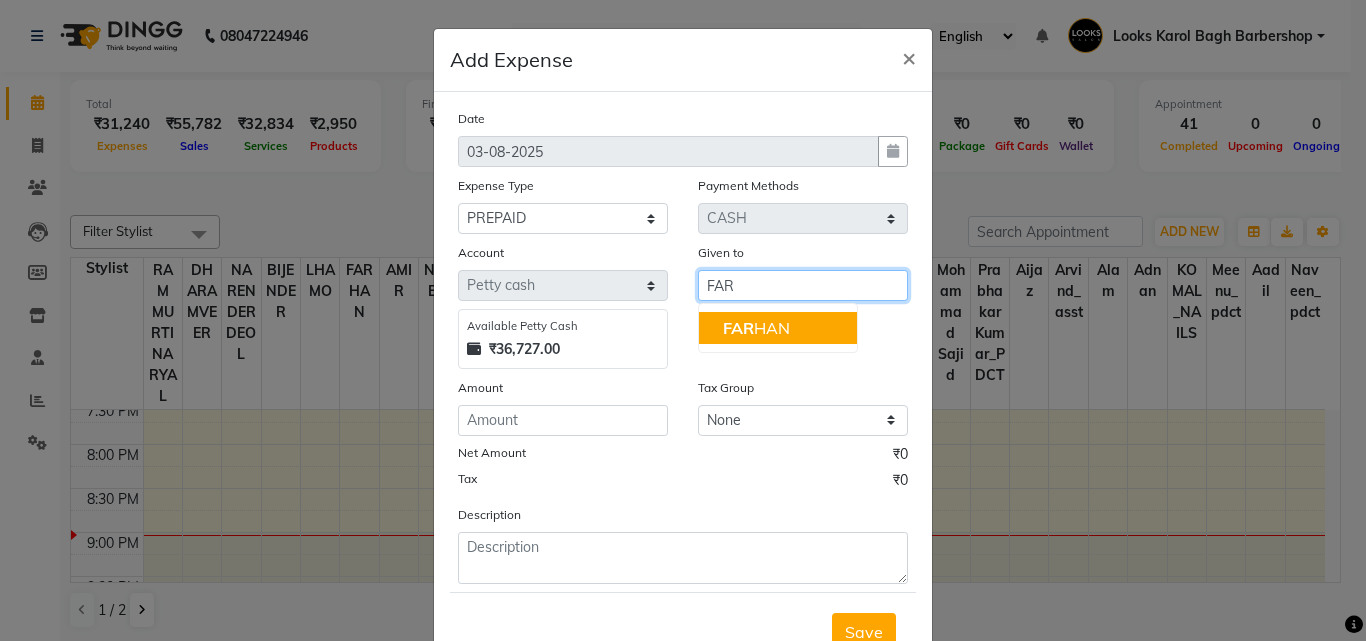 click on "FARHAN" at bounding box center (756, 328) 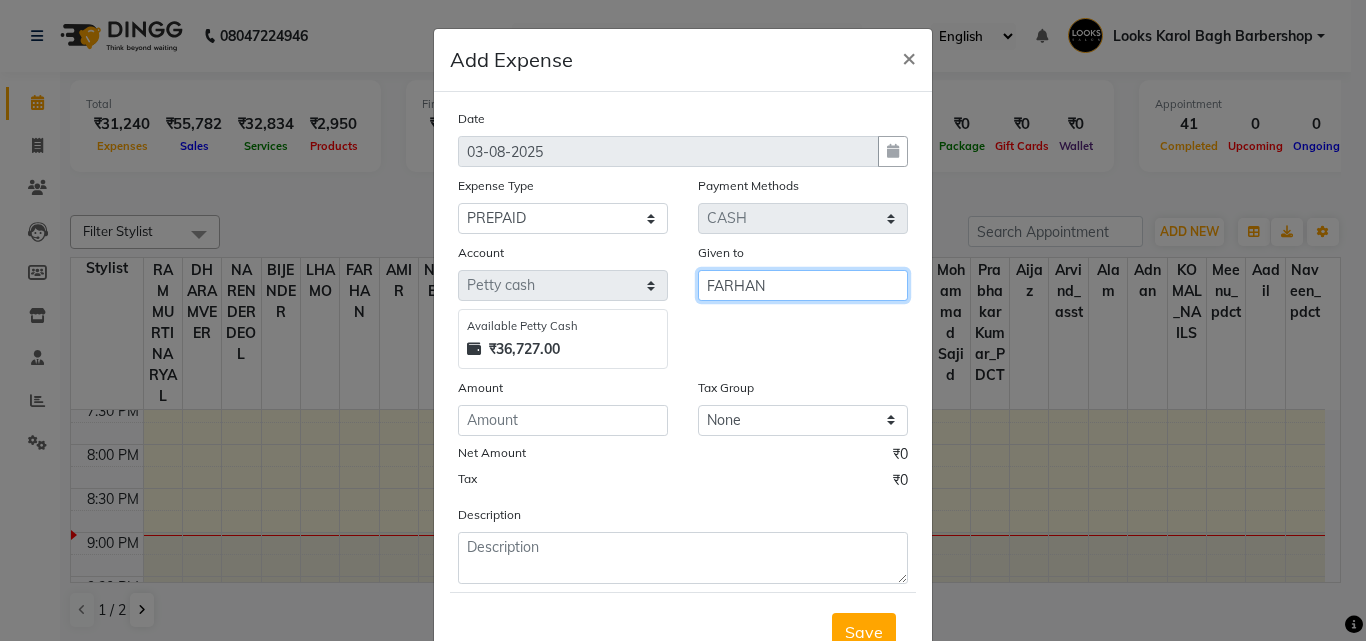 type on "FARHAN" 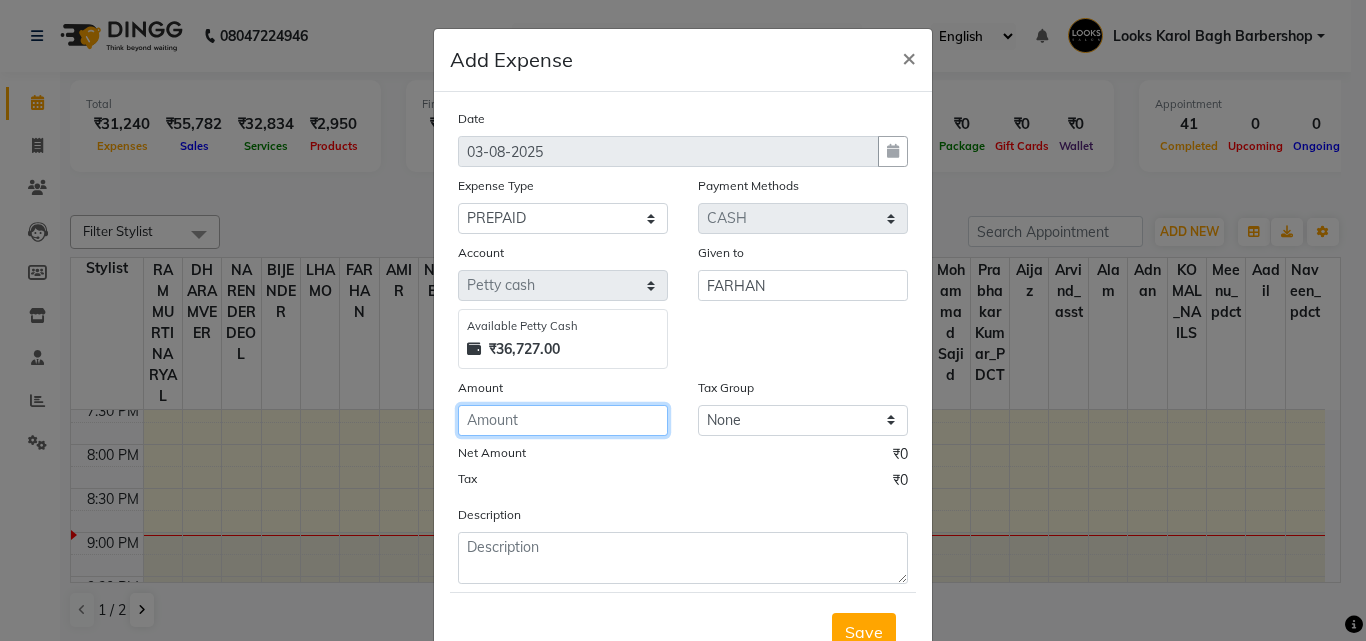 click 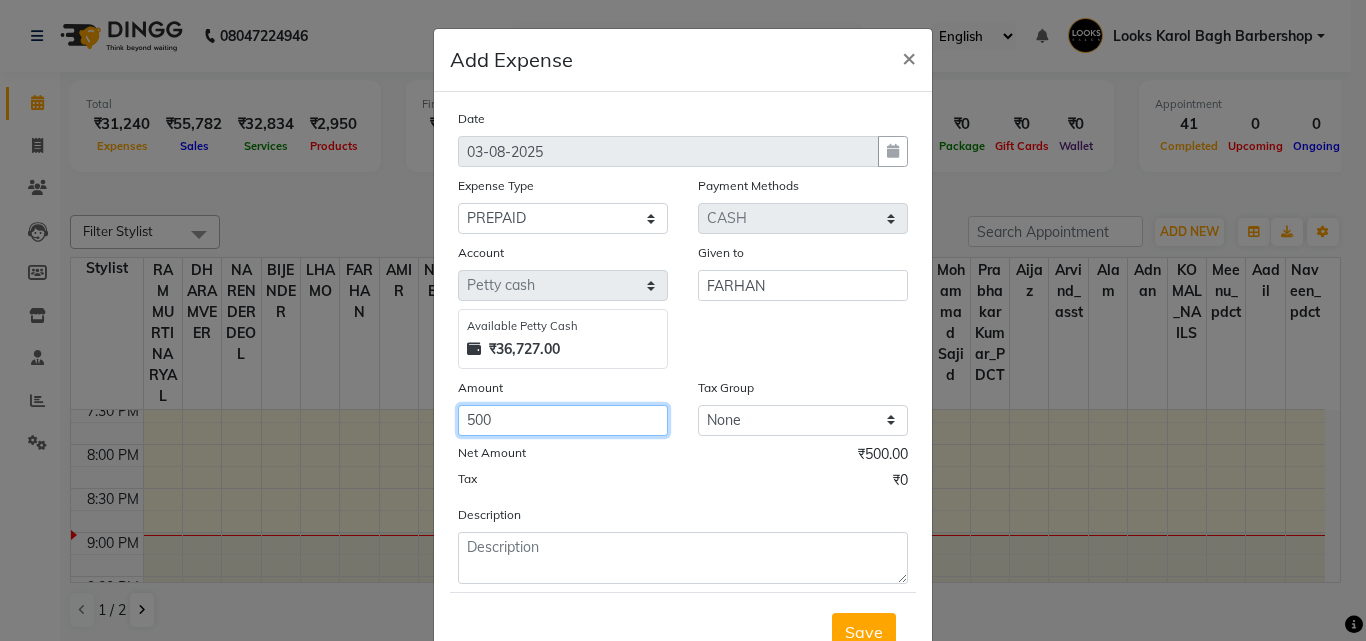 type on "500" 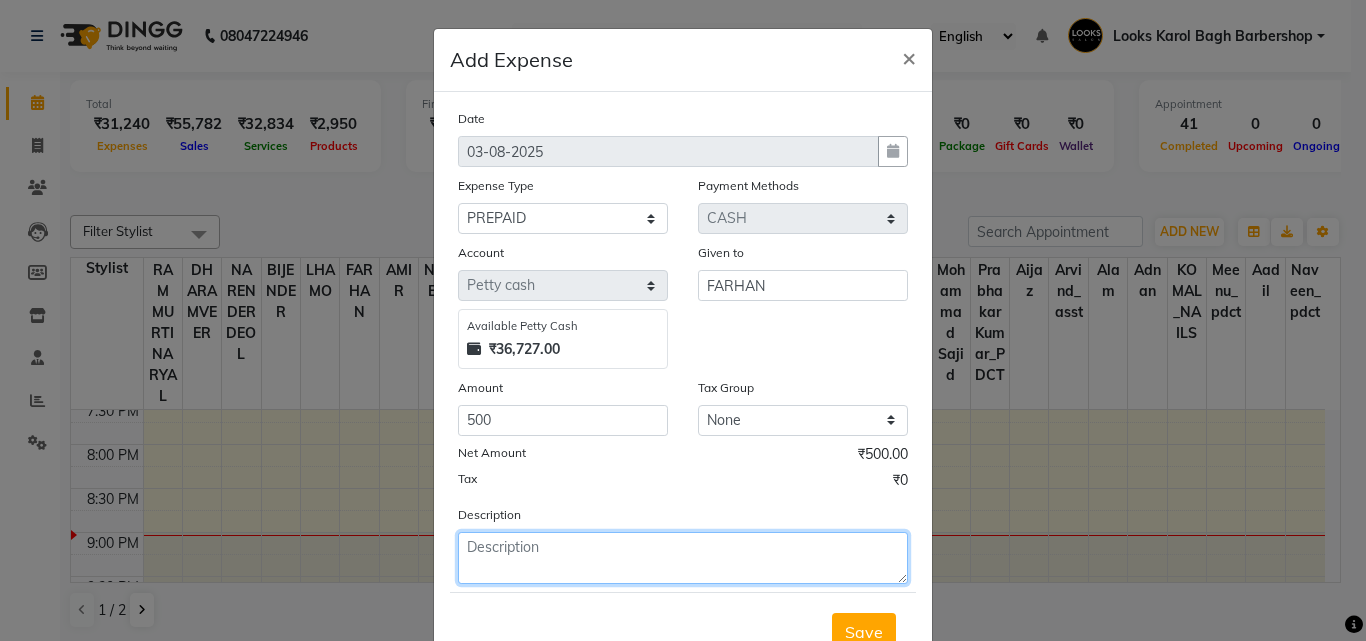 click 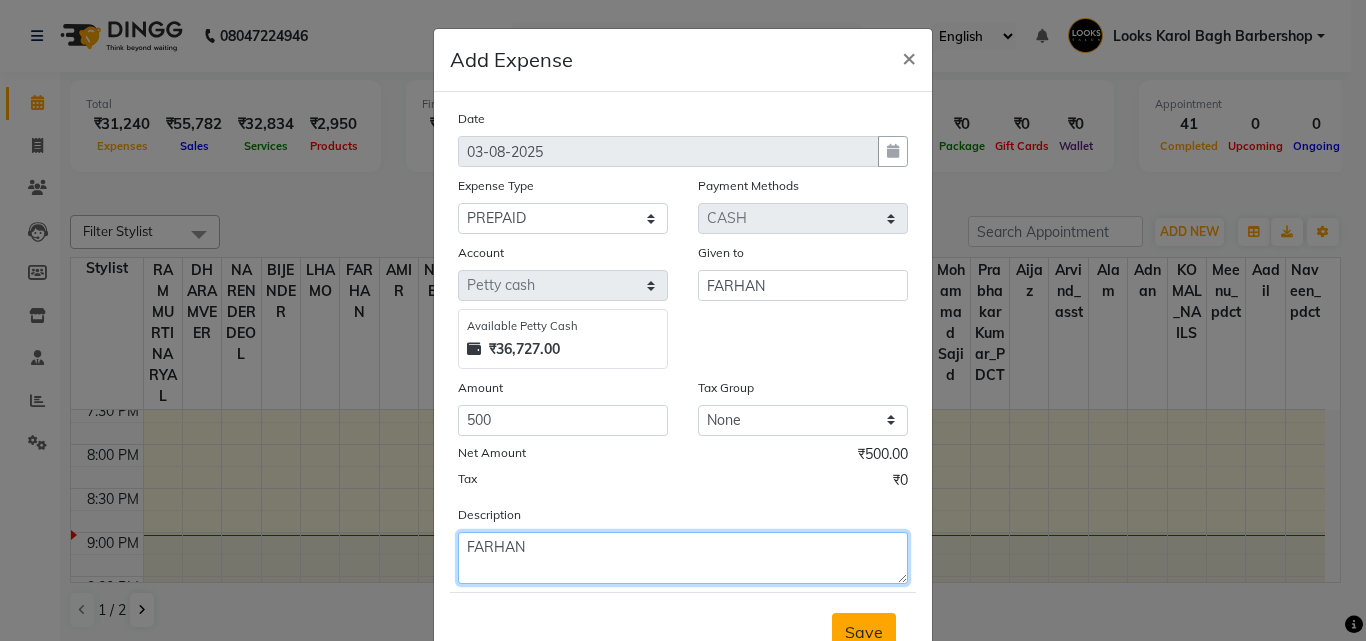 type on "FARHAN" 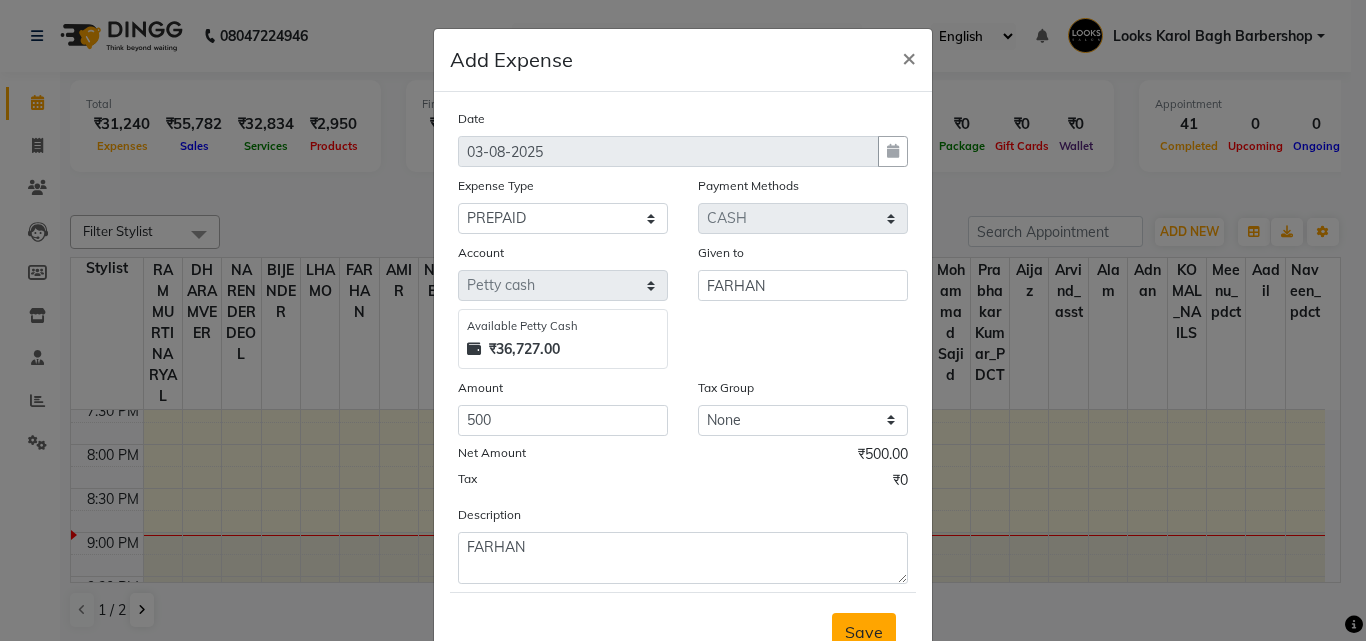 click on "Save" at bounding box center [864, 632] 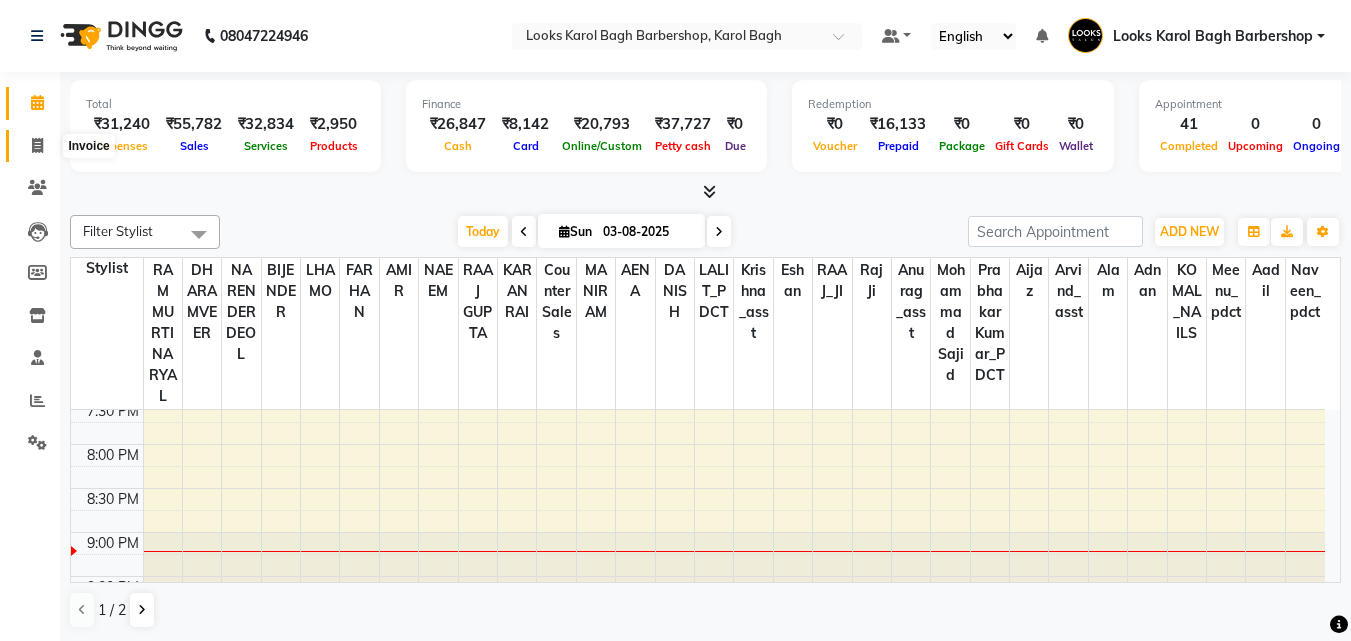 click 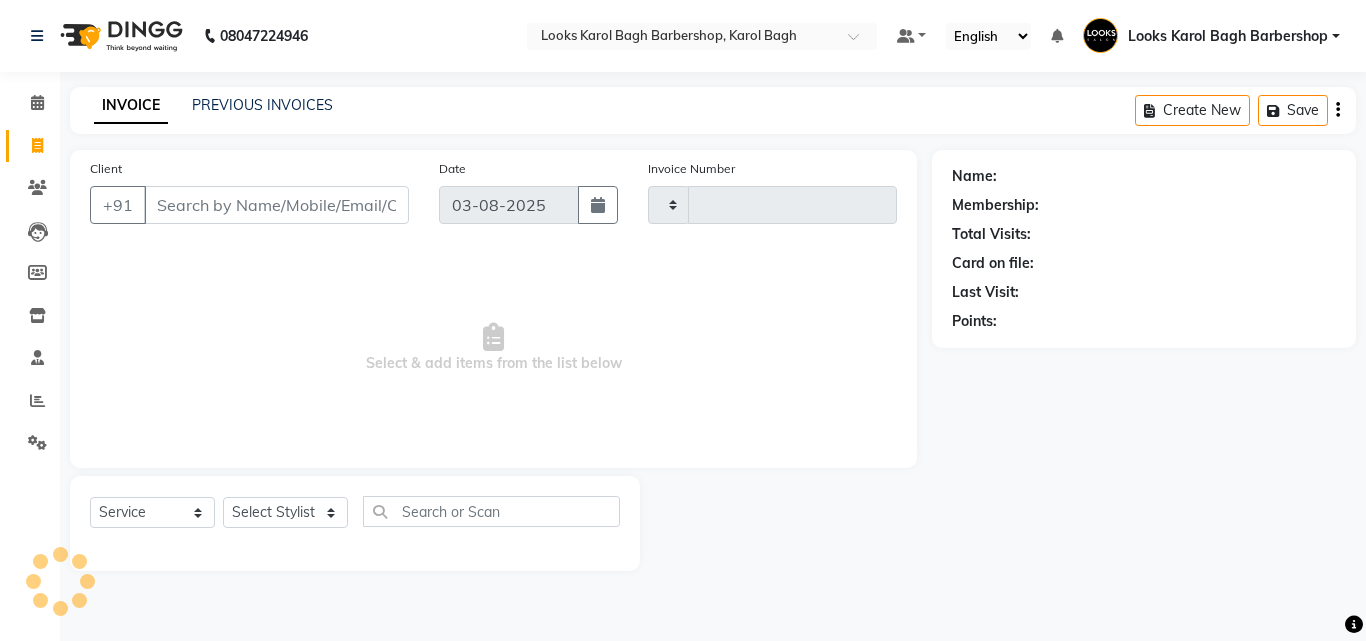 click on "Client" at bounding box center (276, 205) 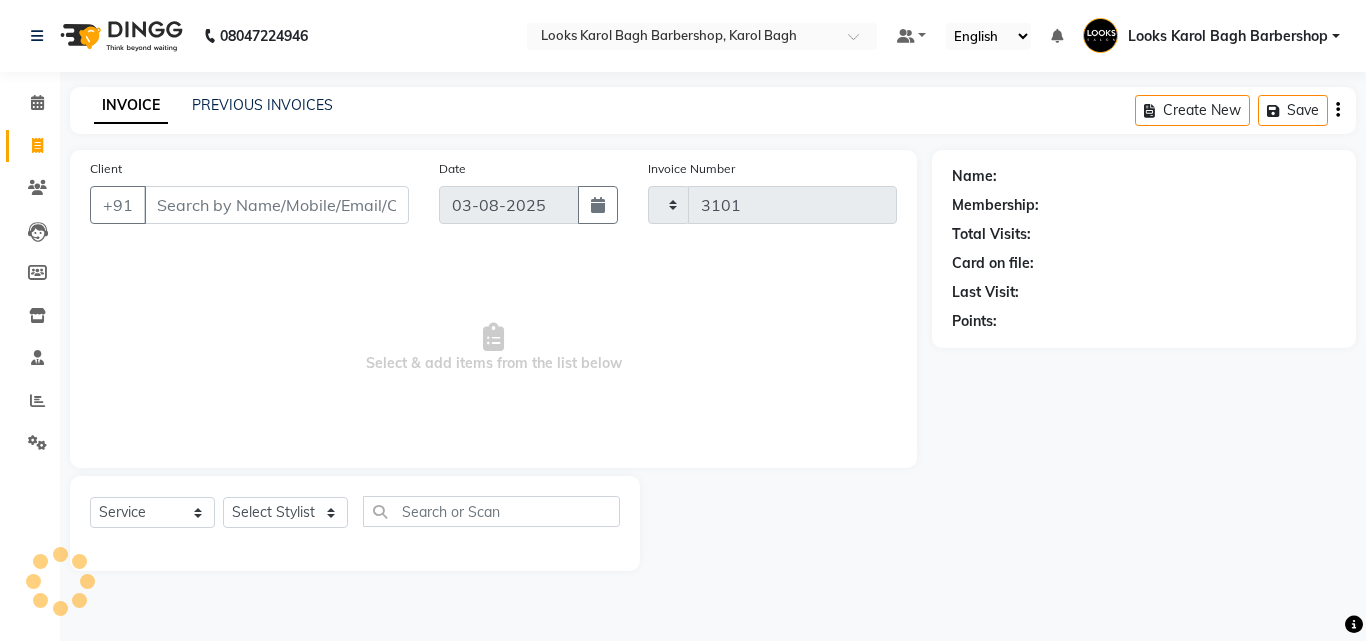select on "4323" 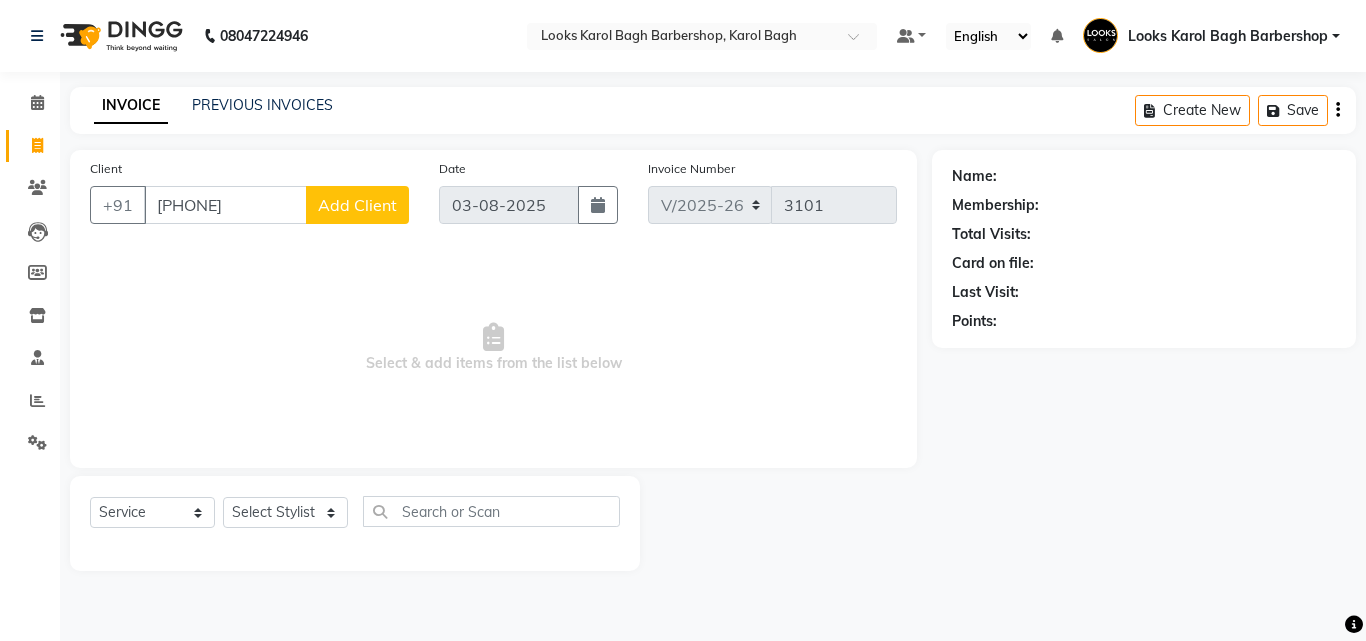type on "[PHONE]" 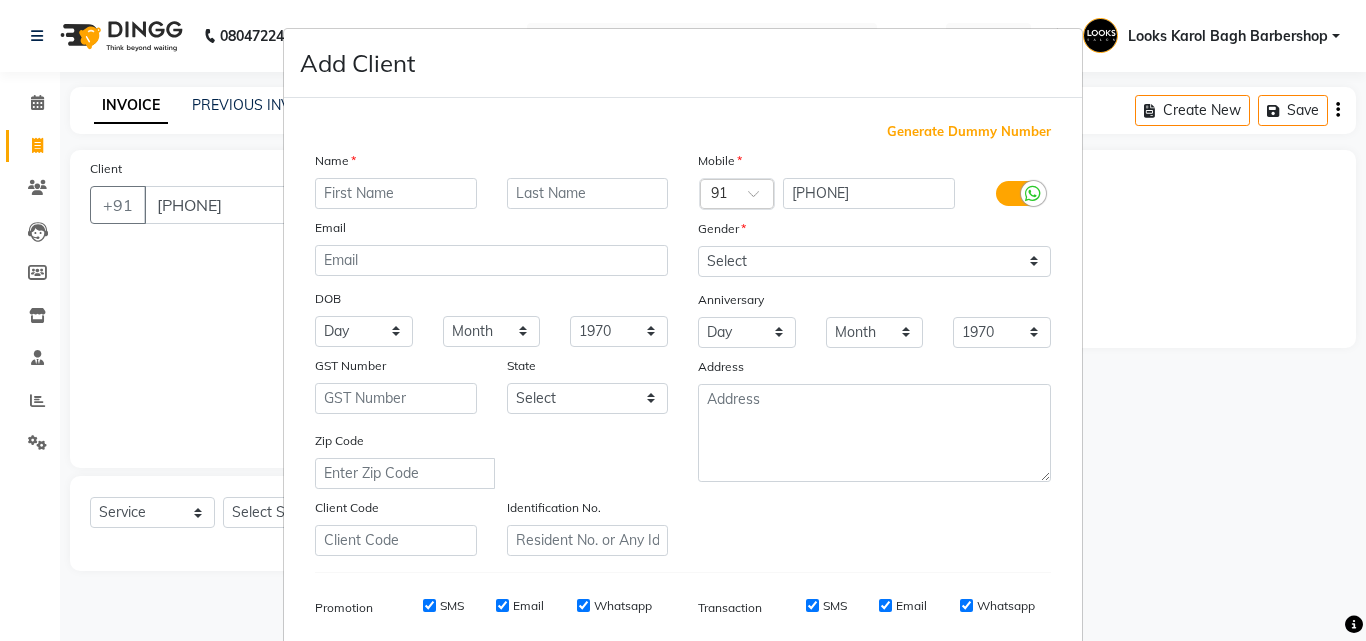 click at bounding box center [396, 193] 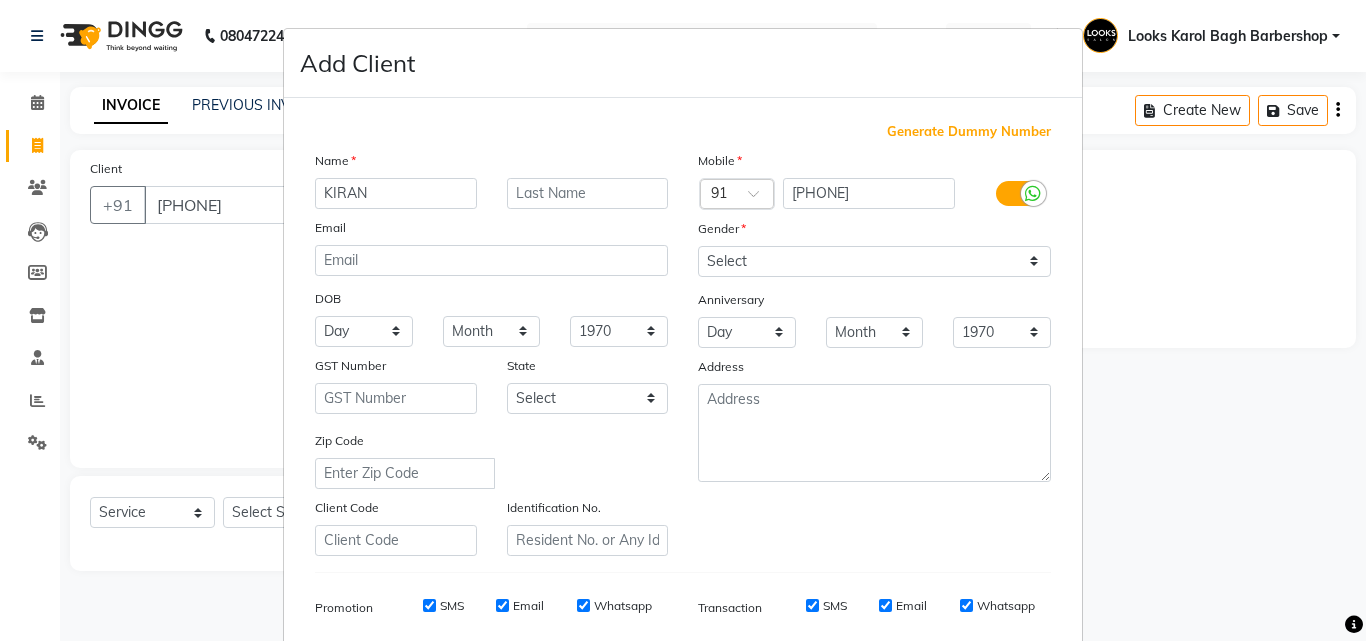 type on "KIRAN" 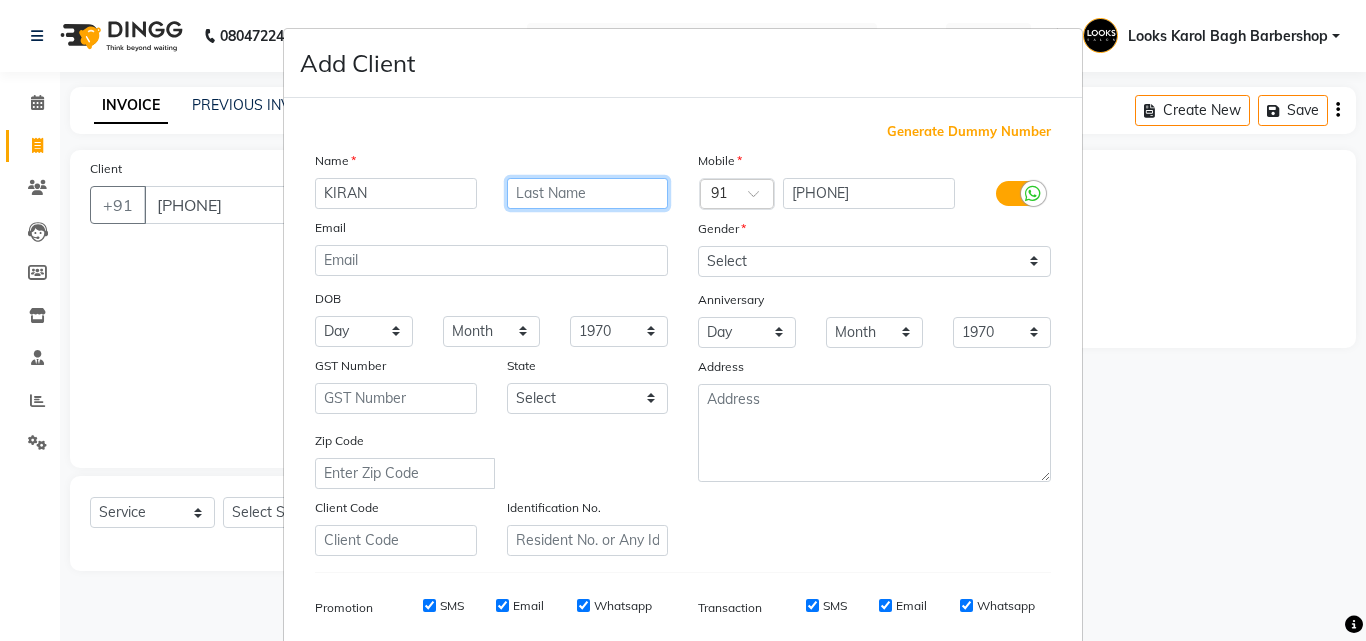 click at bounding box center [588, 193] 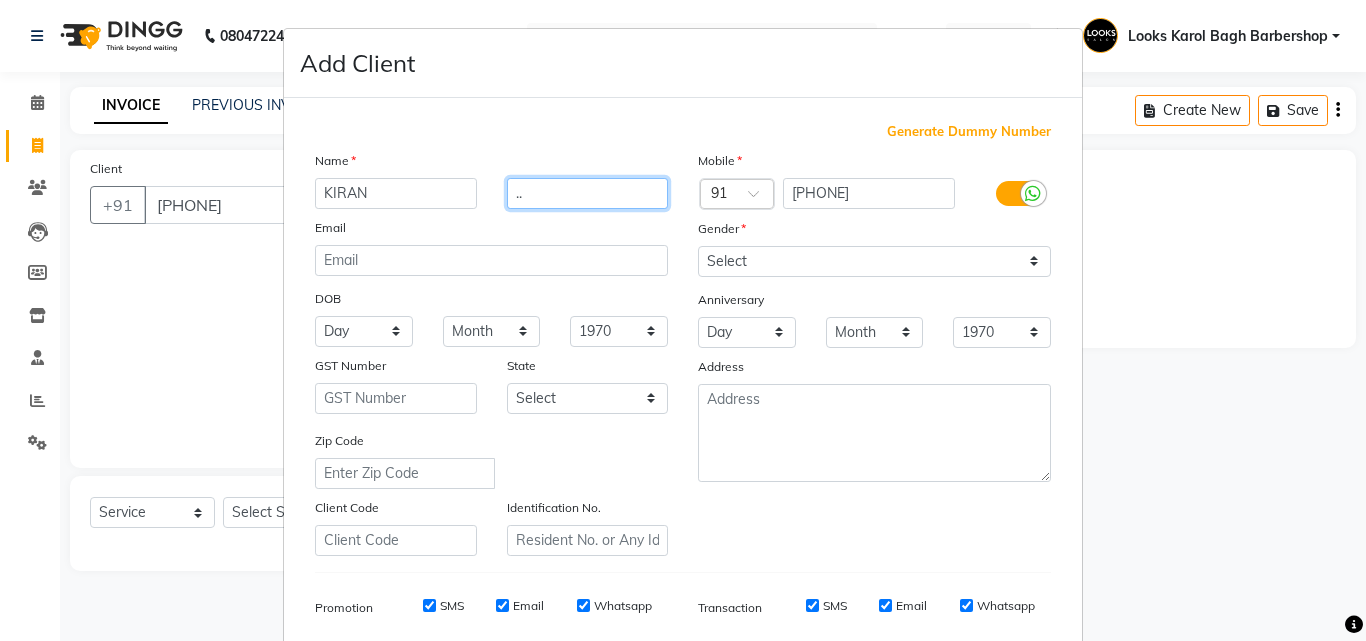 type on ".." 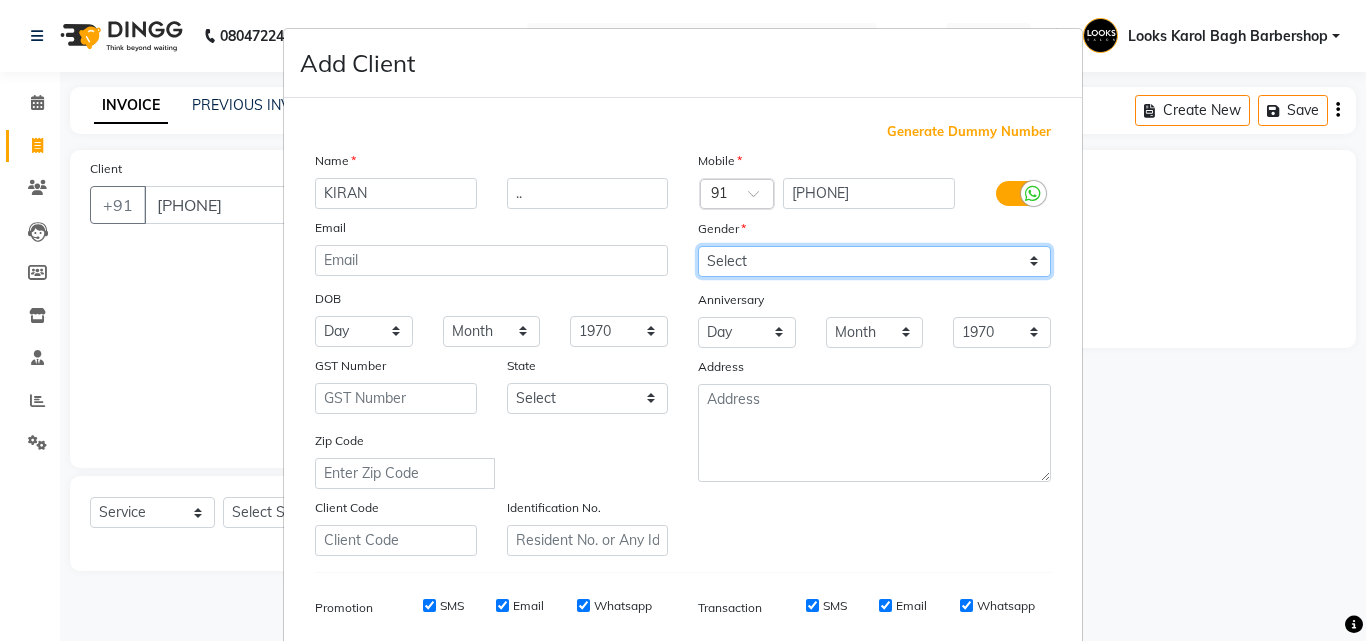 click on "Select Male Female Other Prefer Not To Say" at bounding box center (874, 261) 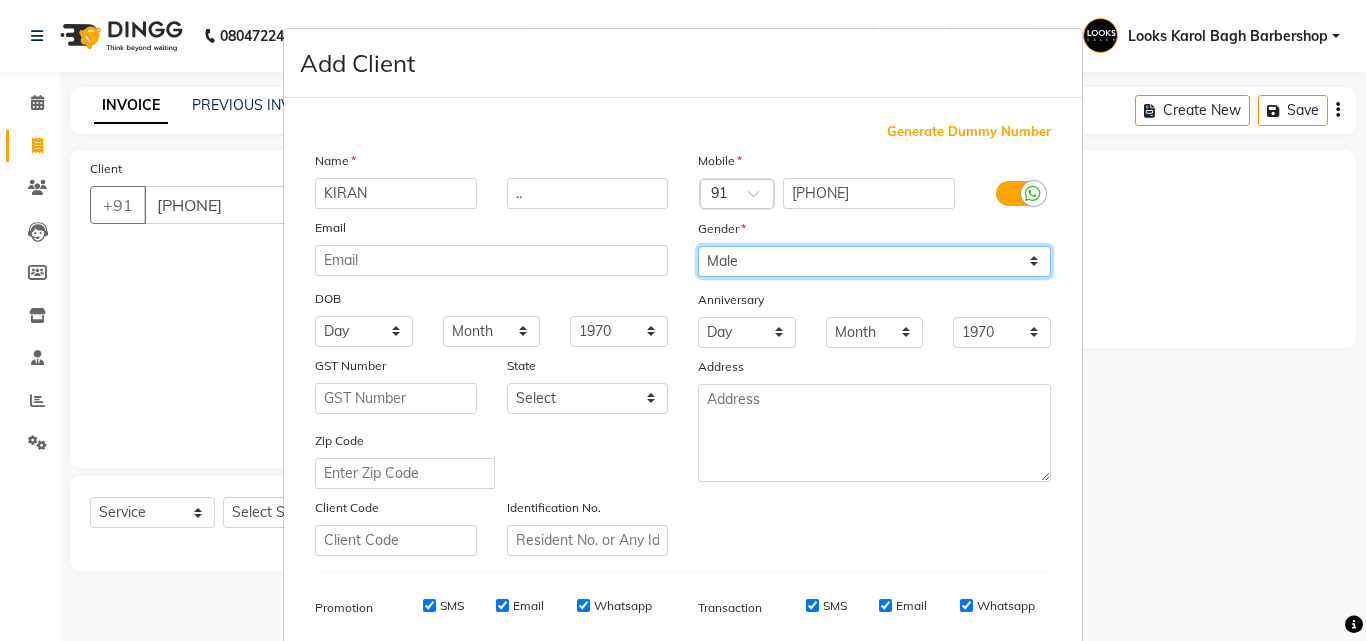 click on "Select Male Female Other Prefer Not To Say" at bounding box center [874, 261] 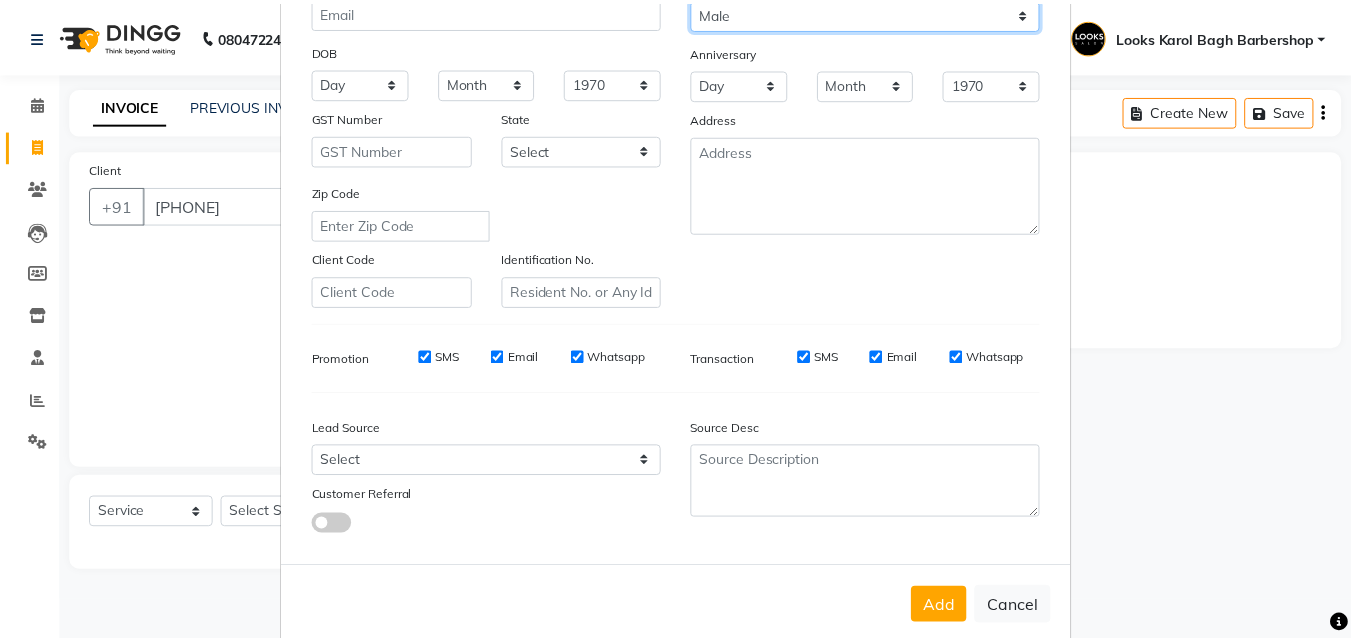 scroll, scrollTop: 282, scrollLeft: 0, axis: vertical 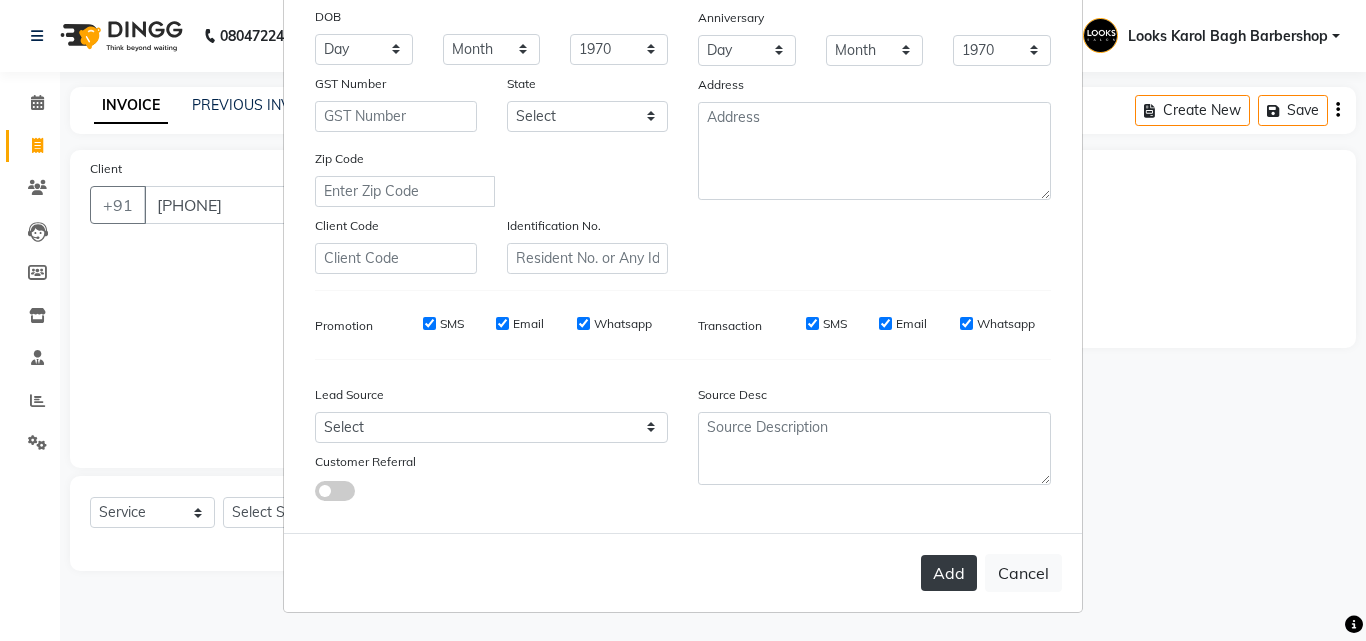 click on "Add" at bounding box center (949, 573) 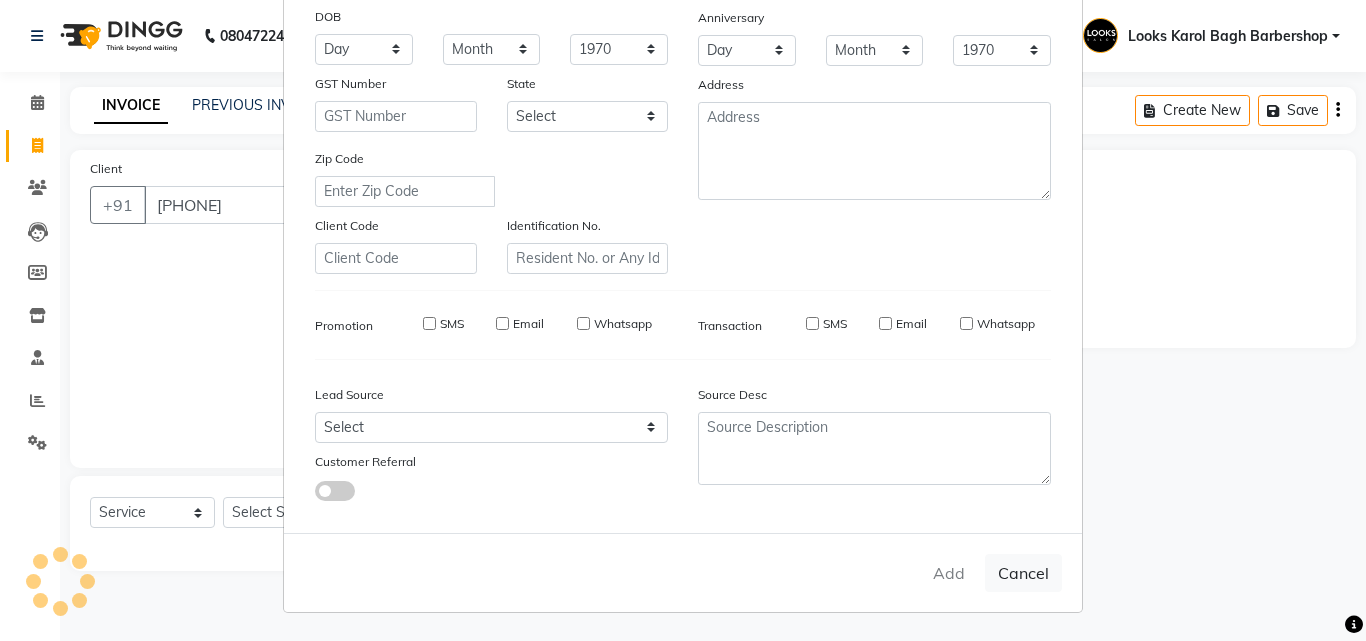 type 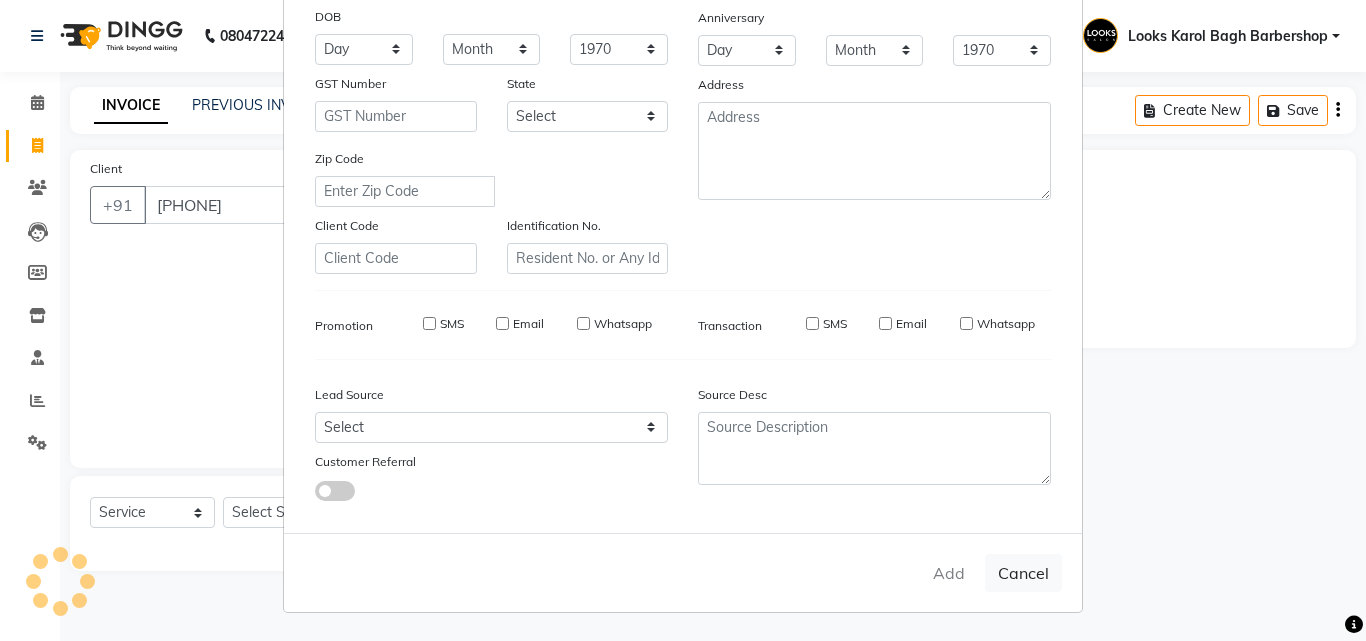 type 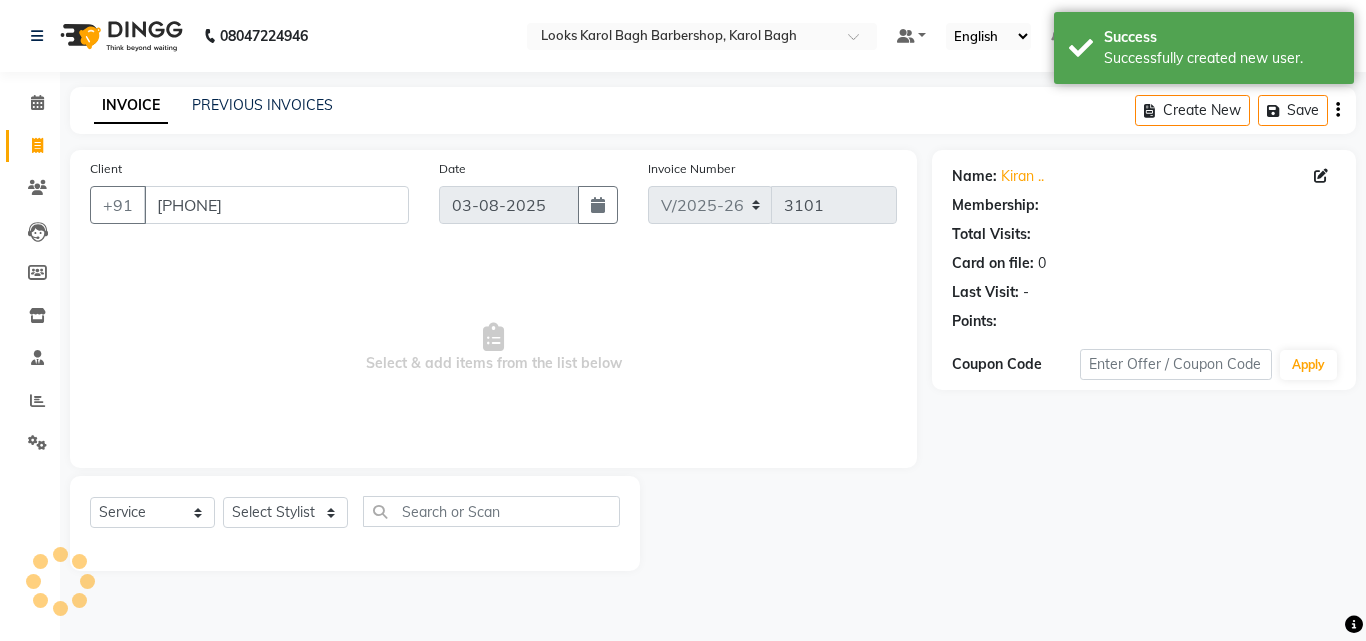 select on "1: Object" 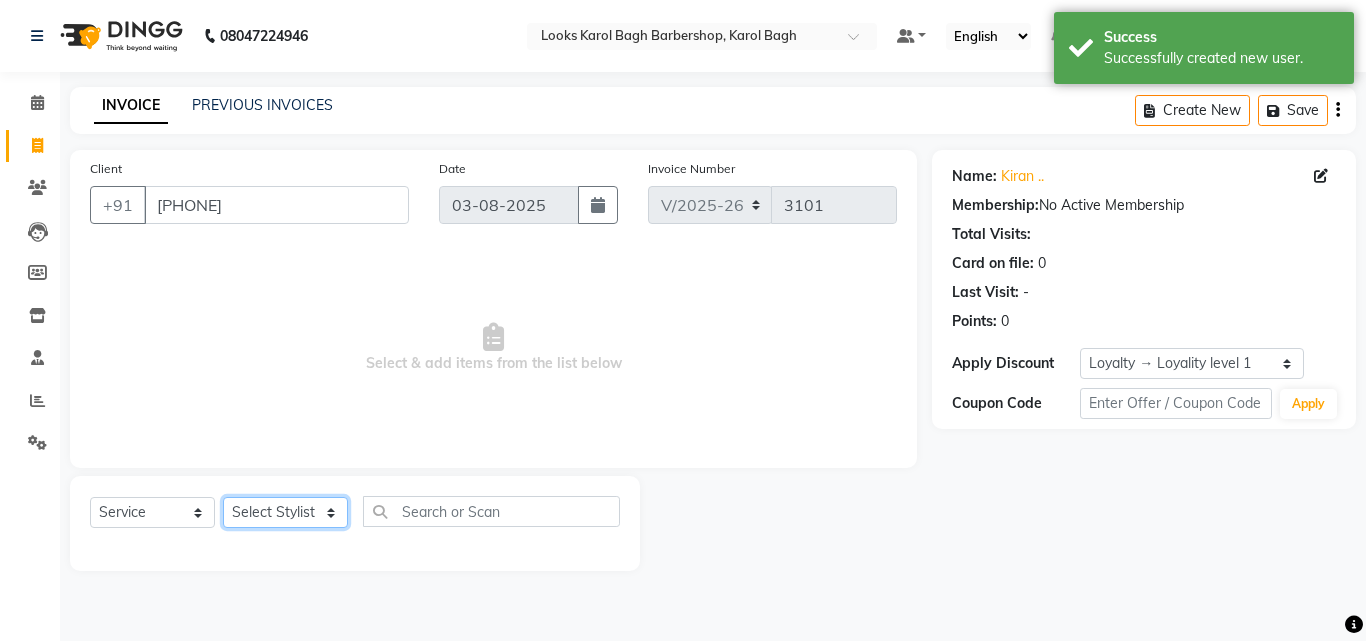 click on "Select Stylist Aadil Adnan AENA Aijaz Alam Amazon_Kart AMIR  Anurag _asst Arvind_asst BIJENDER  Counter Sales DANISH DHARAMVEER Eshan FARHAN KARAN RAI  KOMAL_NAILS Krishna_asst LALIT_PDCT LHAMO Looks_Female_Section Looks_H.O_Store Looks Karol Bagh Barbershop Looks_Kart MANIRAM Meenu_pdct Mohammad Sajid NAEEM  NARENDER DEOL  Naveen_pdct Prabhakar Kumar_PDCT RAAJ GUPTA RAAJ_JI raj ji RAM MURTI NARYAL ROHIT  Rohit Seth Rohit Thakur SACHIN sahil Shabina Shakir SIMRAN Sonia Sunny VIKRAM VIKRANT SINGH  Vishal_Asst YOGESH ASSISTANT" 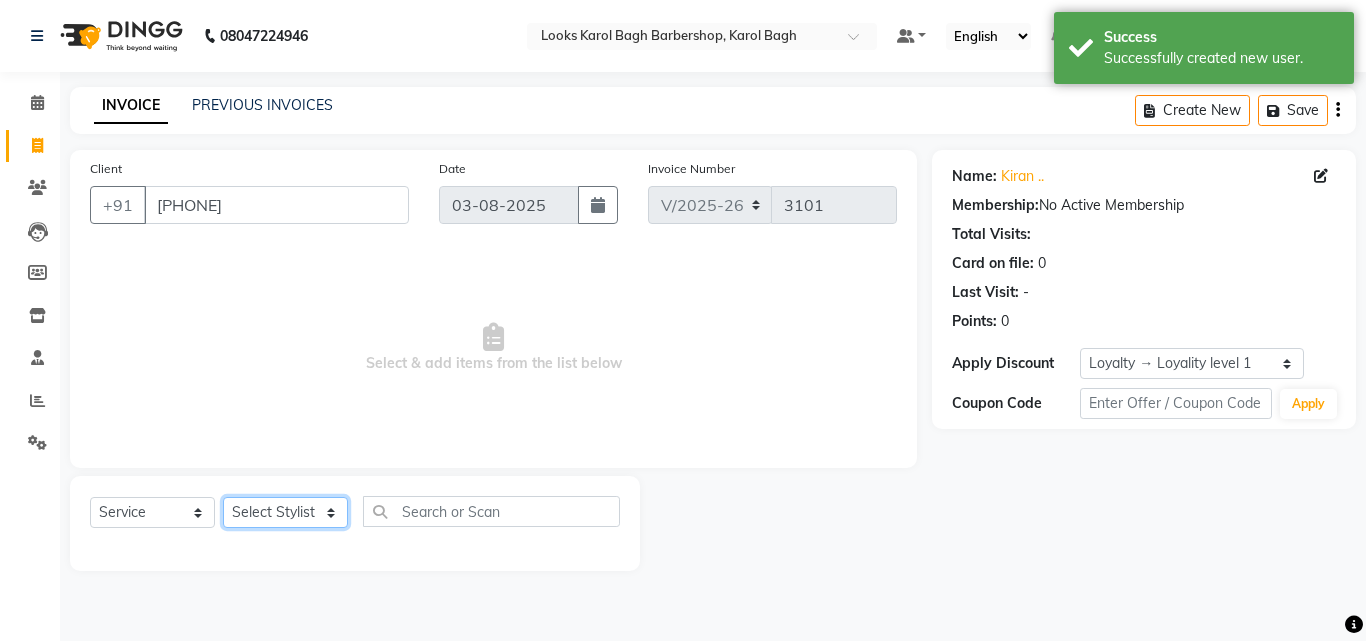 select on "23410" 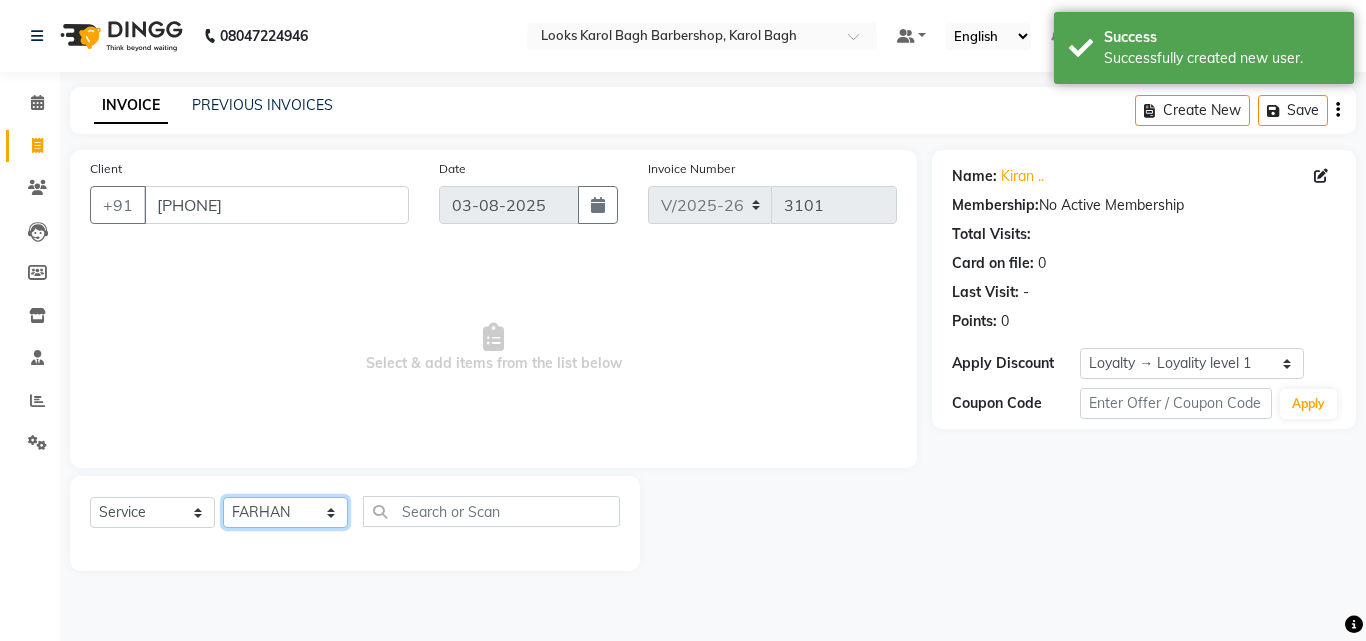 click on "Select Stylist Aadil Adnan AENA Aijaz Alam Amazon_Kart AMIR  Anurag _asst Arvind_asst BIJENDER  Counter Sales DANISH DHARAMVEER Eshan FARHAN KARAN RAI  KOMAL_NAILS Krishna_asst LALIT_PDCT LHAMO Looks_Female_Section Looks_H.O_Store Looks Karol Bagh Barbershop Looks_Kart MANIRAM Meenu_pdct Mohammad Sajid NAEEM  NARENDER DEOL  Naveen_pdct Prabhakar Kumar_PDCT RAAJ GUPTA RAAJ_JI raj ji RAM MURTI NARYAL ROHIT  Rohit Seth Rohit Thakur SACHIN sahil Shabina Shakir SIMRAN Sonia Sunny VIKRAM VIKRANT SINGH  Vishal_Asst YOGESH ASSISTANT" 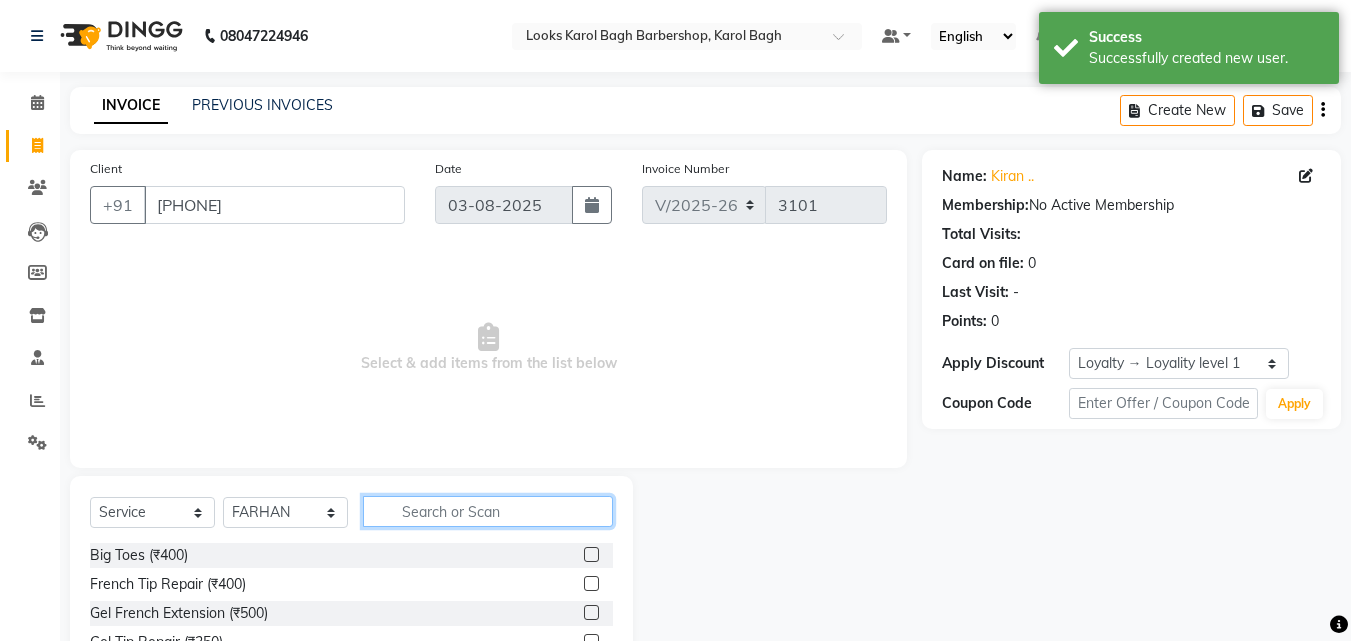 click 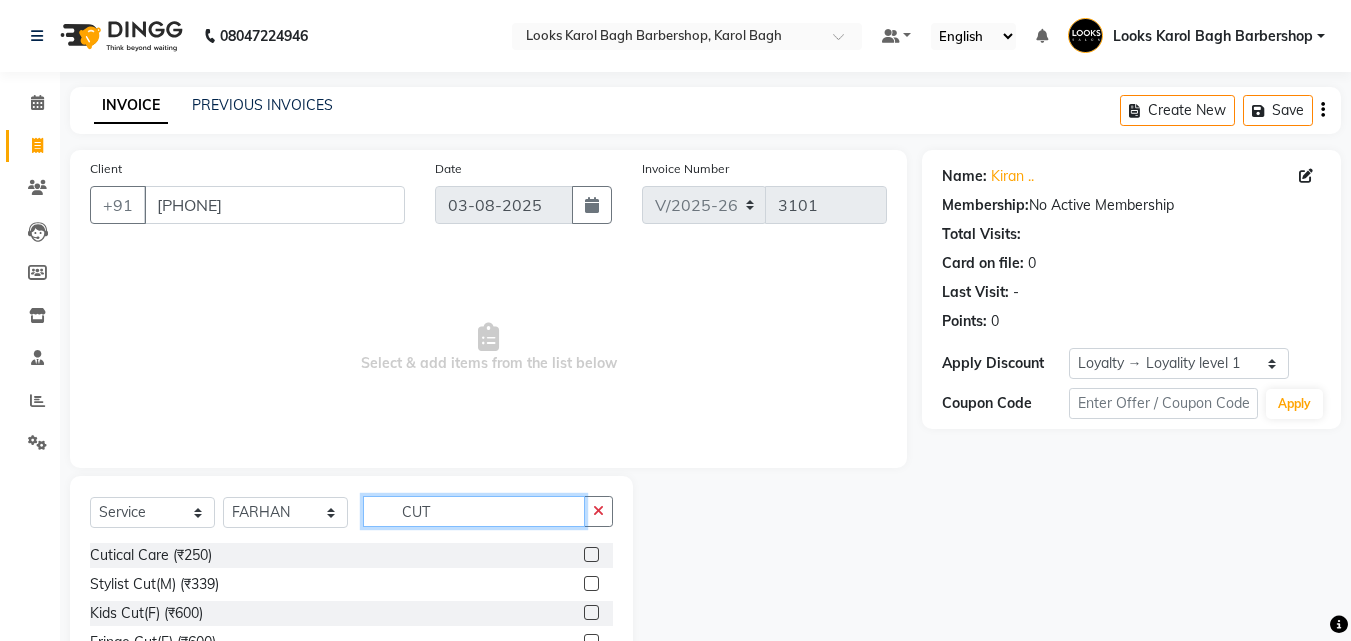 scroll, scrollTop: 160, scrollLeft: 0, axis: vertical 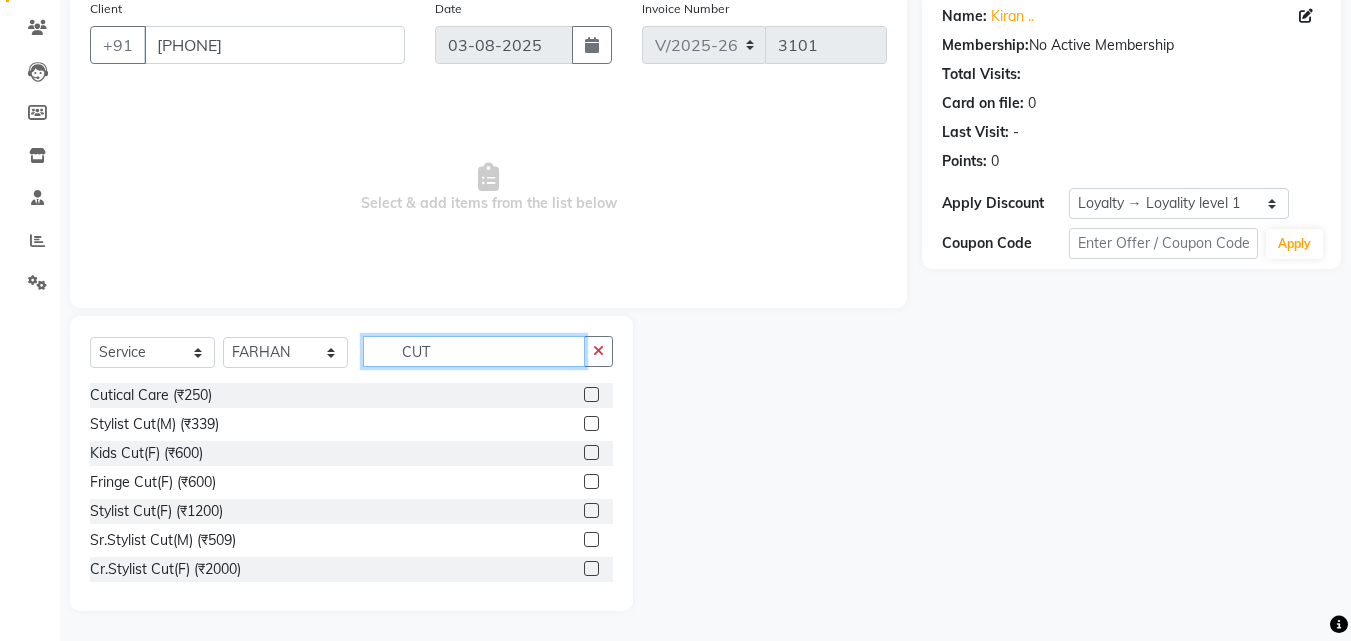 type on "CUT" 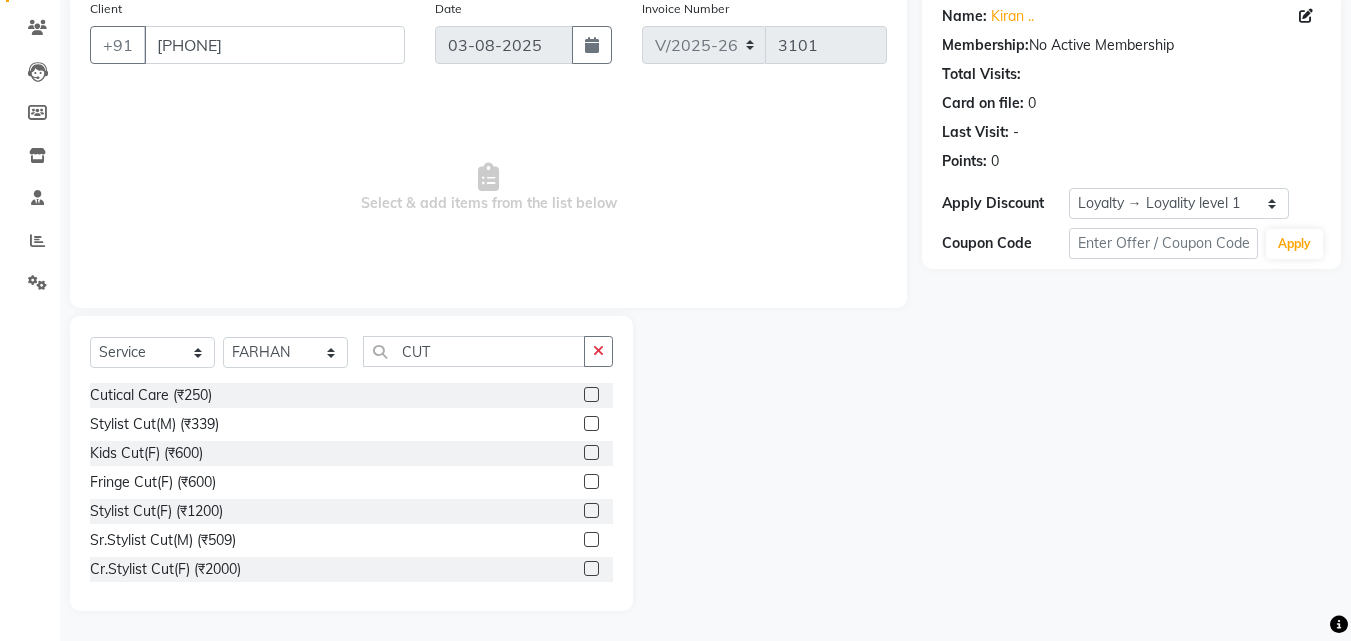 click 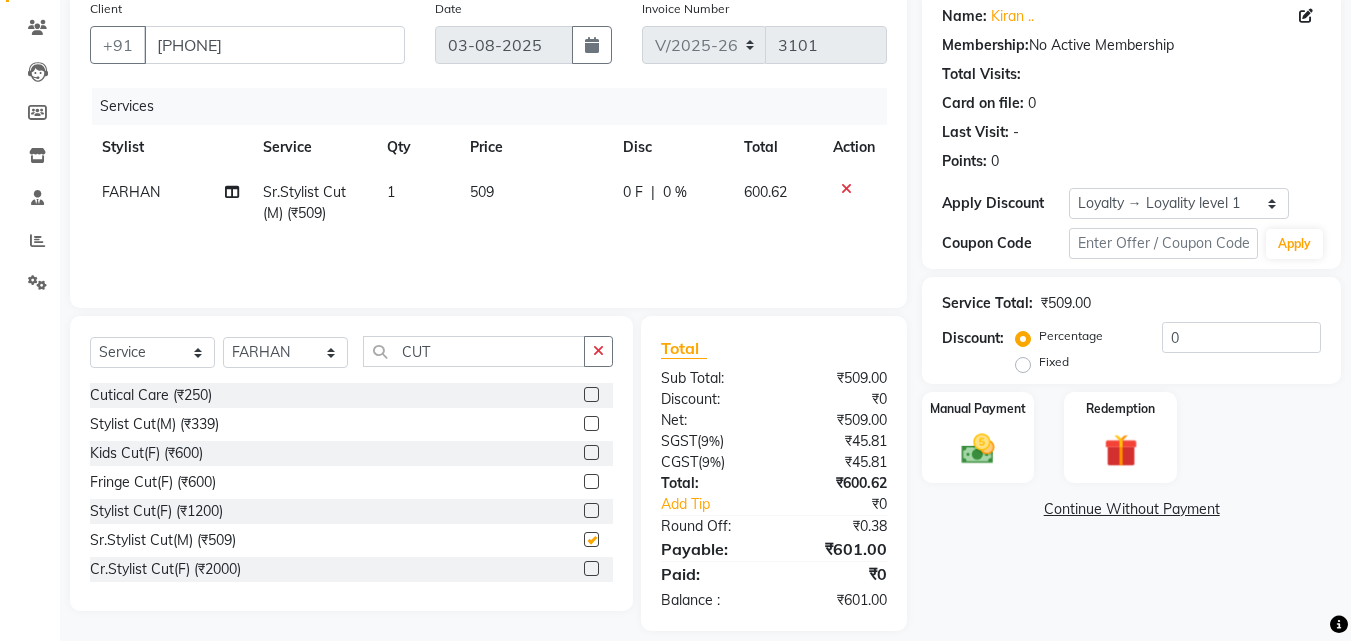 checkbox on "false" 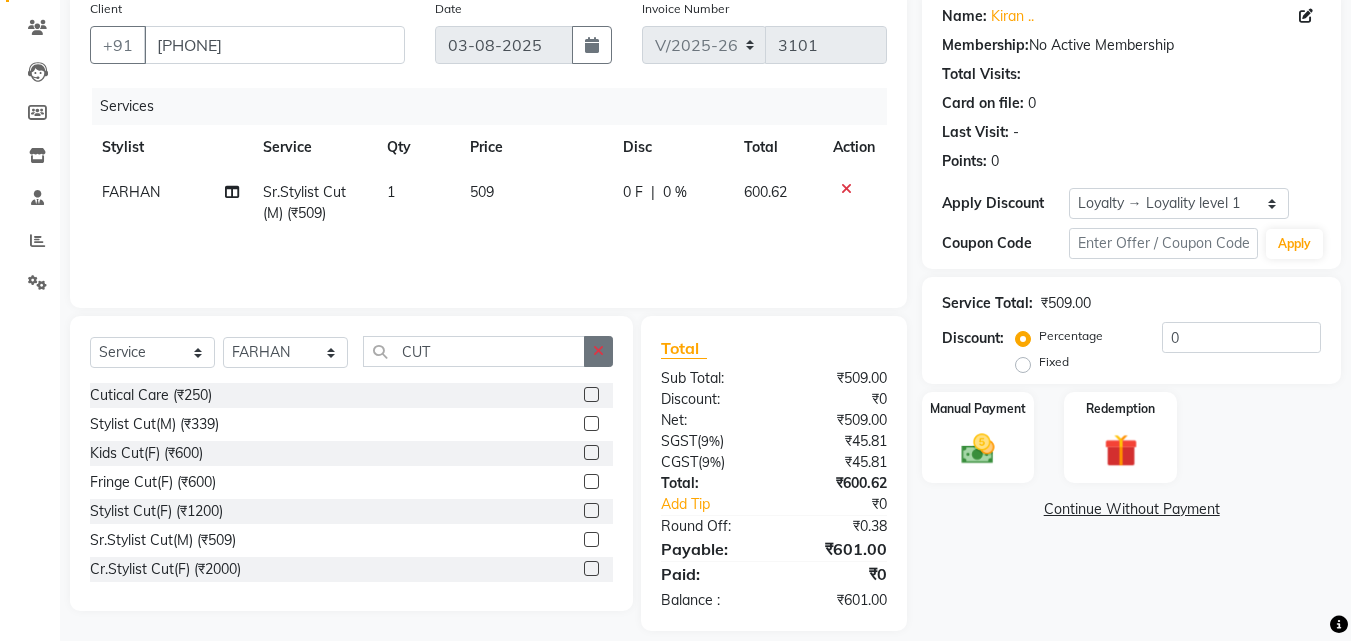 click 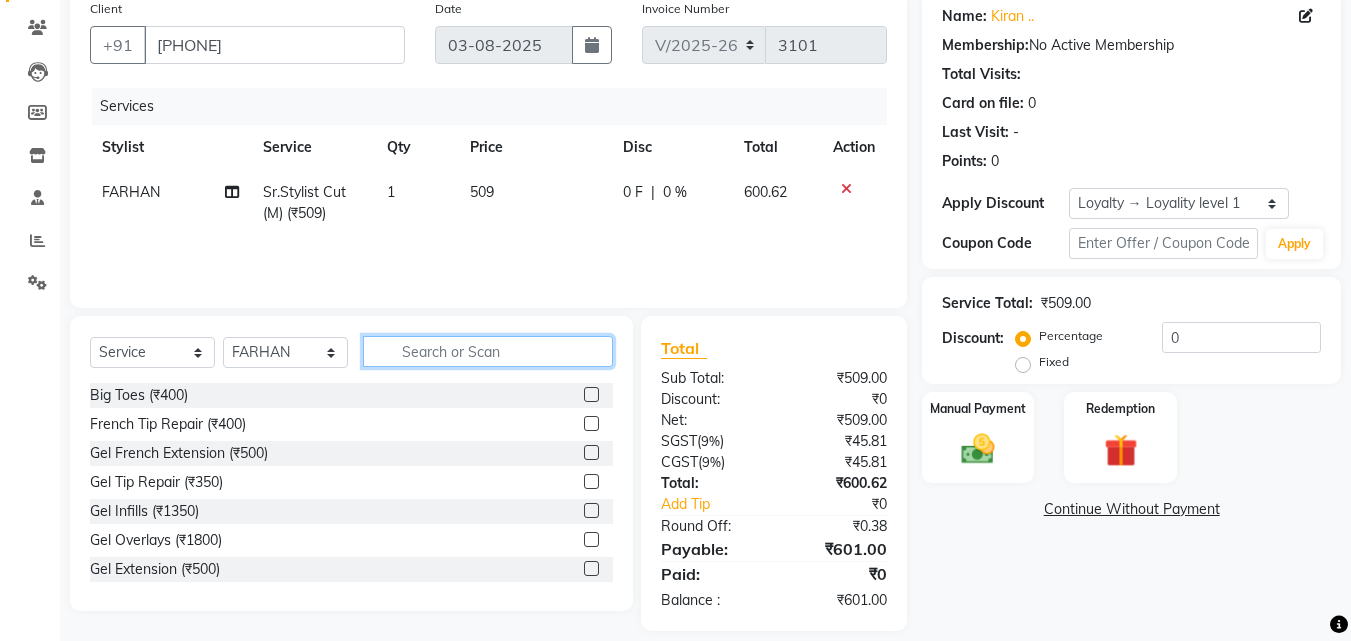 click 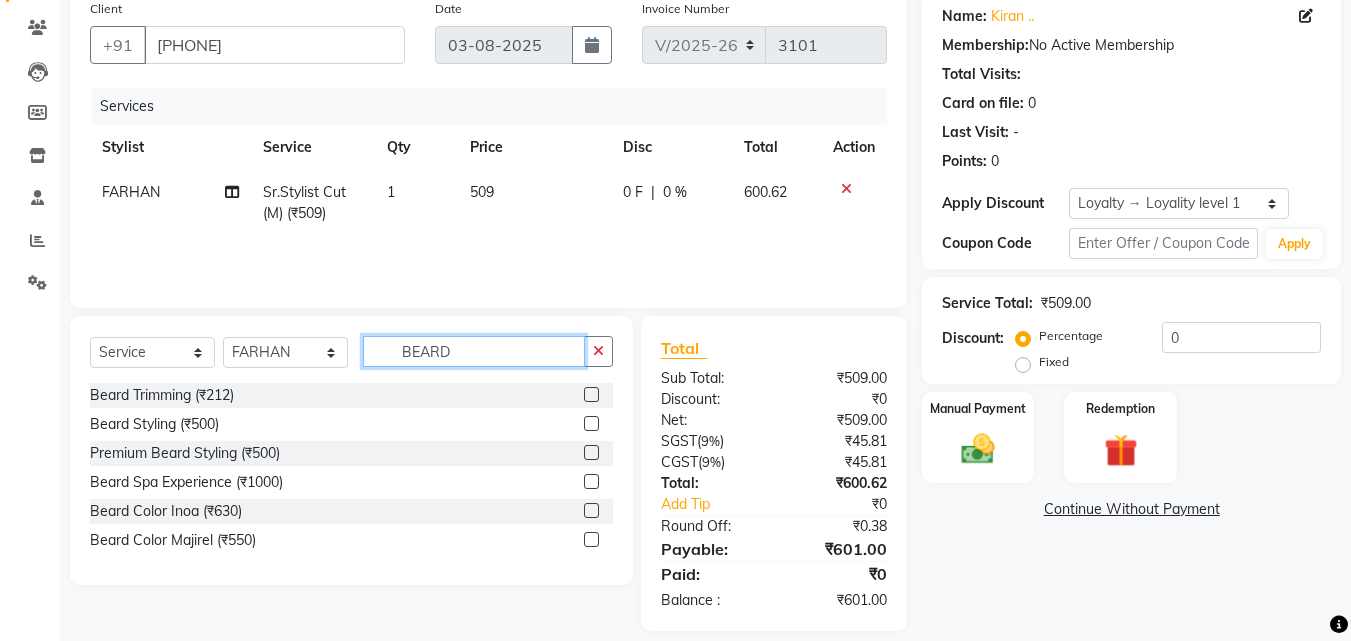 type on "BEARD" 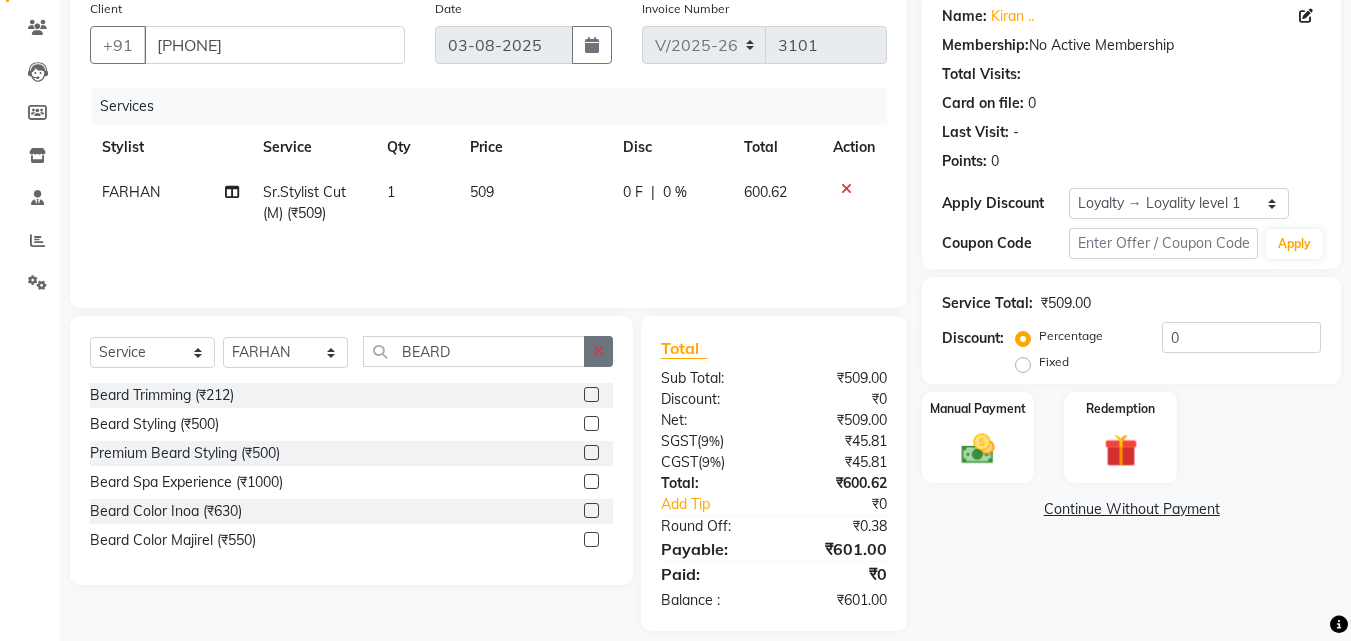click 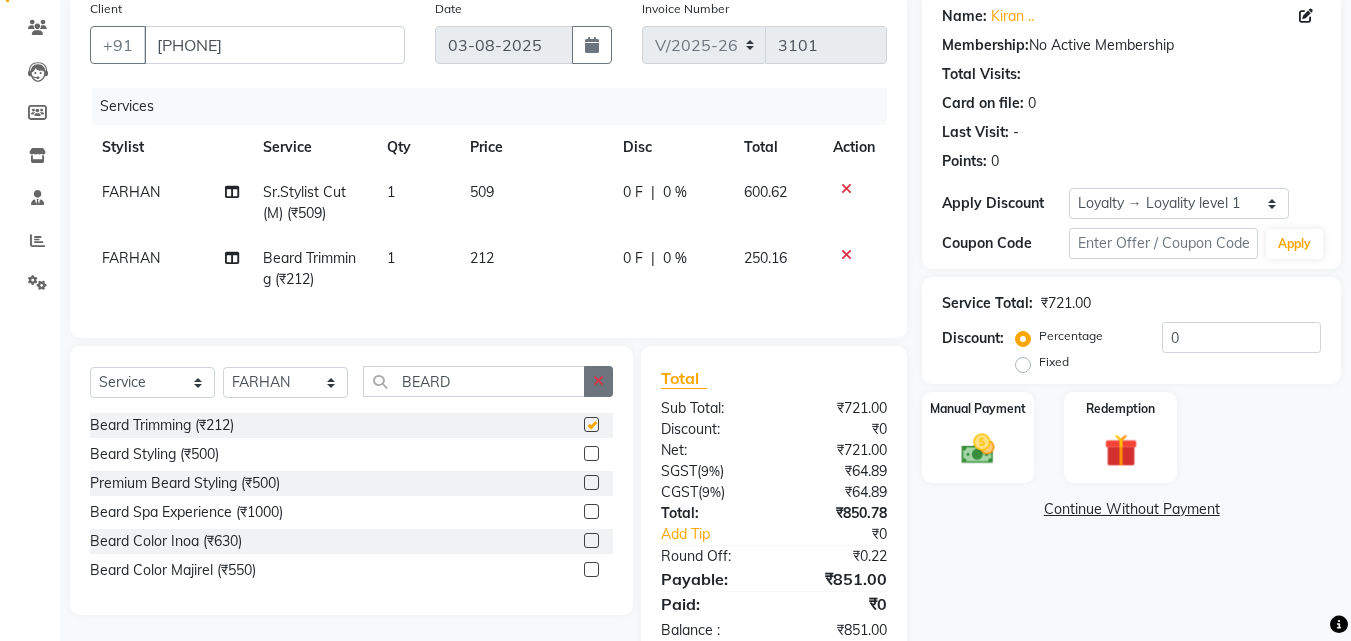 checkbox on "false" 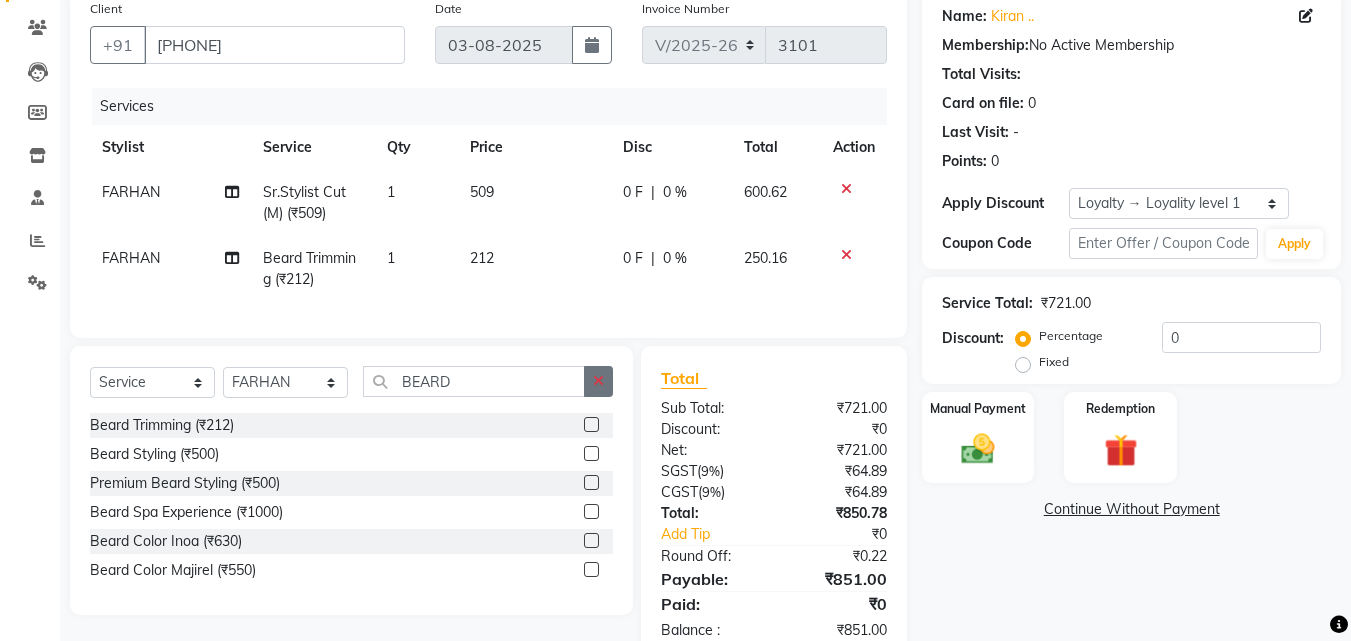 click 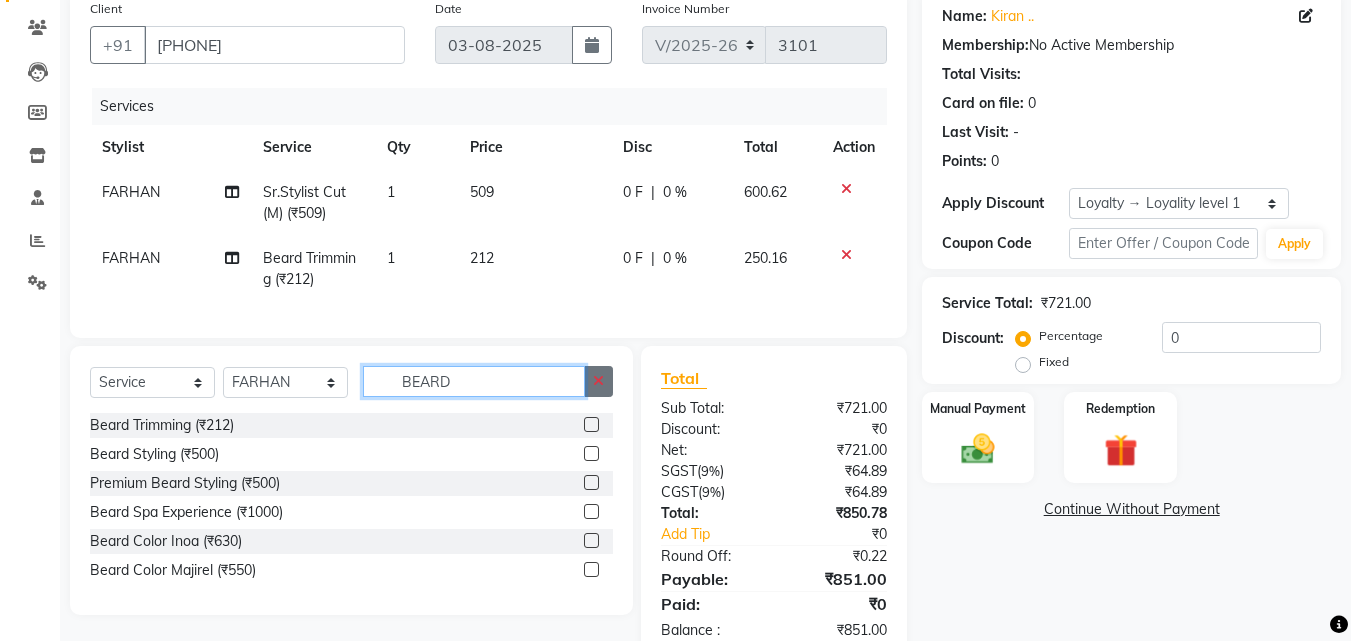 type 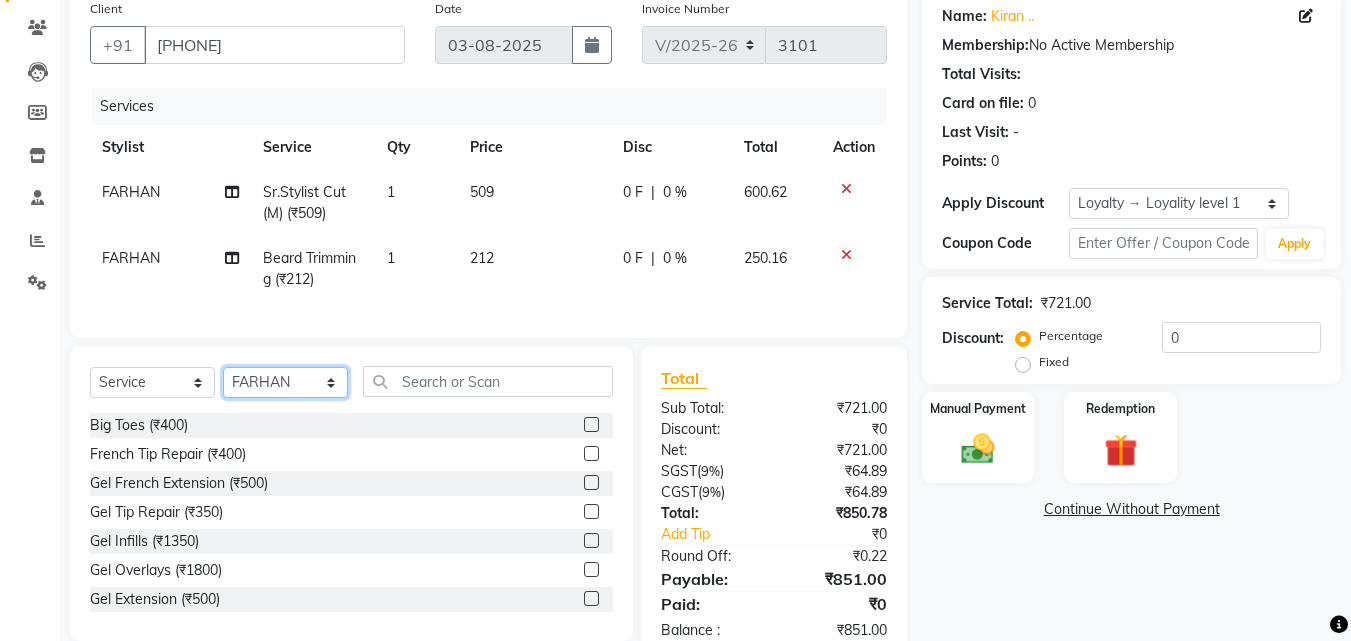 click on "Select Stylist Aadil Adnan AENA Aijaz Alam Amazon_Kart AMIR  Anurag _asst Arvind_asst BIJENDER  Counter Sales DANISH DHARAMVEER Eshan FARHAN KARAN RAI  KOMAL_NAILS Krishna_asst LALIT_PDCT LHAMO Looks_Female_Section Looks_H.O_Store Looks Karol Bagh Barbershop Looks_Kart MANIRAM Meenu_pdct Mohammad Sajid NAEEM  NARENDER DEOL  Naveen_pdct Prabhakar Kumar_PDCT RAAJ GUPTA RAAJ_JI raj ji RAM MURTI NARYAL ROHIT  Rohit Seth Rohit Thakur SACHIN sahil Shabina Shakir SIMRAN Sonia Sunny VIKRAM VIKRANT SINGH  Vishal_Asst YOGESH ASSISTANT" 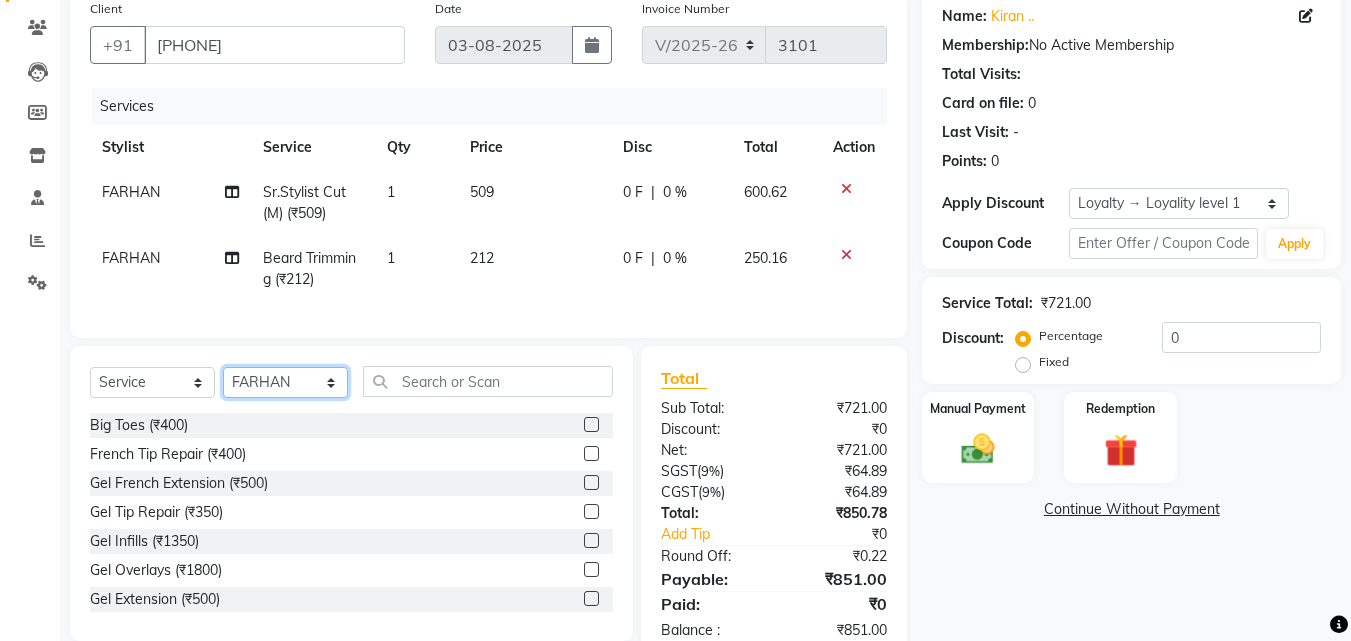 select on "86405" 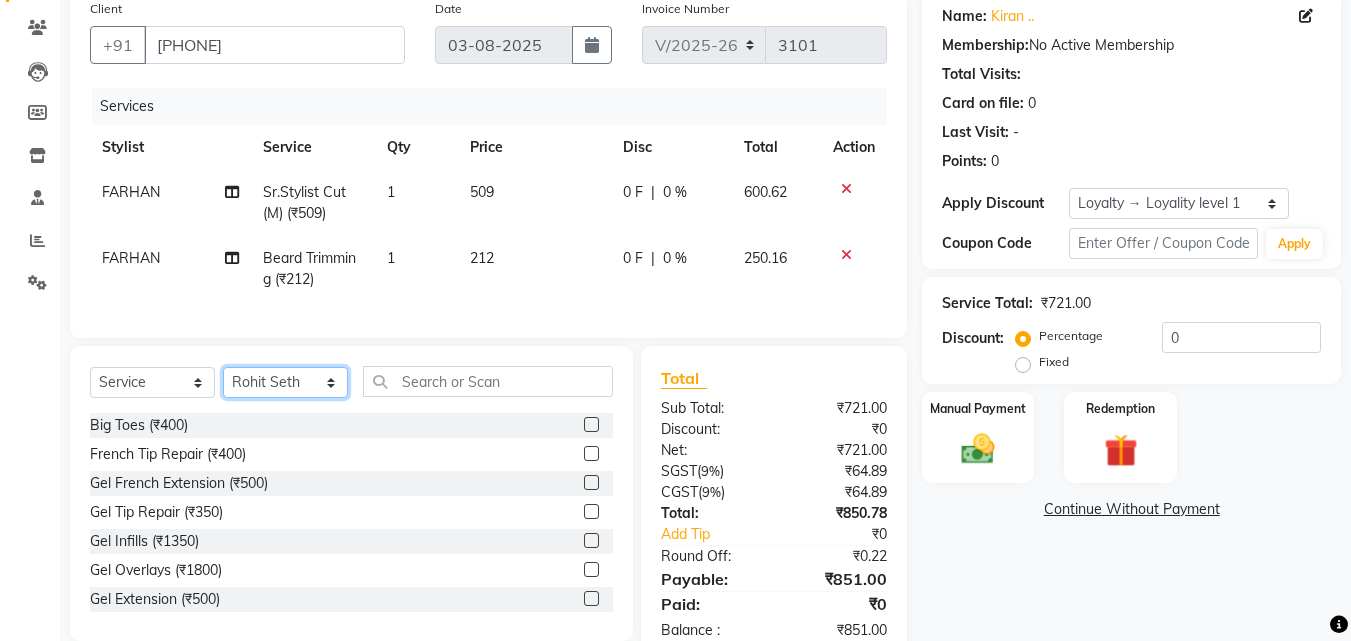click on "Select Stylist Aadil Adnan AENA Aijaz Alam Amazon_Kart AMIR  Anurag _asst Arvind_asst BIJENDER  Counter Sales DANISH DHARAMVEER Eshan FARHAN KARAN RAI  KOMAL_NAILS Krishna_asst LALIT_PDCT LHAMO Looks_Female_Section Looks_H.O_Store Looks Karol Bagh Barbershop Looks_Kart MANIRAM Meenu_pdct Mohammad Sajid NAEEM  NARENDER DEOL  Naveen_pdct Prabhakar Kumar_PDCT RAAJ GUPTA RAAJ_JI raj ji RAM MURTI NARYAL ROHIT  Rohit Seth Rohit Thakur SACHIN sahil Shabina Shakir SIMRAN Sonia Sunny VIKRAM VIKRANT SINGH  Vishal_Asst YOGESH ASSISTANT" 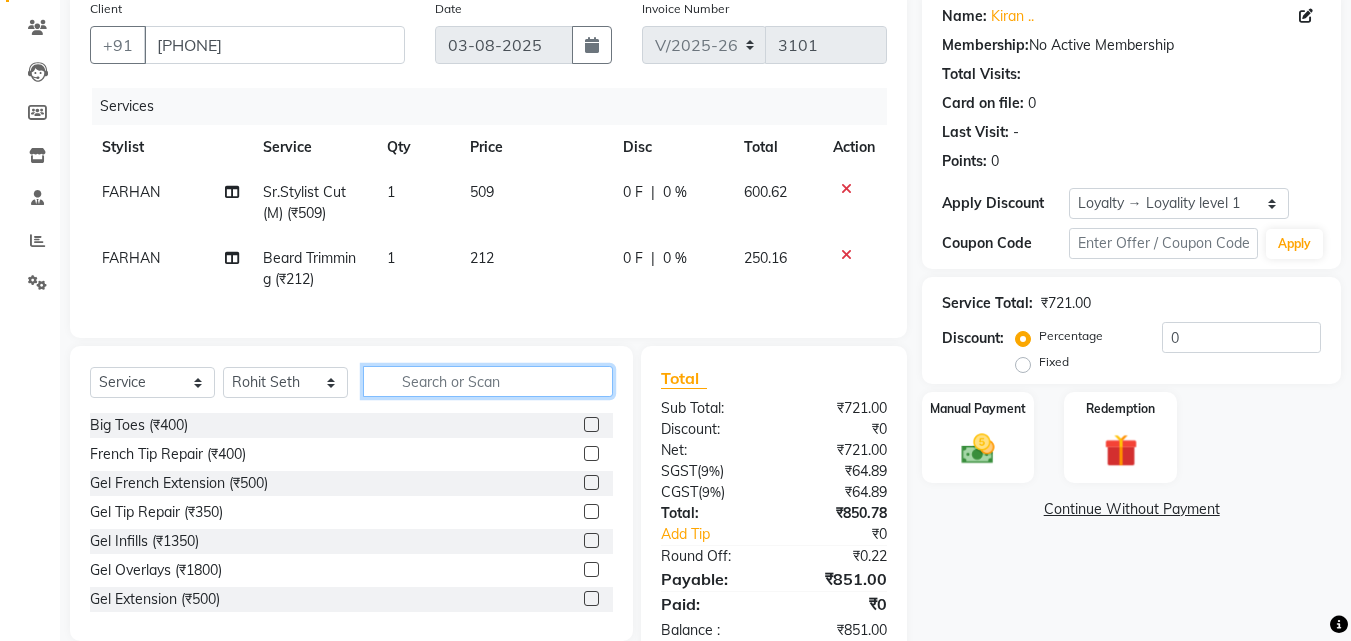 click 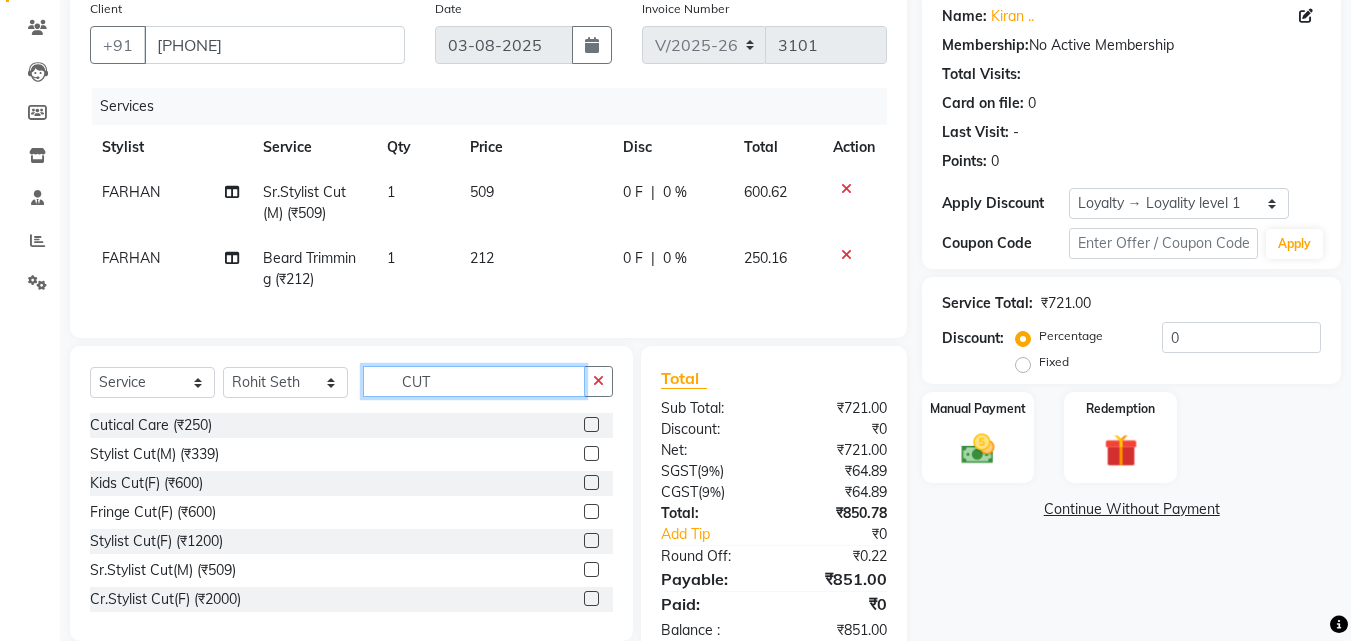 type on "CUT" 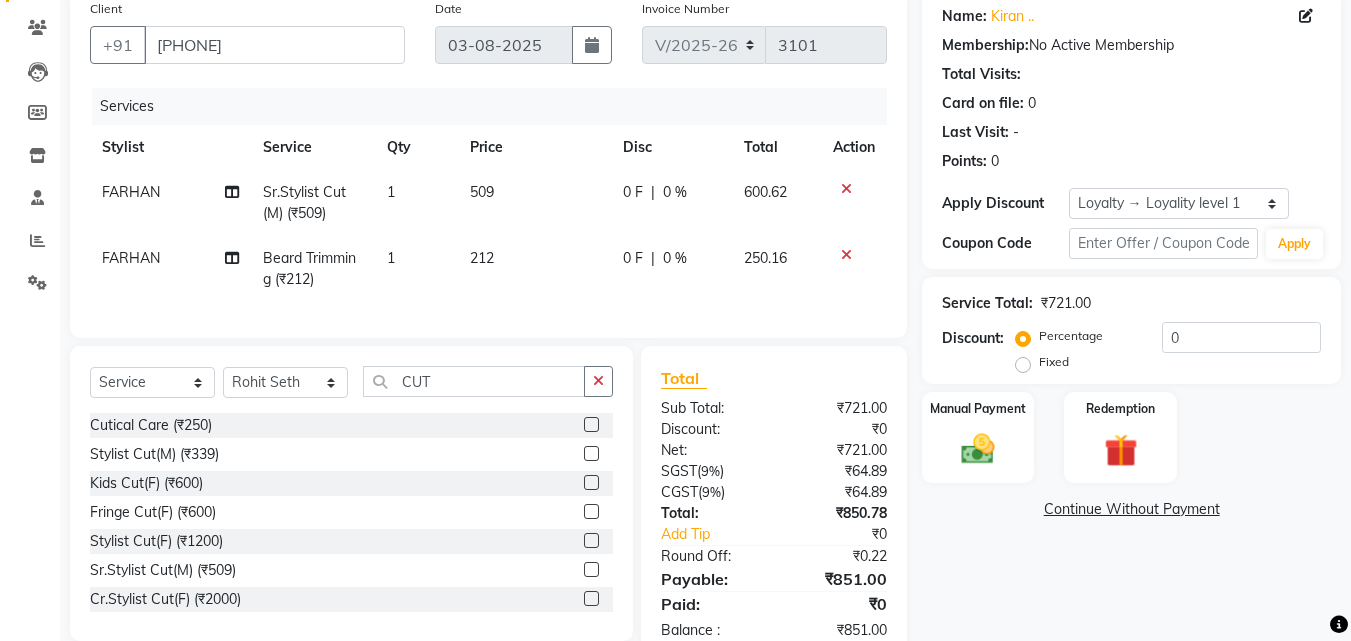 click 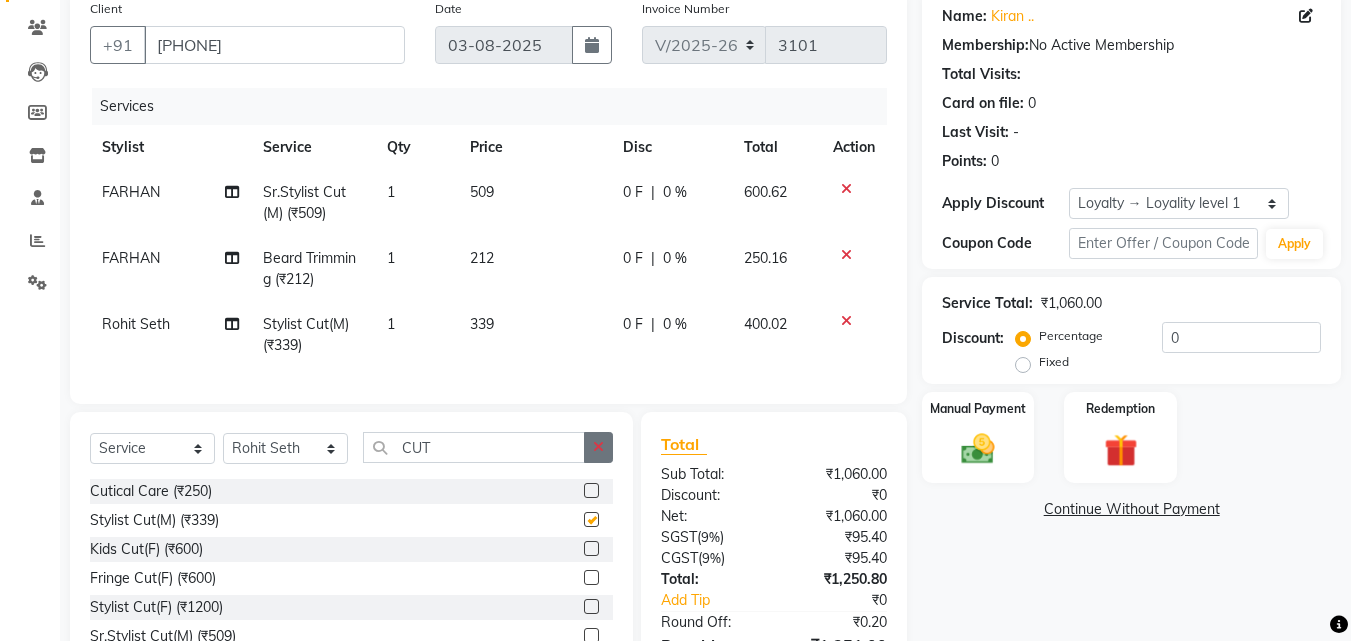 checkbox on "false" 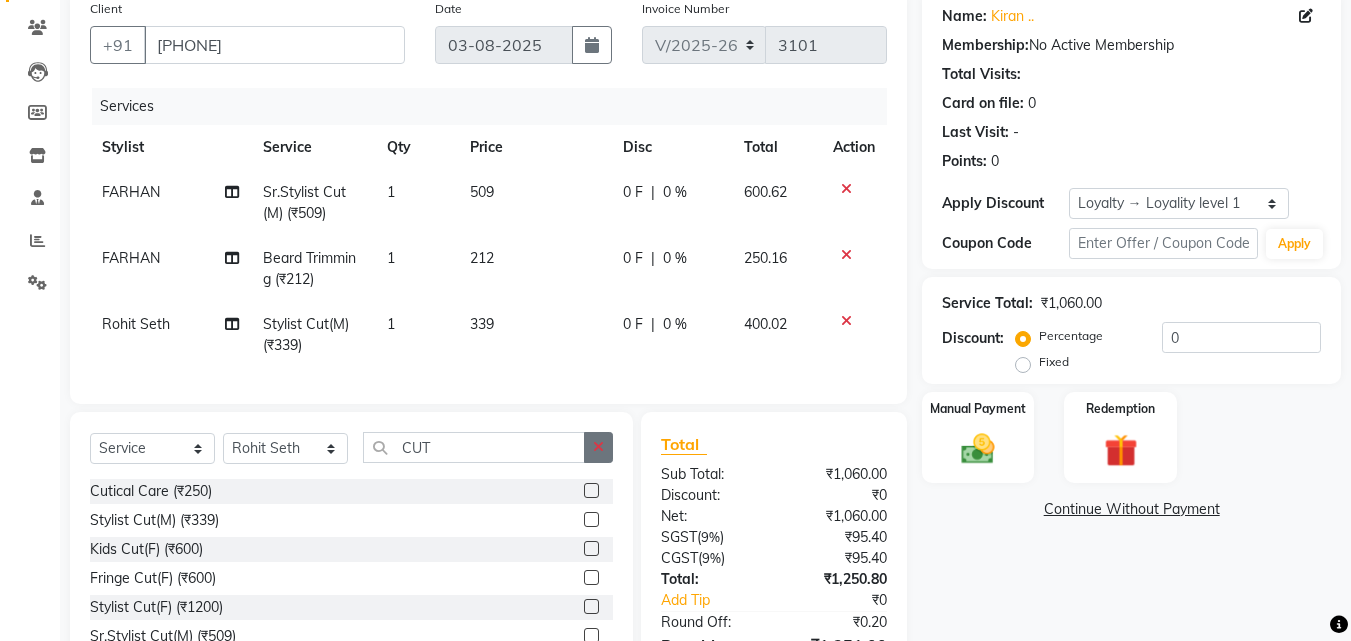 click 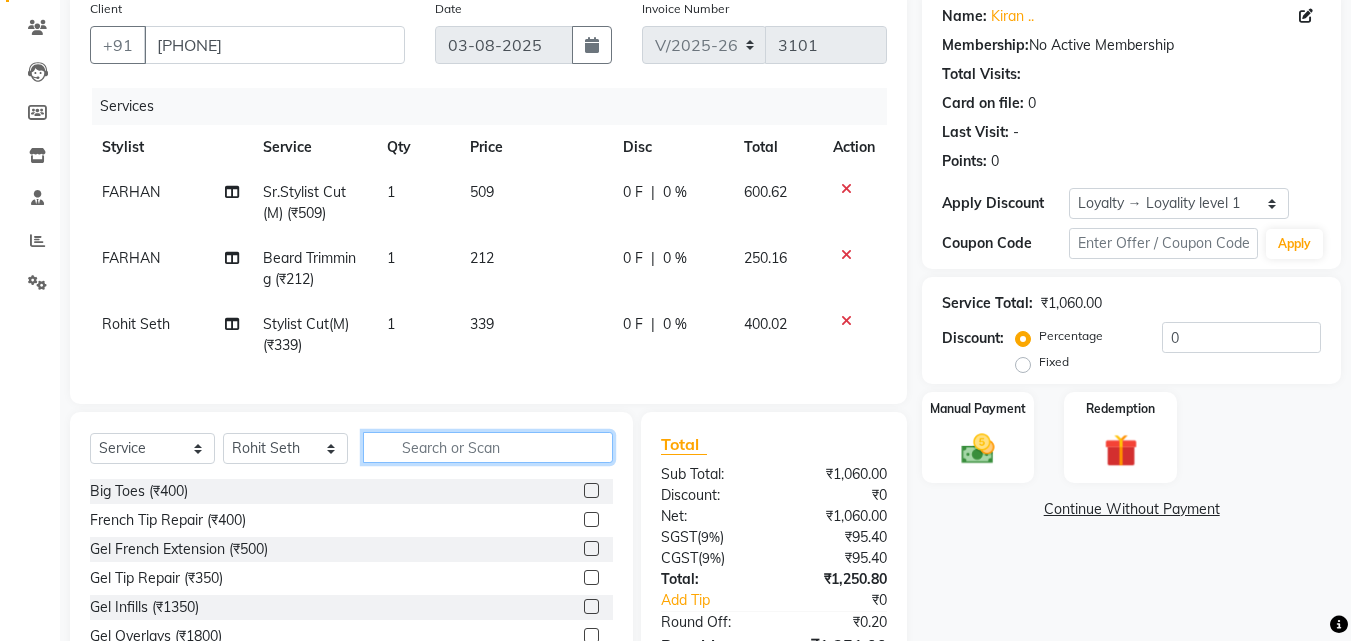 click 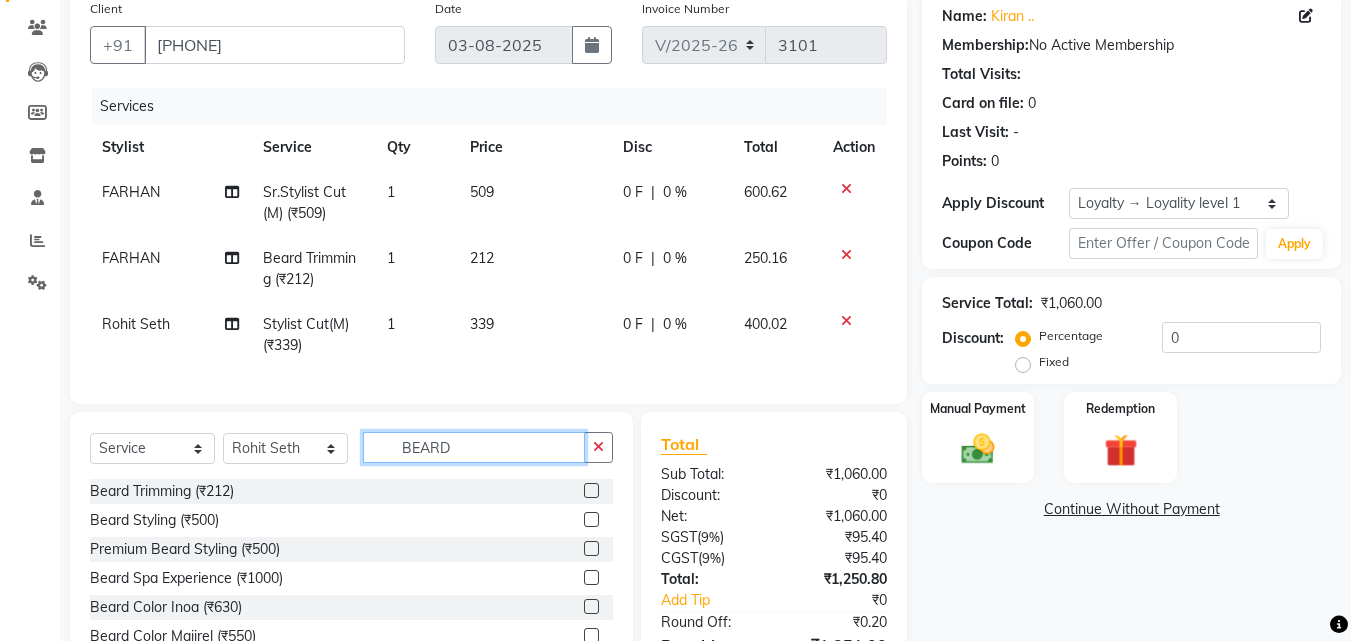type on "BEARD" 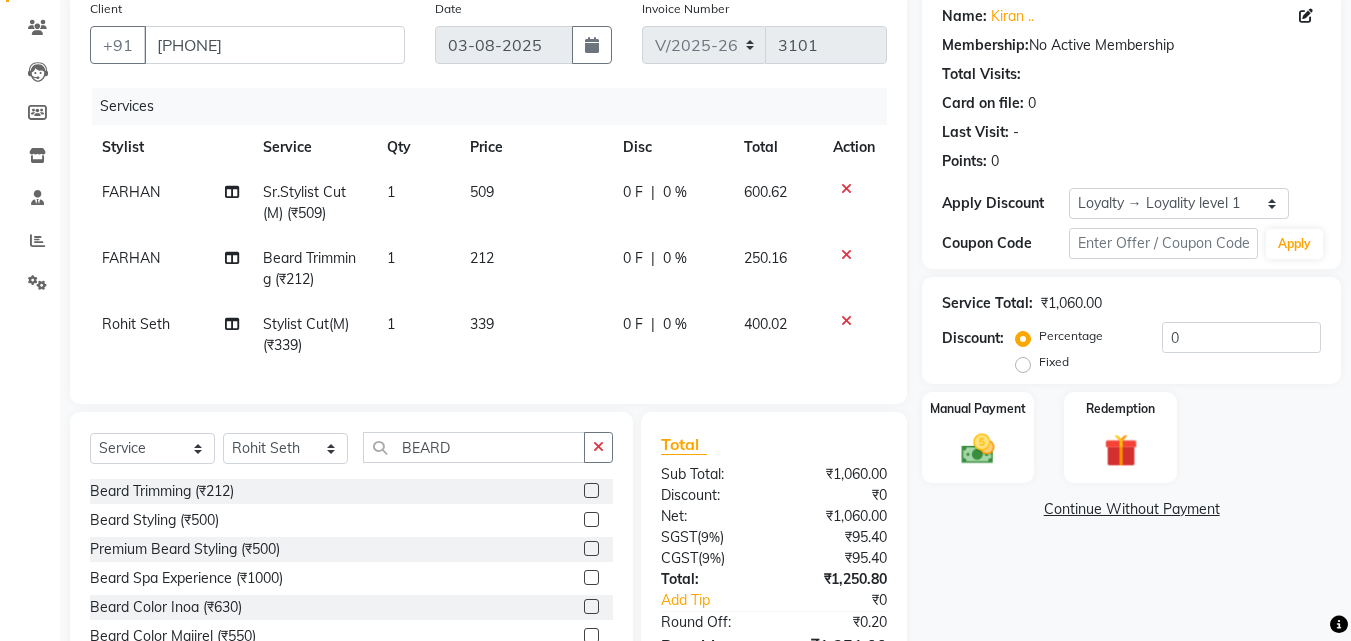 click 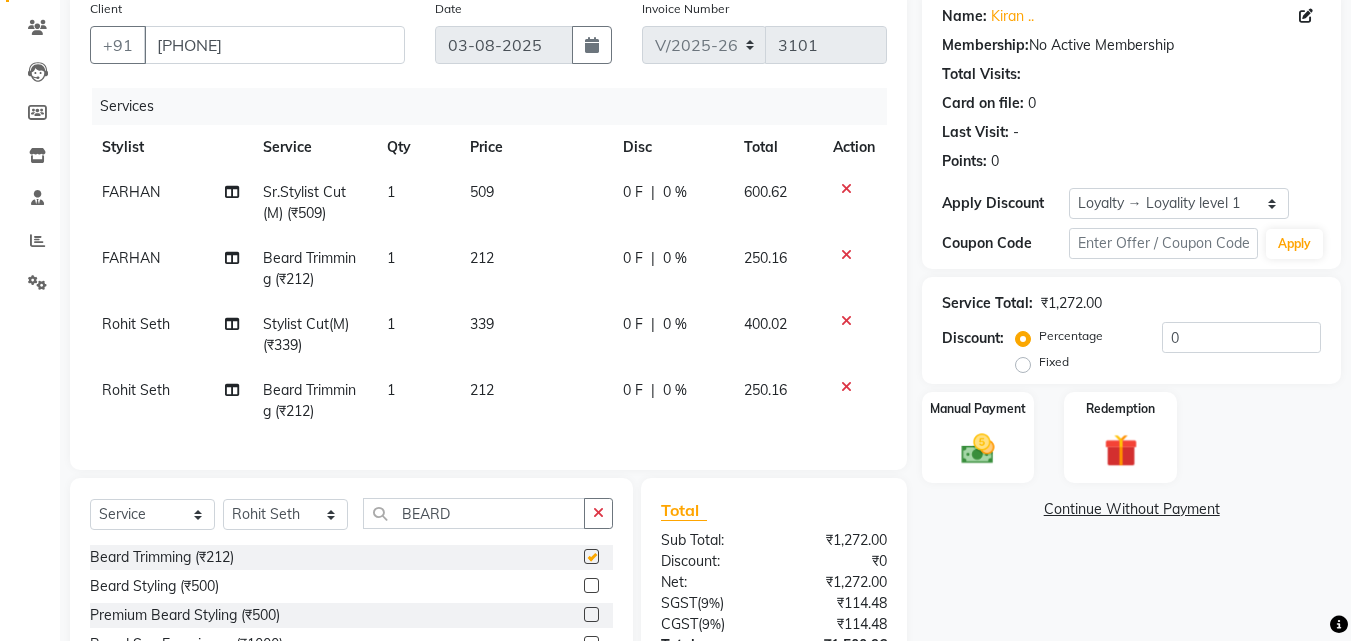 checkbox on "false" 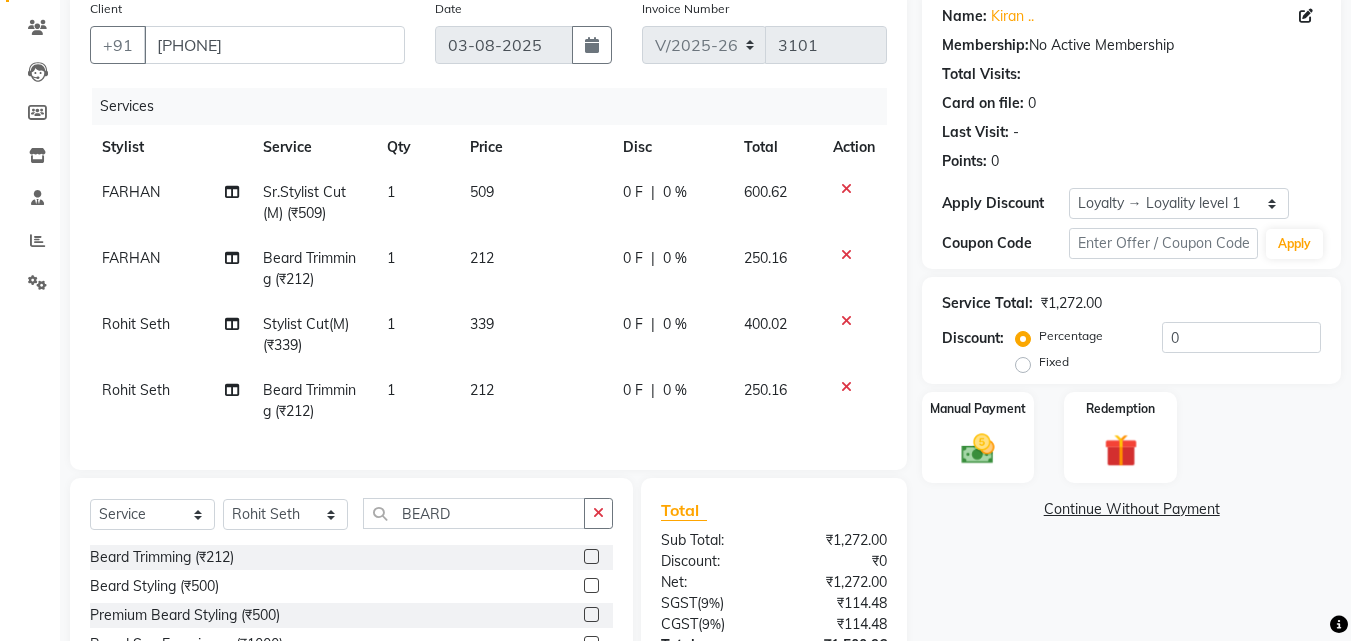 scroll, scrollTop: 357, scrollLeft: 0, axis: vertical 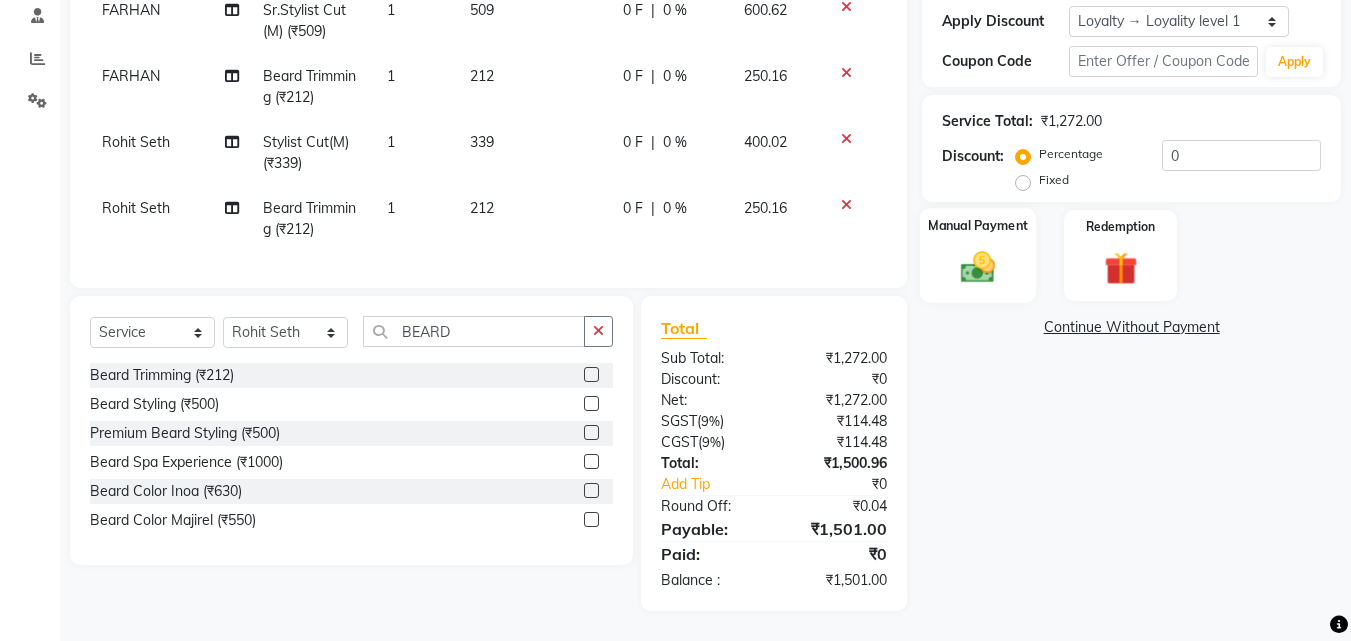 click 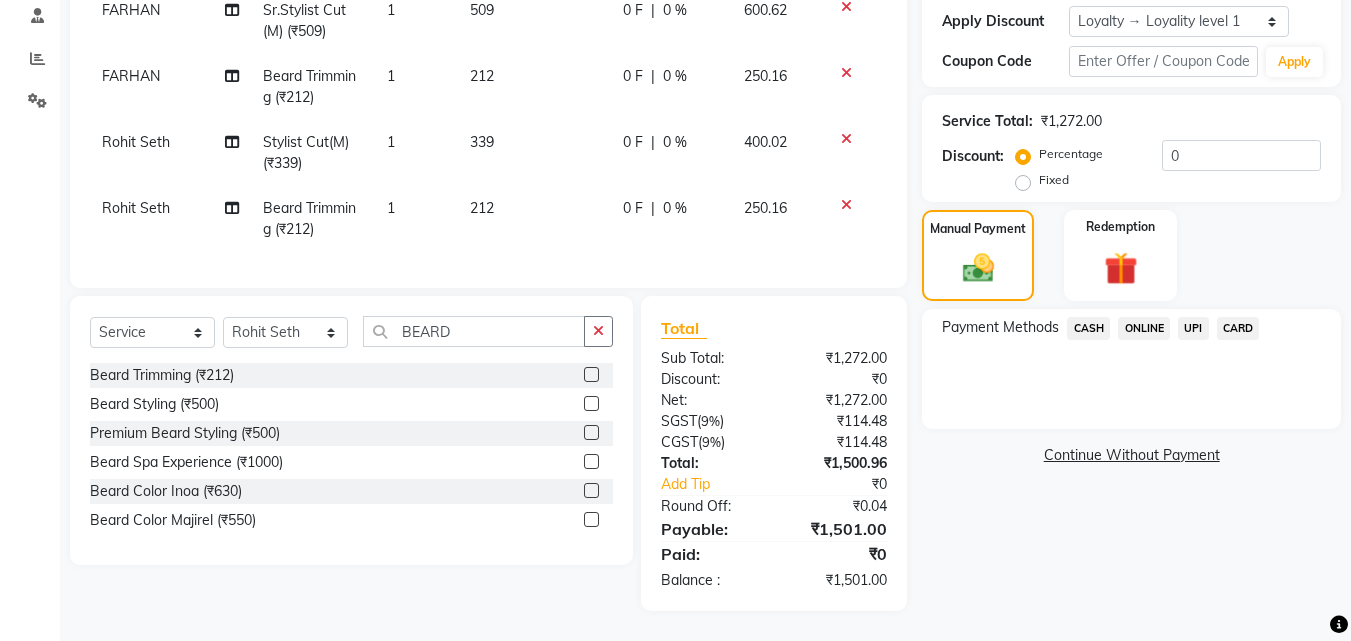 drag, startPoint x: 1189, startPoint y: 311, endPoint x: 1194, endPoint y: 327, distance: 16.763054 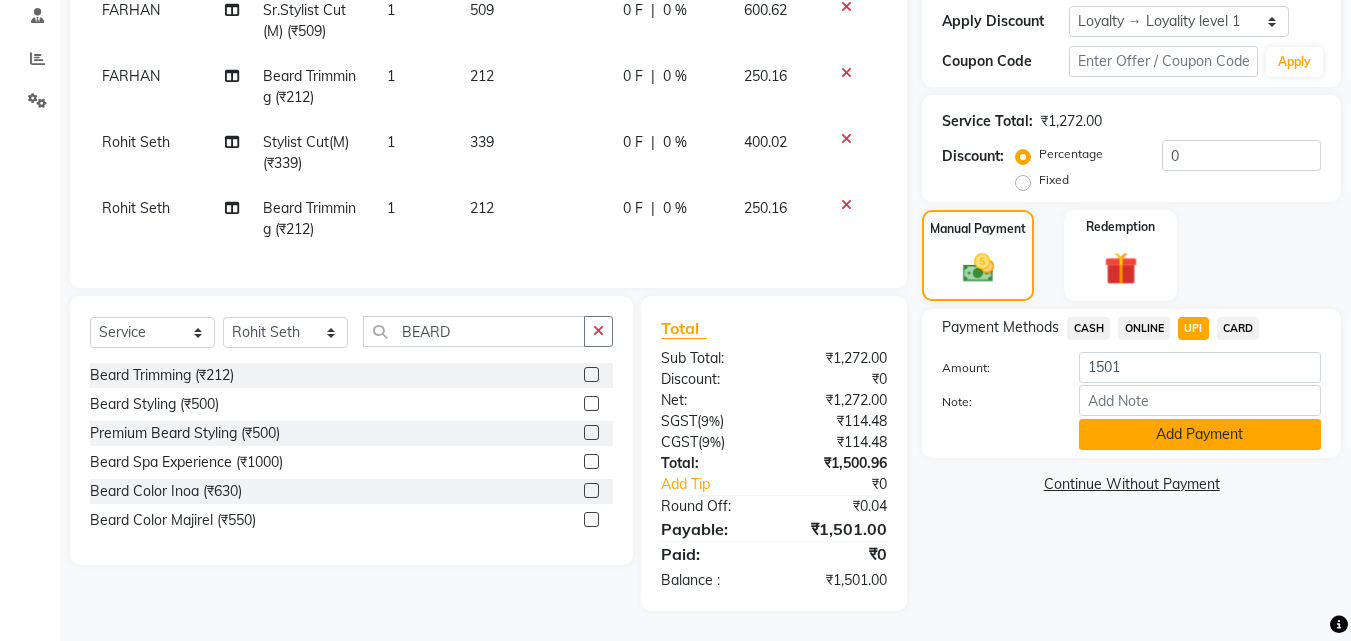 click on "Add Payment" 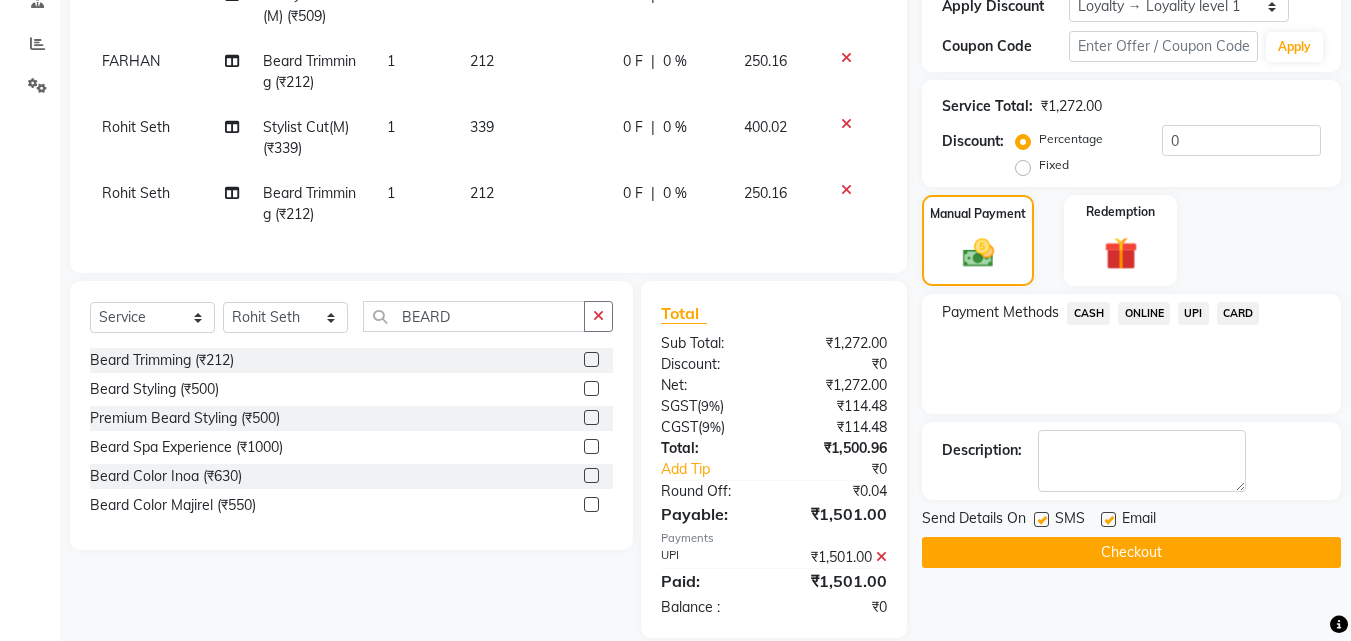 scroll, scrollTop: 519, scrollLeft: 0, axis: vertical 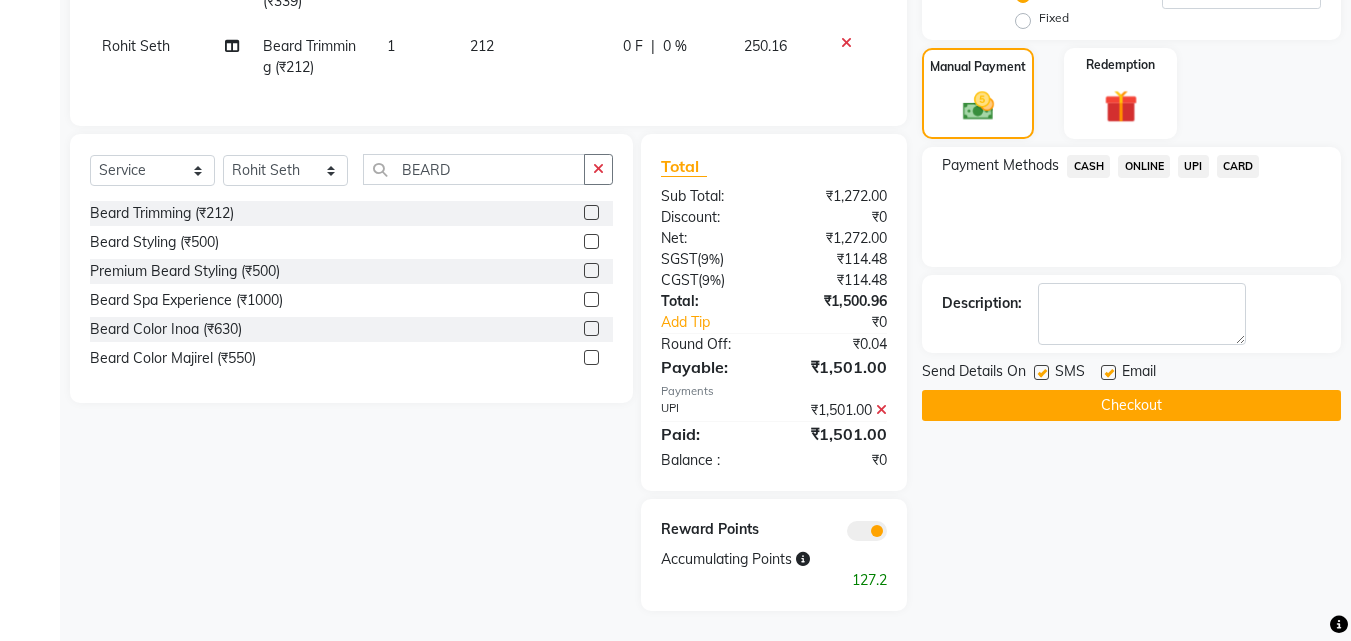 click on "Checkout" 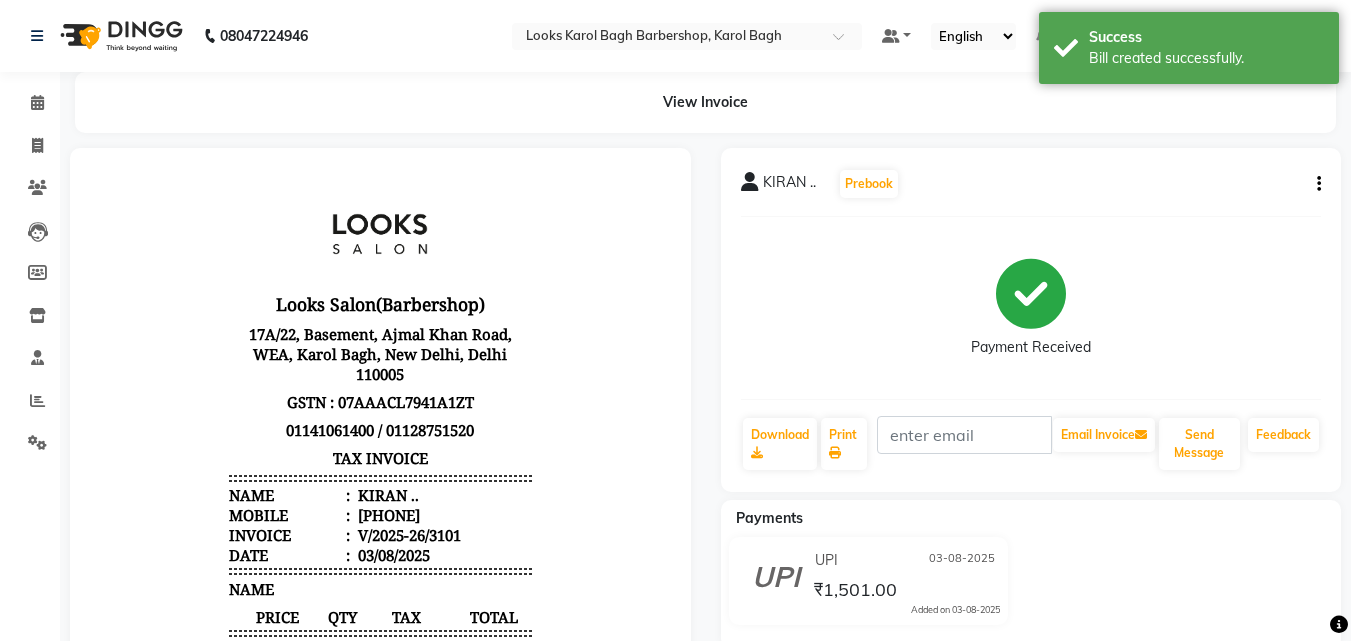 scroll, scrollTop: 0, scrollLeft: 0, axis: both 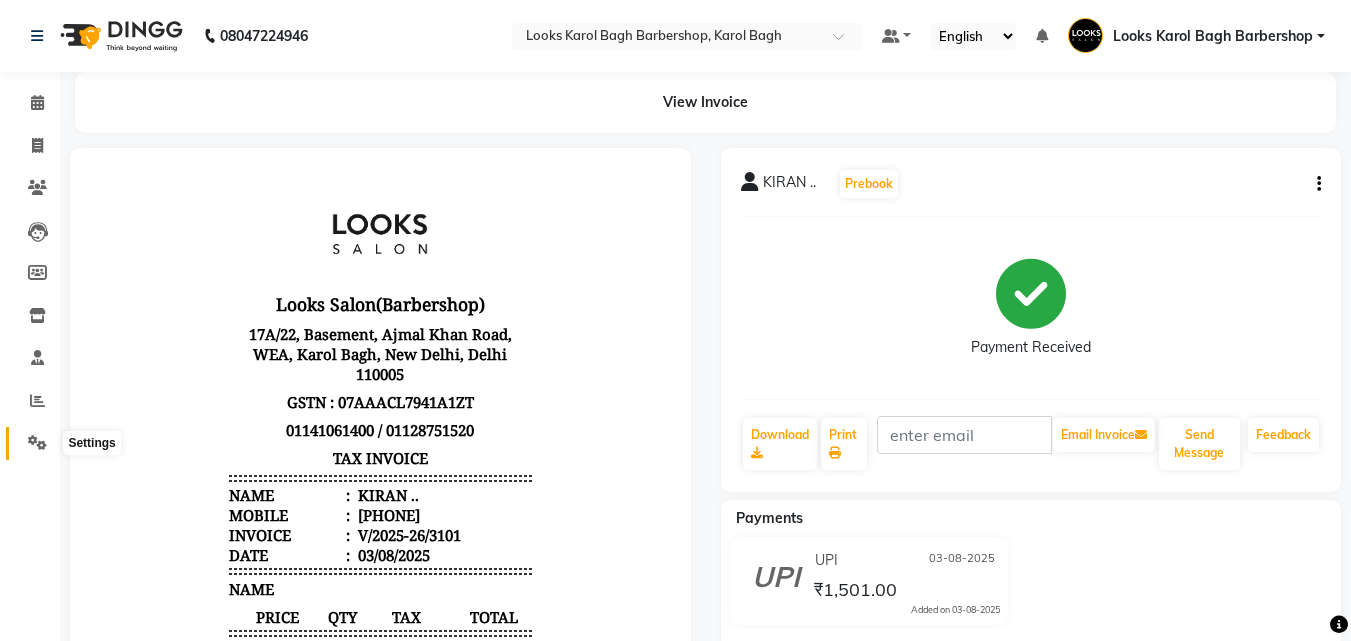 click 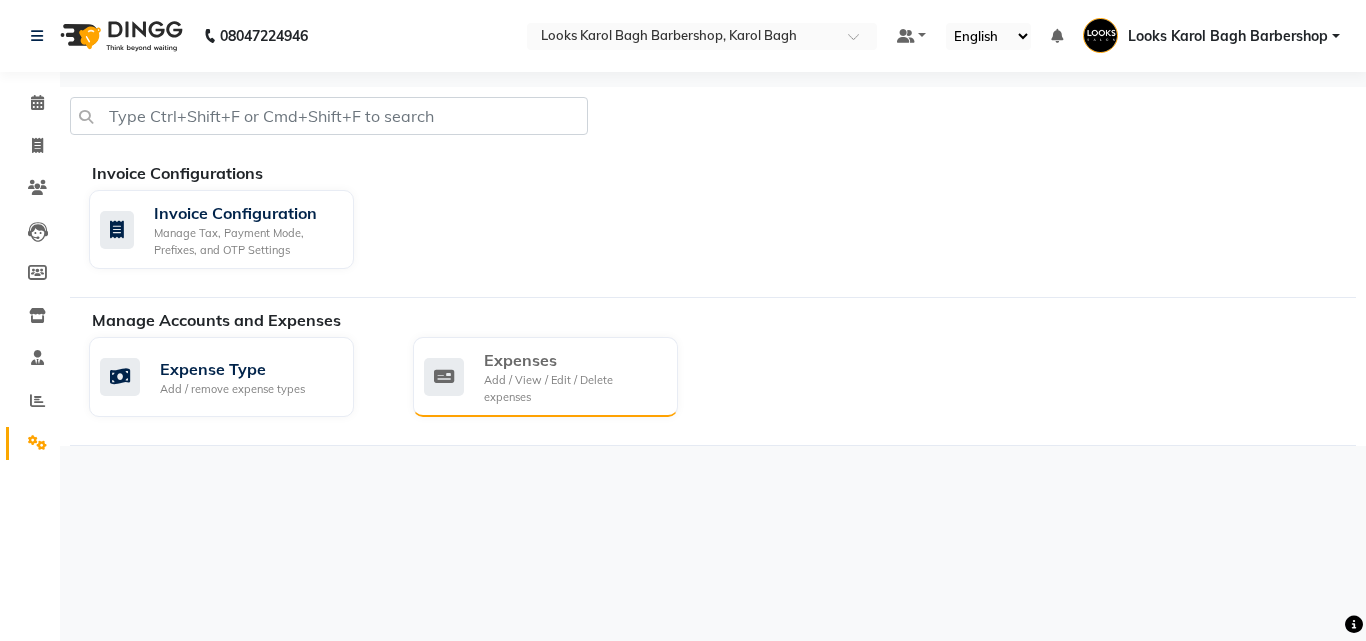 click on "Expenses" 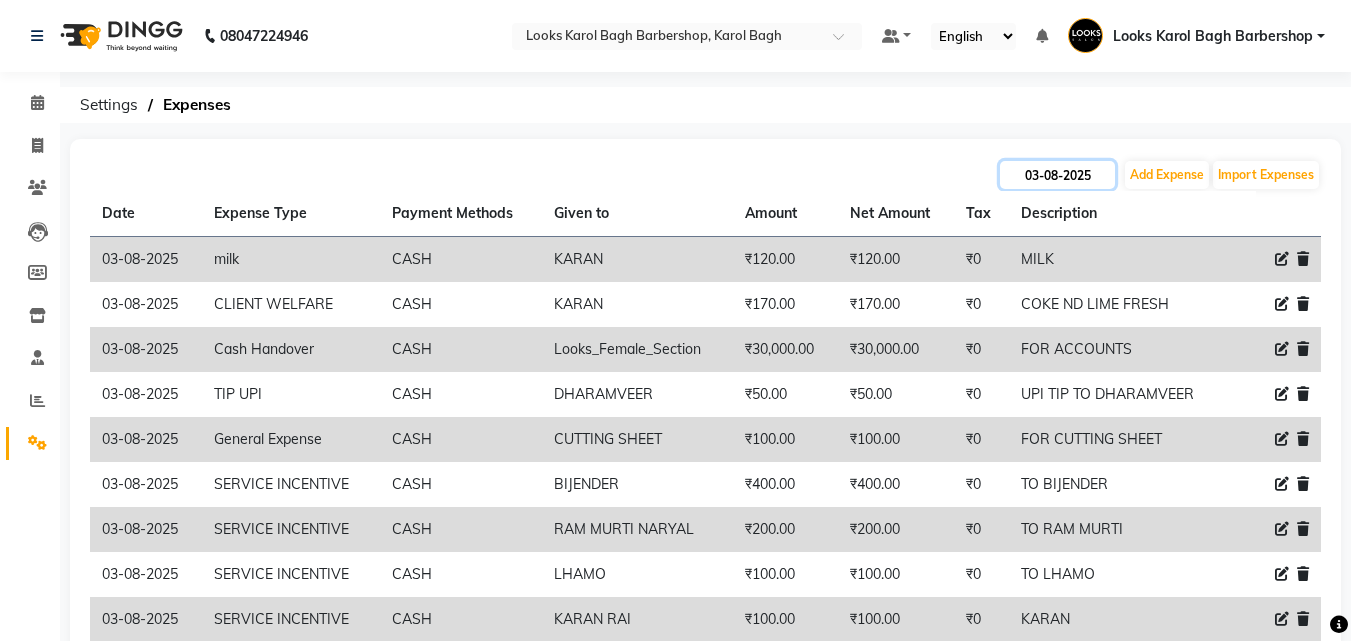click on "03-08-2025" 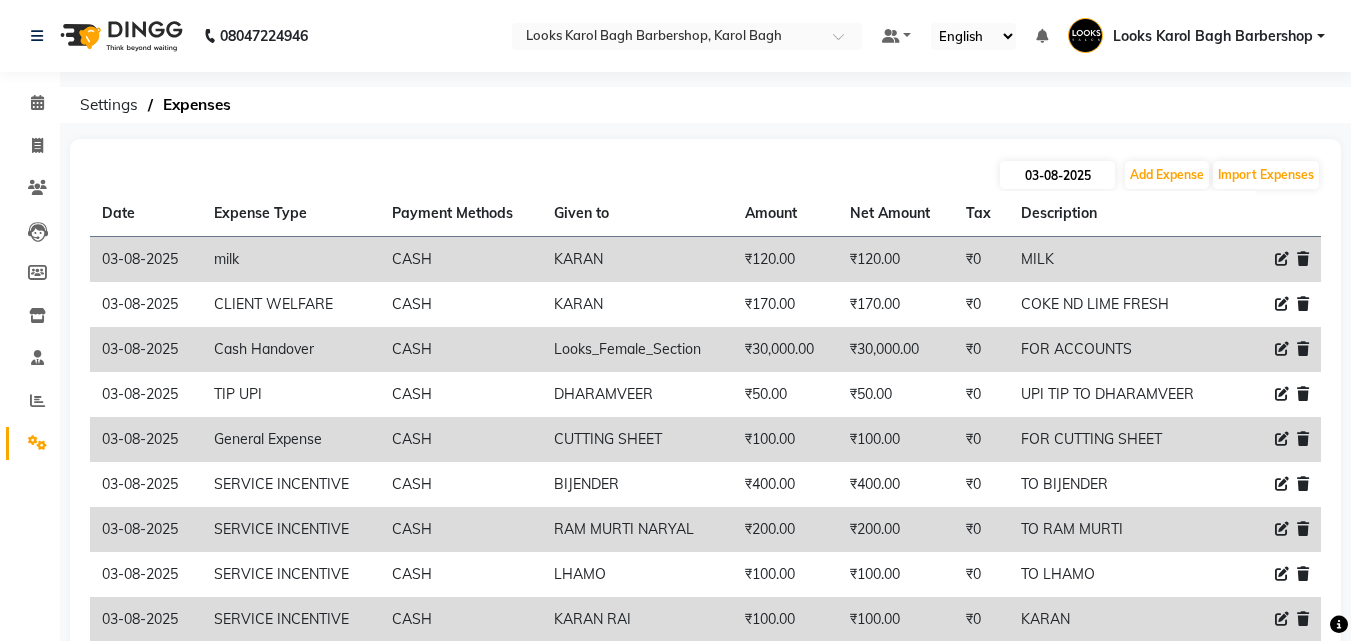 select on "8" 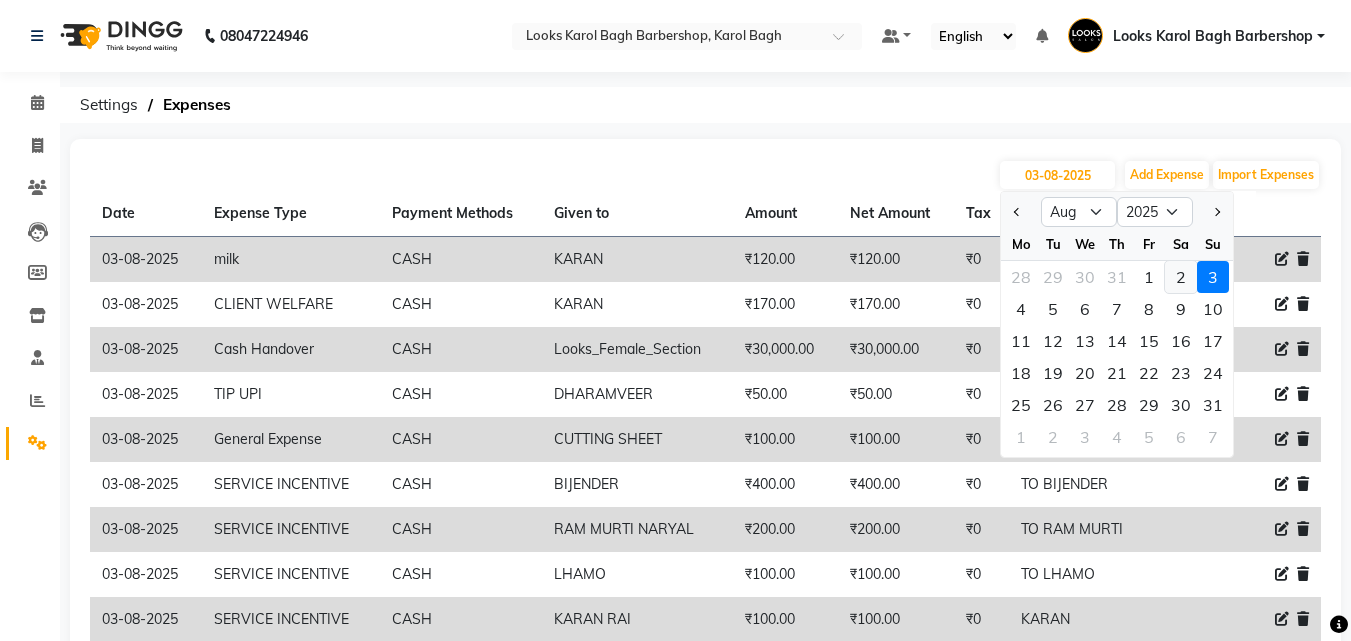 click on "2" 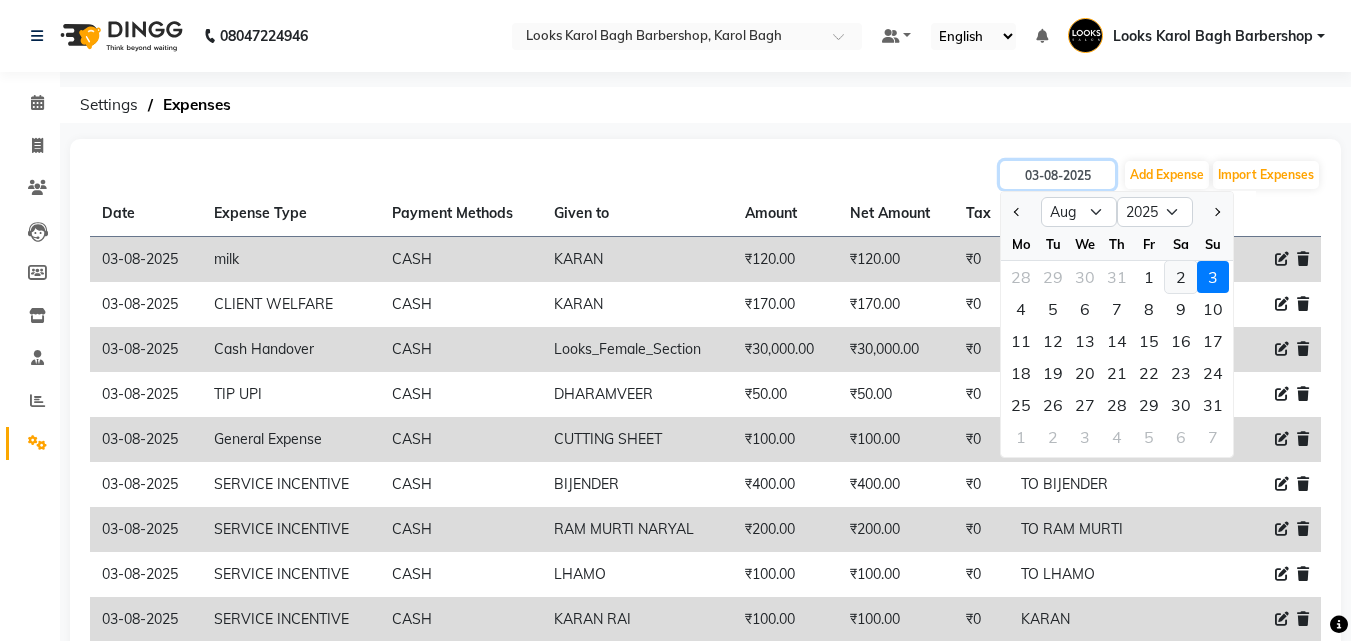 type on "02-08-2025" 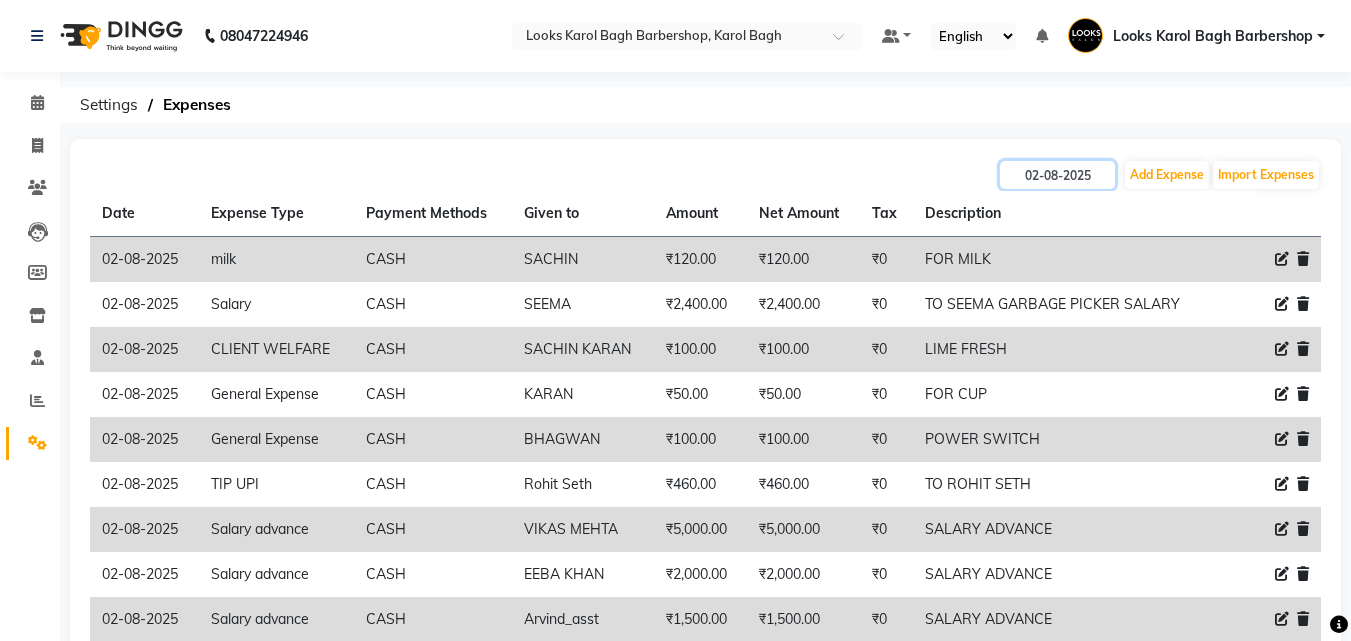 scroll, scrollTop: 67, scrollLeft: 0, axis: vertical 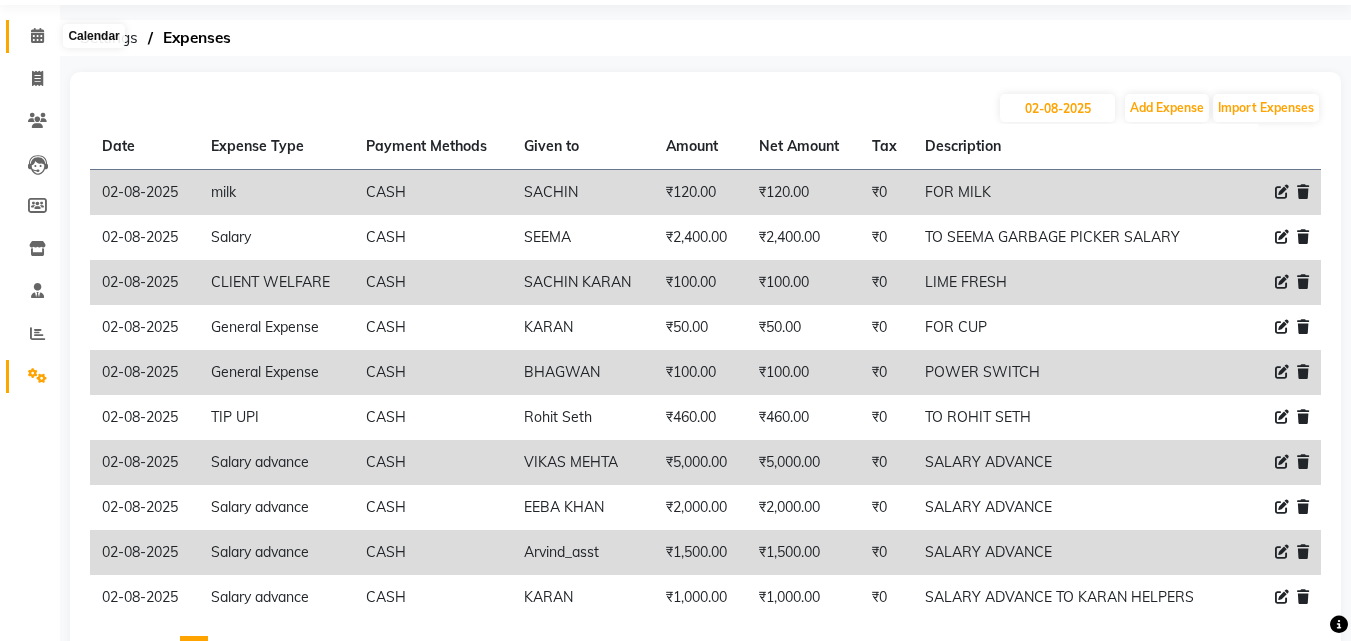 click 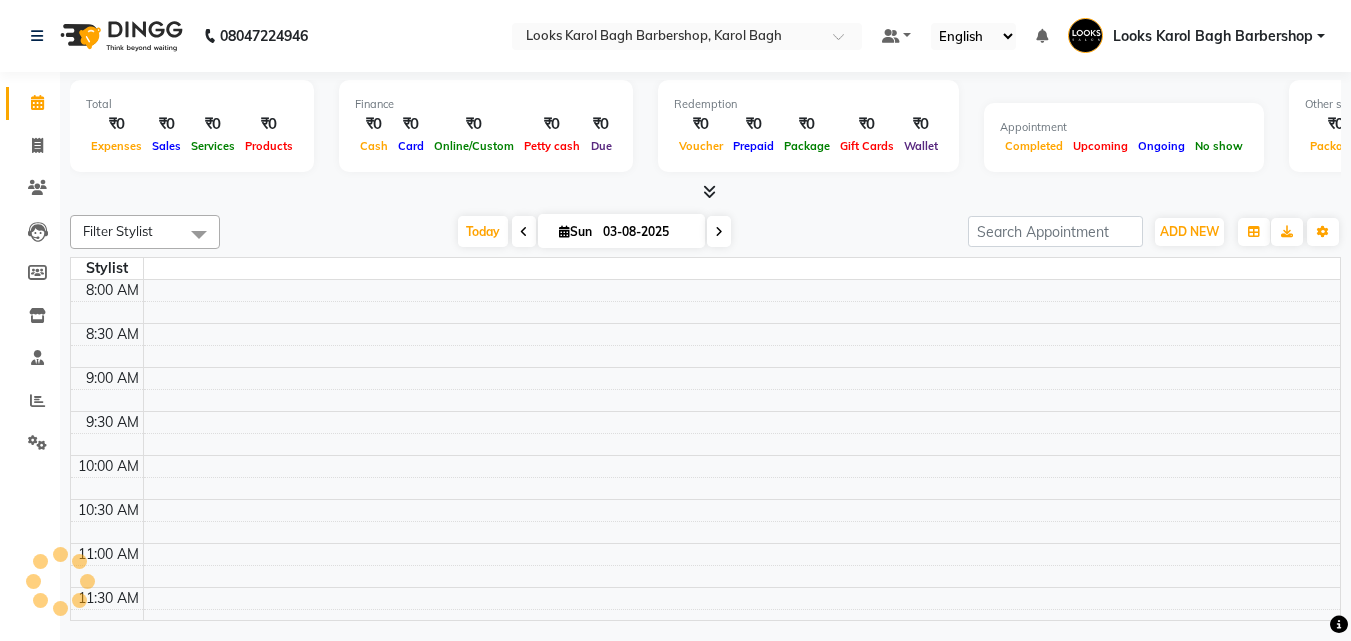 scroll, scrollTop: 0, scrollLeft: 0, axis: both 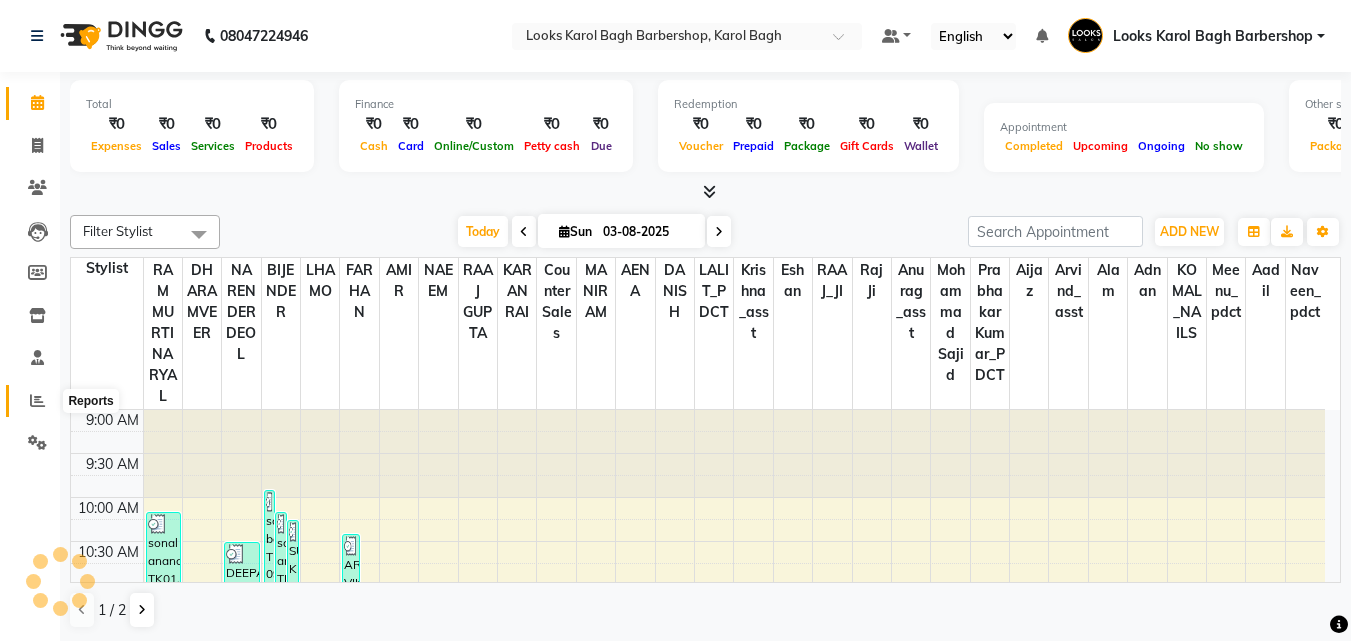 click 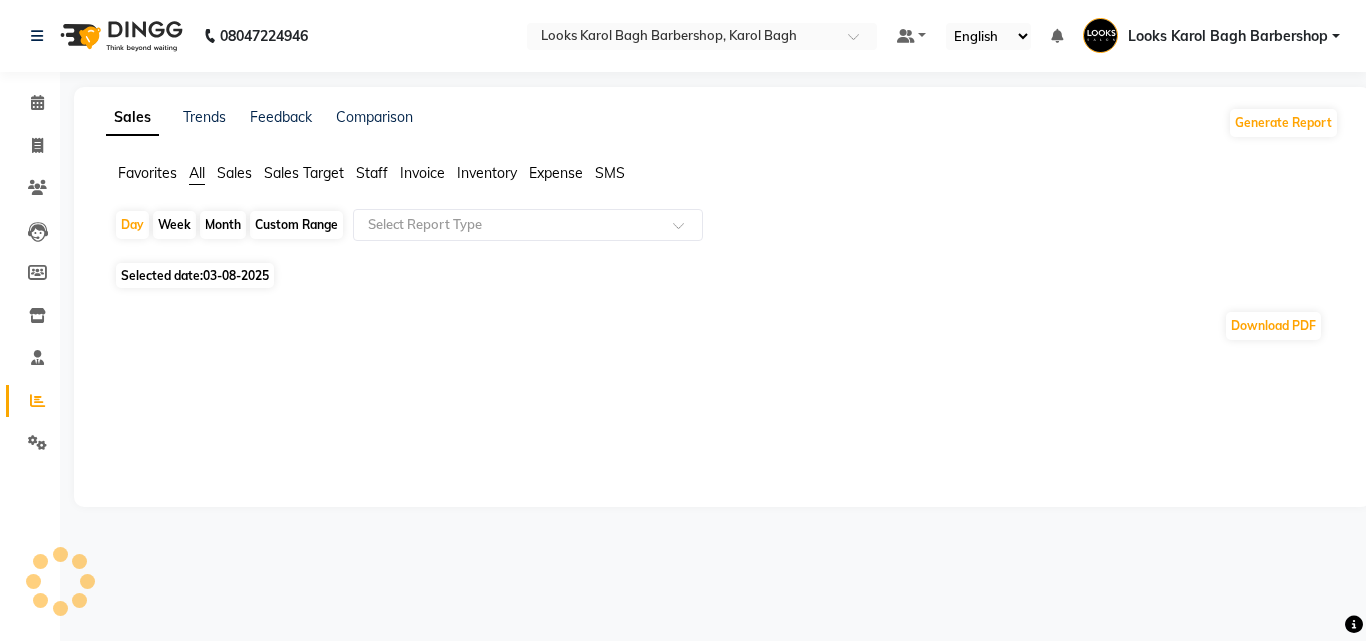 click on "Expense" 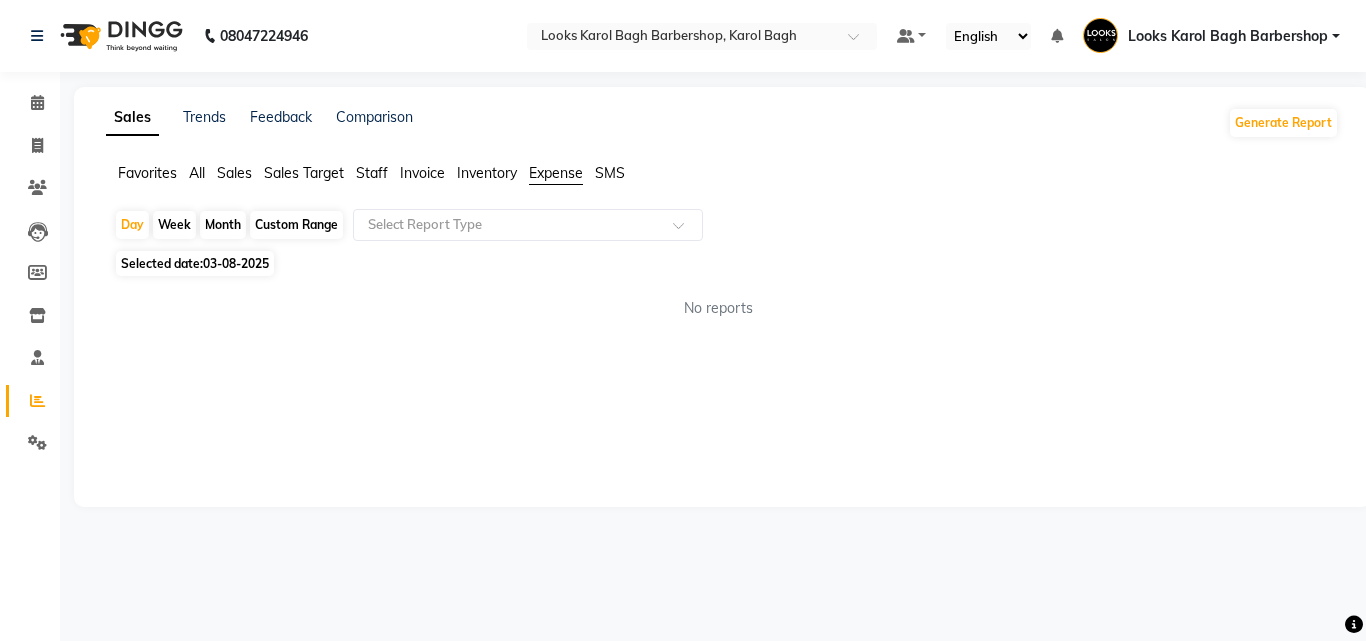 click on "Staff" 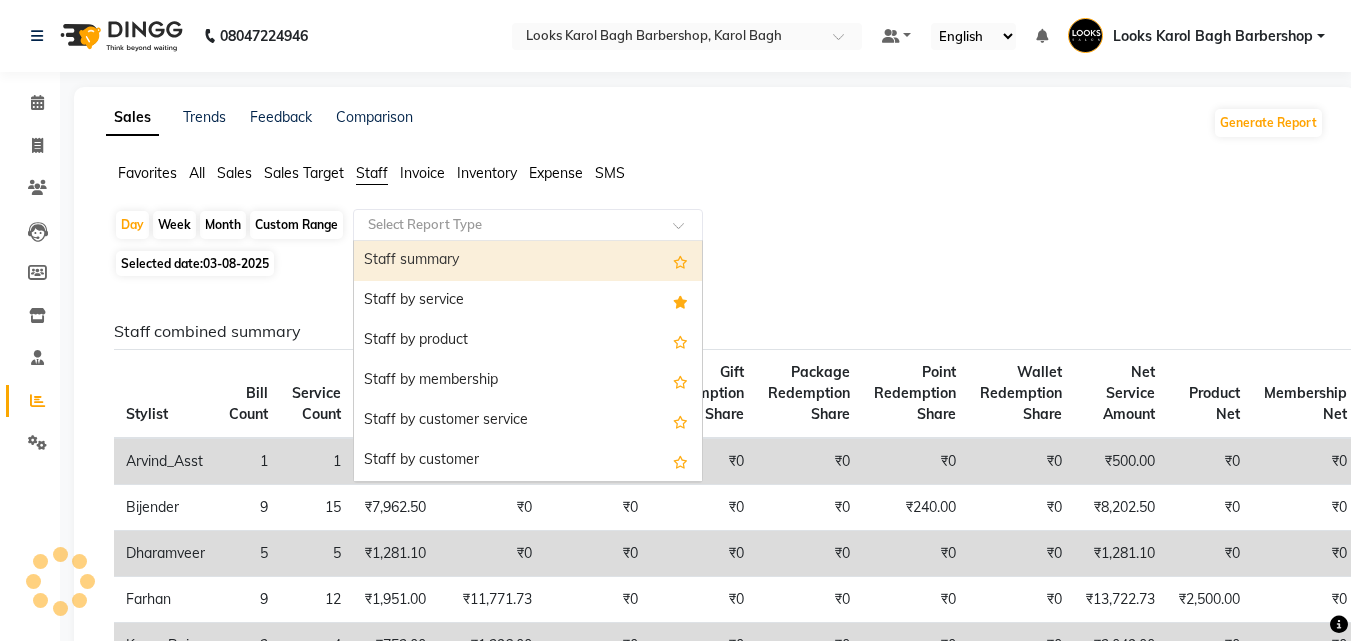 click 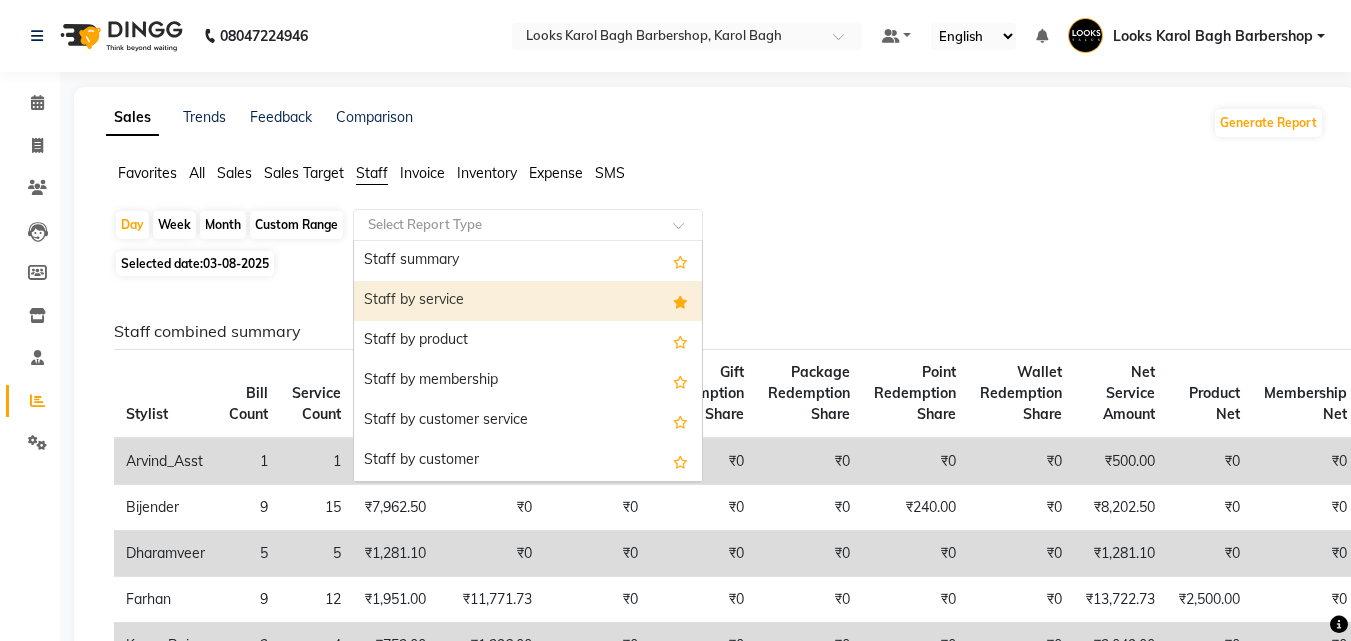 click on "Staff by service" at bounding box center [528, 301] 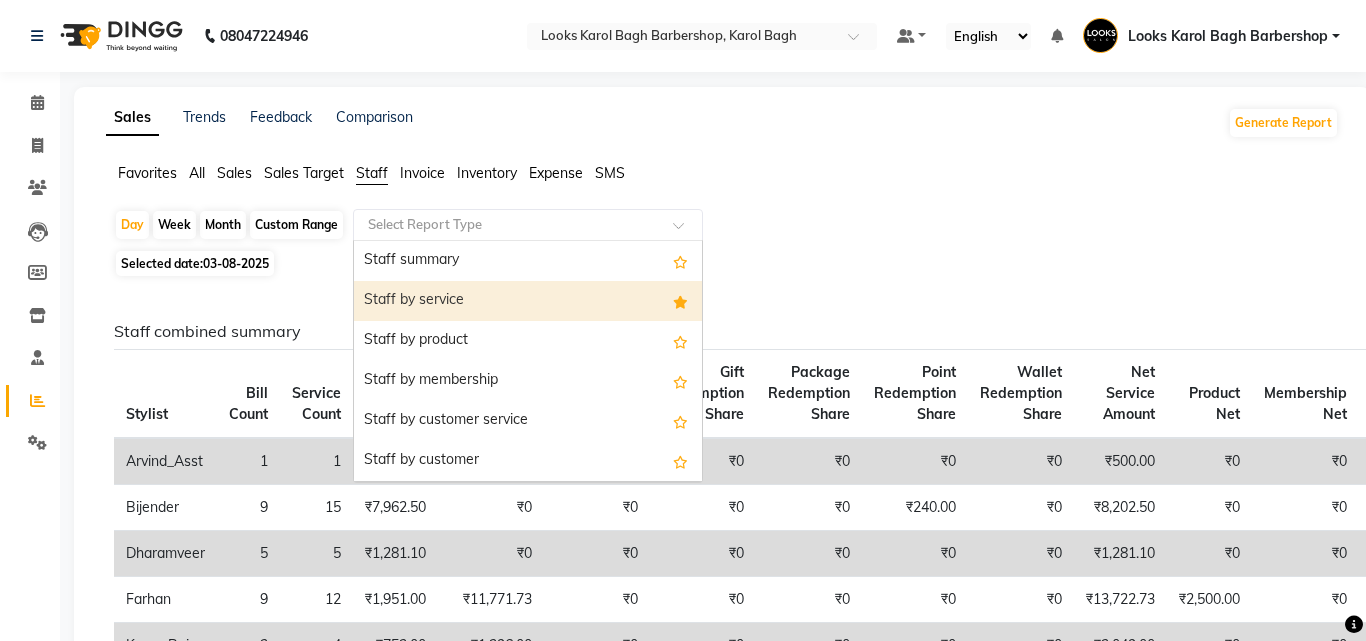 select on "full_report" 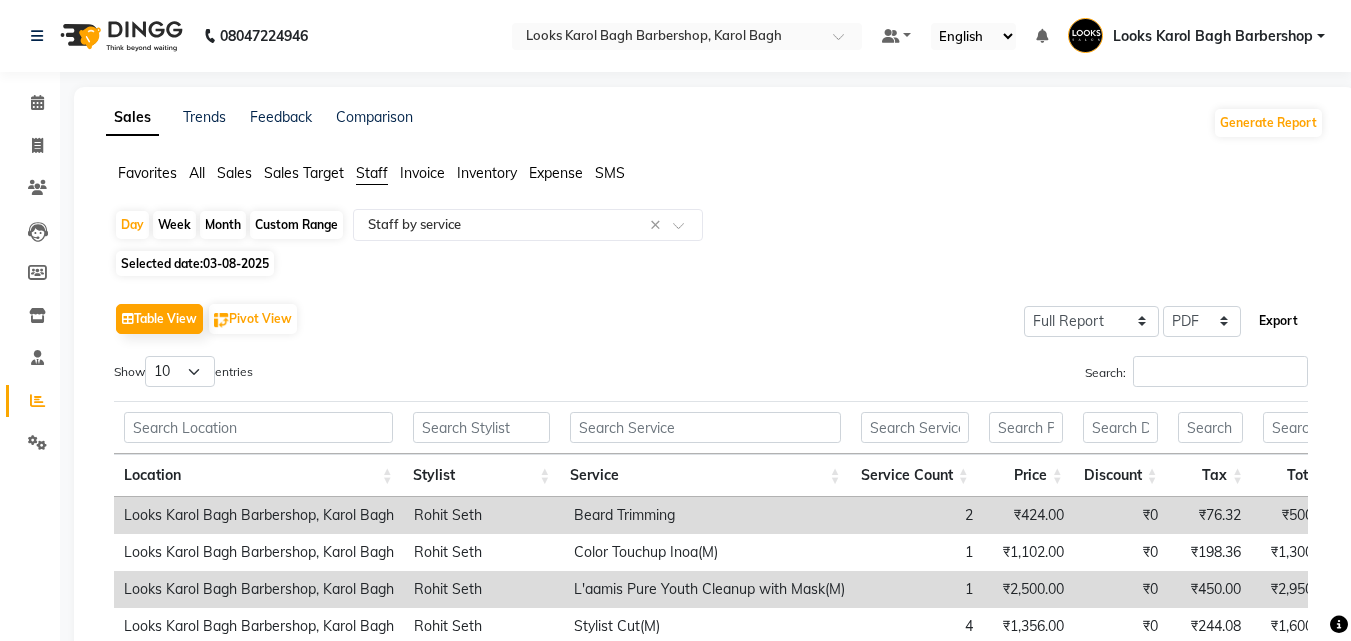 click on "Export" 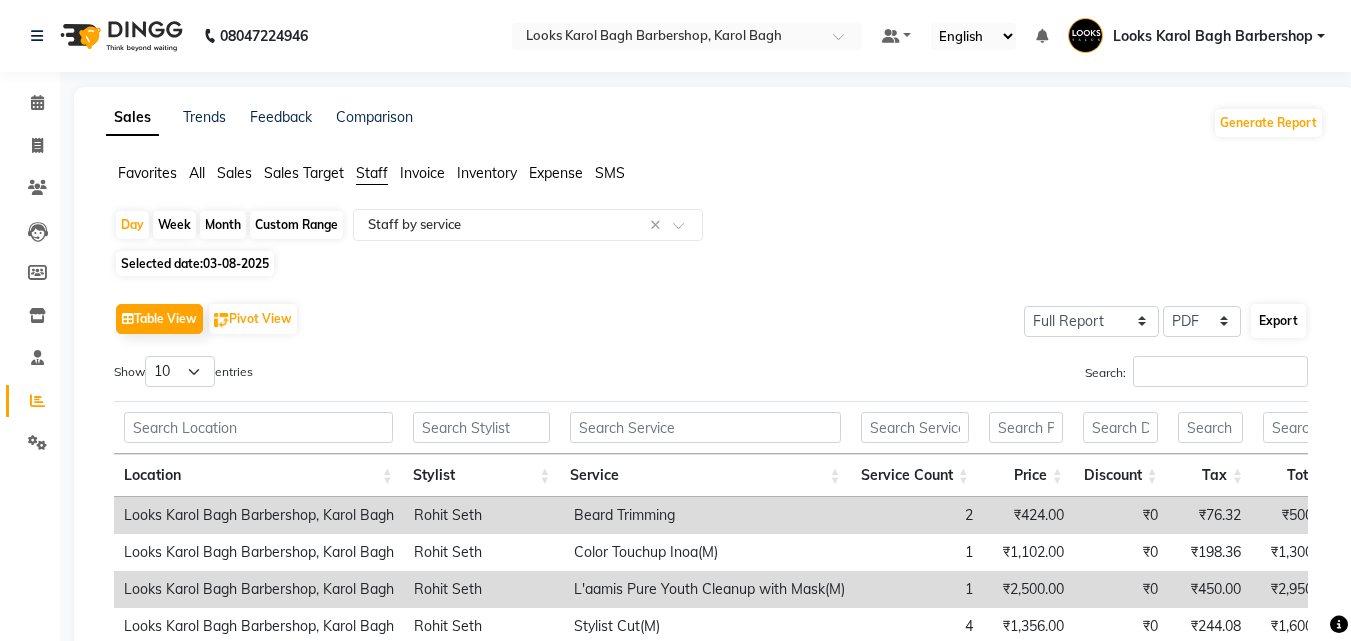 select on "sans-serif" 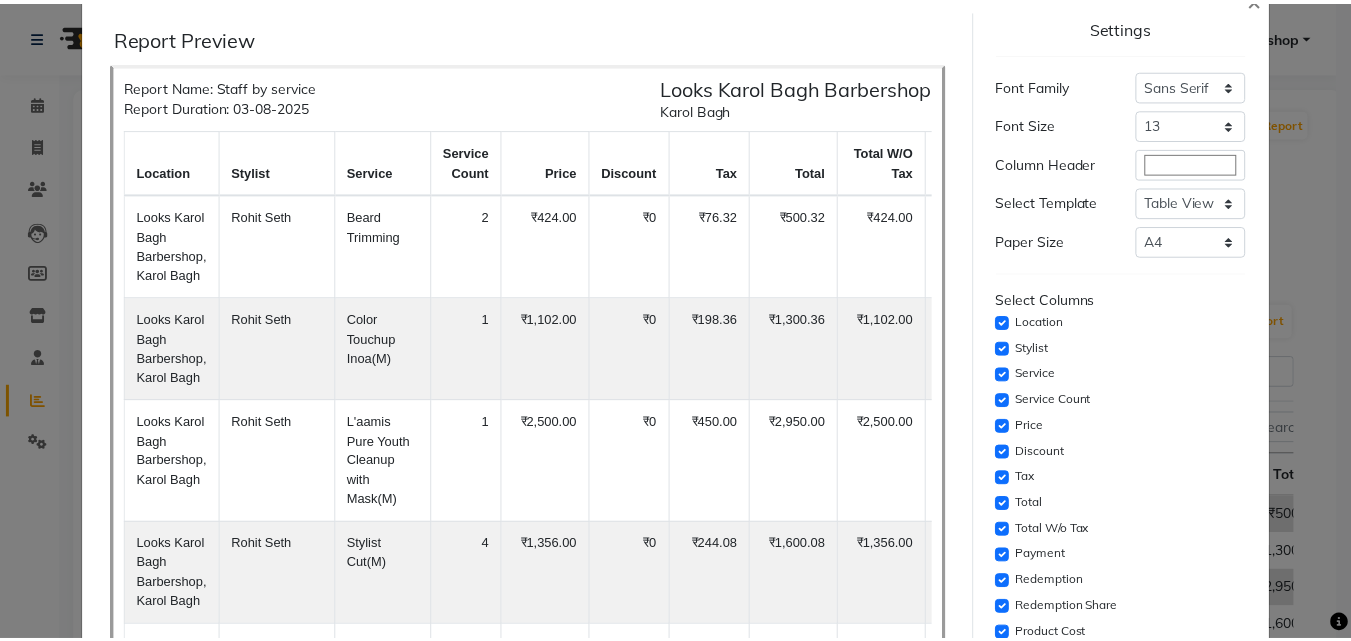 scroll, scrollTop: 0, scrollLeft: 0, axis: both 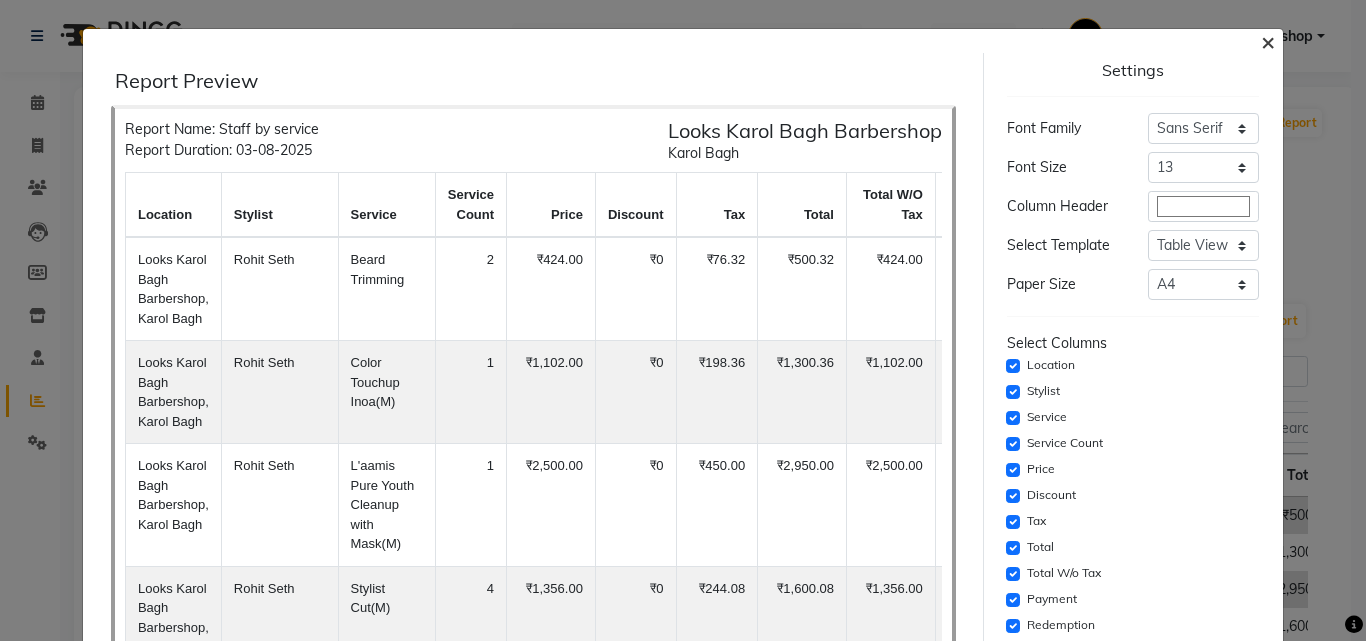 click on "×" 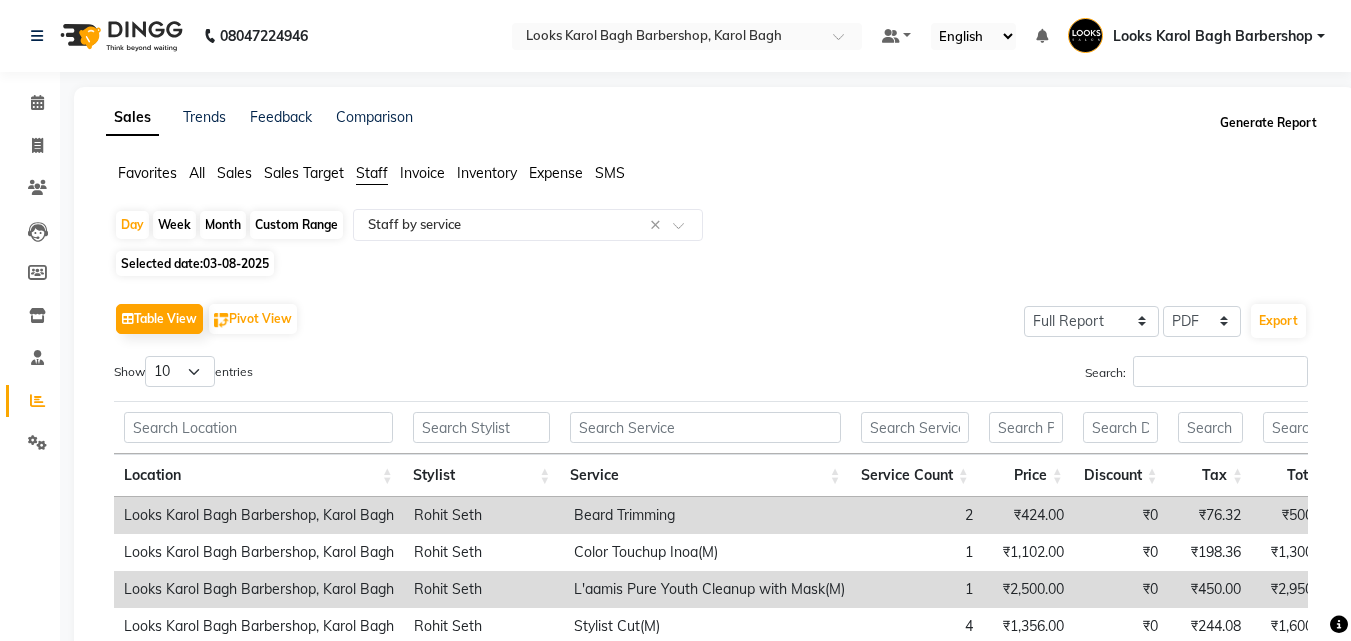 click on "Generate Report" 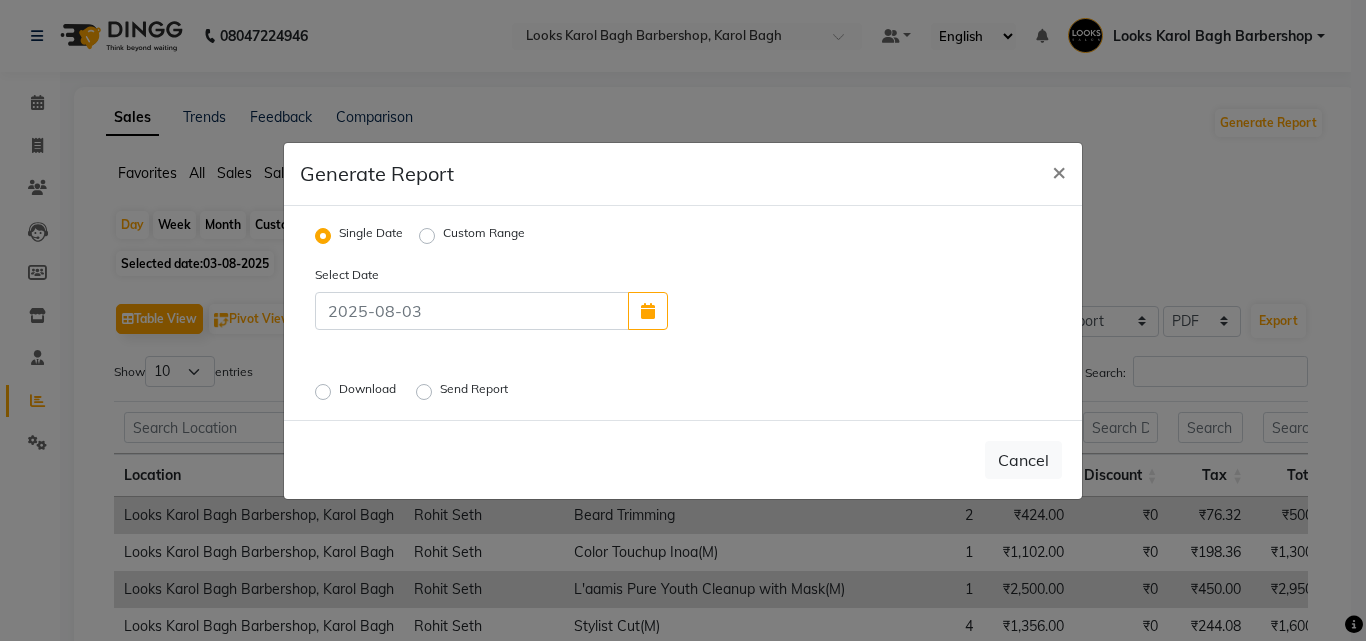 click on "Download" 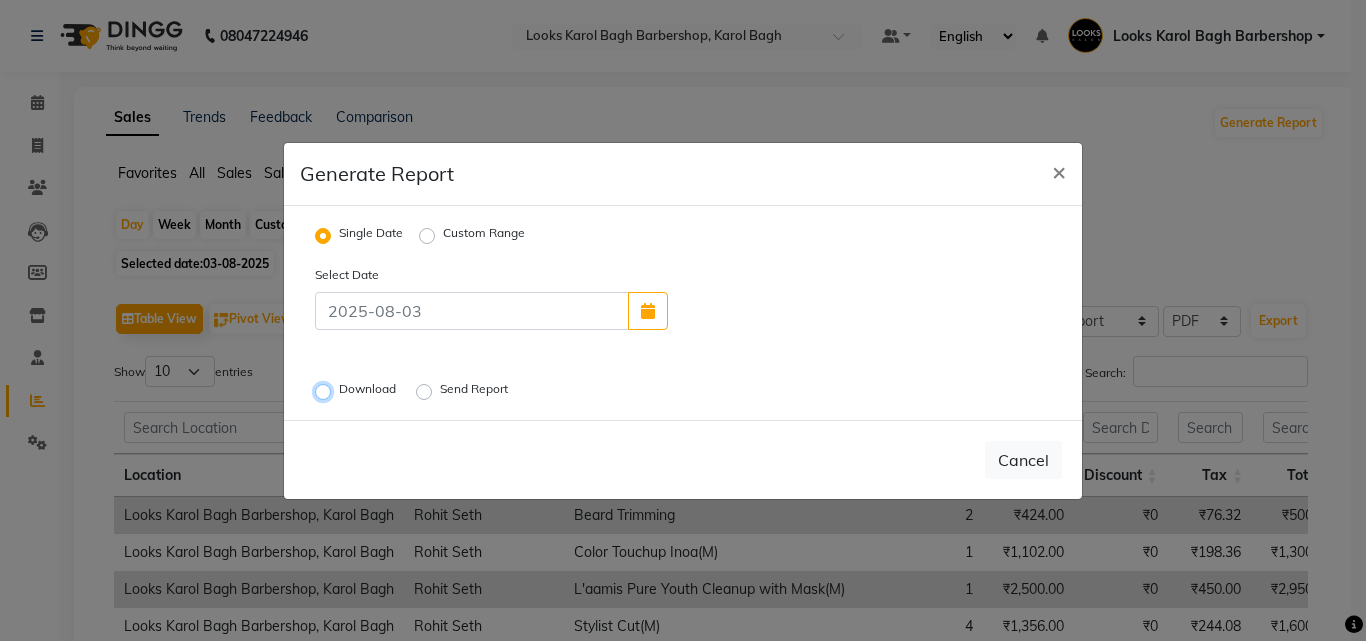 click on "Download" at bounding box center [326, 391] 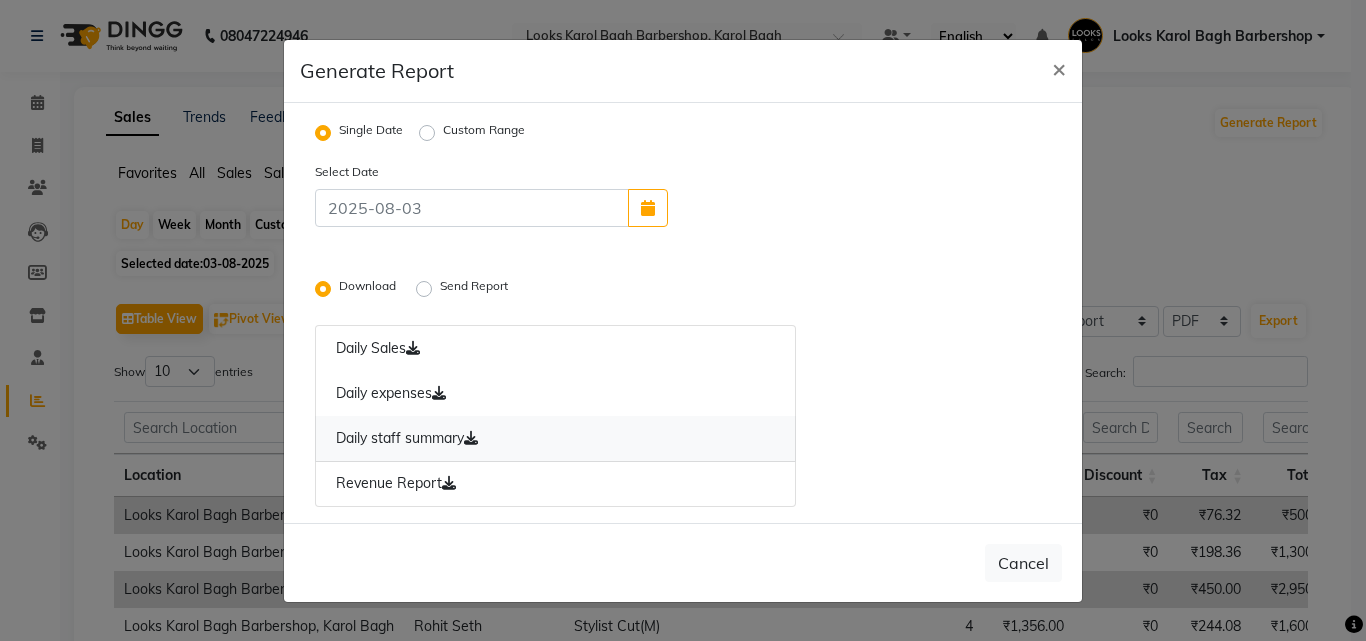 click 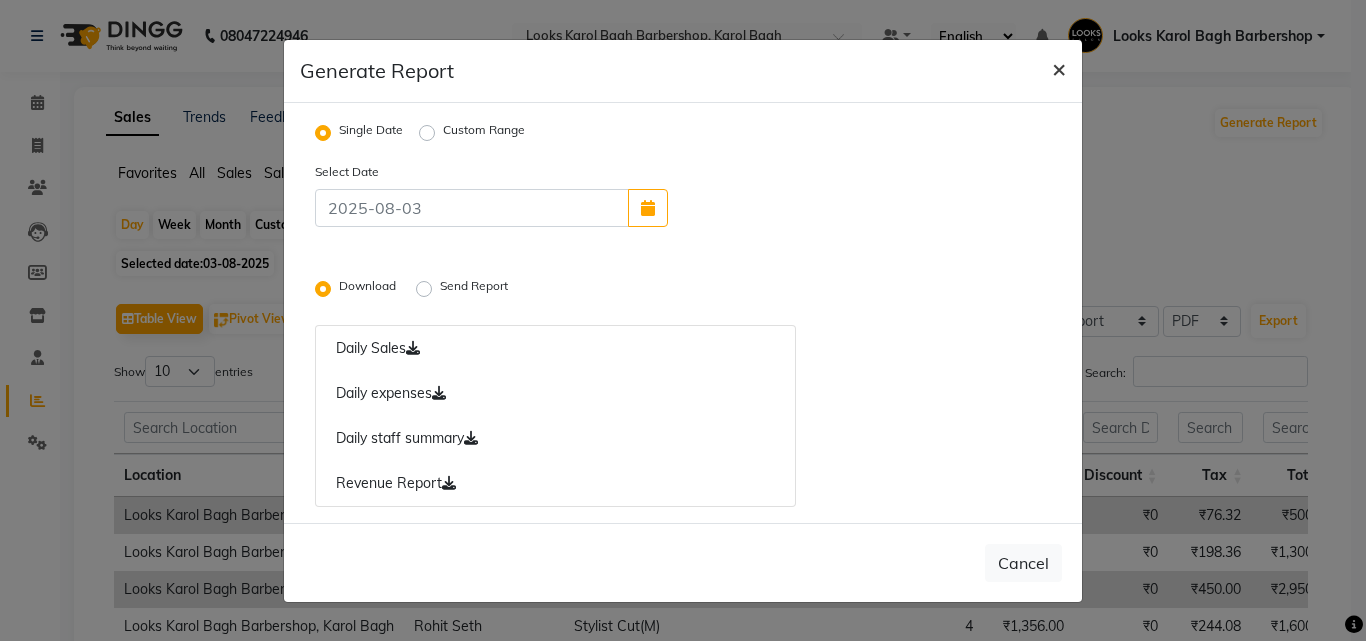 click on "×" 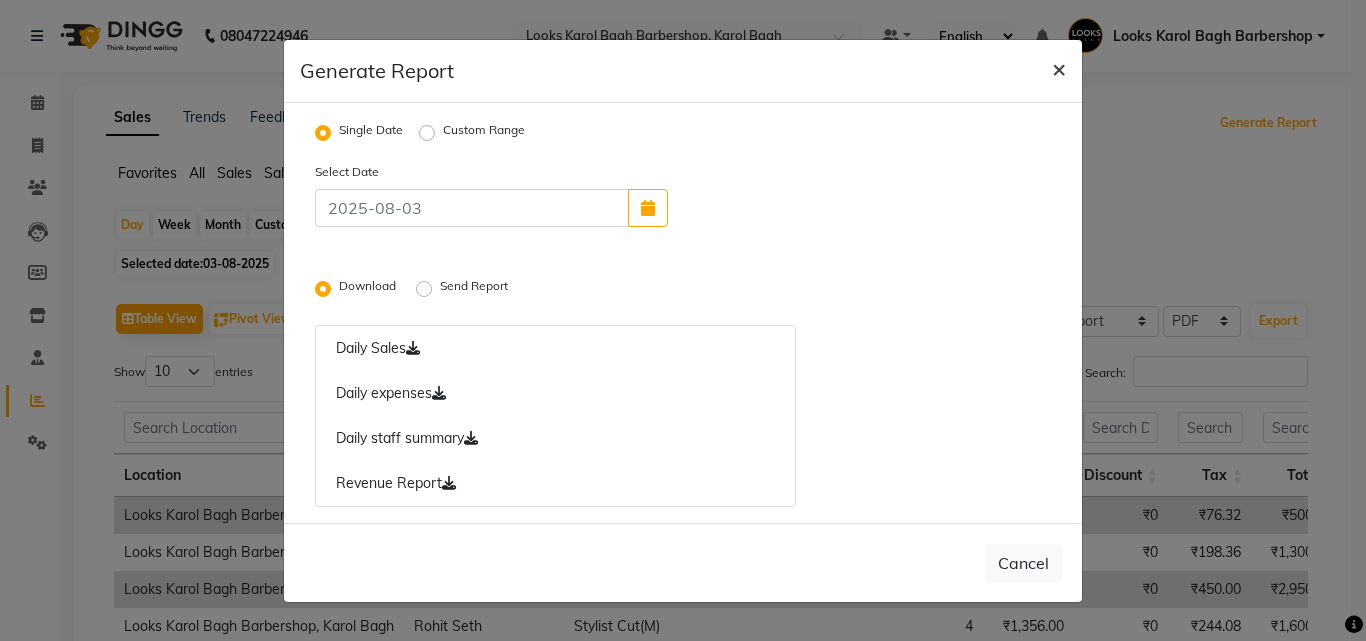 radio on "false" 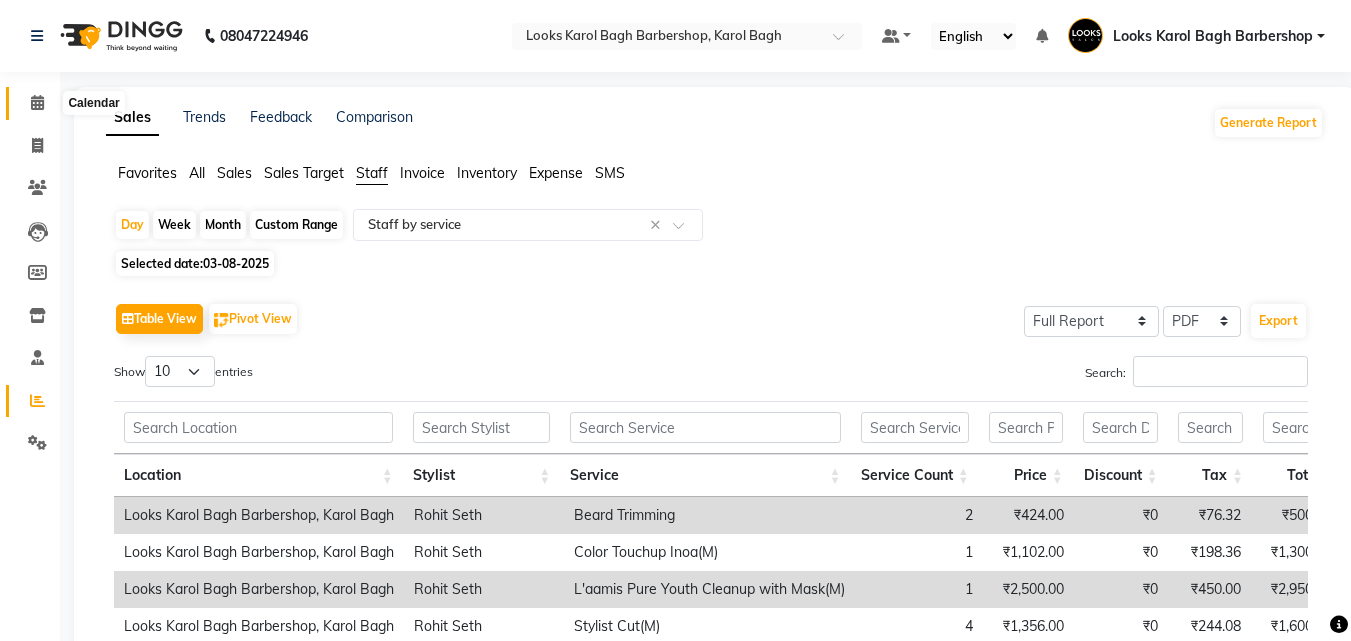 click 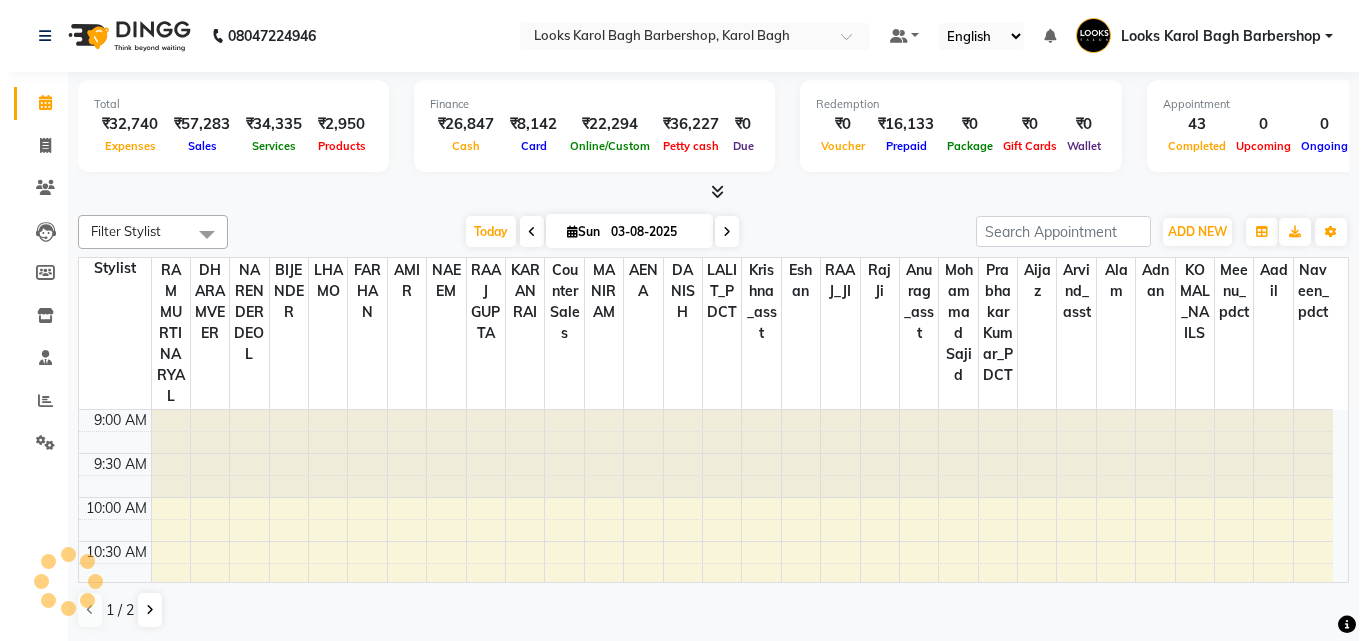 scroll, scrollTop: 0, scrollLeft: 0, axis: both 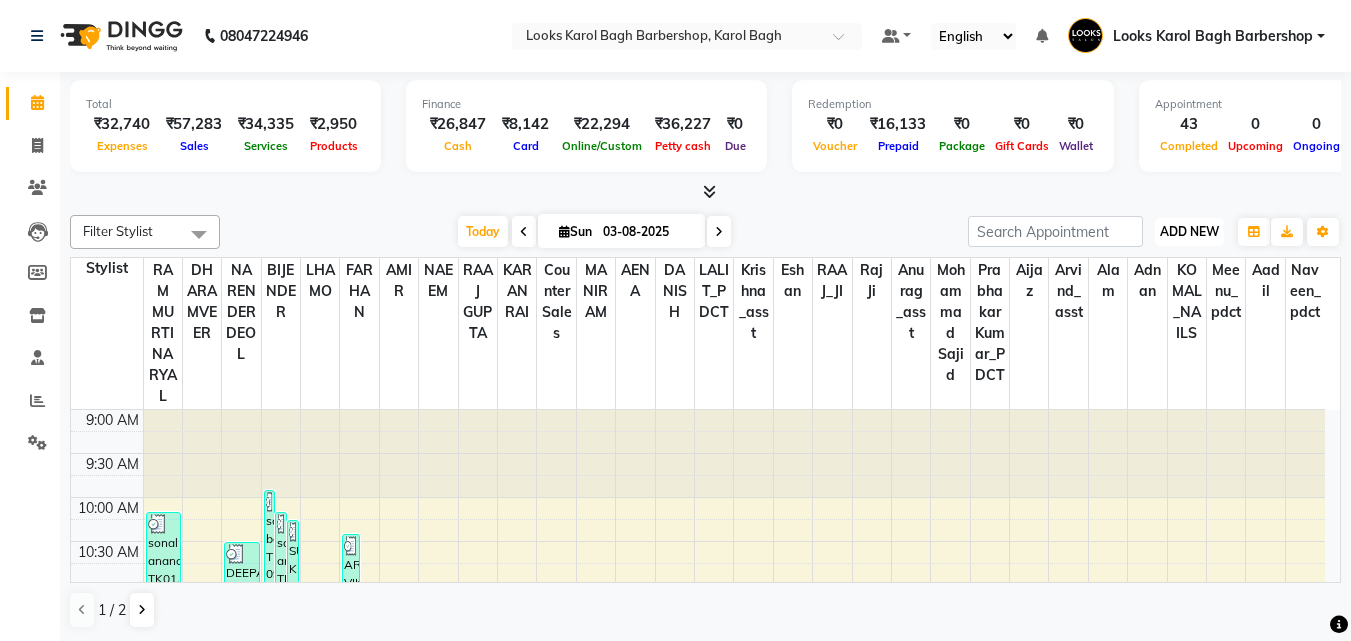 click on "ADD NEW" at bounding box center (1189, 231) 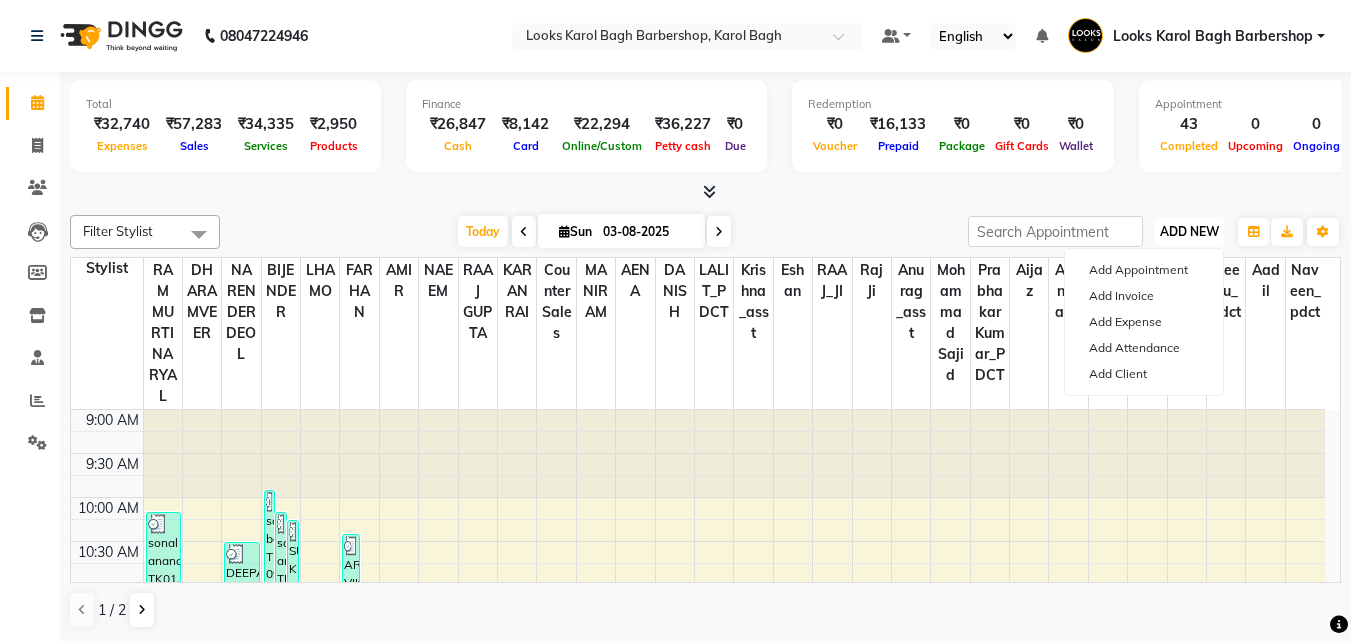 click on "ADD NEW" at bounding box center (1189, 231) 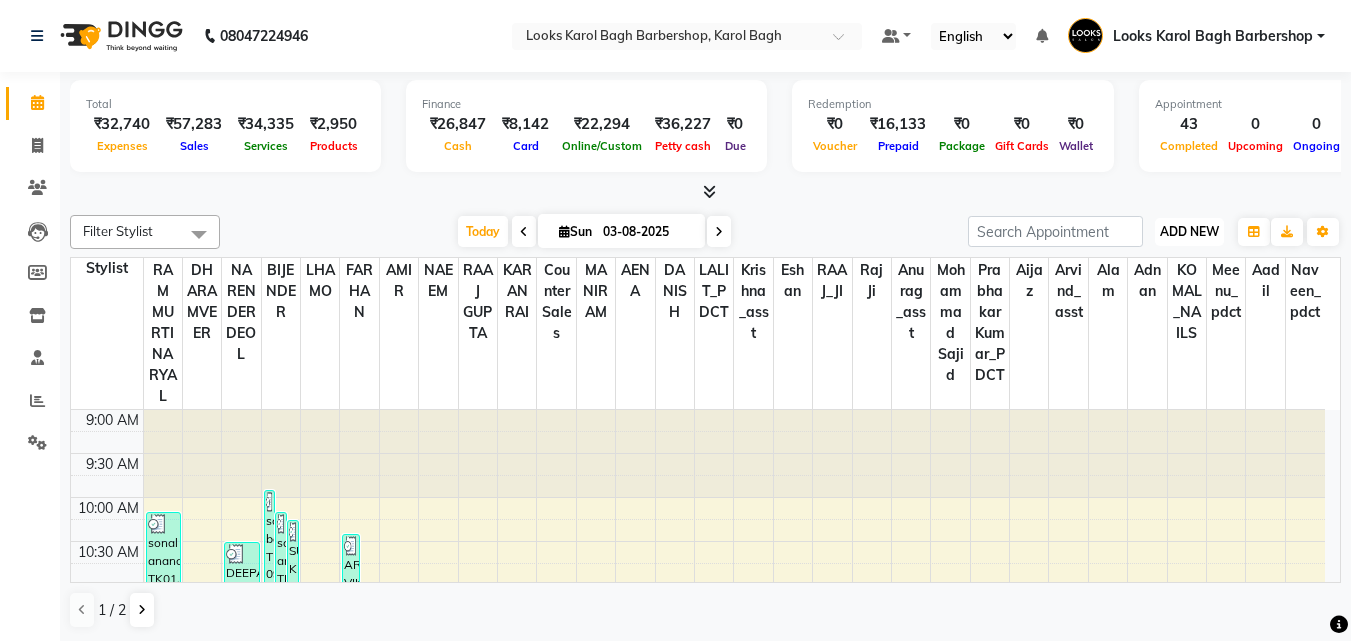 click on "ADD NEW" at bounding box center (1189, 231) 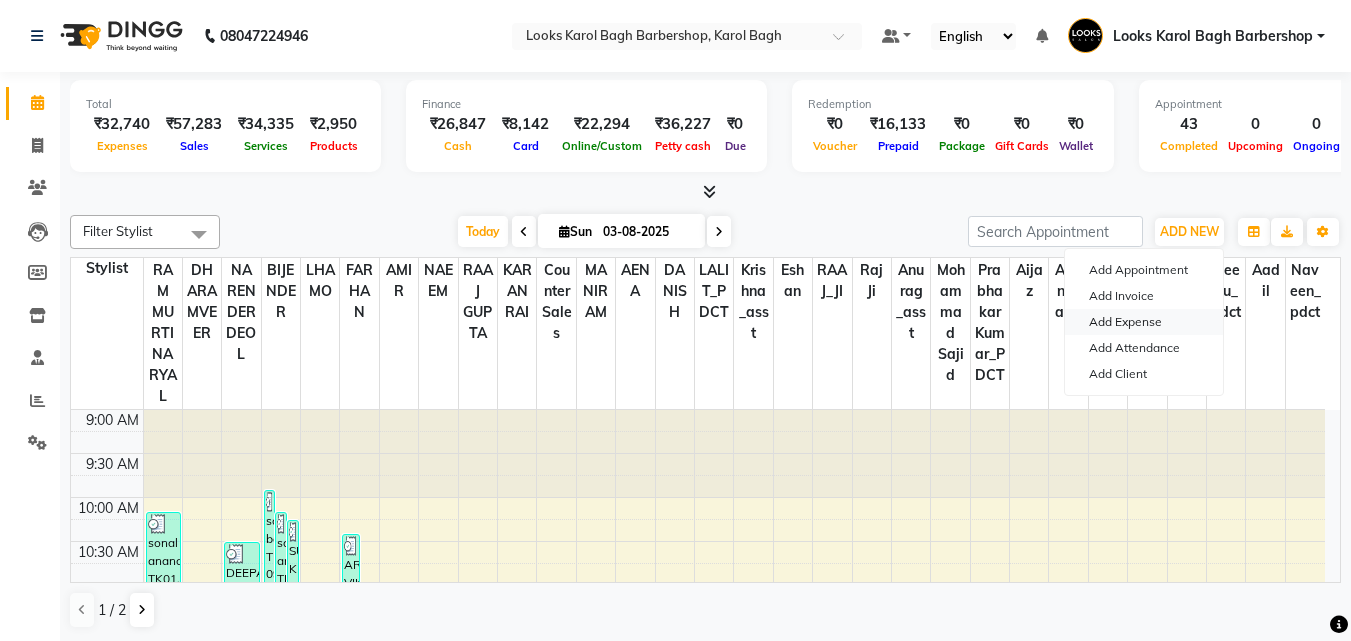 click on "Add Expense" at bounding box center (1144, 322) 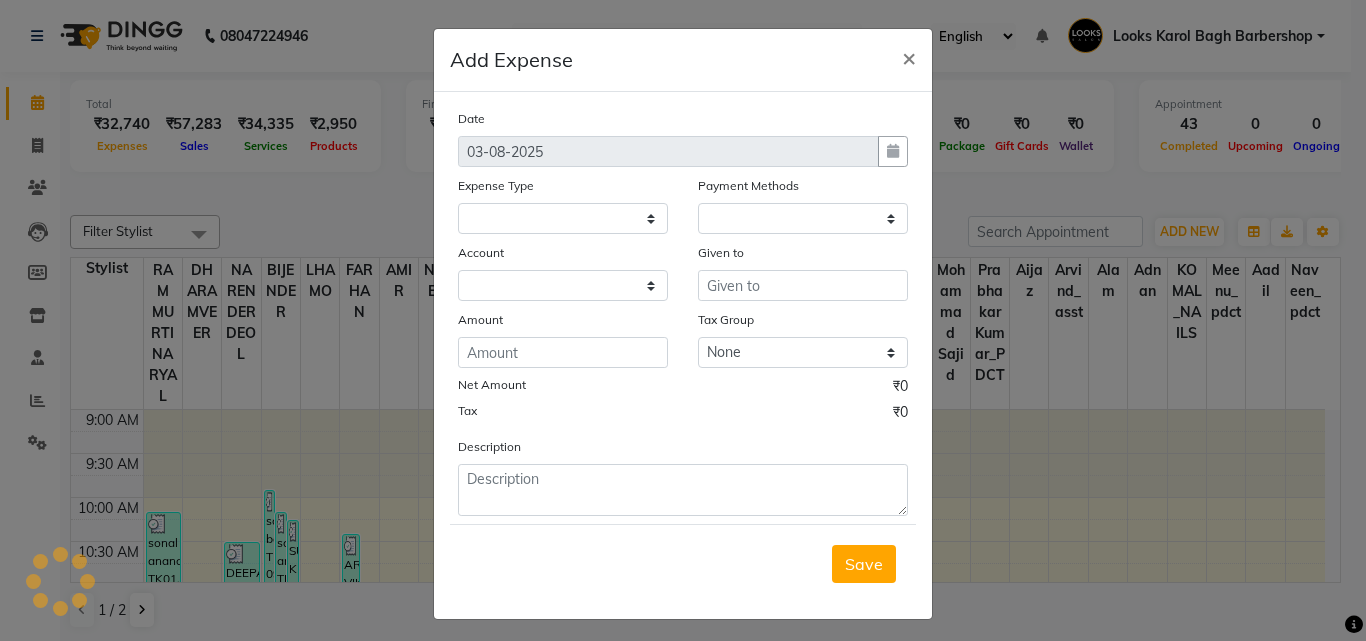 select 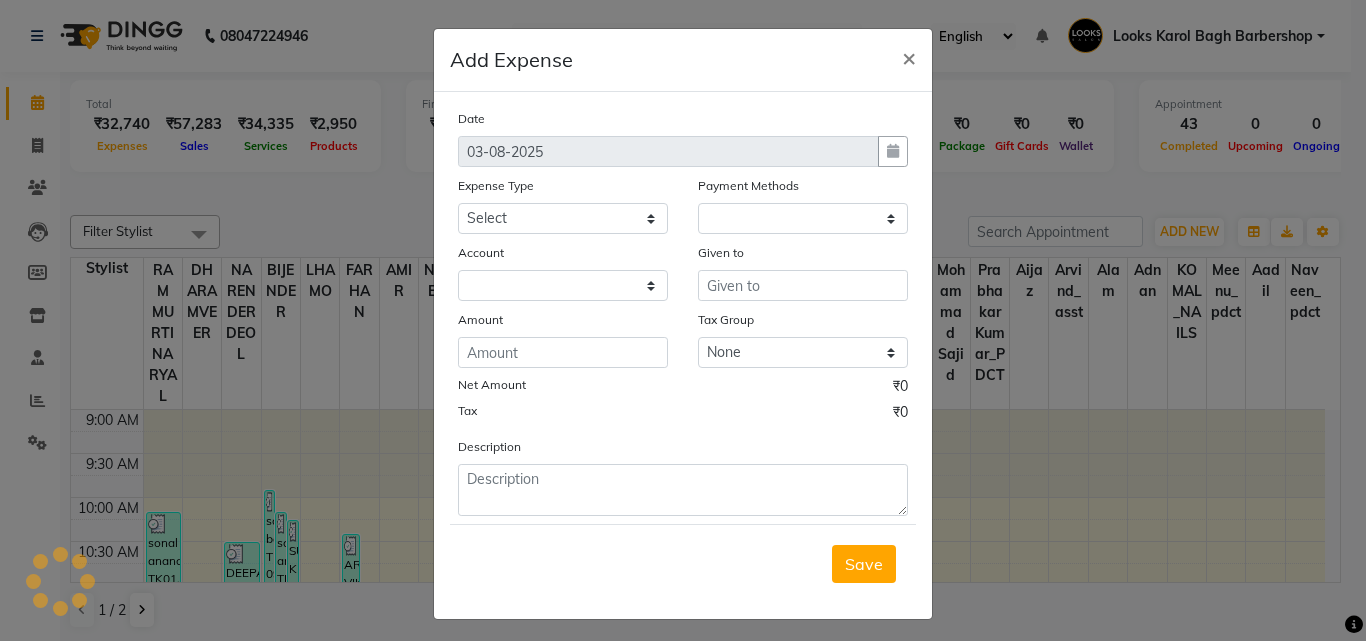 select on "1" 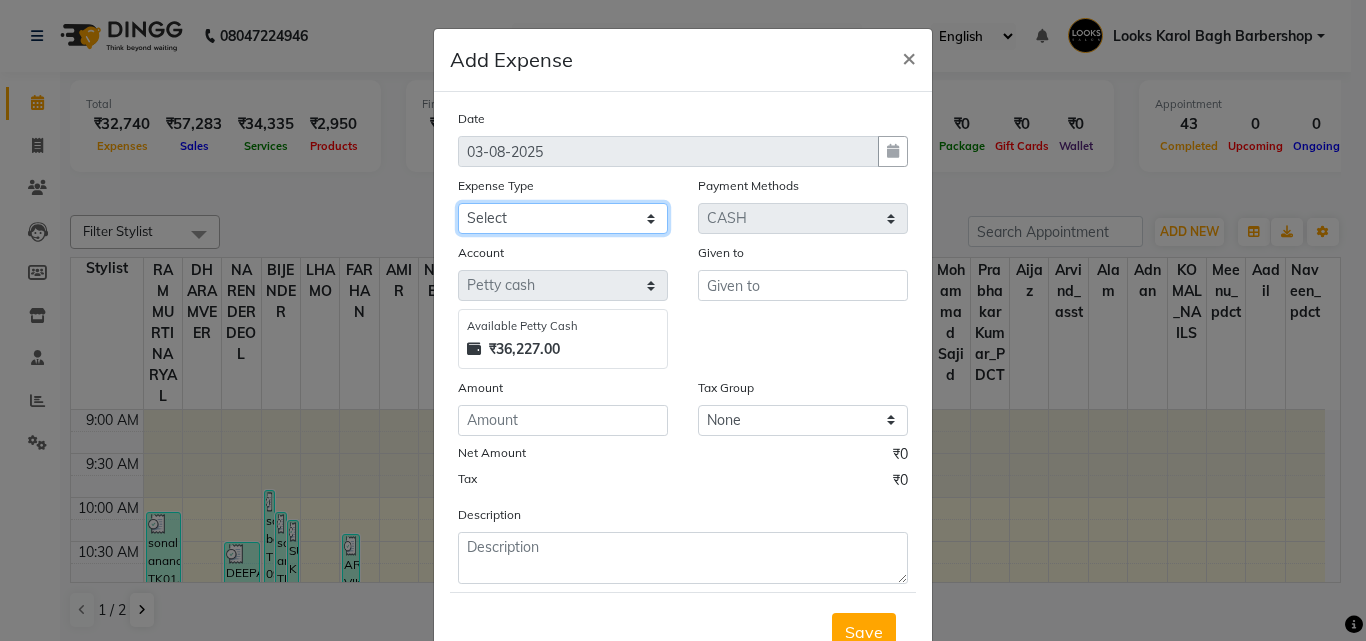 click on "Select BANK DEPOSIT BLINK IT Cash Handover Client Refund Agnst Bill CLIENT WELFARE Entertainment General Expense Laundry Bill milk Pantry PREPAID Printing And Stationery Product Incentive PURCHASE Repair And Maintenance Salary Salary advance SERVICE INCENTIVE STAFF WELFARE TIP CREDIT CARD TIP UPI Travelling And Conveyance" 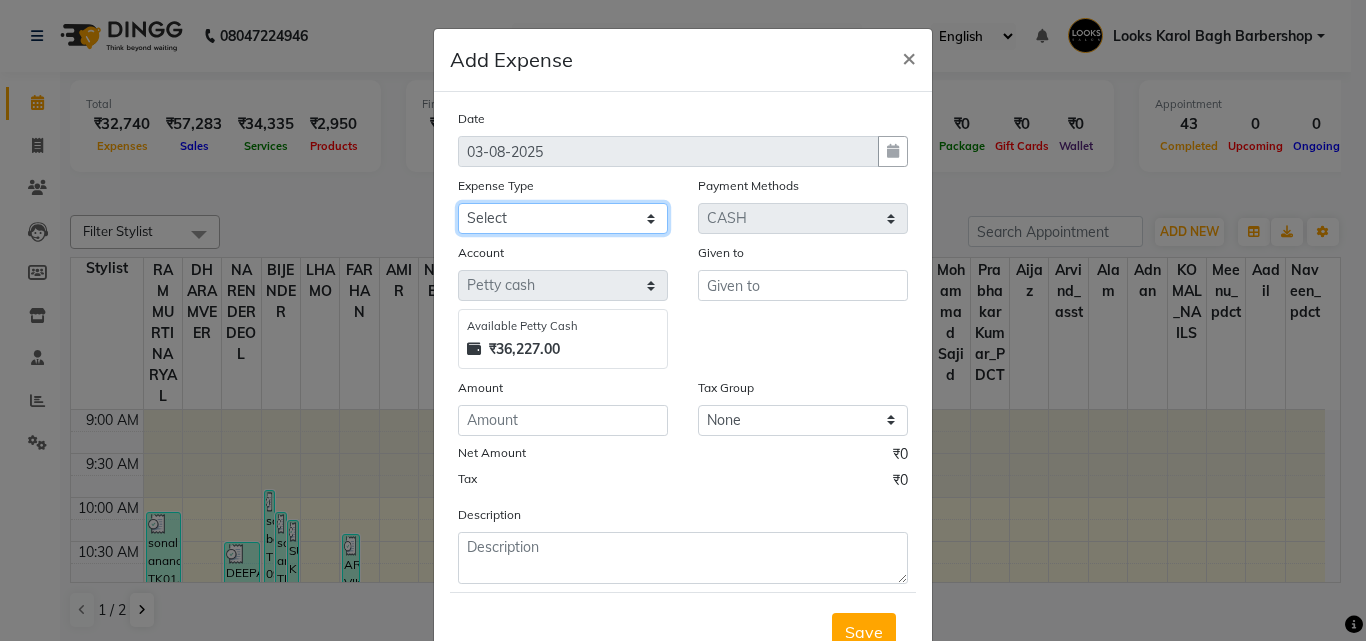 select on "24071" 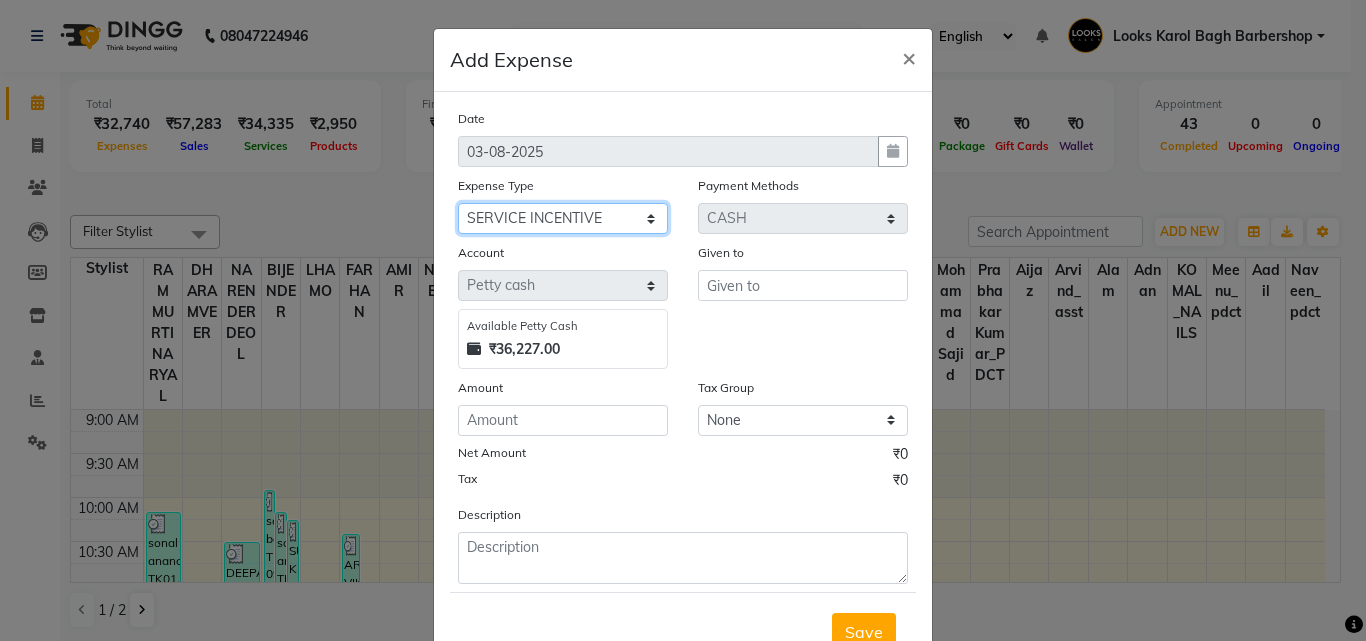 click on "Select BANK DEPOSIT BLINK IT Cash Handover Client Refund Agnst Bill CLIENT WELFARE Entertainment General Expense Laundry Bill milk Pantry PREPAID Printing And Stationery Product Incentive PURCHASE Repair And Maintenance Salary Salary advance SERVICE INCENTIVE STAFF WELFARE TIP CREDIT CARD TIP UPI Travelling And Conveyance" 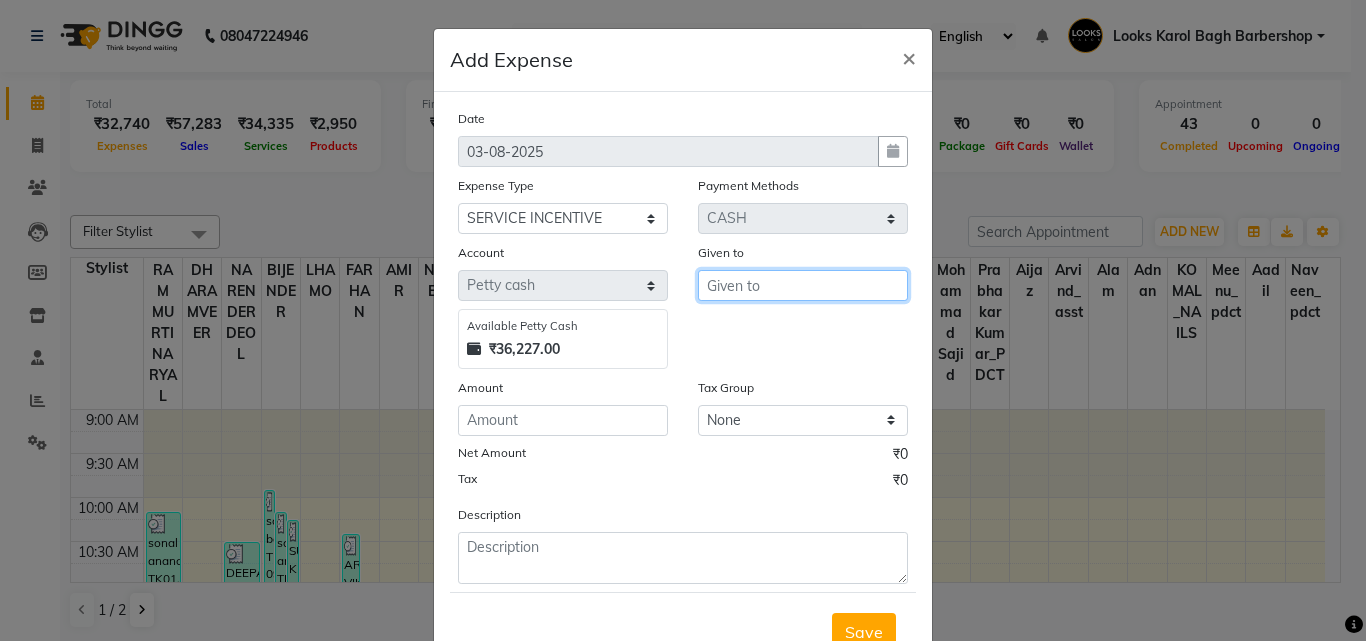 click at bounding box center (803, 285) 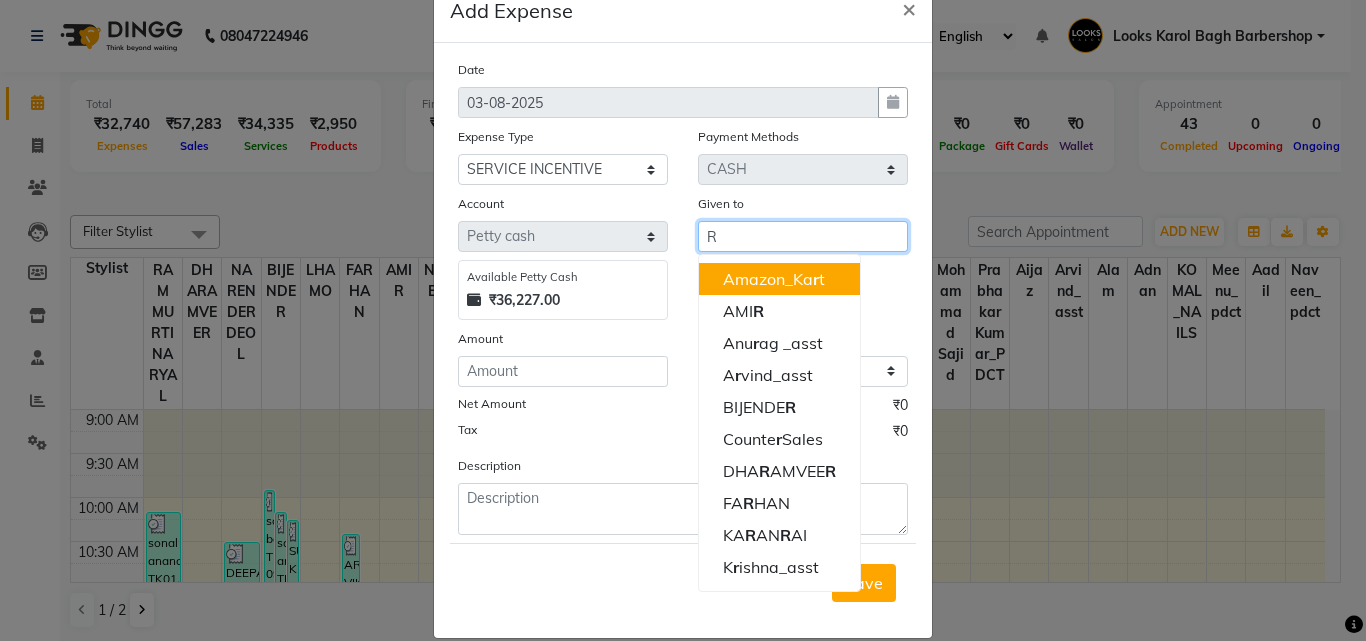 scroll, scrollTop: 75, scrollLeft: 0, axis: vertical 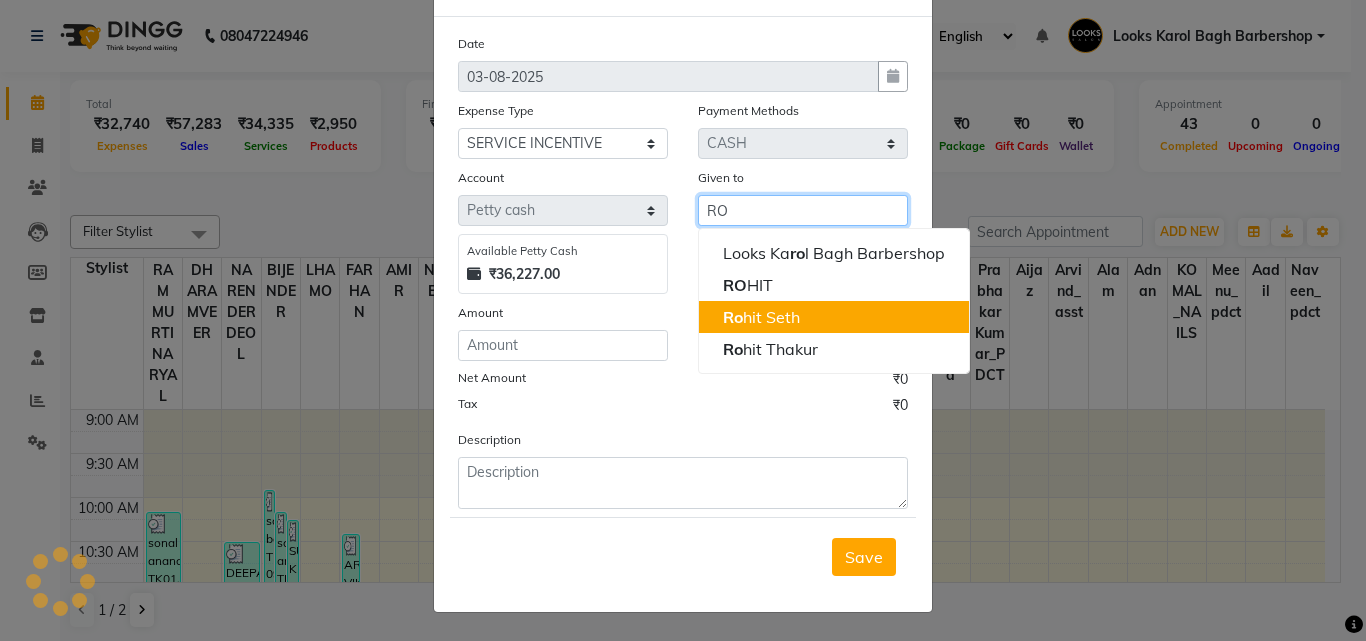 click on "Ro" 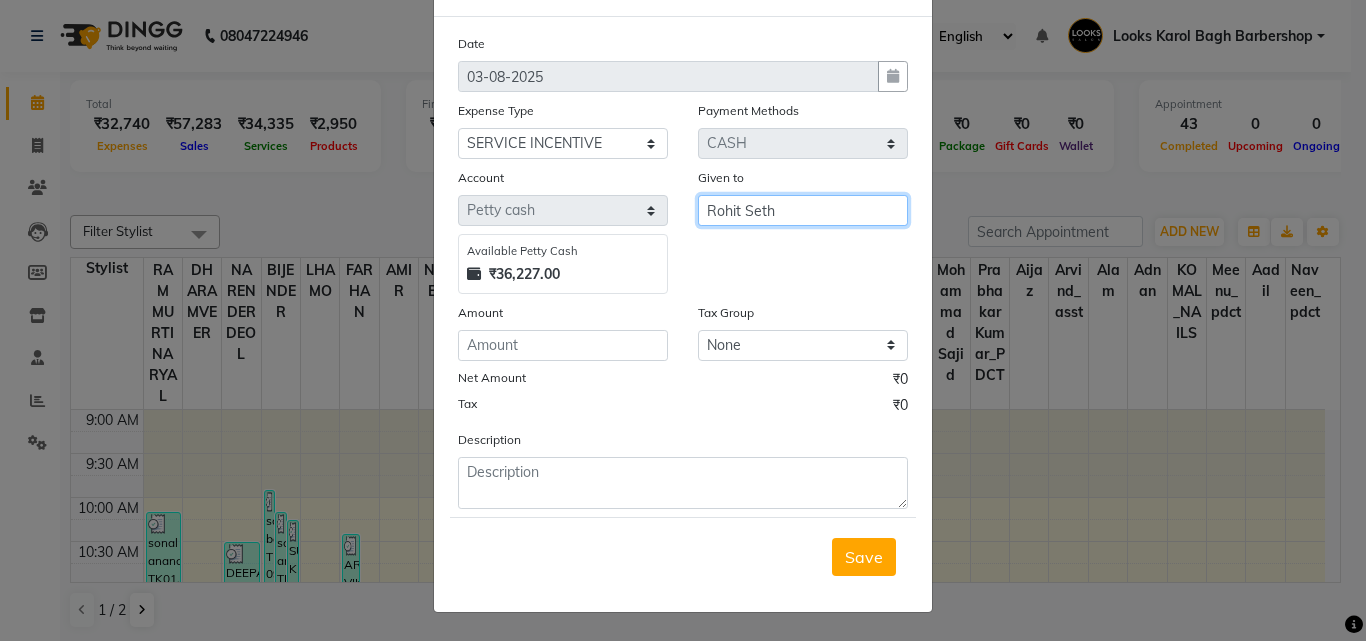 type on "Rohit Seth" 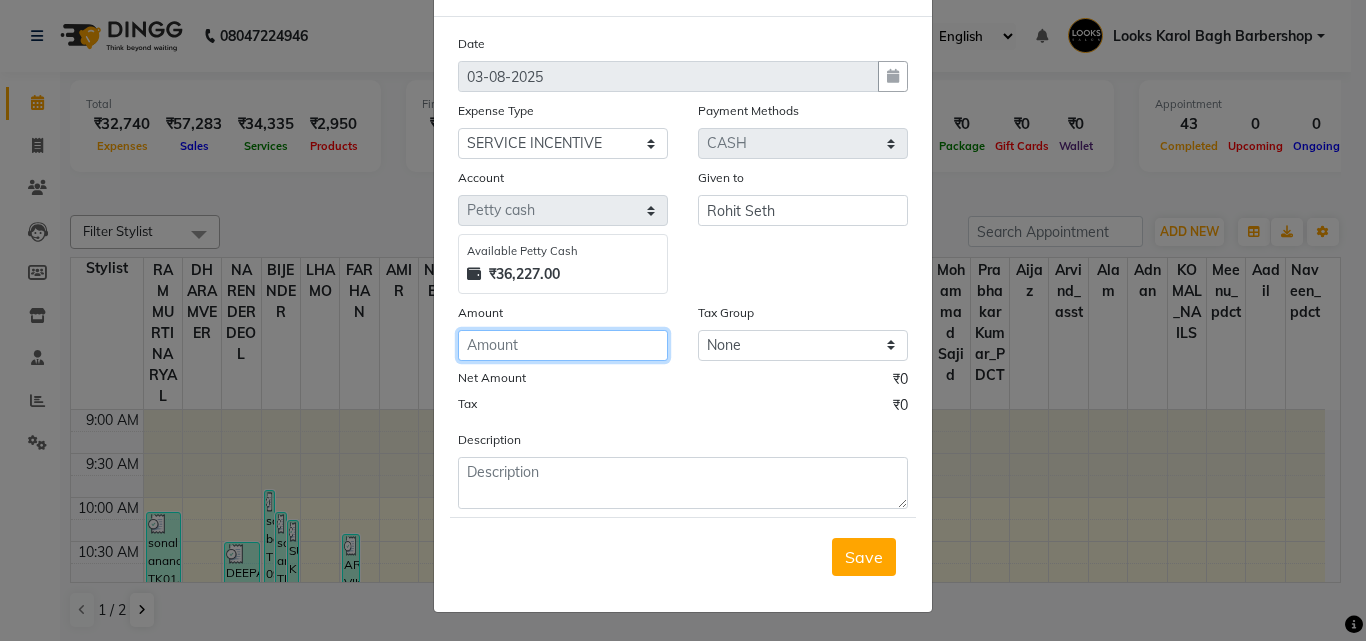 click 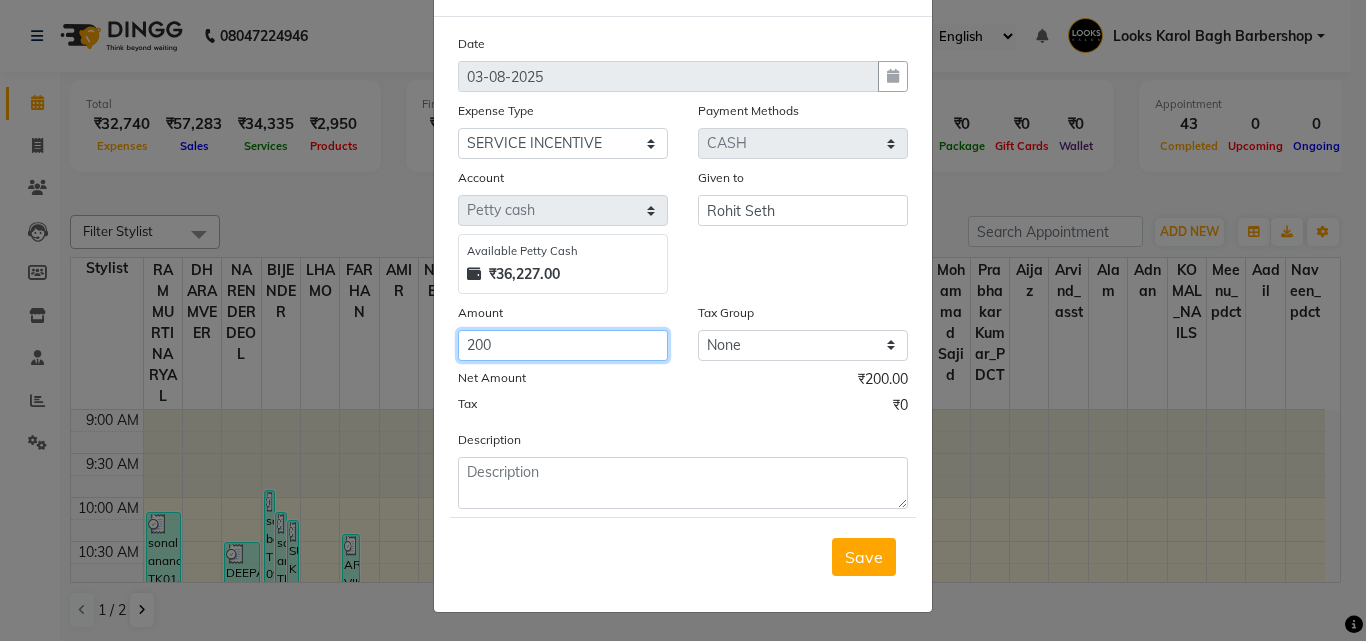 type on "200" 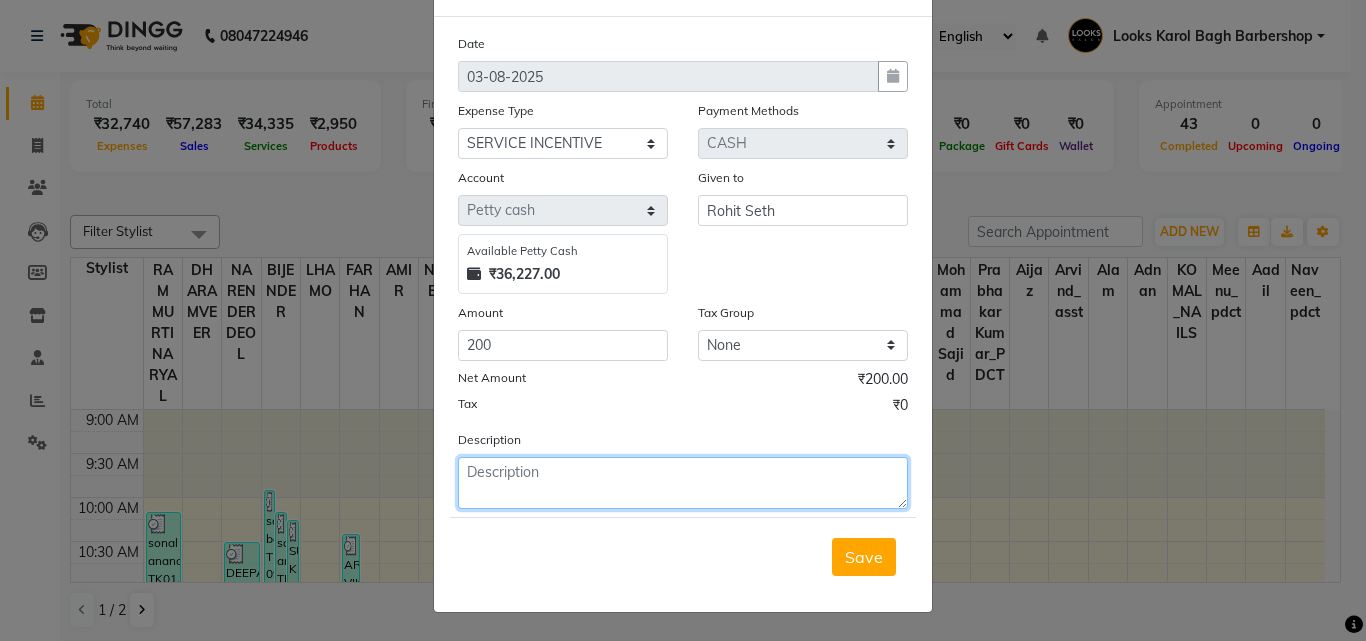 click 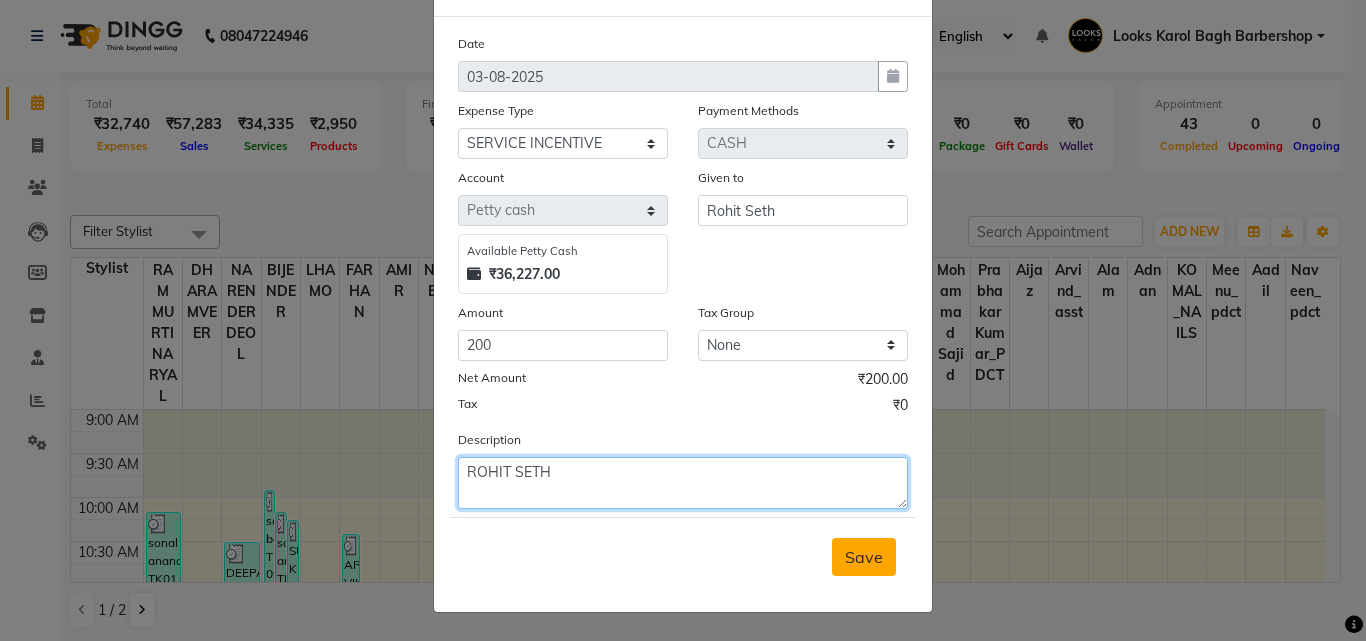 type on "ROHIT SETH" 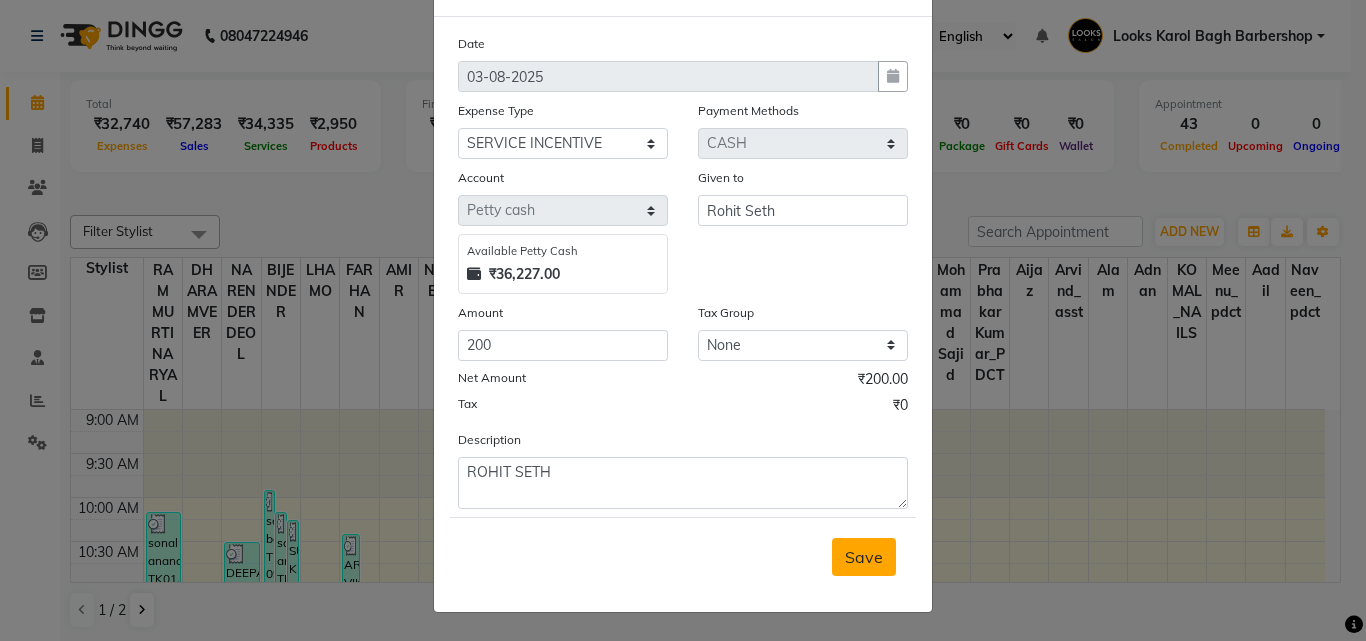 click on "Save" at bounding box center (864, 557) 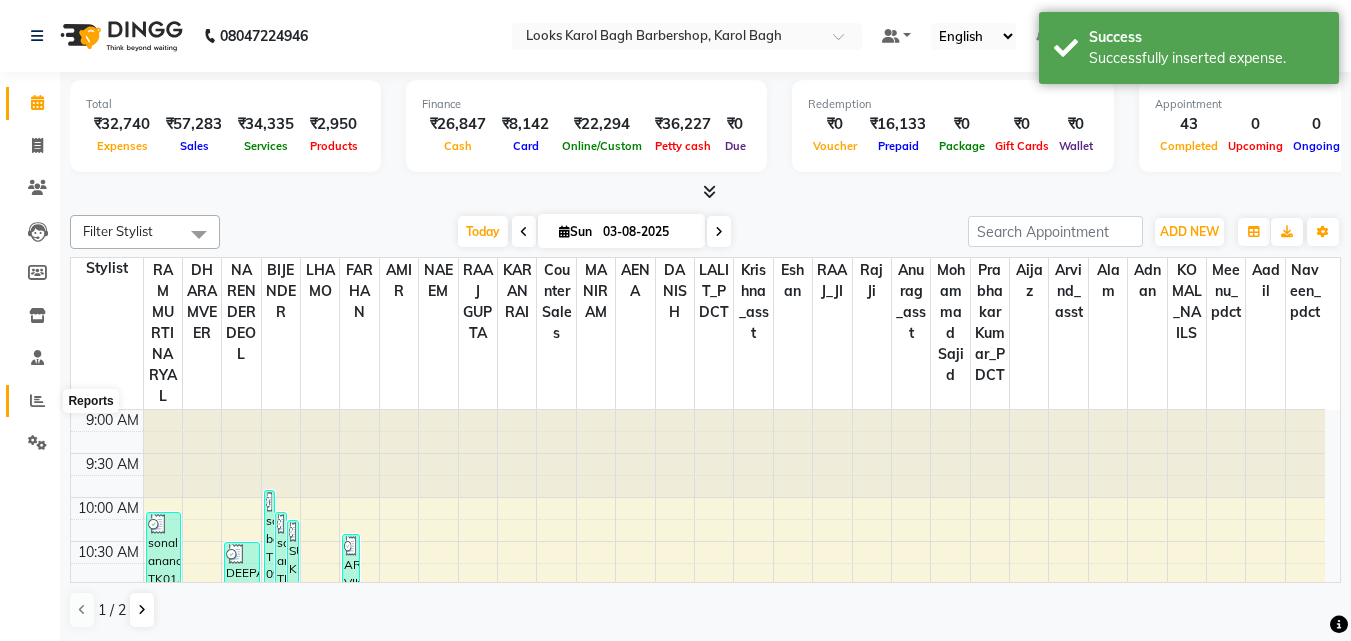 click 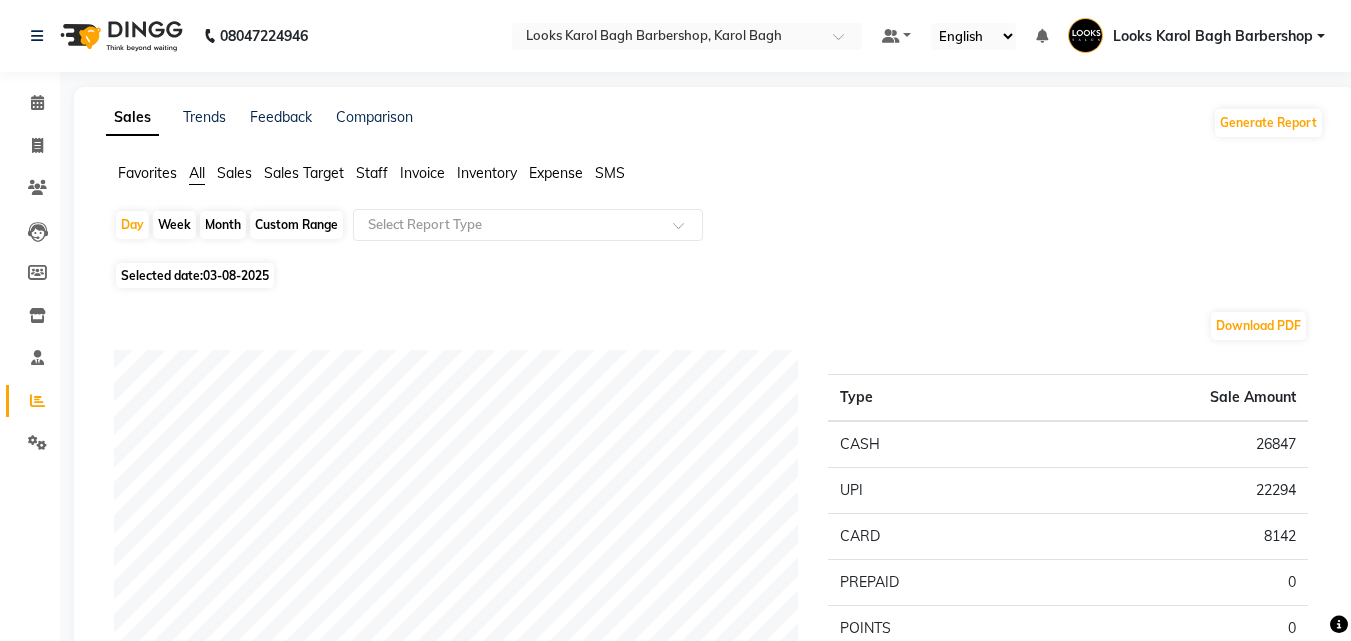 click on "Expense" 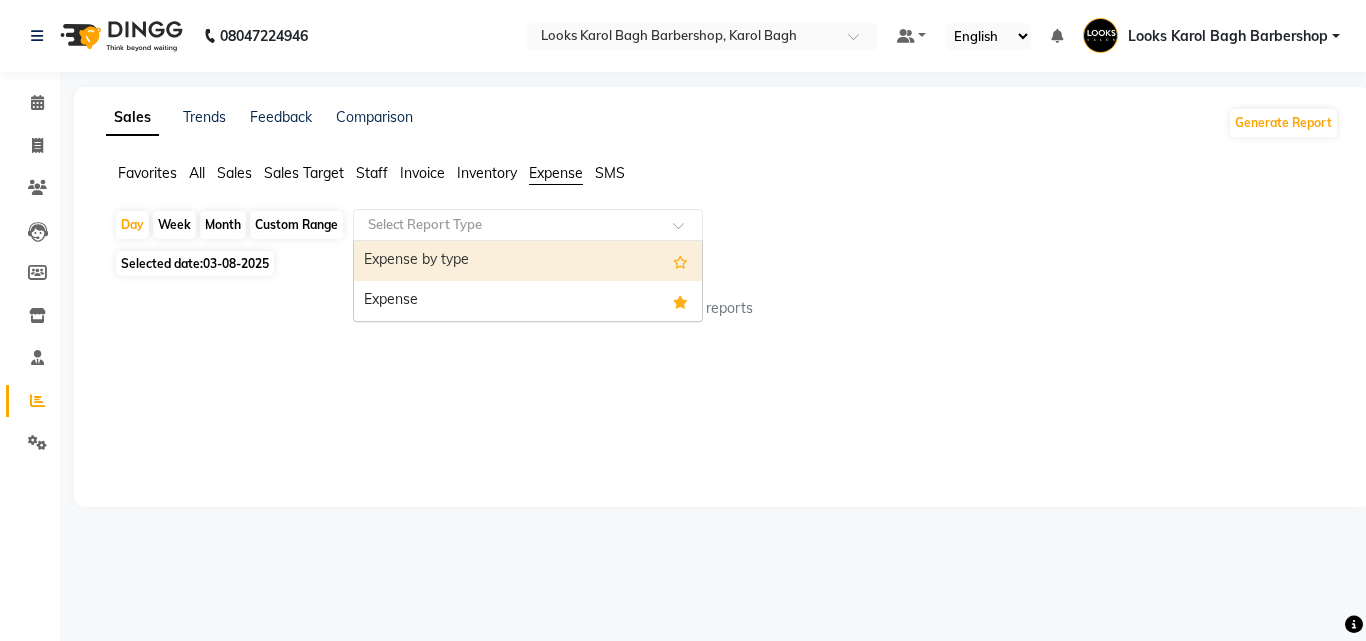 click 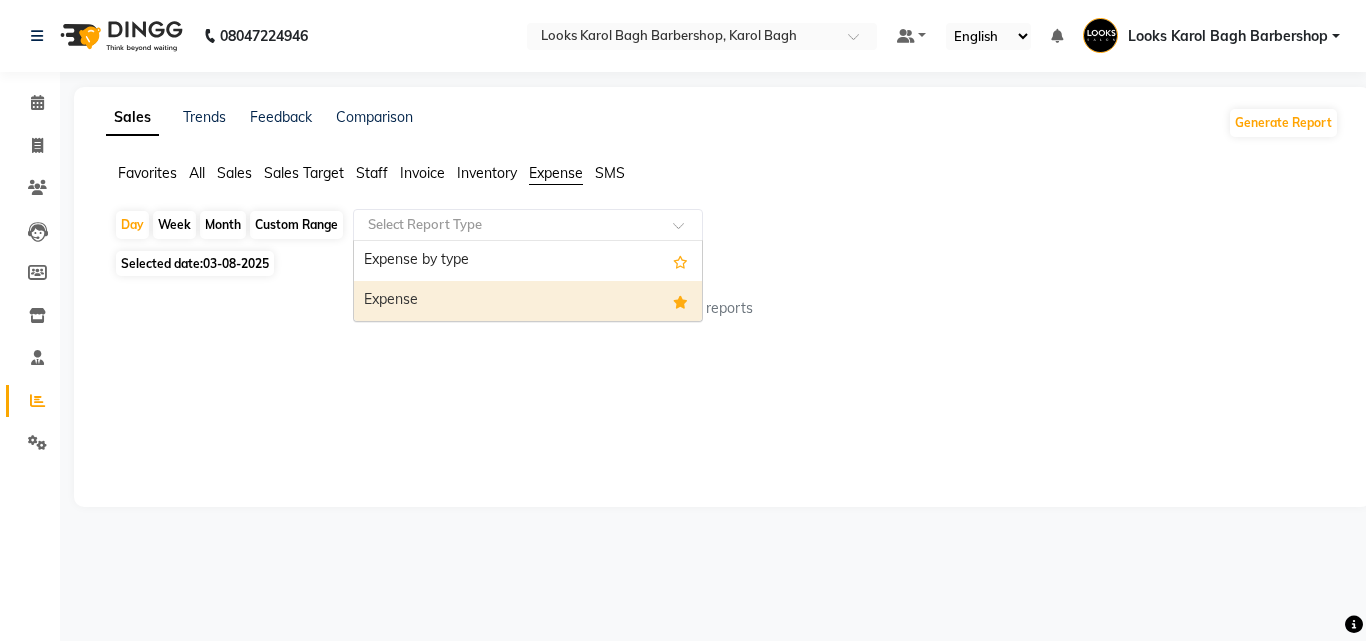 click on "Expense" at bounding box center (528, 301) 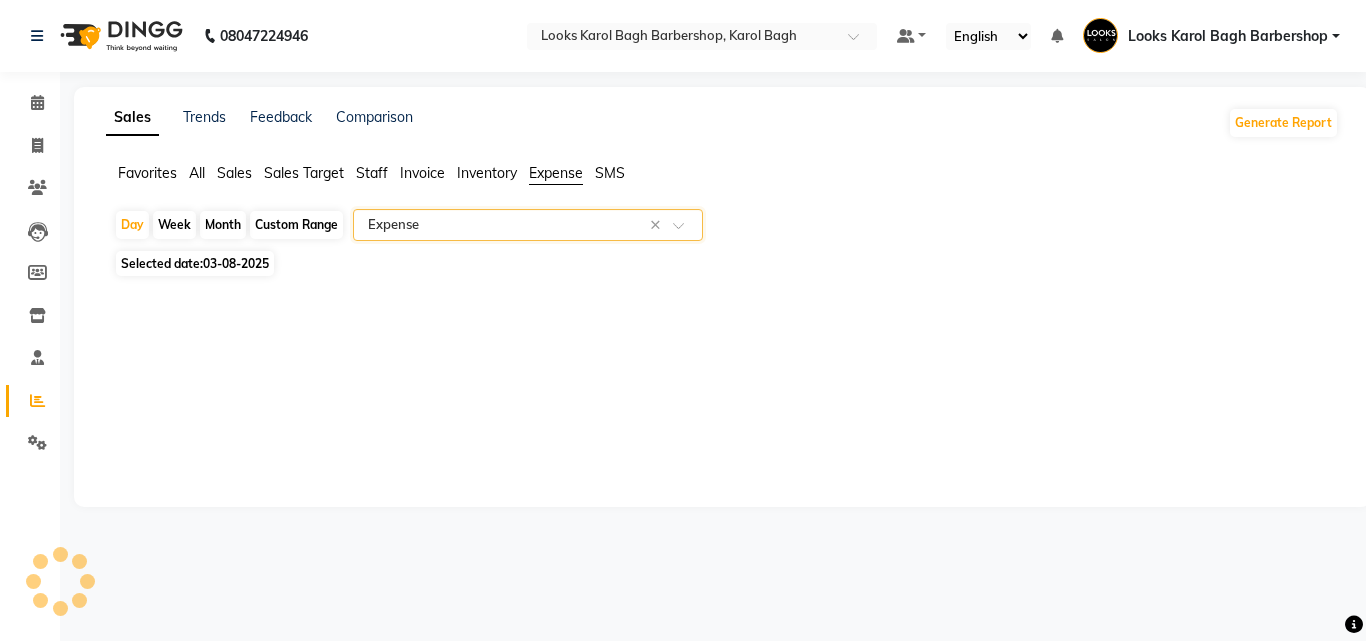 select on "full_report" 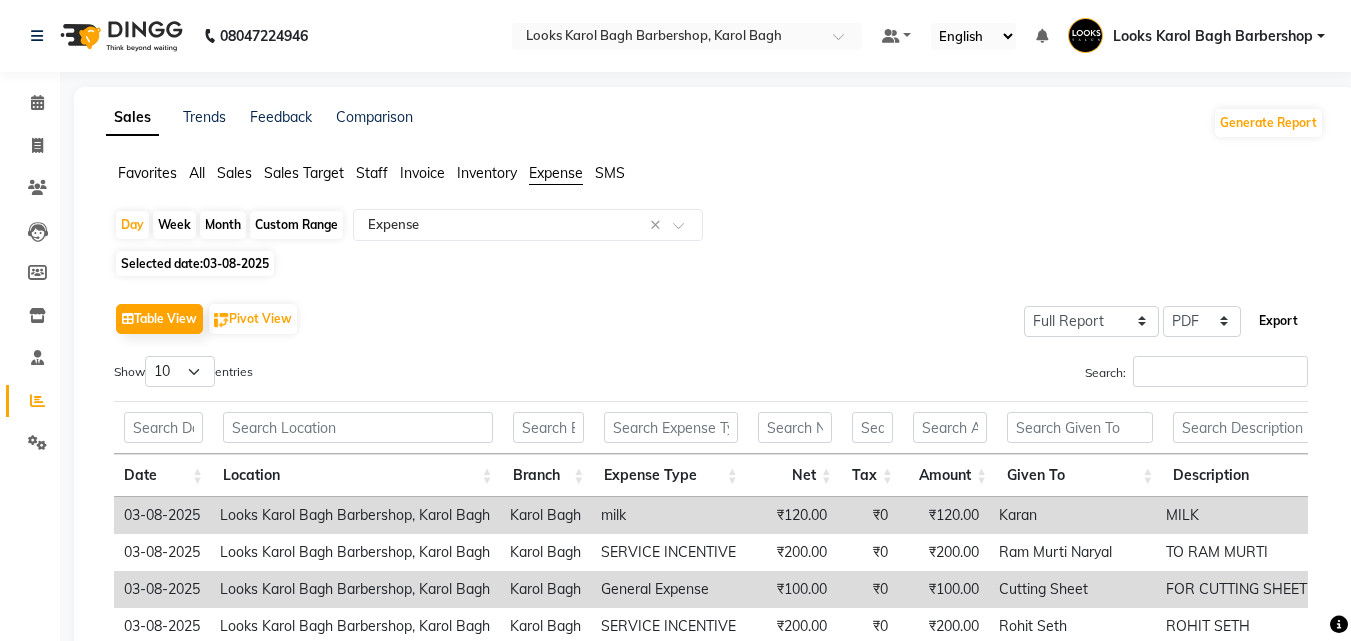 click on "Export" 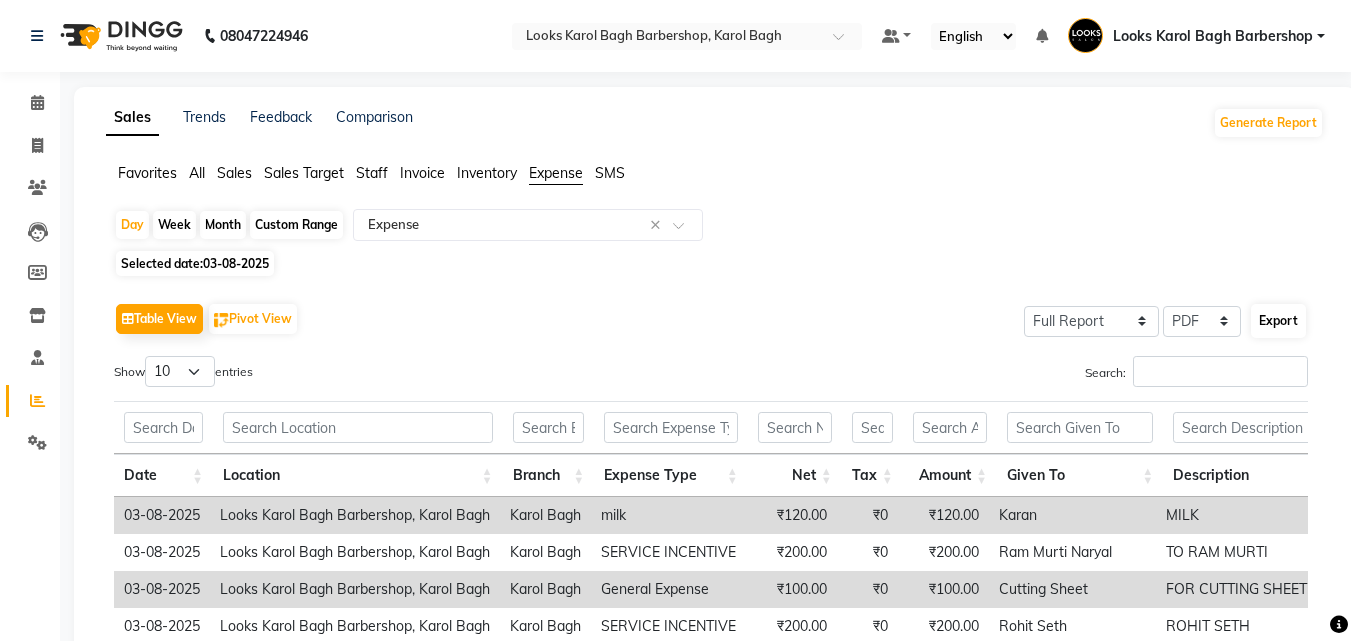 select on "sans-serif" 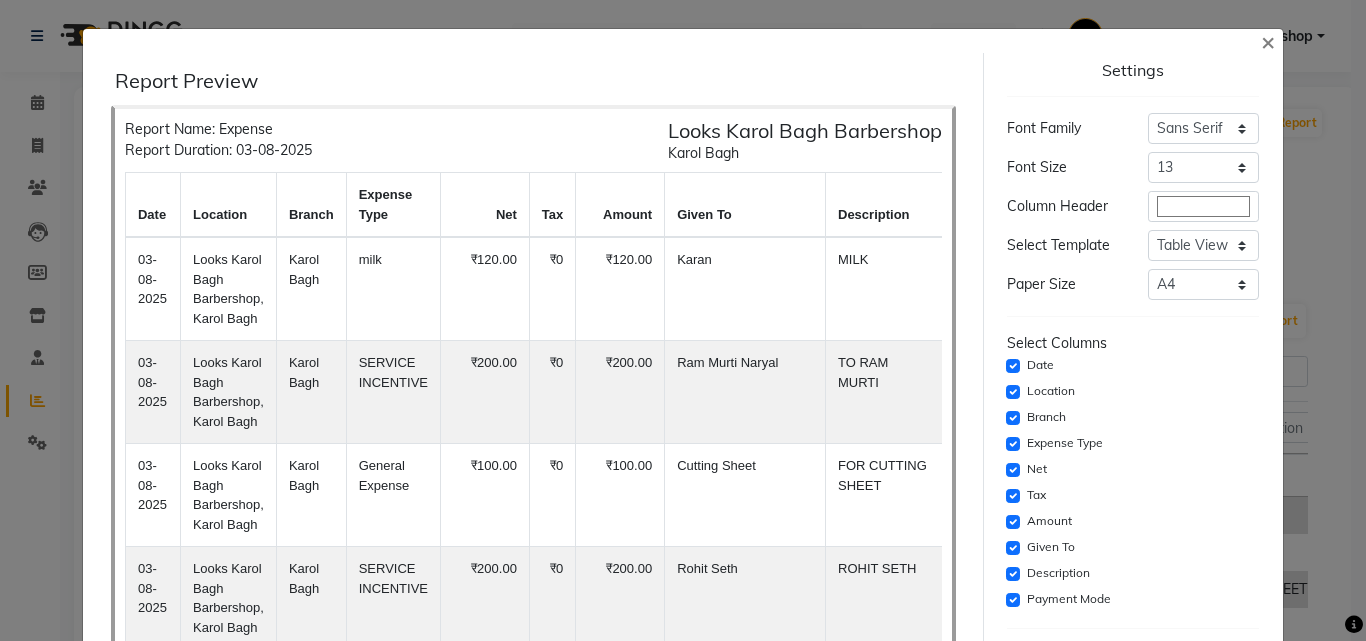 scroll, scrollTop: 163, scrollLeft: 0, axis: vertical 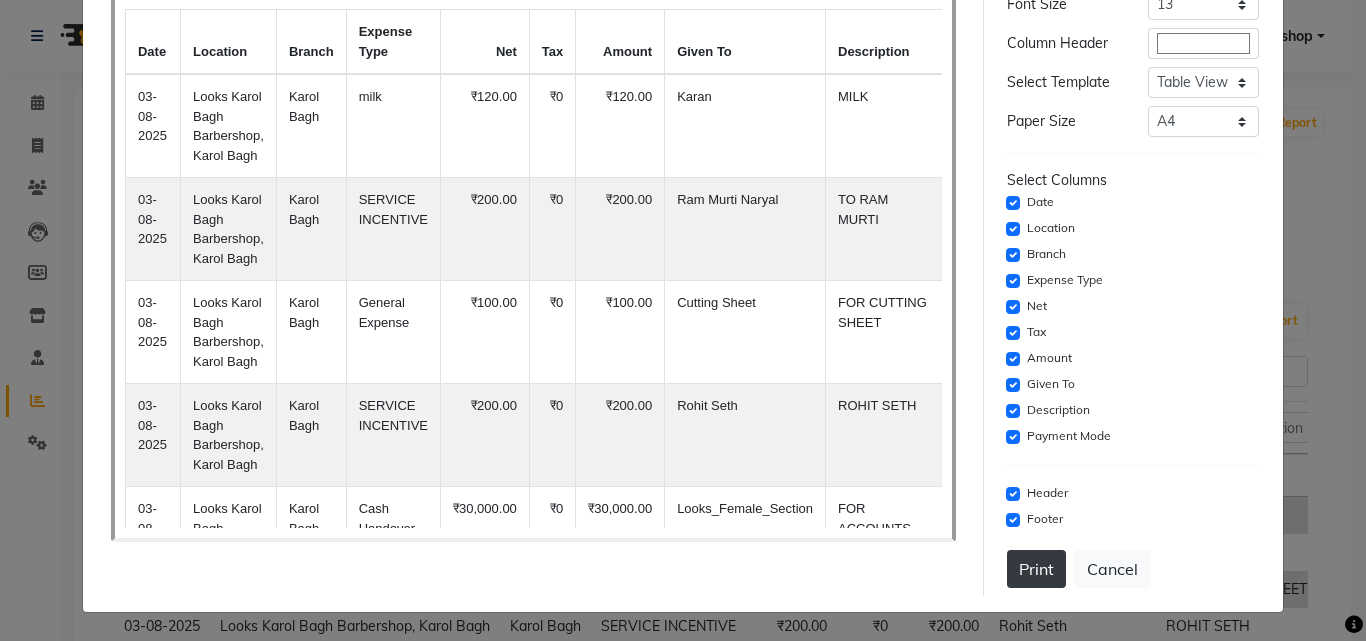 click on "Print" 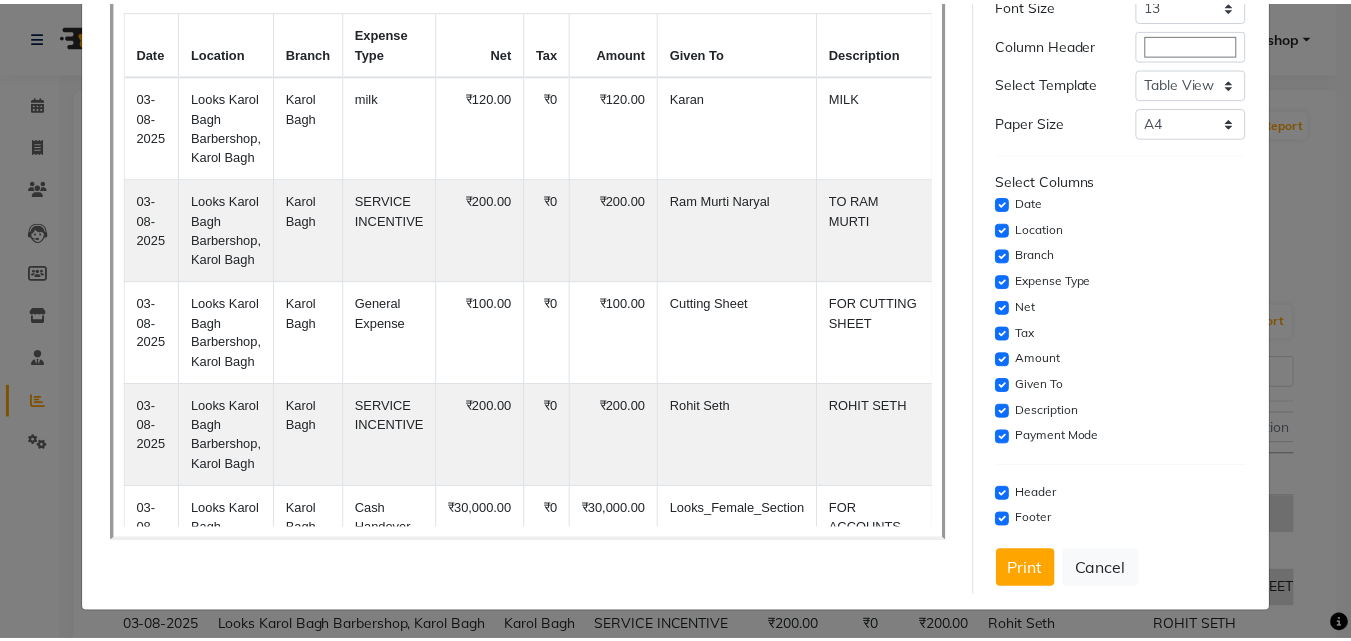 scroll, scrollTop: 0, scrollLeft: 0, axis: both 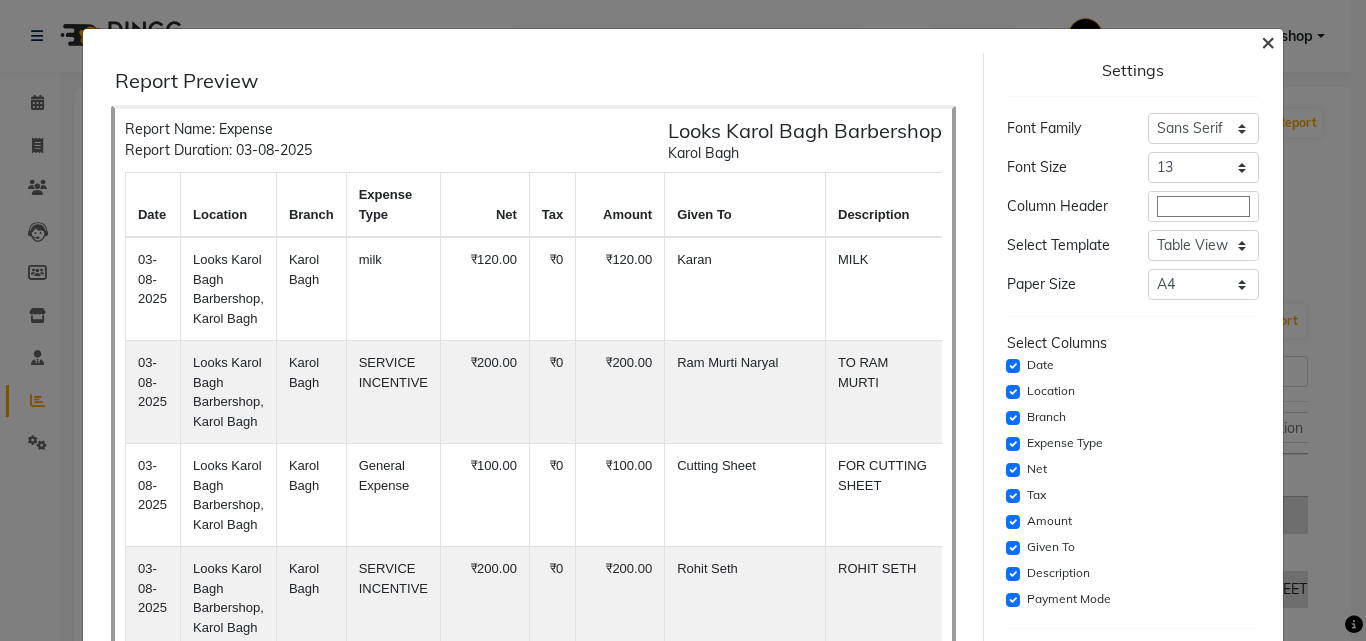 click on "×" 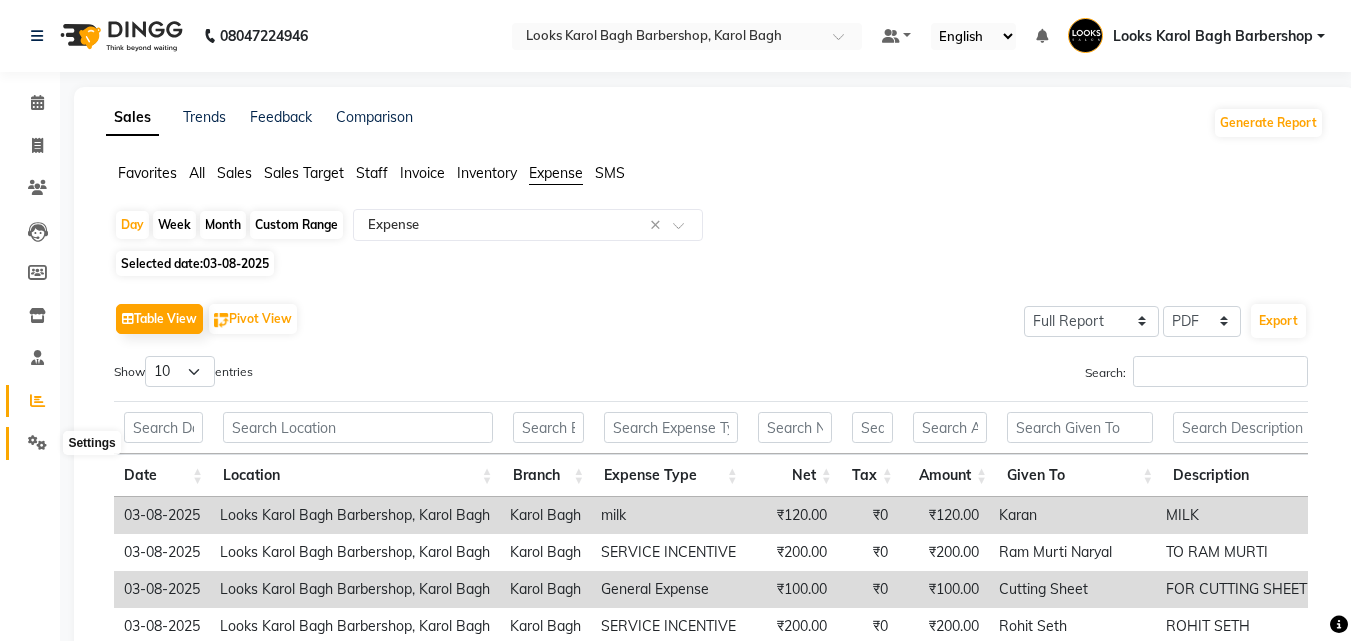 click 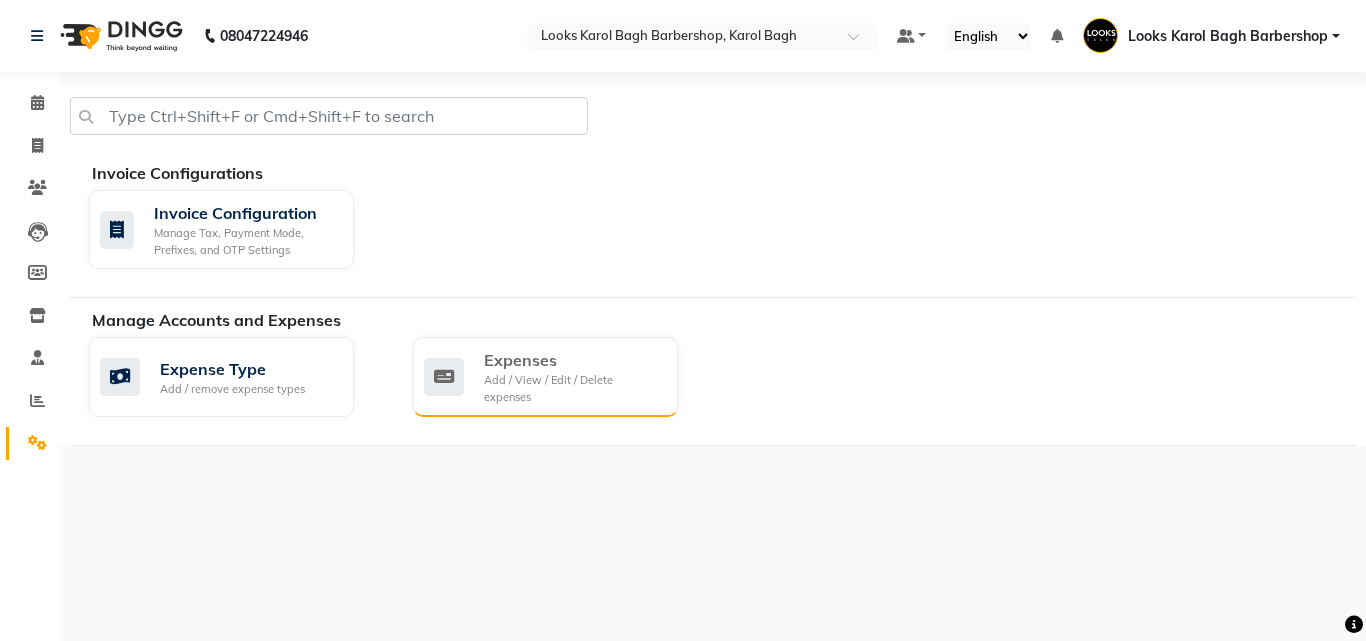 click on "Expenses" 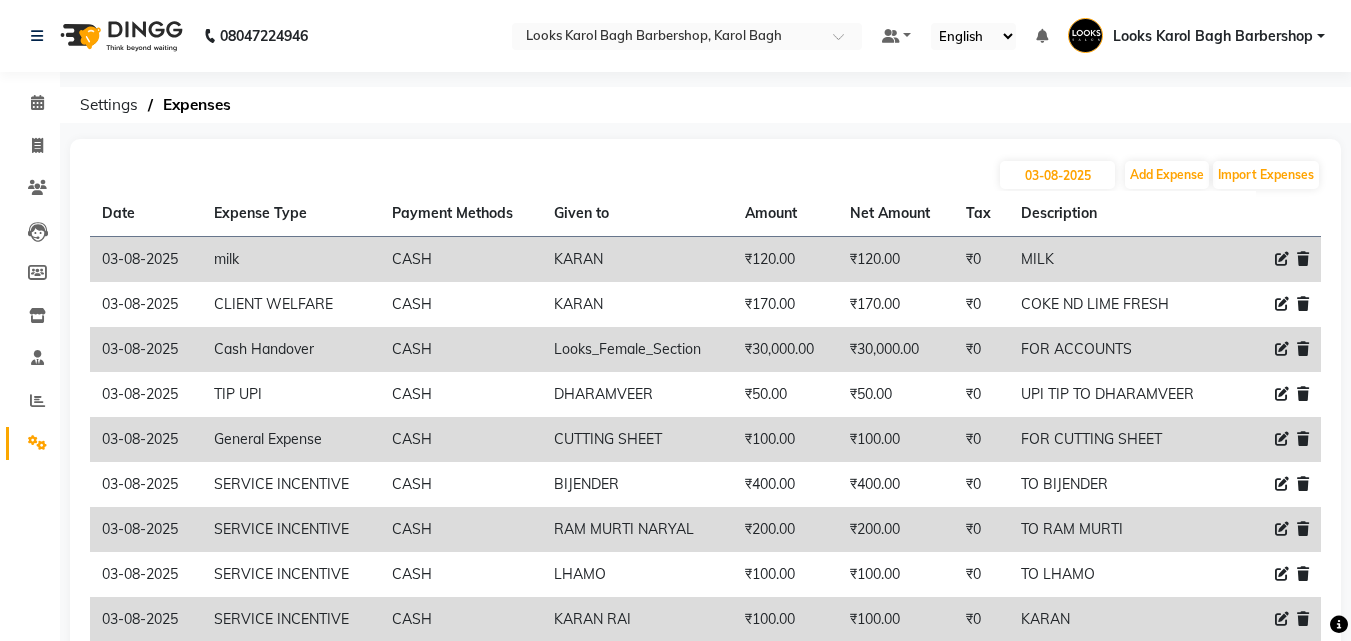 scroll, scrollTop: 155, scrollLeft: 0, axis: vertical 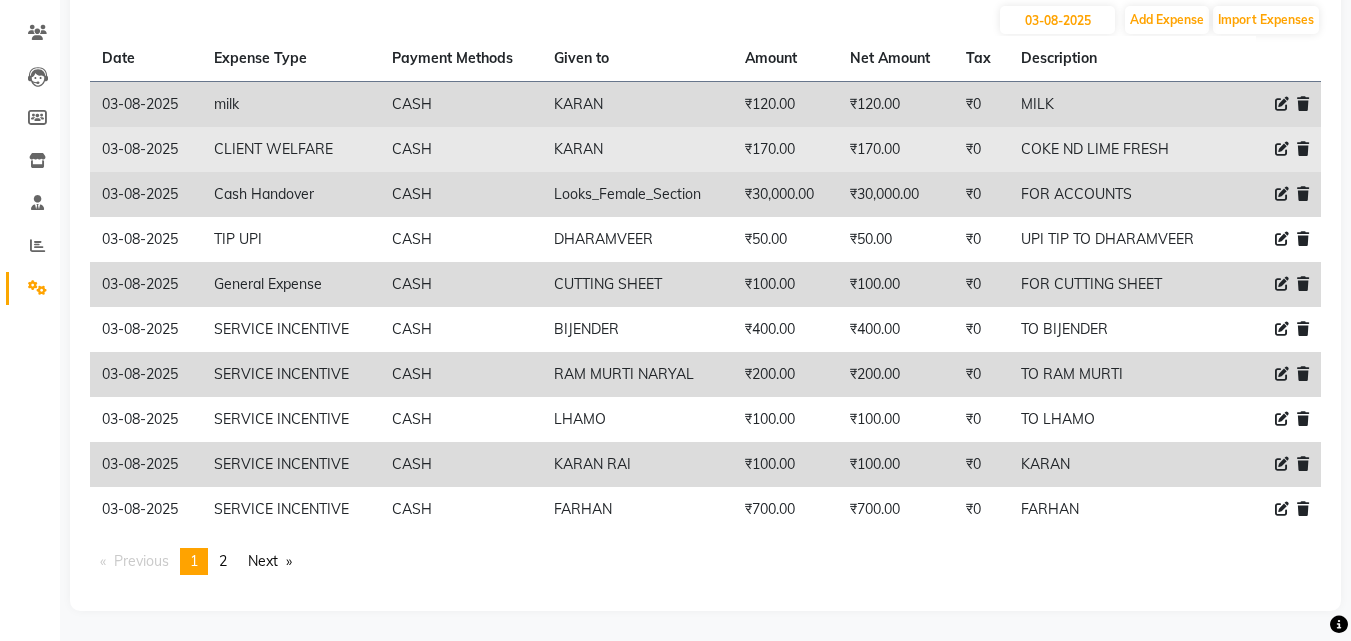 click 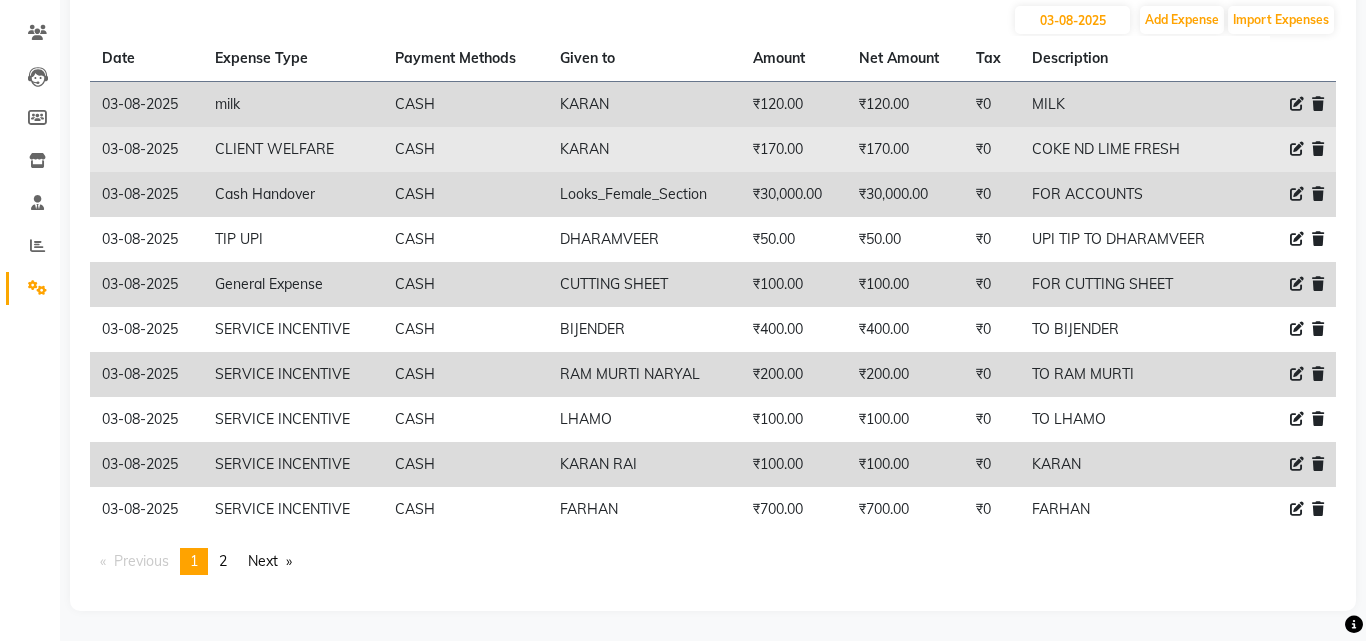 select on "23749" 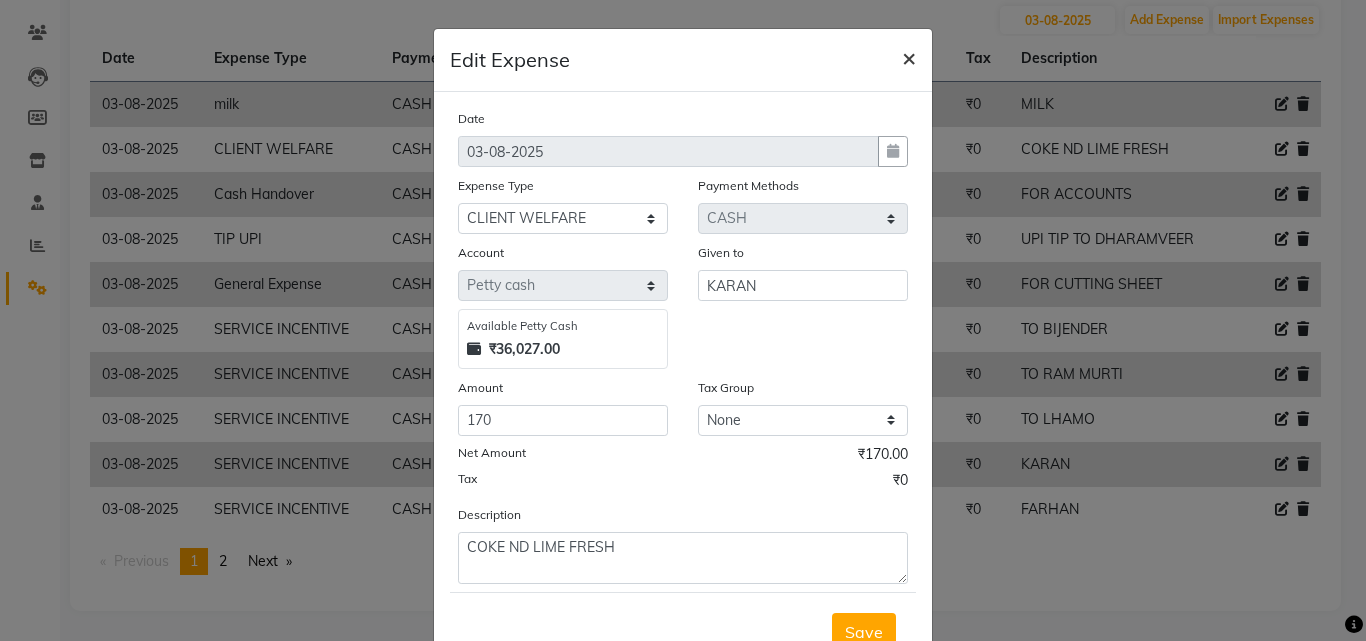 click on "×" 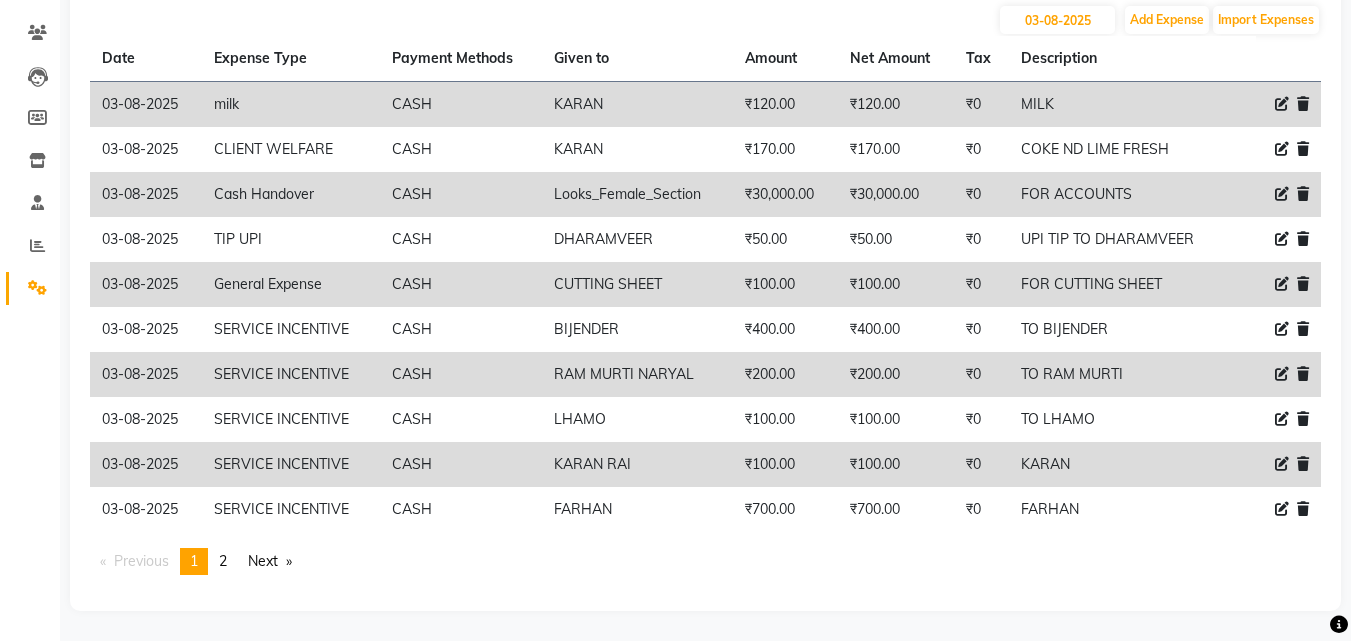 scroll, scrollTop: 0, scrollLeft: 0, axis: both 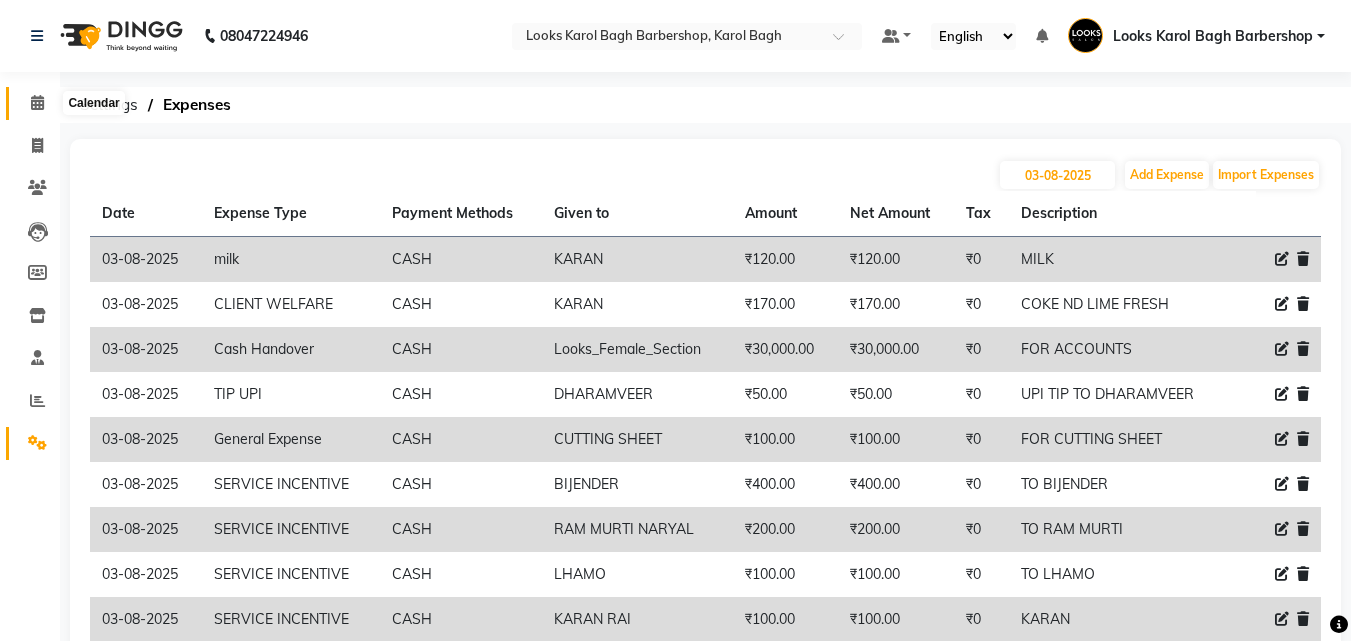 click 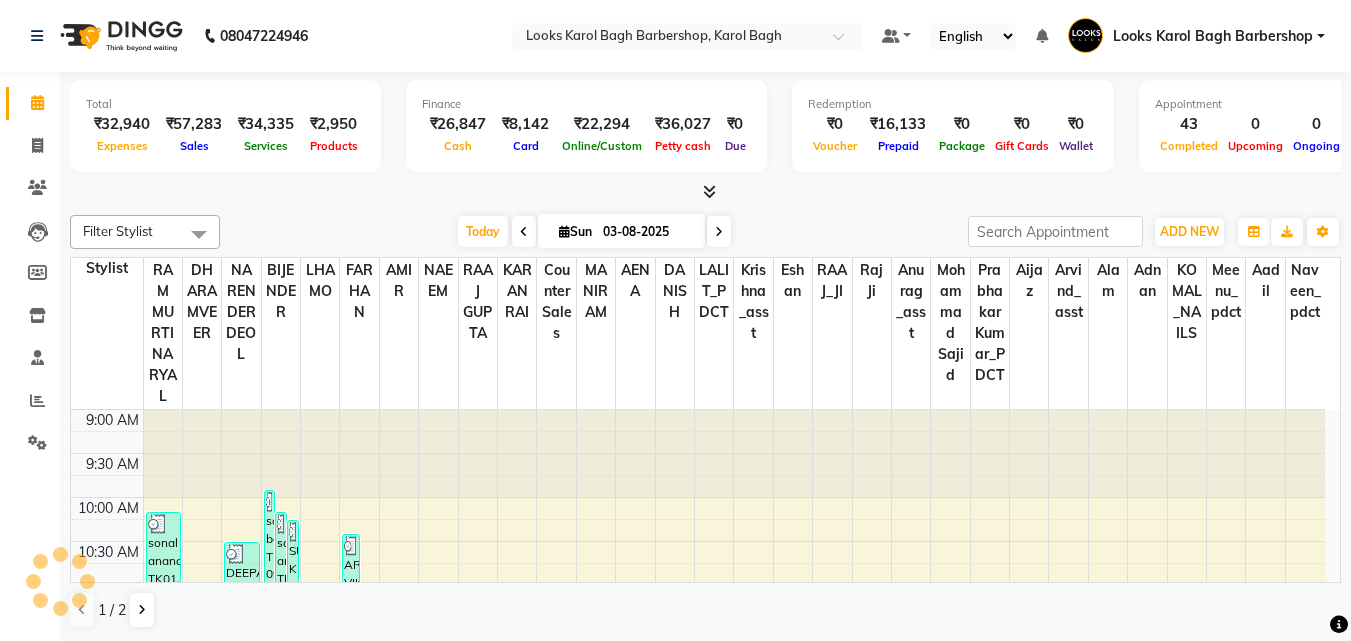 scroll, scrollTop: 0, scrollLeft: 0, axis: both 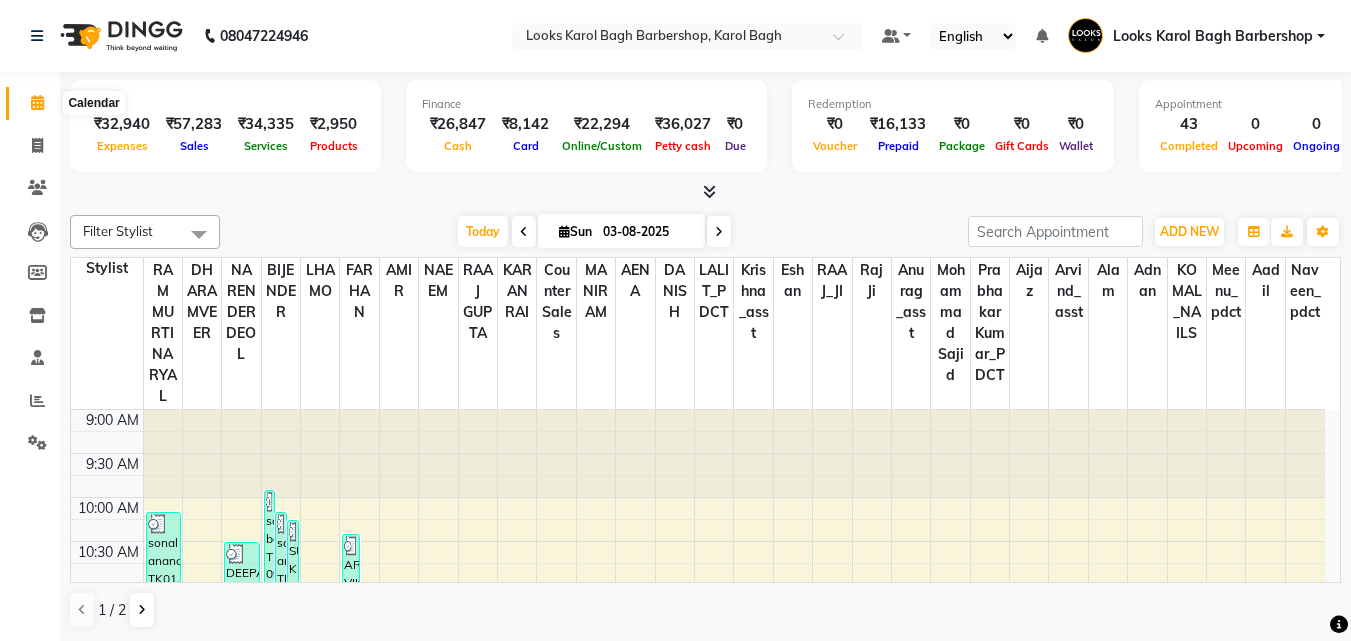 click 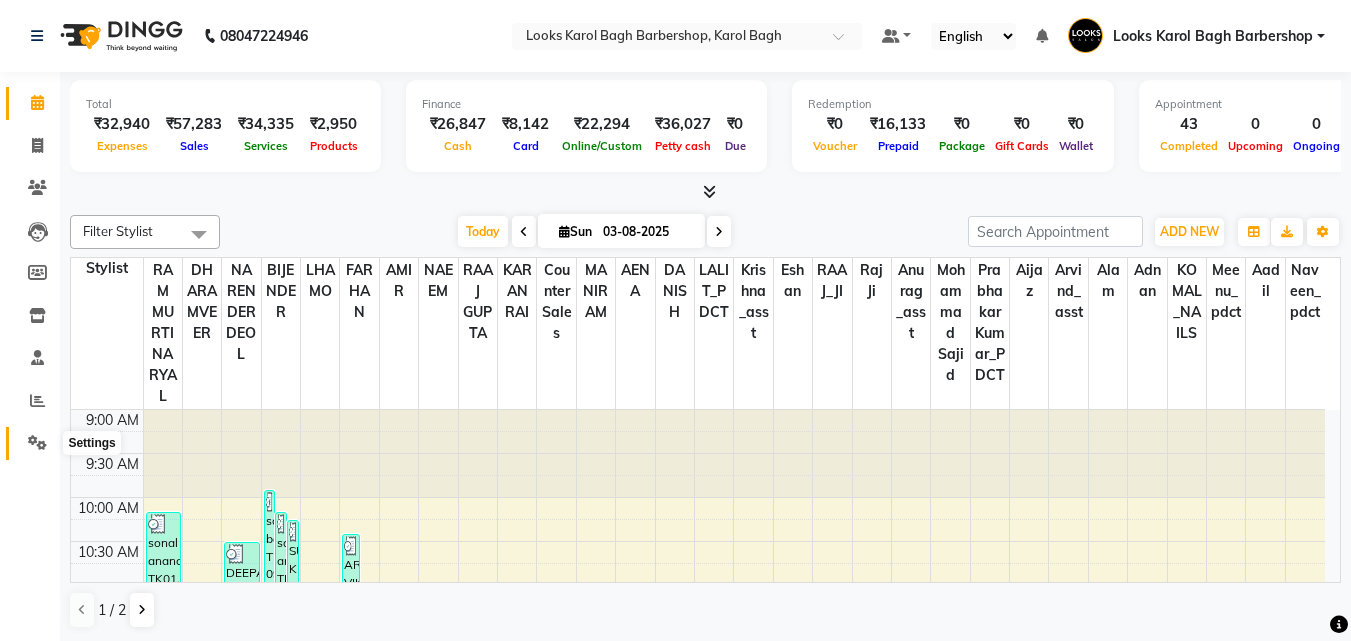 click 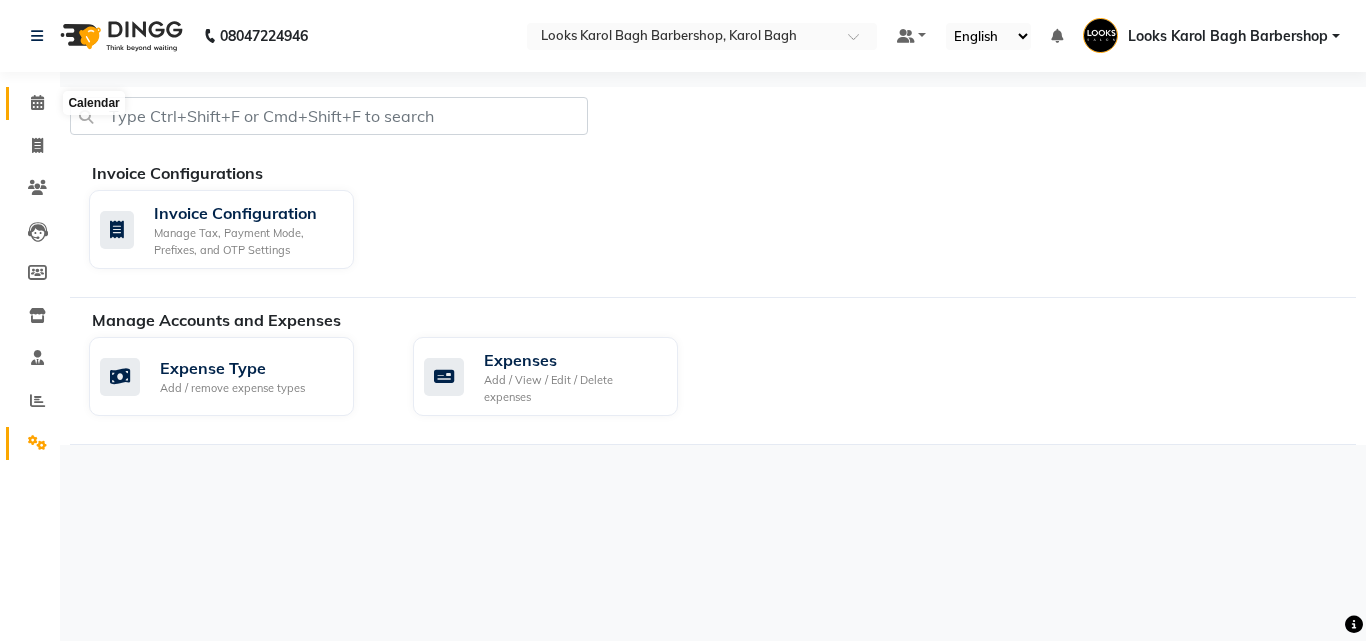 click 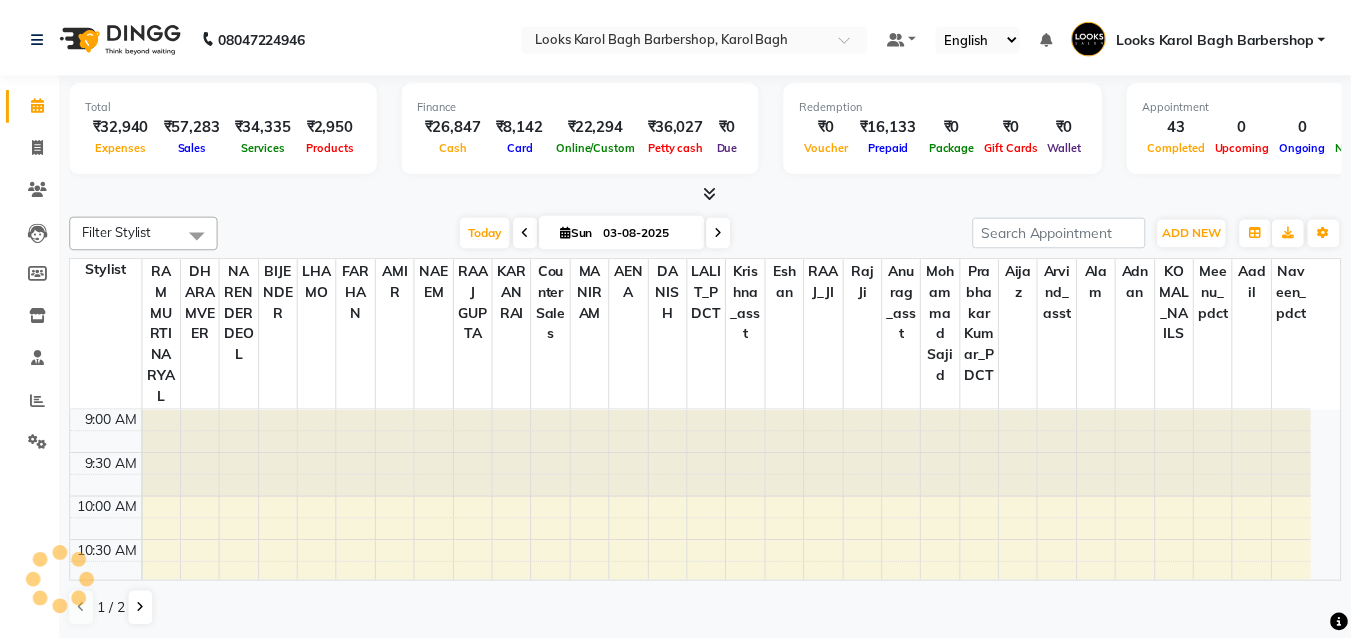 scroll, scrollTop: 0, scrollLeft: 0, axis: both 